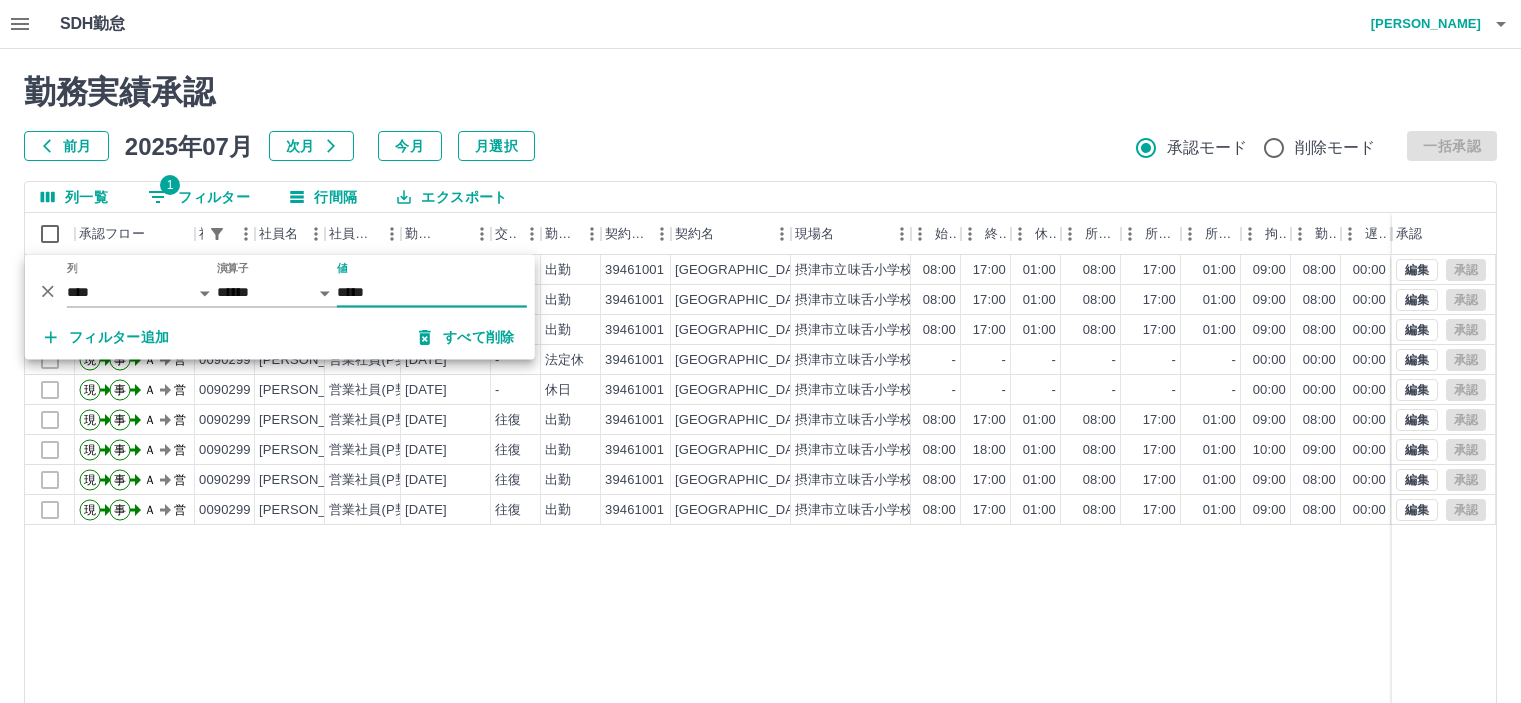 scroll, scrollTop: 142, scrollLeft: 0, axis: vertical 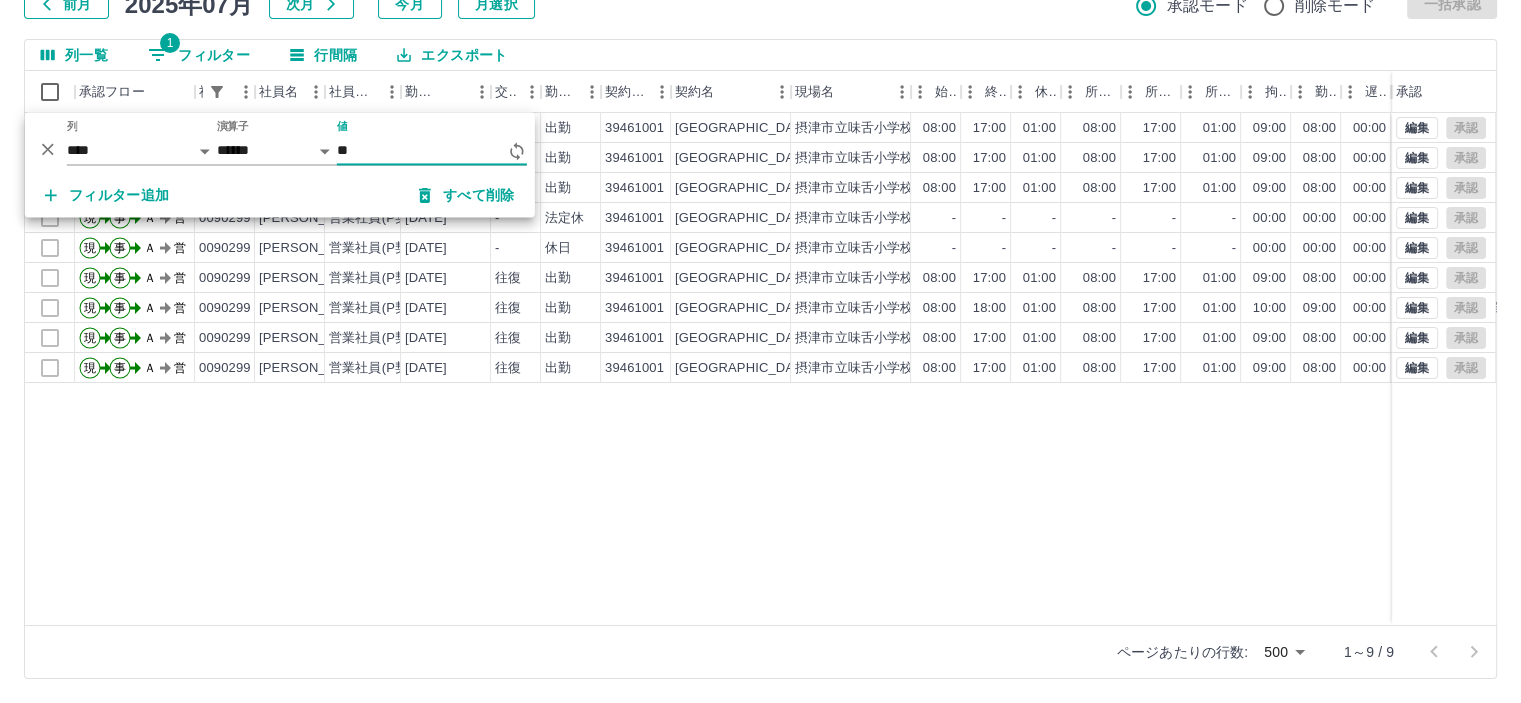 type on "*" 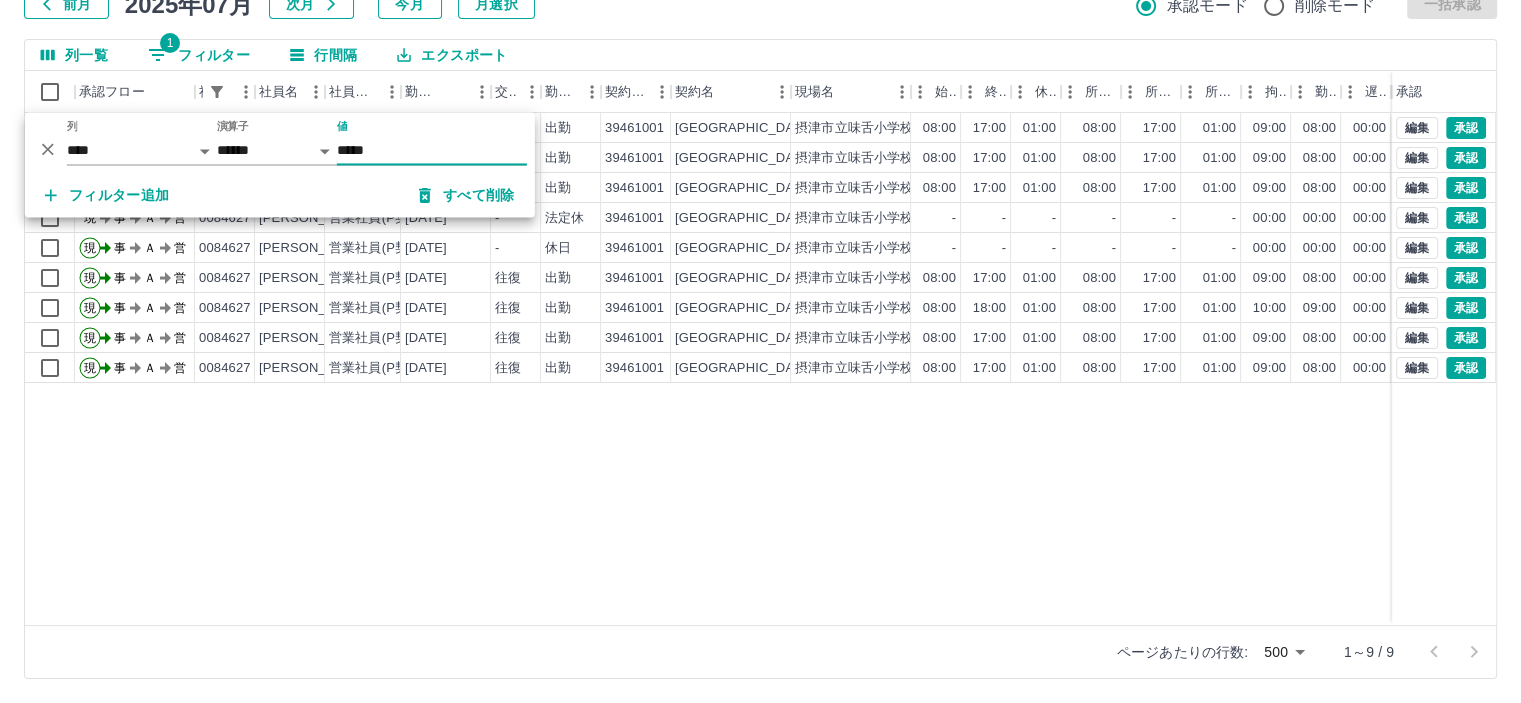 type on "*****" 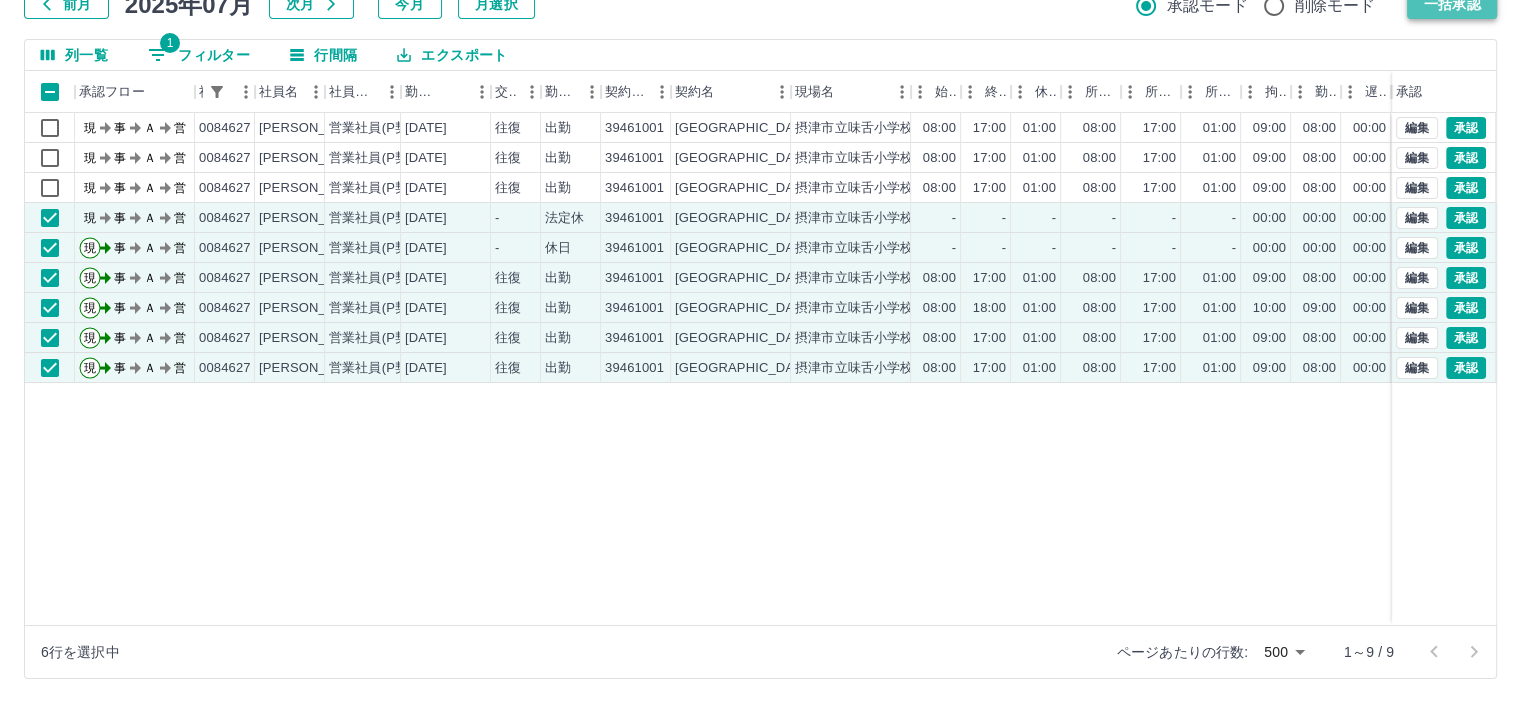 click on "一括承認" at bounding box center [1452, 4] 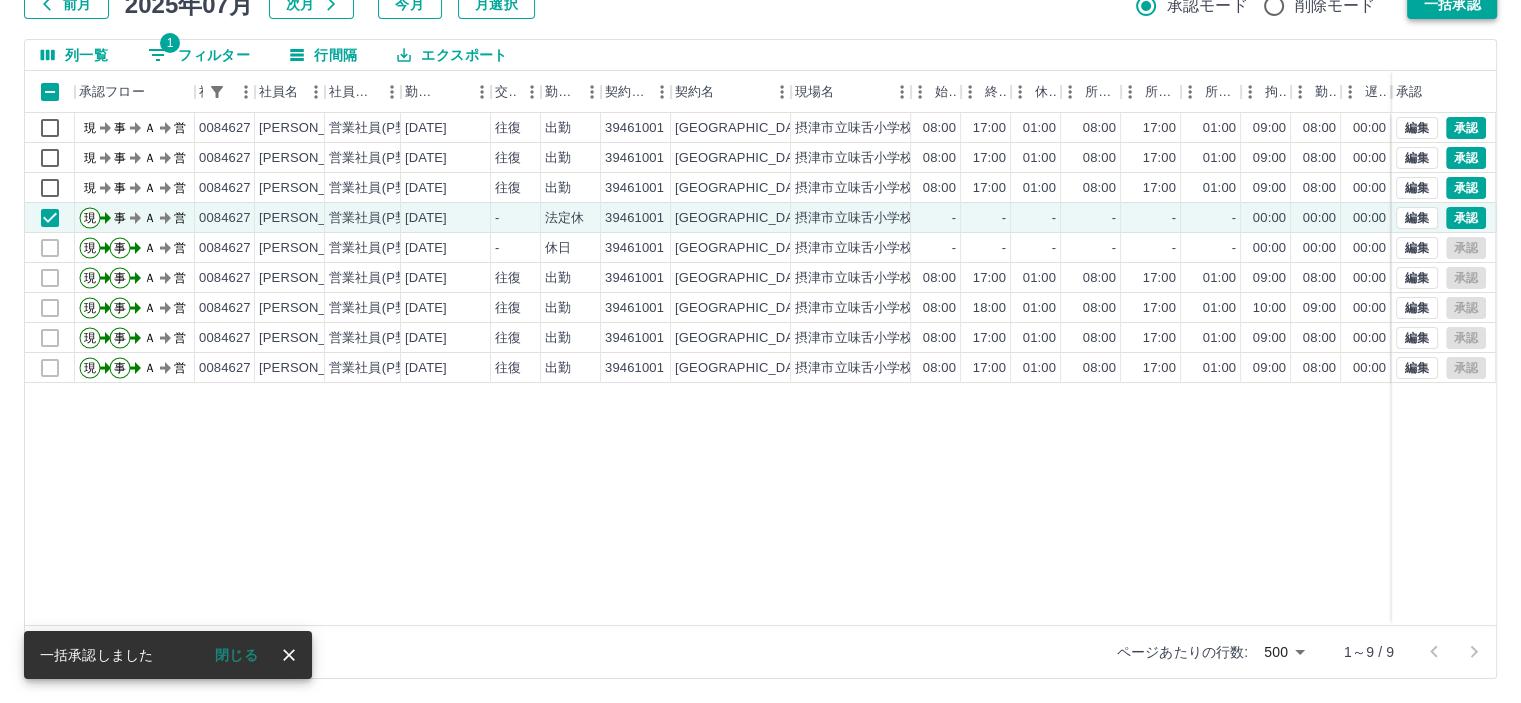 click on "一括承認" at bounding box center (1452, 4) 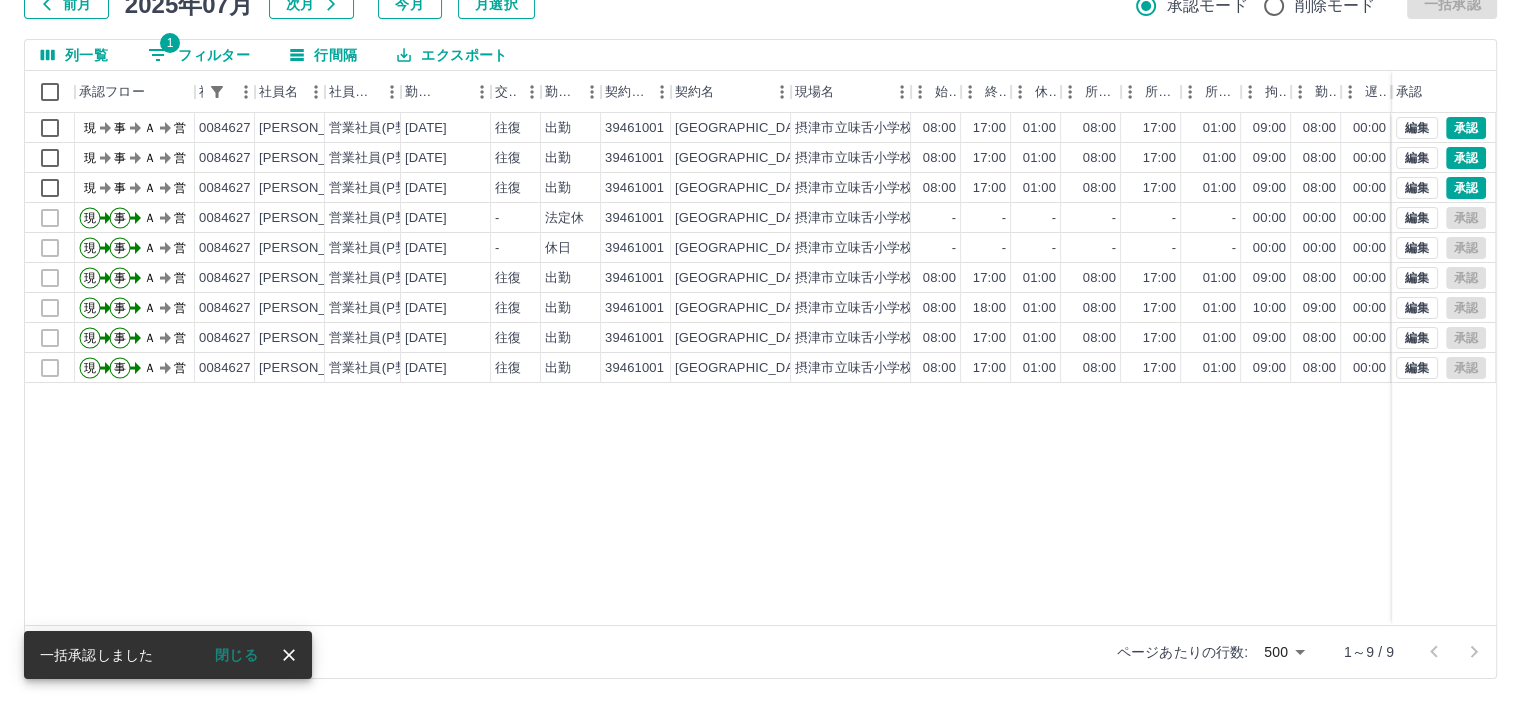 click on "1 フィルター" at bounding box center (199, 55) 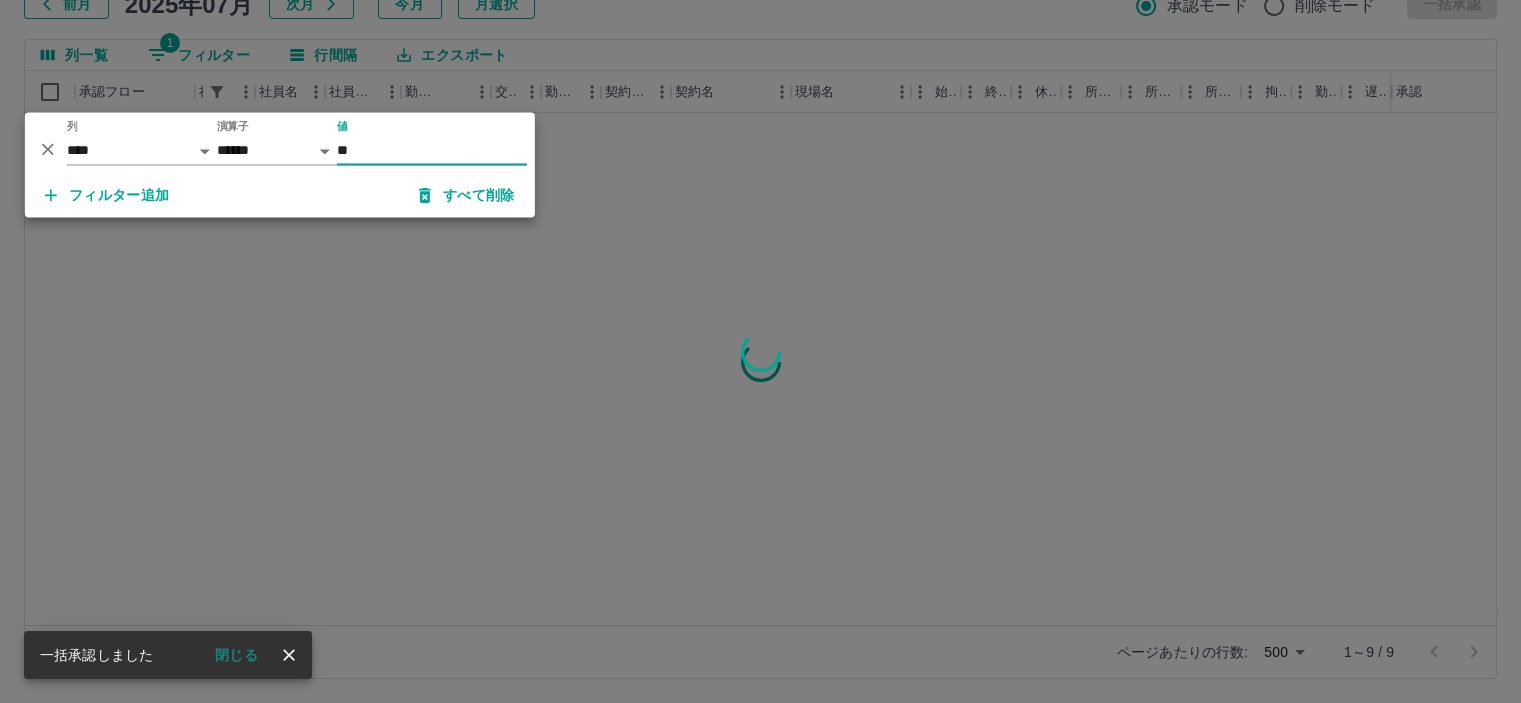 type on "*" 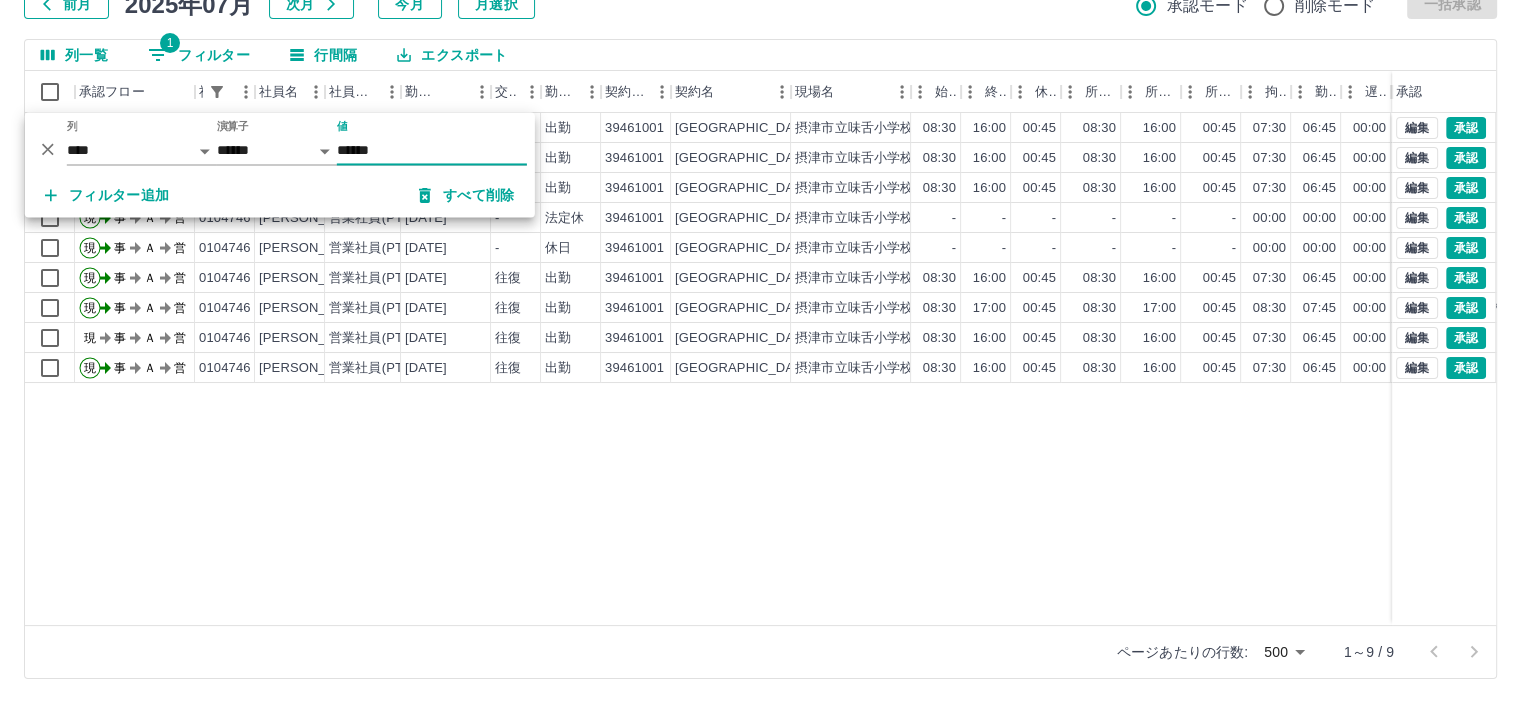 type on "******" 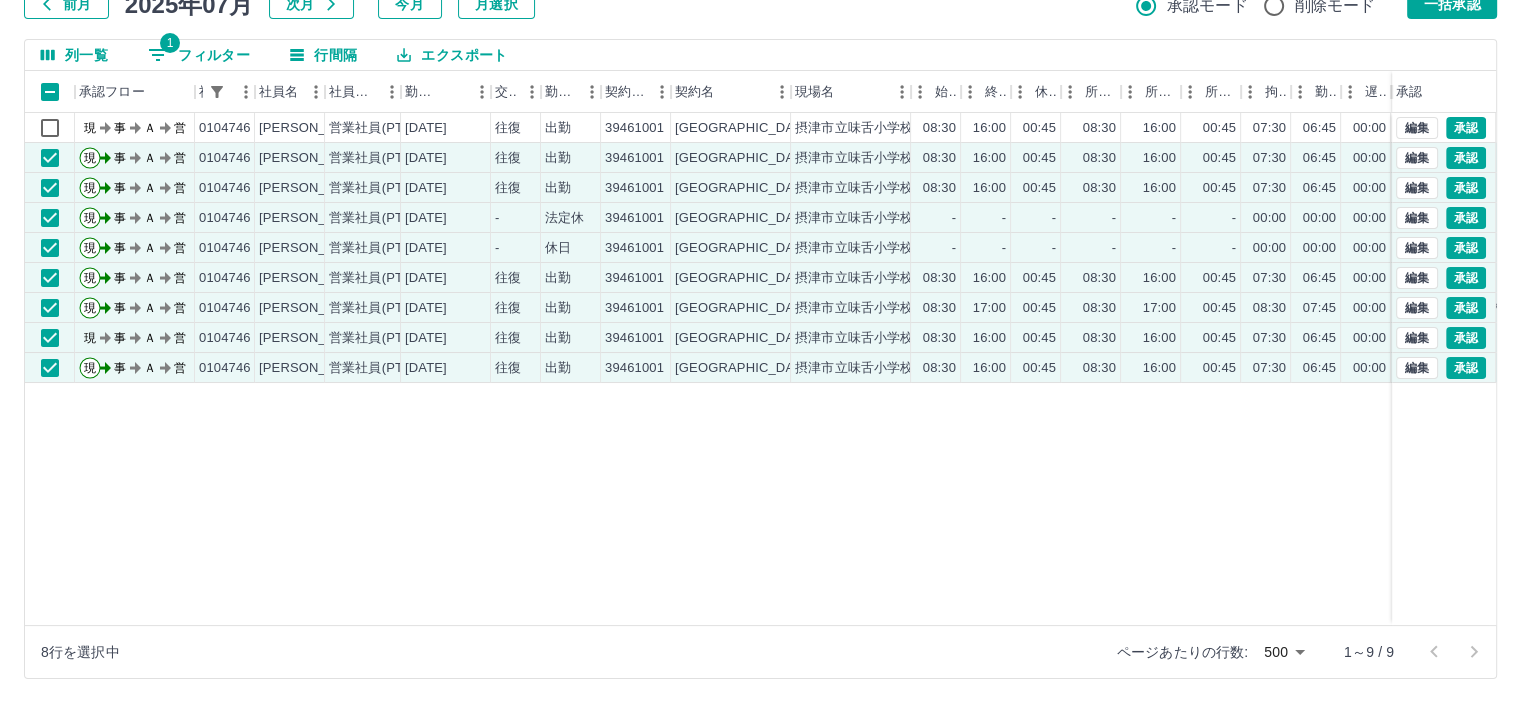 click on "一括承認" at bounding box center [1452, 4] 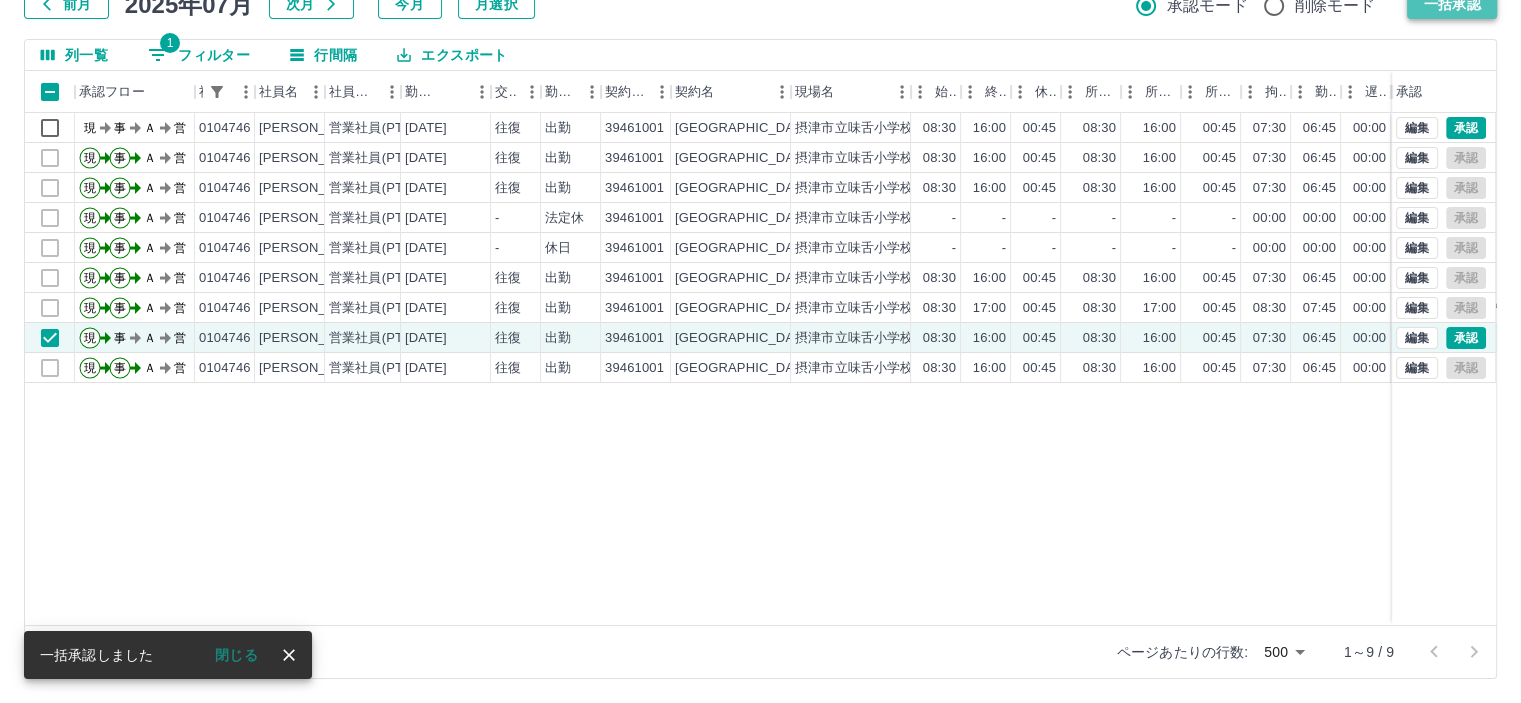 click on "一括承認" at bounding box center [1452, 4] 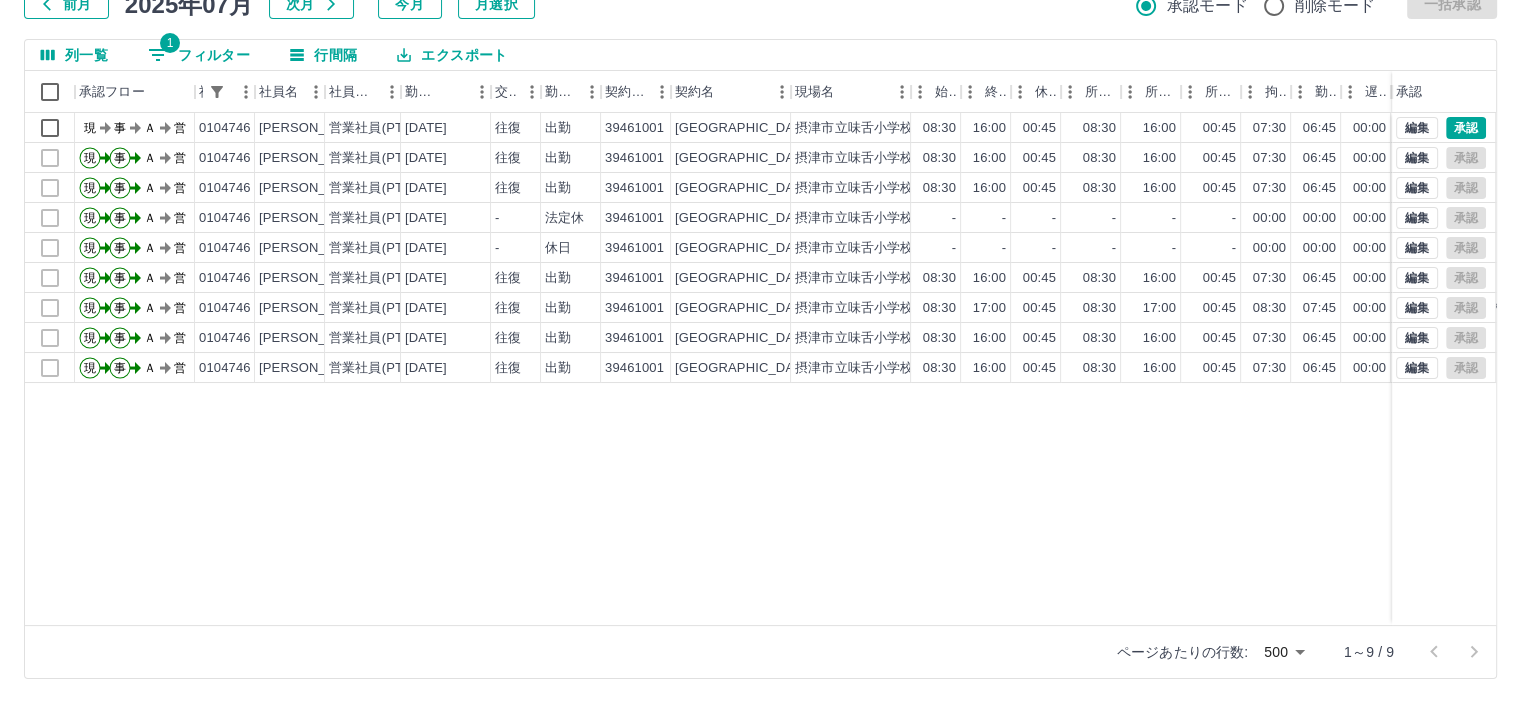 click on "1 フィルター" at bounding box center [199, 55] 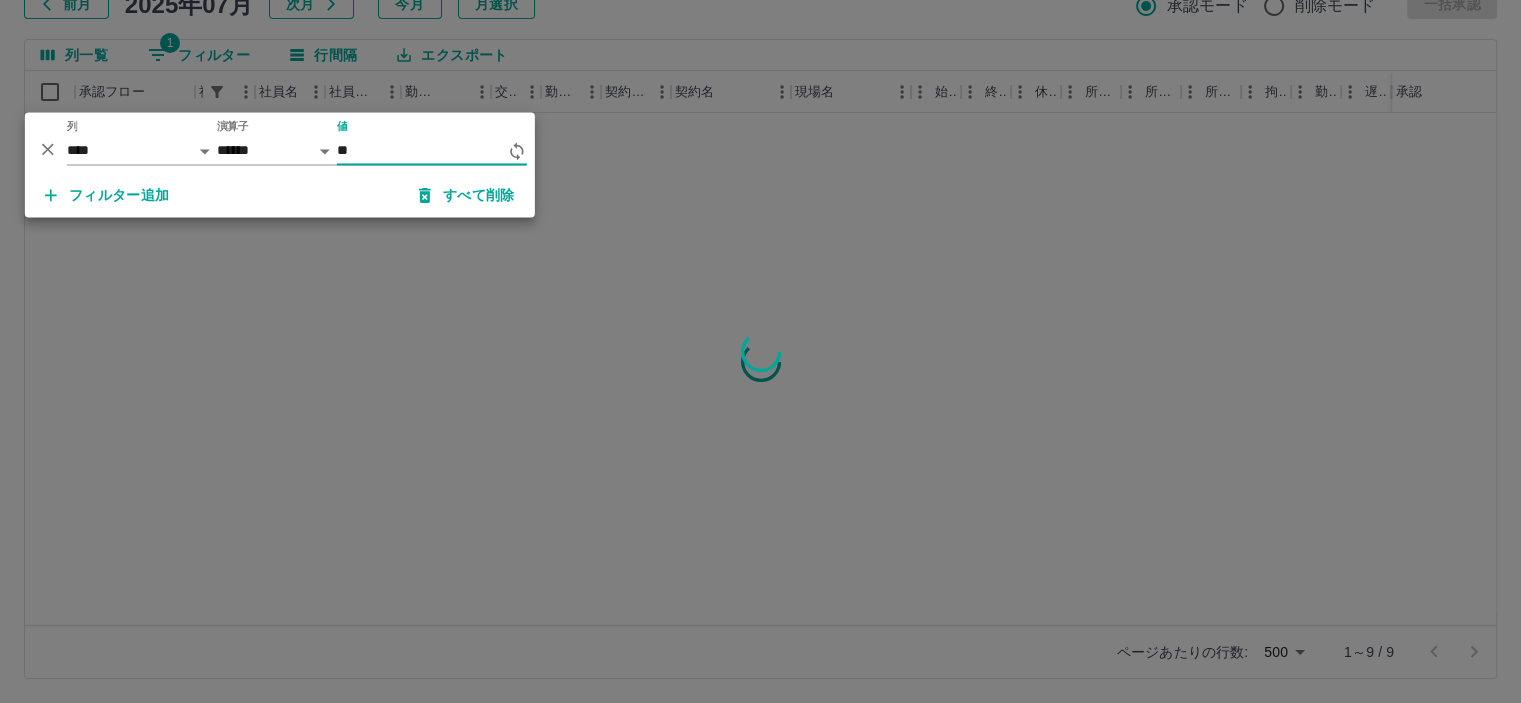type on "*" 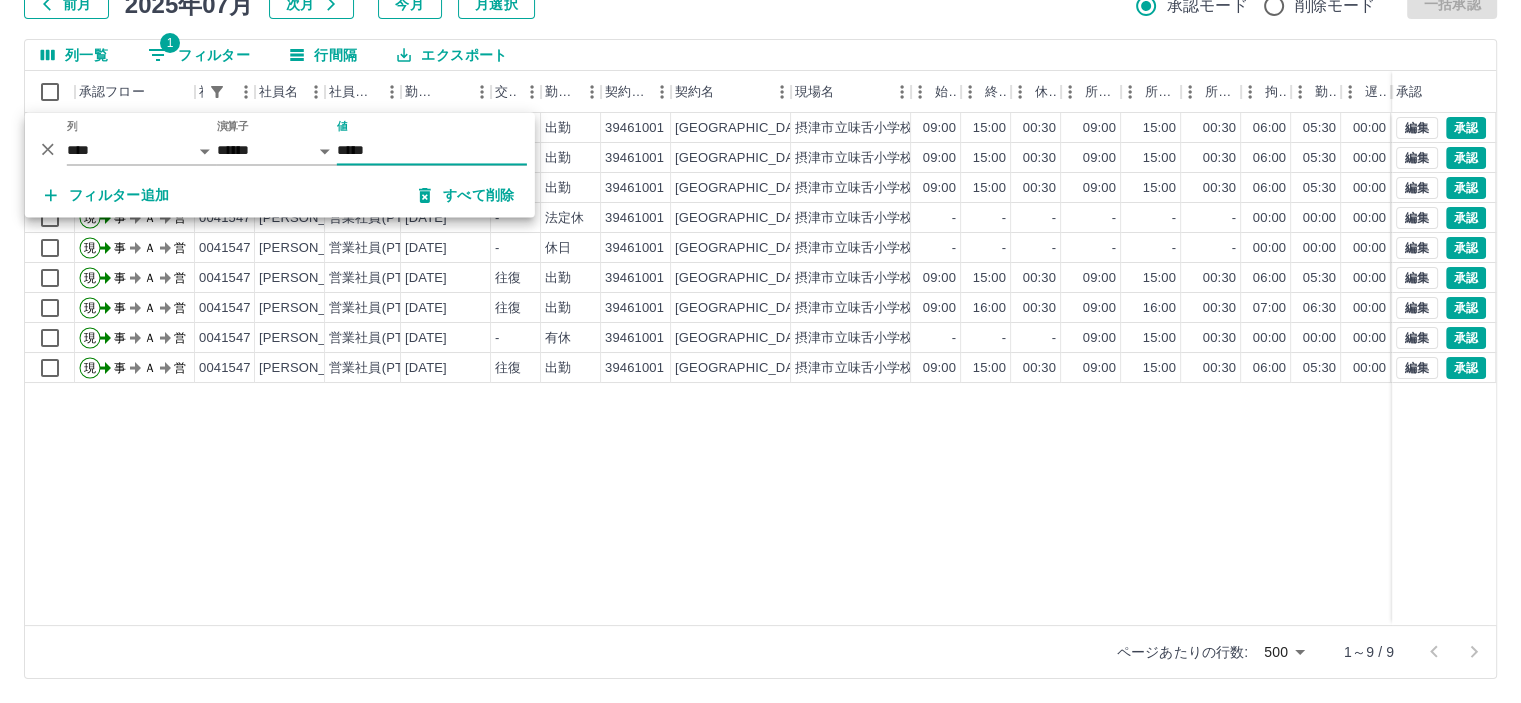 type on "*****" 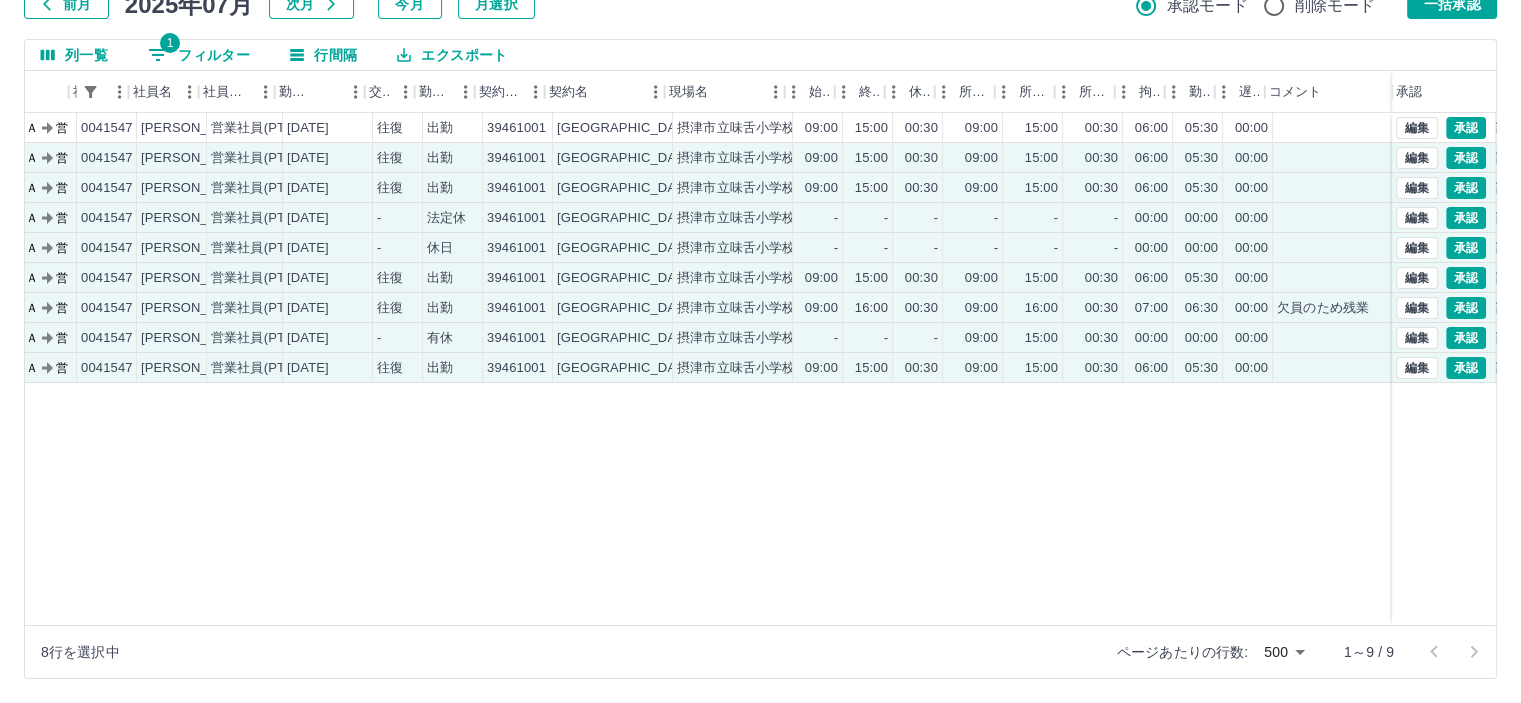scroll, scrollTop: 0, scrollLeft: 134, axis: horizontal 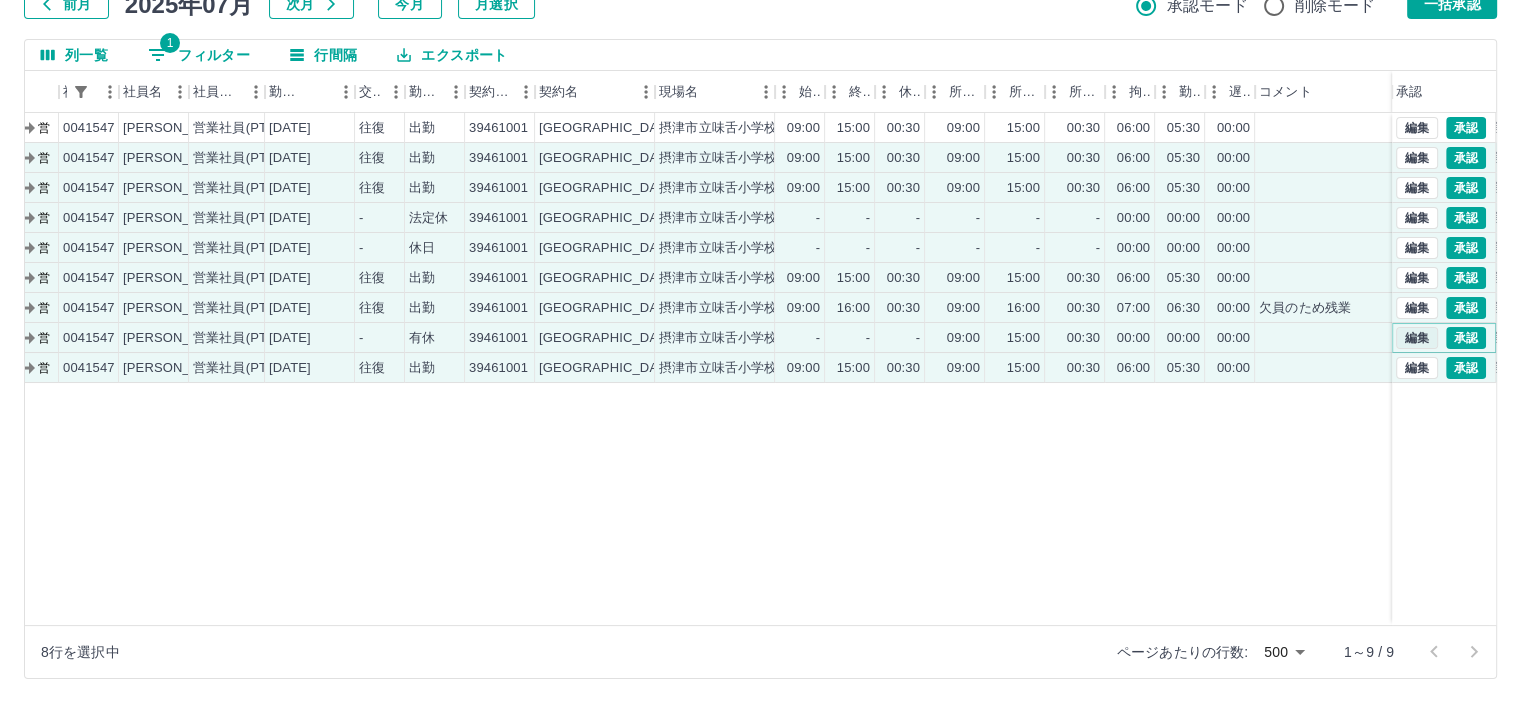 click on "編集" at bounding box center [1417, 338] 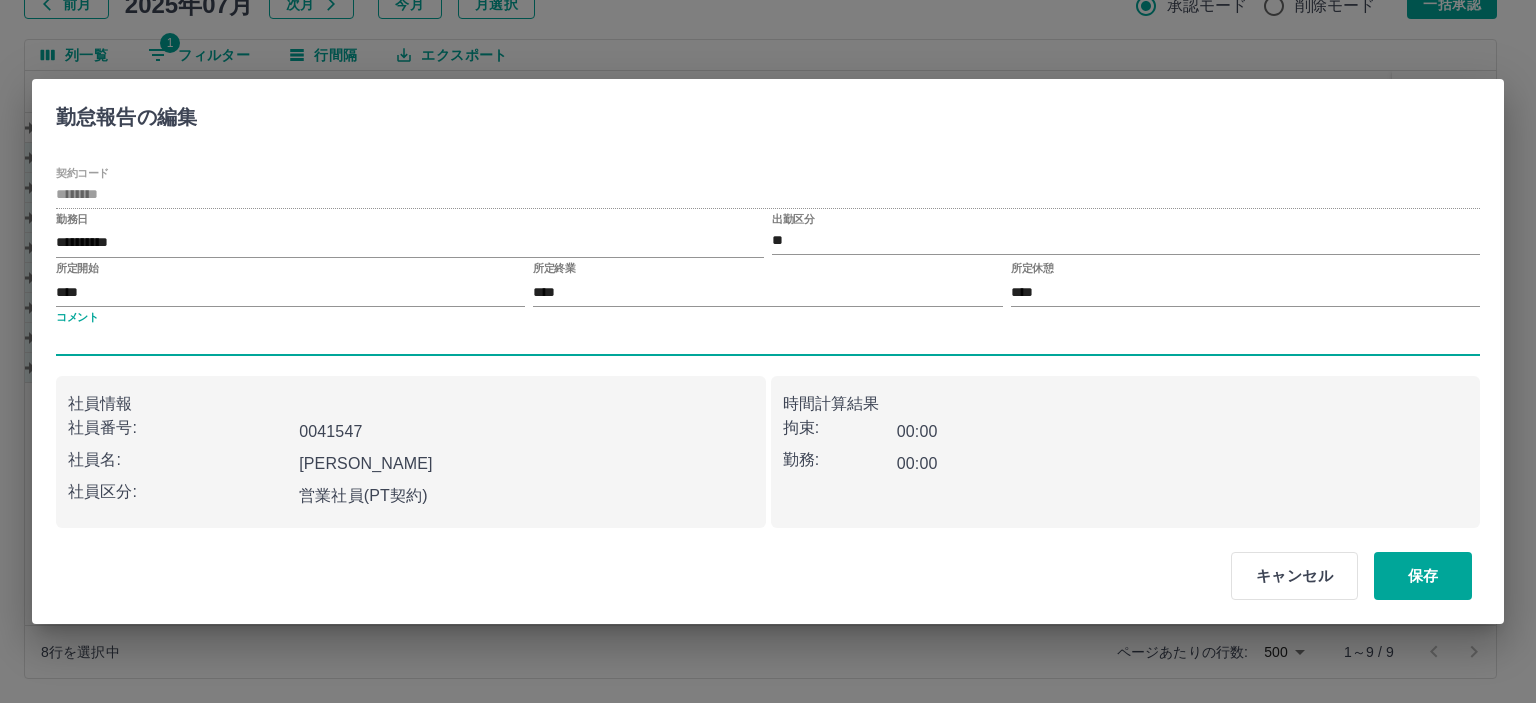 click on "コメント" at bounding box center [768, 341] 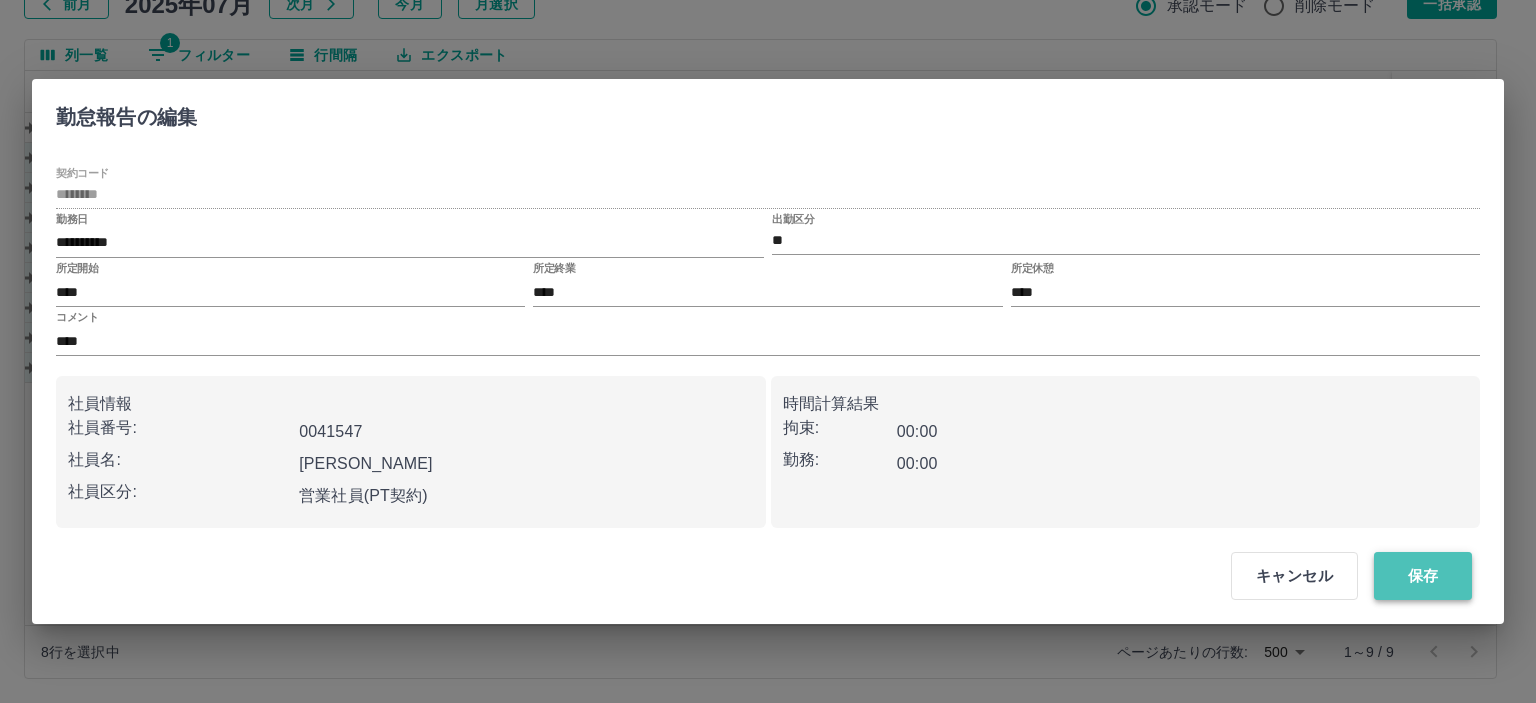 click on "保存" at bounding box center [1423, 576] 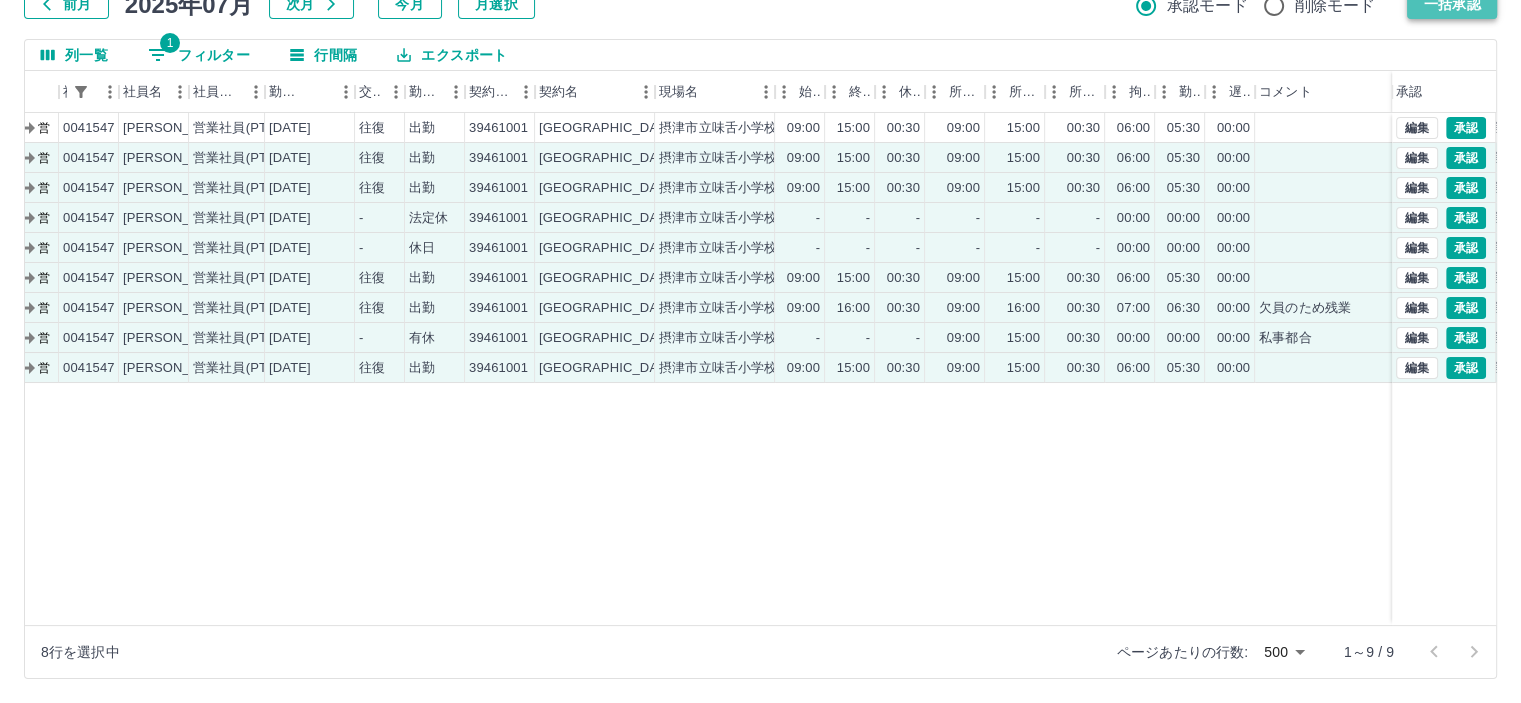 click on "一括承認" at bounding box center (1452, 4) 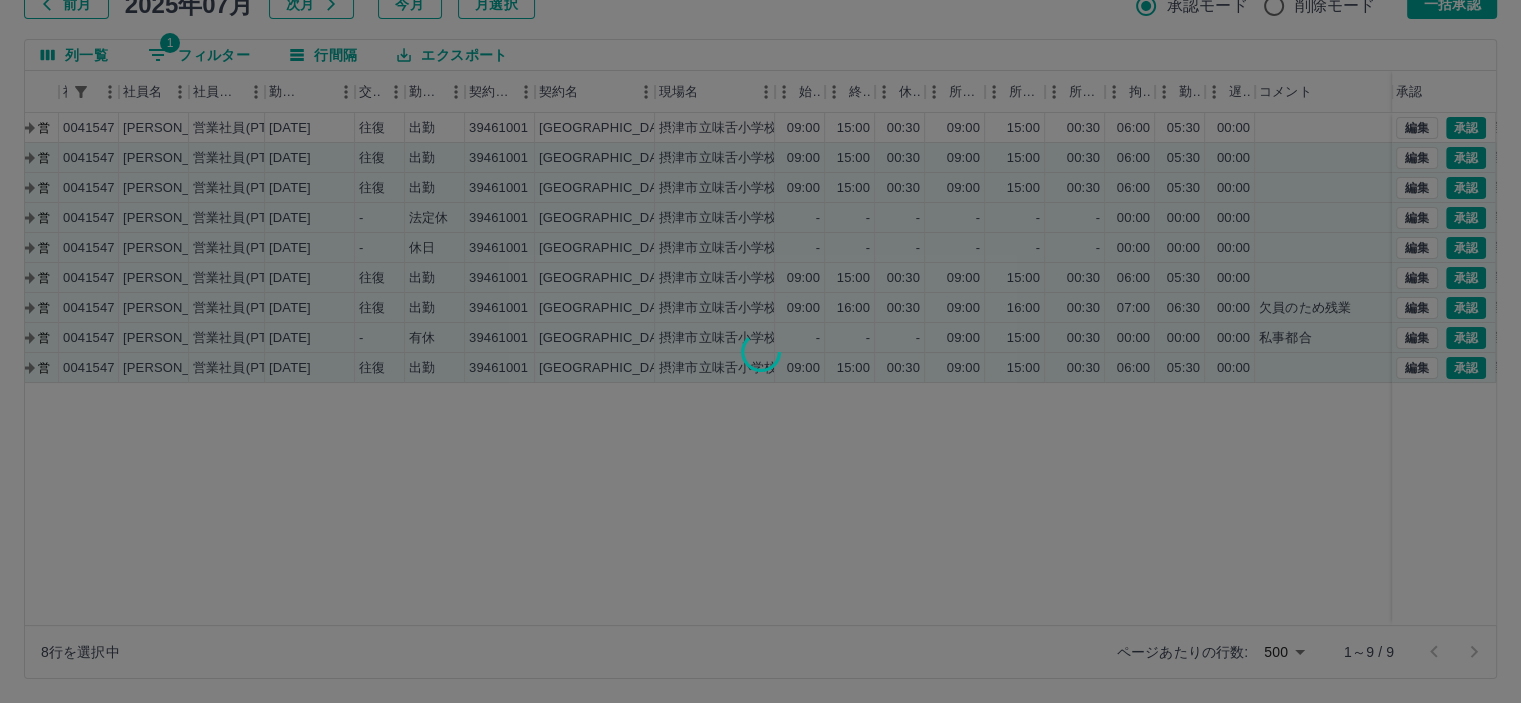drag, startPoint x: 962, startPoint y: 615, endPoint x: 663, endPoint y: 669, distance: 303.83713 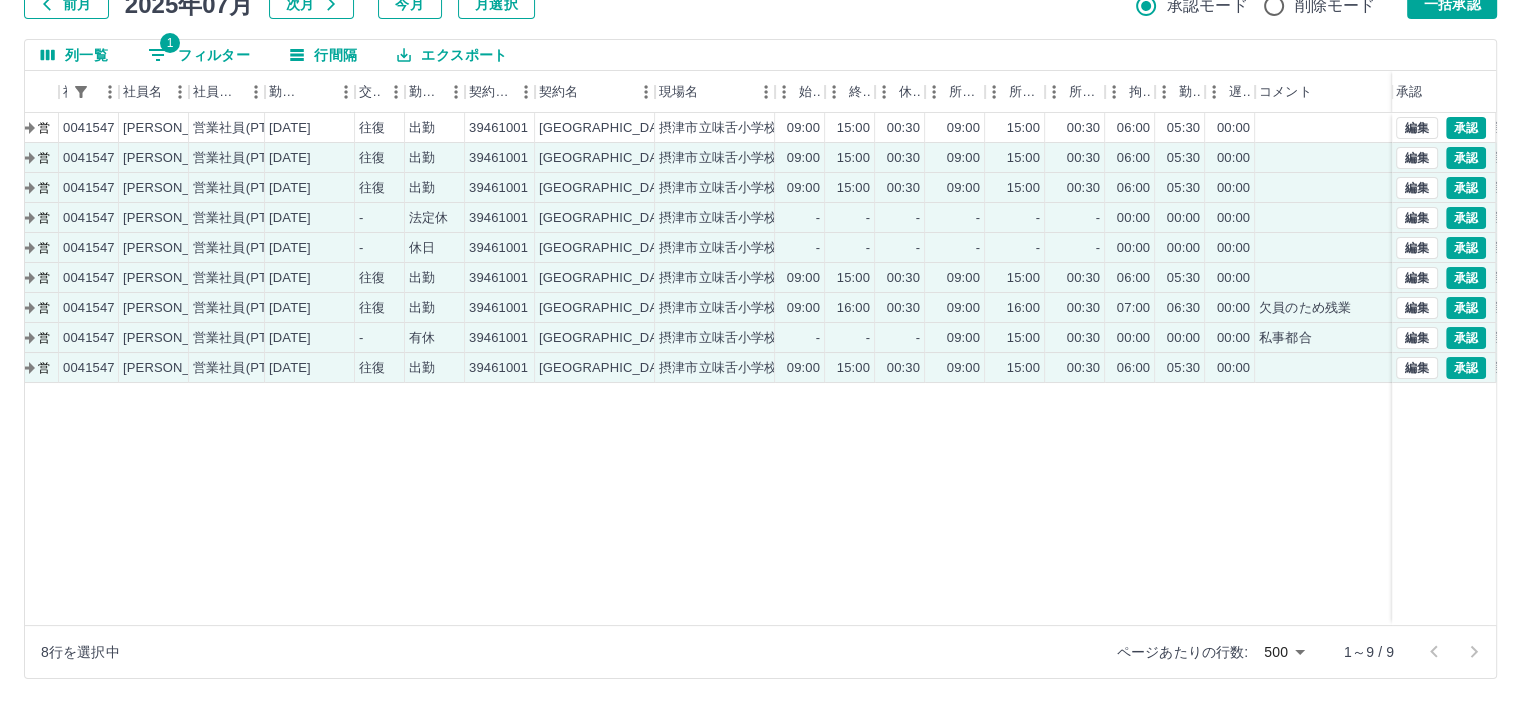 scroll, scrollTop: 0, scrollLeft: 0, axis: both 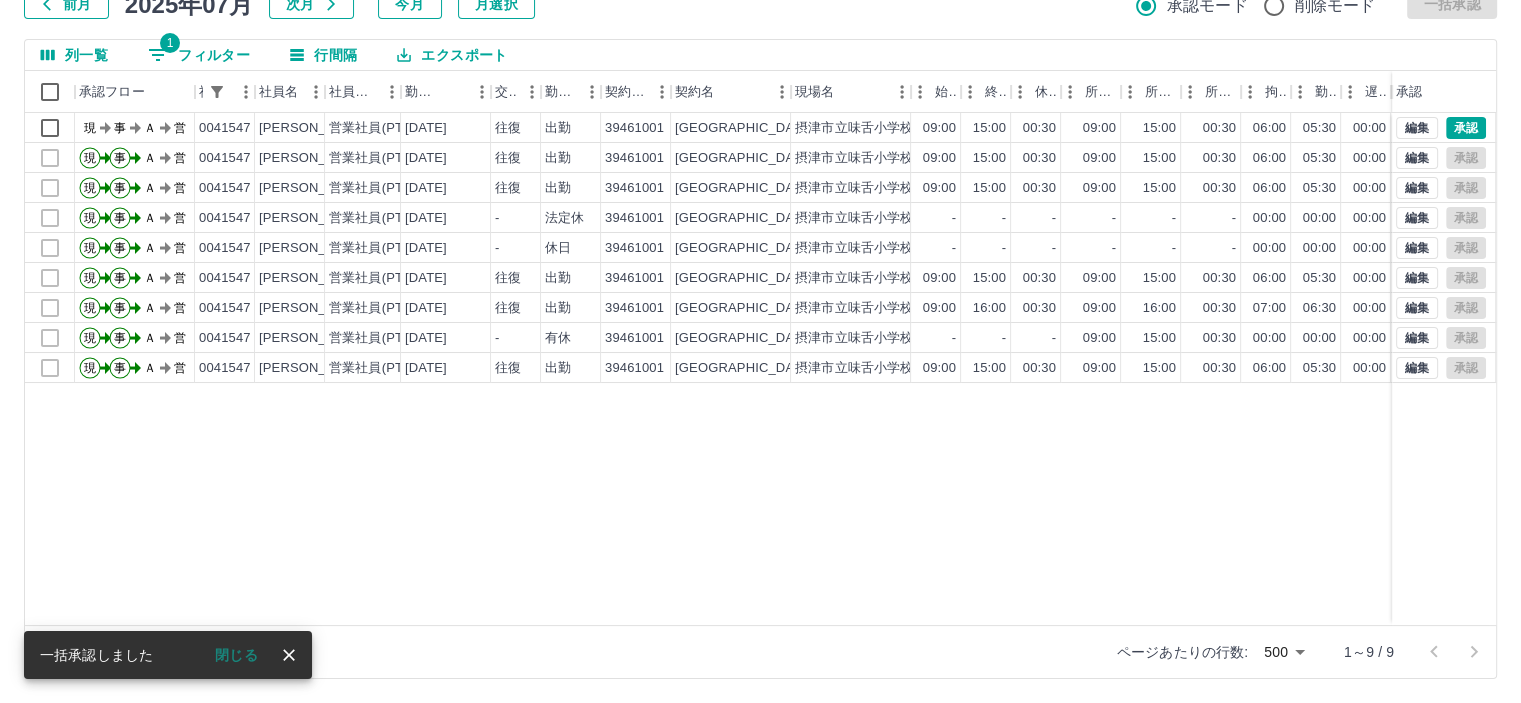 click on "1 フィルター" at bounding box center (199, 55) 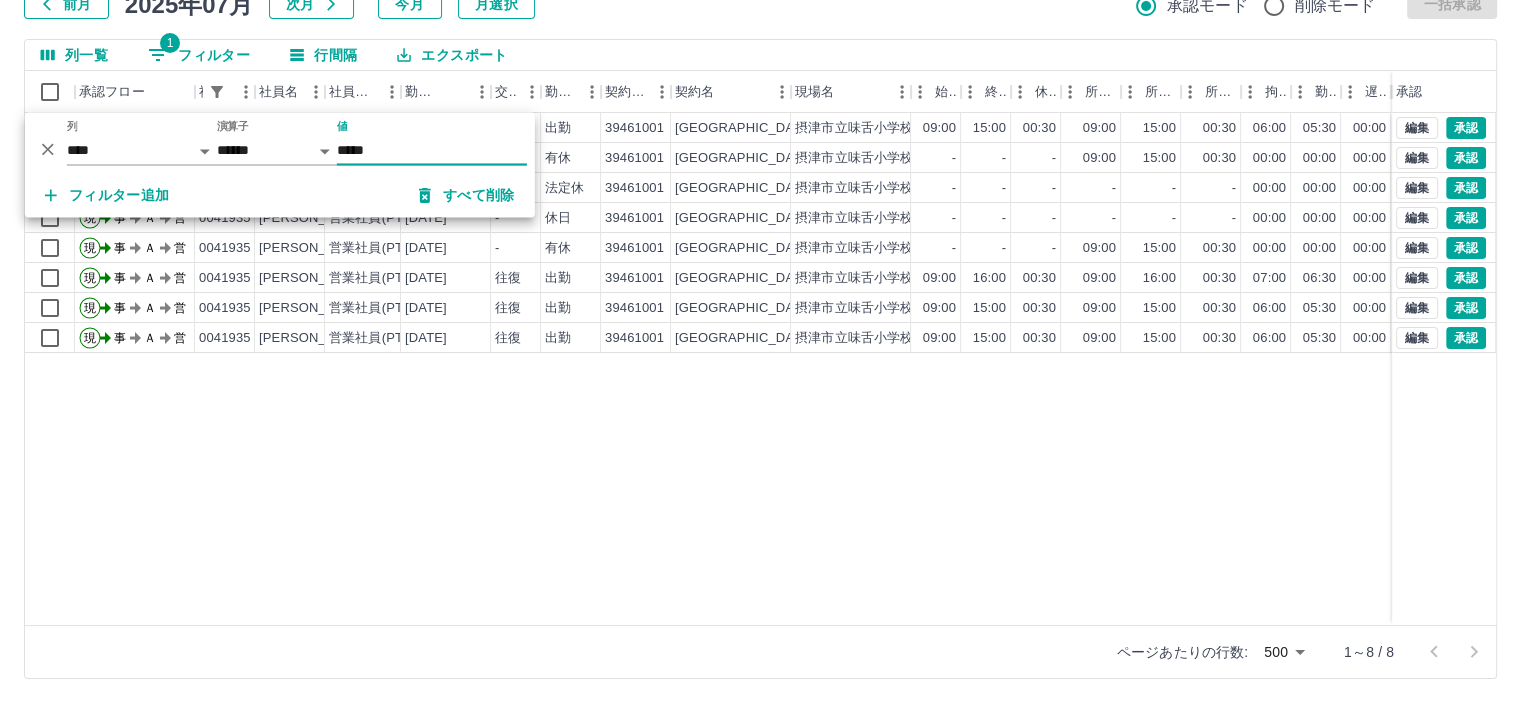 type on "*****" 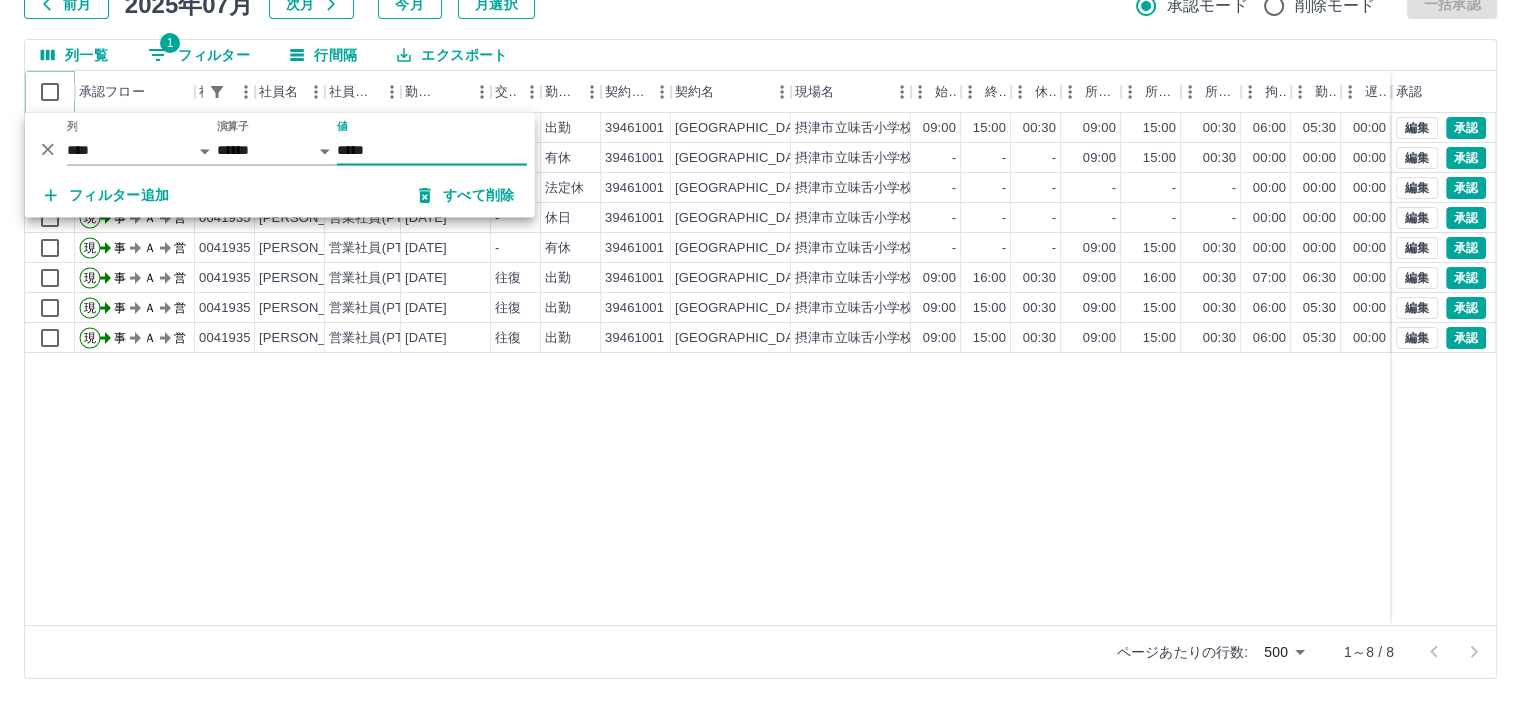 click 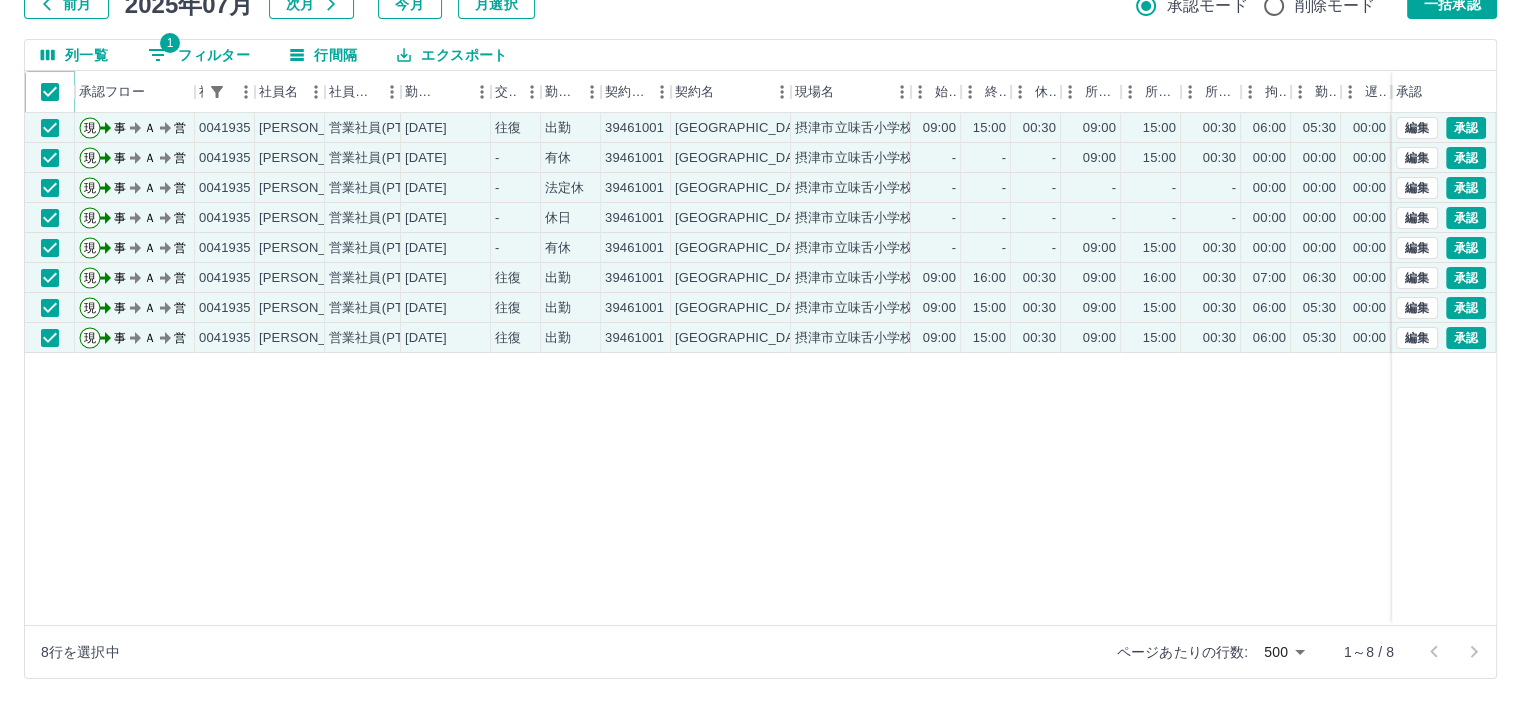 scroll, scrollTop: 0, scrollLeft: 104, axis: horizontal 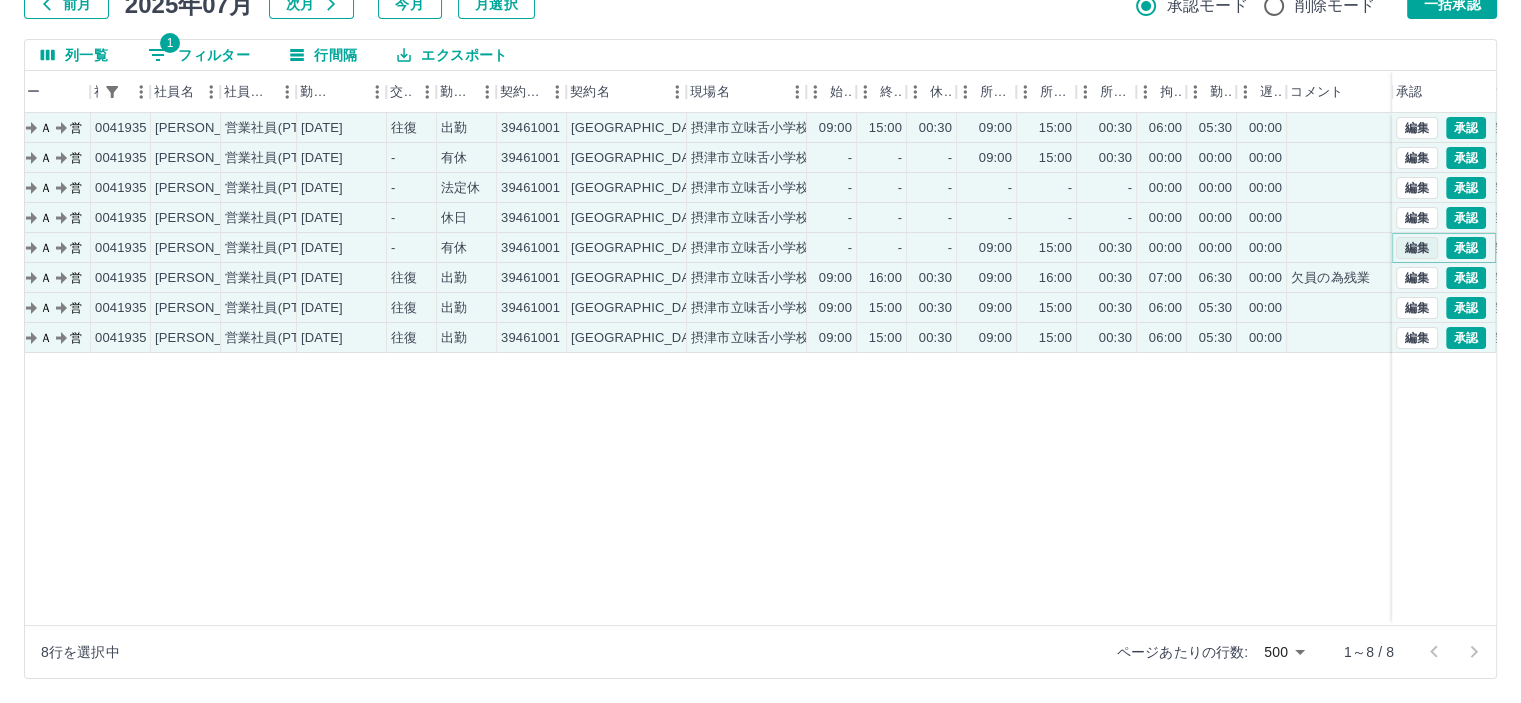 click on "編集" at bounding box center (1417, 248) 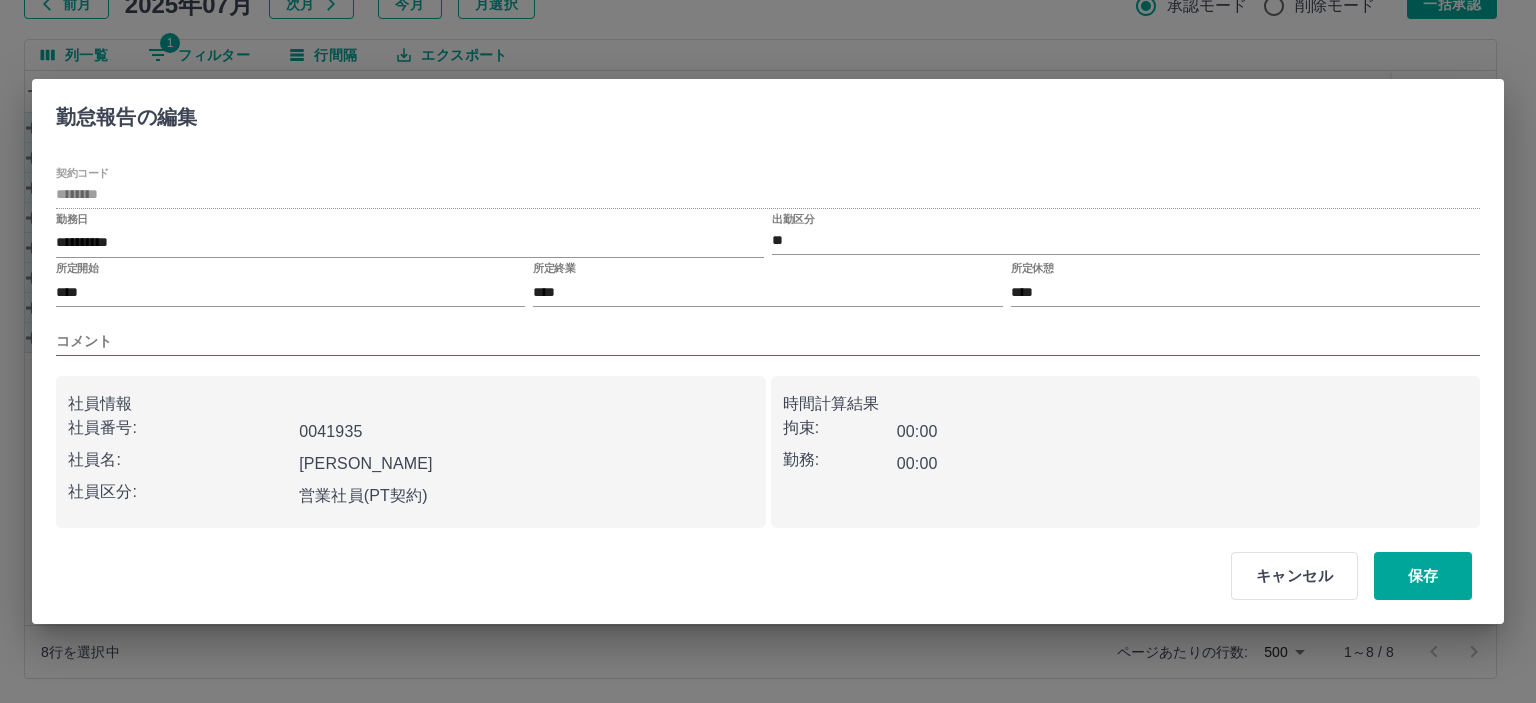 click on "コメント" at bounding box center [768, 341] 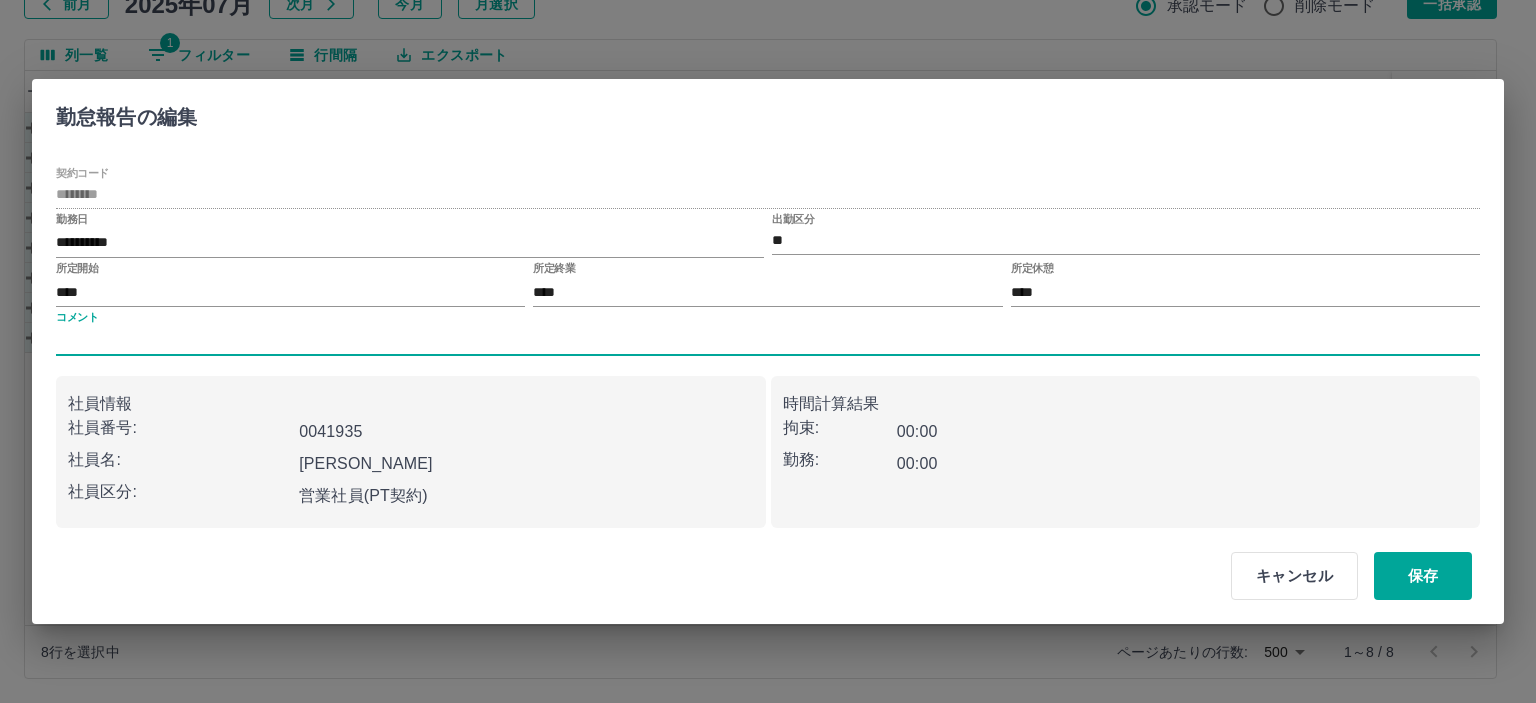 type on "****" 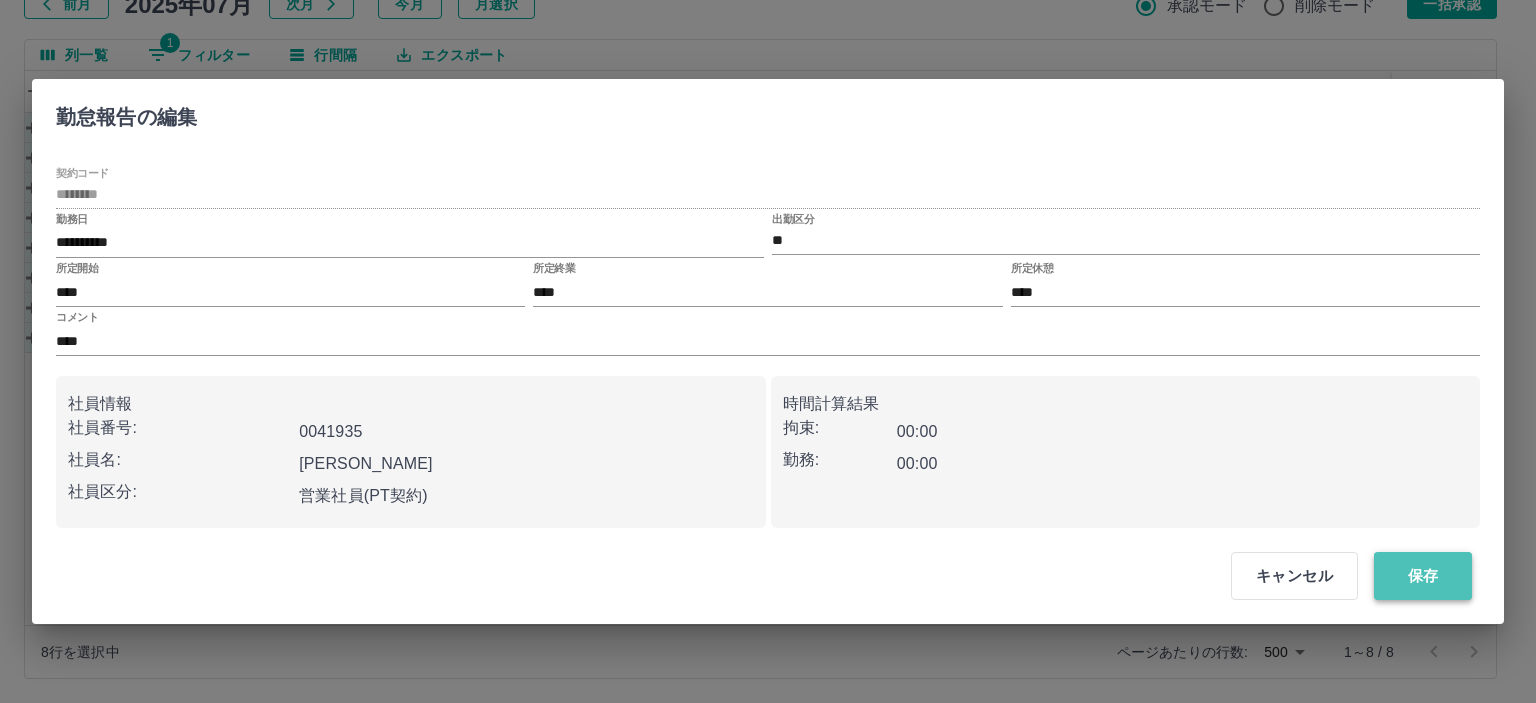 click on "保存" at bounding box center (1423, 576) 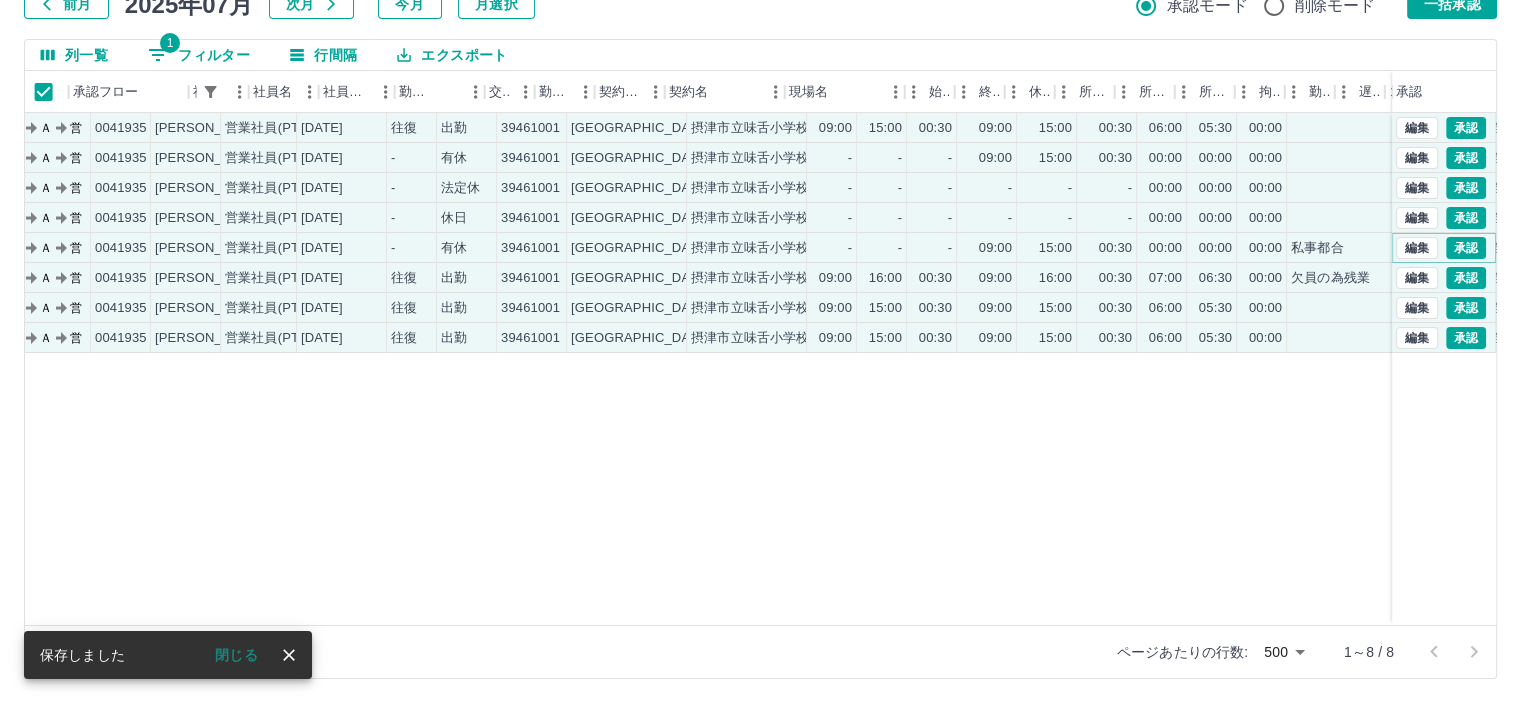 scroll, scrollTop: 0, scrollLeft: 0, axis: both 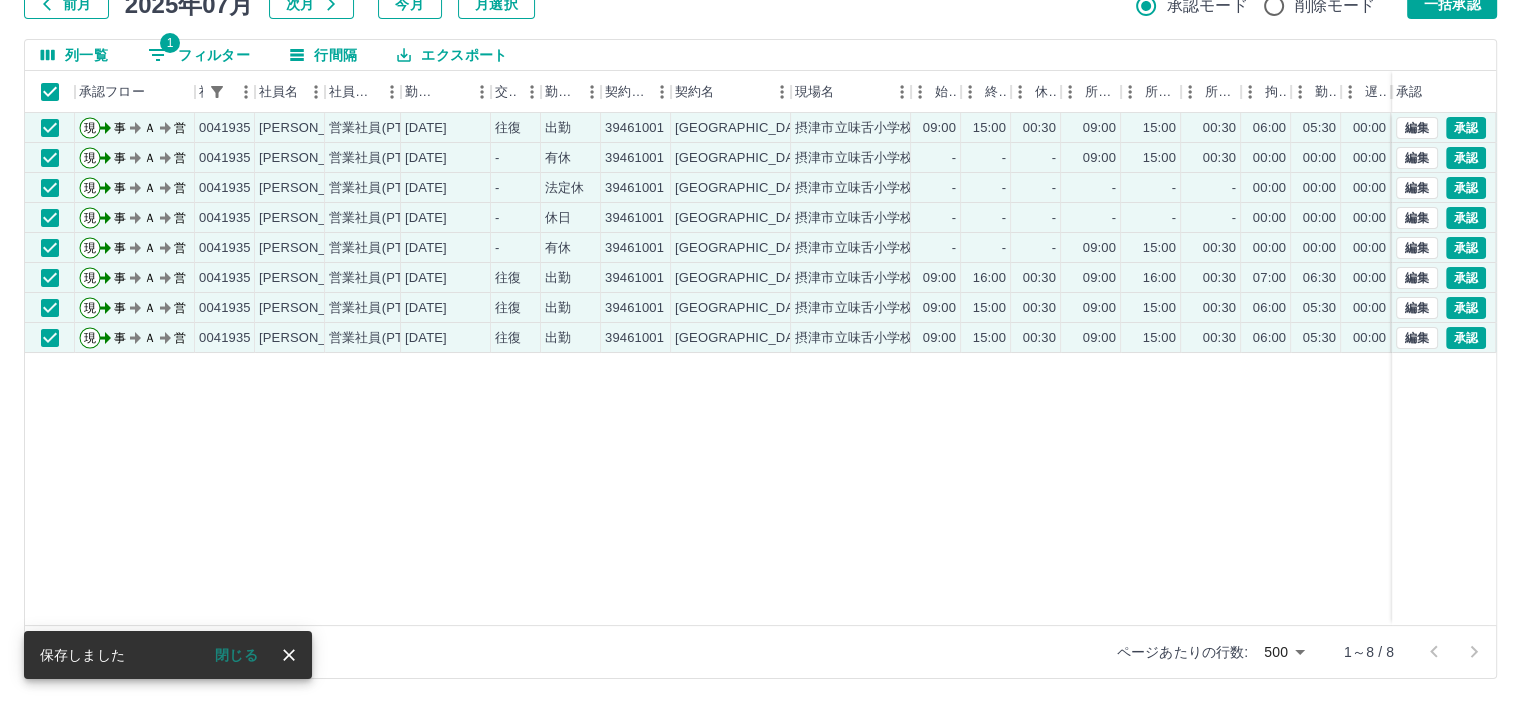 drag, startPoint x: 459, startPoint y: 603, endPoint x: 618, endPoint y: 603, distance: 159 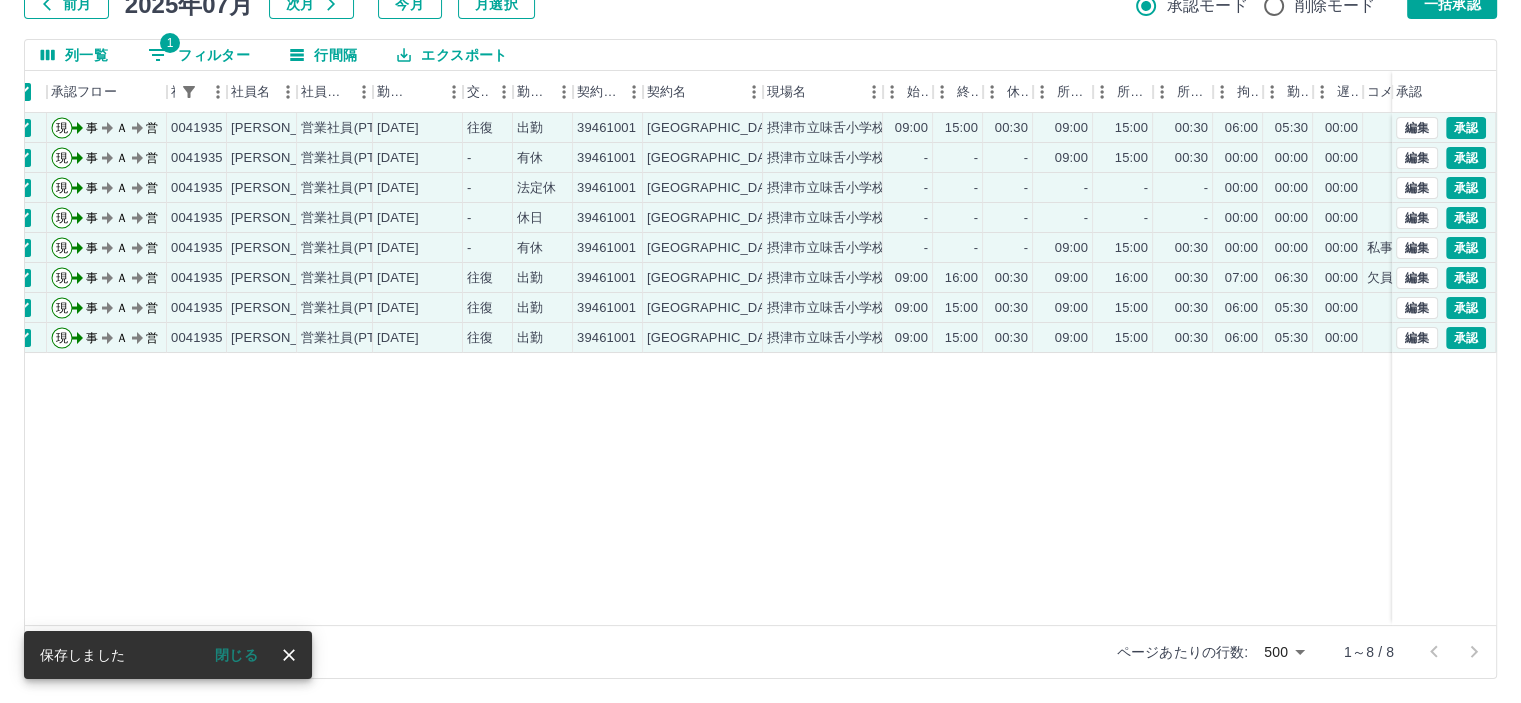 scroll, scrollTop: 0, scrollLeft: 48, axis: horizontal 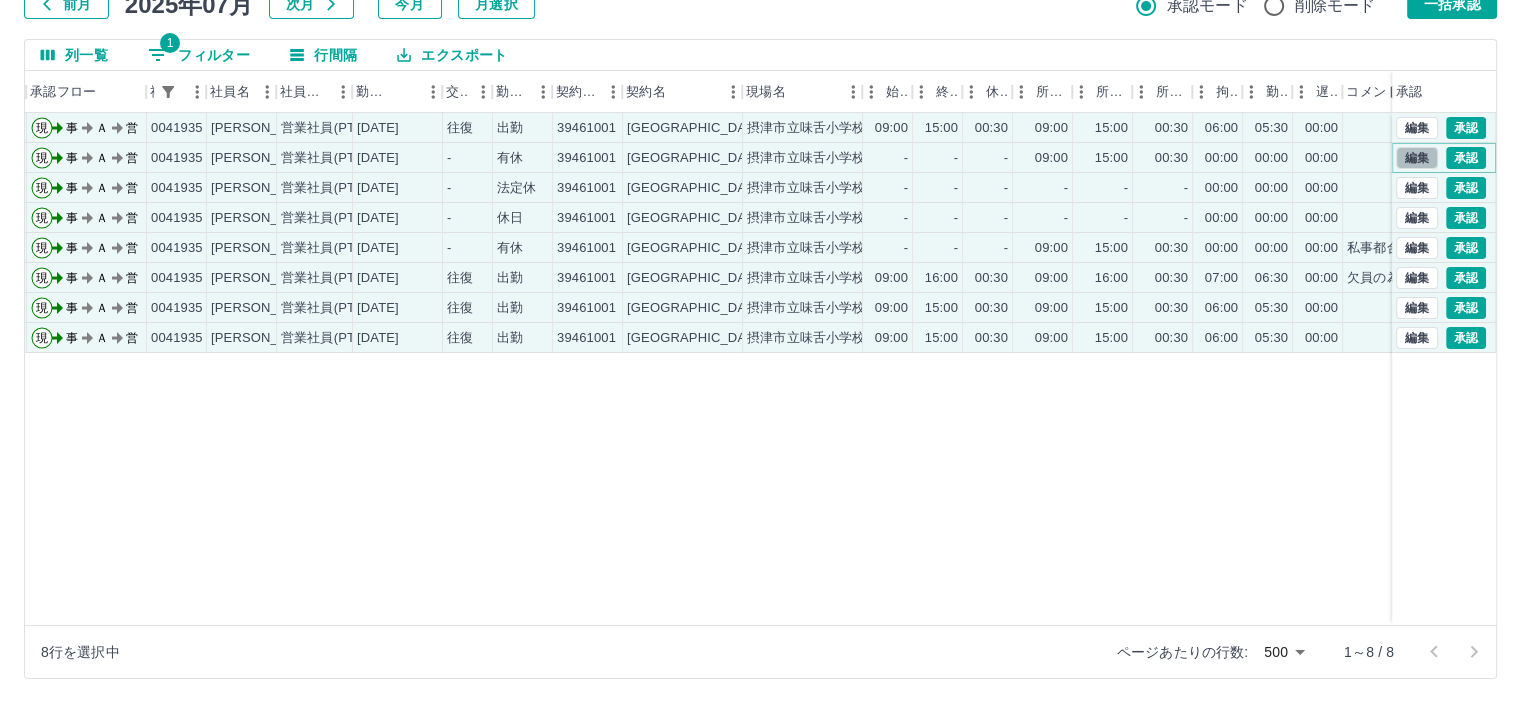 click on "編集" at bounding box center [1417, 158] 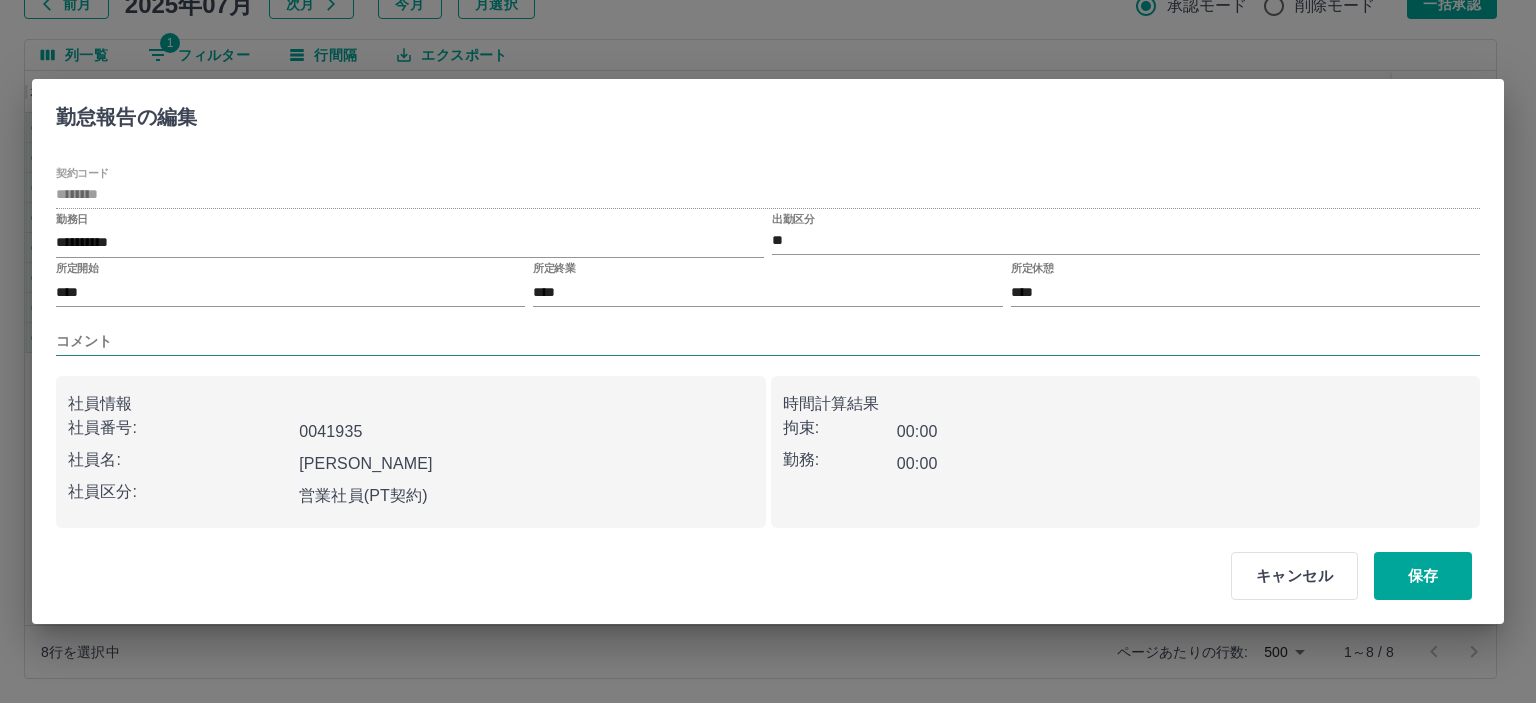 click on "コメント" at bounding box center (768, 341) 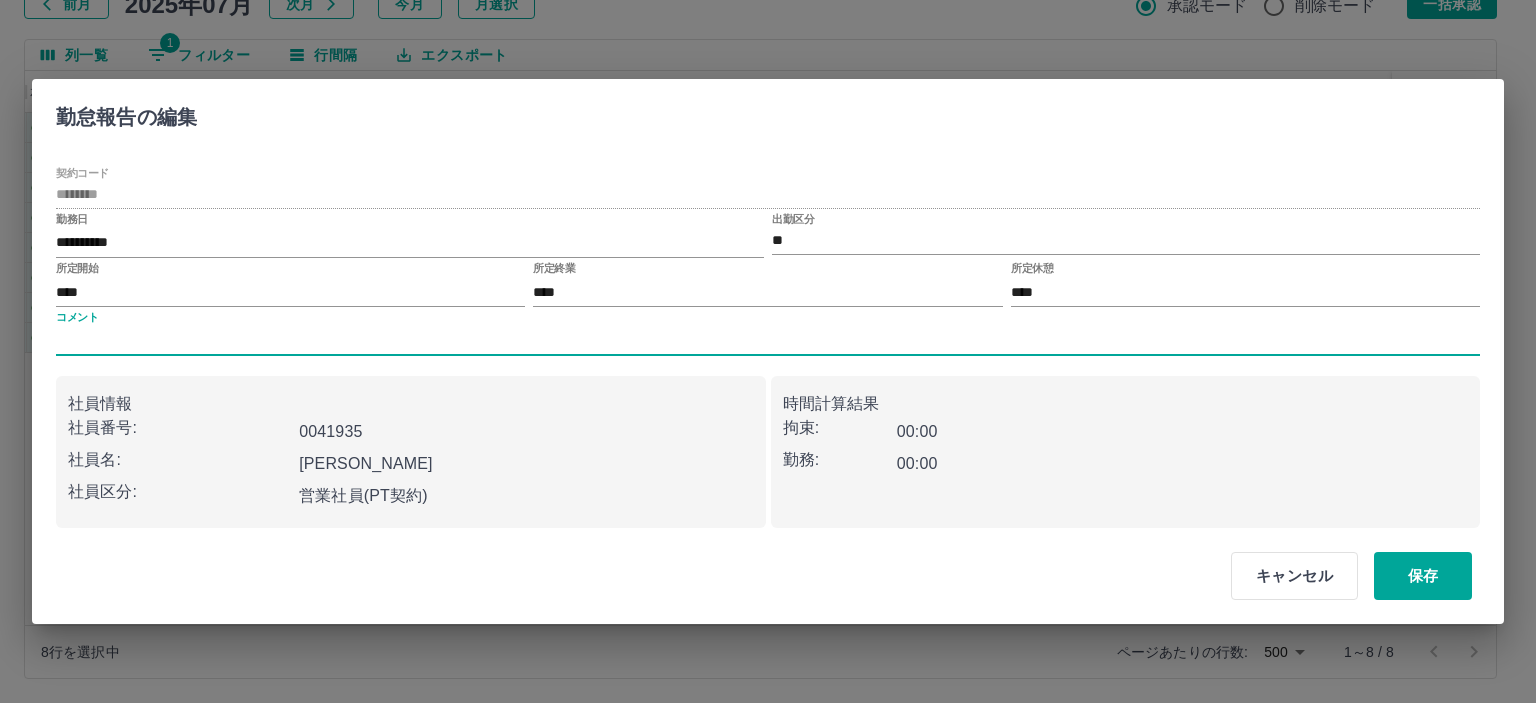 type on "****" 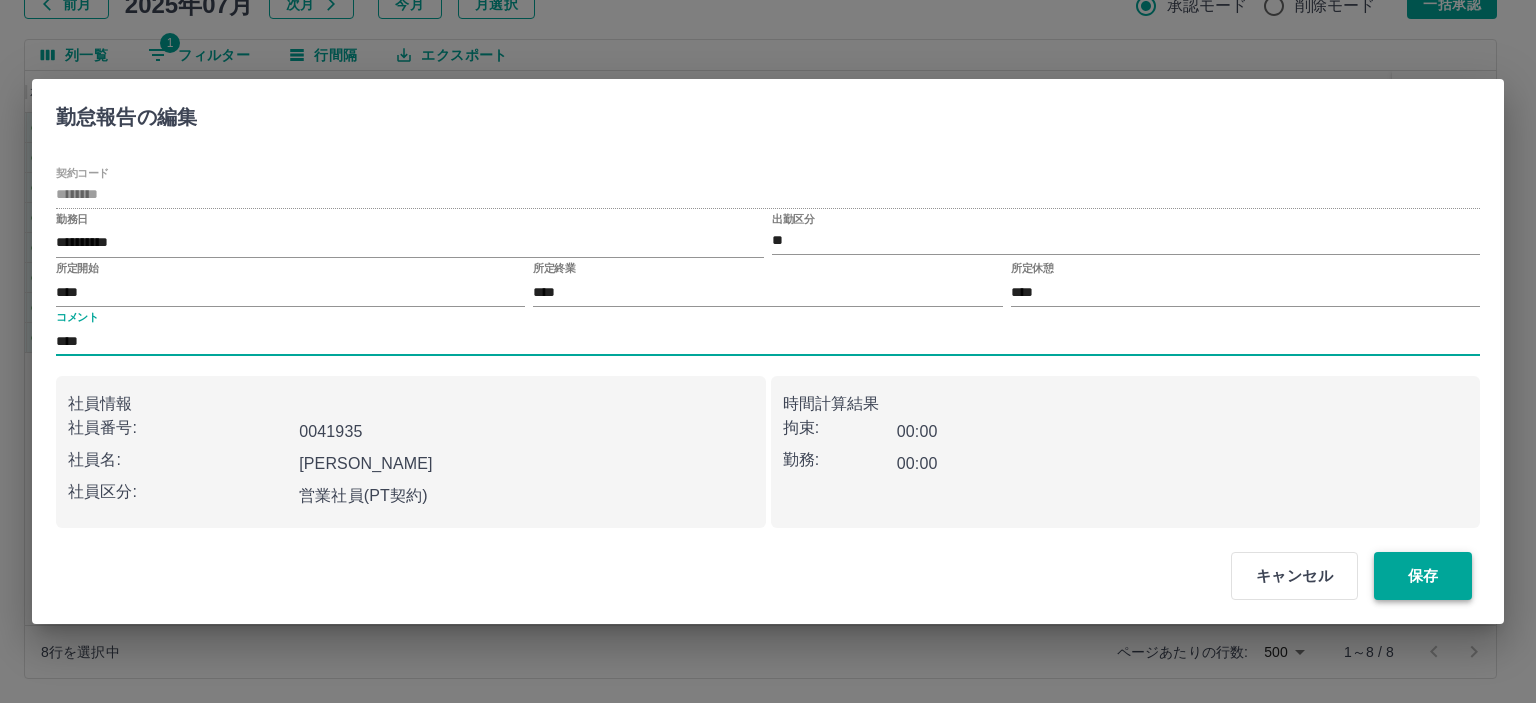 drag, startPoint x: 1455, startPoint y: 567, endPoint x: 1440, endPoint y: 558, distance: 17.492855 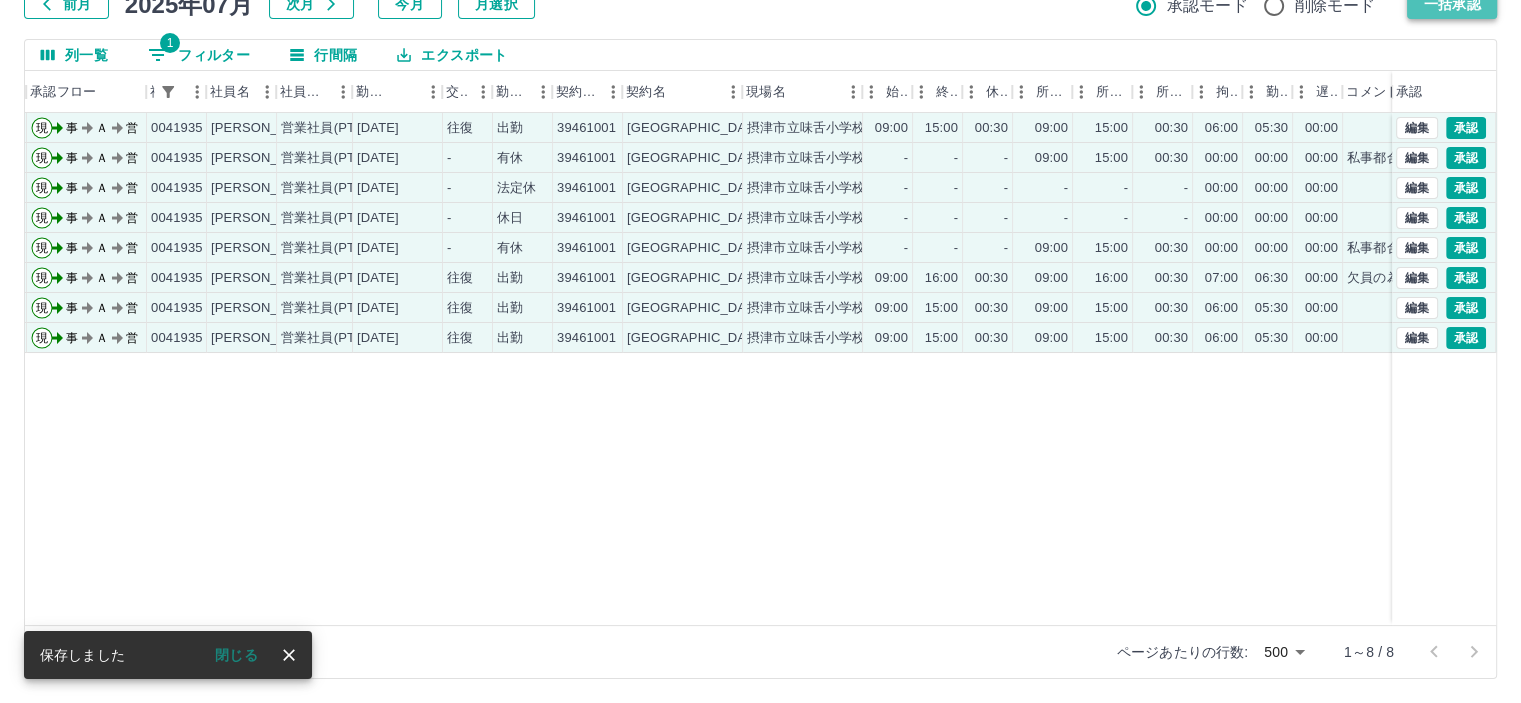 click on "一括承認" at bounding box center [1452, 4] 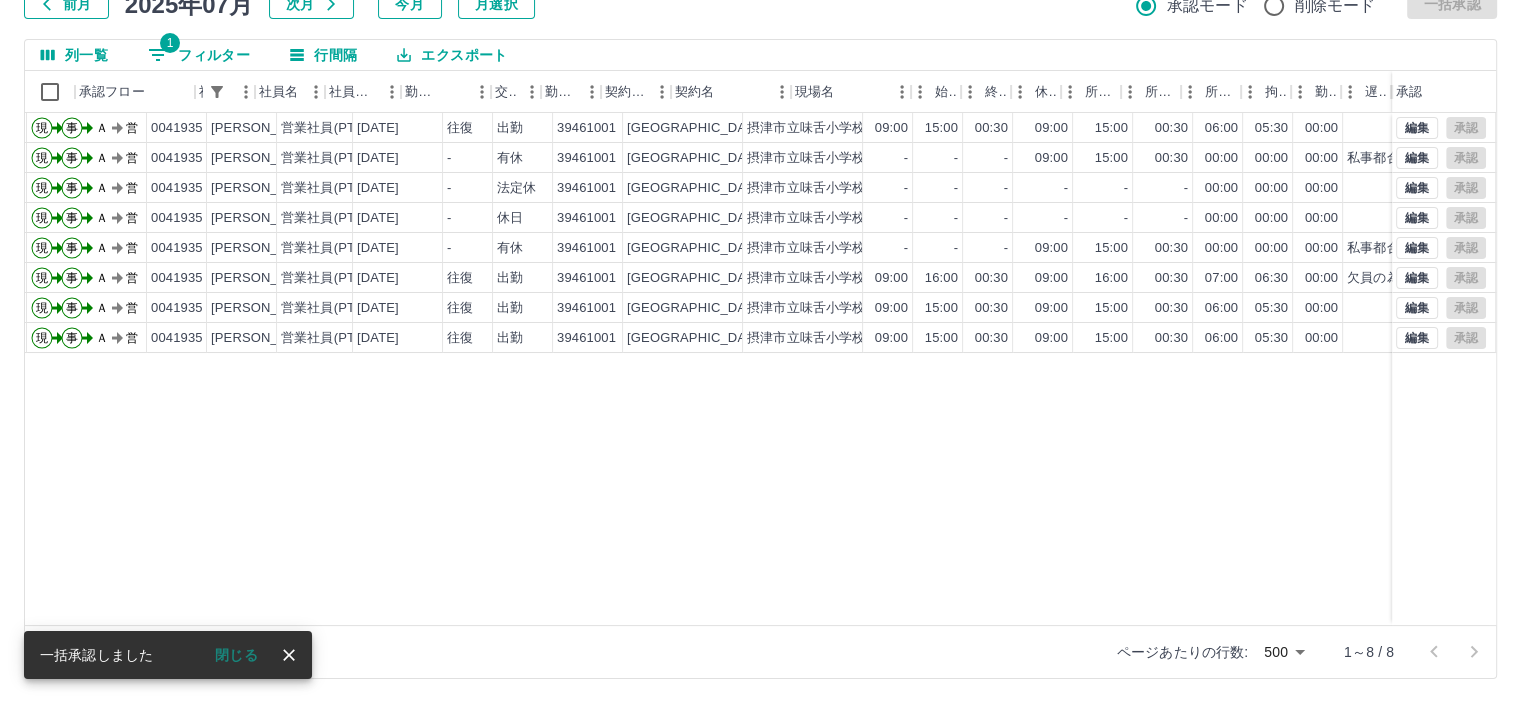 scroll, scrollTop: 0, scrollLeft: 0, axis: both 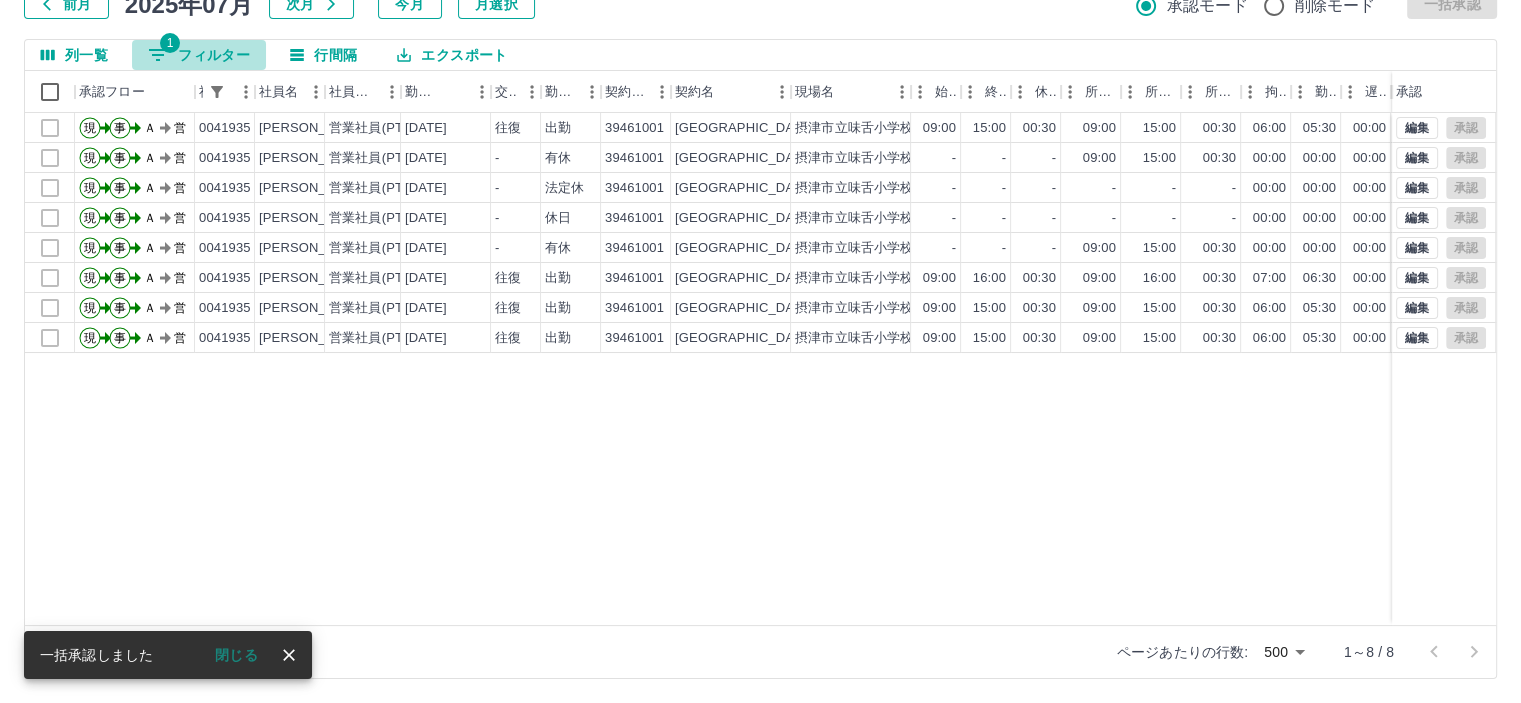 click on "1 フィルター" at bounding box center [199, 55] 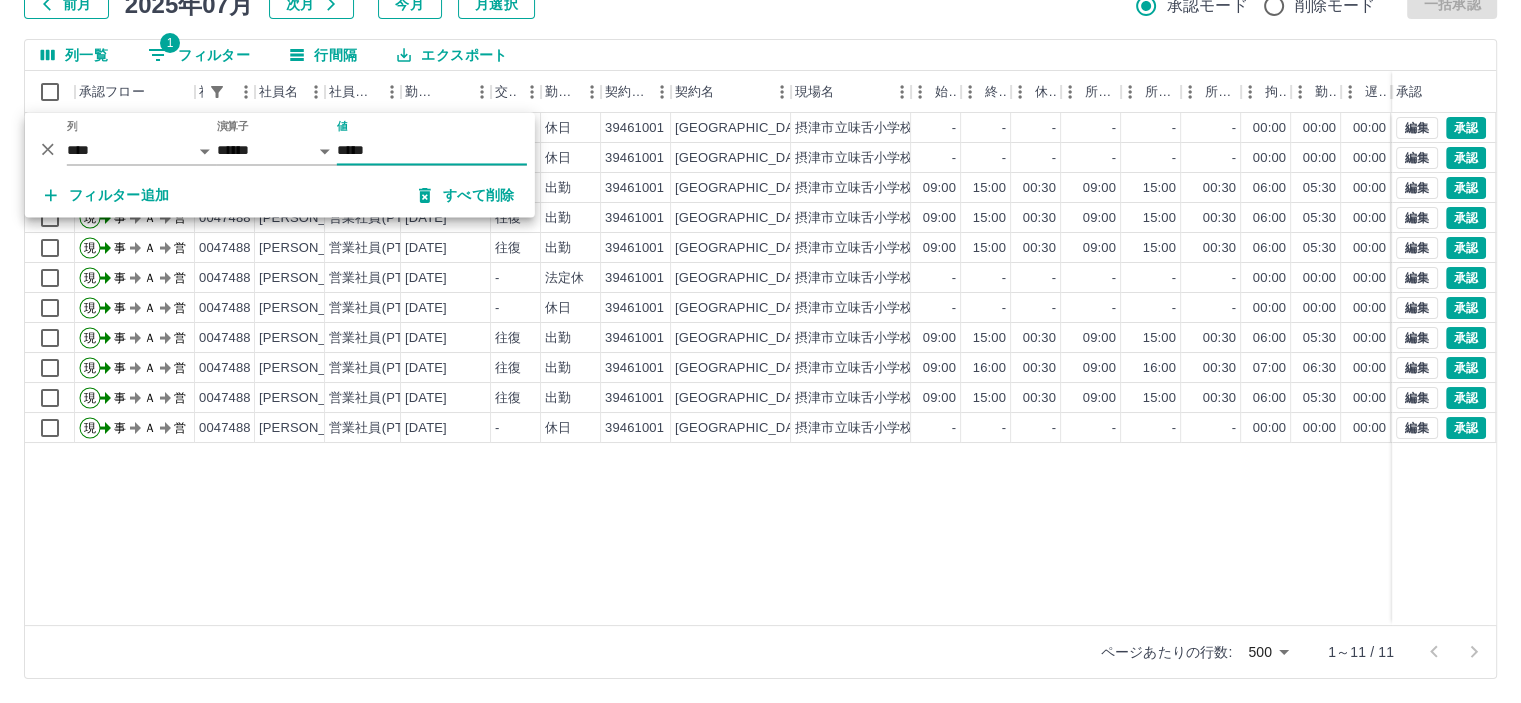 type on "*****" 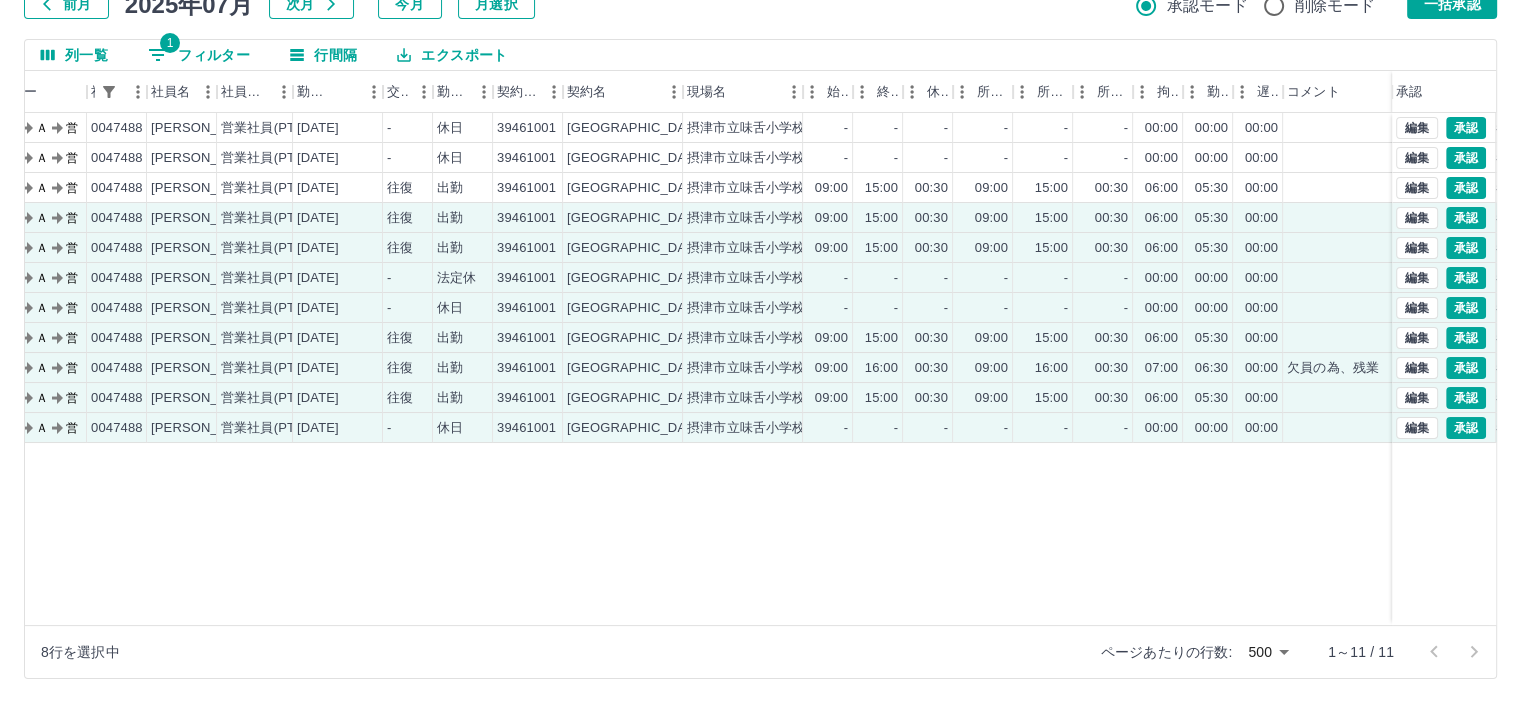 scroll, scrollTop: 0, scrollLeft: 0, axis: both 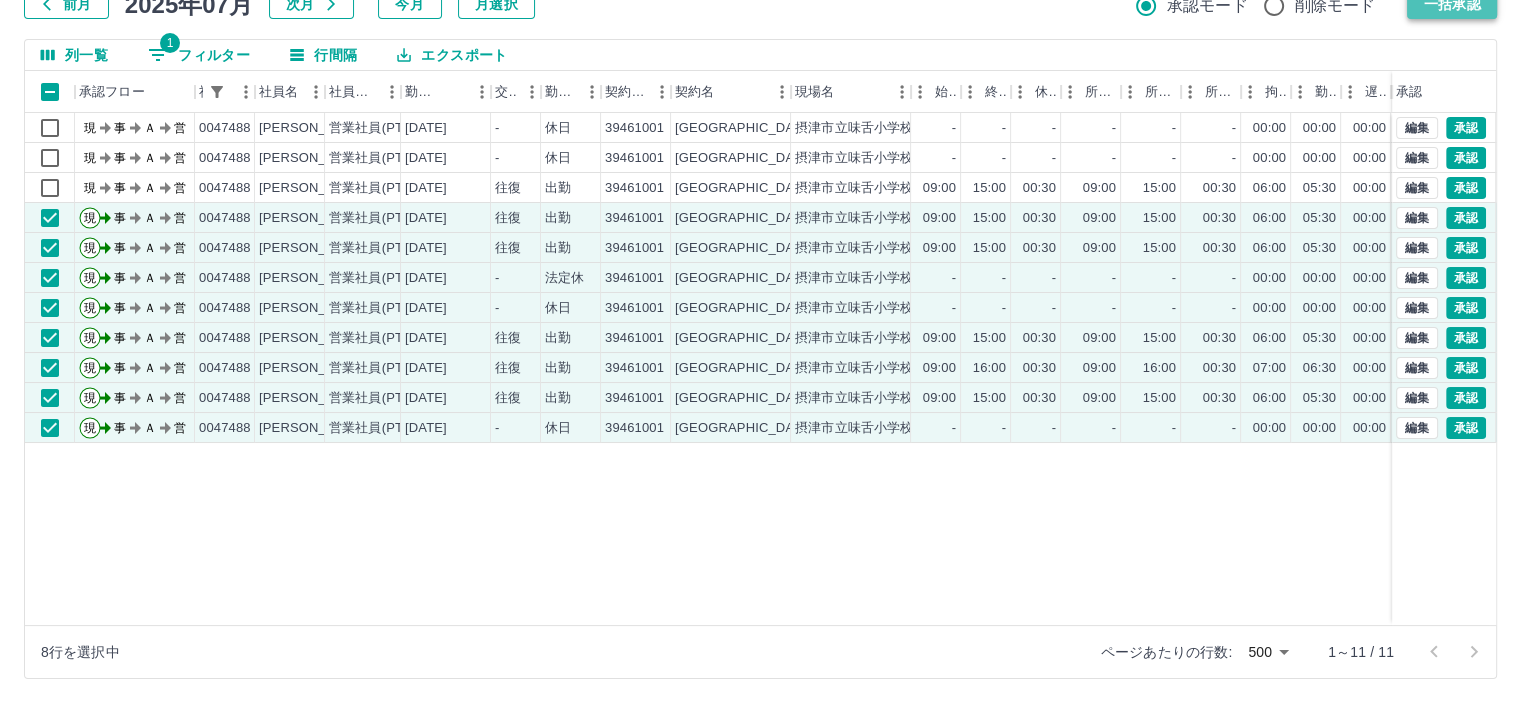 click on "一括承認" at bounding box center (1452, 4) 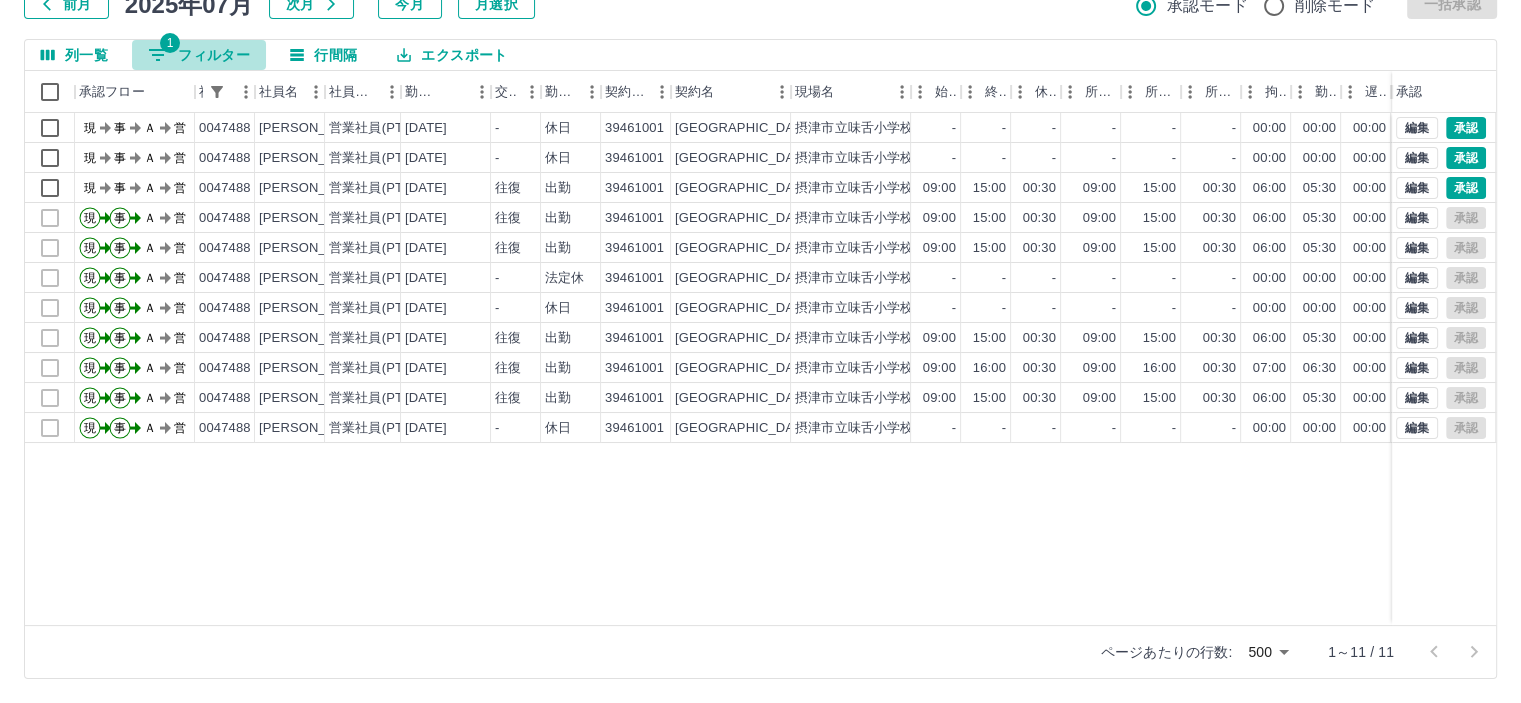 click on "1 フィルター" at bounding box center [199, 55] 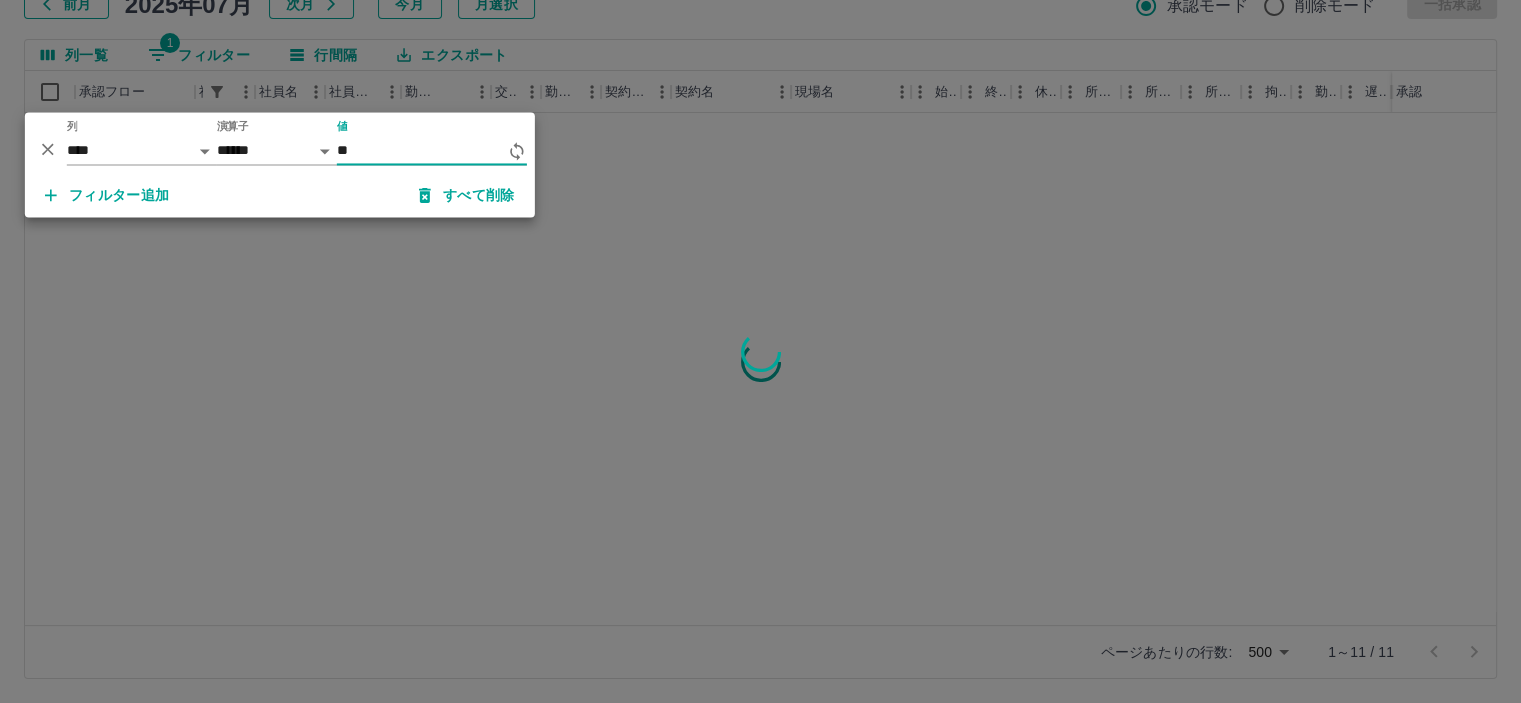 type on "*" 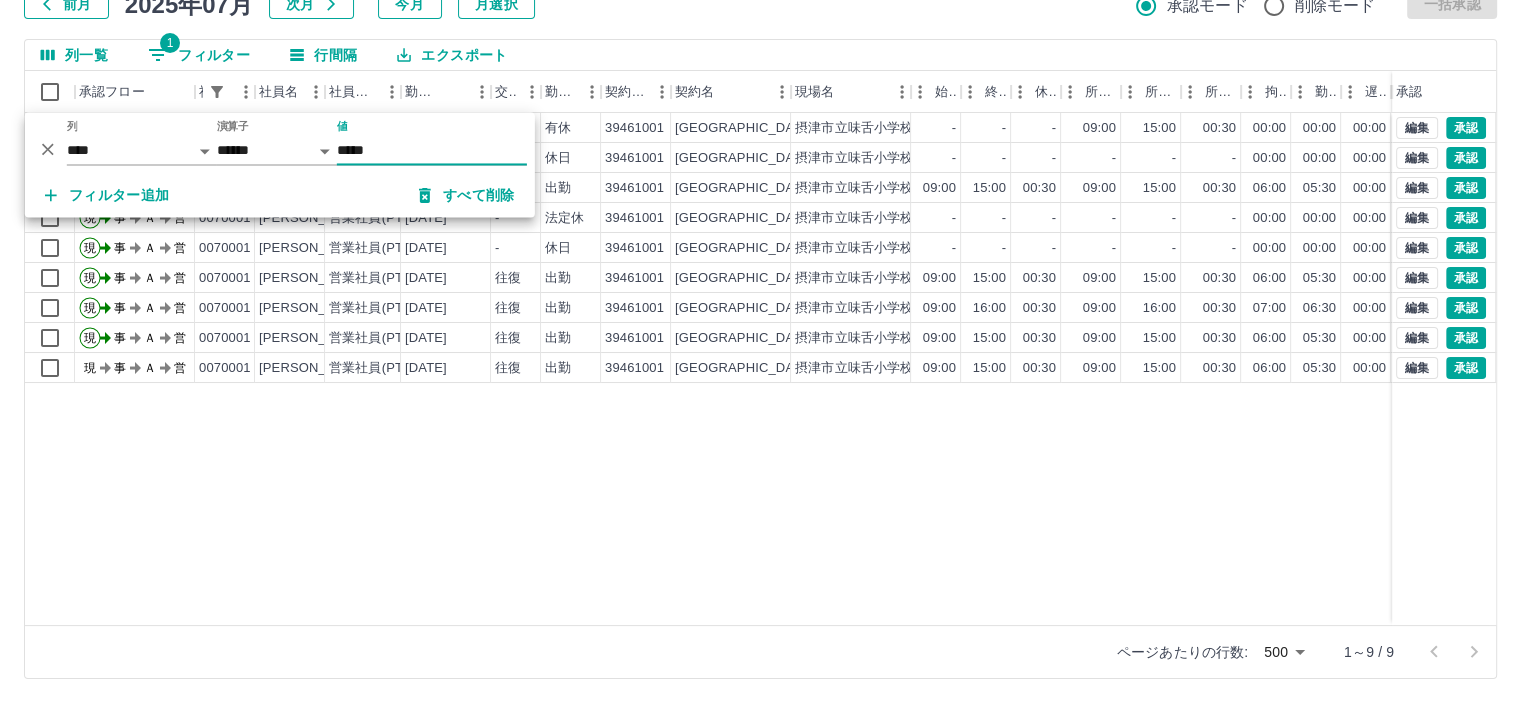 type on "*****" 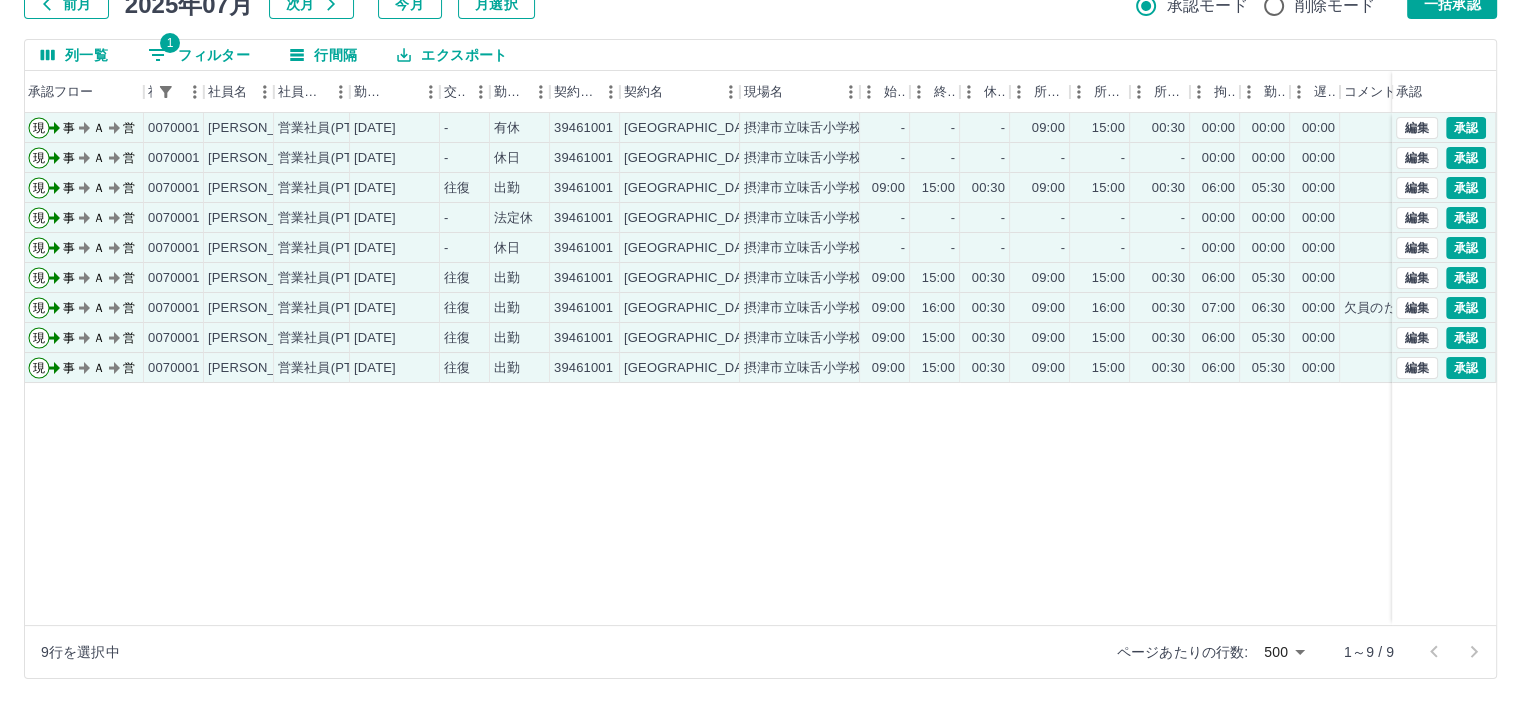 scroll, scrollTop: 0, scrollLeft: 52, axis: horizontal 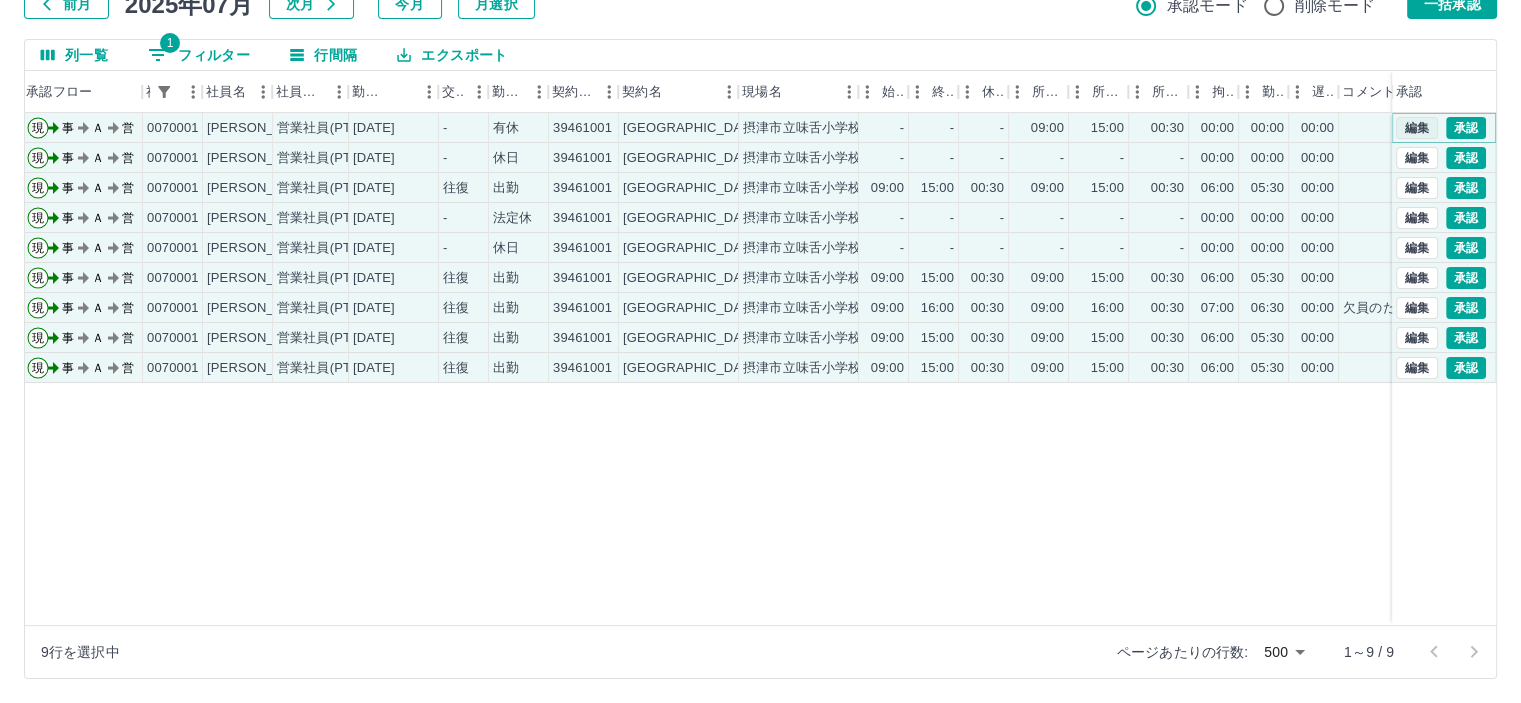 click on "編集" at bounding box center [1417, 128] 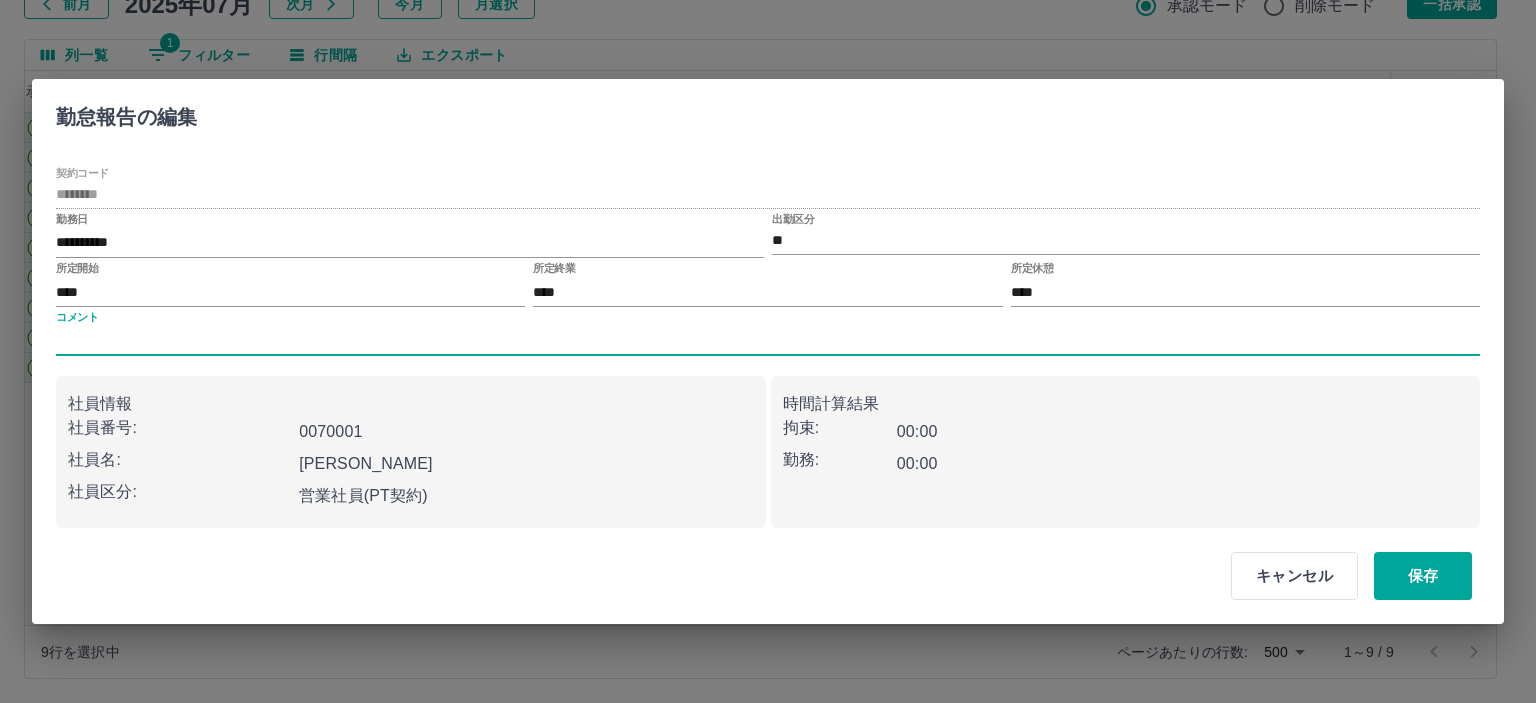 click on "コメント" at bounding box center [768, 341] 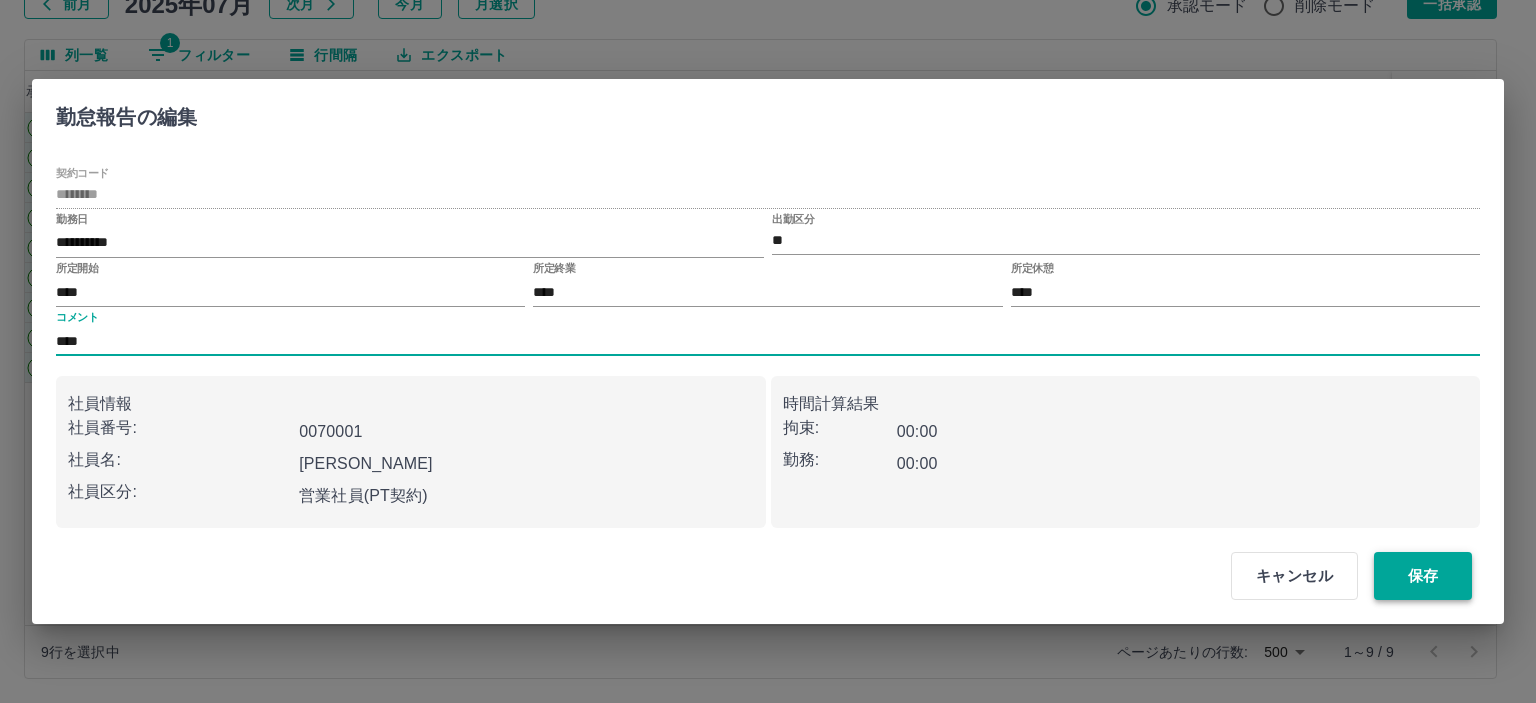 drag, startPoint x: 1444, startPoint y: 566, endPoint x: 1438, endPoint y: 556, distance: 11.661903 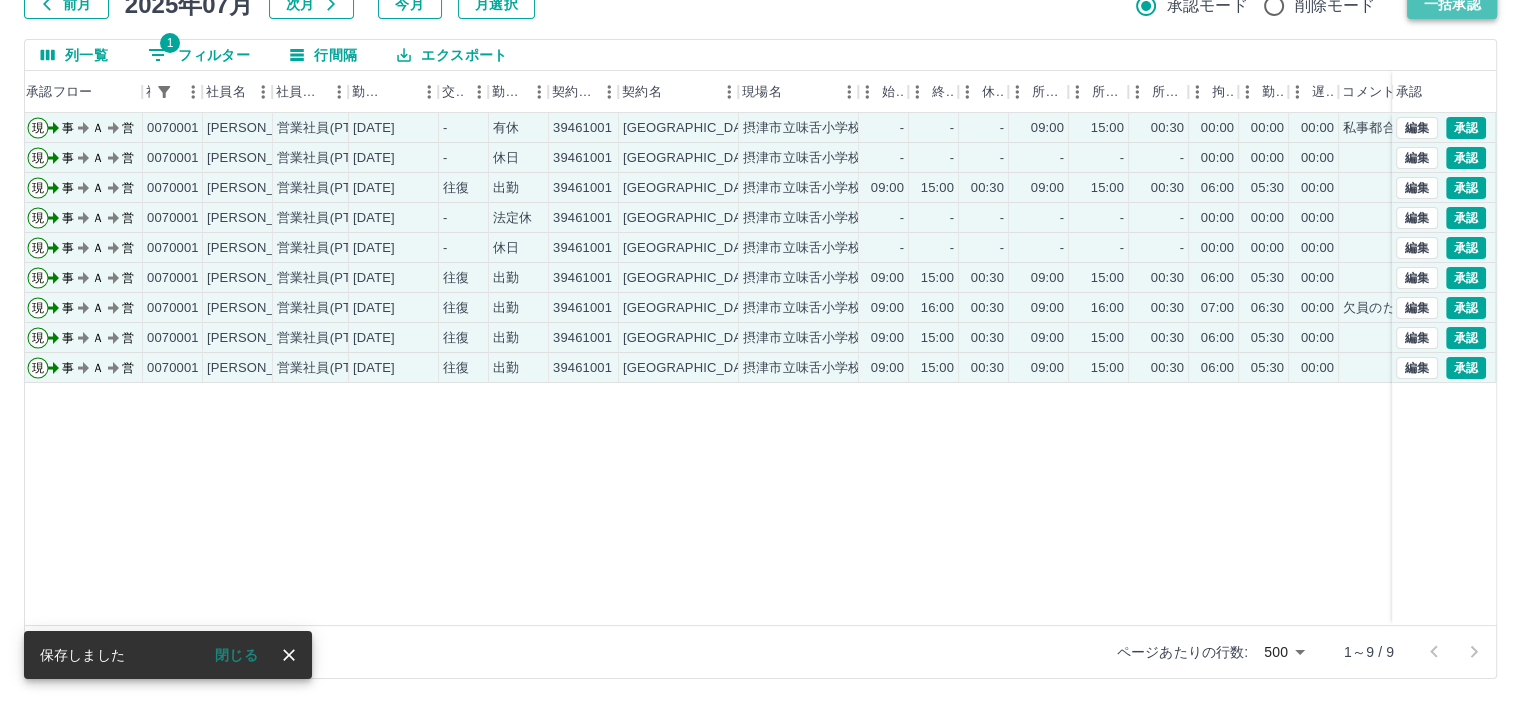 click on "一括承認" at bounding box center (1452, 4) 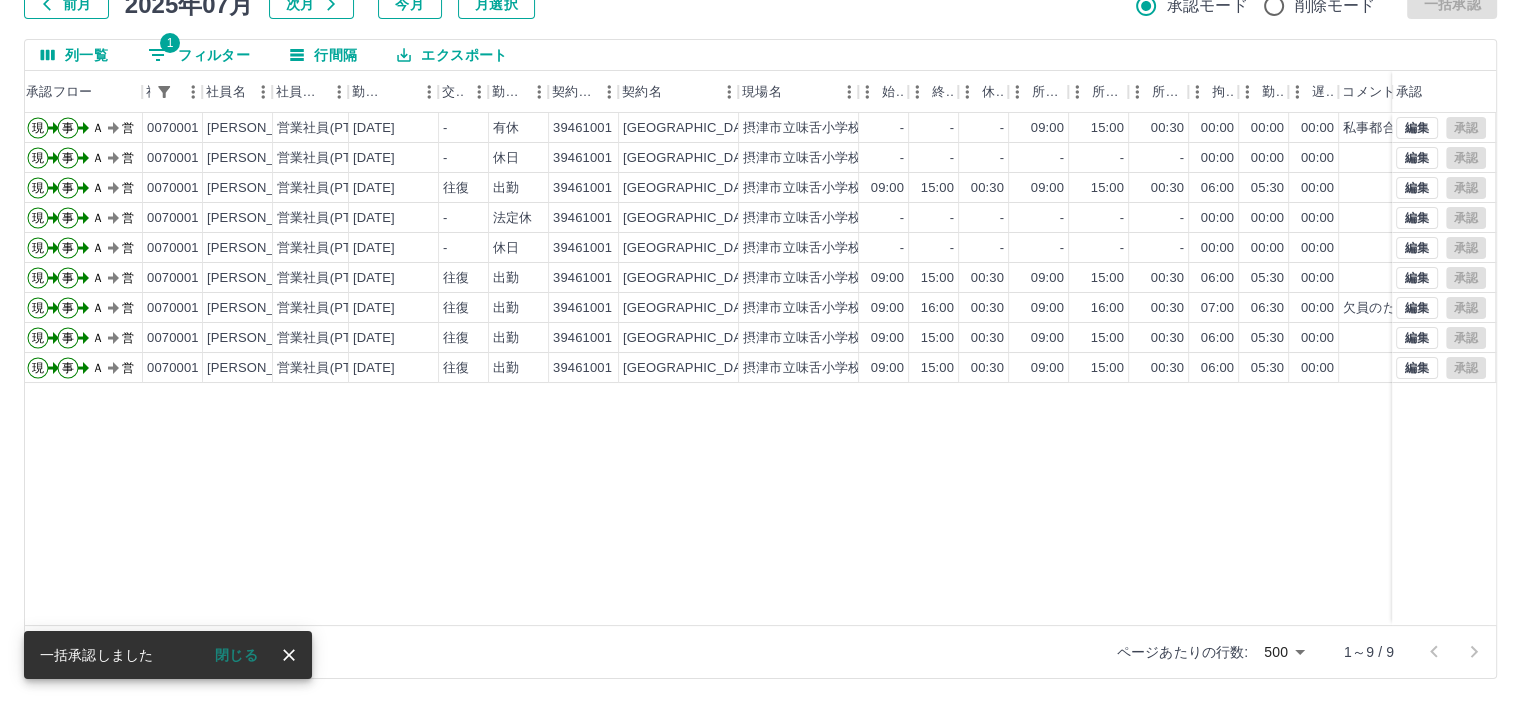 scroll, scrollTop: 0, scrollLeft: 0, axis: both 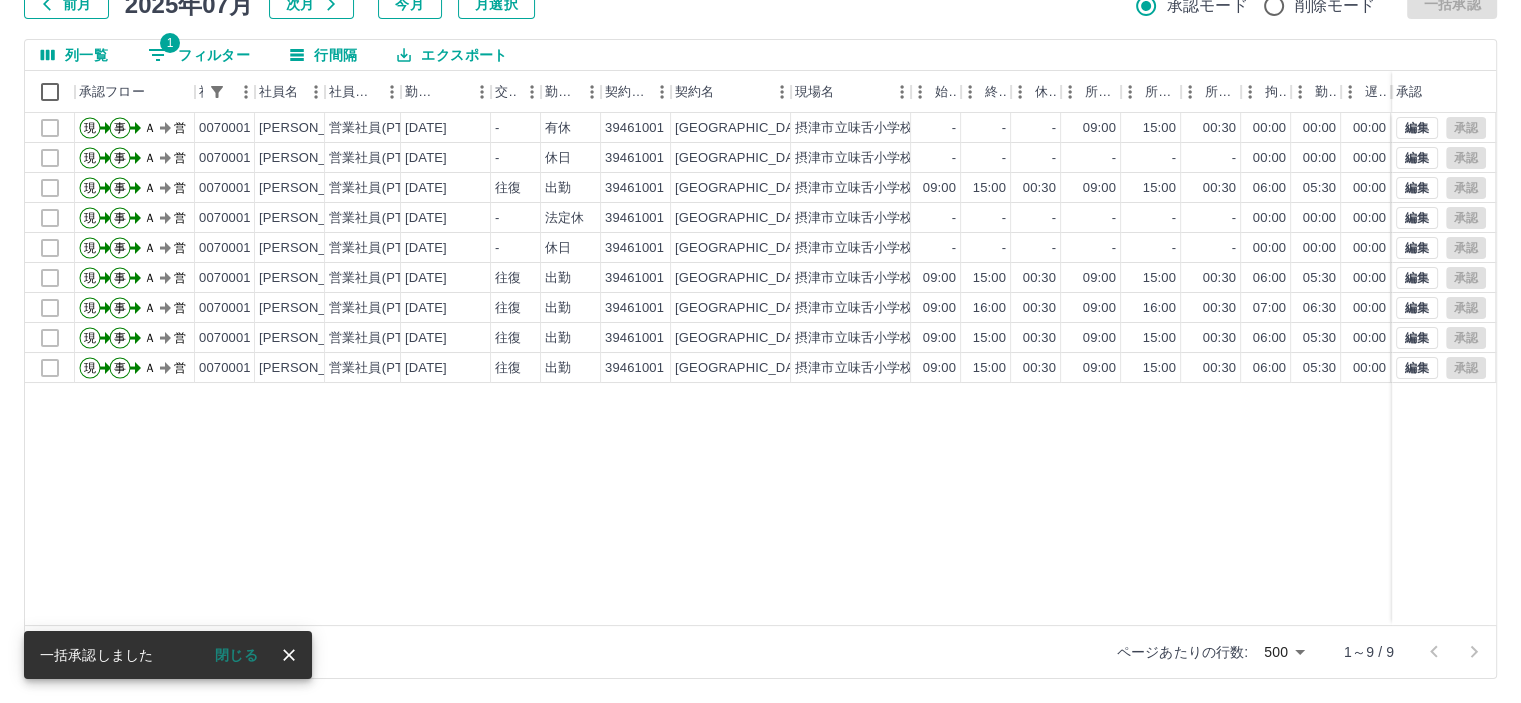 click on "1 フィルター" at bounding box center [199, 55] 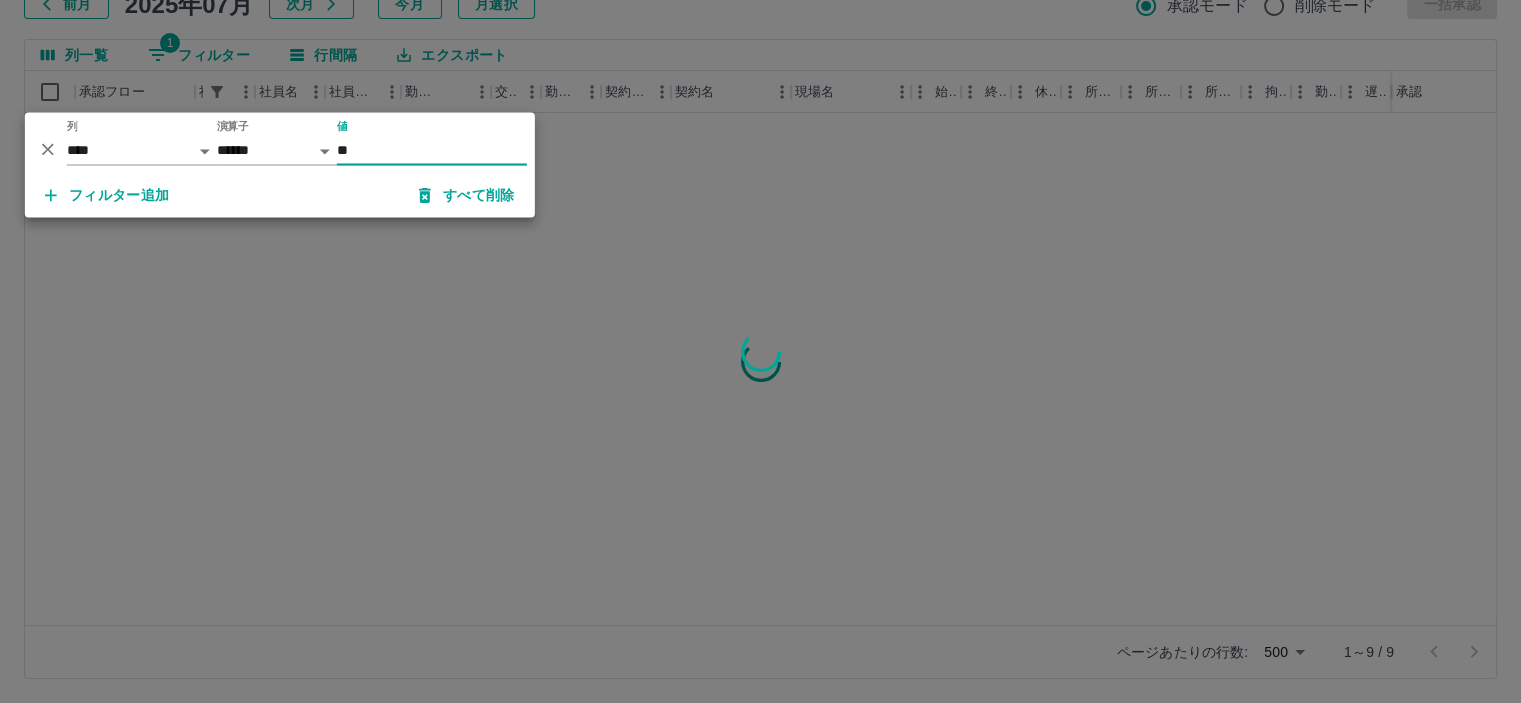 type on "*" 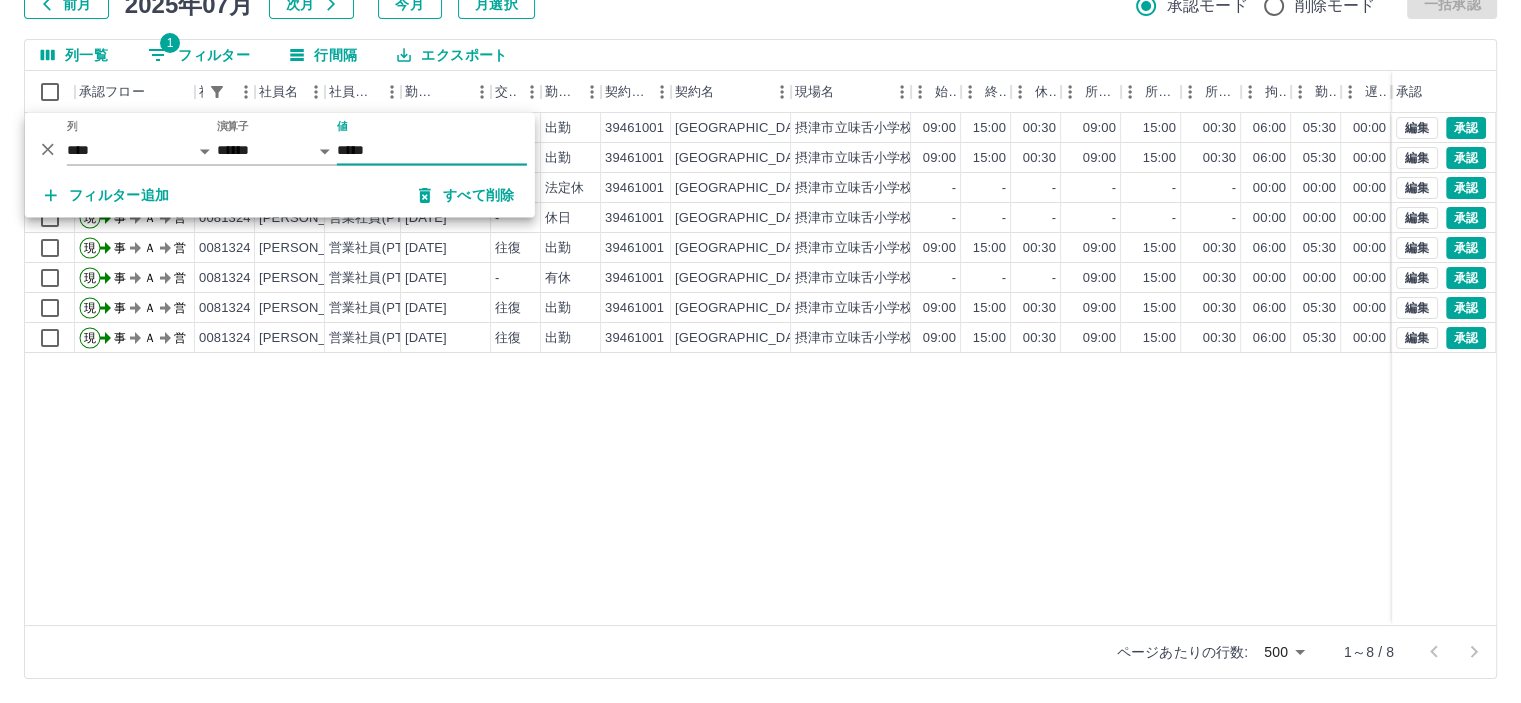 type on "*****" 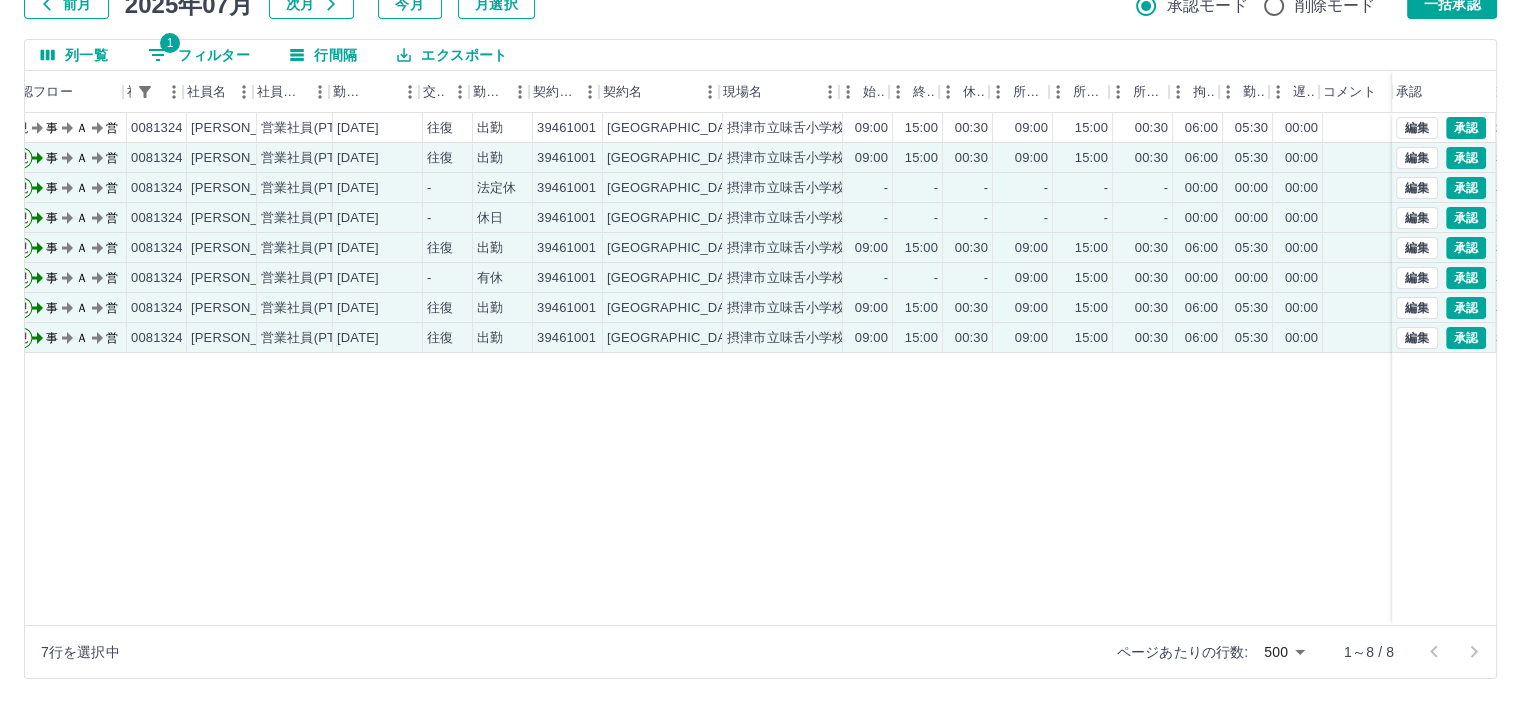 scroll, scrollTop: 0, scrollLeft: 72, axis: horizontal 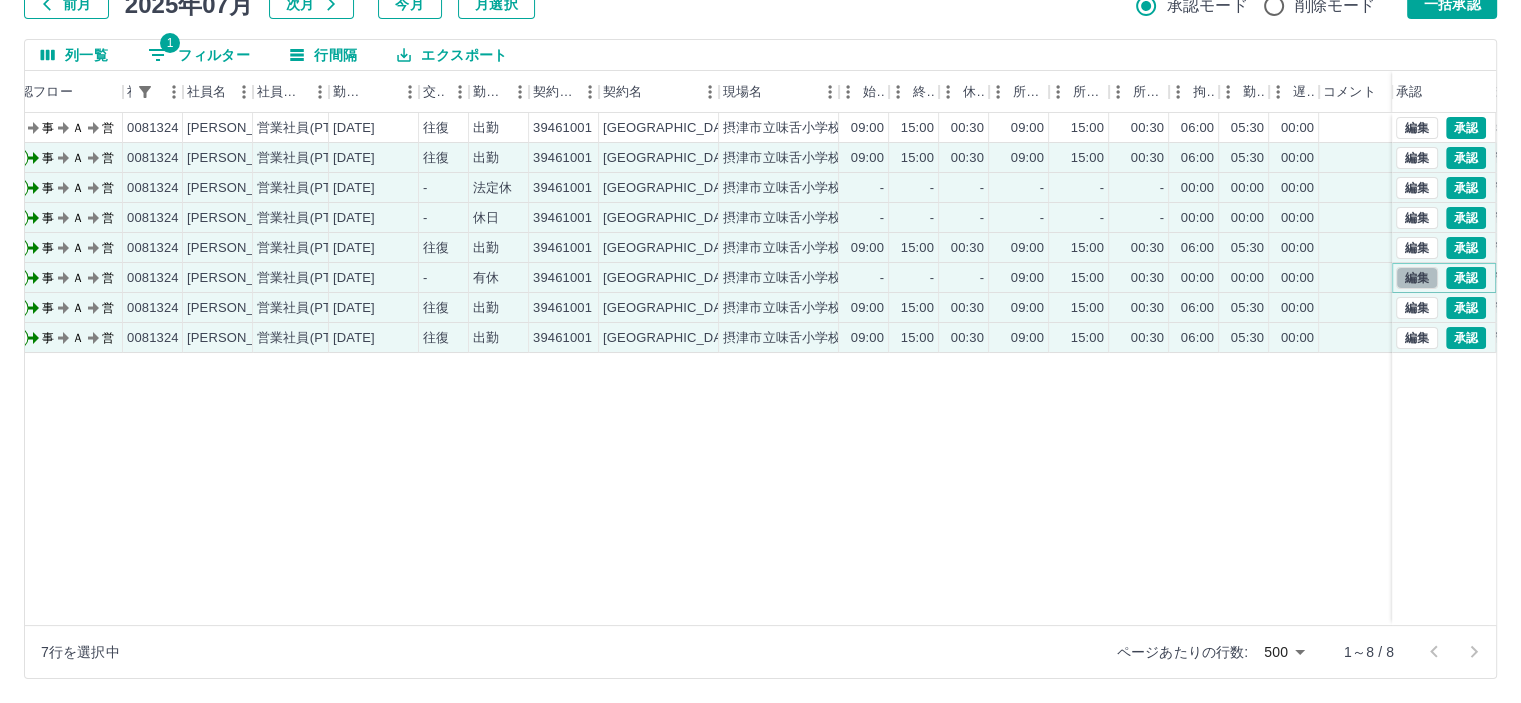 click on "編集" at bounding box center [1417, 278] 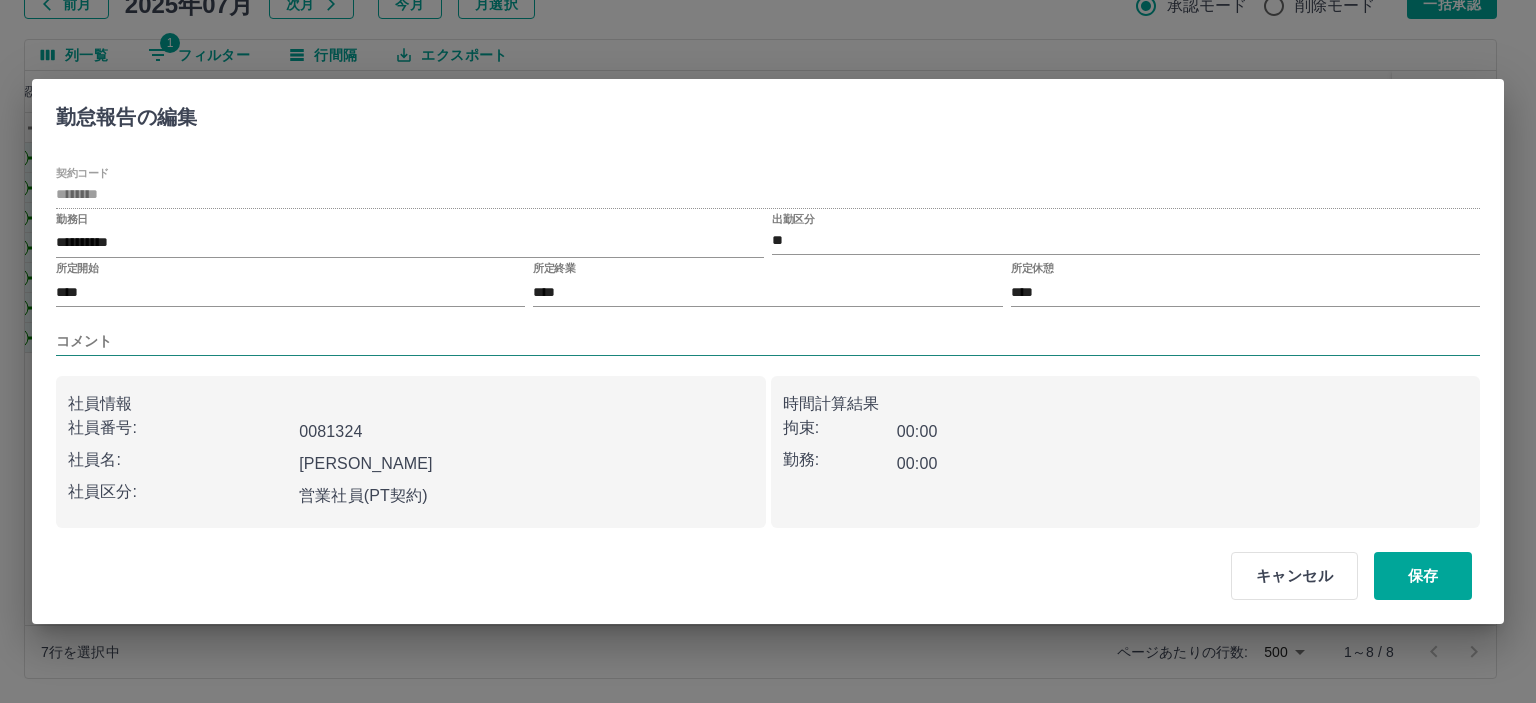 click on "コメント" at bounding box center [768, 341] 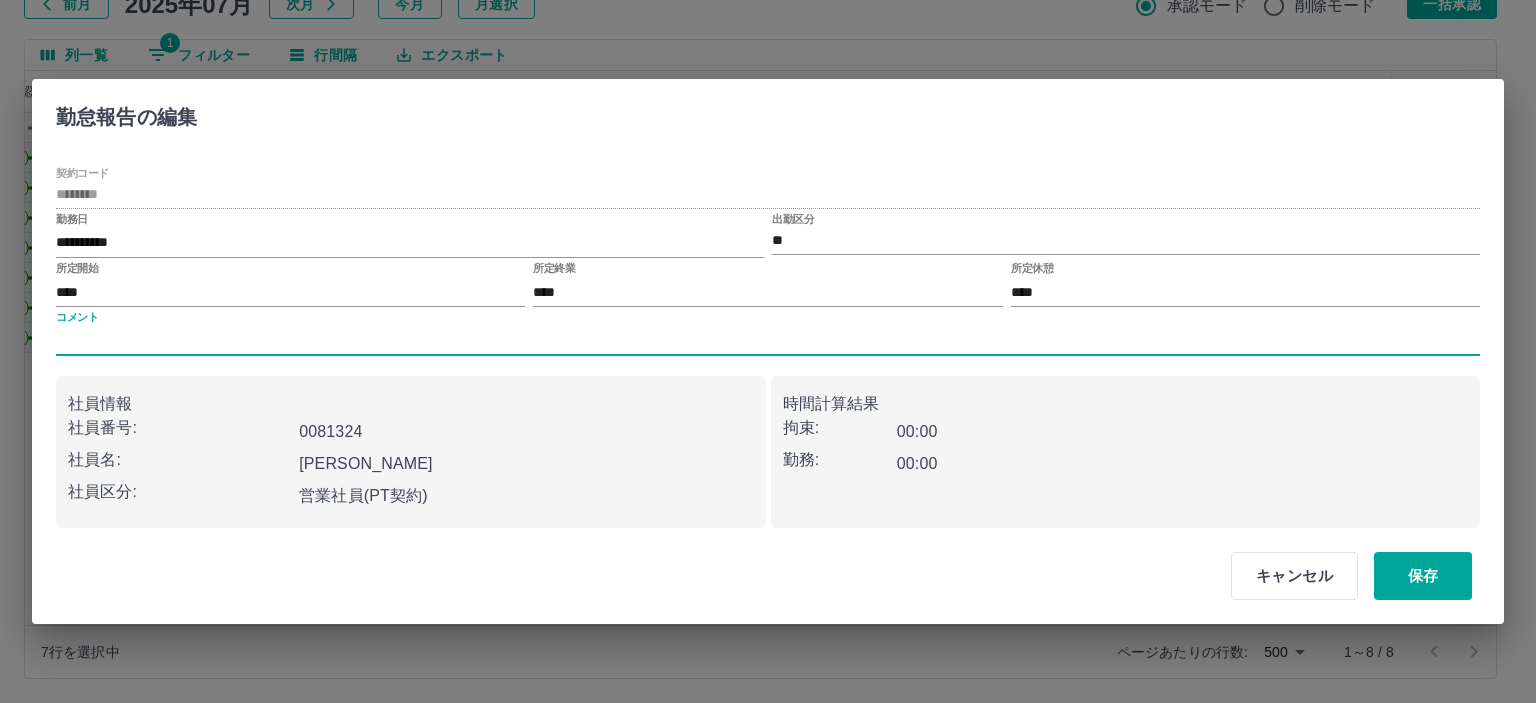 type on "****" 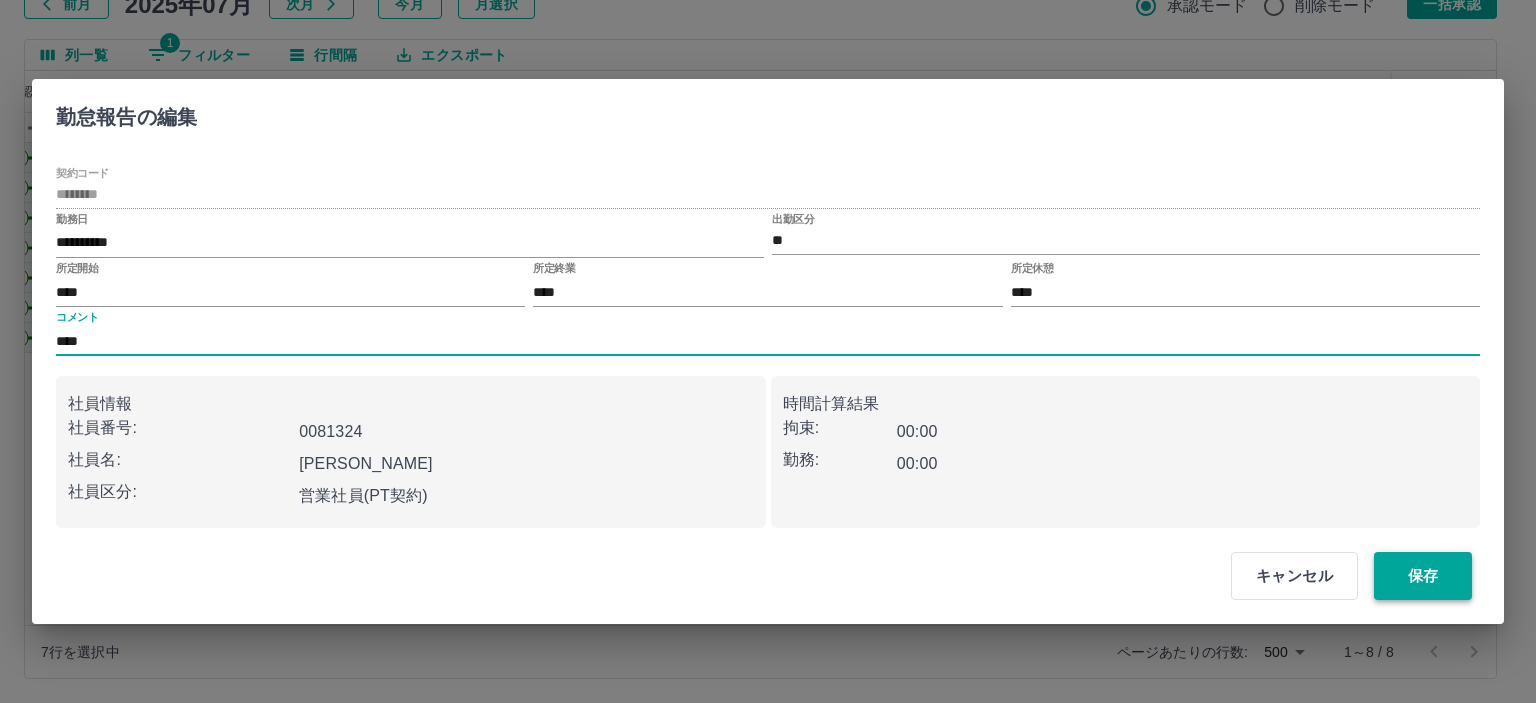 click on "保存" at bounding box center [1423, 576] 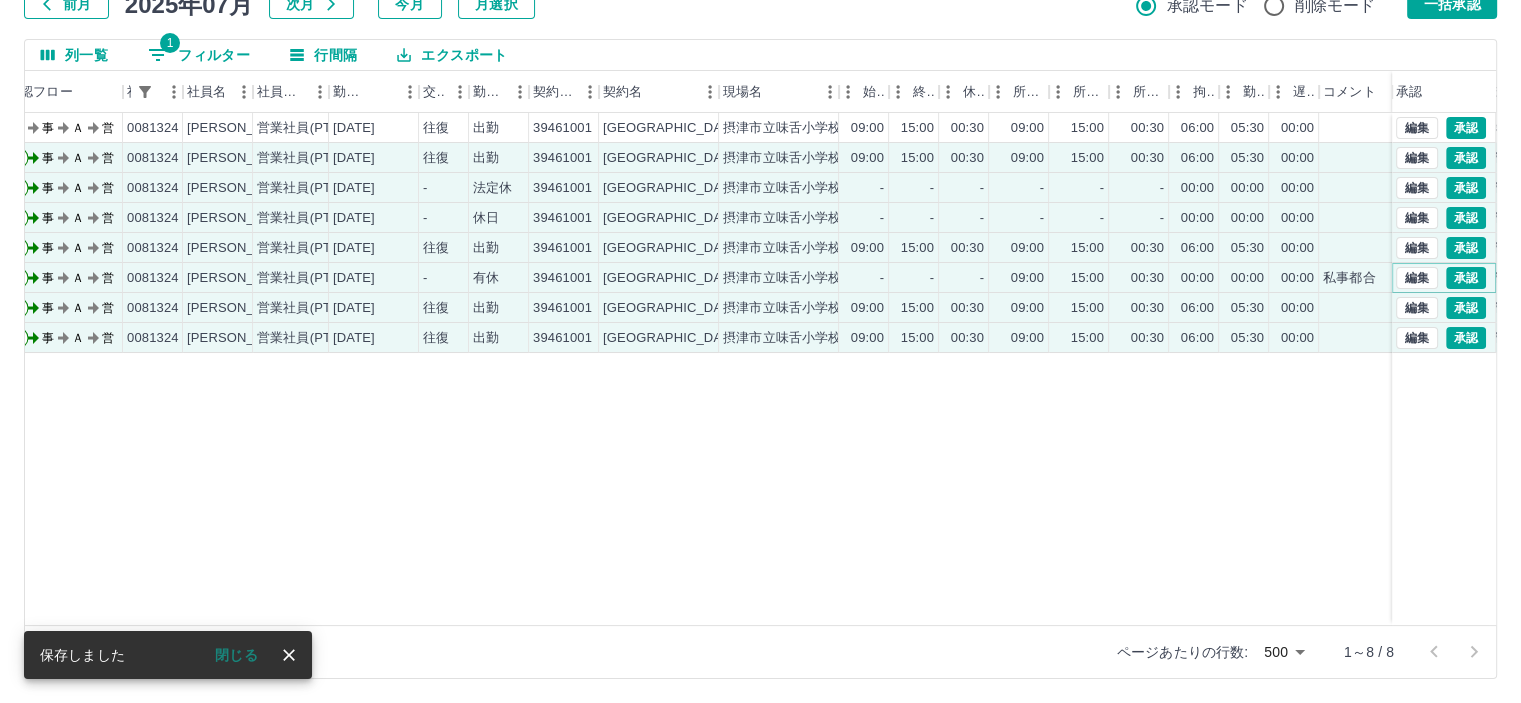 scroll, scrollTop: 0, scrollLeft: 0, axis: both 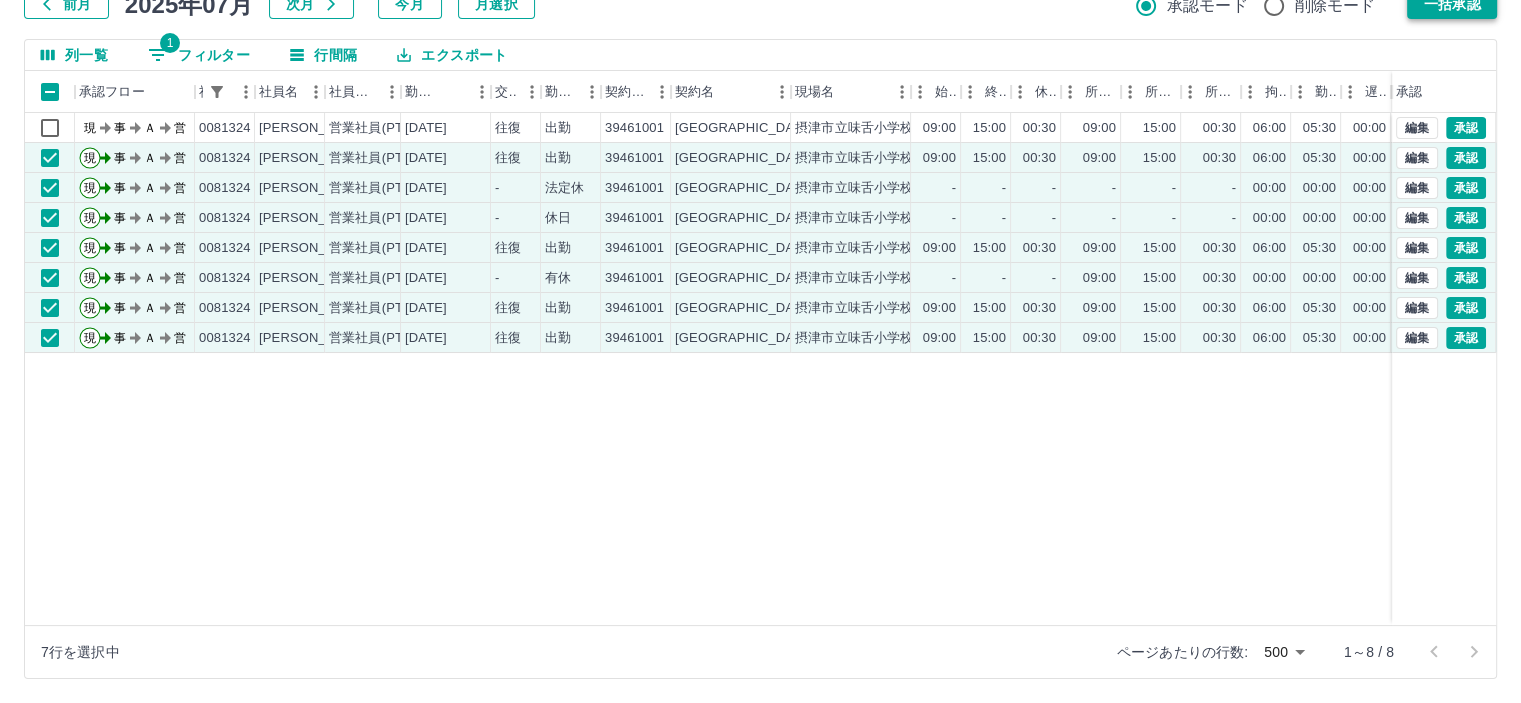click on "一括承認" at bounding box center [1452, 4] 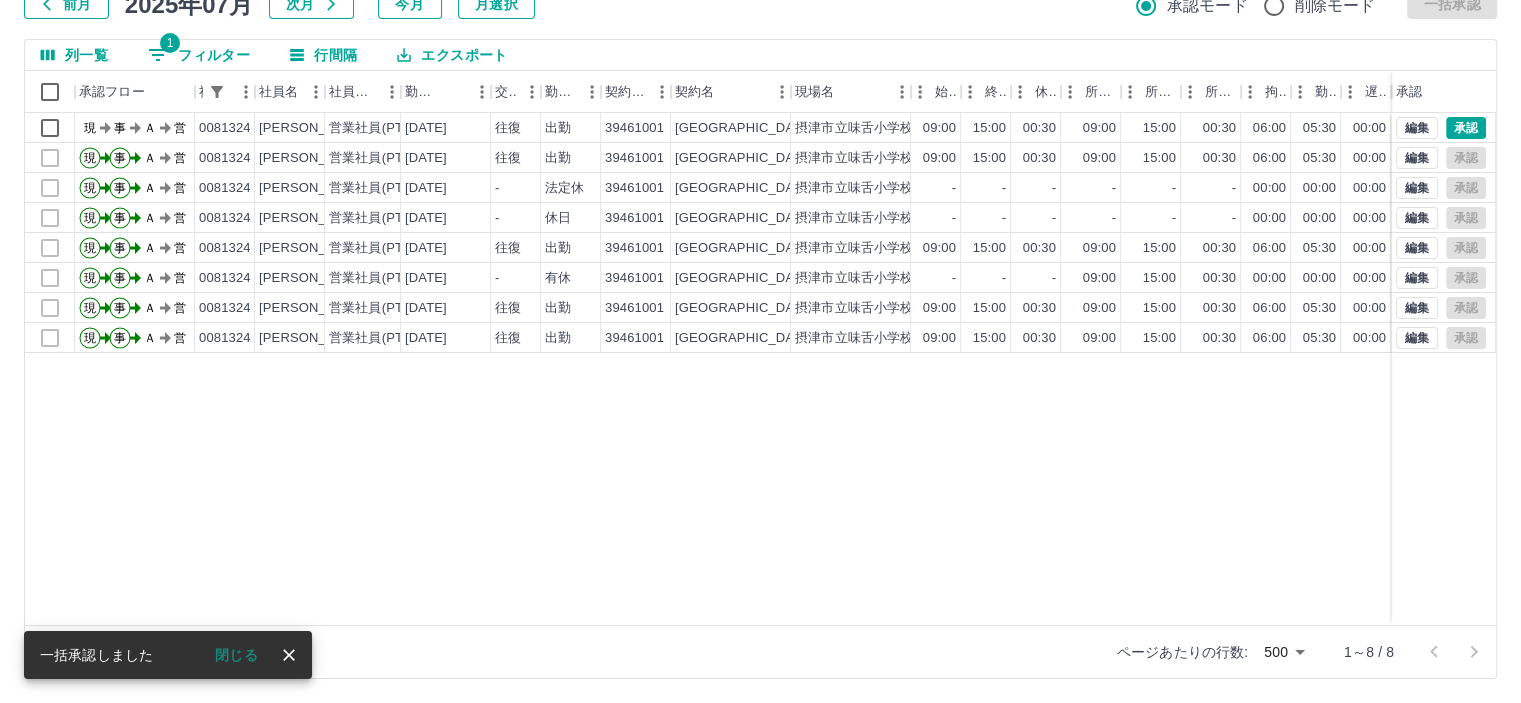 click on "1 フィルター" at bounding box center [199, 55] 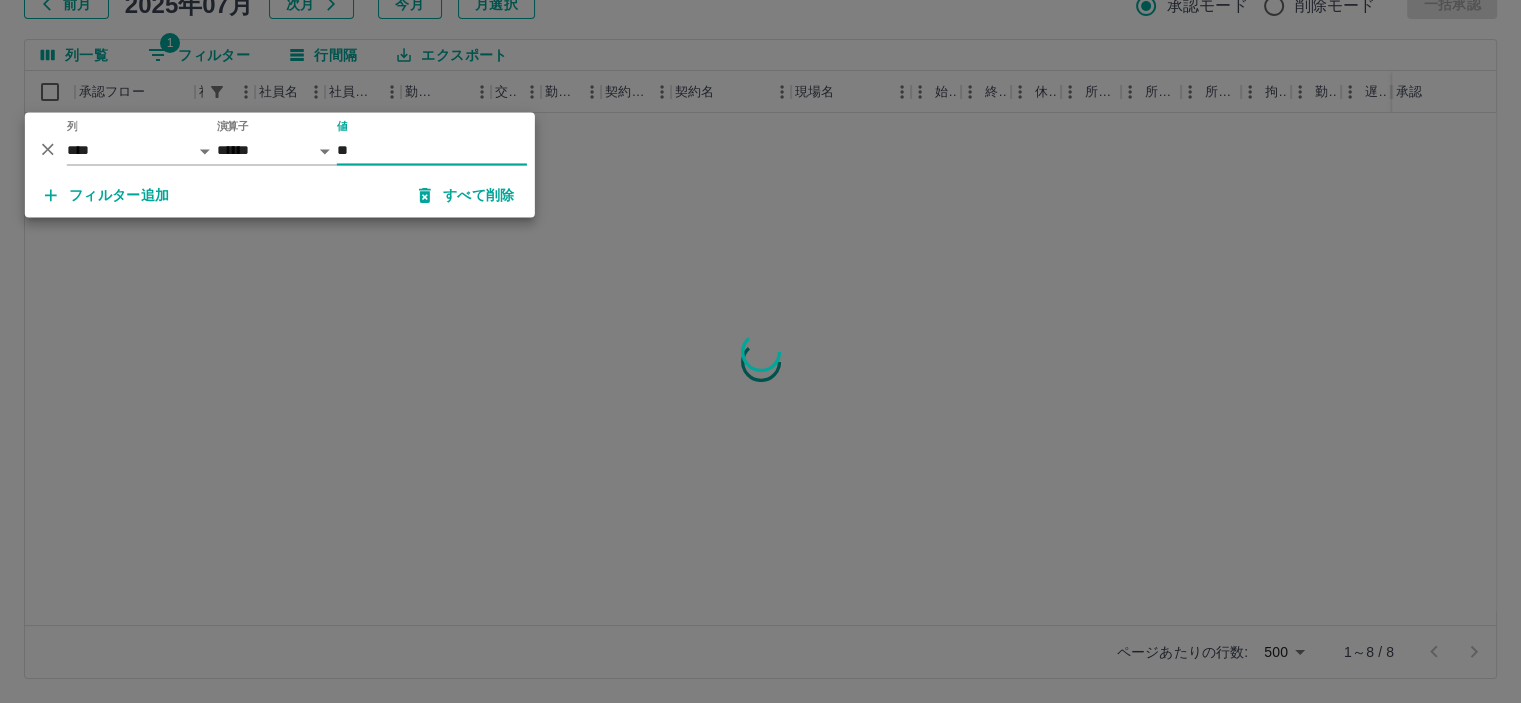 type on "*" 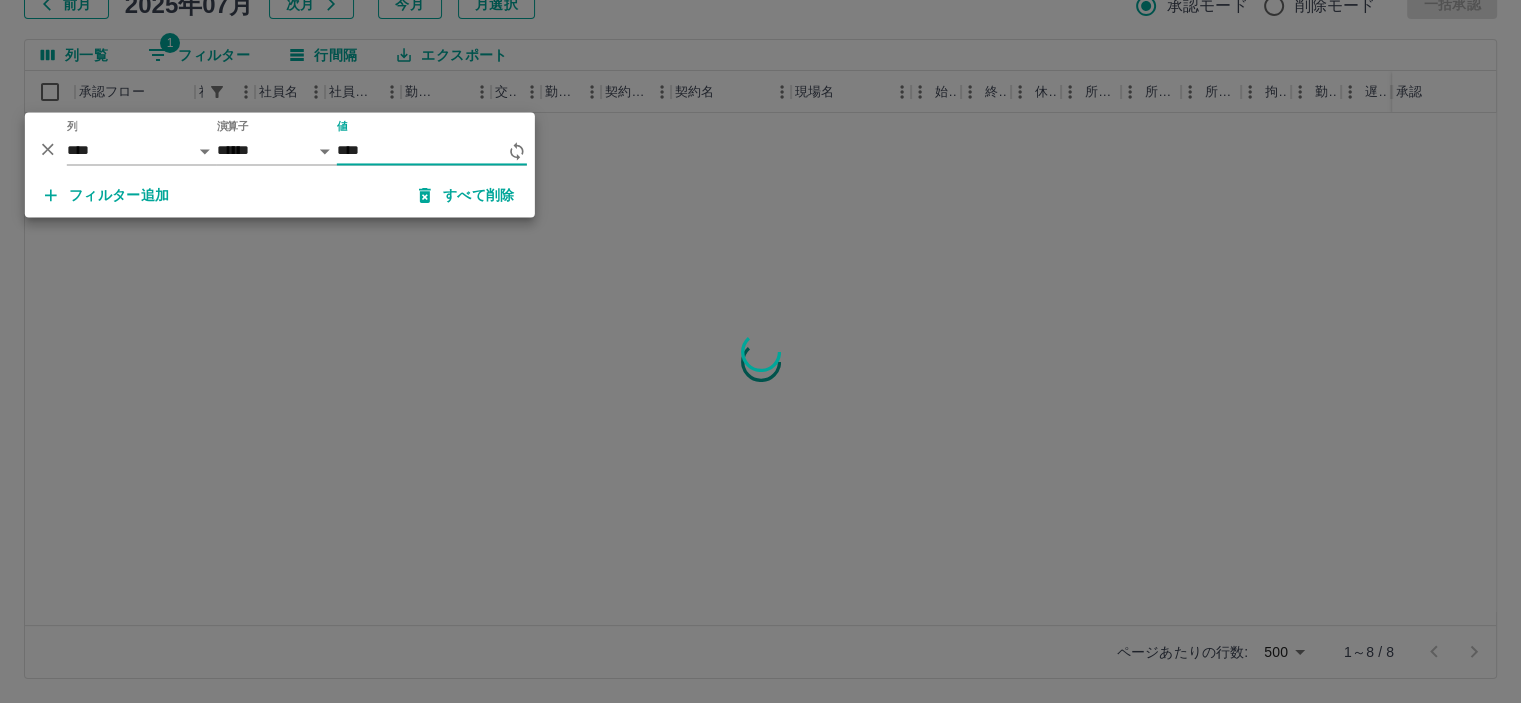 type on "*****" 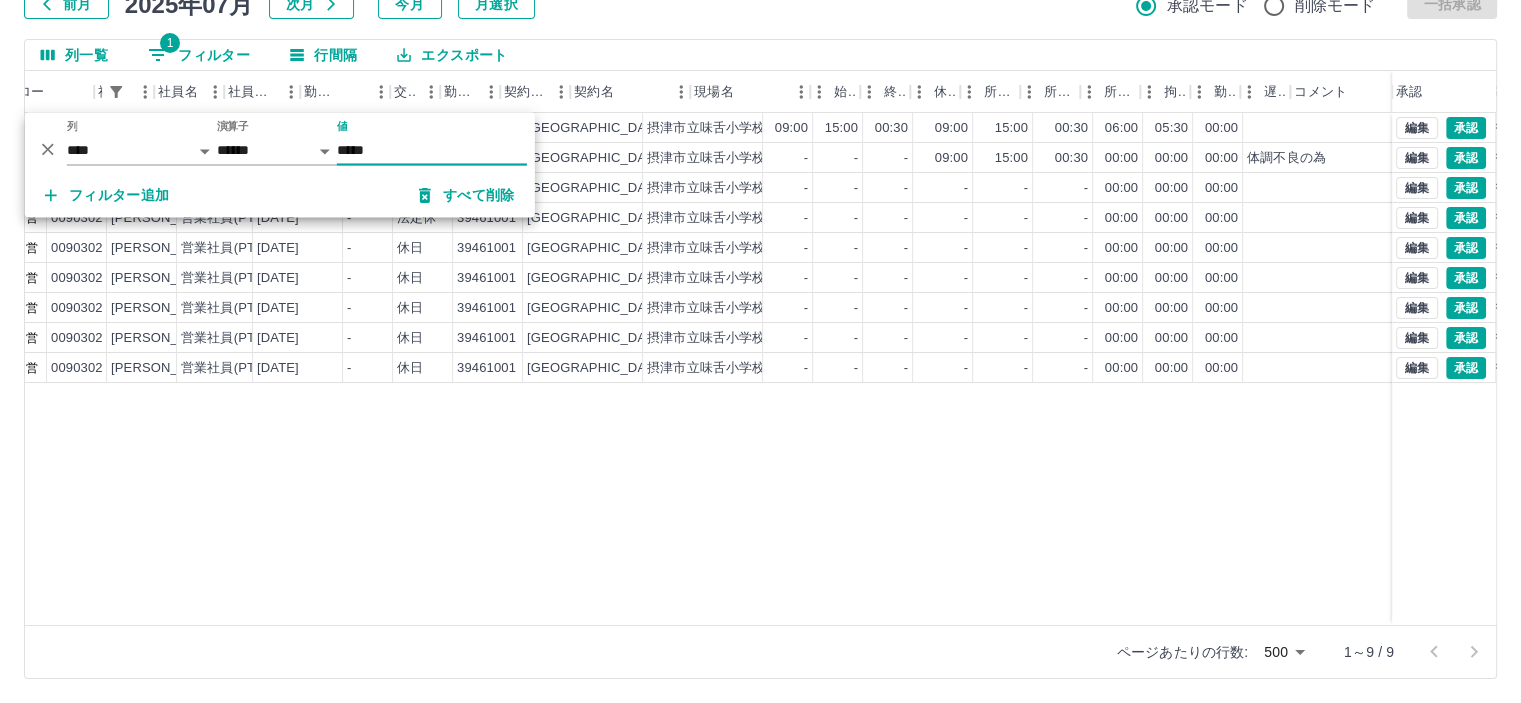 scroll, scrollTop: 0, scrollLeft: 0, axis: both 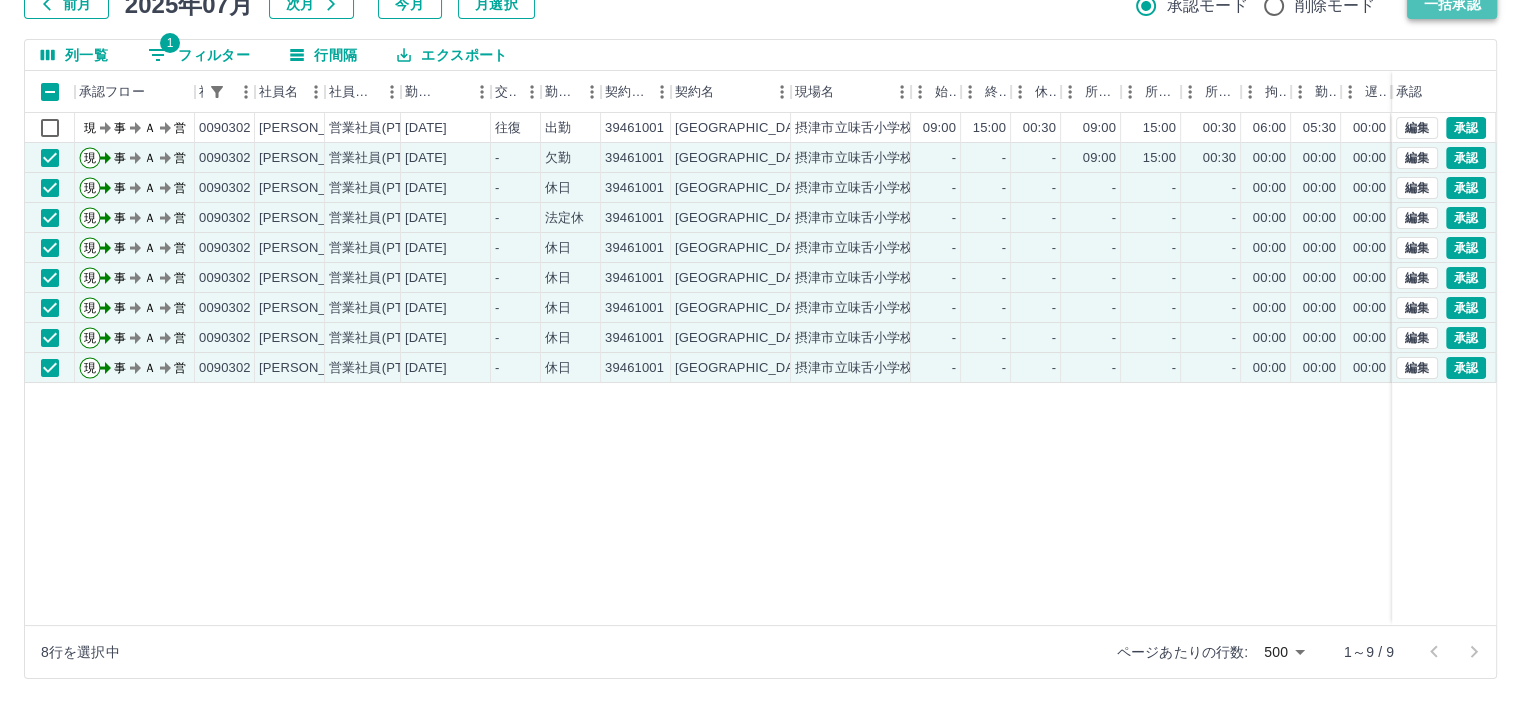click on "一括承認" at bounding box center [1452, 4] 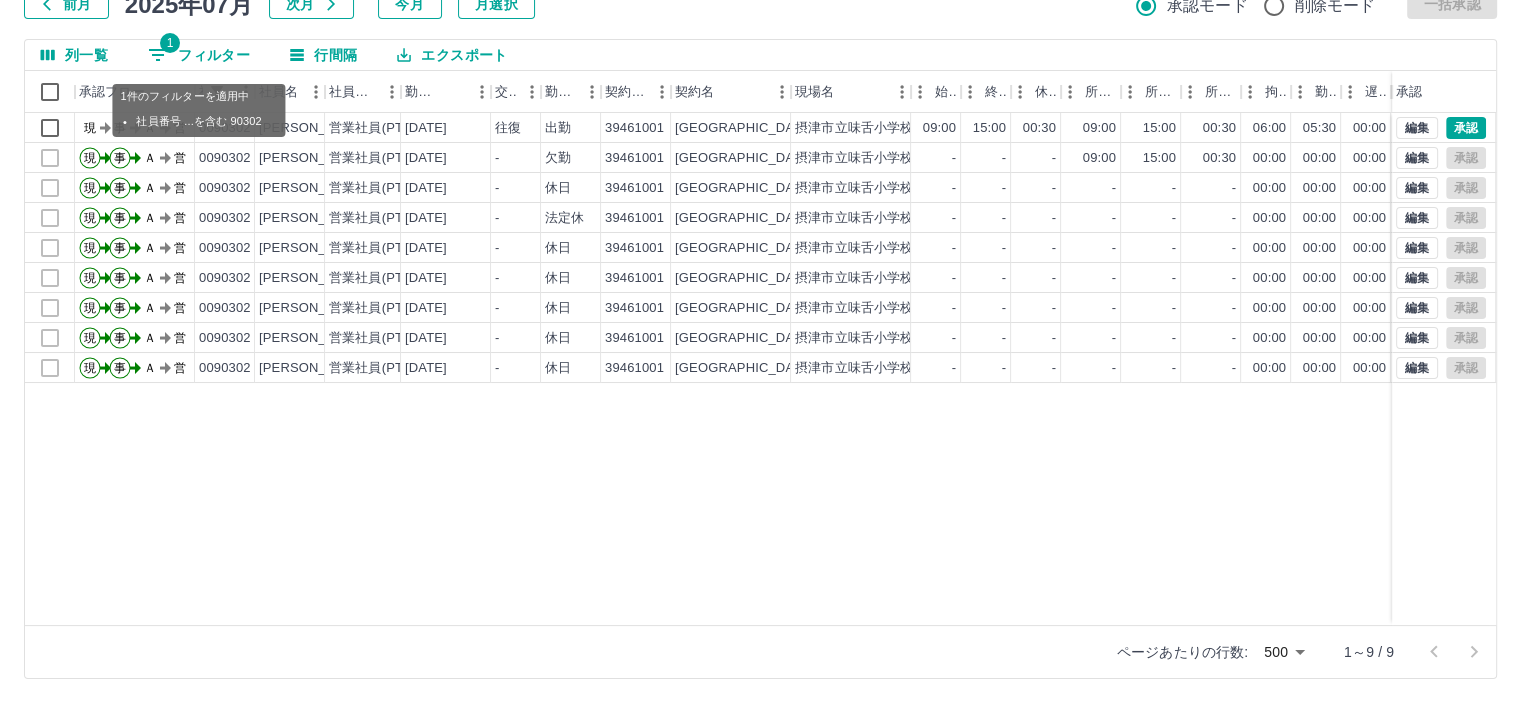 click on "1 フィルター" at bounding box center (199, 55) 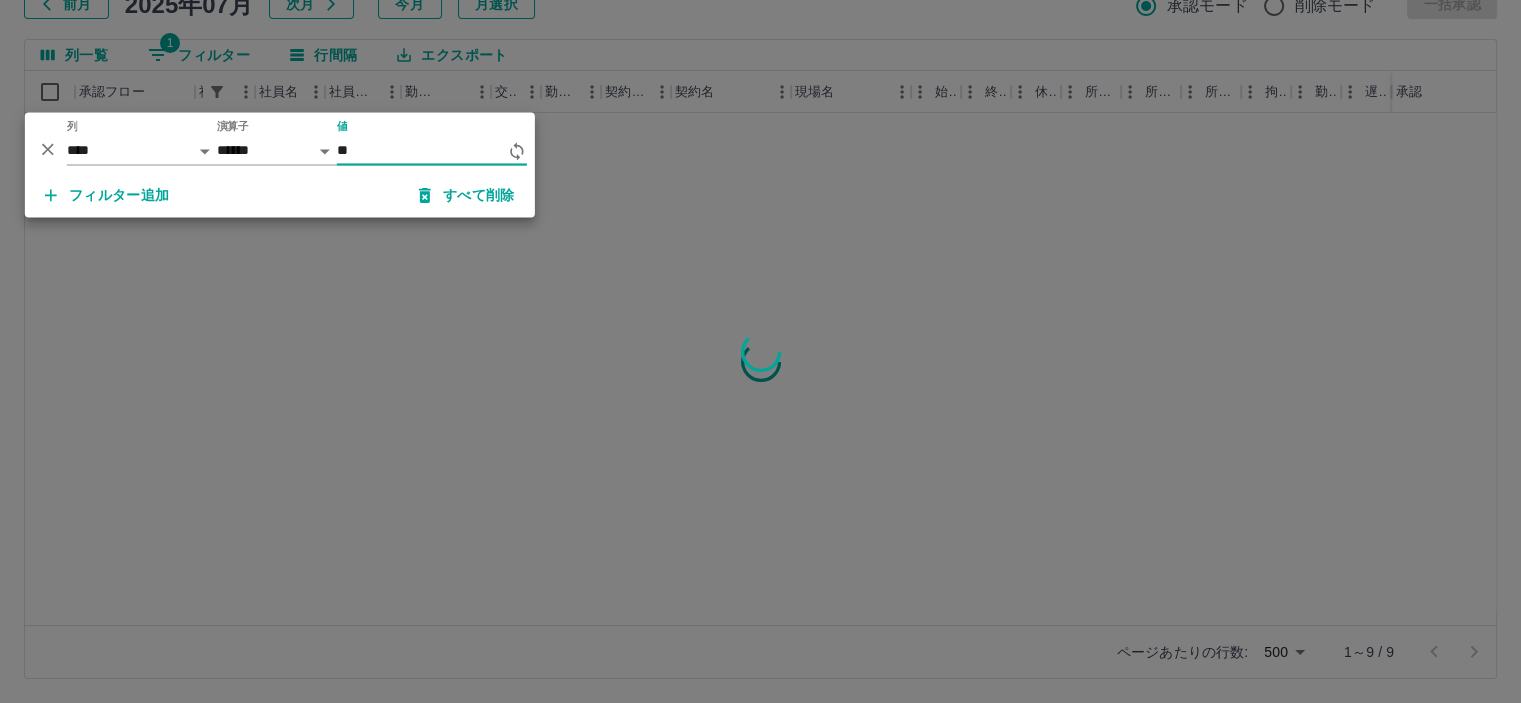 type on "*" 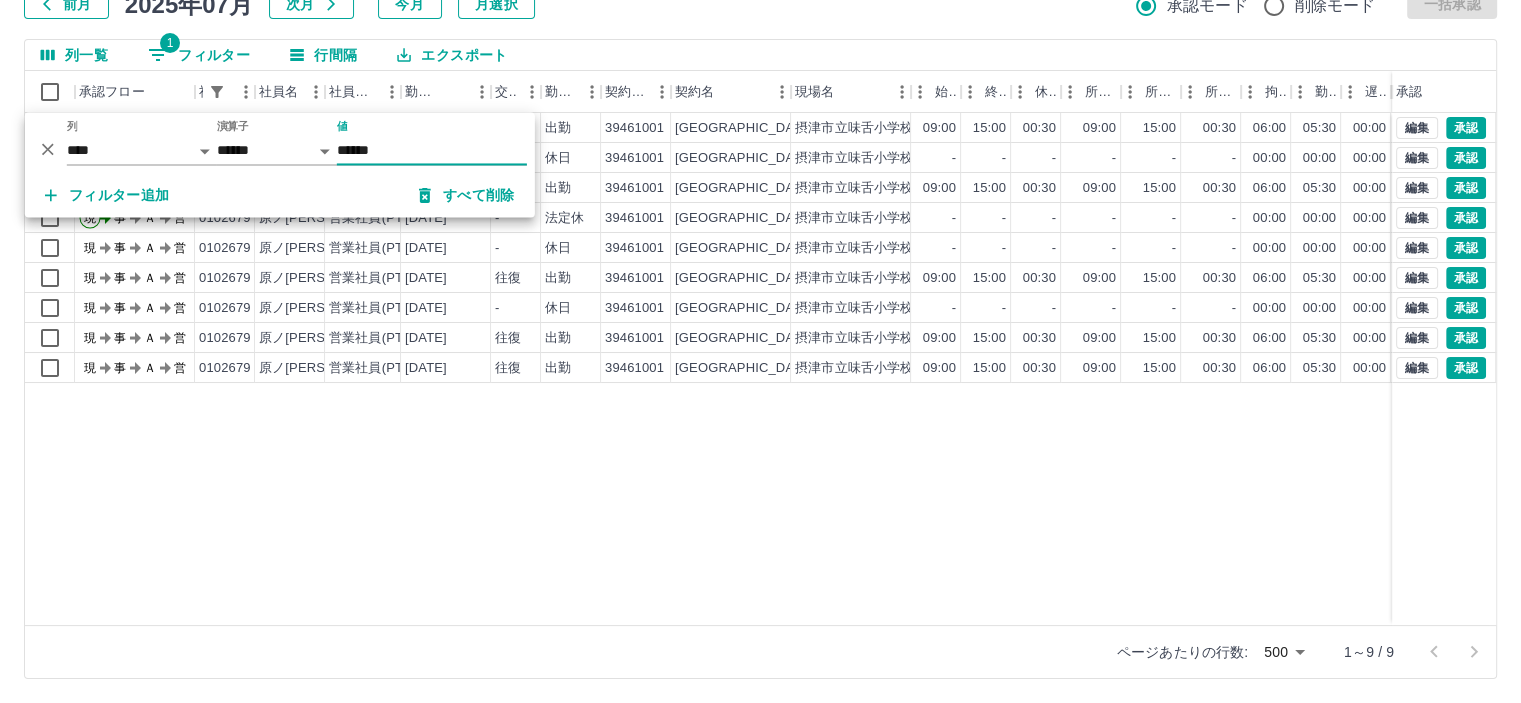 type on "******" 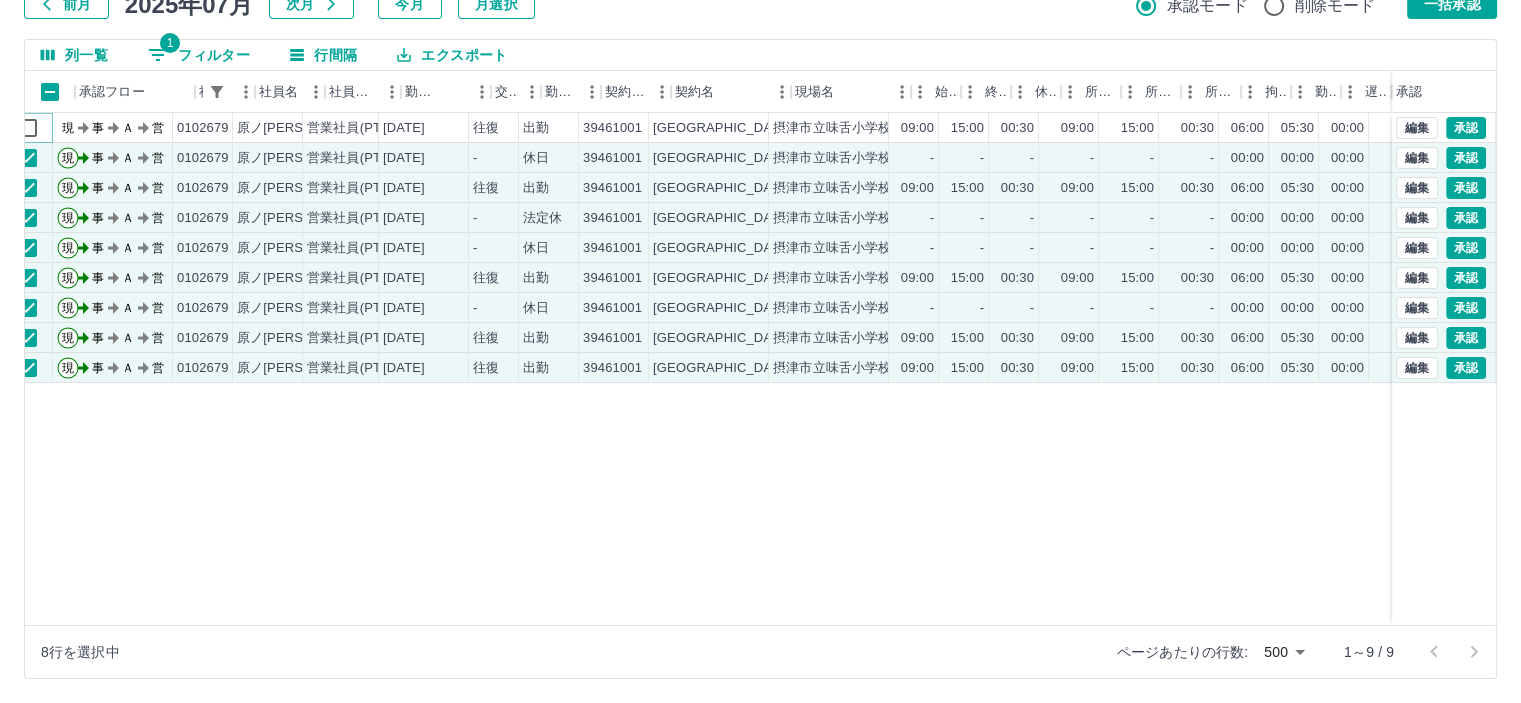 scroll, scrollTop: 0, scrollLeft: 0, axis: both 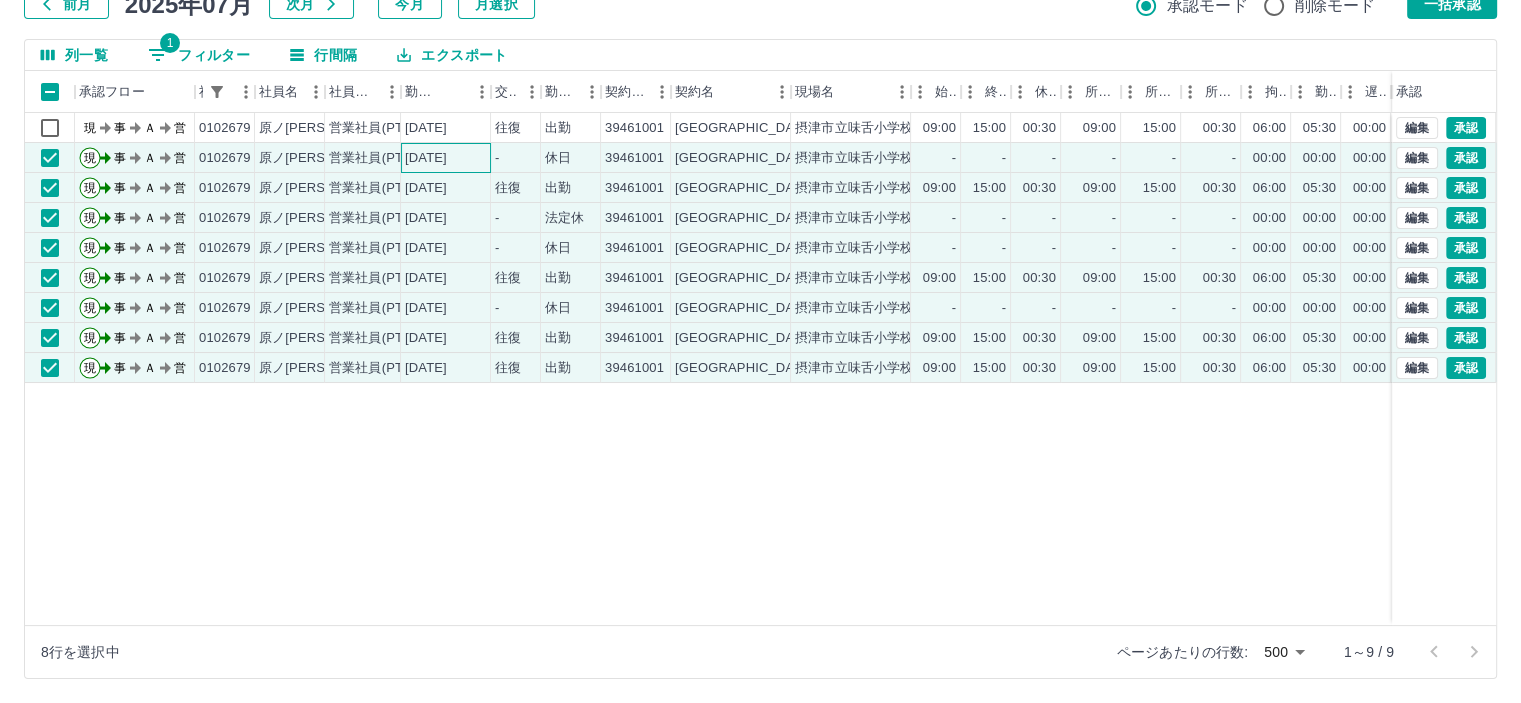 click on "[DATE]" at bounding box center (426, 158) 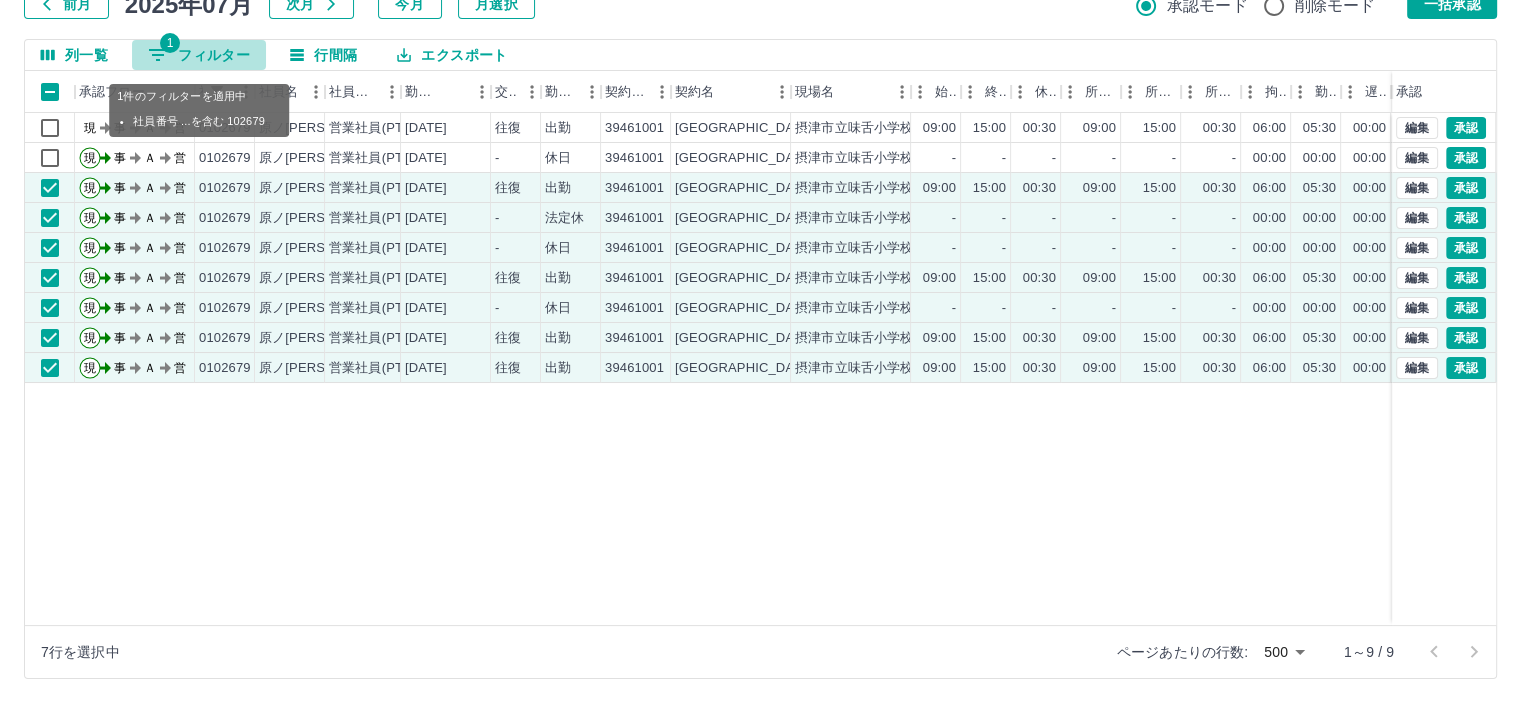 click on "1 フィルター" at bounding box center [199, 55] 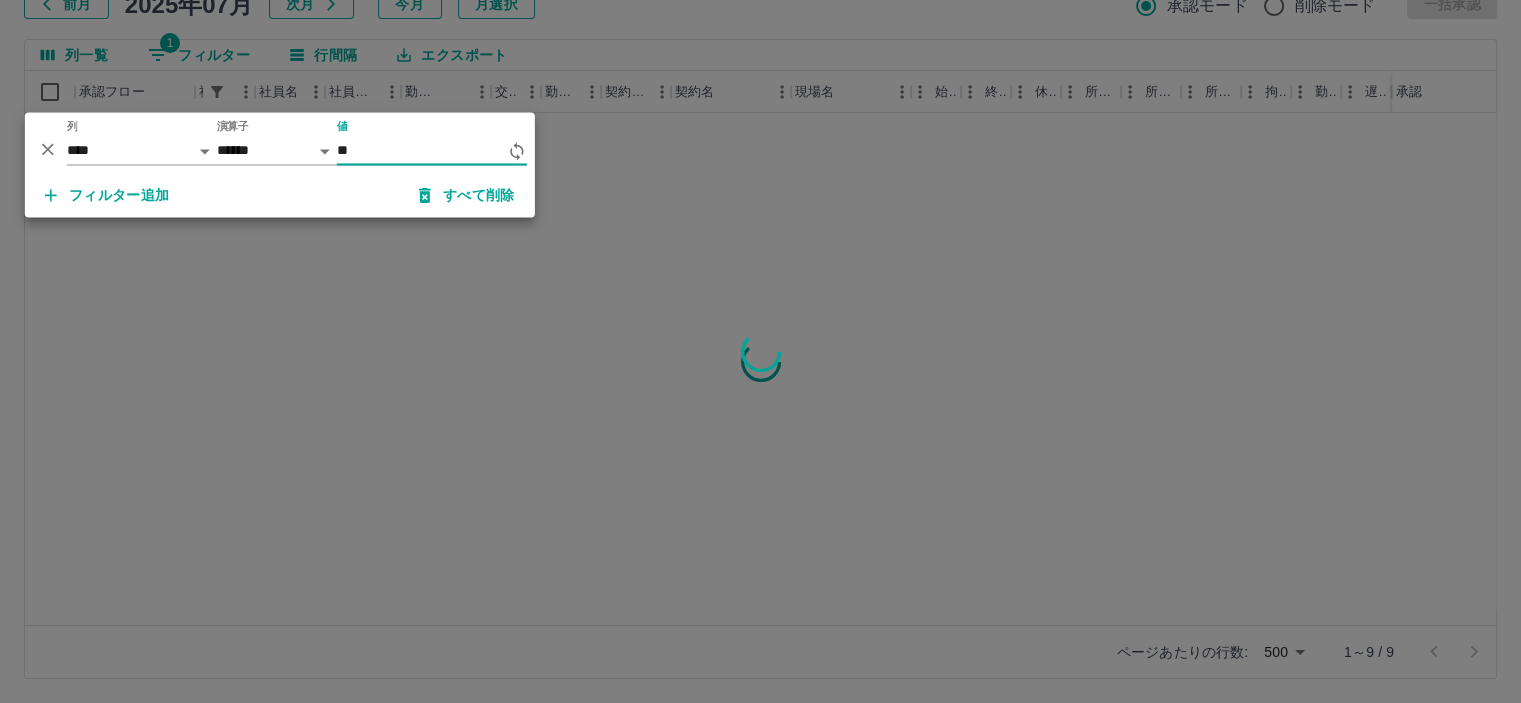 type on "*" 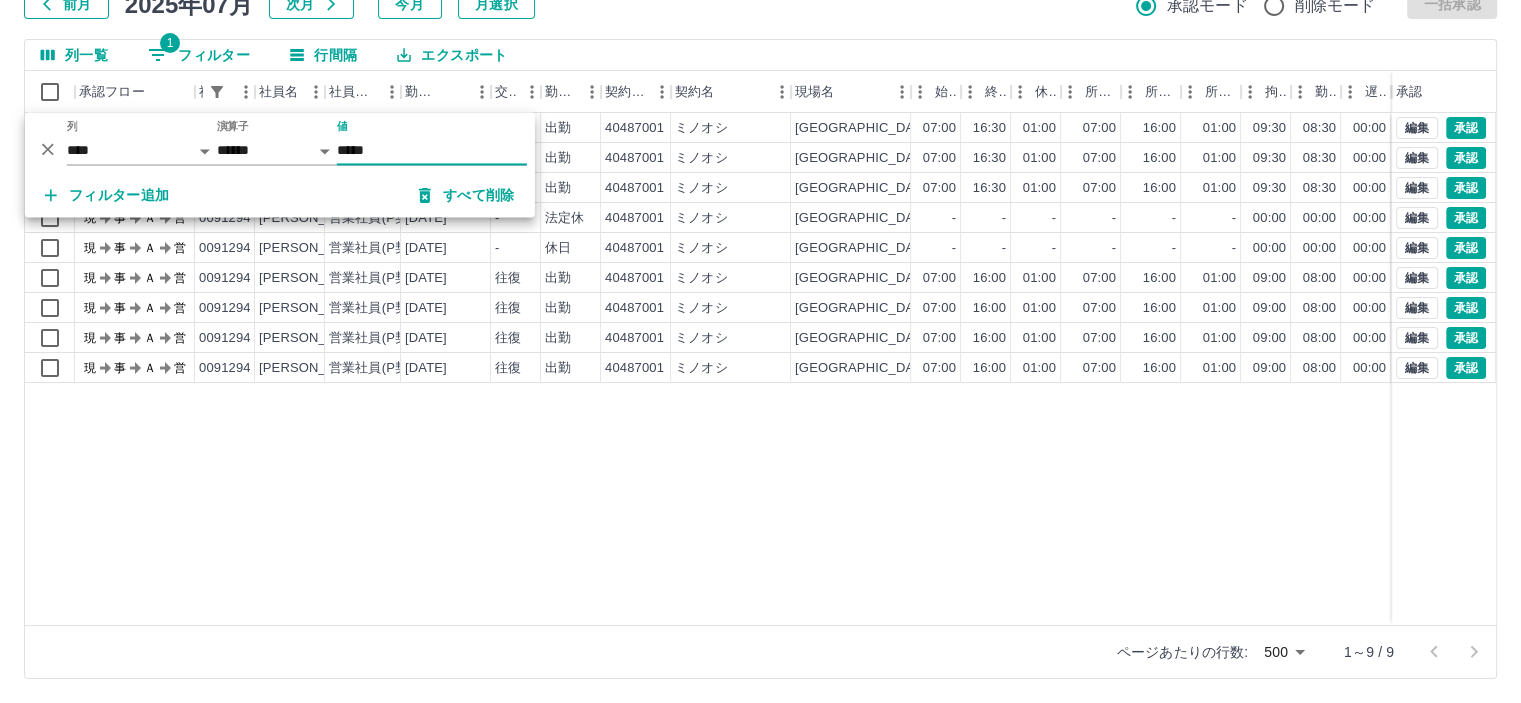 type on "*****" 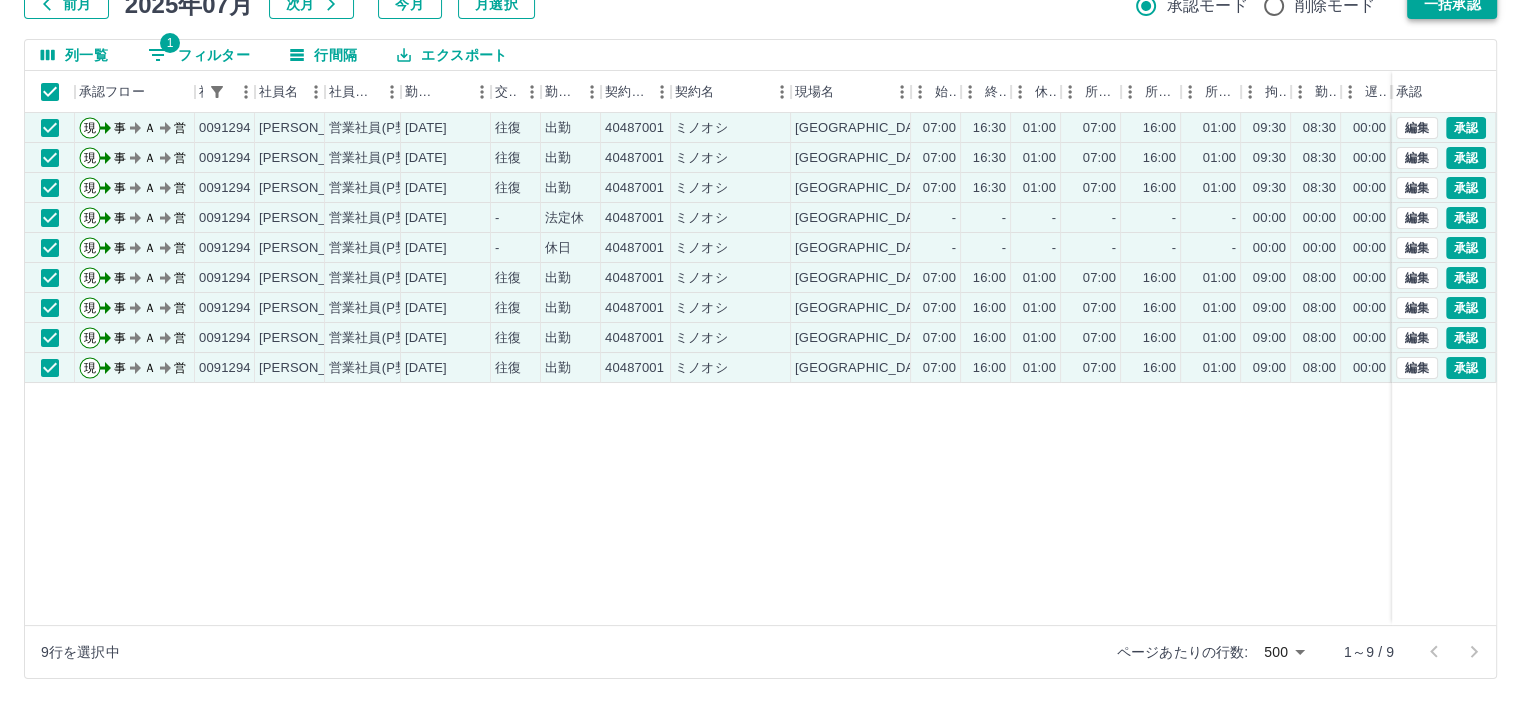 click on "一括承認" at bounding box center [1452, 4] 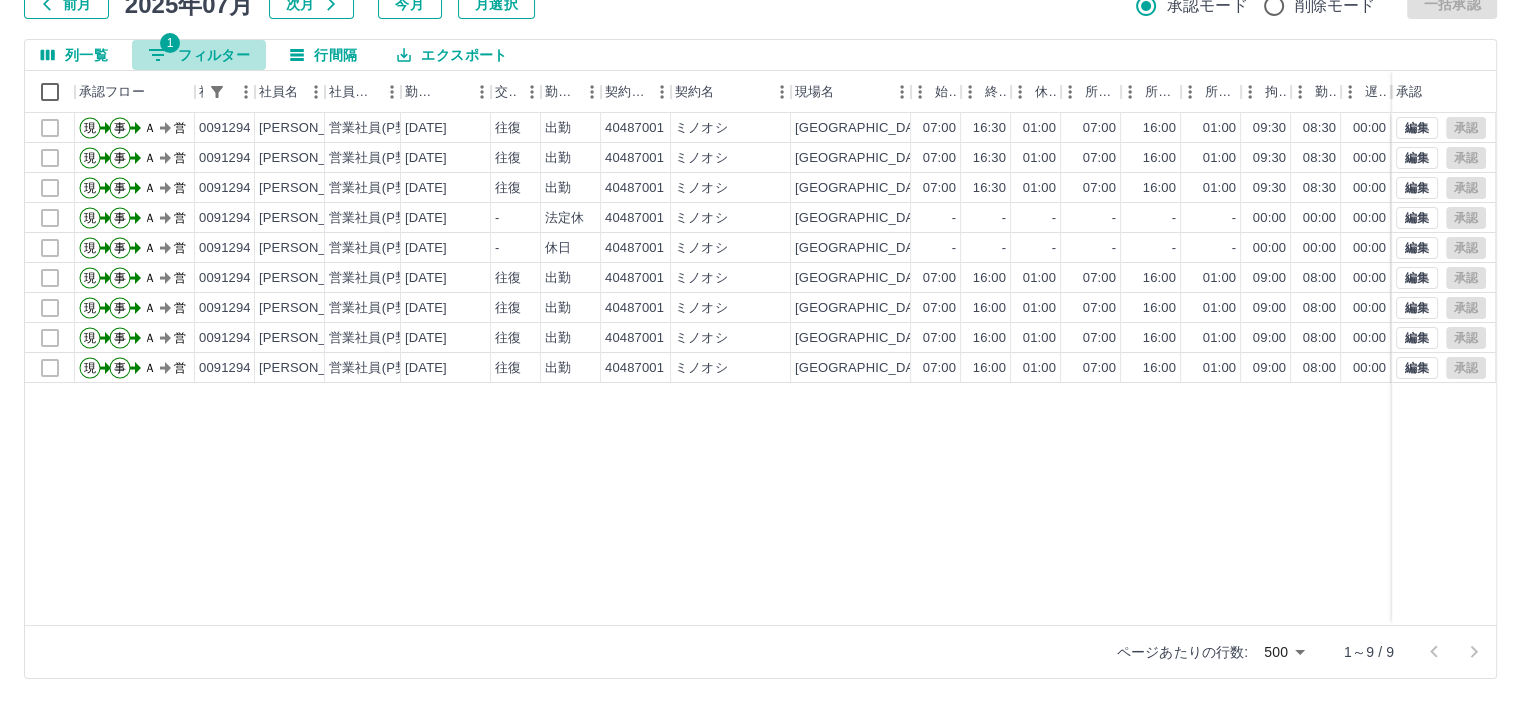 click on "1 フィルター" at bounding box center (199, 55) 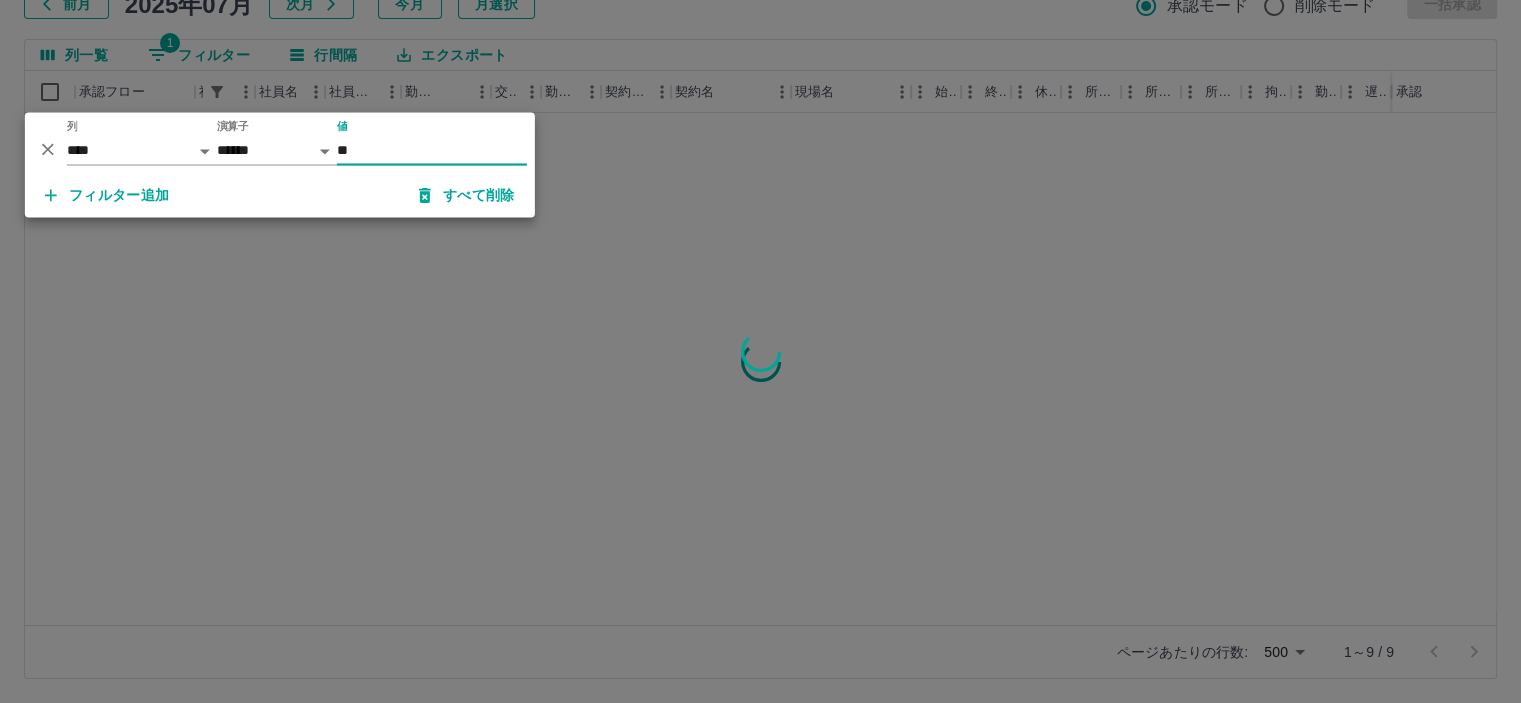 type on "*" 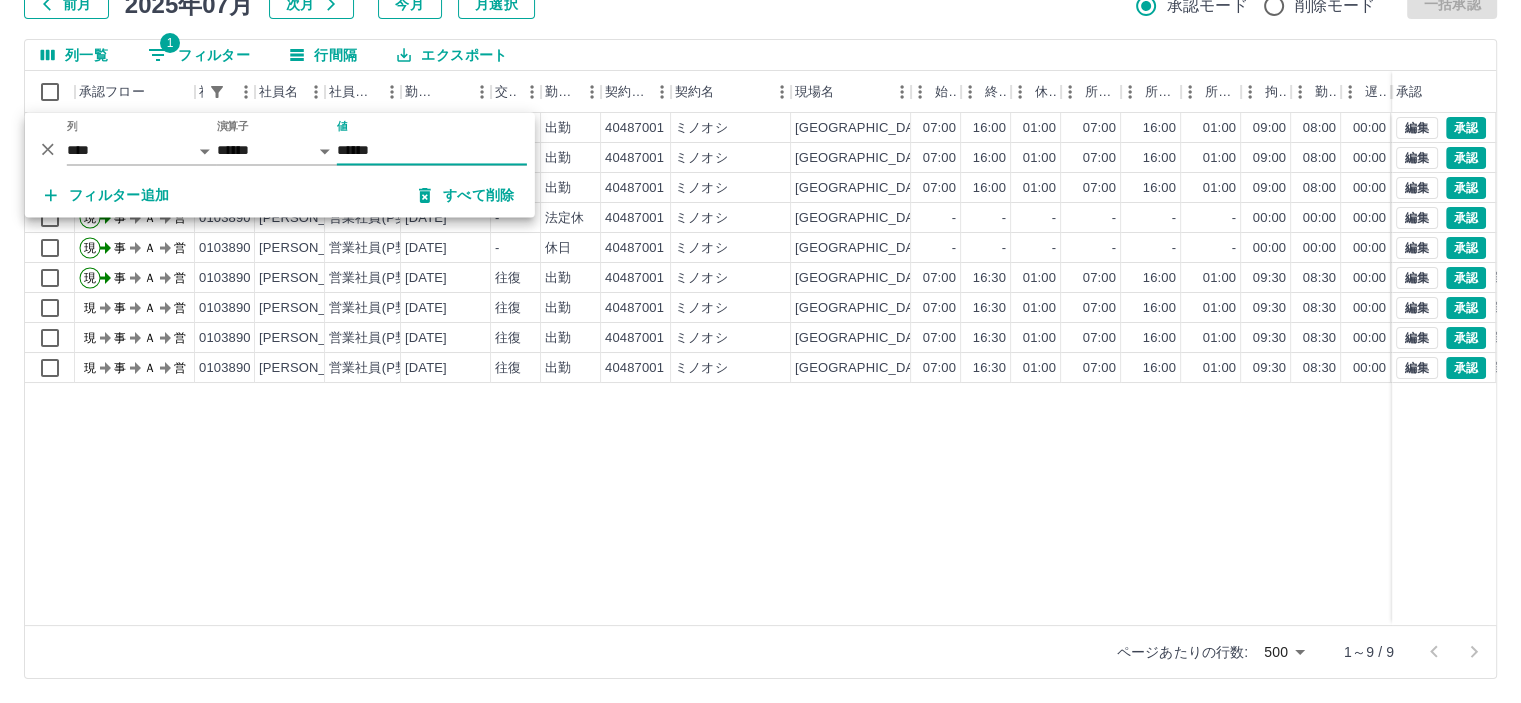 type on "******" 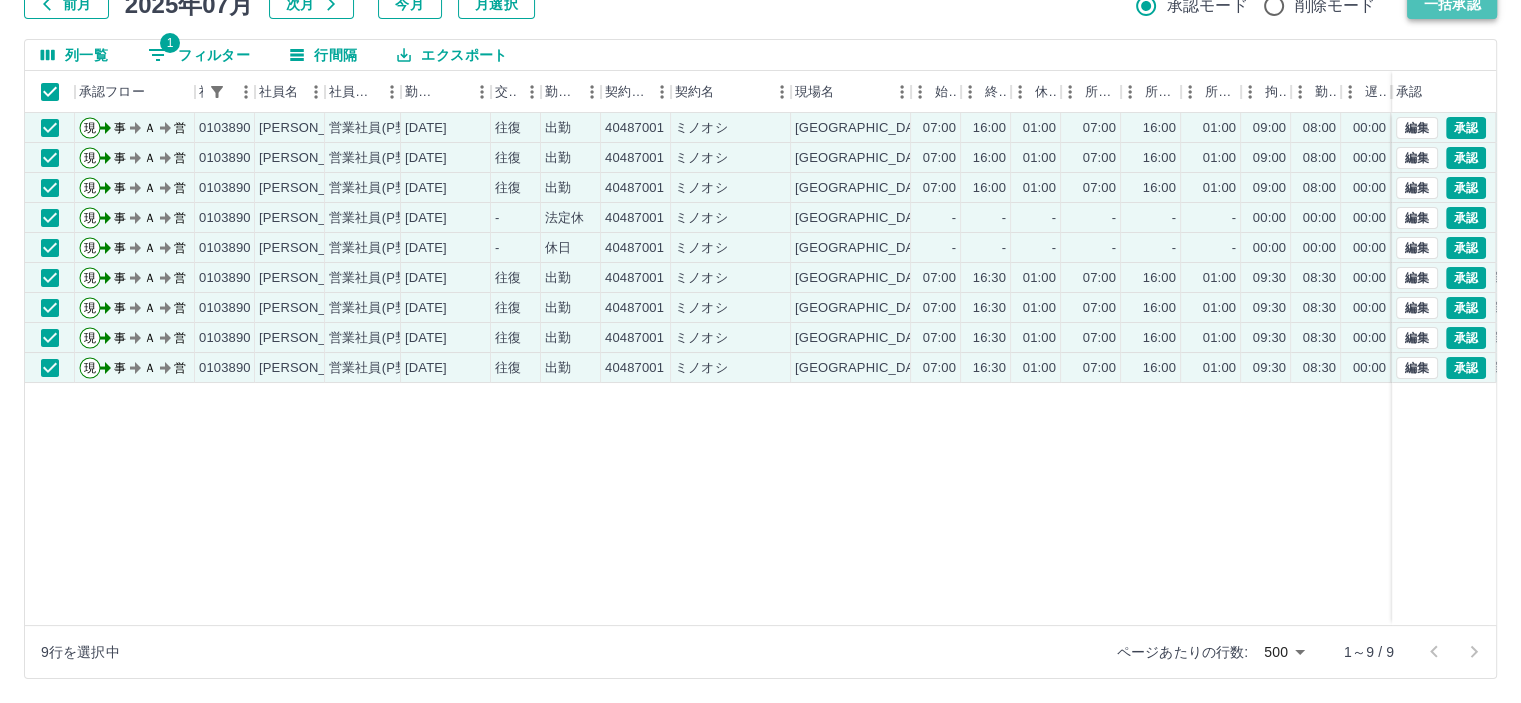 click on "一括承認" at bounding box center [1452, 4] 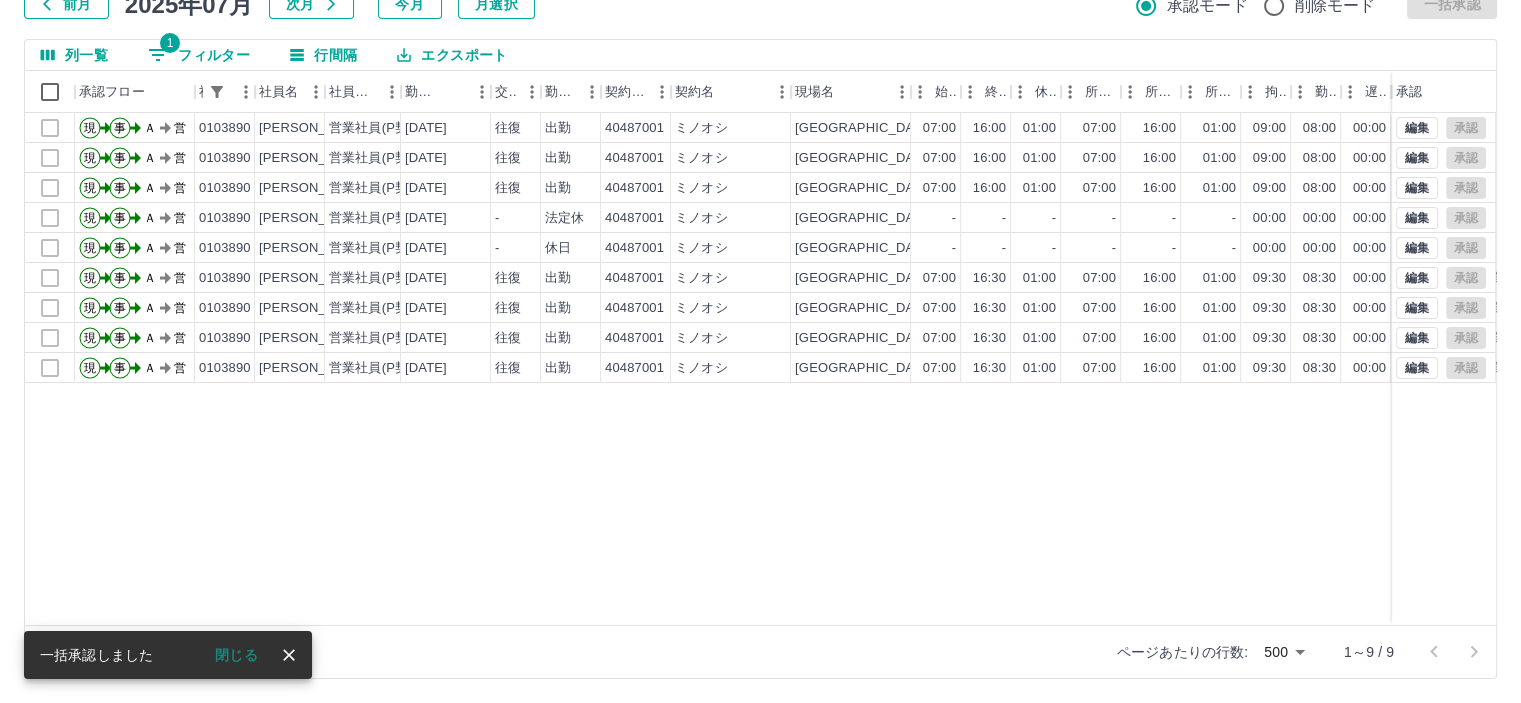 click on "1 フィルター" at bounding box center [199, 55] 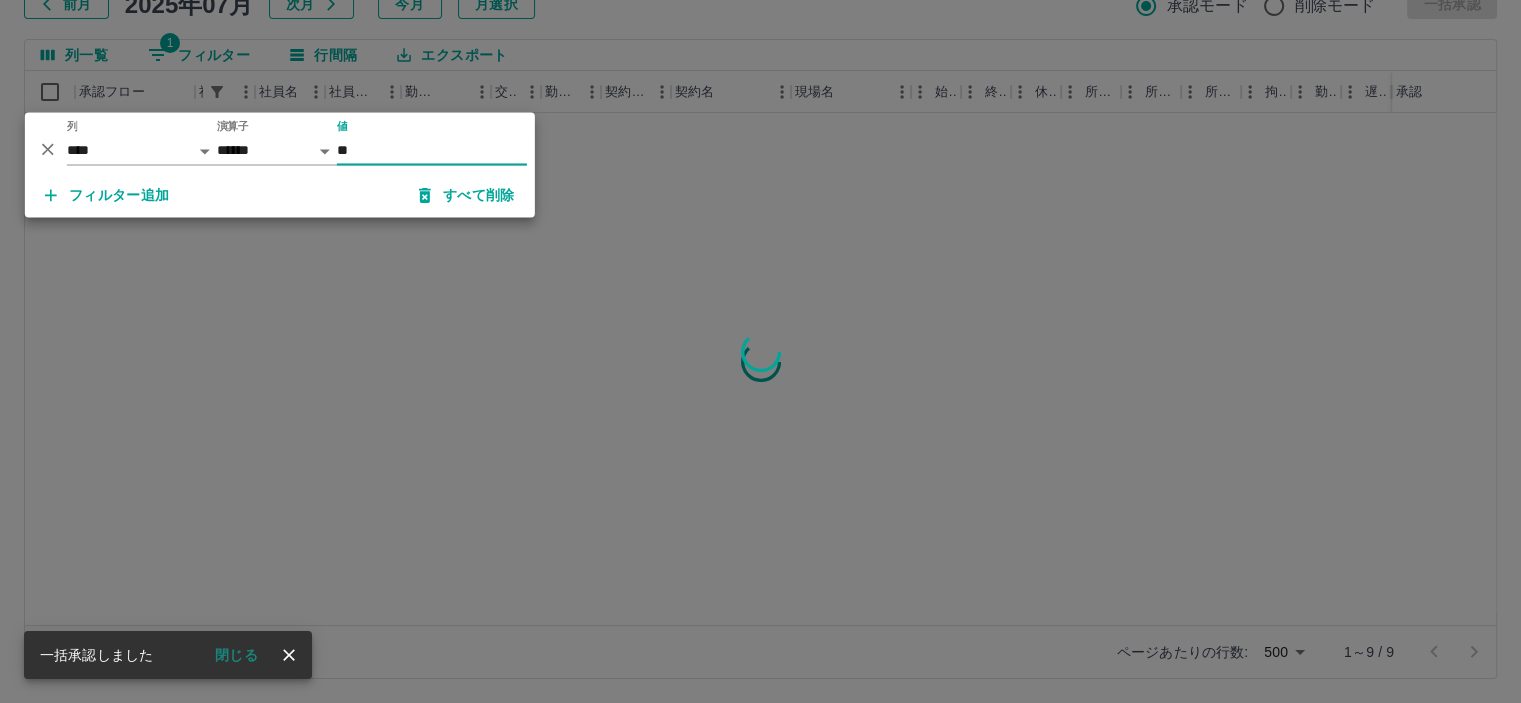 type on "*" 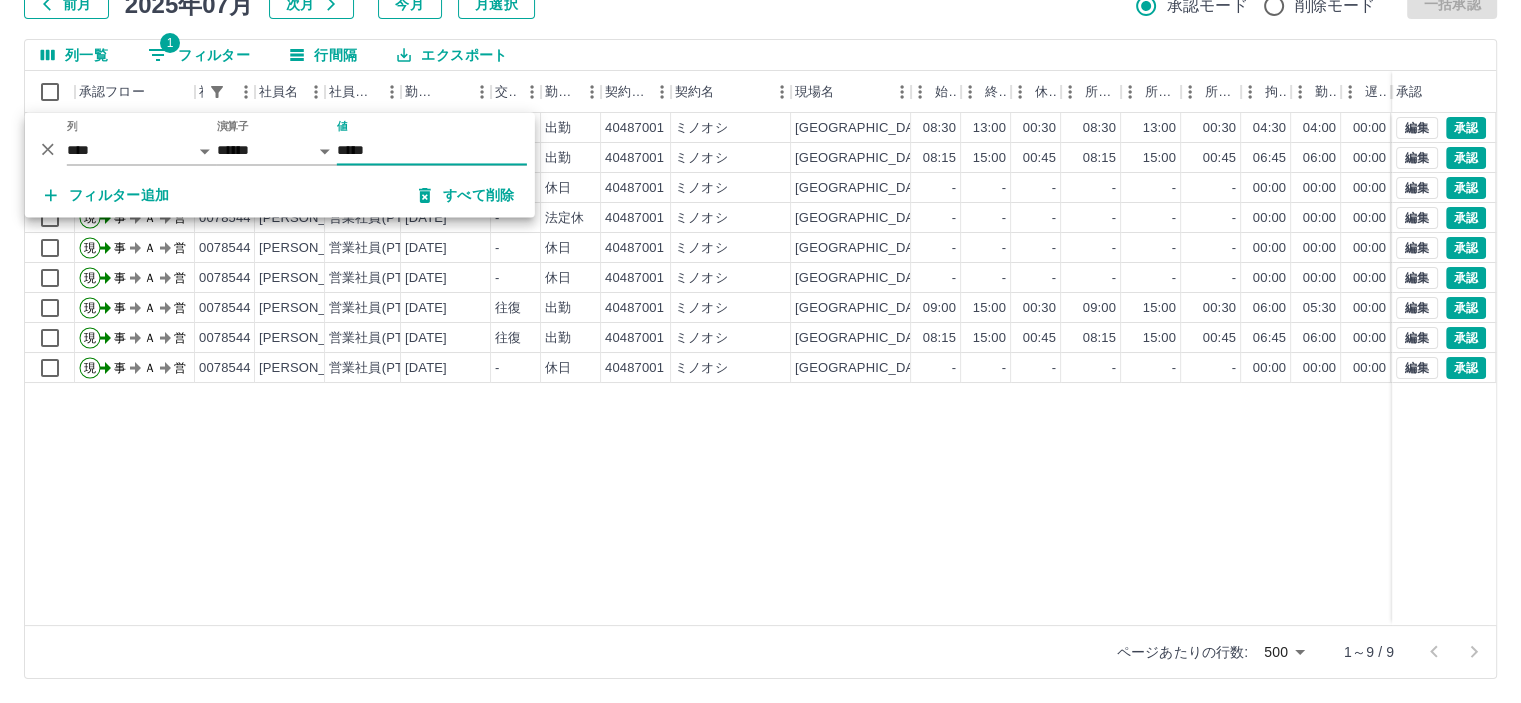 type on "*****" 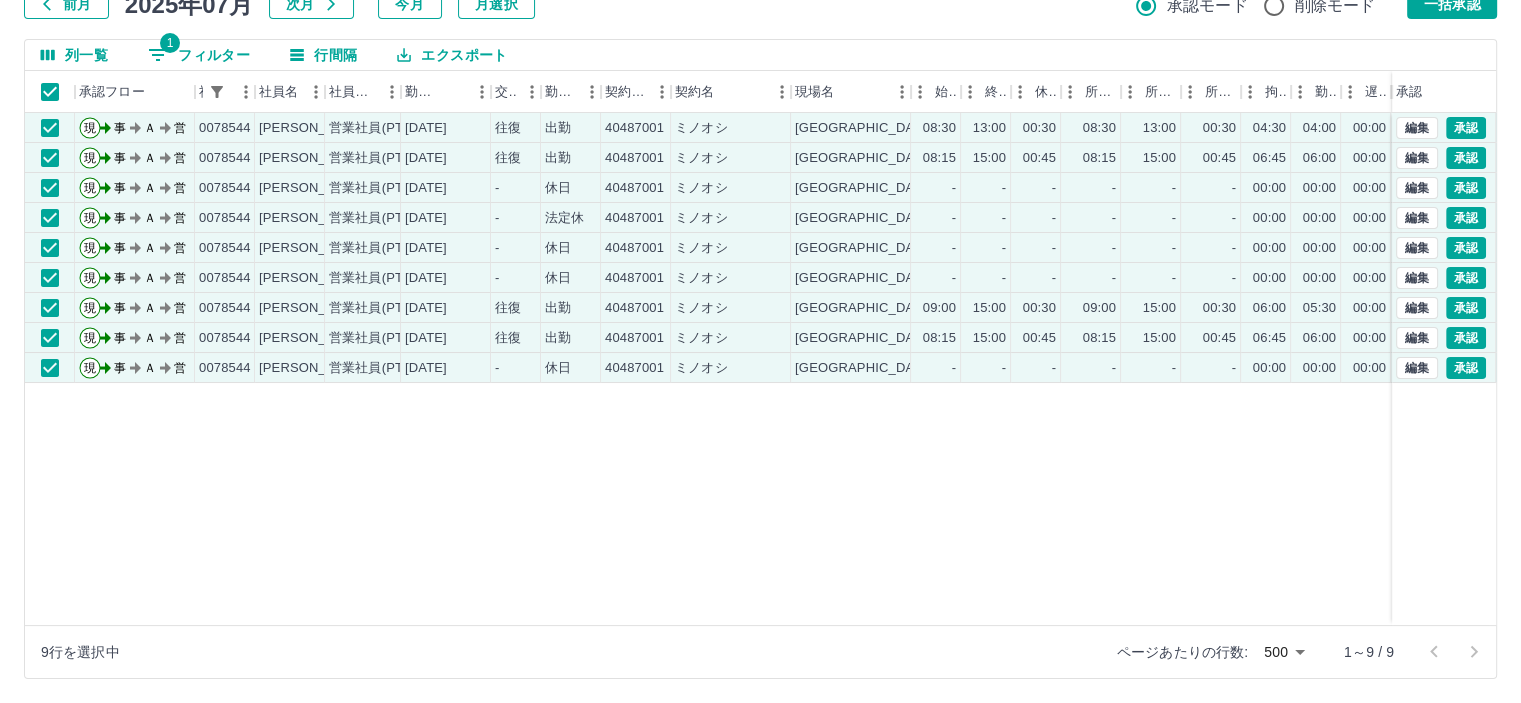 click on "SDH勤怠 松村　典子 勤務実績承認 前月 2025年07月 次月 今月 月選択 承認モード 削除モード 一括承認 列一覧 1 フィルター 行間隔 エクスポート 承認フロー 社員番号 社員名 社員区分 勤務日 交通費 勤務区分 契約コード 契約名 現場名 始業 終業 休憩 所定開始 所定終業 所定休憩 拘束 勤務 遅刻等 コメント ステータス 承認 現 事 Ａ 営 0078544 大西　いずみ 営業社員(PT契約) 2025-07-09 往復 出勤 40487001 ミノオシ 箕面市立北小学校 08:30 13:00 00:30 08:30 13:00 00:30 04:30 04:00 00:00 人員不足の為 事務担当者承認待 現 事 Ａ 営 0078544 大西　いずみ 営業社員(PT契約) 2025-07-08 往復 出勤 40487001 ミノオシ 箕面市立北小学校 08:15 15:00 00:45 08:15 15:00 00:45 06:45 06:00 00:00 人員不足の為 事務担当者承認待 現 事 Ａ 営 0078544 大西　いずみ 営業社員(PT契約) 2025-07-07  -  休日 40487001 ミノオシ - - - - -" at bounding box center [760, 280] 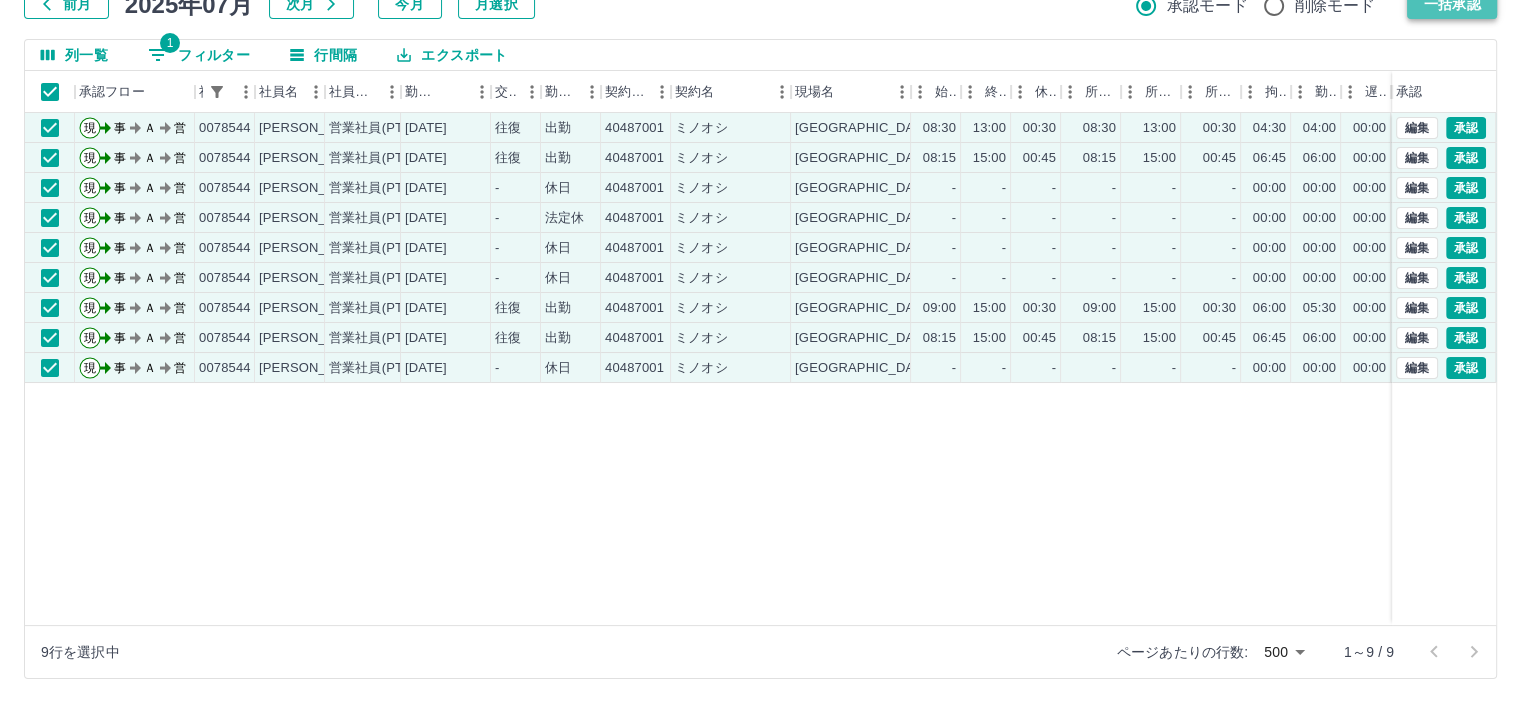 click on "一括承認" at bounding box center [1452, 4] 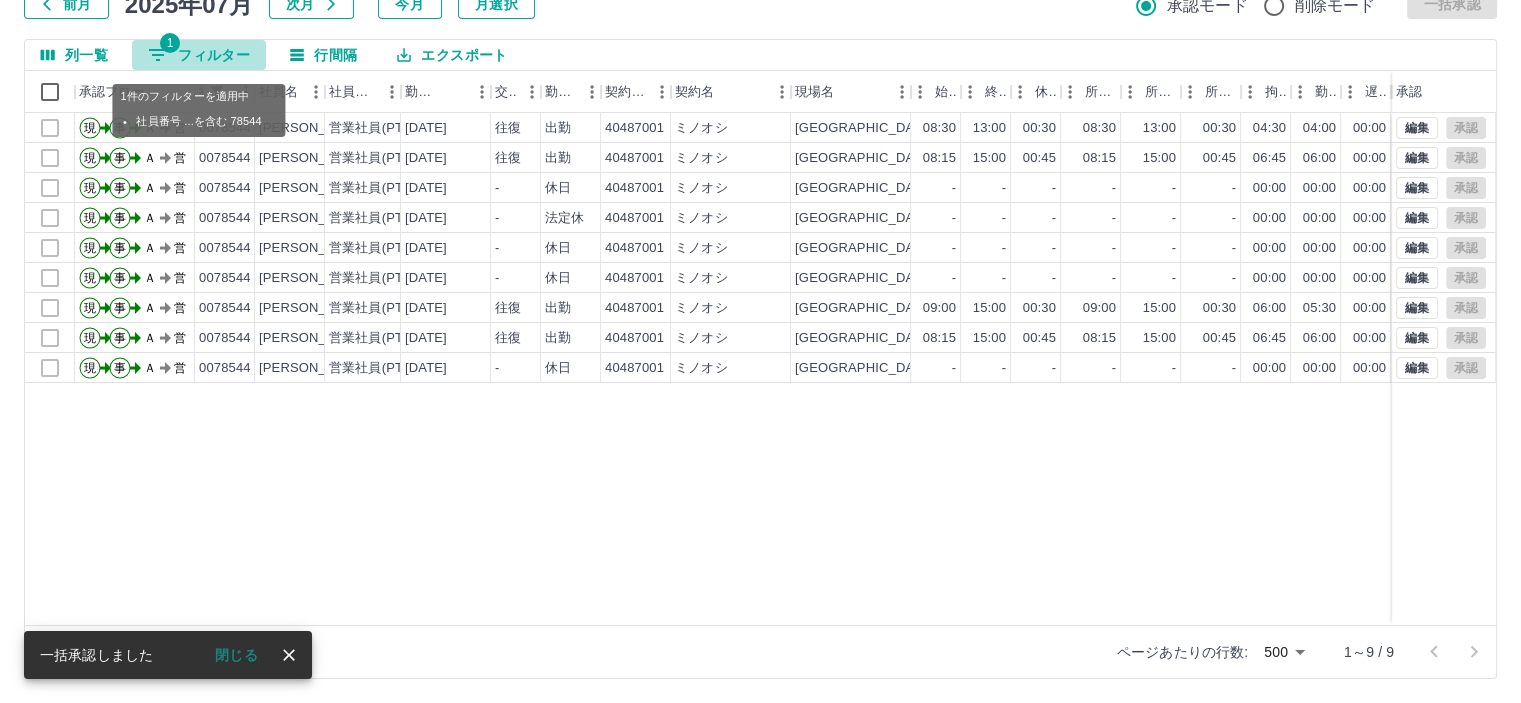 click on "1 フィルター" at bounding box center [199, 55] 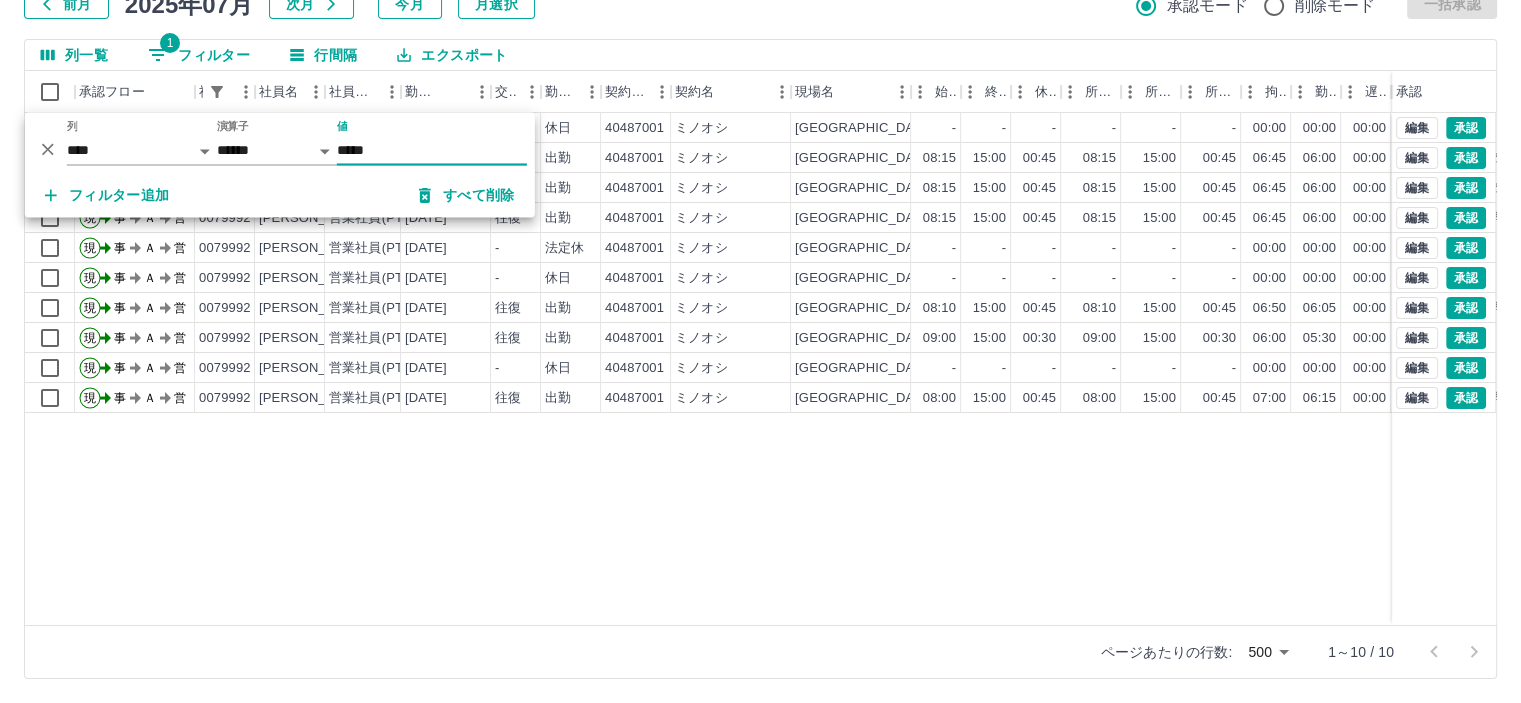type on "*****" 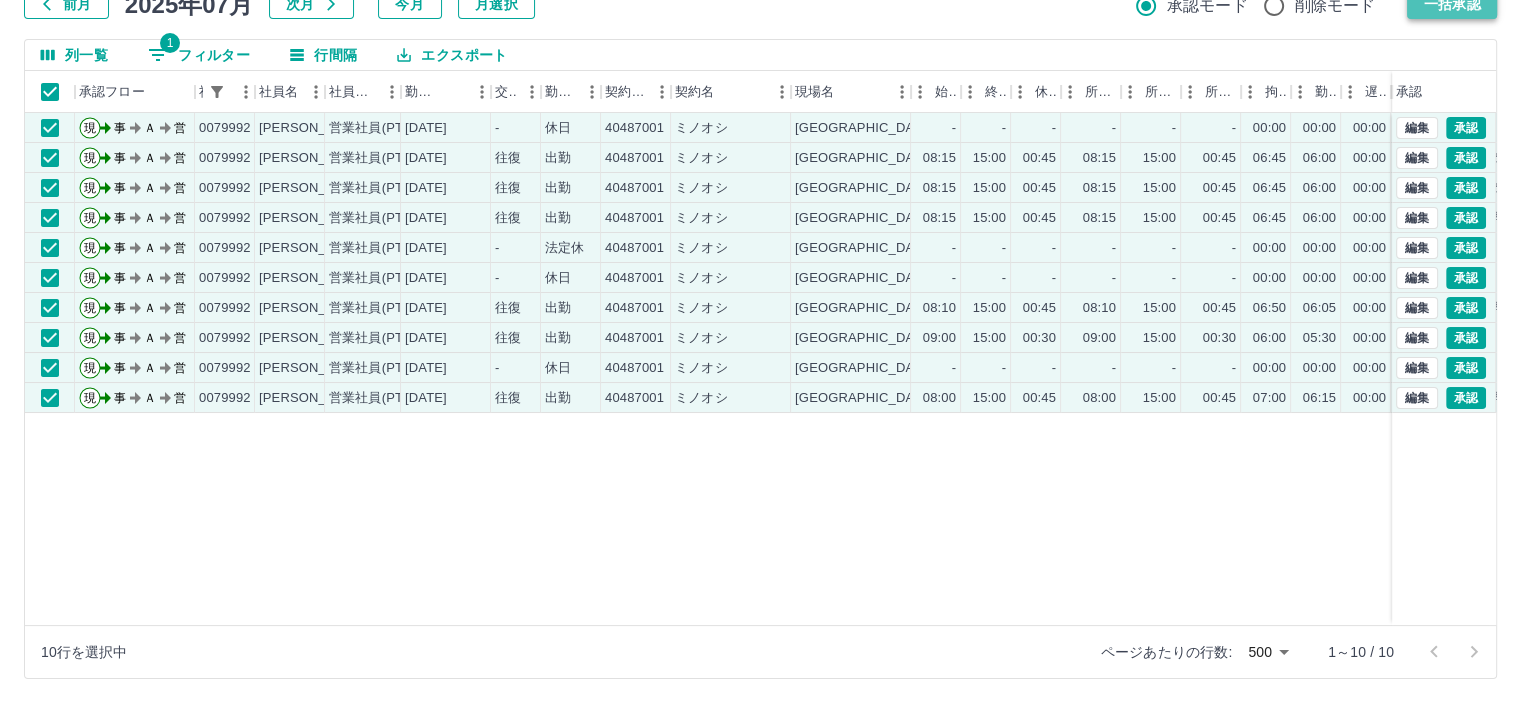 click on "一括承認" at bounding box center (1452, 4) 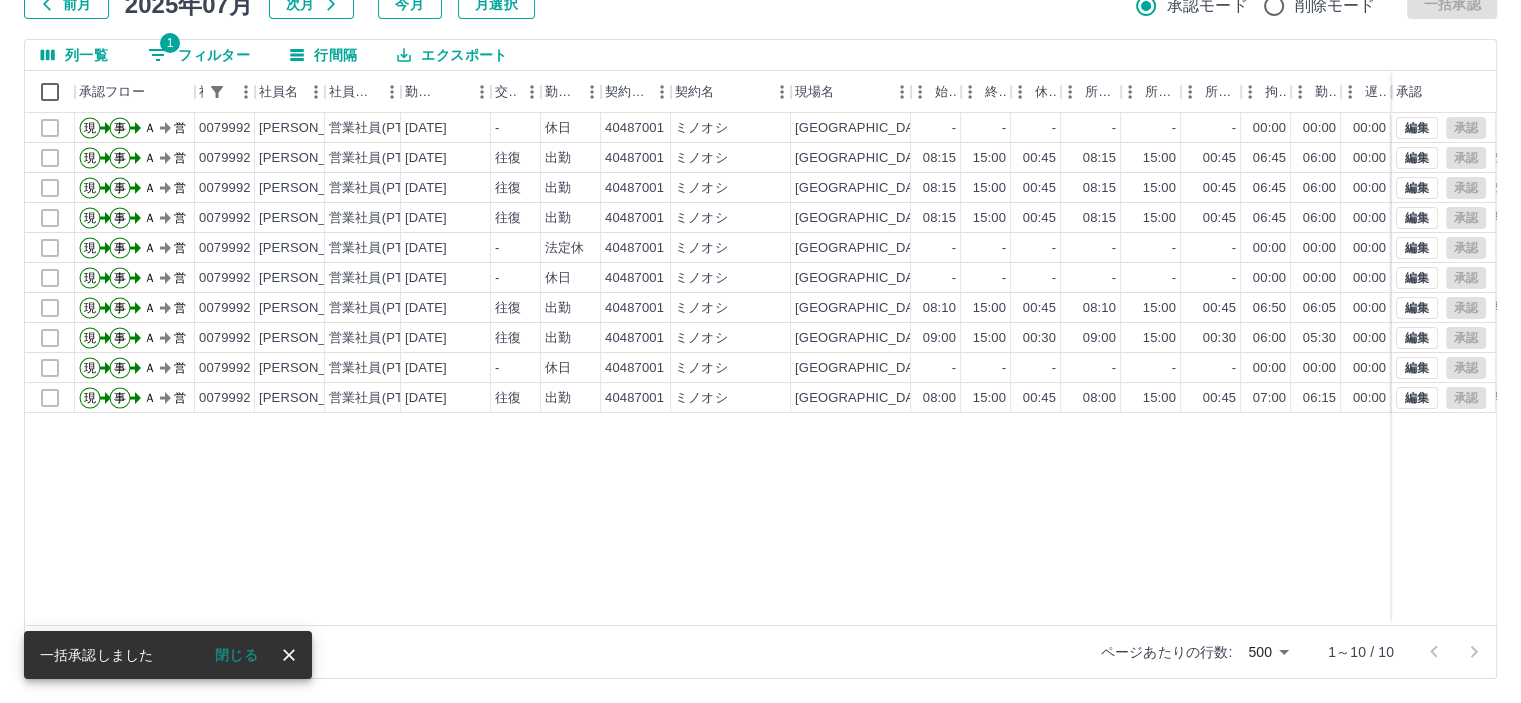 click on "1 フィルター" at bounding box center (199, 55) 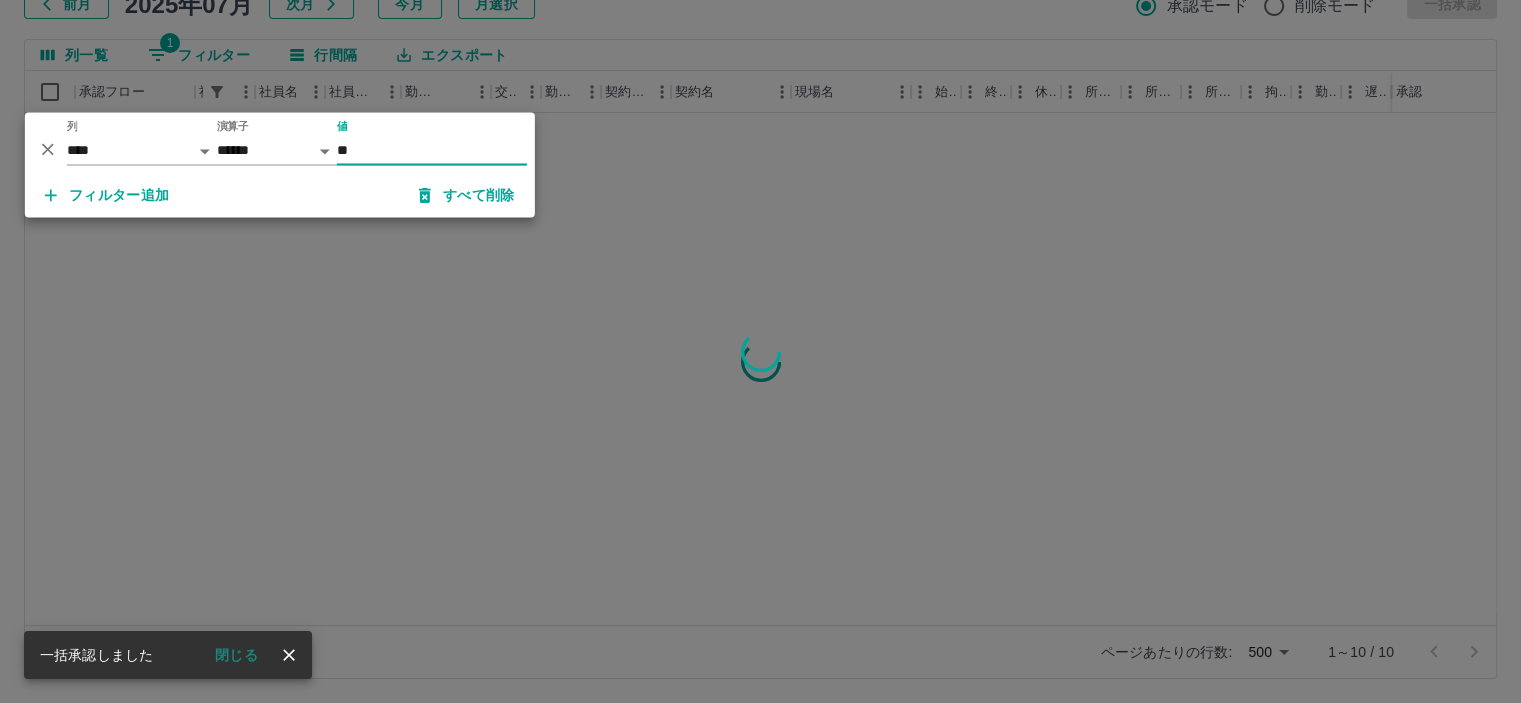 type on "*" 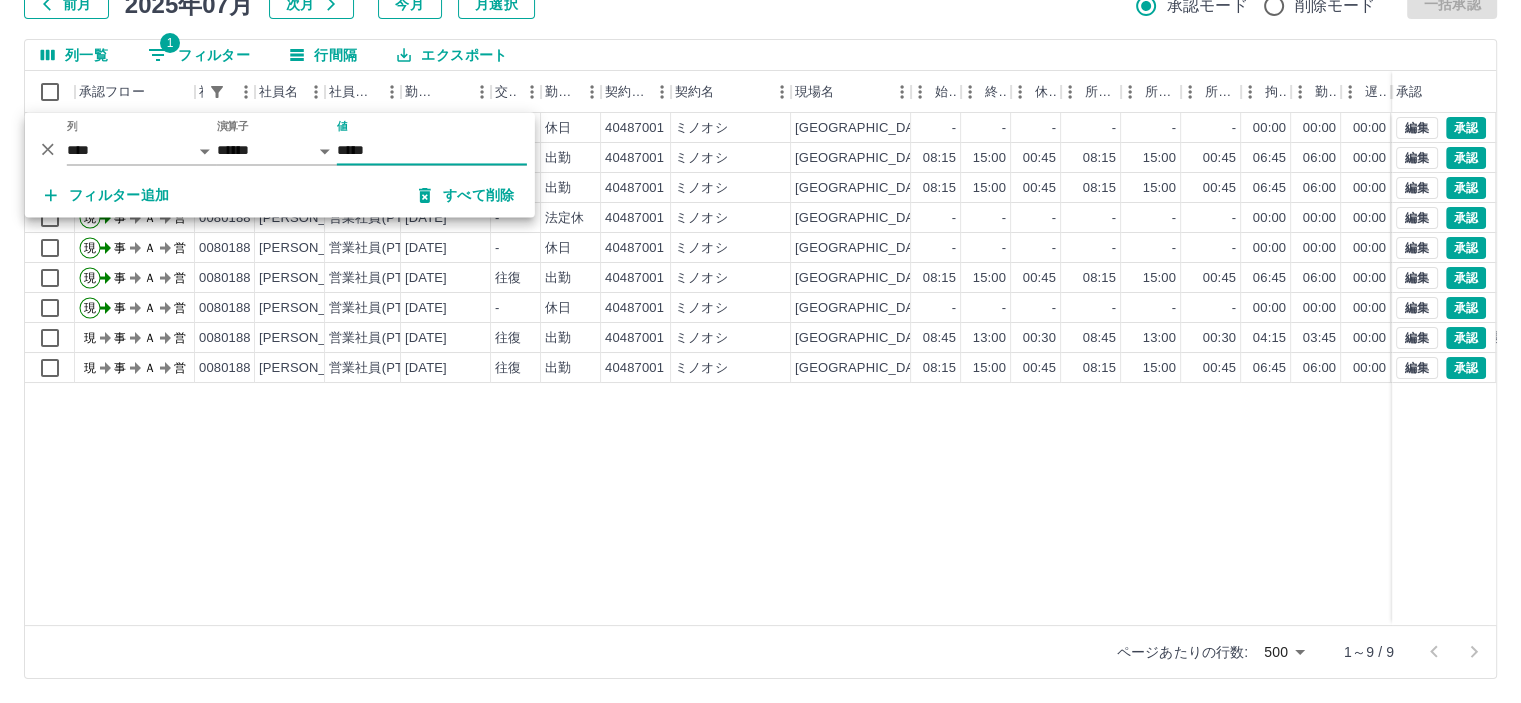 type on "*****" 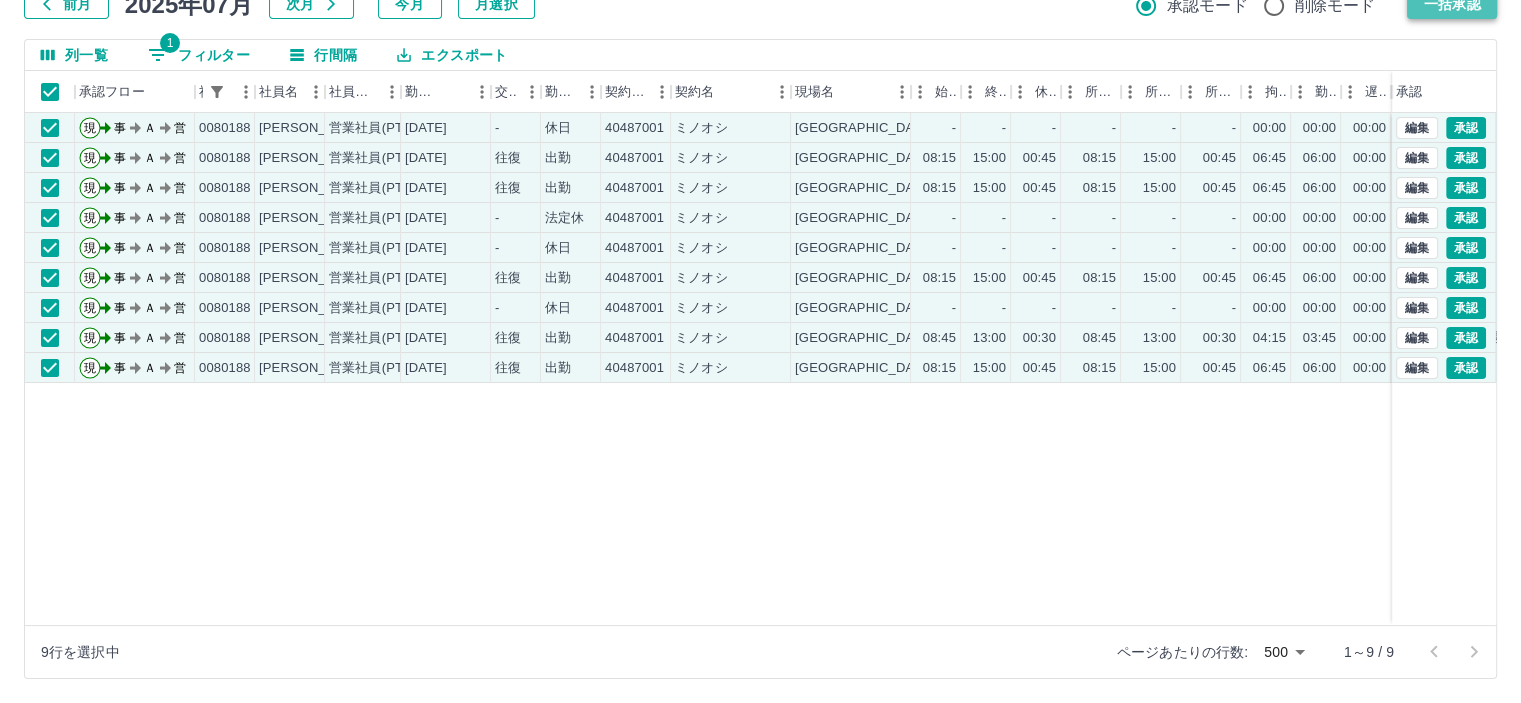 click on "一括承認" at bounding box center [1452, 4] 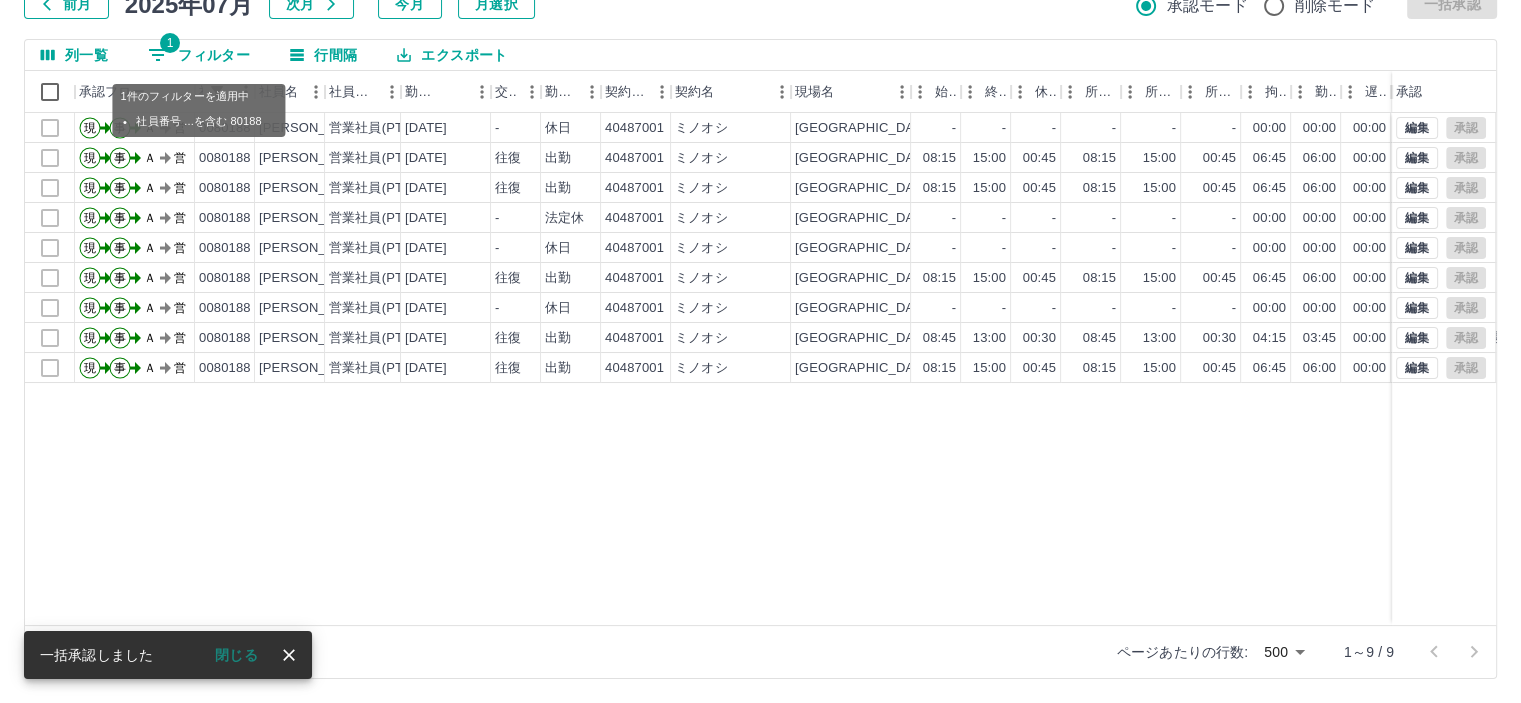 click on "1 フィルター" at bounding box center (199, 55) 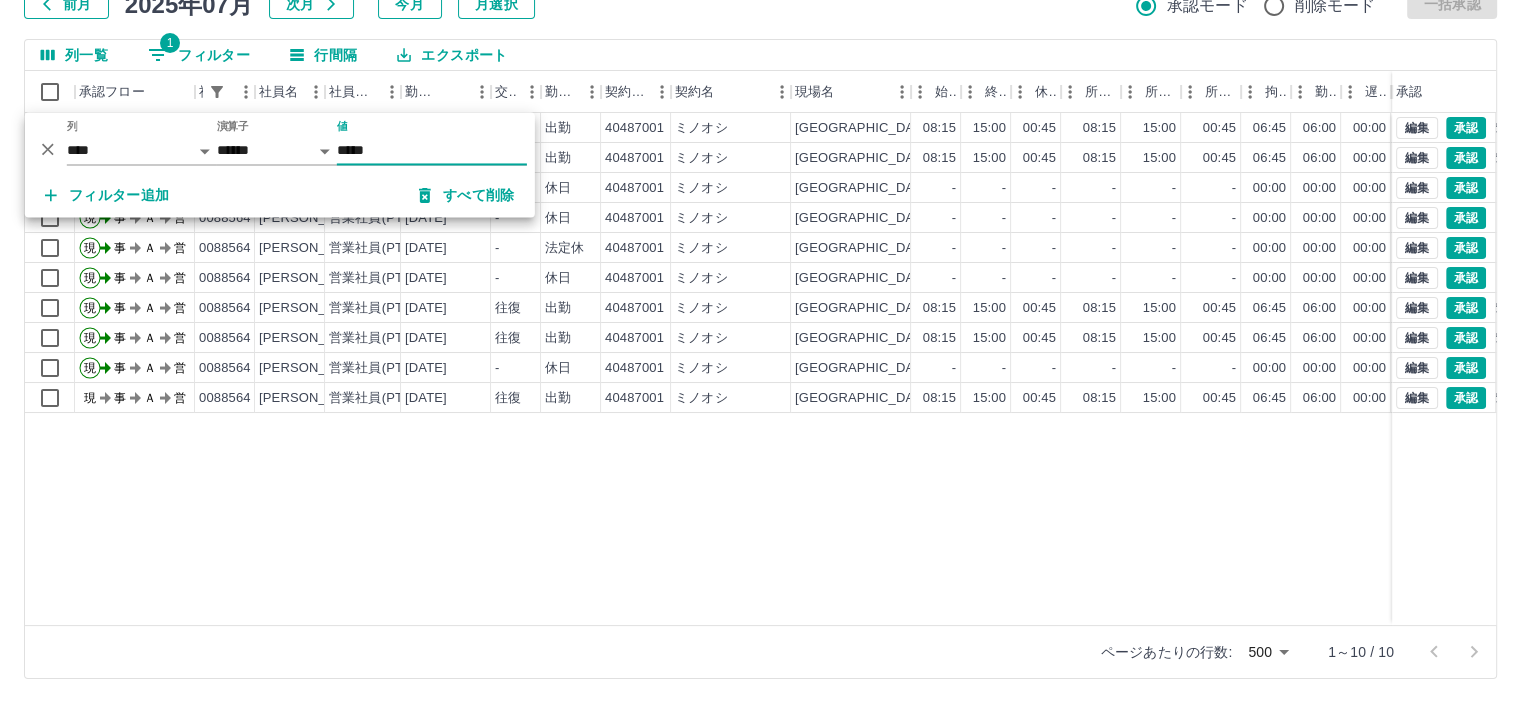 type on "*****" 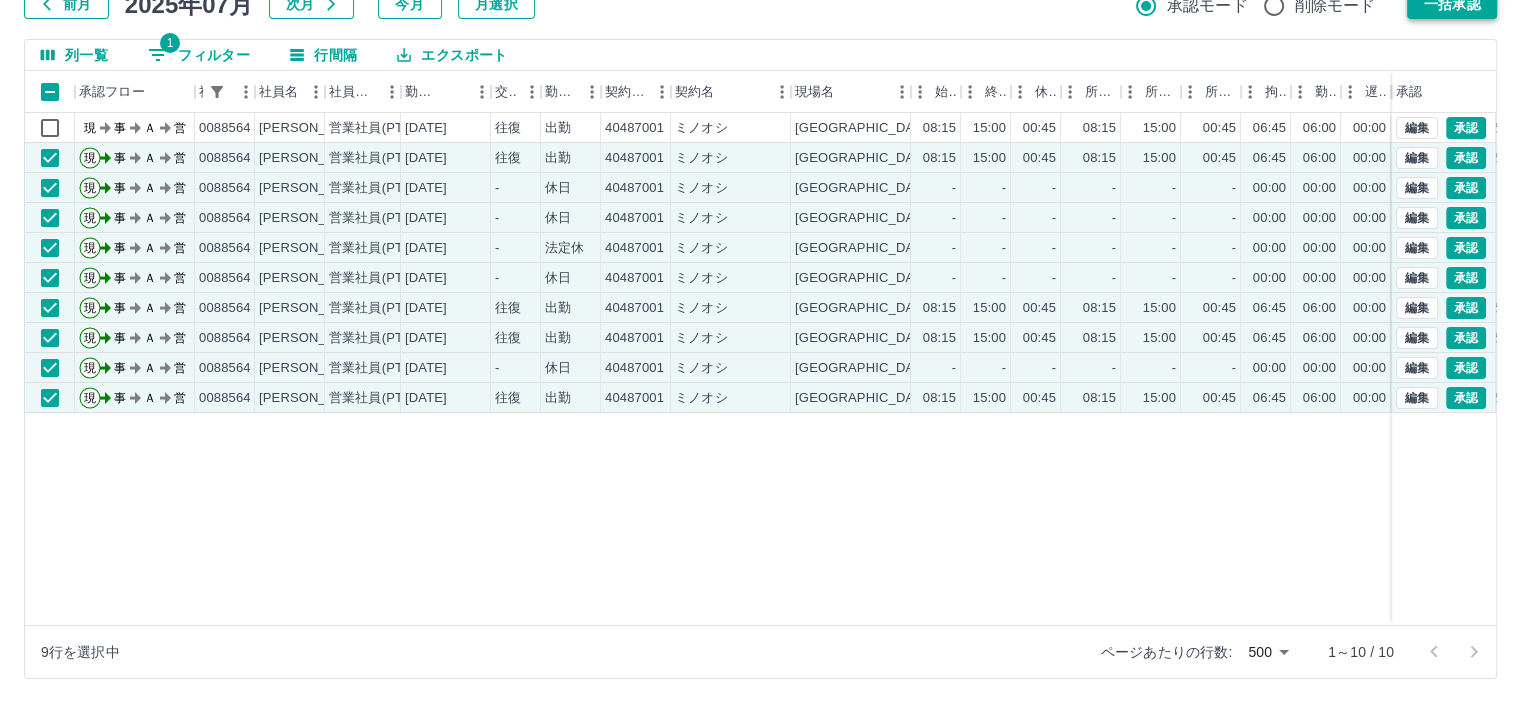 click on "一括承認" at bounding box center (1452, 4) 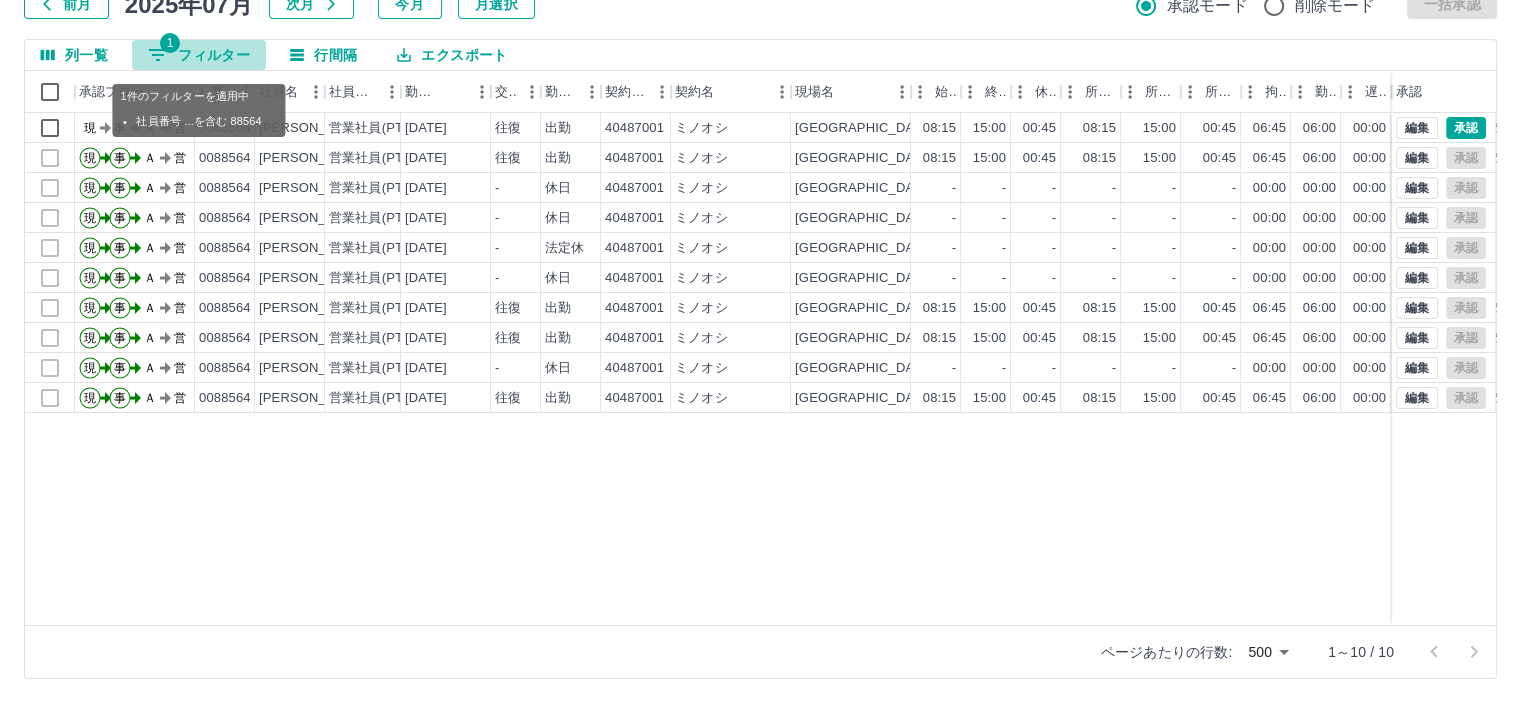 click on "1 フィルター" at bounding box center (199, 55) 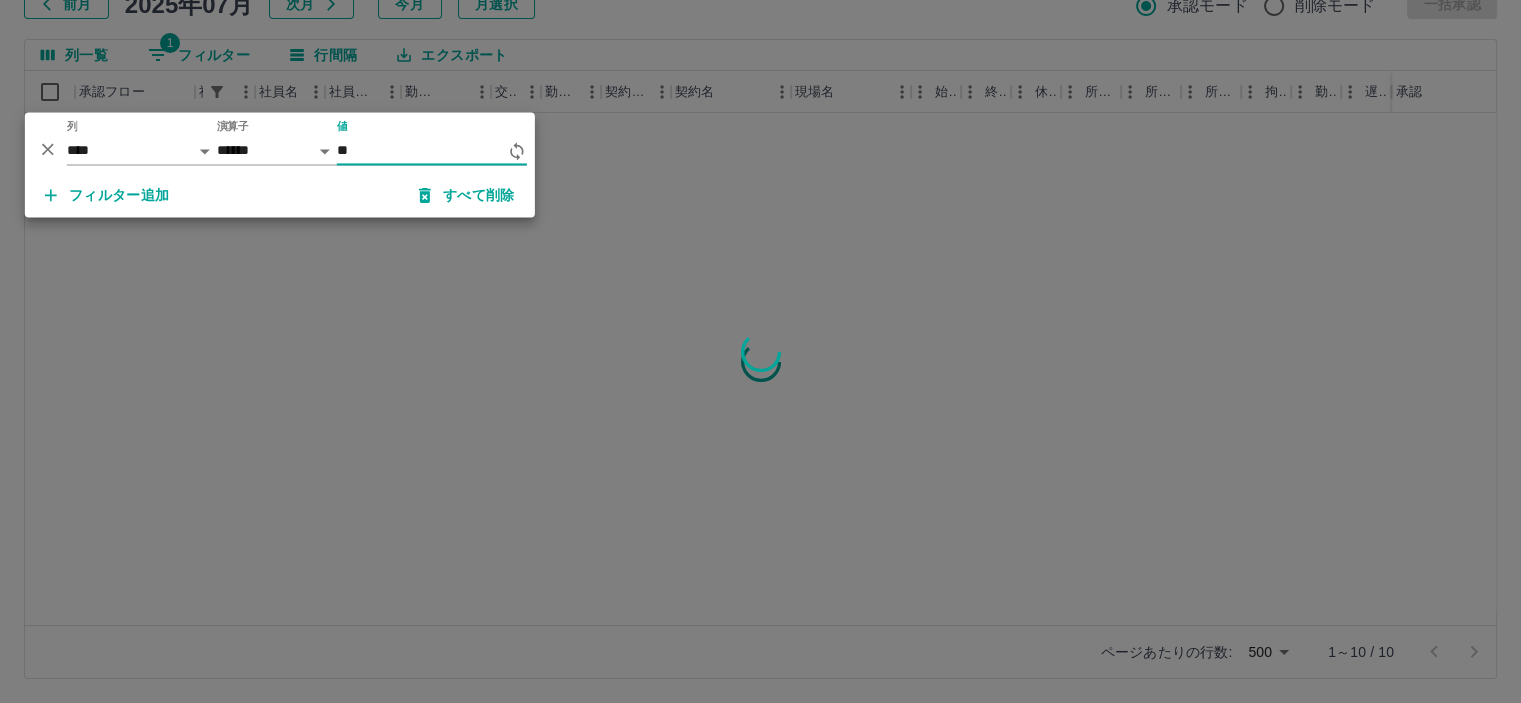 type on "*" 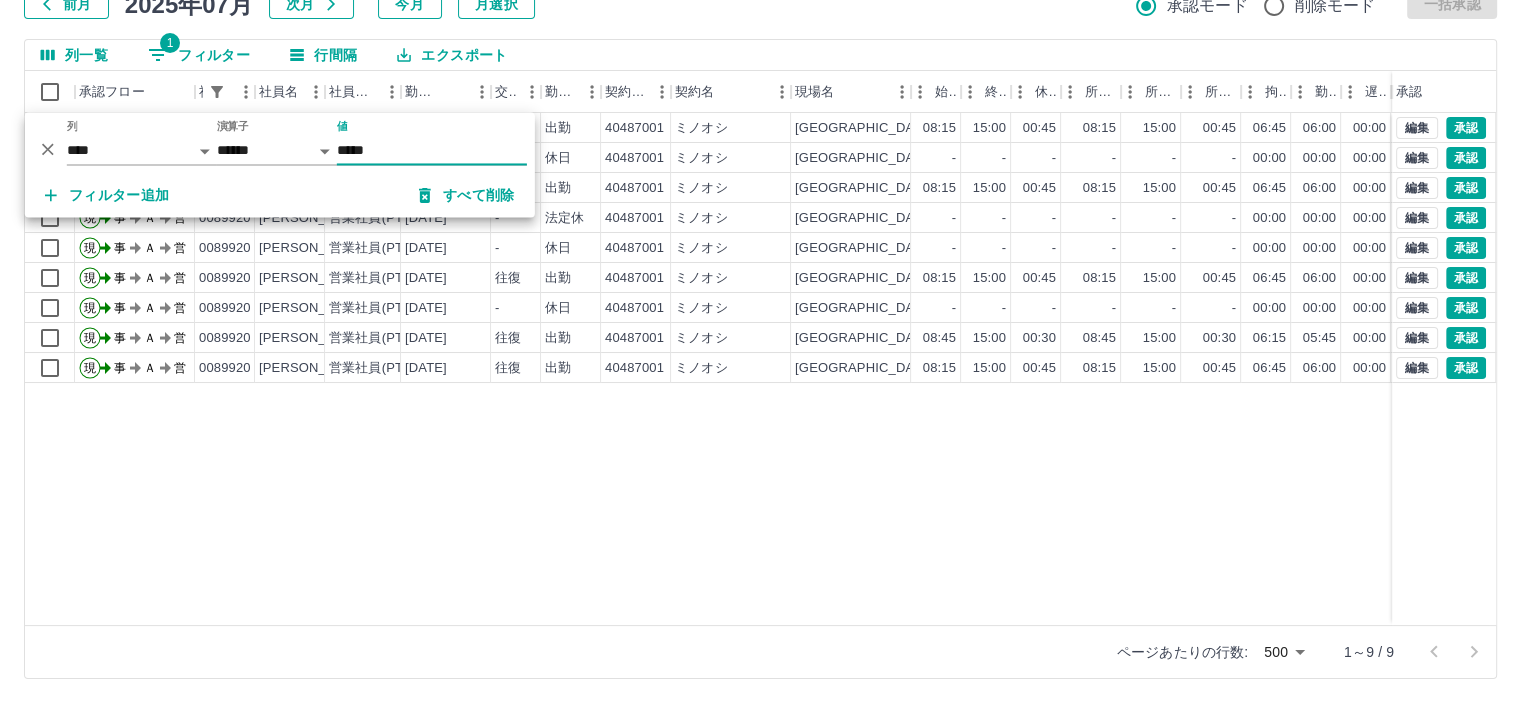 type on "*****" 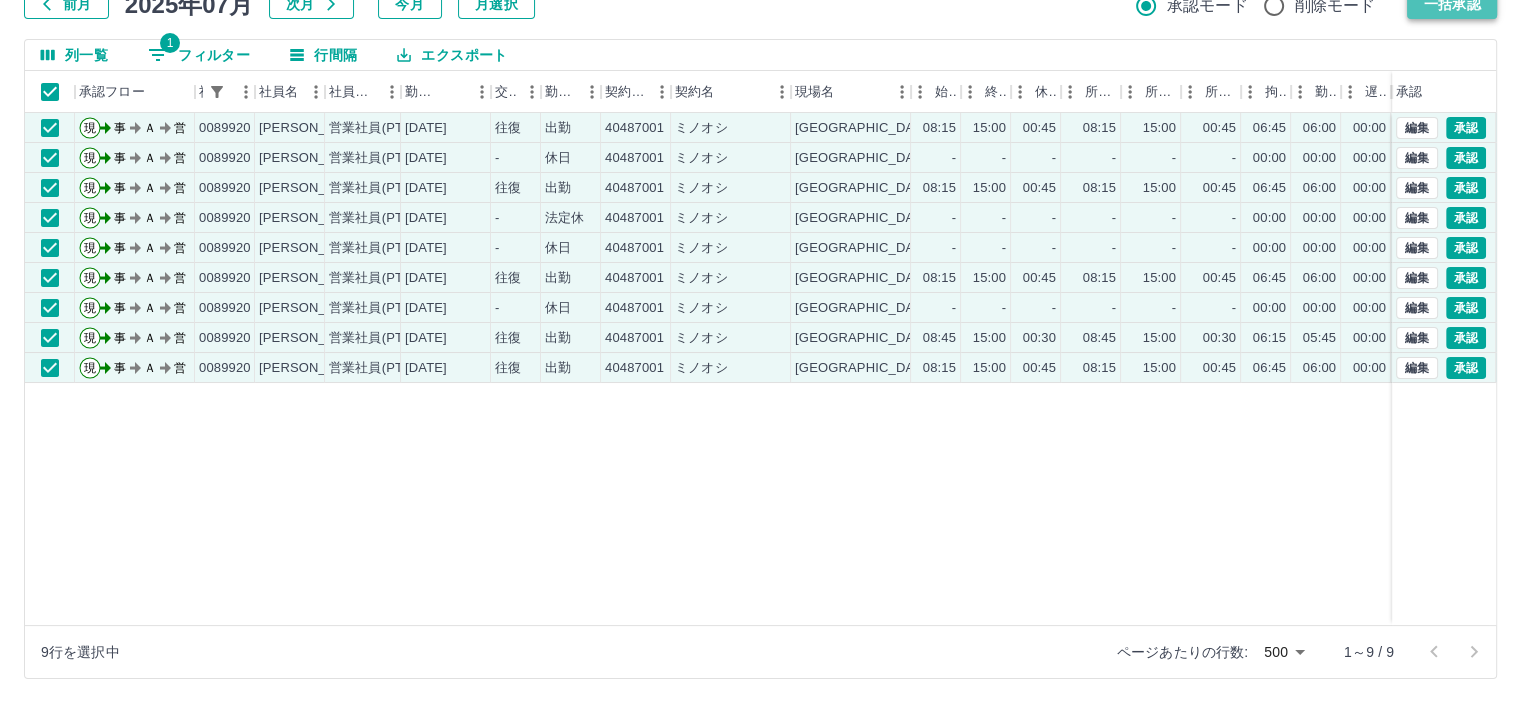 click on "一括承認" at bounding box center (1452, 4) 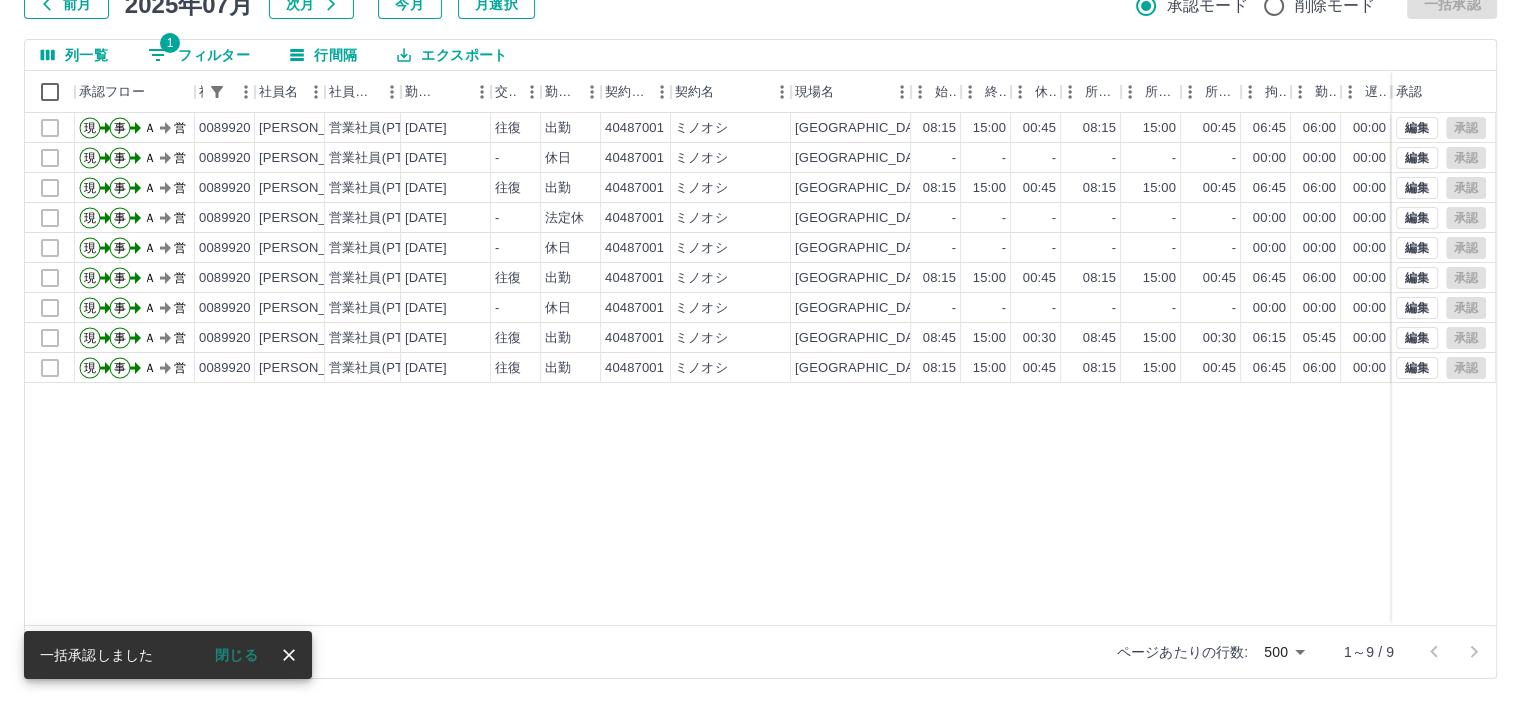click on "1 フィルター" at bounding box center (199, 55) 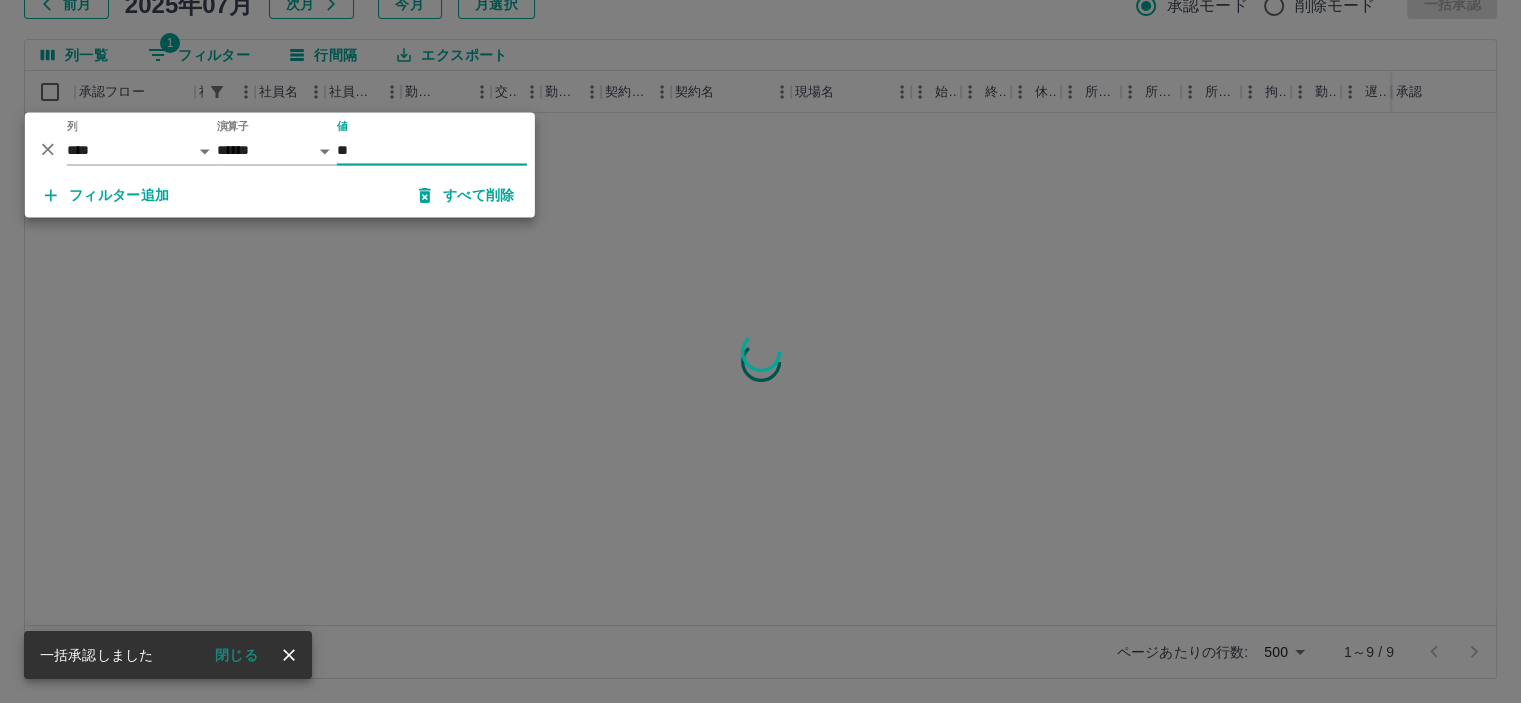 type on "*" 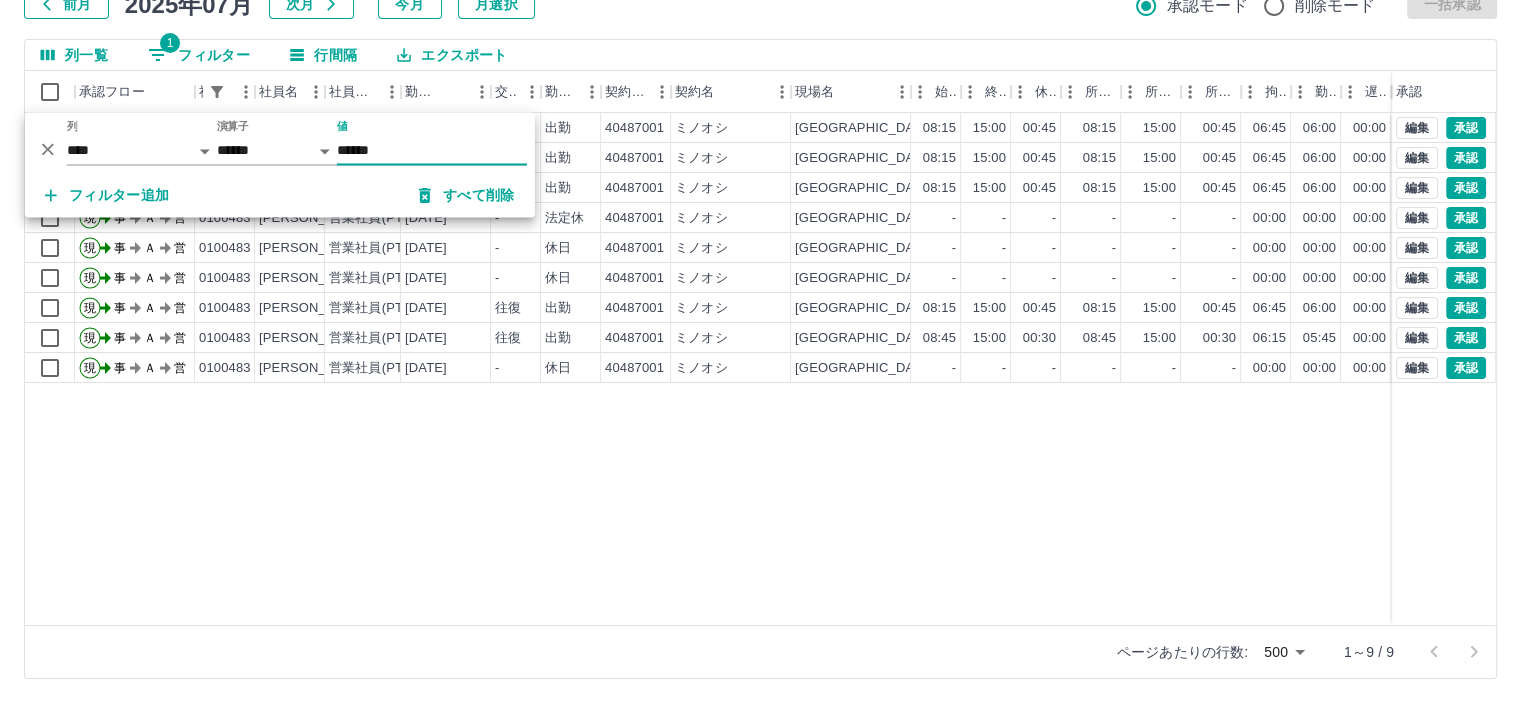 type on "******" 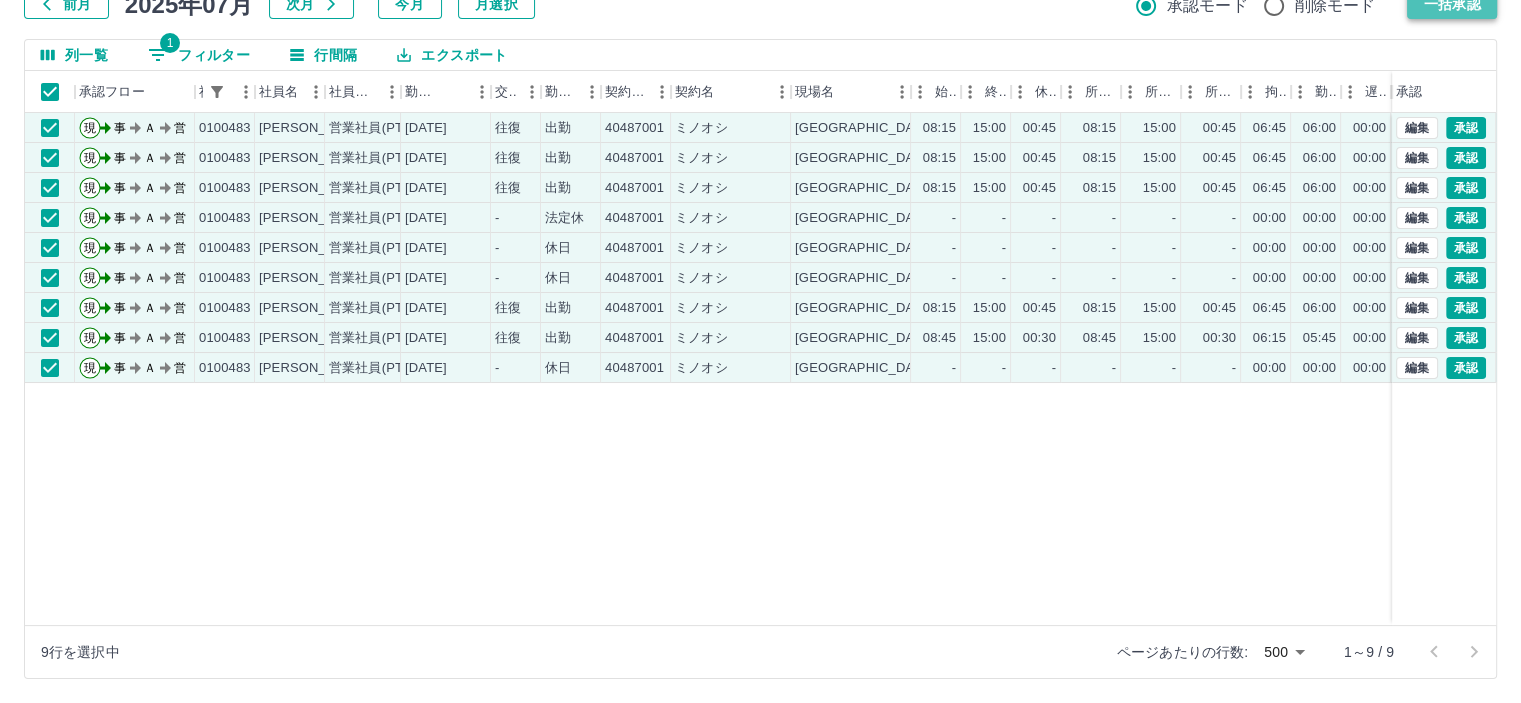 click on "一括承認" at bounding box center [1452, 4] 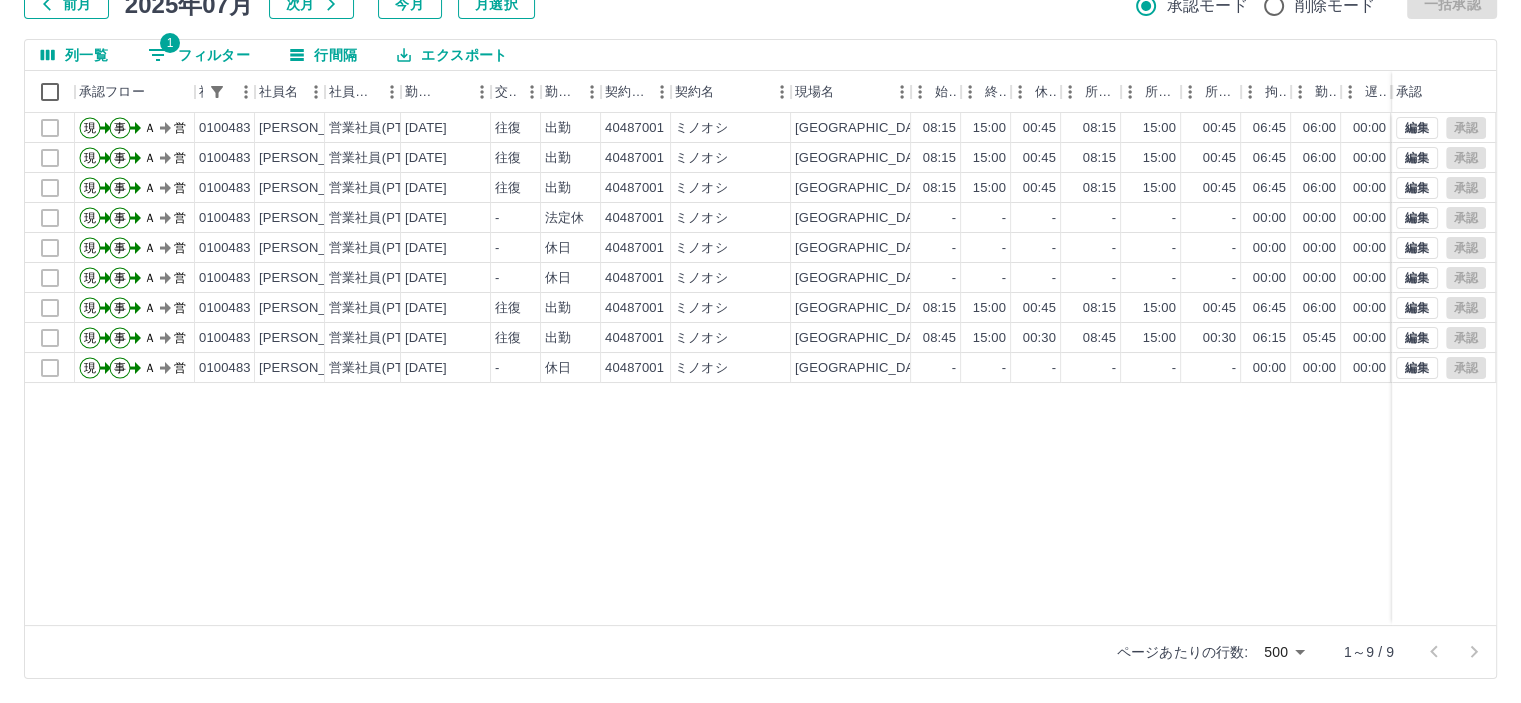 click on "1 フィルター" at bounding box center [199, 55] 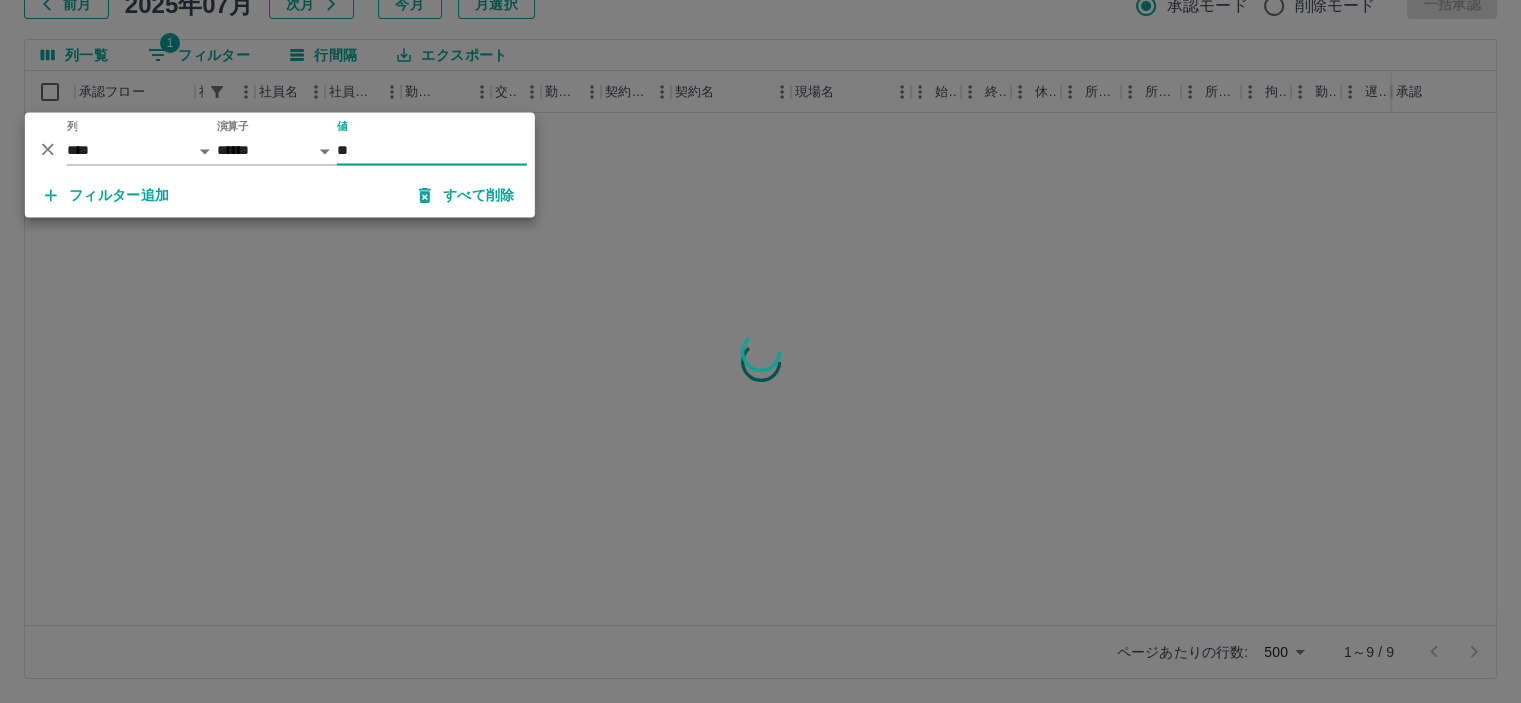 type on "*" 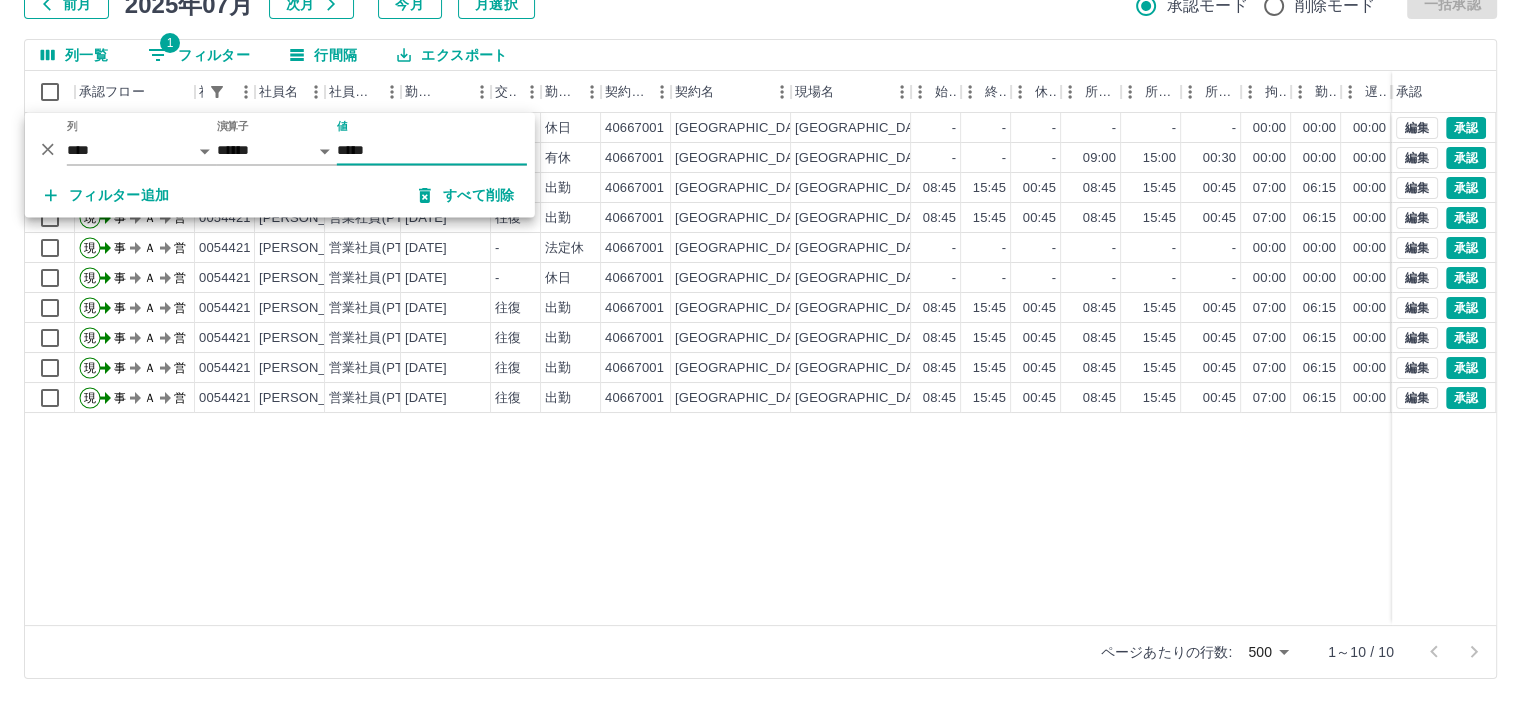 type on "*****" 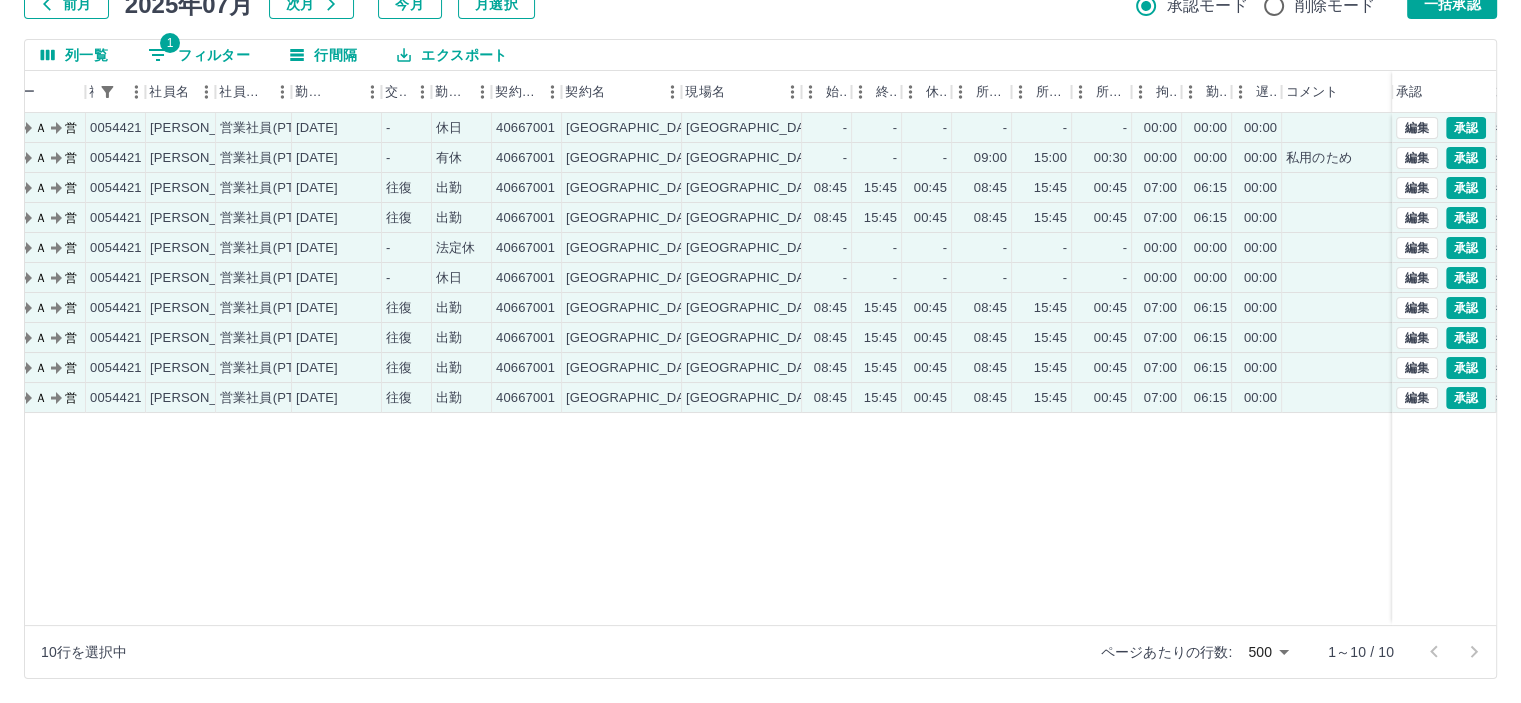 scroll, scrollTop: 0, scrollLeft: 111, axis: horizontal 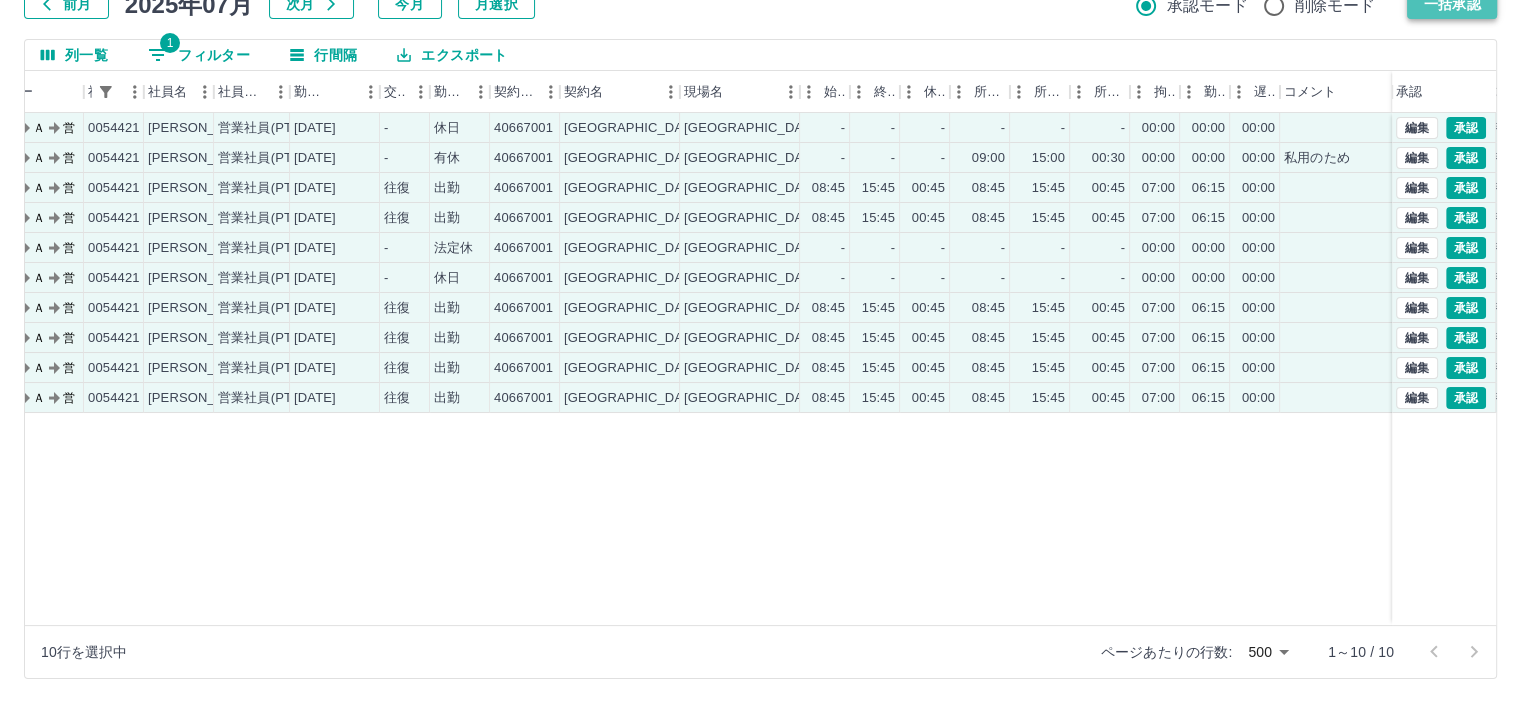 click on "一括承認" at bounding box center (1452, 4) 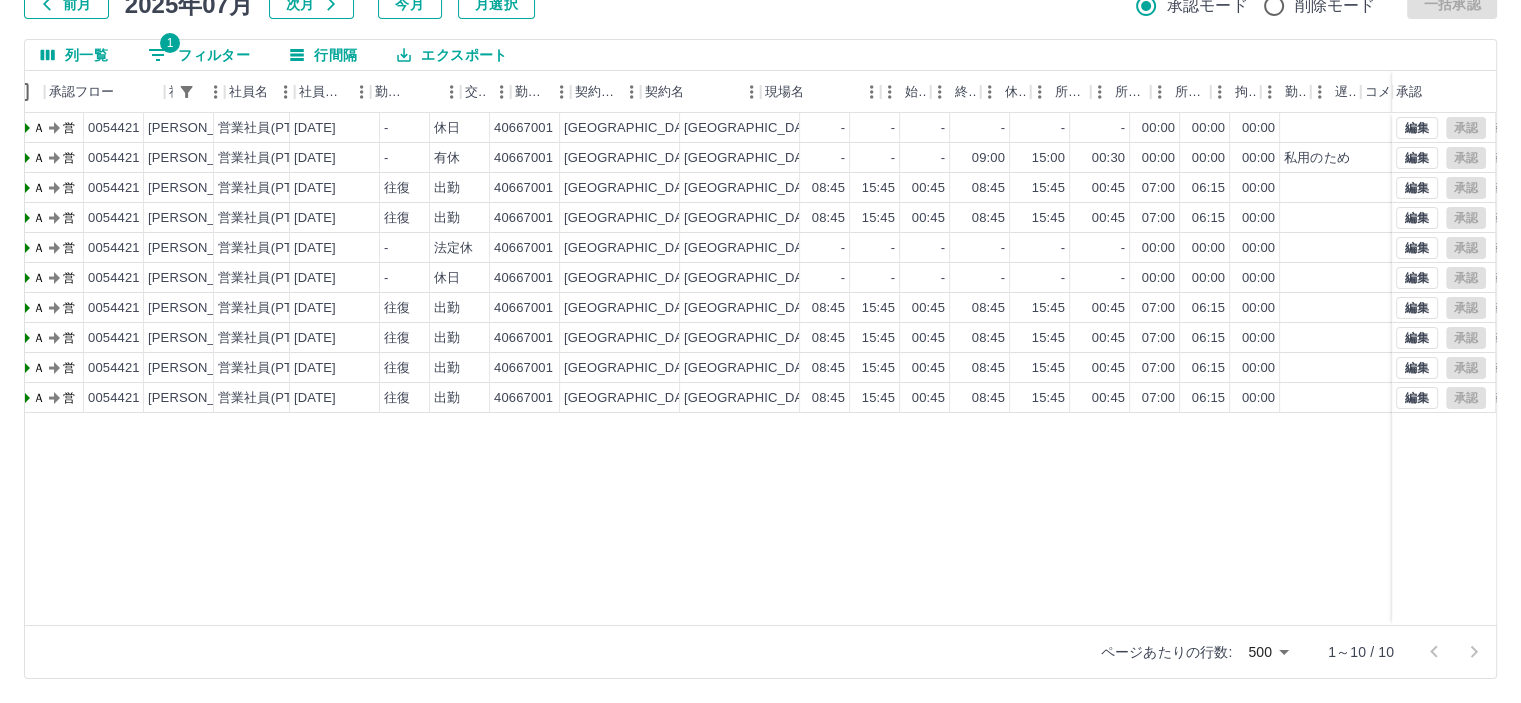 scroll, scrollTop: 0, scrollLeft: 0, axis: both 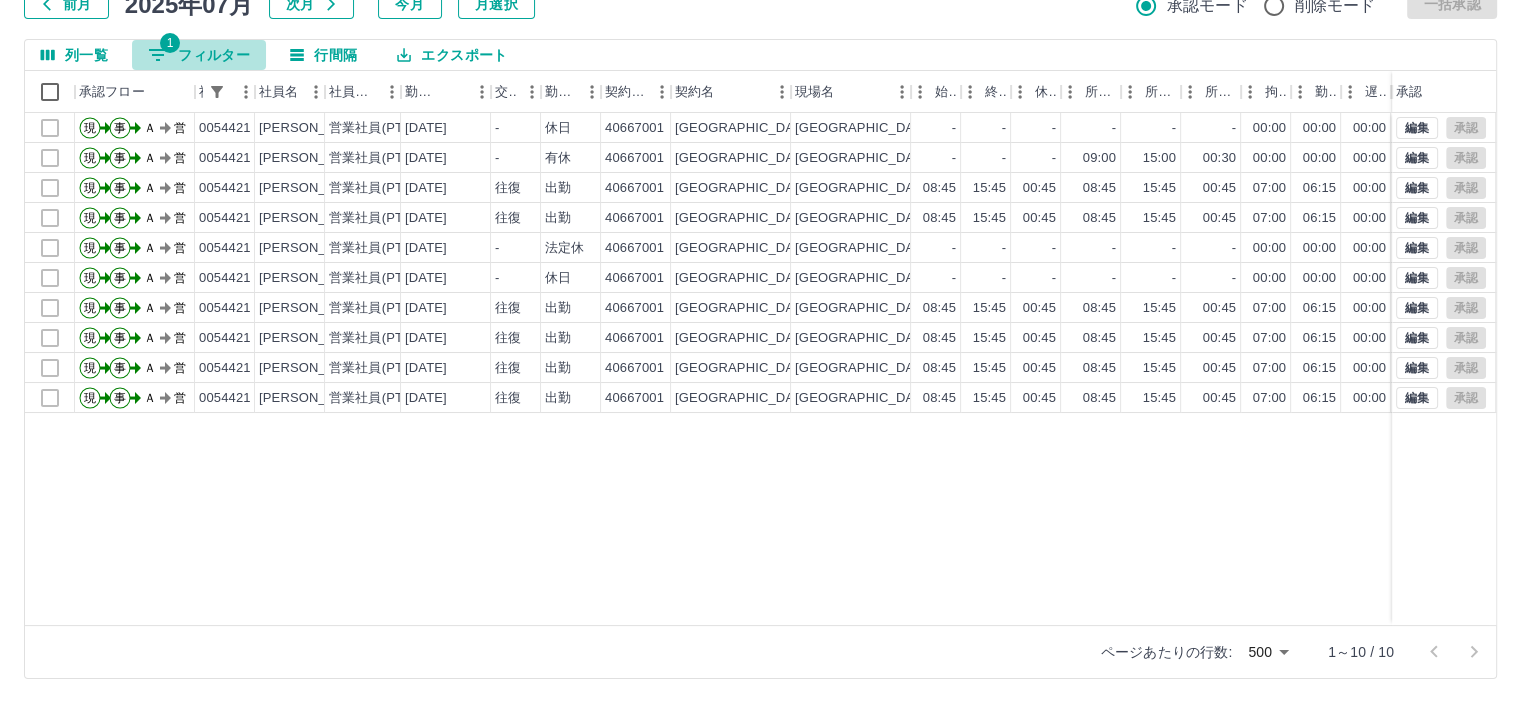 click on "1 フィルター" at bounding box center (199, 55) 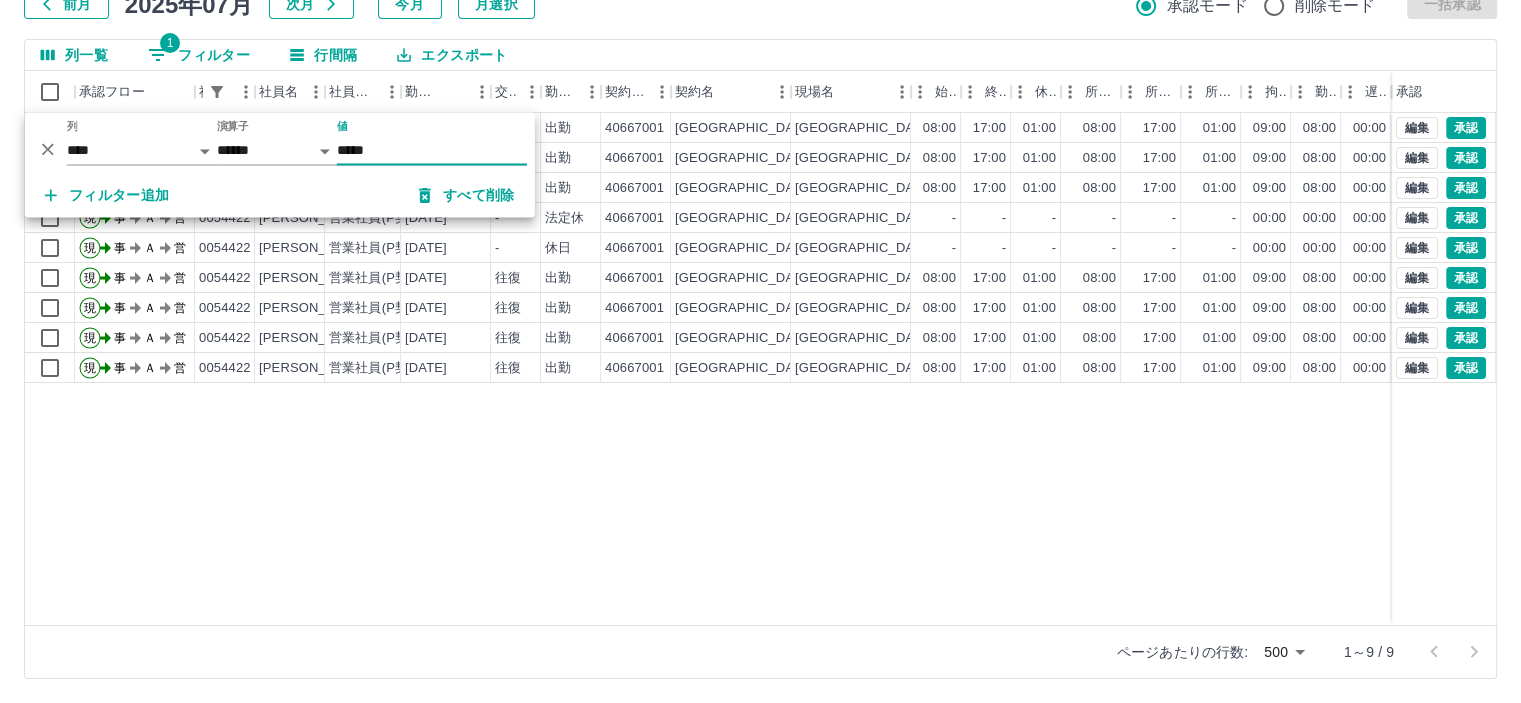 type on "*****" 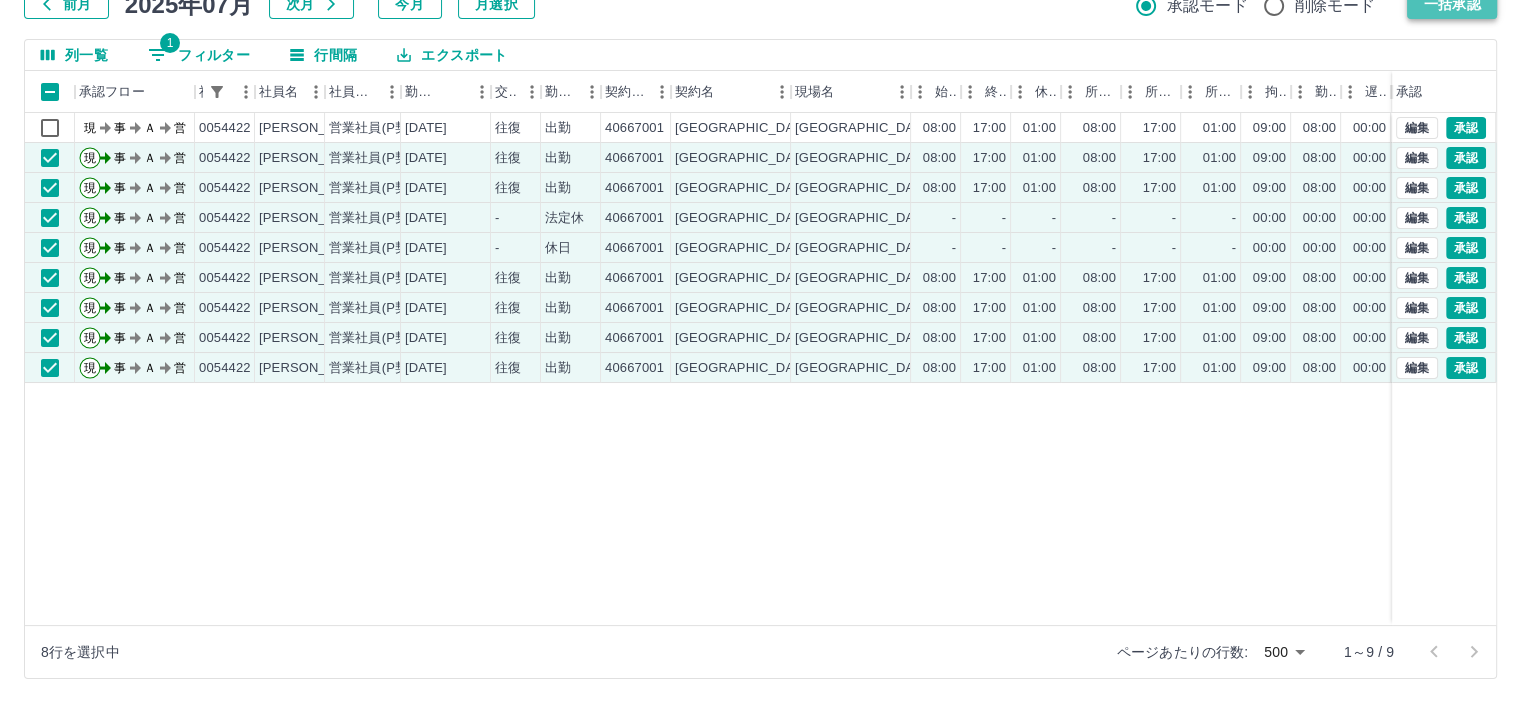click on "一括承認" at bounding box center (1452, 4) 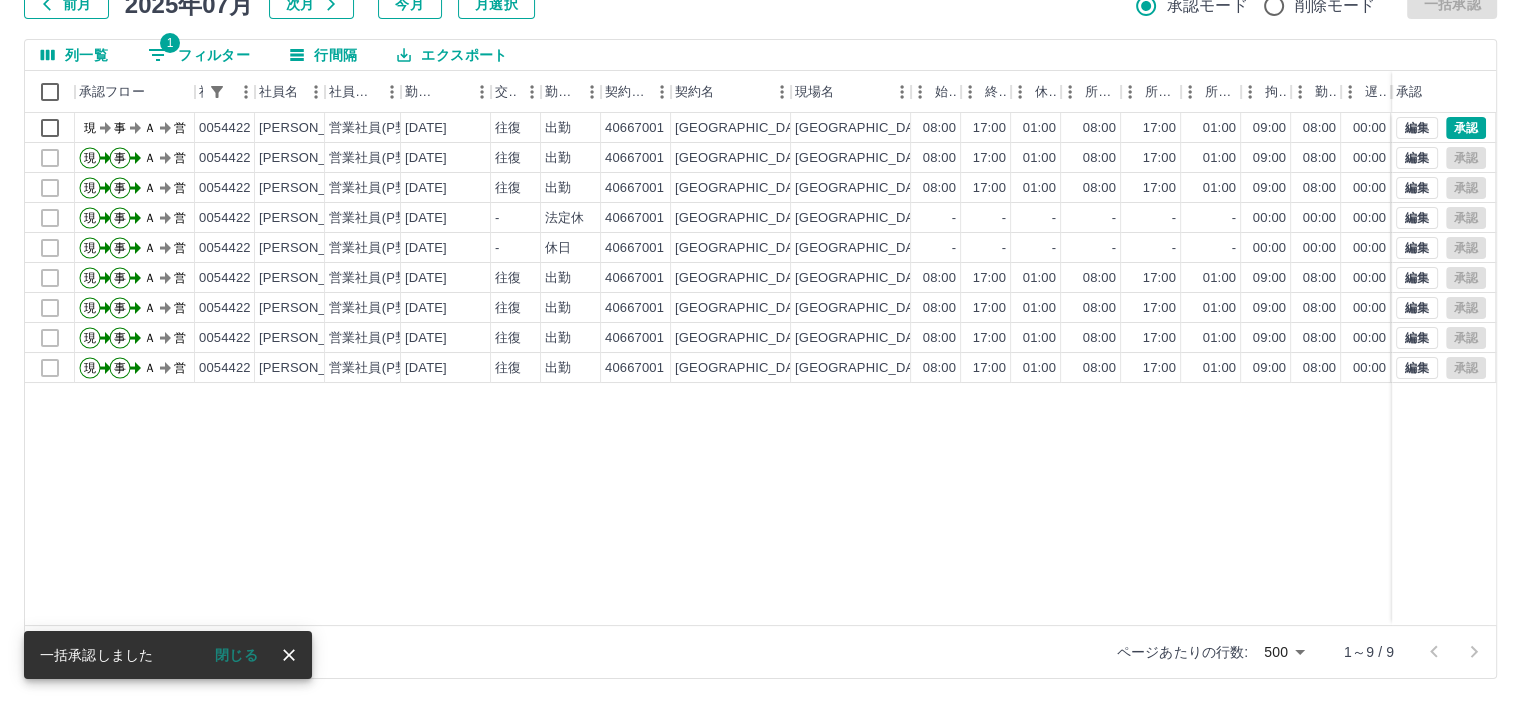 click on "1 フィルター" at bounding box center [199, 55] 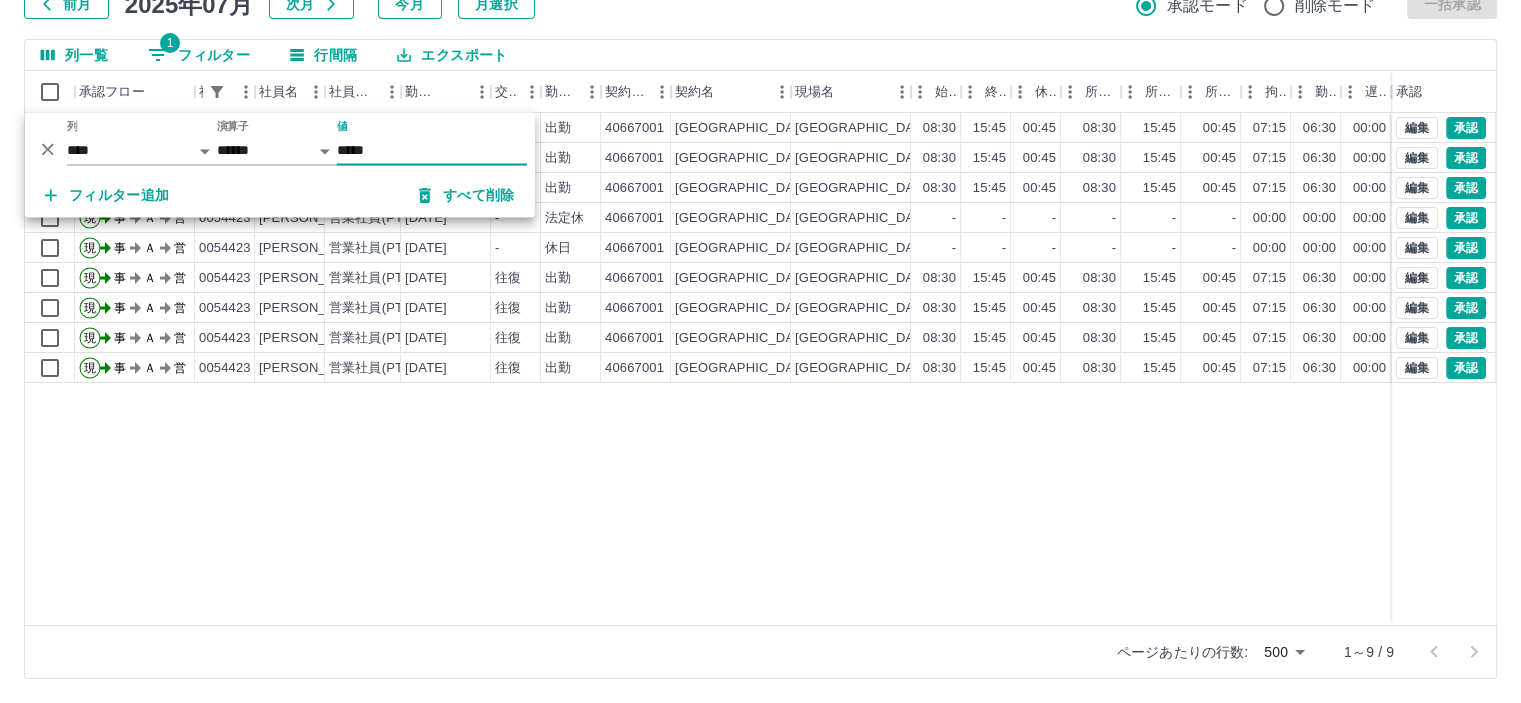 type on "*****" 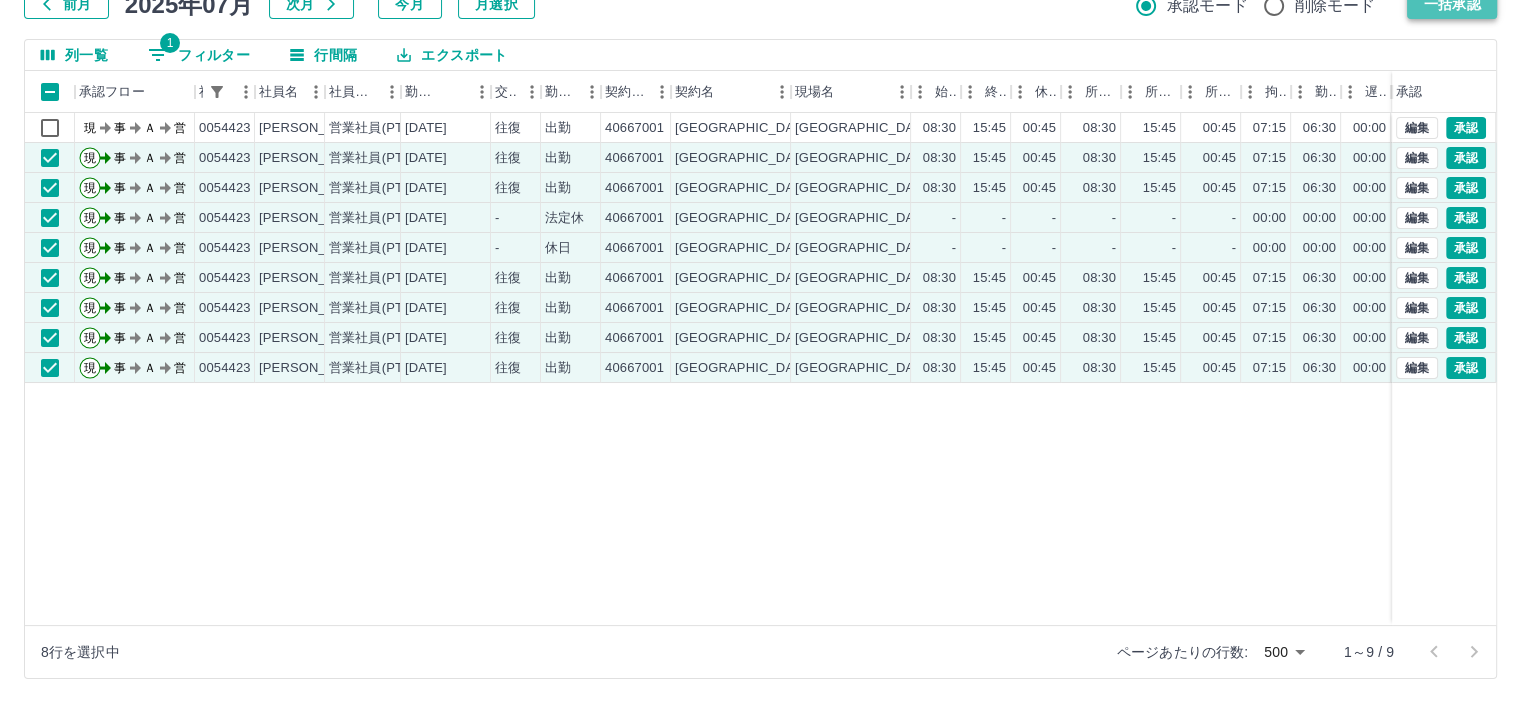 click on "一括承認" at bounding box center (1452, 4) 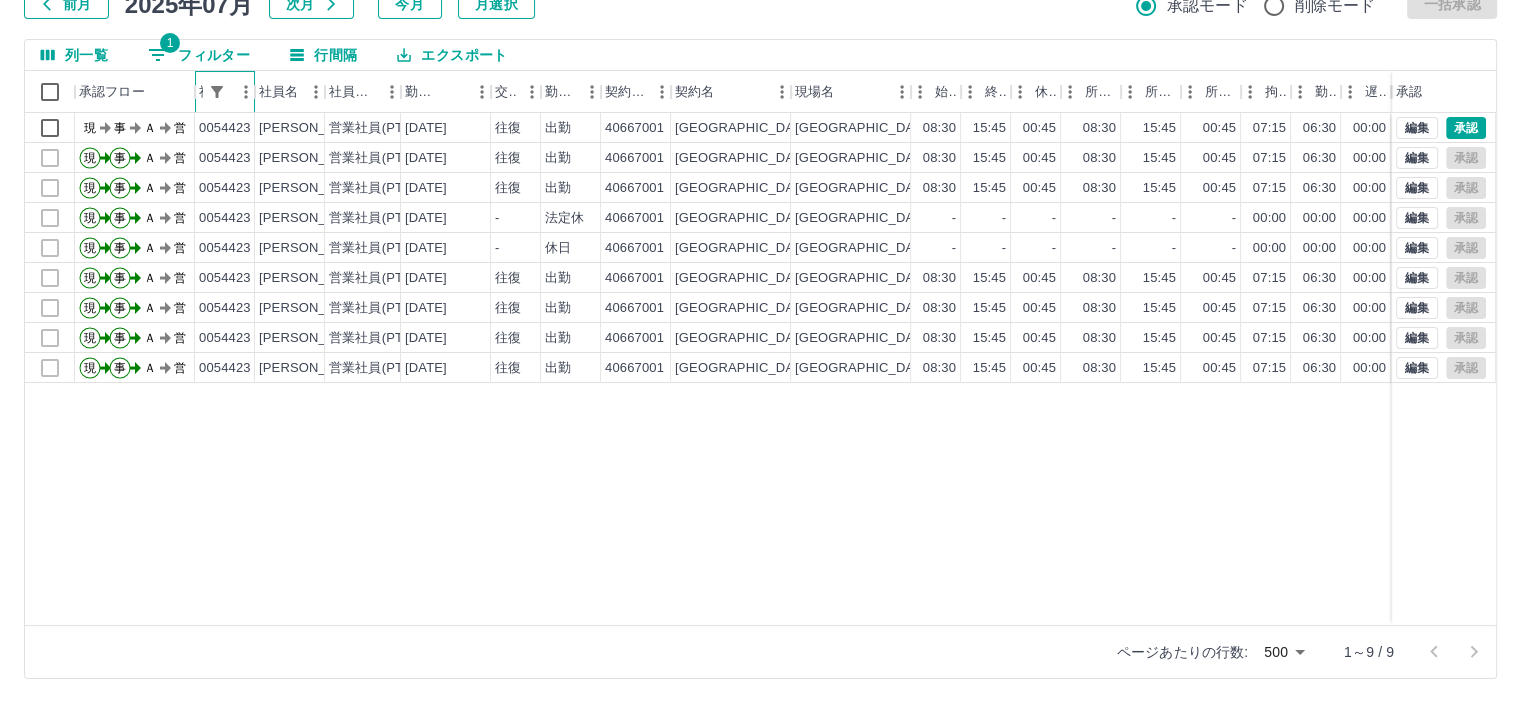 click at bounding box center [246, 92] 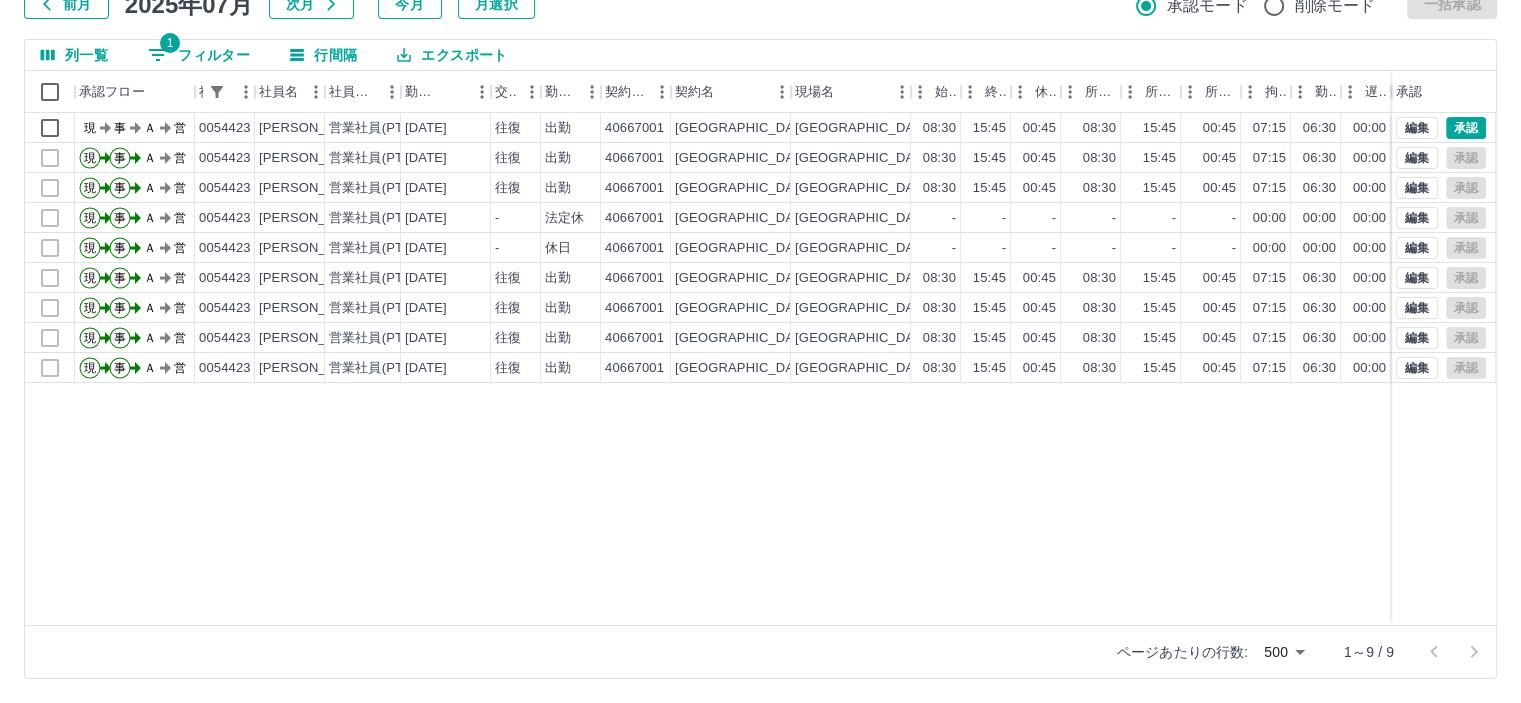 click on "1 フィルター" at bounding box center (199, 55) 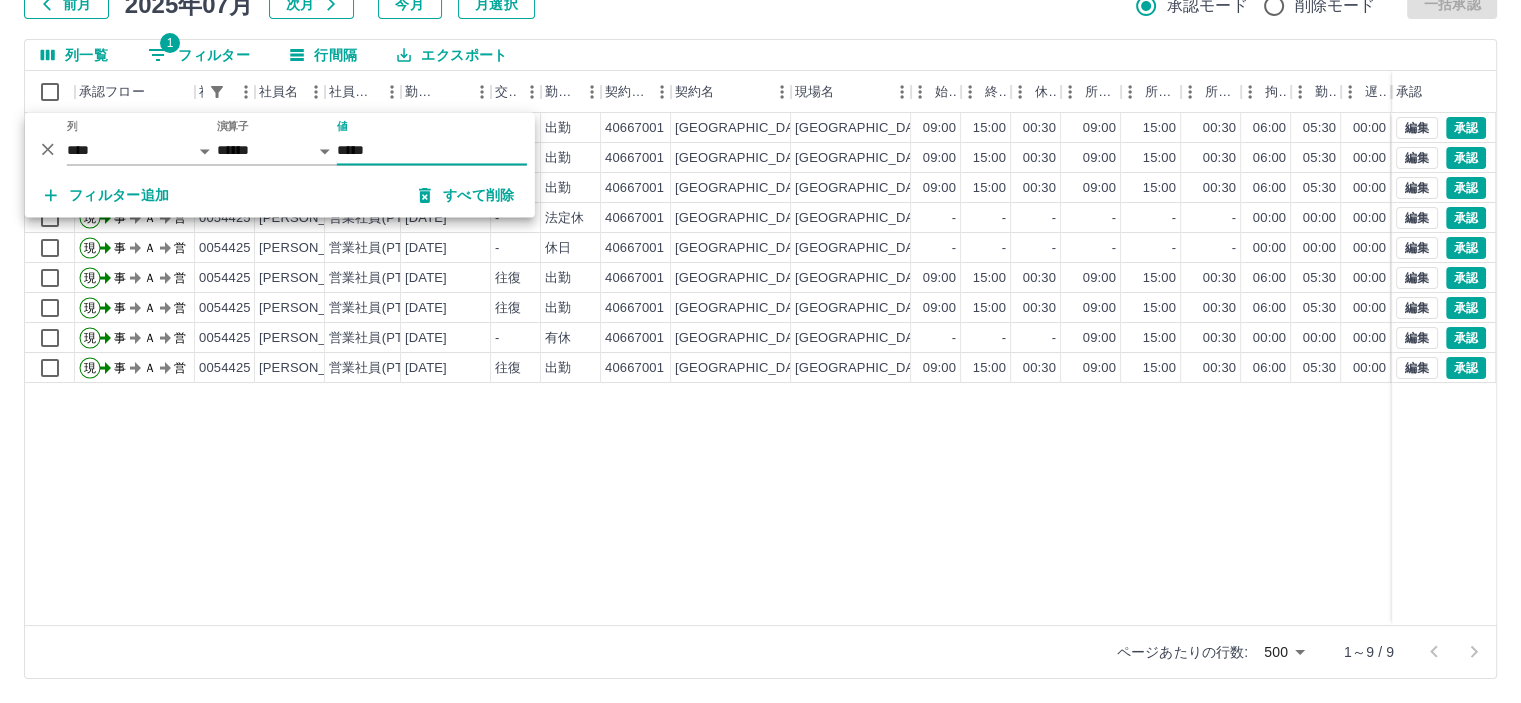 type on "*****" 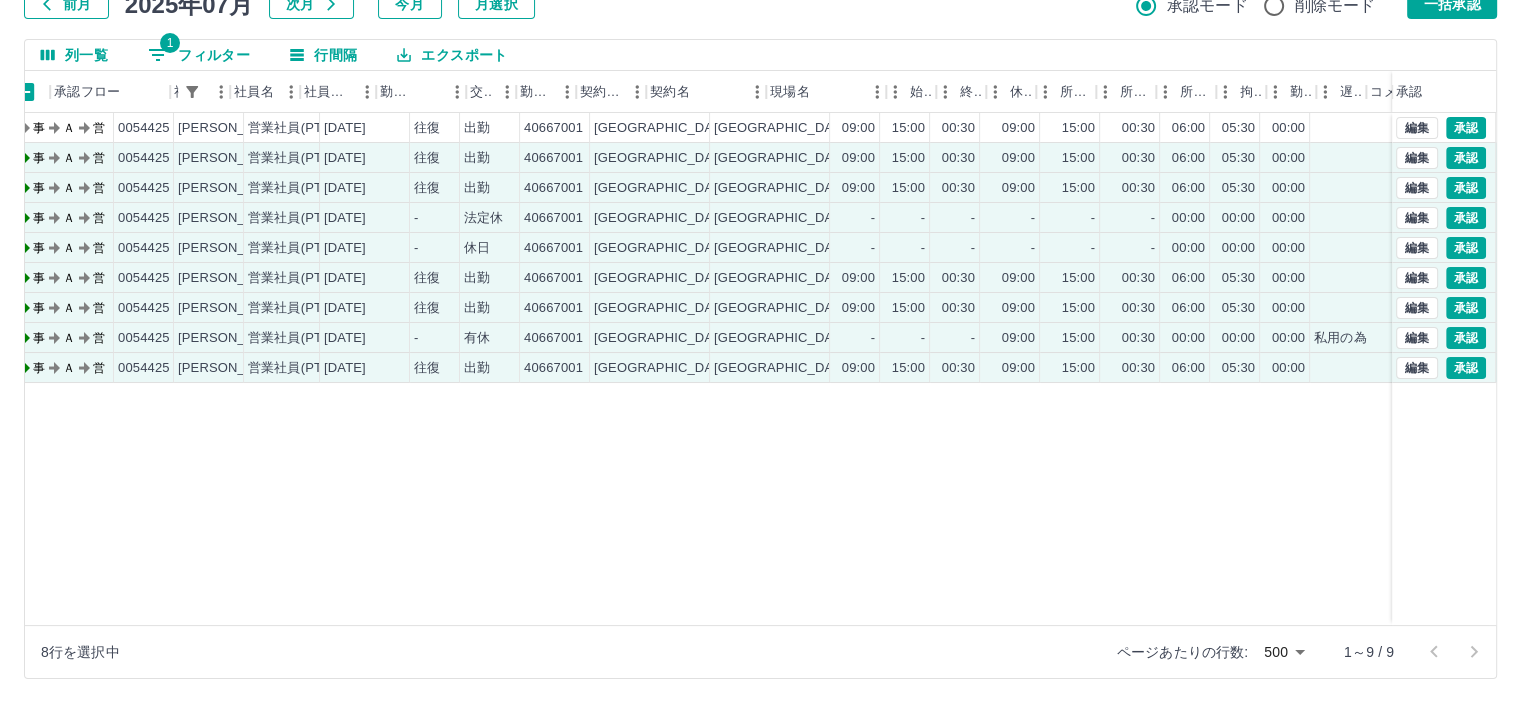 scroll, scrollTop: 0, scrollLeft: 0, axis: both 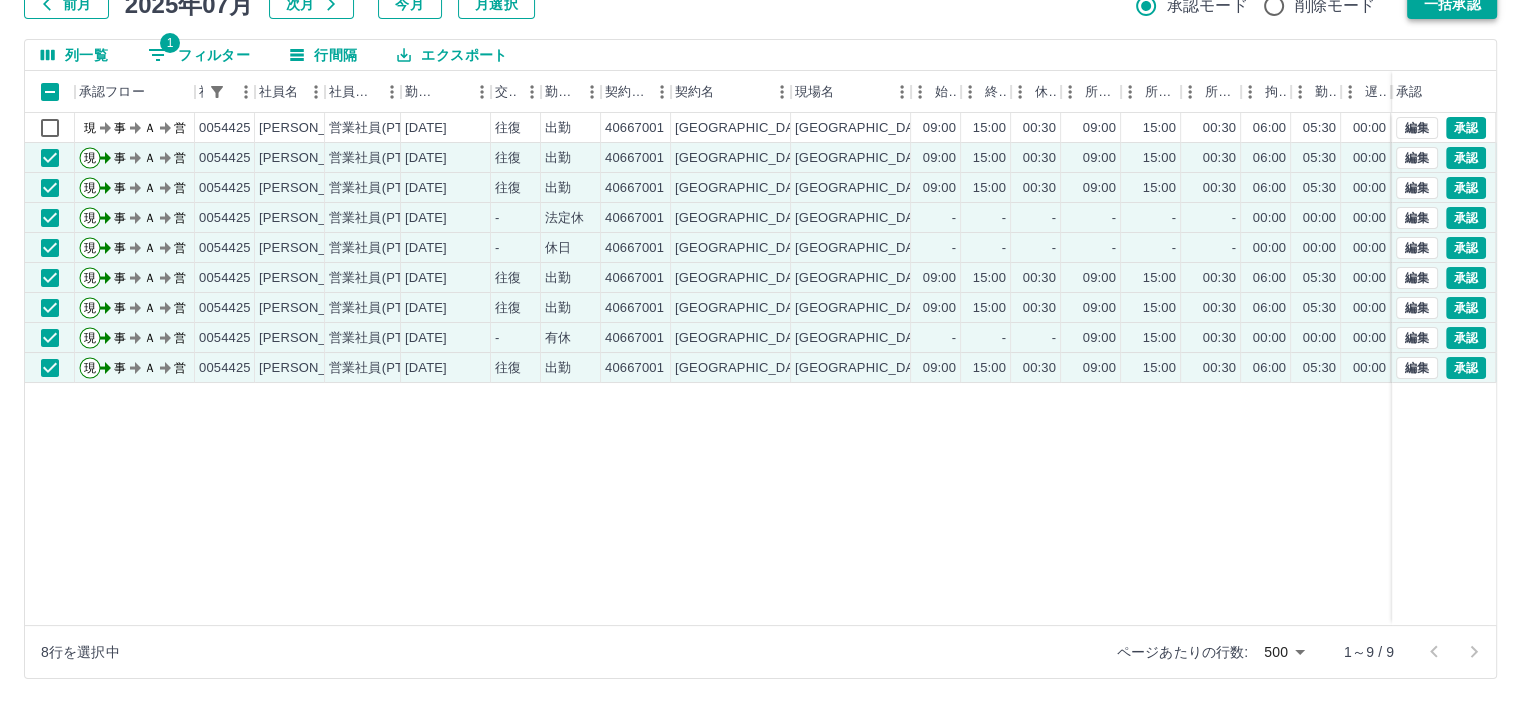 click on "一括承認" at bounding box center (1452, 4) 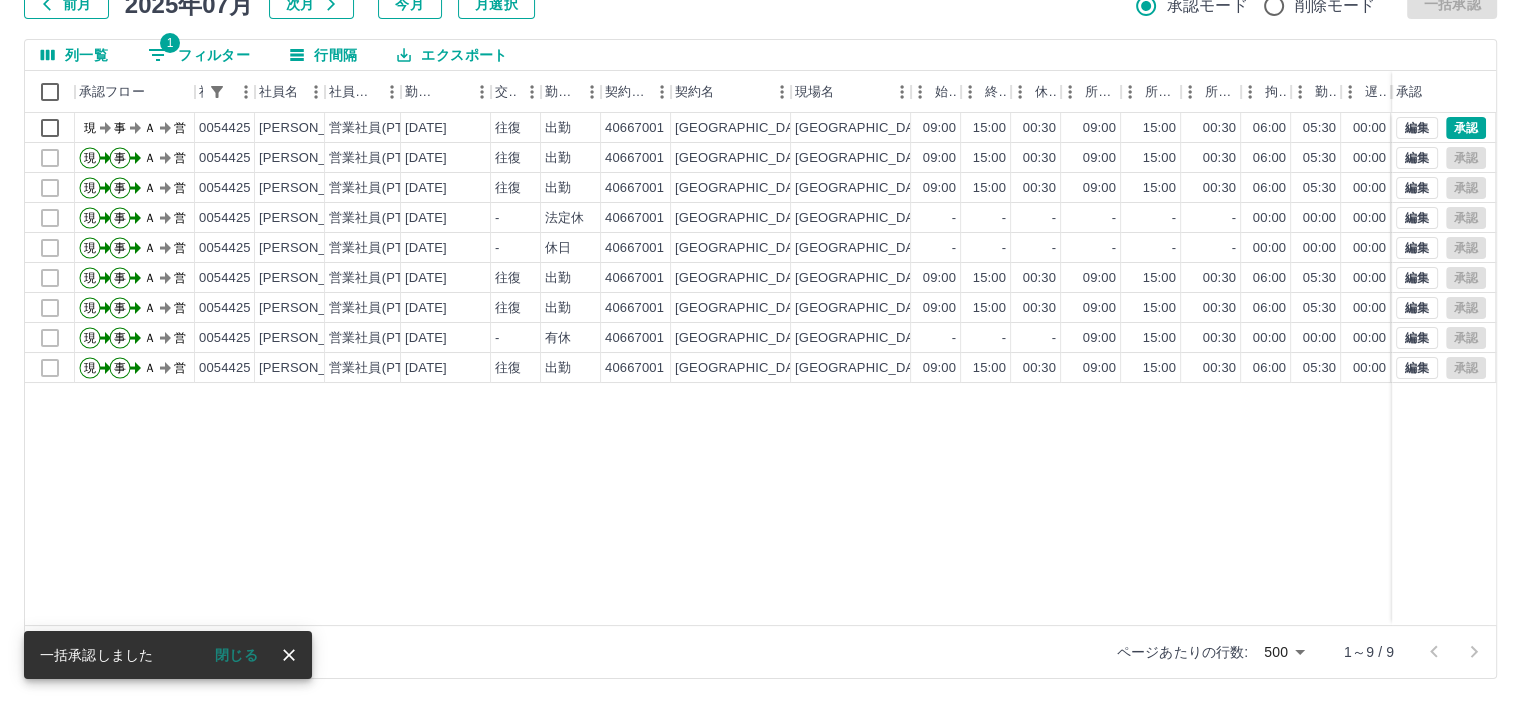 click on "1 フィルター" at bounding box center (199, 55) 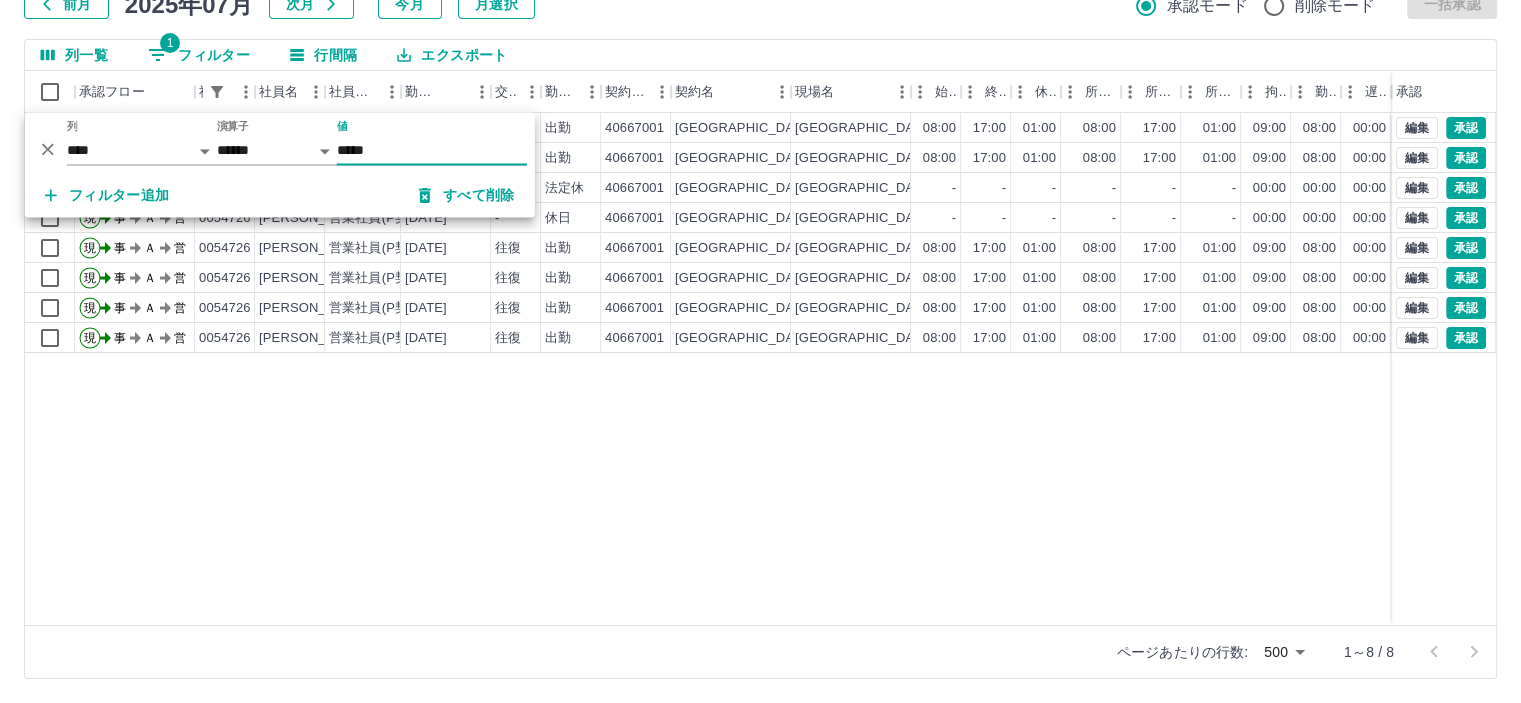 type on "*****" 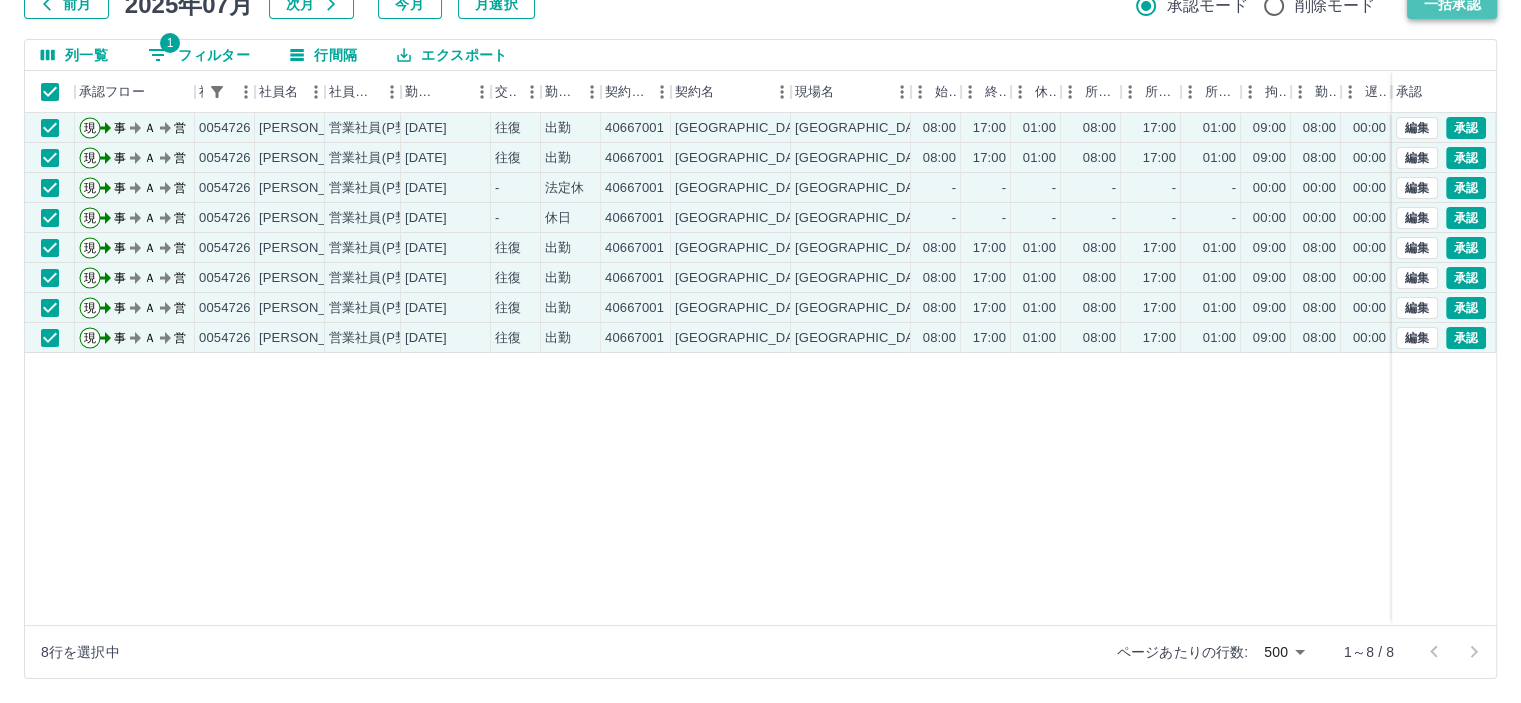 click on "一括承認" at bounding box center [1452, 4] 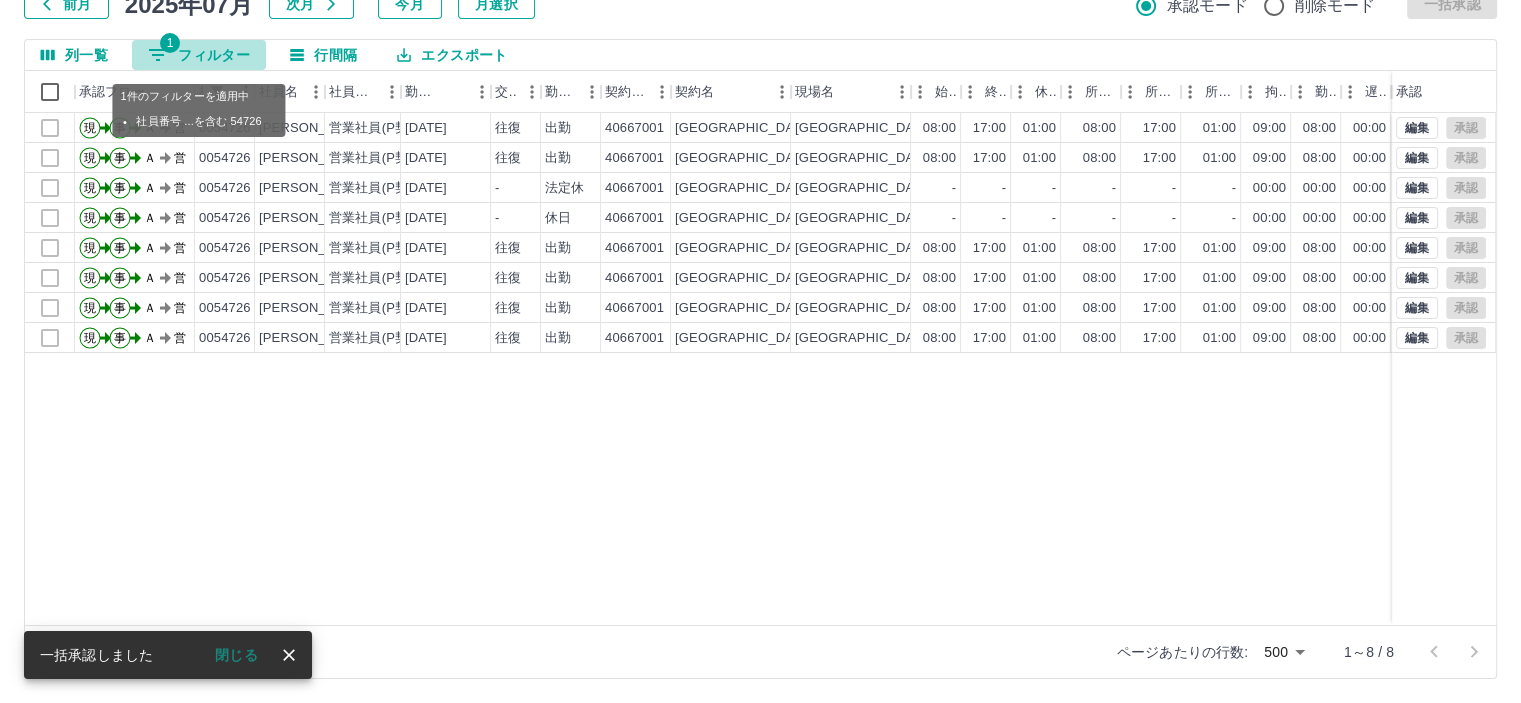 click on "1 フィルター" at bounding box center (199, 55) 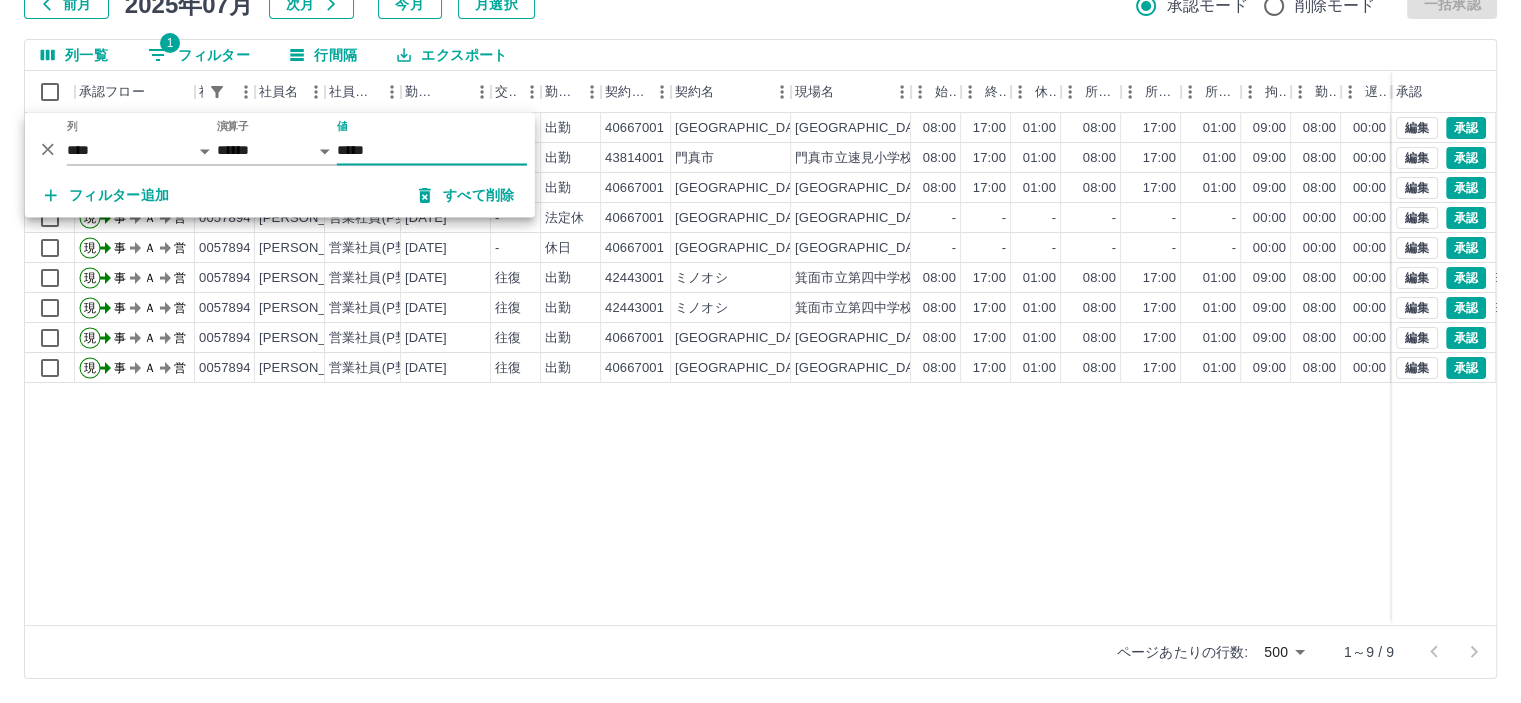 type on "*****" 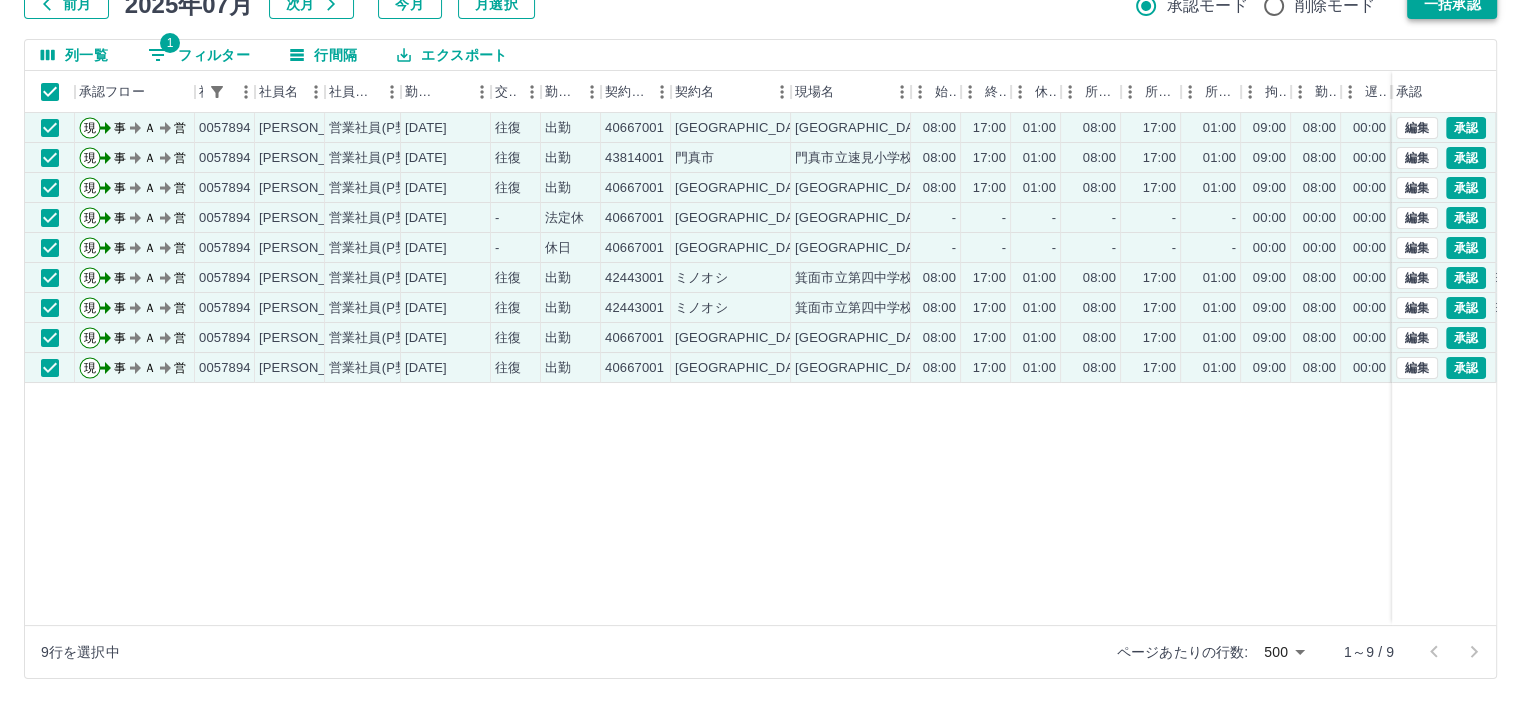 click on "一括承認" at bounding box center (1452, 4) 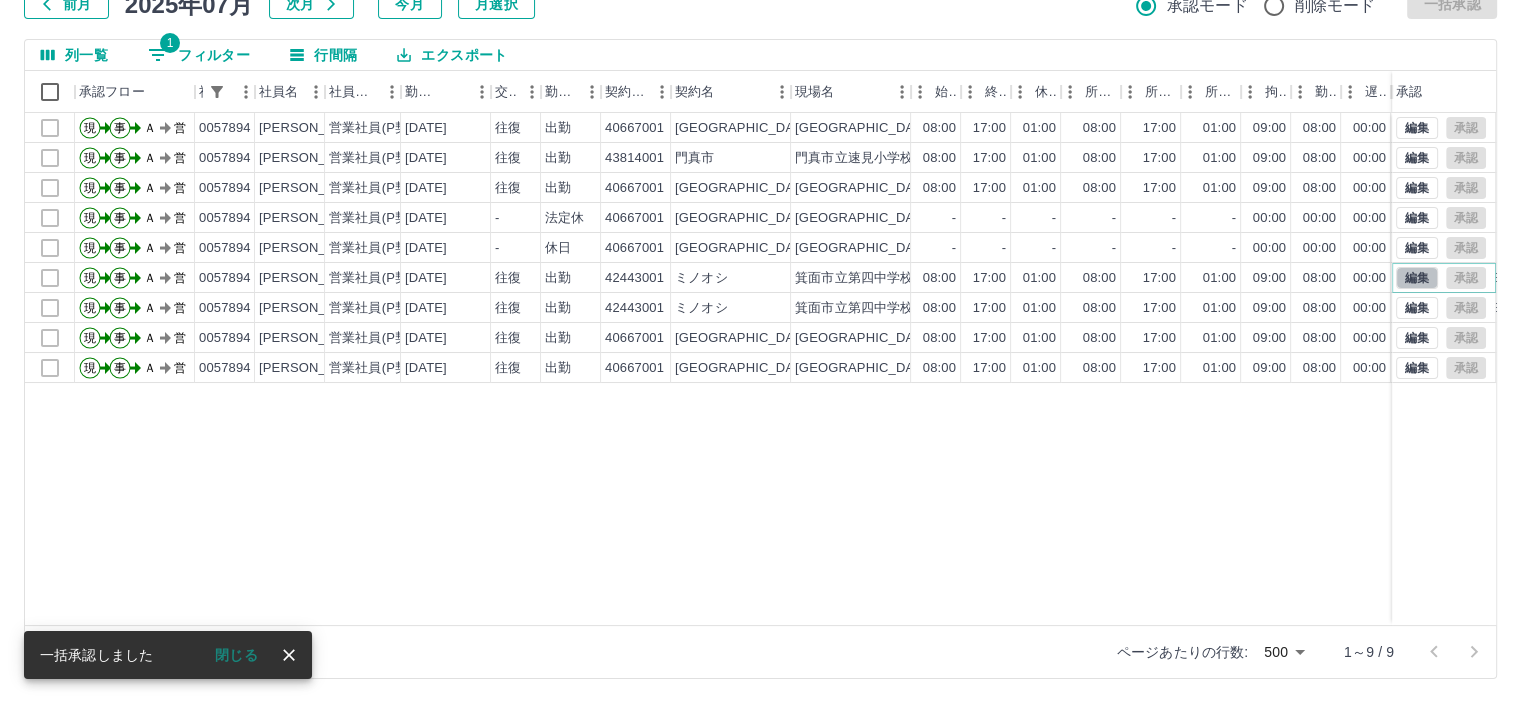 click on "編集" at bounding box center [1417, 278] 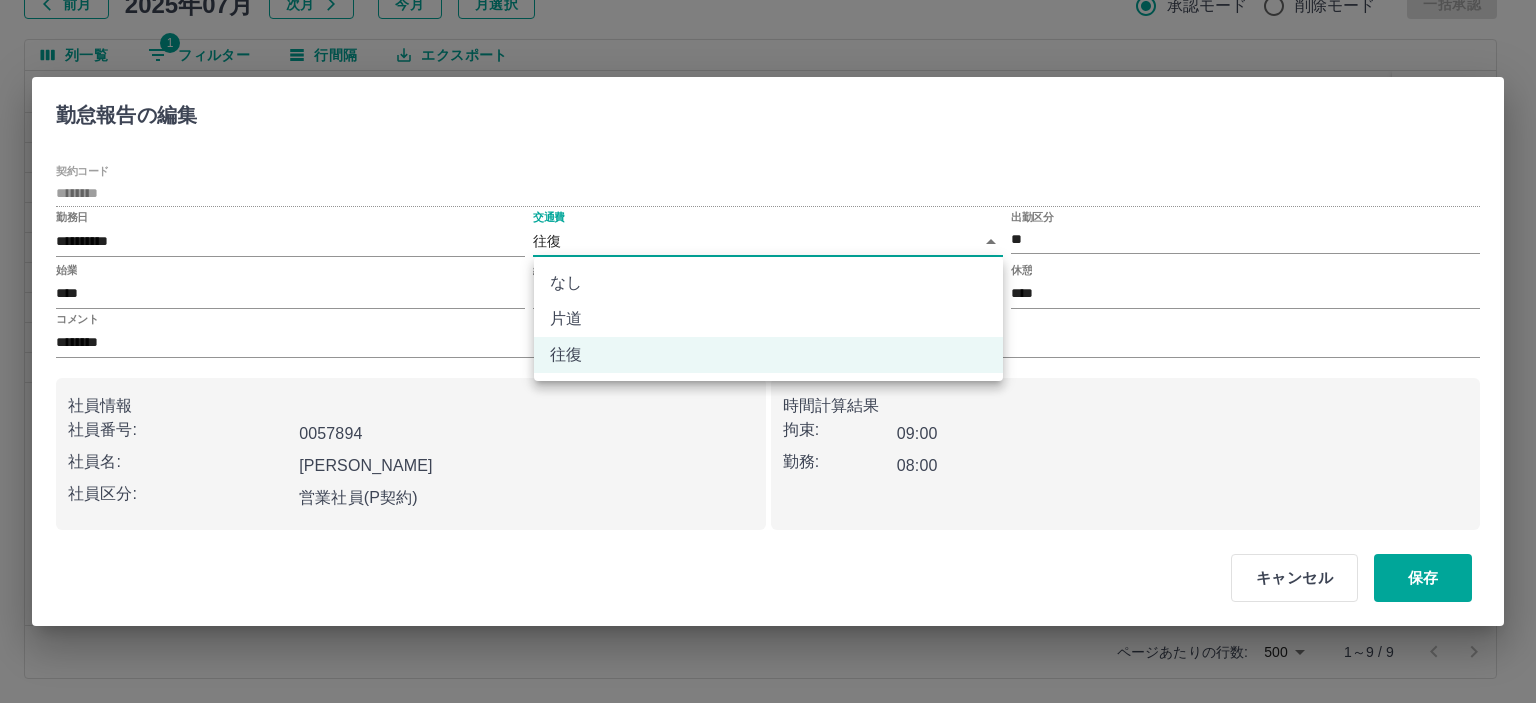 click on "SDH勤怠 松村　典子 勤務実績承認 前月 2025年07月 次月 今月 月選択 承認モード 削除モード 一括承認 列一覧 1 フィルター 行間隔 エクスポート 承認フロー 社員番号 社員名 社員区分 勤務日 交通費 勤務区分 契約コード 契約名 現場名 始業 終業 休憩 所定開始 所定終業 所定休憩 拘束 勤務 遅刻等 コメント ステータス 承認 現 事 Ａ 営 0057894 山崎　裕己 営業社員(P契約) 2025-07-09 往復 出勤 40667001 摂津市 摂津市立三宅柳田小学校 08:00 17:00 01:00 08:00 17:00 01:00 09:00 08:00 00:00 AM承認待 現 事 Ａ 営 0057894 山崎　裕己 営業社員(P契約) 2025-07-08 往復 出勤 43814001 門真市 門真市立速見小学校 08:00 17:00 01:00 08:00 17:00 01:00 09:00 08:00 00:00 応援 AM承認待 現 事 Ａ 営 0057894 山崎　裕己 営業社員(P契約) 2025-07-07 往復 出勤 40667001 摂津市 摂津市立三宅柳田小学校 08:00 17:00 01:00 08:00 17:00 01:00 現" at bounding box center (768, 280) 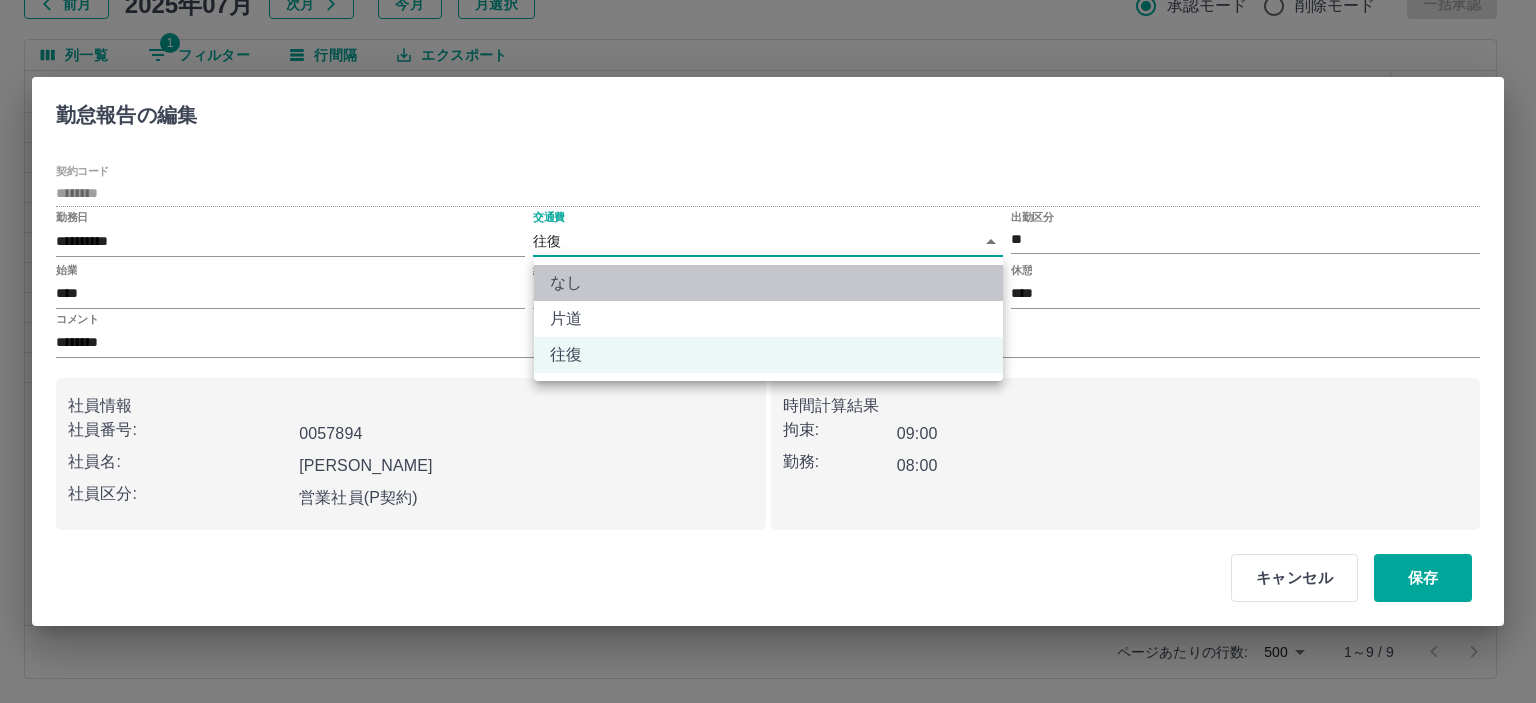 click on "なし" at bounding box center [768, 283] 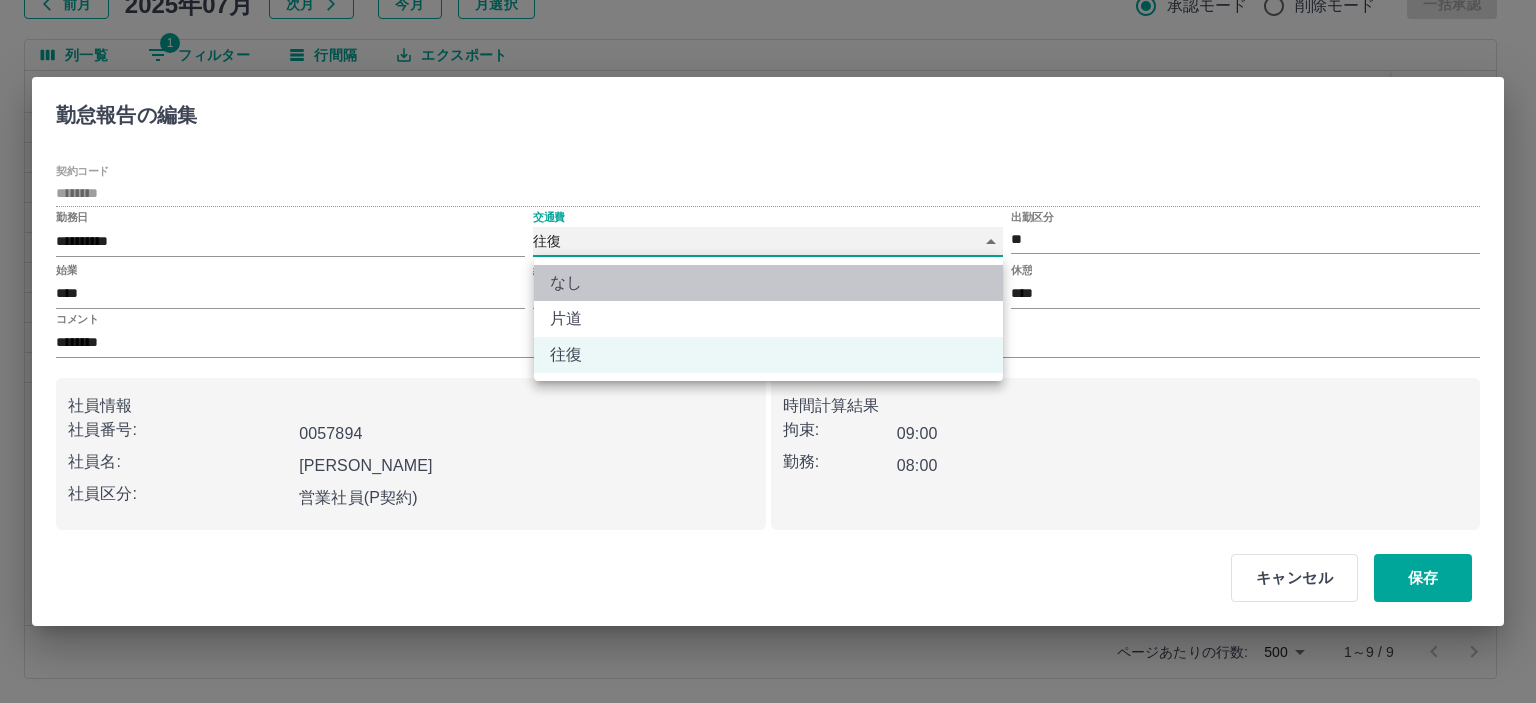 type on "****" 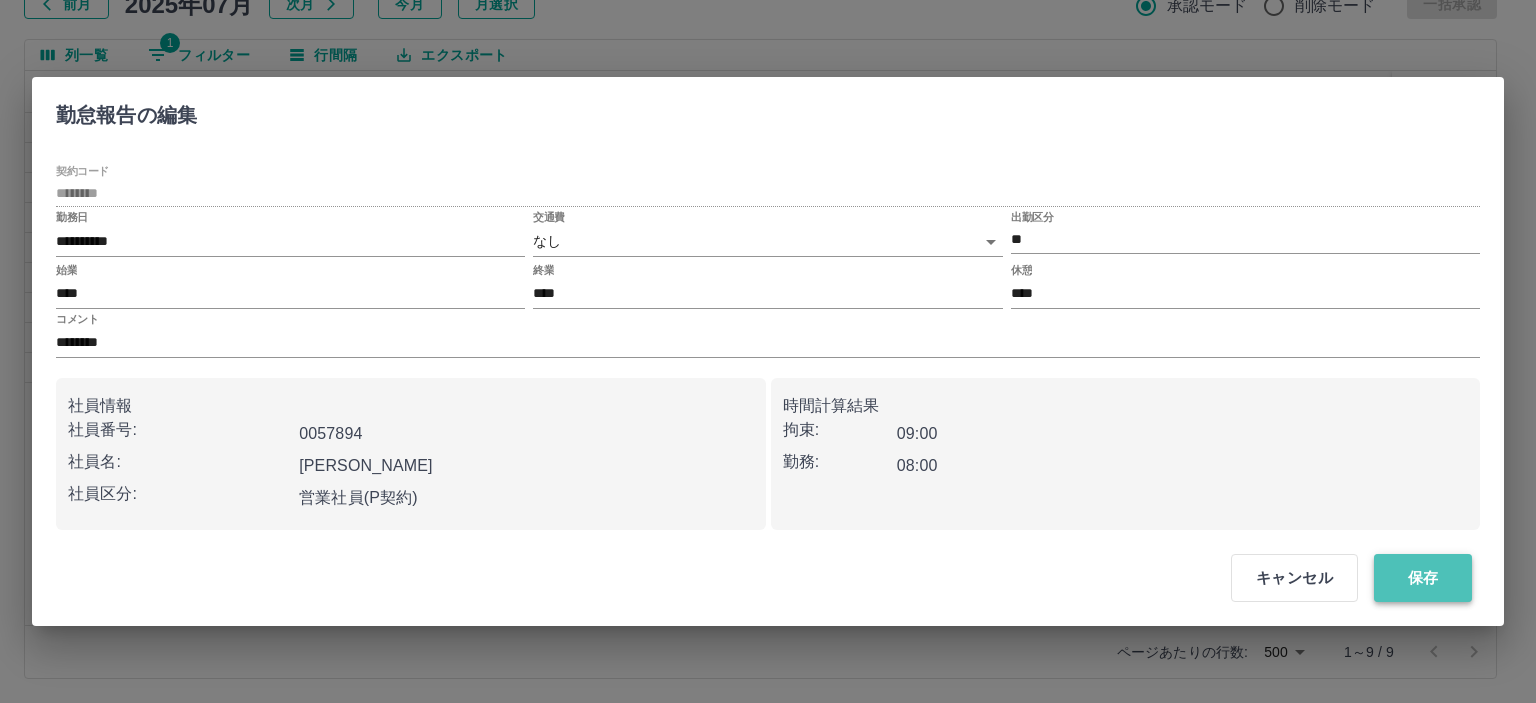 click on "保存" at bounding box center (1423, 578) 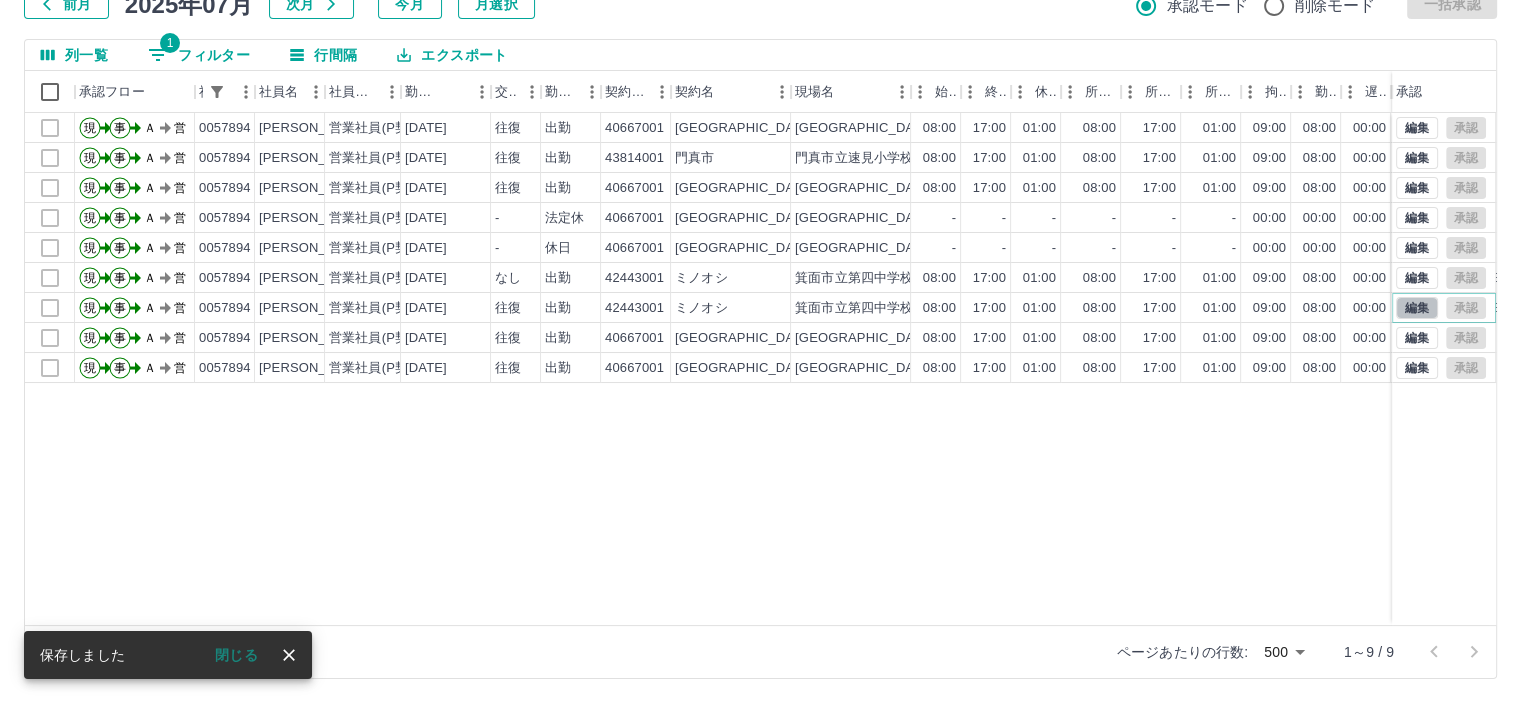 click on "編集" at bounding box center [1417, 308] 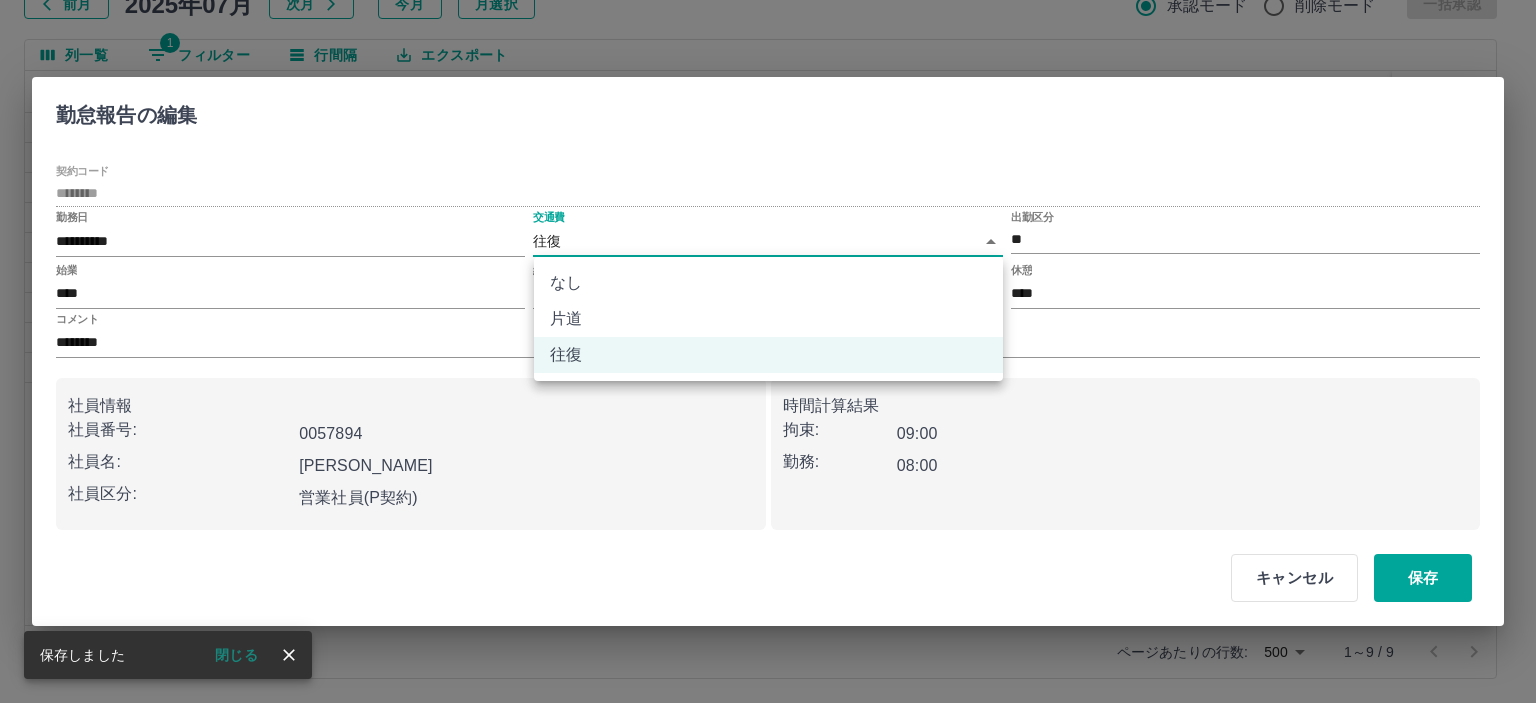 click on "SDH勤怠 松村　典子 勤務実績承認 前月 2025年07月 次月 今月 月選択 承認モード 削除モード 一括承認 列一覧 1 フィルター 行間隔 エクスポート 承認フロー 社員番号 社員名 社員区分 勤務日 交通費 勤務区分 契約コード 契約名 現場名 始業 終業 休憩 所定開始 所定終業 所定休憩 拘束 勤務 遅刻等 コメント ステータス 承認 現 事 Ａ 営 0057894 山崎　裕己 営業社員(P契約) 2025-07-09 往復 出勤 40667001 摂津市 摂津市立三宅柳田小学校 08:00 17:00 01:00 08:00 17:00 01:00 09:00 08:00 00:00 AM承認待 現 事 Ａ 営 0057894 山崎　裕己 営業社員(P契約) 2025-07-08 往復 出勤 43814001 門真市 門真市立速見小学校 08:00 17:00 01:00 08:00 17:00 01:00 09:00 08:00 00:00 応援 AM承認待 現 事 Ａ 営 0057894 山崎　裕己 営業社員(P契約) 2025-07-07 往復 出勤 40667001 摂津市 摂津市立三宅柳田小学校 08:00 17:00 01:00 08:00 17:00 01:00 現" at bounding box center [768, 280] 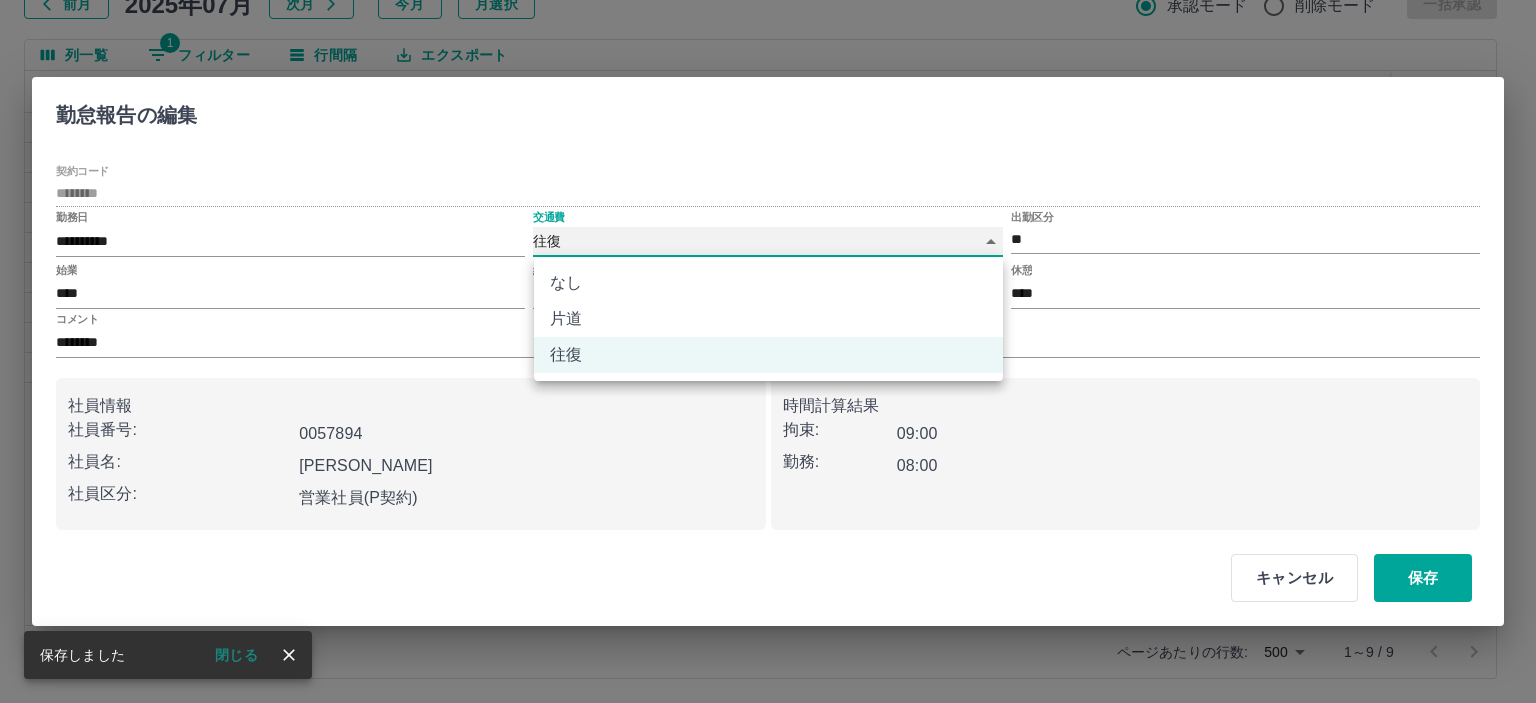 type on "****" 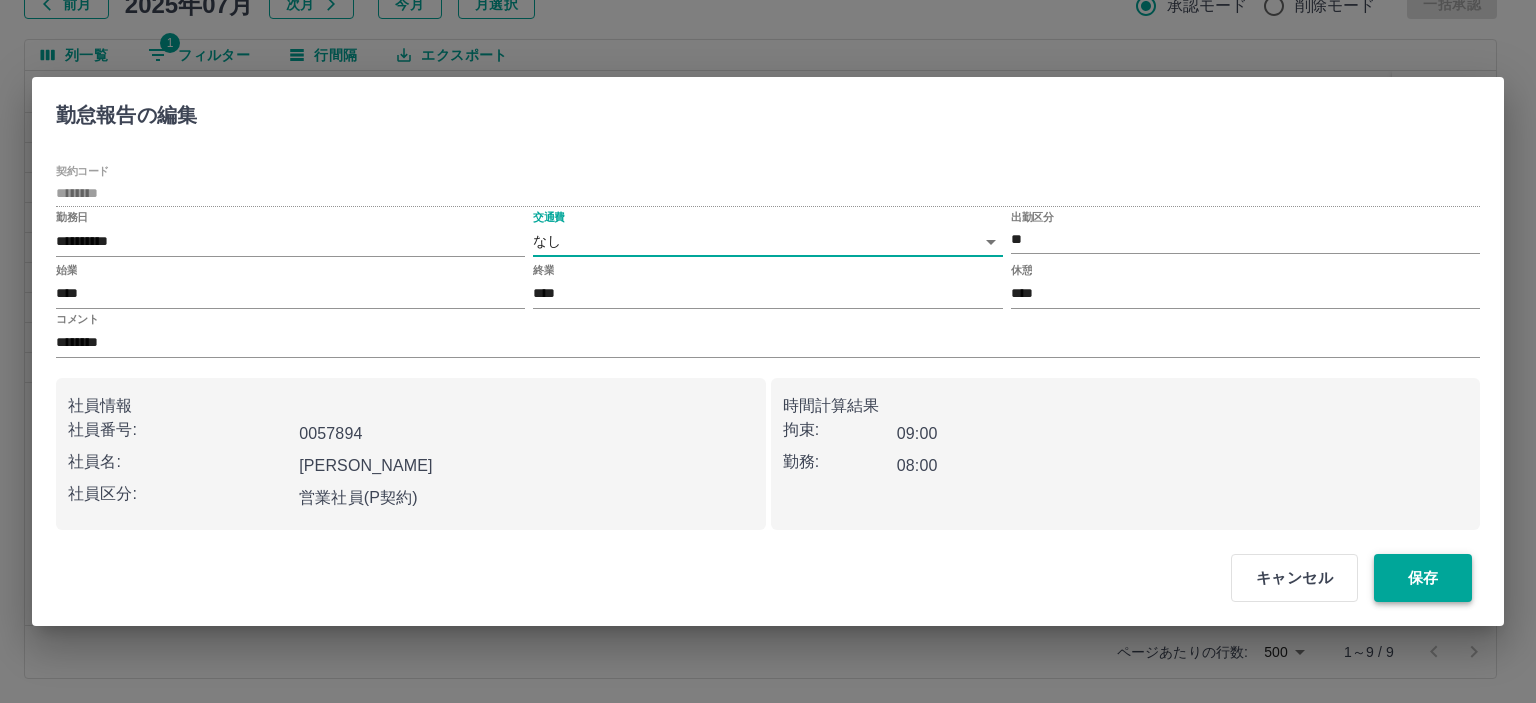 click on "保存" at bounding box center [1423, 578] 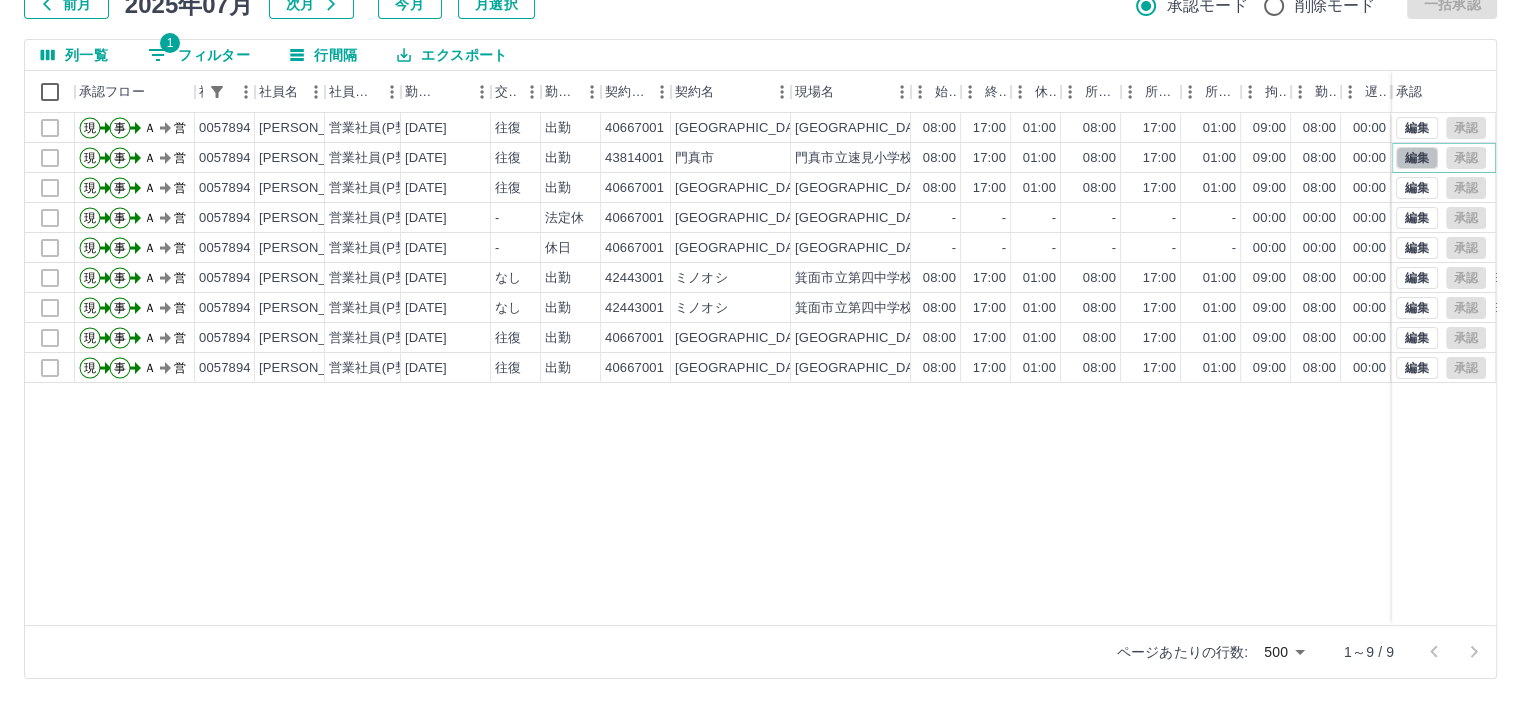 click on "編集" at bounding box center (1417, 158) 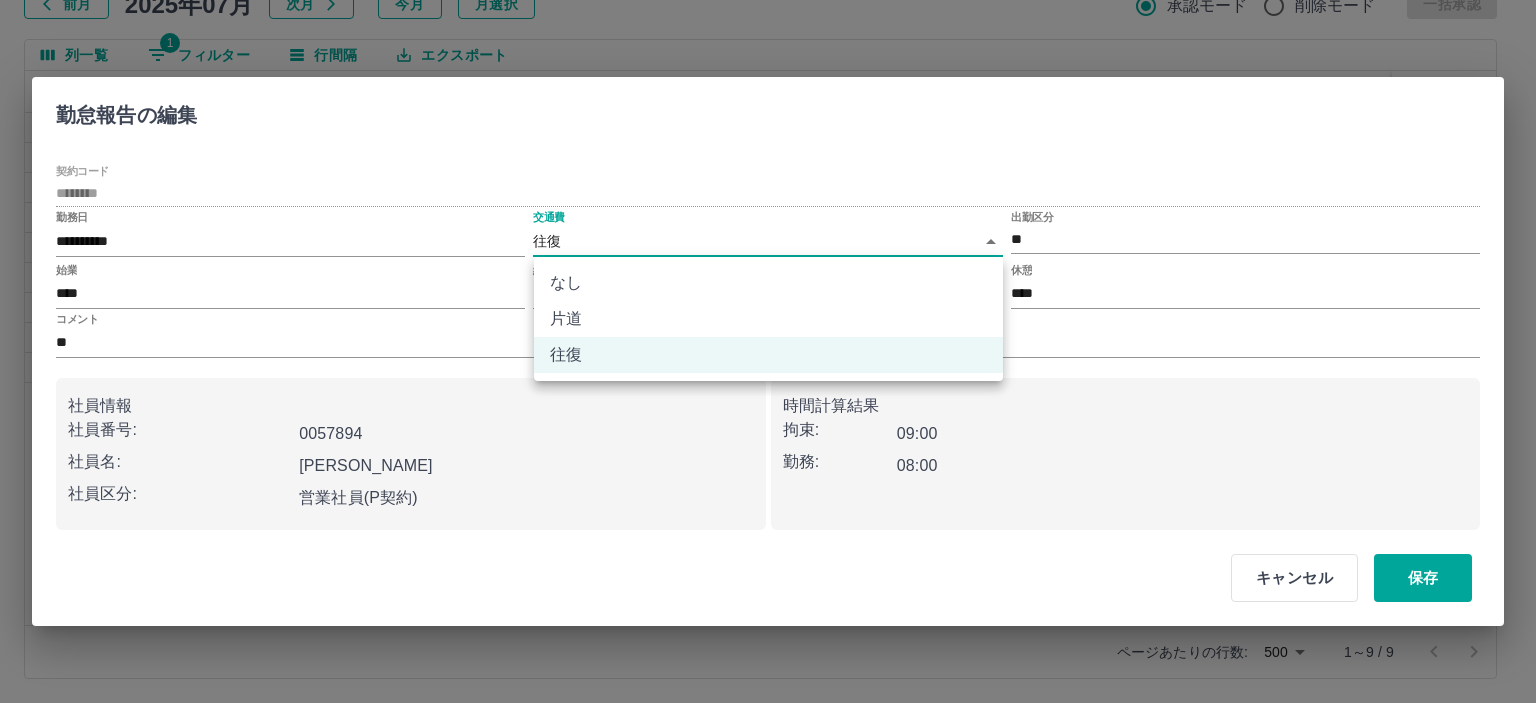 click on "SDH勤怠 松村　典子 勤務実績承認 前月 2025年07月 次月 今月 月選択 承認モード 削除モード 一括承認 列一覧 1 フィルター 行間隔 エクスポート 承認フロー 社員番号 社員名 社員区分 勤務日 交通費 勤務区分 契約コード 契約名 現場名 始業 終業 休憩 所定開始 所定終業 所定休憩 拘束 勤務 遅刻等 コメント ステータス 承認 現 事 Ａ 営 0057894 山崎　裕己 営業社員(P契約) 2025-07-09 往復 出勤 40667001 摂津市 摂津市立三宅柳田小学校 08:00 17:00 01:00 08:00 17:00 01:00 09:00 08:00 00:00 AM承認待 現 事 Ａ 営 0057894 山崎　裕己 営業社員(P契約) 2025-07-08 往復 出勤 43814001 門真市 門真市立速見小学校 08:00 17:00 01:00 08:00 17:00 01:00 09:00 08:00 00:00 応援 AM承認待 現 事 Ａ 営 0057894 山崎　裕己 営業社員(P契約) 2025-07-07 往復 出勤 40667001 摂津市 摂津市立三宅柳田小学校 08:00 17:00 01:00 08:00 17:00 01:00 現" at bounding box center [768, 280] 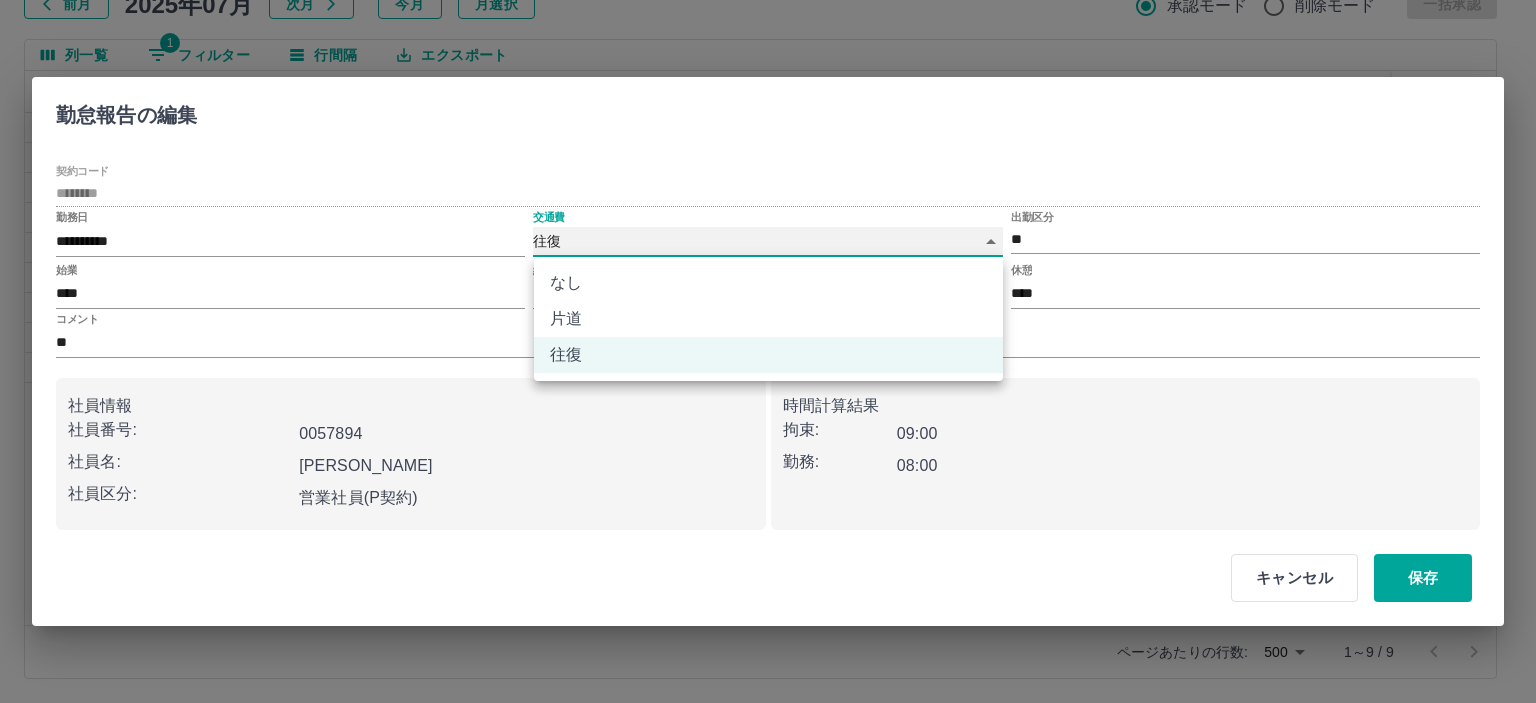 type on "****" 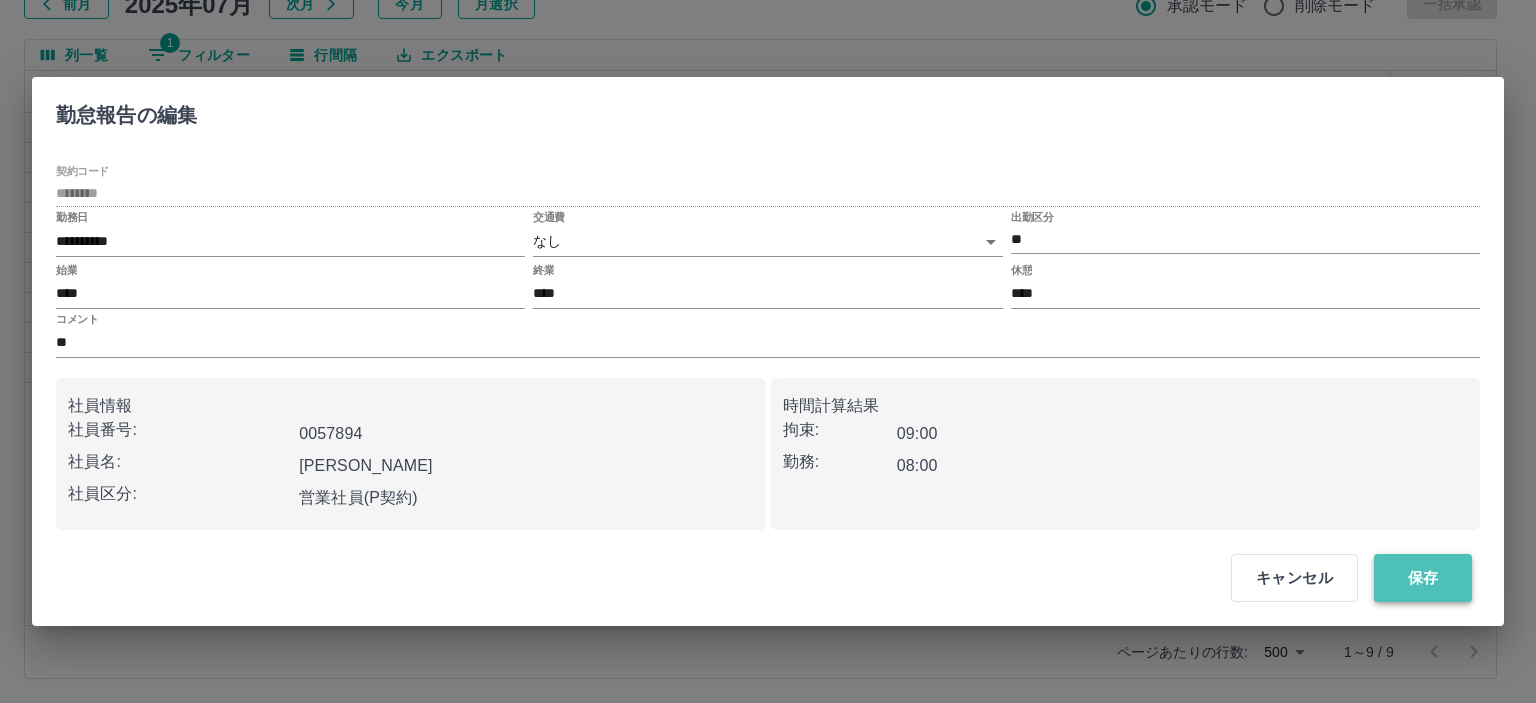 click on "保存" at bounding box center [1423, 578] 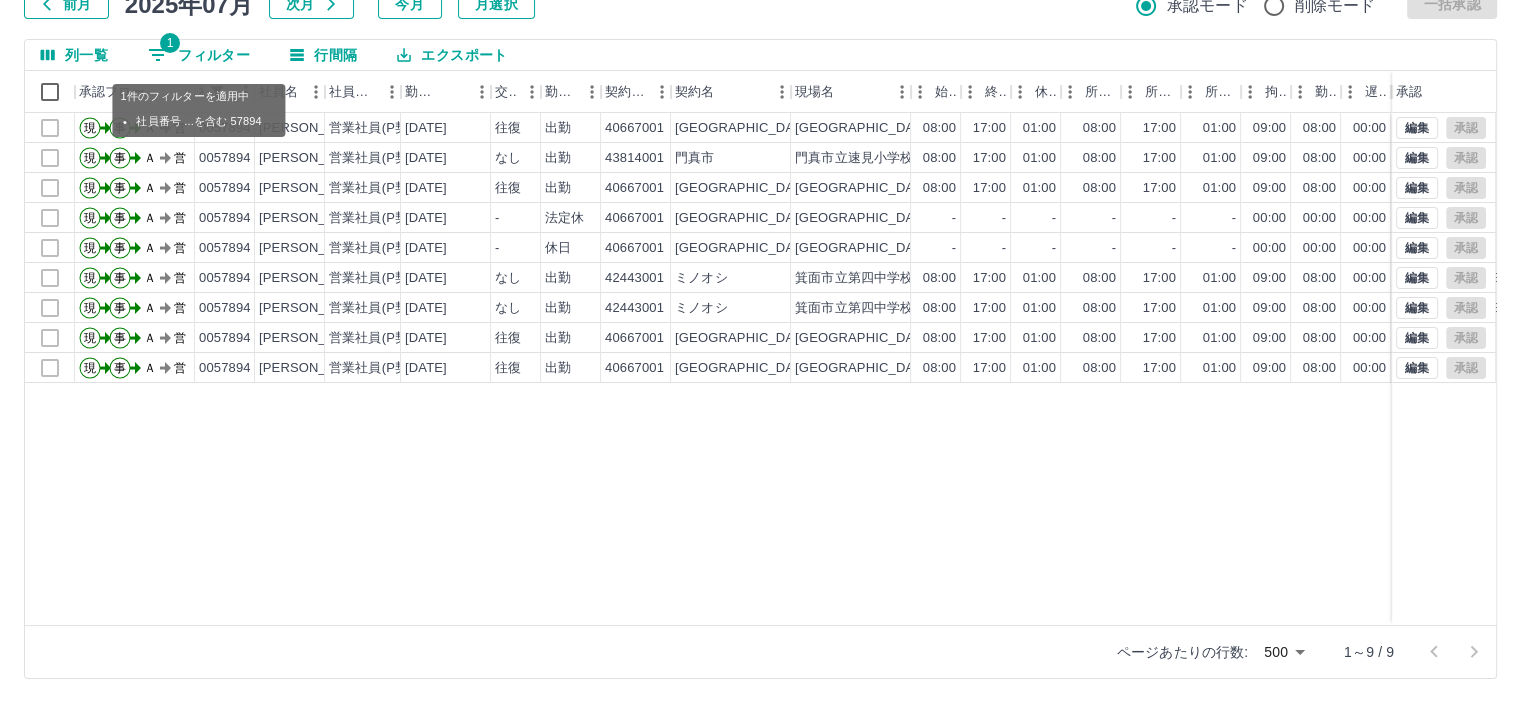 click on "1 フィルター" at bounding box center (199, 55) 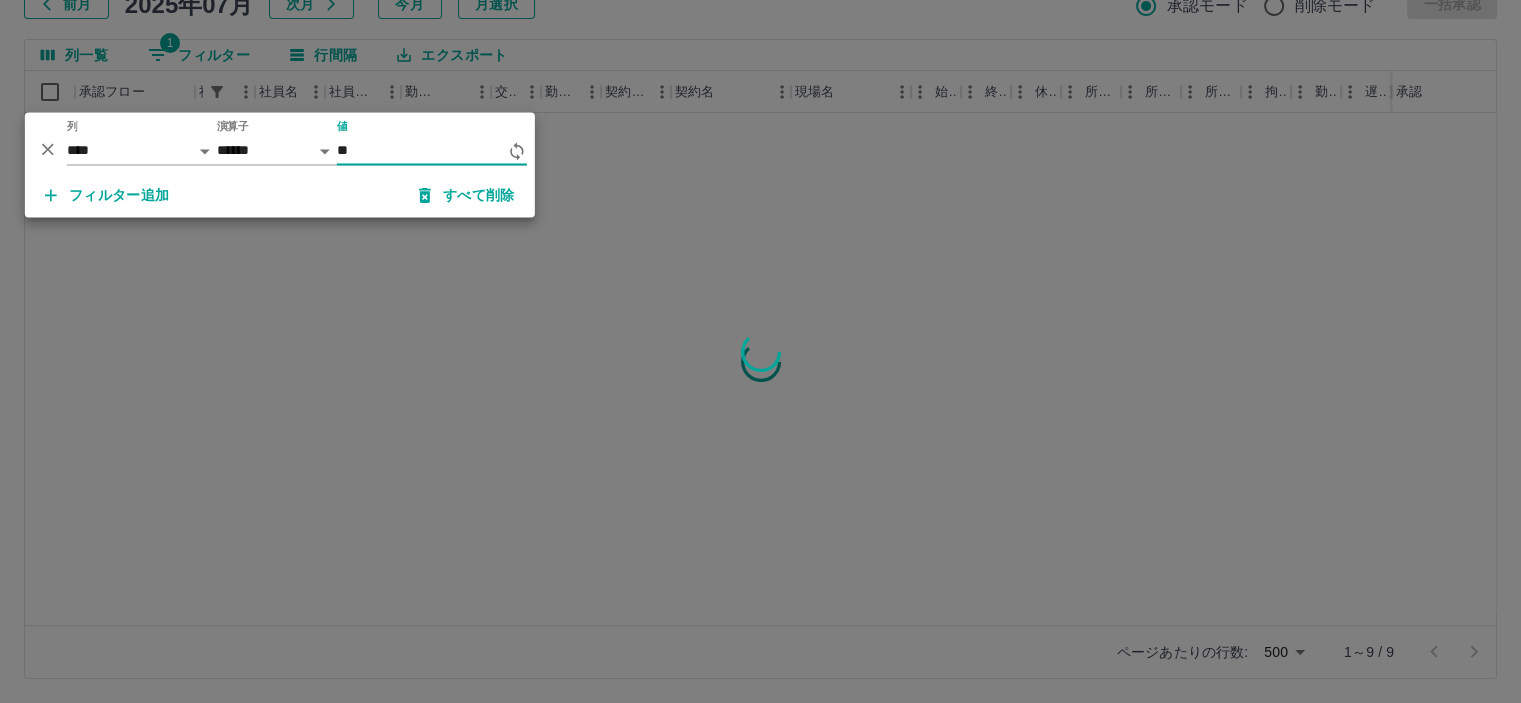 type on "*" 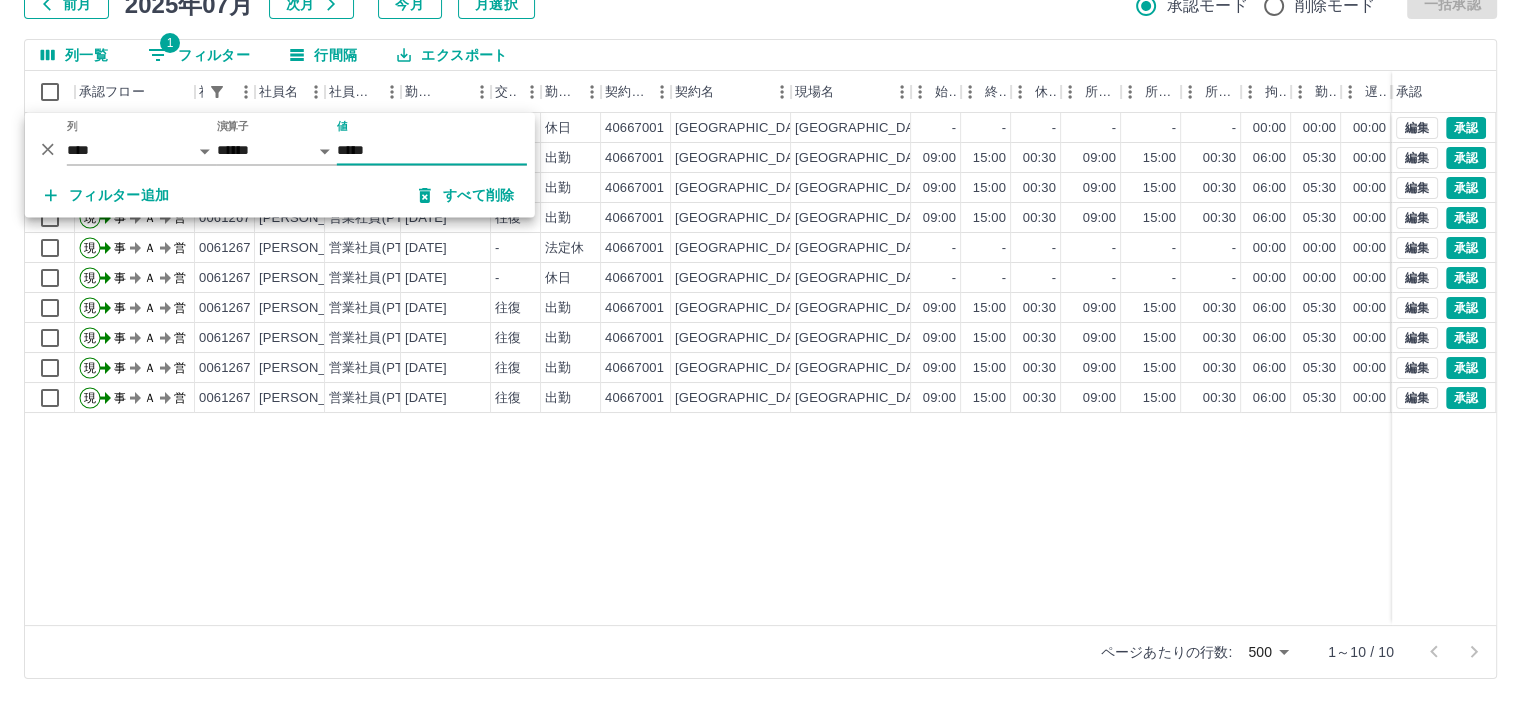 type on "*****" 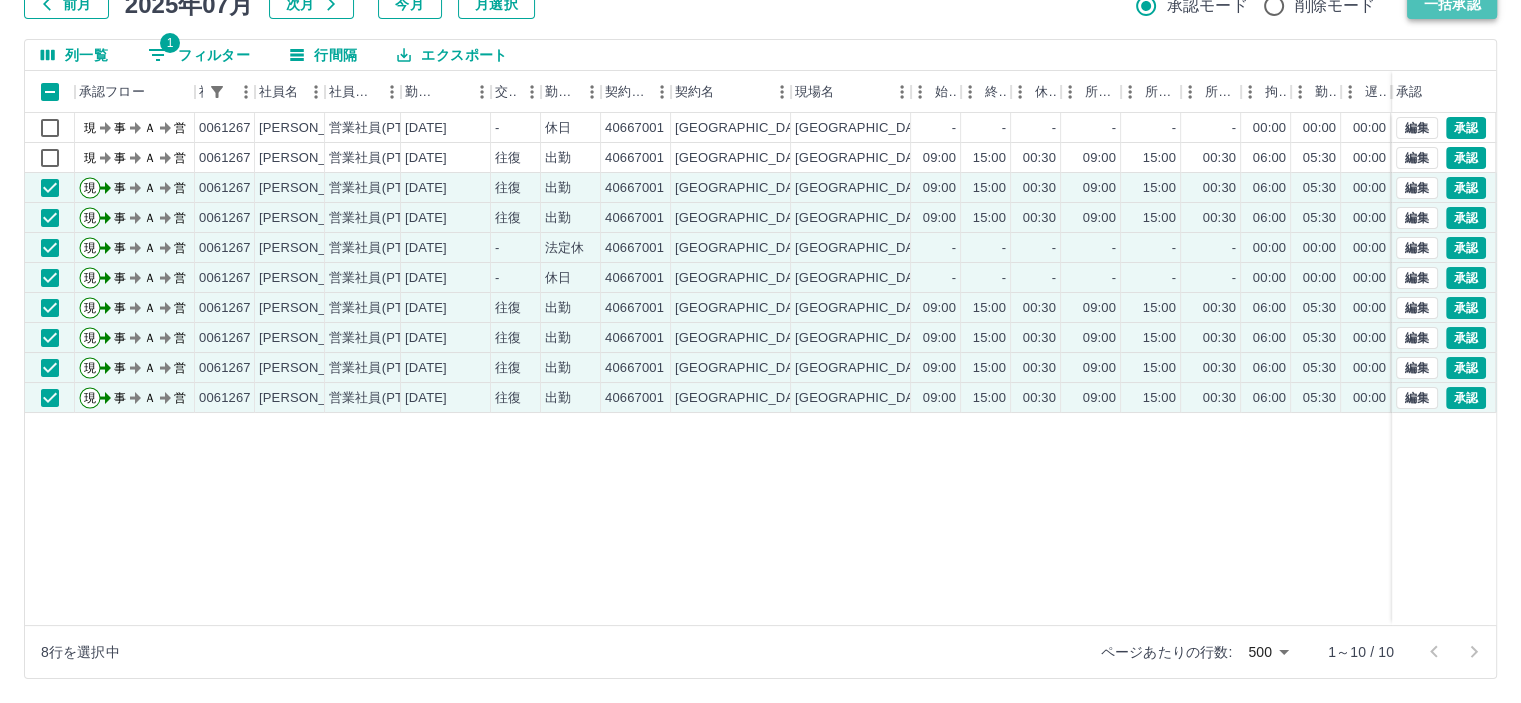 click on "一括承認" at bounding box center (1452, 4) 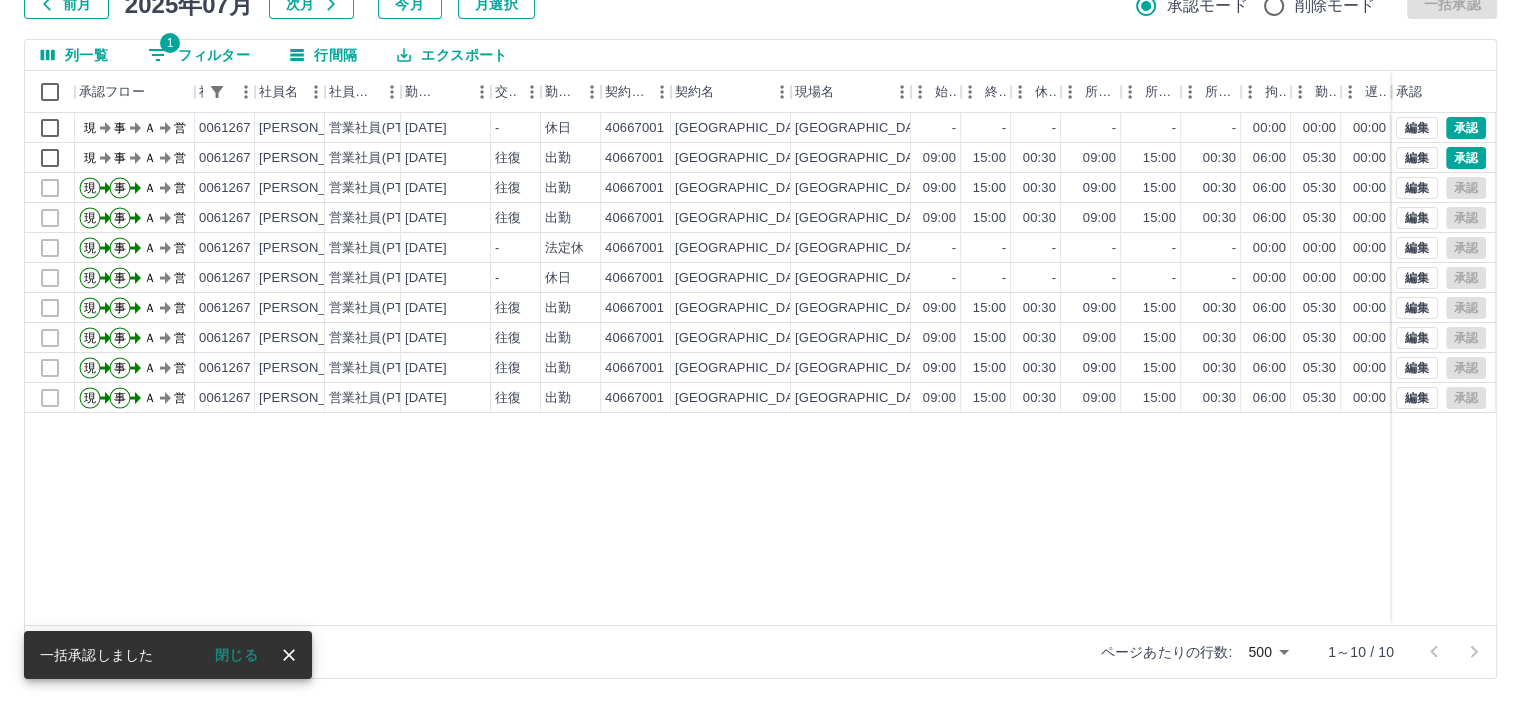 click on "1 フィルター" at bounding box center [199, 55] 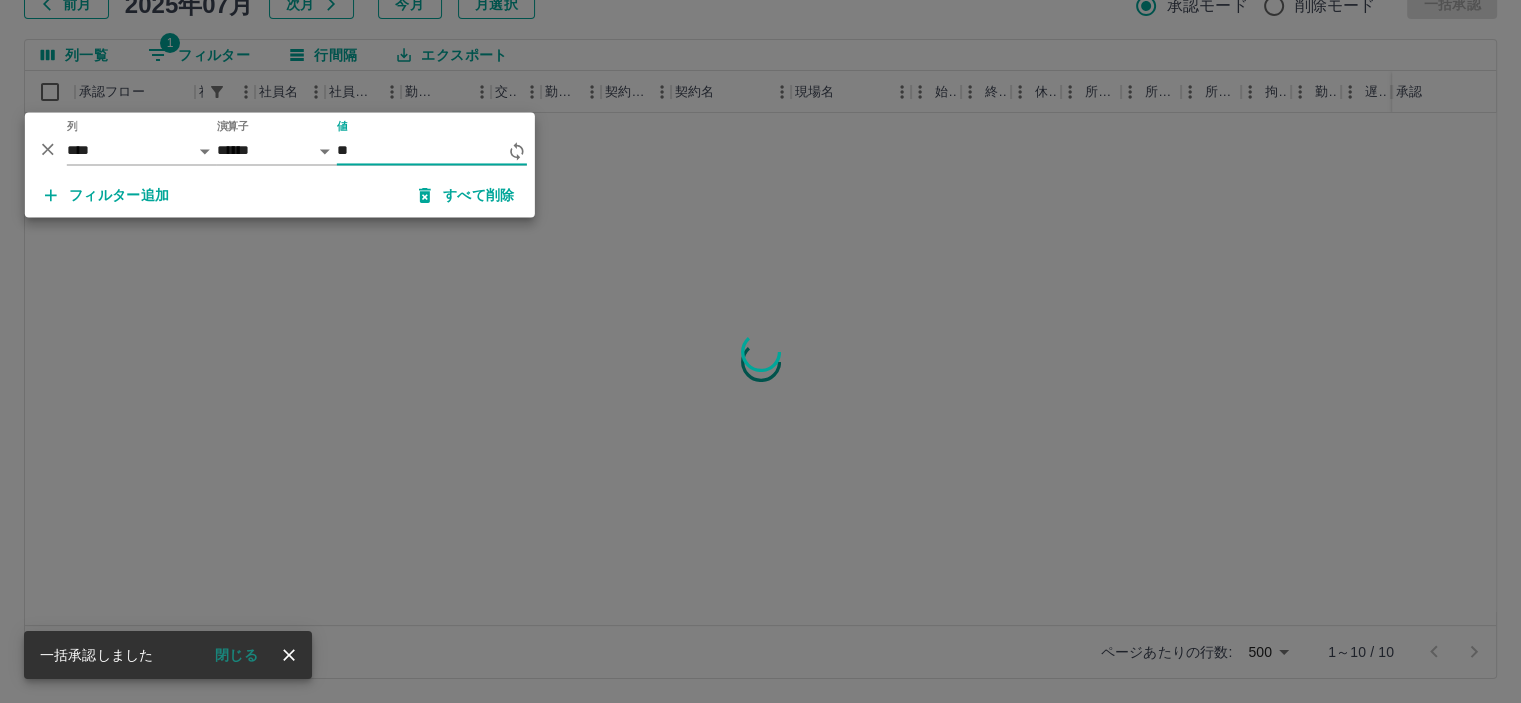 type on "*" 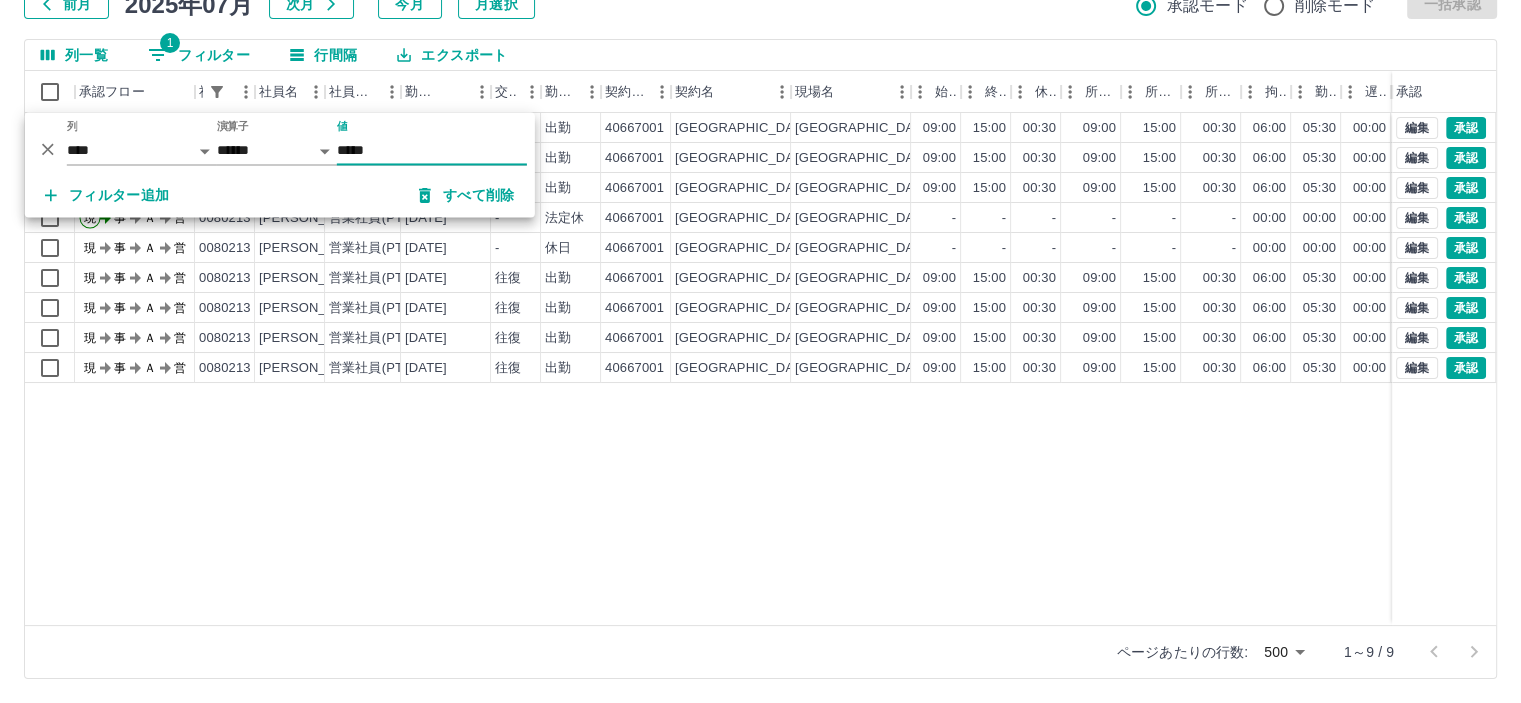 type on "*****" 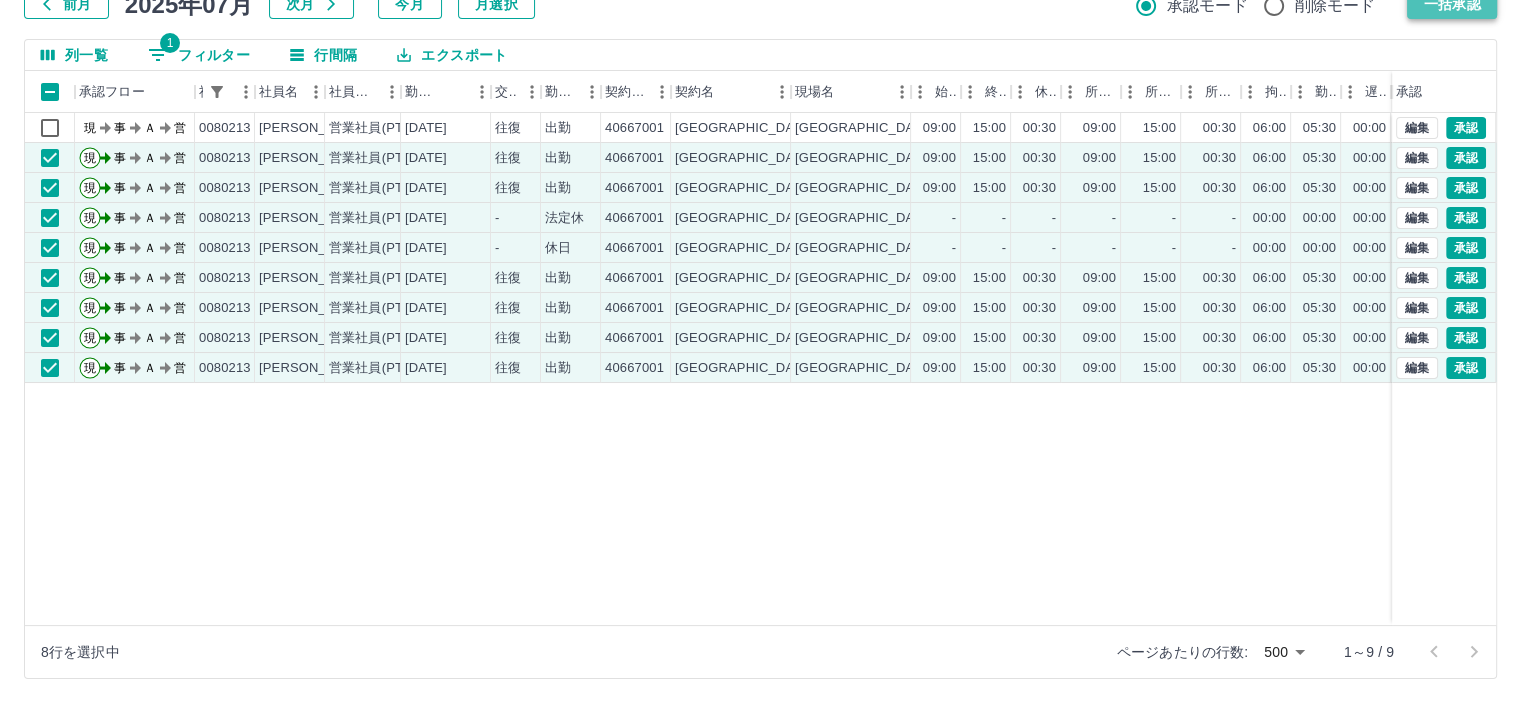 click on "一括承認" at bounding box center [1452, 4] 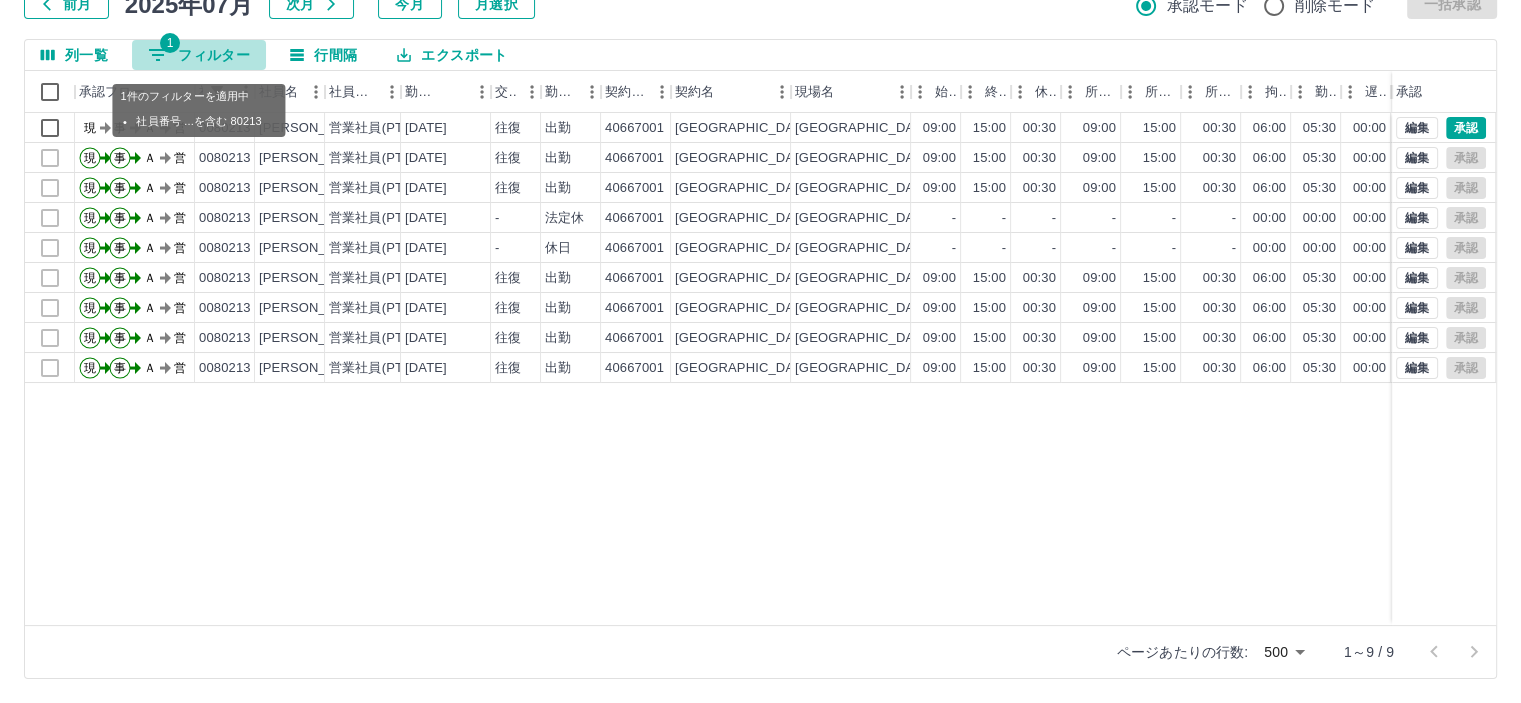 click on "1 フィルター" at bounding box center (199, 55) 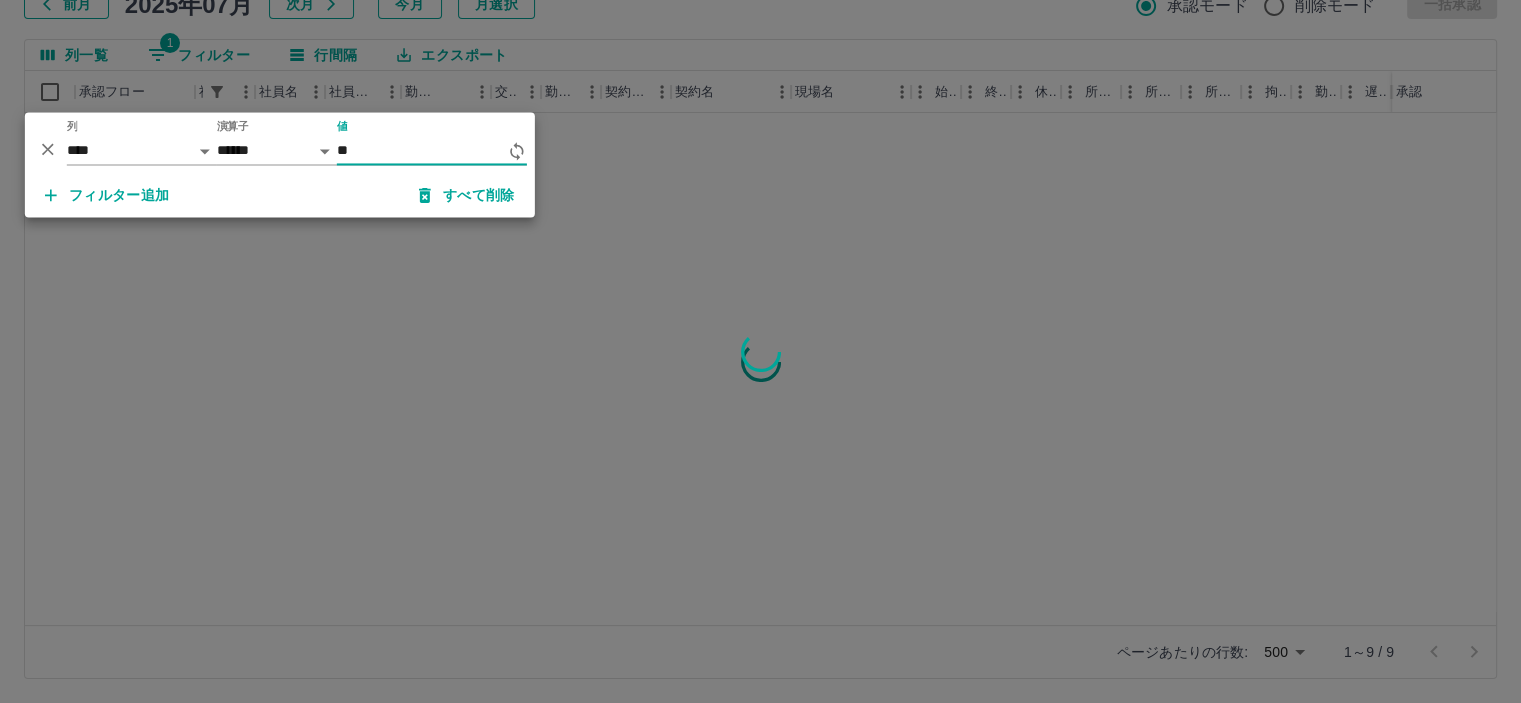 type on "*" 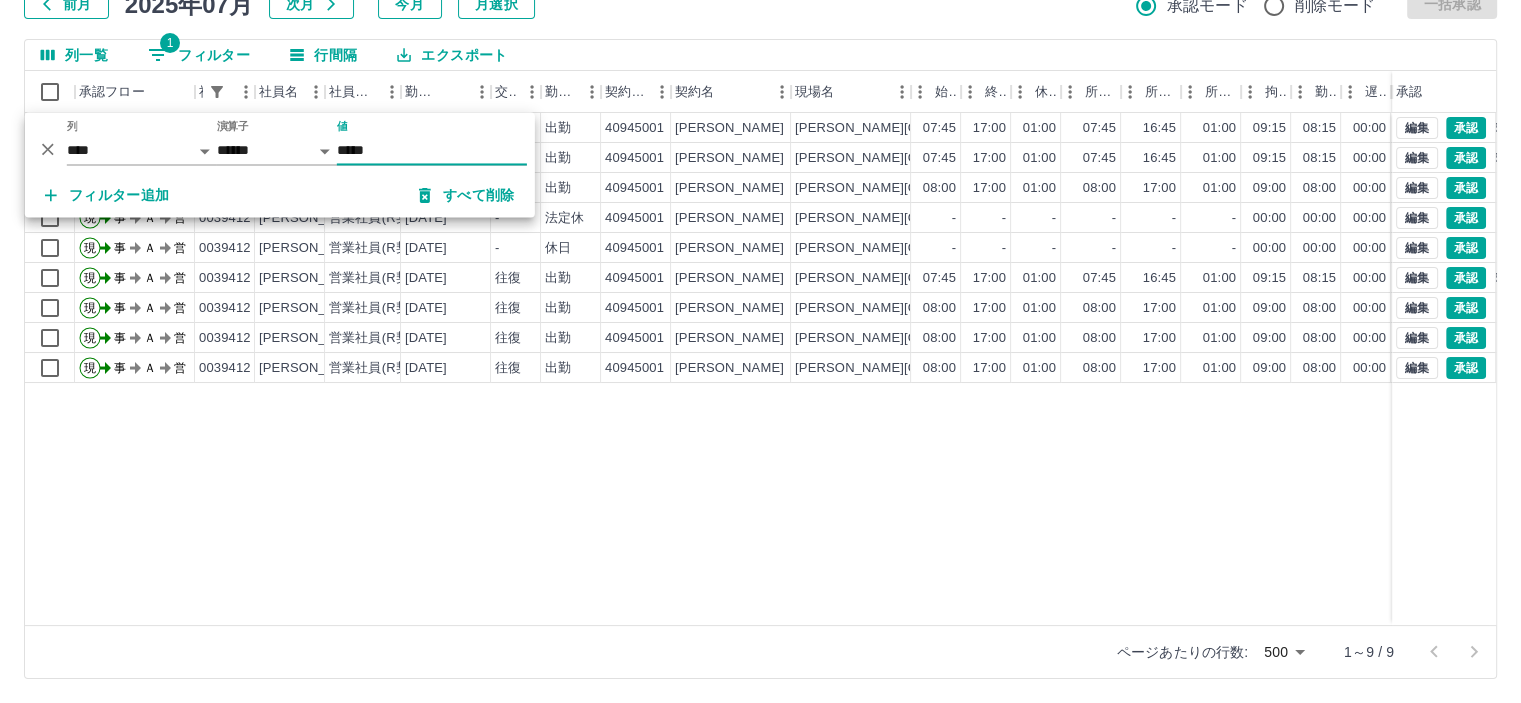 type on "*****" 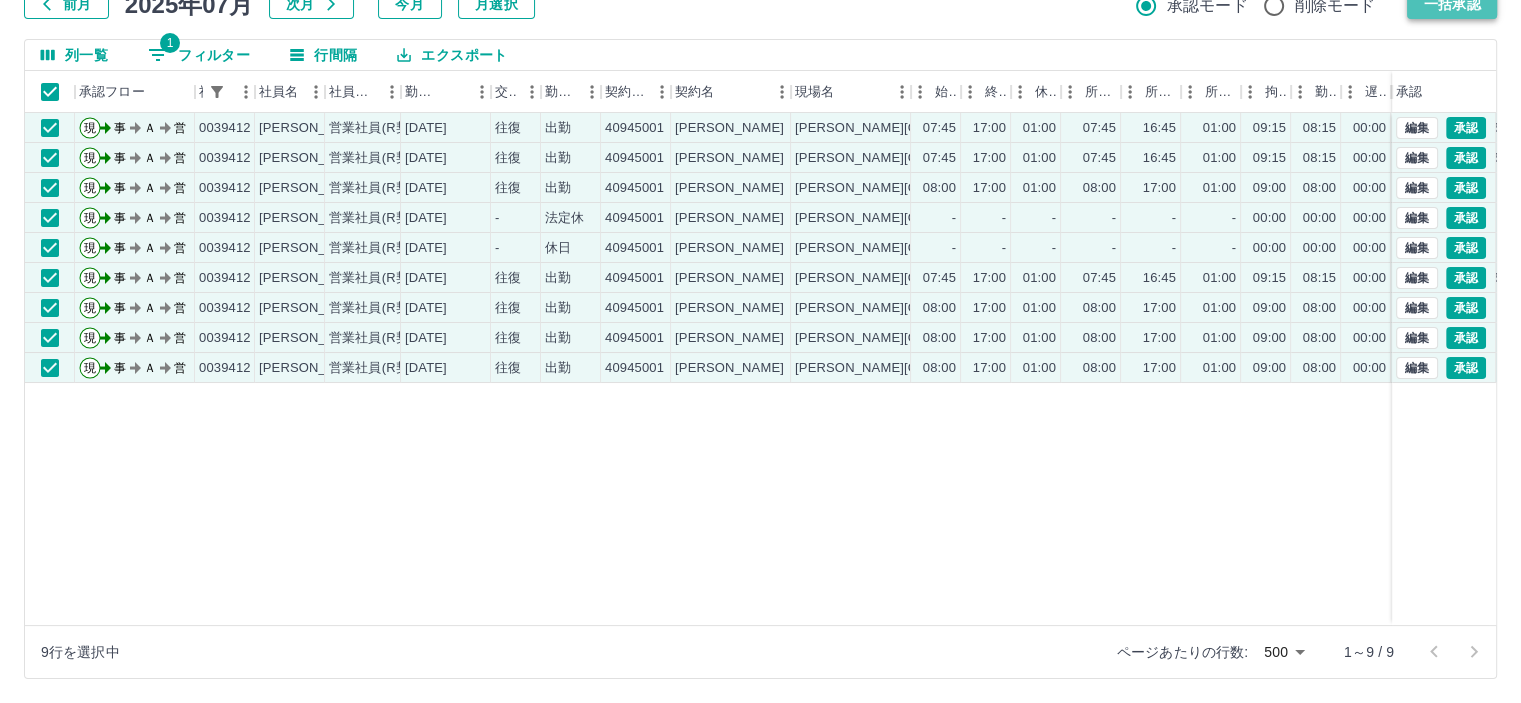 click on "一括承認" at bounding box center (1452, 4) 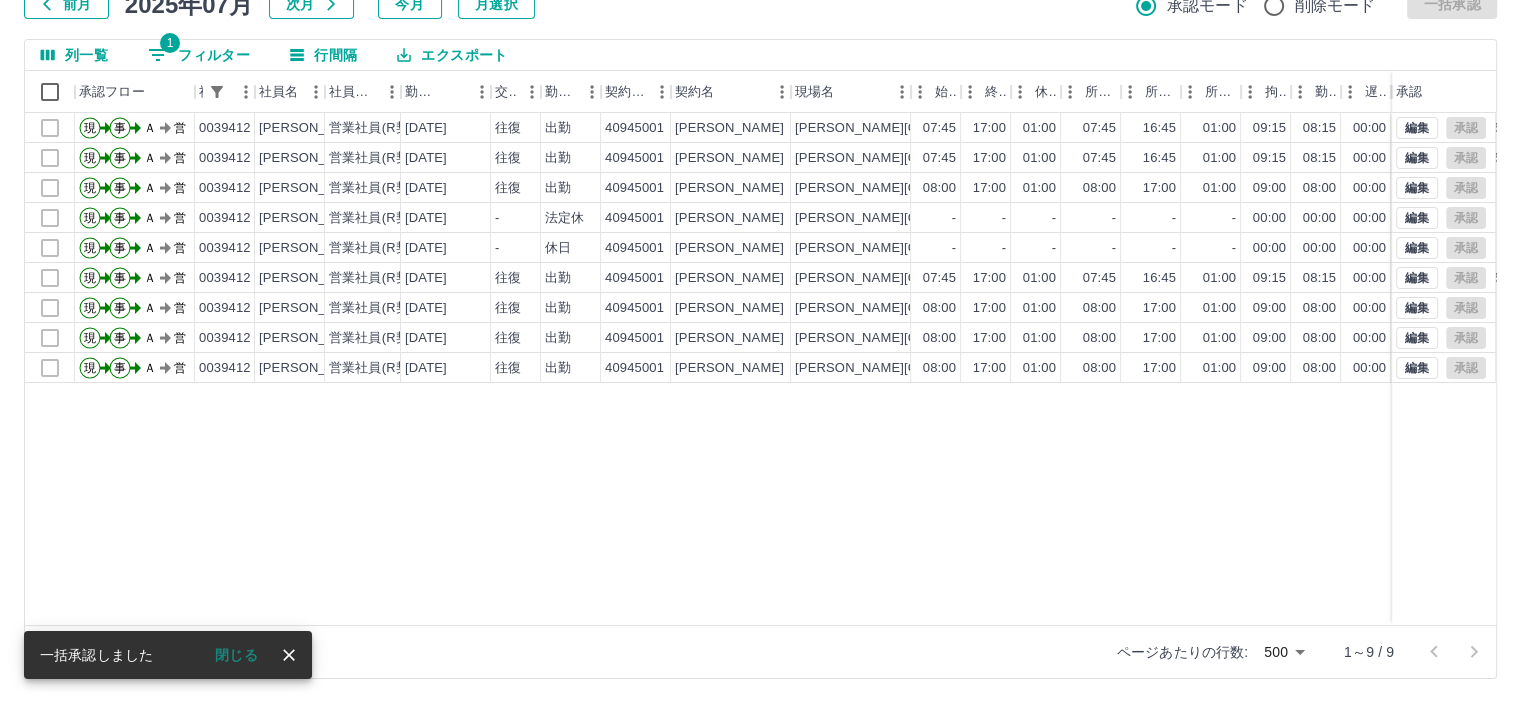 click on "1 フィルター" at bounding box center (199, 55) 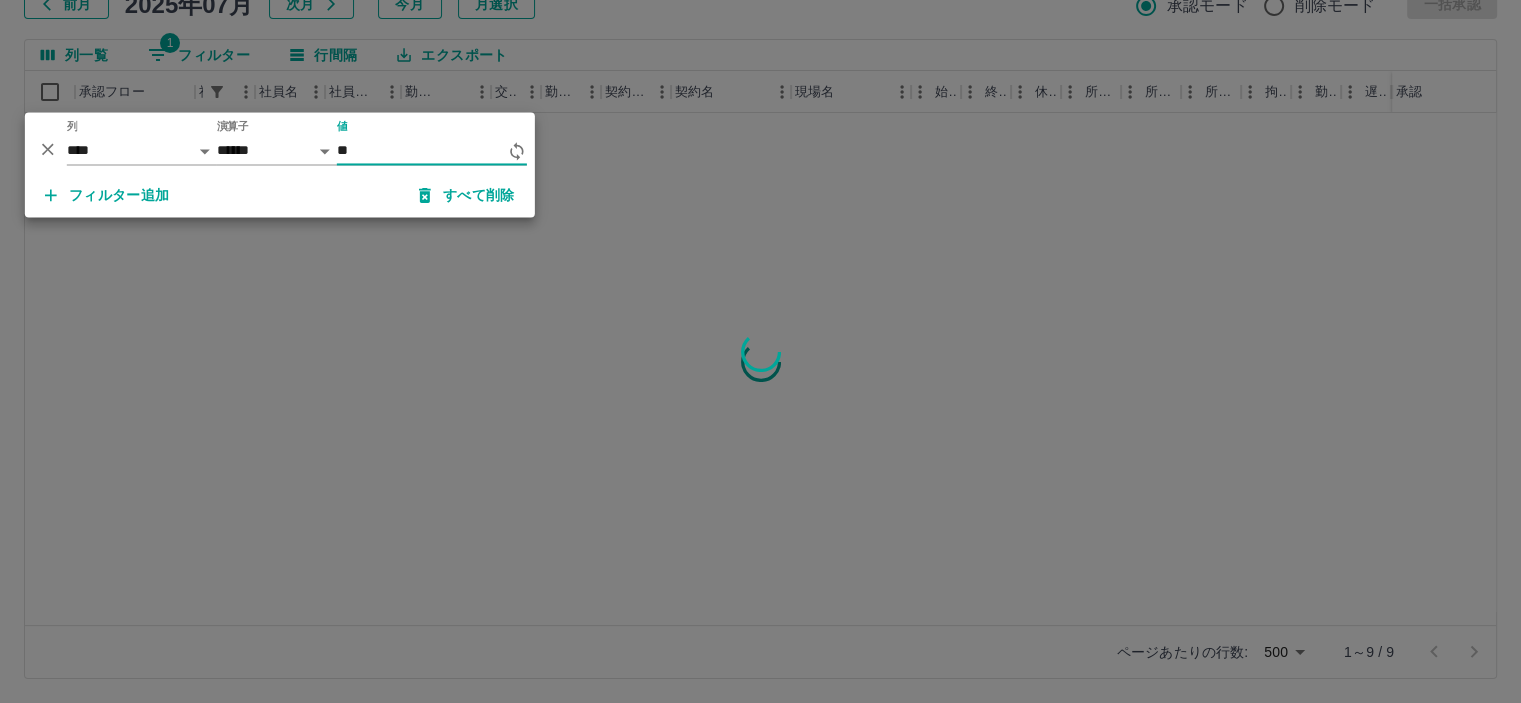 type on "*" 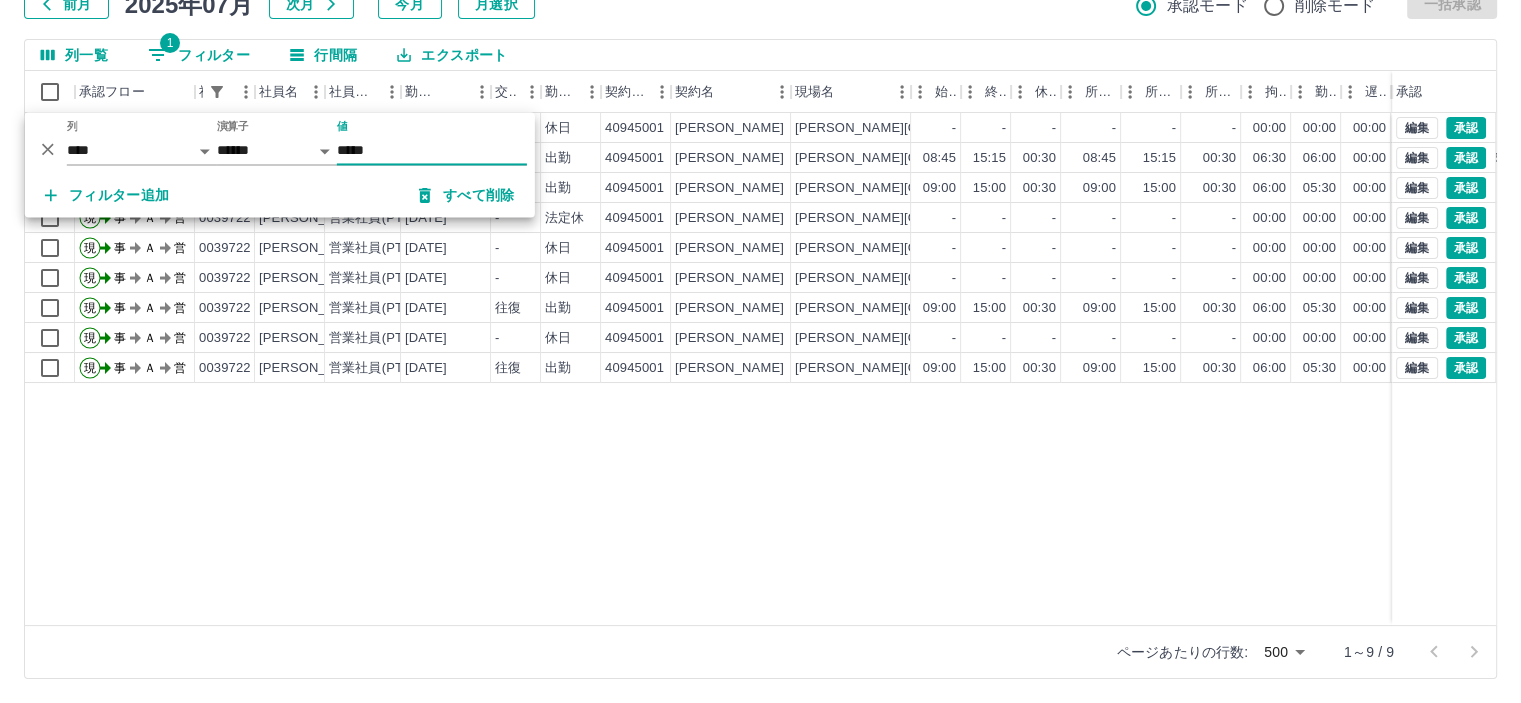 type on "*****" 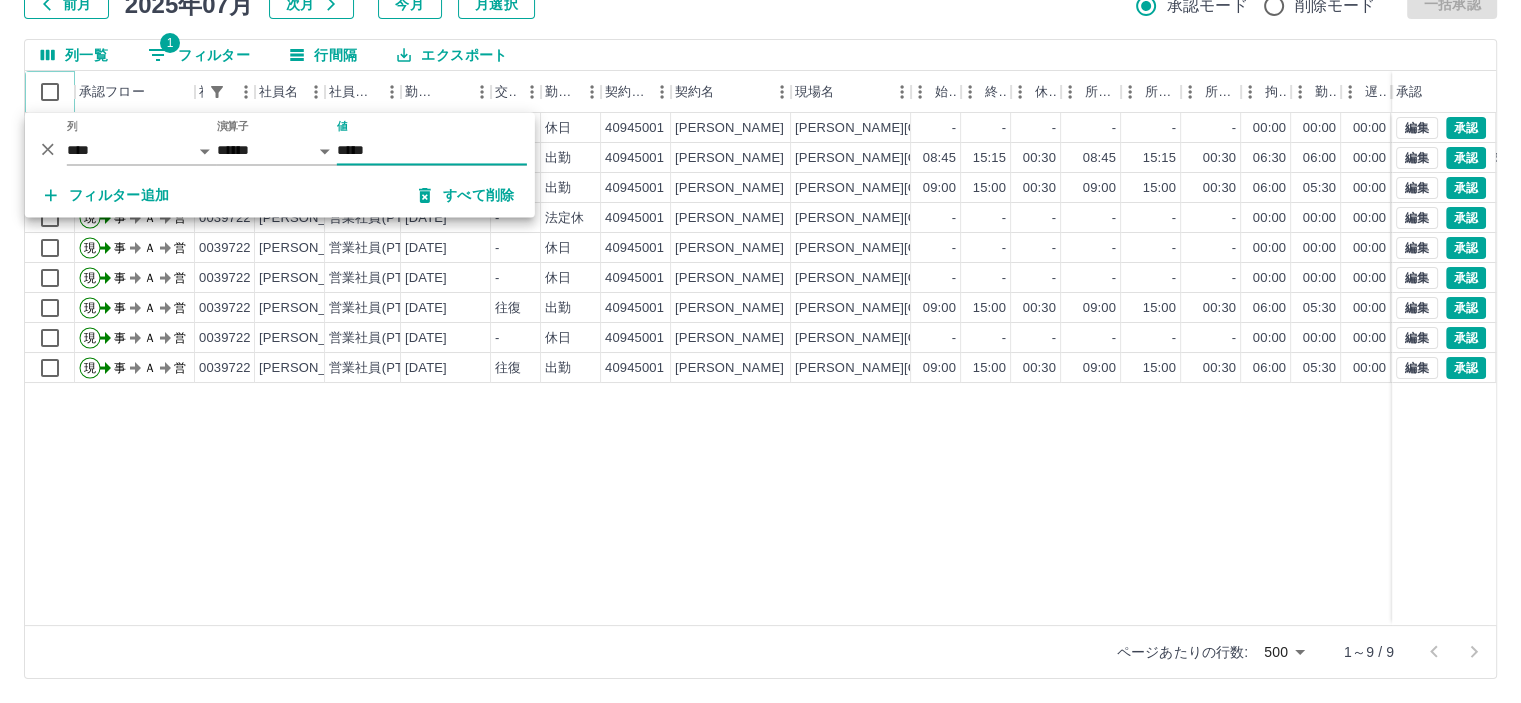 click 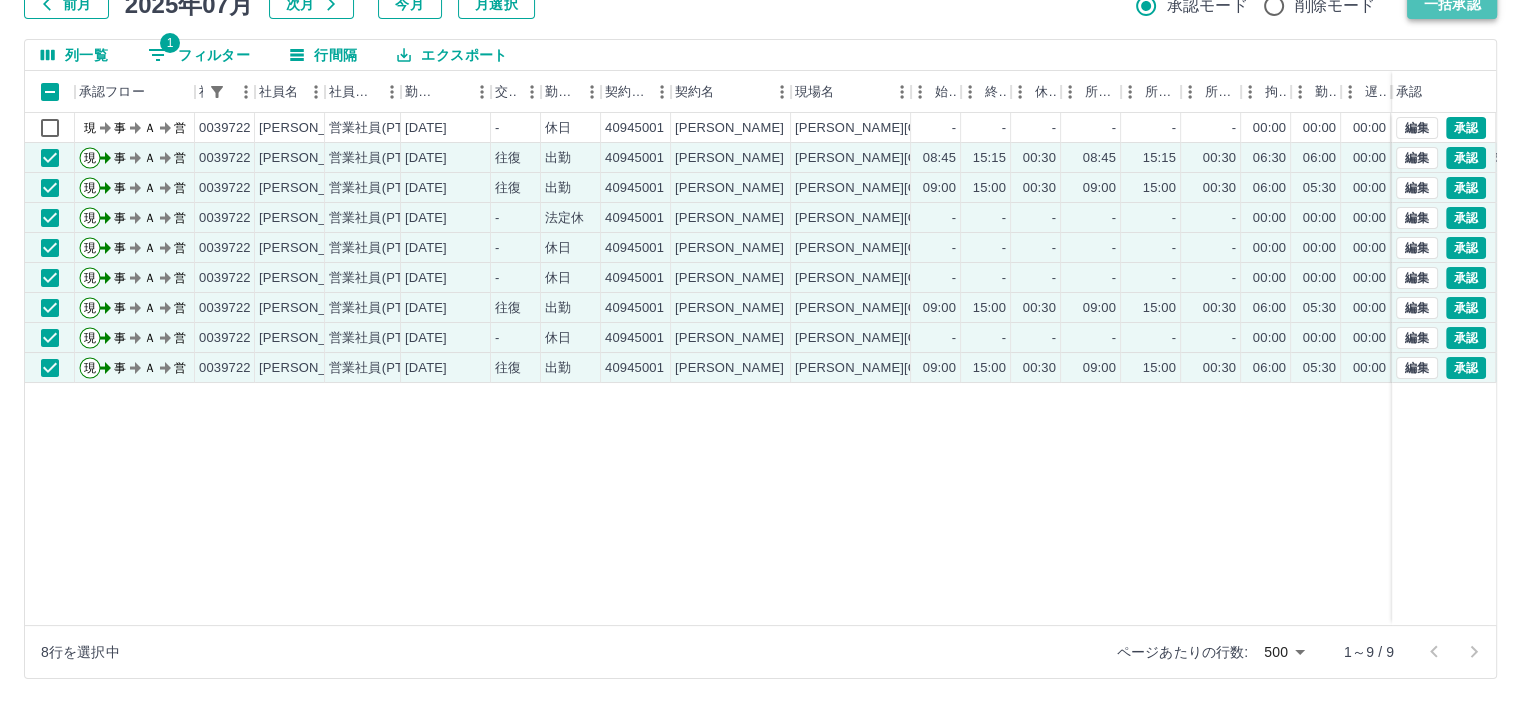 click on "一括承認" at bounding box center (1452, 4) 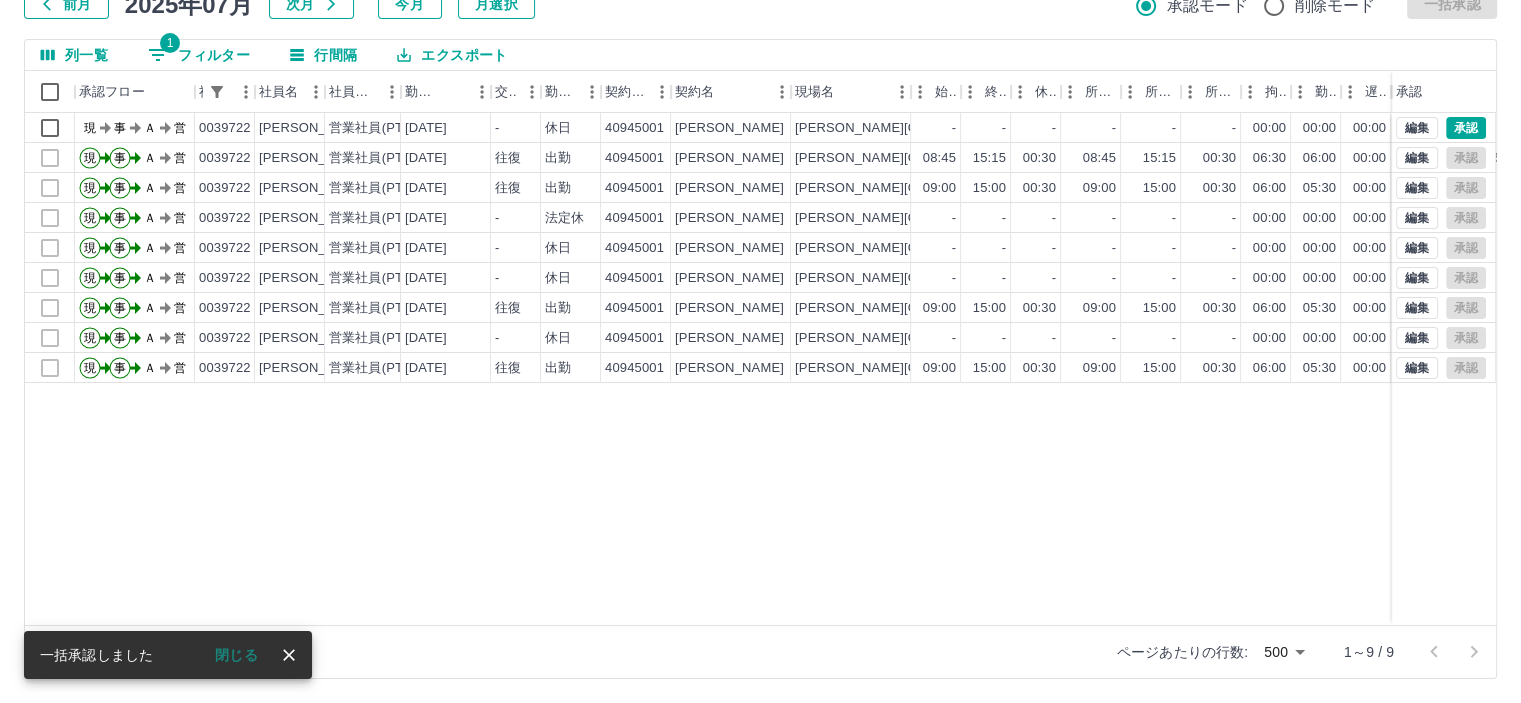 click on "1 フィルター" at bounding box center (199, 55) 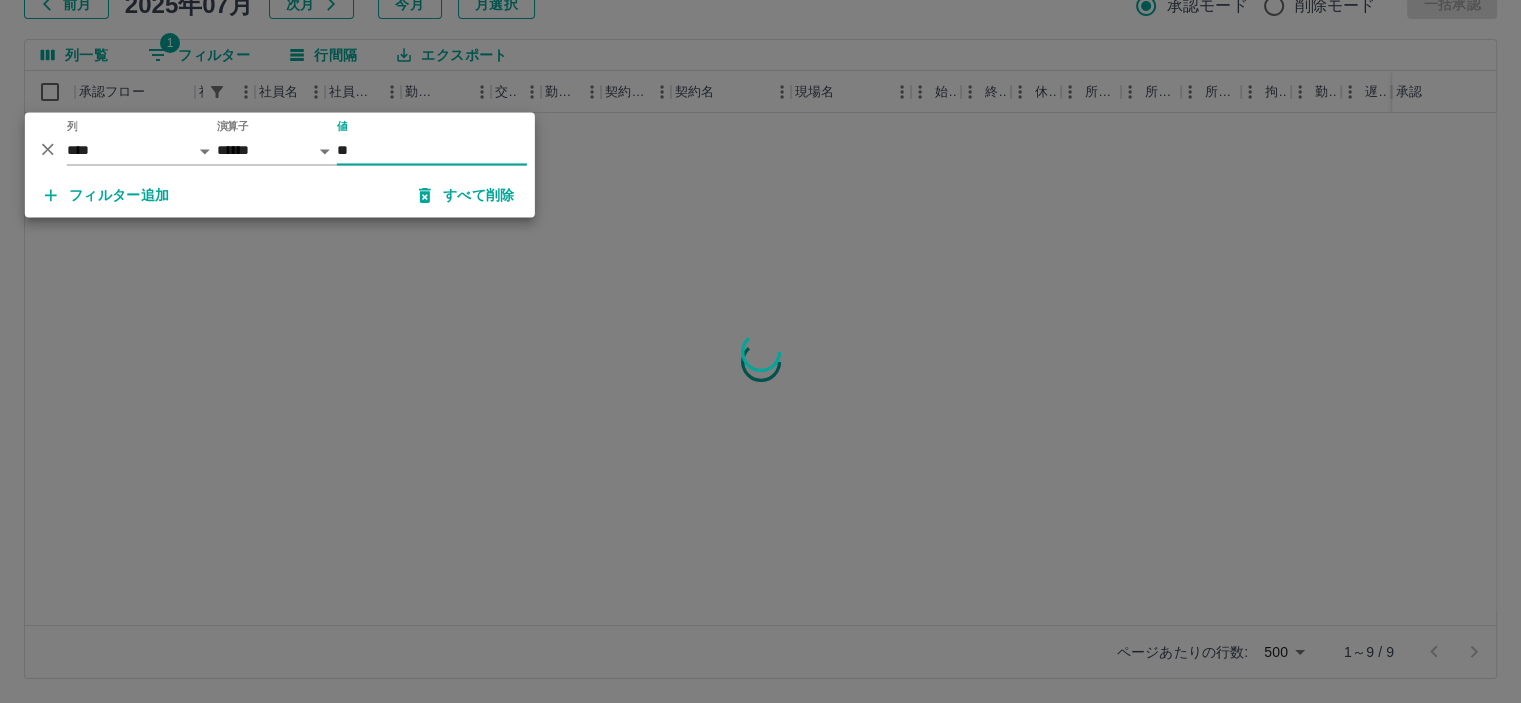 type on "*" 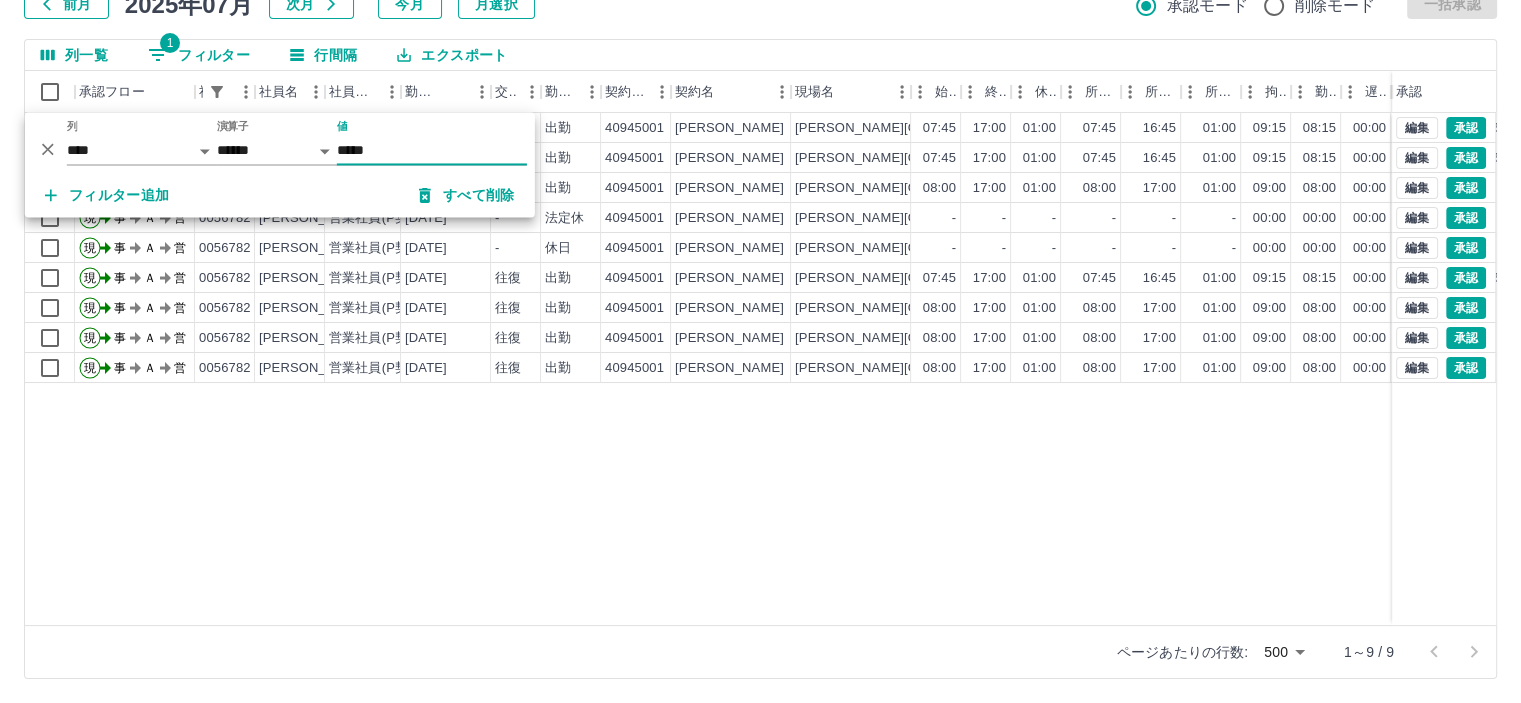 type on "*****" 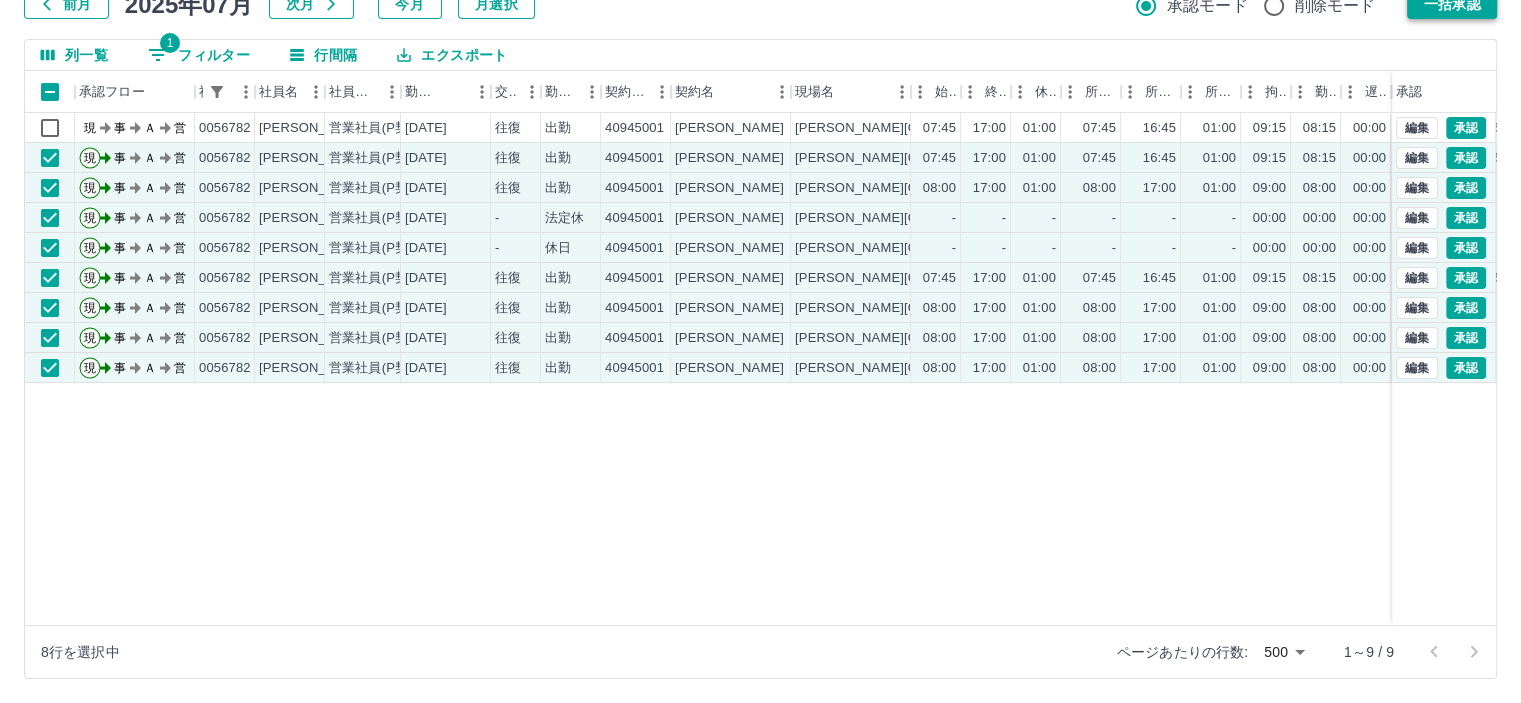 click on "一括承認" at bounding box center [1452, 4] 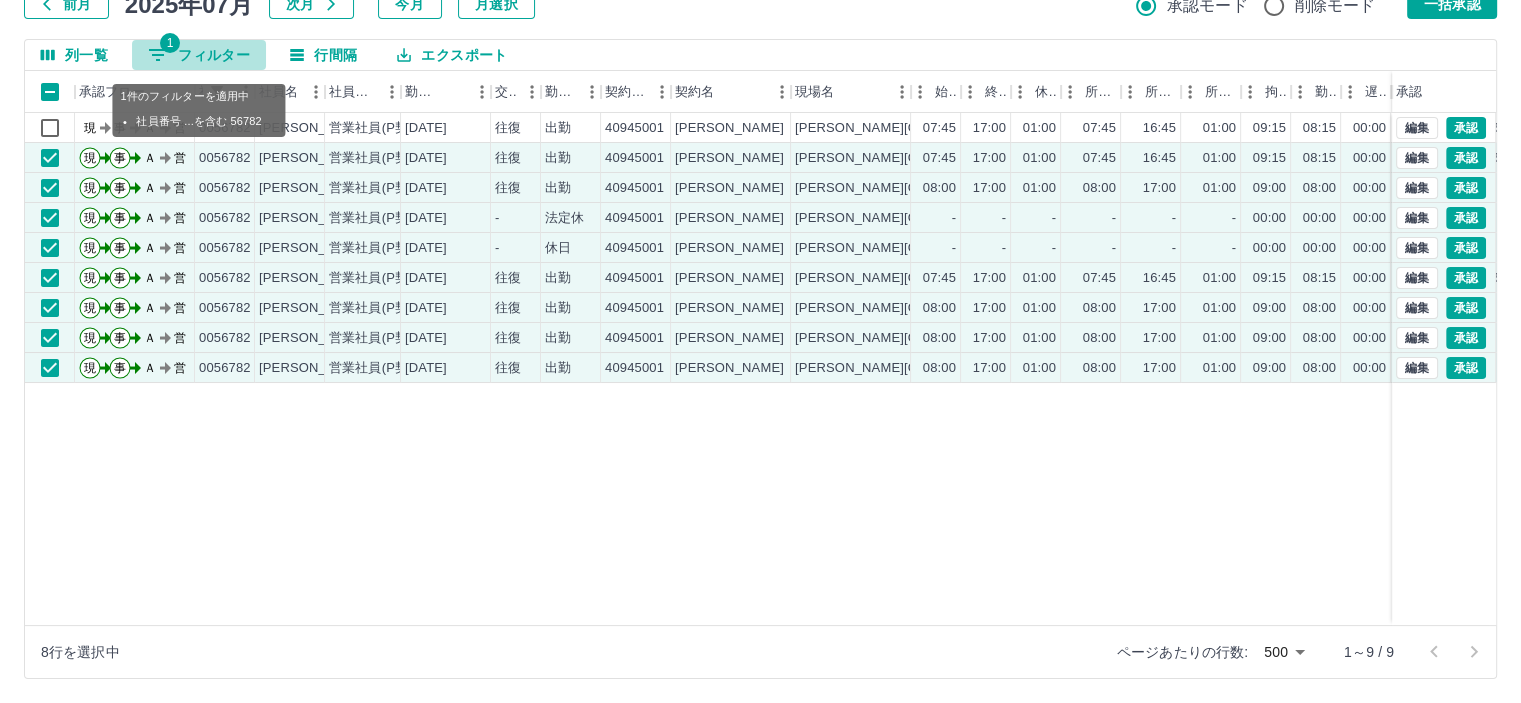 click on "1 フィルター" at bounding box center [199, 55] 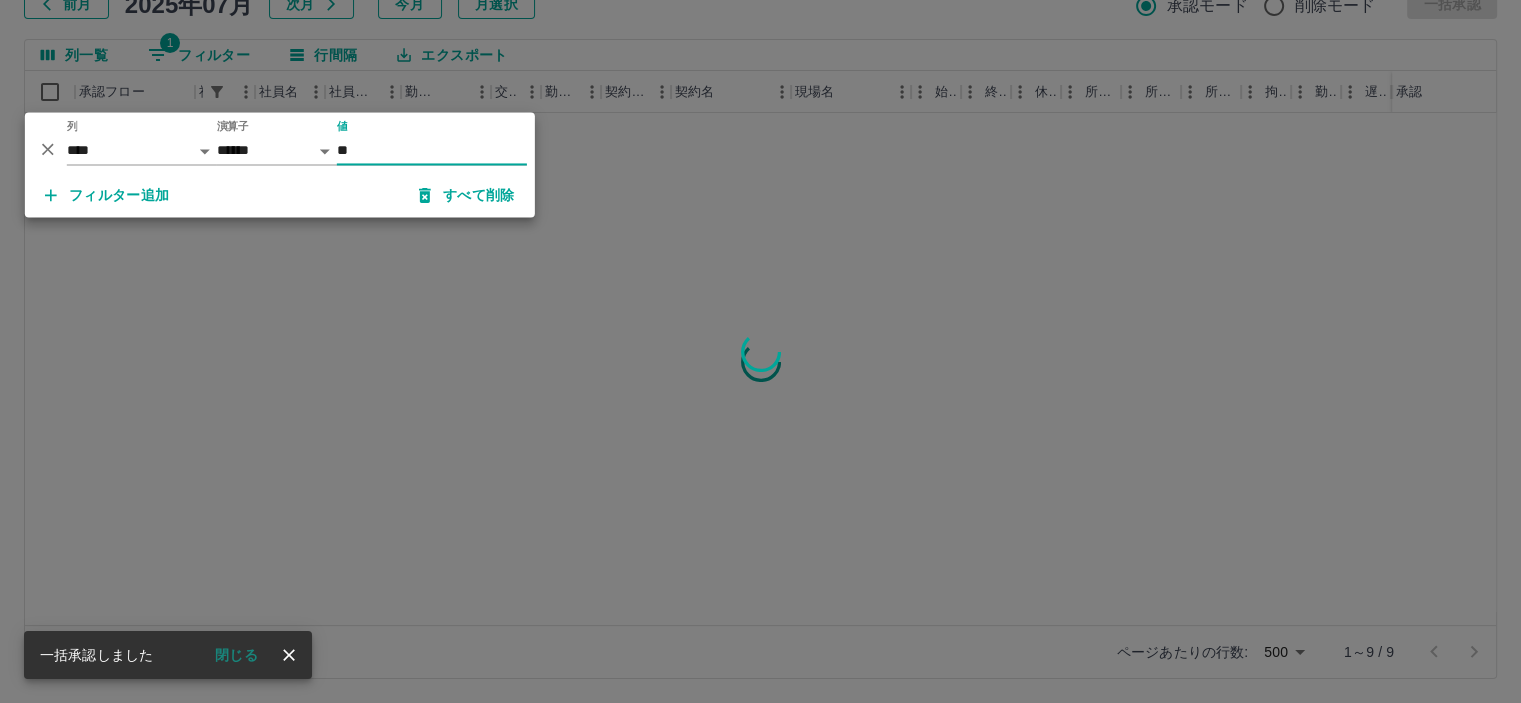 type on "*" 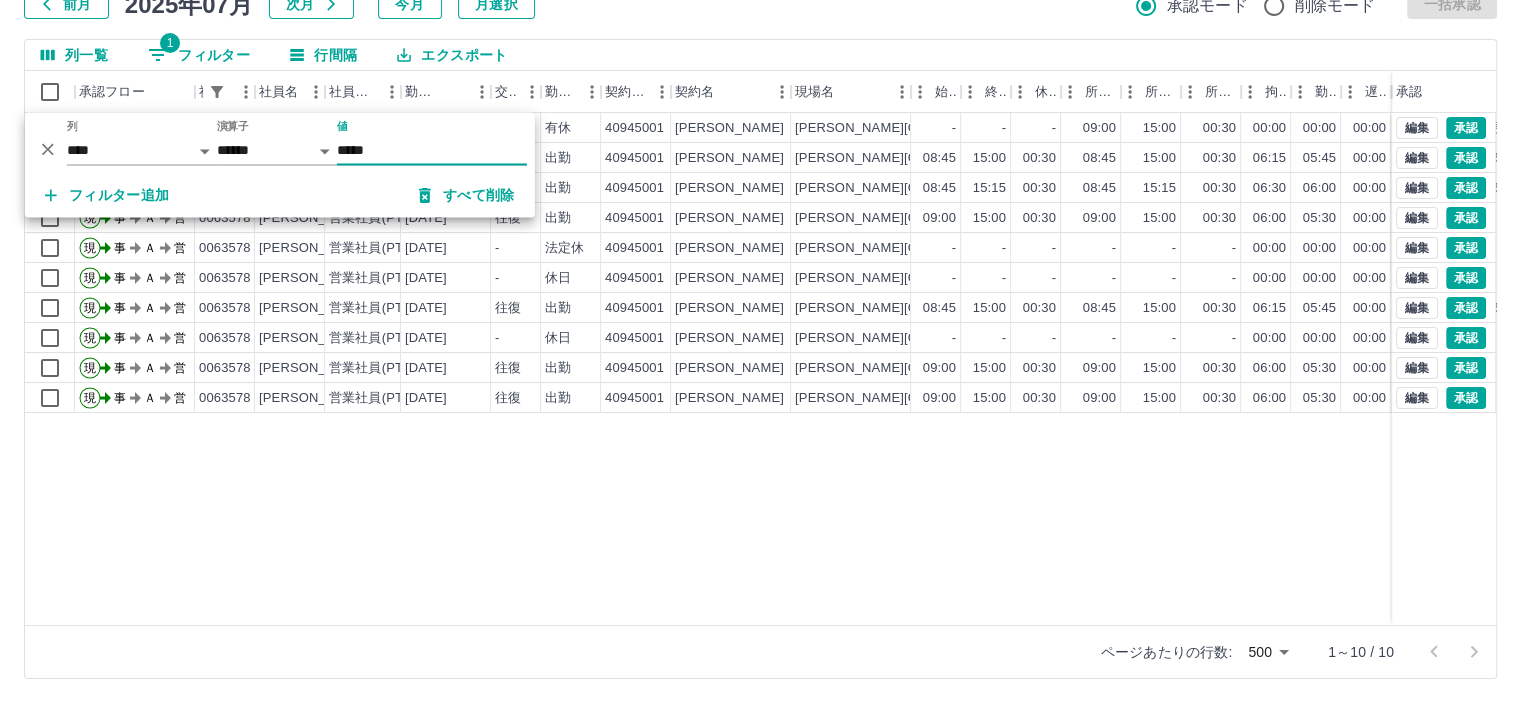 type on "*****" 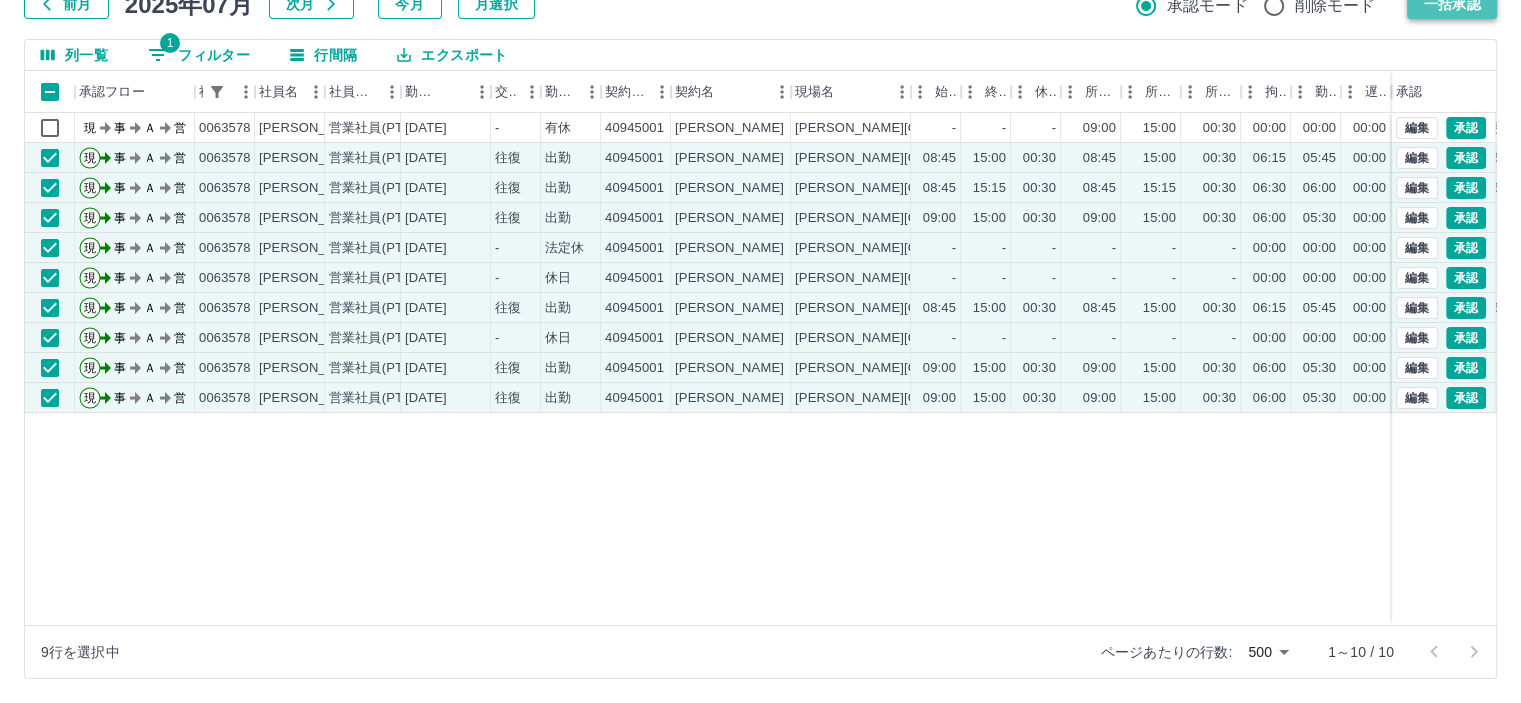 click on "一括承認" at bounding box center [1452, 4] 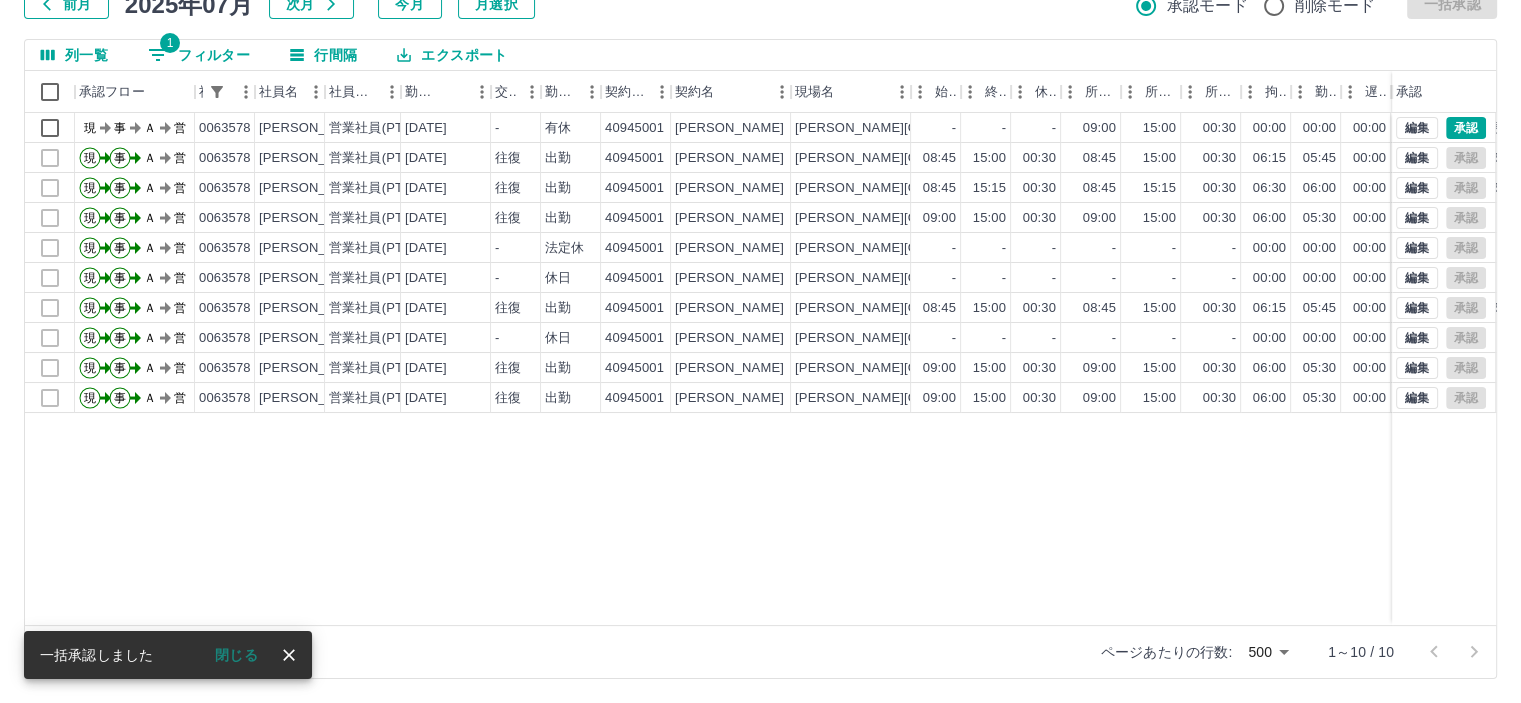 click on "1 フィルター" at bounding box center [199, 55] 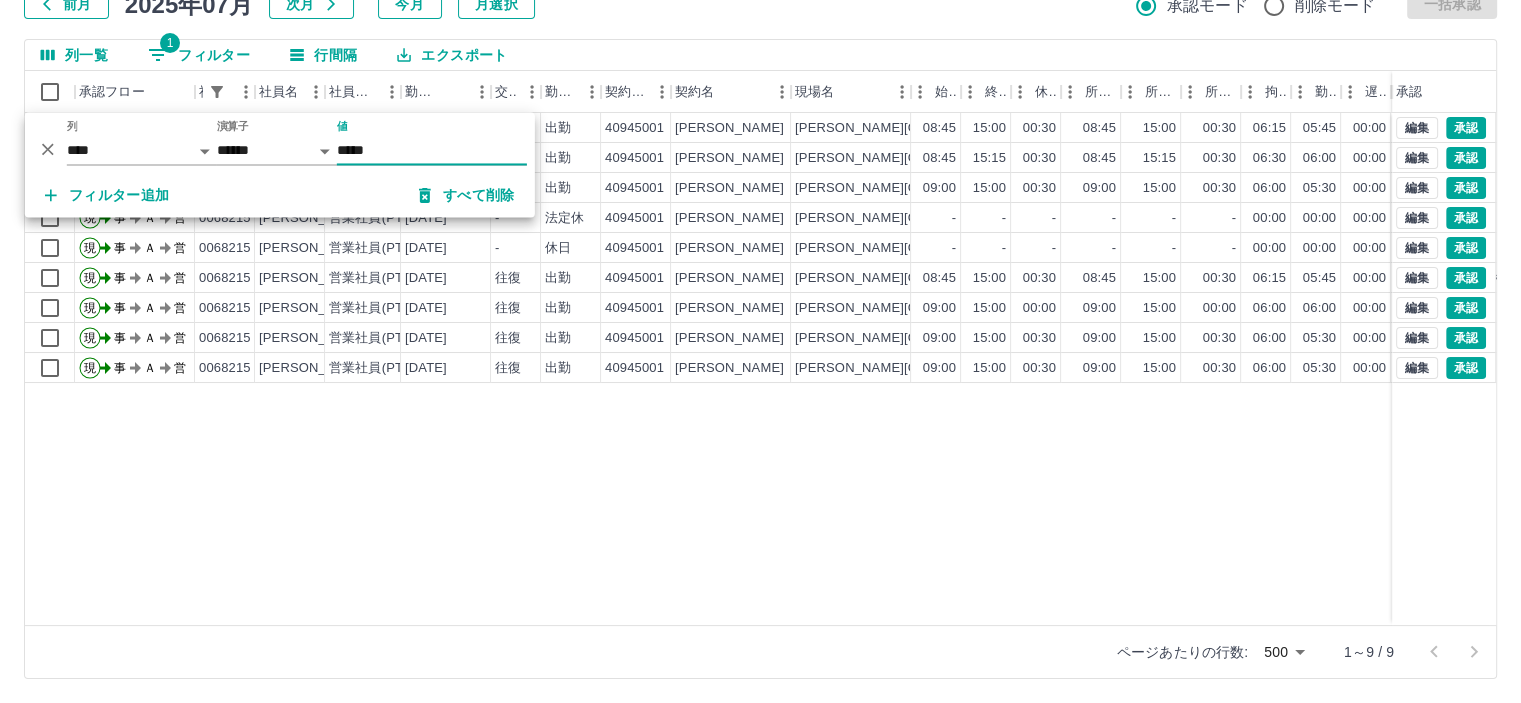 type on "*****" 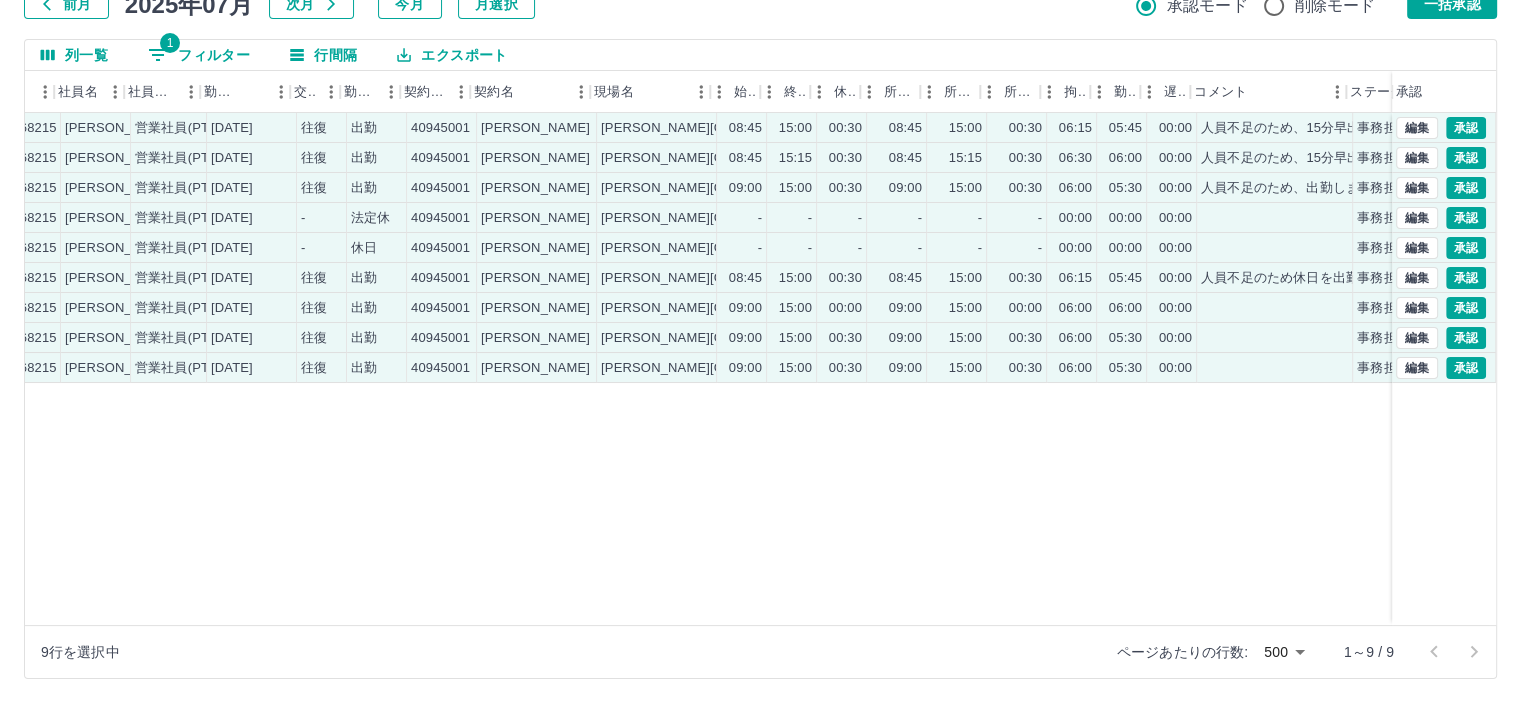 scroll, scrollTop: 0, scrollLeft: 208, axis: horizontal 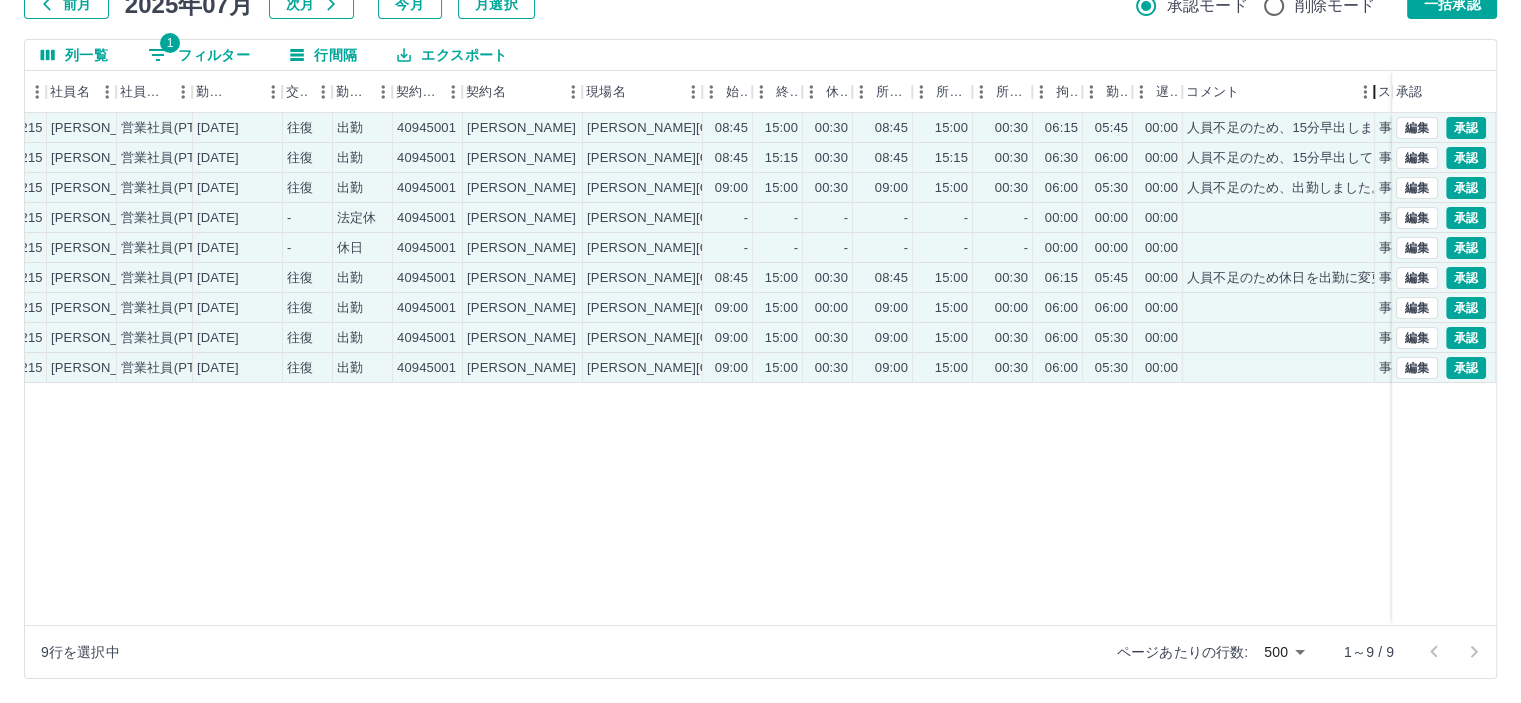 drag, startPoint x: 1336, startPoint y: 84, endPoint x: 1372, endPoint y: 87, distance: 36.124783 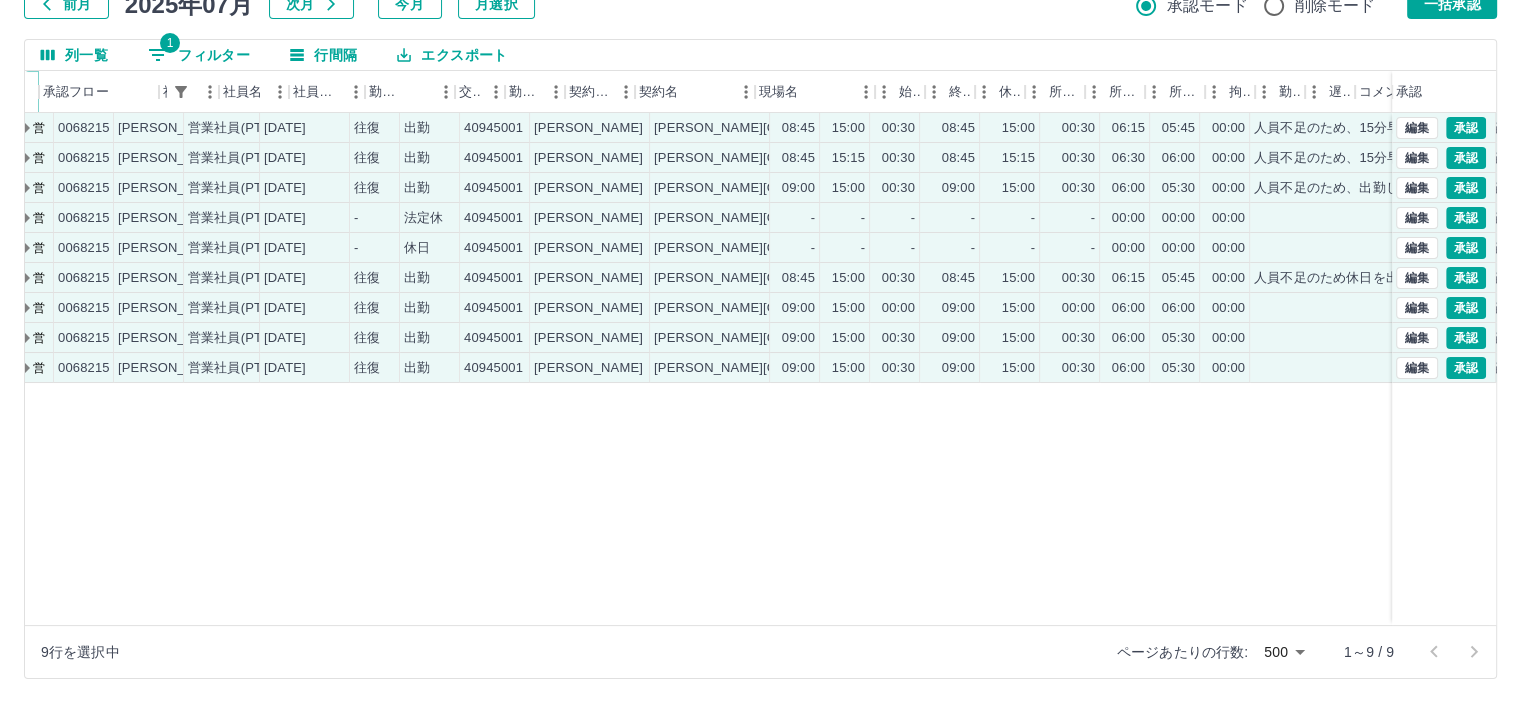 scroll, scrollTop: 0, scrollLeft: 0, axis: both 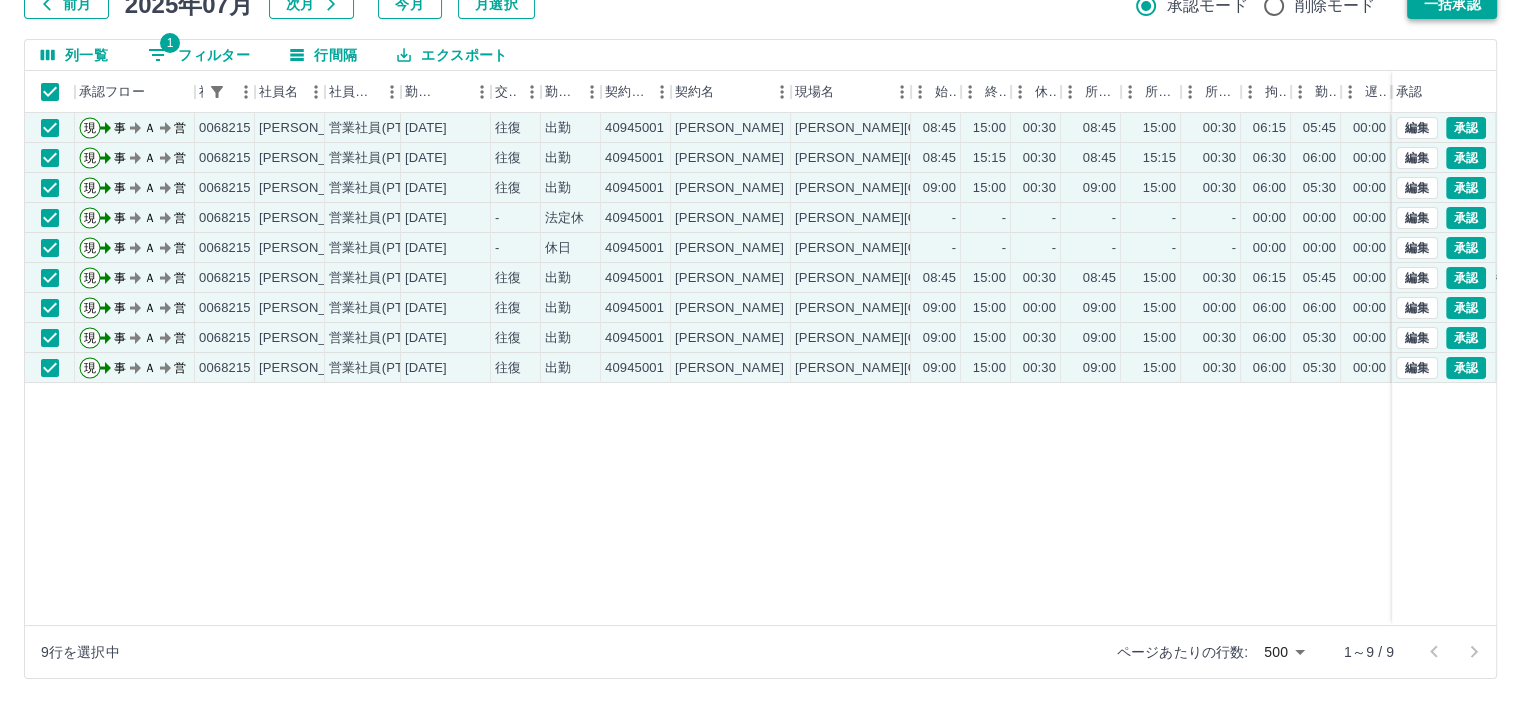 click on "一括承認" at bounding box center (1452, 4) 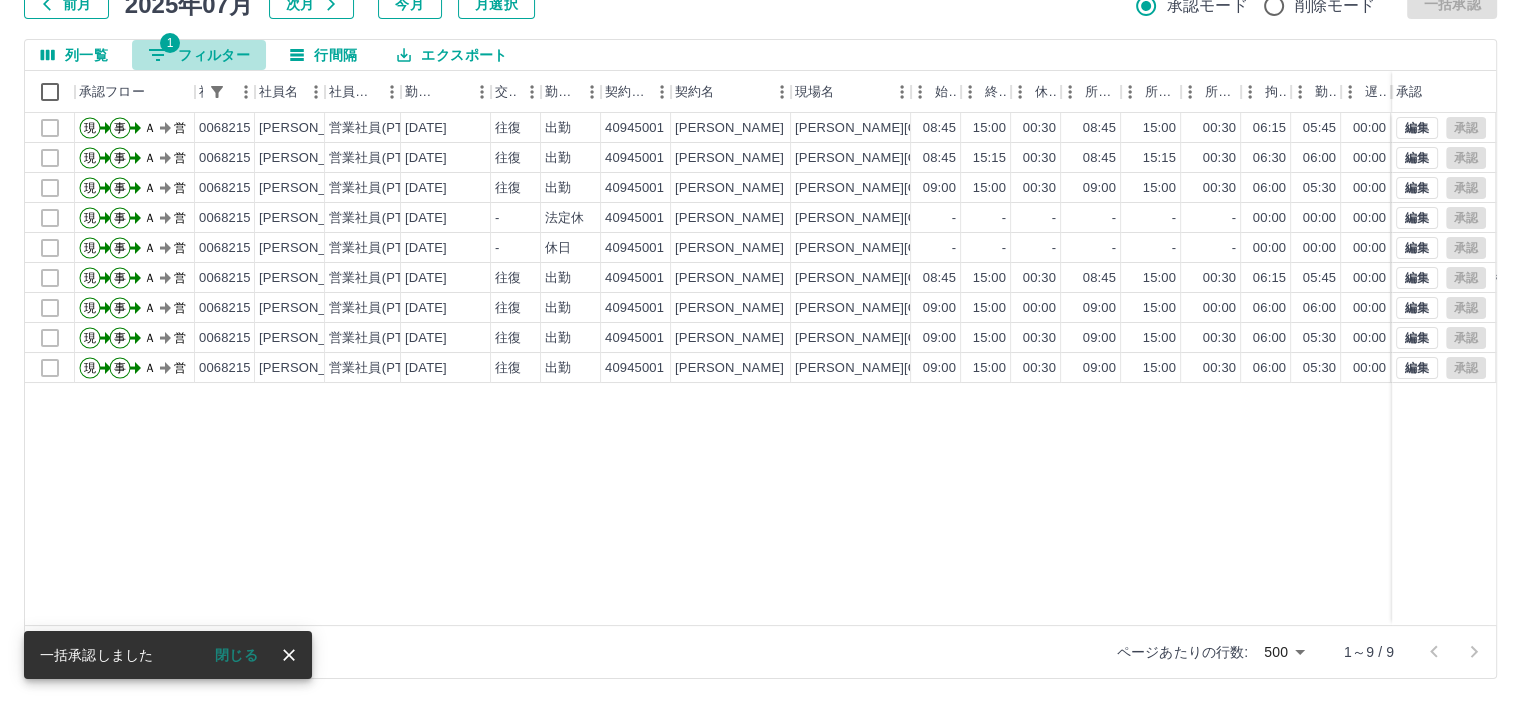 click on "1 フィルター" at bounding box center (199, 55) 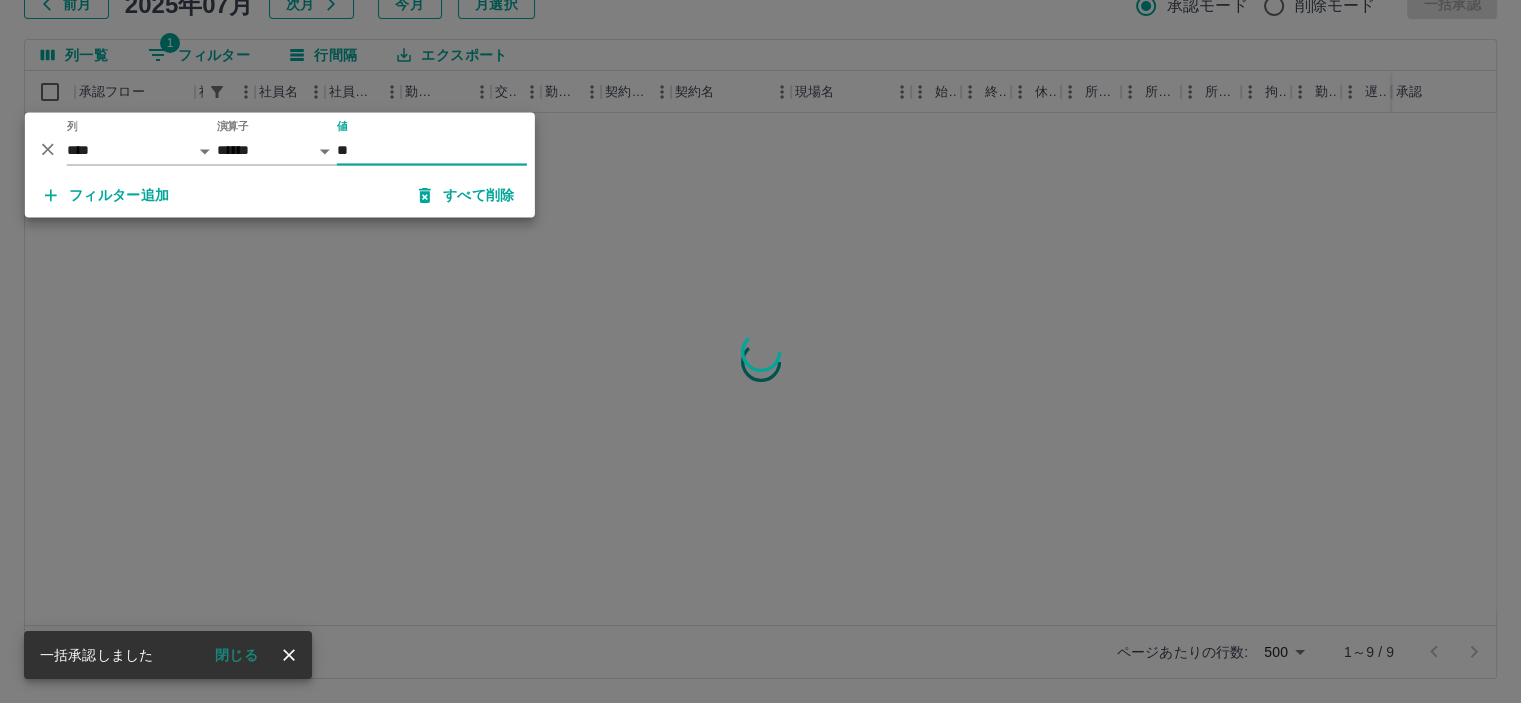 type on "*" 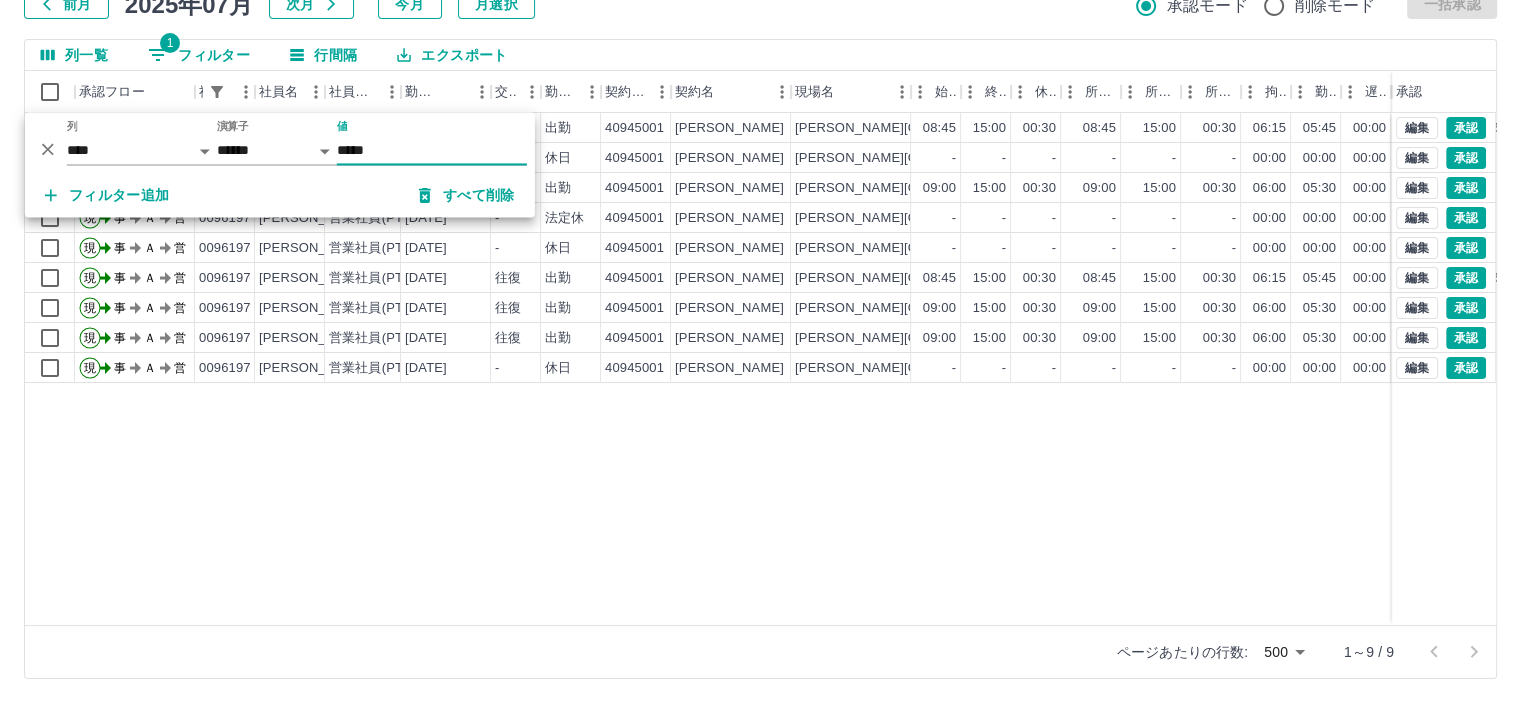 type on "*****" 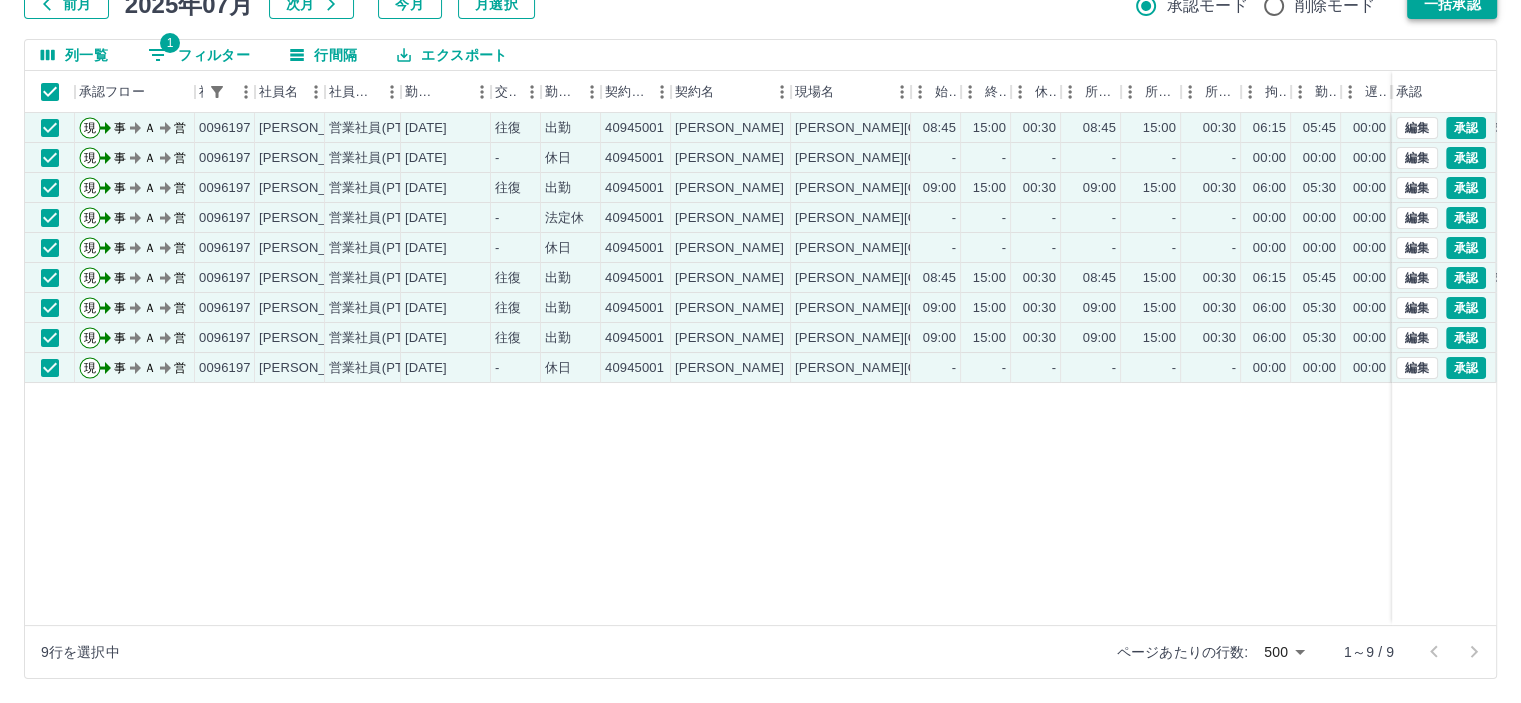 click on "一括承認" at bounding box center [1452, 4] 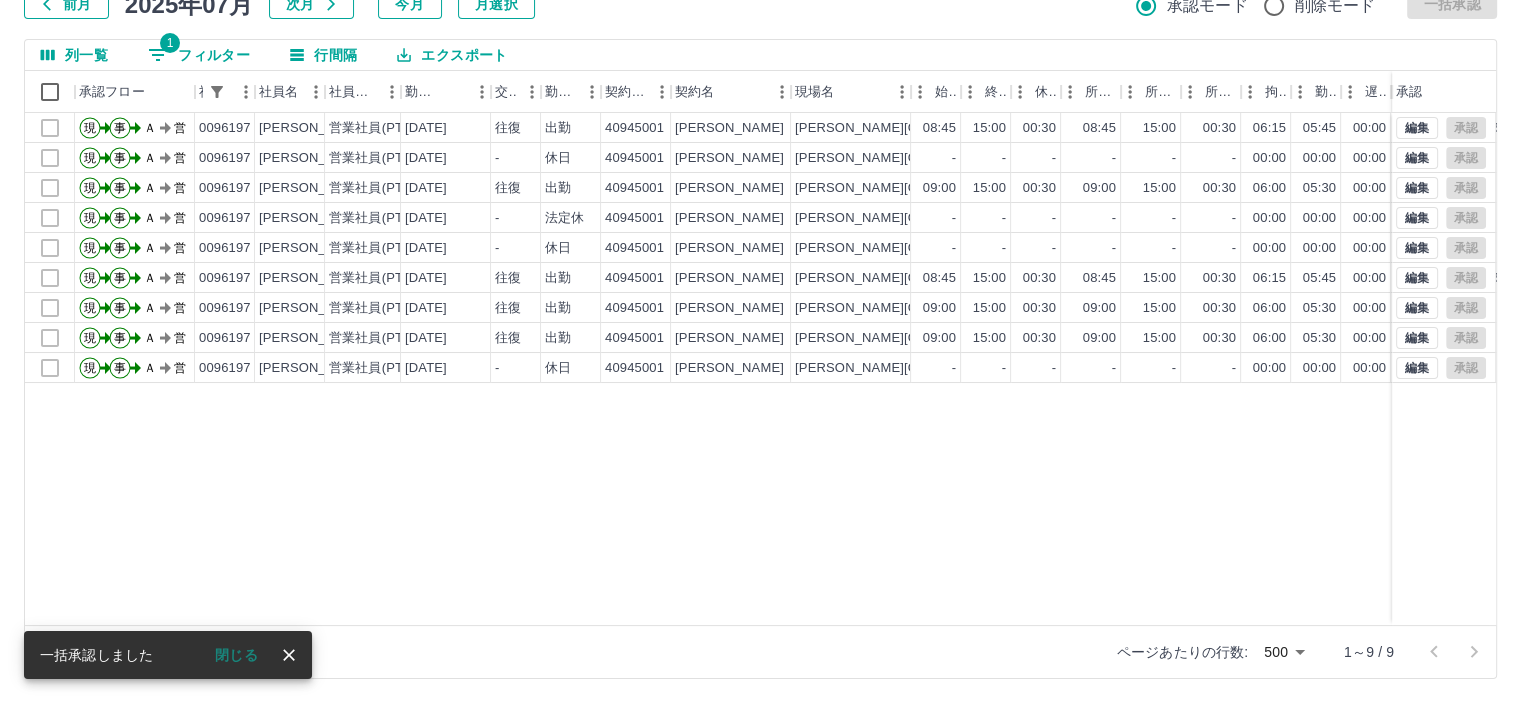 click on "1 フィルター" at bounding box center (199, 55) 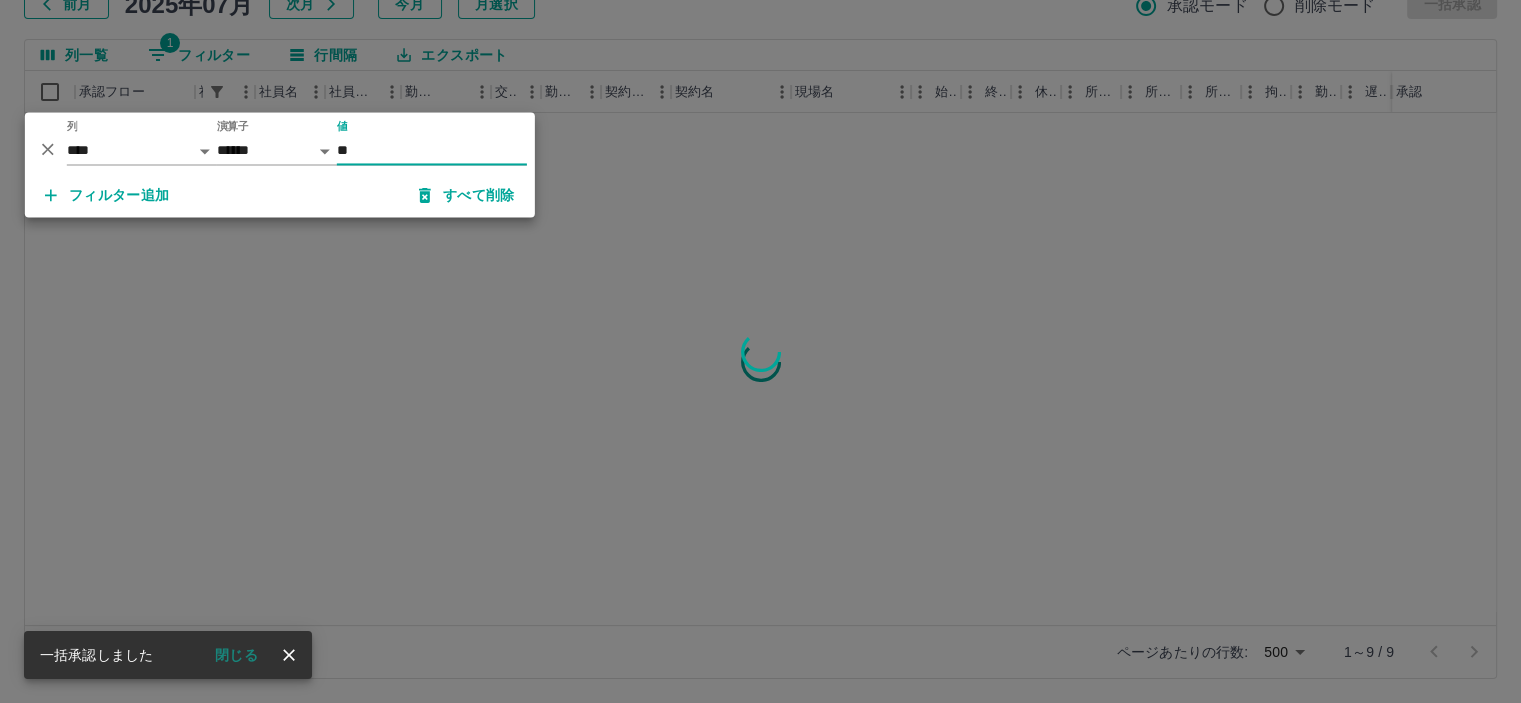 type on "*" 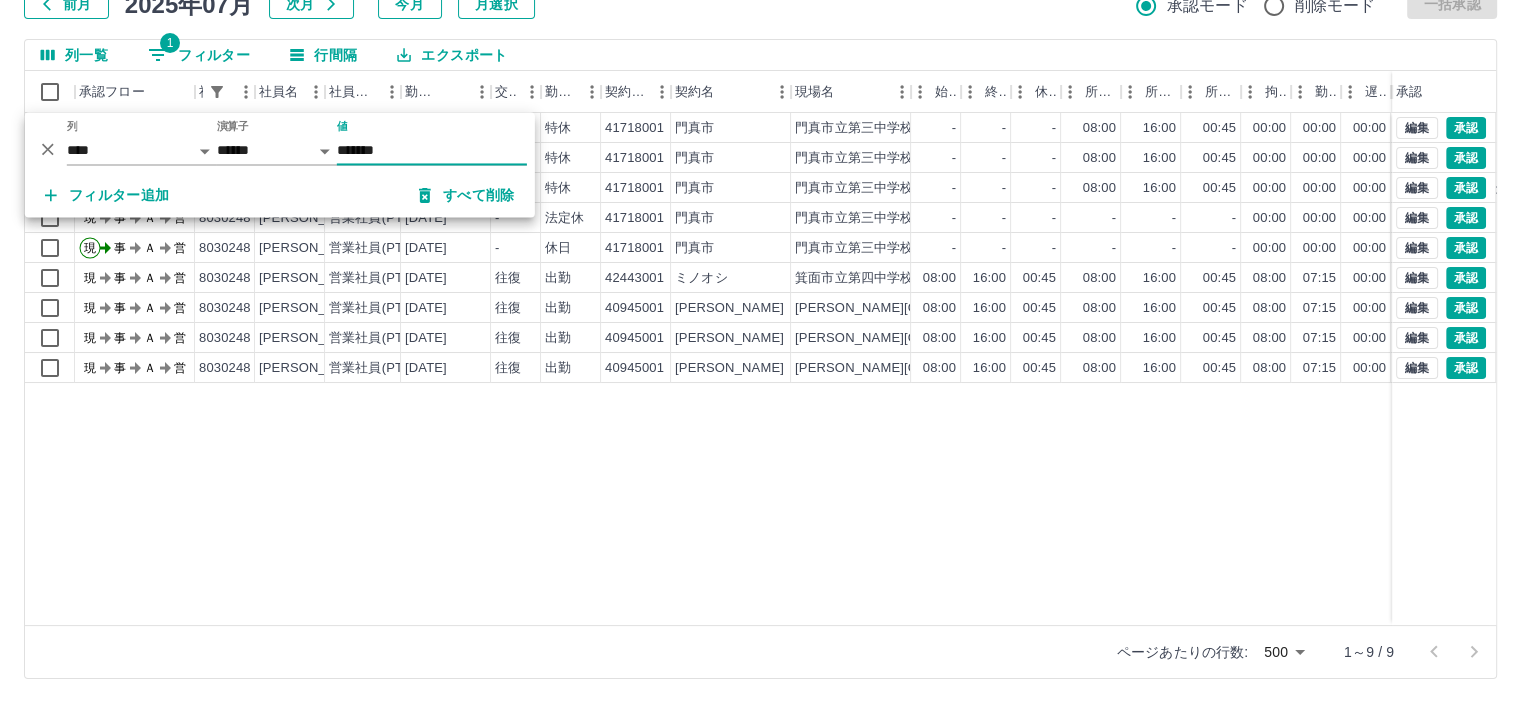 type on "*******" 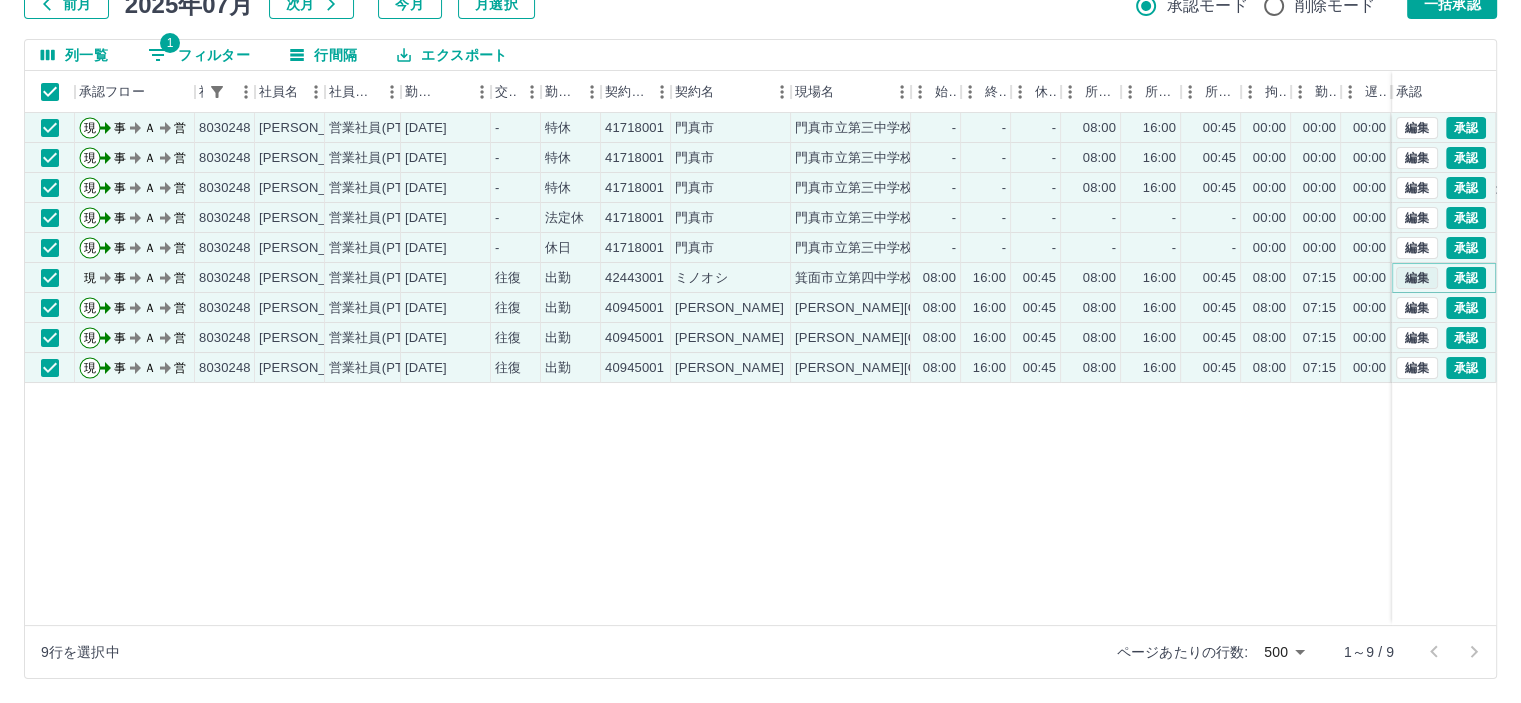 click on "編集" at bounding box center [1417, 278] 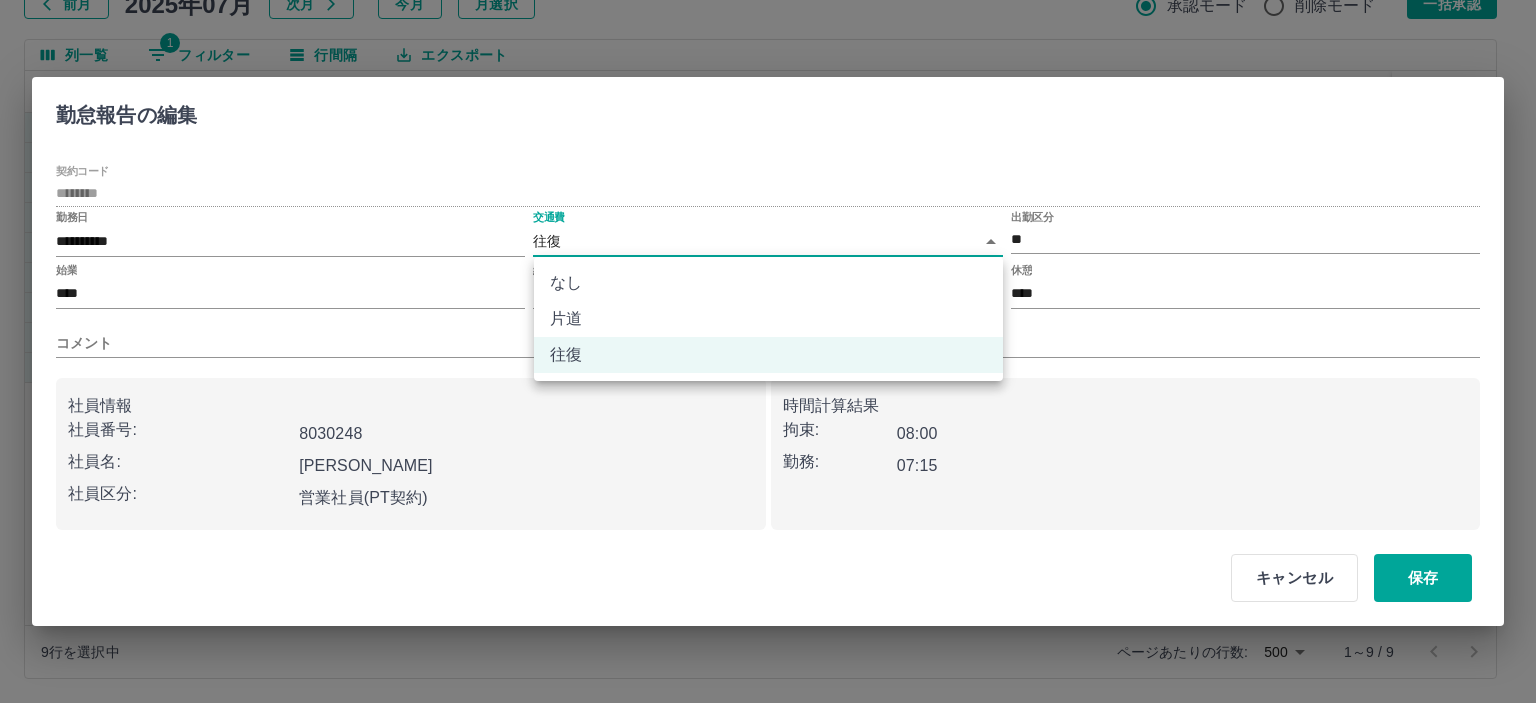 drag, startPoint x: 544, startPoint y: 241, endPoint x: 562, endPoint y: 263, distance: 28.42534 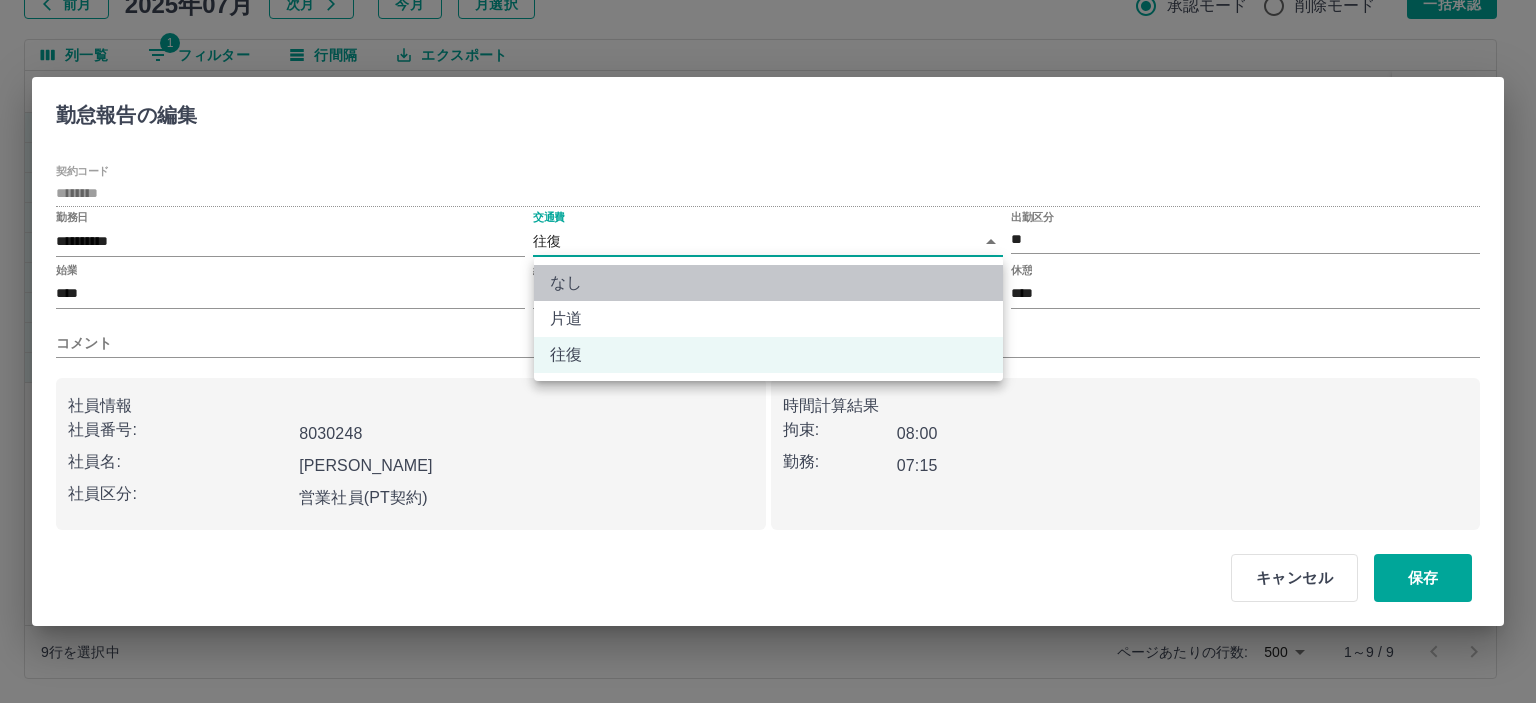 click on "なし" at bounding box center (768, 283) 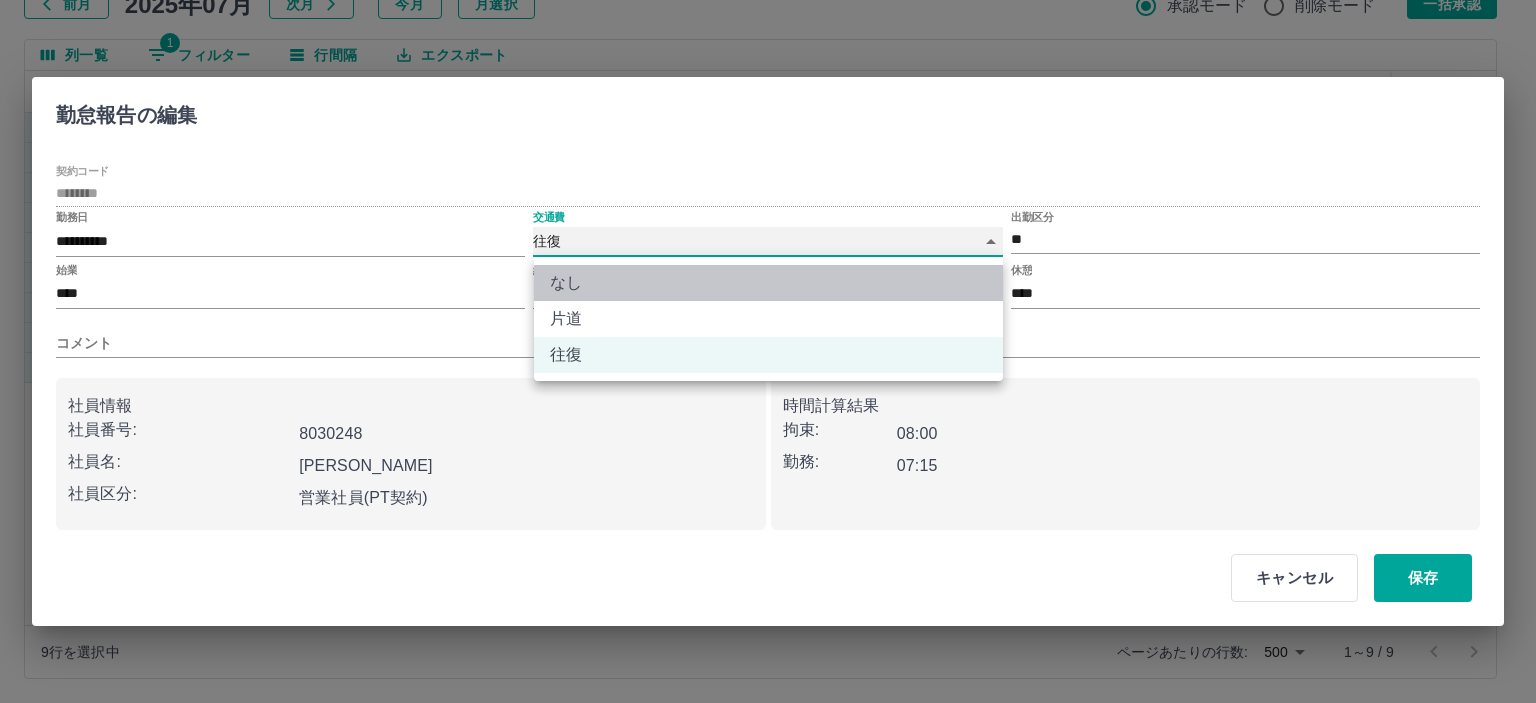 type on "****" 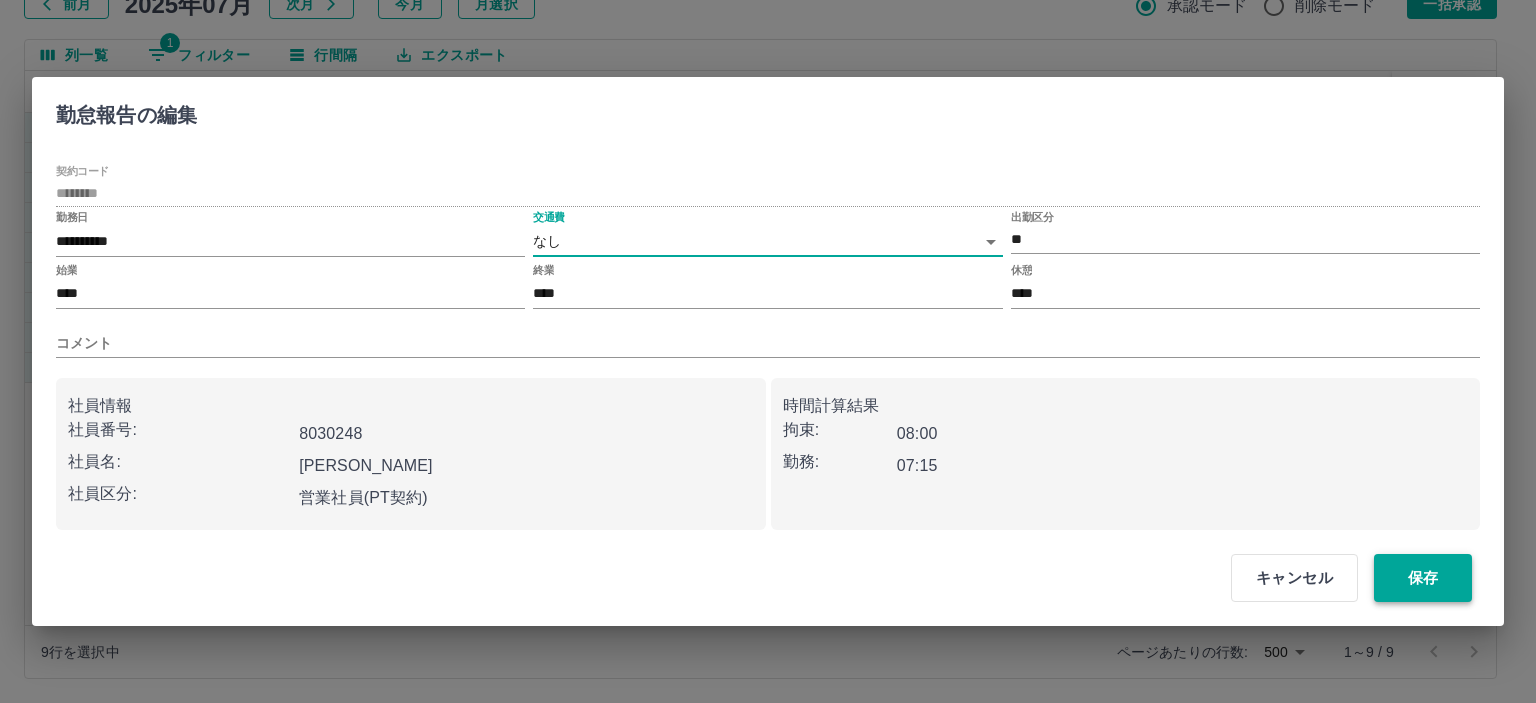 drag, startPoint x: 1436, startPoint y: 577, endPoint x: 1419, endPoint y: 567, distance: 19.723083 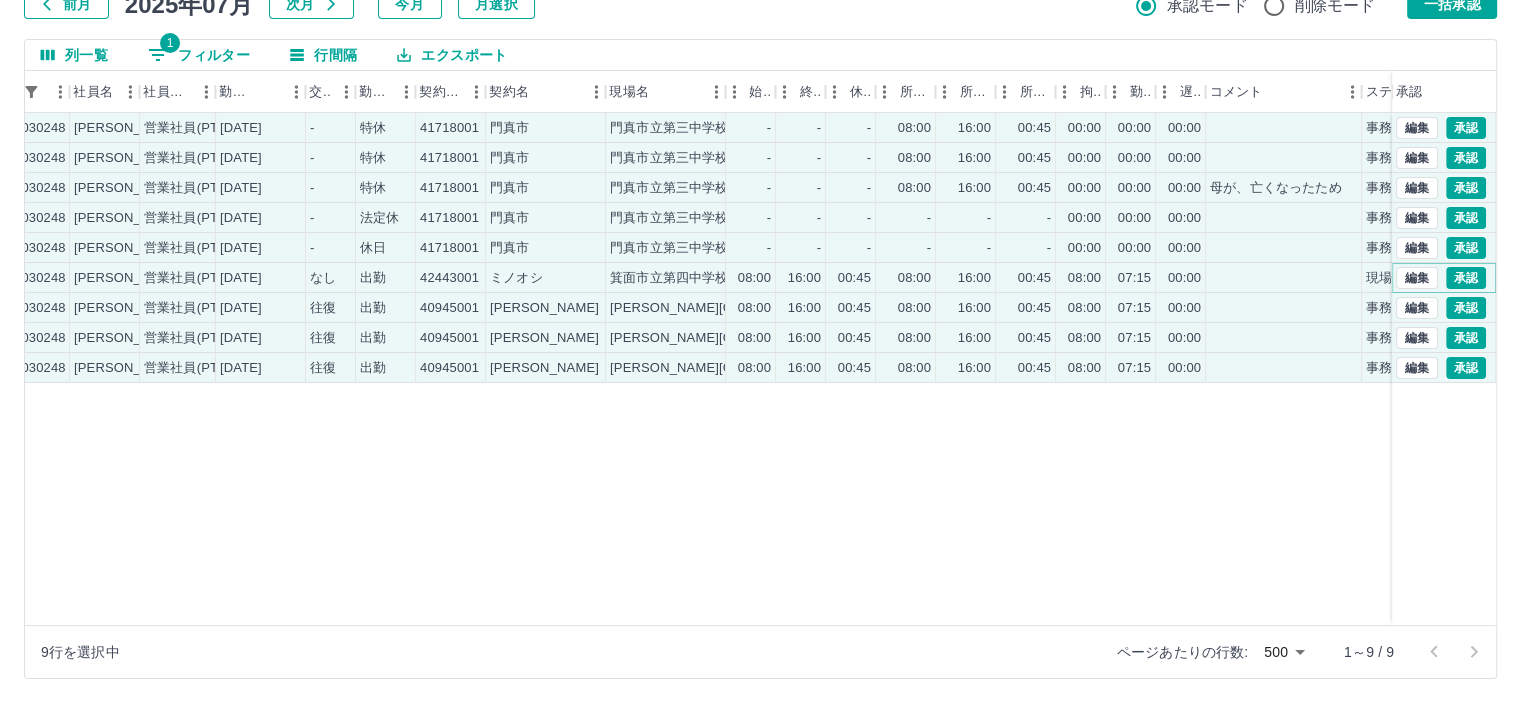 scroll, scrollTop: 0, scrollLeft: 187, axis: horizontal 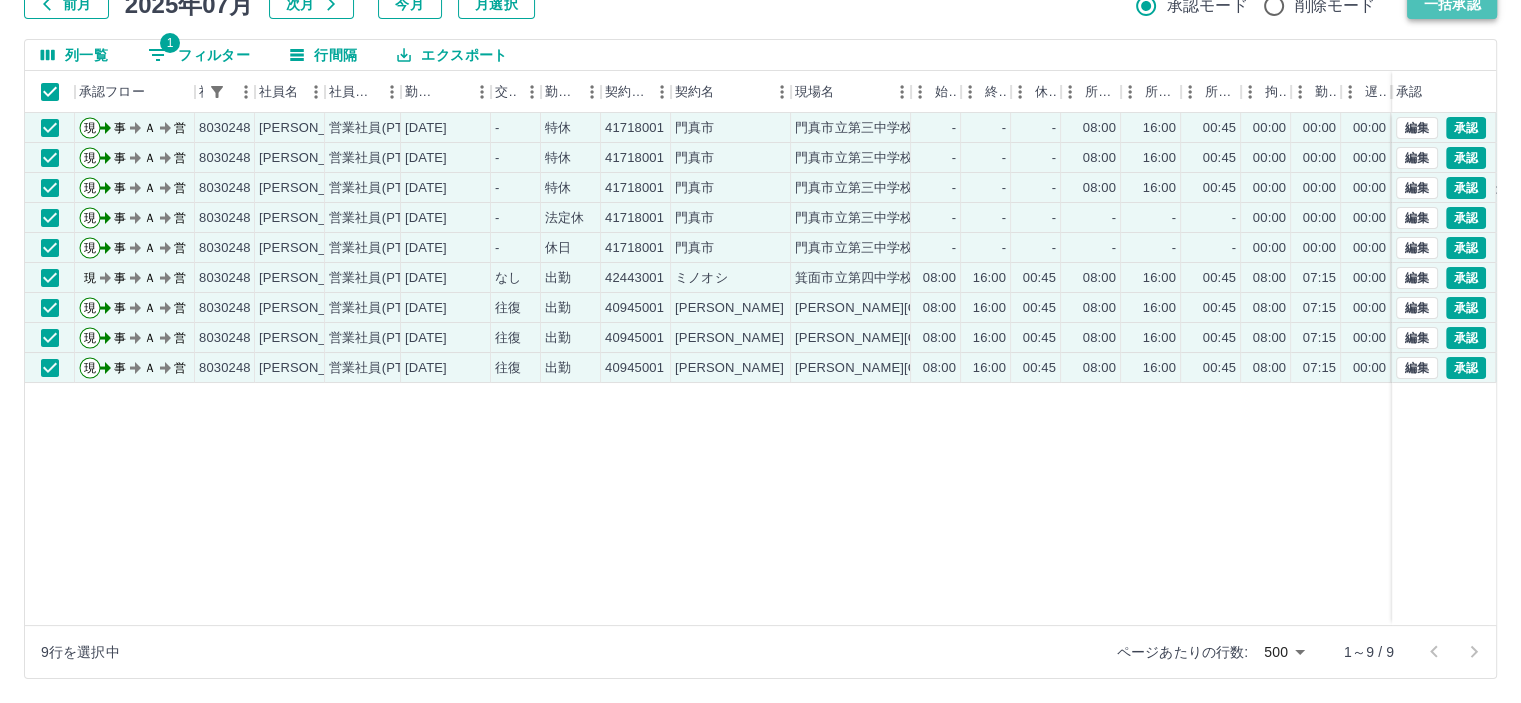 click on "一括承認" at bounding box center (1452, 4) 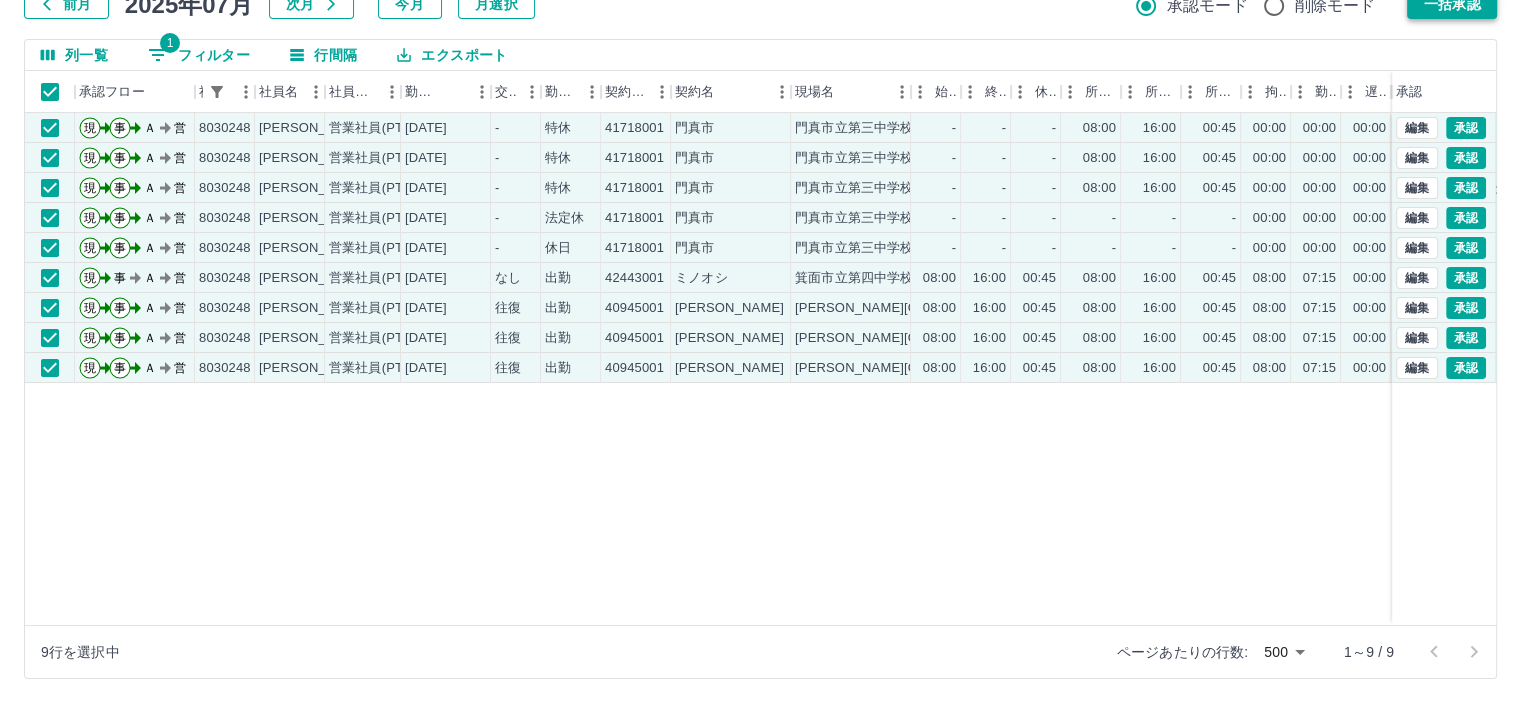 click on "一括承認" at bounding box center (1452, 4) 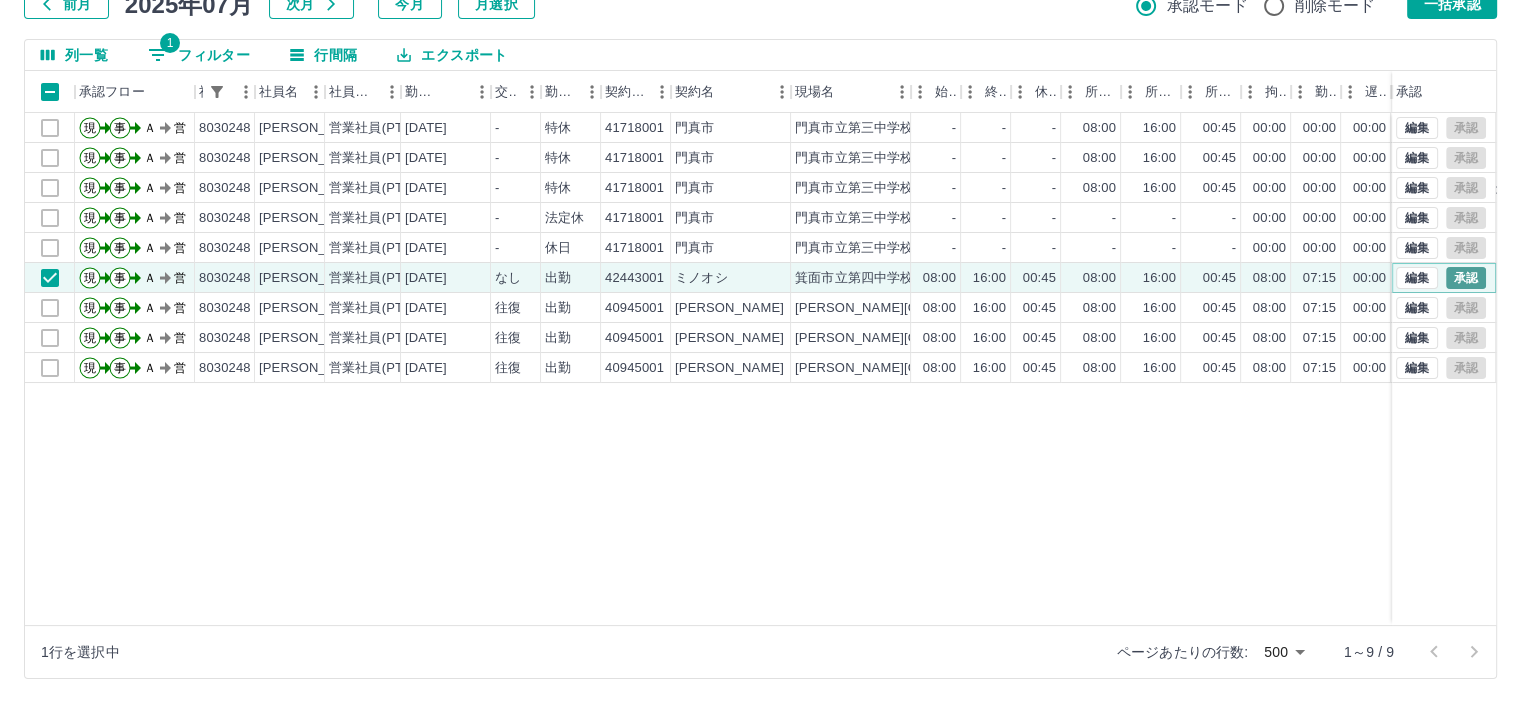 click on "承認" at bounding box center (1466, 278) 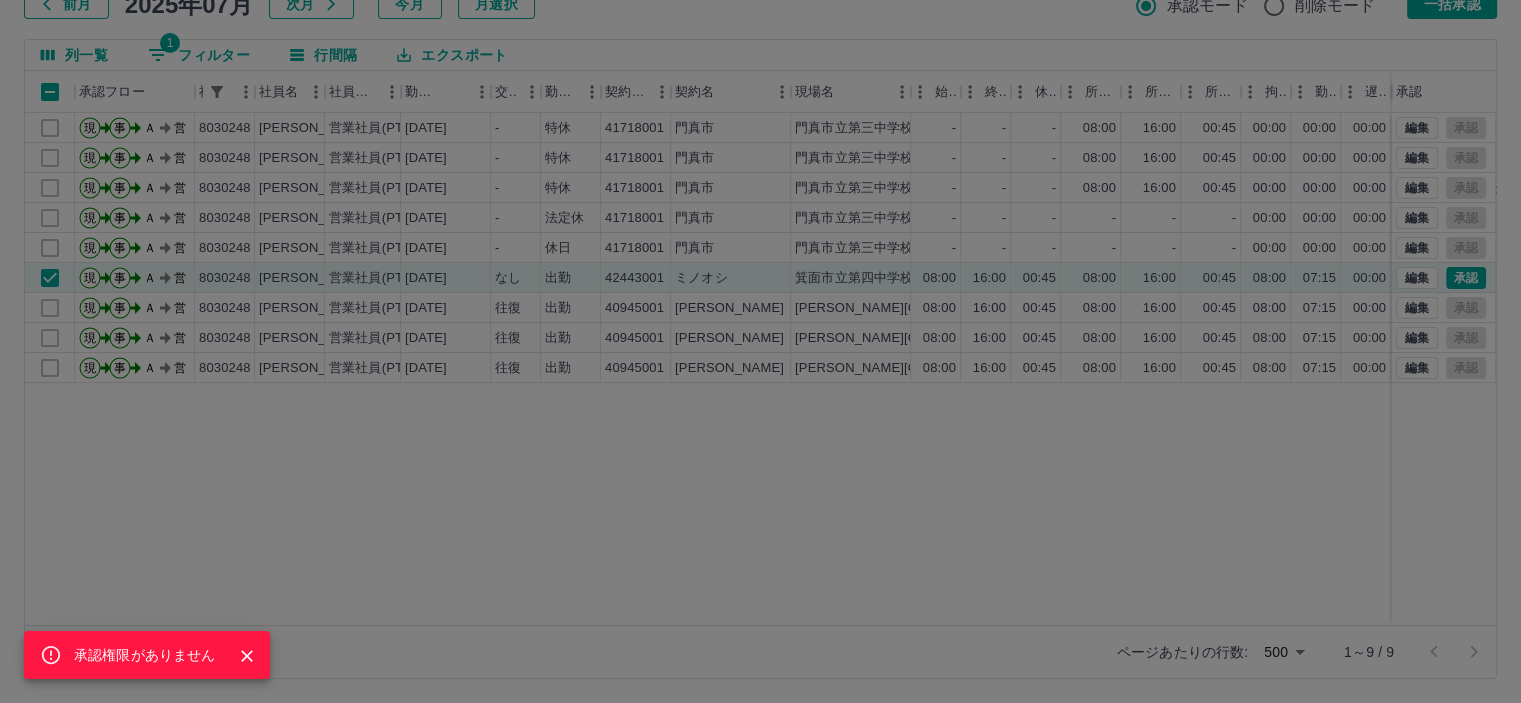click on "承認権限がありません" at bounding box center [760, 351] 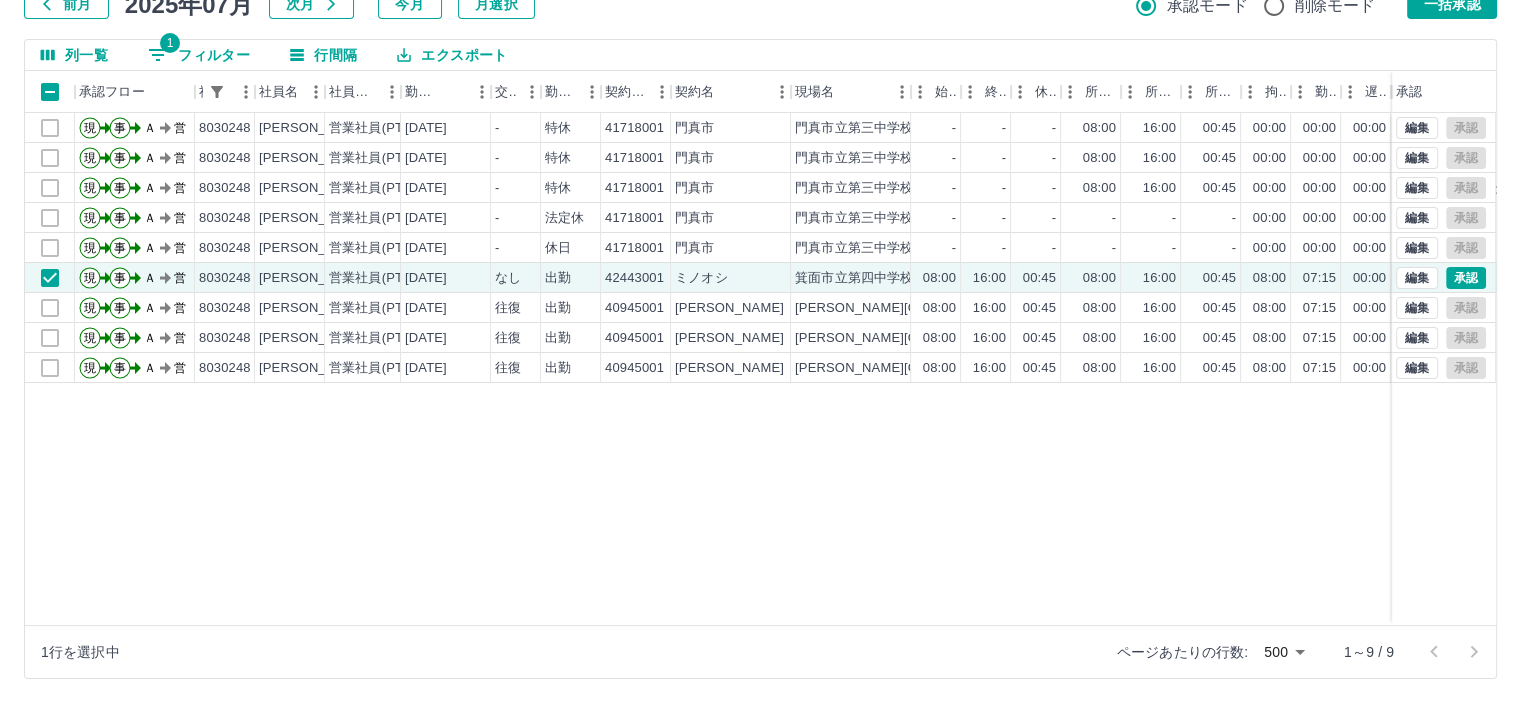click on "1 フィルター" at bounding box center [199, 55] 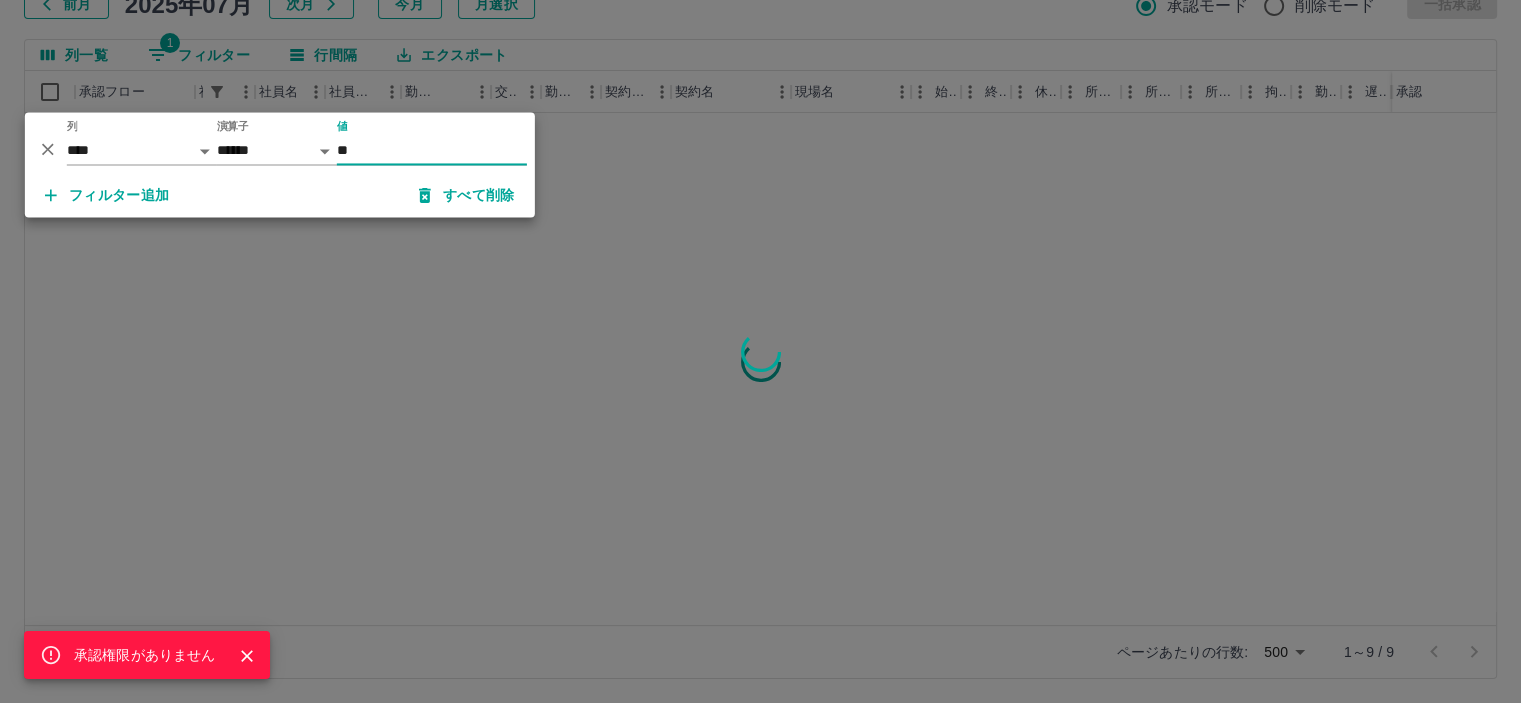 type on "*" 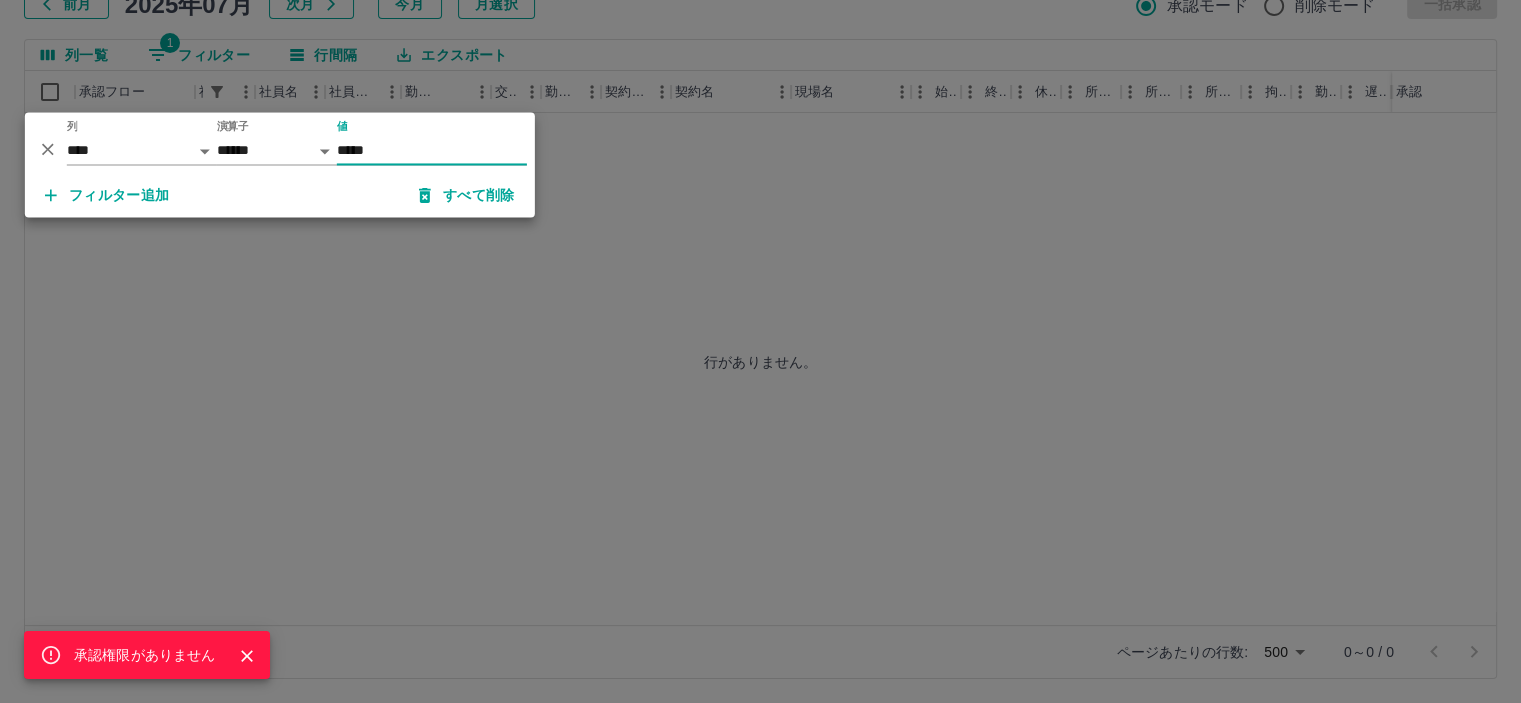 type on "*****" 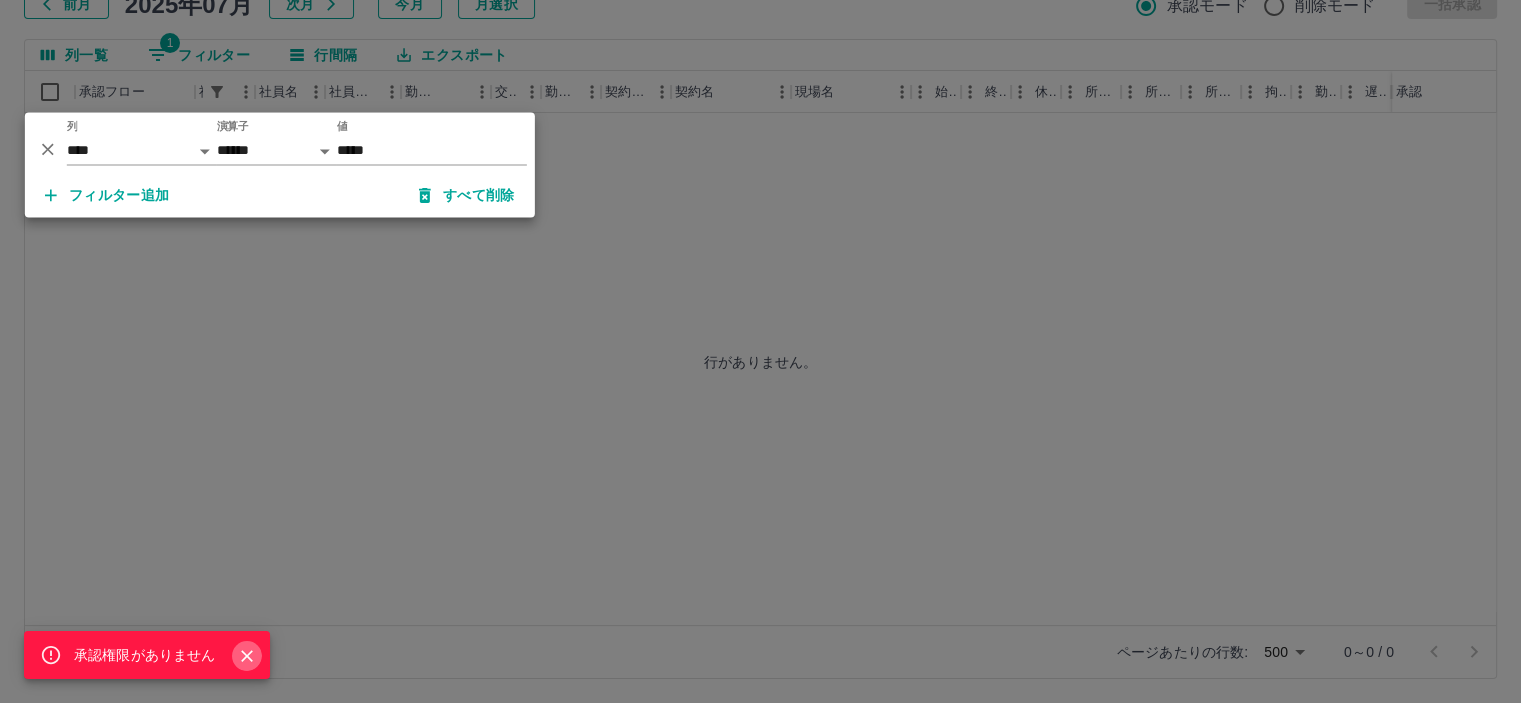 click 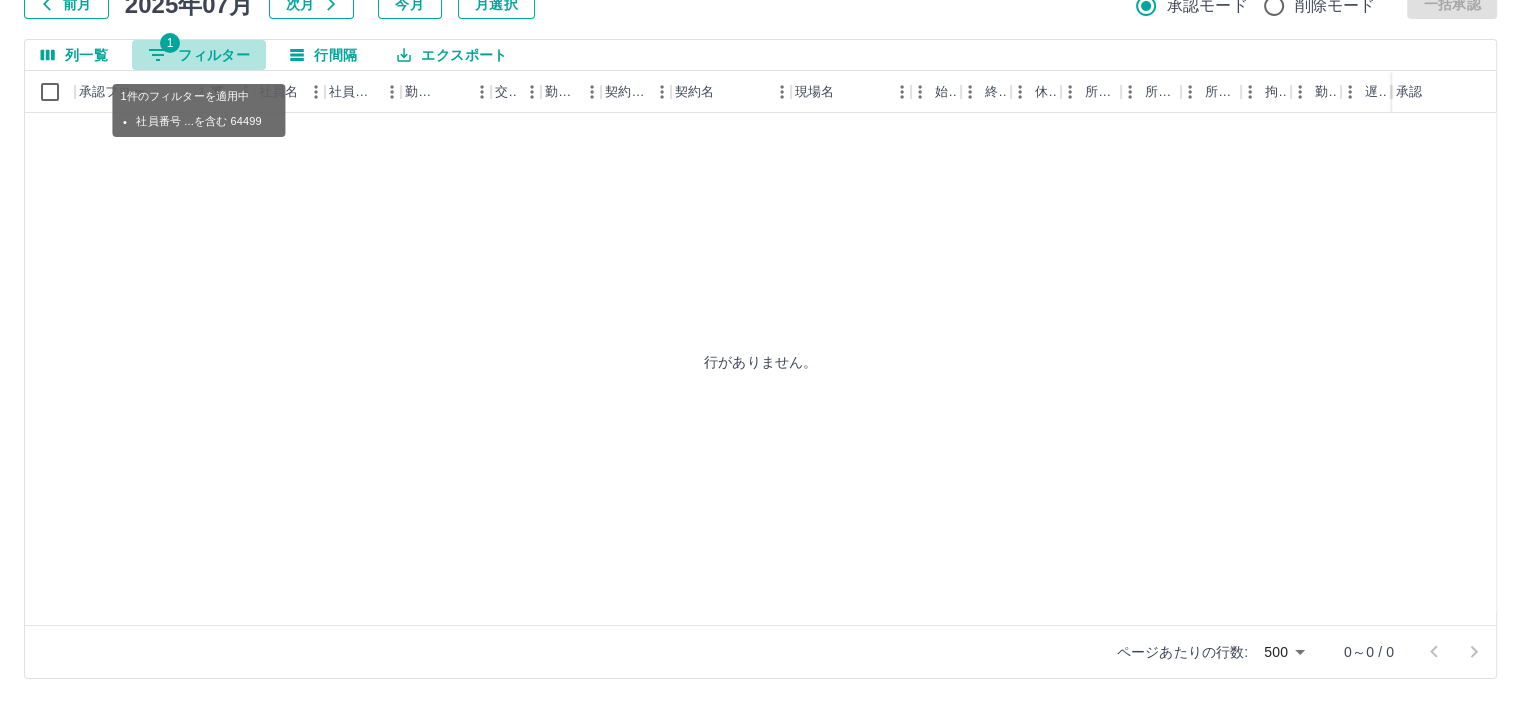 click on "1 フィルター" at bounding box center (199, 55) 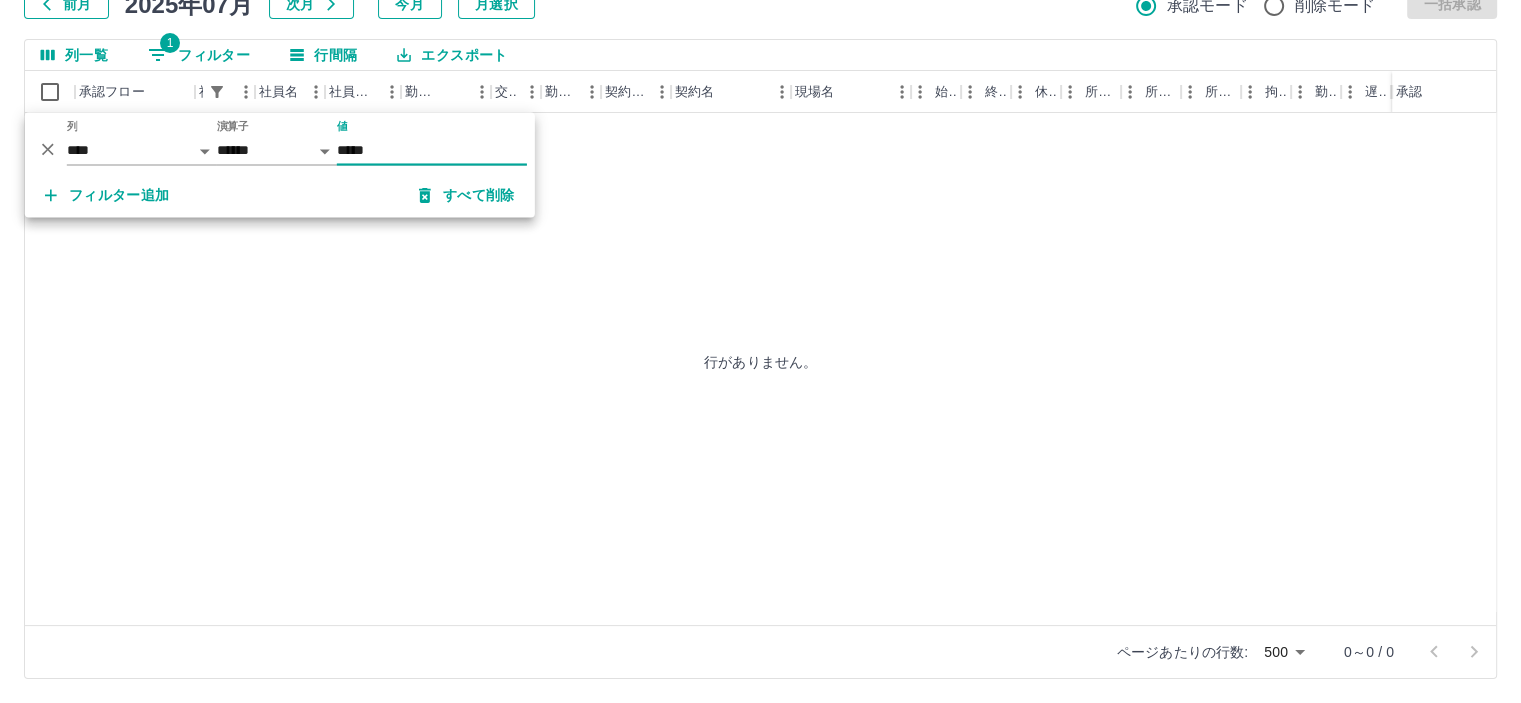 click on "*****" at bounding box center [432, 150] 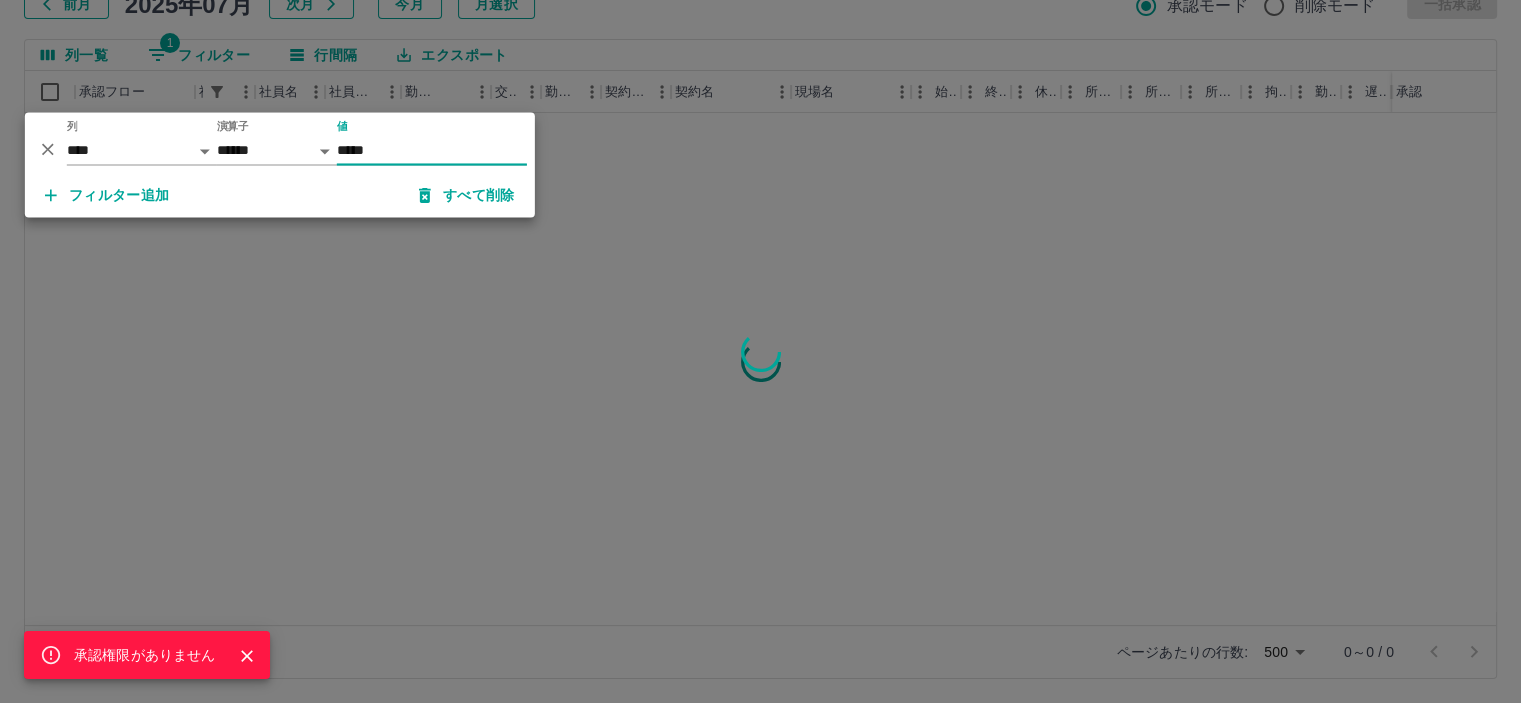 type on "*****" 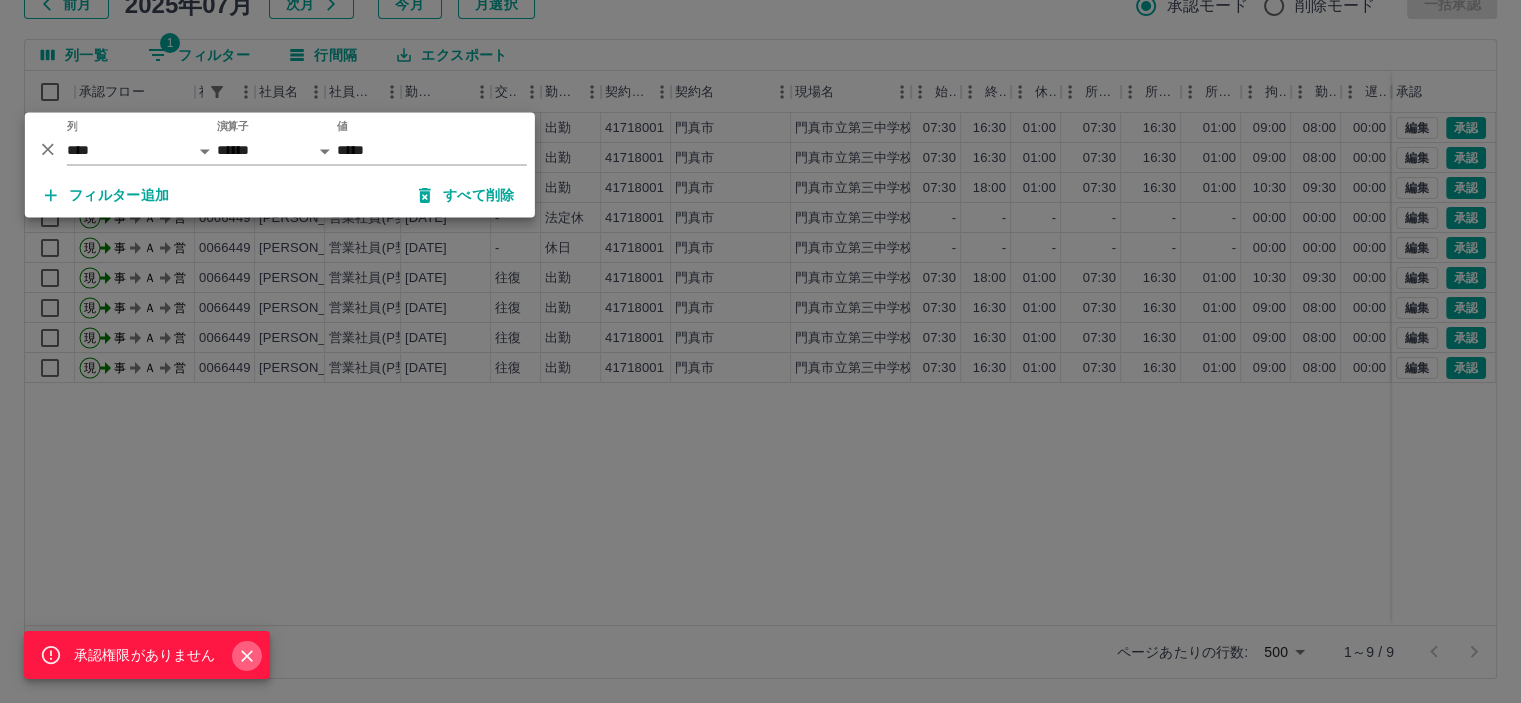 click 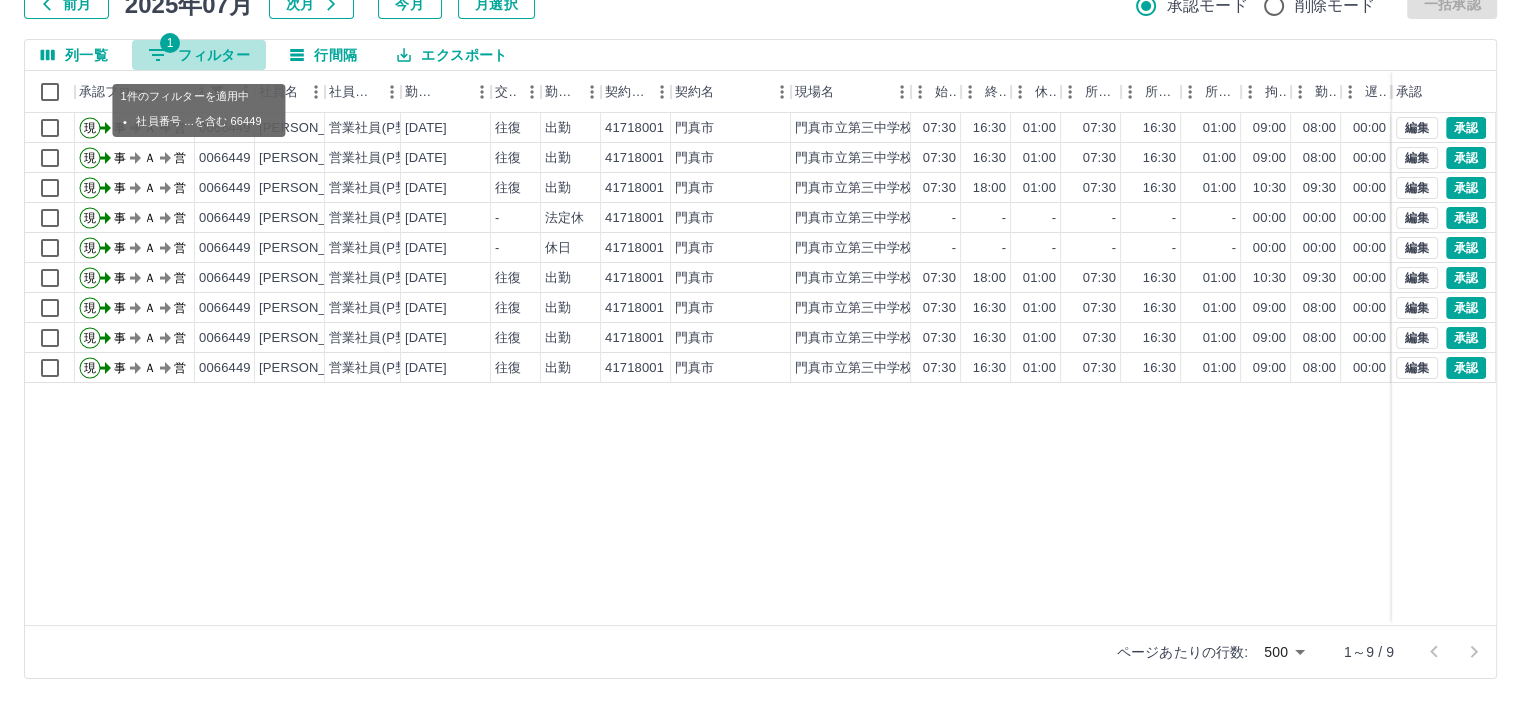 click on "1 フィルター" at bounding box center (199, 55) 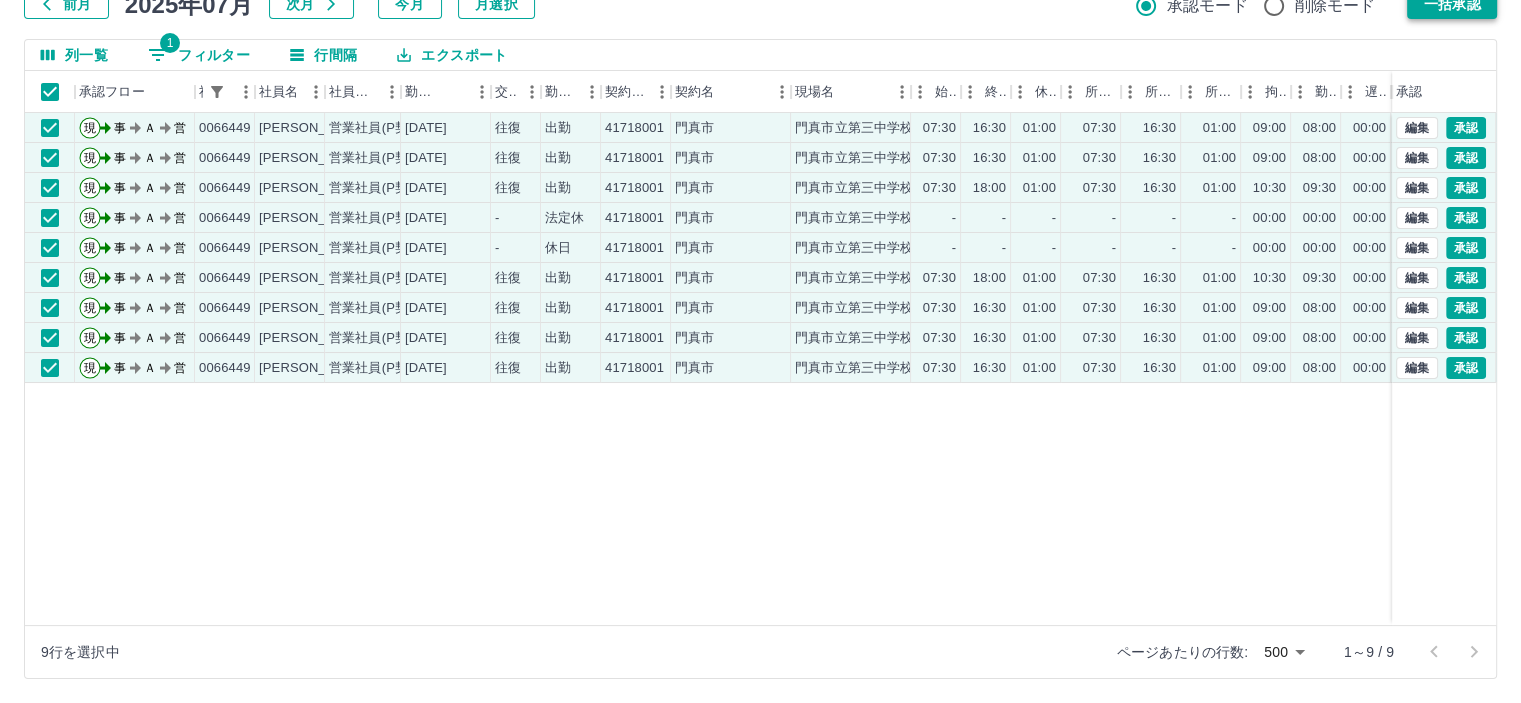 click on "一括承認" at bounding box center (1452, 4) 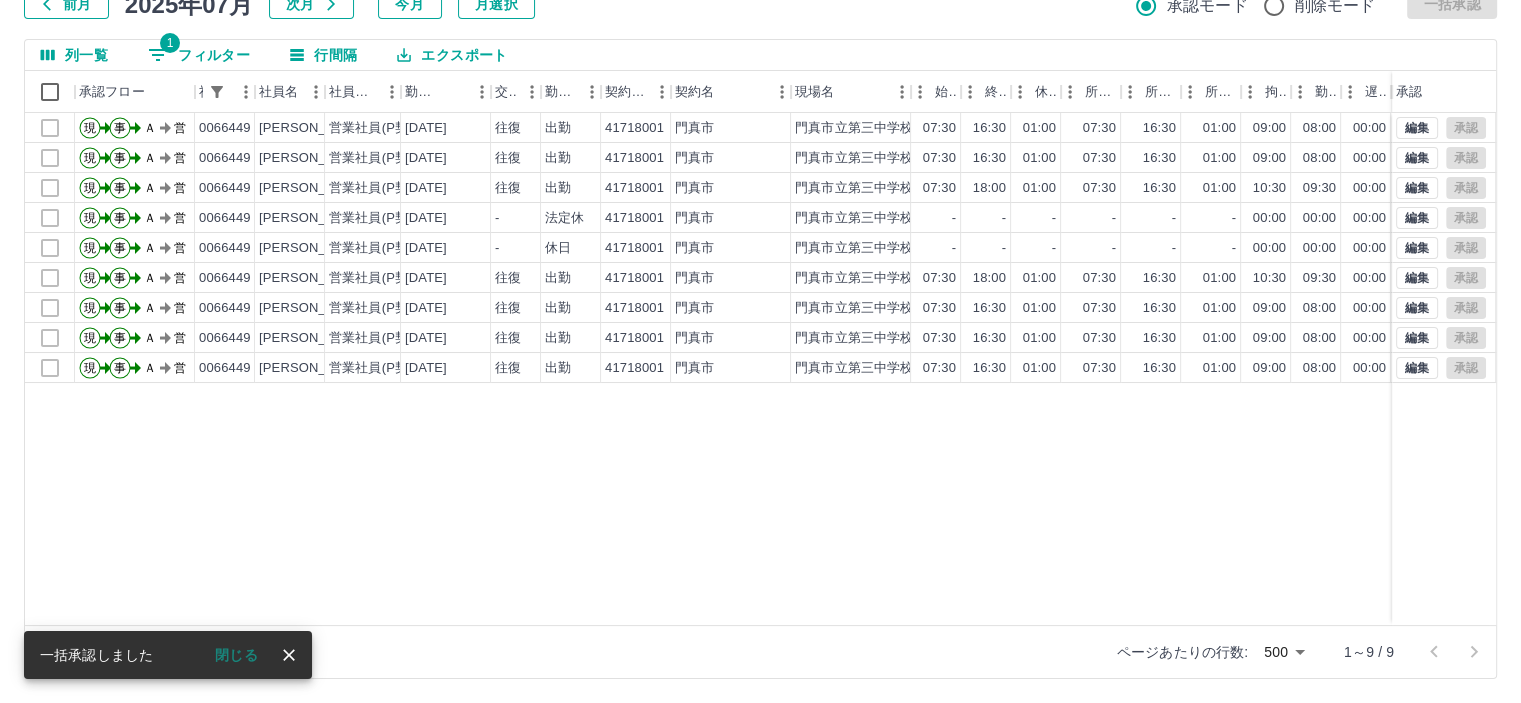 click on "1 フィルター" at bounding box center (199, 55) 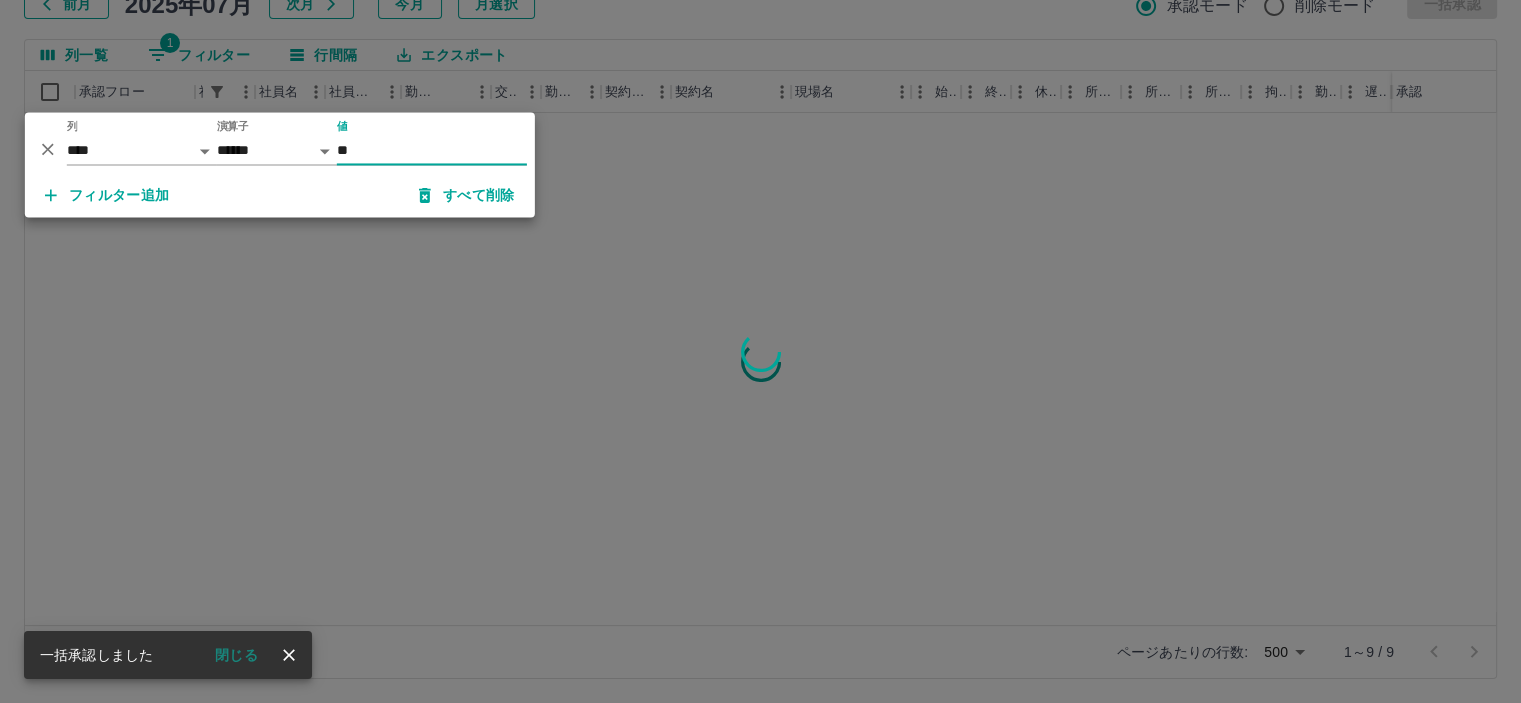 type on "*" 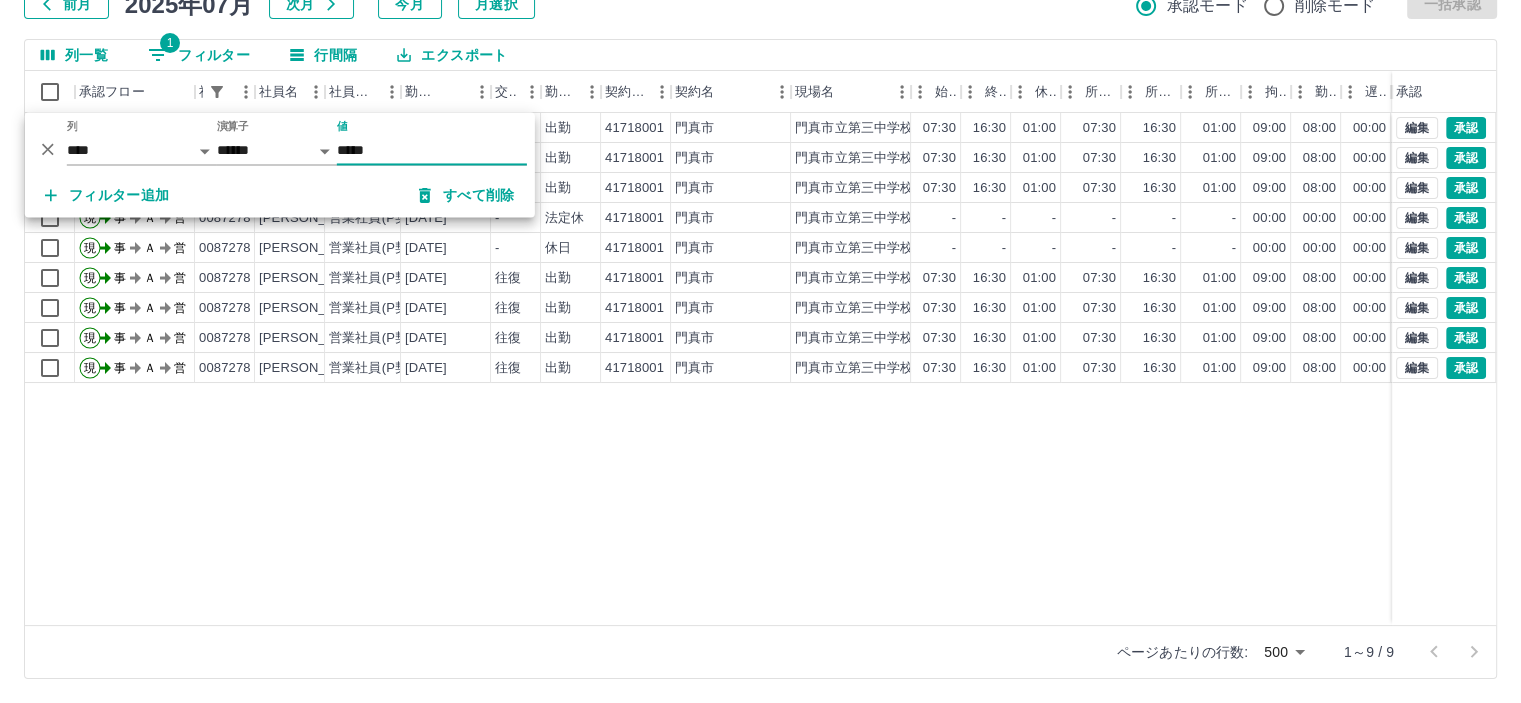 type on "*****" 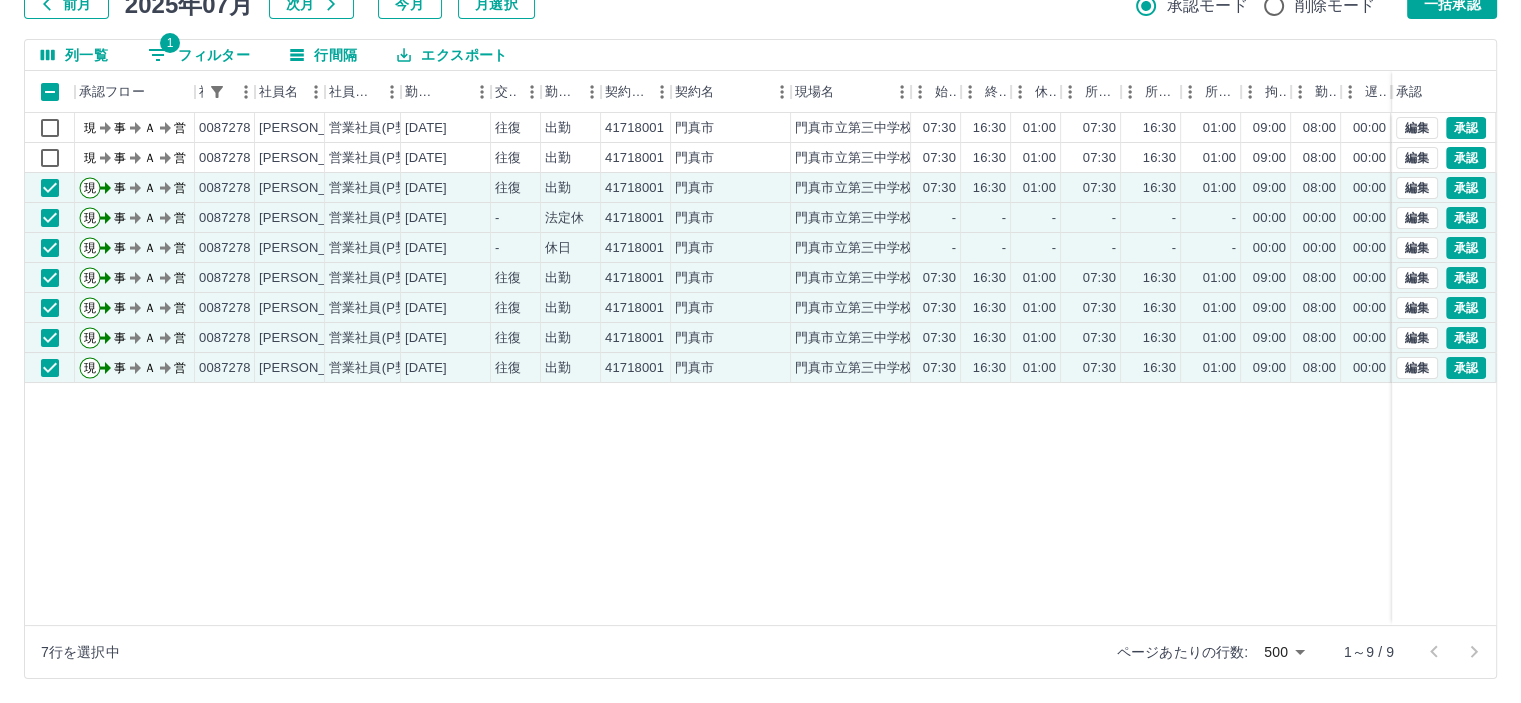 click on "勤務実績承認 前月 2025年07月 次月 今月 月選択 承認モード 削除モード 一括承認 列一覧 1 フィルター 行間隔 エクスポート 承認フロー 社員番号 社員名 社員区分 勤務日 交通費 勤務区分 契約コード 契約名 現場名 始業 終業 休憩 所定開始 所定終業 所定休憩 拘束 勤務 遅刻等 コメント ステータス 承認 現 事 Ａ 営 0087278 大森　夢 営業社員(P契約) 2025-07-09 往復 出勤 41718001 門真市 門真市立第三中学校 07:30 16:30 01:00 07:30 16:30 01:00 09:00 08:00 00:00 現場責任者承認待 現 事 Ａ 営 0087278 大森　夢 営業社員(P契約) 2025-07-08 往復 出勤 41718001 門真市 門真市立第三中学校 07:30 16:30 01:00 07:30 16:30 01:00 09:00 08:00 00:00 現場責任者承認待 現 事 Ａ 営 0087278 大森　夢 営業社員(P契約) 2025-07-07 往復 出勤 41718001 門真市 門真市立第三中学校 07:30 16:30 01:00 07:30 16:30 01:00 09:00 08:00 00:00 現 事 Ａ -" at bounding box center (760, 305) 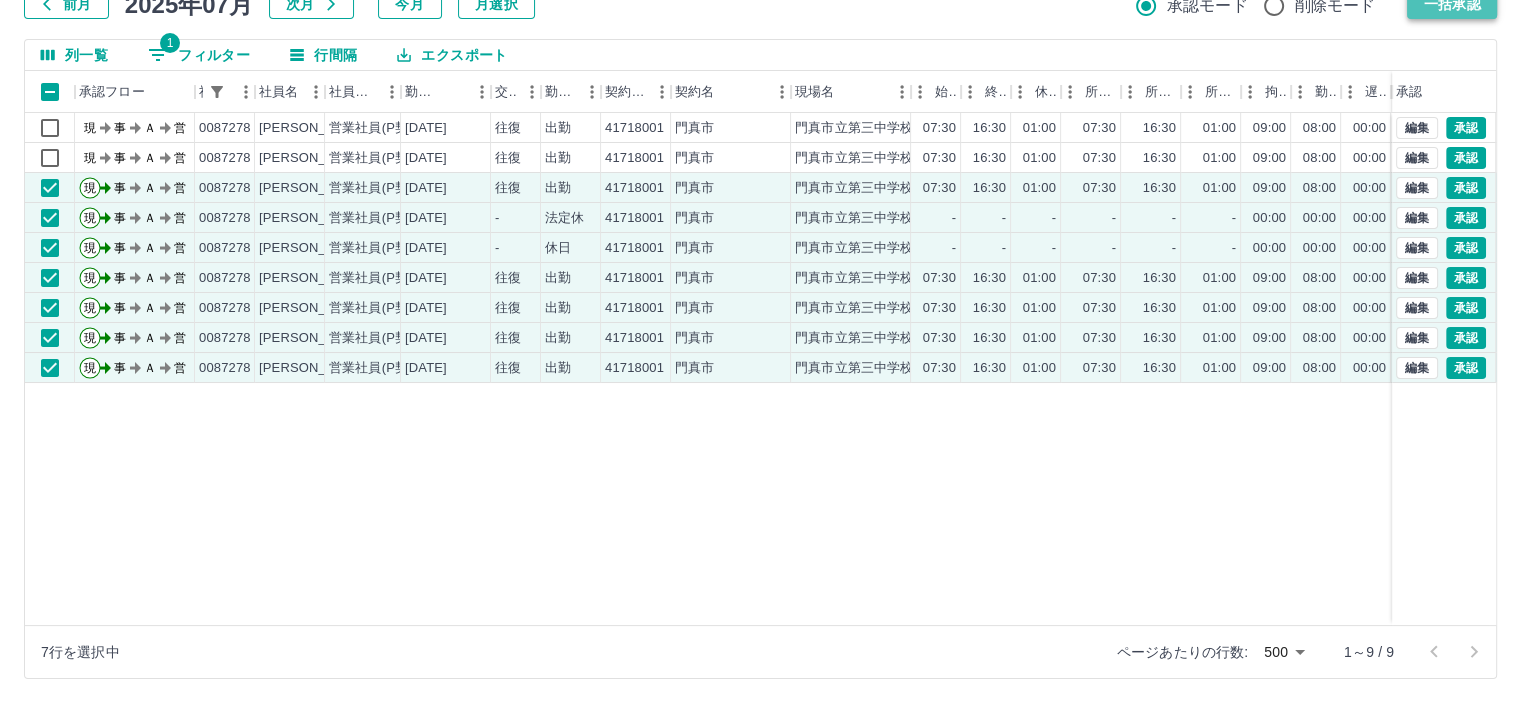 click on "一括承認" at bounding box center (1452, 4) 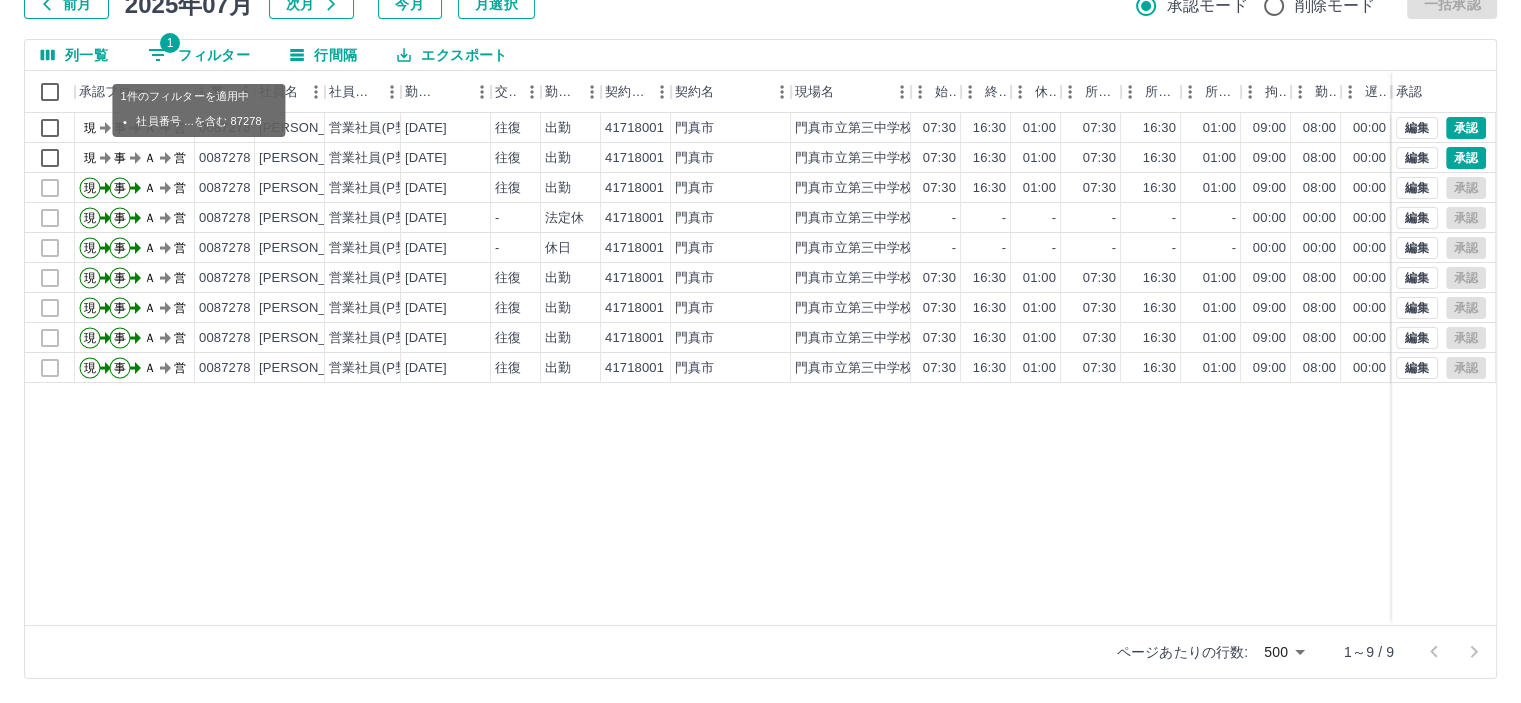 click on "1 フィルター" at bounding box center (199, 55) 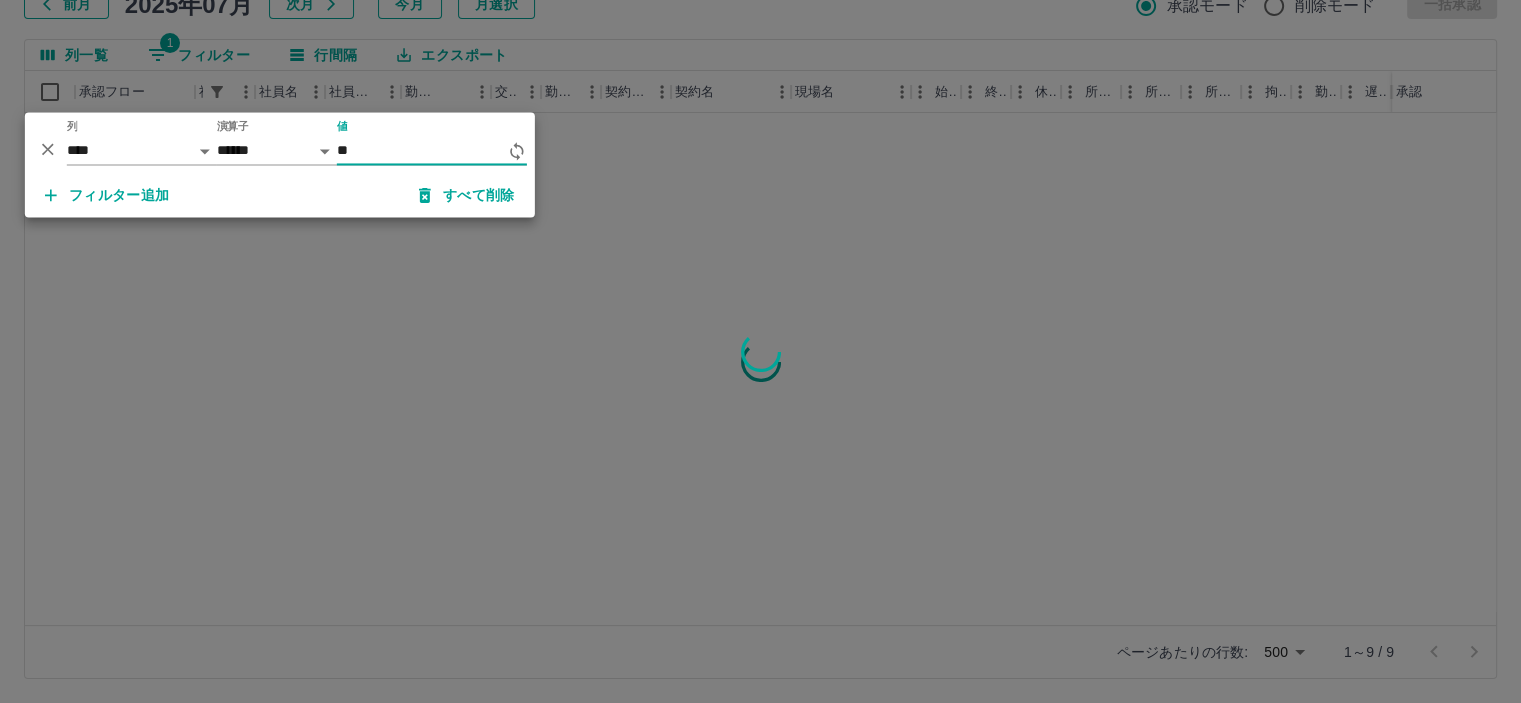 type on "*" 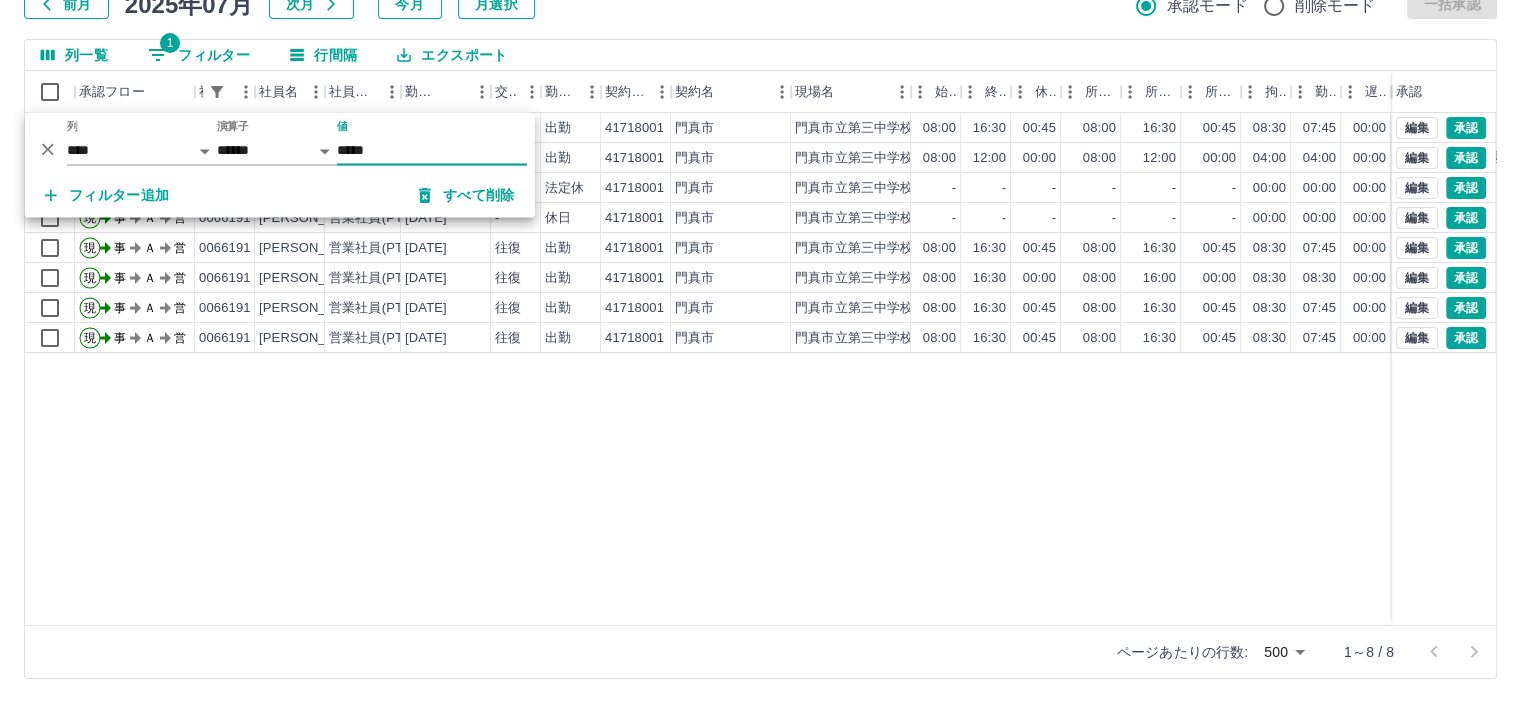 type on "*****" 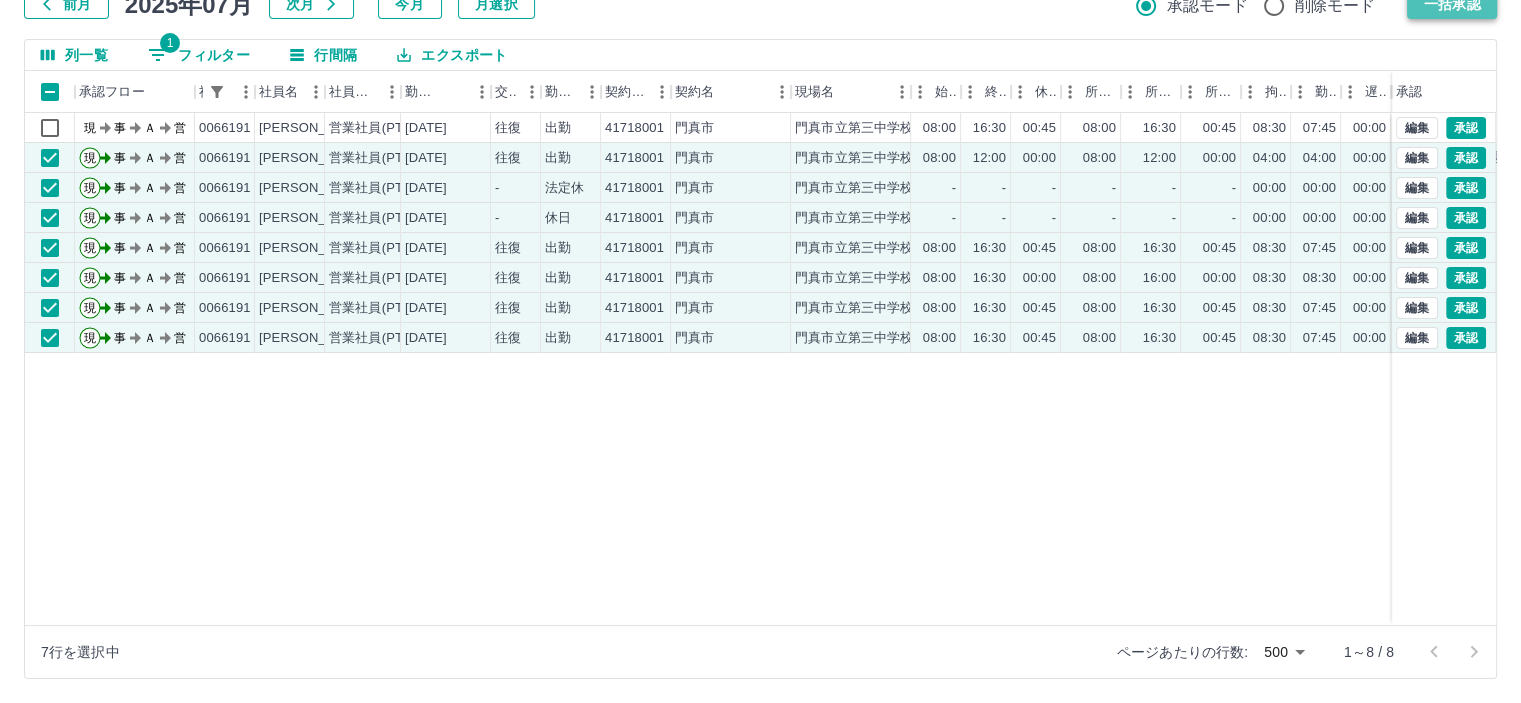 click on "一括承認" at bounding box center (1452, 4) 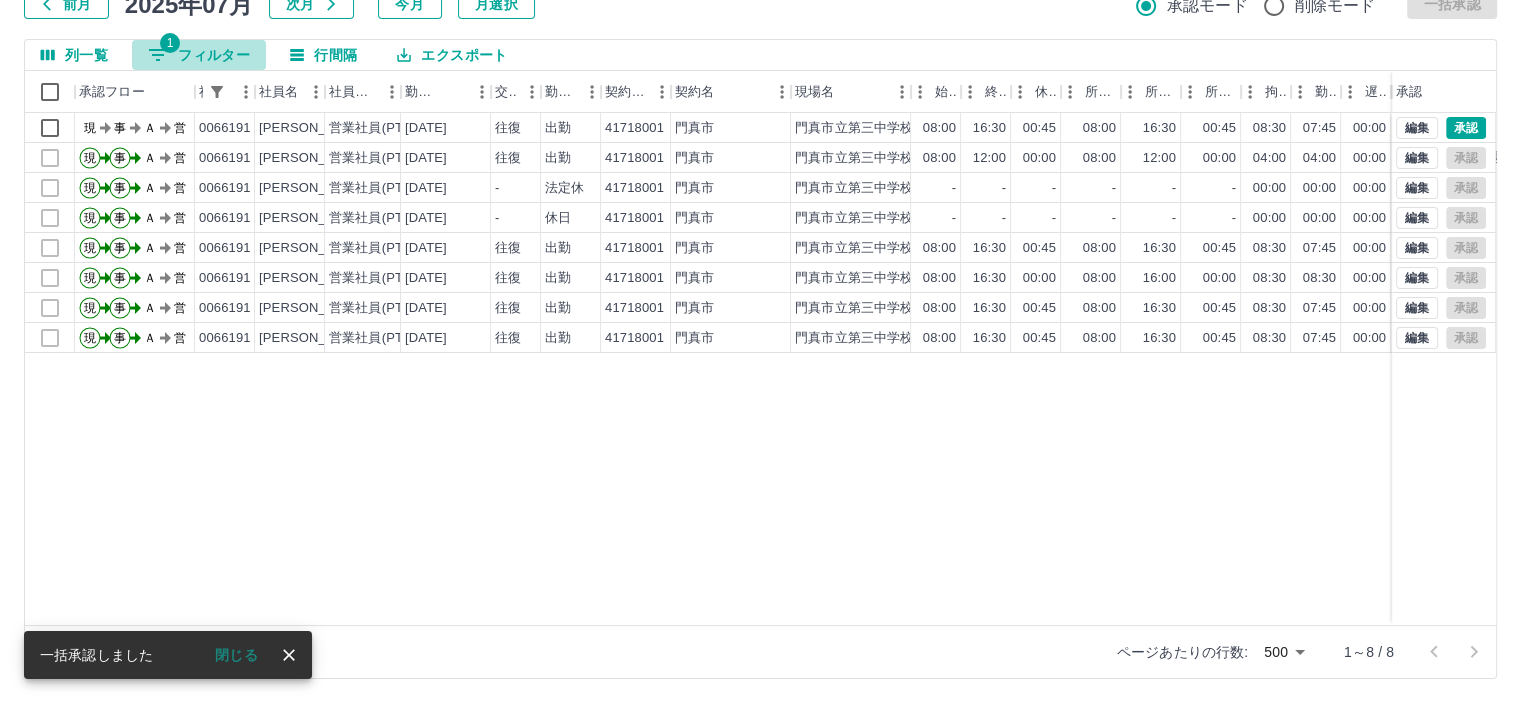 click on "1 フィルター" at bounding box center (199, 55) 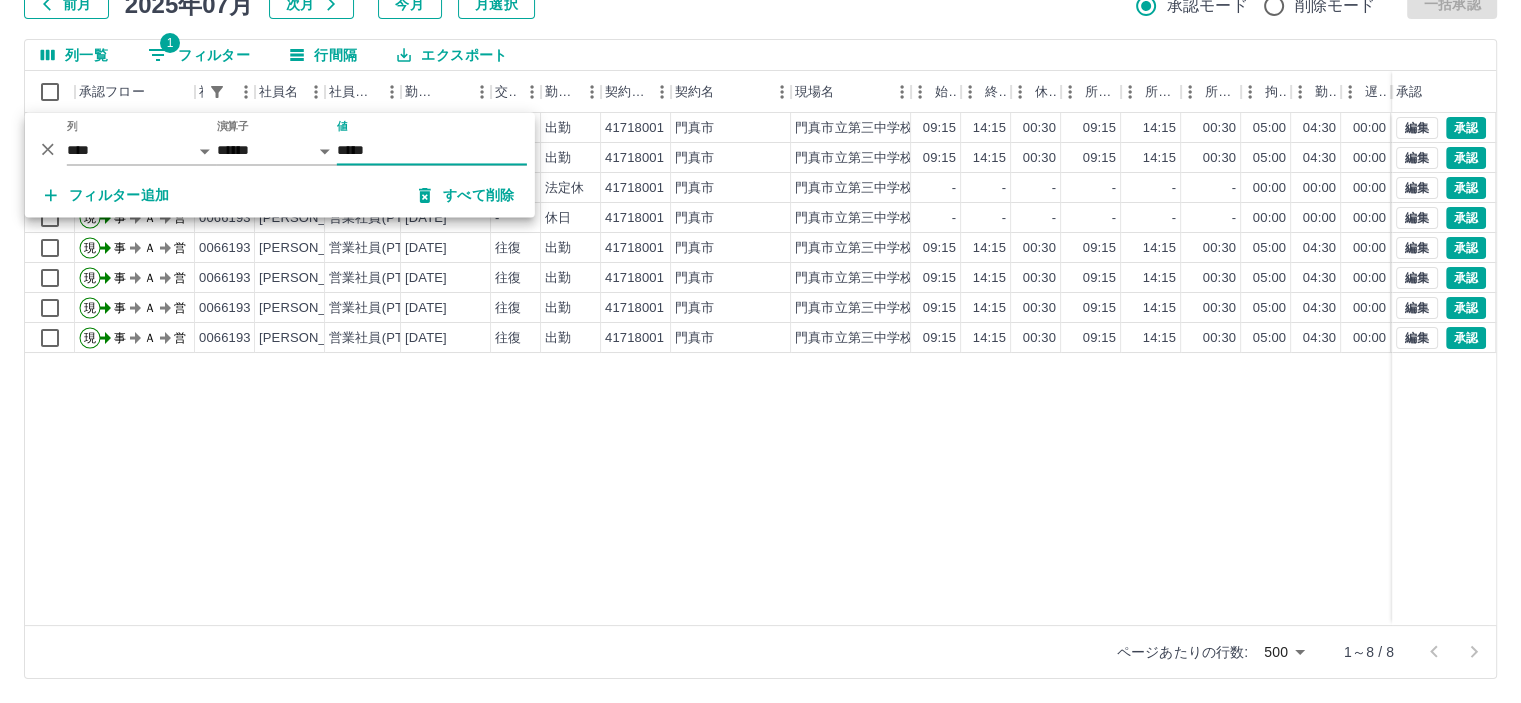 type on "*****" 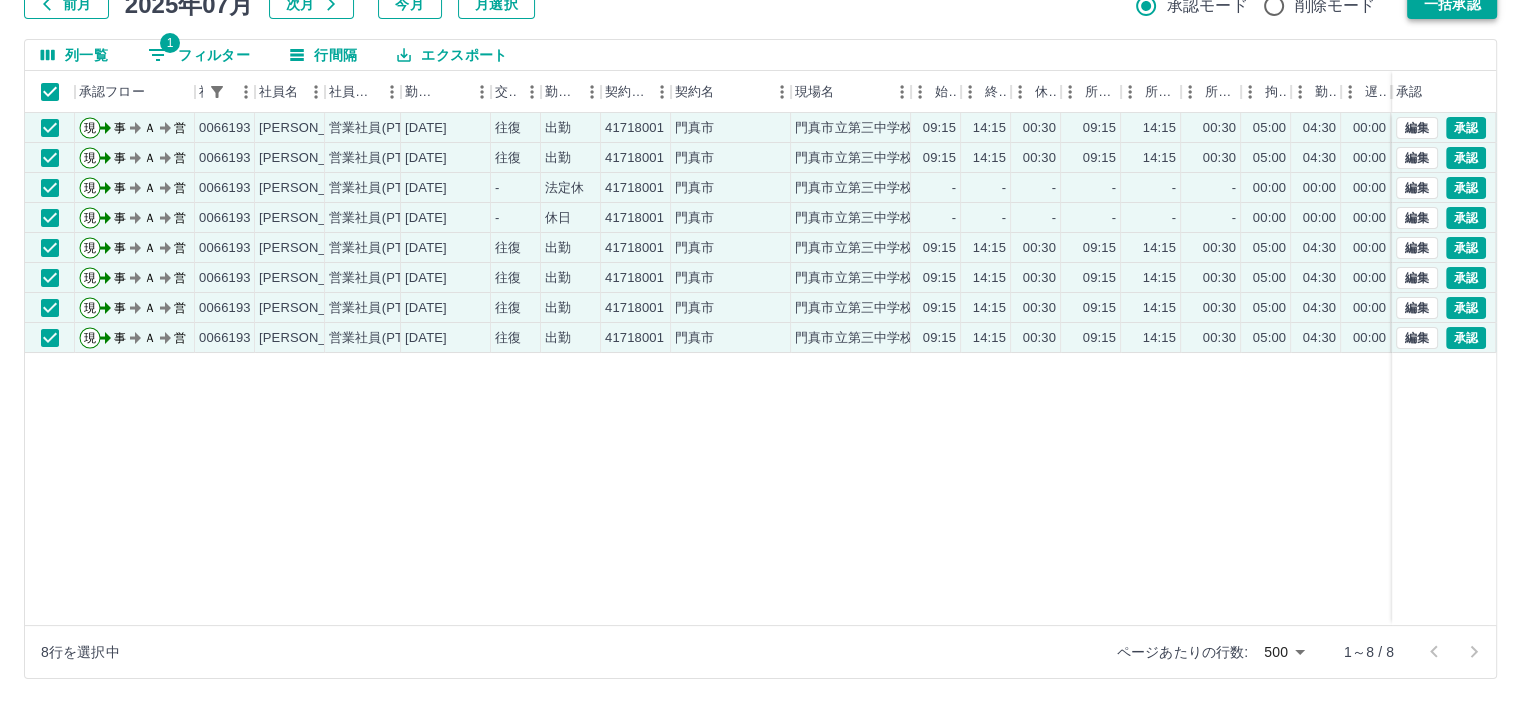 click on "一括承認" at bounding box center [1452, 4] 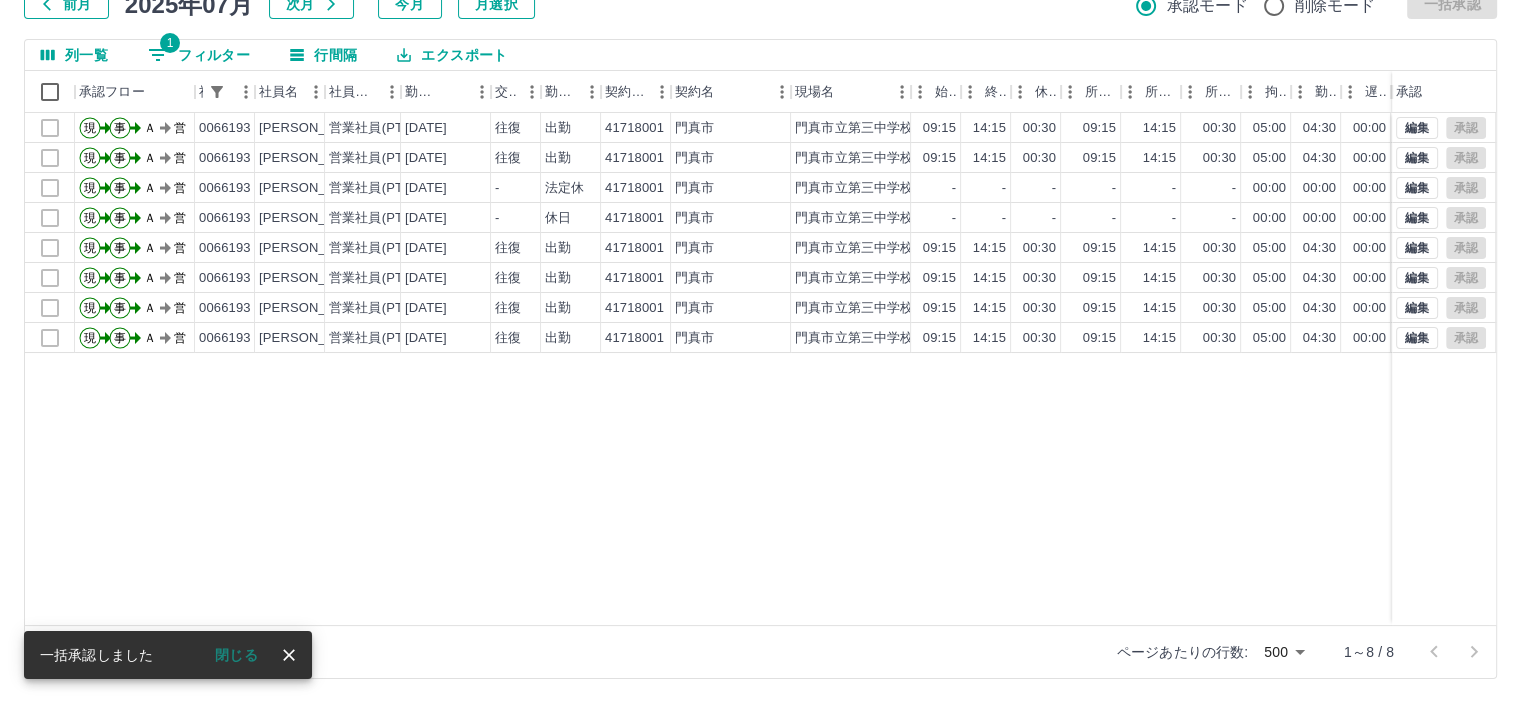 click on "1 フィルター" at bounding box center [199, 55] 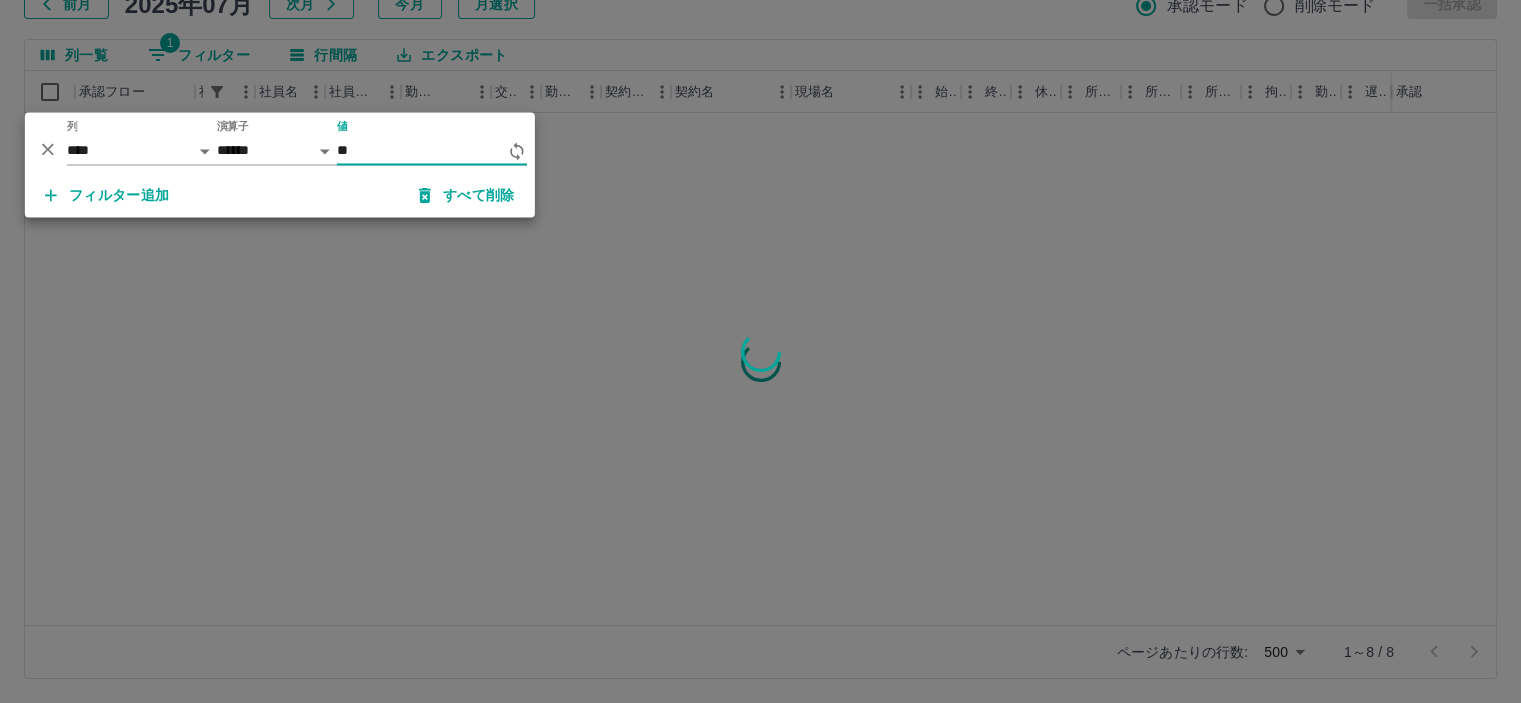 type on "*" 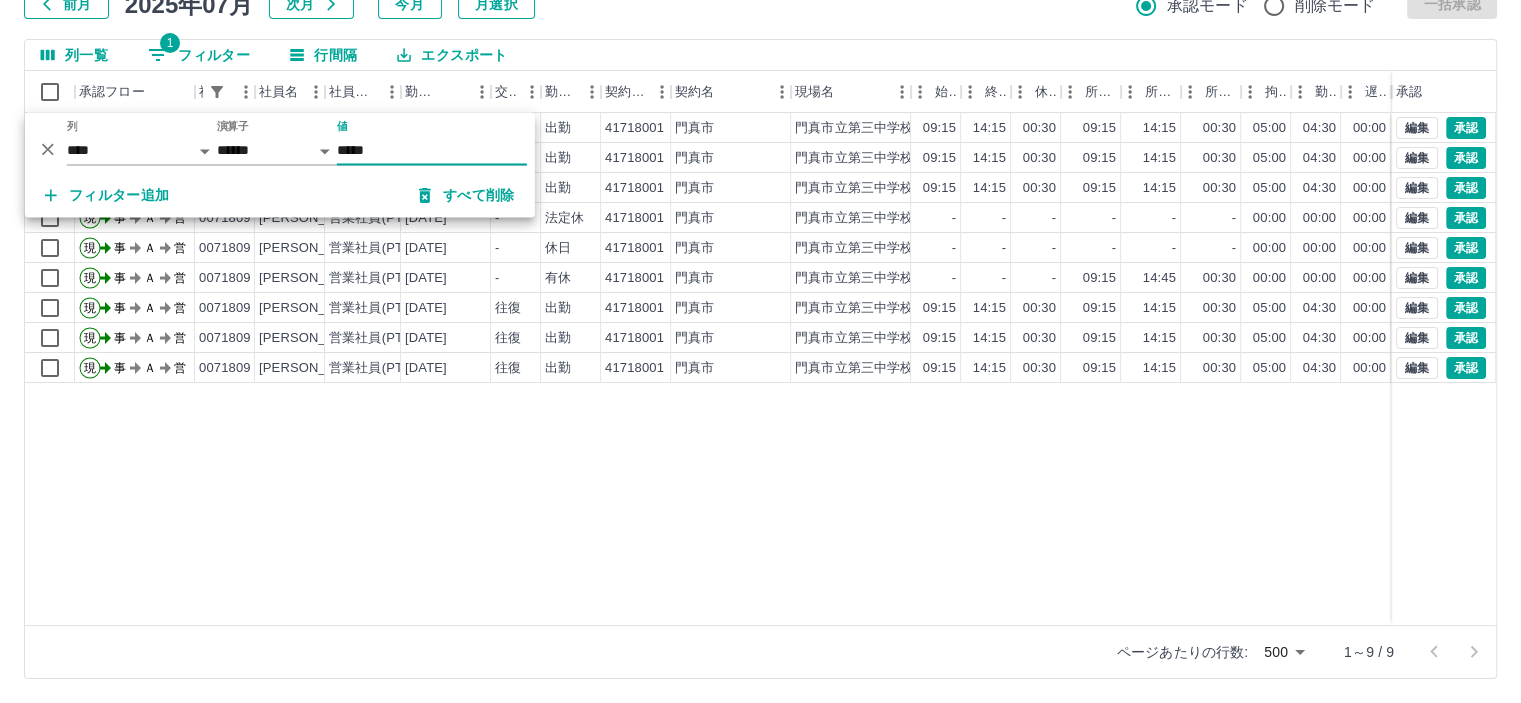 type on "*****" 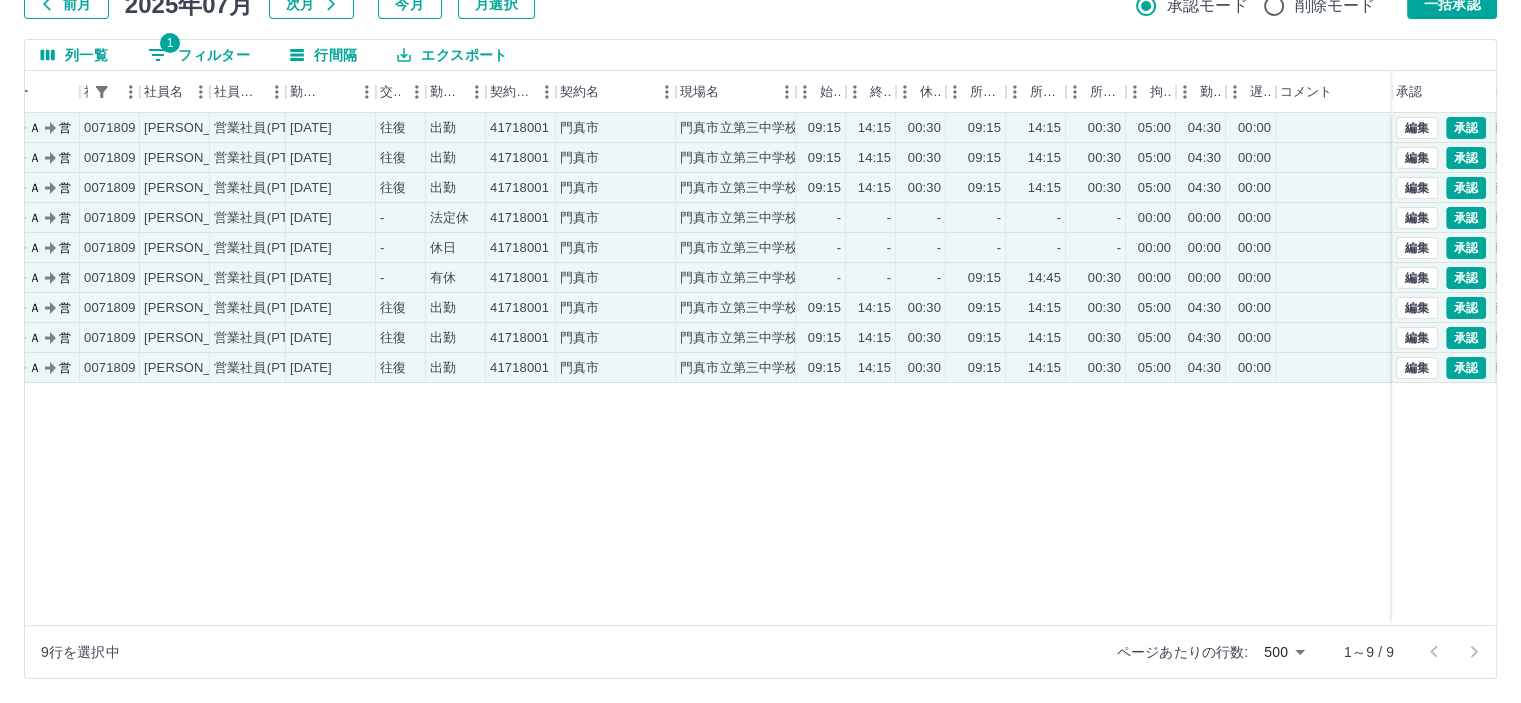 scroll, scrollTop: 0, scrollLeft: 116, axis: horizontal 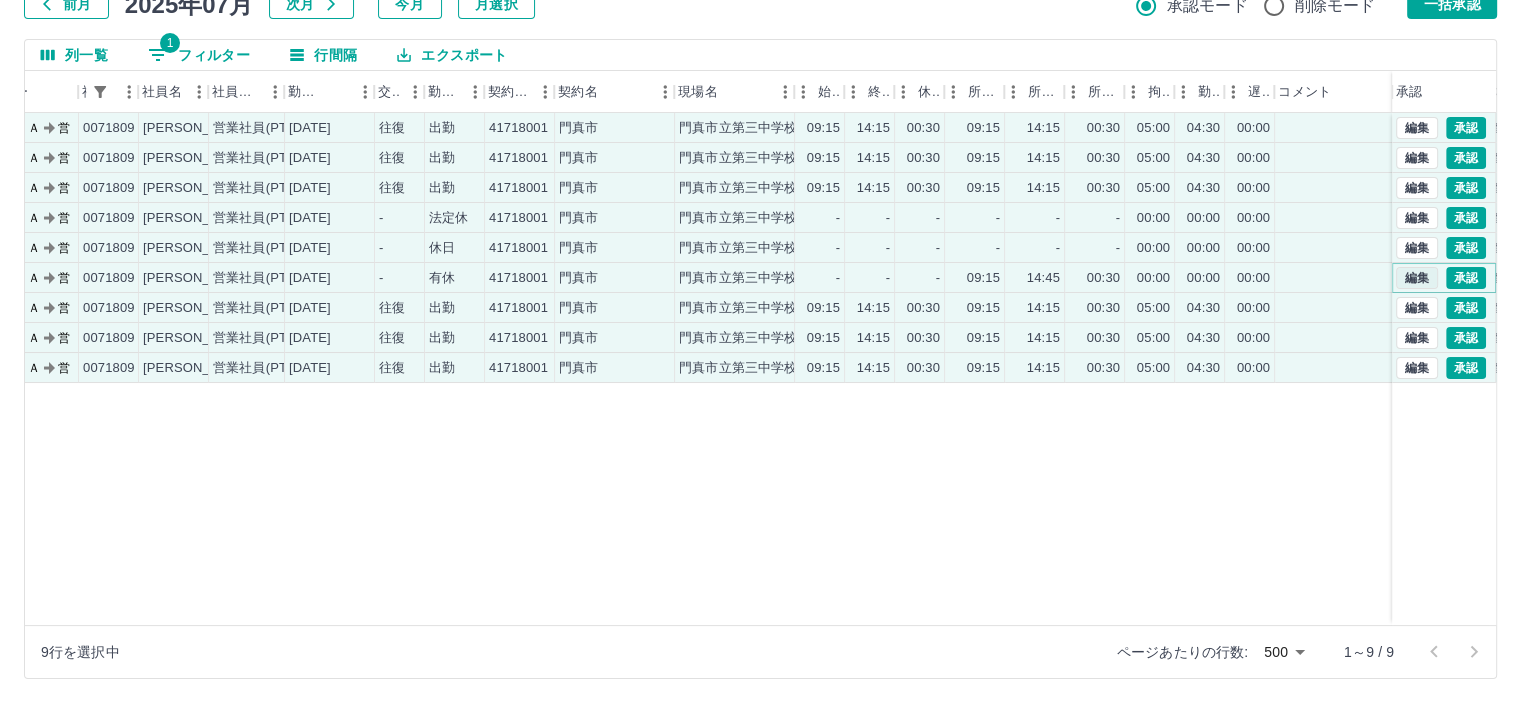 click on "編集" at bounding box center [1417, 278] 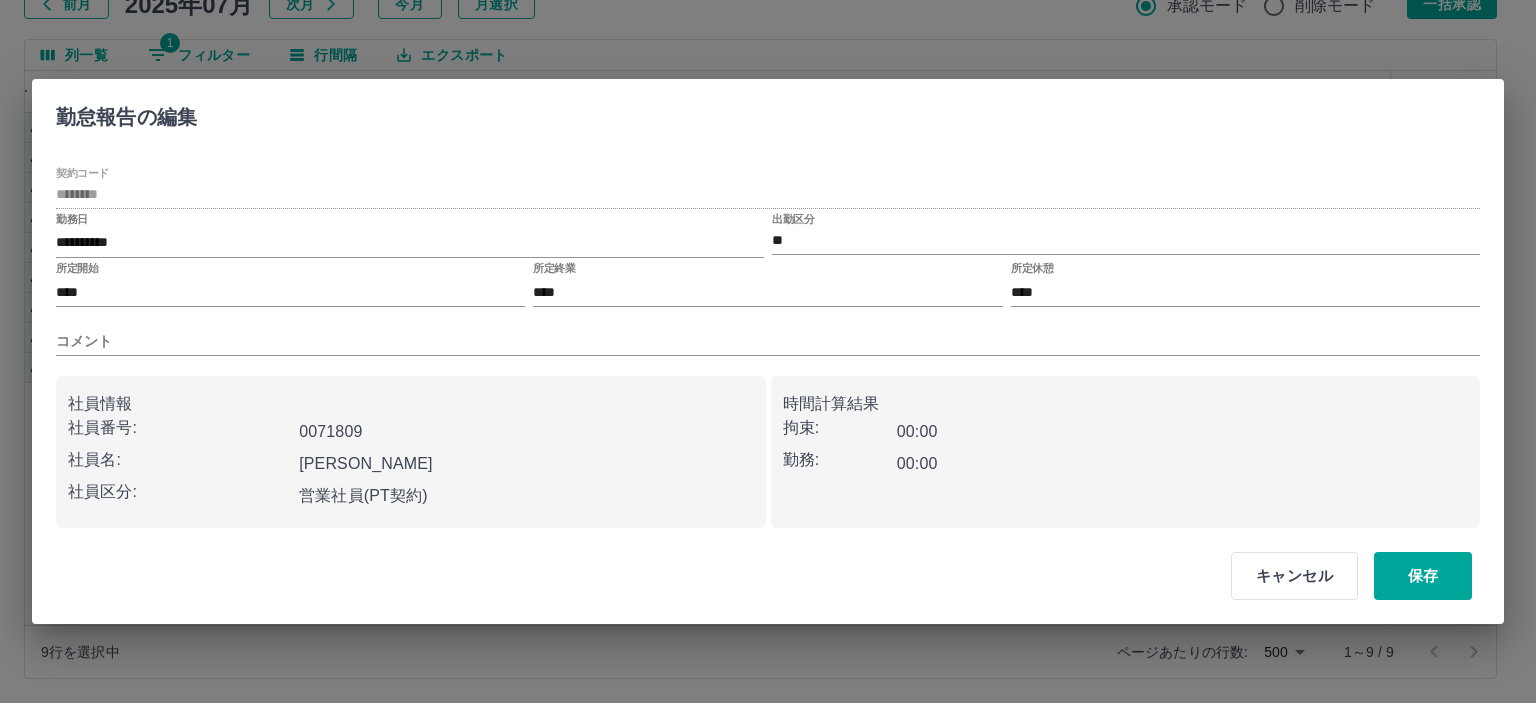 click on "コメント" at bounding box center (768, 333) 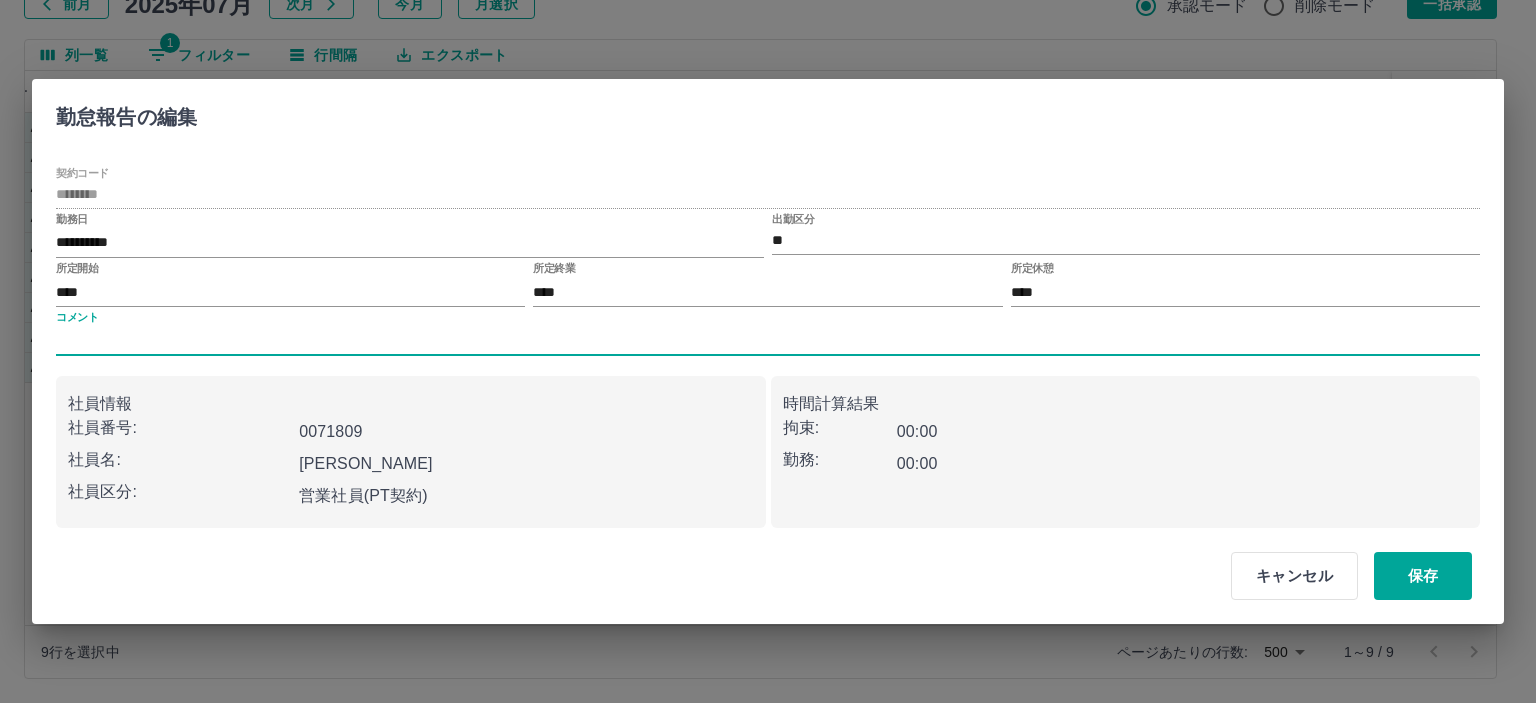 click on "コメント" at bounding box center (768, 341) 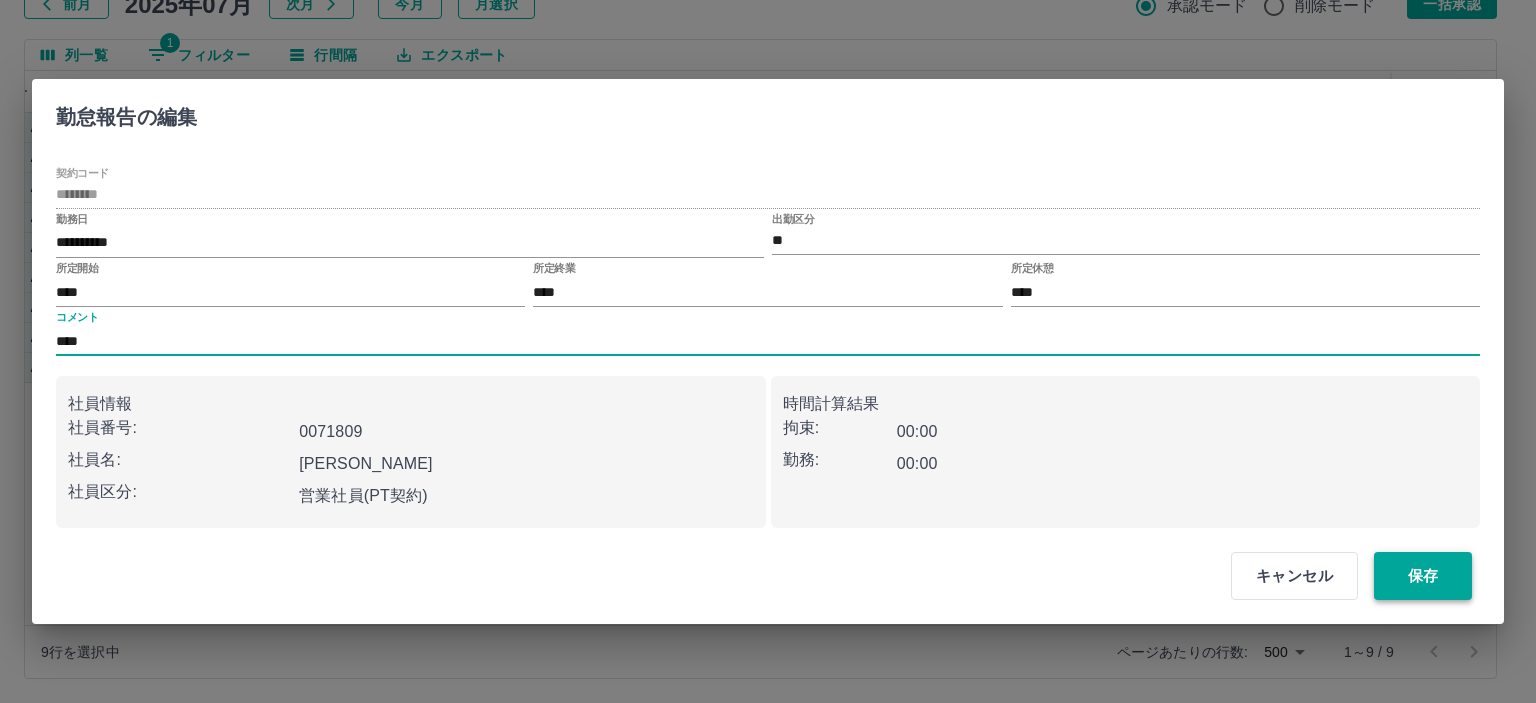 click on "保存" at bounding box center [1423, 576] 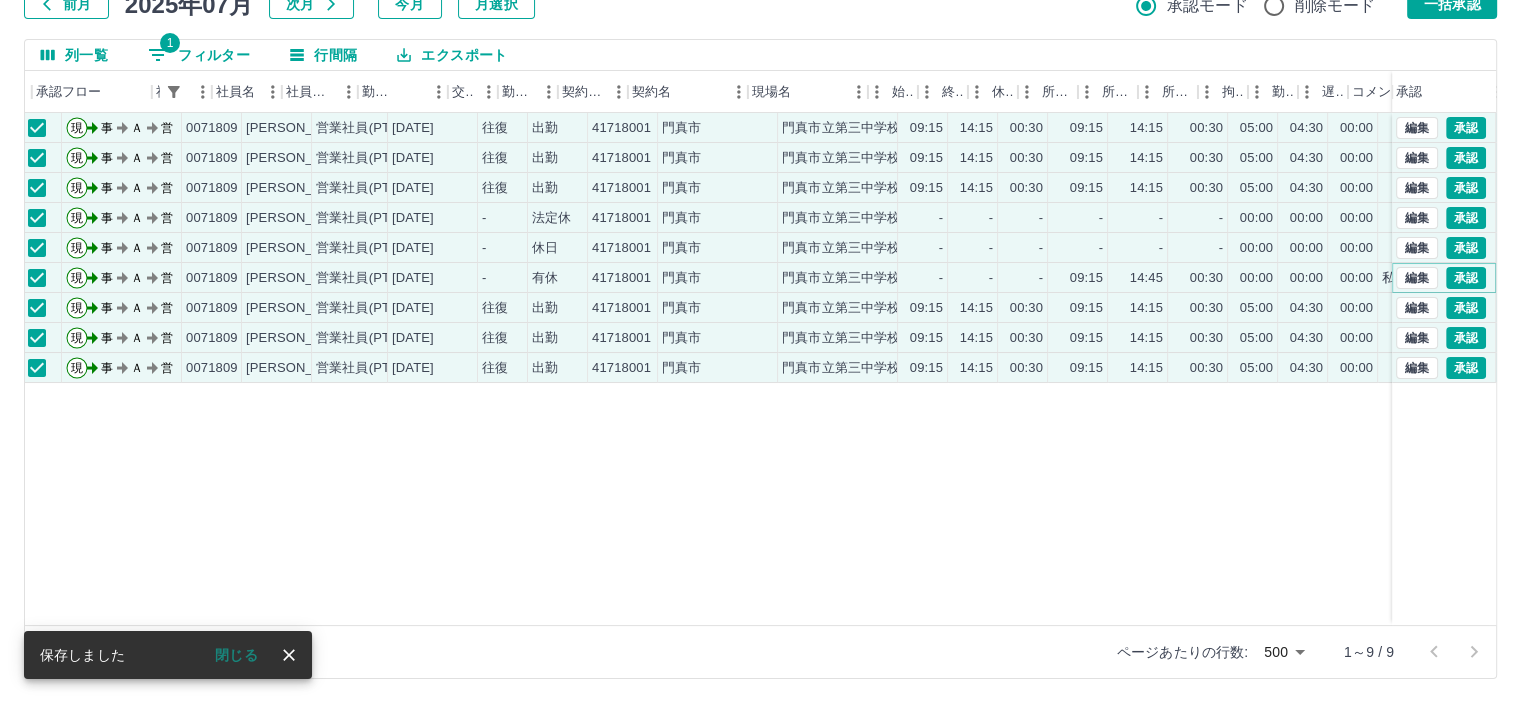 scroll, scrollTop: 0, scrollLeft: 0, axis: both 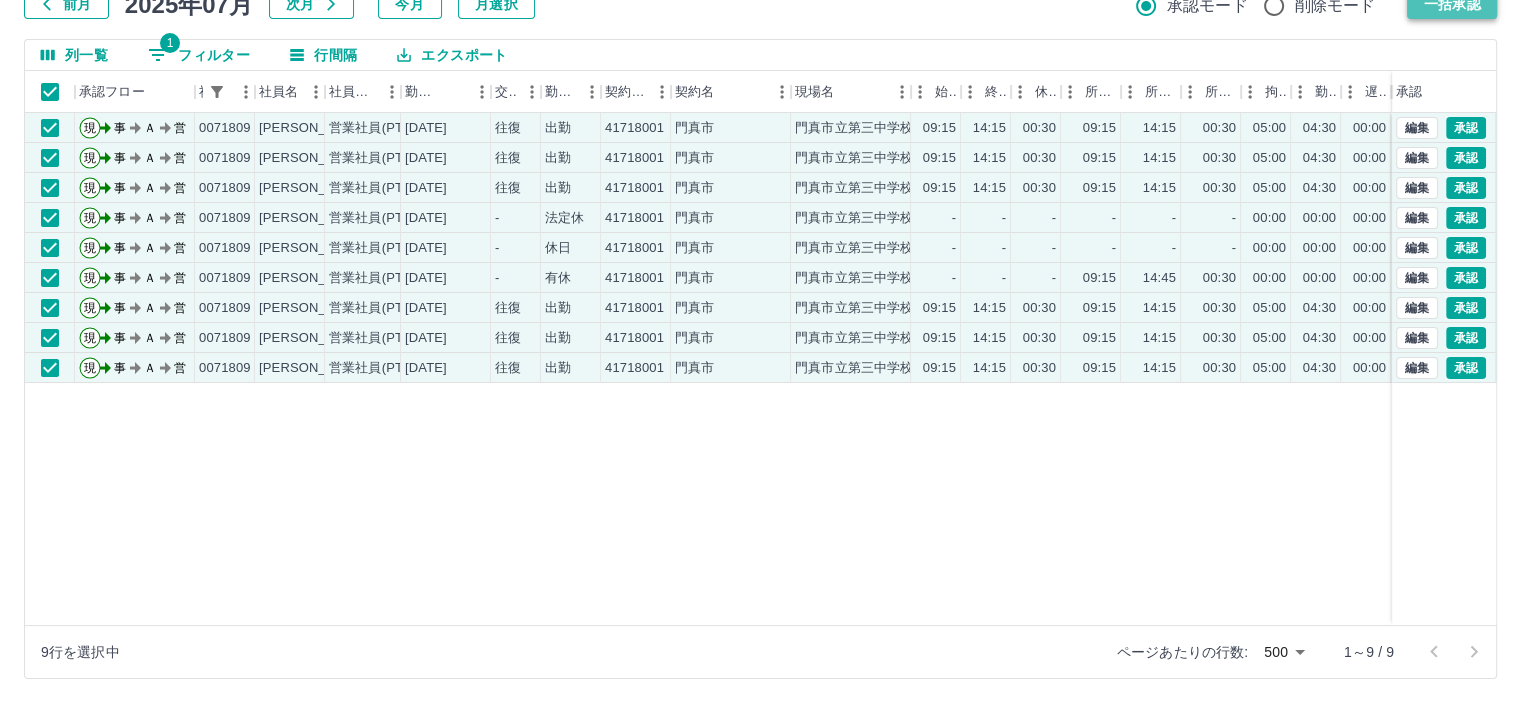 click on "一括承認" at bounding box center (1452, 4) 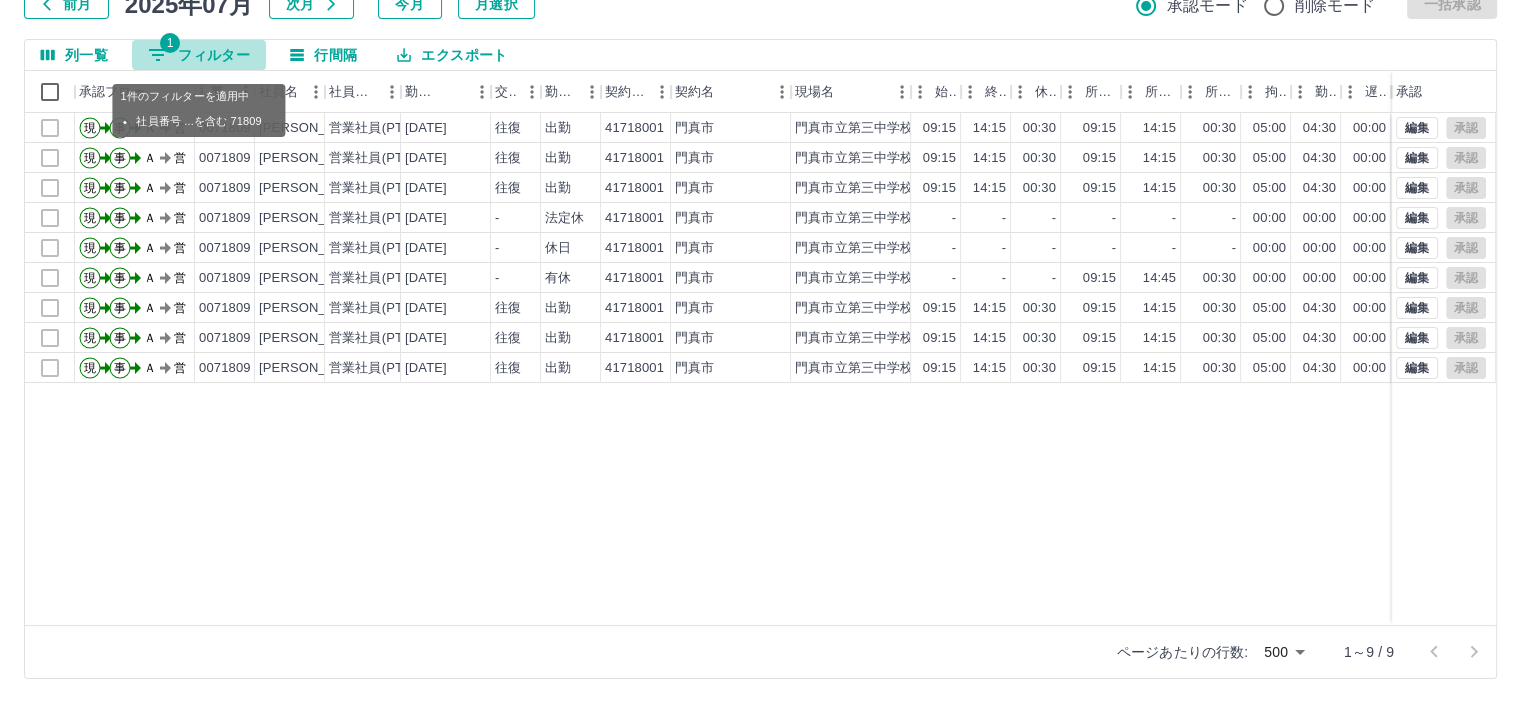 click on "1 フィルター" at bounding box center (199, 55) 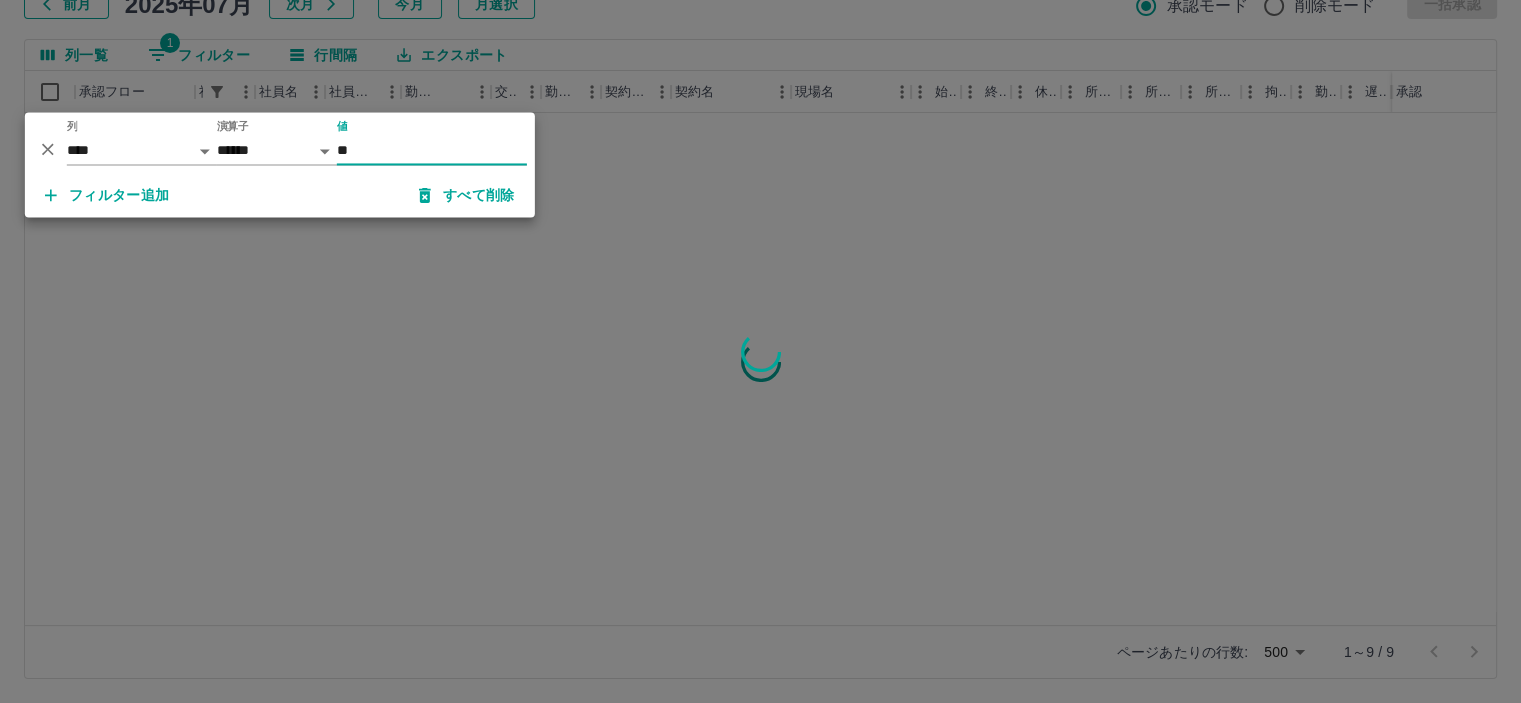 type on "*" 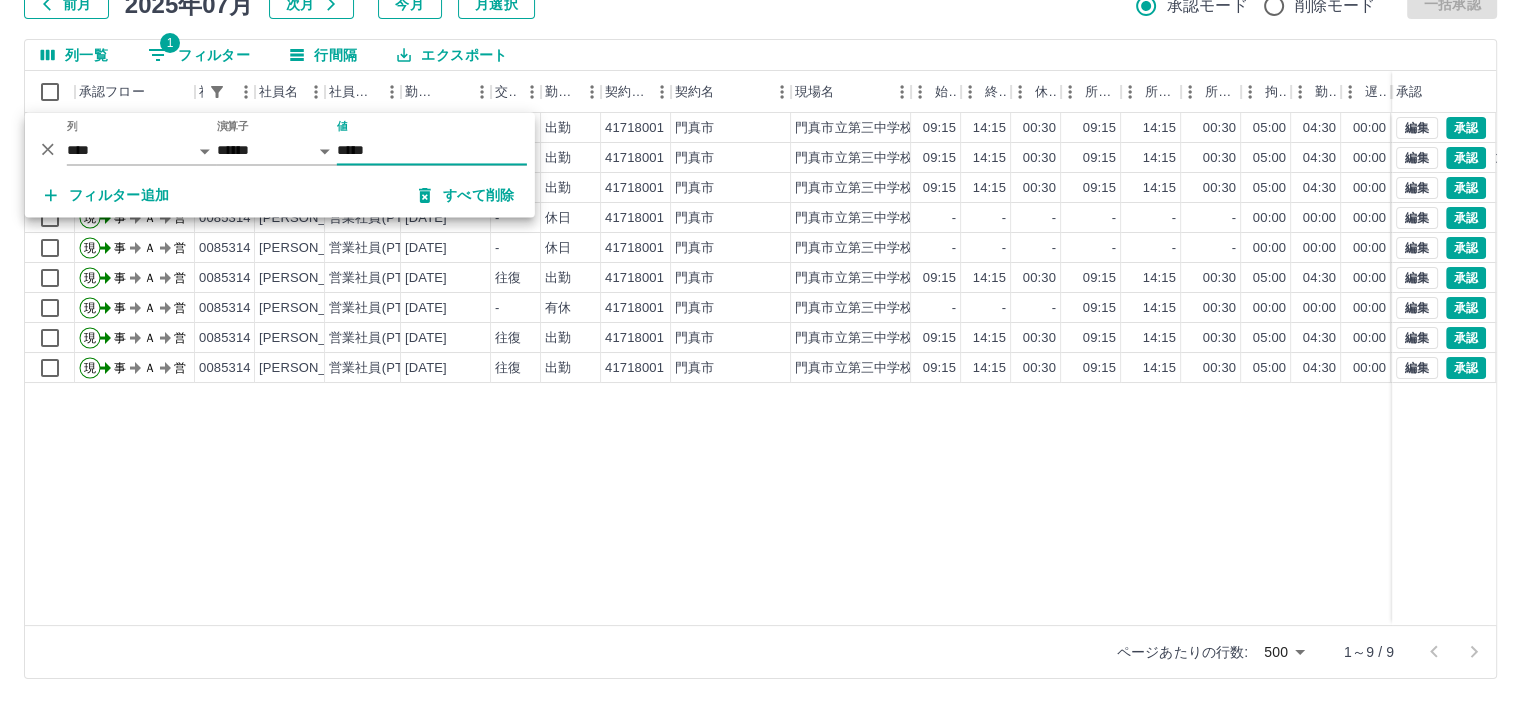 type on "*****" 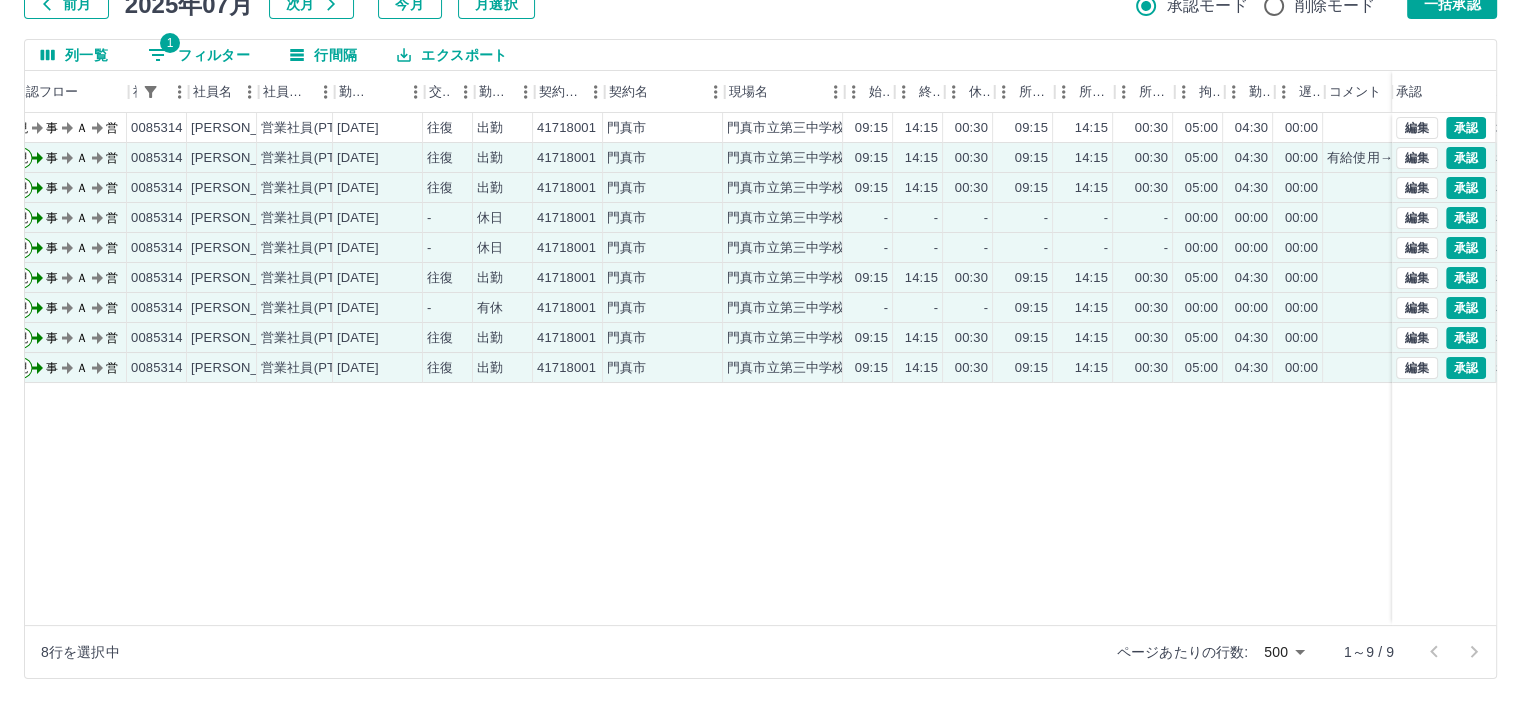 scroll, scrollTop: 0, scrollLeft: 69, axis: horizontal 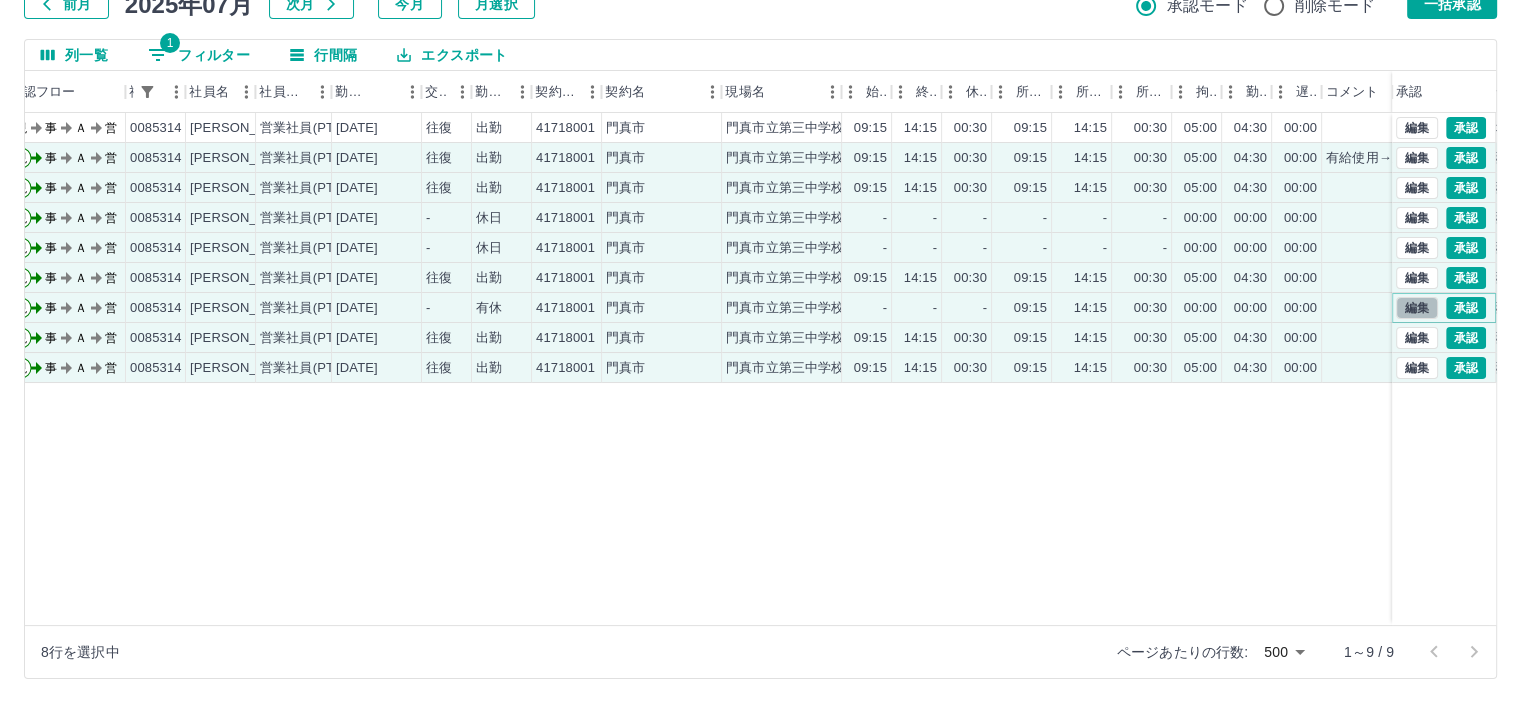 click on "編集" at bounding box center (1417, 308) 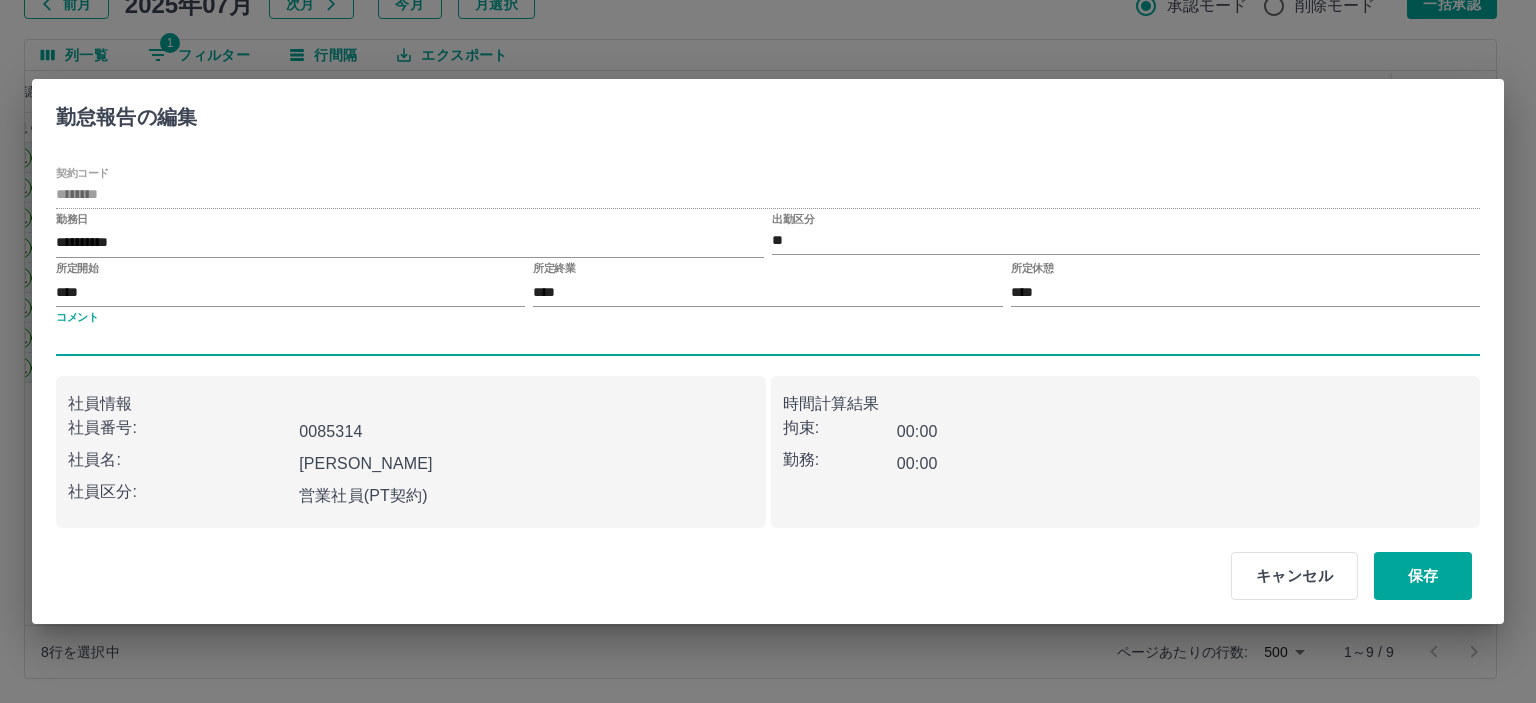 click on "コメント" at bounding box center [768, 341] 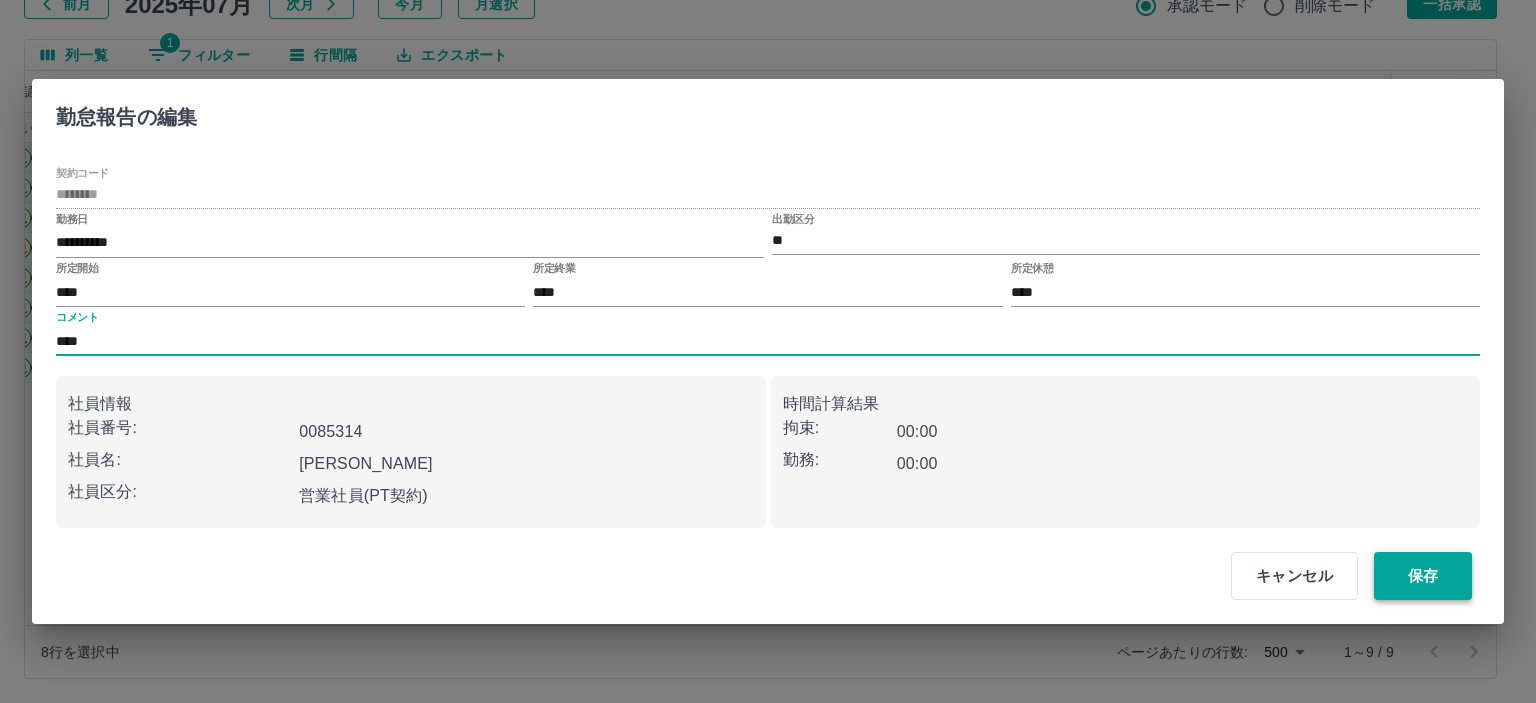 click on "保存" at bounding box center (1423, 576) 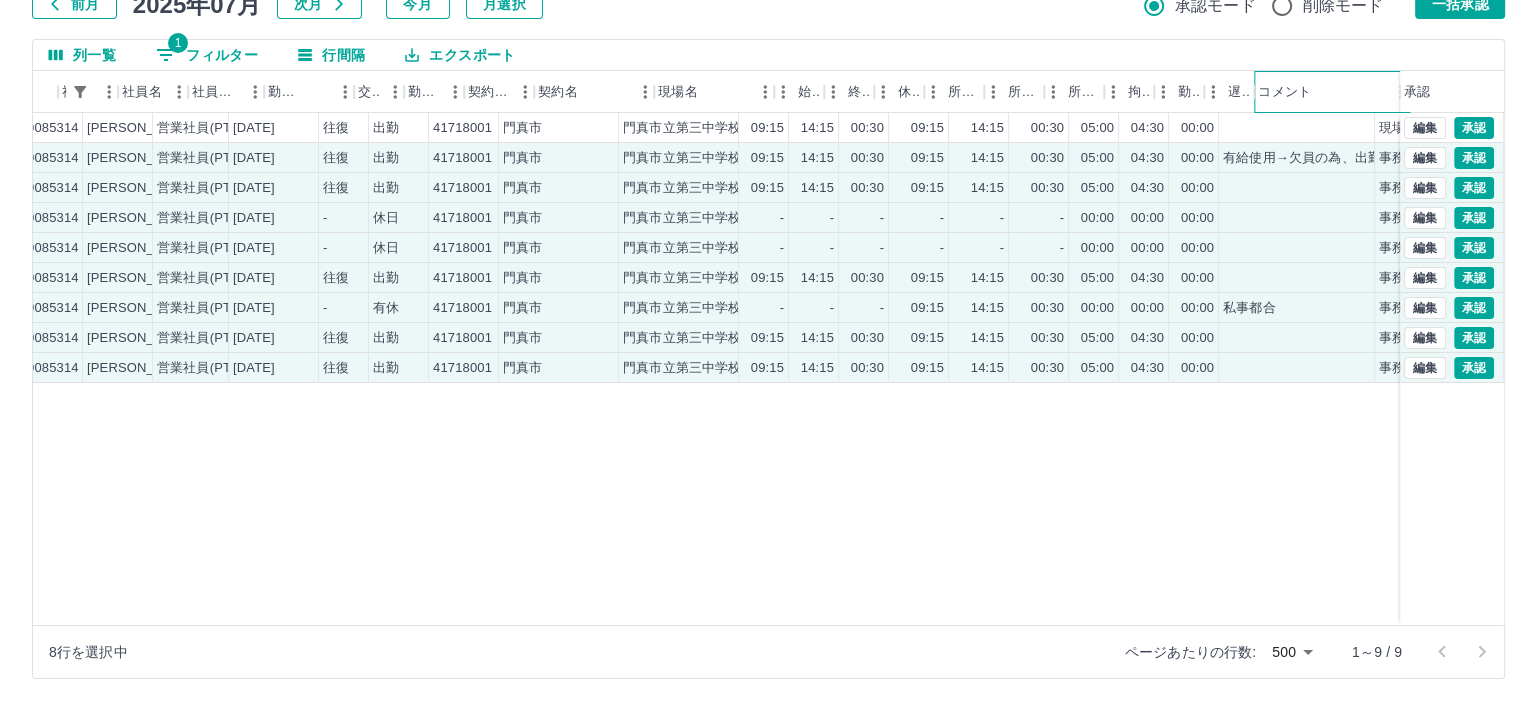 scroll, scrollTop: 0, scrollLeft: 0, axis: both 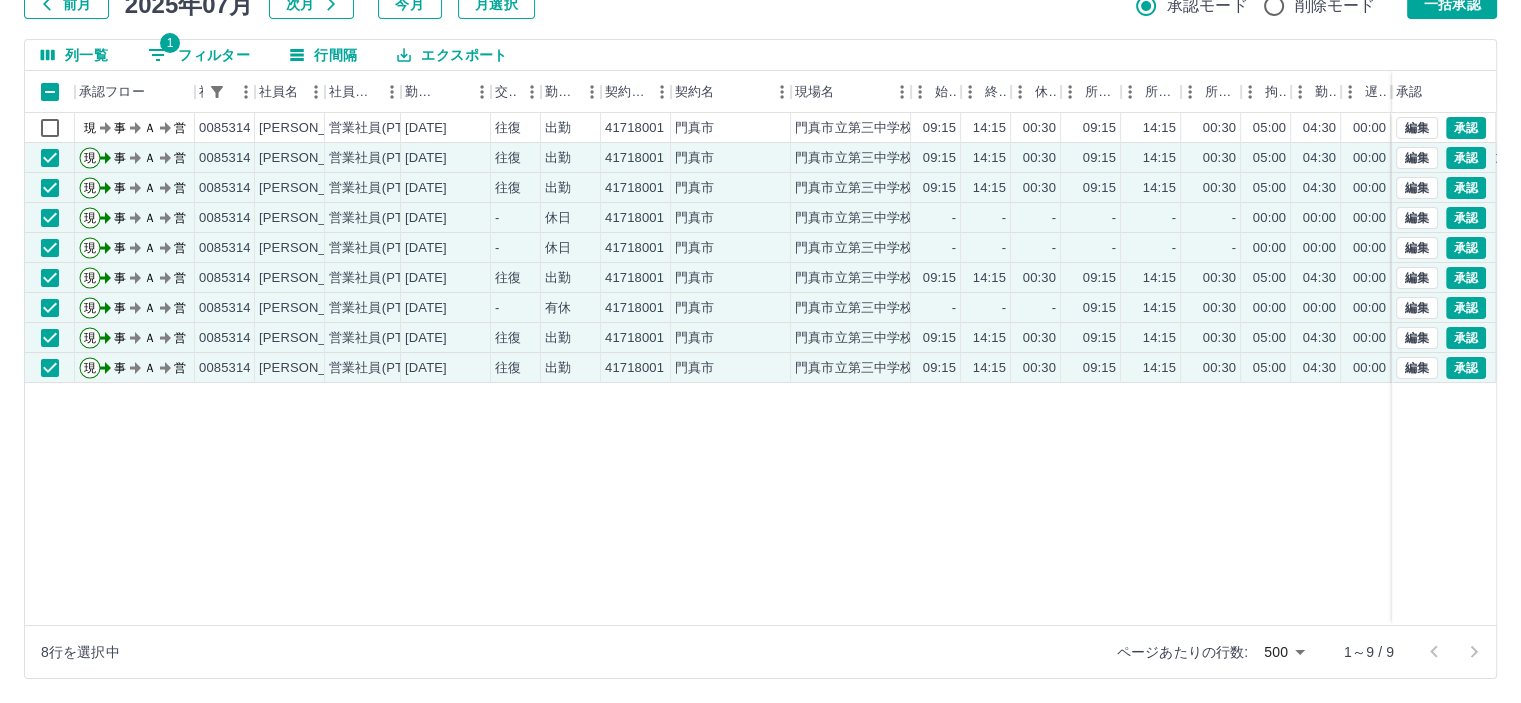 drag, startPoint x: 1049, startPoint y: 639, endPoint x: 1027, endPoint y: 687, distance: 52.801514 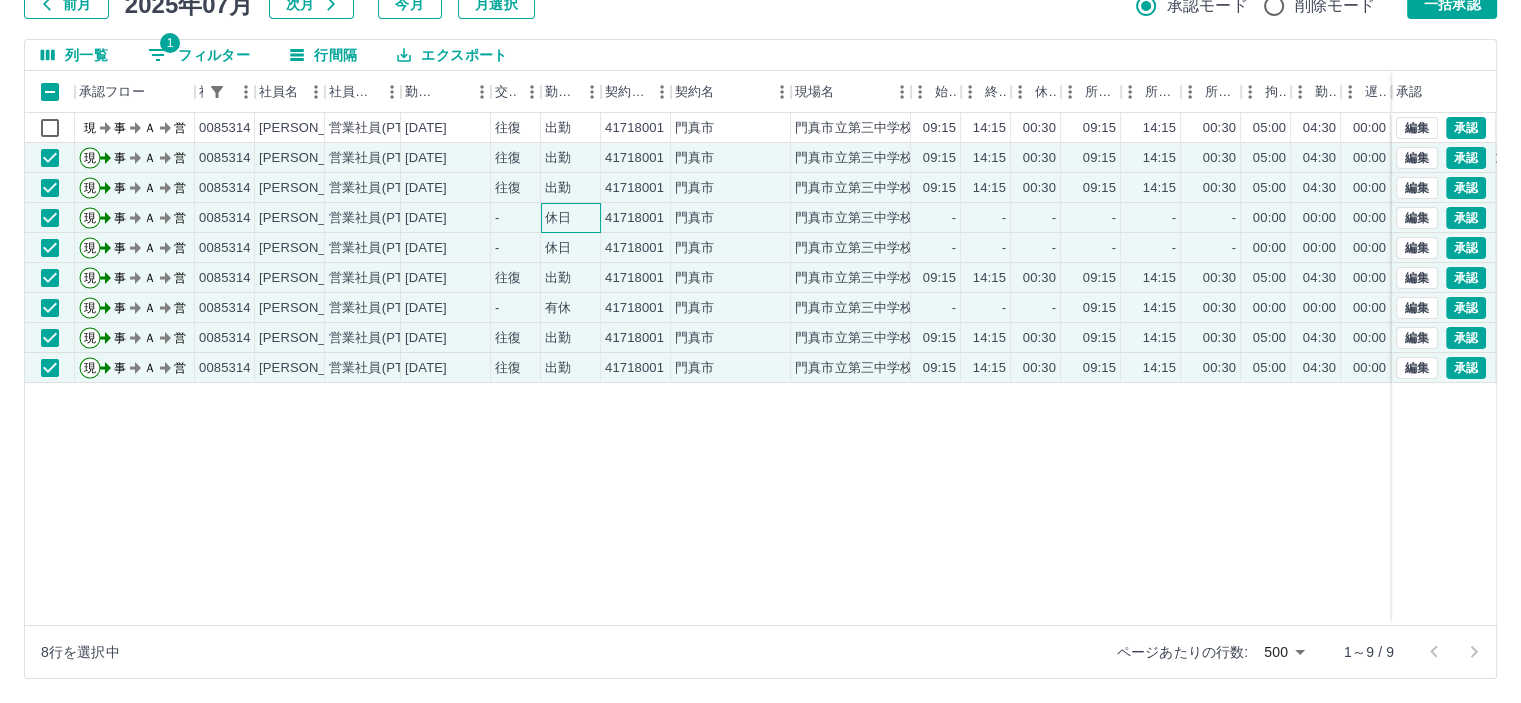 click on "休日" at bounding box center [558, 218] 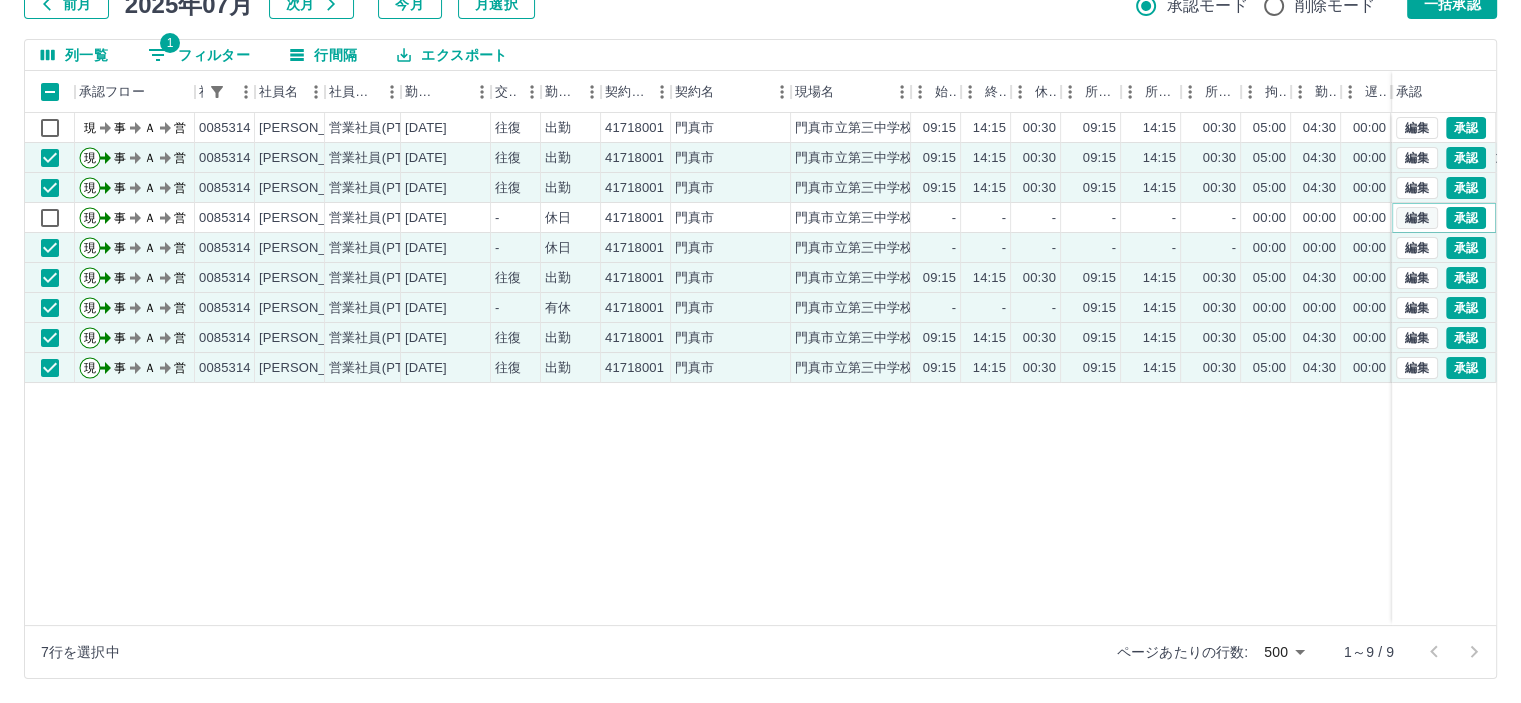 click on "編集" at bounding box center [1417, 218] 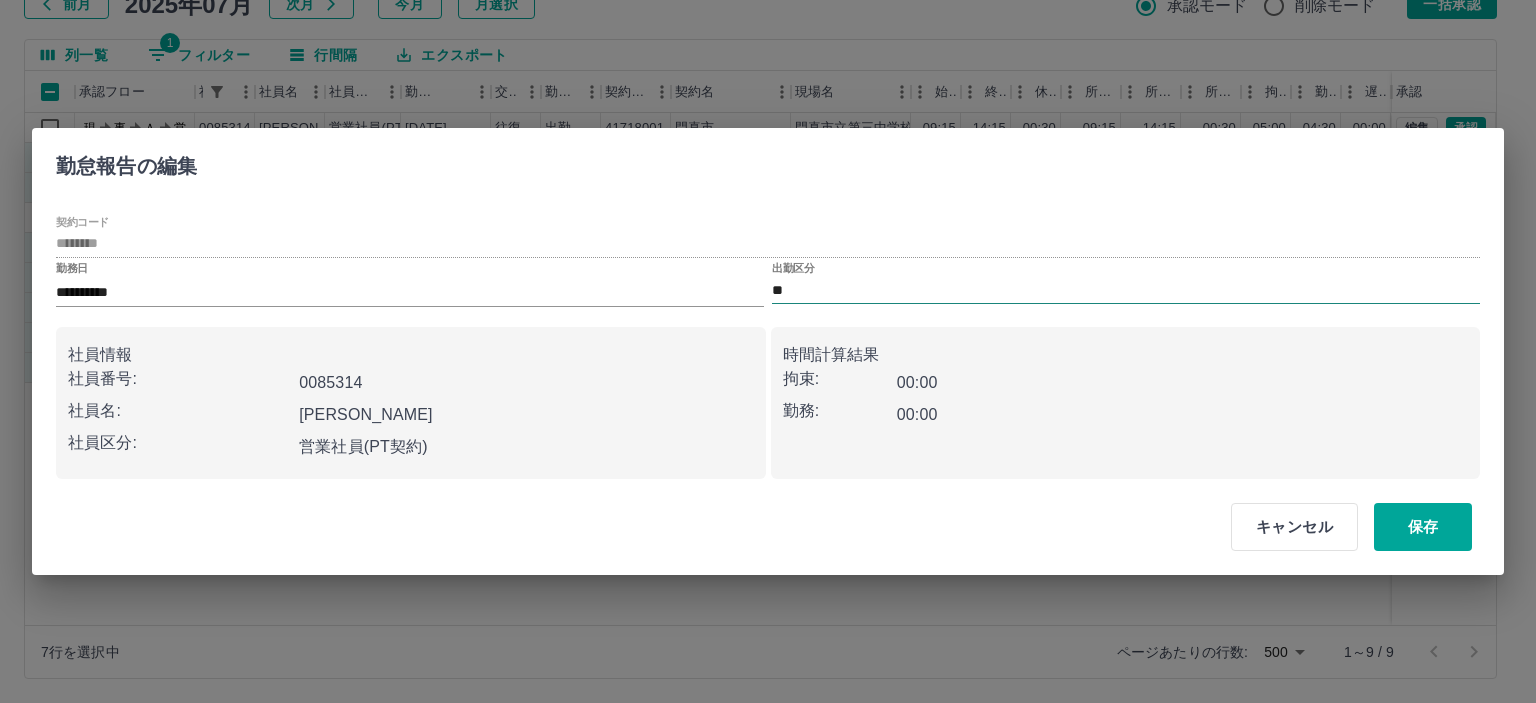 click on "**" at bounding box center (1126, 290) 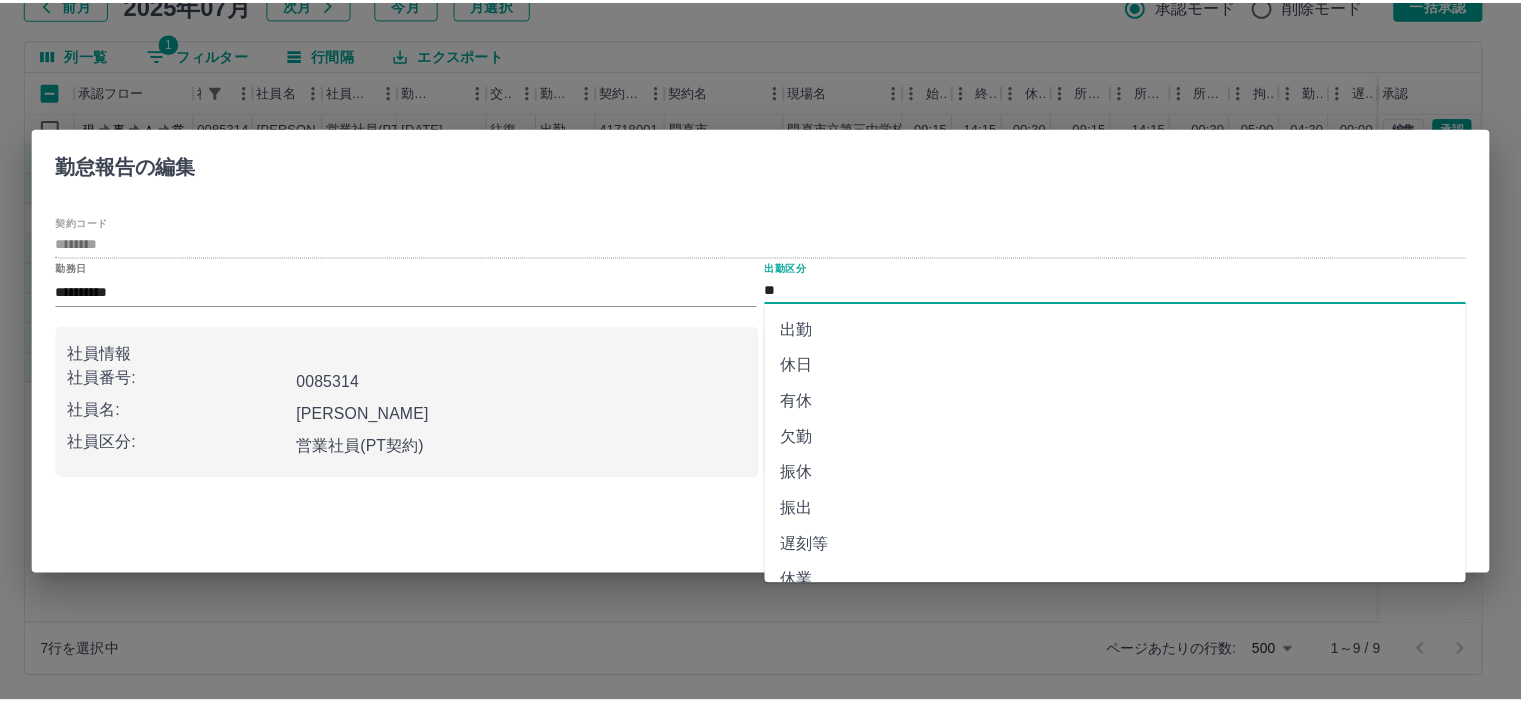 scroll, scrollTop: 382, scrollLeft: 0, axis: vertical 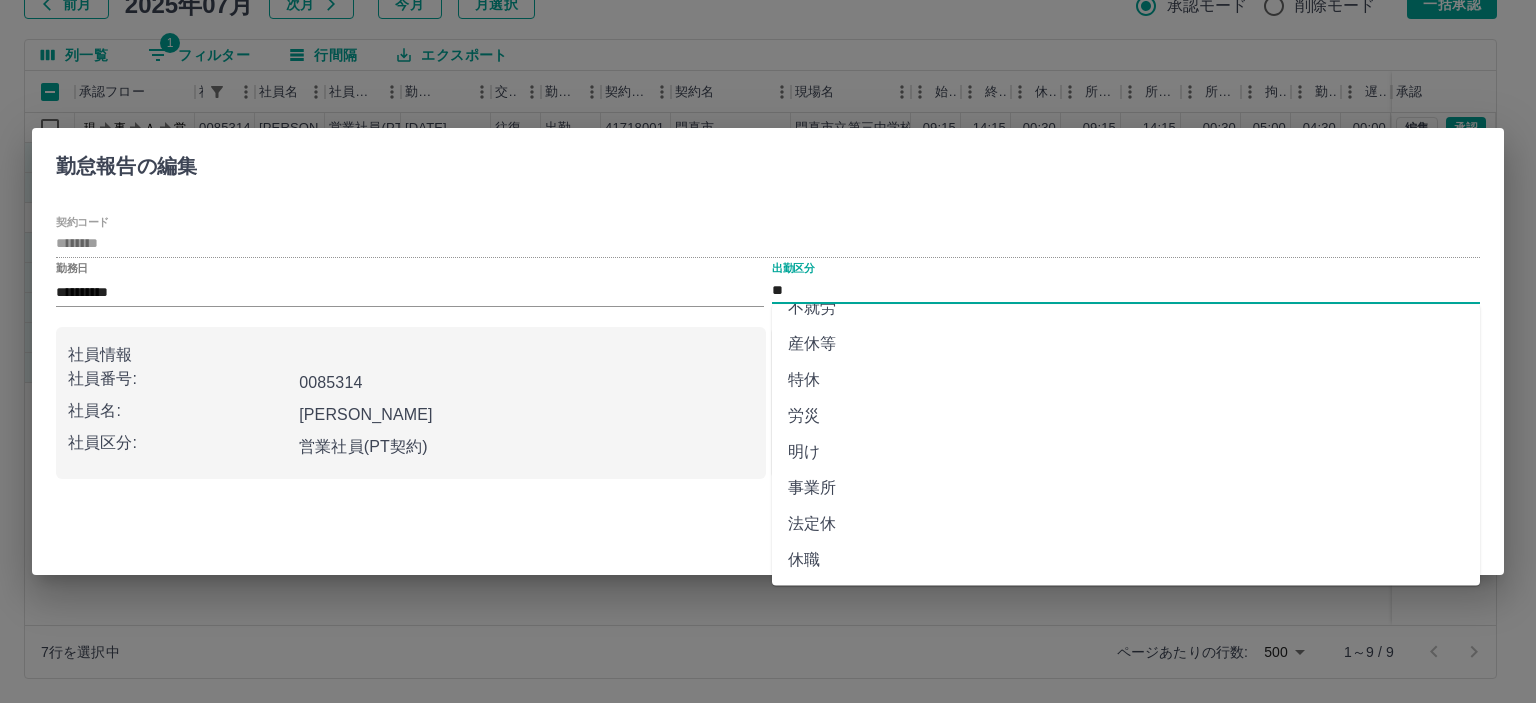 click on "法定休" at bounding box center (1126, 524) 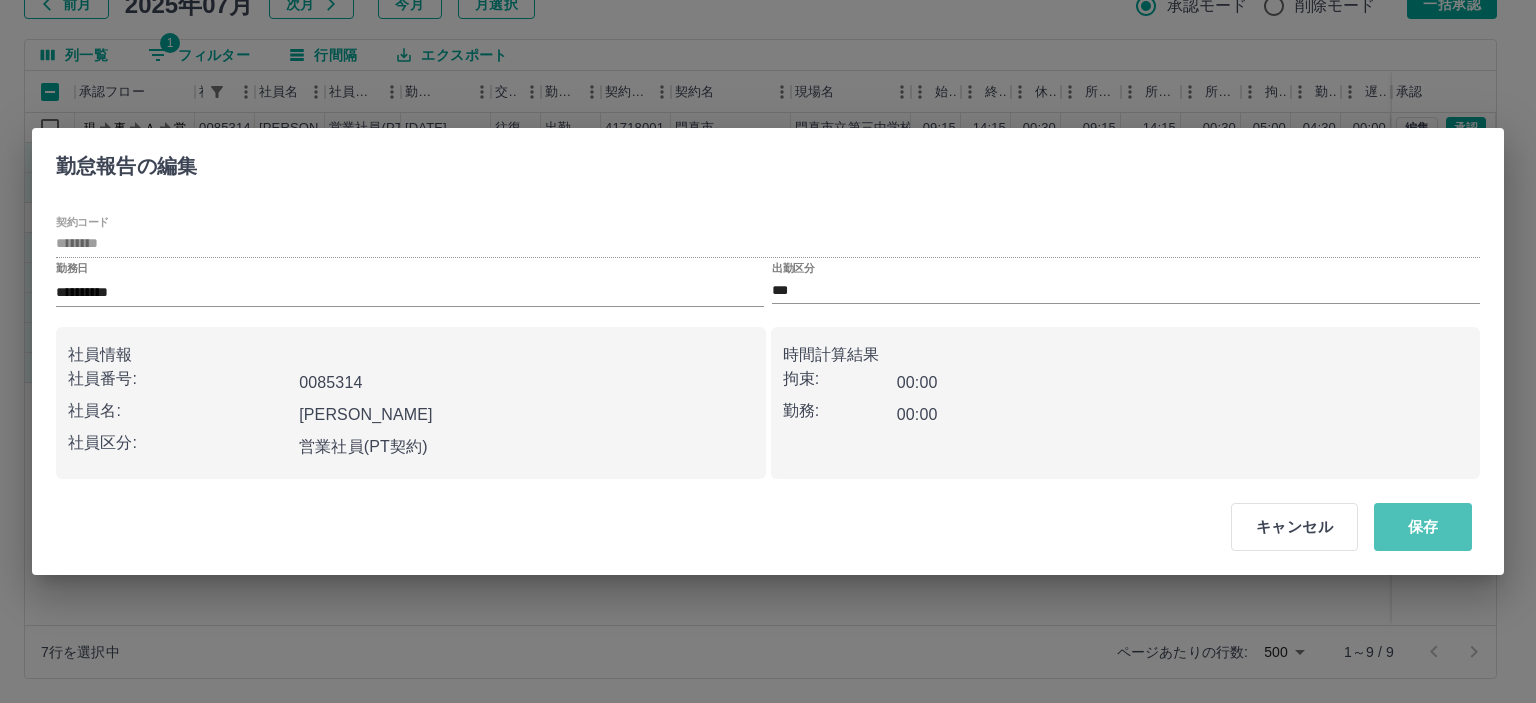 drag, startPoint x: 1422, startPoint y: 524, endPoint x: 1139, endPoint y: 462, distance: 289.7119 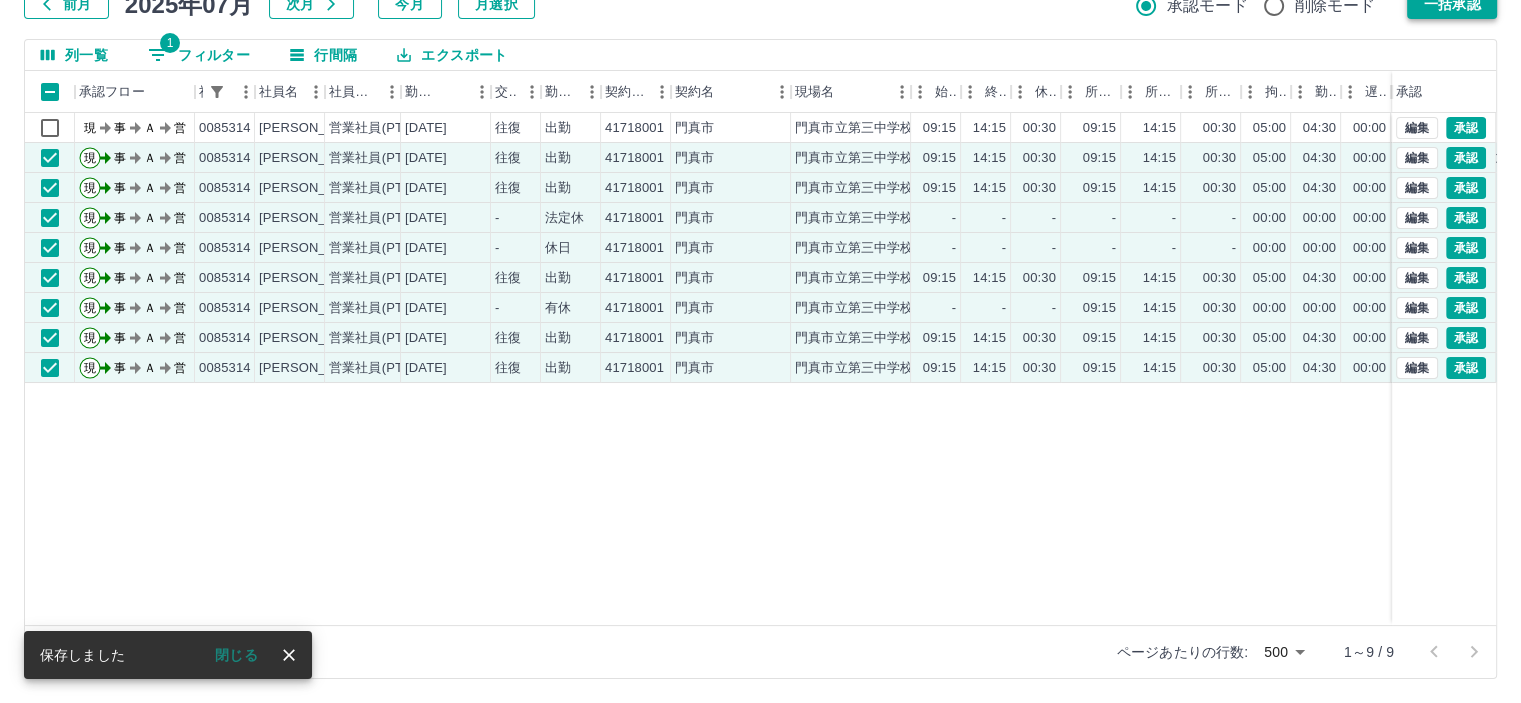 click on "一括承認" at bounding box center [1452, 4] 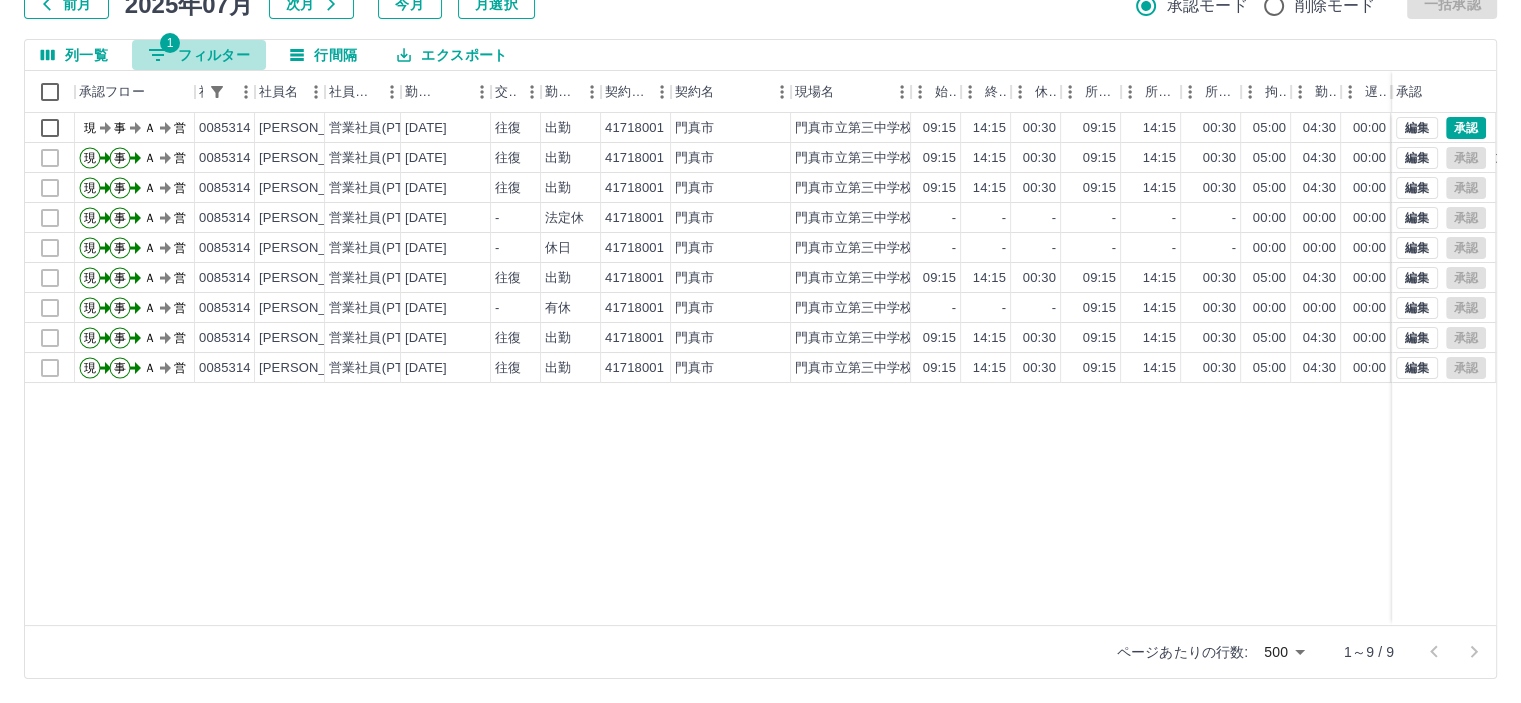 click on "1 フィルター" at bounding box center (199, 55) 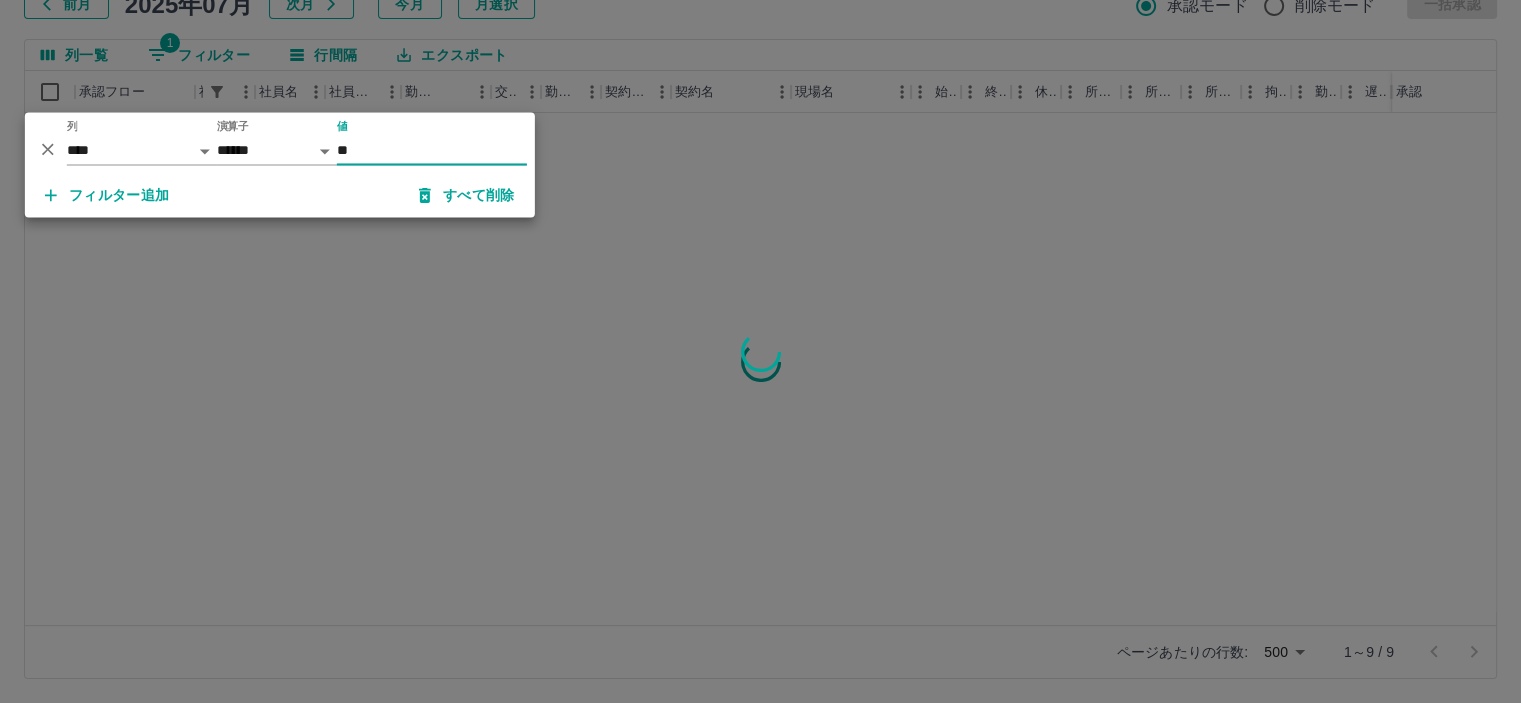 type on "*" 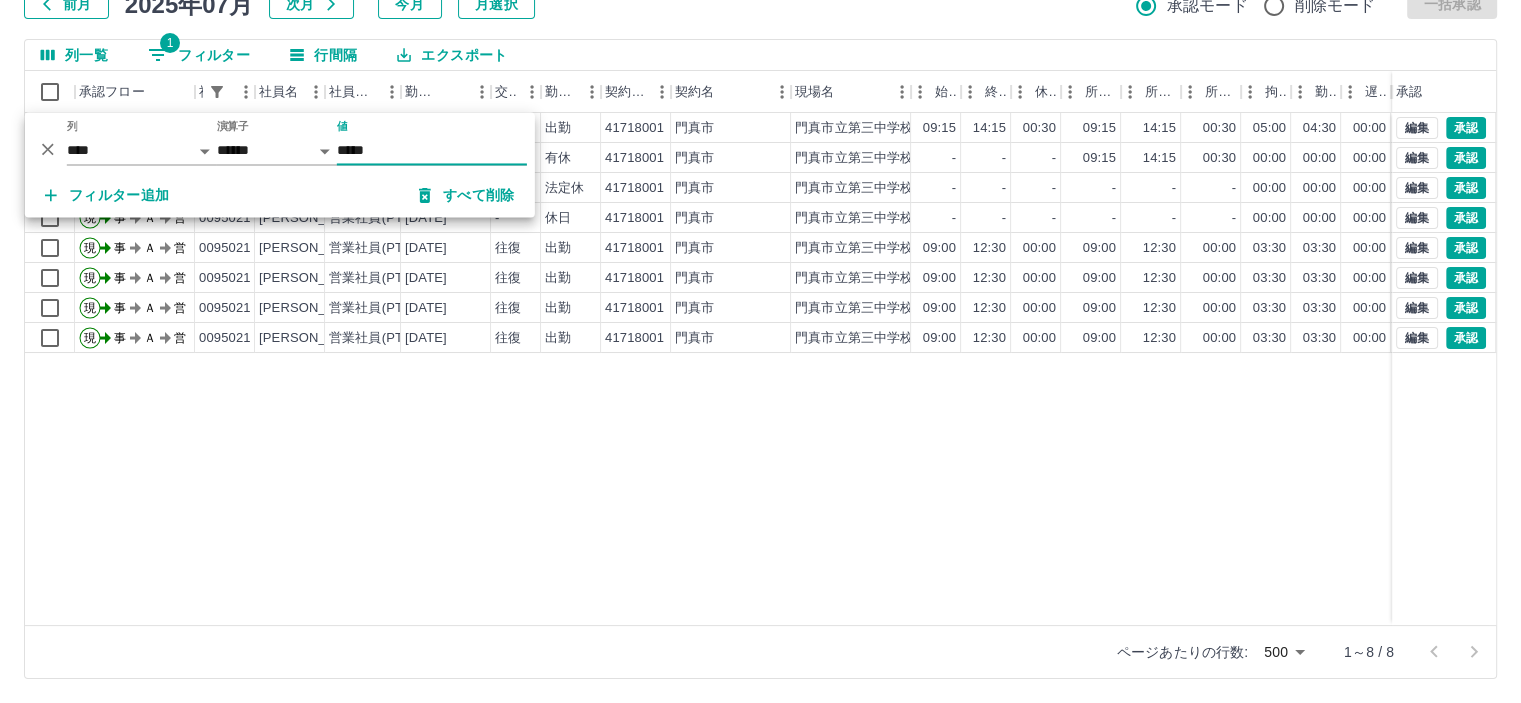 type on "*****" 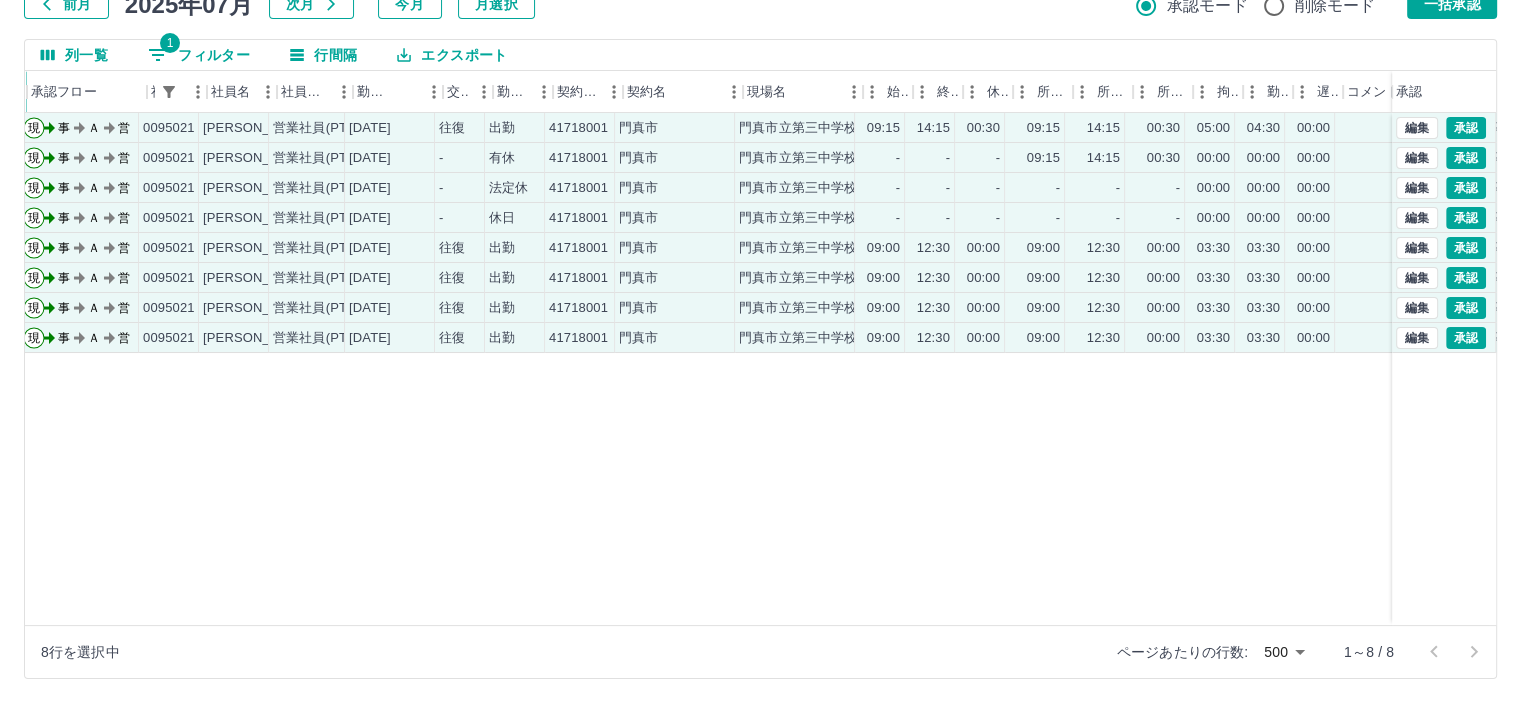 scroll, scrollTop: 0, scrollLeft: 69, axis: horizontal 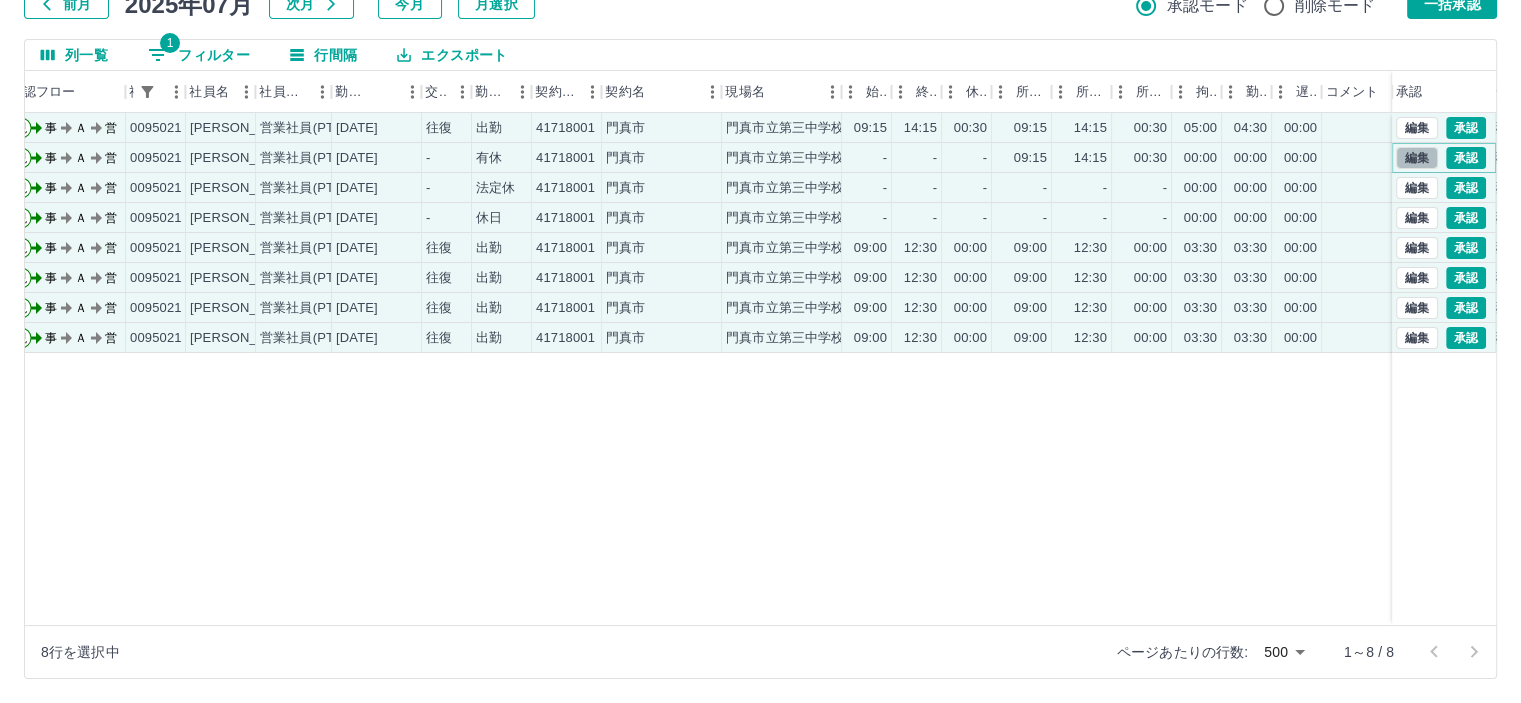 click on "編集" at bounding box center (1417, 158) 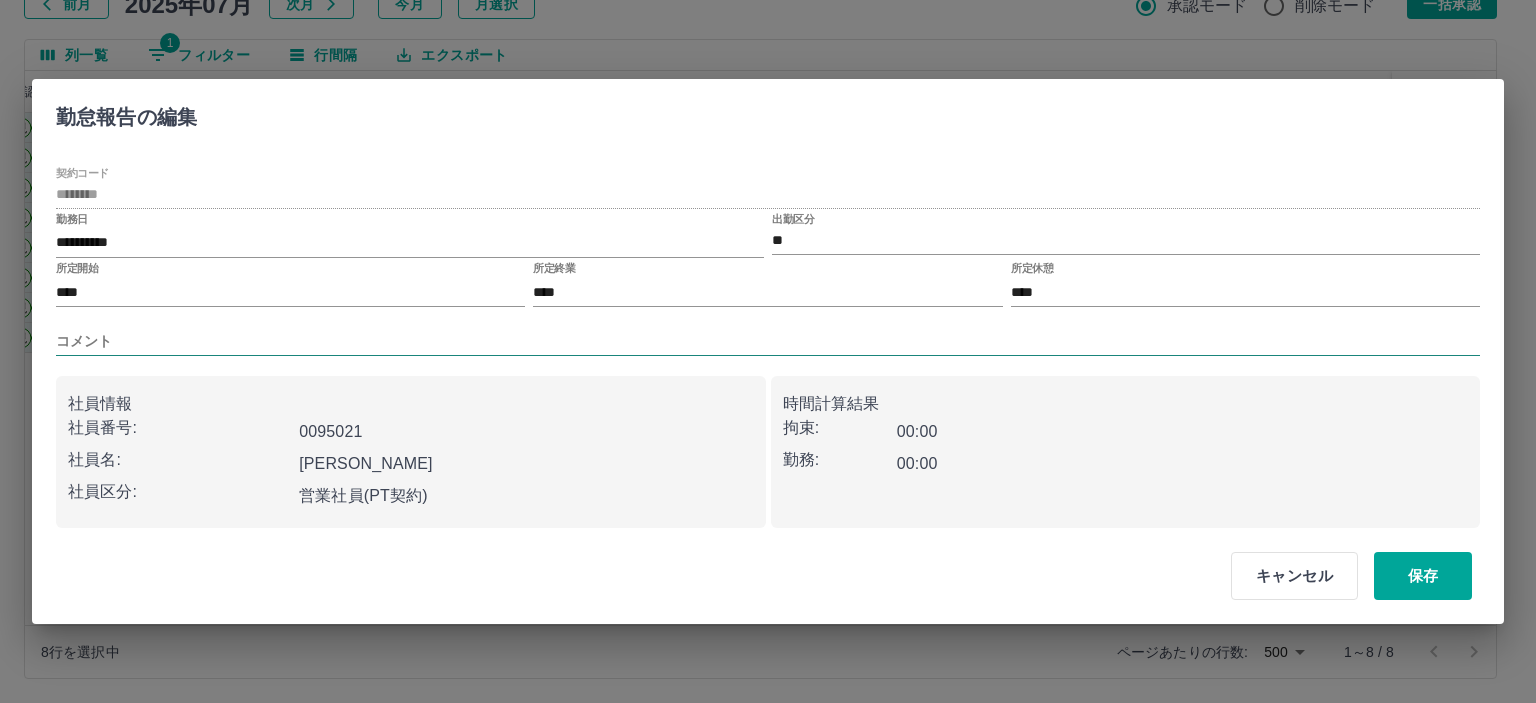 drag, startPoint x: 75, startPoint y: 335, endPoint x: 85, endPoint y: 338, distance: 10.440307 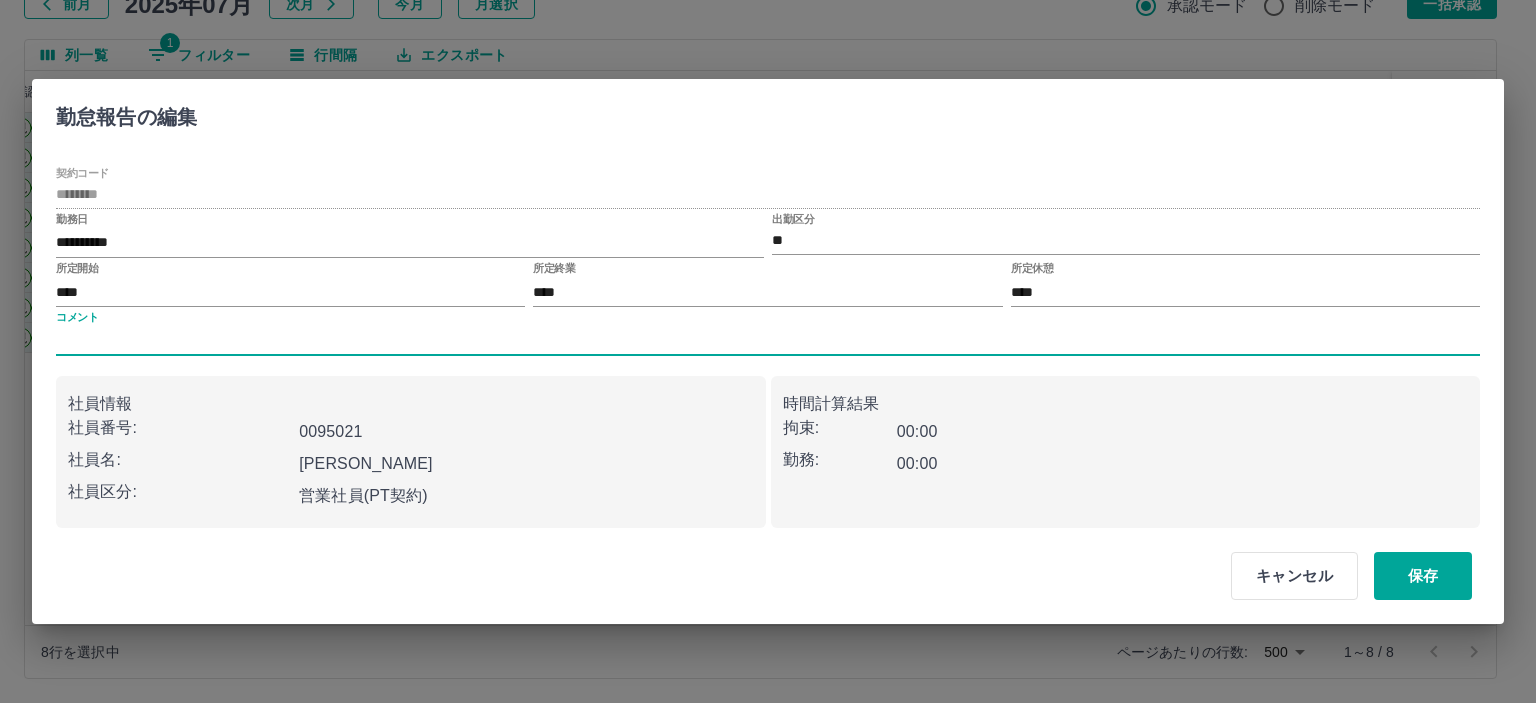 type on "****" 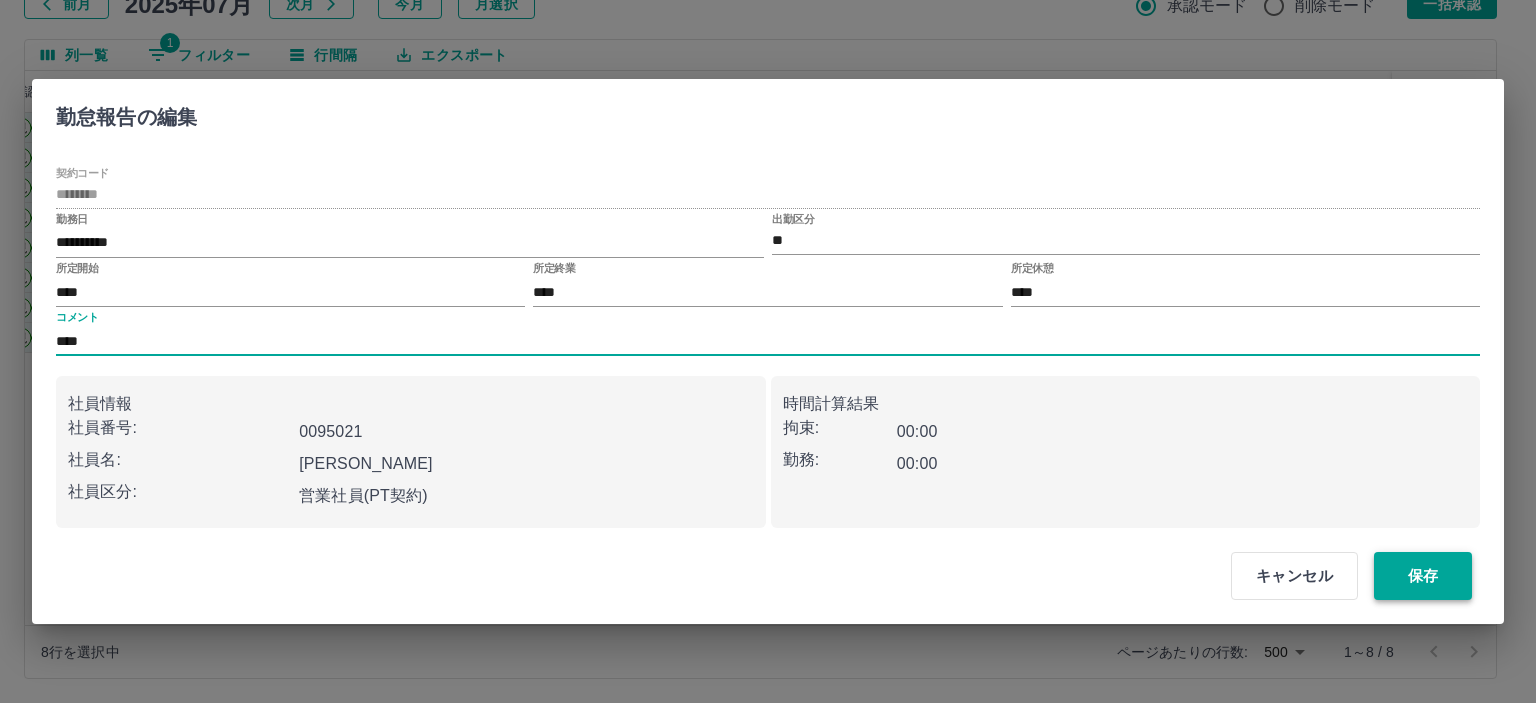 click on "保存" at bounding box center (1423, 576) 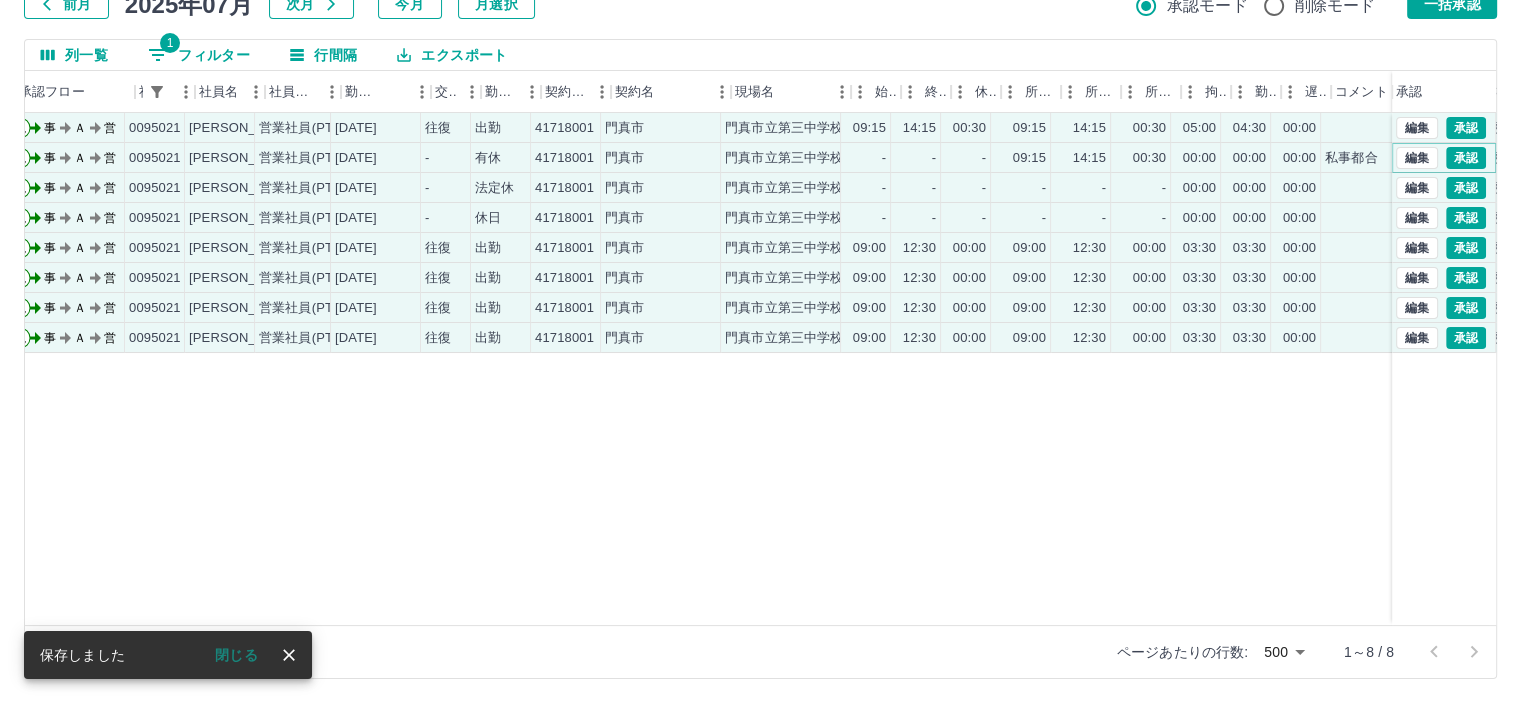 scroll, scrollTop: 0, scrollLeft: 0, axis: both 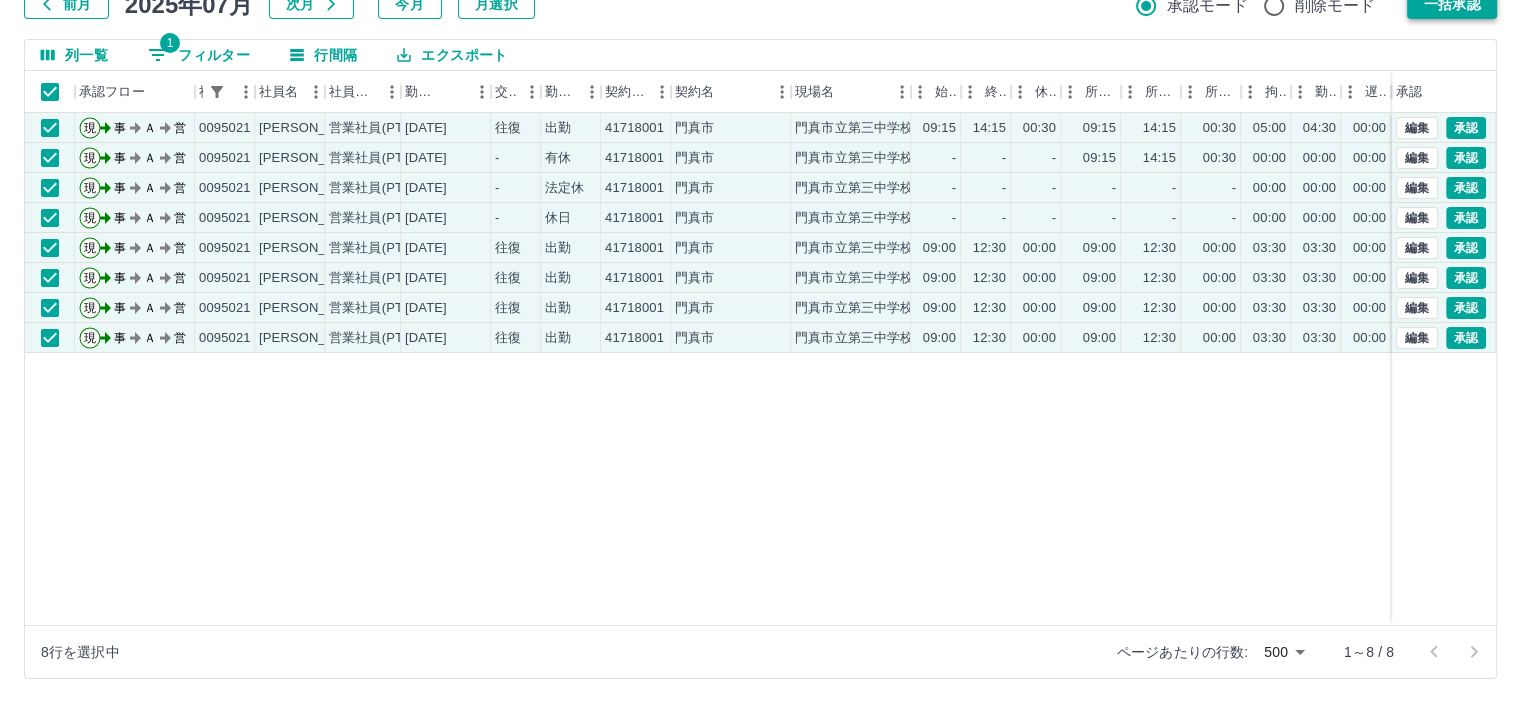 click on "一括承認" at bounding box center (1452, 4) 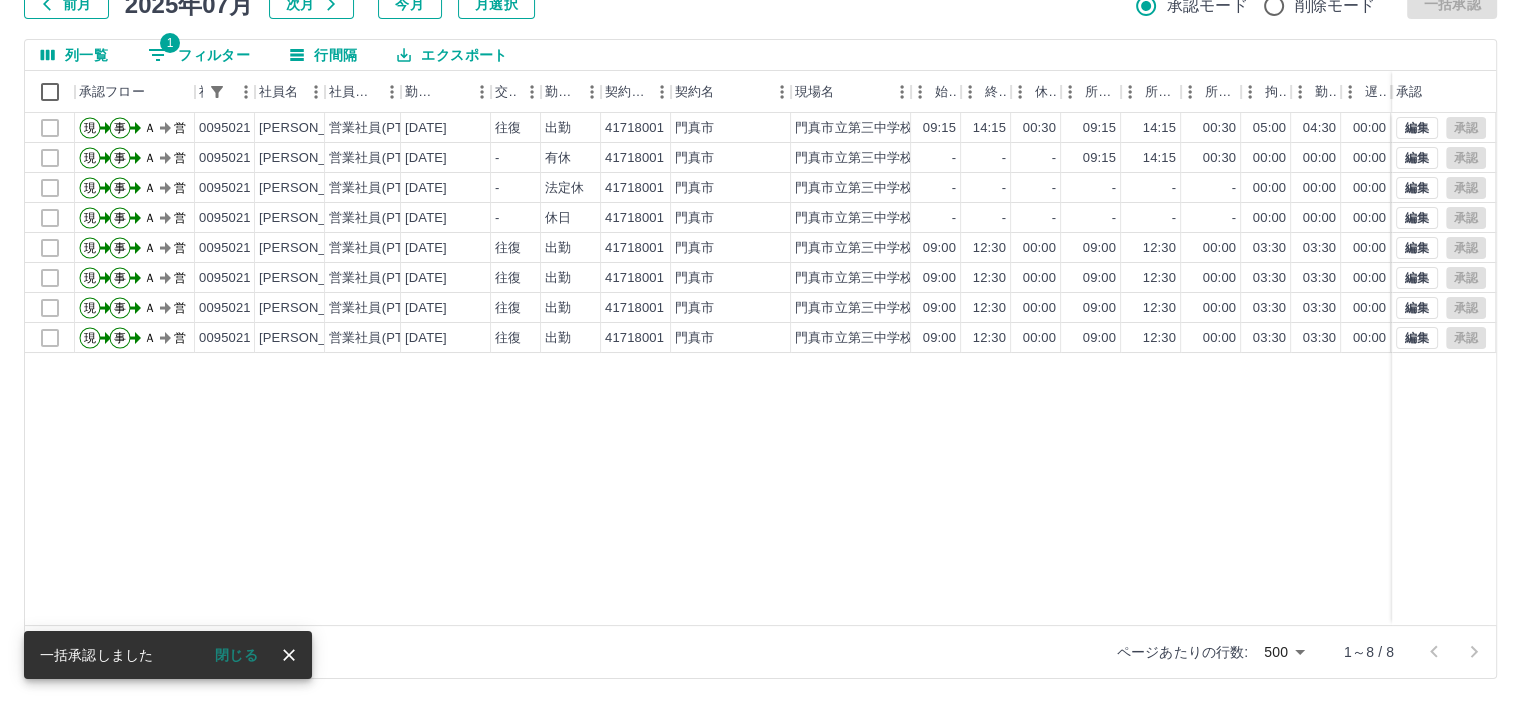 click on "1 フィルター" at bounding box center (199, 55) 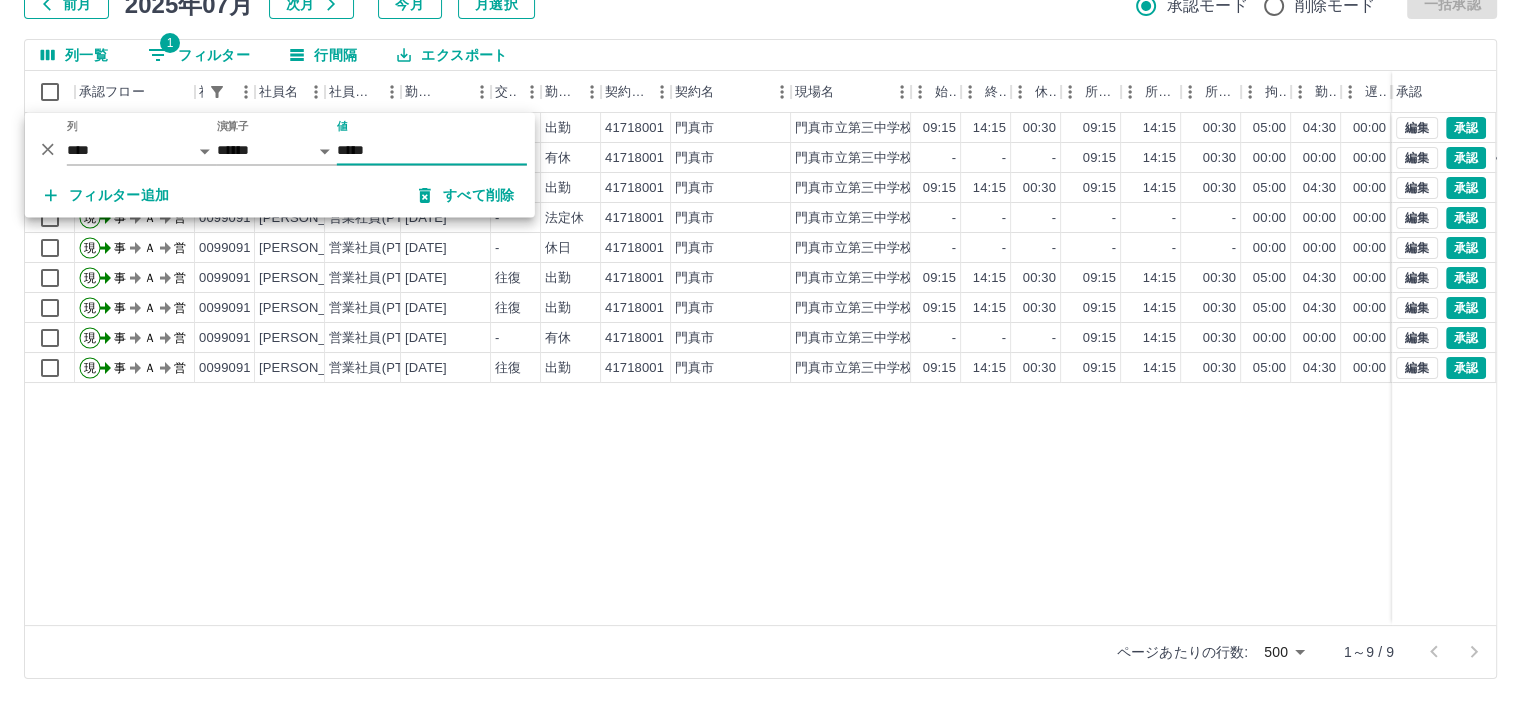 type on "*****" 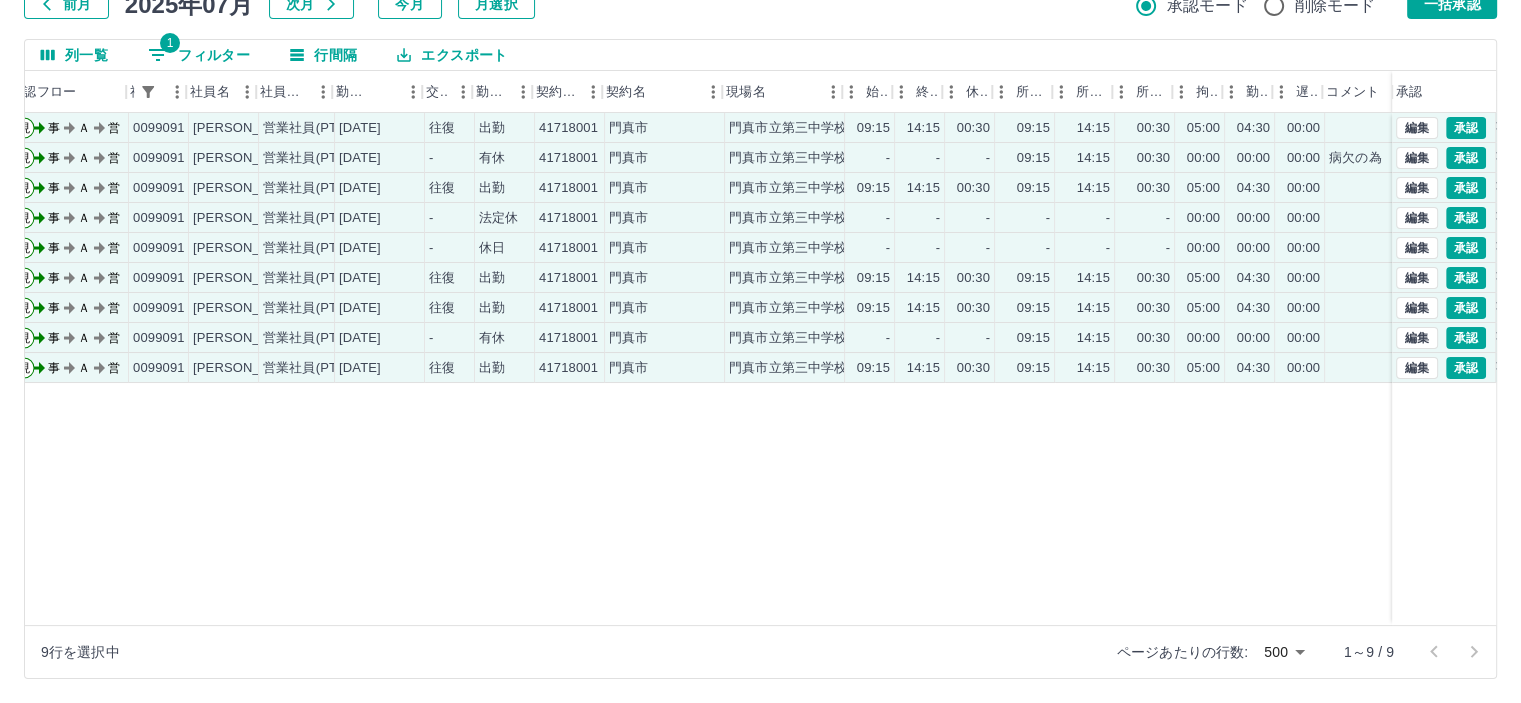 scroll, scrollTop: 0, scrollLeft: 70, axis: horizontal 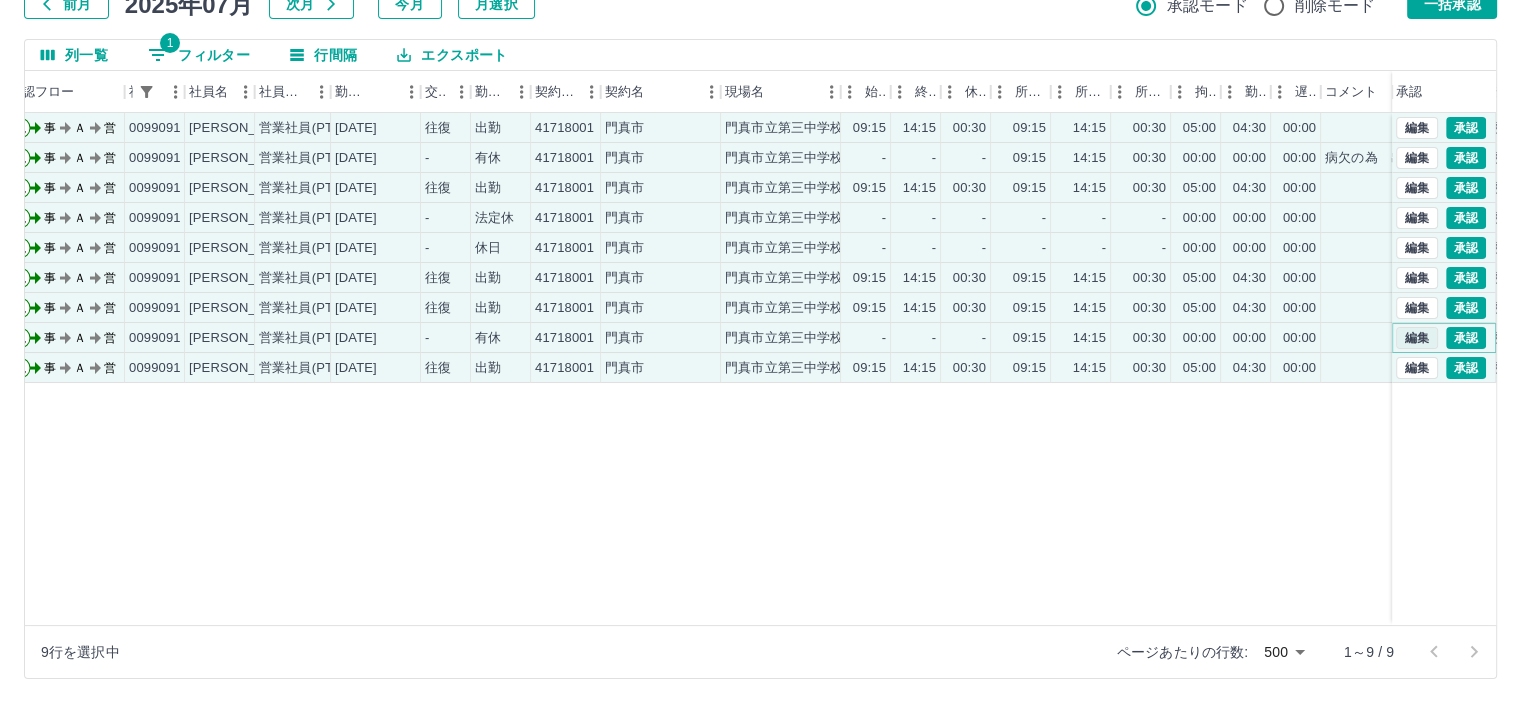 click on "編集" at bounding box center (1417, 338) 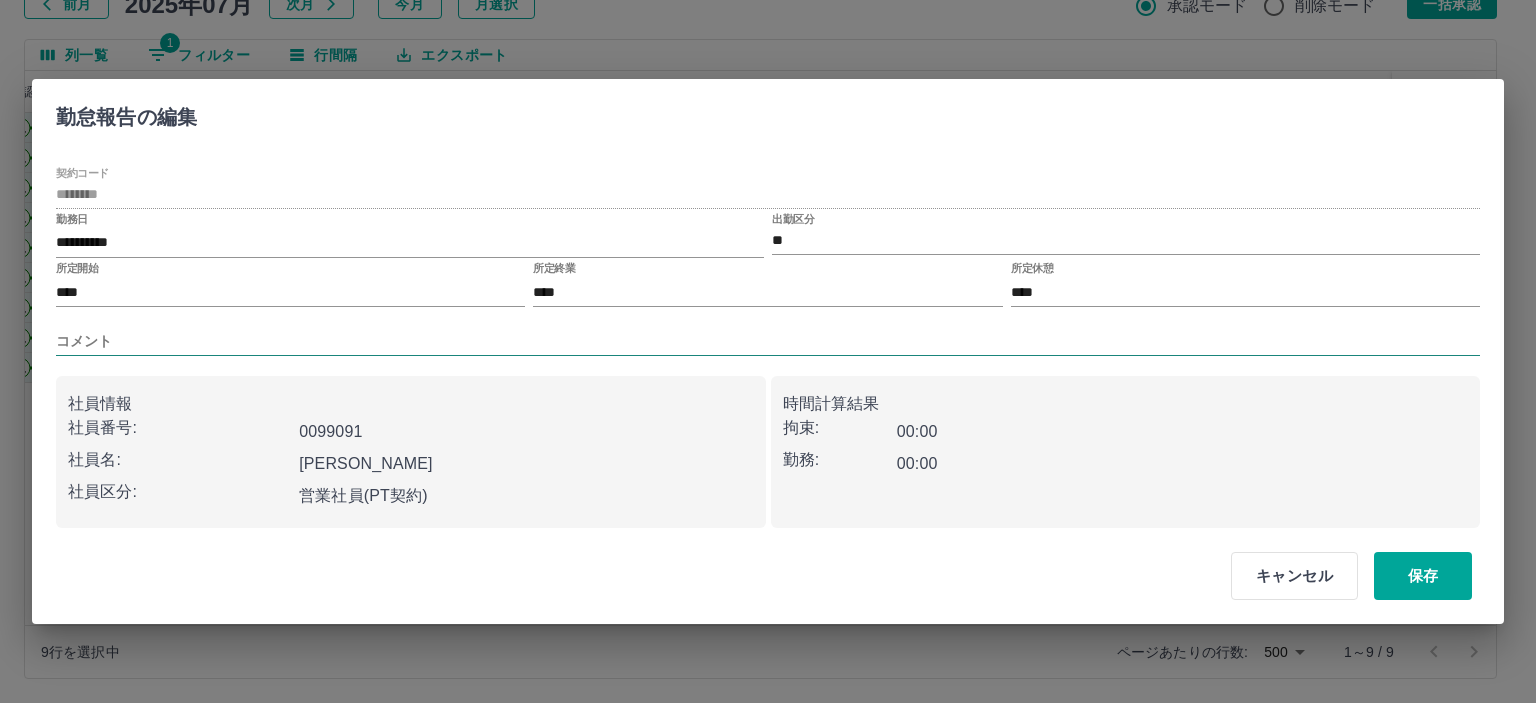 click on "コメント" at bounding box center [768, 341] 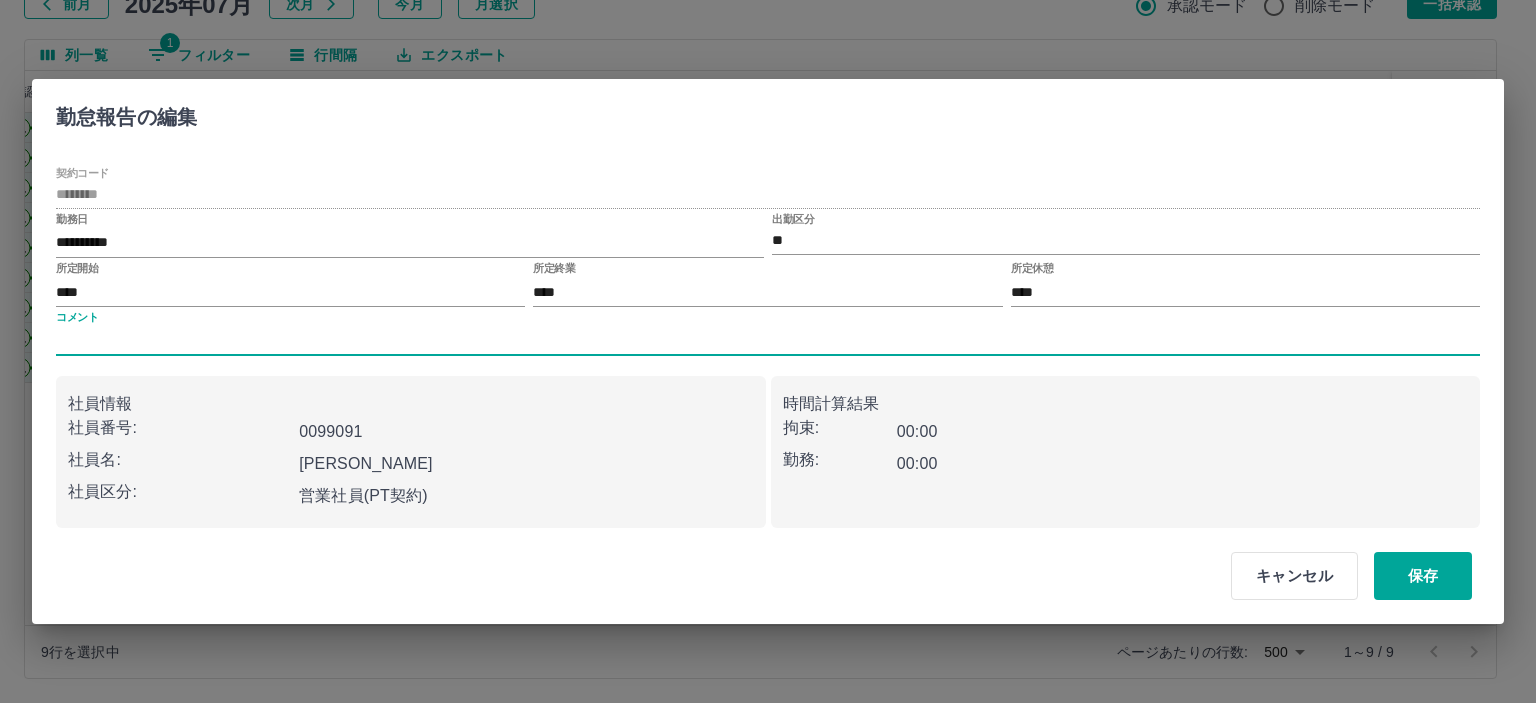 type on "****" 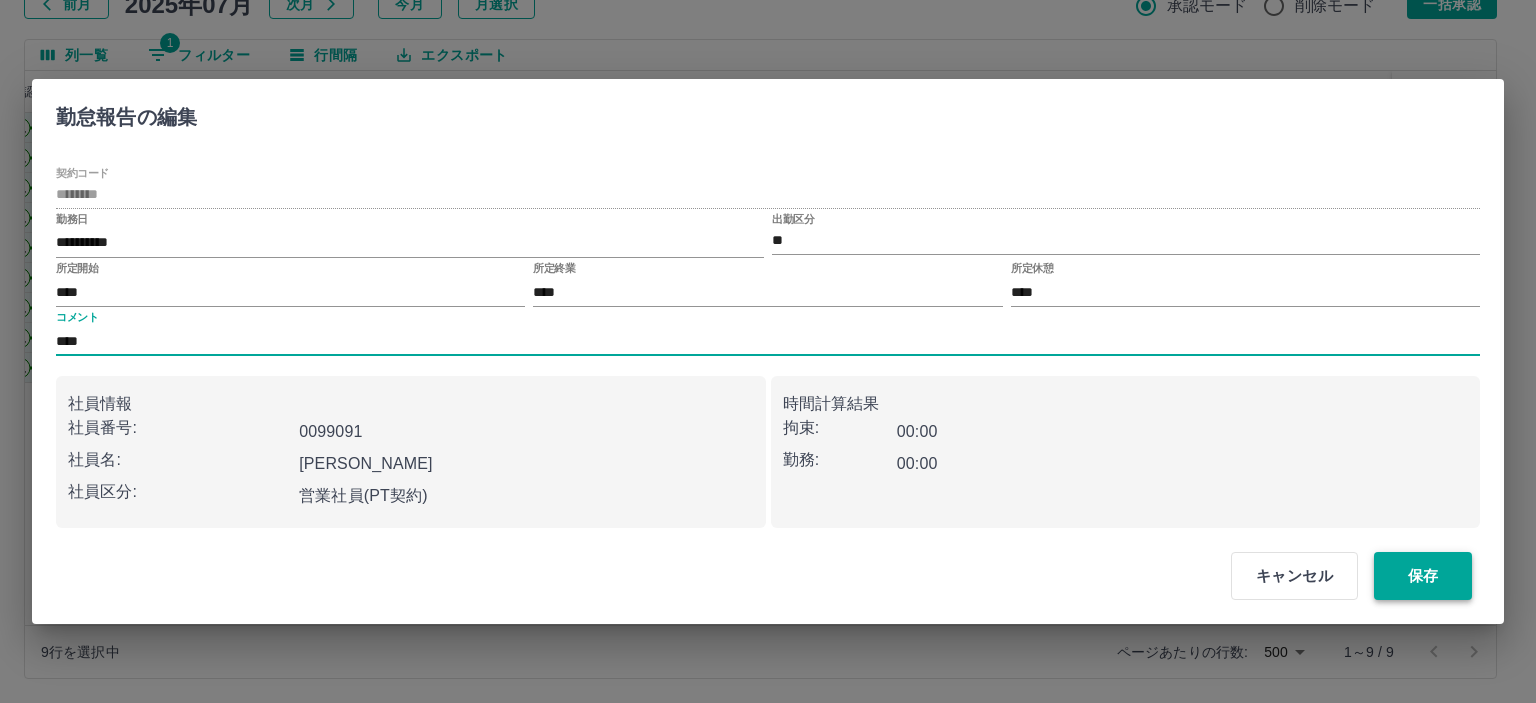 click on "保存" at bounding box center (1423, 576) 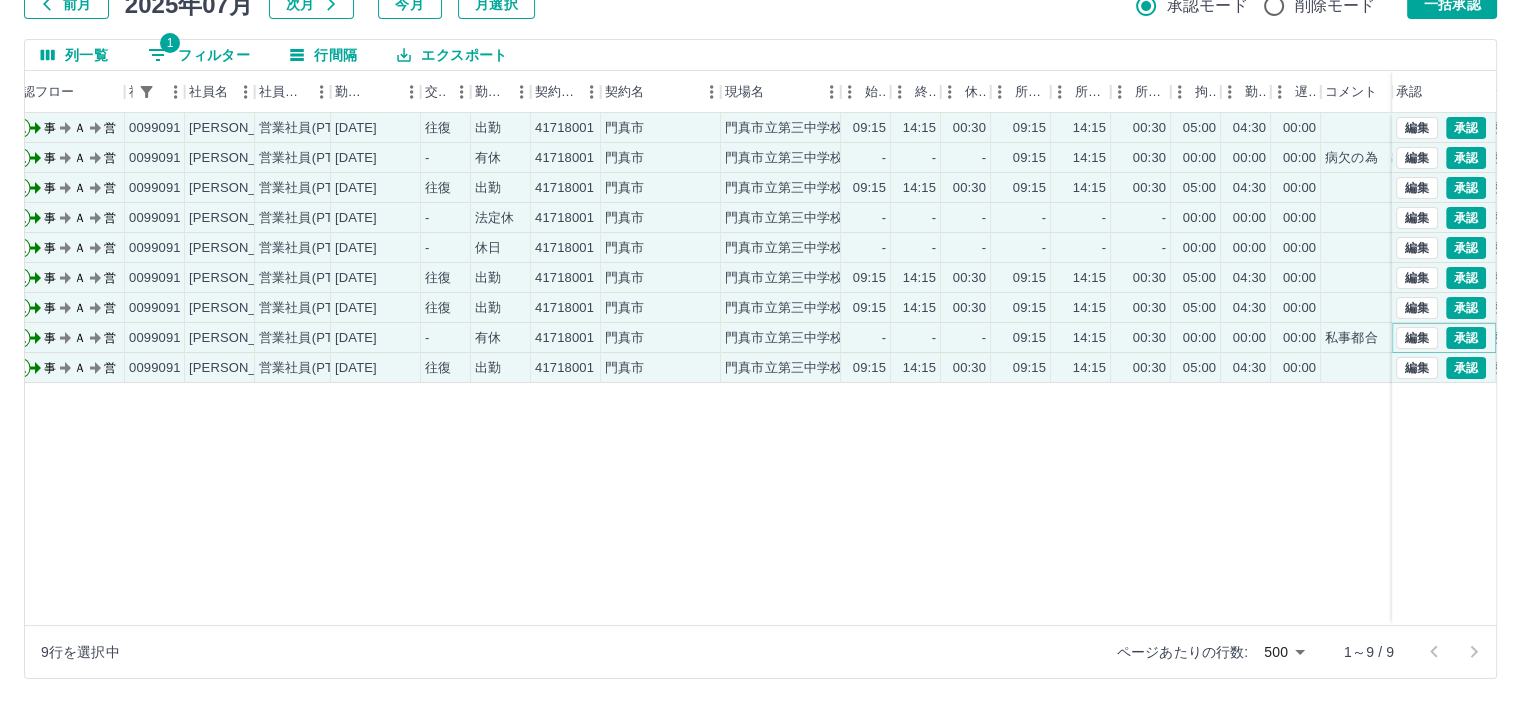 scroll, scrollTop: 0, scrollLeft: 0, axis: both 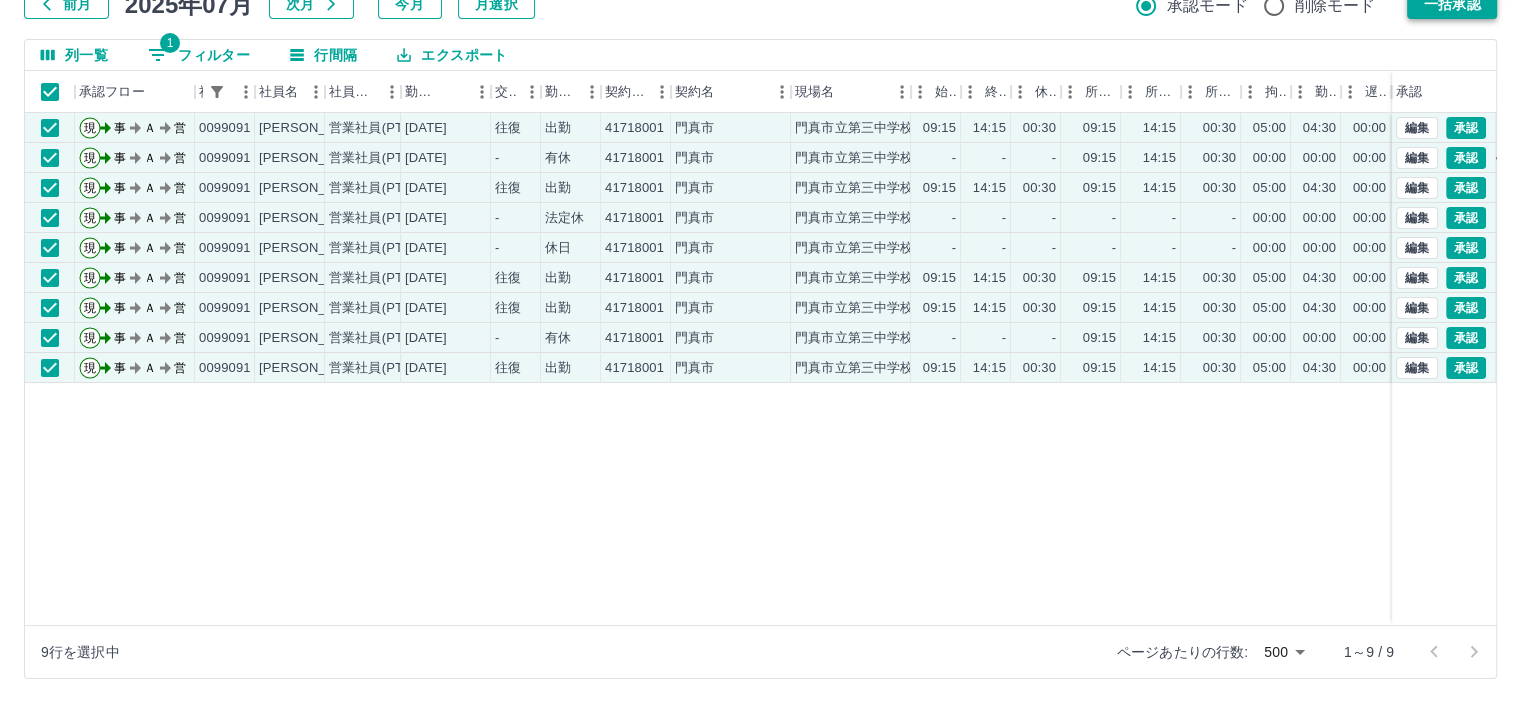 click on "一括承認" at bounding box center [1452, 4] 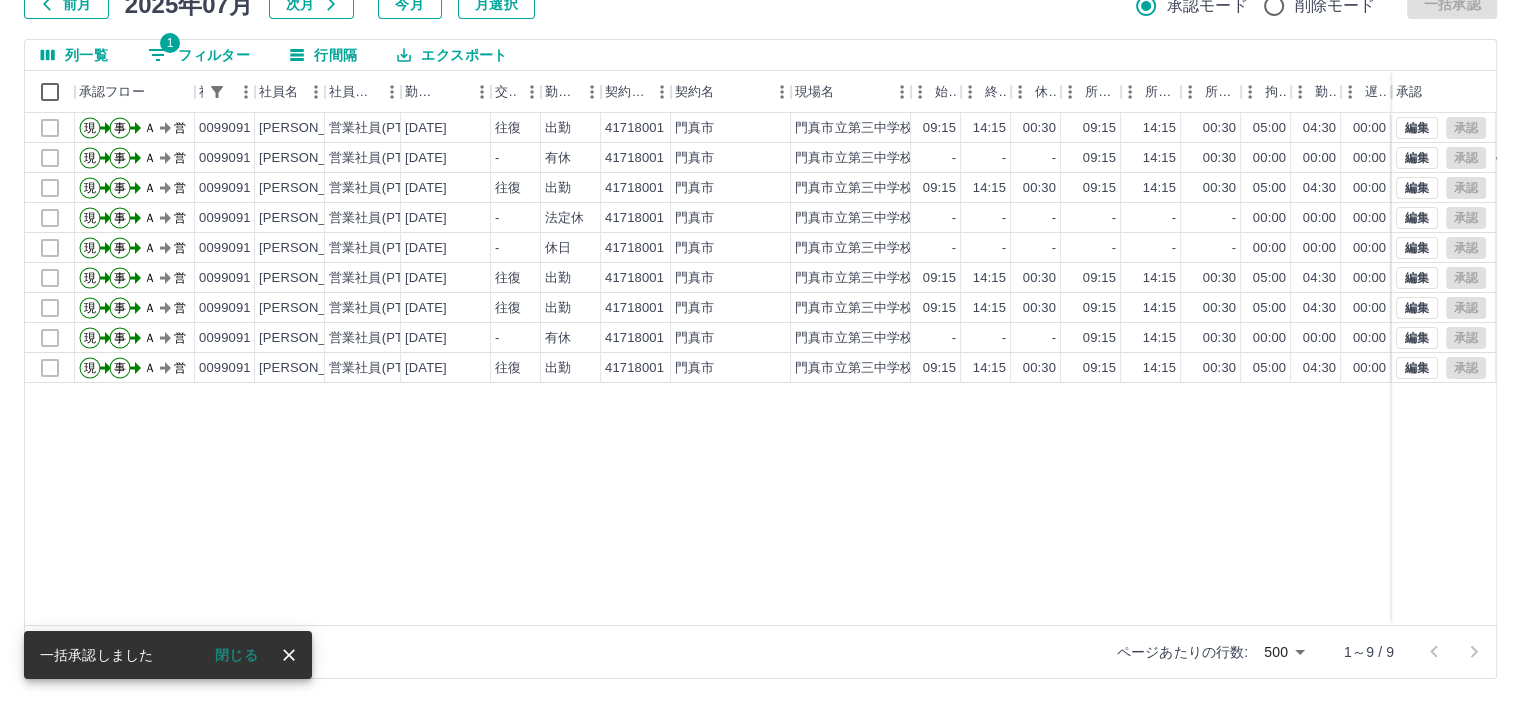 click on "1 フィルター" at bounding box center [199, 55] 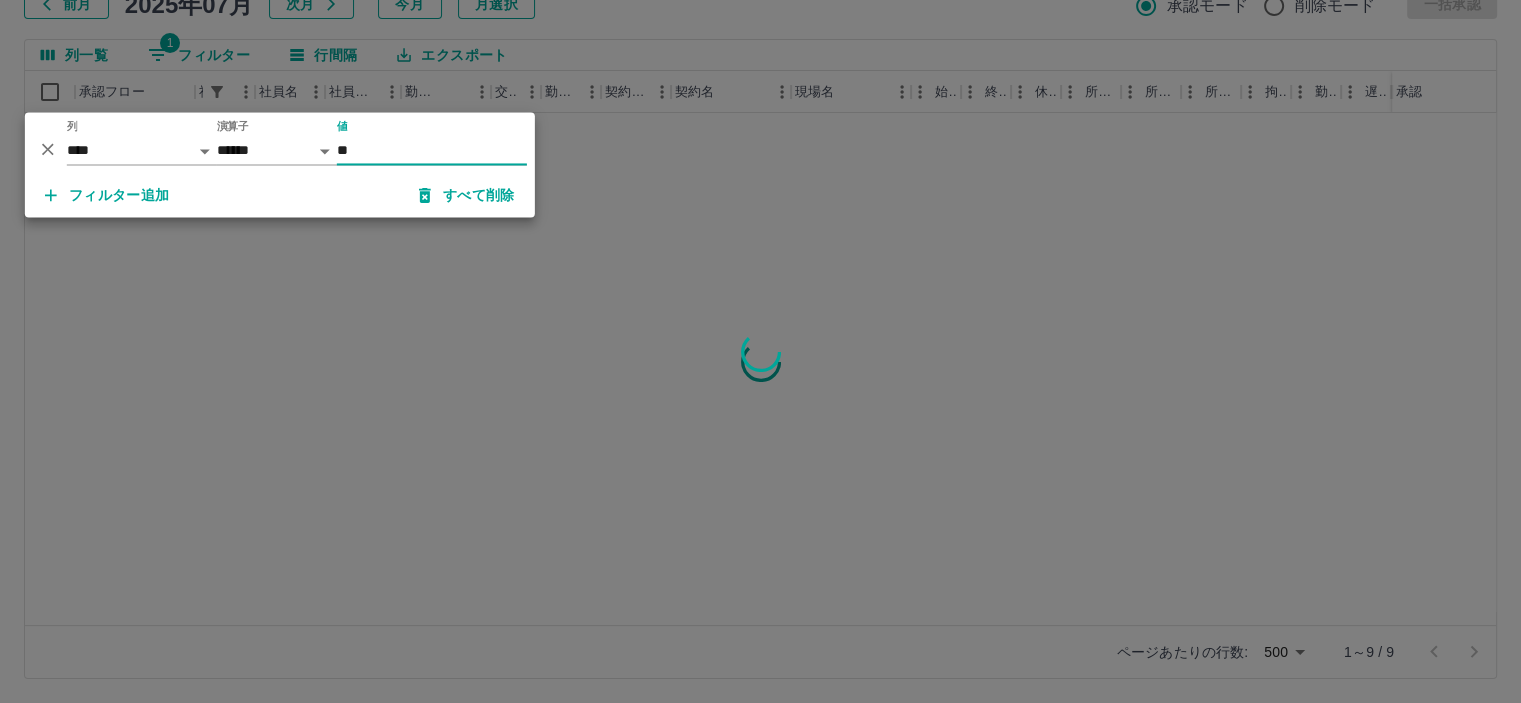 type on "*" 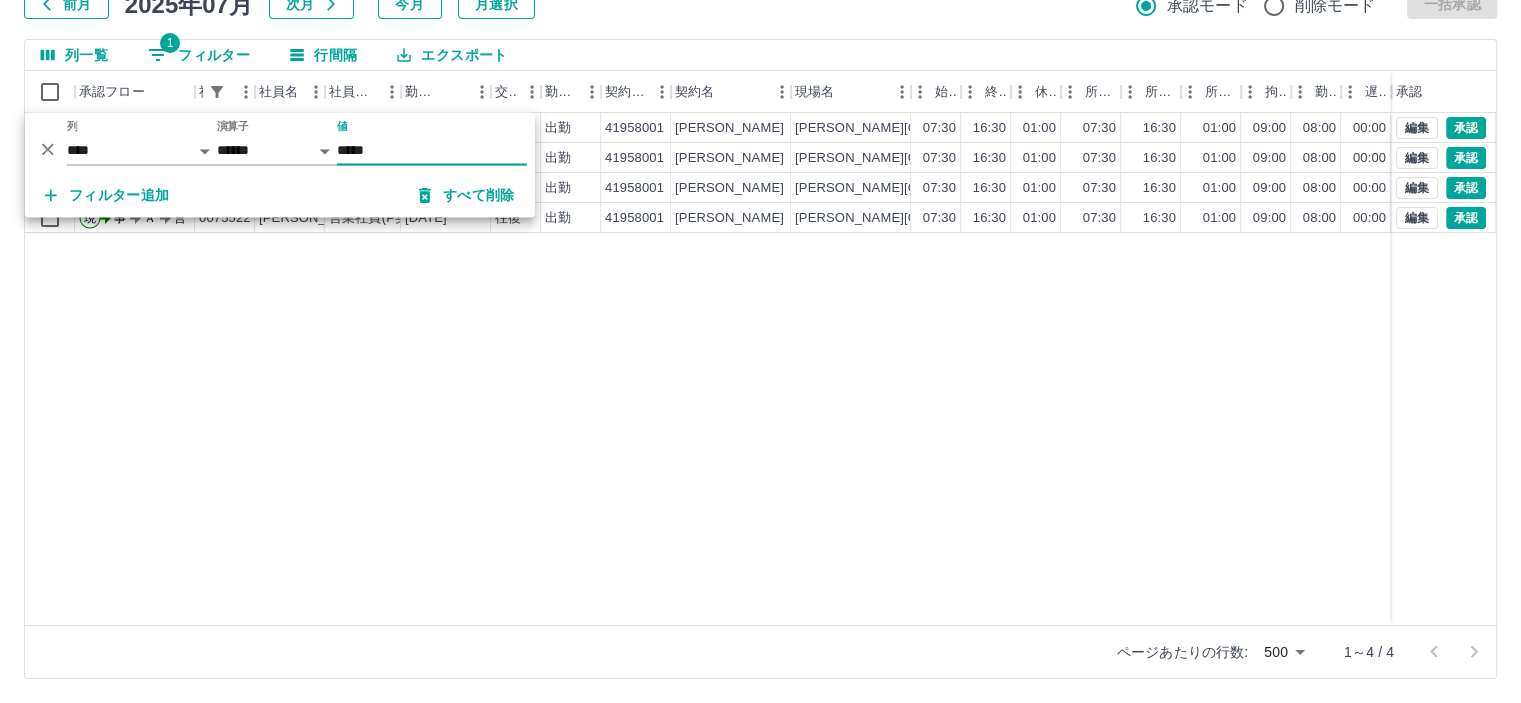 type on "*****" 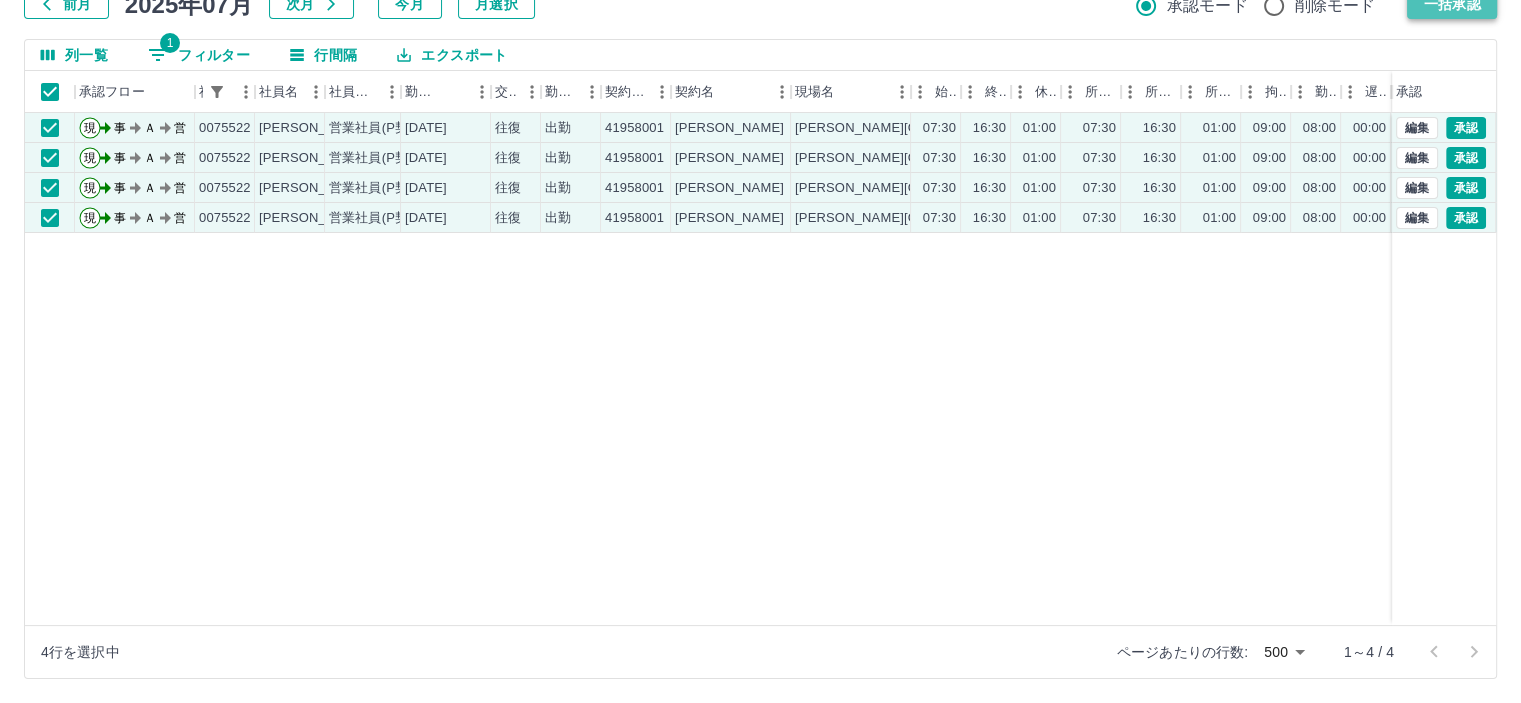 click on "一括承認" at bounding box center (1452, 4) 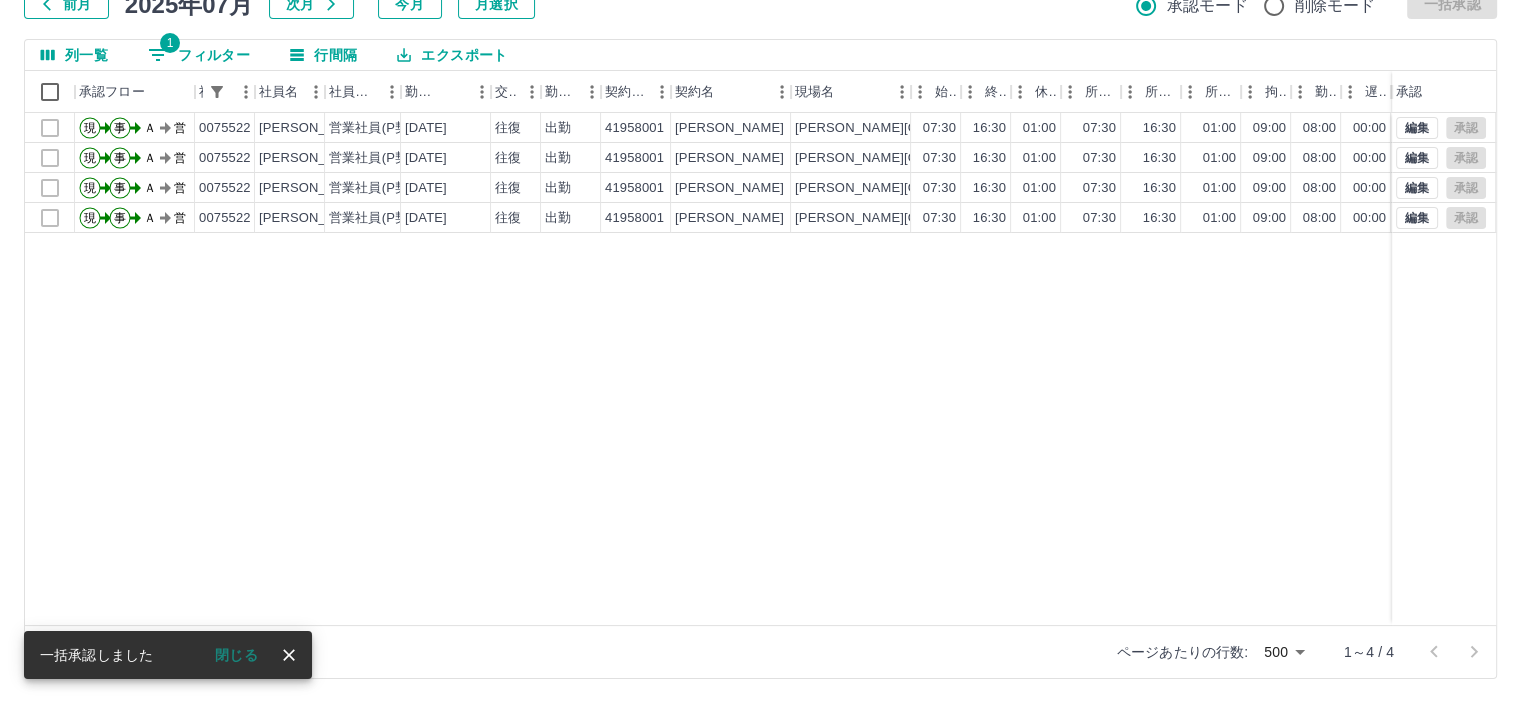 click on "1 フィルター" at bounding box center [199, 55] 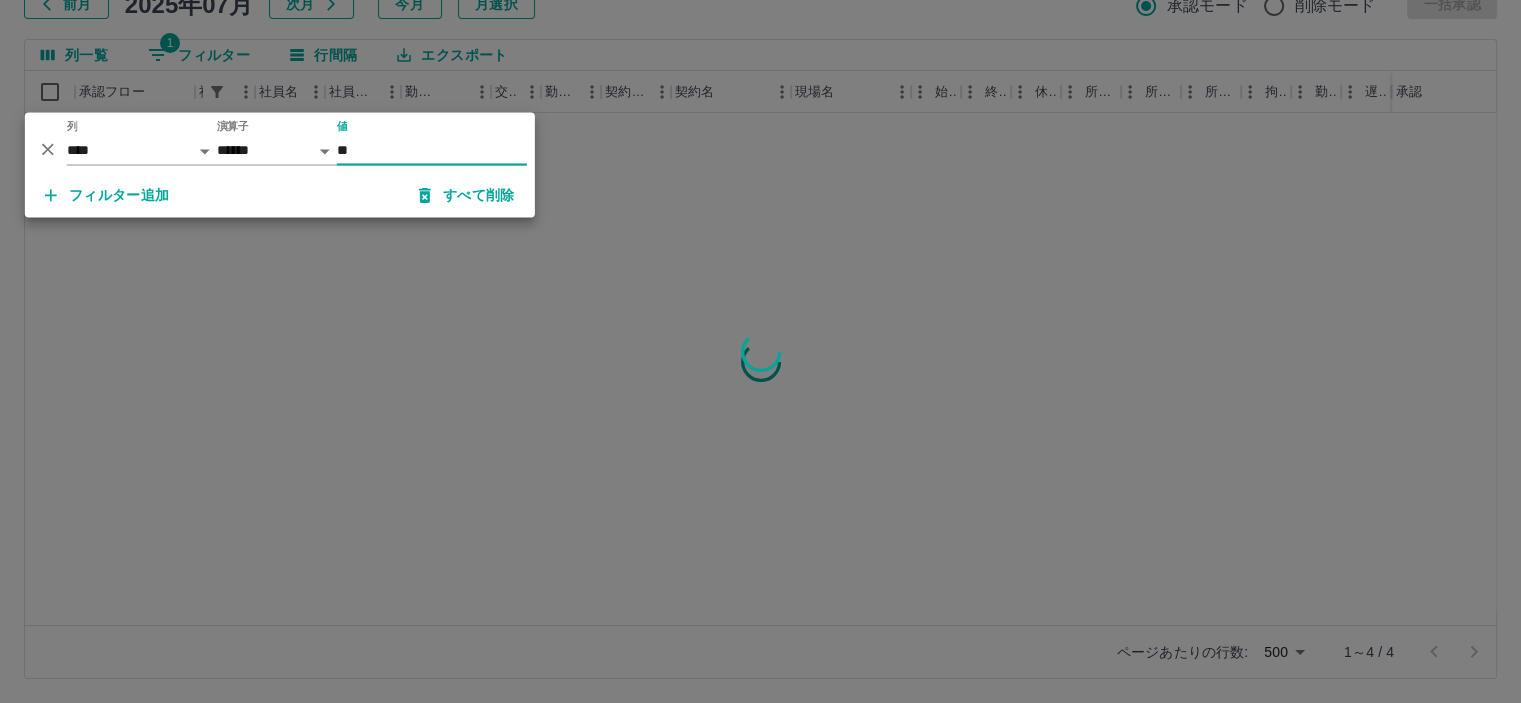type on "*" 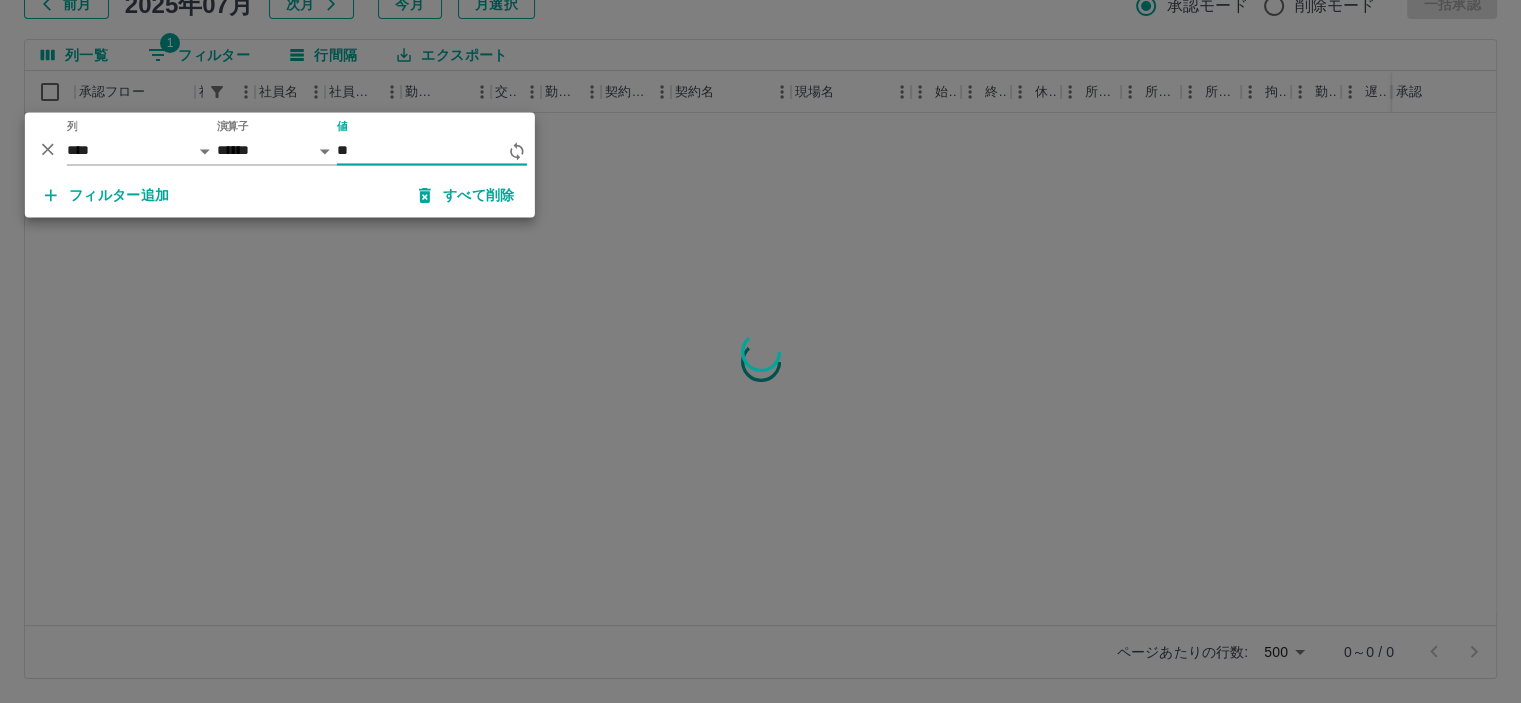 type on "*" 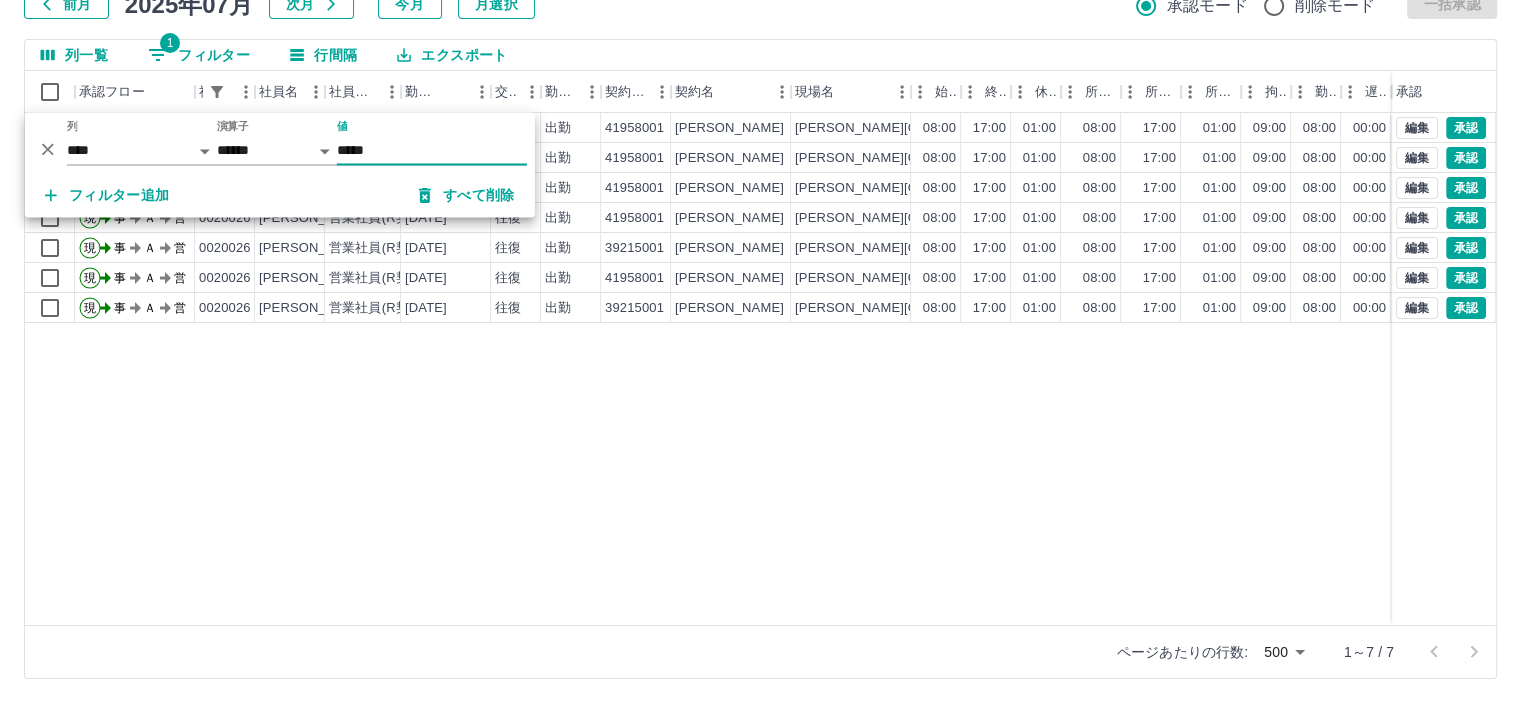 type on "*****" 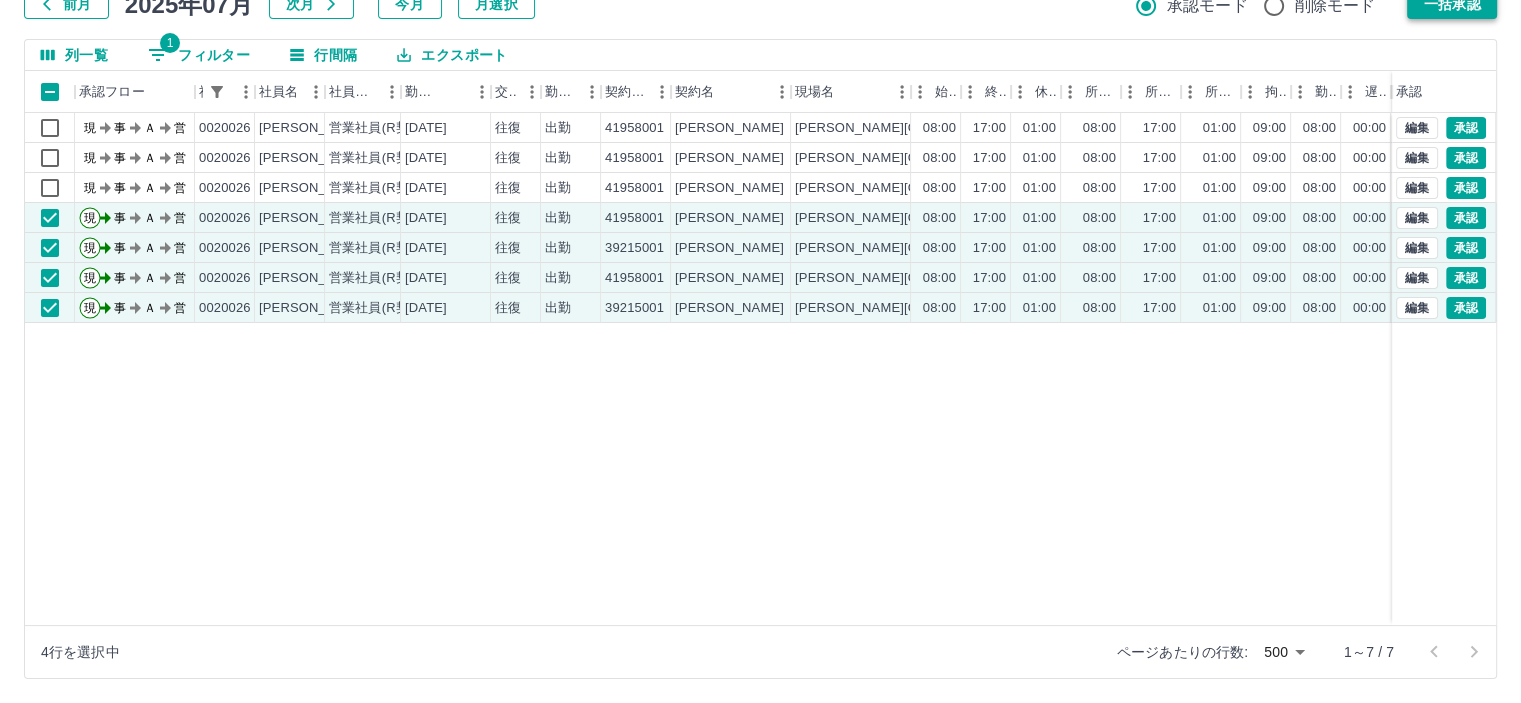 click on "一括承認" at bounding box center (1452, 4) 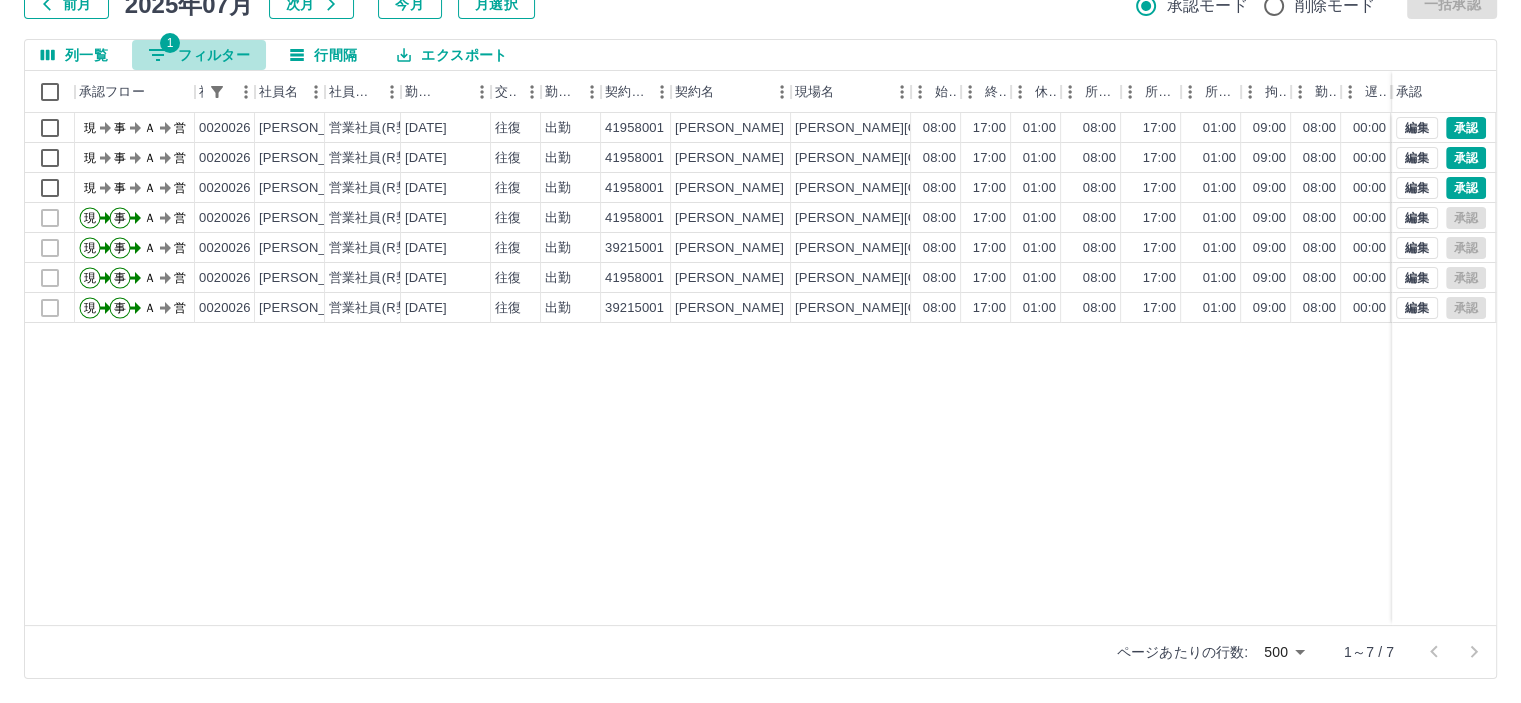 click on "1 フィルター" at bounding box center (199, 55) 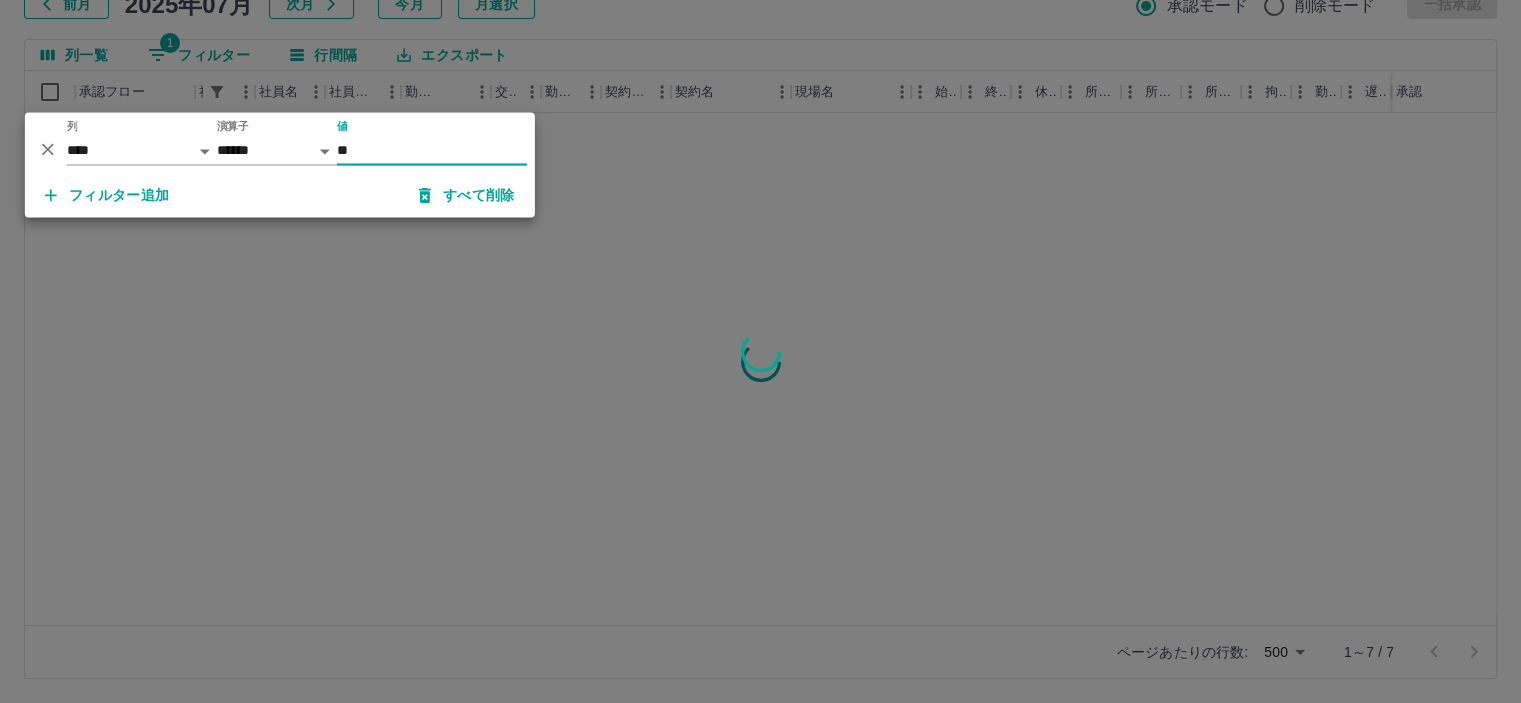 type on "*" 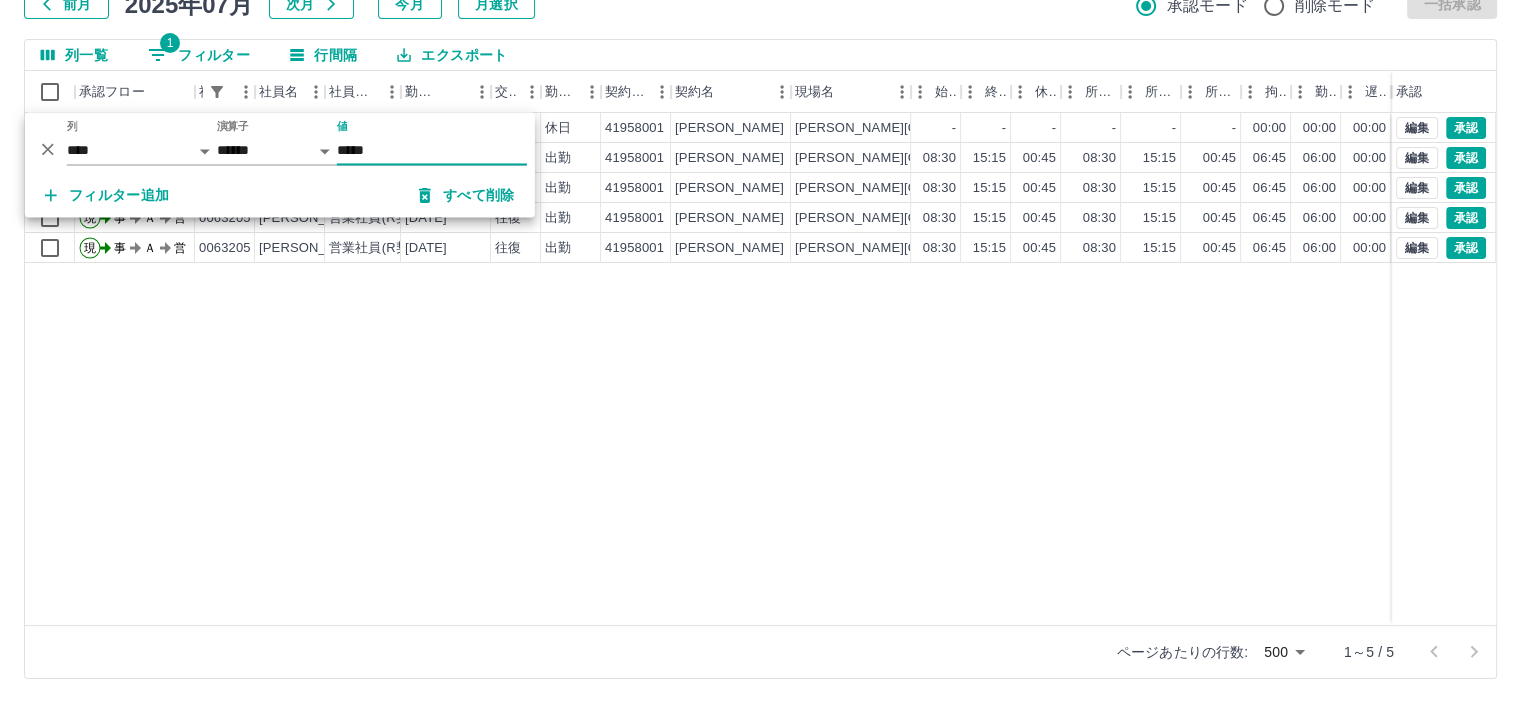 type on "*****" 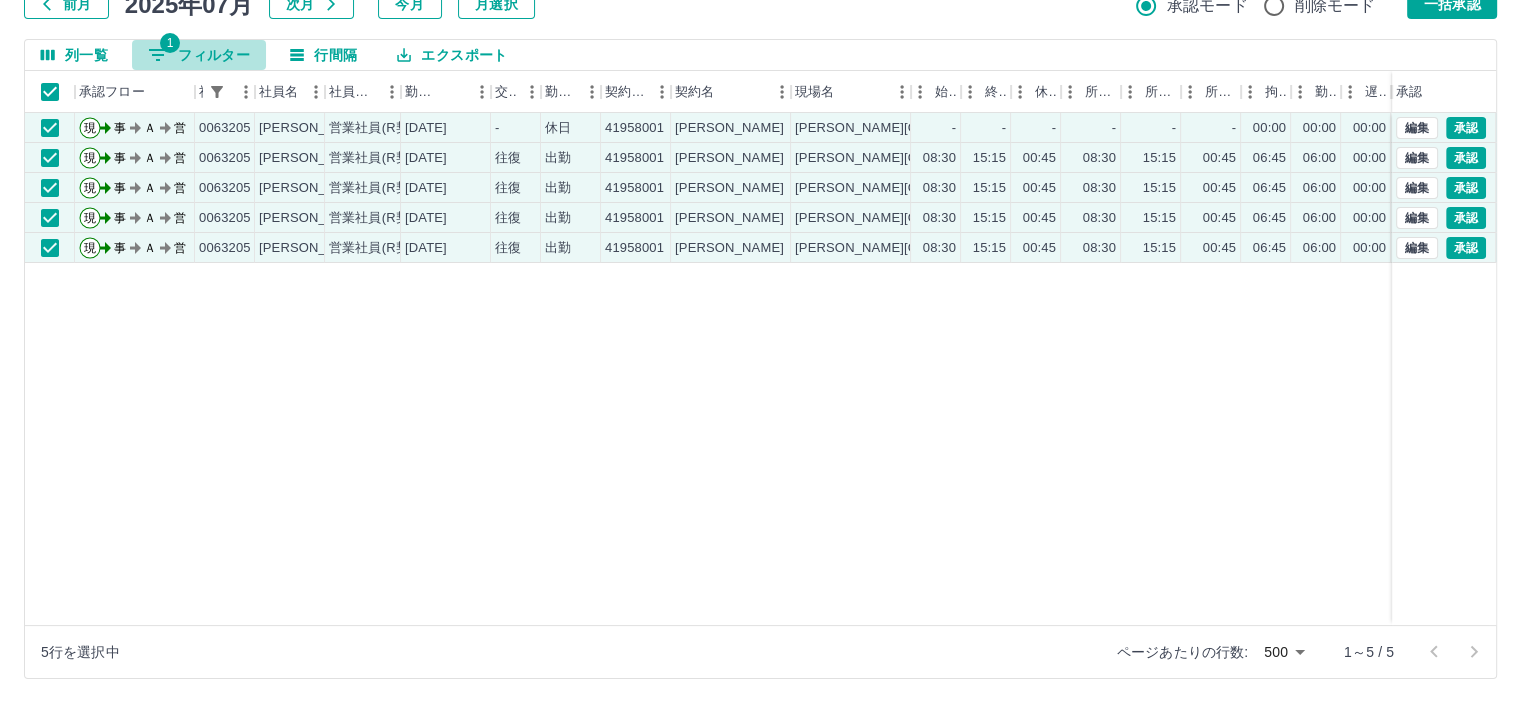 click on "1 フィルター" at bounding box center [199, 55] 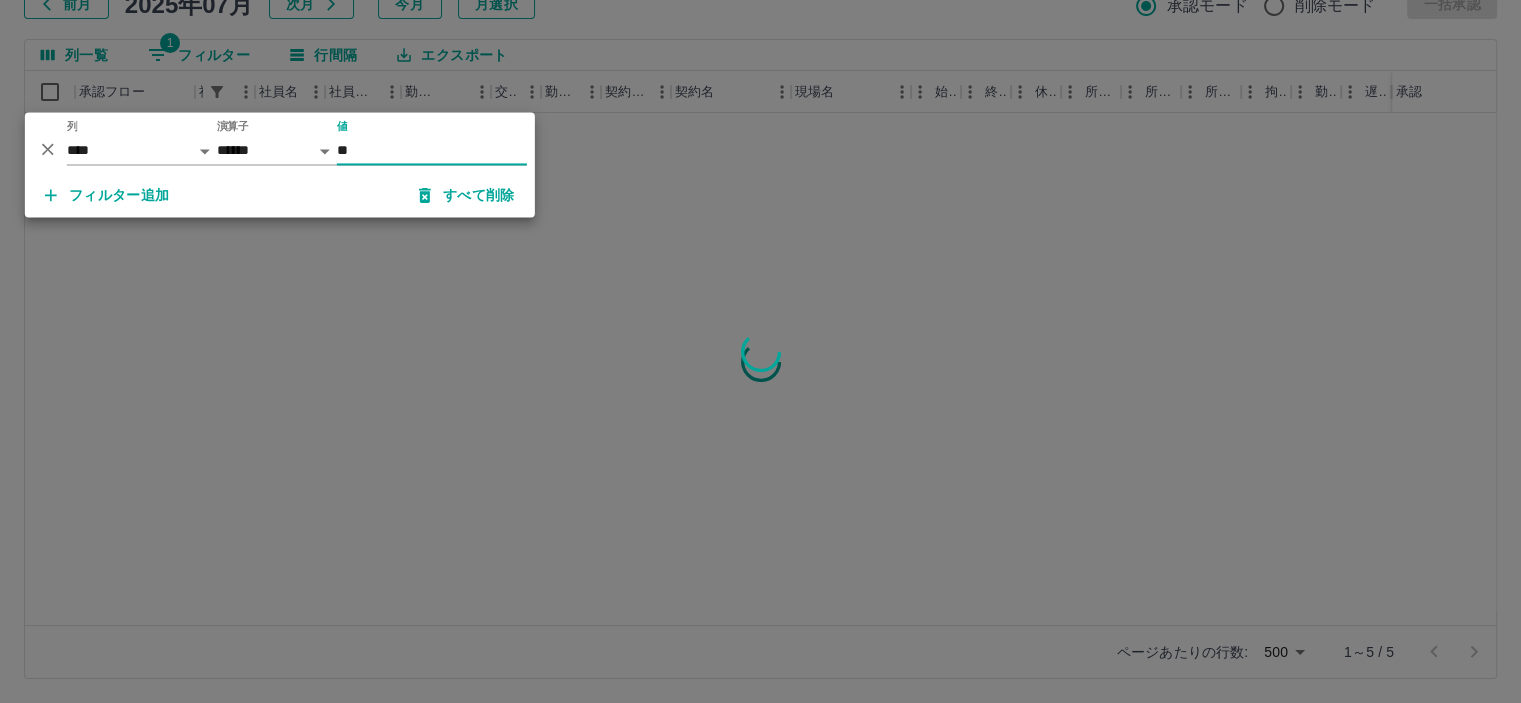 type on "*" 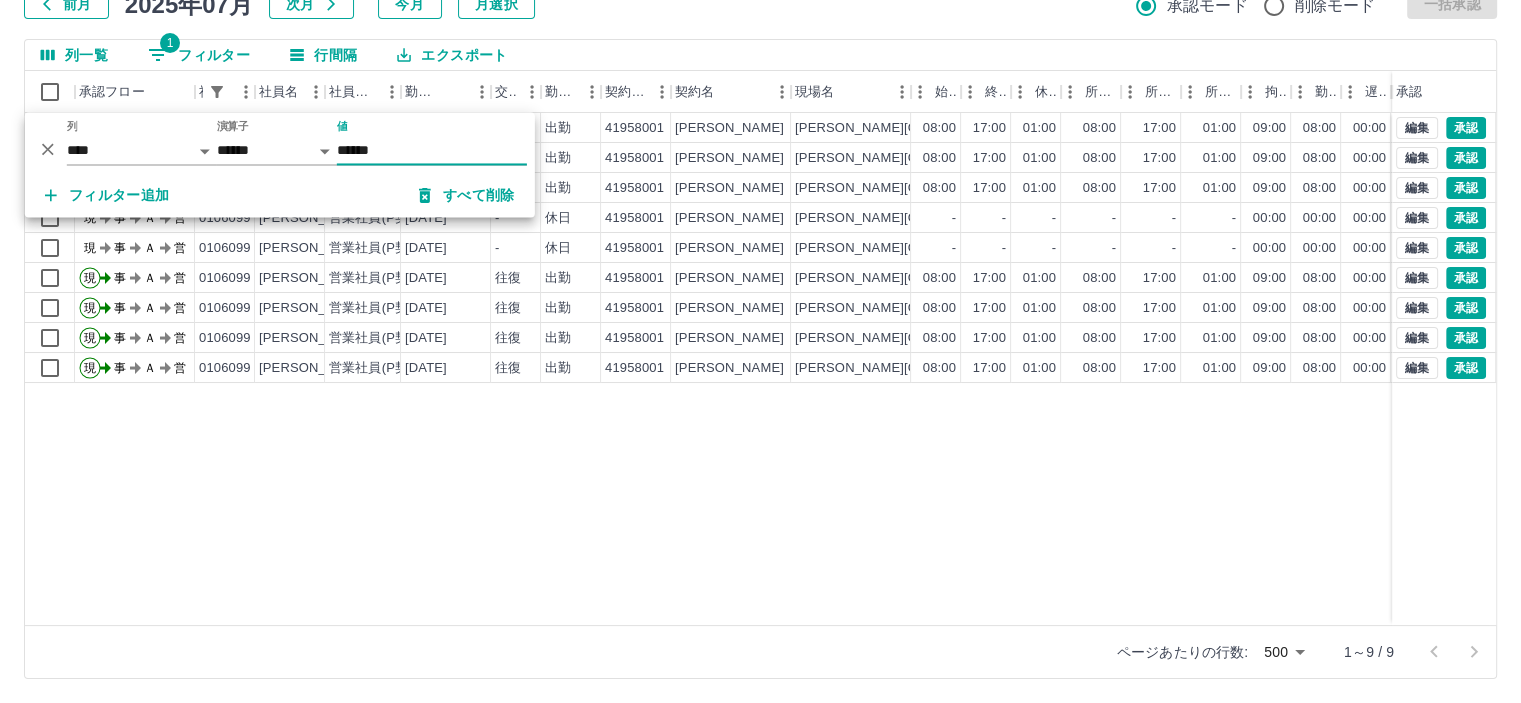 type on "******" 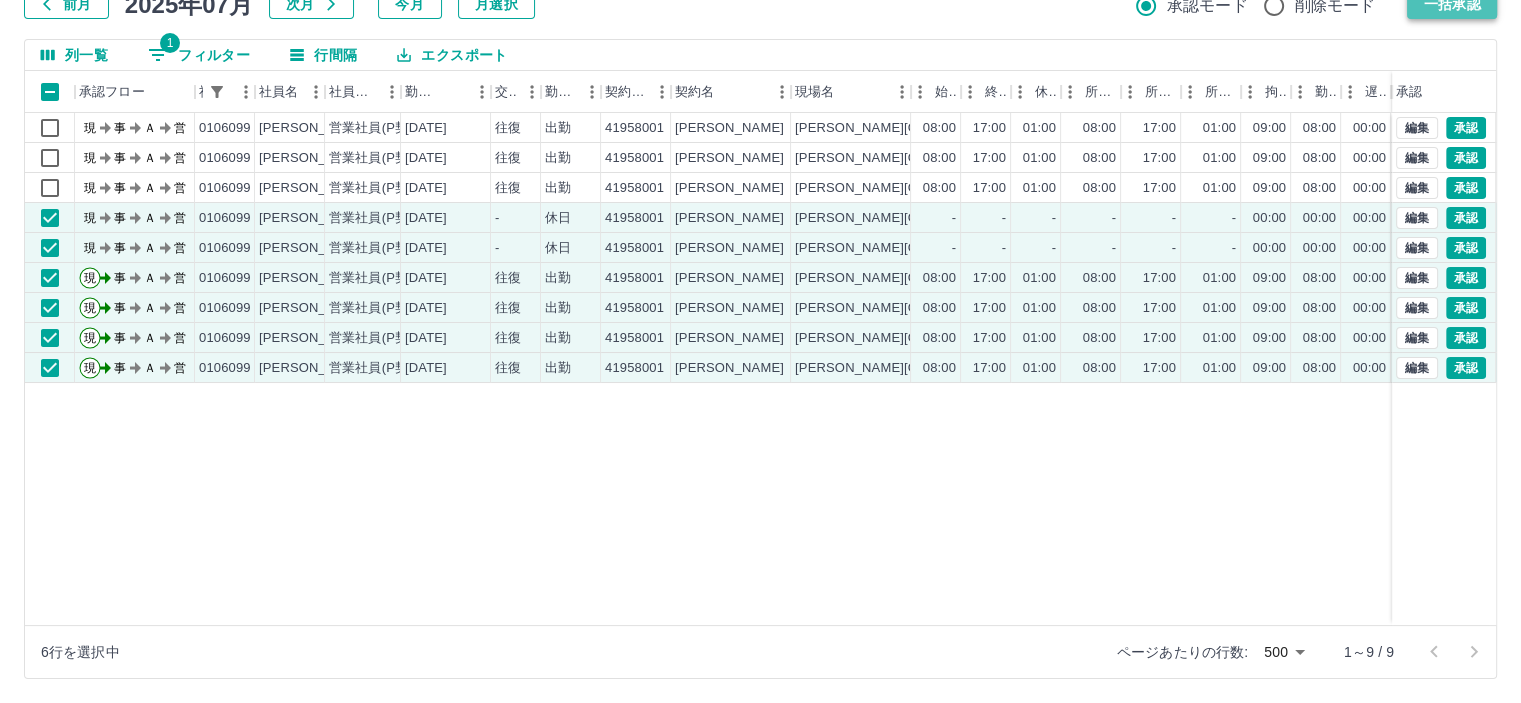 click on "一括承認" at bounding box center [1452, 4] 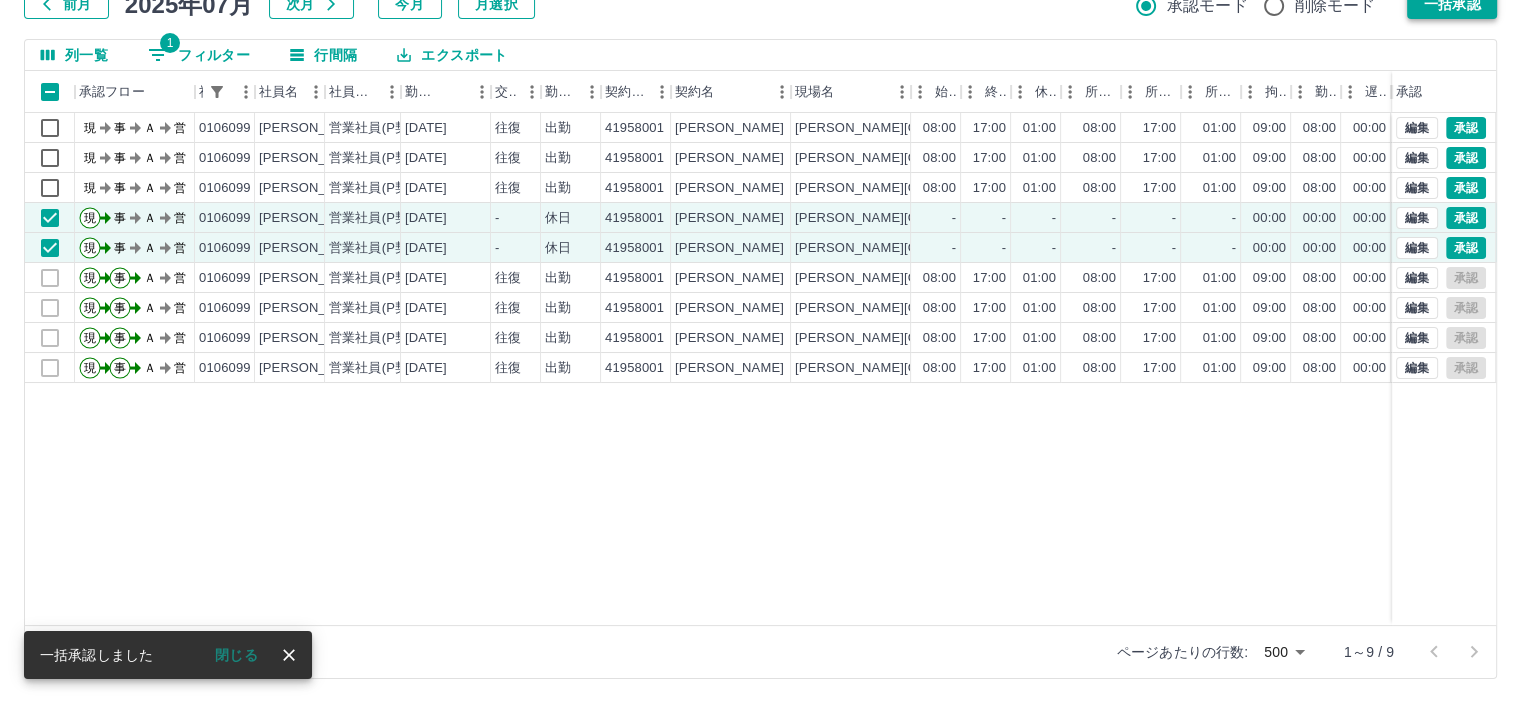 click on "一括承認" at bounding box center (1452, 4) 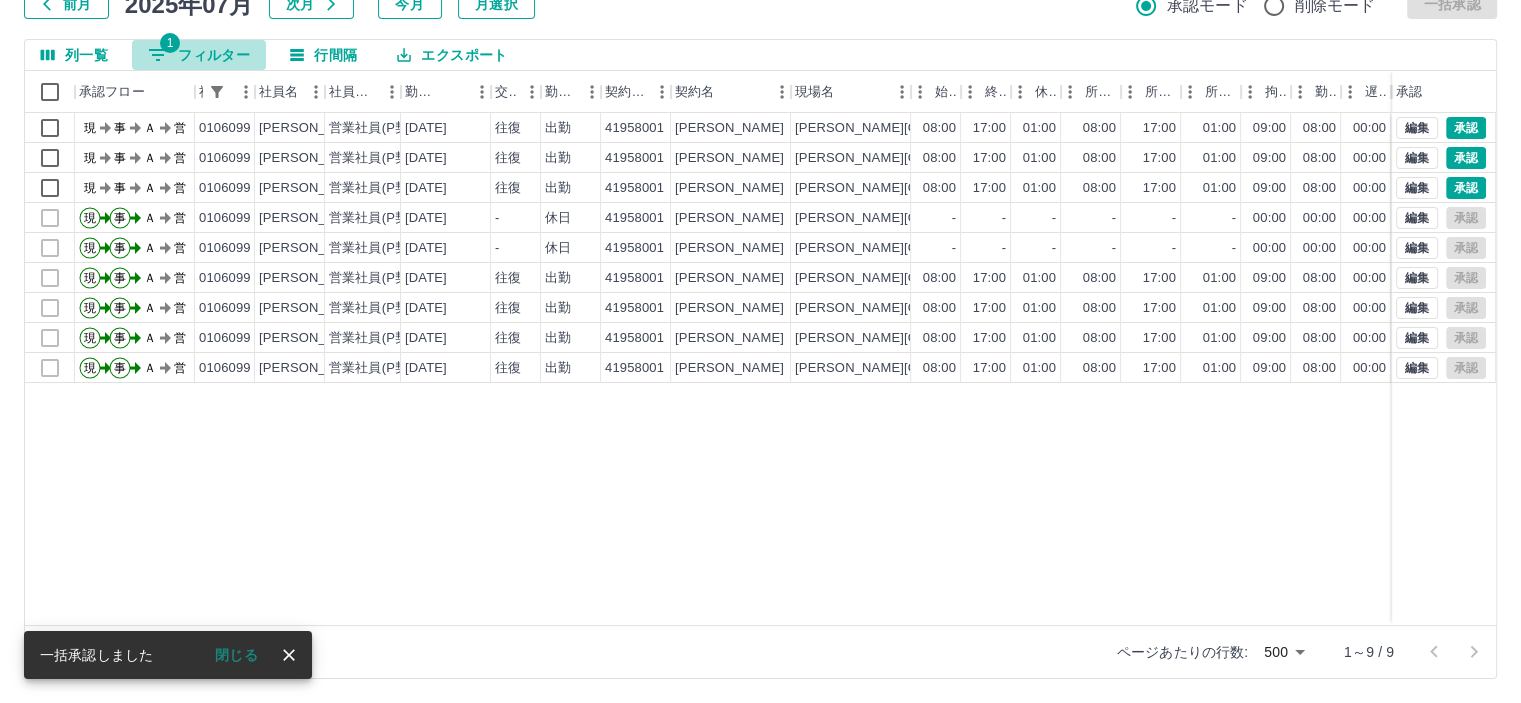 click on "1 フィルター" at bounding box center (199, 55) 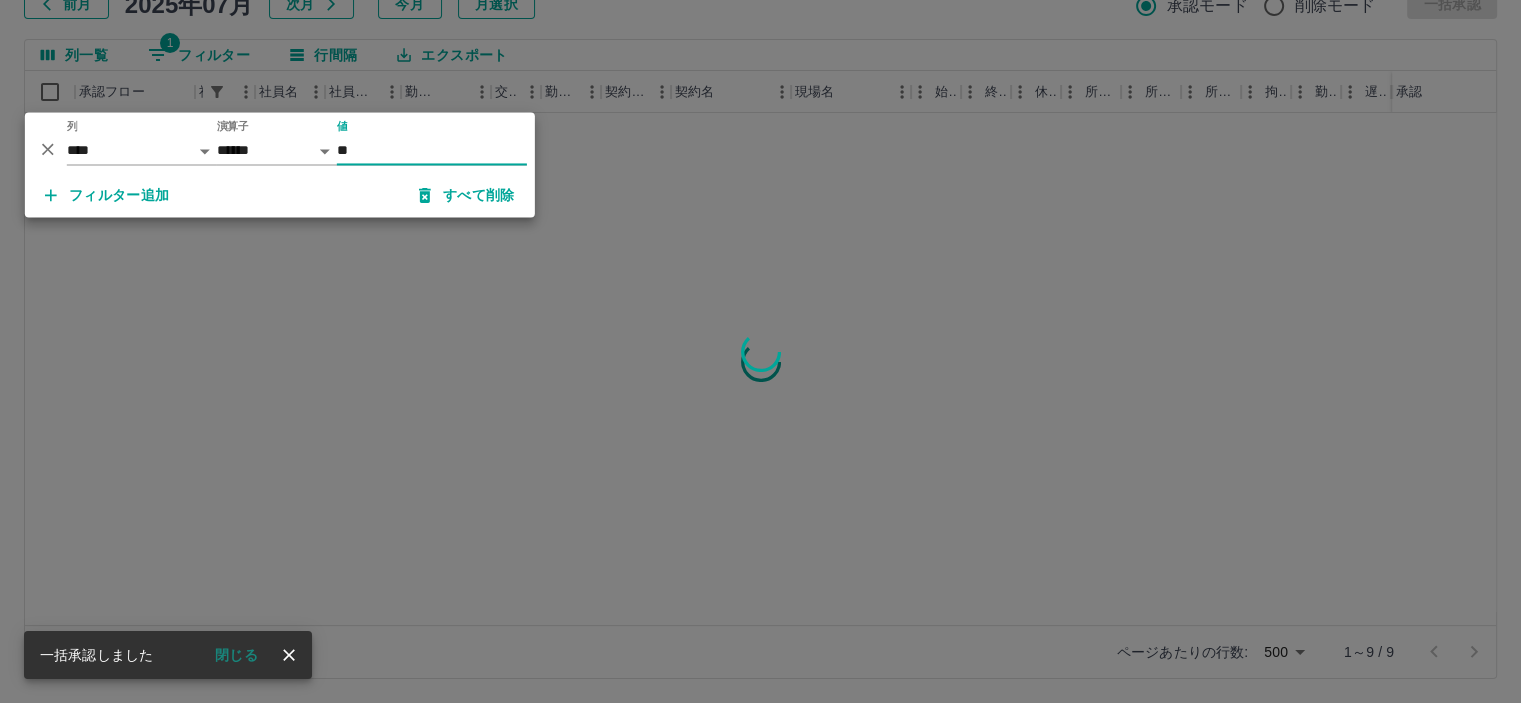 type on "*" 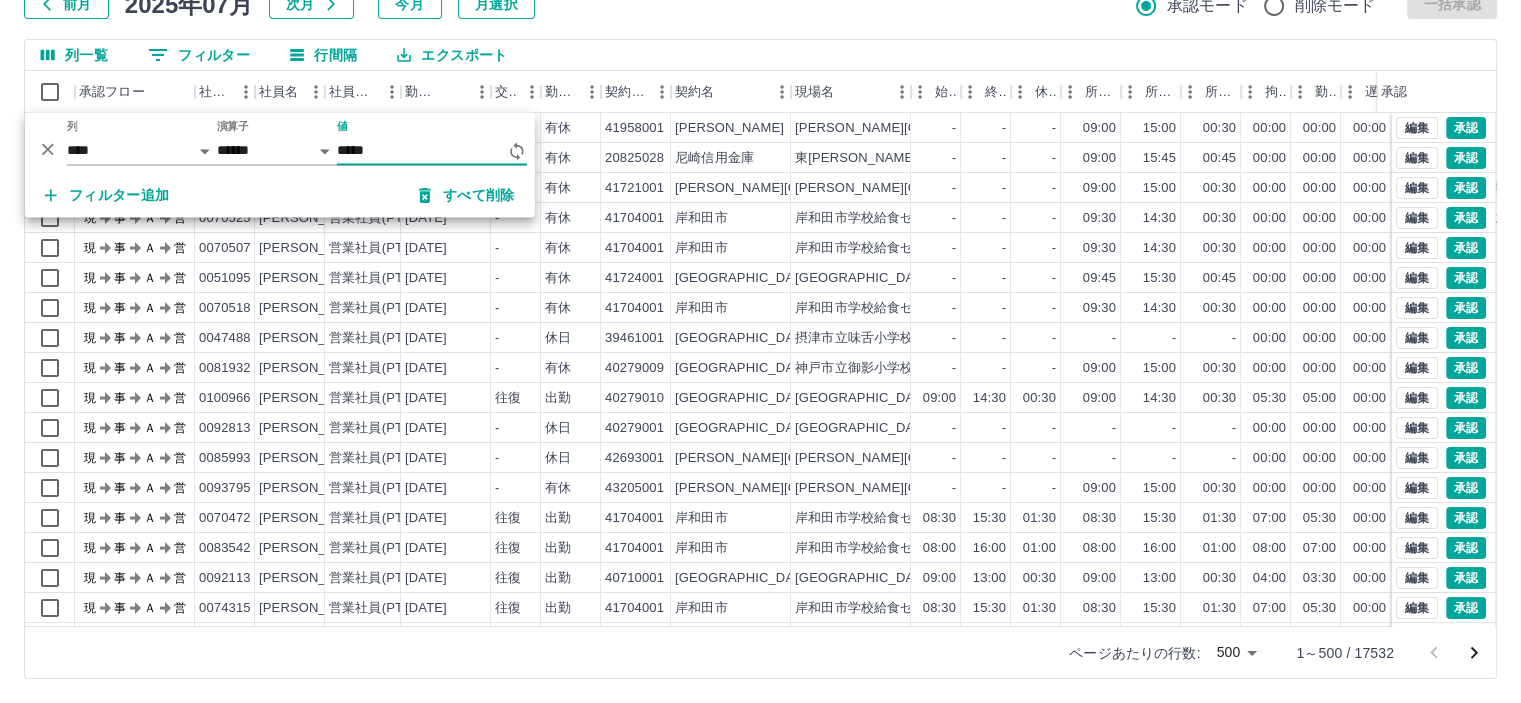 type on "*****" 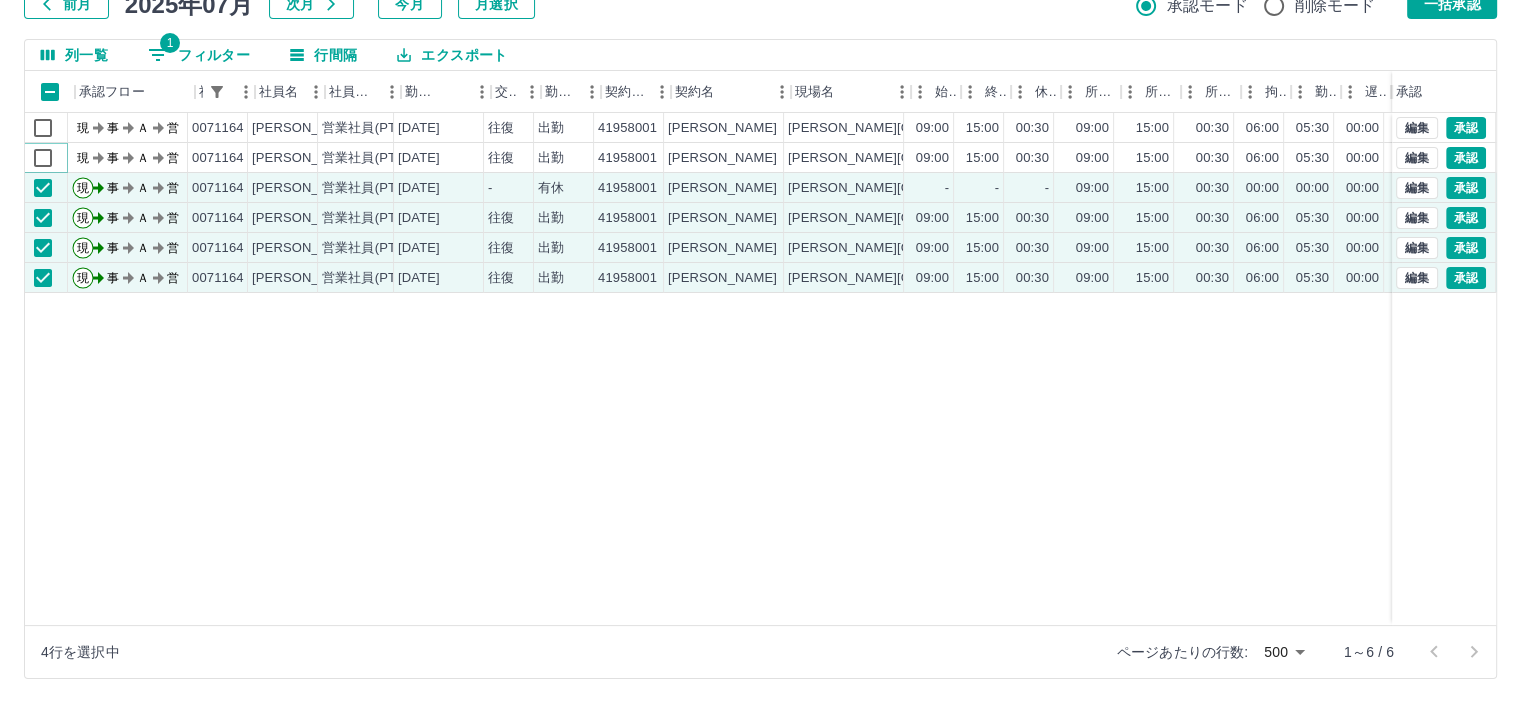 scroll, scrollTop: 0, scrollLeft: 0, axis: both 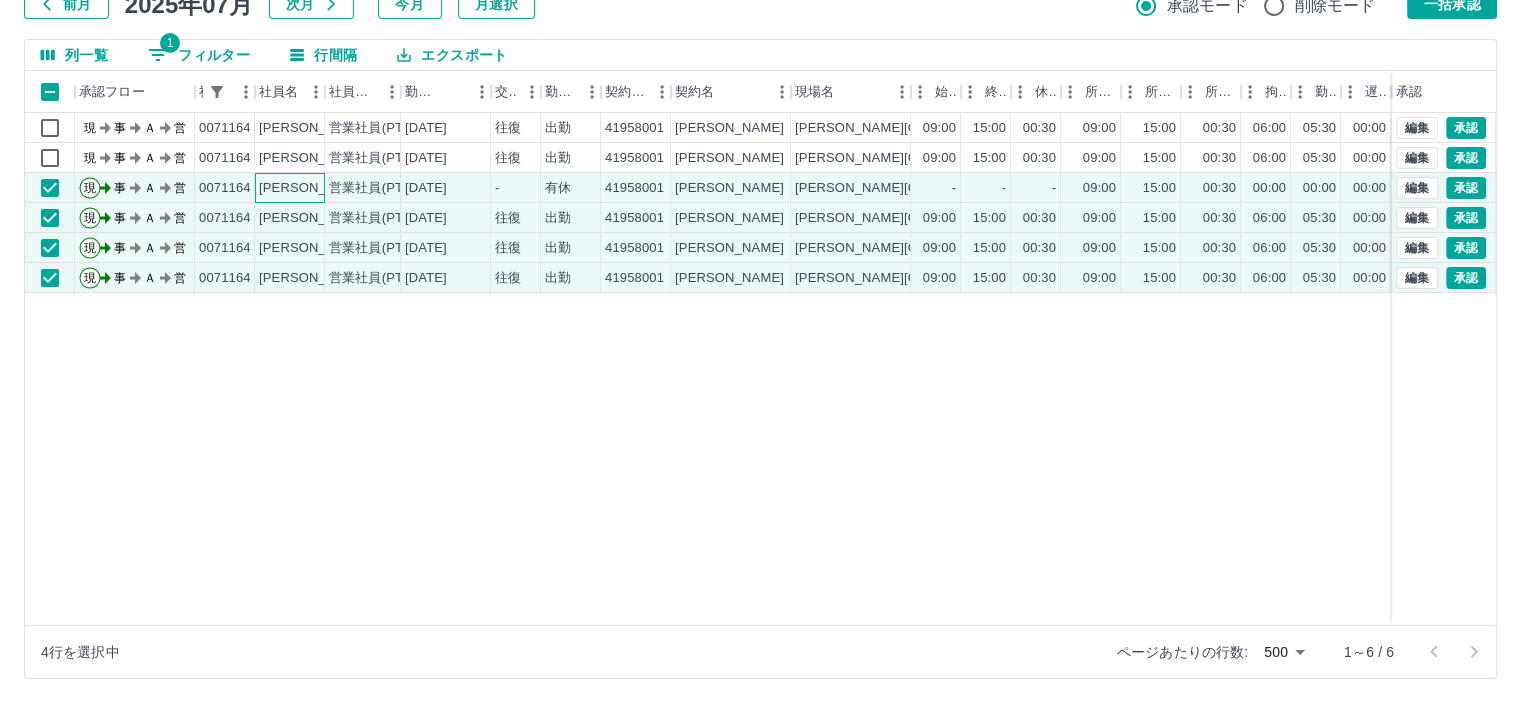click on "[PERSON_NAME]" at bounding box center [313, 188] 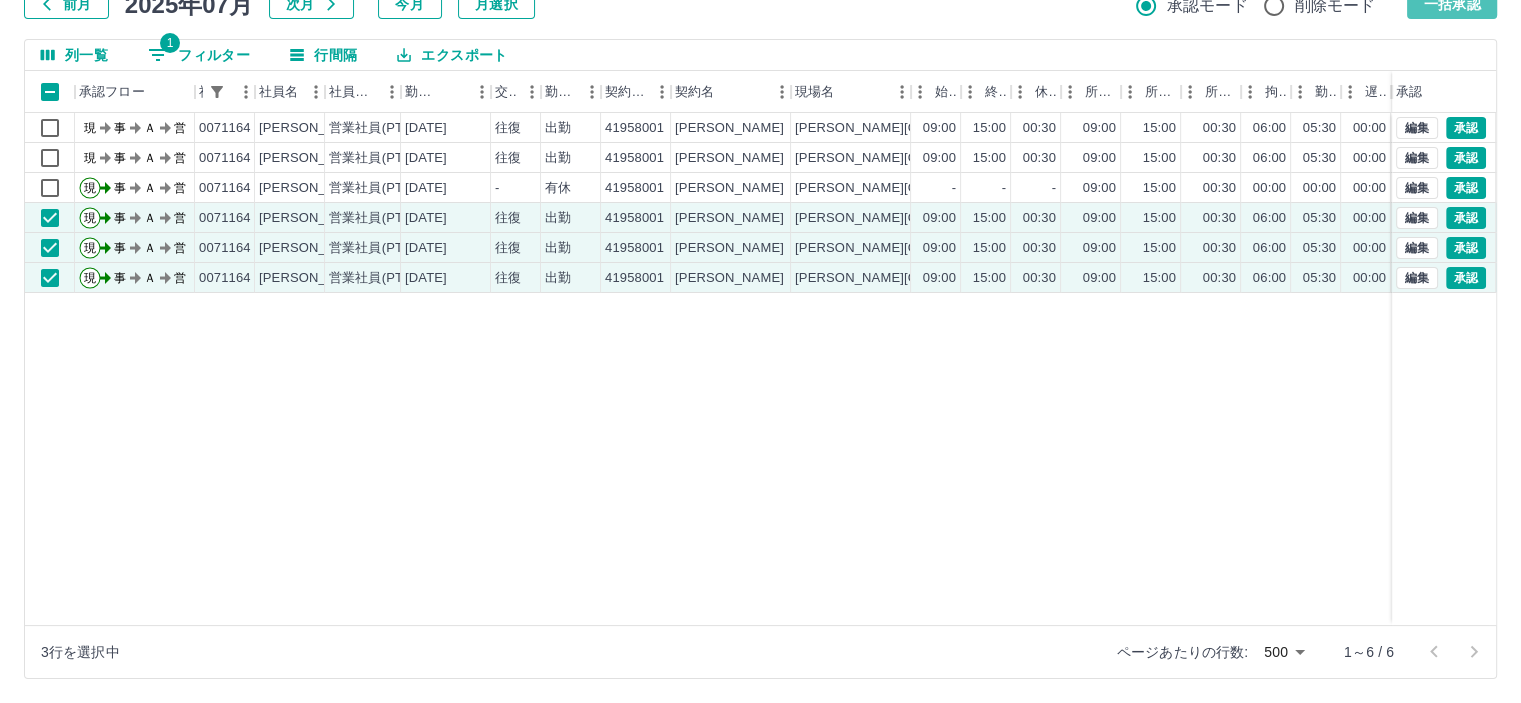 drag, startPoint x: 1436, startPoint y: 15, endPoint x: 1280, endPoint y: 60, distance: 162.3607 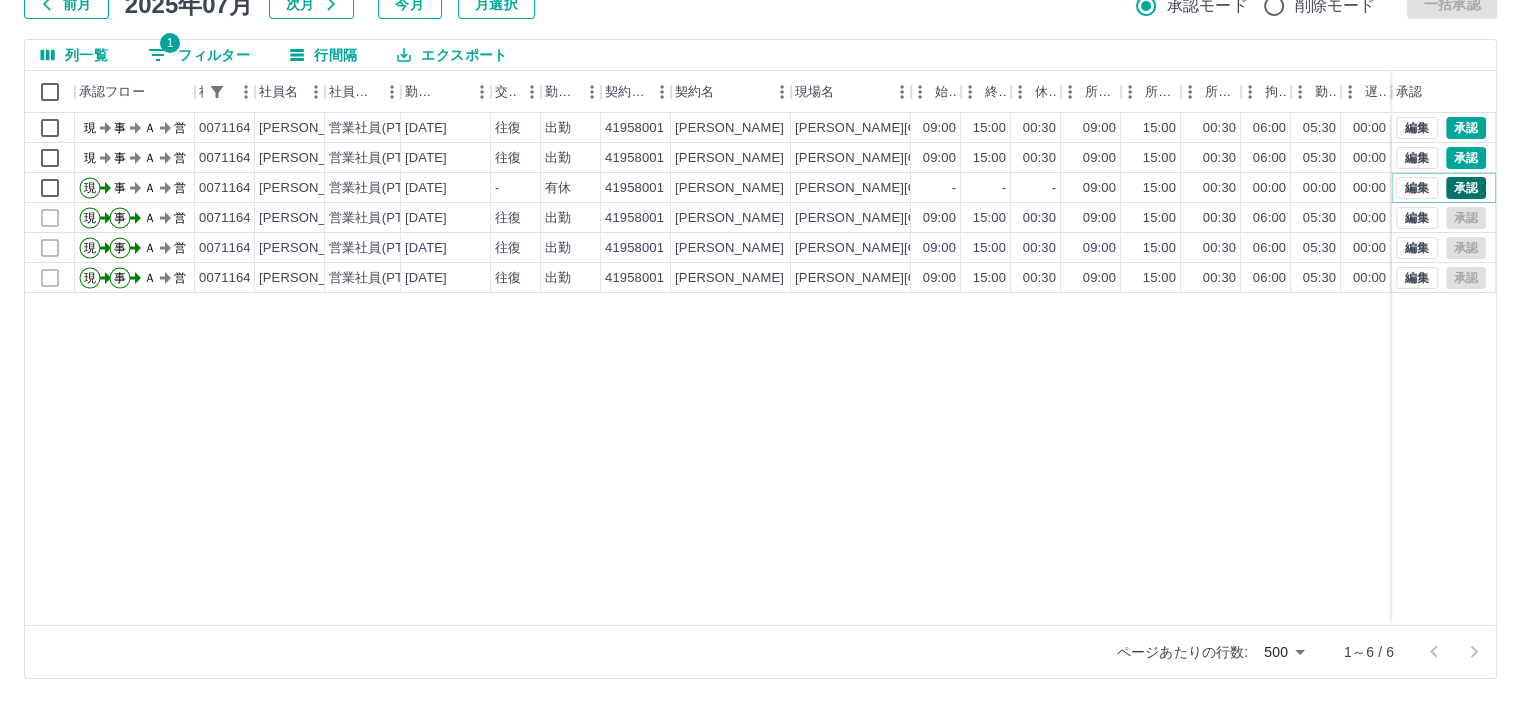 click on "承認" at bounding box center (1466, 188) 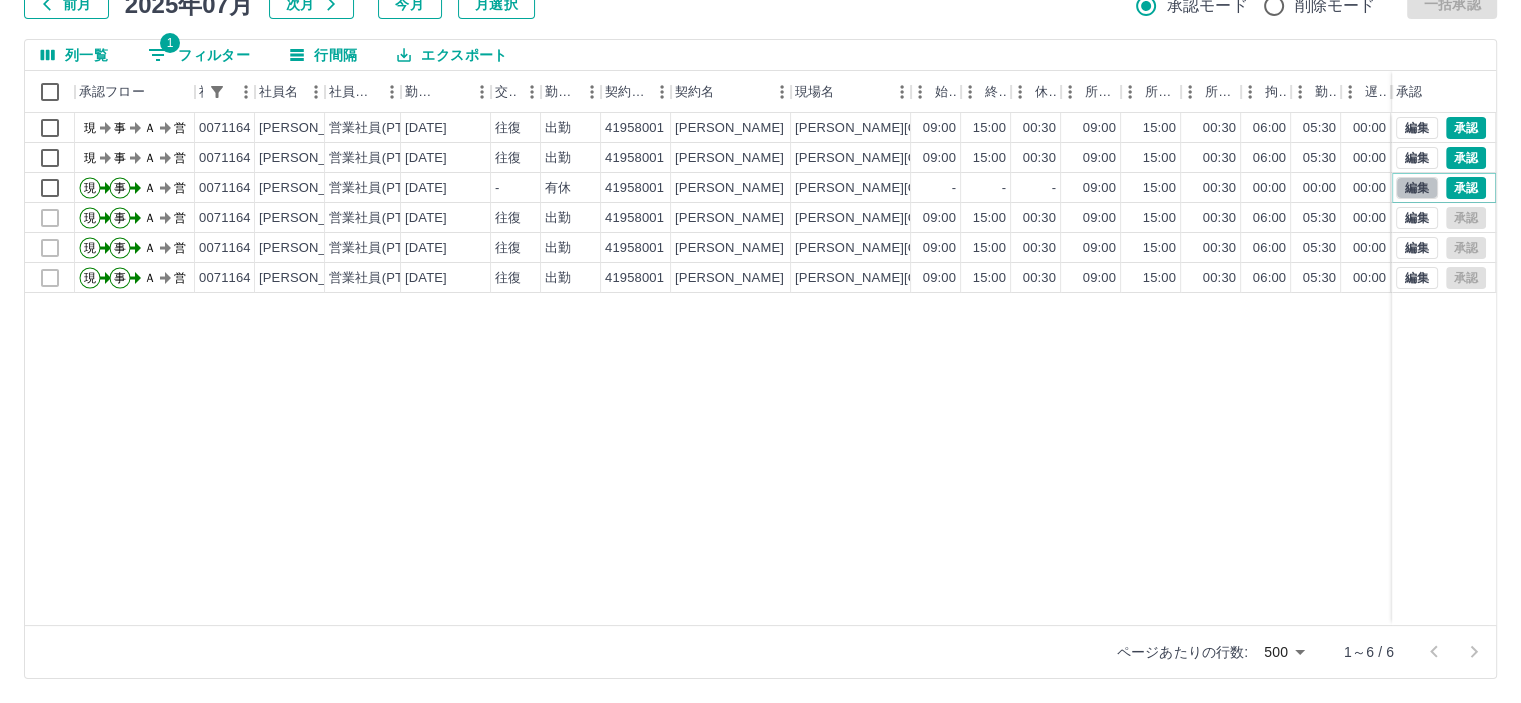 click on "編集" at bounding box center [1417, 188] 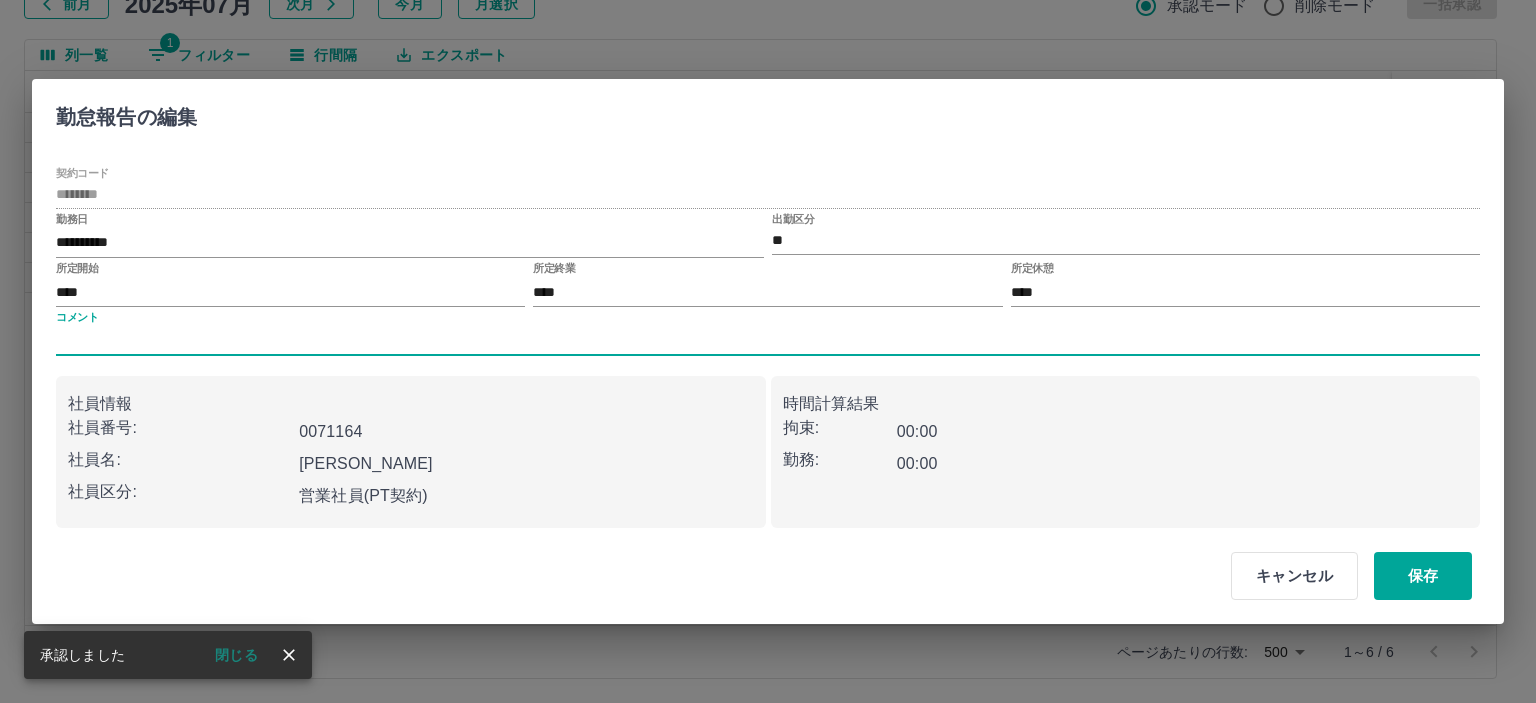 click on "コメント" at bounding box center [768, 341] 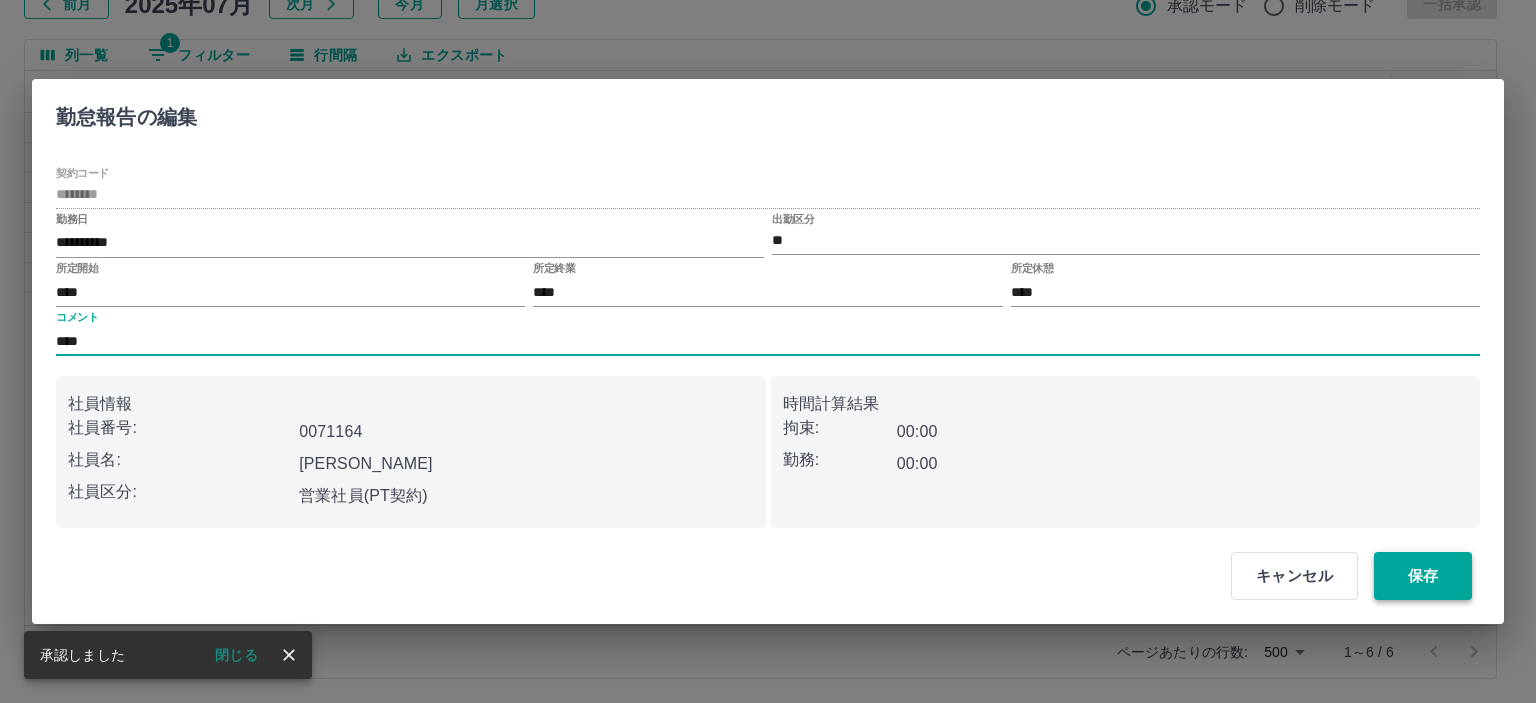 click on "保存" at bounding box center [1423, 576] 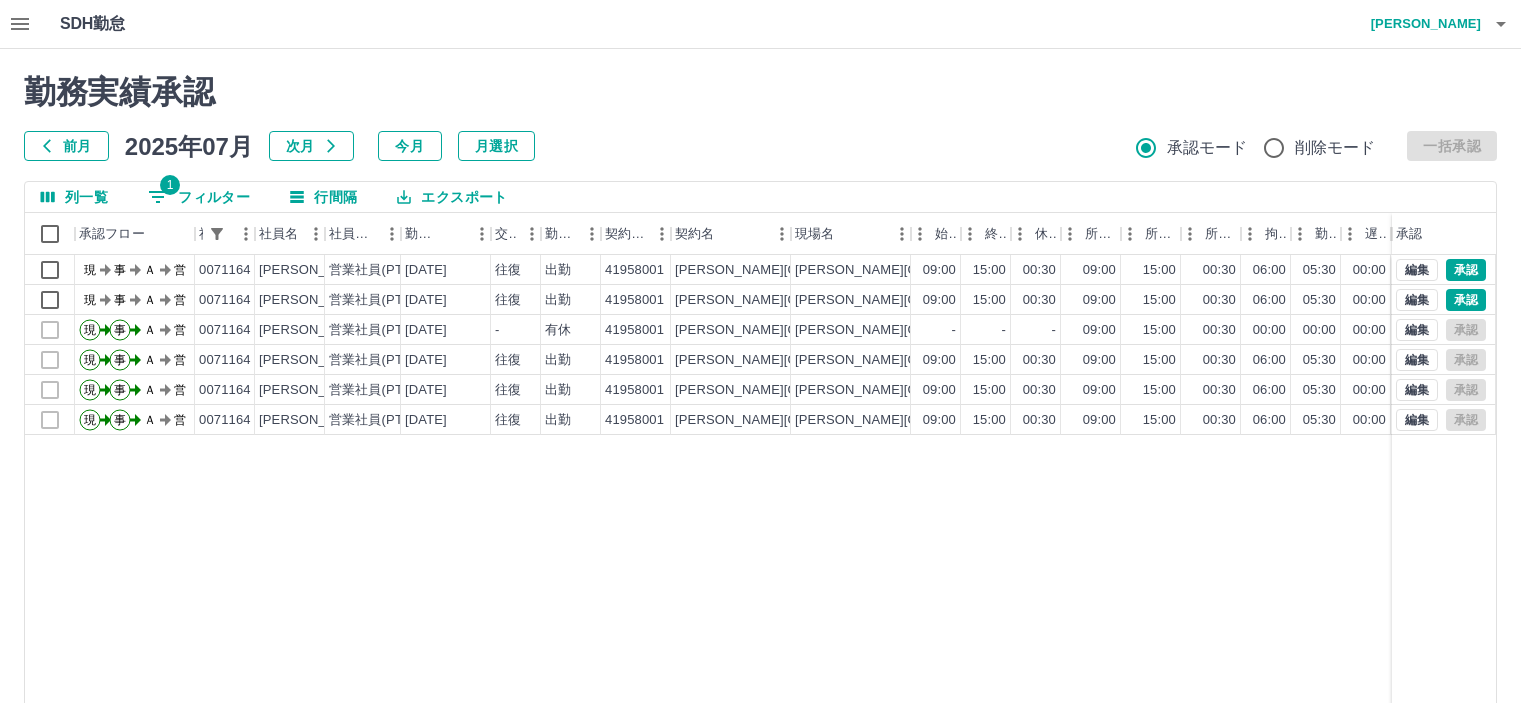 scroll, scrollTop: 142, scrollLeft: 0, axis: vertical 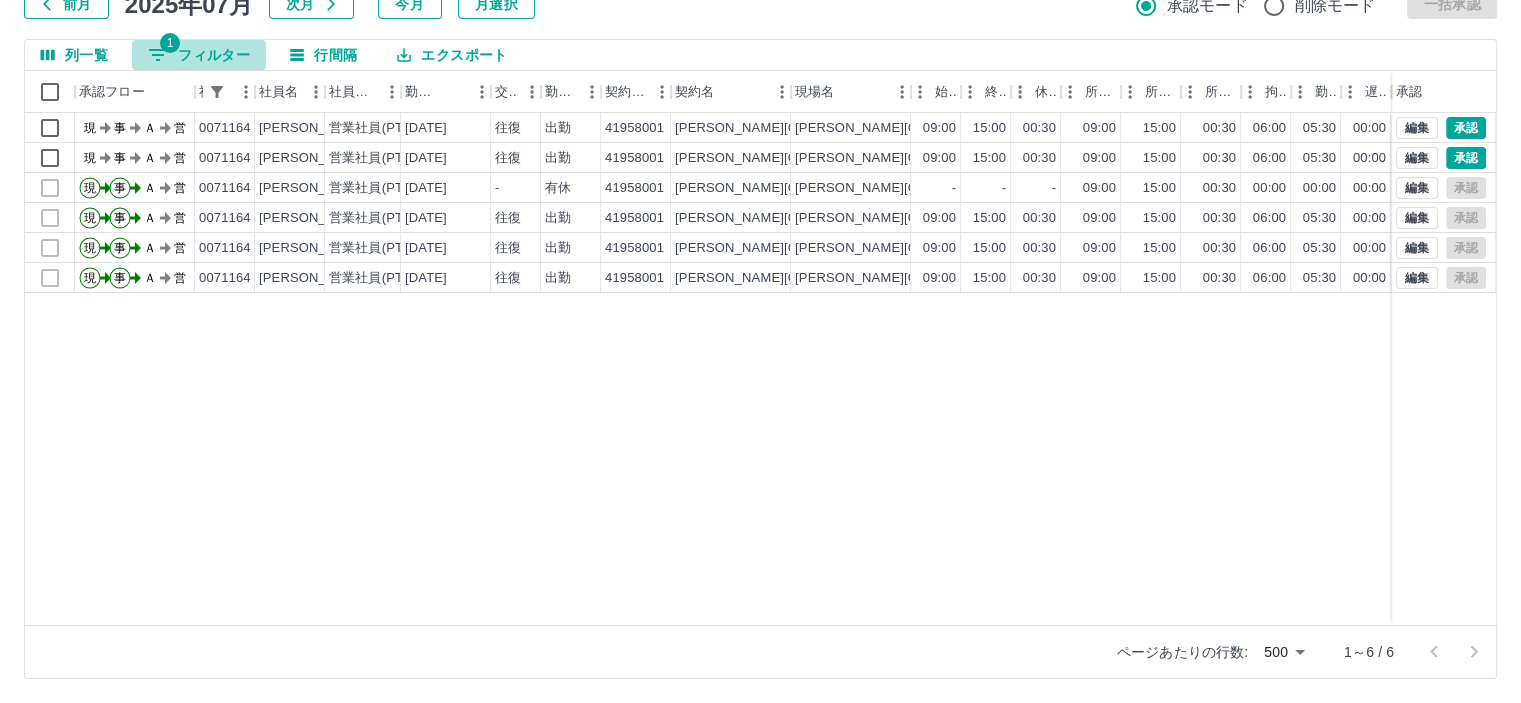 click on "1 フィルター" at bounding box center [199, 55] 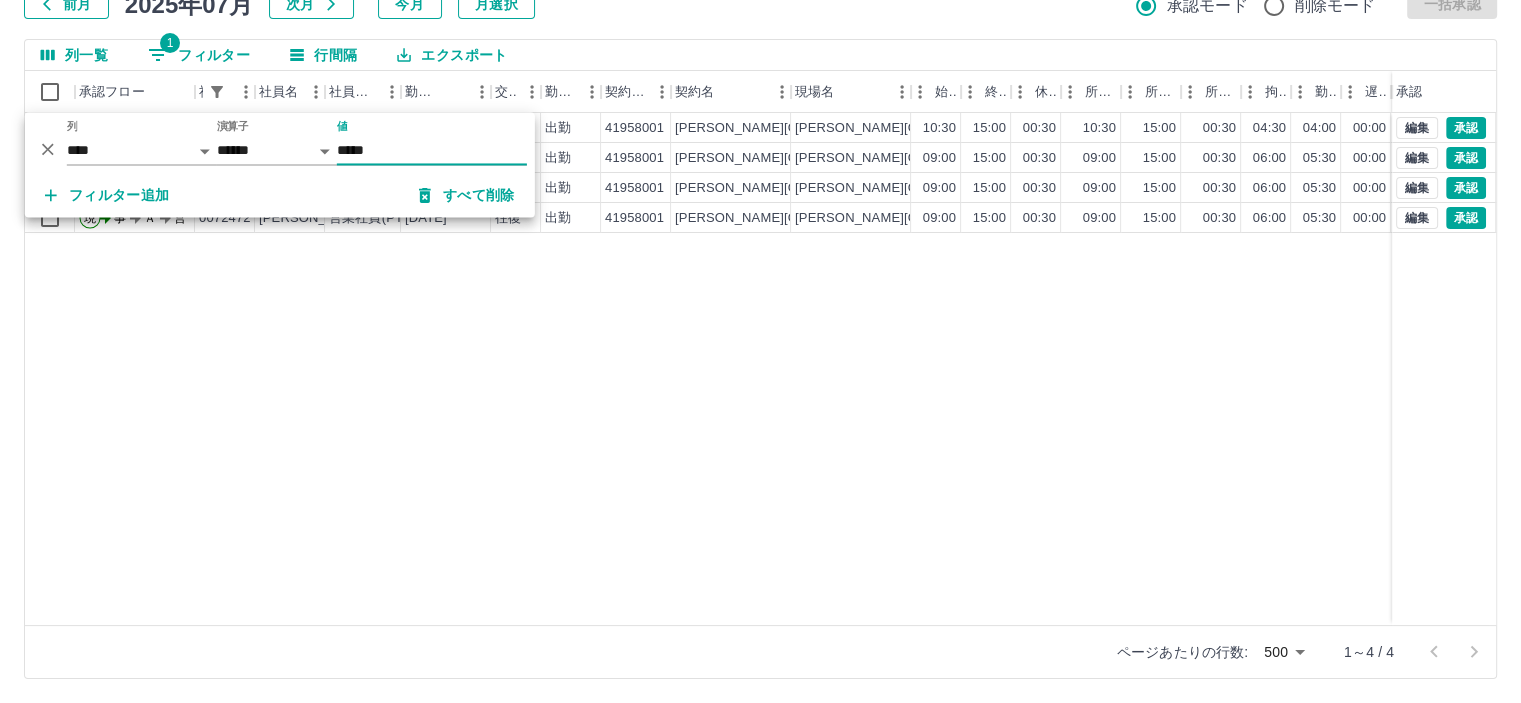 type on "*****" 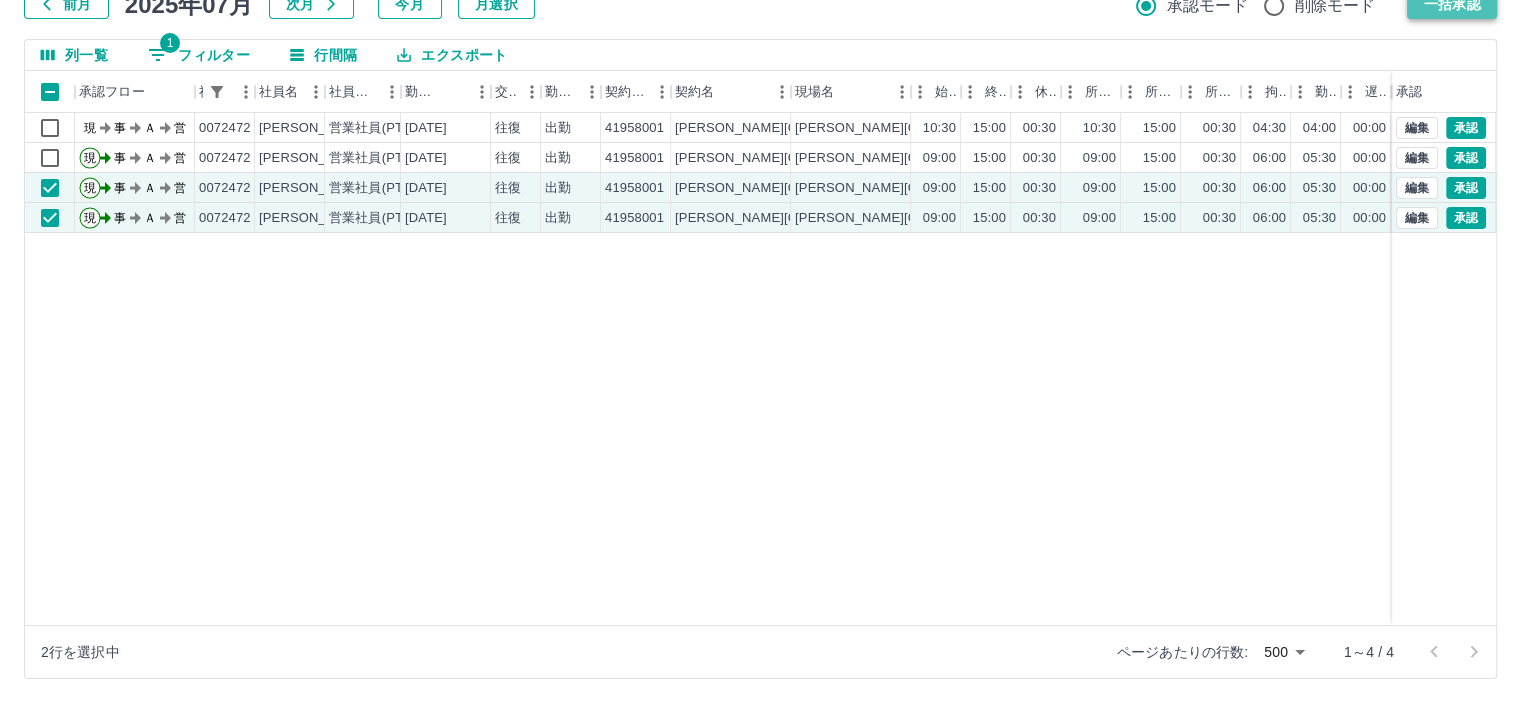 click on "一括承認" at bounding box center (1452, 4) 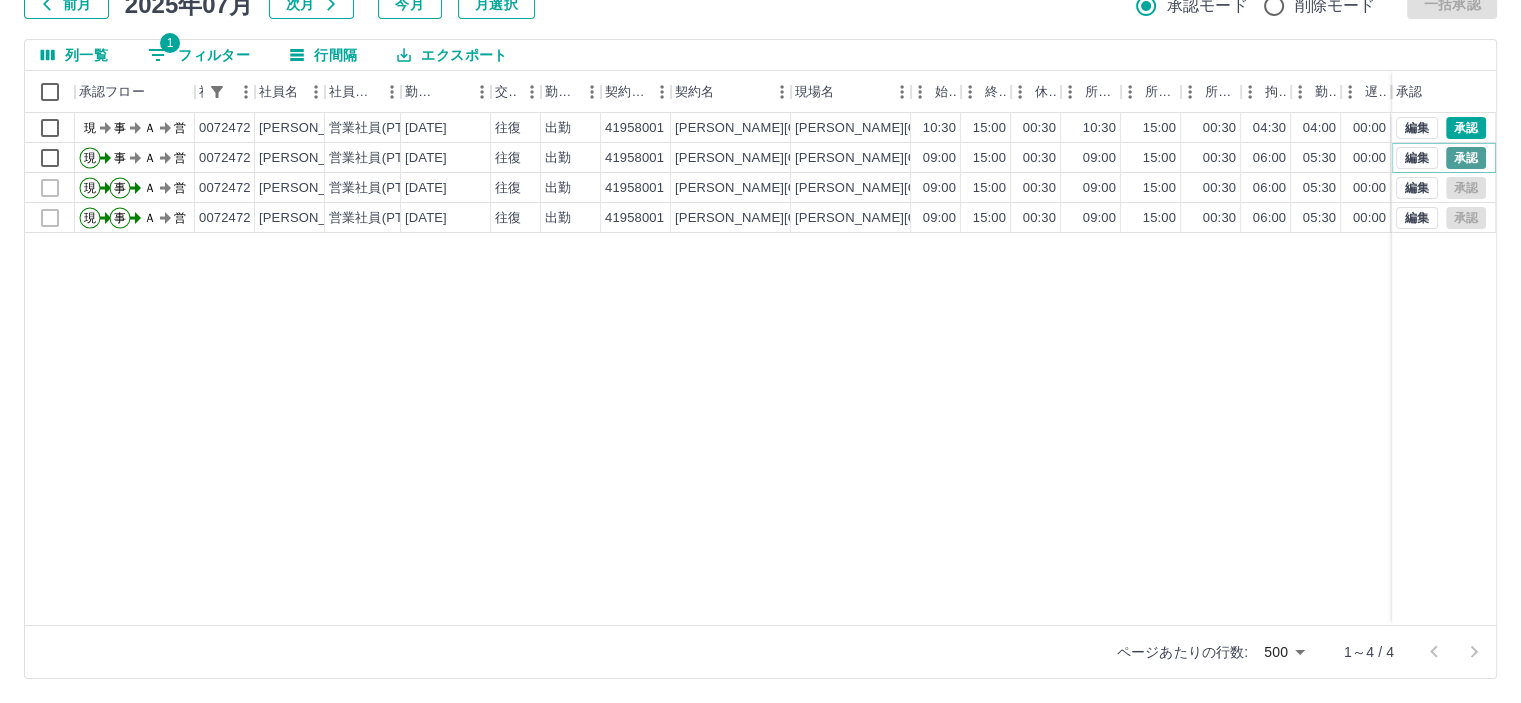 click on "承認" at bounding box center (1466, 158) 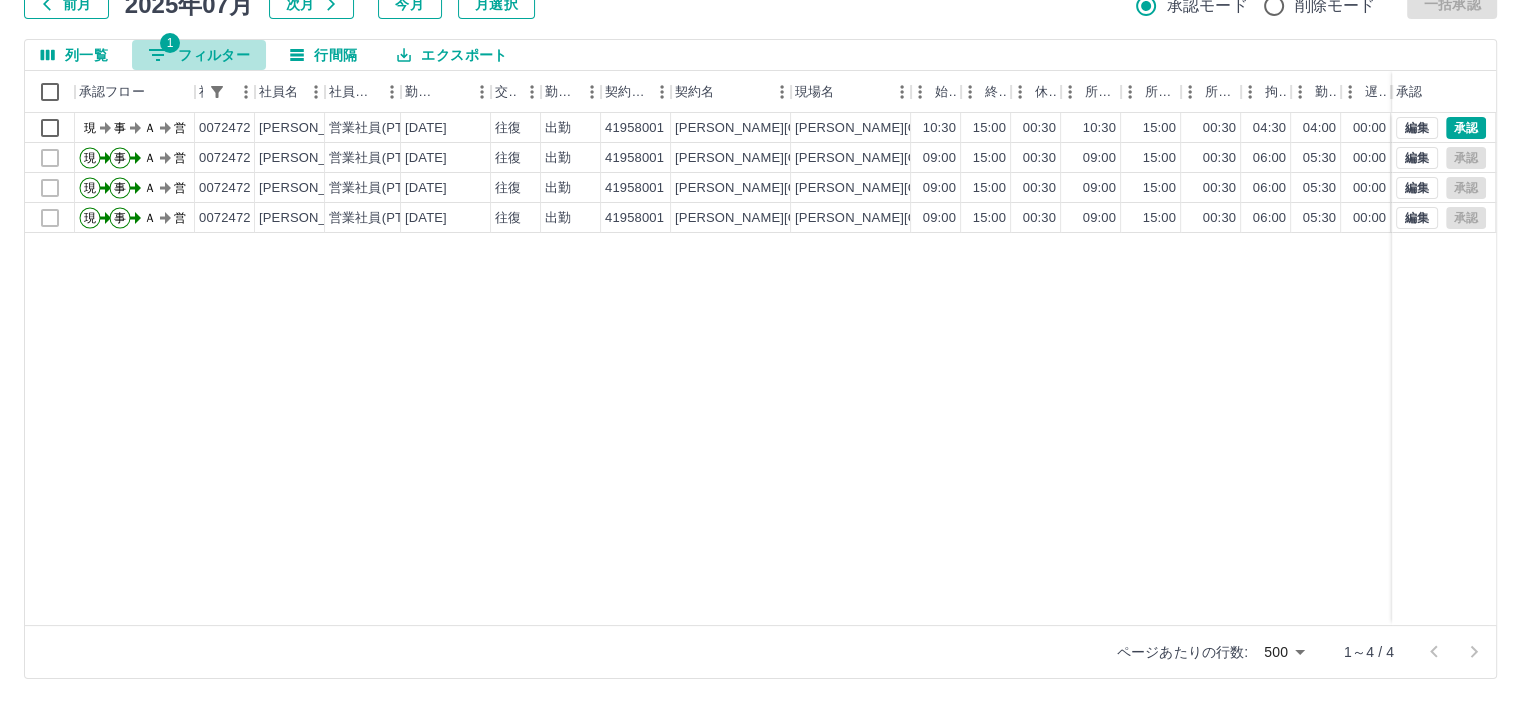 click on "1 フィルター" at bounding box center [199, 55] 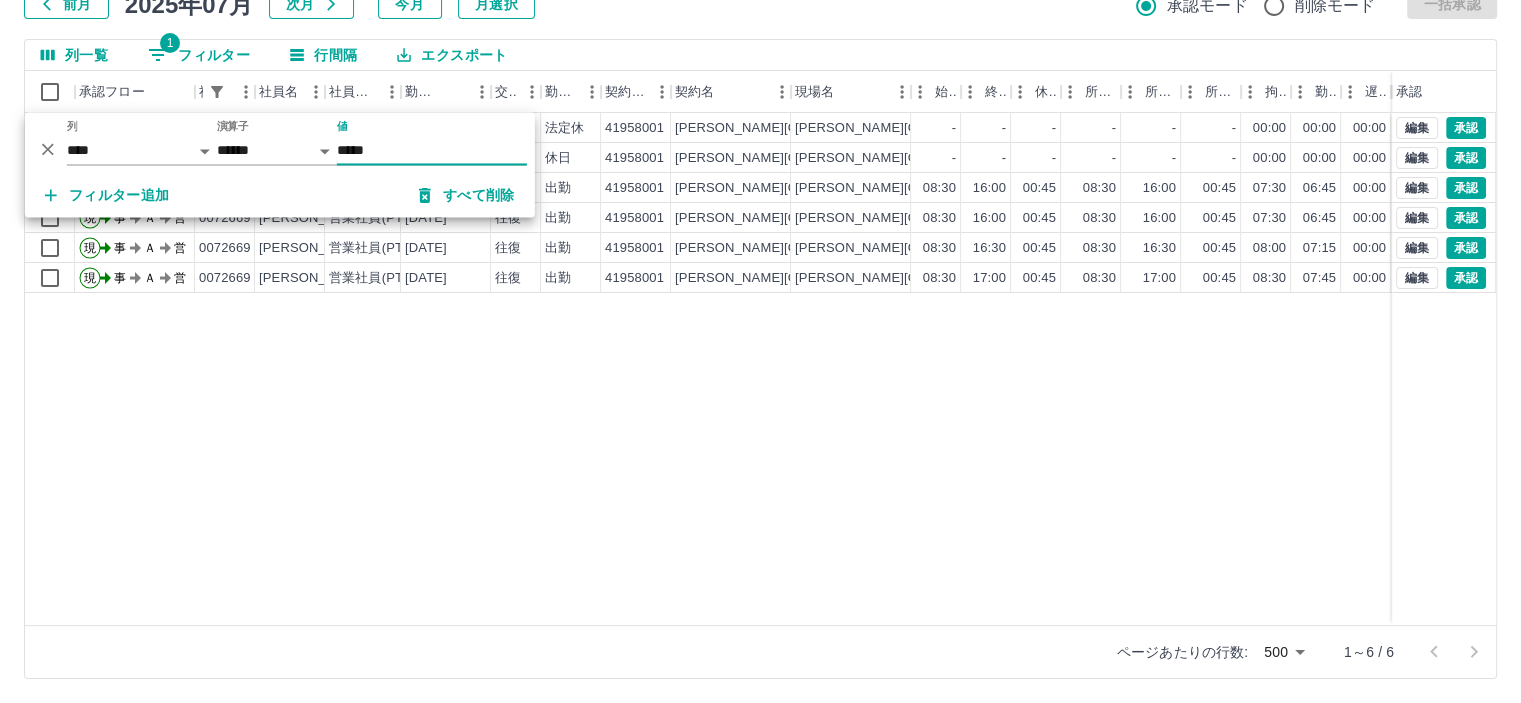 type on "*****" 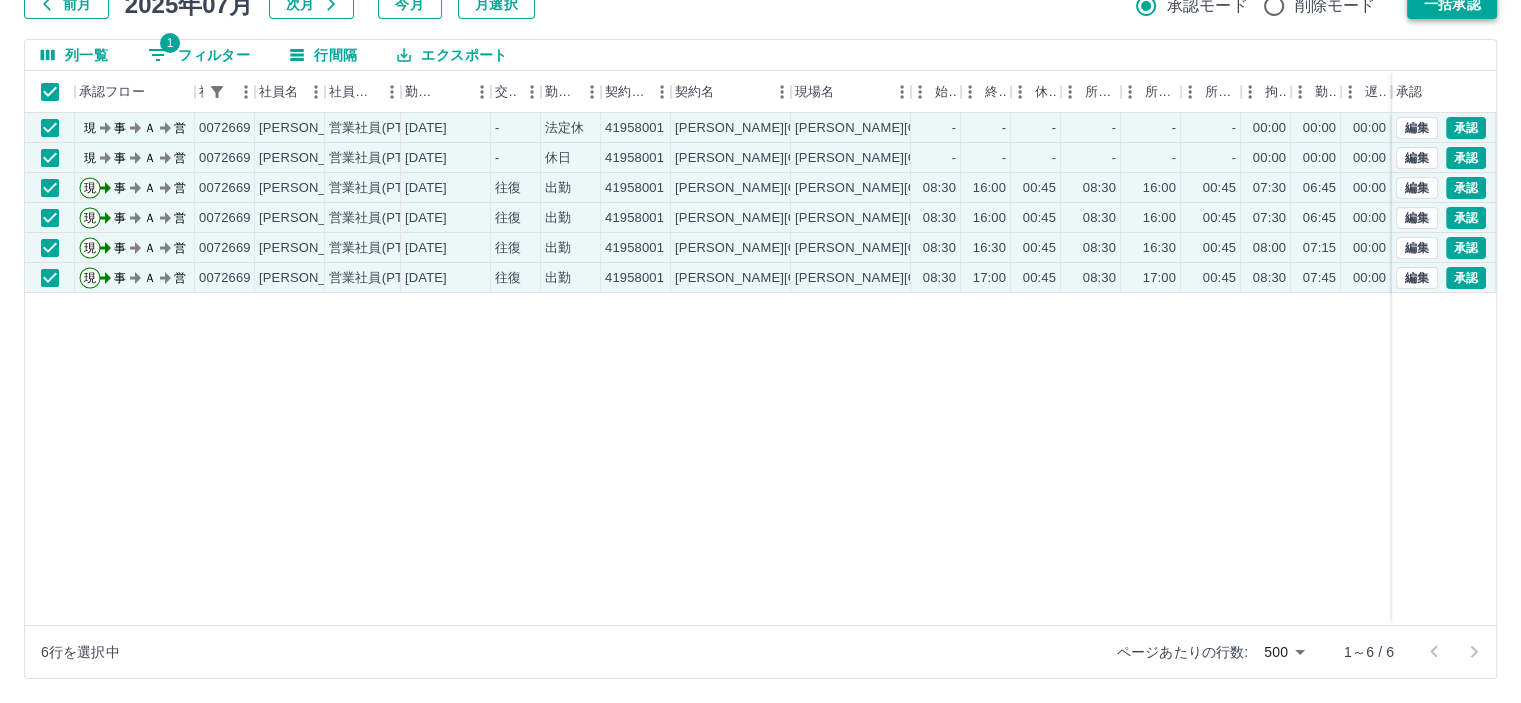 click on "一括承認" at bounding box center [1452, 4] 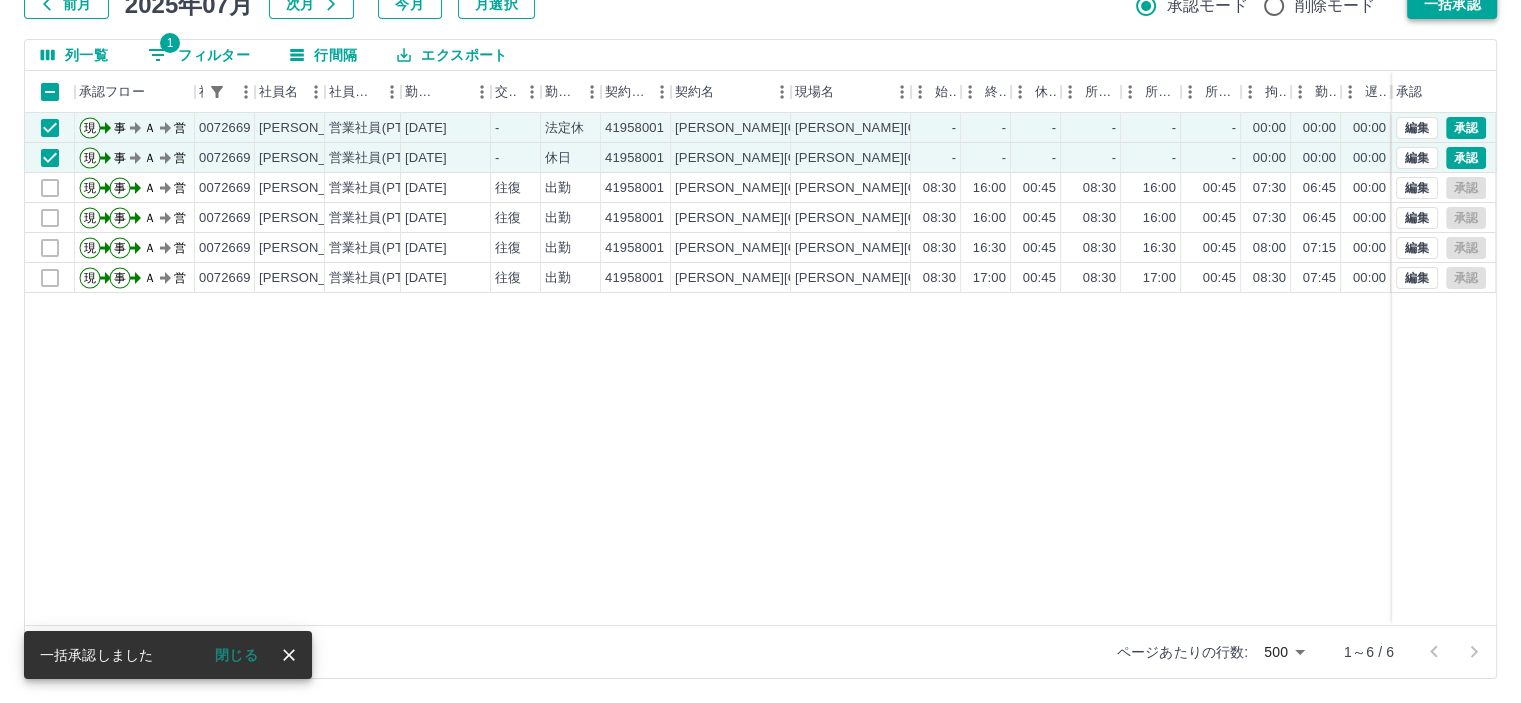 click on "一括承認" at bounding box center (1452, 4) 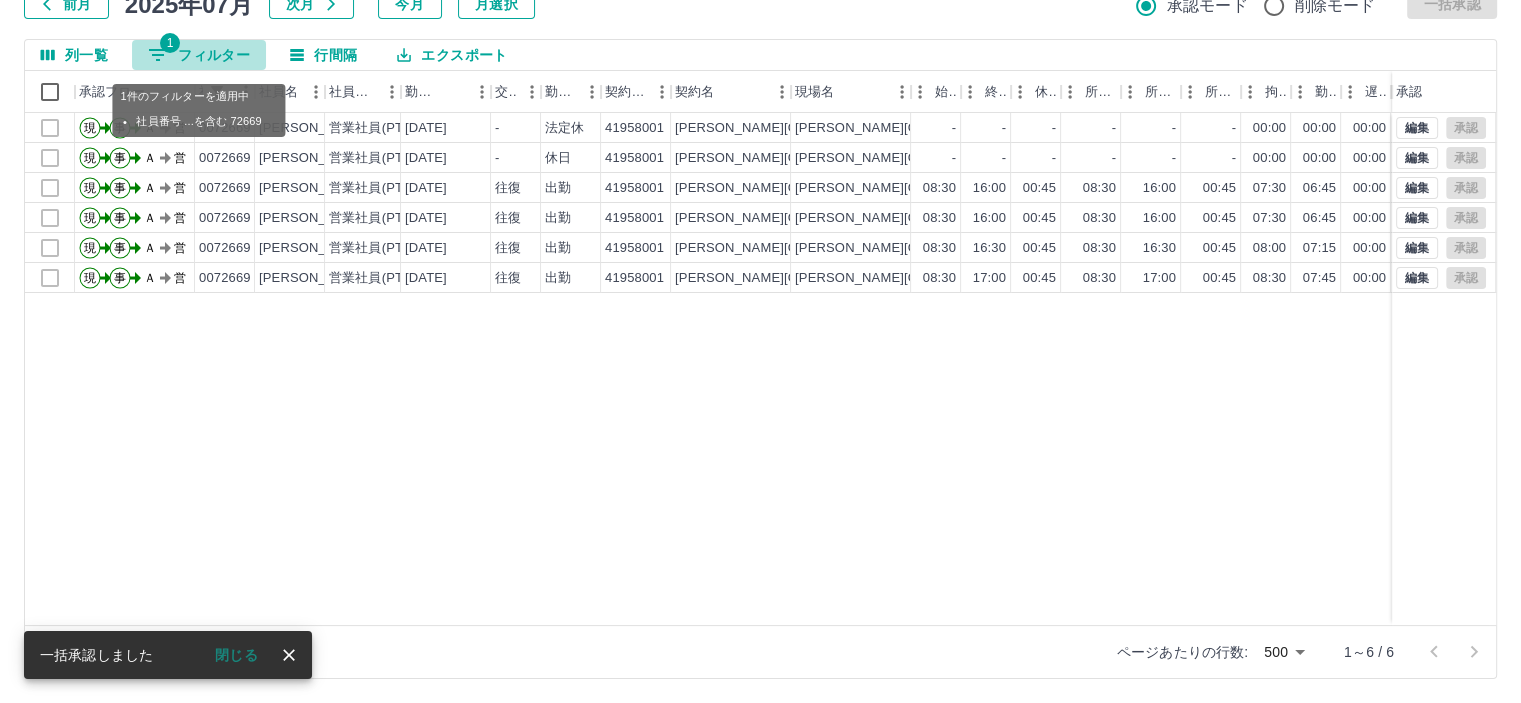 click on "1 フィルター" at bounding box center (199, 55) 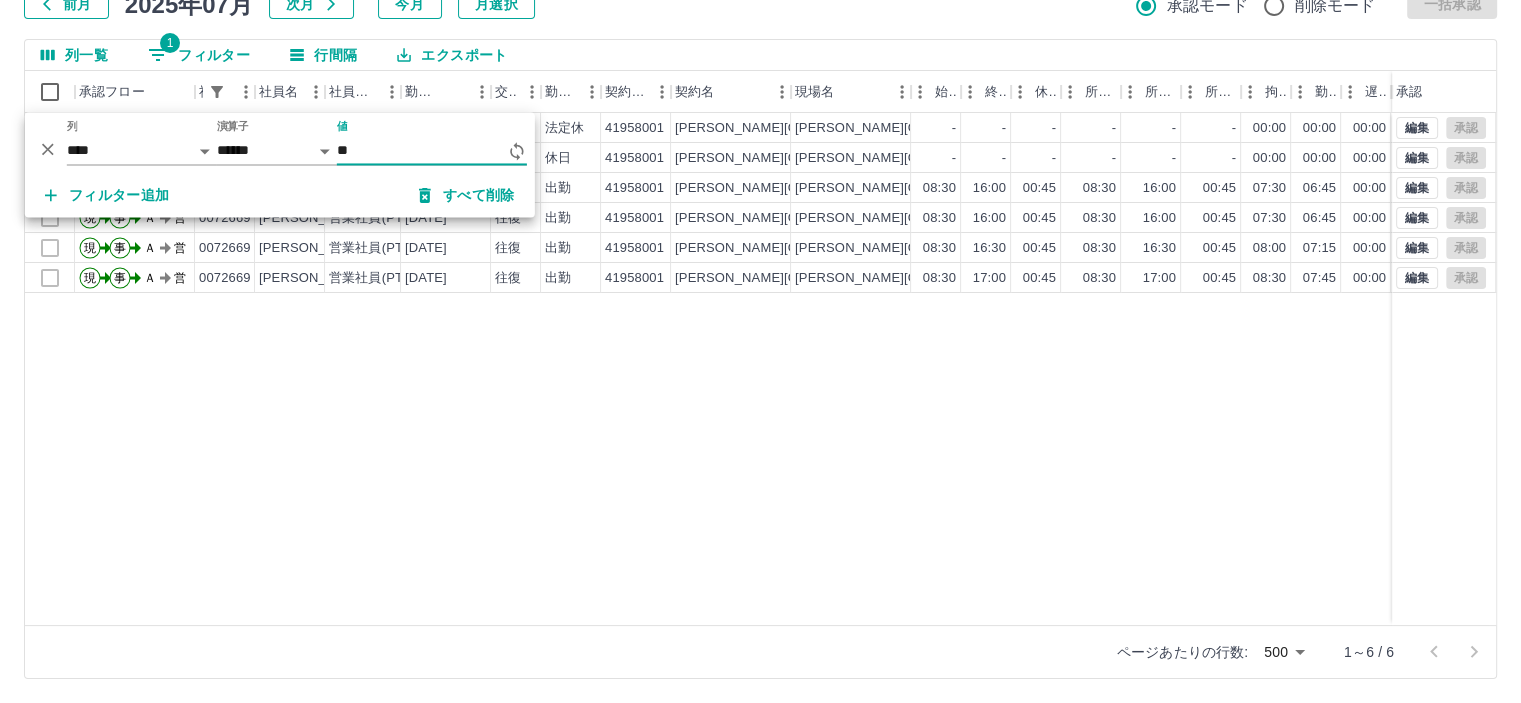 type on "*" 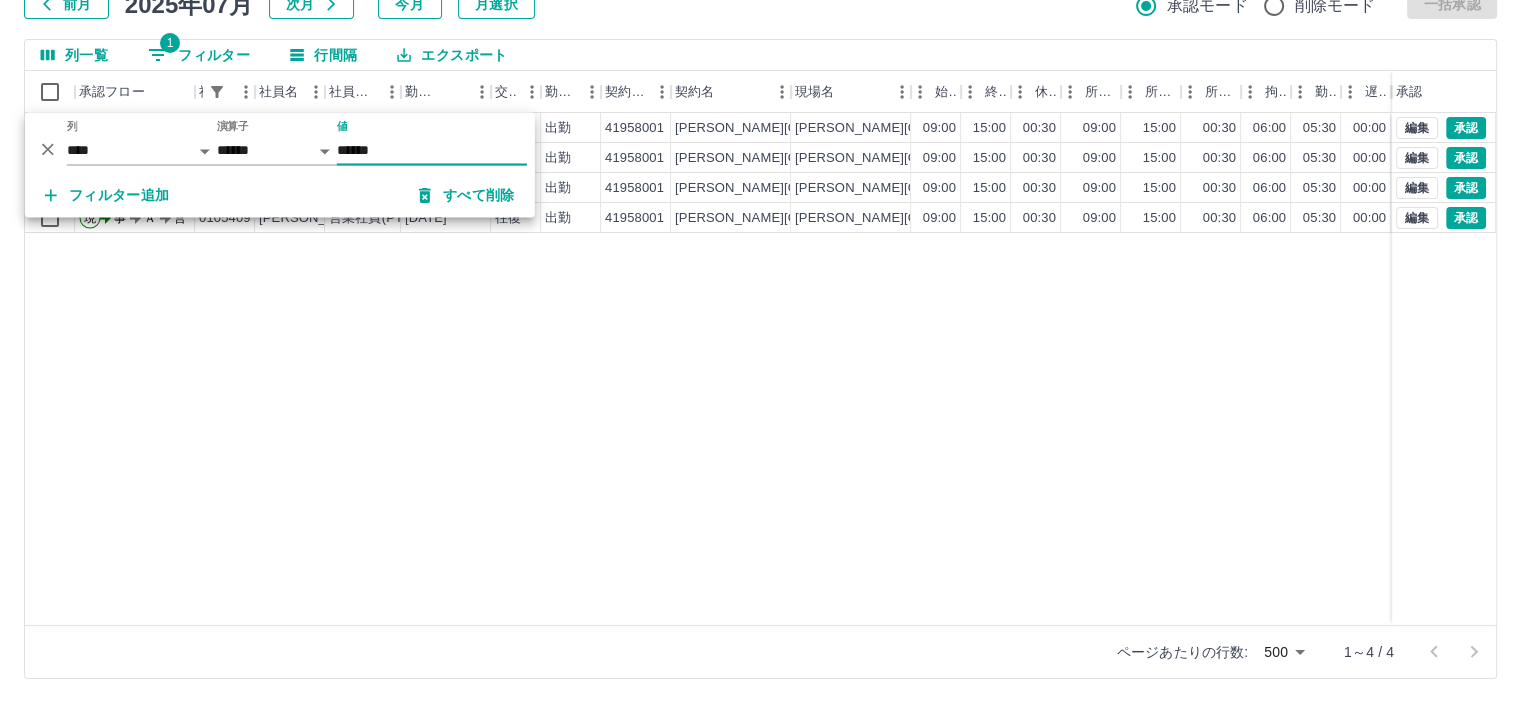 type on "******" 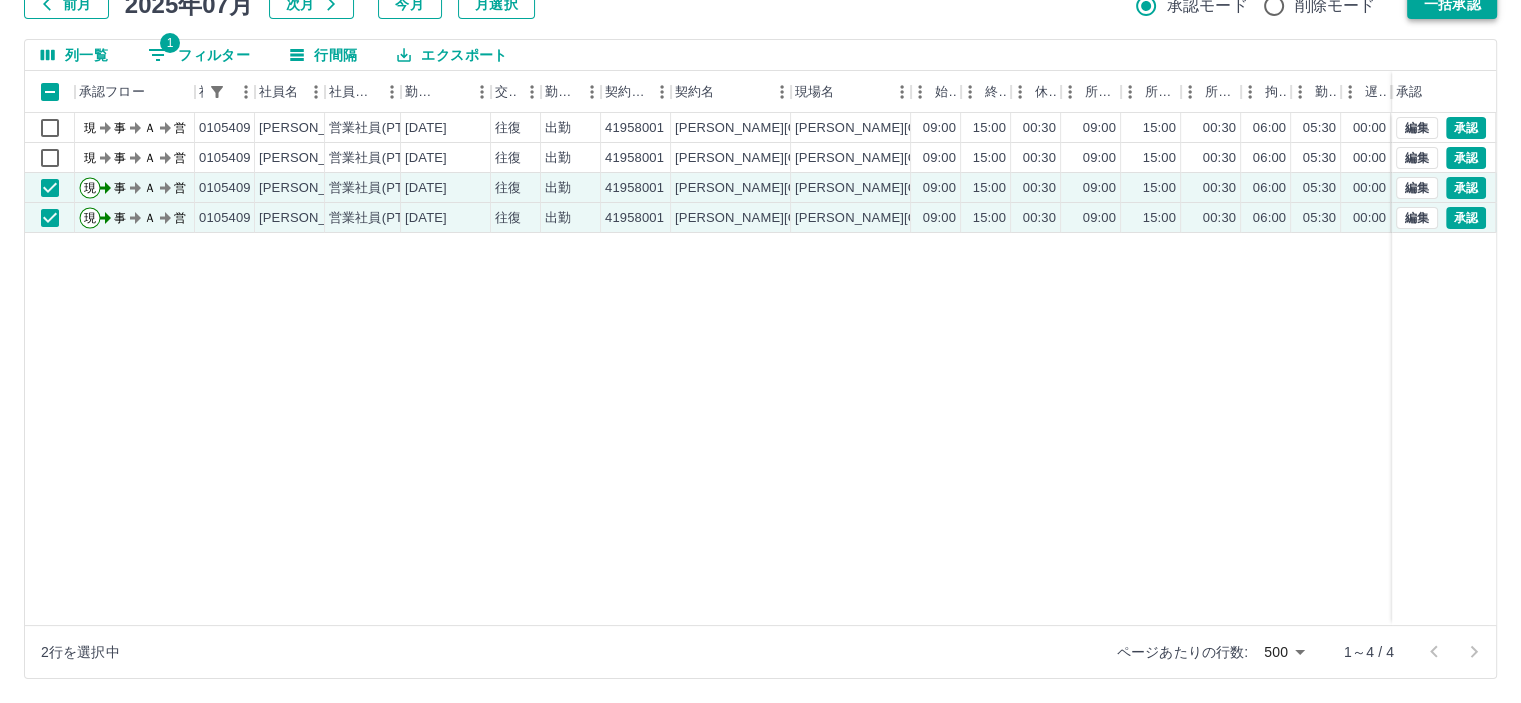 click on "一括承認" at bounding box center [1452, 4] 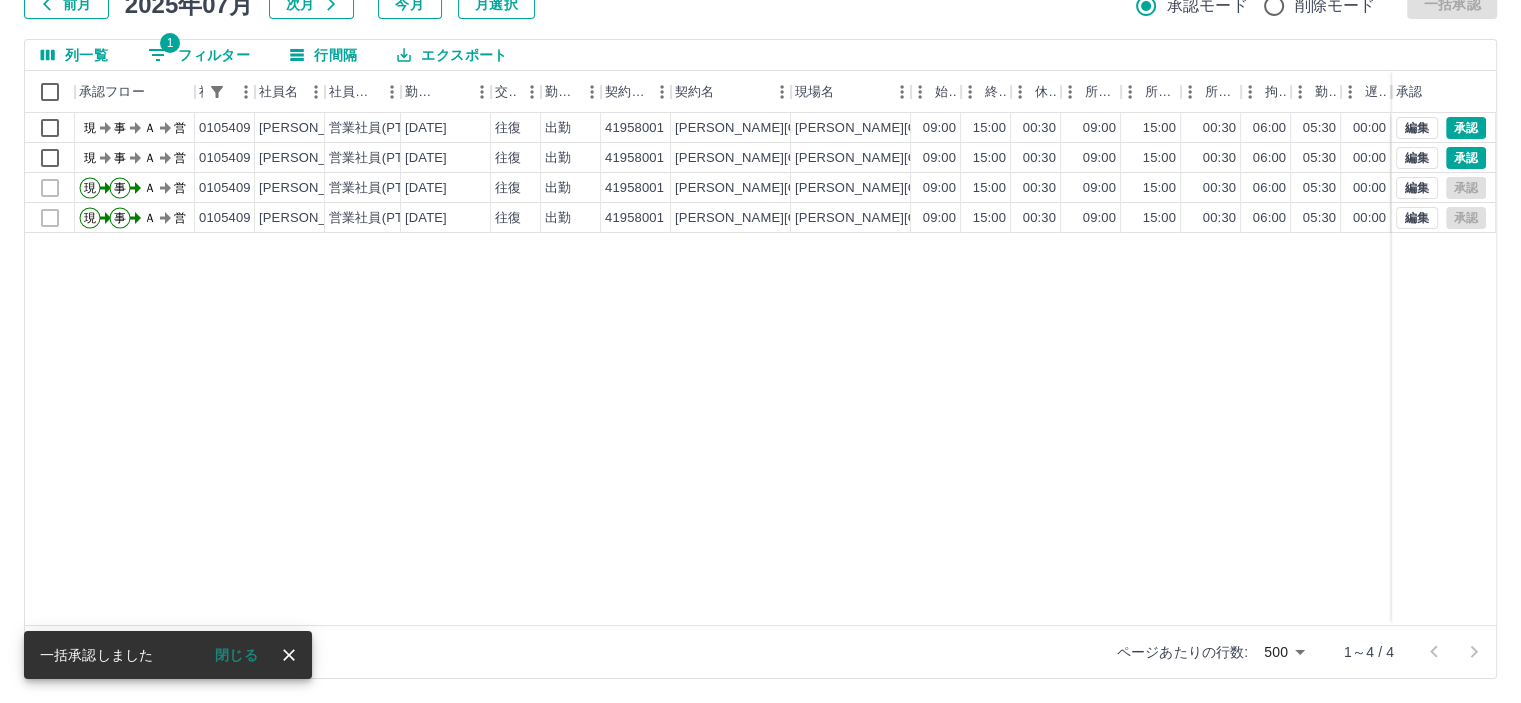 click on "1 フィルター" at bounding box center (199, 55) 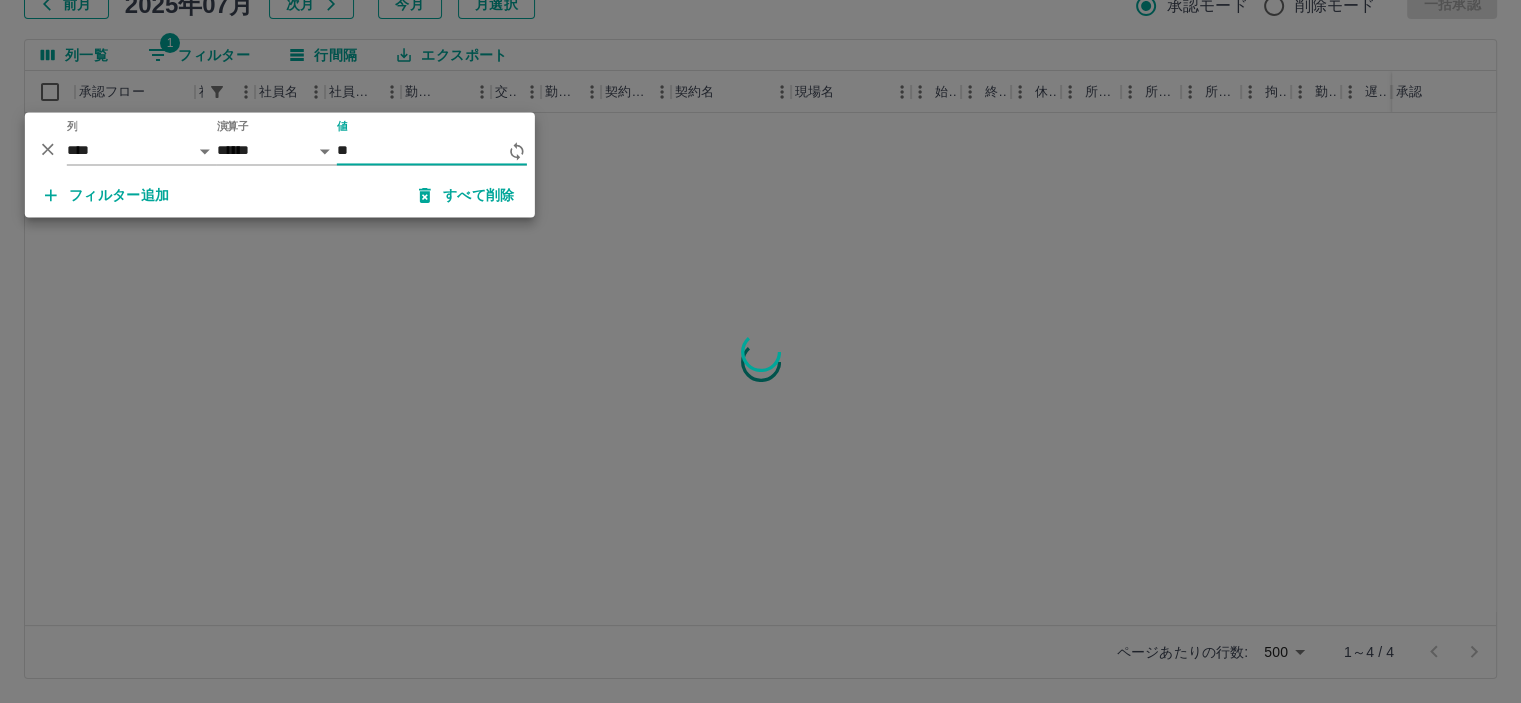 type on "*" 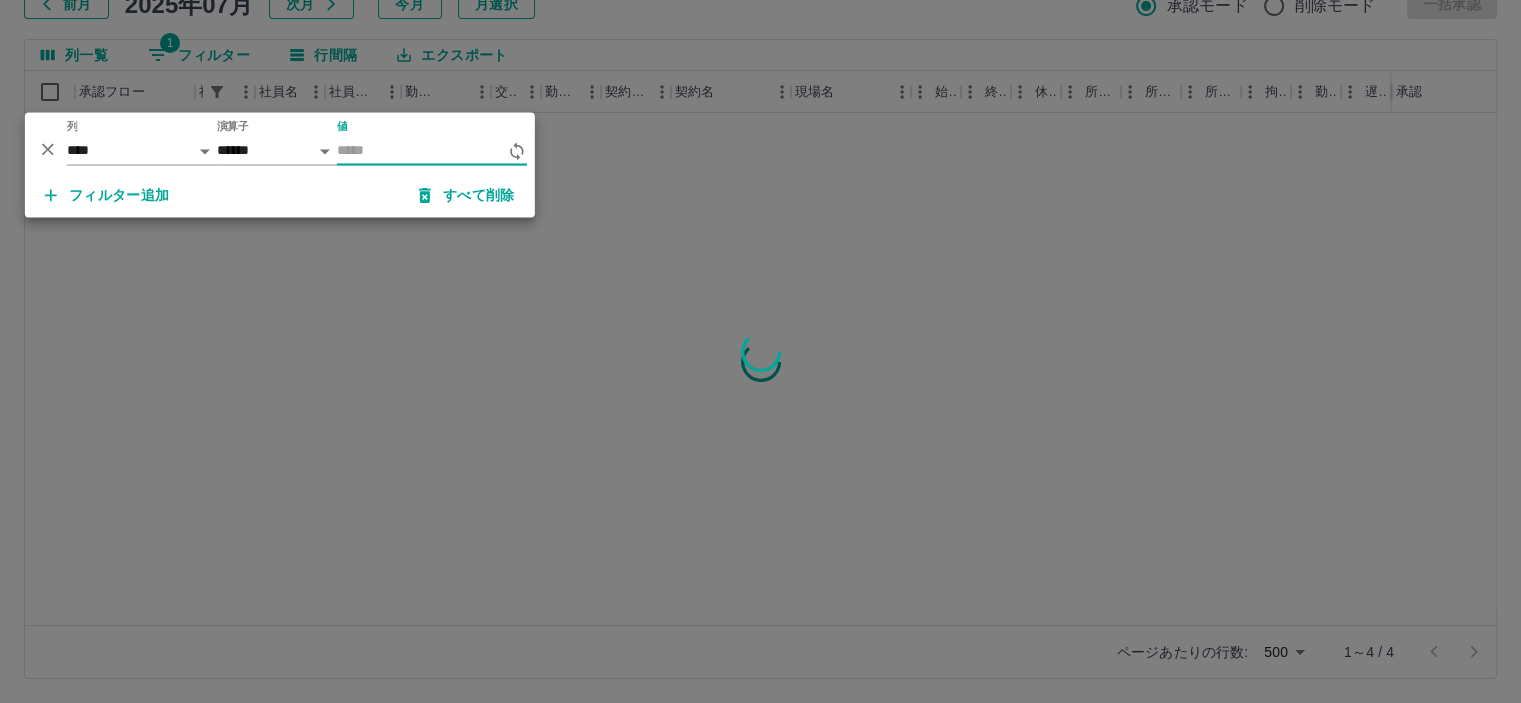 type on "*" 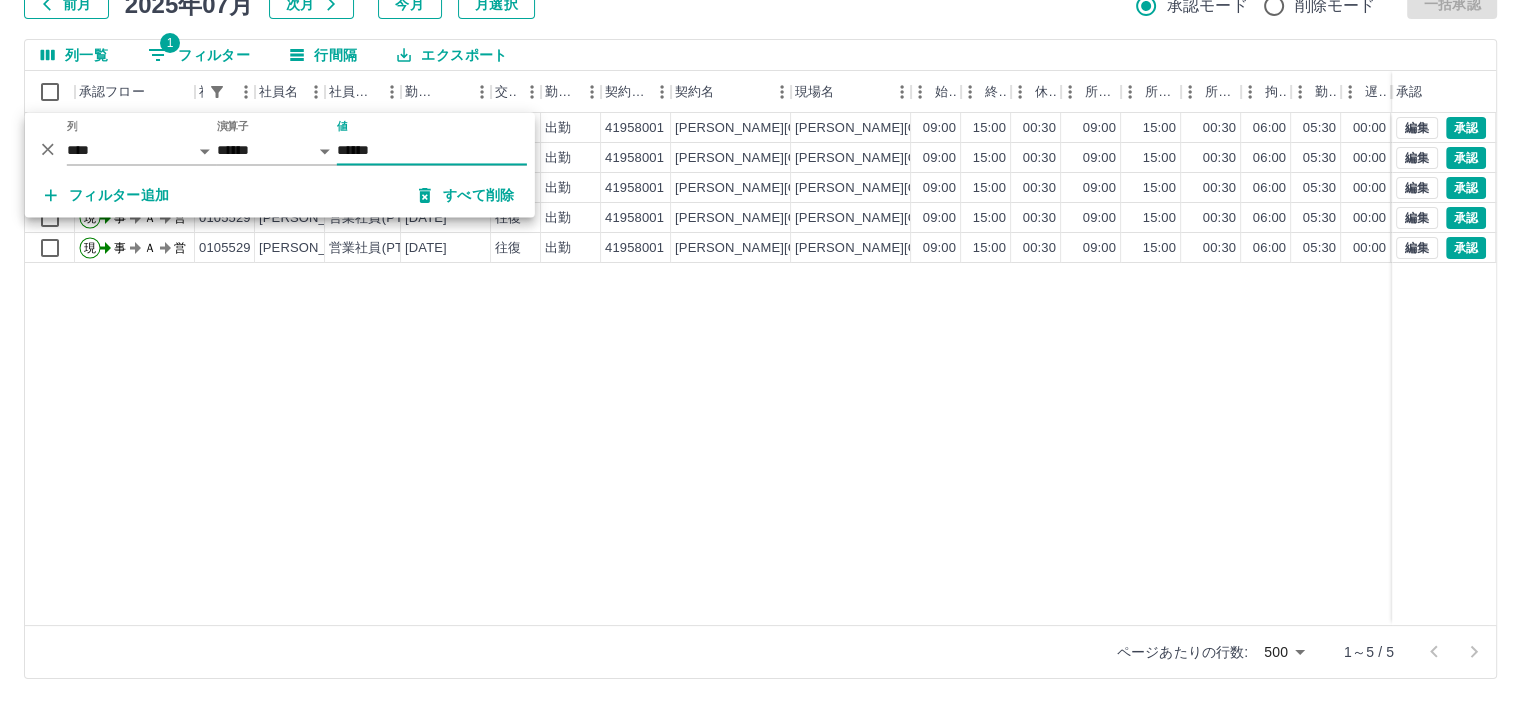 type on "******" 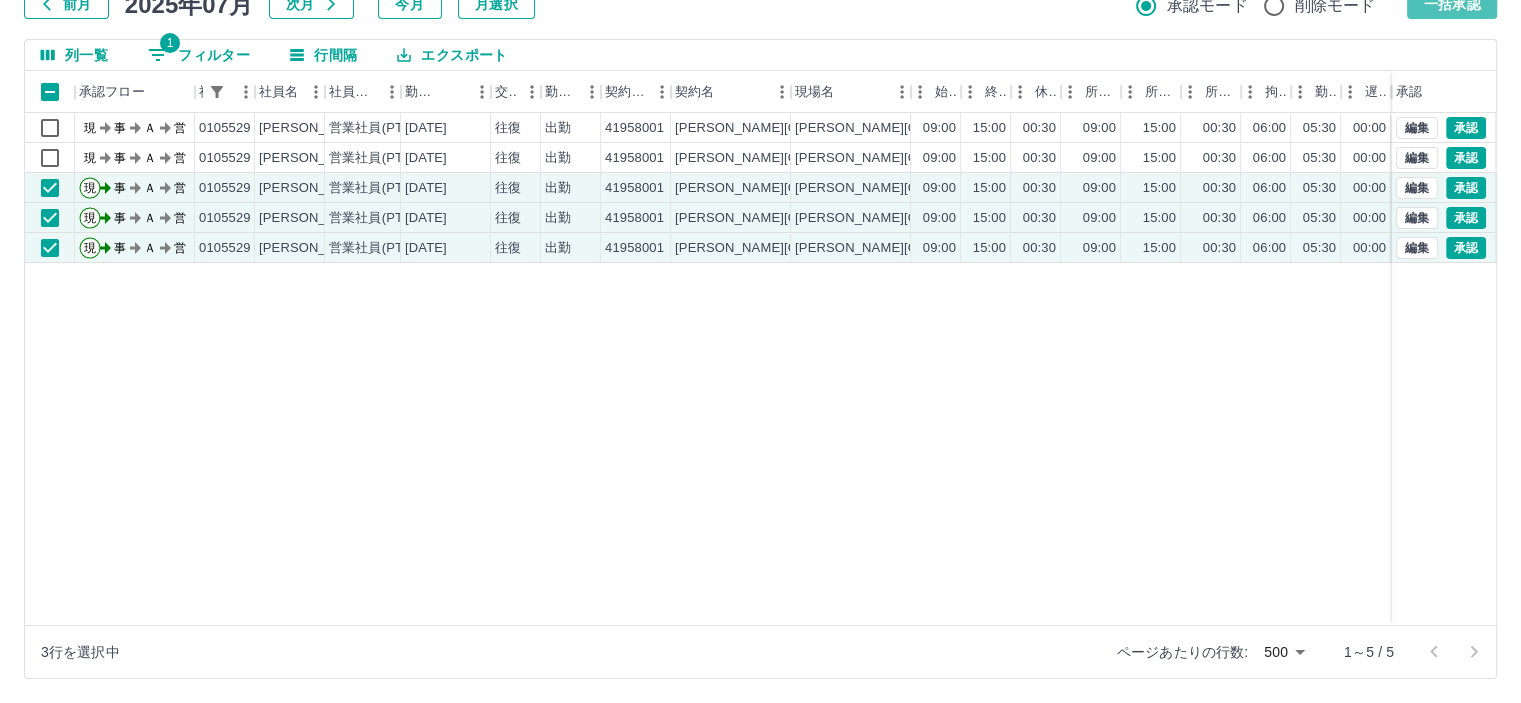 drag, startPoint x: 1434, startPoint y: 11, endPoint x: 1198, endPoint y: 83, distance: 246.73872 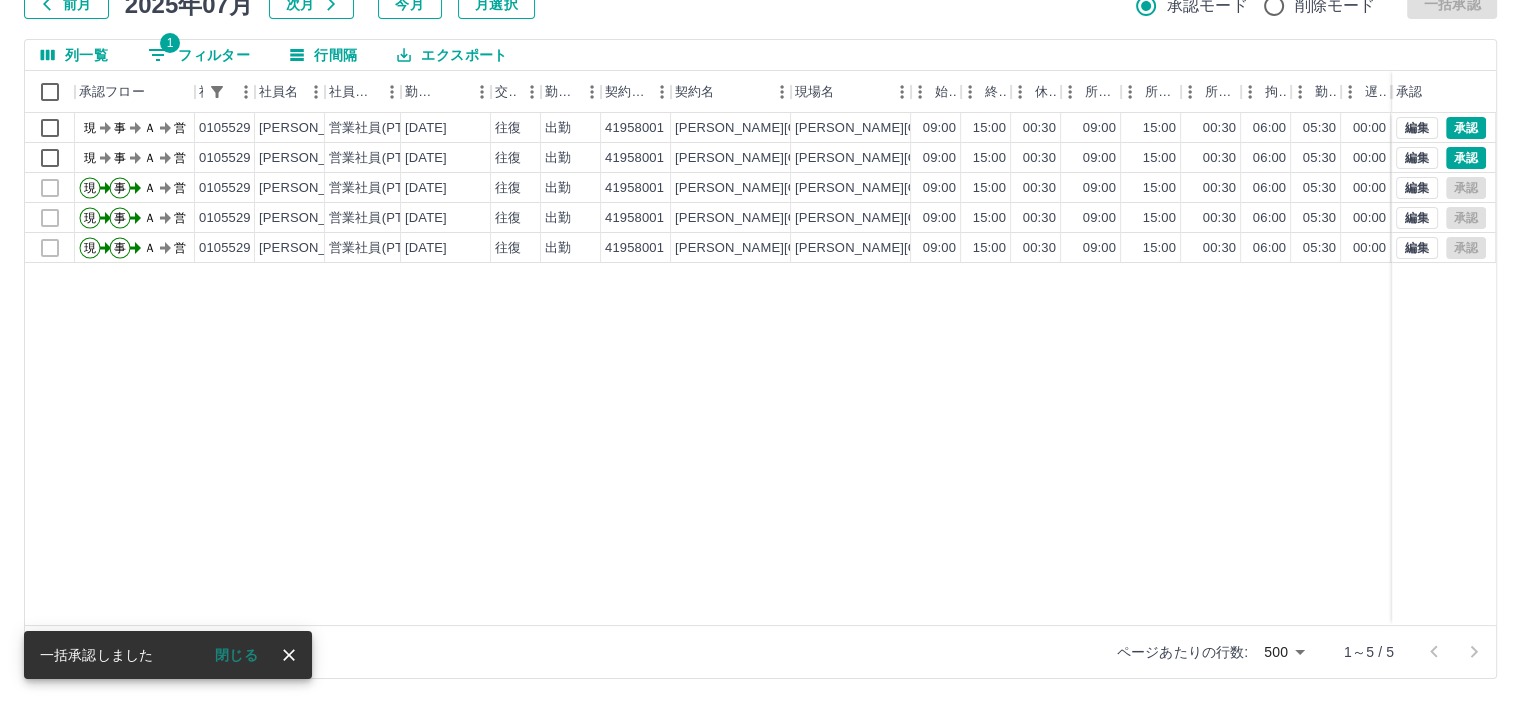 click on "1 フィルター" at bounding box center [199, 55] 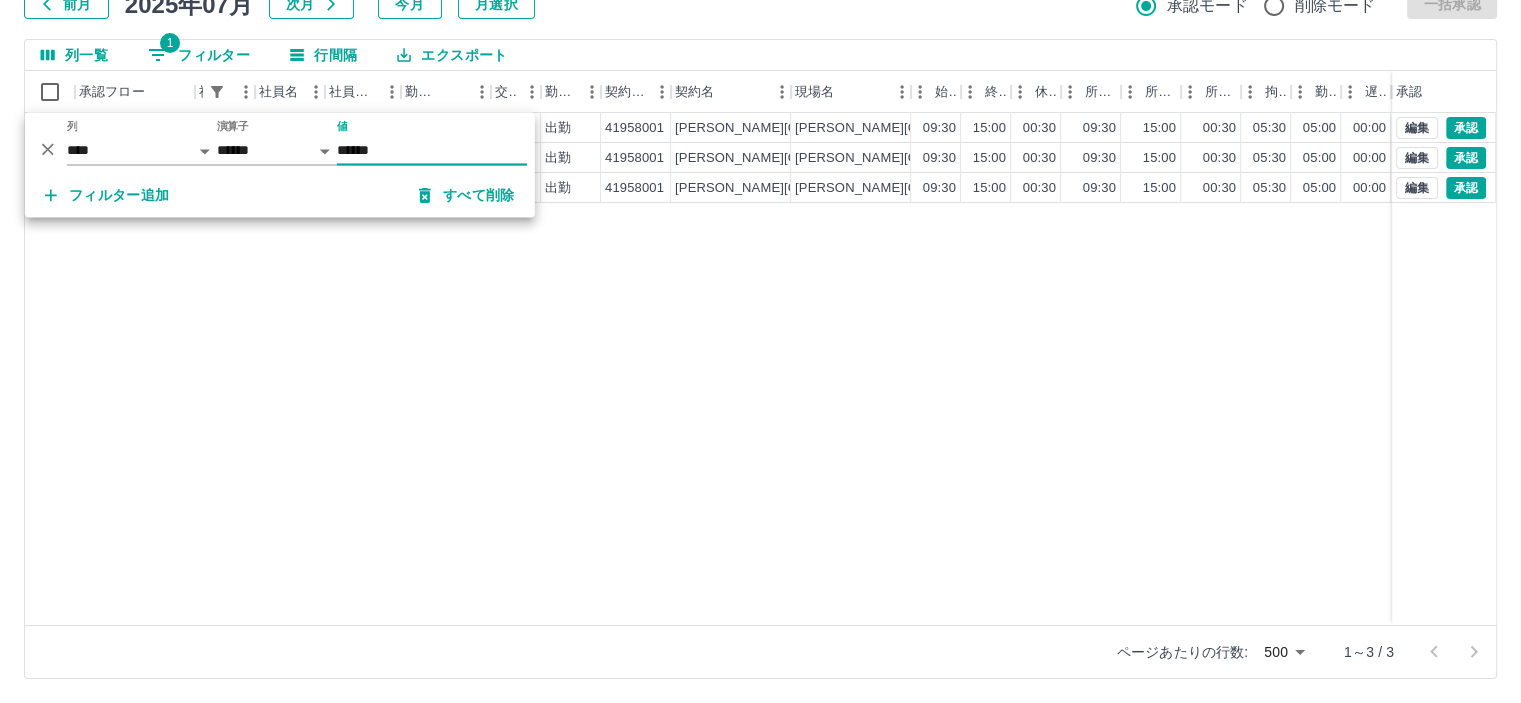 type on "******" 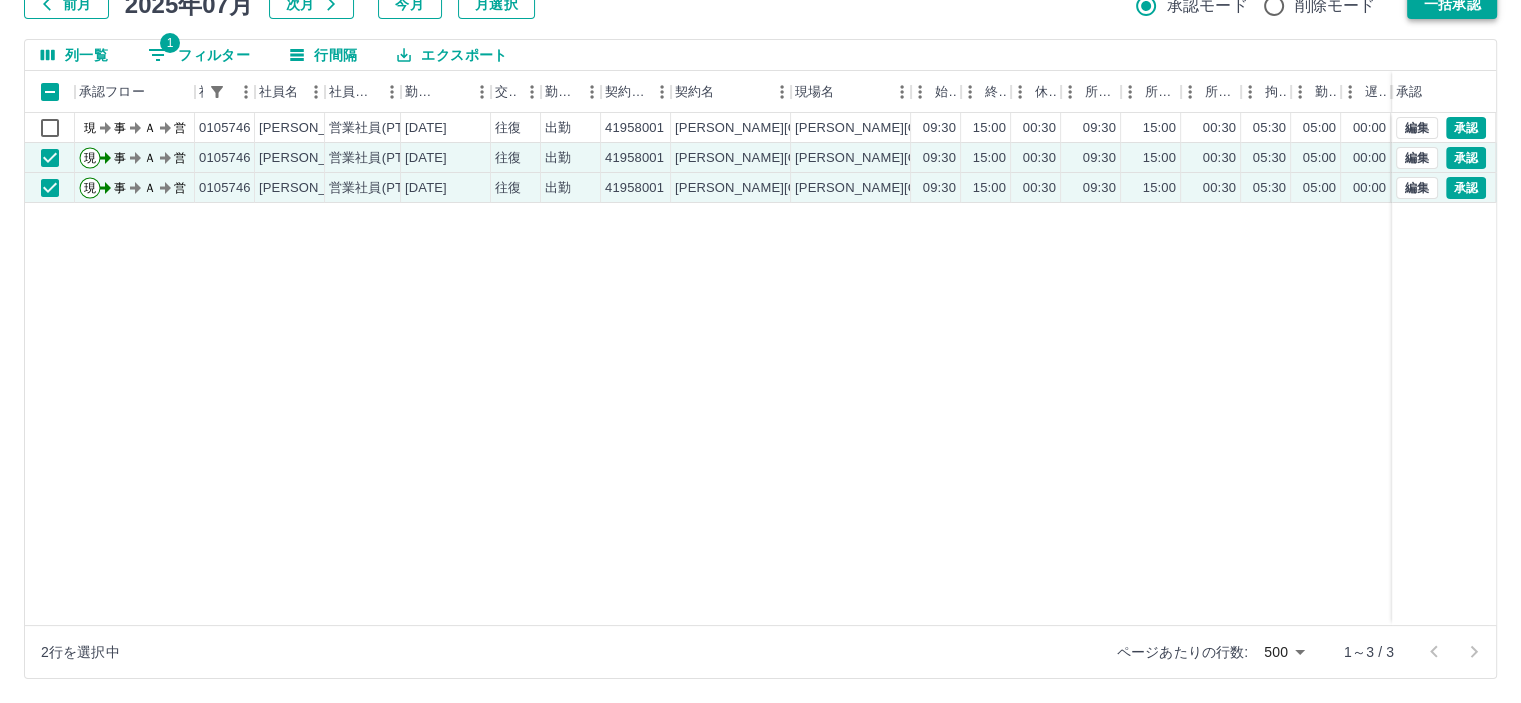 click on "一括承認" at bounding box center (1452, 4) 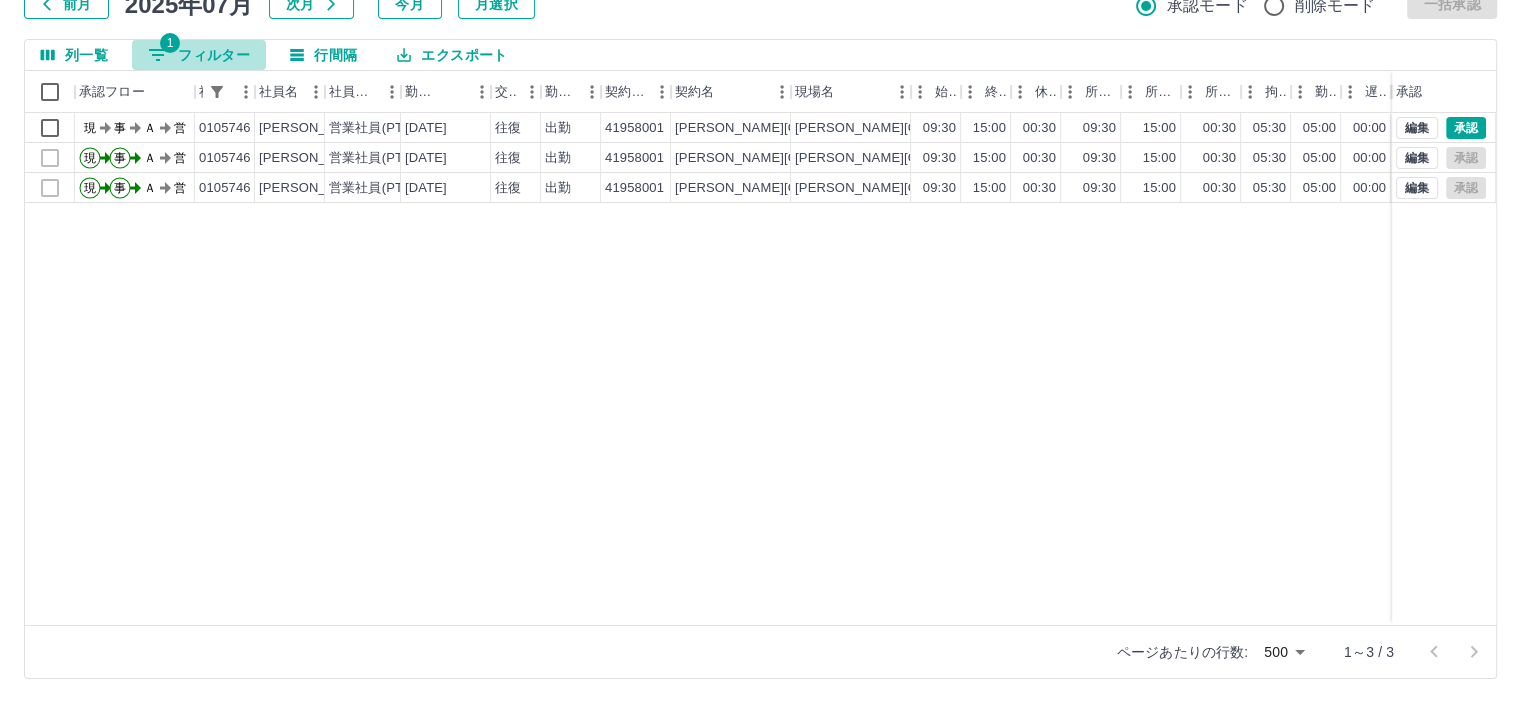 click on "1 フィルター" at bounding box center (199, 55) 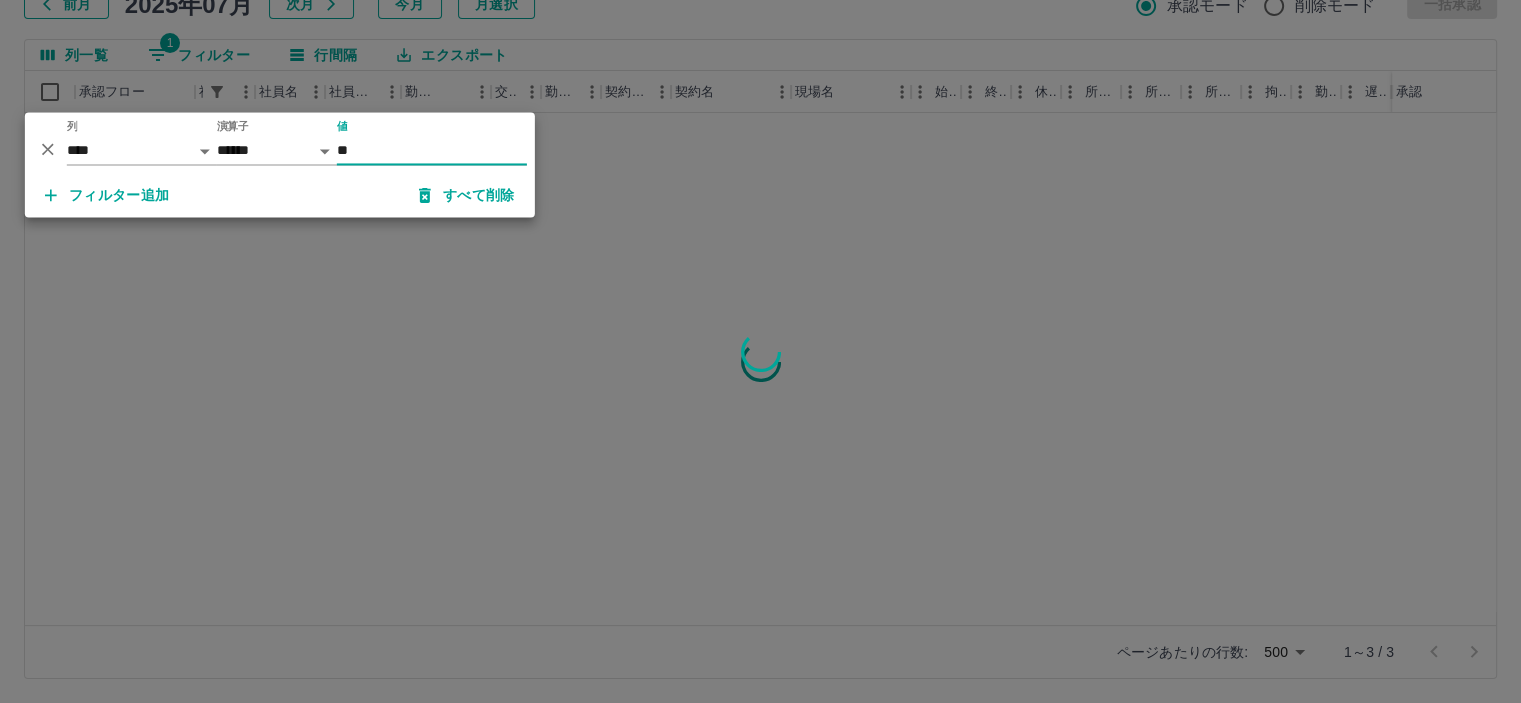 type on "*" 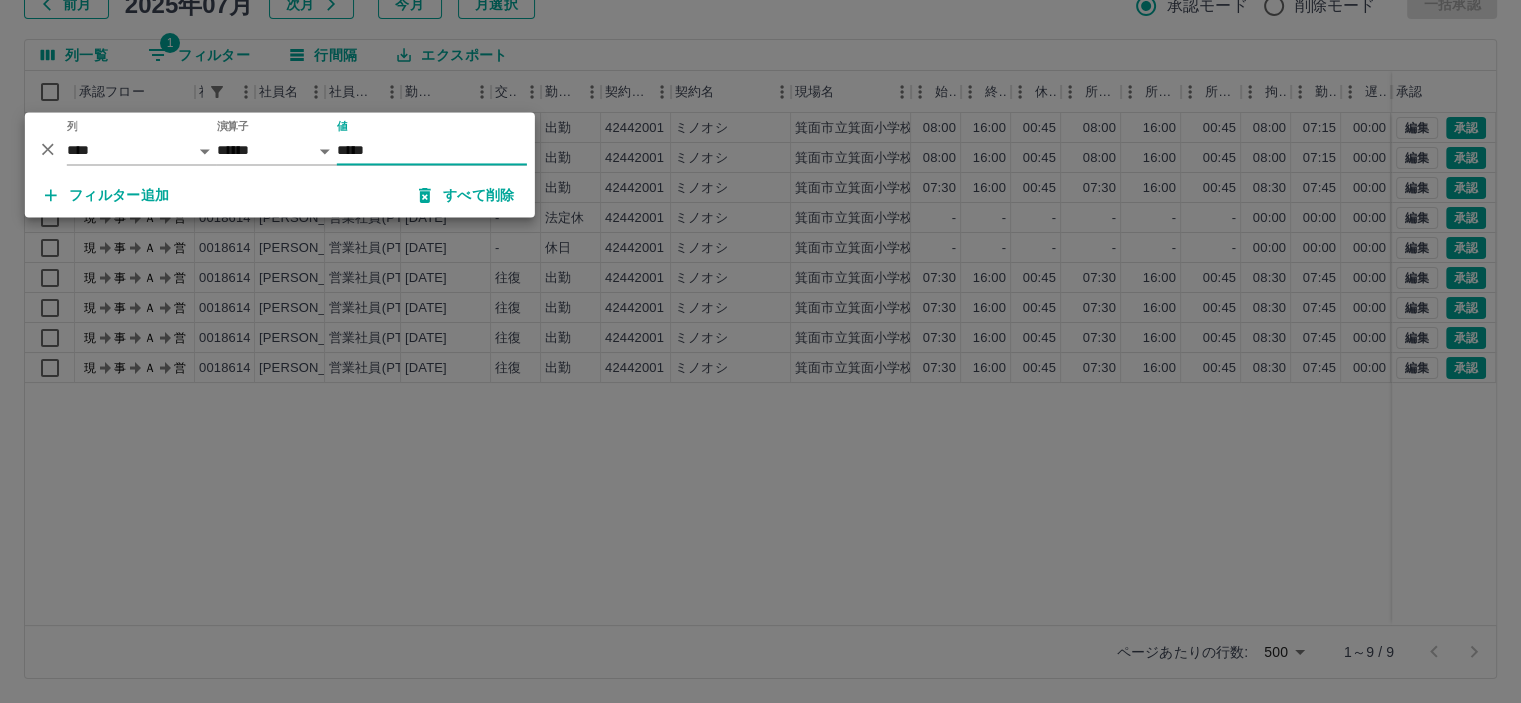 type on "*****" 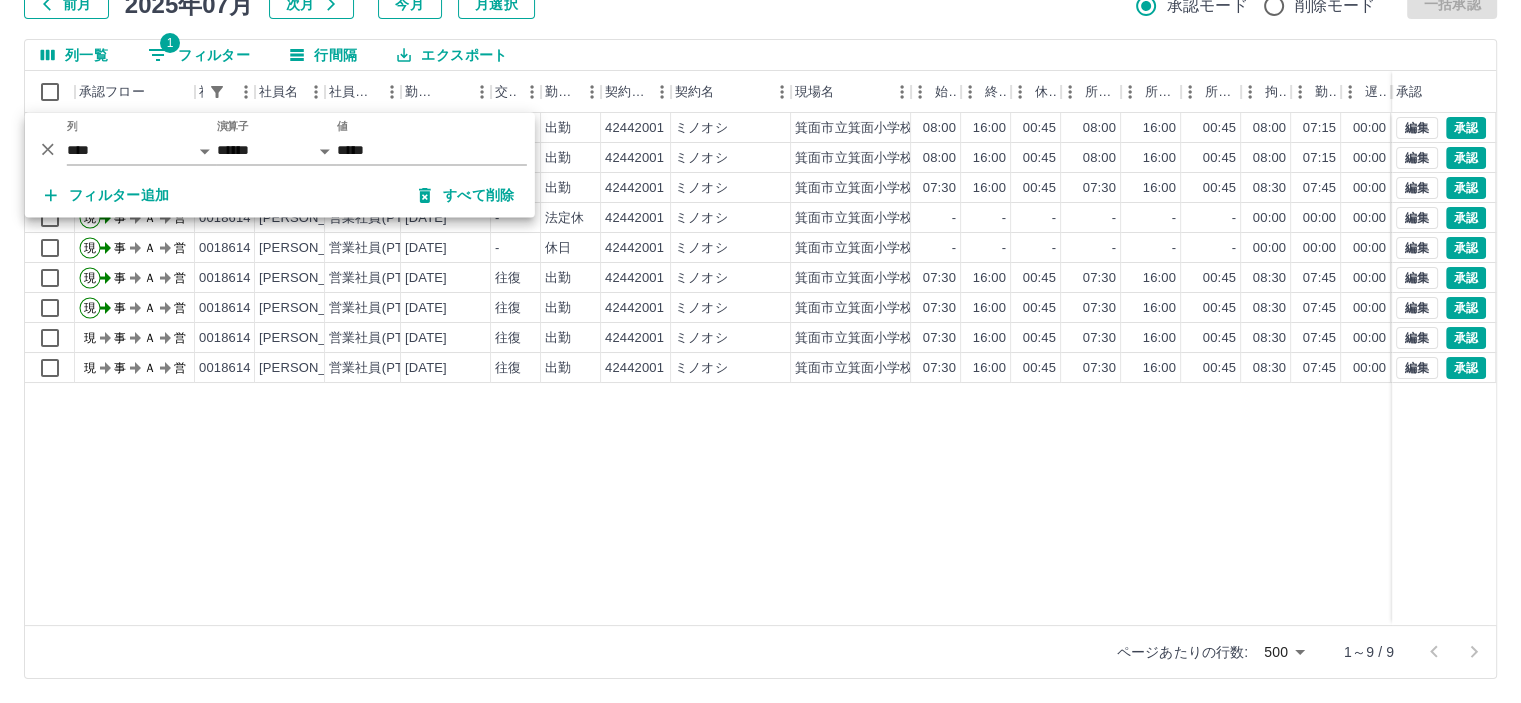 click on "勤務実績承認 前月 2025年07月 次月 今月 月選択 承認モード 削除モード 一括承認 列一覧 1 フィルター 行間隔 エクスポート 承認フロー 社員番号 社員名 社員区分 勤務日 交通費 勤務区分 契約コード 契約名 現場名 始業 終業 休憩 所定開始 所定終業 所定休憩 拘束 勤務 遅刻等 コメント ステータス 承認 現 事 Ａ 営 0018614 田村　一代 営業社員(PT契約) 2025-07-09 往復 出勤 42442001 ミノオシ 箕面市立箕面小学校 08:00 16:00 00:45 08:00 16:00 00:45 08:00 07:15 00:00 現場責任者承認待 現 事 Ａ 営 0018614 田村　一代 営業社員(PT契約) 2025-07-08 往復 出勤 42442001 ミノオシ 箕面市立箕面小学校 08:00 16:00 00:45 08:00 16:00 00:45 08:00 07:15 00:00 現場責任者承認待 現 事 Ａ 営 0018614 田村　一代 営業社員(PT契約) 2025-07-07 往復 出勤 42442001 ミノオシ 箕面市立箕面小学校 07:30 16:00 00:45 07:30 16:00 00:45 08:30 現" at bounding box center [760, 305] 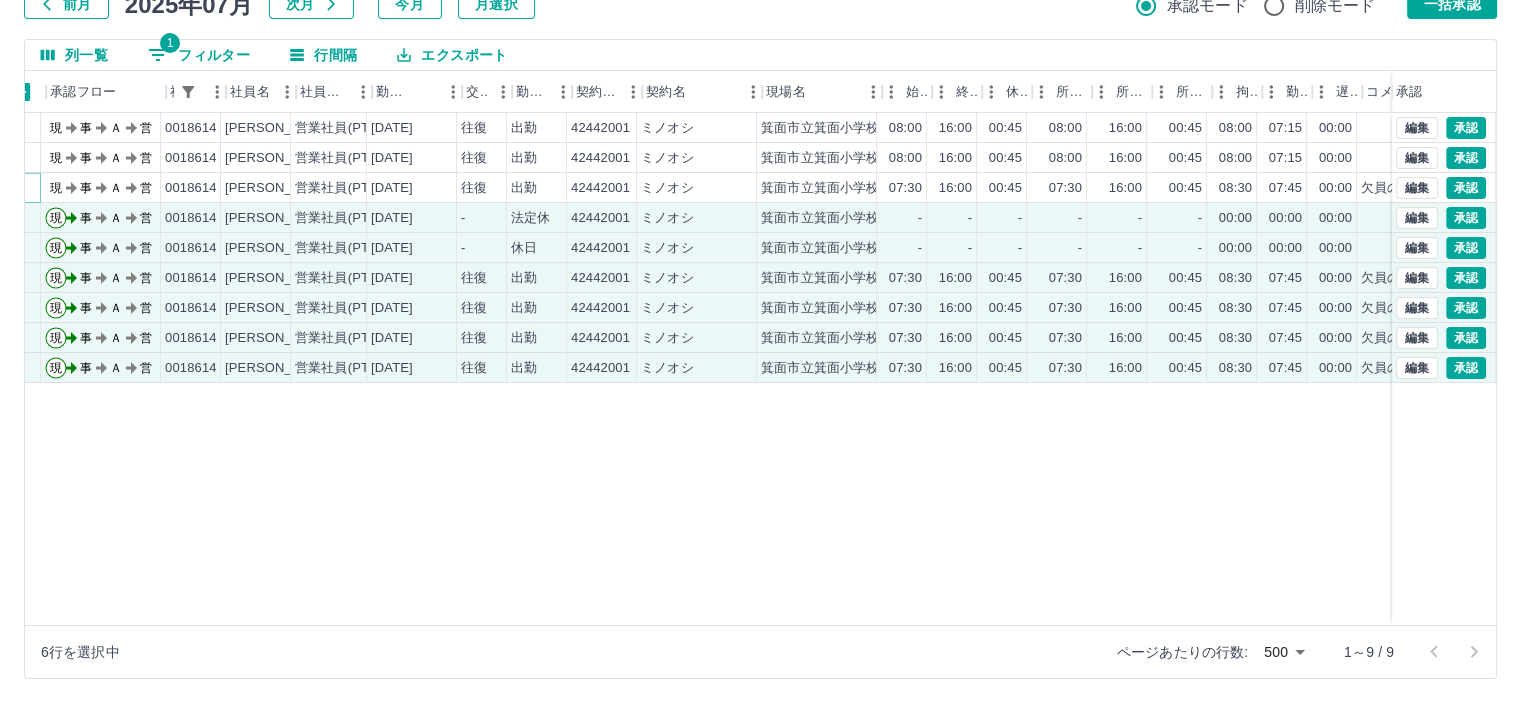 scroll, scrollTop: 0, scrollLeft: 0, axis: both 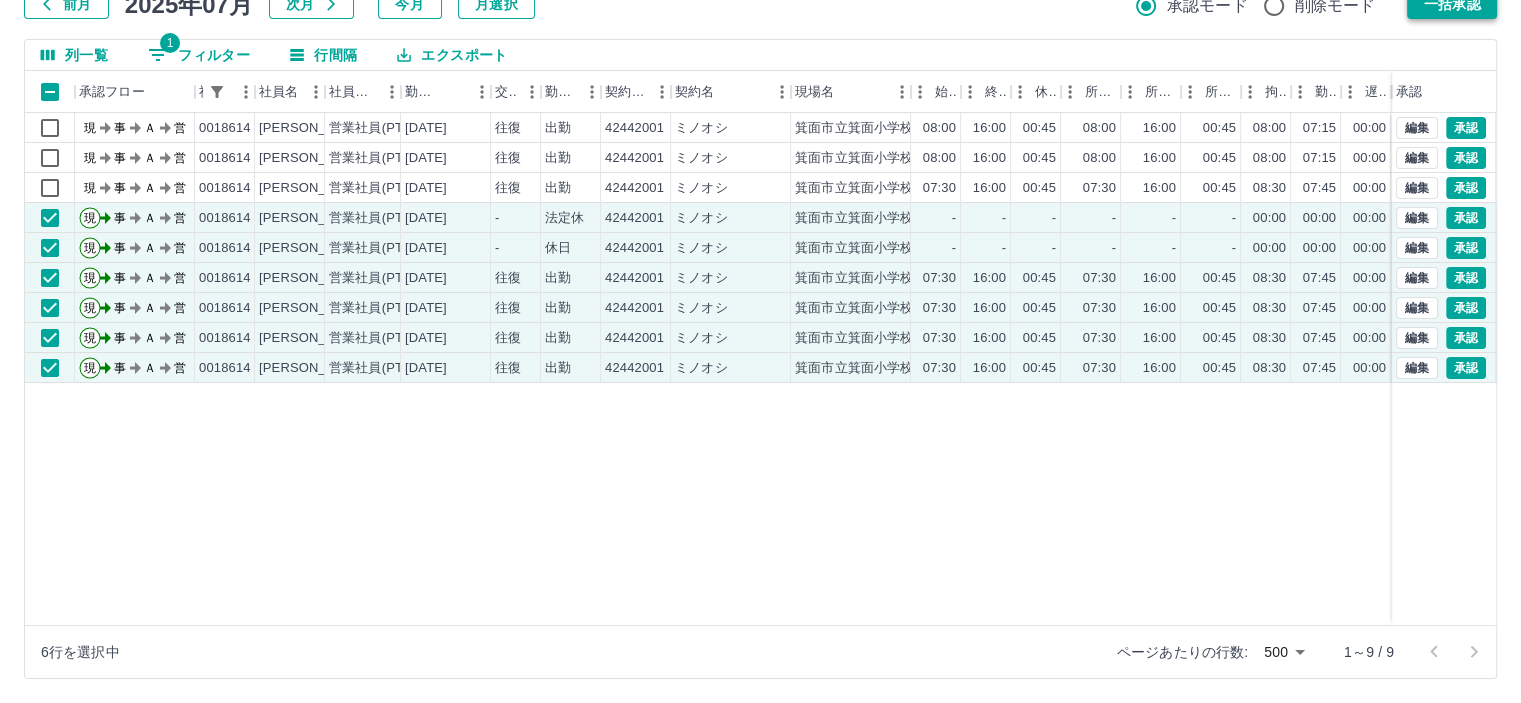 click on "一括承認" at bounding box center (1452, 4) 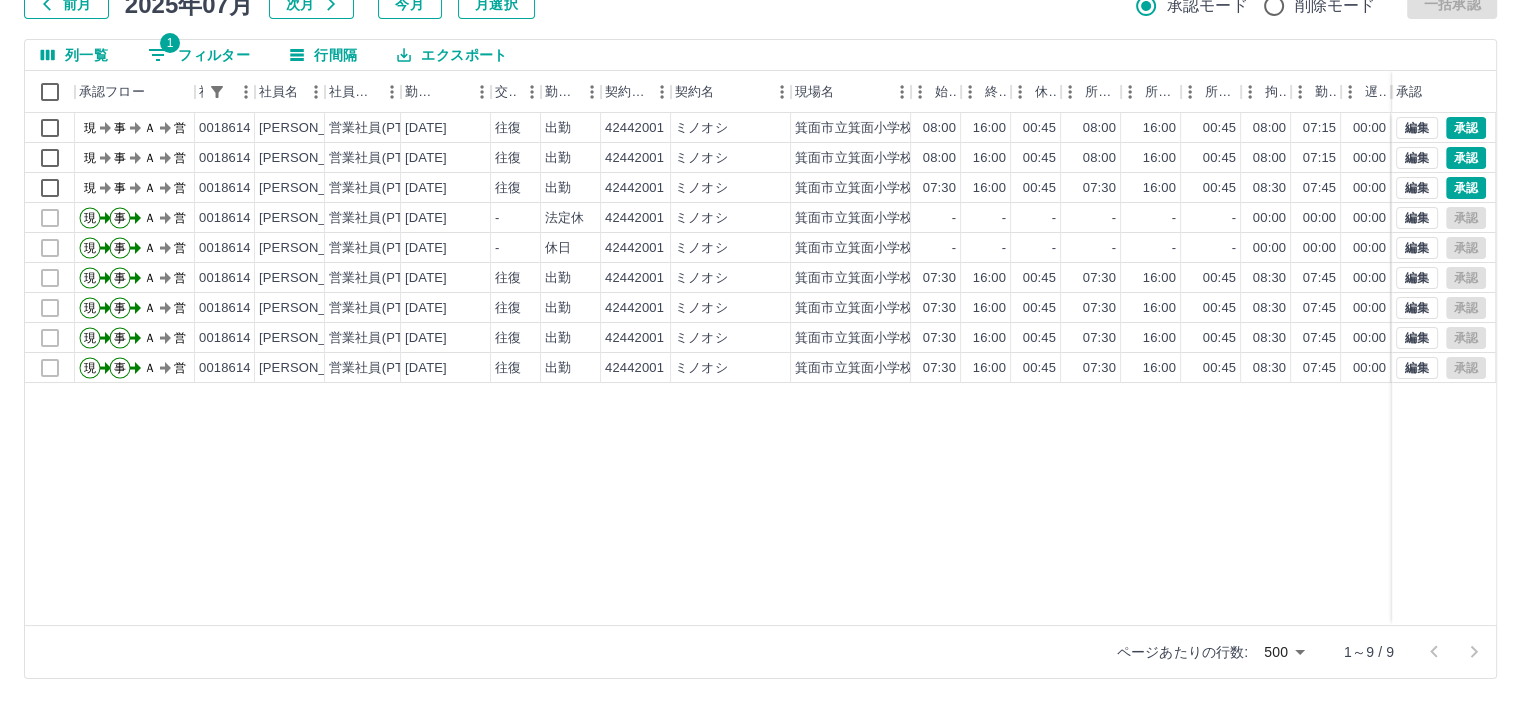 click on "1 フィルター" at bounding box center (199, 55) 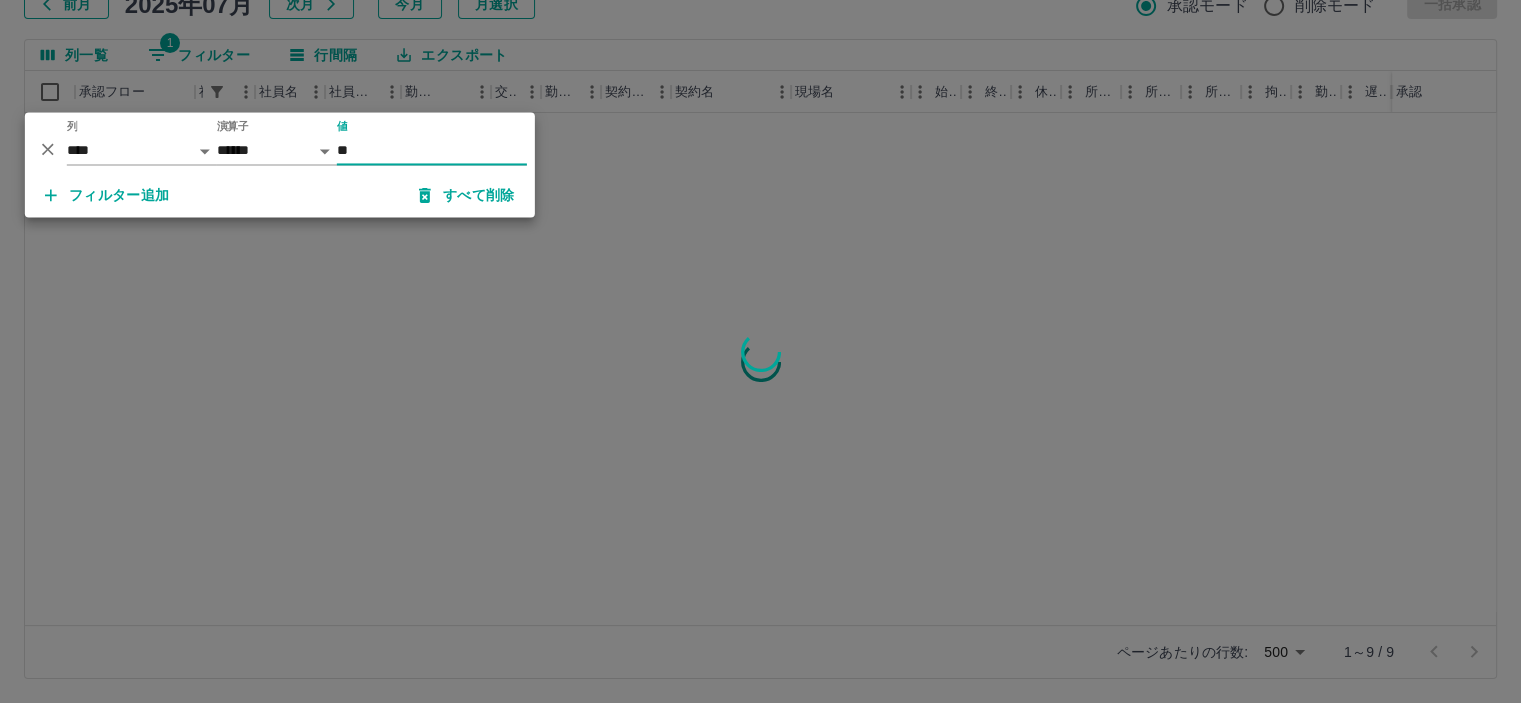 type on "*" 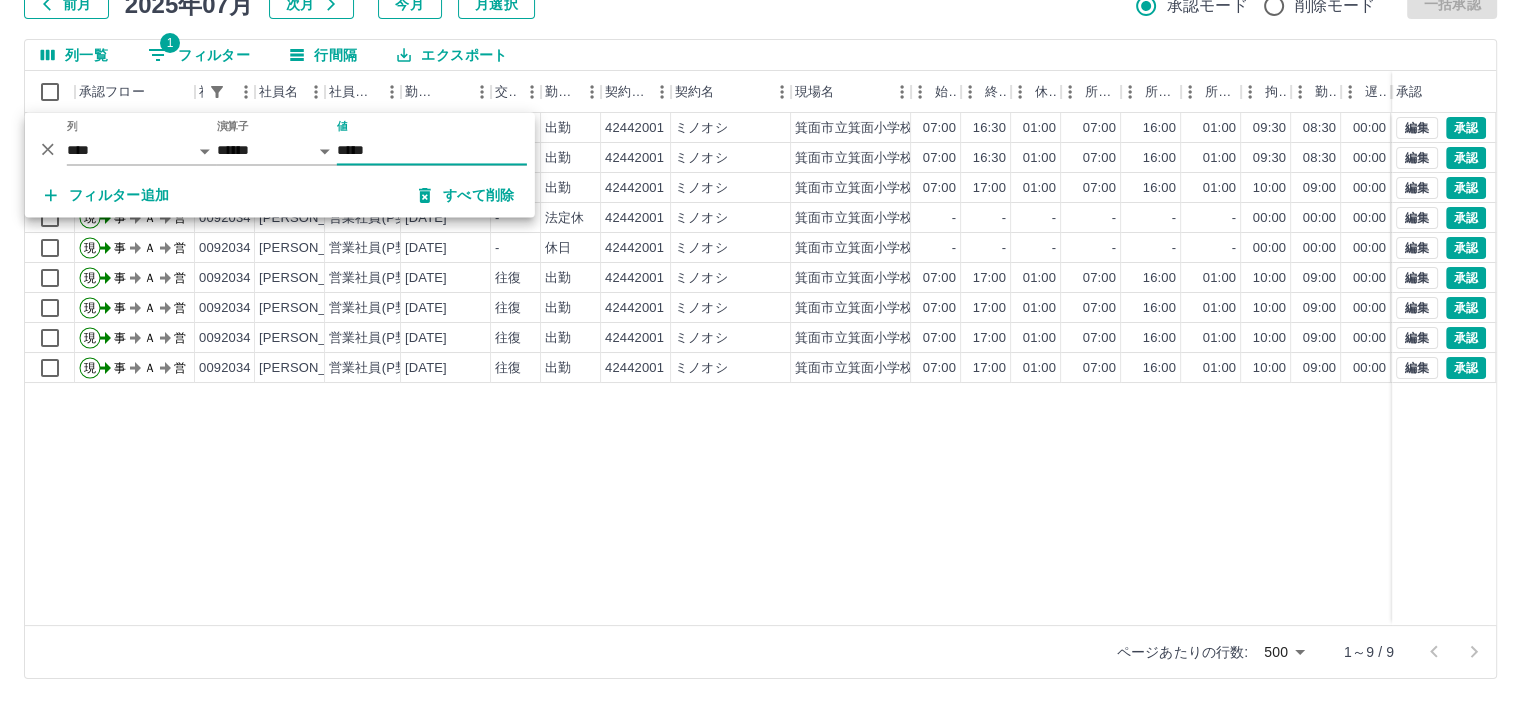 type on "*****" 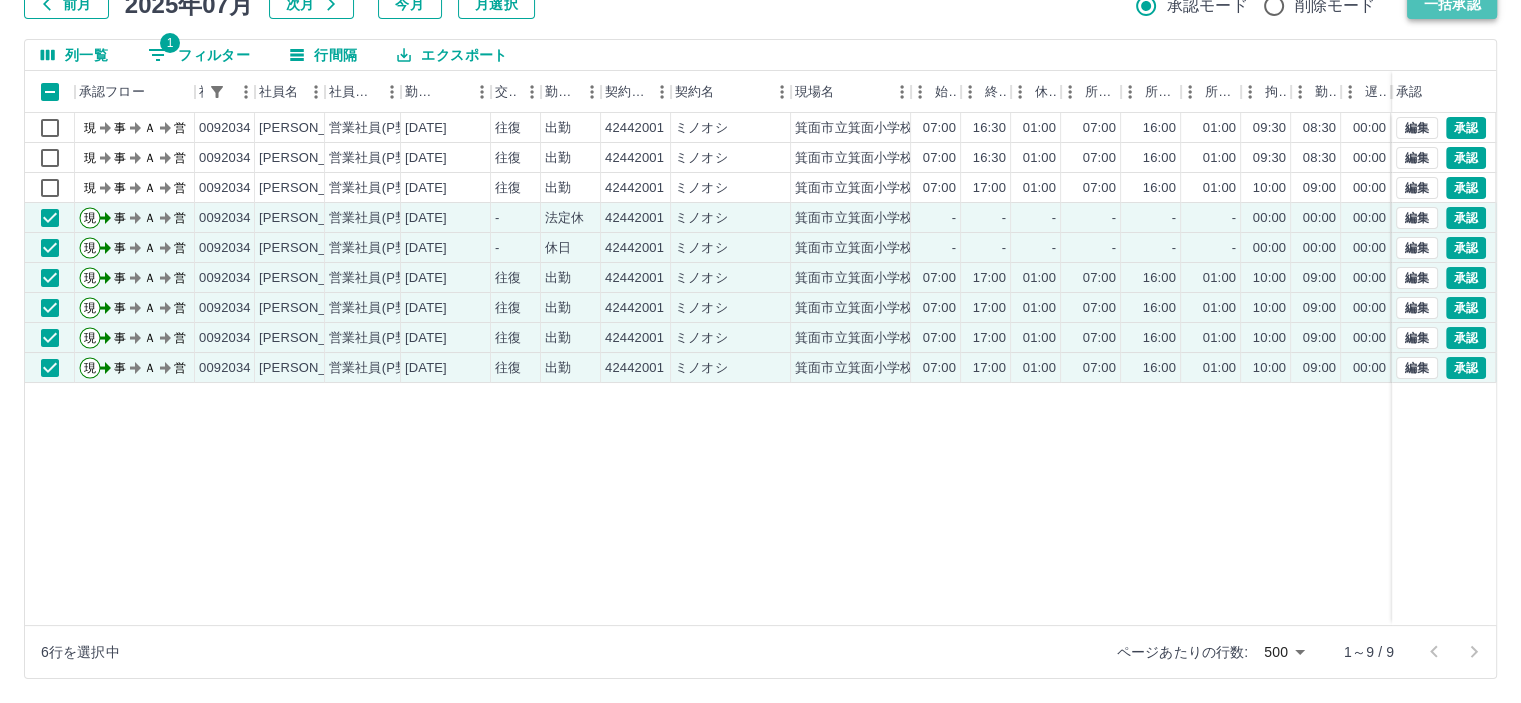 click on "一括承認" at bounding box center (1452, 4) 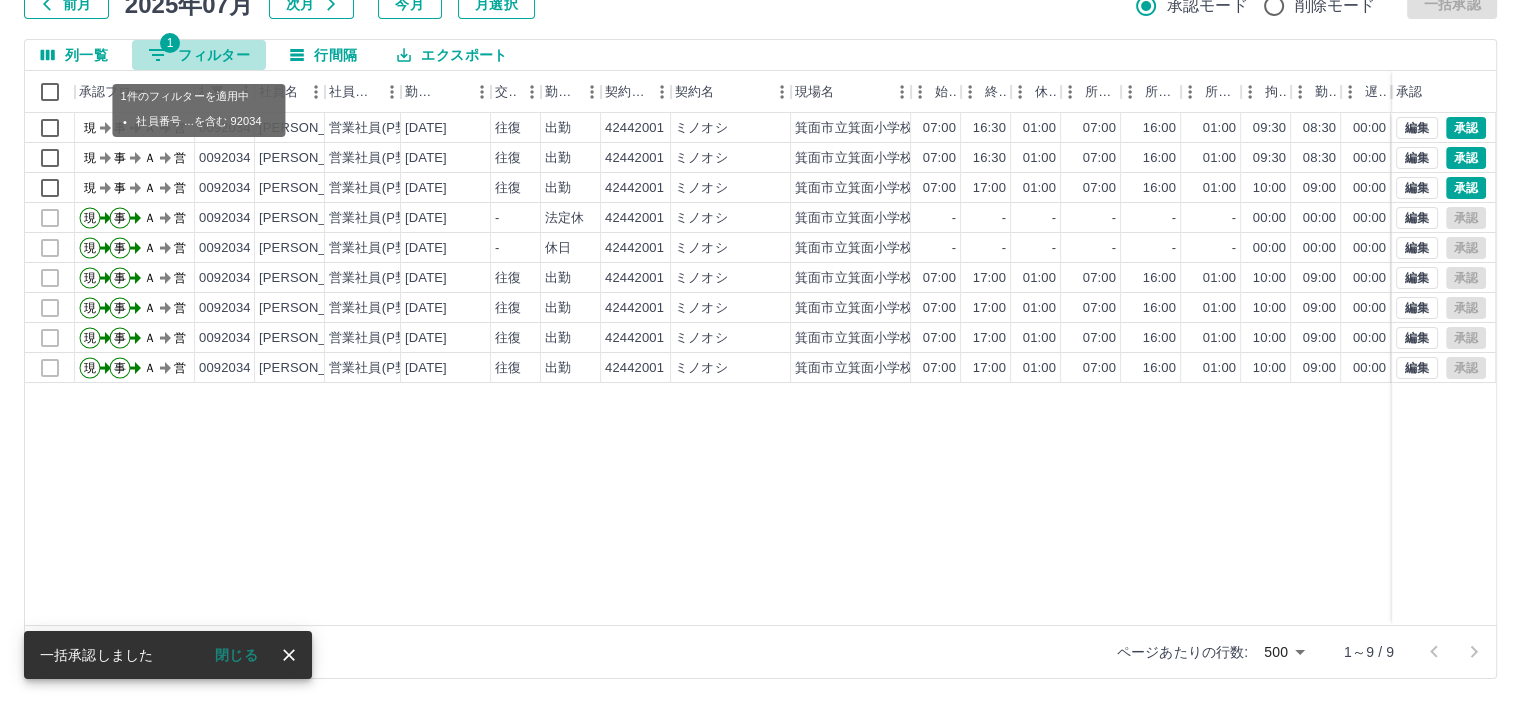 click on "1 フィルター" at bounding box center [199, 55] 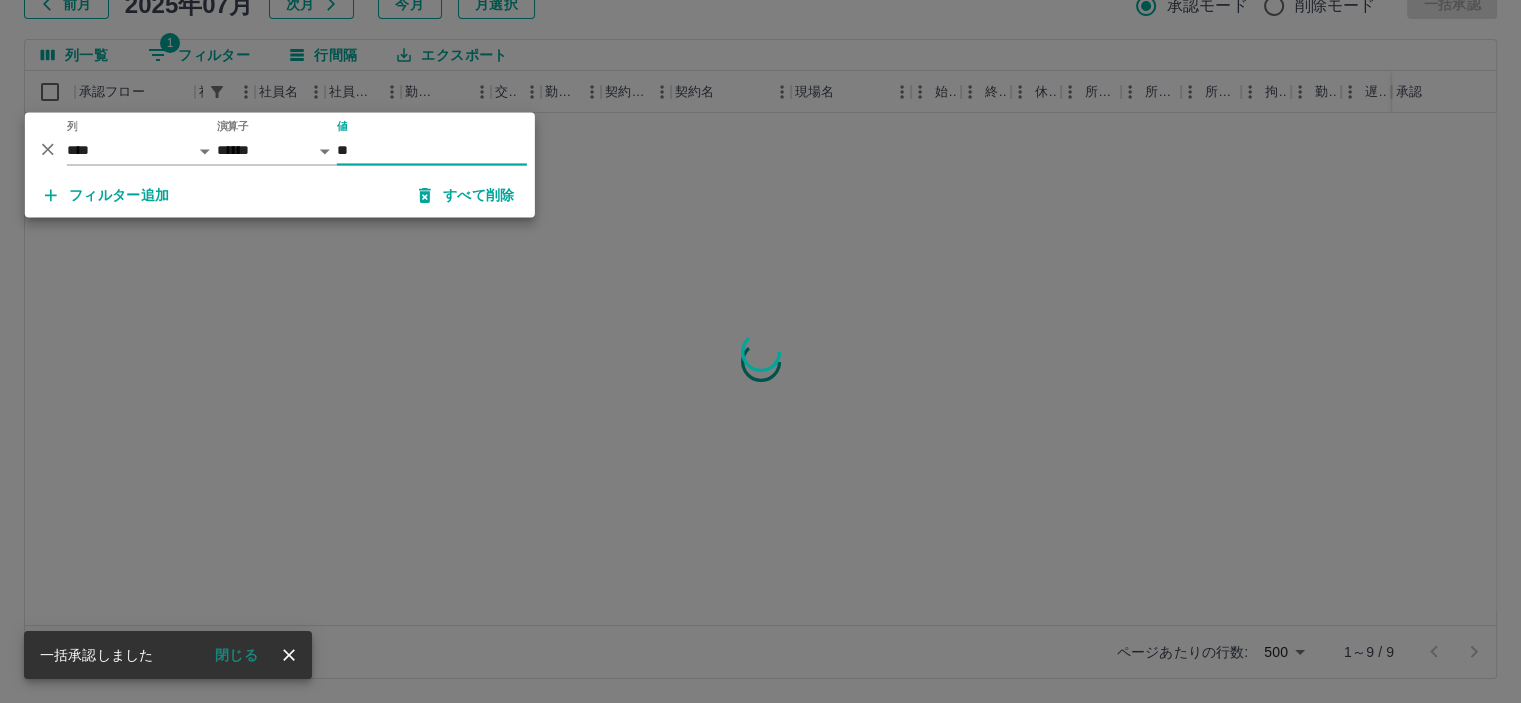 type on "*" 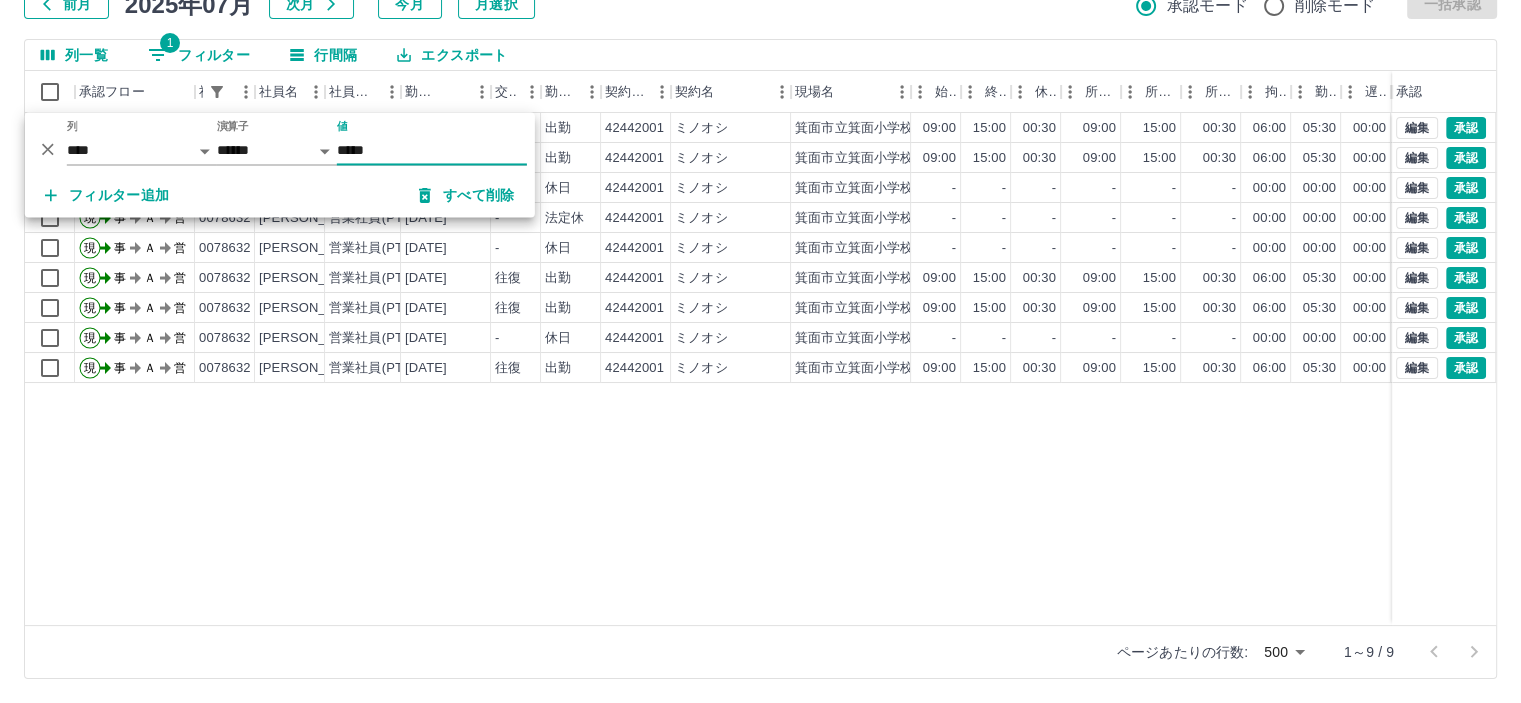 type on "*****" 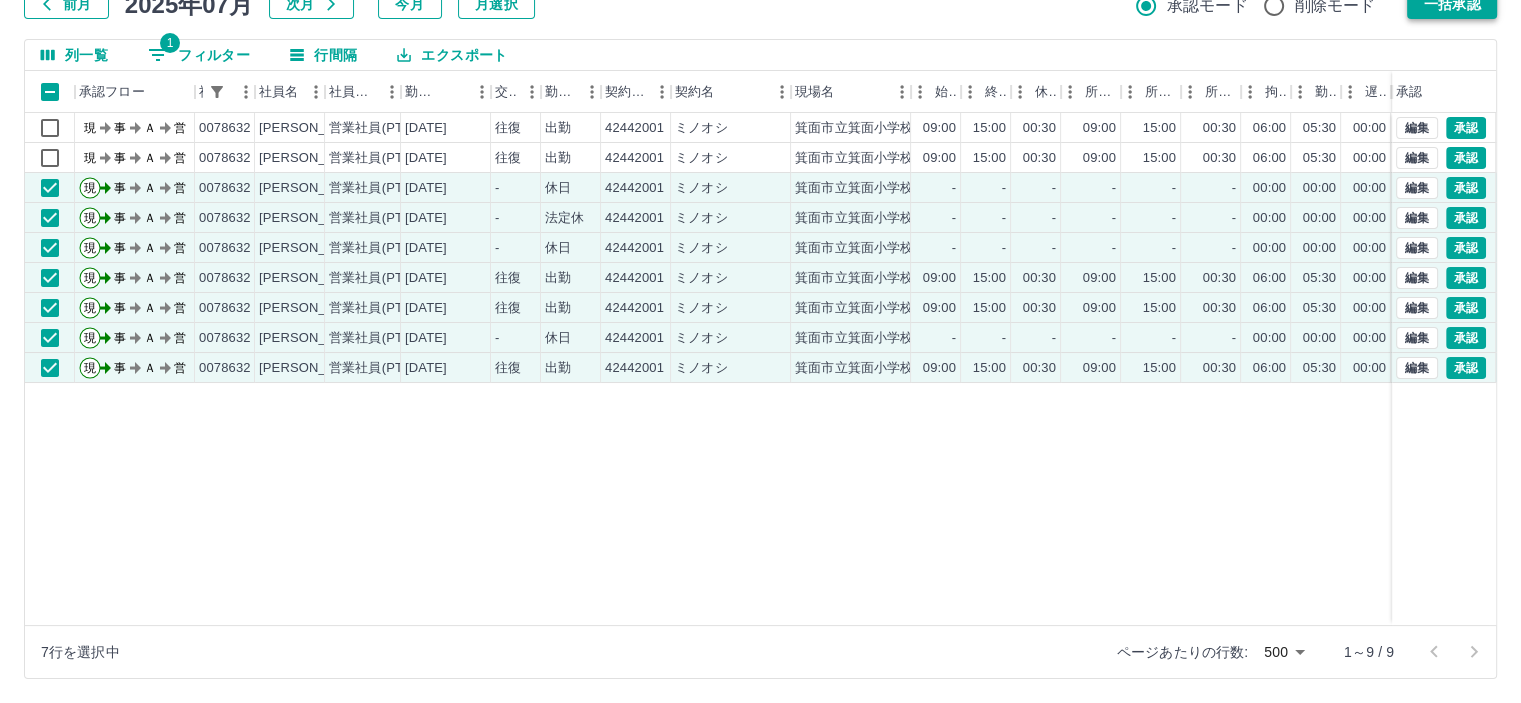 click on "一括承認" at bounding box center (1452, 4) 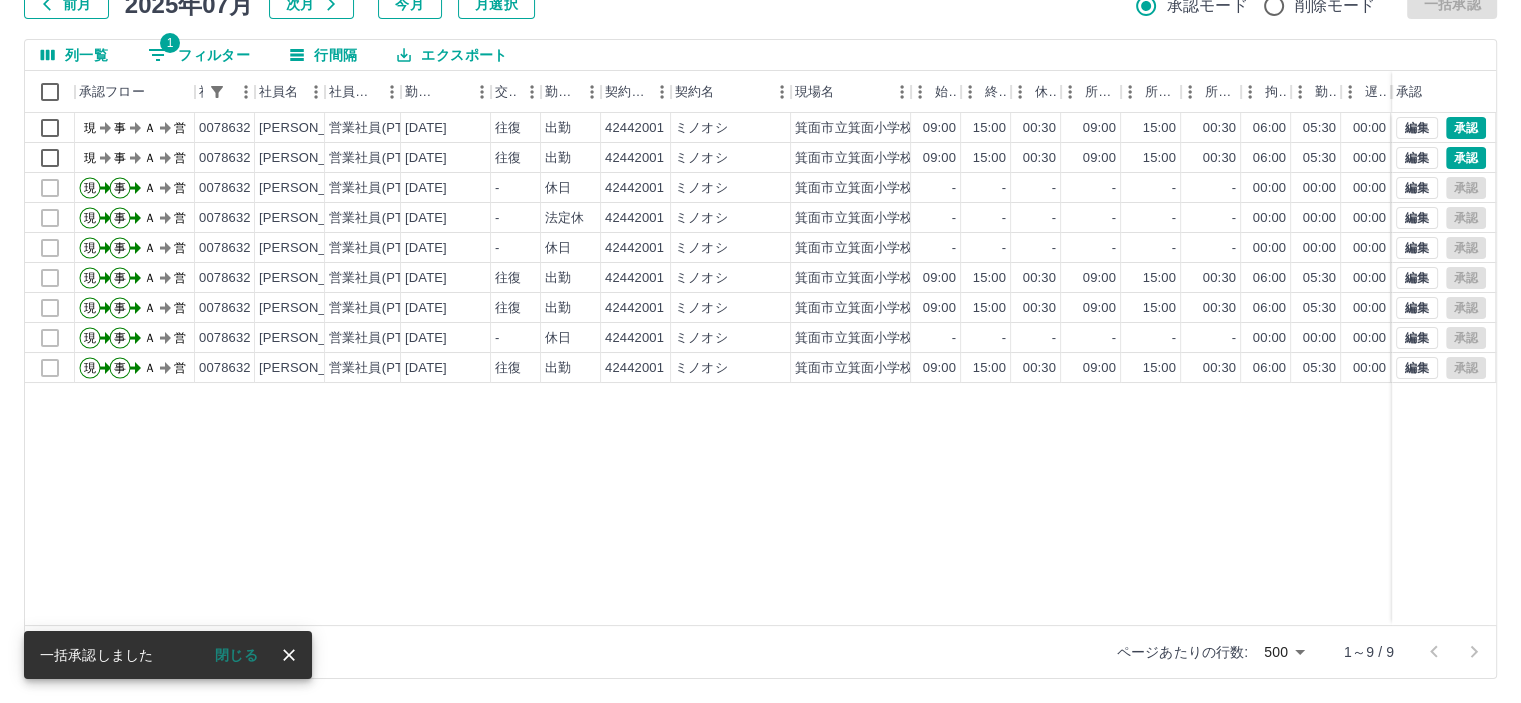 click on "1 フィルター" at bounding box center [199, 55] 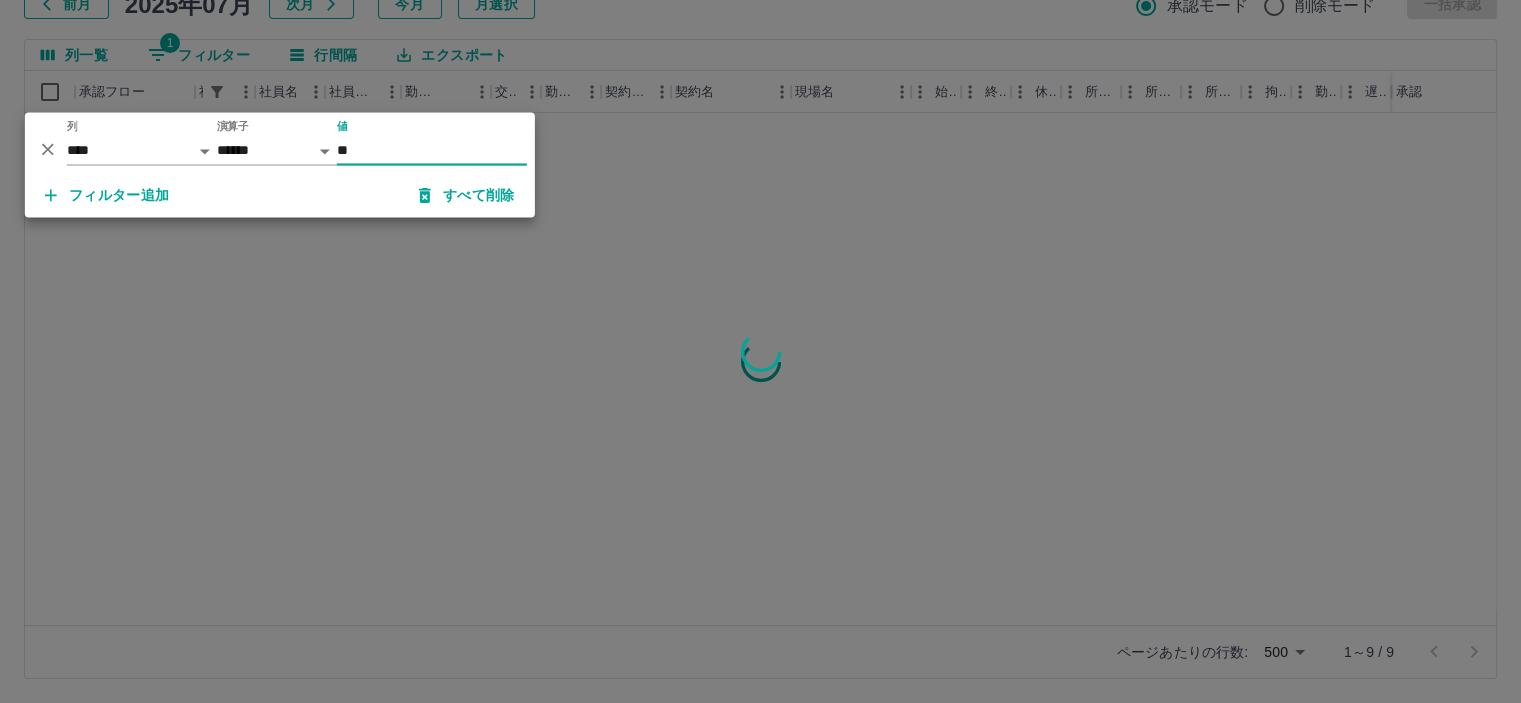 type on "*" 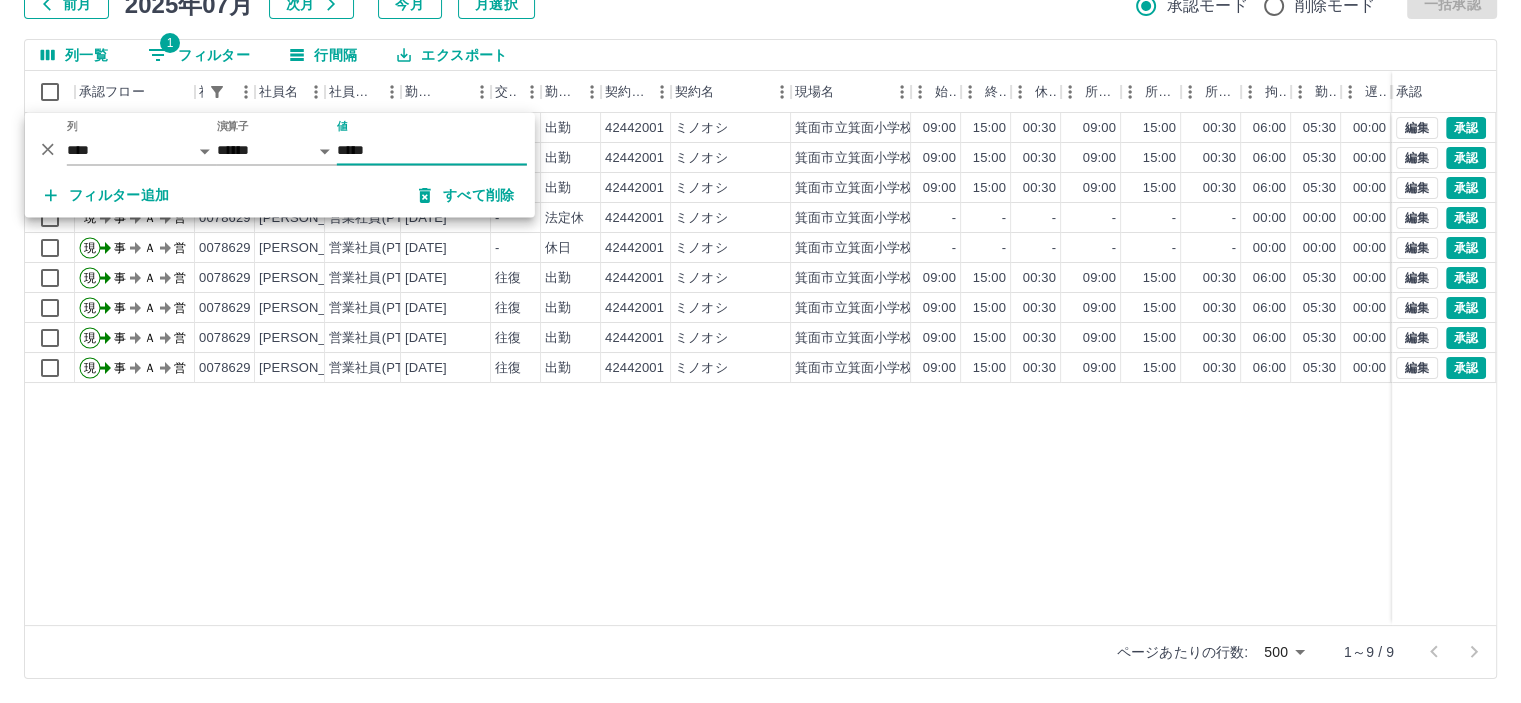 type on "*****" 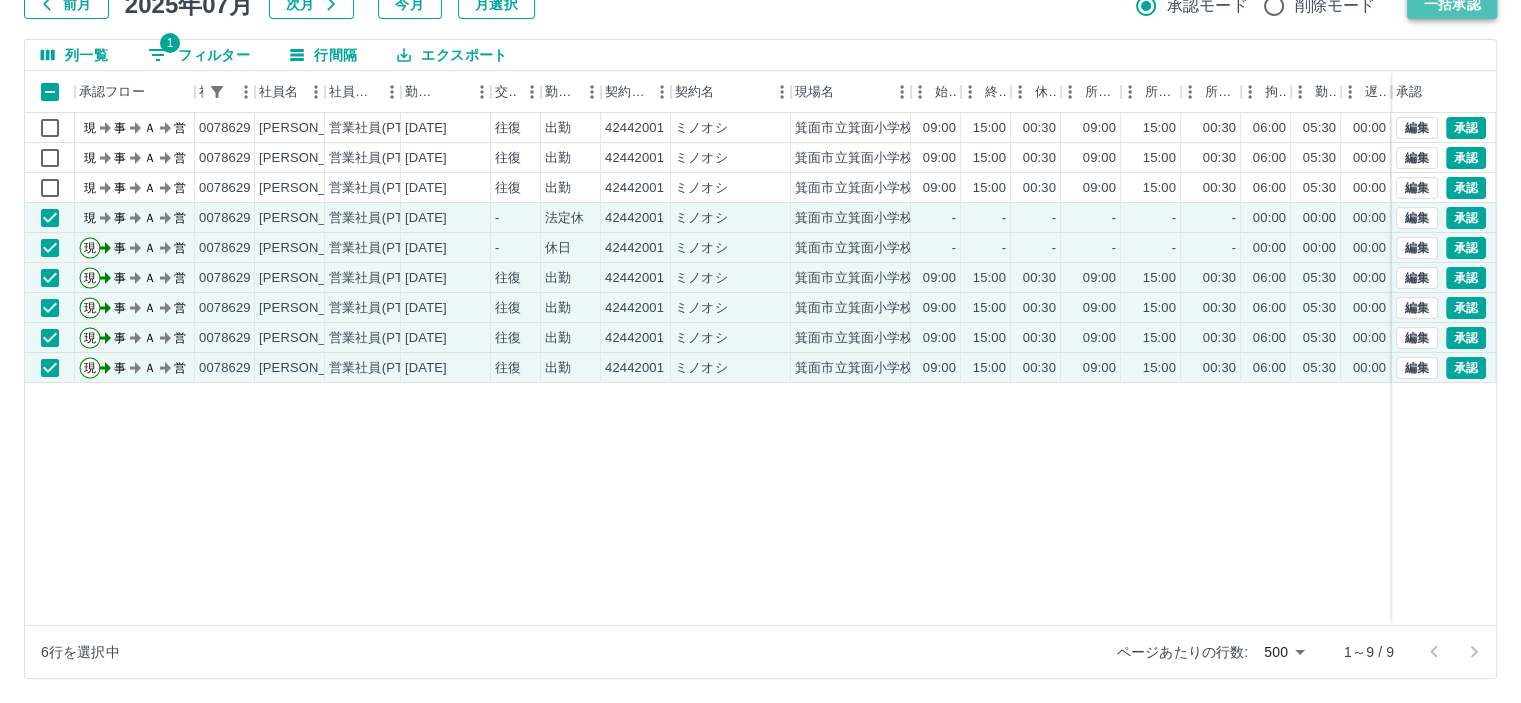 click on "一括承認" at bounding box center [1452, 4] 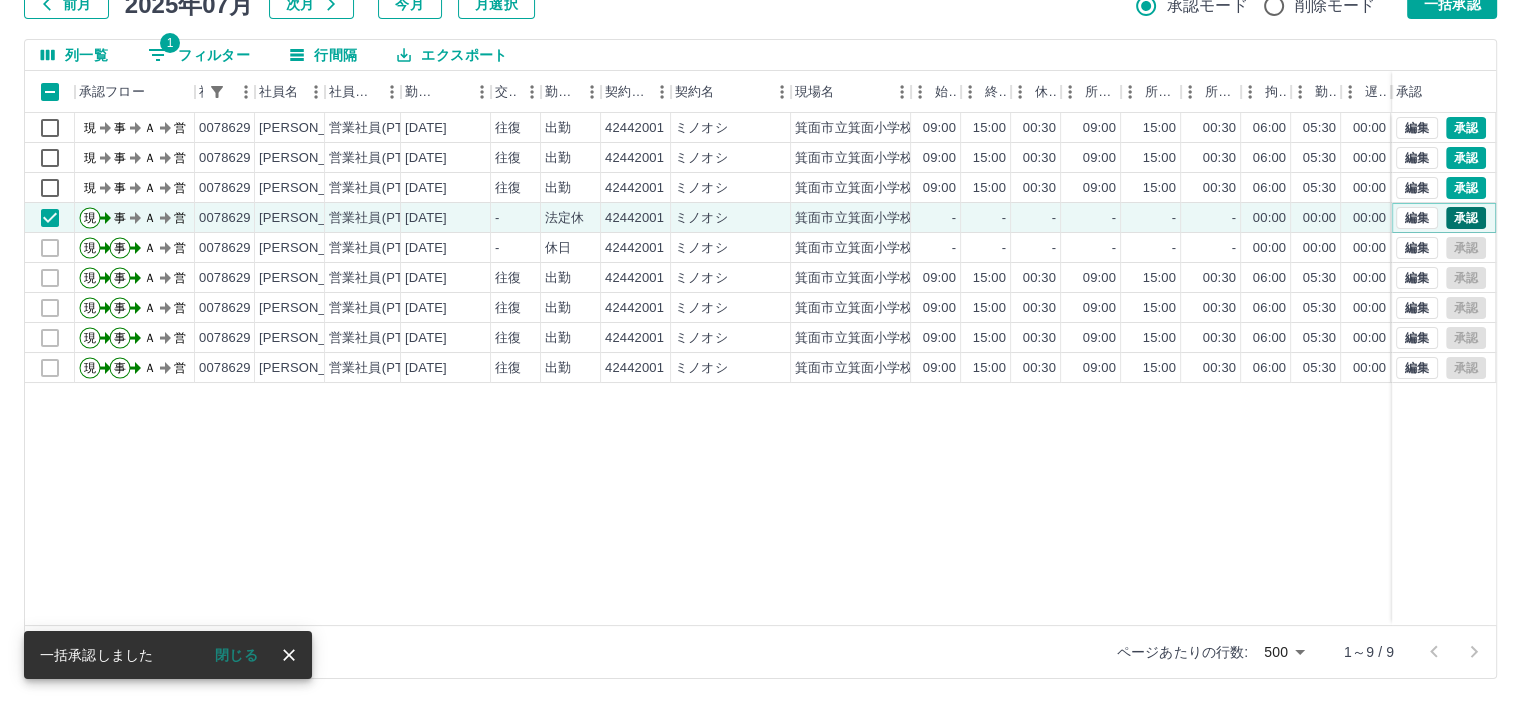 click on "承認" at bounding box center (1466, 218) 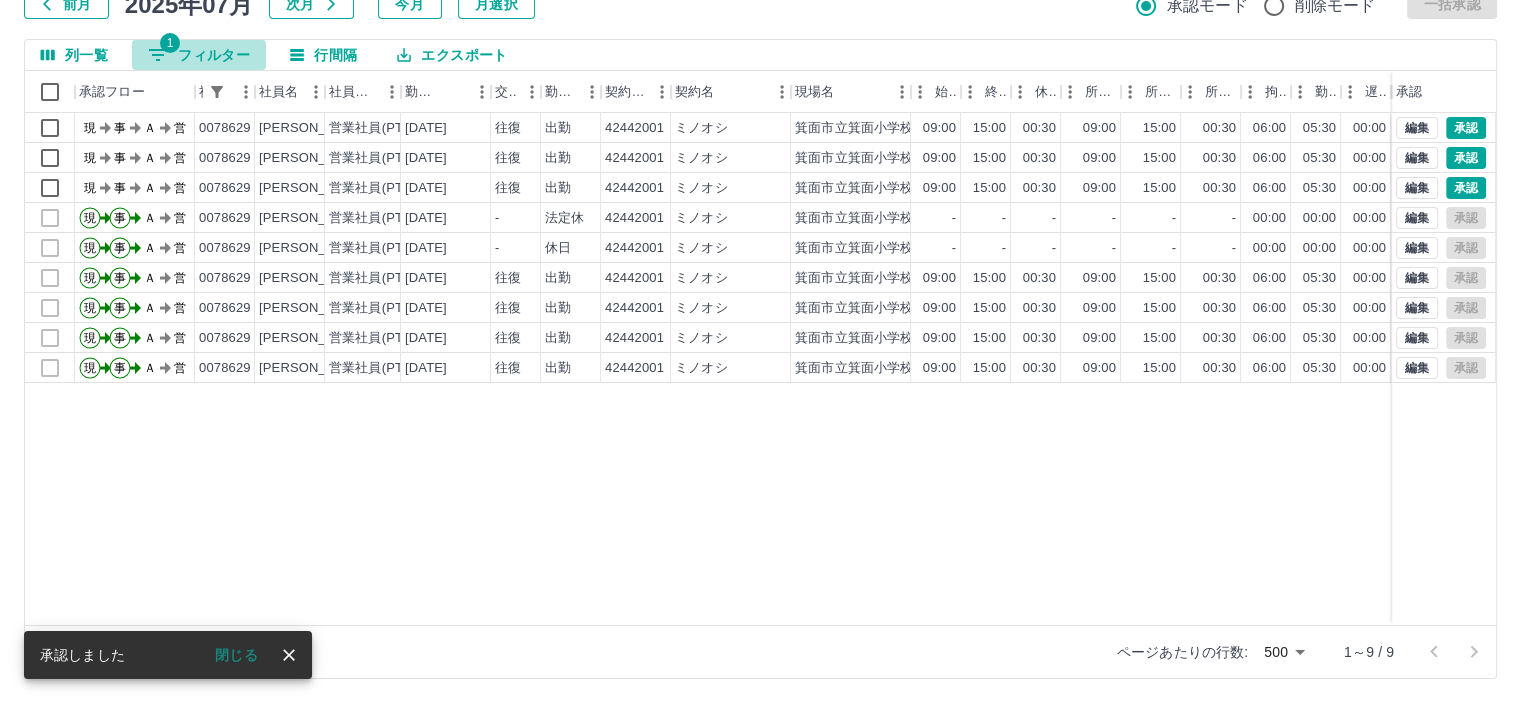 click on "1 フィルター" at bounding box center [199, 55] 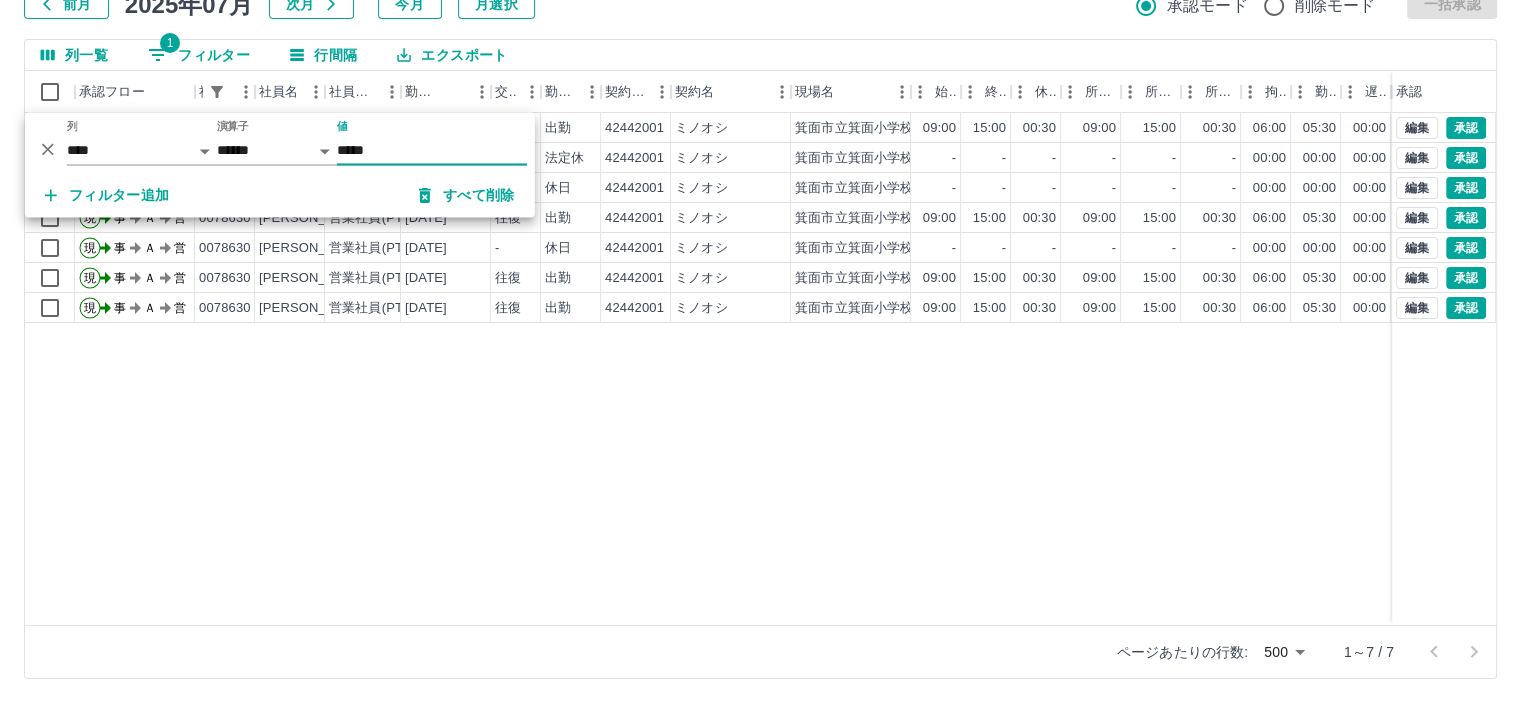 type on "*****" 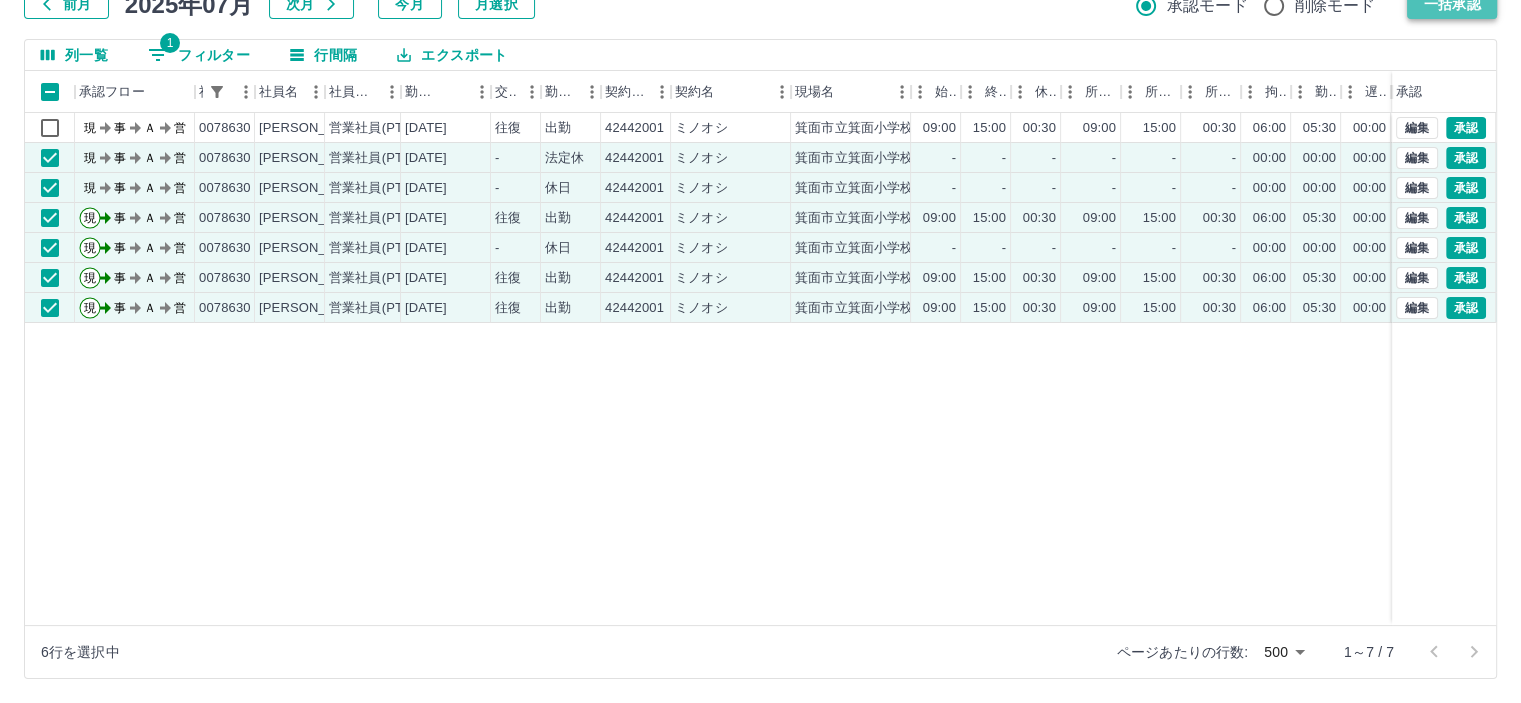 click on "一括承認" at bounding box center (1452, 4) 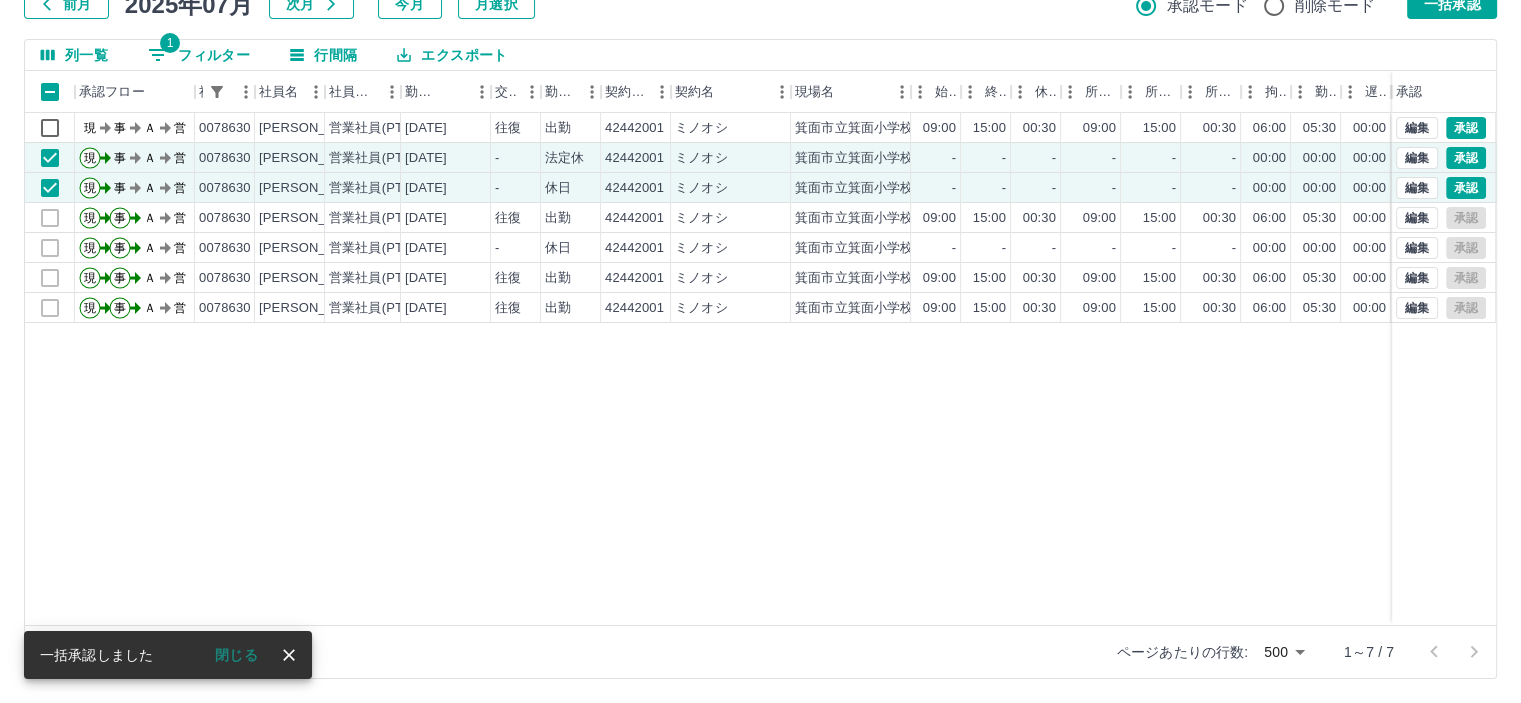 click on "勤務実績承認 前月 2025年07月 次月 今月 月選択 承認モード 削除モード 一括承認 列一覧 1 フィルター 行間隔 エクスポート 承認フロー 社員番号 社員名 社員区分 勤務日 交通費 勤務区分 契約コード 契約名 現場名 始業 終業 休憩 所定開始 所定終業 所定休憩 拘束 勤務 遅刻等 コメント ステータス 承認 現 事 Ａ 営 0078630 中川　満紀子 営業社員(PT契約) 2025-07-07 往復 出勤 42442001 ミノオシ 箕面市立箕面小学校 09:00 15:00 00:30 09:00 15:00 00:30 06:00 05:30 00:00 現場責任者承認待 現 事 Ａ 営 0078630 中川　満紀子 営業社員(PT契約) 2025-07-06  -  法定休 42442001 ミノオシ 箕面市立箕面小学校 - - - - - - 00:00 00:00 00:00 事務担当者承認待 現 事 Ａ 営 0078630 中川　満紀子 営業社員(PT契約) 2025-07-05  -  休日 42442001 ミノオシ 箕面市立箕面小学校 - - - - - - 00:00 00:00 00:00 事務担当者承認待 現 事 -" at bounding box center (760, 305) 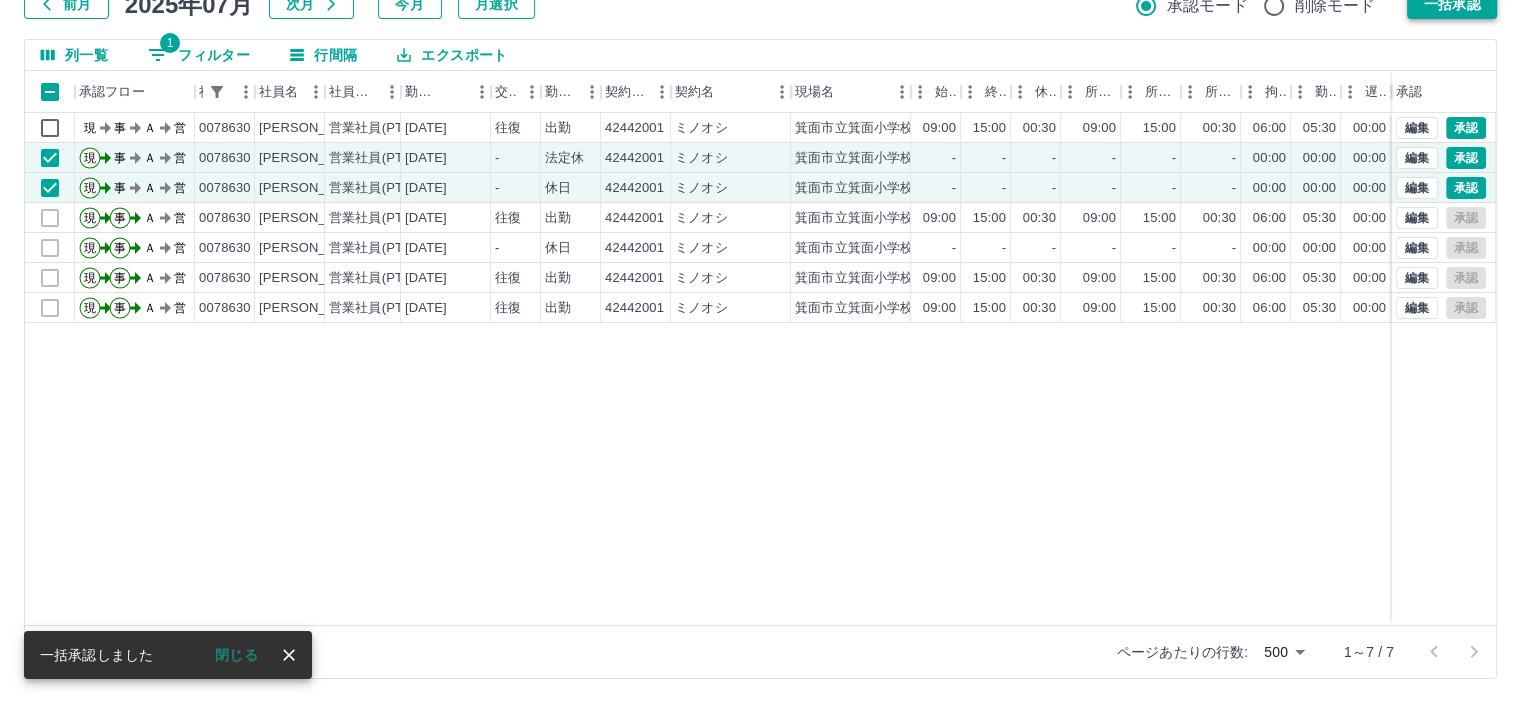 click on "一括承認" at bounding box center (1452, 4) 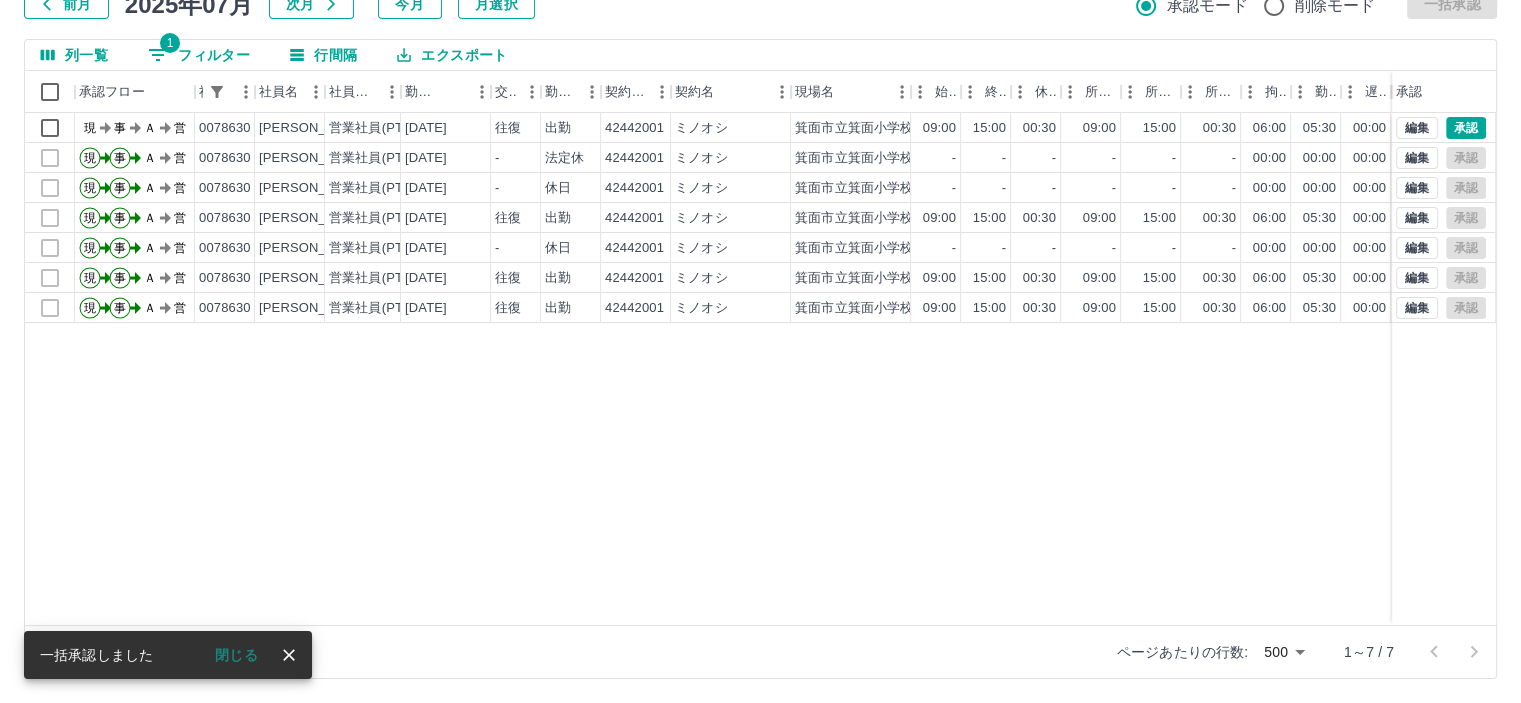 click on "1 フィルター" at bounding box center (199, 55) 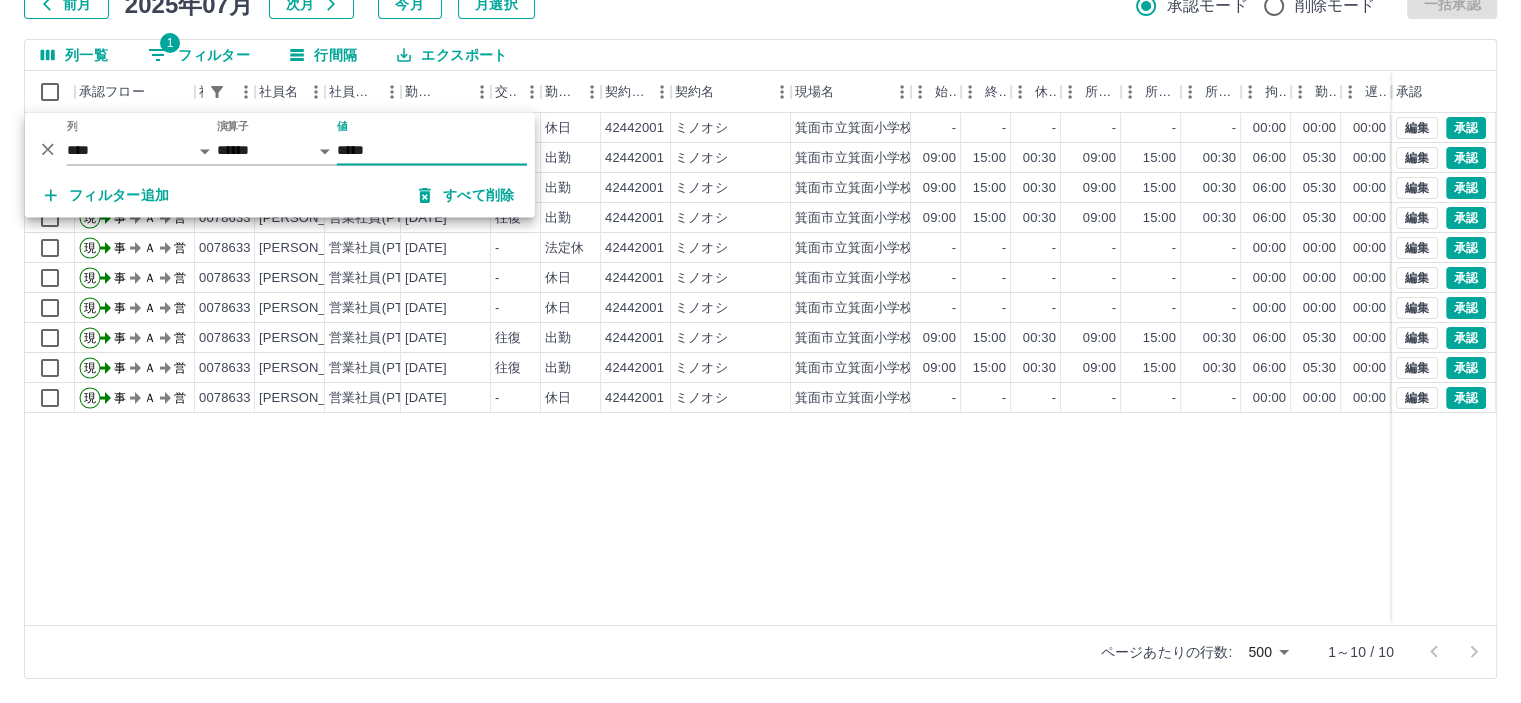 type on "*****" 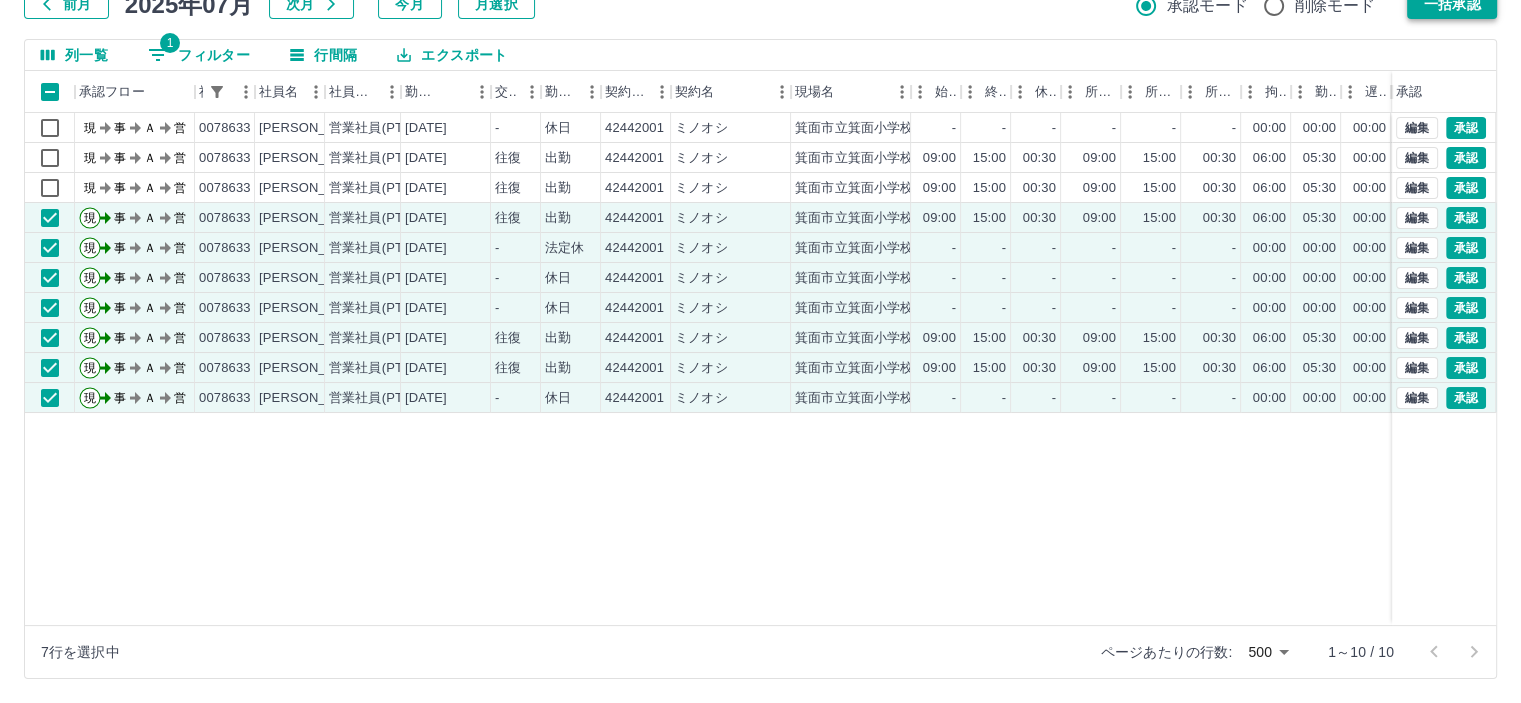 click on "一括承認" at bounding box center (1452, 4) 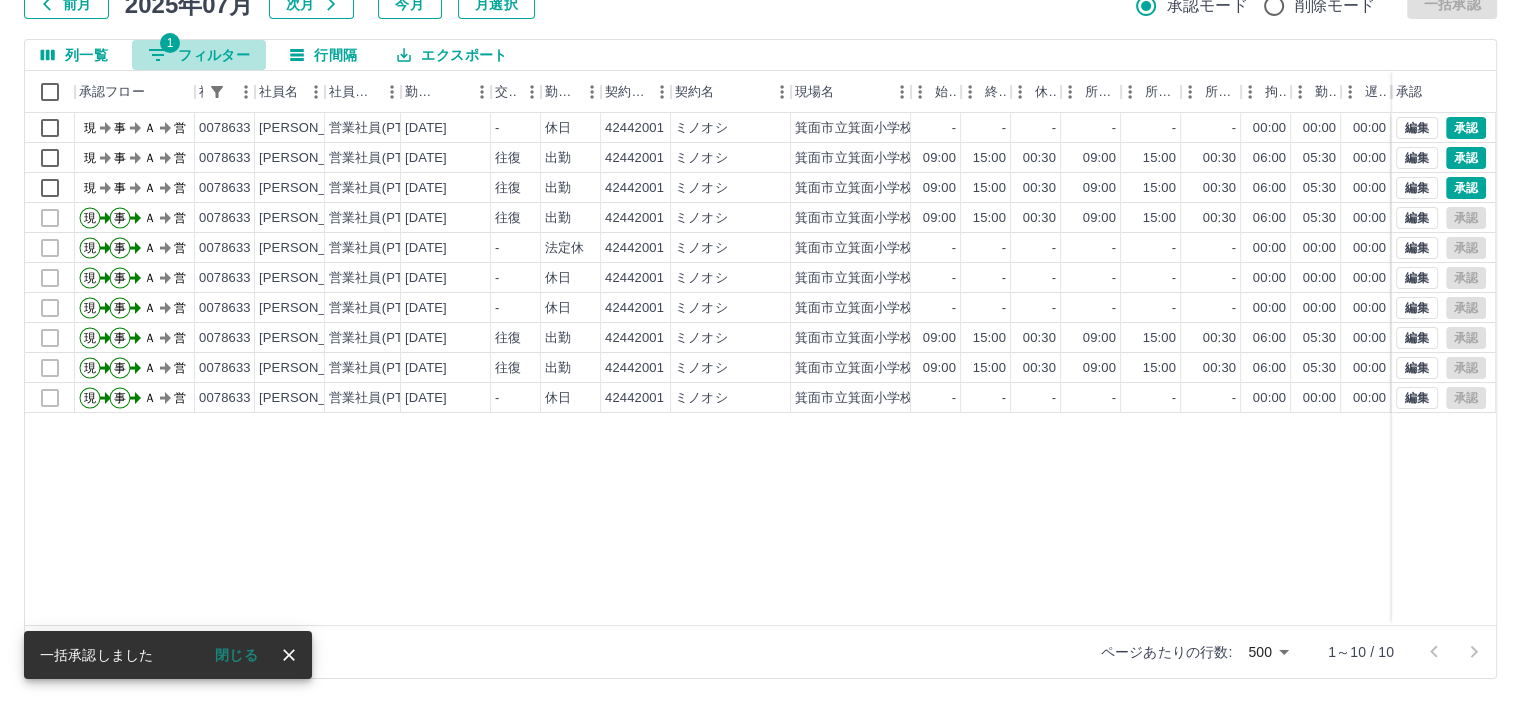 click on "1 フィルター" at bounding box center (199, 55) 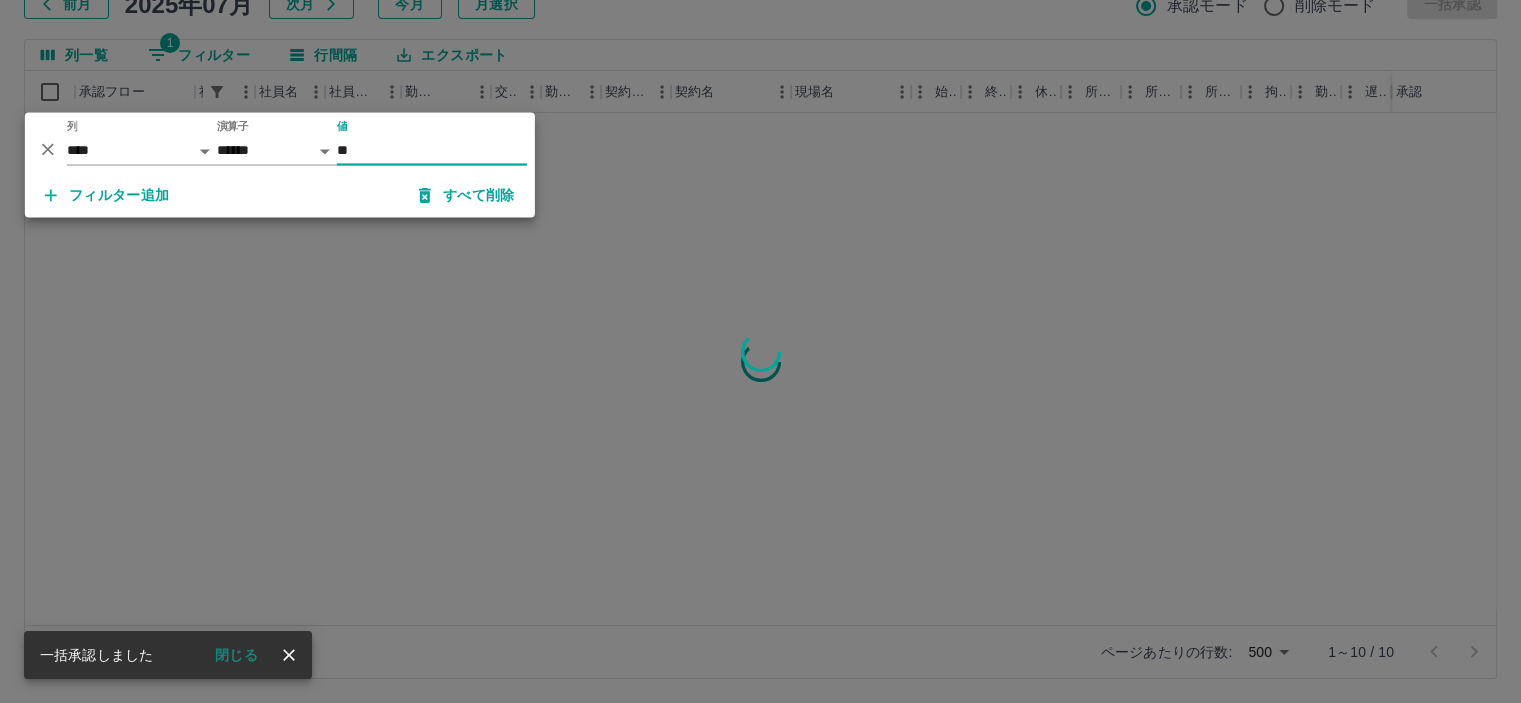 type on "*" 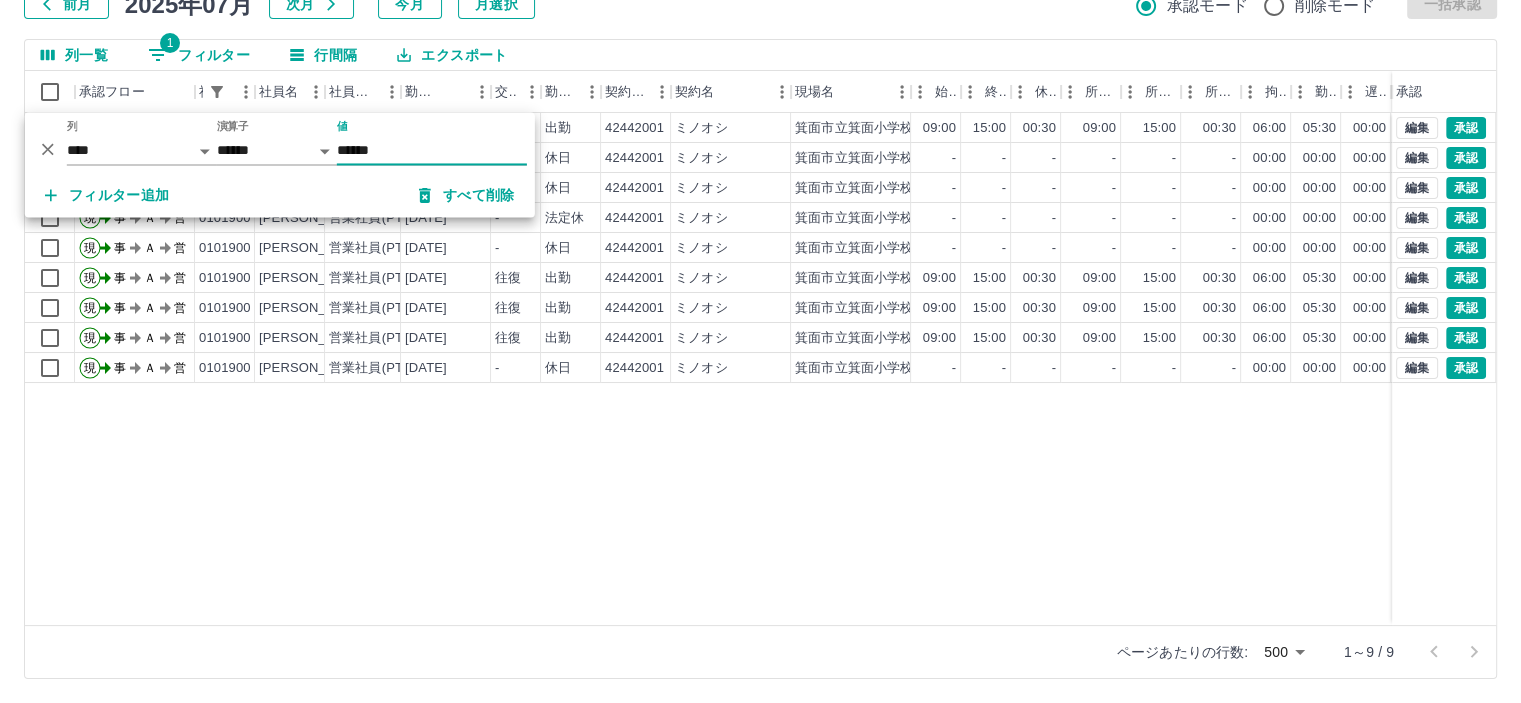 type on "******" 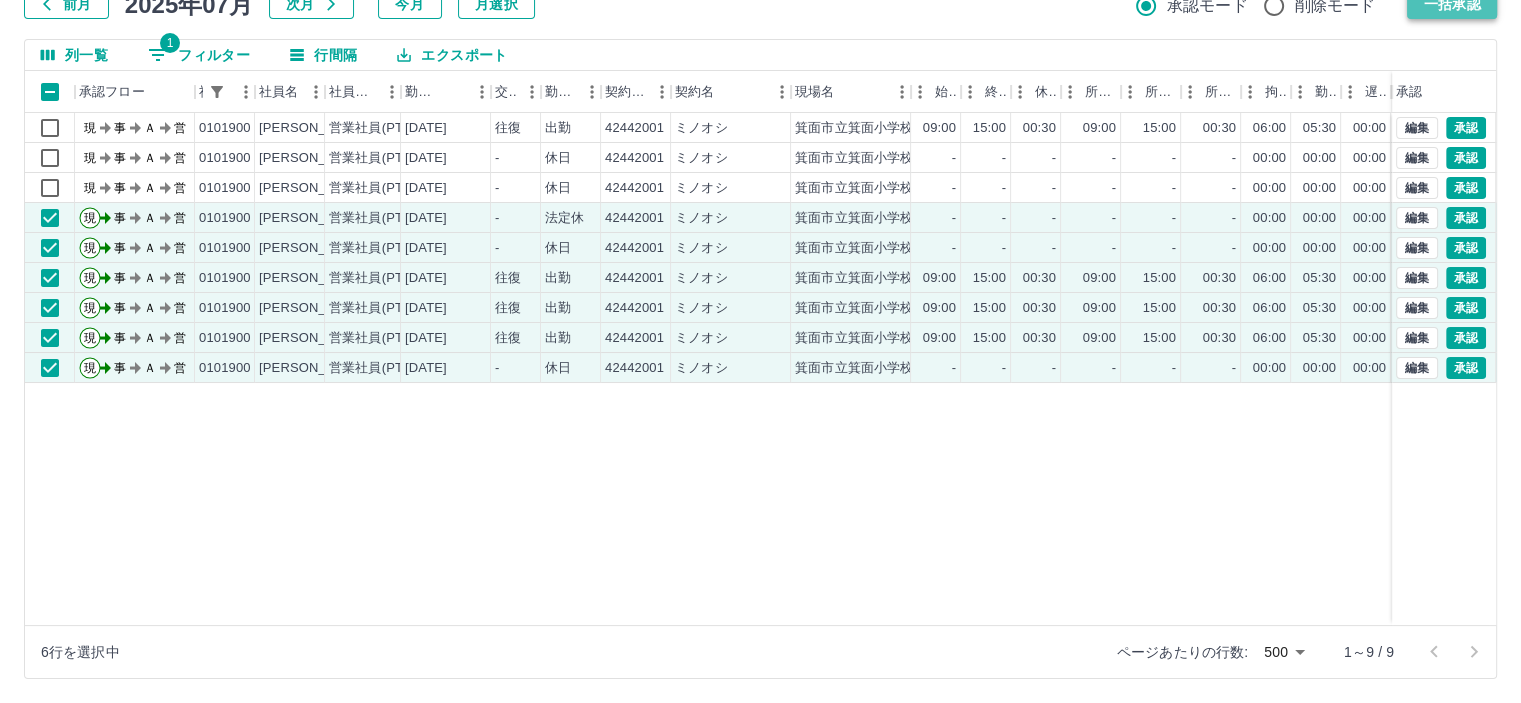click on "一括承認" at bounding box center [1452, 4] 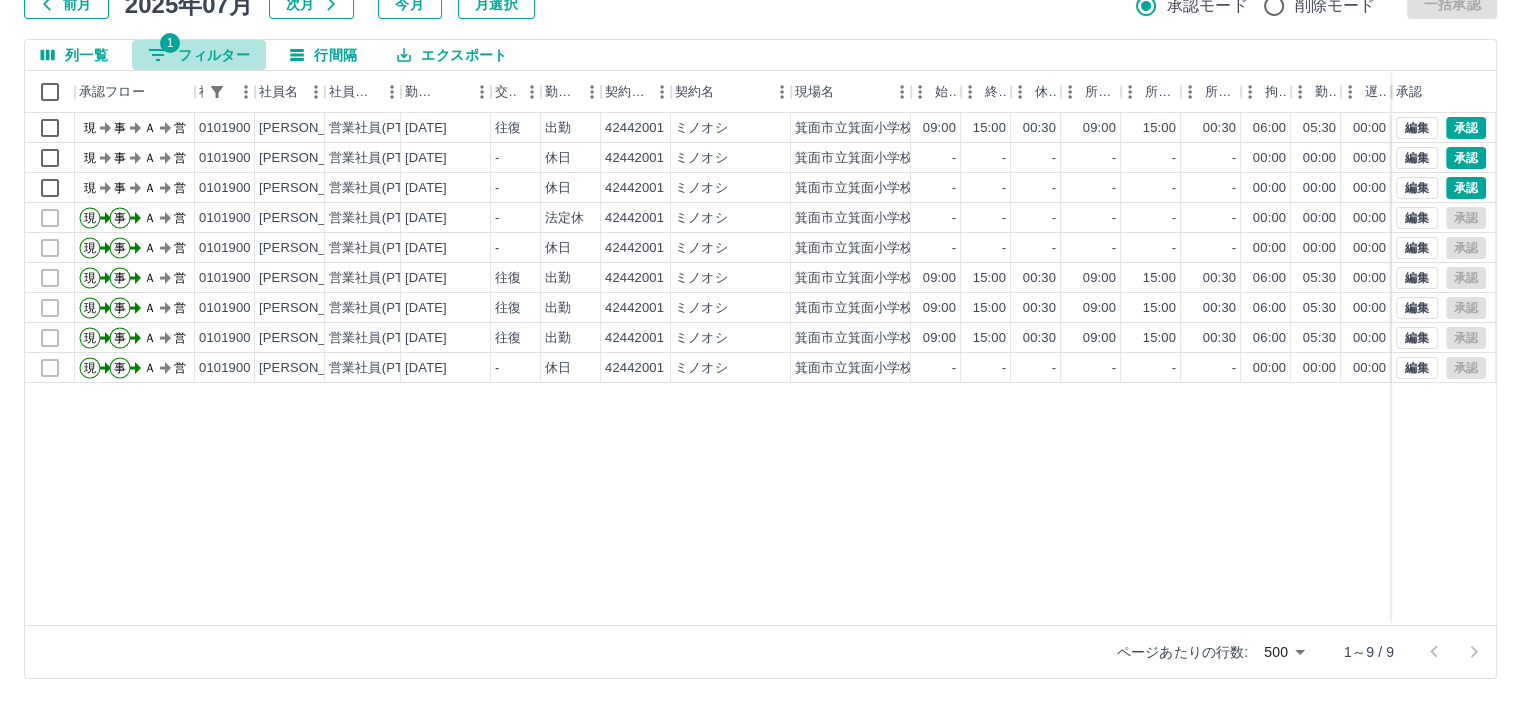 click on "1 フィルター" at bounding box center [199, 55] 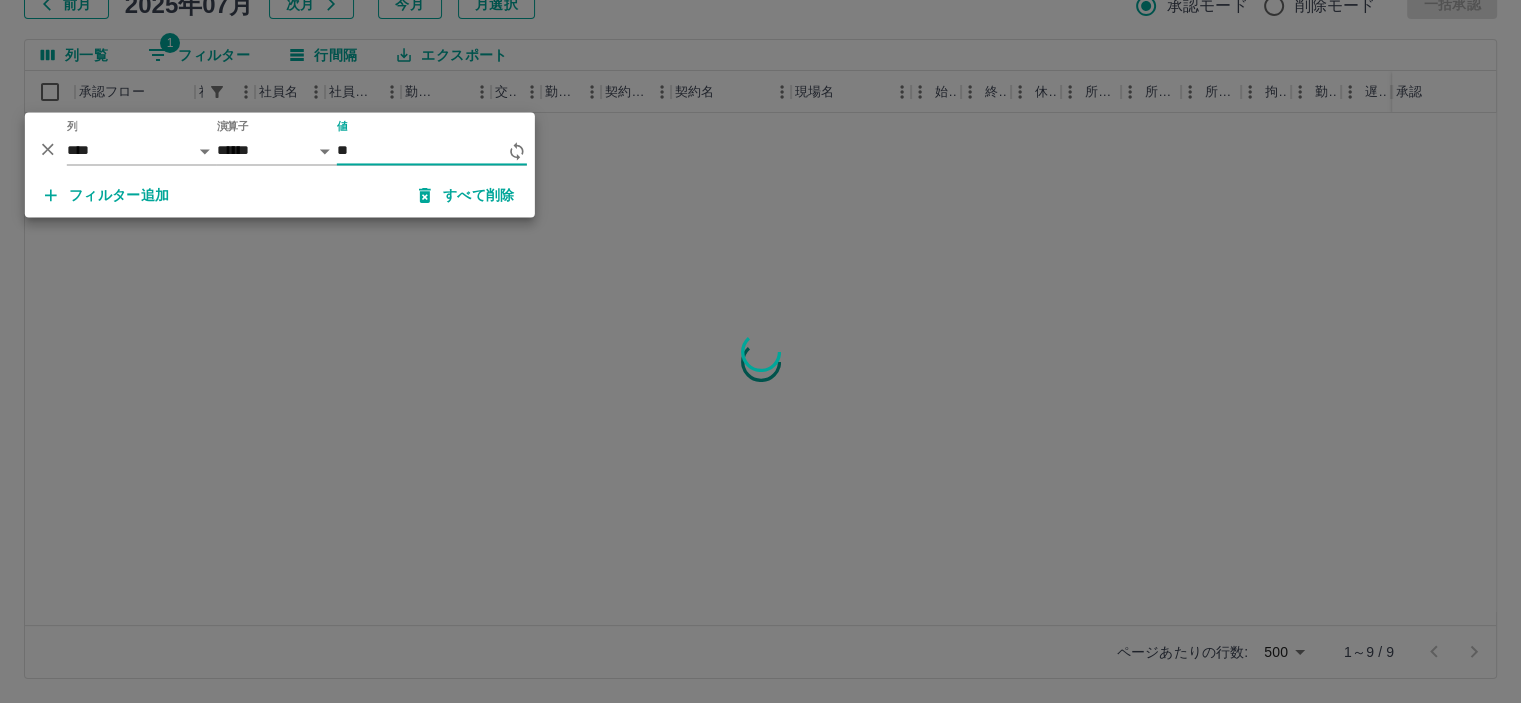 type on "*" 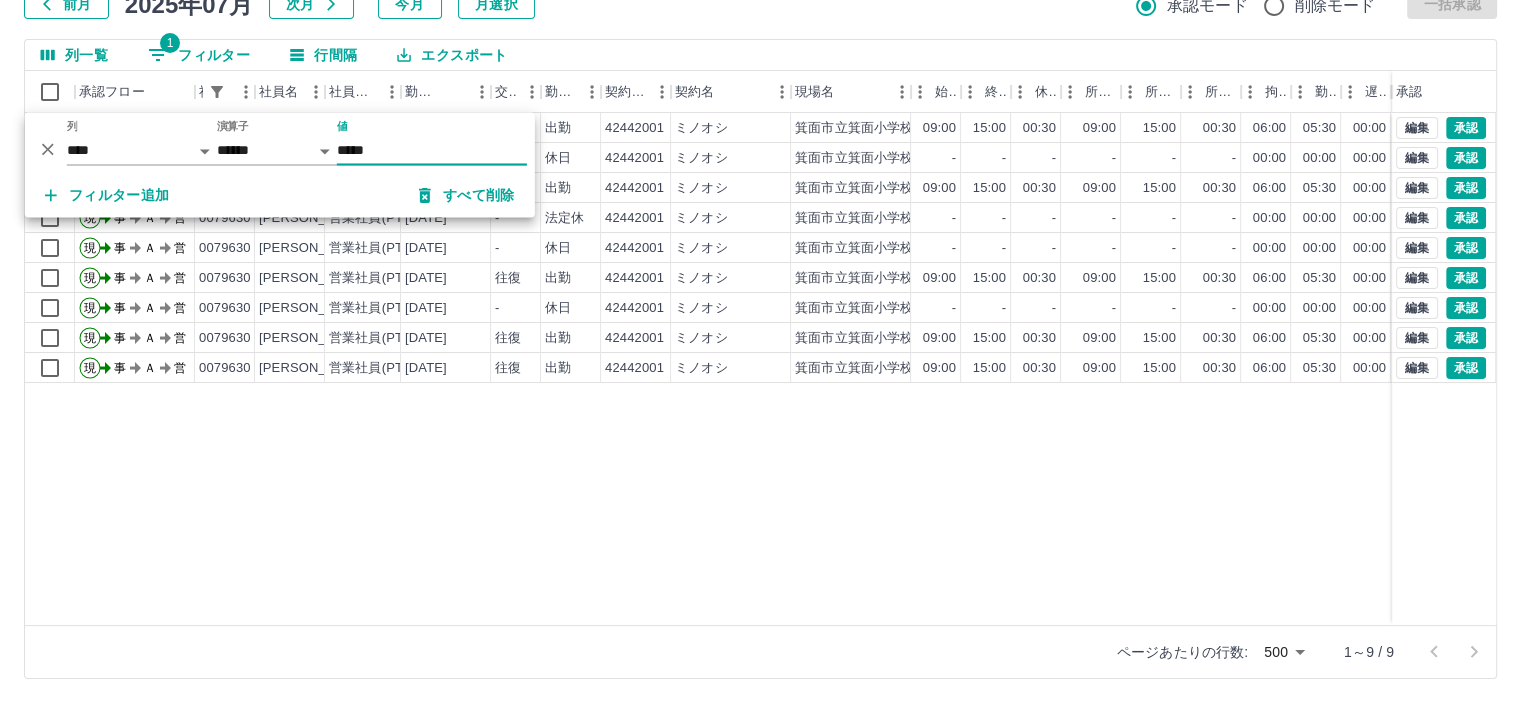 type on "*****" 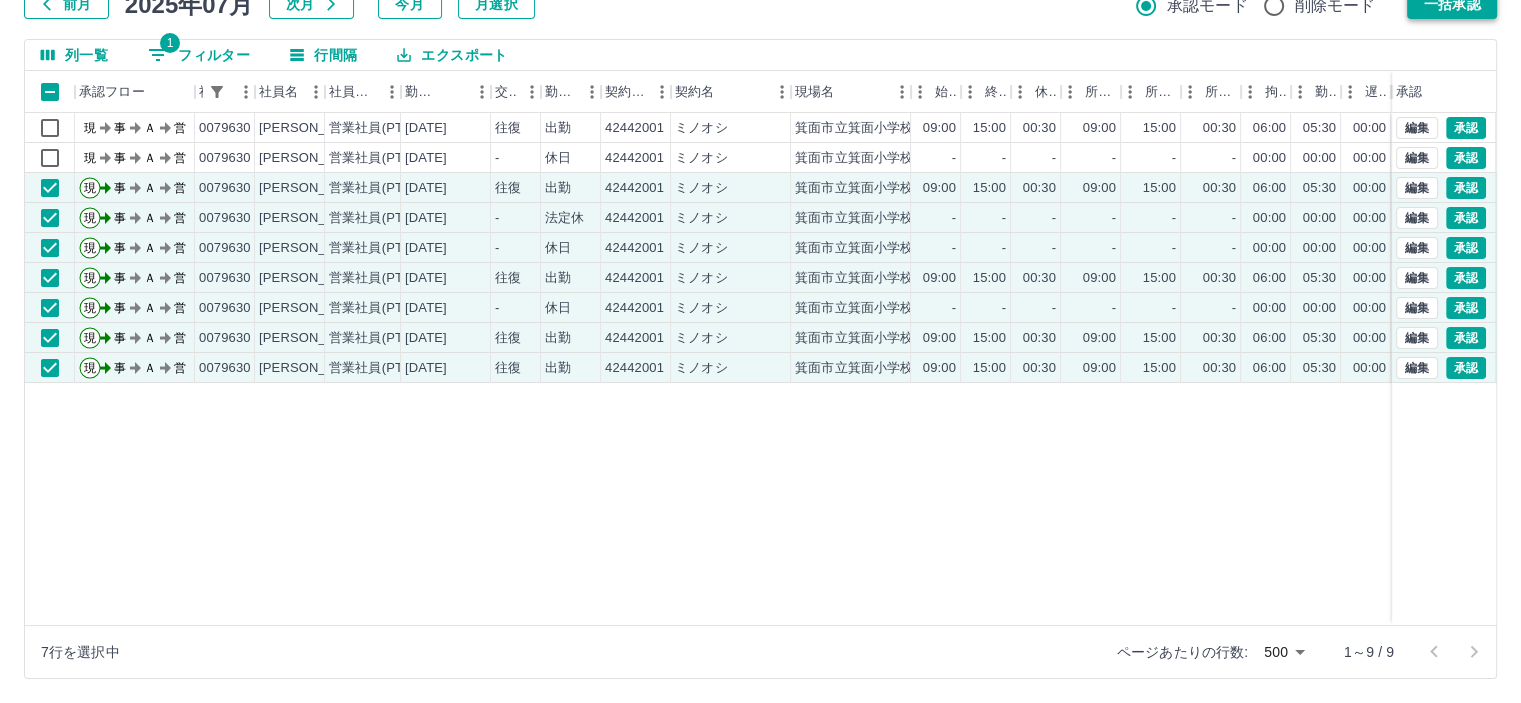 click on "一括承認" at bounding box center (1452, 4) 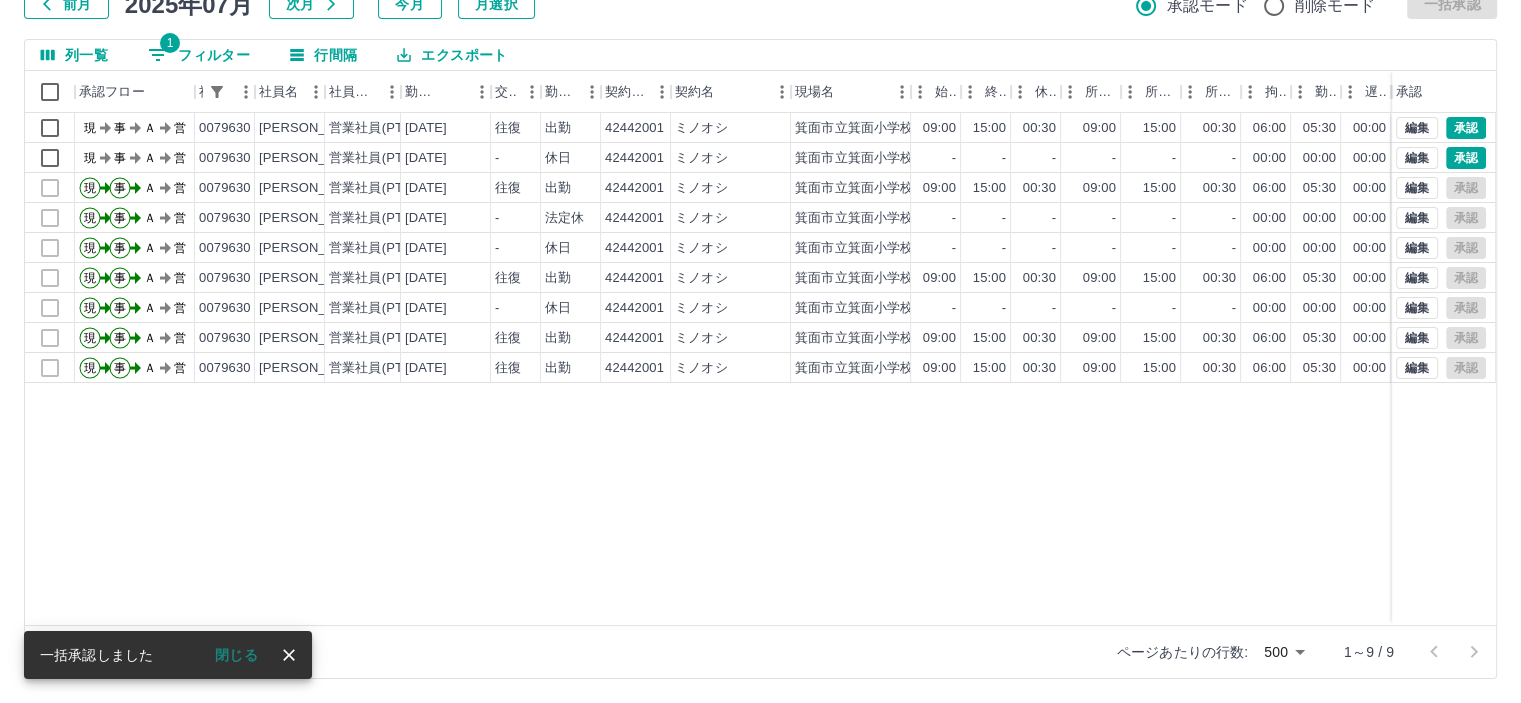 click on "1 フィルター" at bounding box center (199, 55) 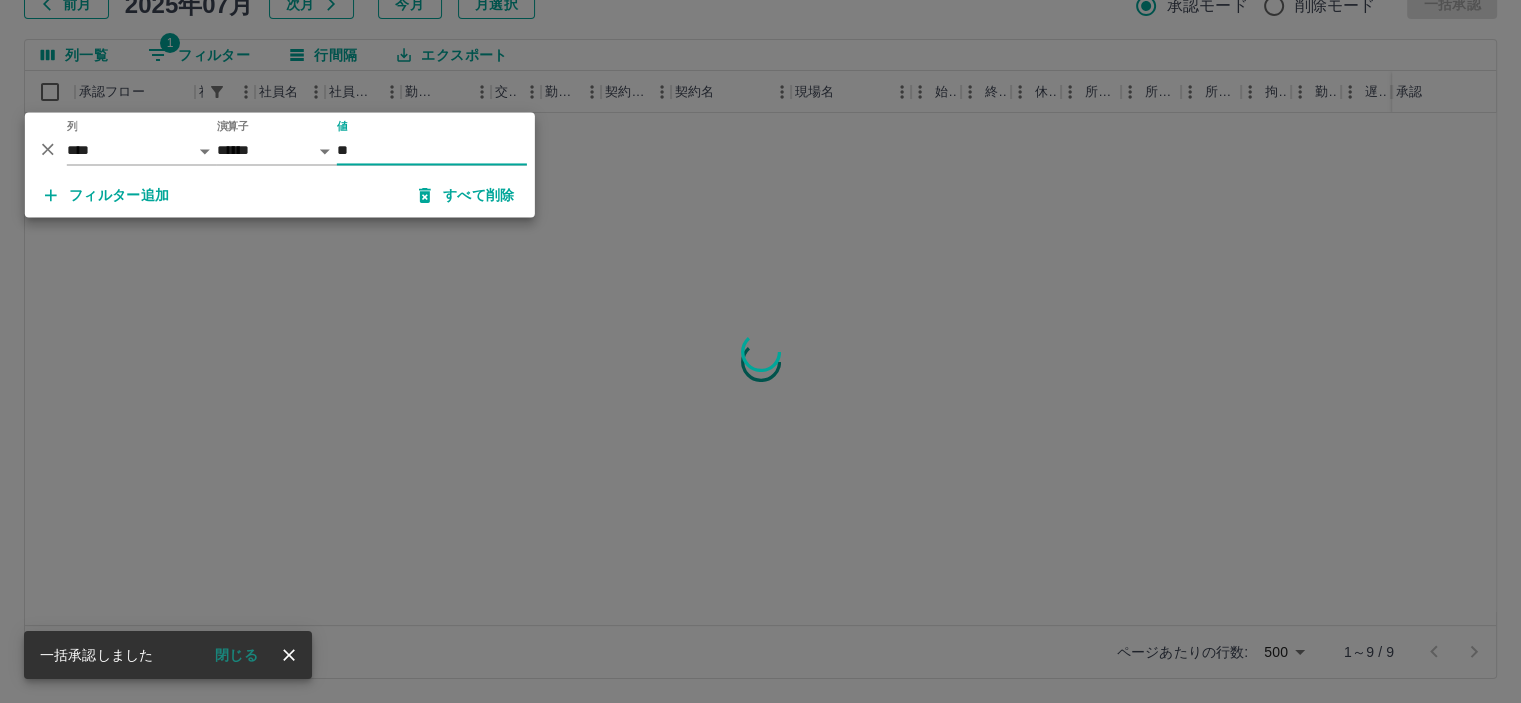 type on "*" 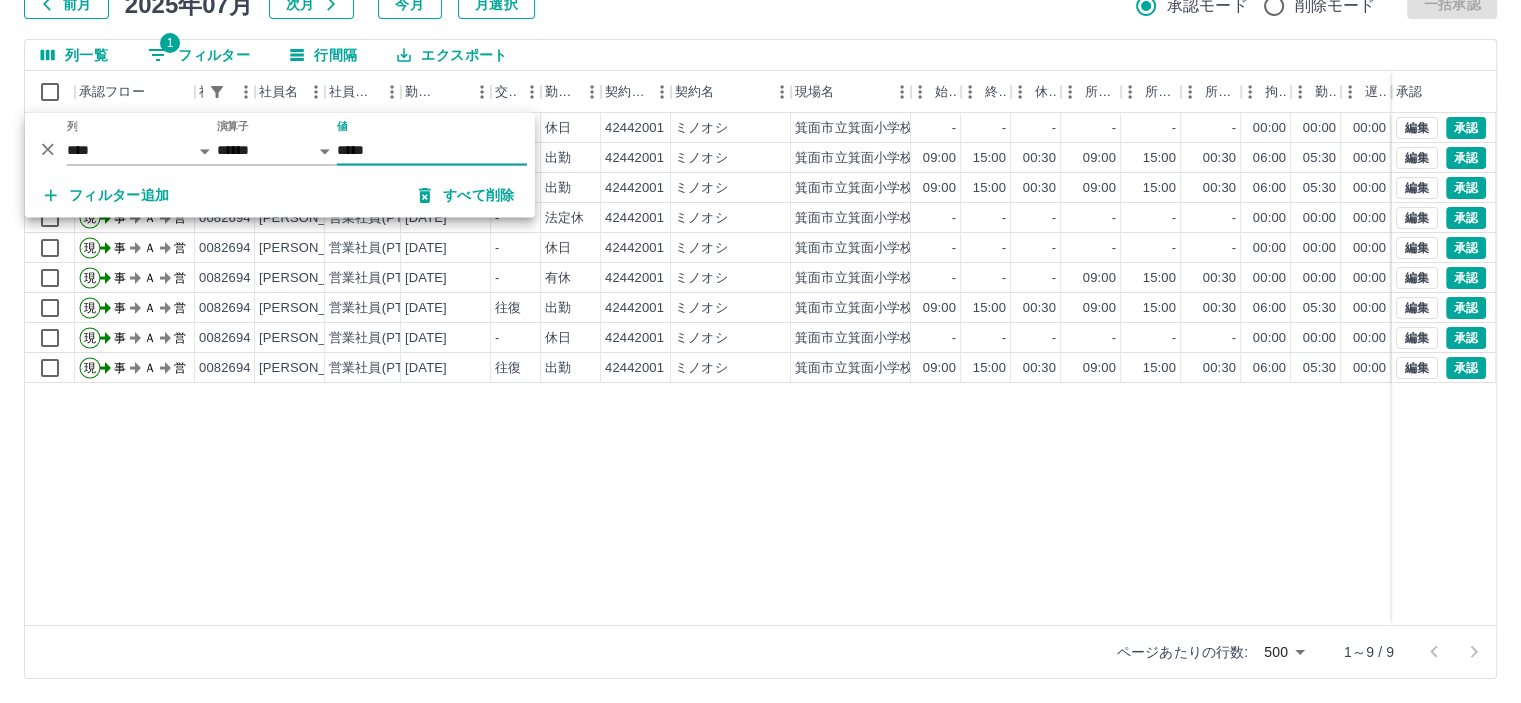 type on "*****" 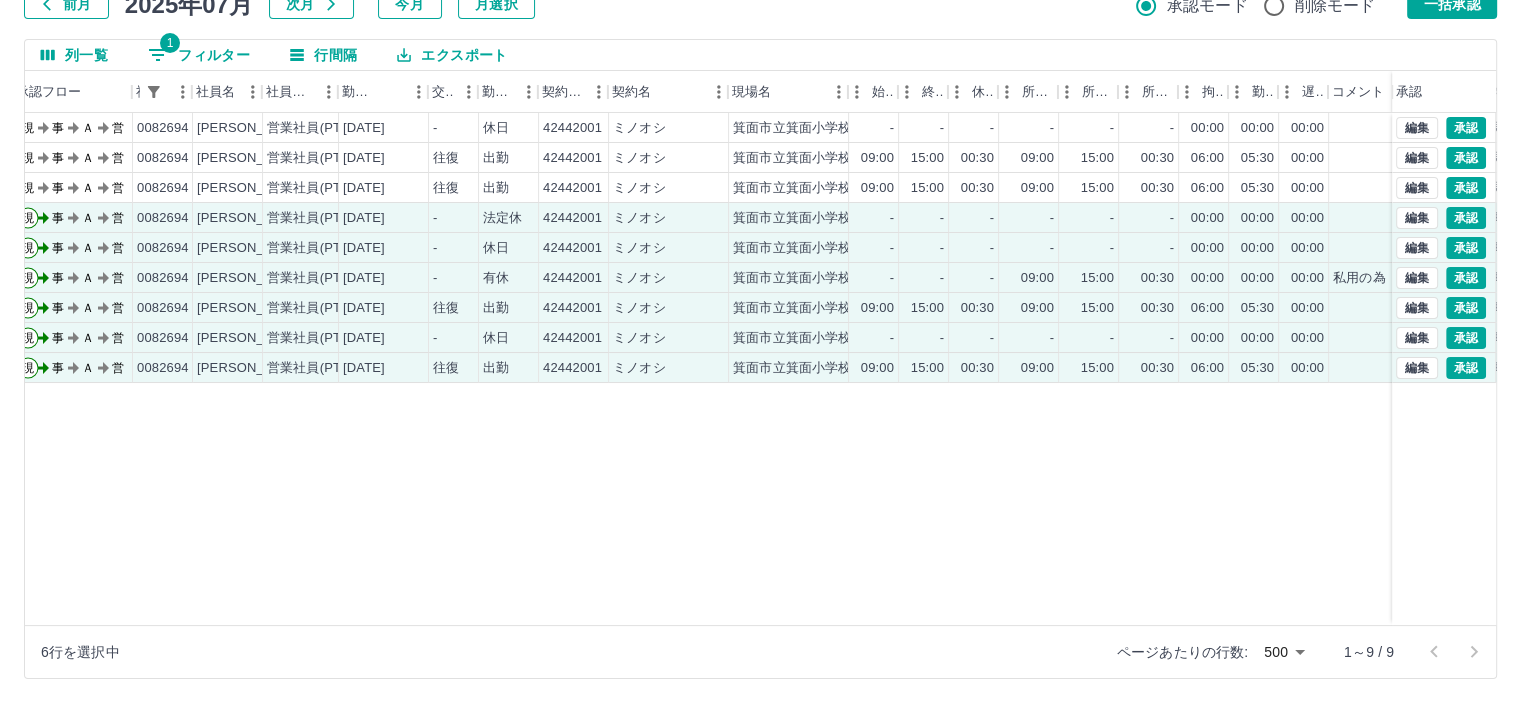 scroll, scrollTop: 0, scrollLeft: 63, axis: horizontal 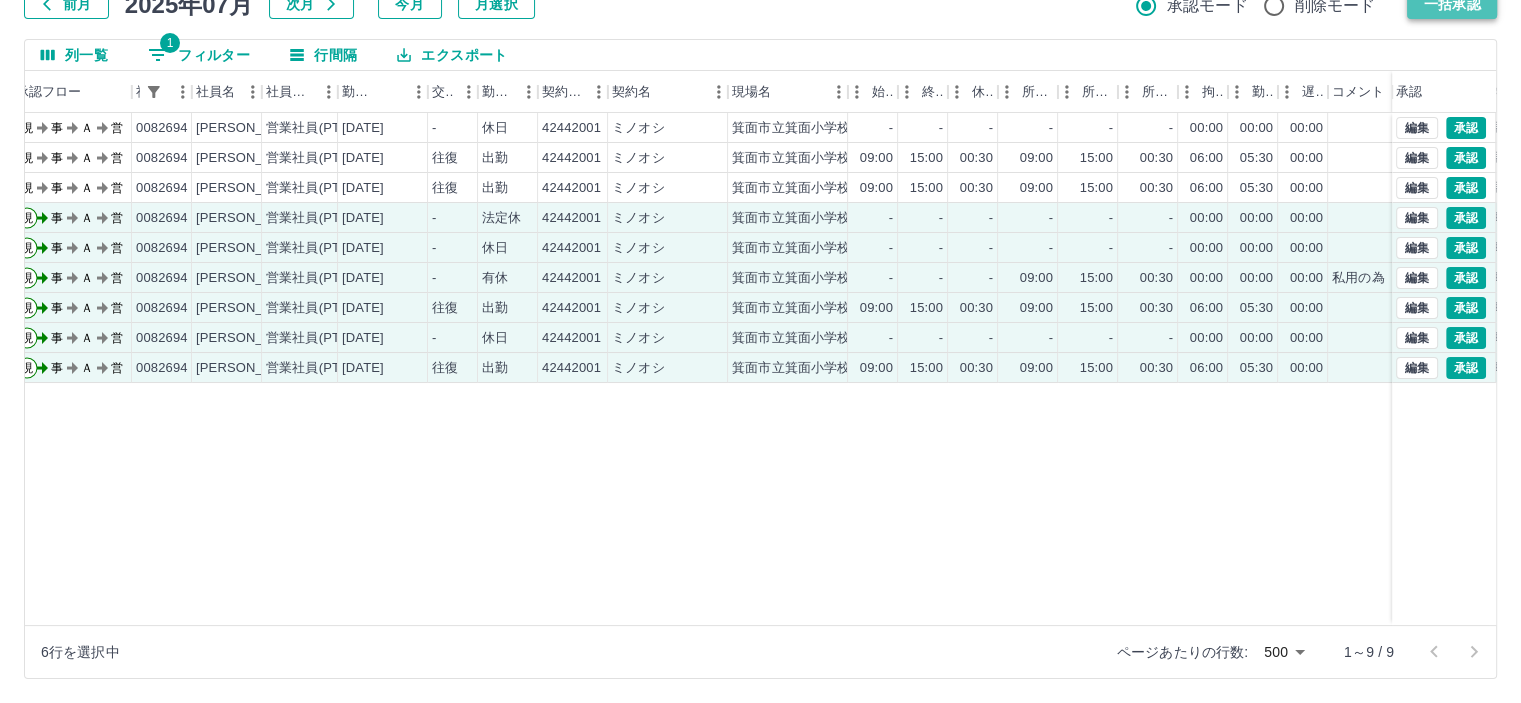click on "一括承認" at bounding box center (1452, 4) 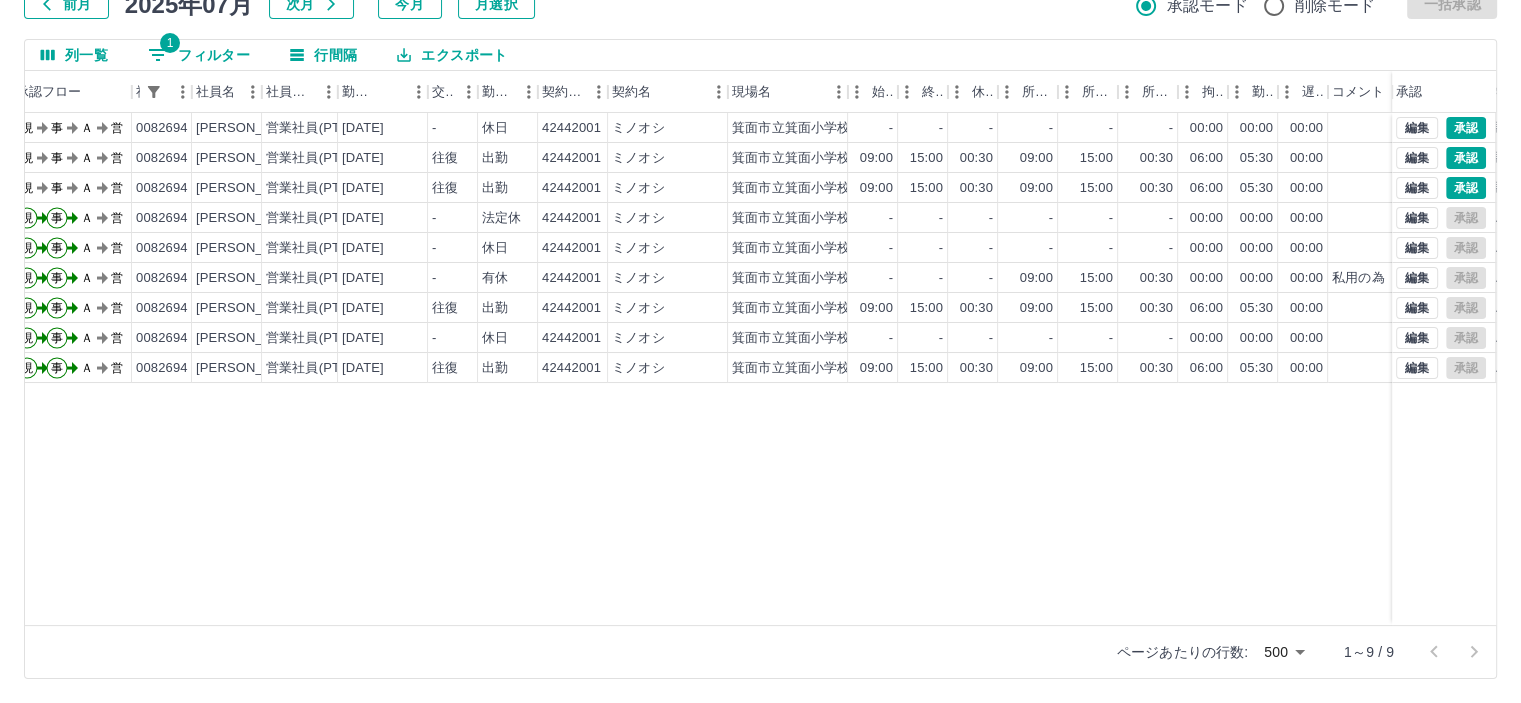 scroll, scrollTop: 0, scrollLeft: 0, axis: both 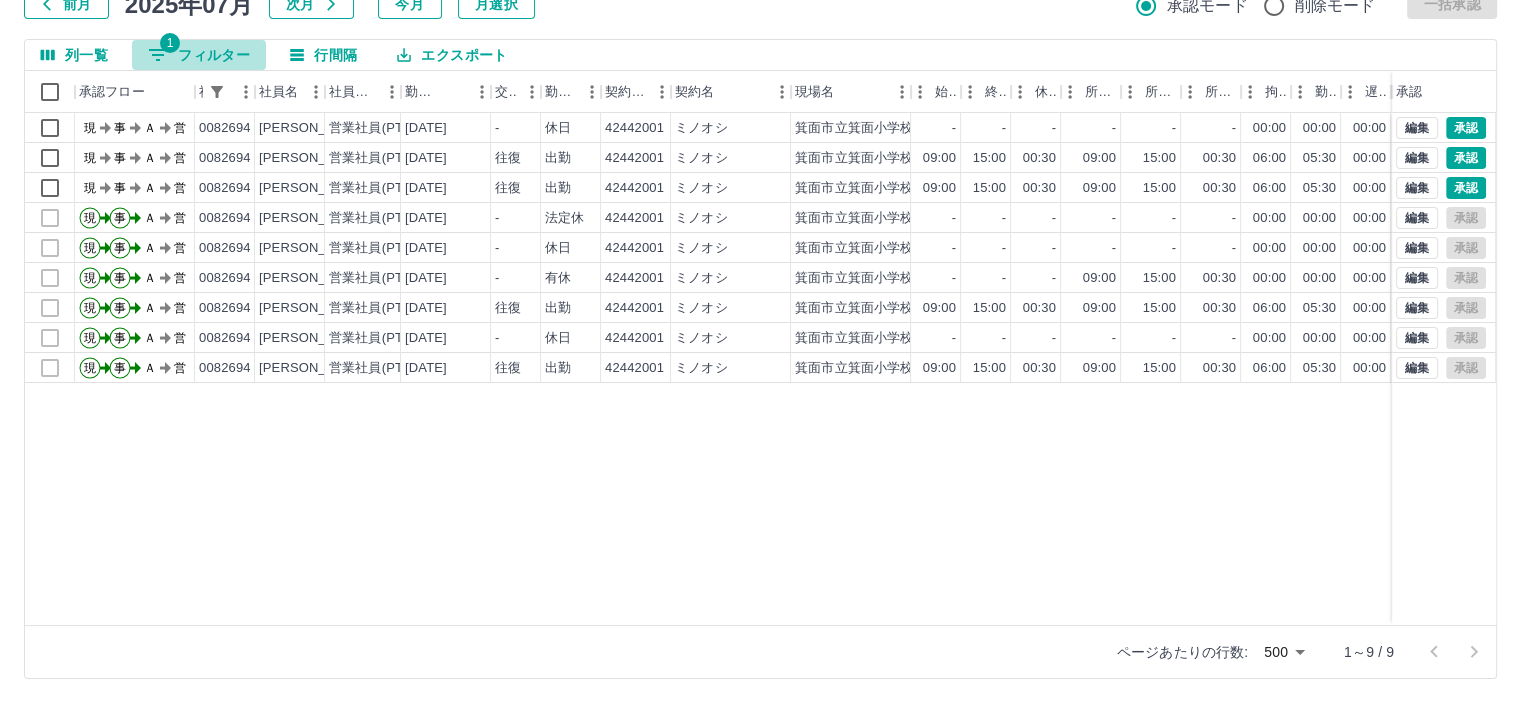click on "1 フィルター" at bounding box center [199, 55] 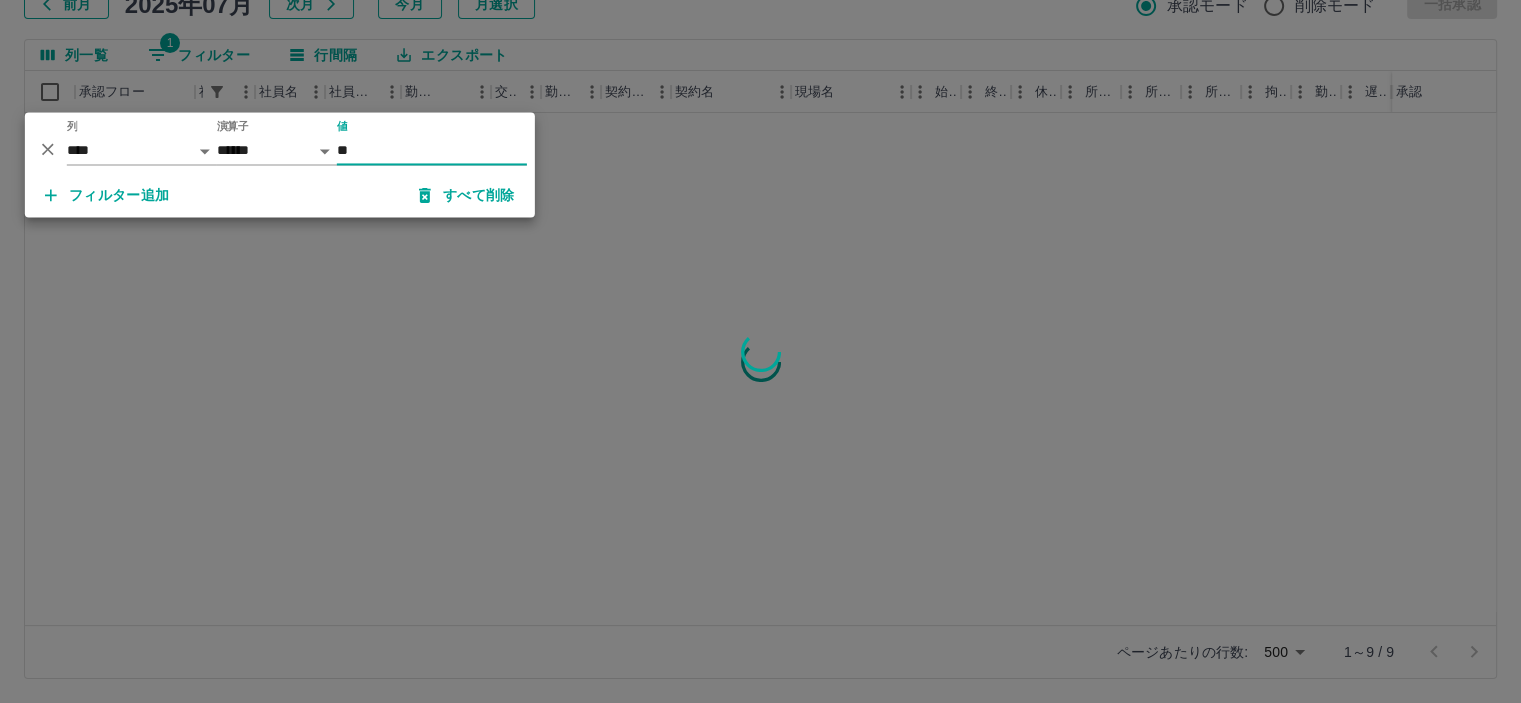 type on "*" 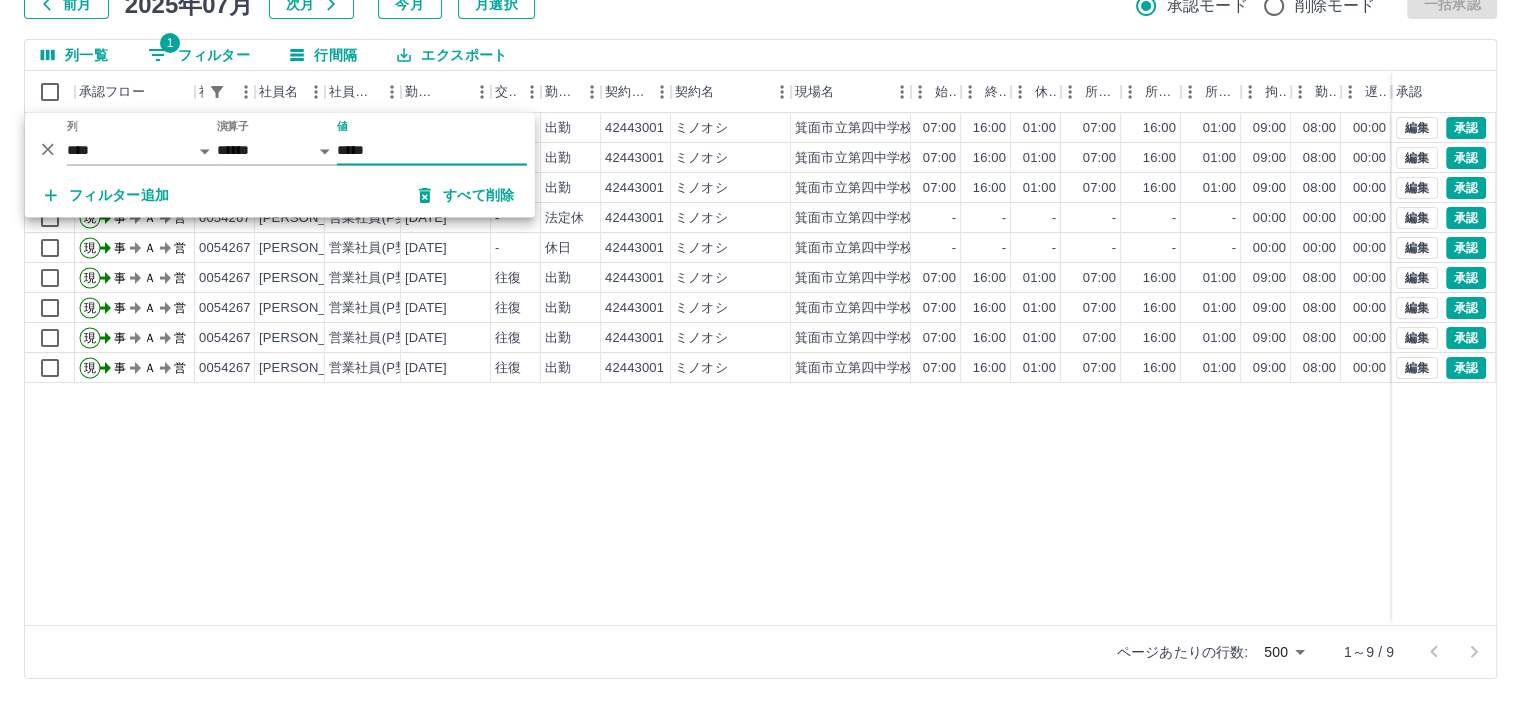 type on "*****" 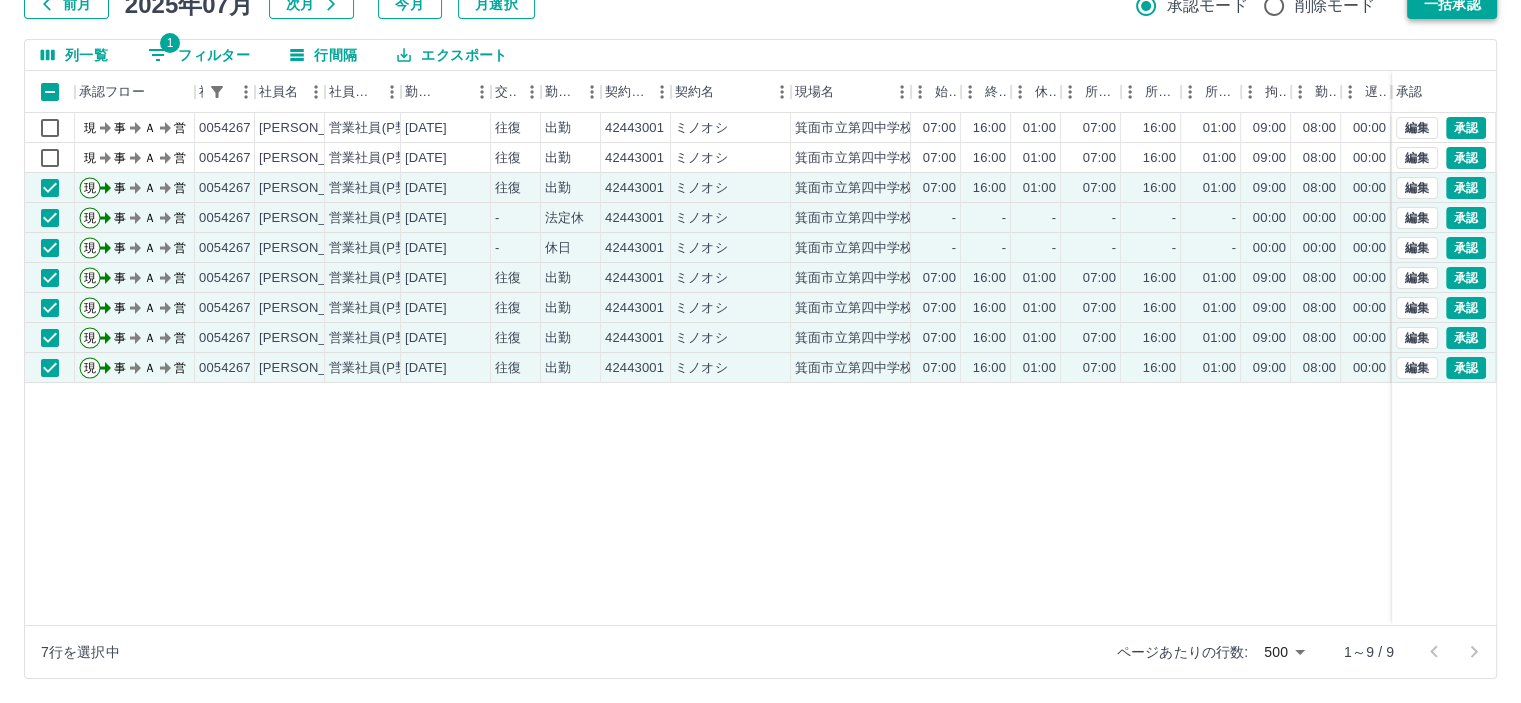 click on "一括承認" at bounding box center [1452, 4] 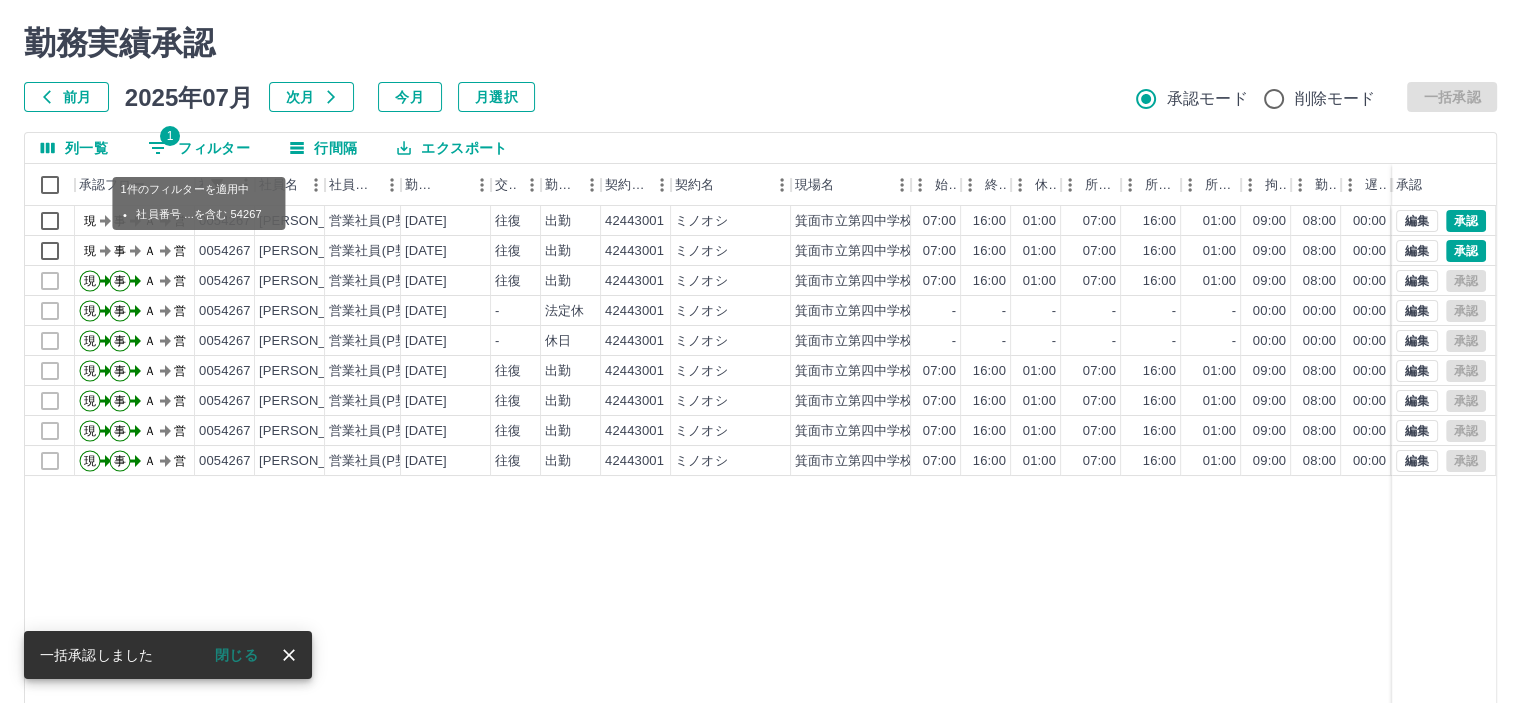 scroll, scrollTop: 0, scrollLeft: 0, axis: both 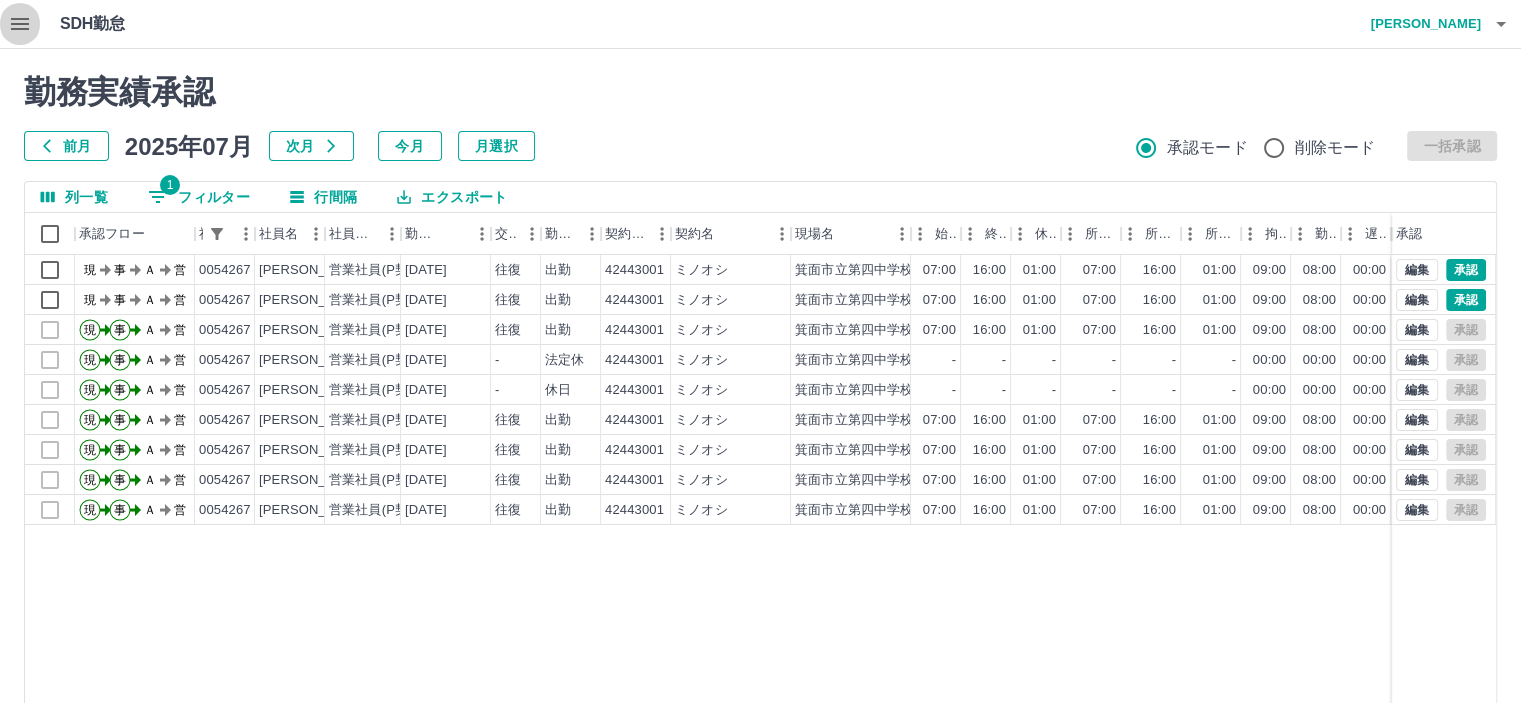 click 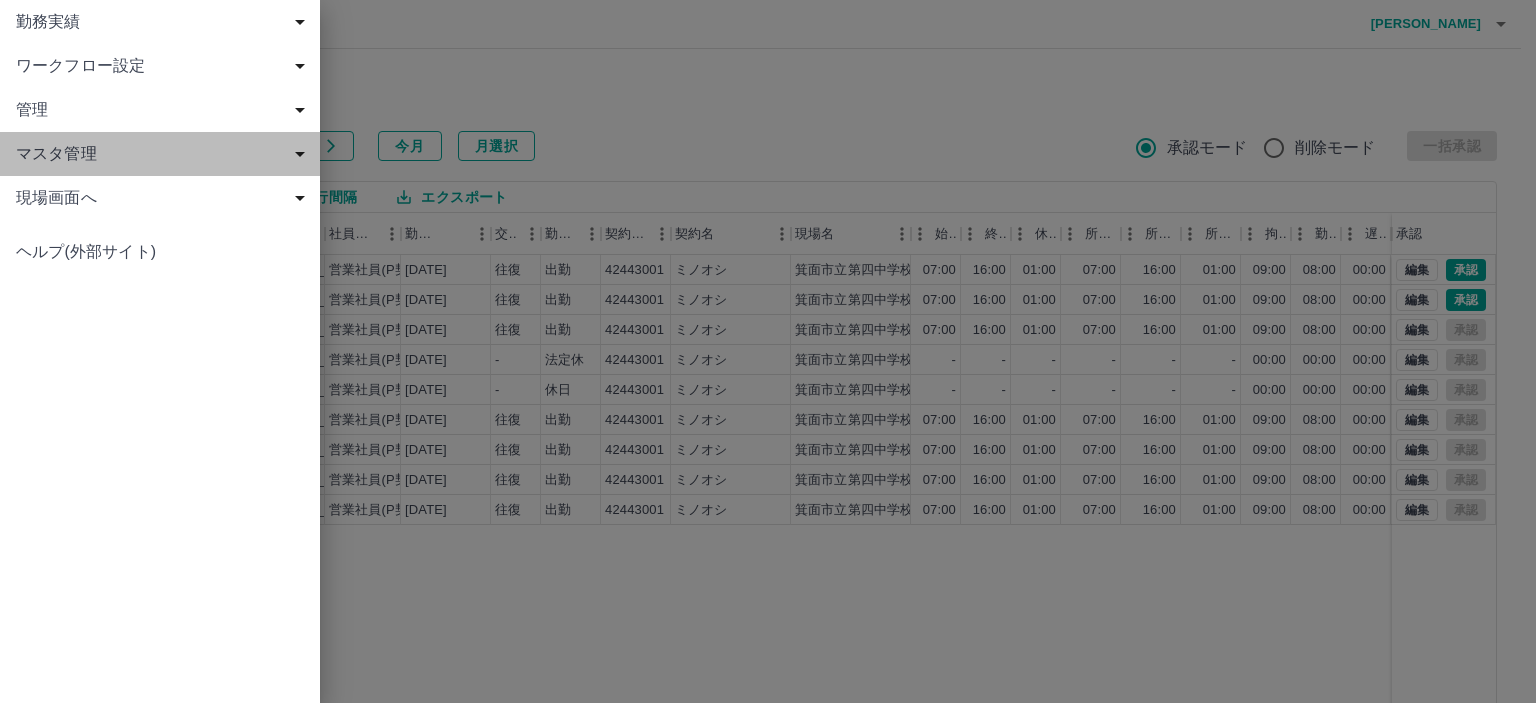 click on "マスタ管理" at bounding box center (160, 154) 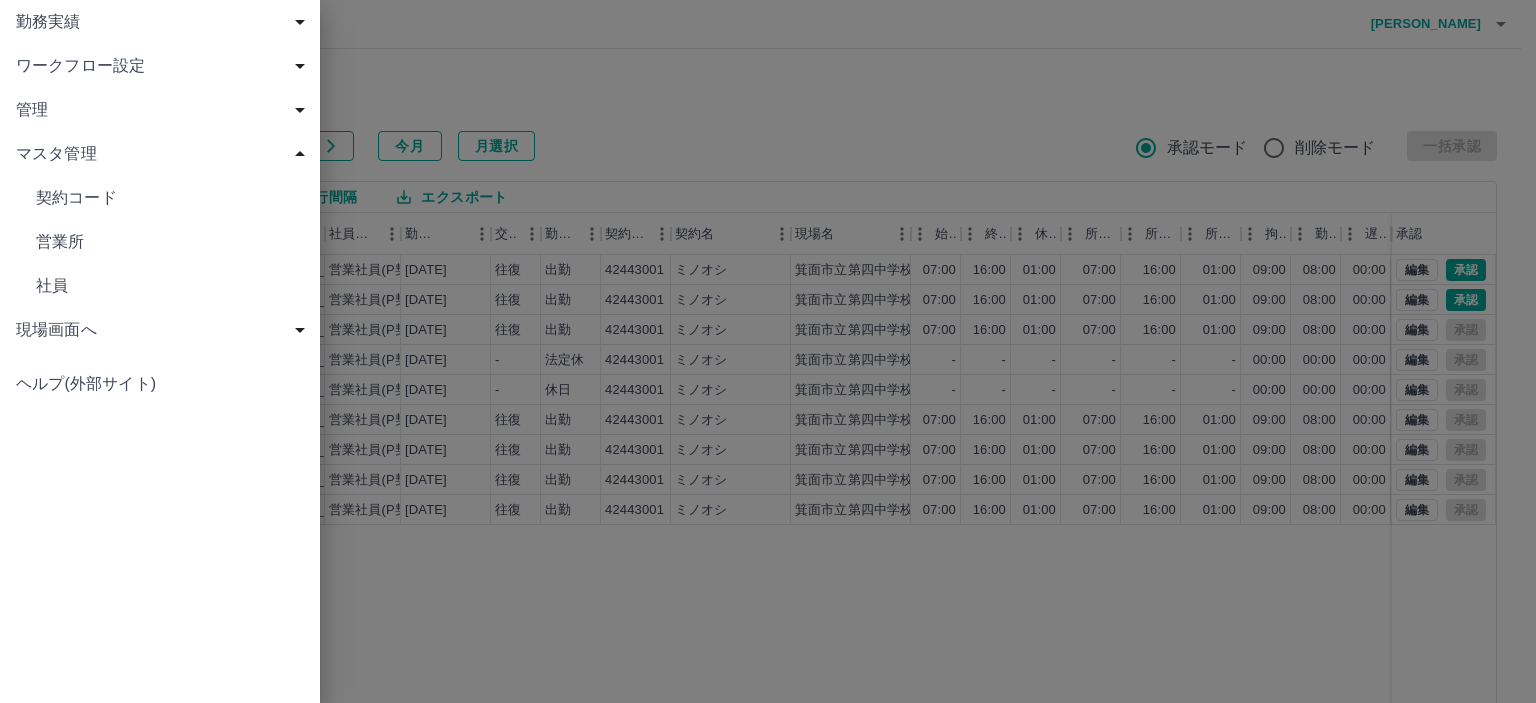 click on "社員" at bounding box center (170, 286) 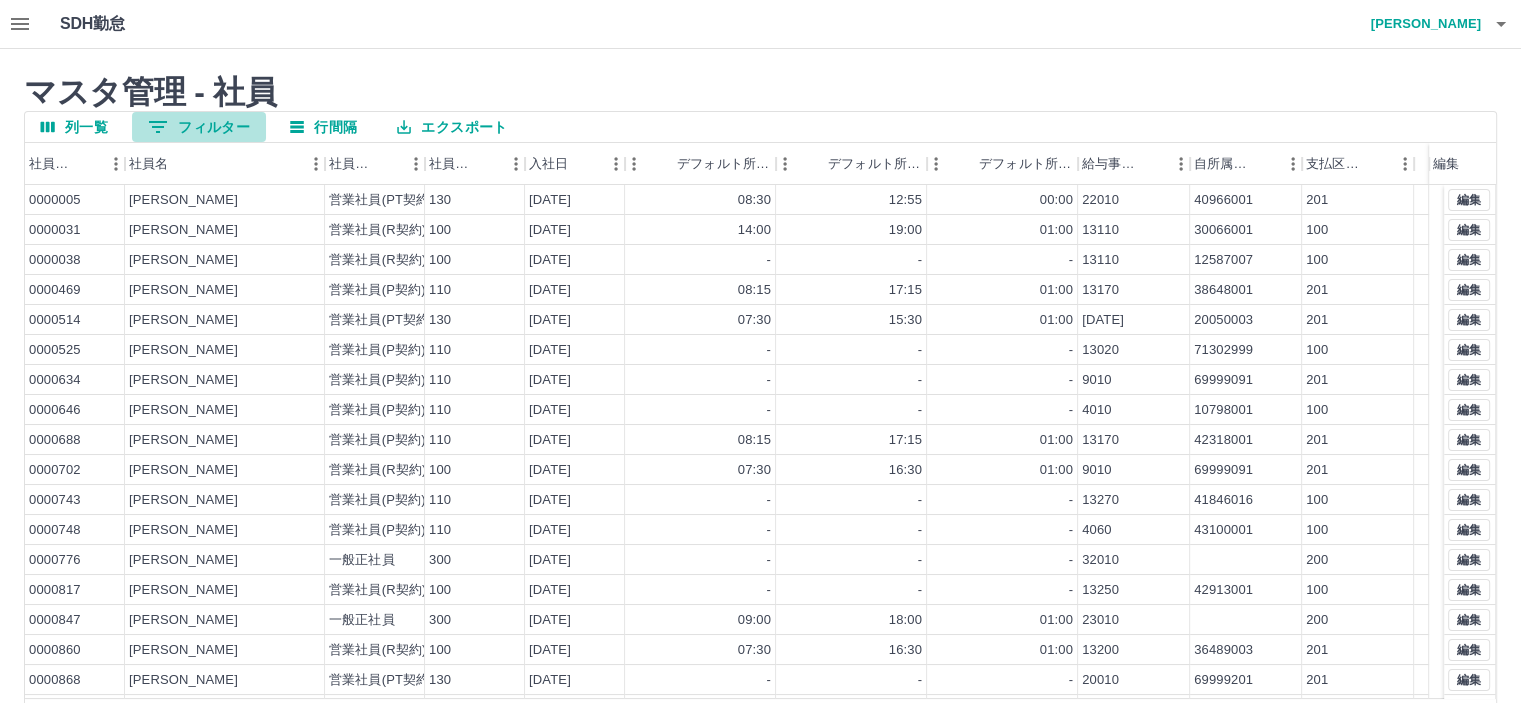 click on "0 フィルター" at bounding box center [199, 127] 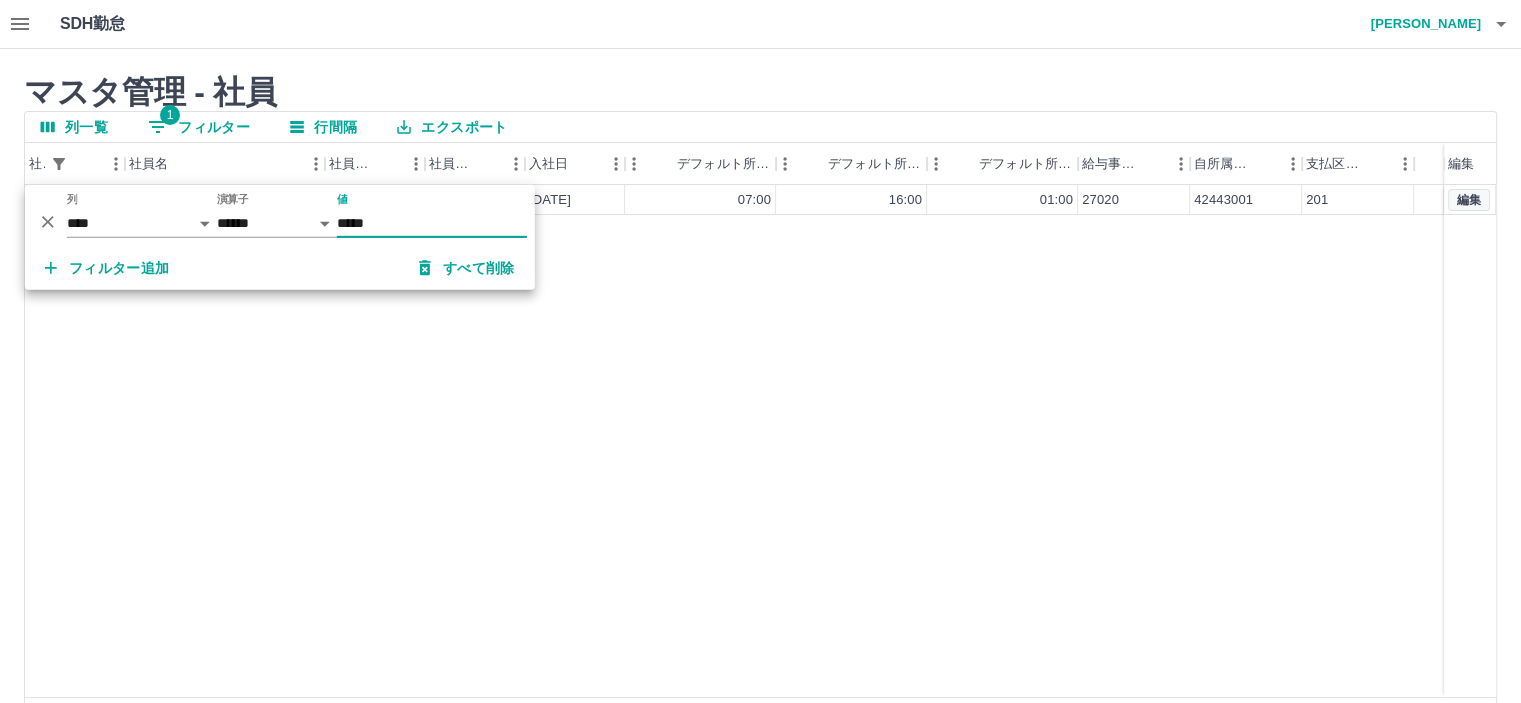 type on "*****" 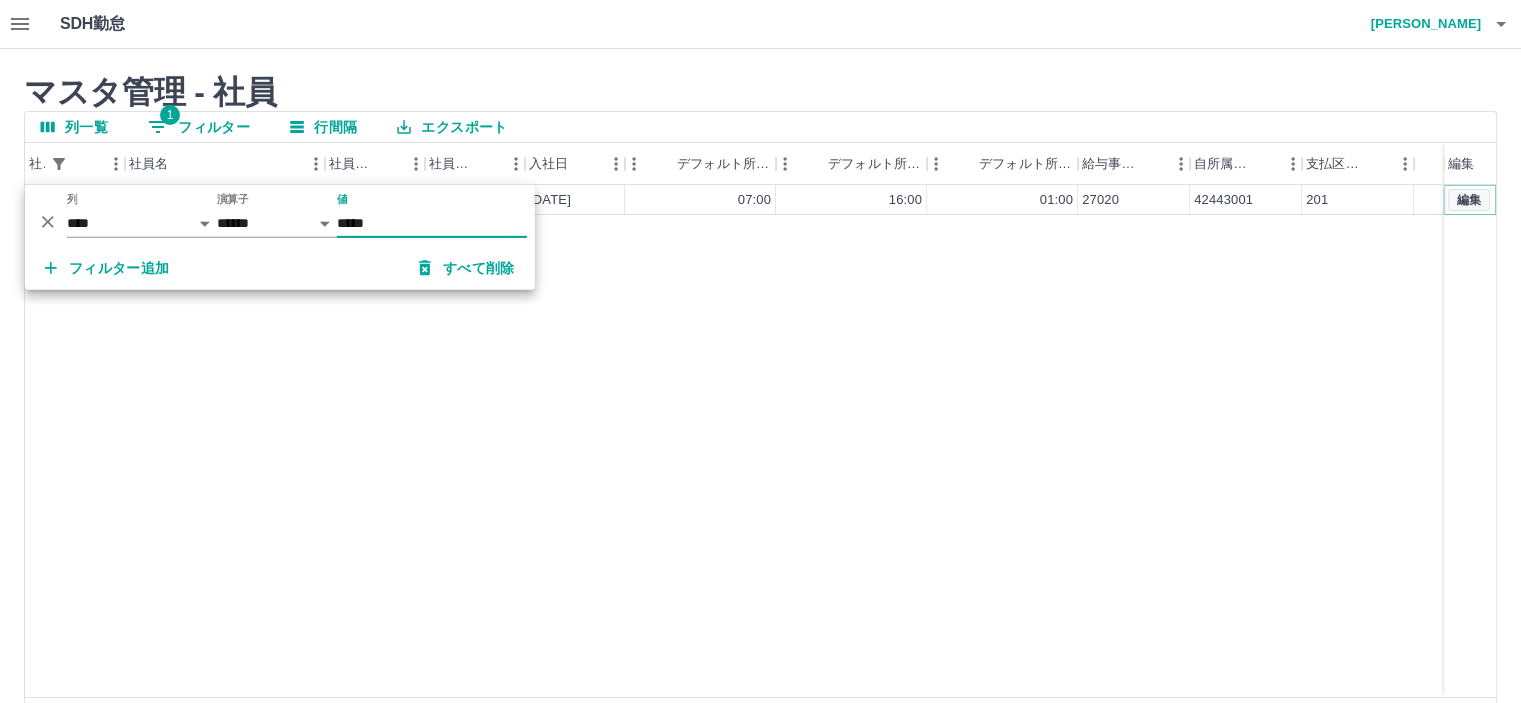 click on "編集" at bounding box center (1469, 200) 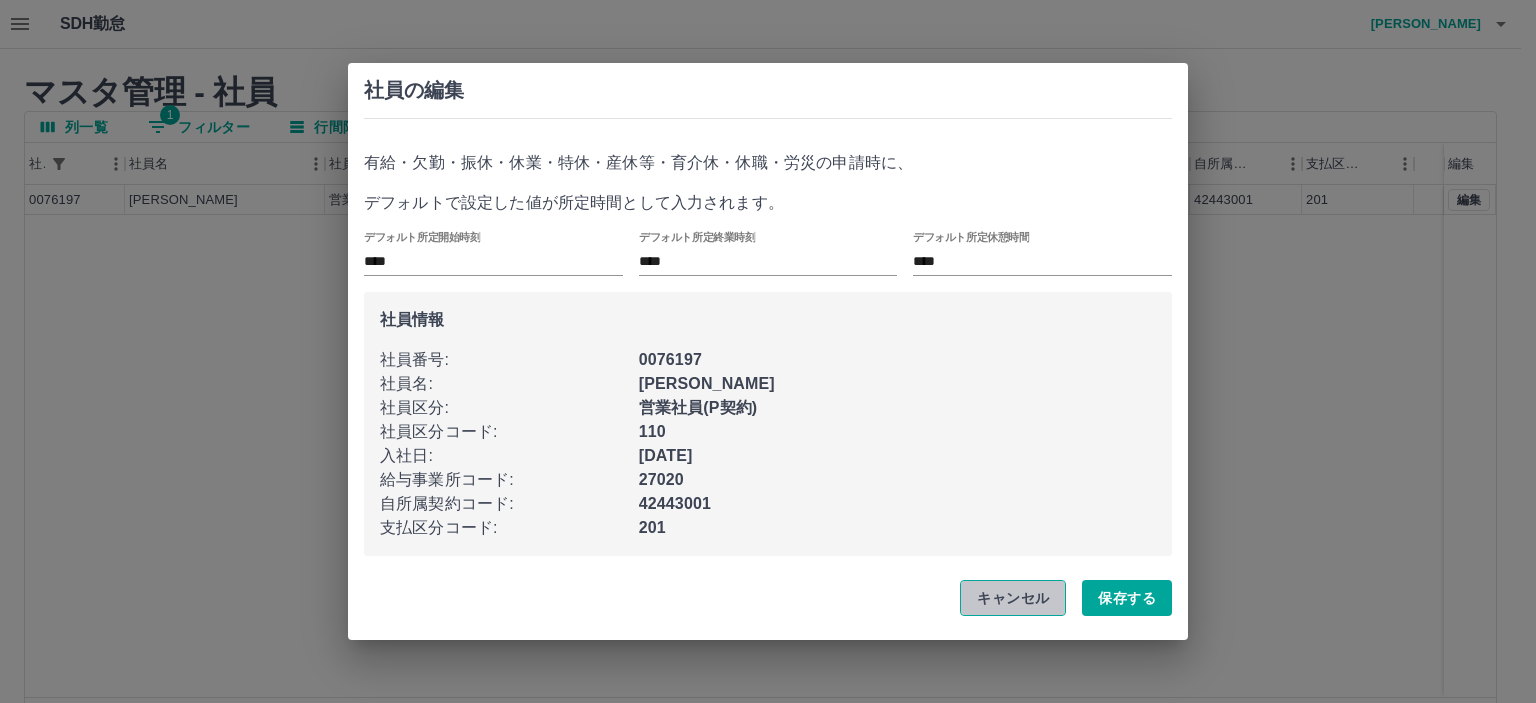 drag, startPoint x: 1022, startPoint y: 592, endPoint x: 914, endPoint y: 533, distance: 123.065025 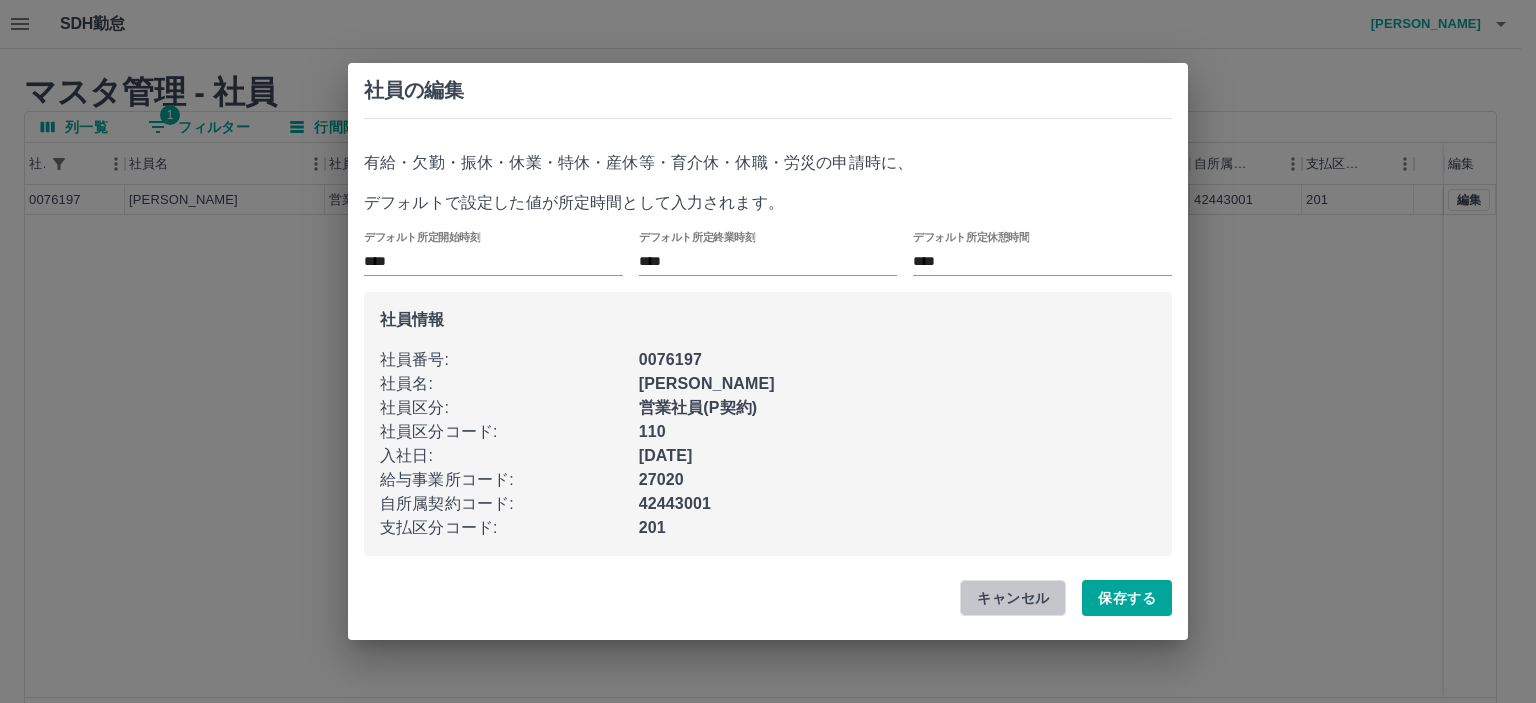 click on "キャンセル" at bounding box center [1013, 598] 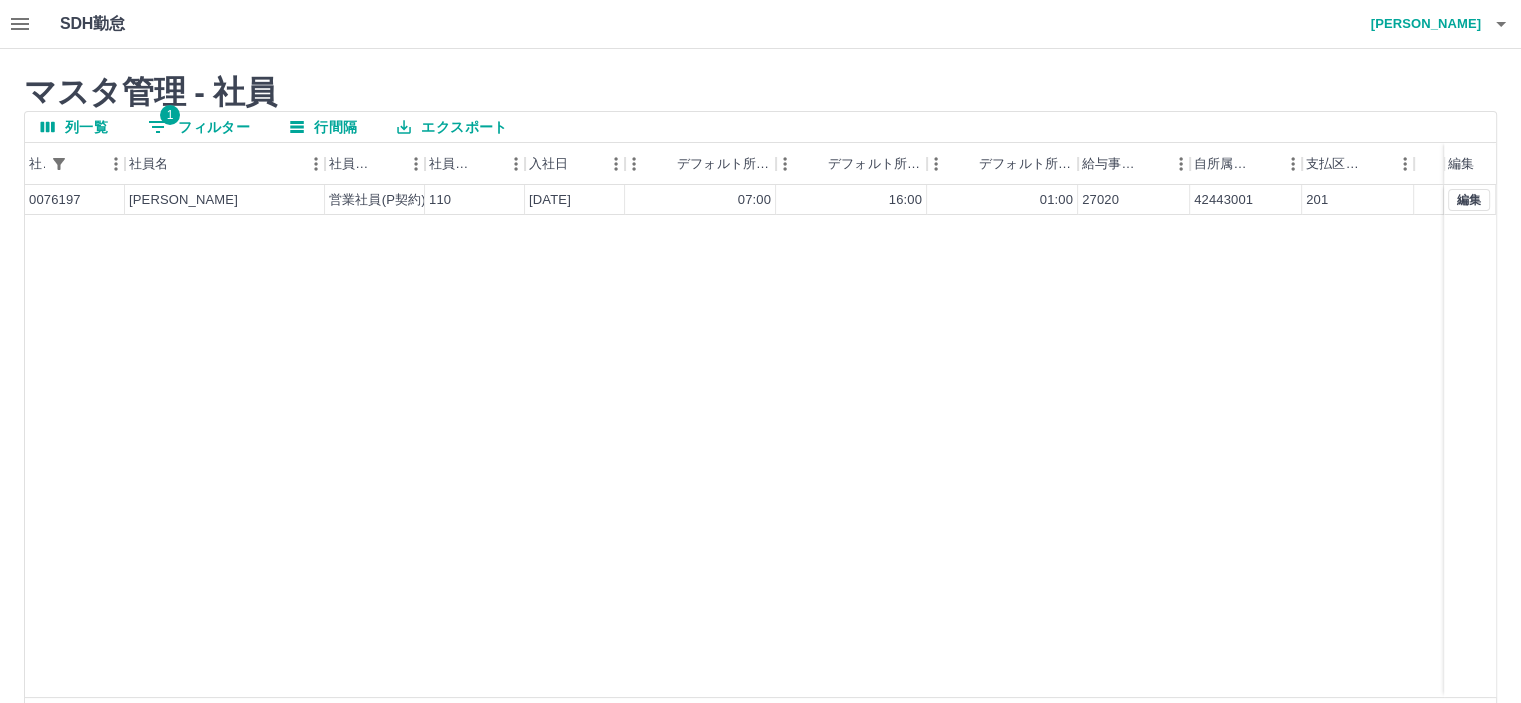 click 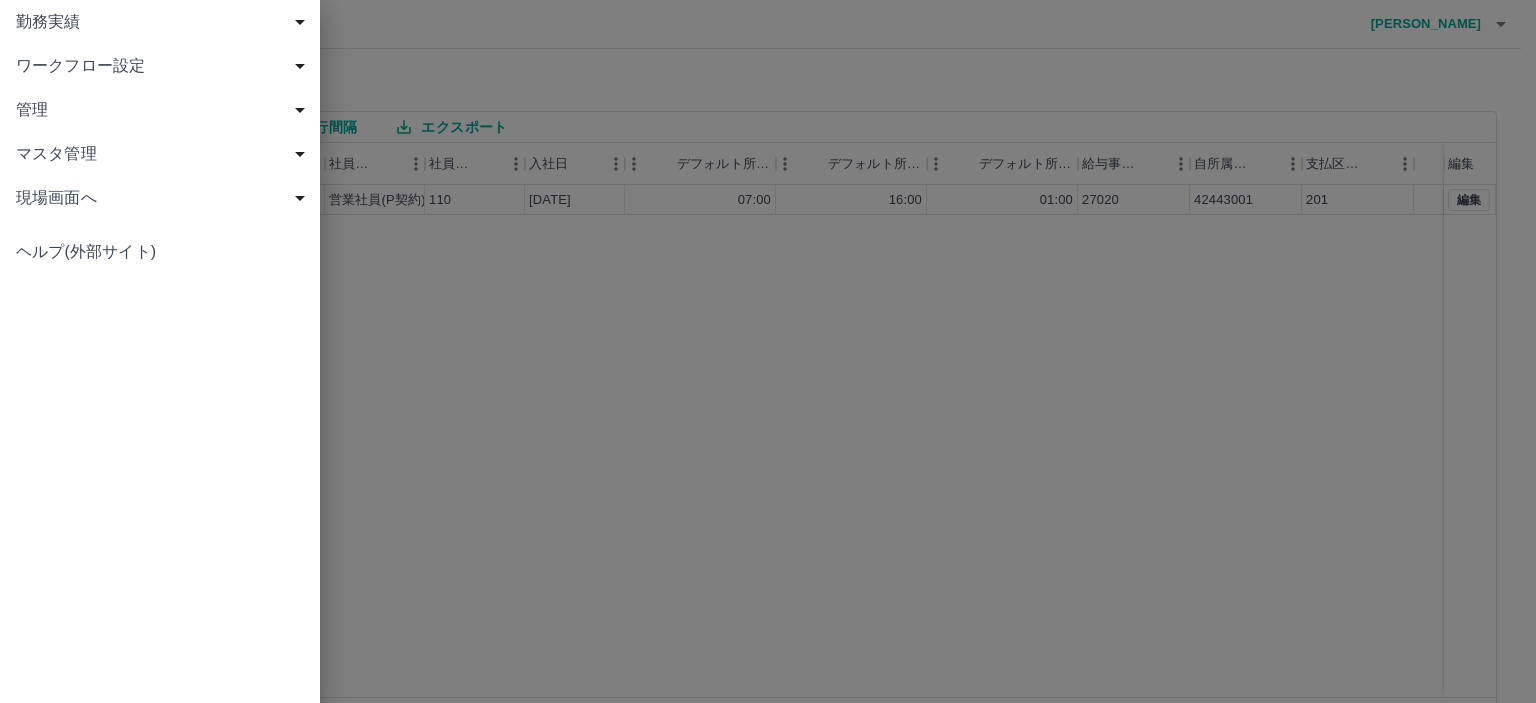 click on "勤務実績" at bounding box center [164, 22] 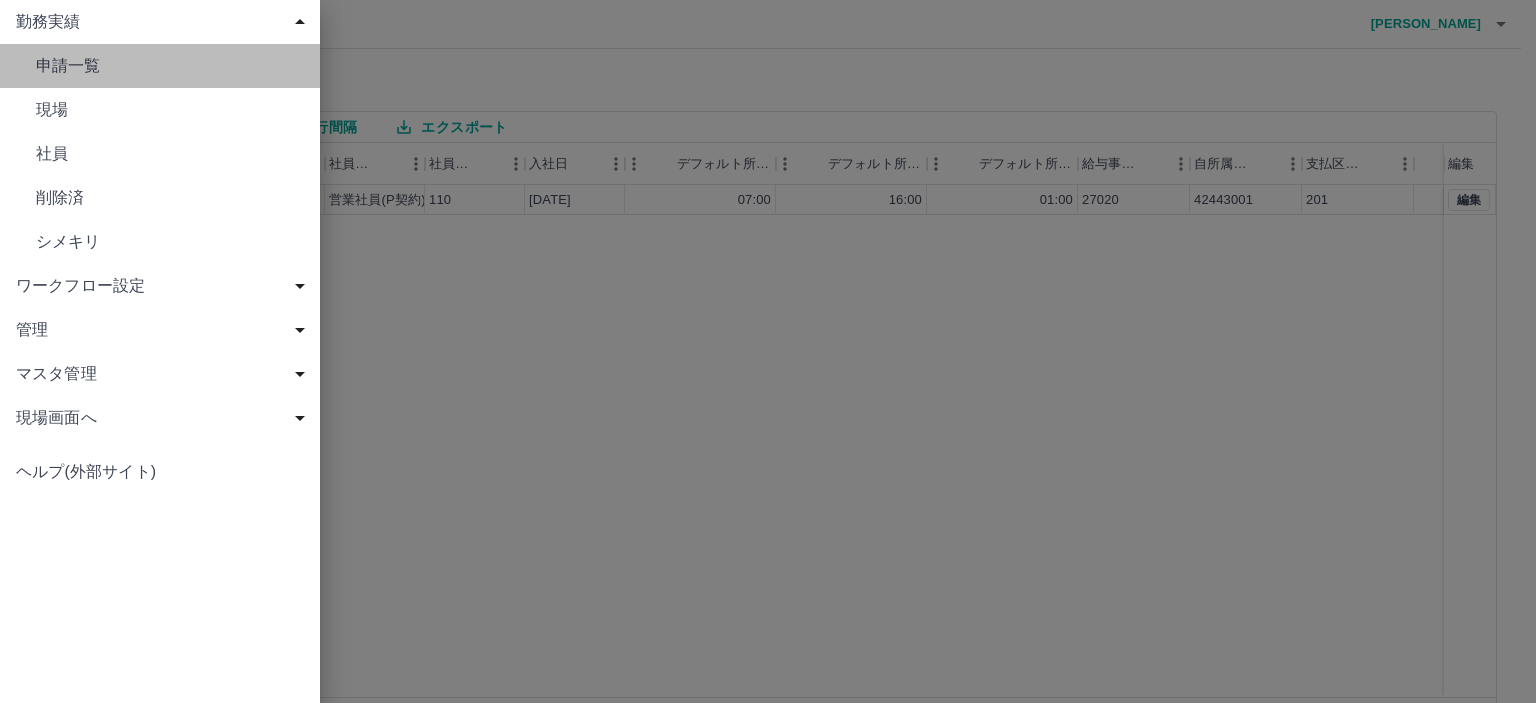 click on "申請一覧" at bounding box center (170, 66) 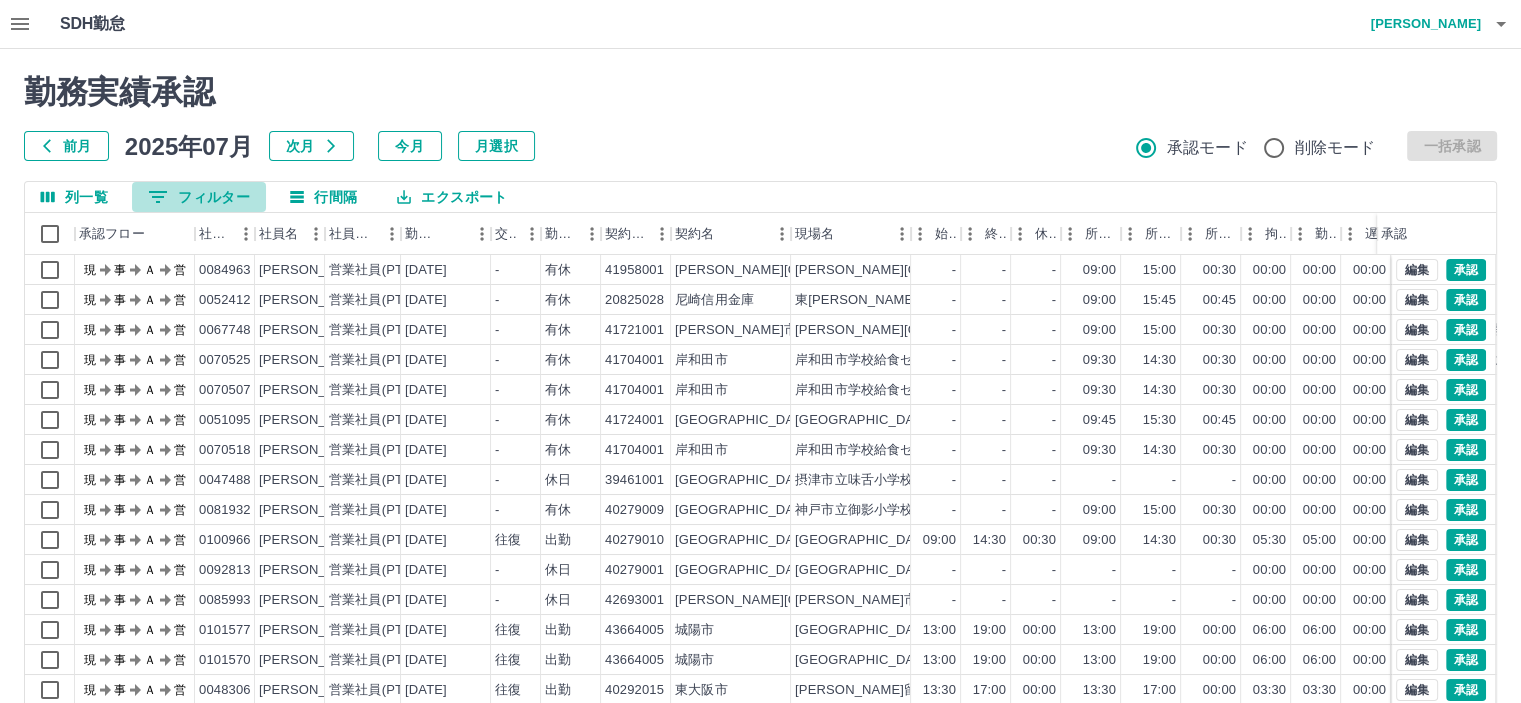 click on "0 フィルター" at bounding box center (199, 197) 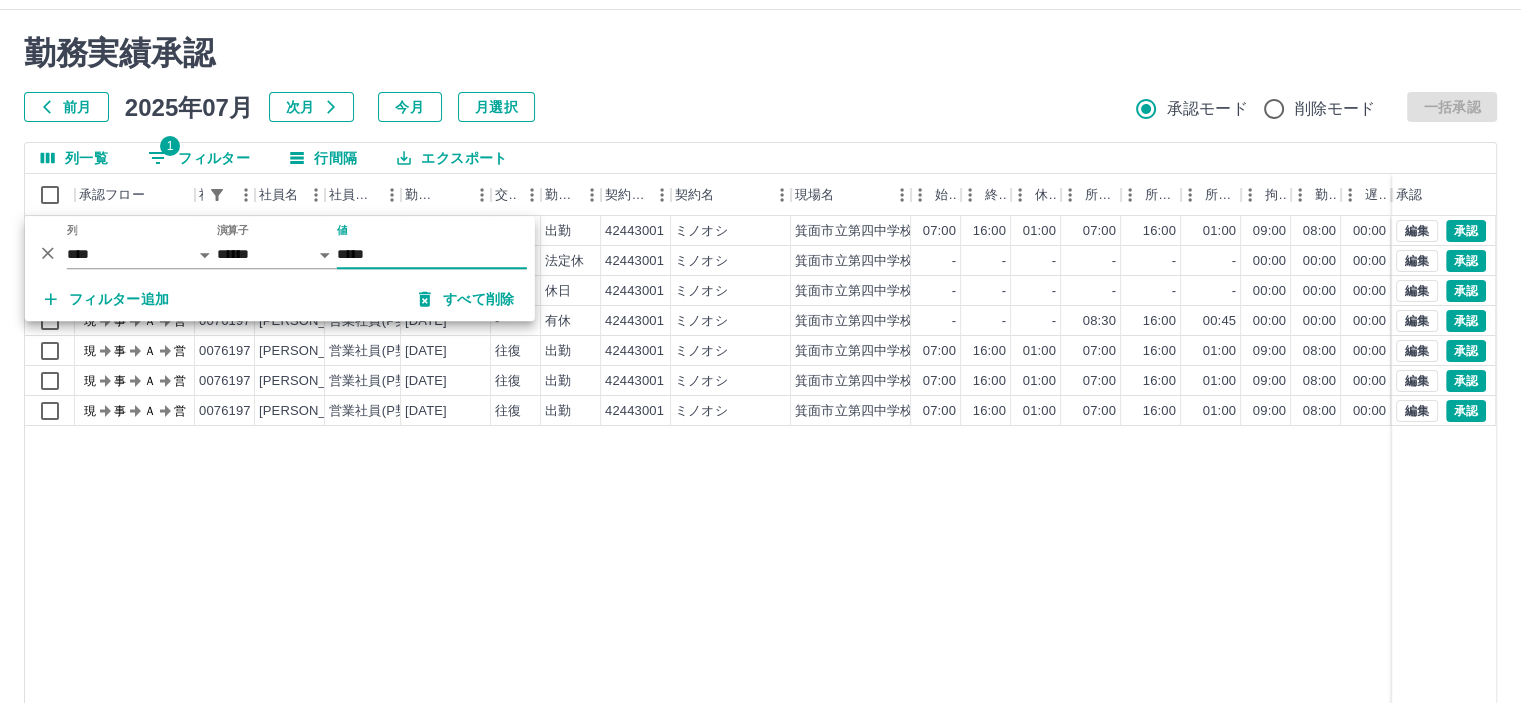 scroll, scrollTop: 100, scrollLeft: 0, axis: vertical 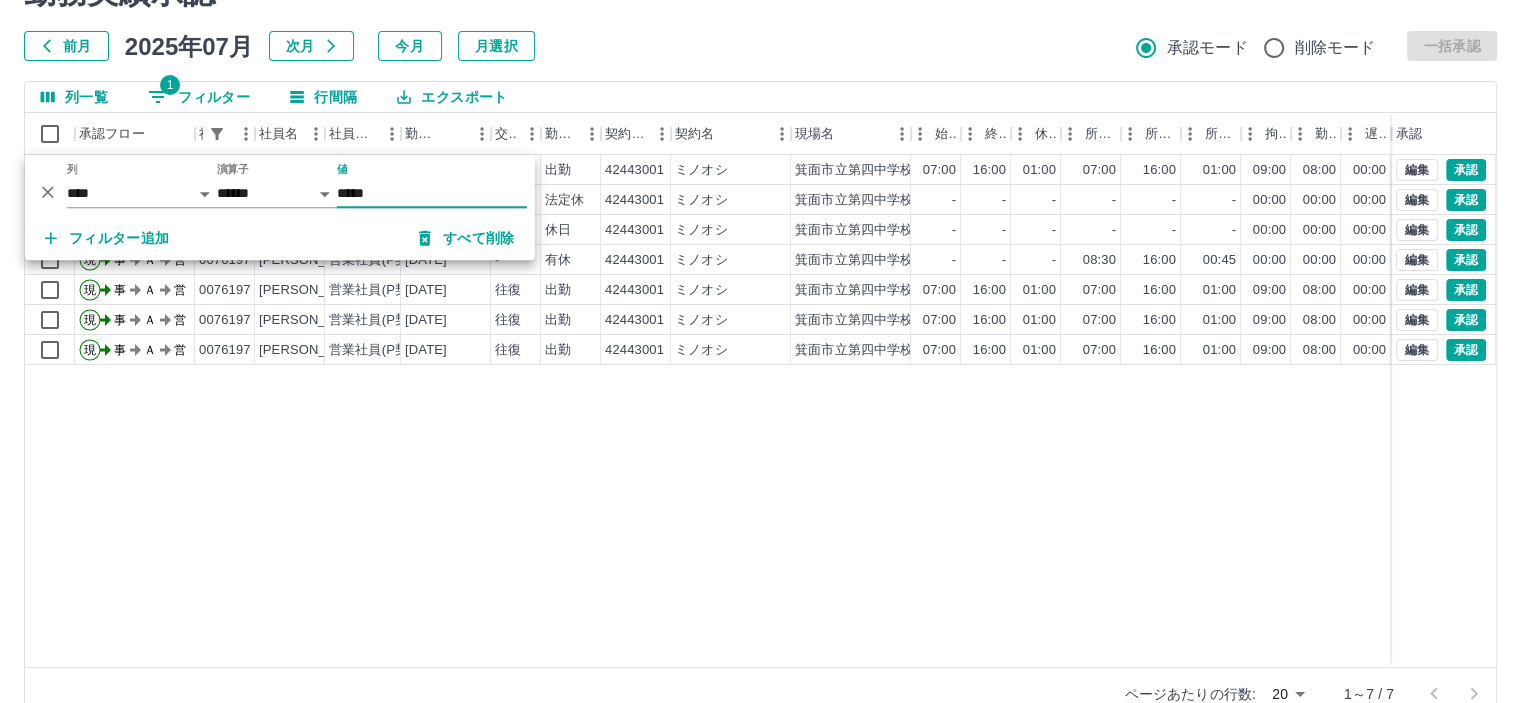 type on "*****" 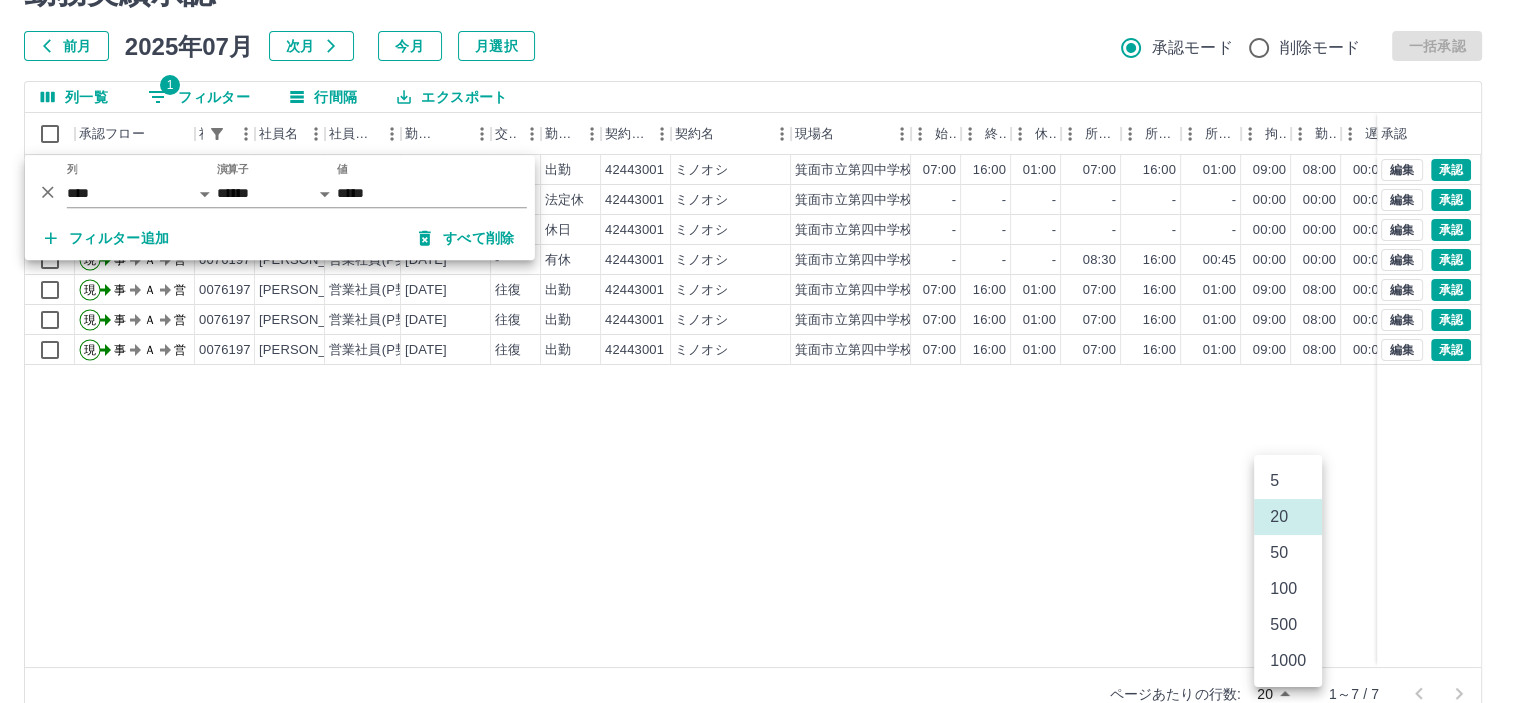 scroll, scrollTop: 105, scrollLeft: 0, axis: vertical 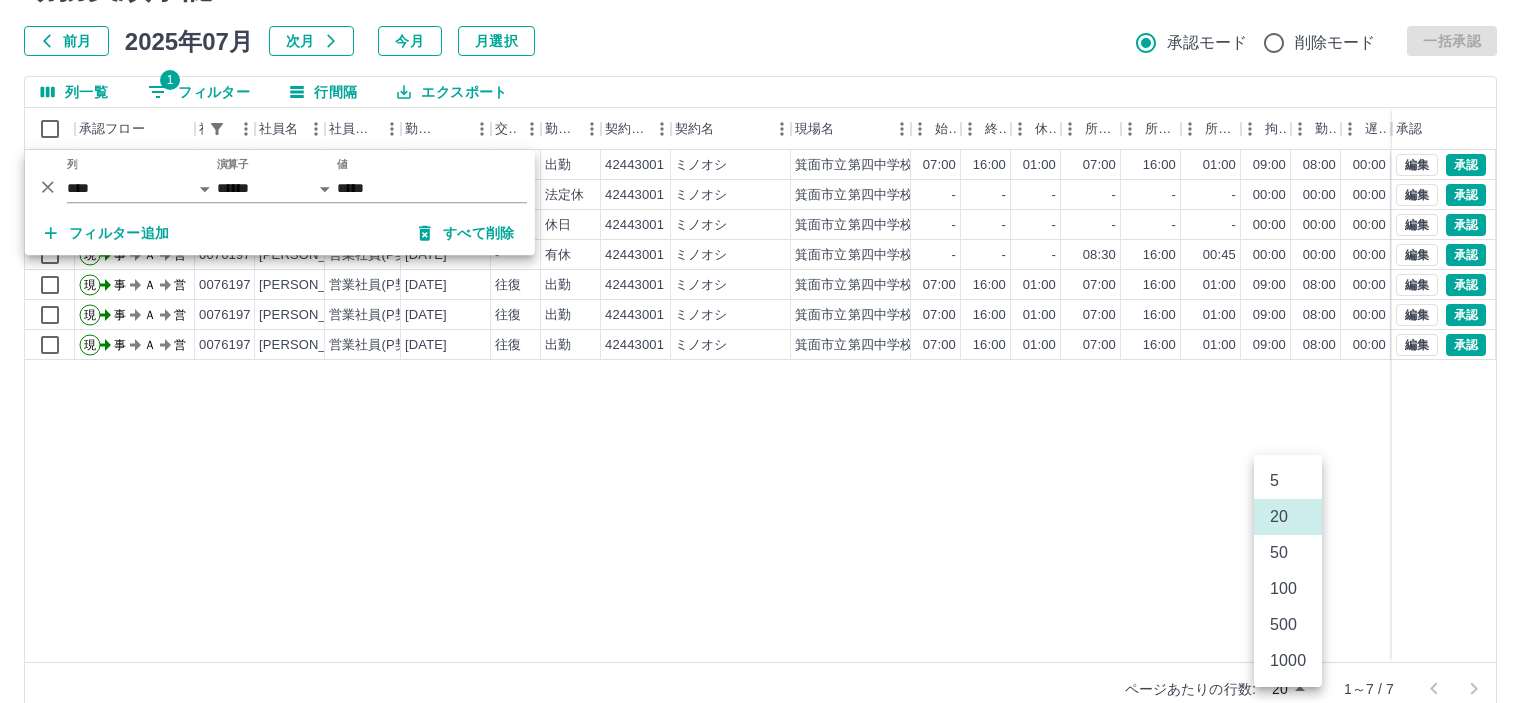 click on "SDH勤怠 松村　典子 勤務実績承認 前月 2025年07月 次月 今月 月選択 承認モード 削除モード 一括承認 列一覧 1 フィルター 行間隔 エクスポート 承認フロー 社員番号 社員名 社員区分 勤務日 交通費 勤務区分 契約コード 契約名 現場名 始業 終業 休憩 所定開始 所定終業 所定休憩 拘束 勤務 遅刻等 コメント ステータス 承認 現 事 Ａ 営 0076197 頓宮　彩 営業社員(P契約) 2025-07-07 往復 出勤 42443001 ミノオシ 箕面市立第四中学校 07:00 16:00 01:00 07:00 16:00 01:00 09:00 08:00 00:00 事務担当者承認待 現 事 Ａ 営 0076197 頓宮　彩 営業社員(P契約) 2025-07-06  -  法定休 42443001 ミノオシ 箕面市立第四中学校 - - - - - - 00:00 00:00 00:00 事務担当者承認待 現 事 Ａ 営 0076197 頓宮　彩 営業社員(P契約) 2025-07-05  -  休日 42443001 ミノオシ 箕面市立第四中学校 - - - - - - 00:00 00:00 00:00 事務担当者承認待 現" at bounding box center [768, 317] 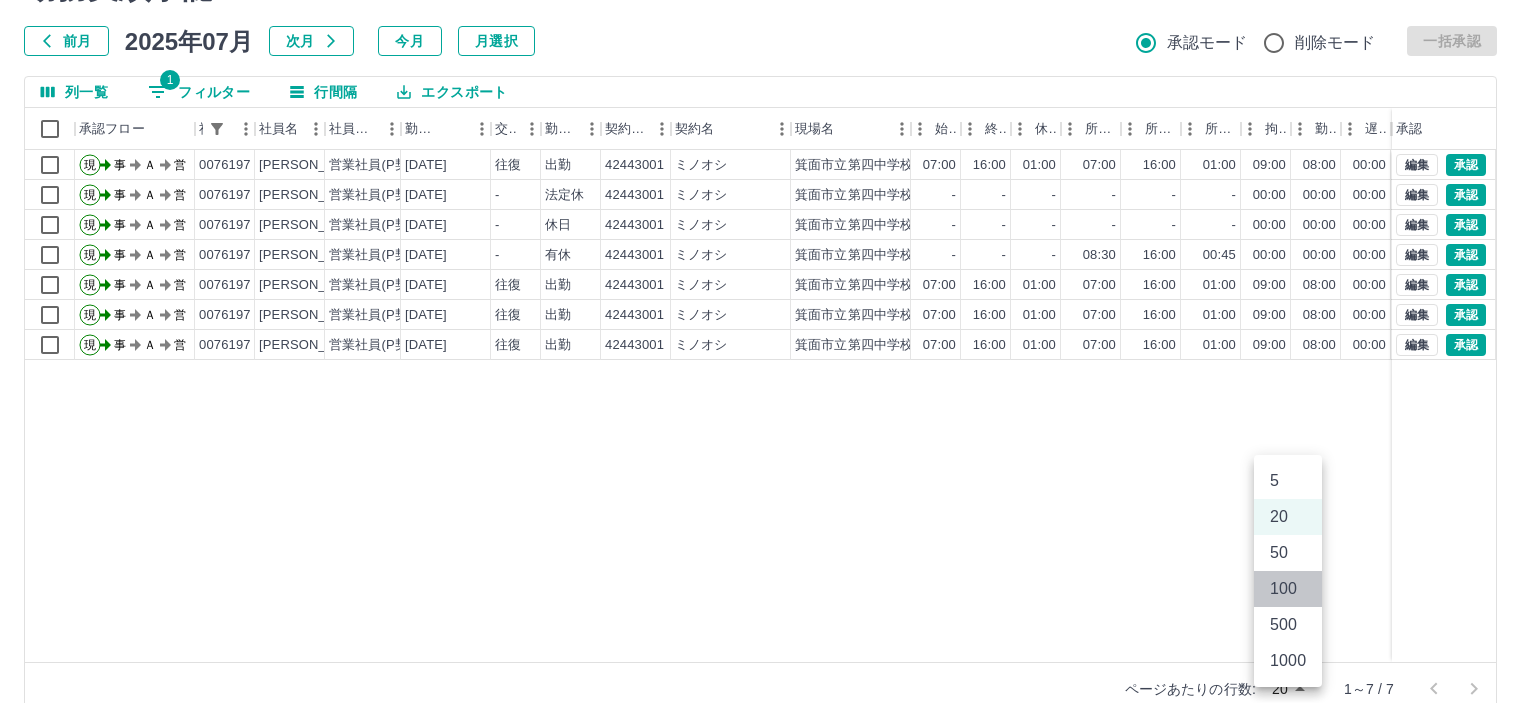 click on "100" at bounding box center (1288, 589) 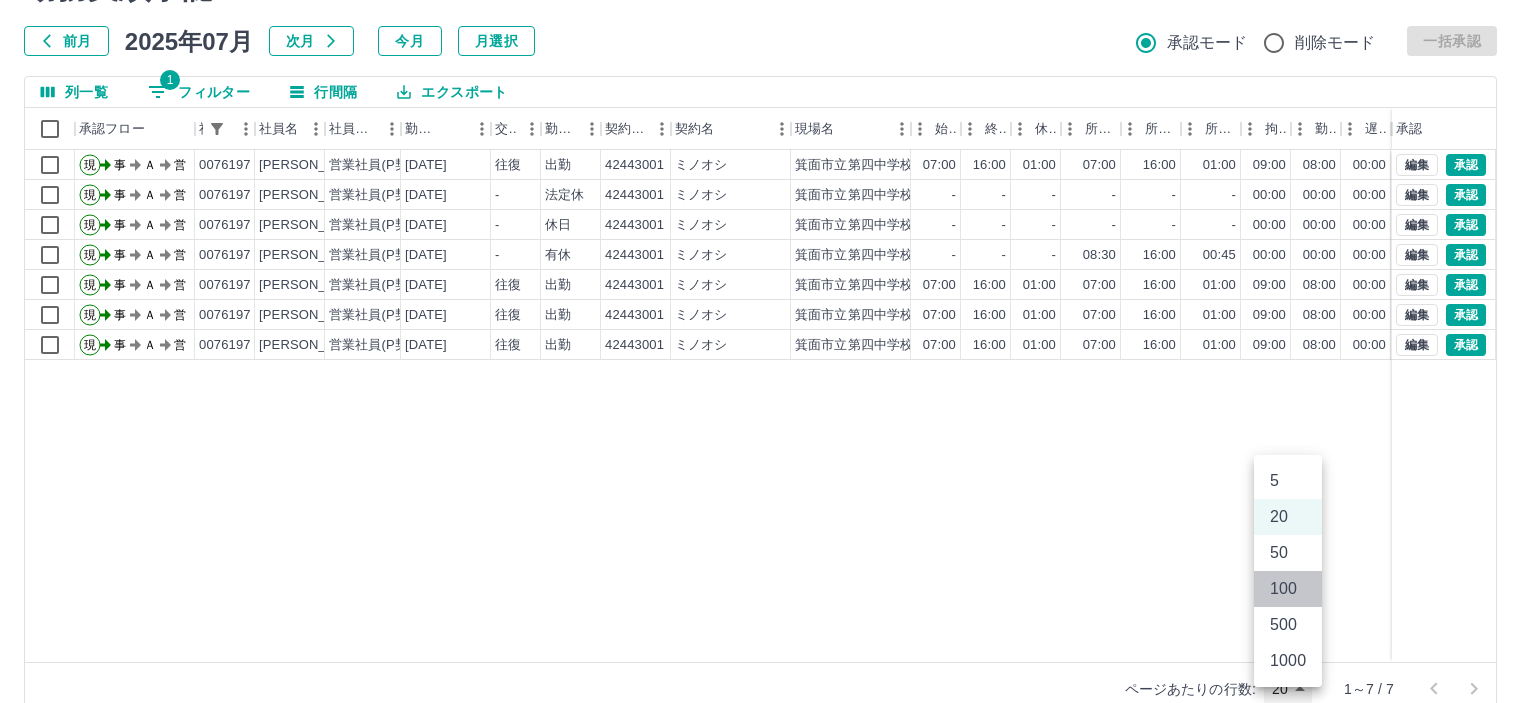type on "***" 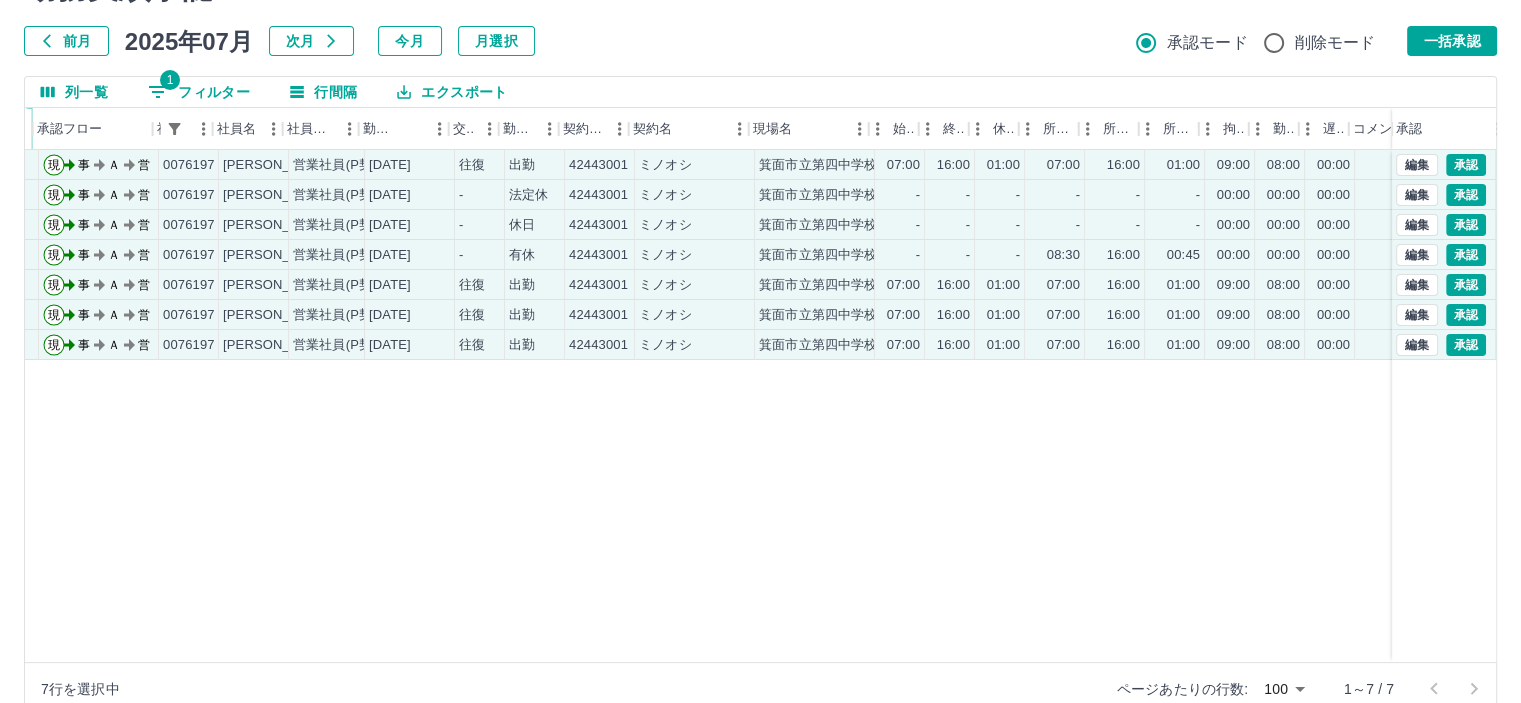 scroll, scrollTop: 0, scrollLeft: 42, axis: horizontal 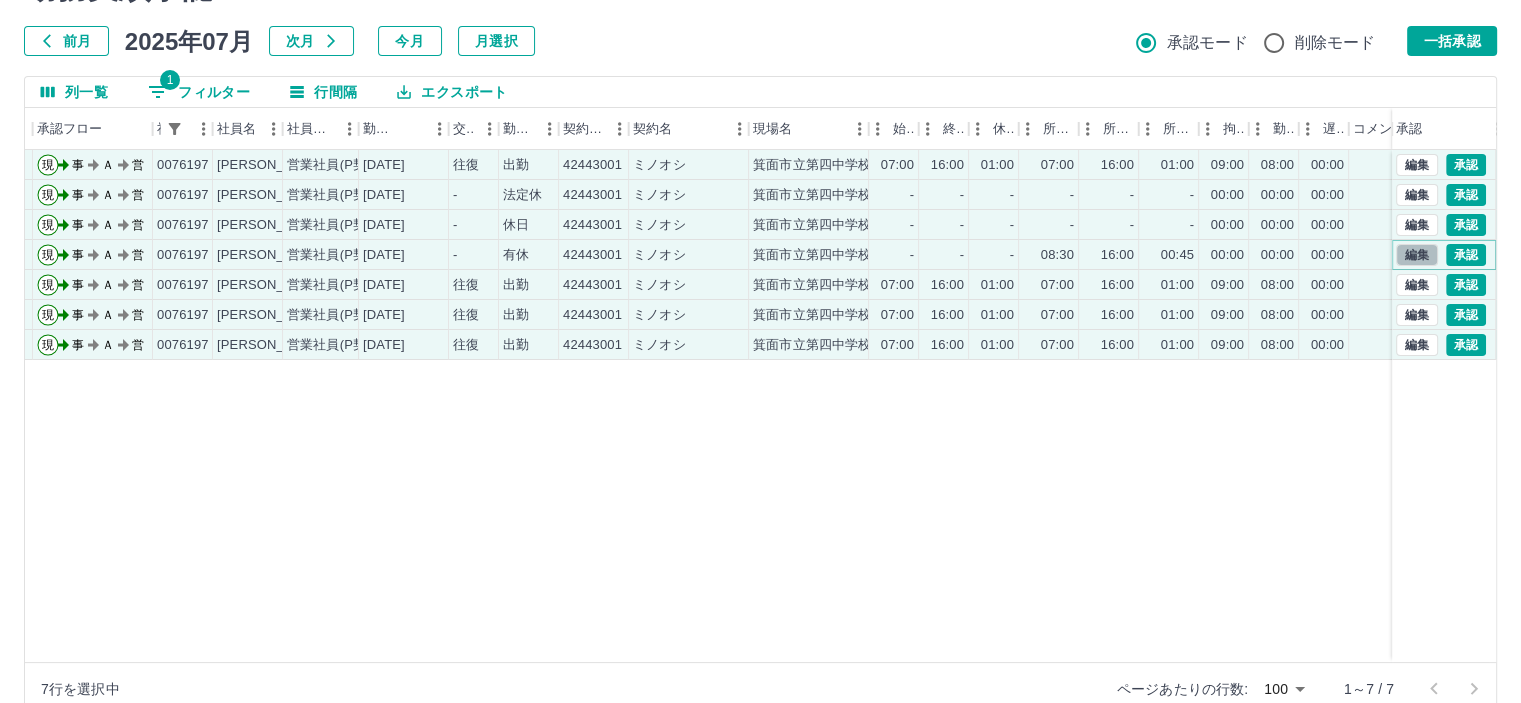click on "編集" at bounding box center [1417, 255] 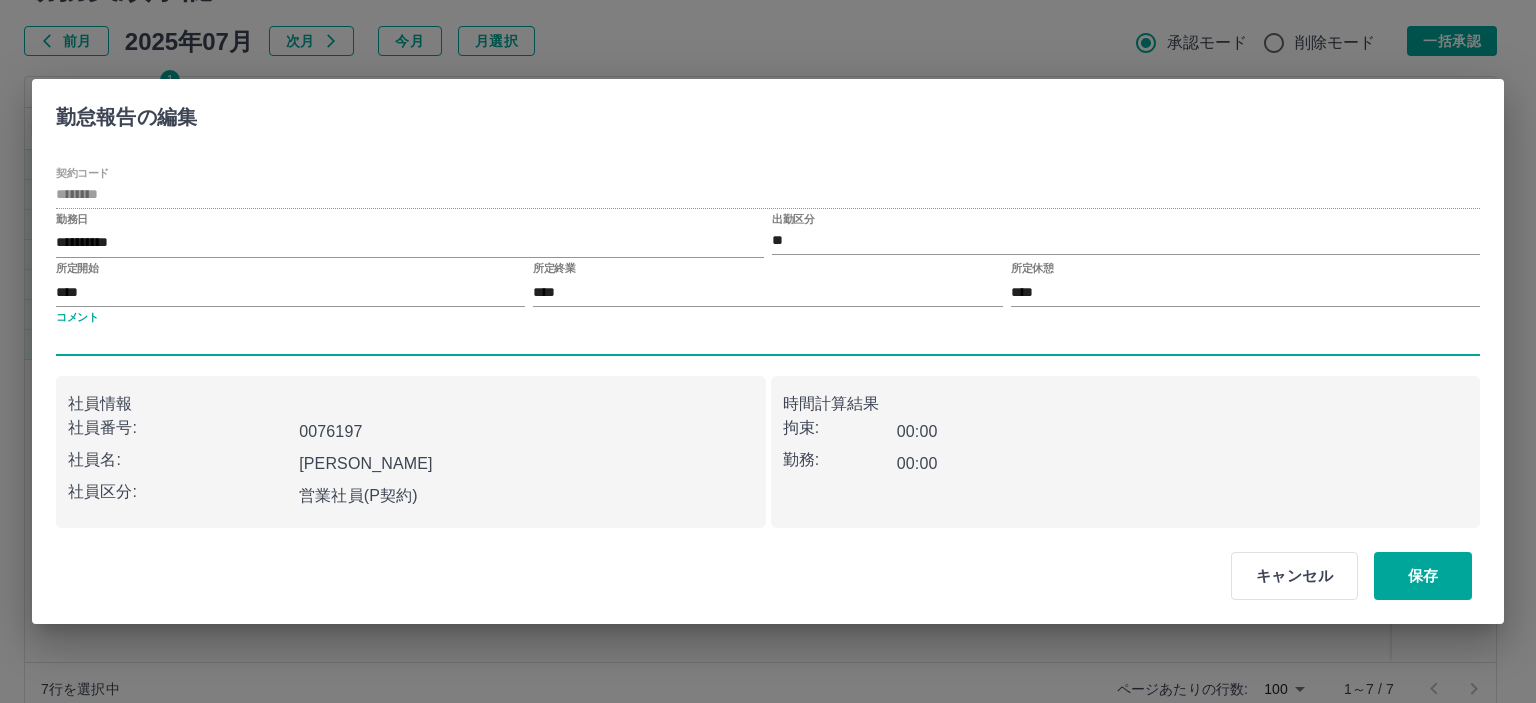click on "コメント" at bounding box center (768, 341) 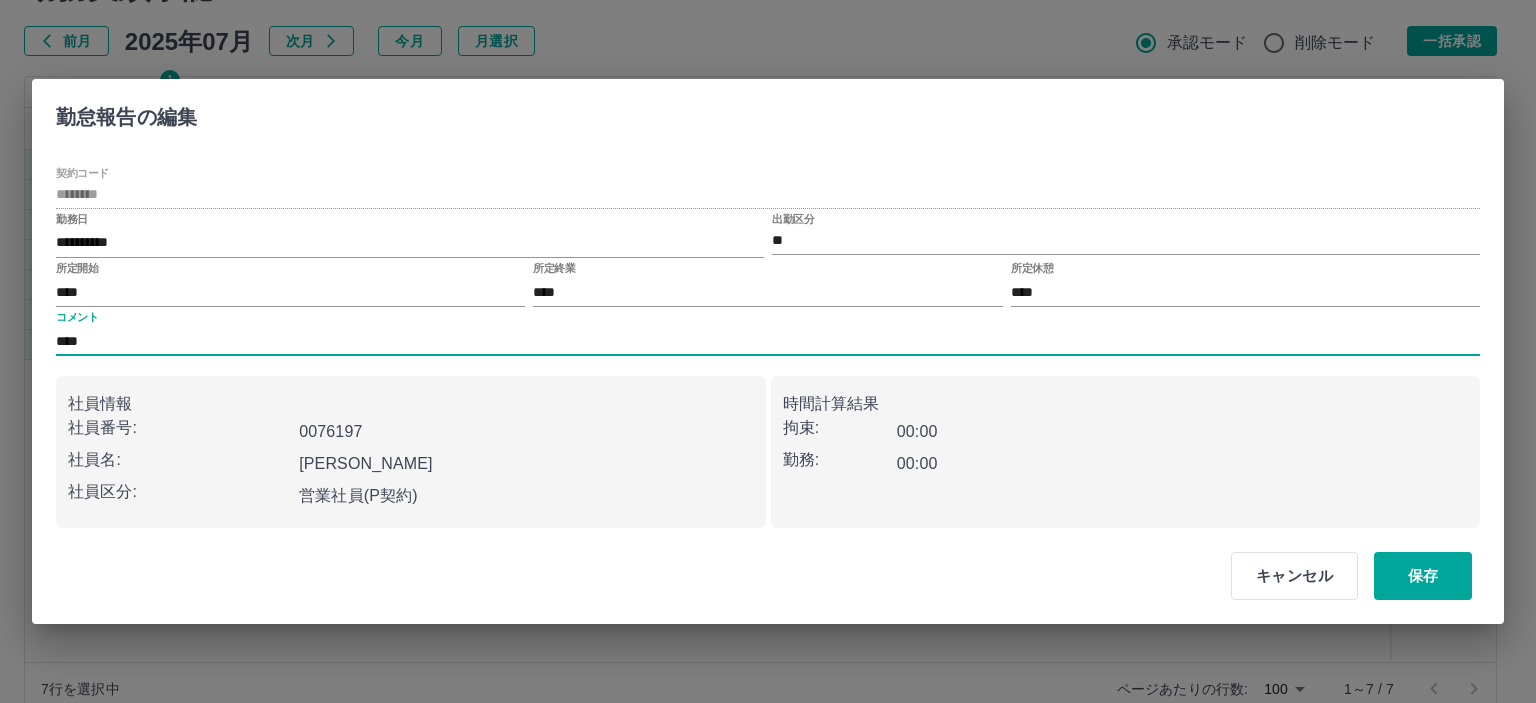 drag, startPoint x: 1449, startPoint y: 557, endPoint x: 1436, endPoint y: 541, distance: 20.615528 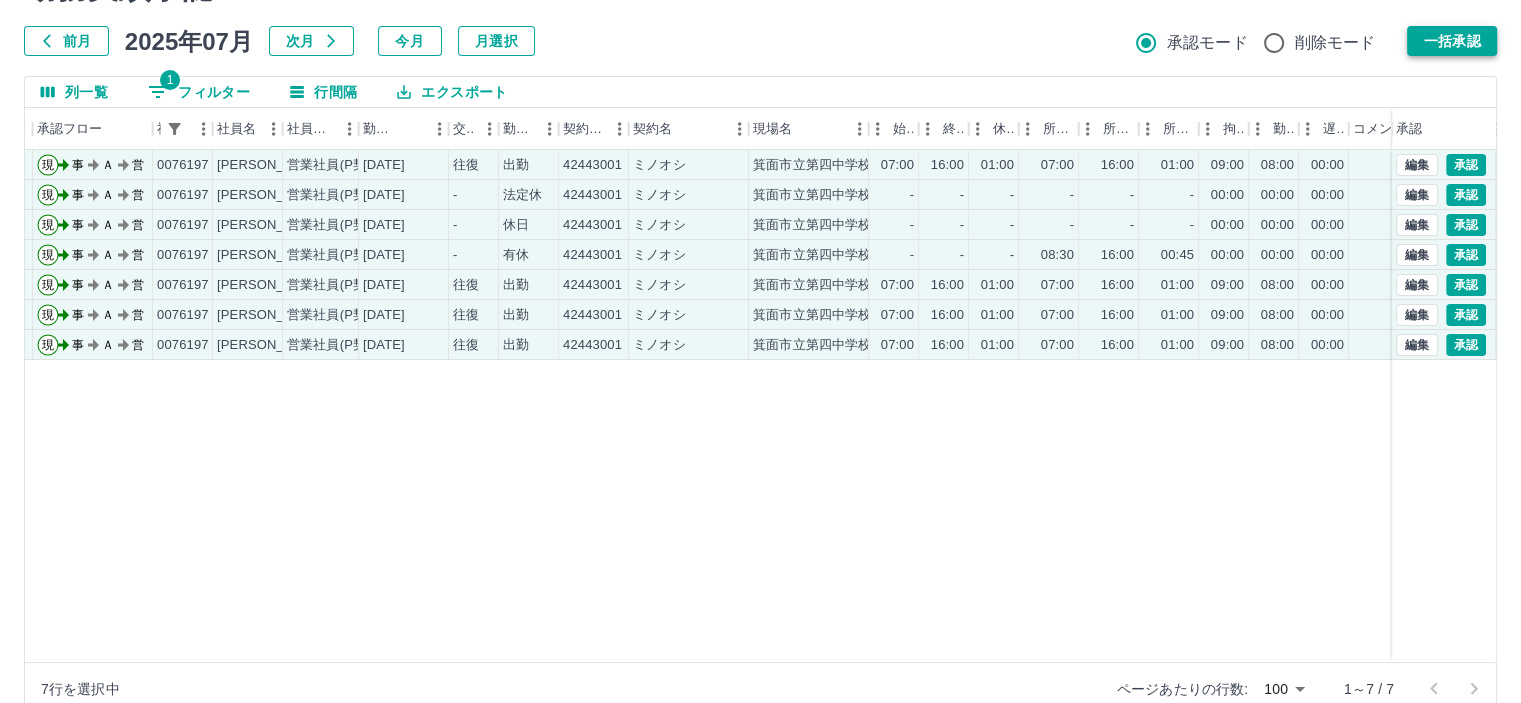 click on "一括承認" at bounding box center (1452, 41) 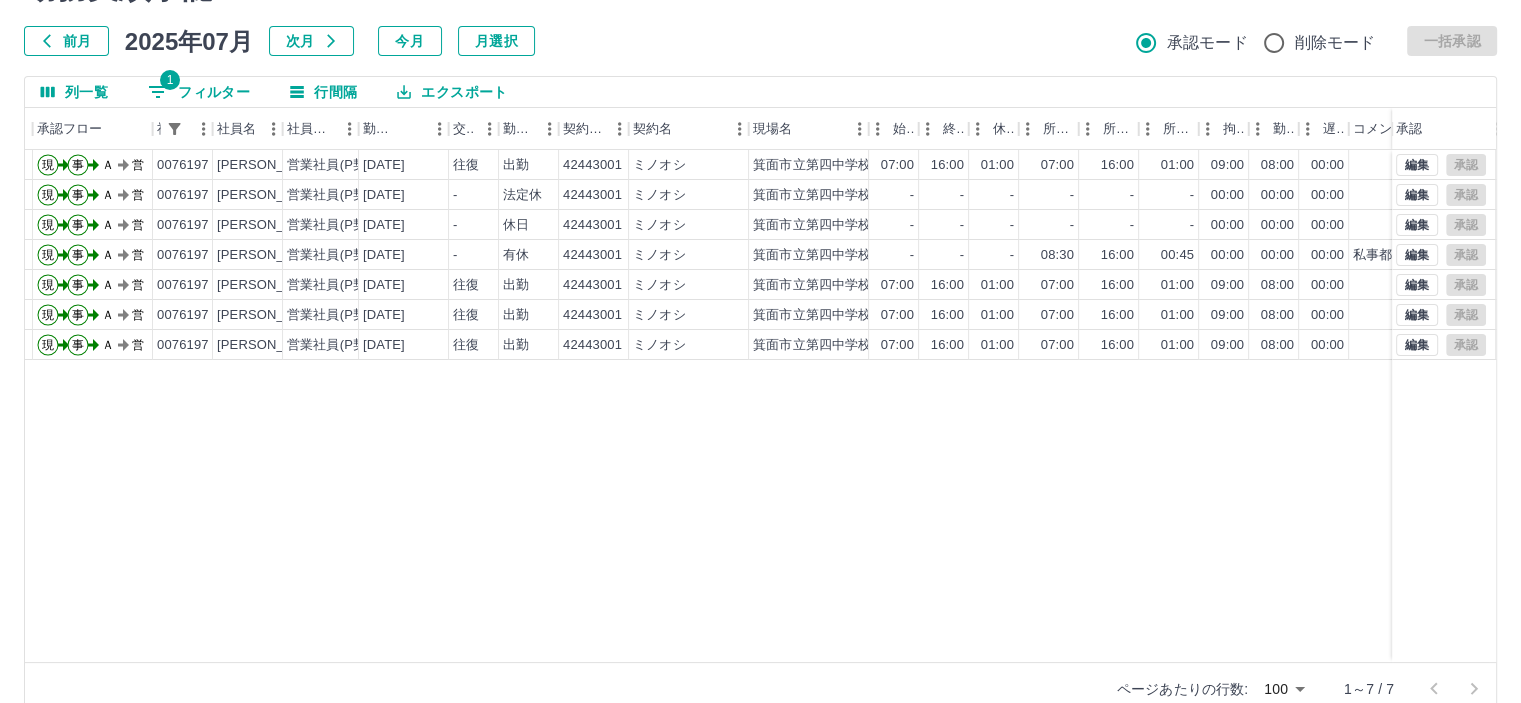 scroll, scrollTop: 0, scrollLeft: 0, axis: both 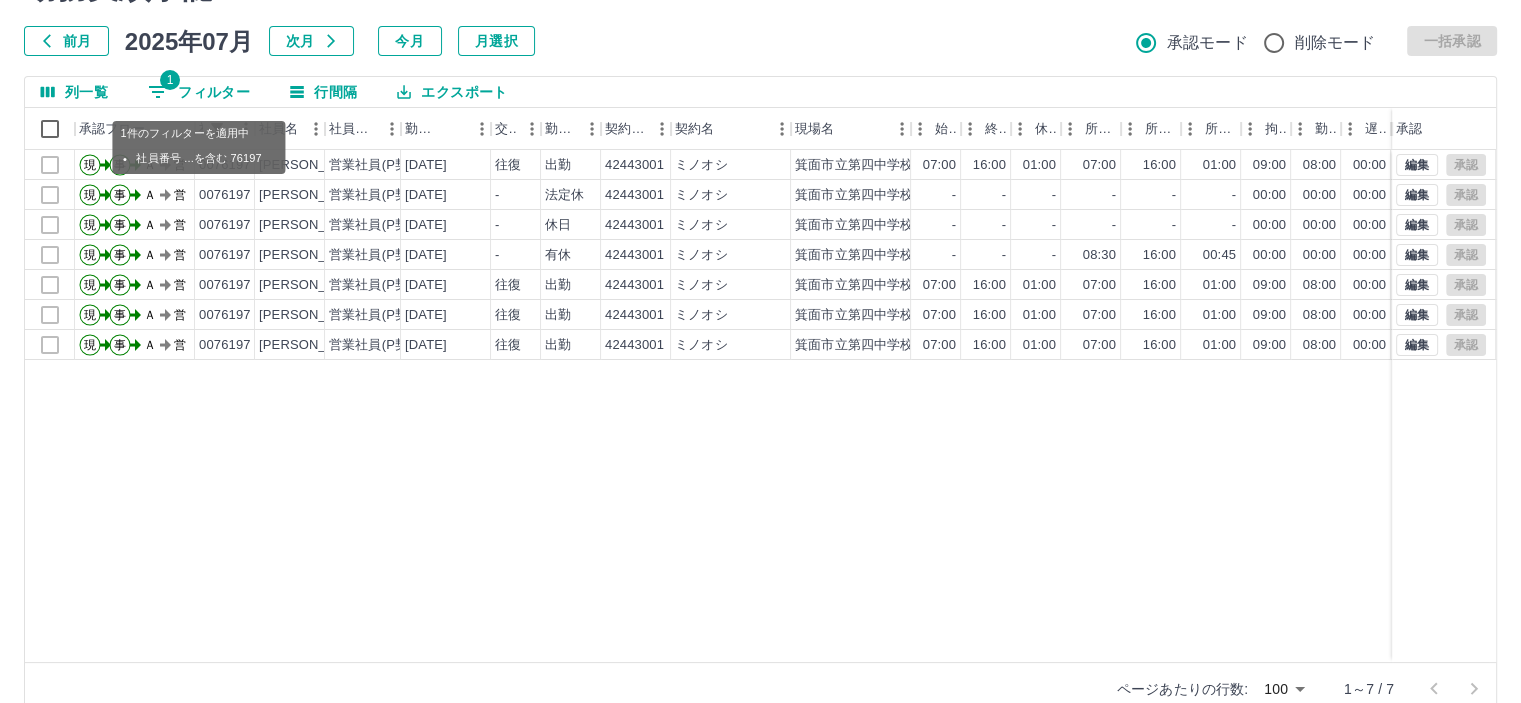 click on "1 フィルター" at bounding box center (199, 92) 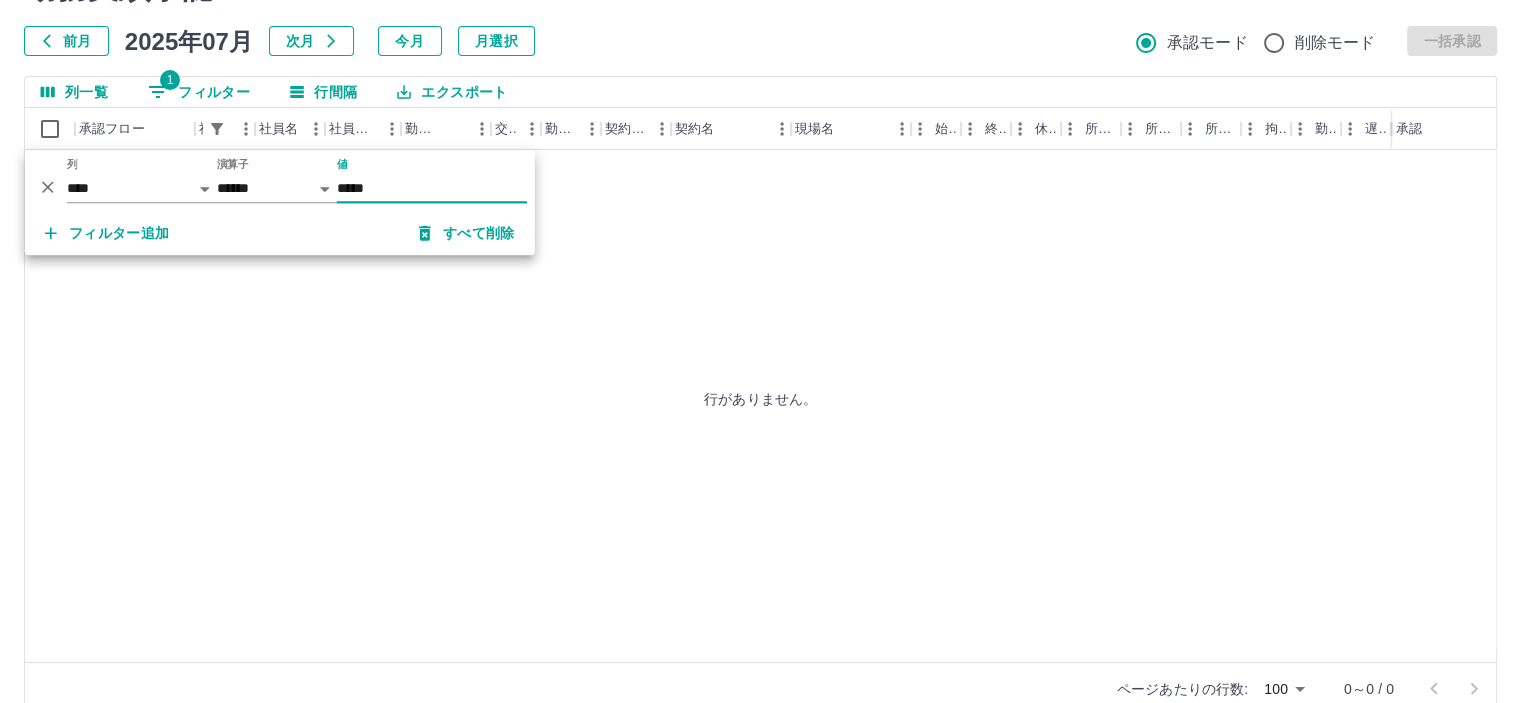 click on "*****" at bounding box center [432, 188] 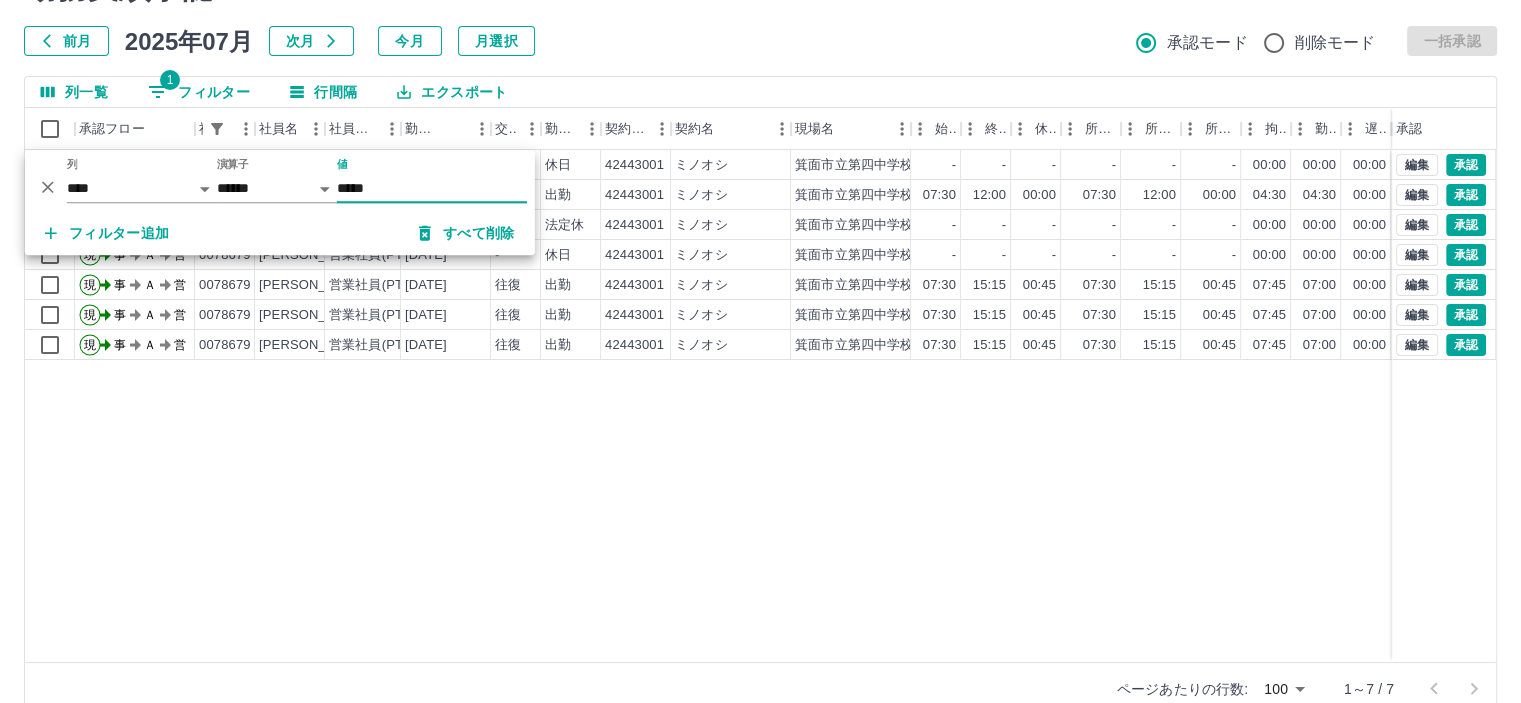 type on "*****" 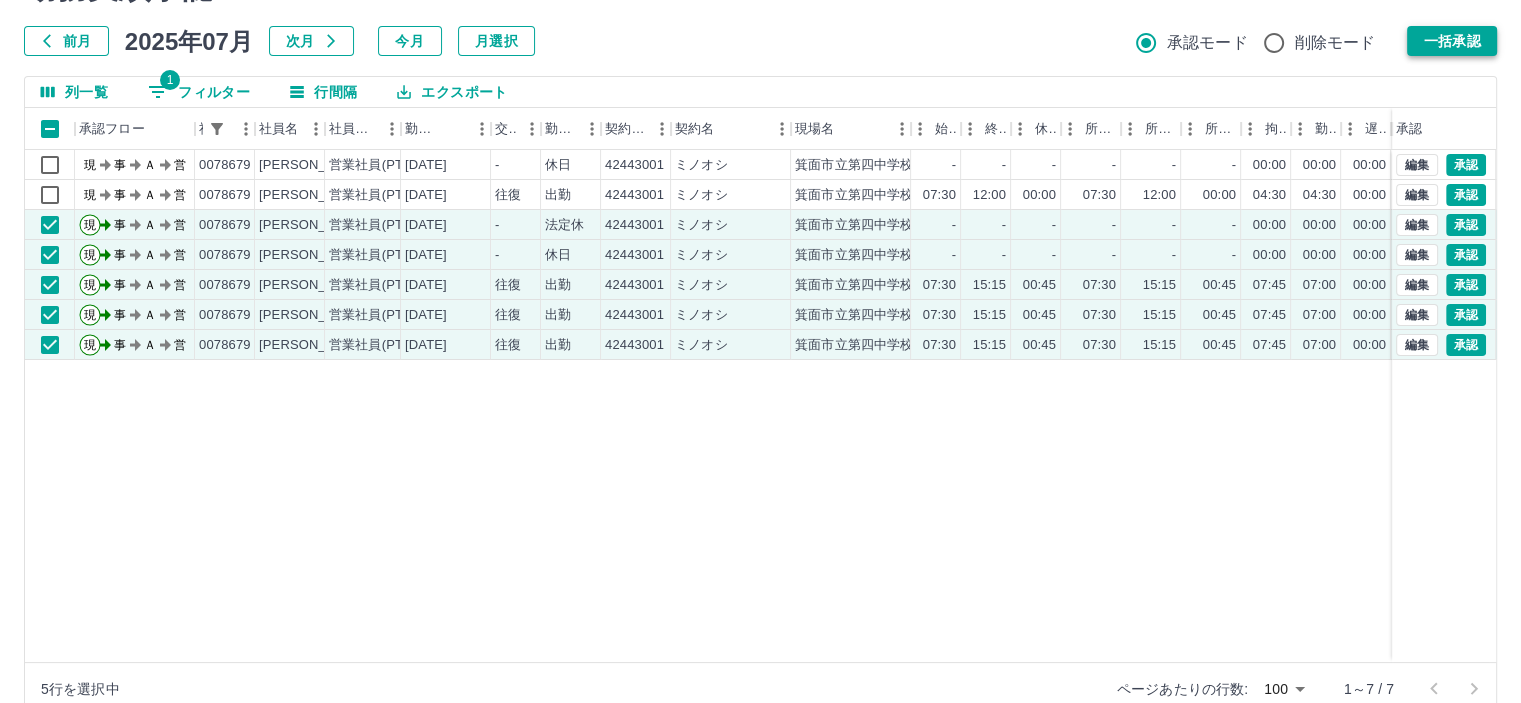 click on "一括承認" at bounding box center [1452, 41] 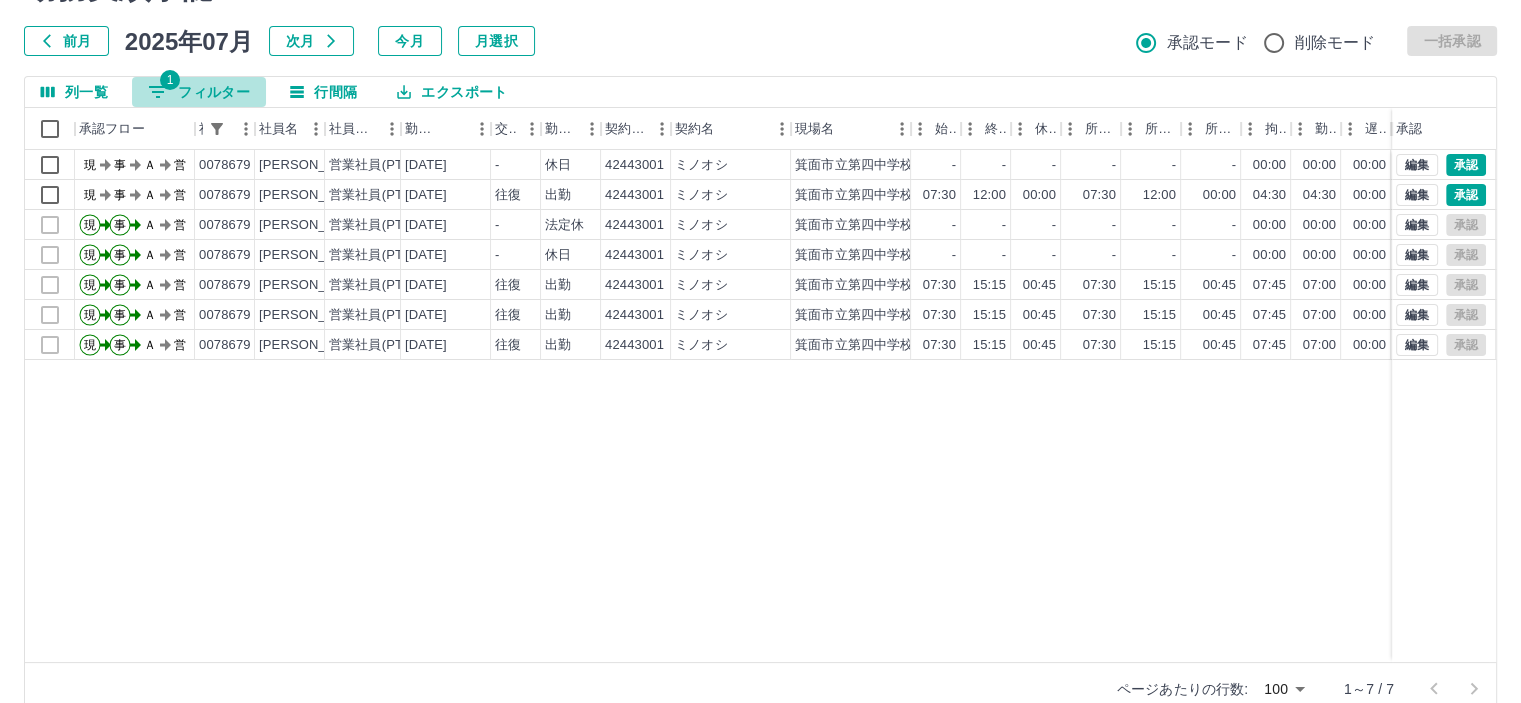 click on "1 フィルター" at bounding box center [199, 92] 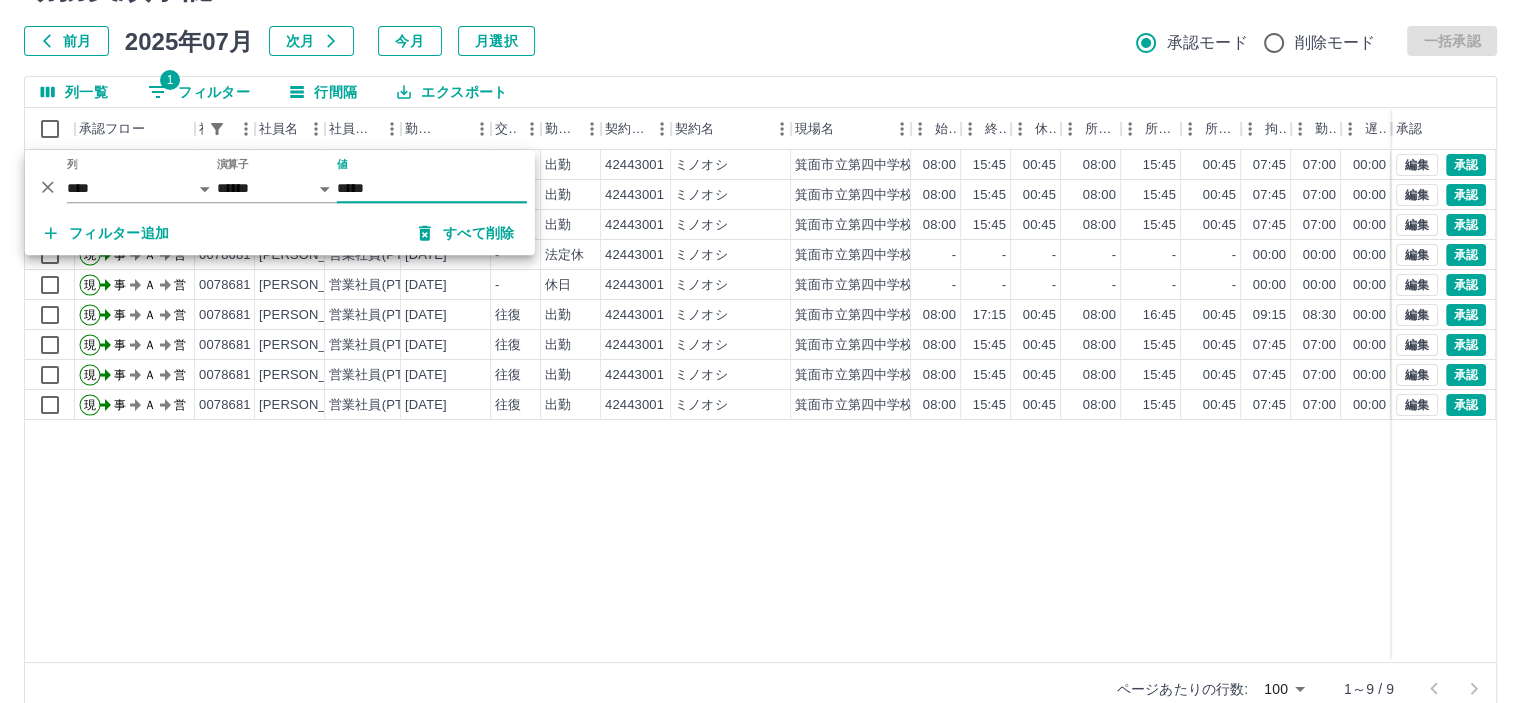 type on "*****" 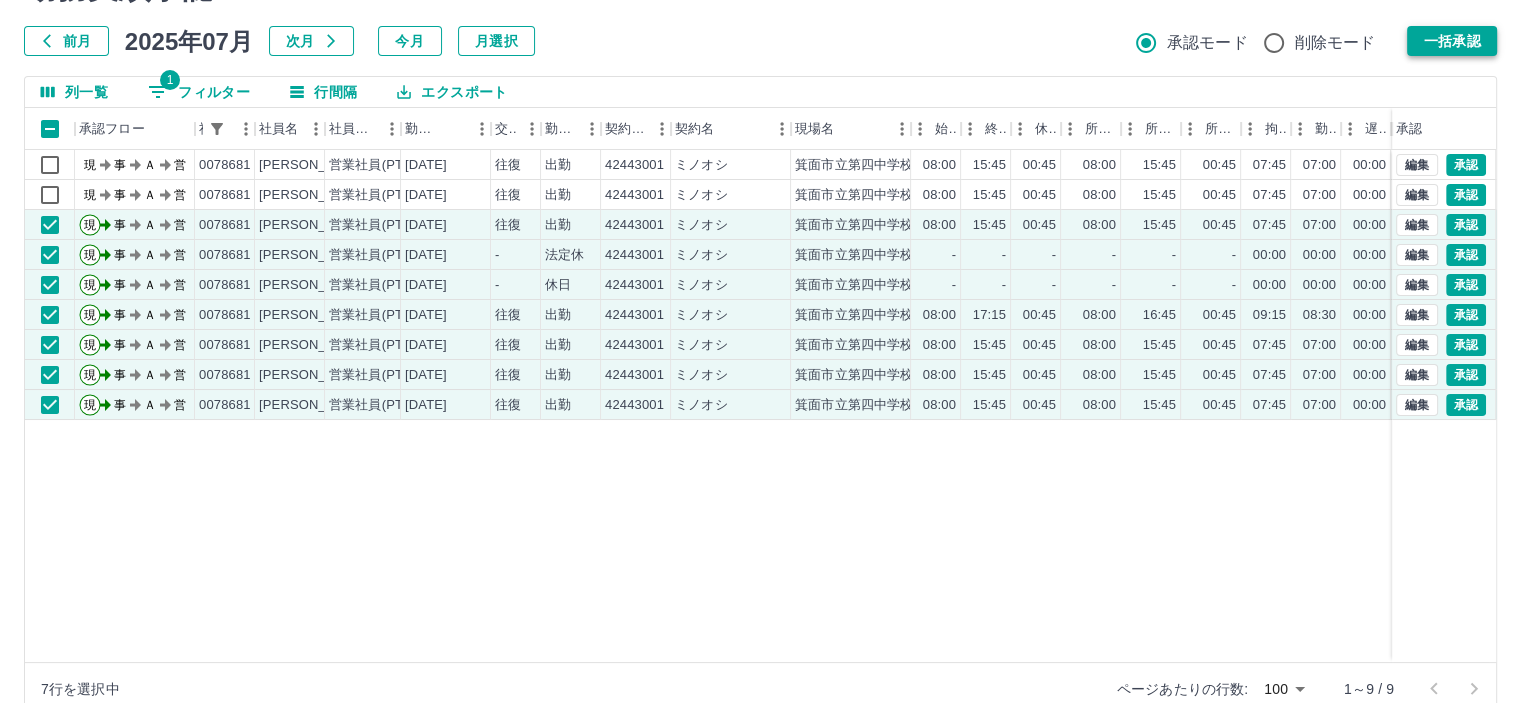 click on "一括承認" at bounding box center [1452, 41] 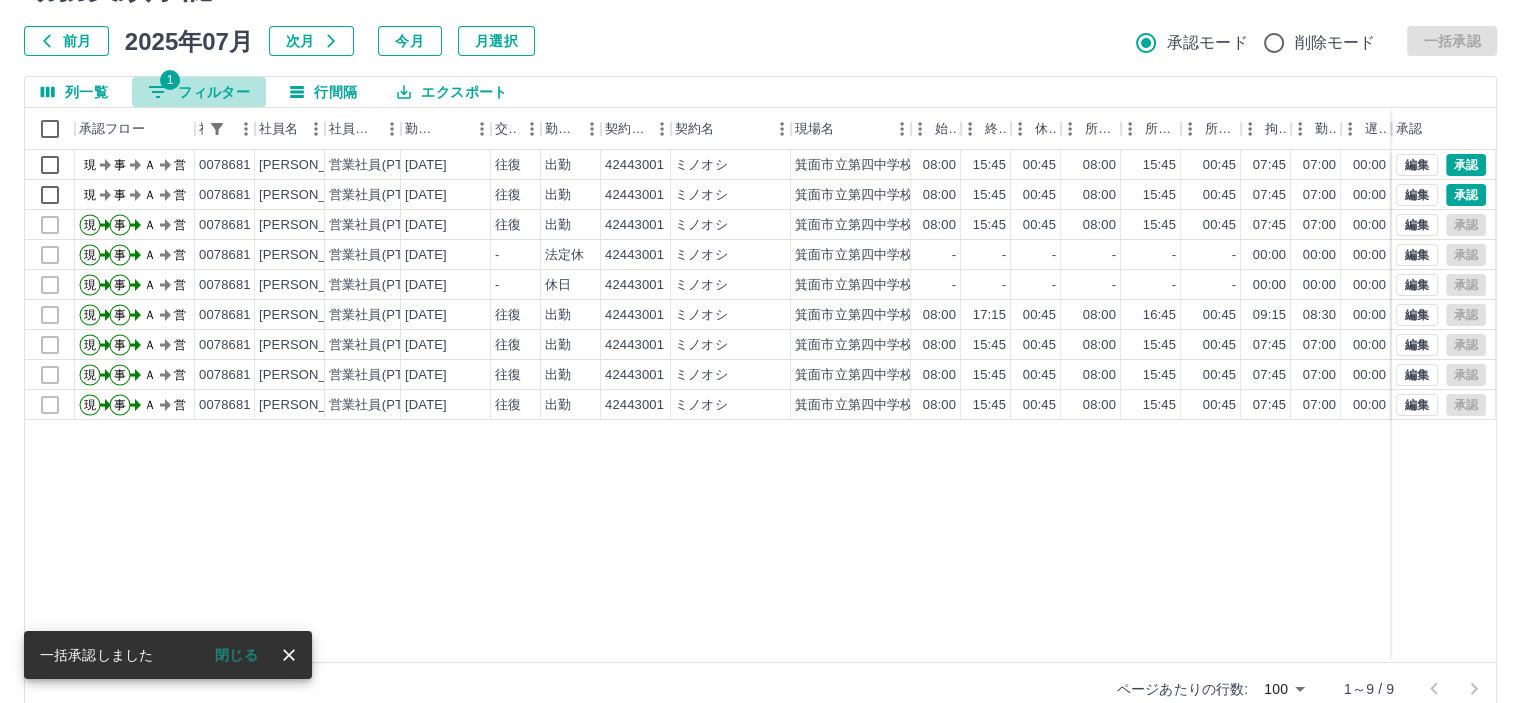 click on "1 フィルター" at bounding box center (199, 92) 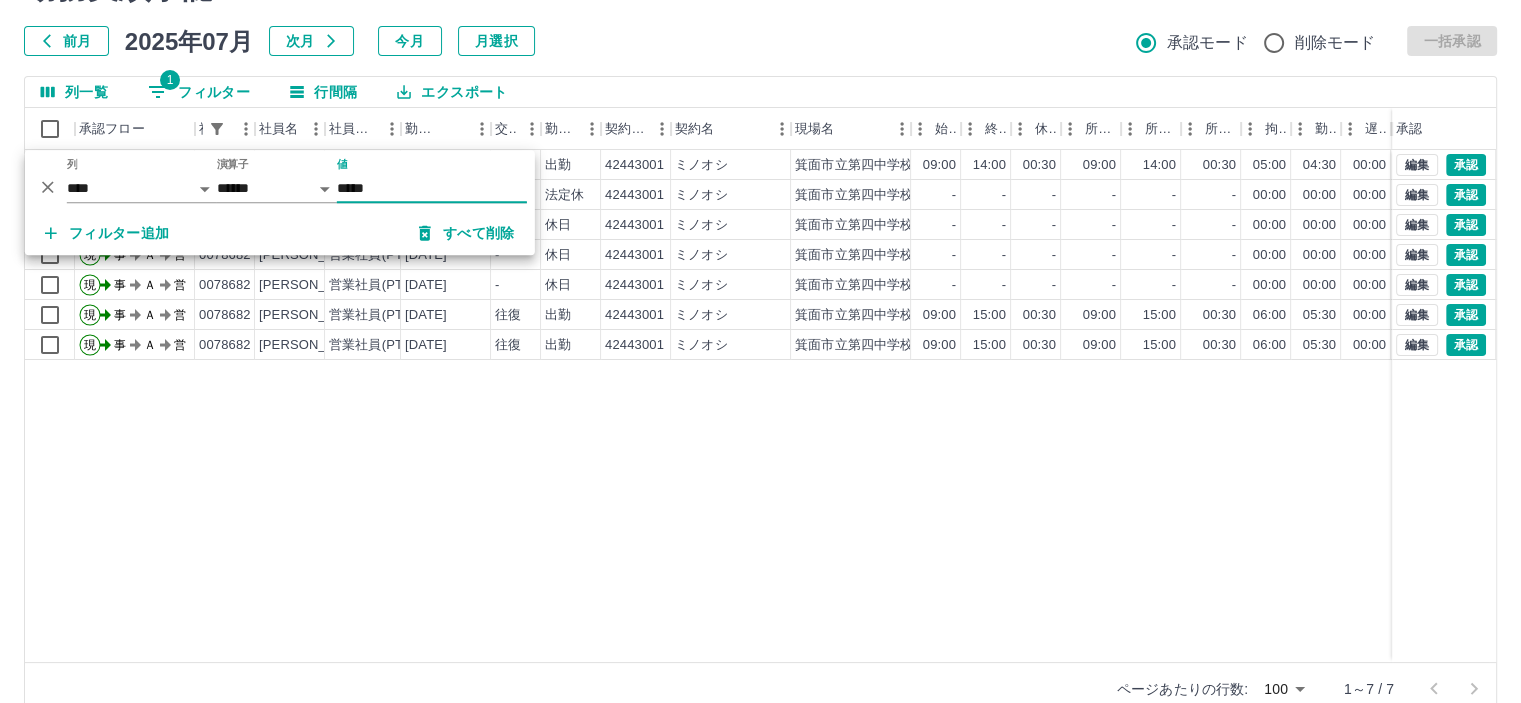 type on "*****" 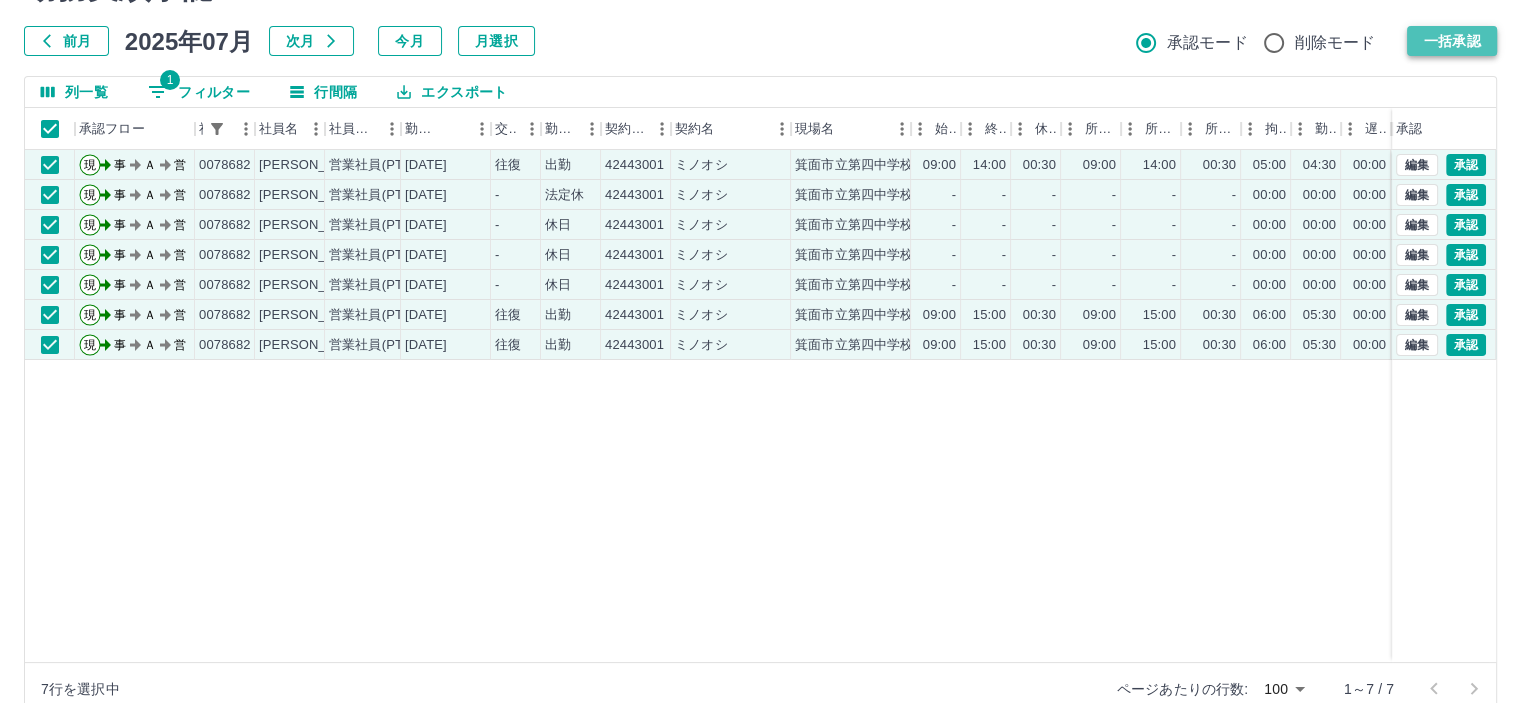 click on "一括承認" at bounding box center (1452, 41) 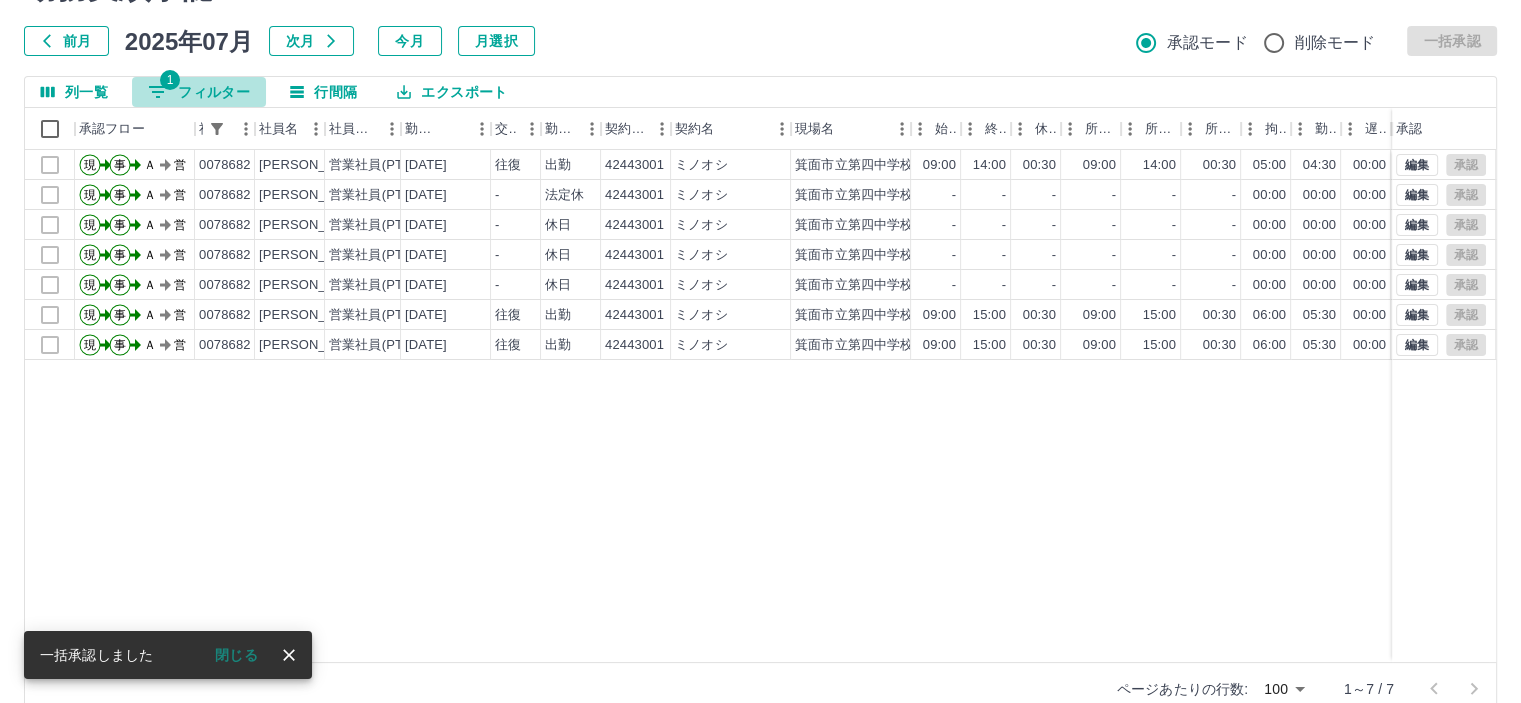 click on "1 フィルター" at bounding box center (199, 92) 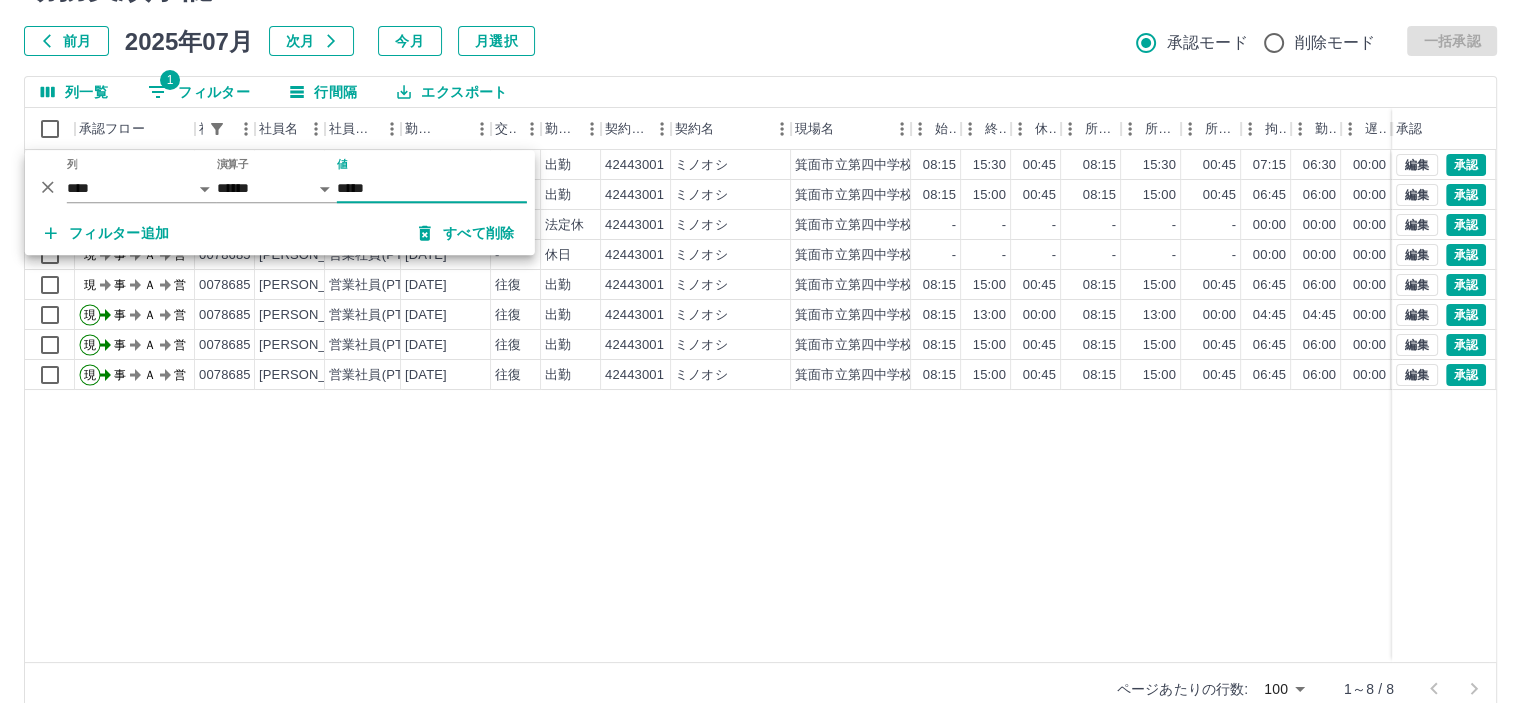type on "*****" 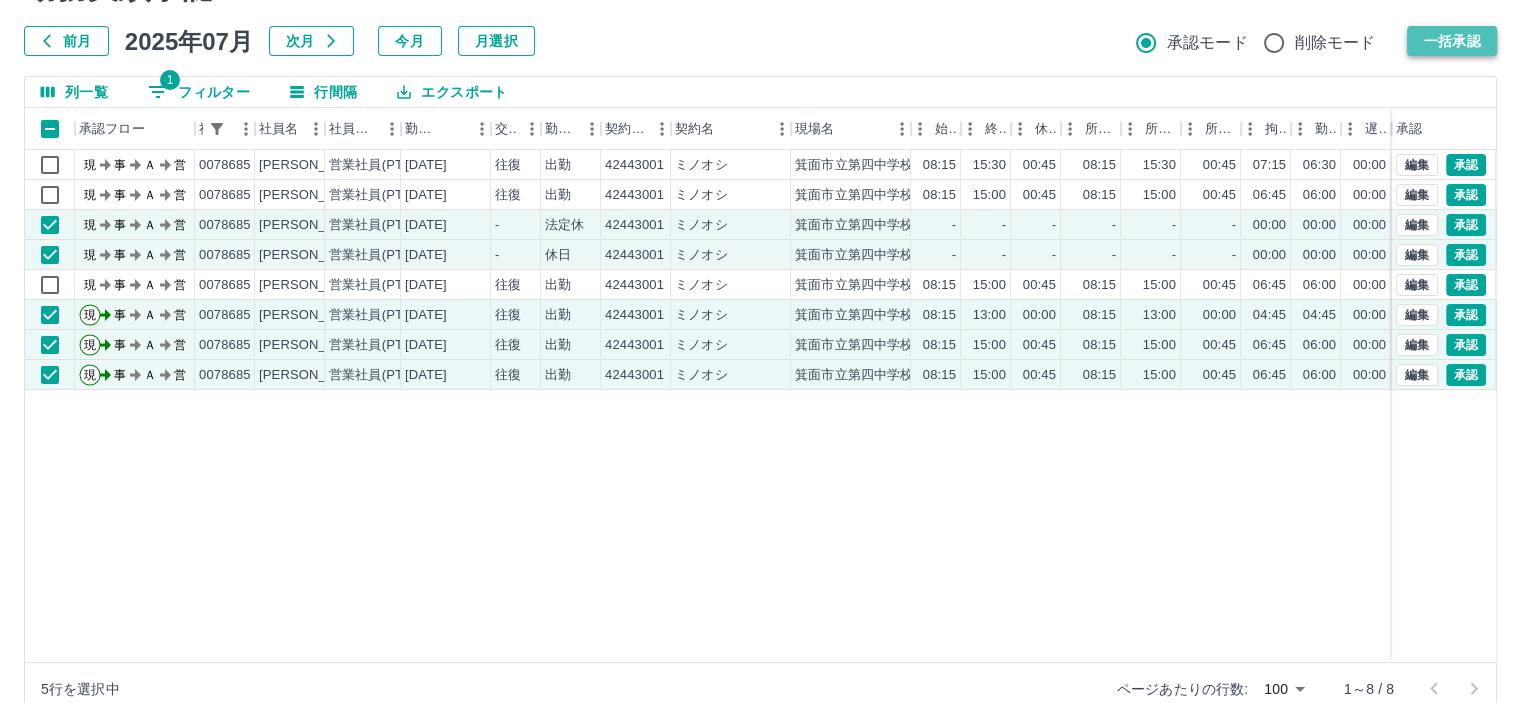 click on "一括承認" at bounding box center [1452, 41] 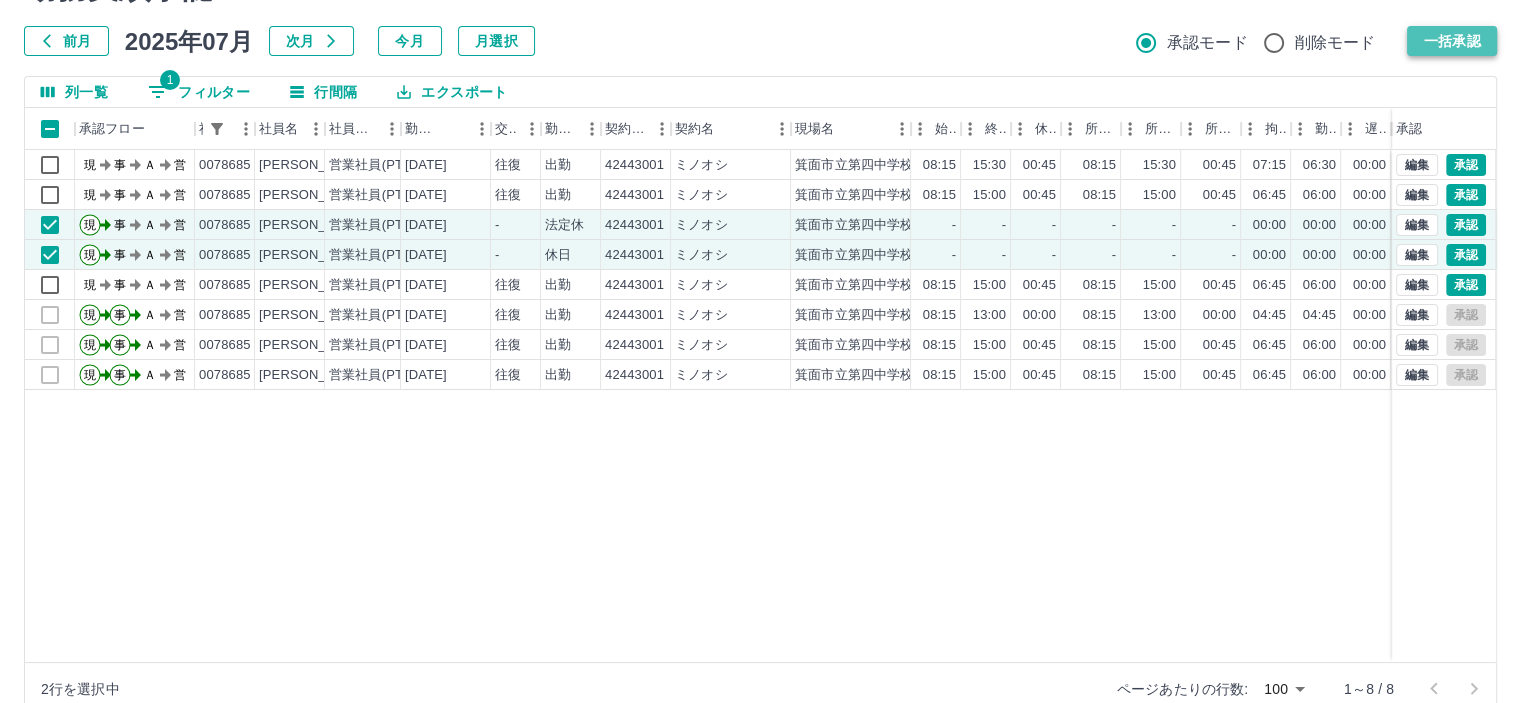 click on "一括承認" at bounding box center [1452, 41] 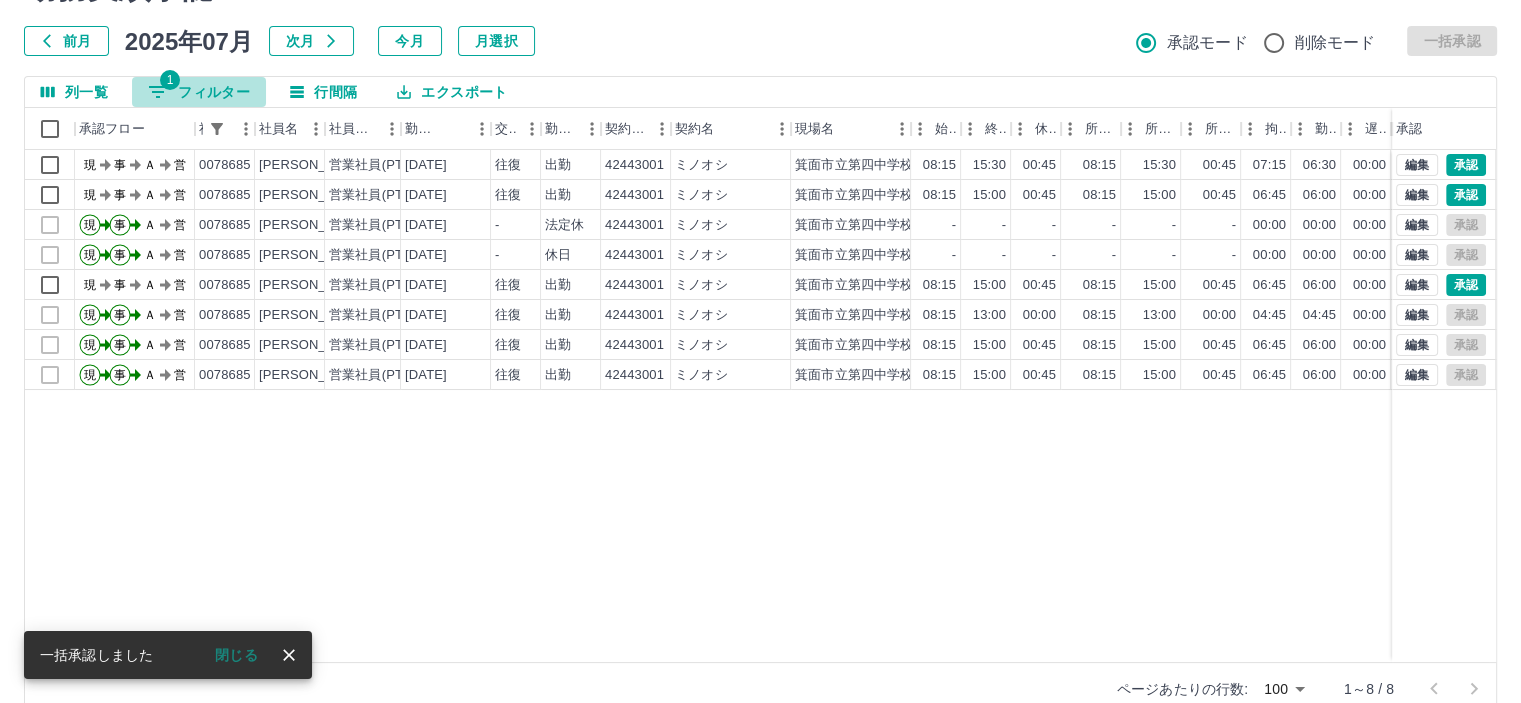 click on "1 フィルター" at bounding box center [199, 92] 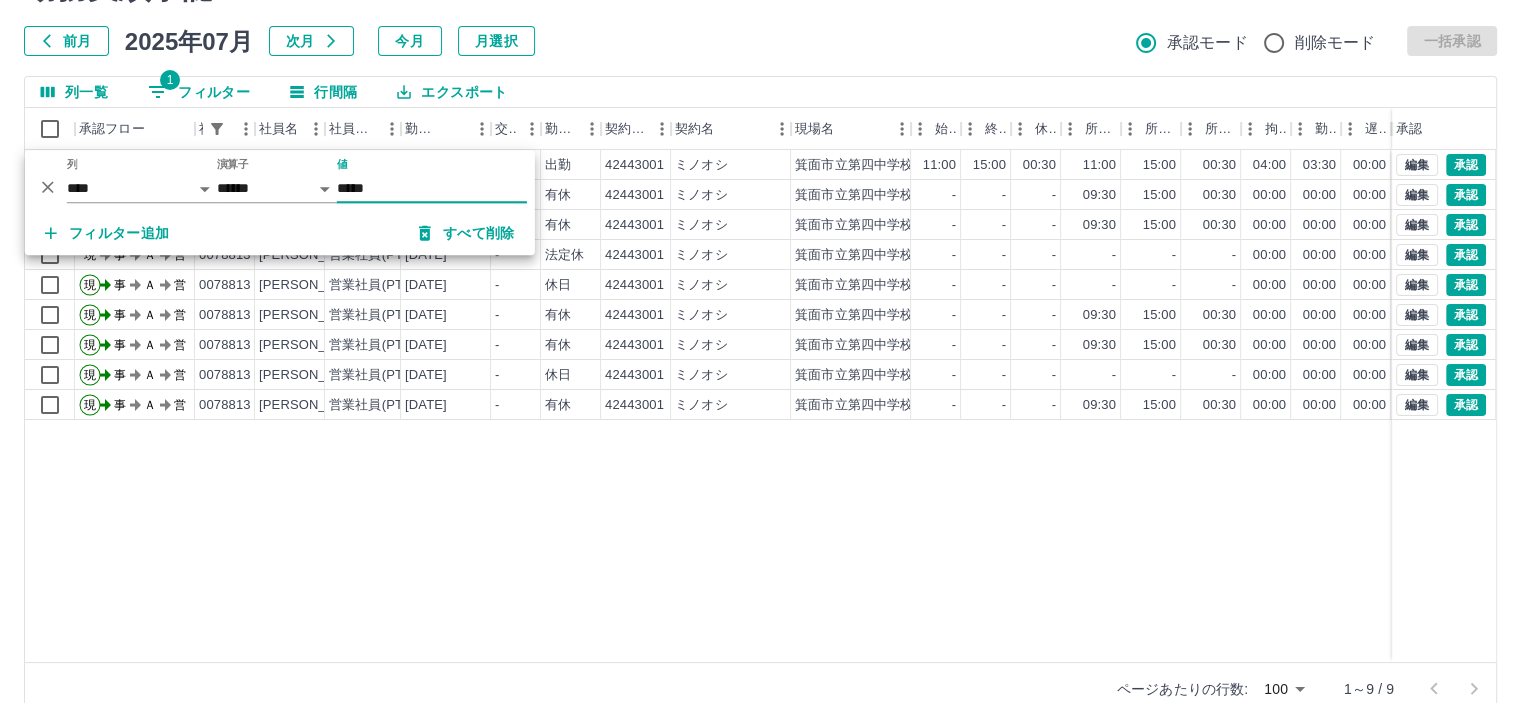 type on "*****" 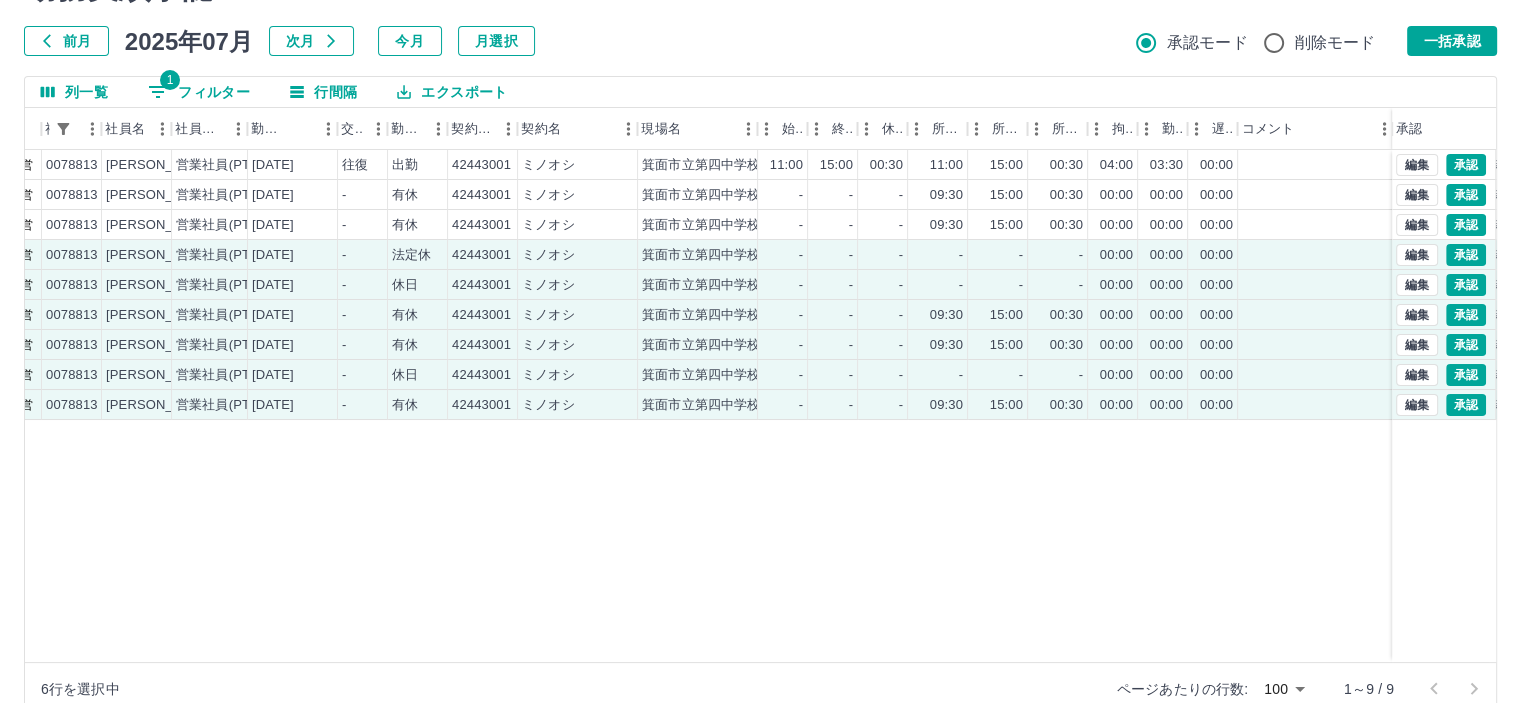 scroll, scrollTop: 0, scrollLeft: 0, axis: both 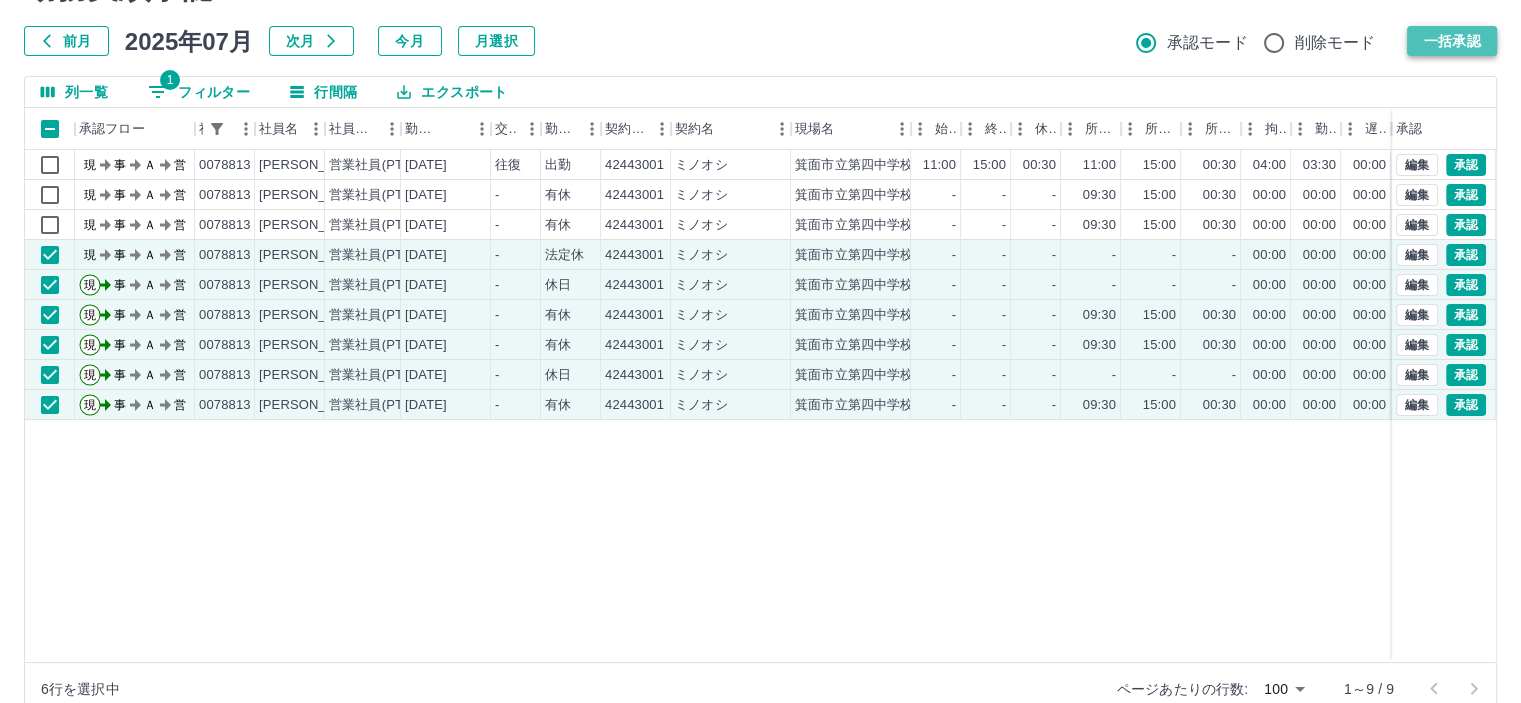 click on "一括承認" at bounding box center [1452, 41] 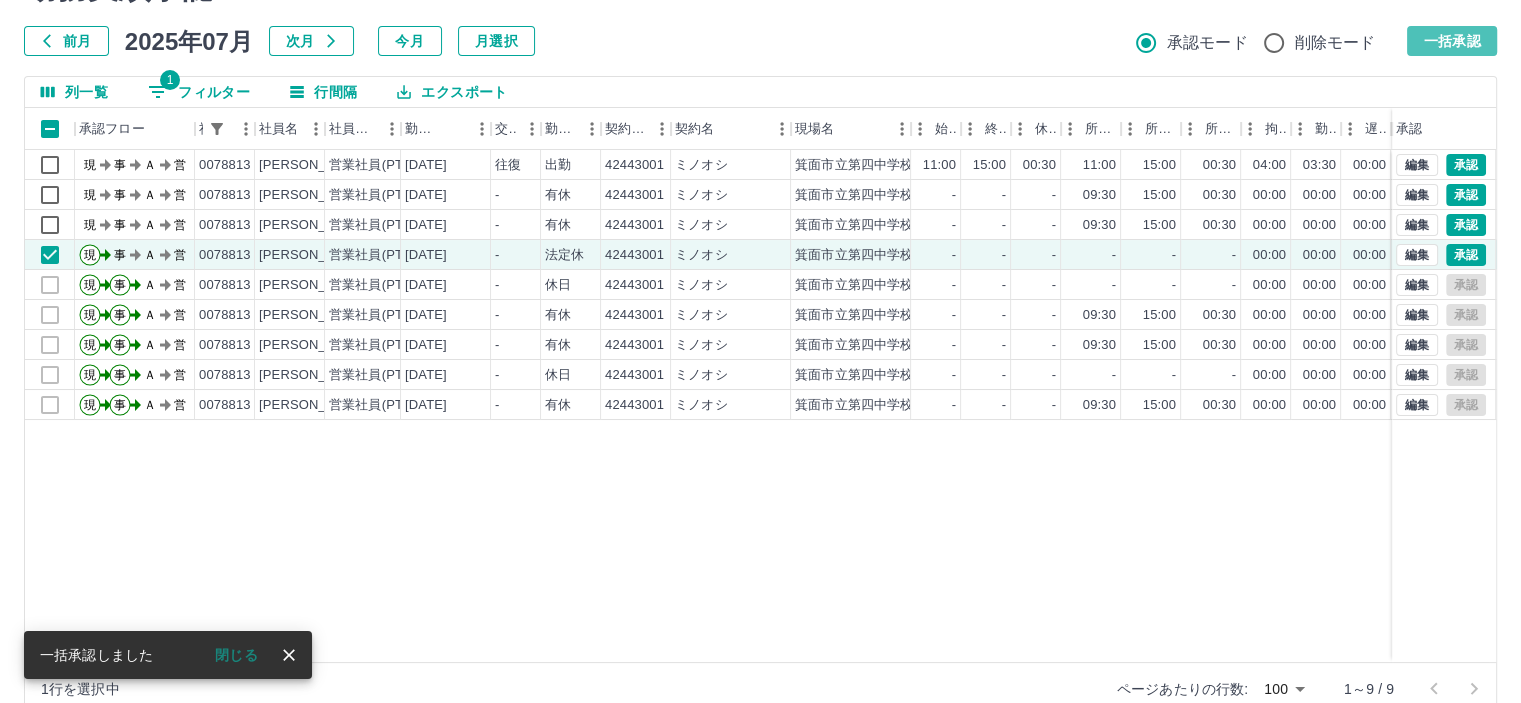 click on "一括承認" at bounding box center [1452, 41] 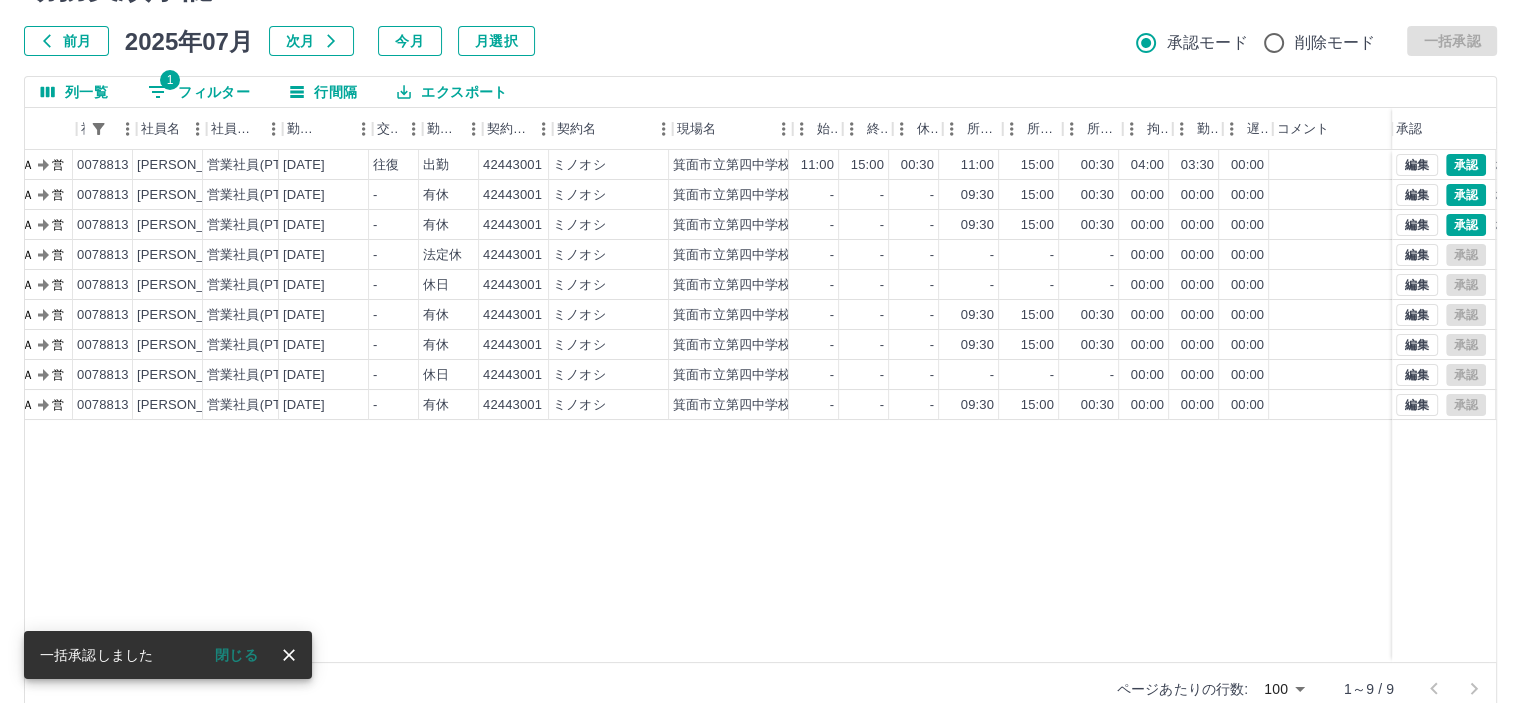 scroll, scrollTop: 0, scrollLeft: 123, axis: horizontal 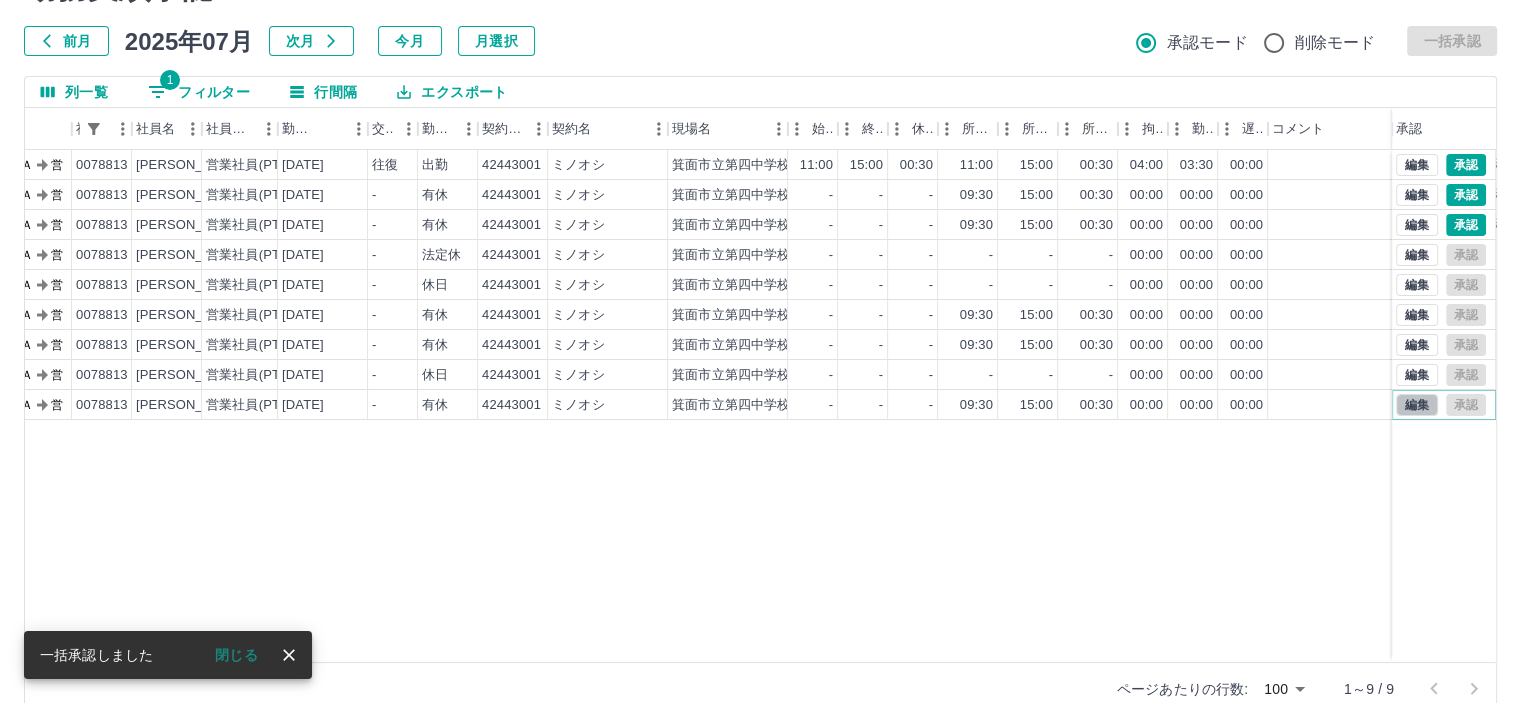 click on "編集" at bounding box center (1417, 405) 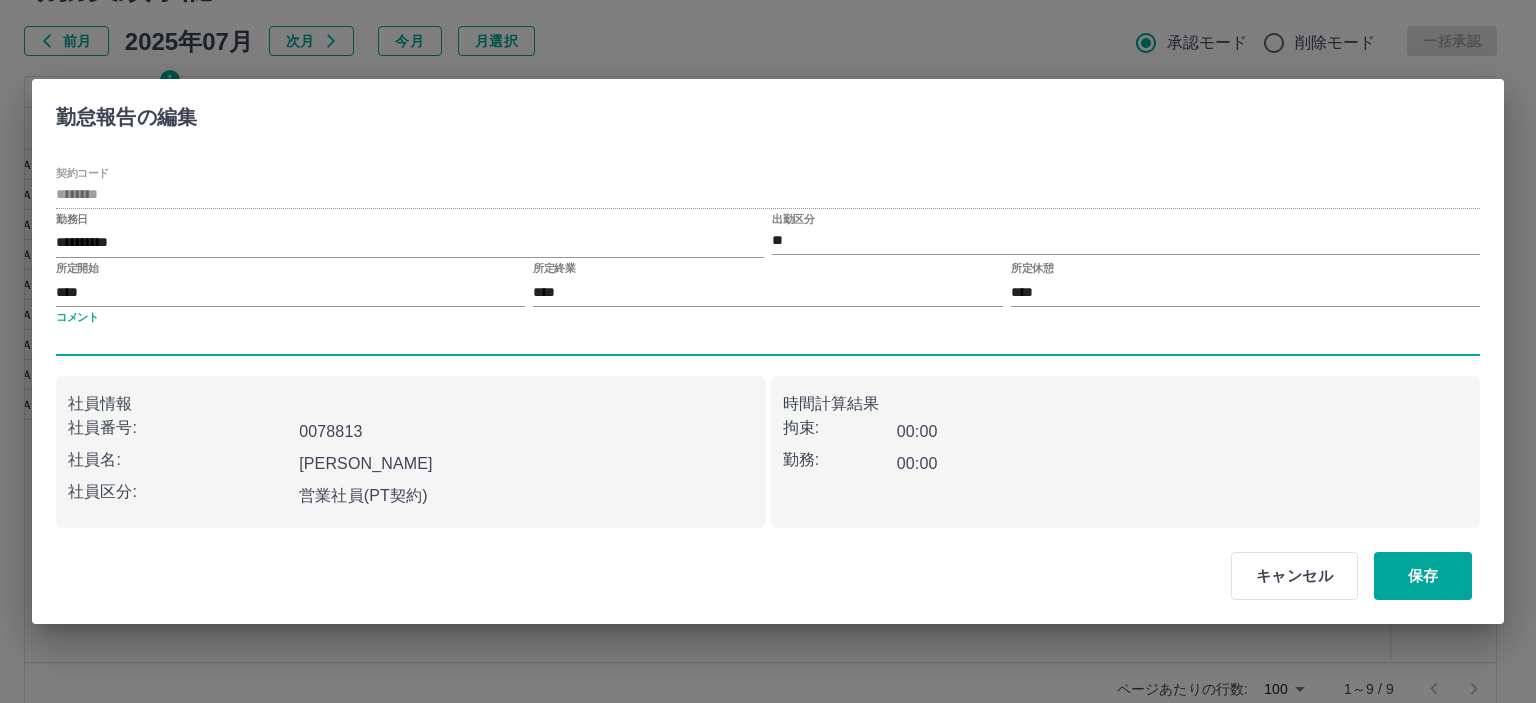 click on "コメント" at bounding box center [768, 341] 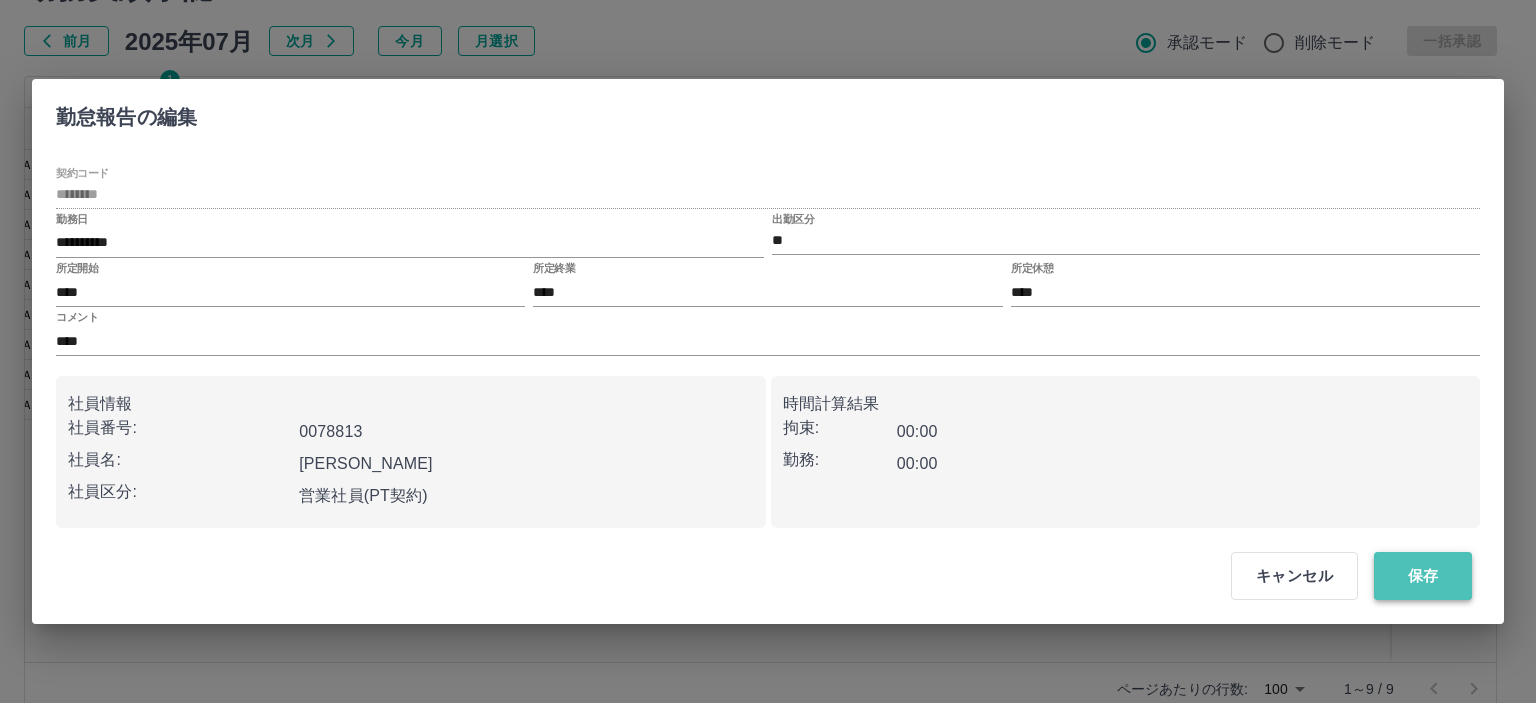 click on "保存" at bounding box center (1423, 576) 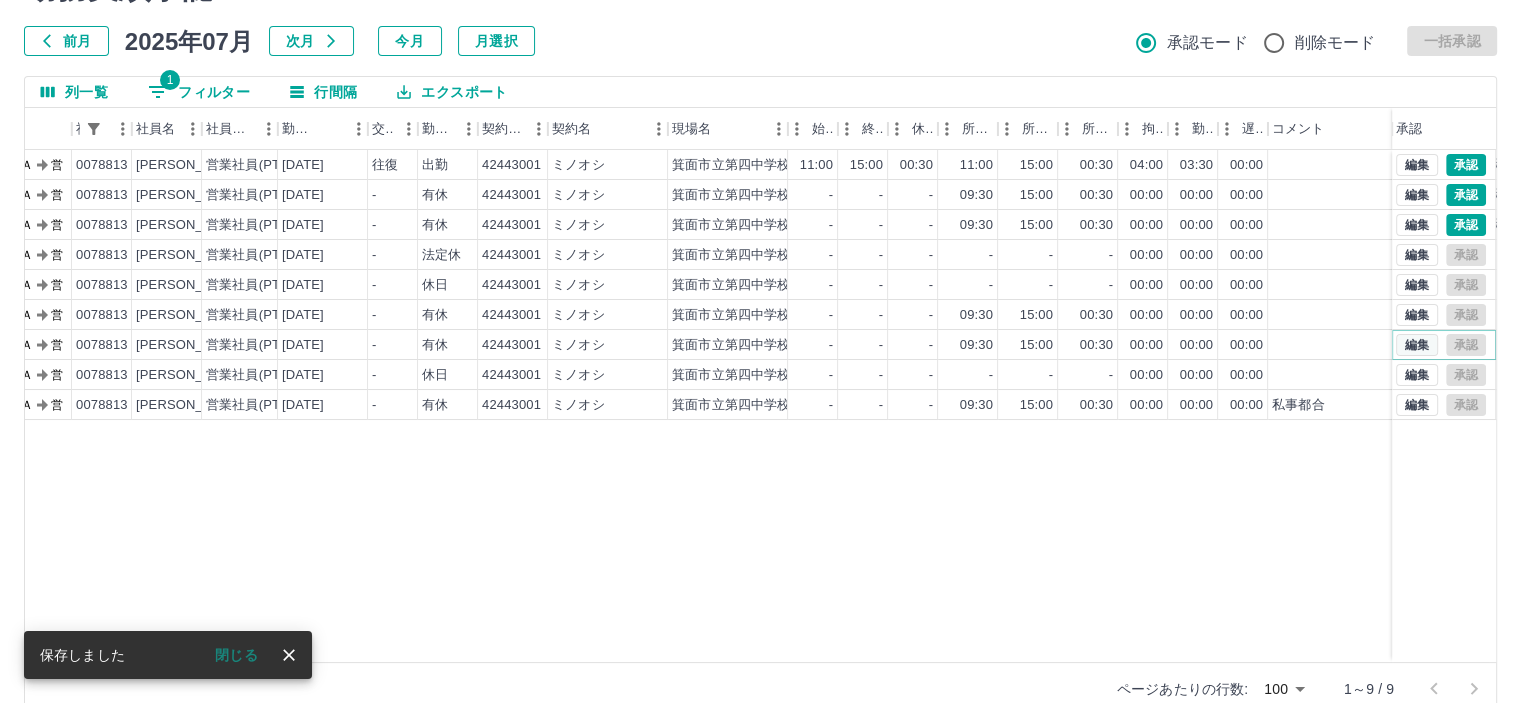 click on "編集" at bounding box center (1417, 345) 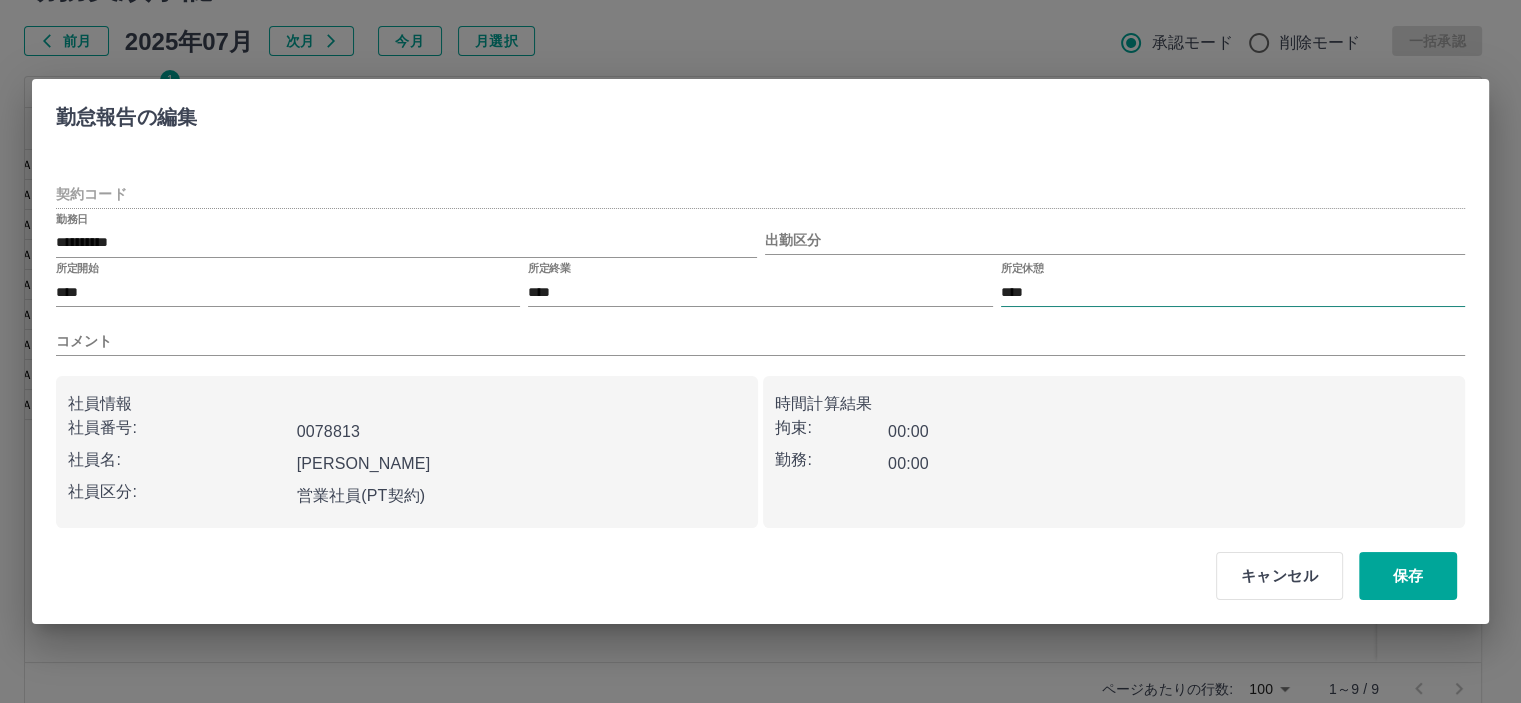 type on "********" 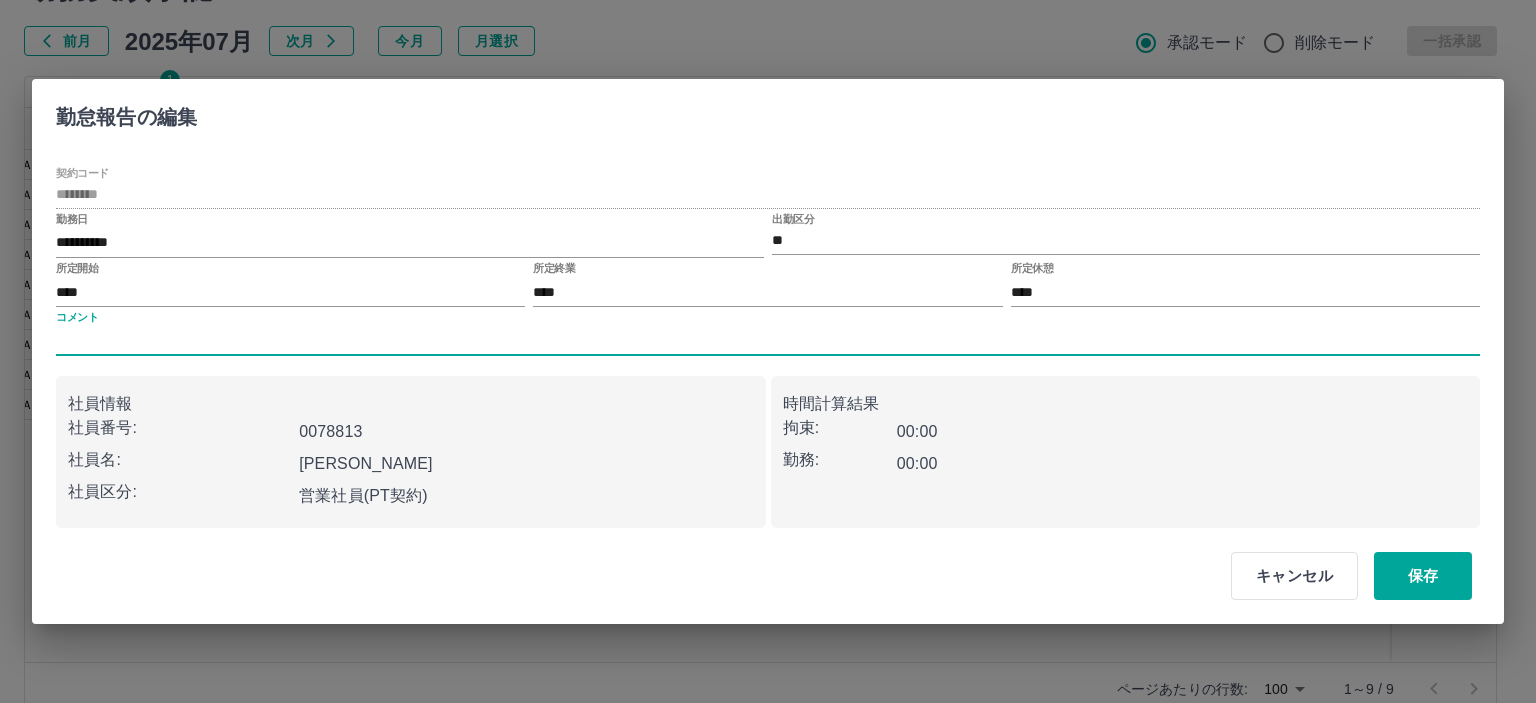 click on "コメント" at bounding box center [768, 341] 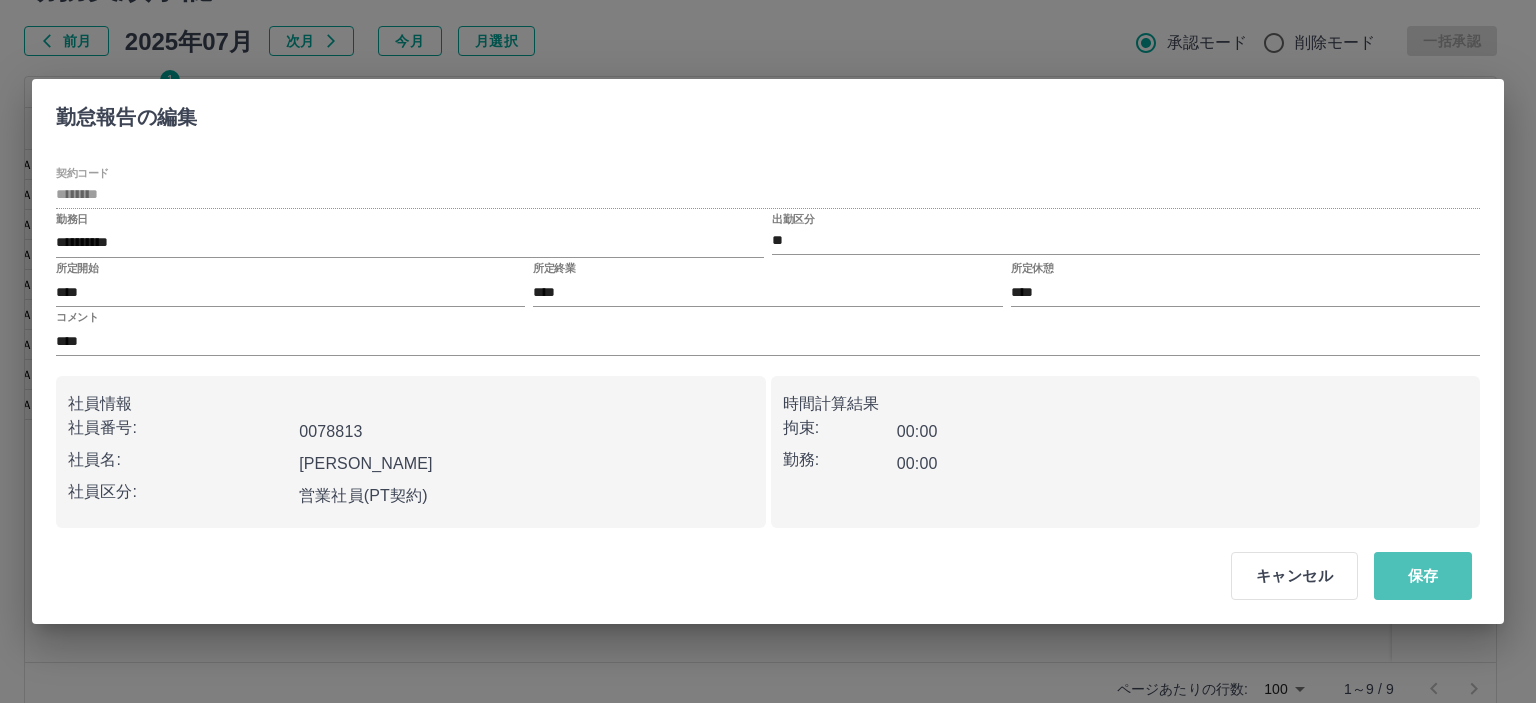 drag, startPoint x: 1431, startPoint y: 576, endPoint x: 1428, endPoint y: 546, distance: 30.149628 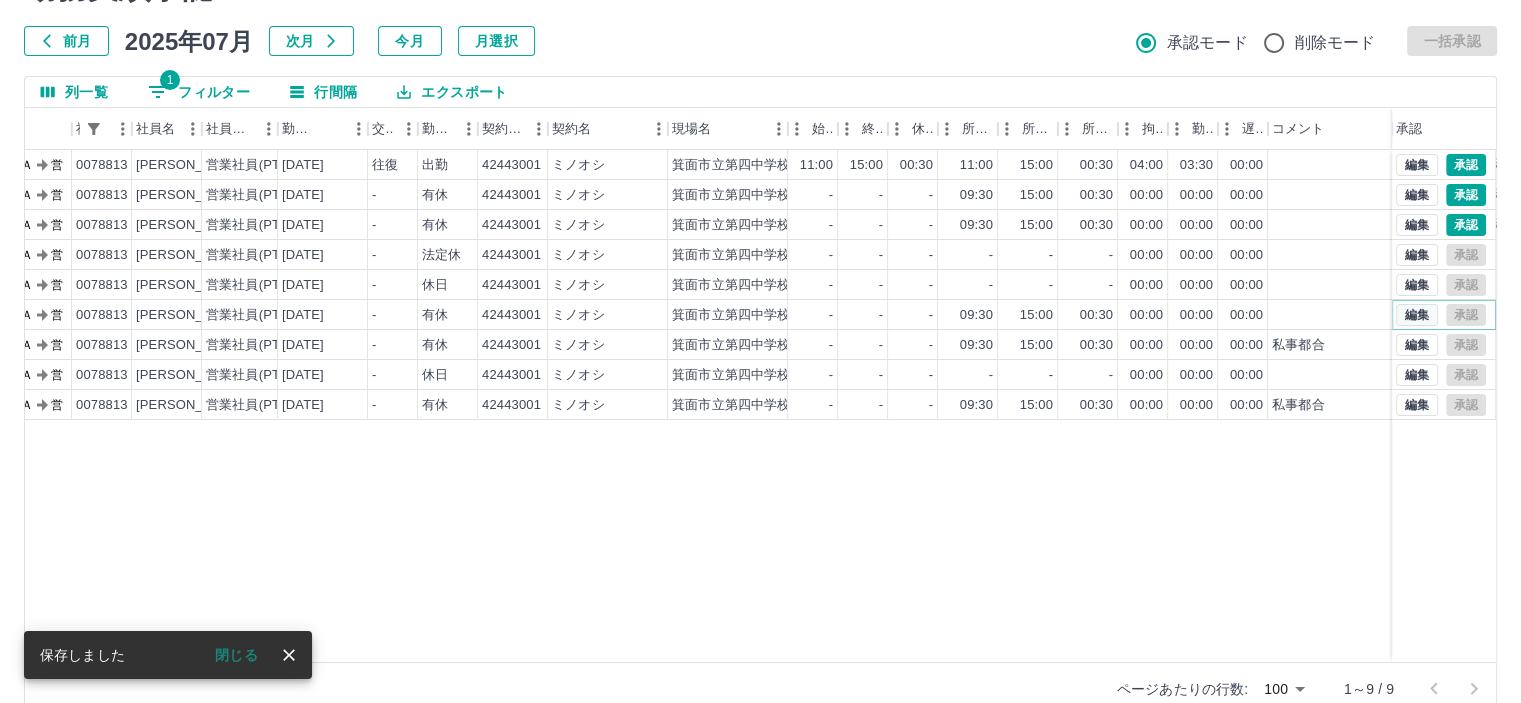 click on "編集" at bounding box center (1417, 315) 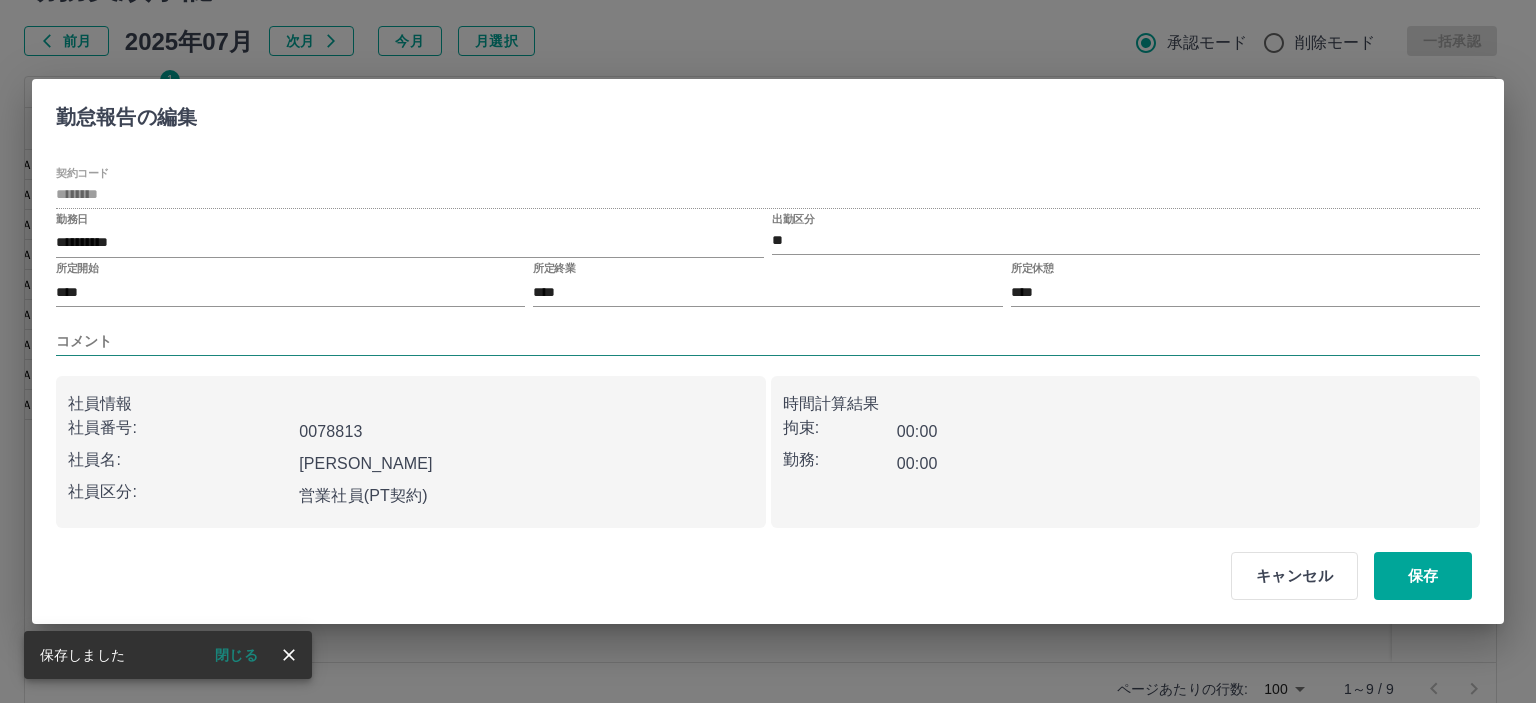 click on "コメント" at bounding box center [768, 341] 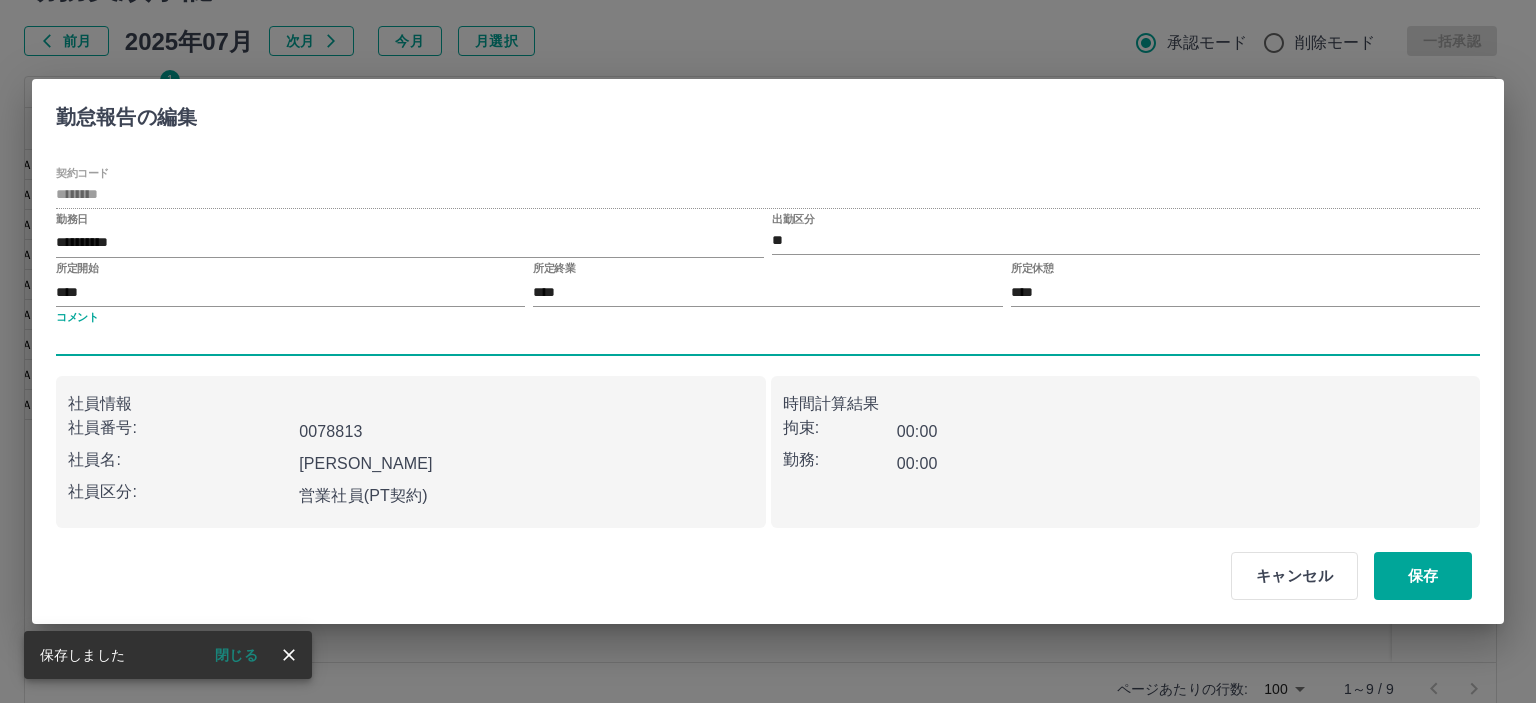 type on "****" 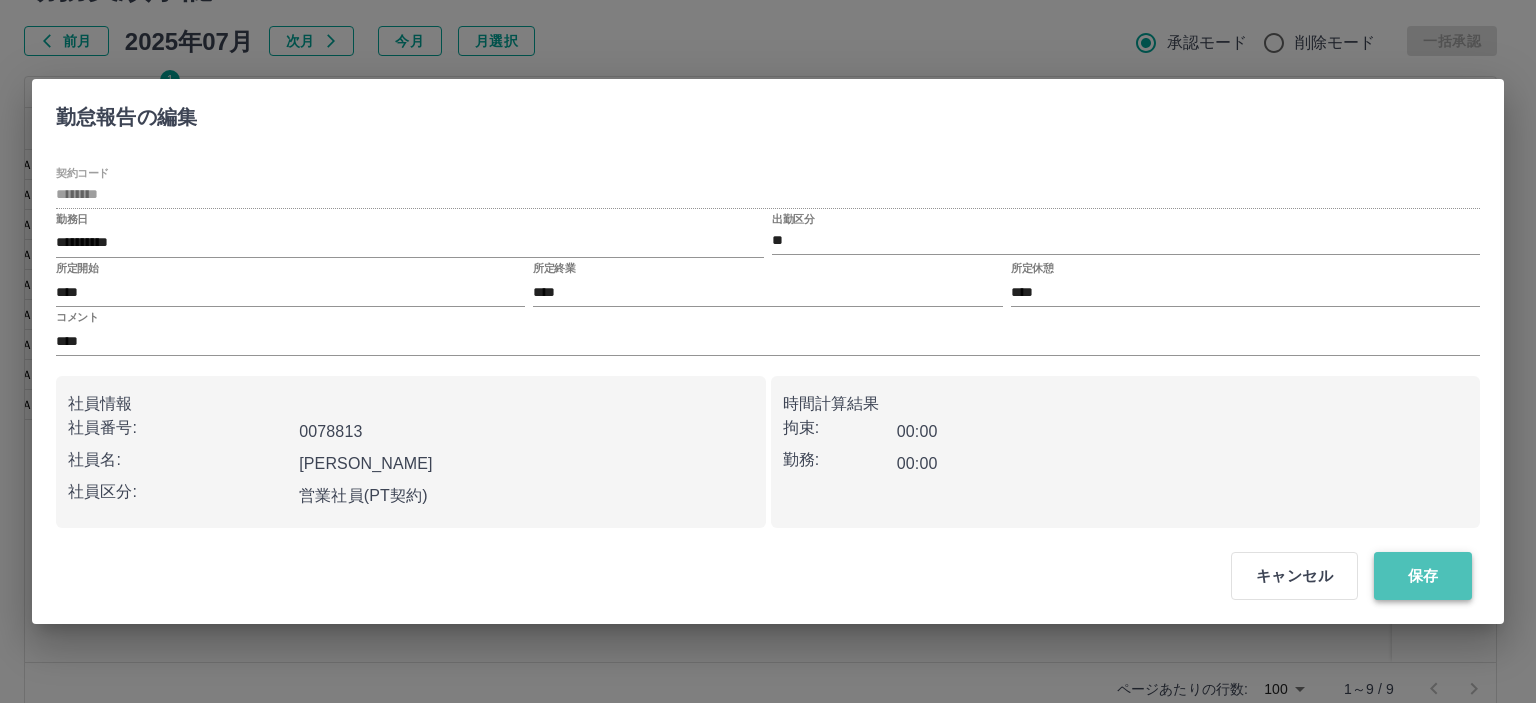 click on "保存" at bounding box center (1423, 576) 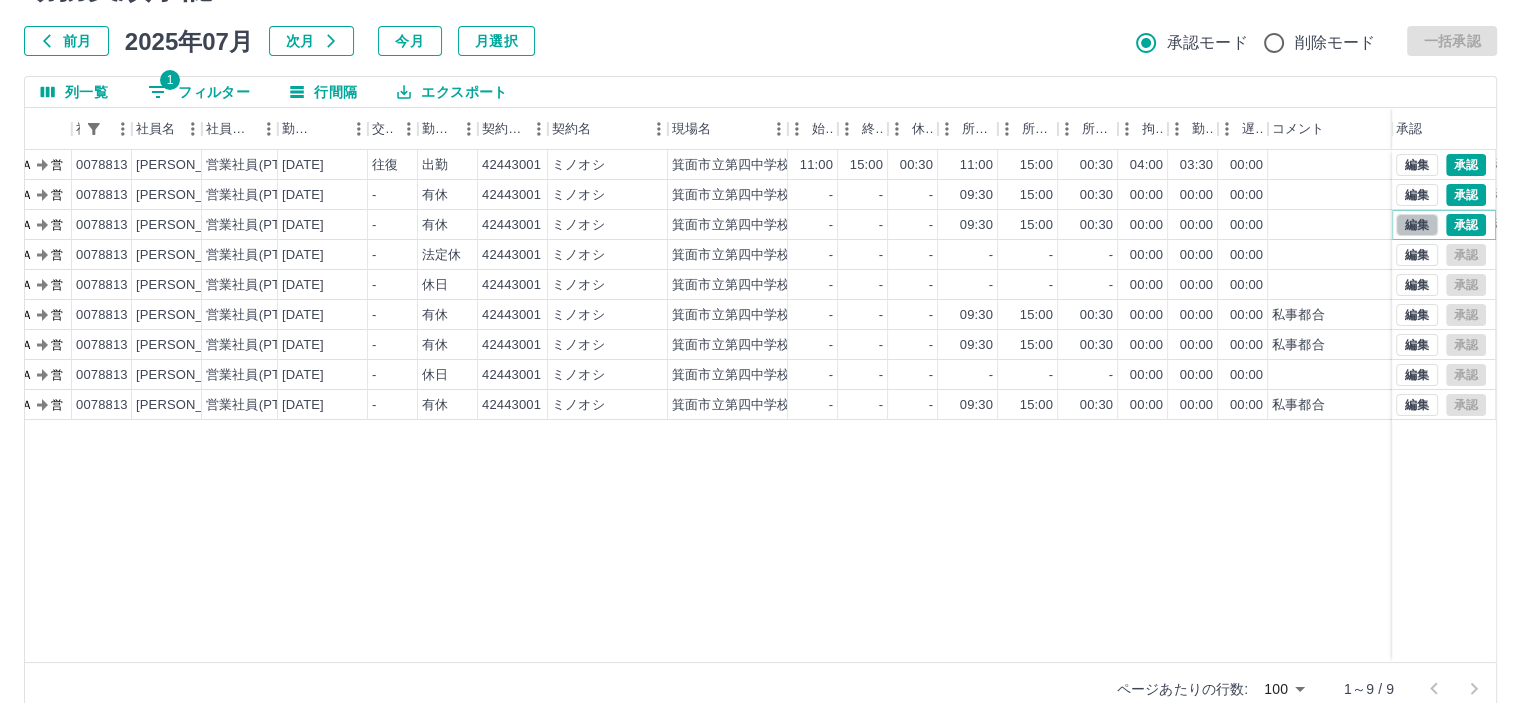 click on "編集" at bounding box center (1417, 225) 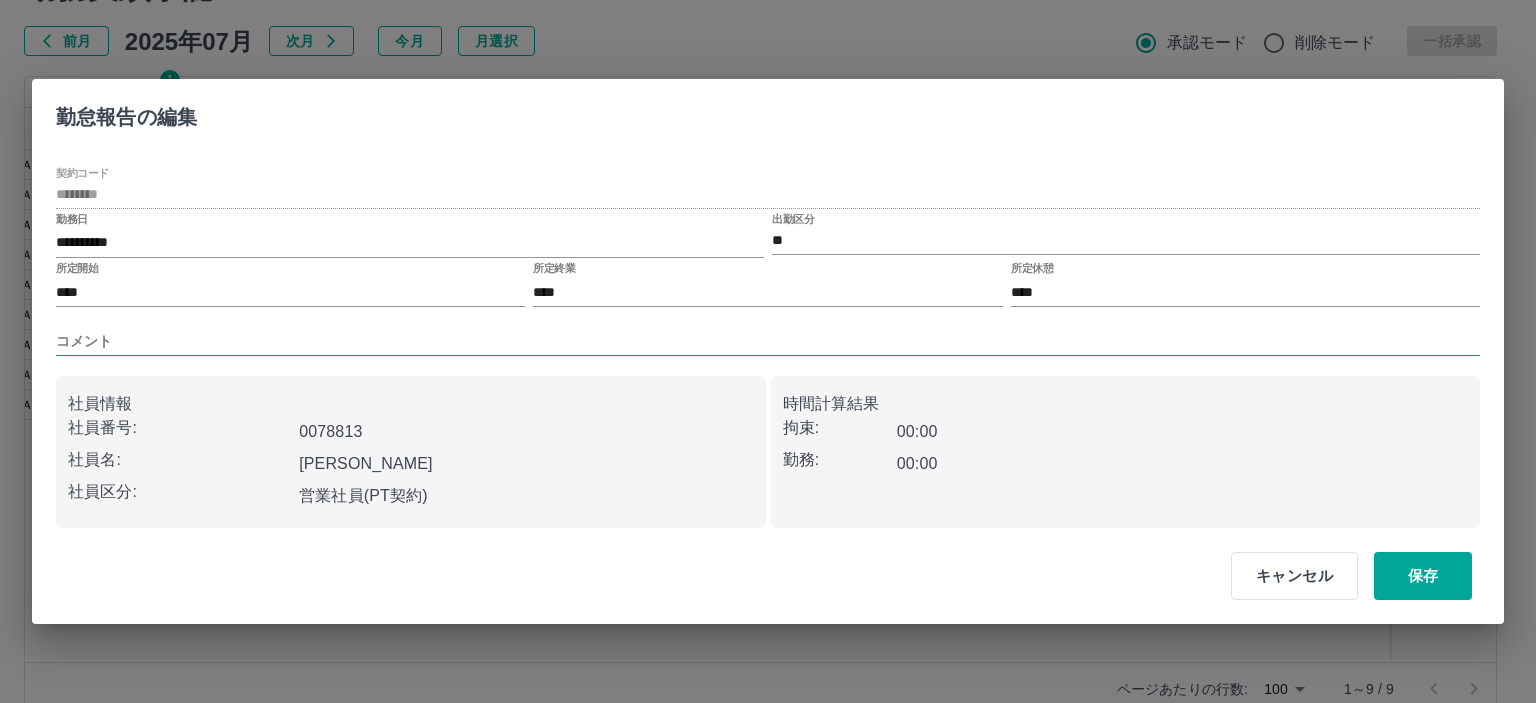 click on "コメント" at bounding box center (768, 341) 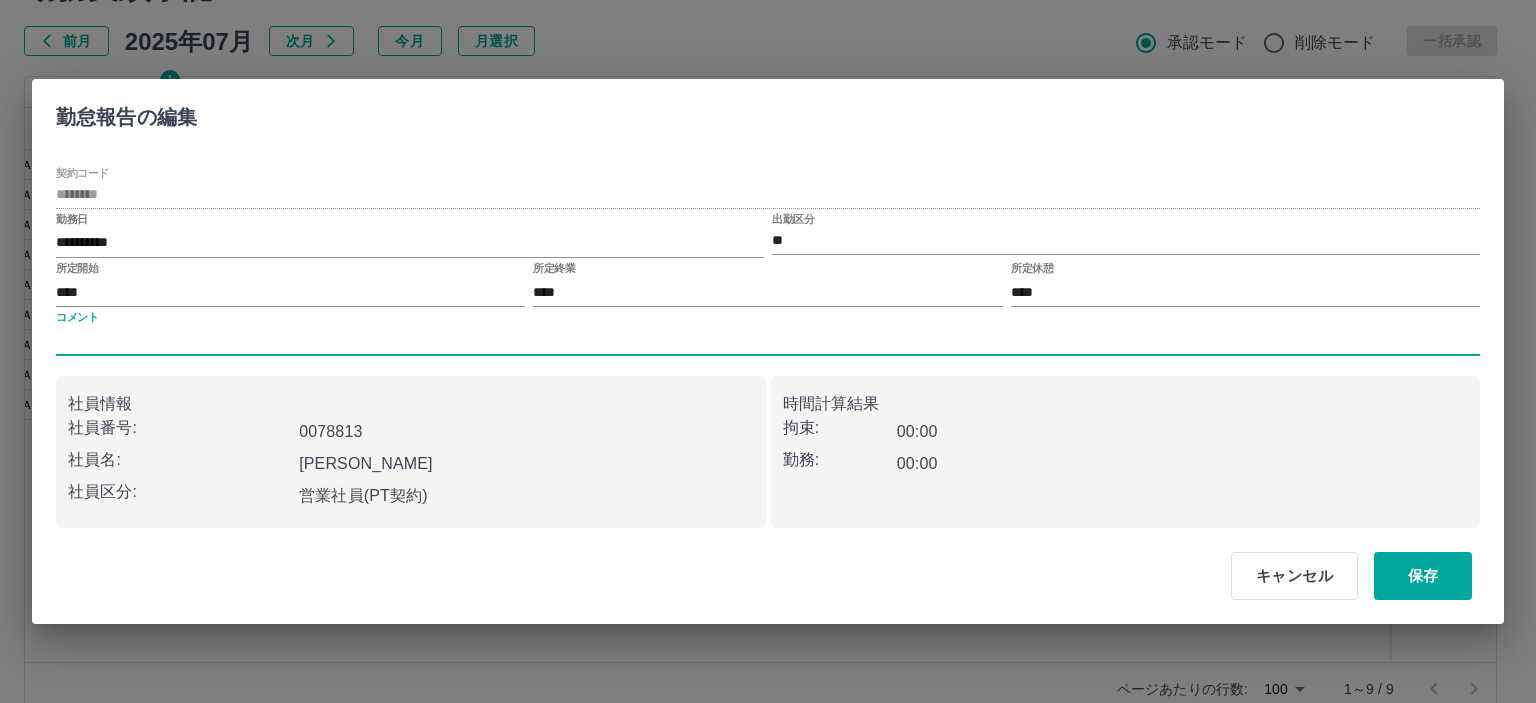type on "****" 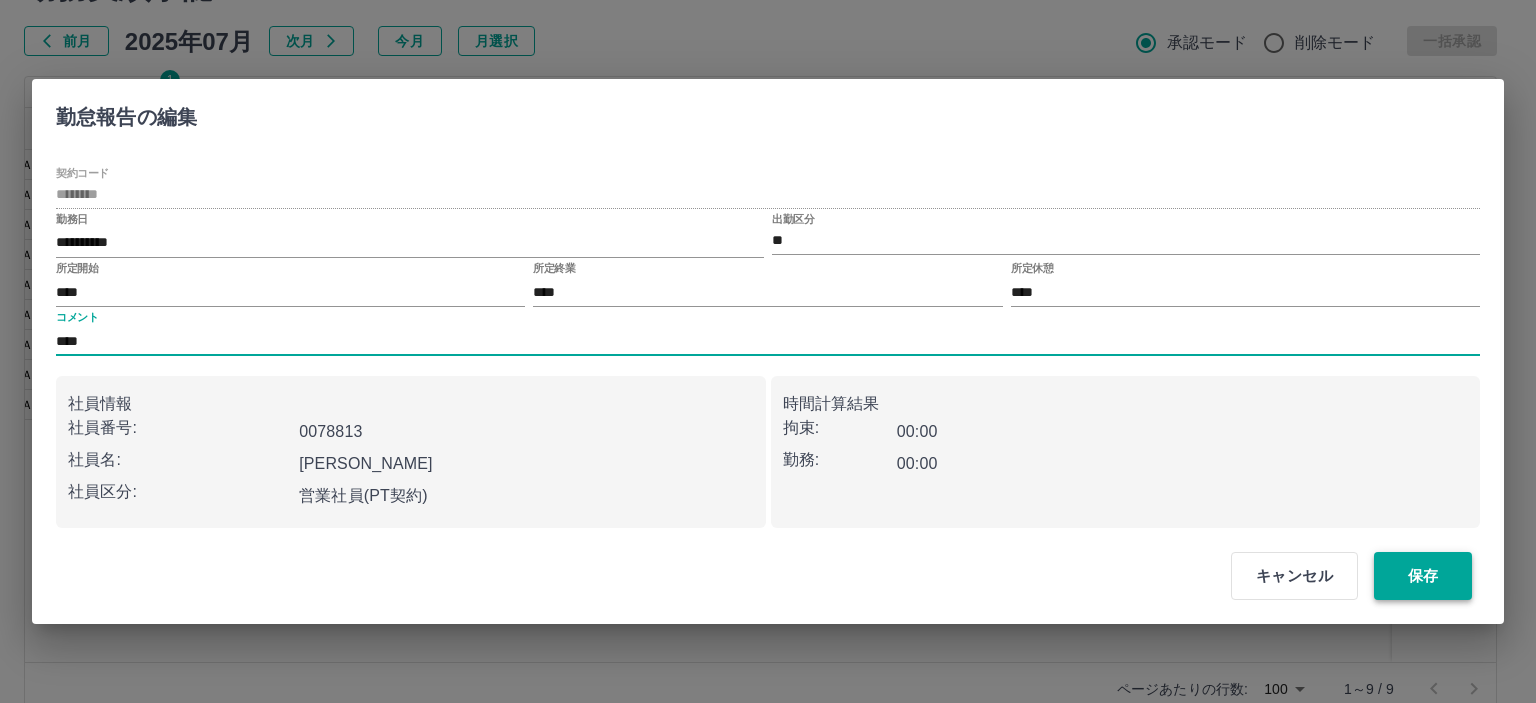 click on "保存" at bounding box center [1423, 576] 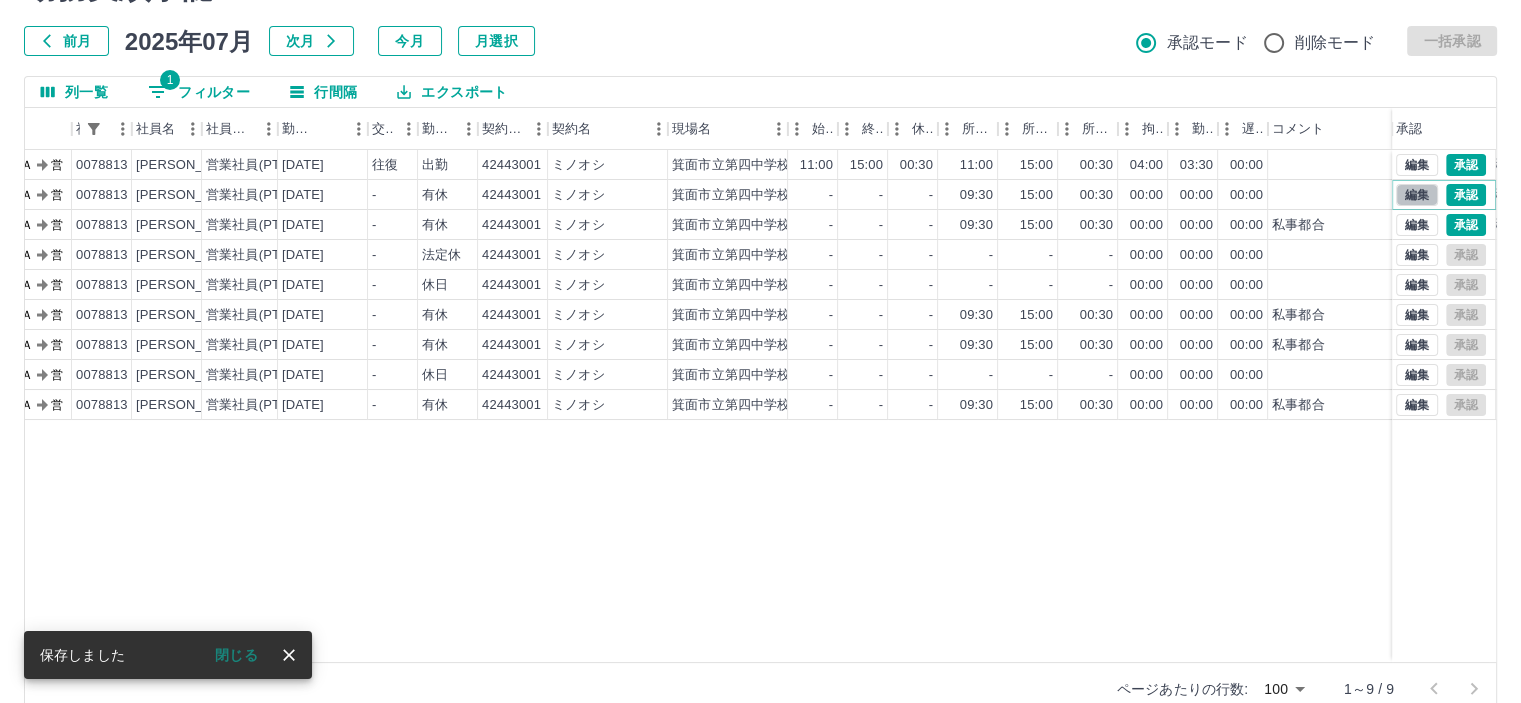click on "編集" at bounding box center [1417, 195] 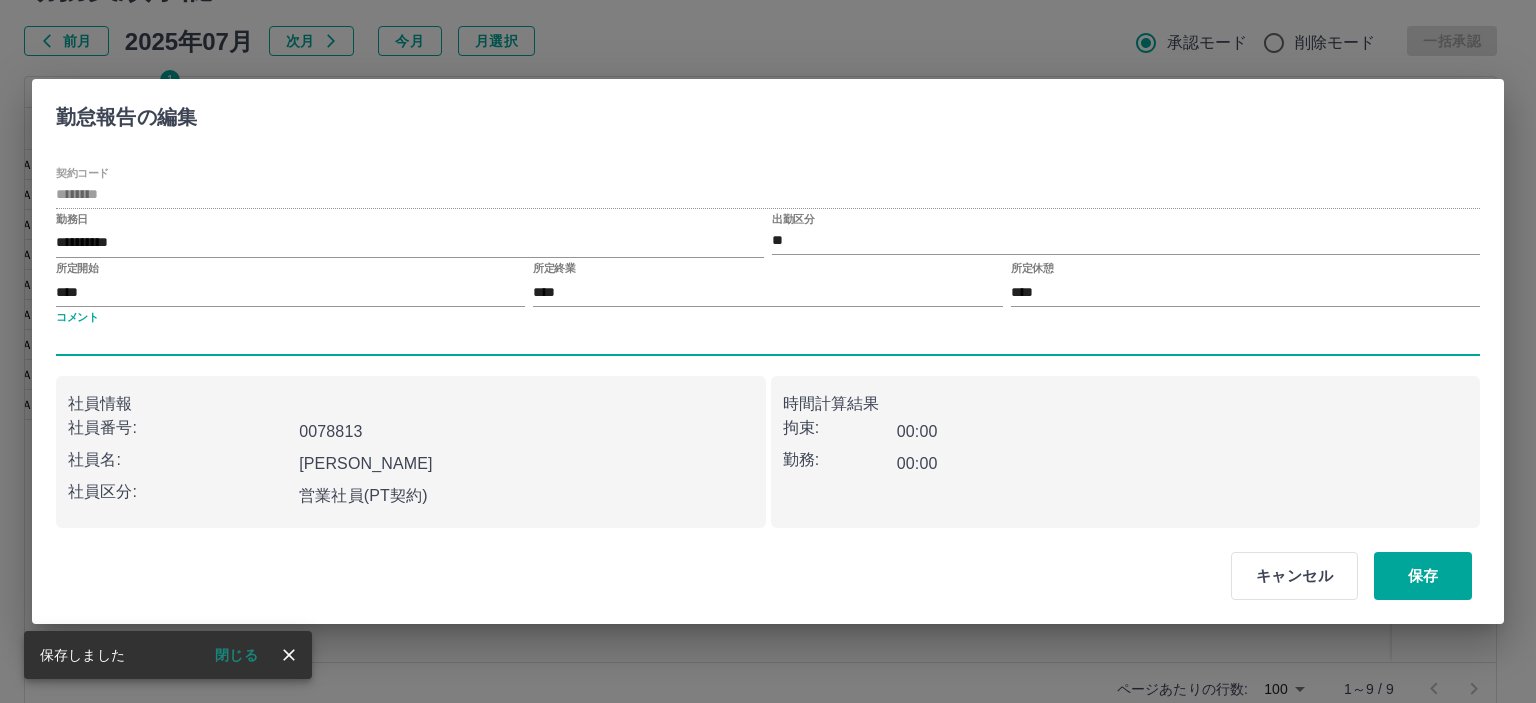 click on "コメント" at bounding box center [768, 341] 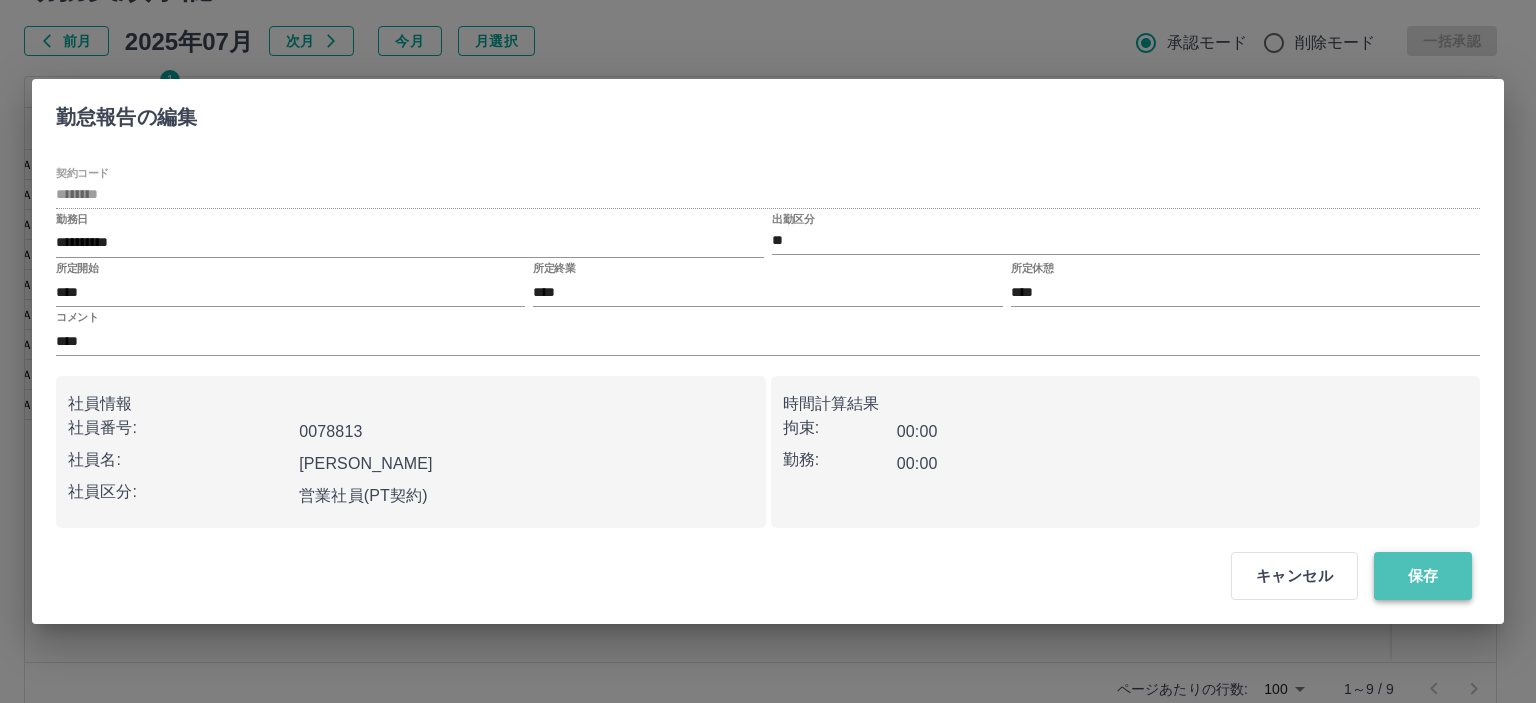 click on "保存" at bounding box center [1423, 576] 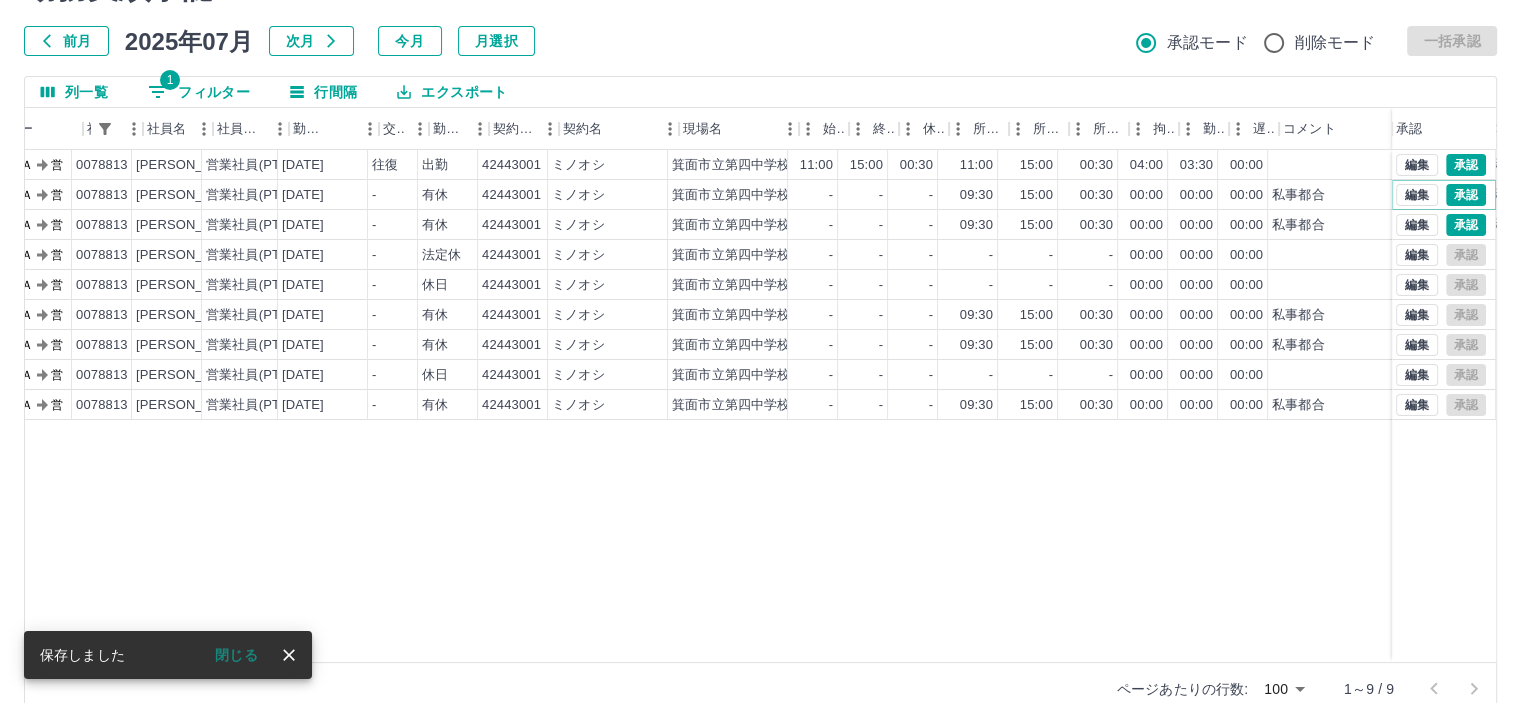 scroll, scrollTop: 0, scrollLeft: 0, axis: both 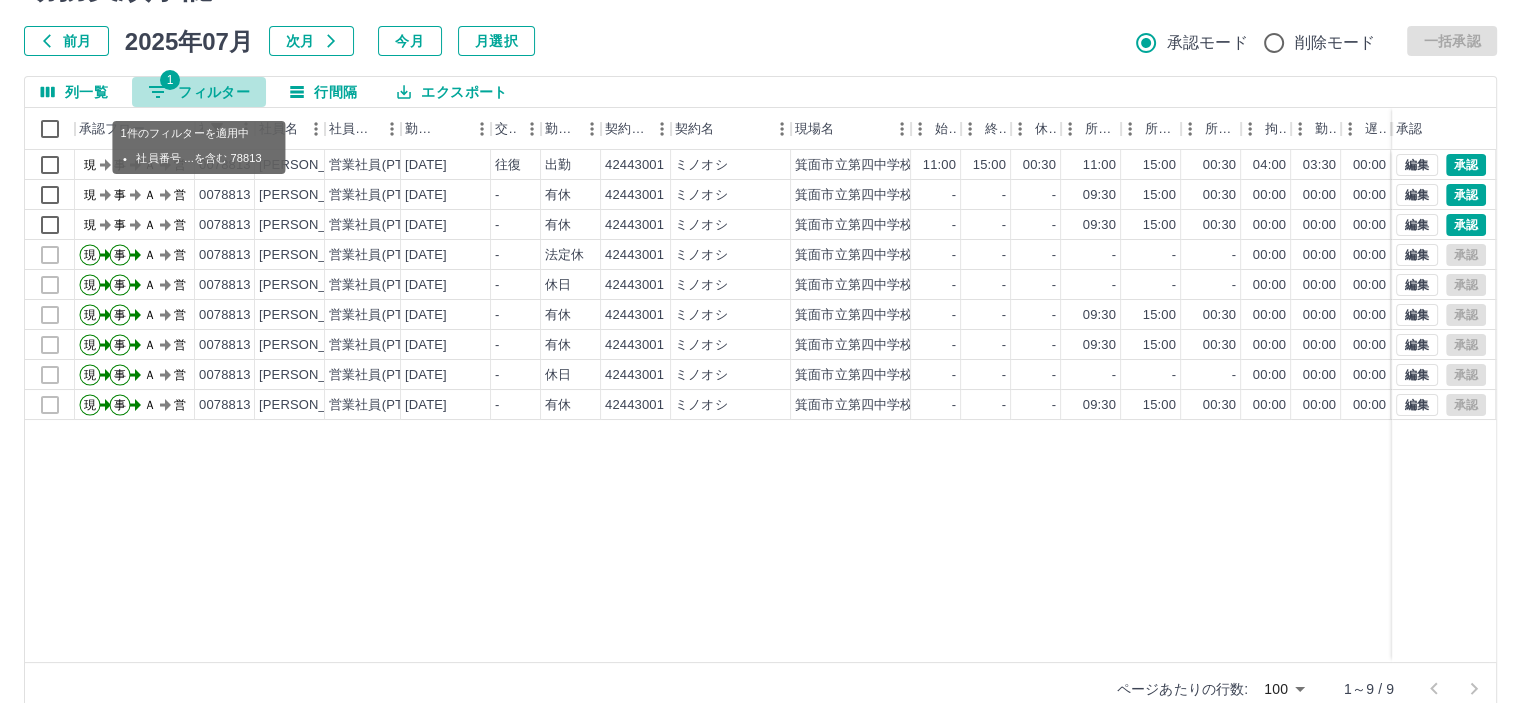 click on "1 フィルター" at bounding box center (199, 92) 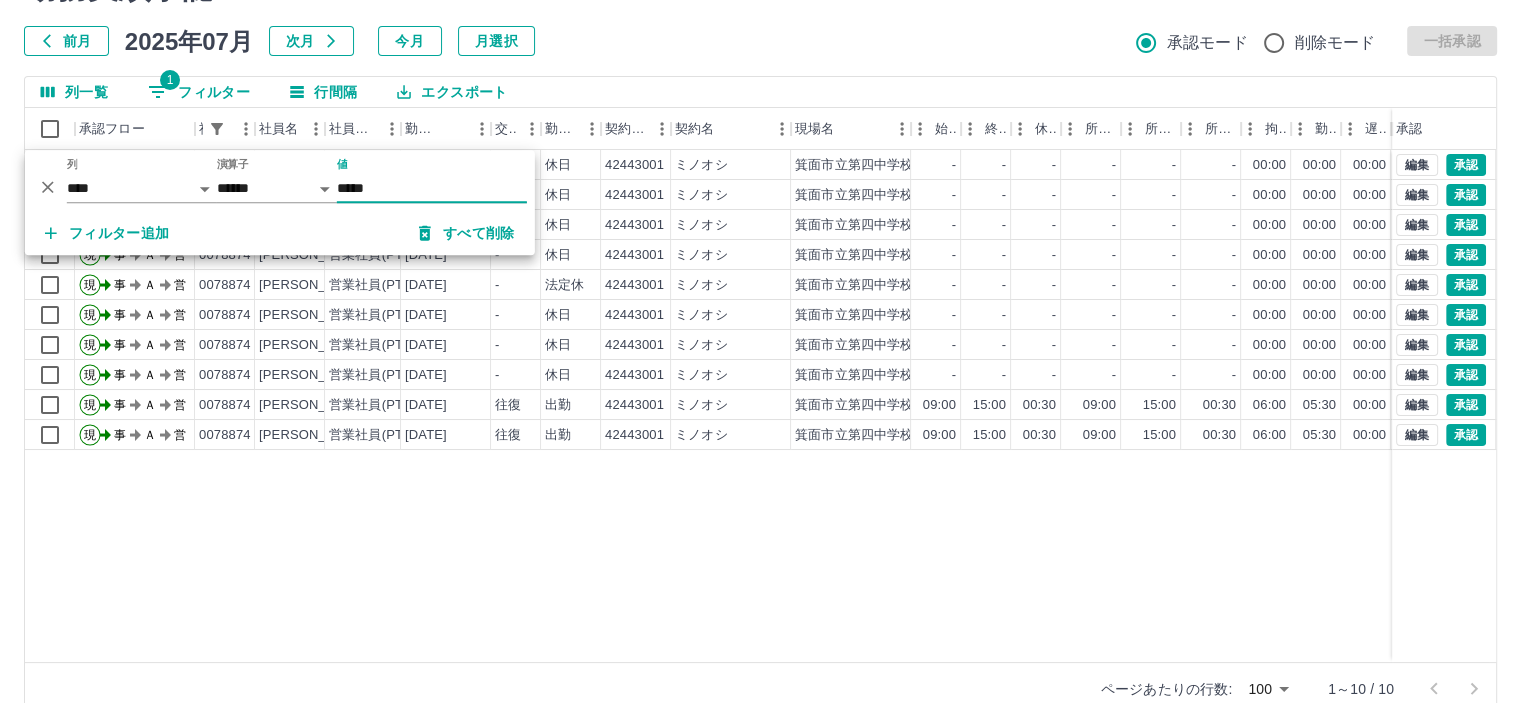 type on "*****" 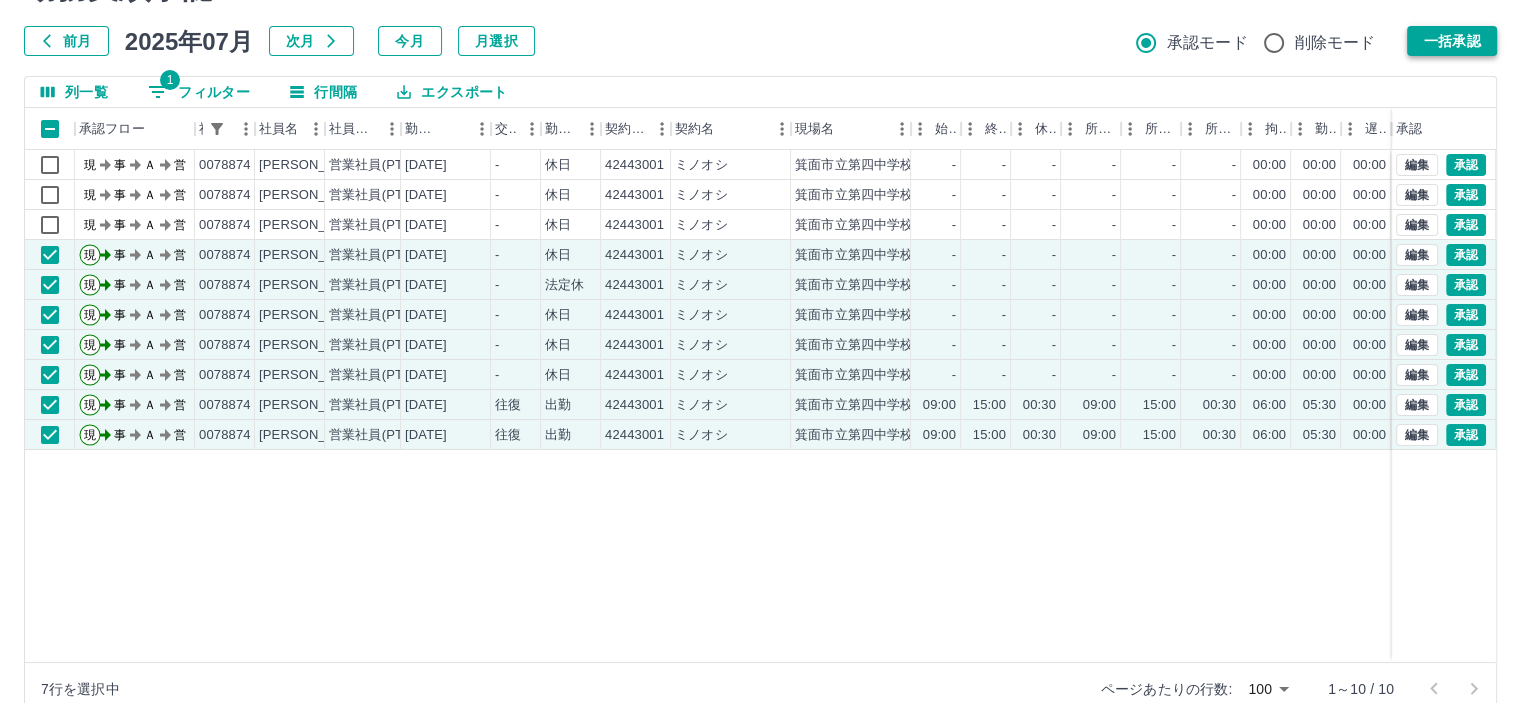 click on "一括承認" at bounding box center [1452, 41] 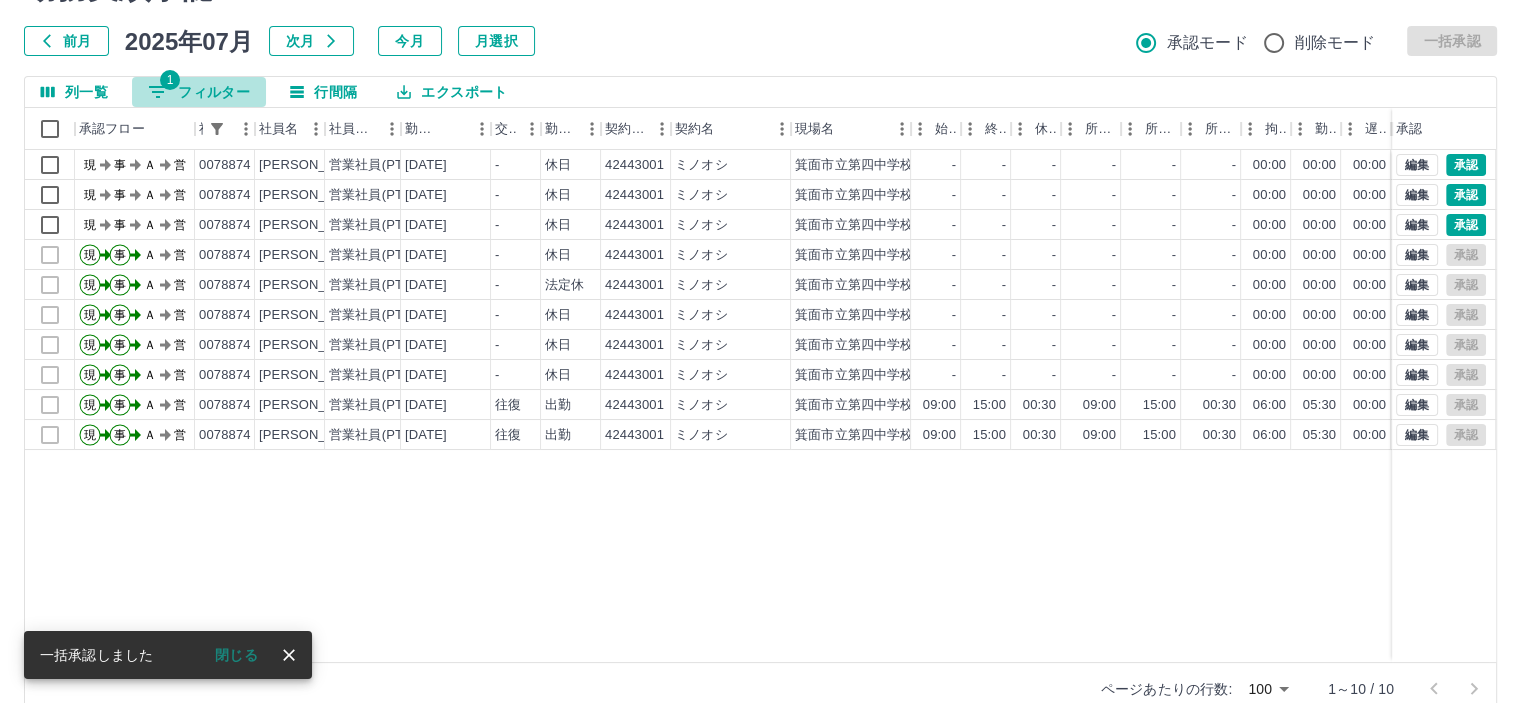 click on "1 フィルター" at bounding box center [199, 92] 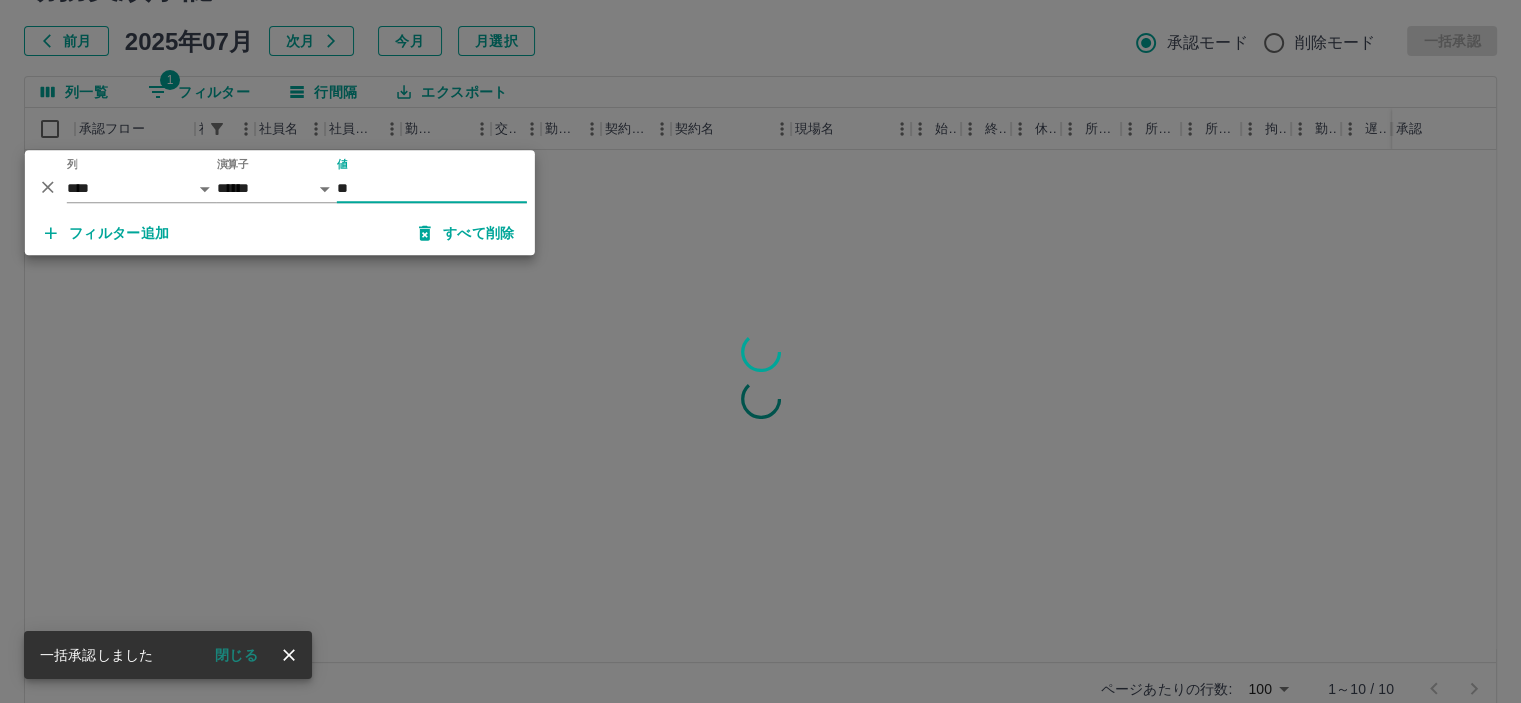 type on "*" 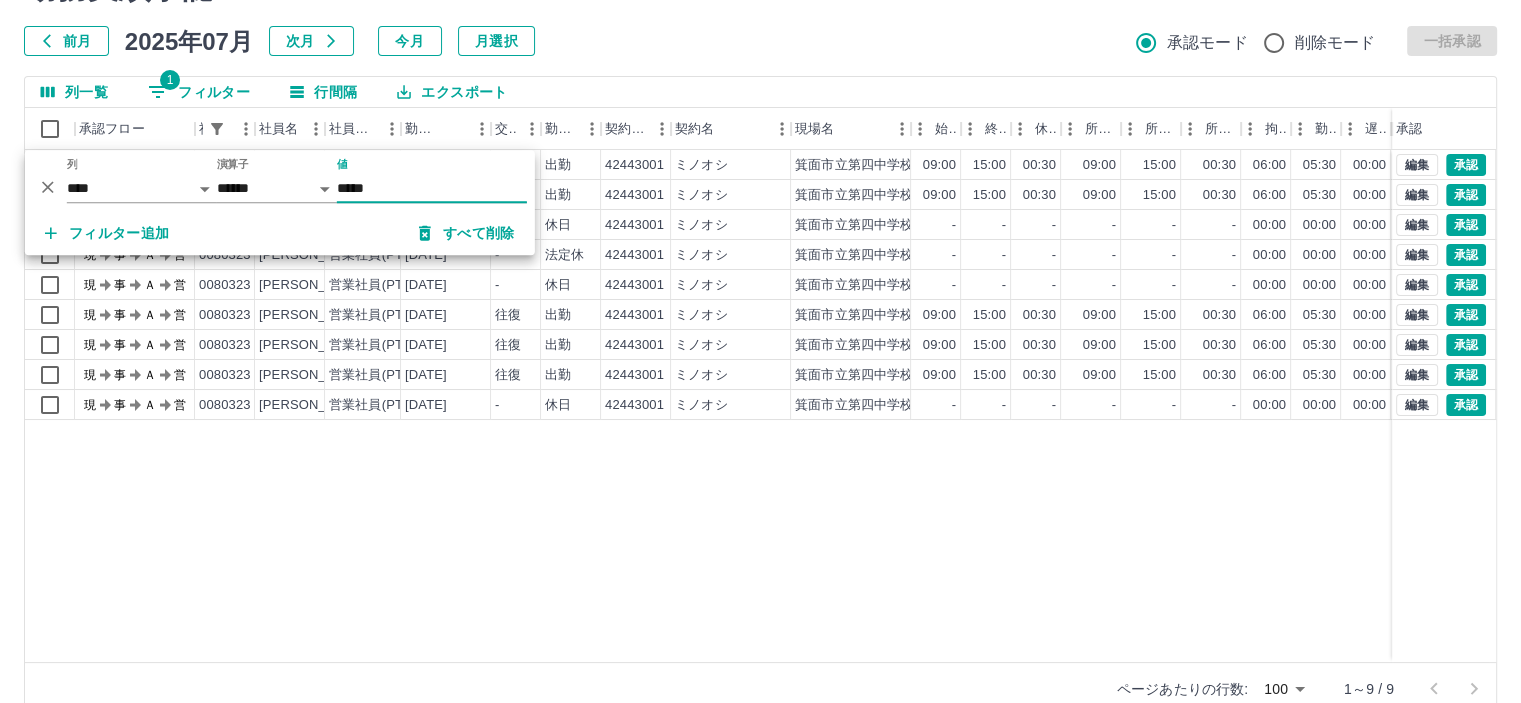 type on "*****" 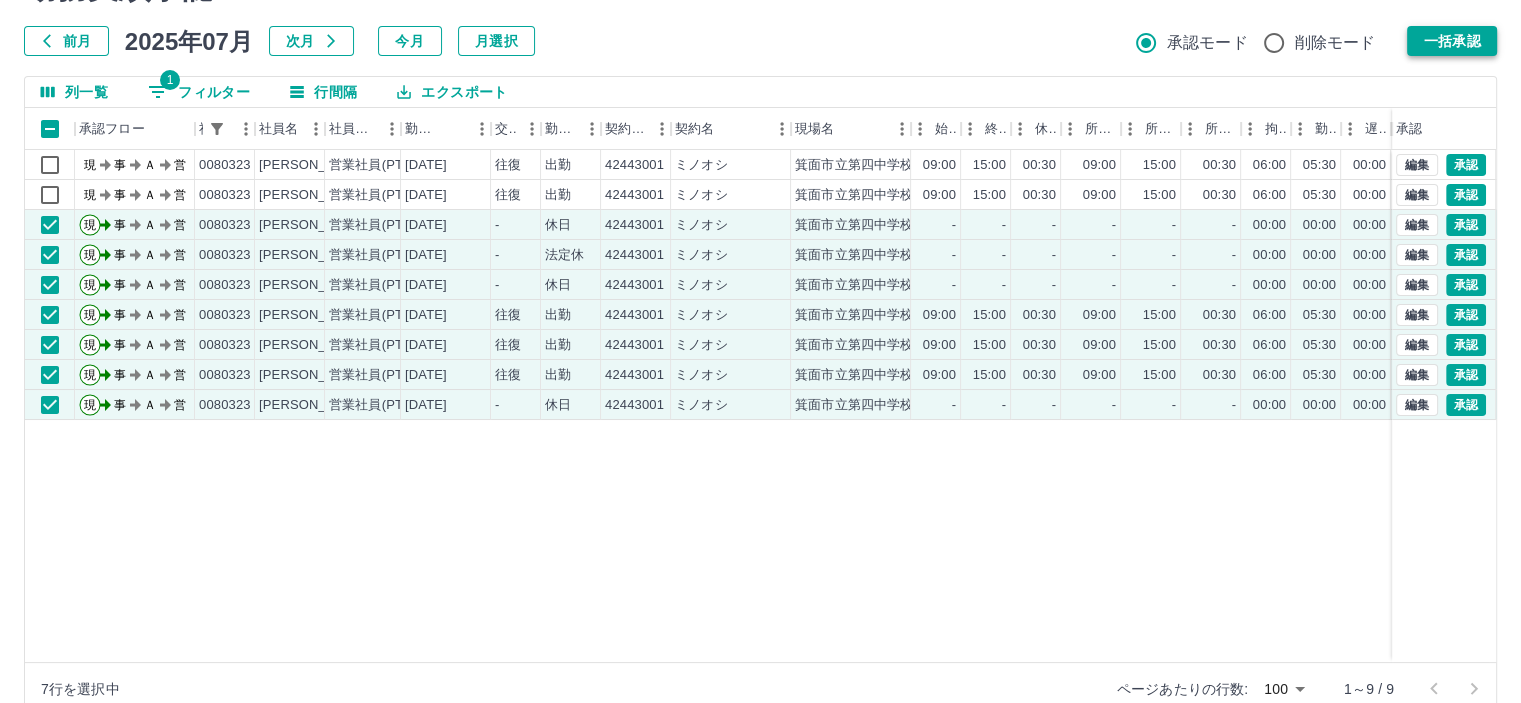 click on "一括承認" at bounding box center [1452, 41] 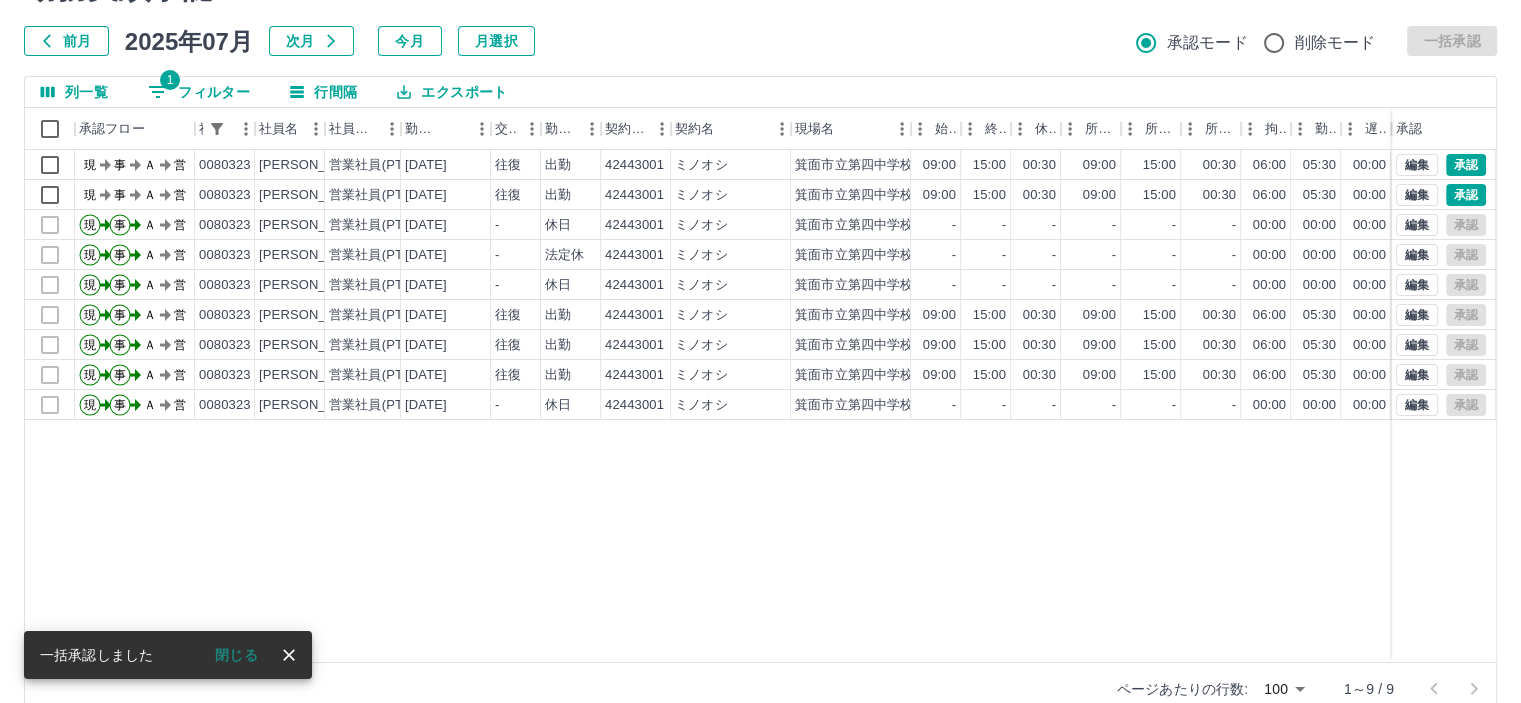 click on "1 フィルター" at bounding box center (199, 92) 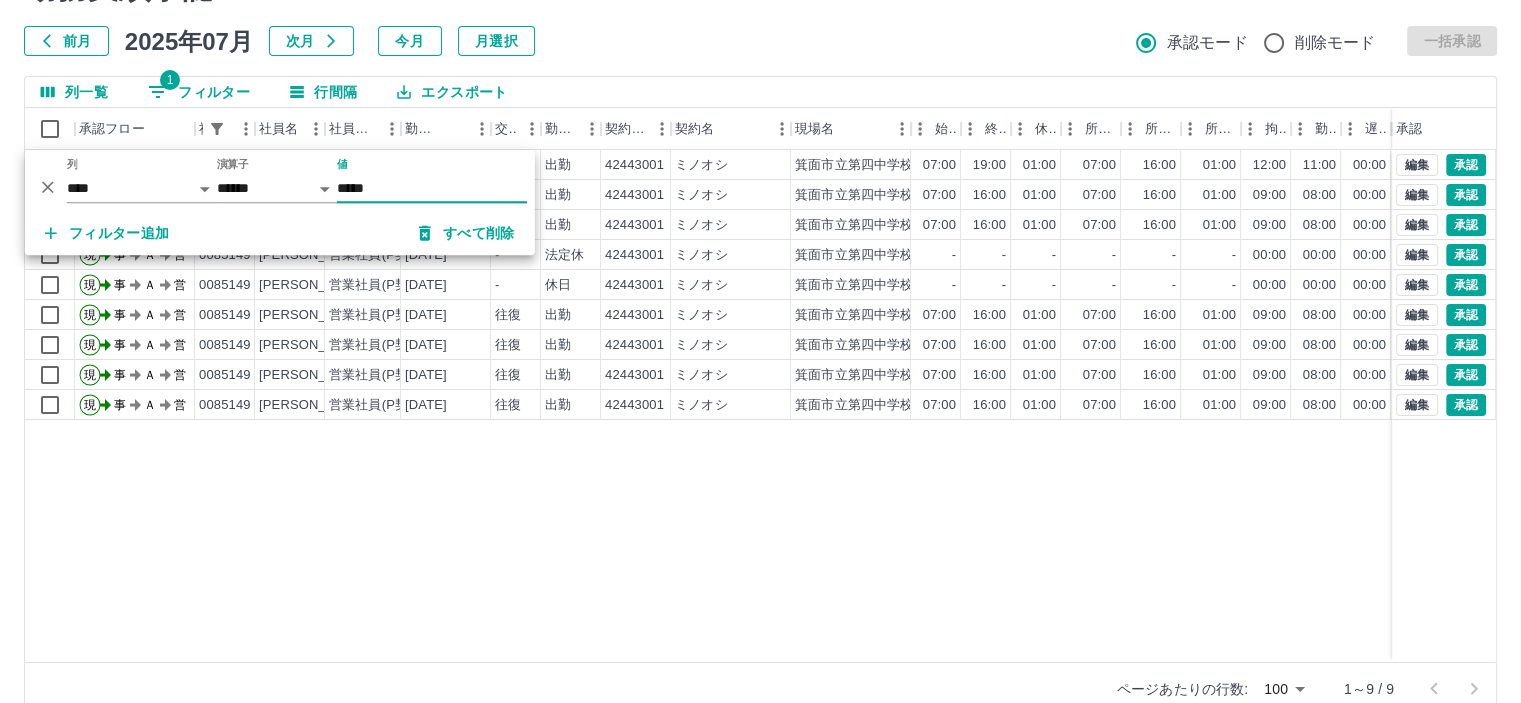 type on "*****" 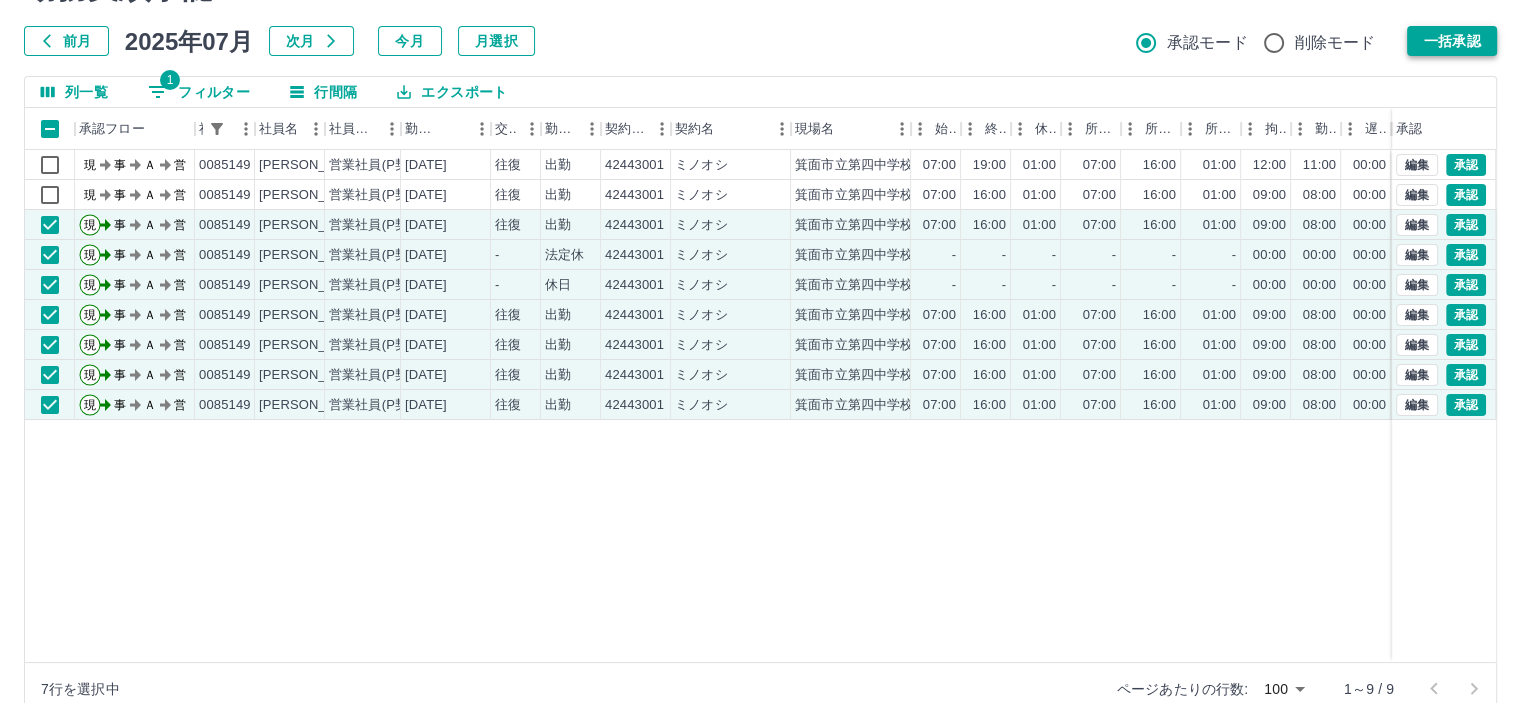 click on "一括承認" at bounding box center (1452, 41) 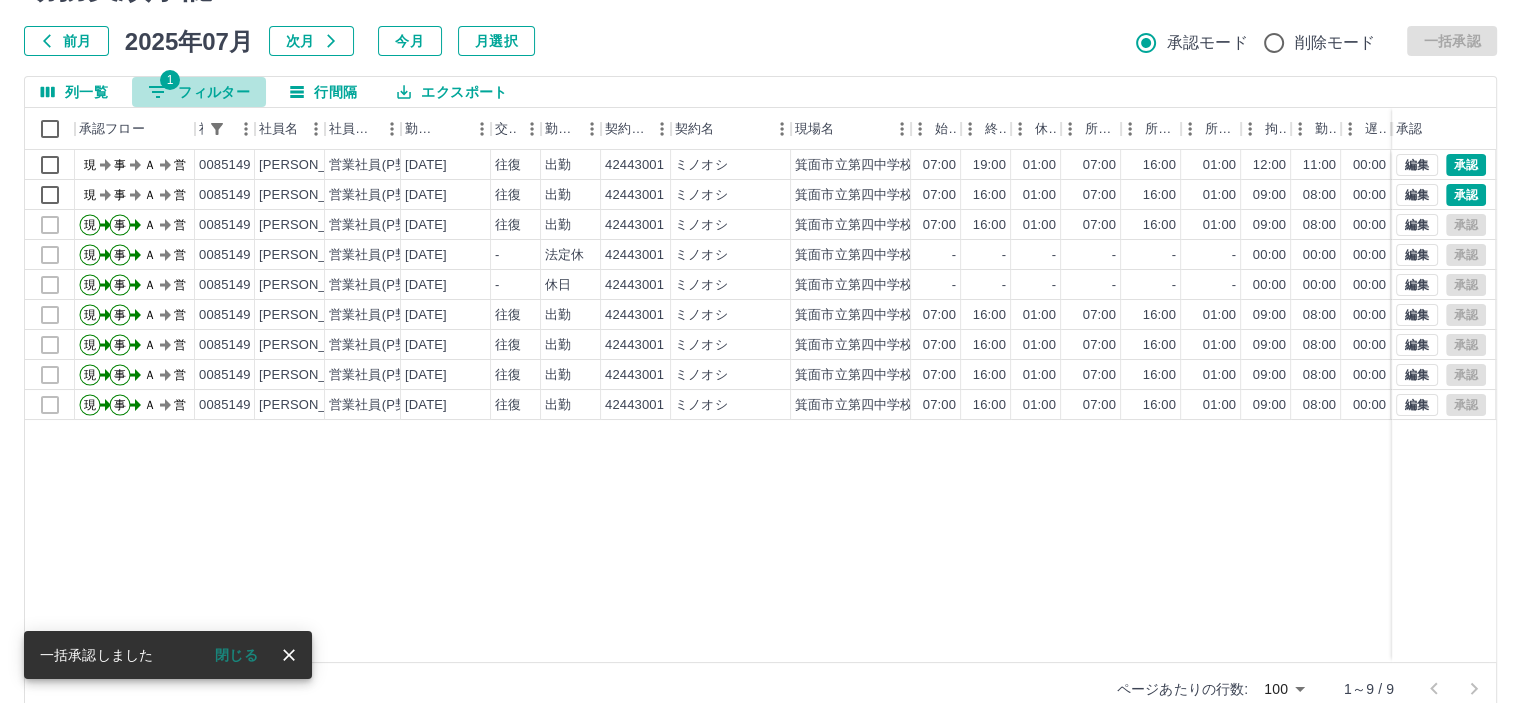 click on "1 フィルター" at bounding box center [199, 92] 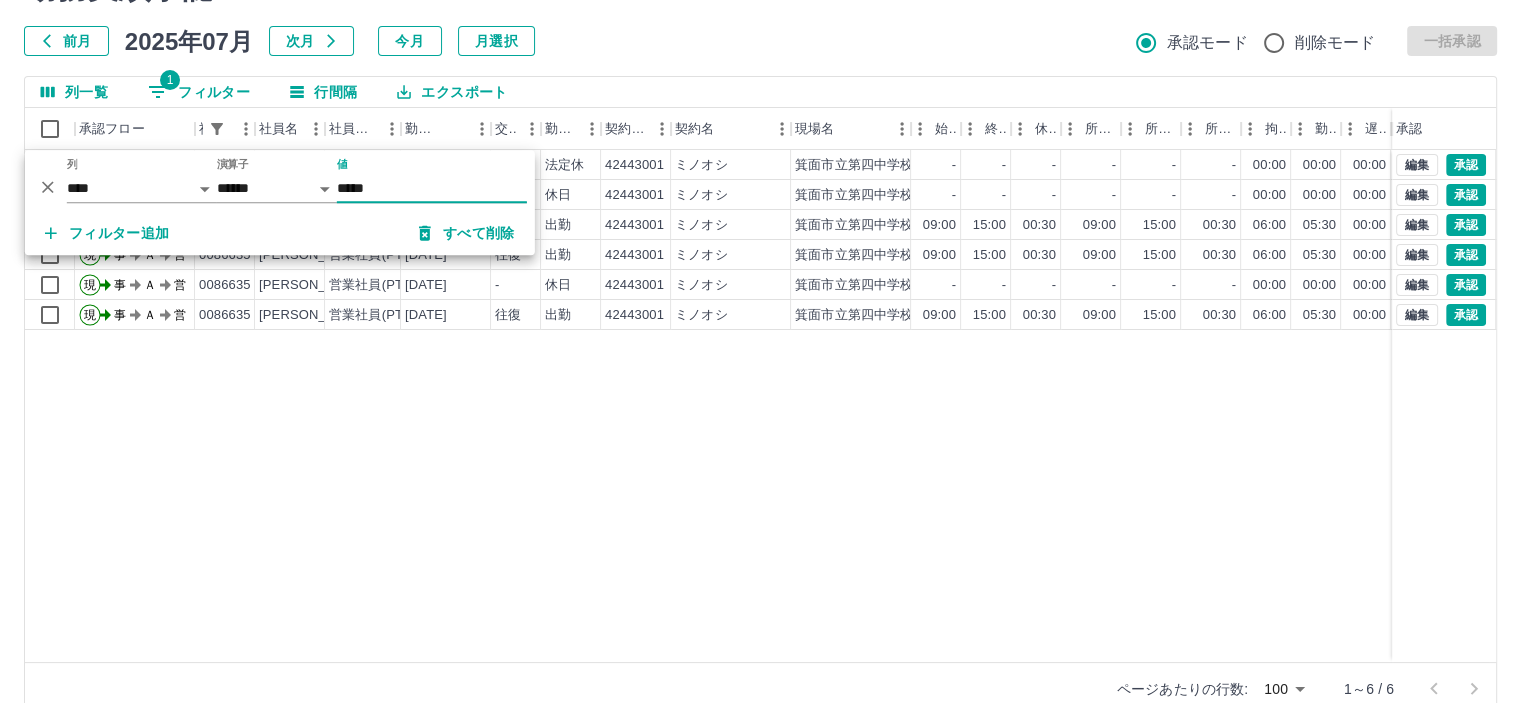 type on "*****" 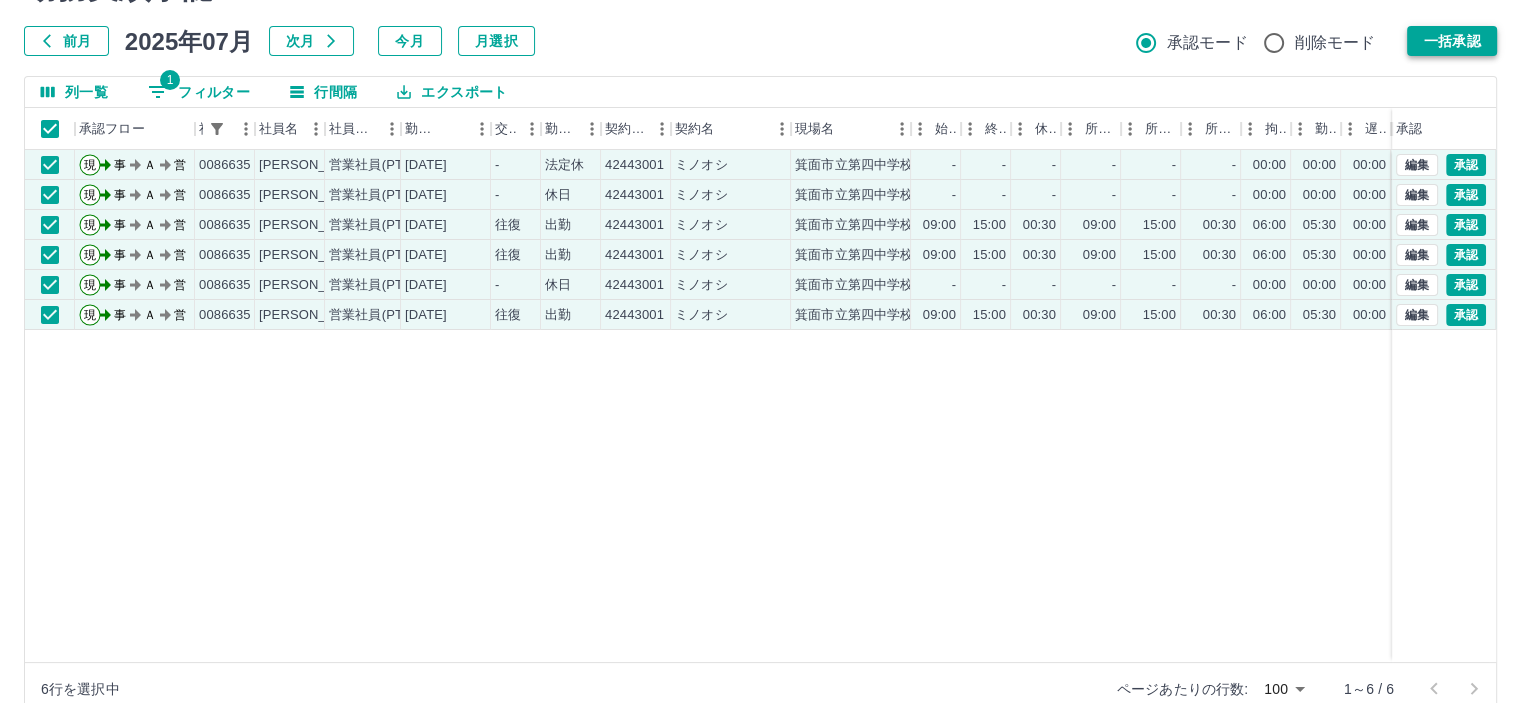 click on "一括承認" at bounding box center [1452, 41] 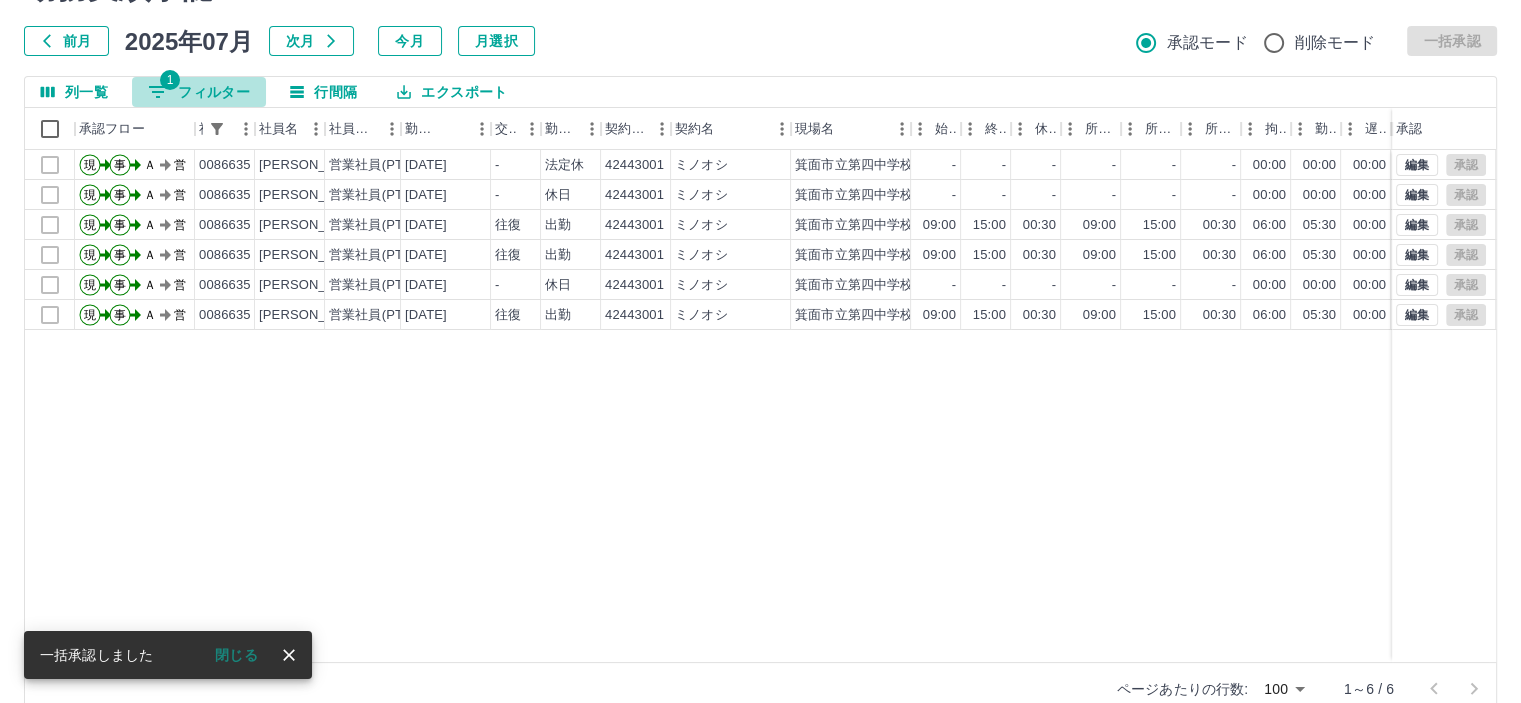 click on "1 フィルター" at bounding box center [199, 92] 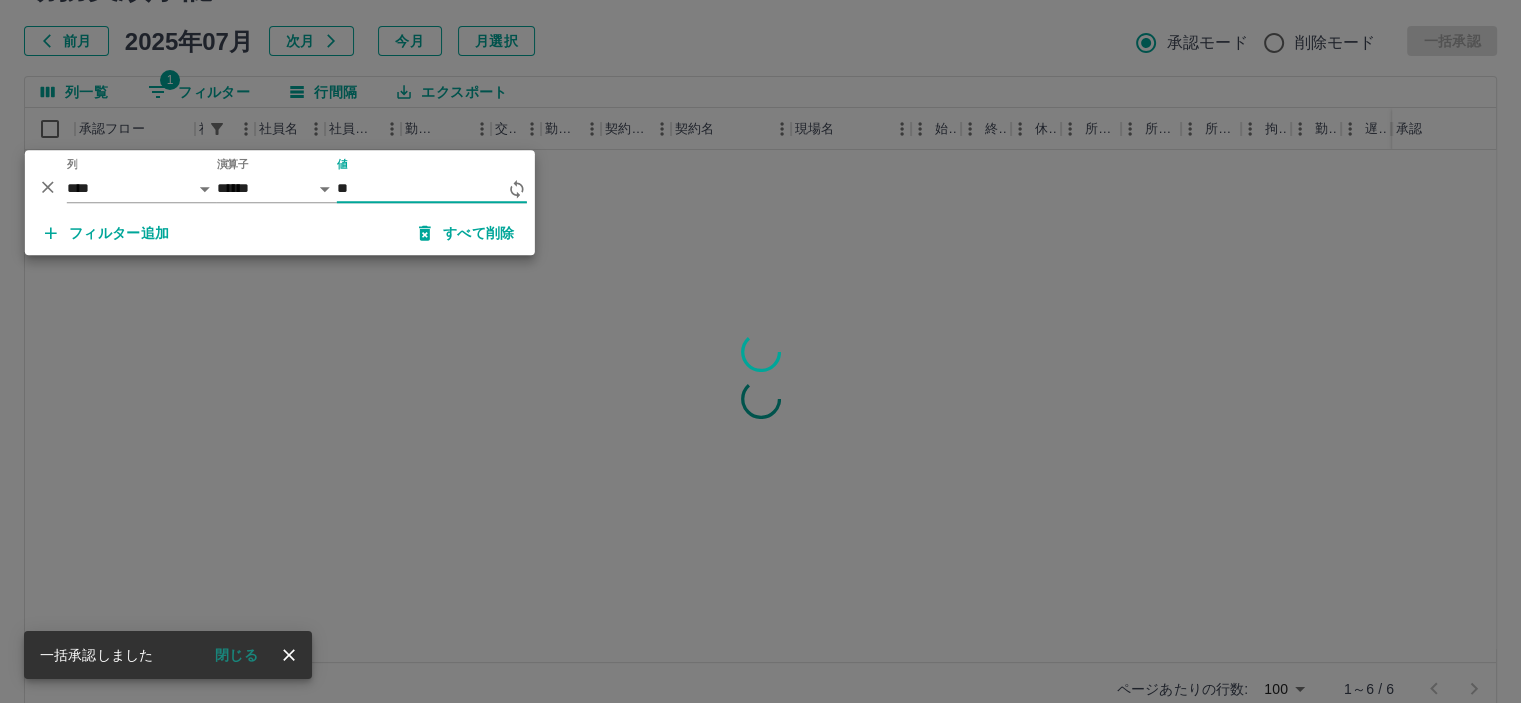 type on "*" 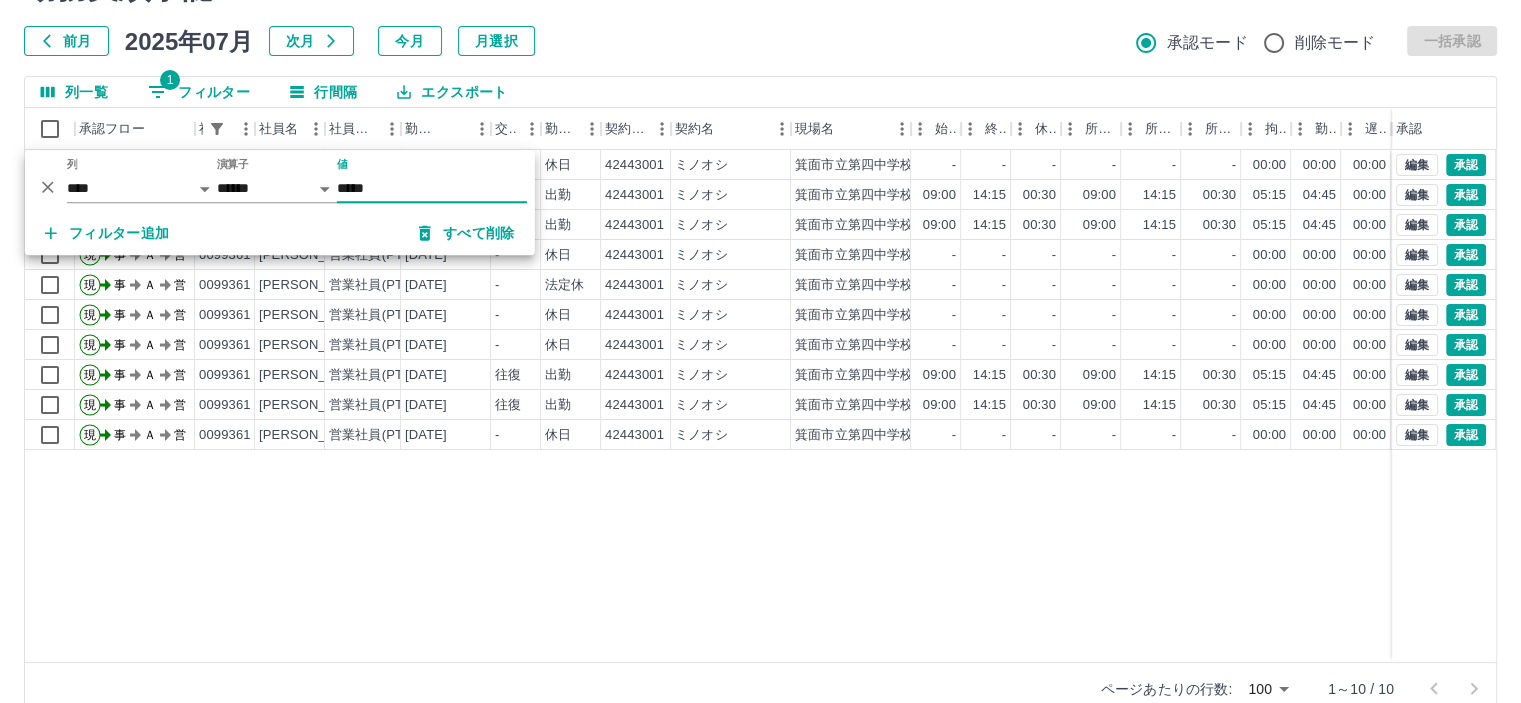 type on "*****" 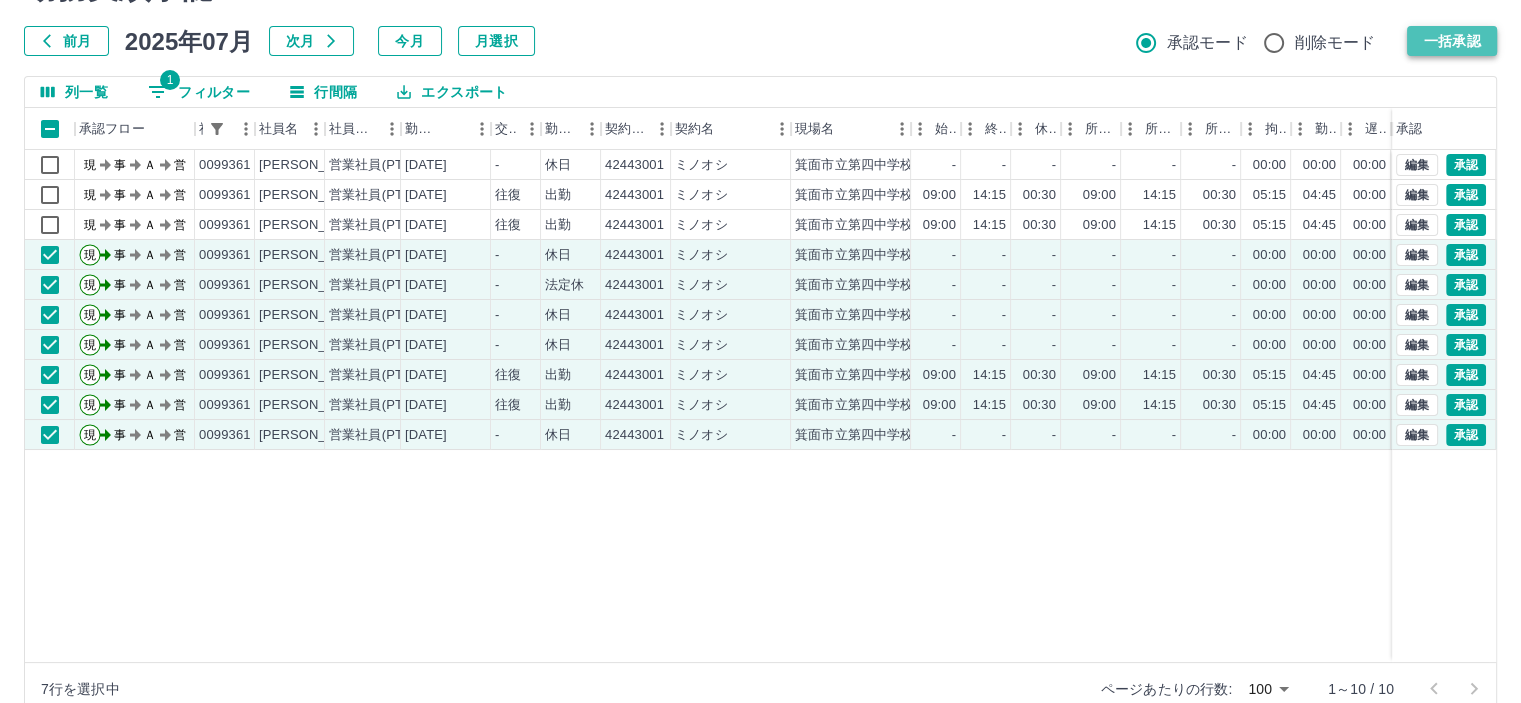 drag, startPoint x: 1465, startPoint y: 39, endPoint x: 1452, endPoint y: 36, distance: 13.341664 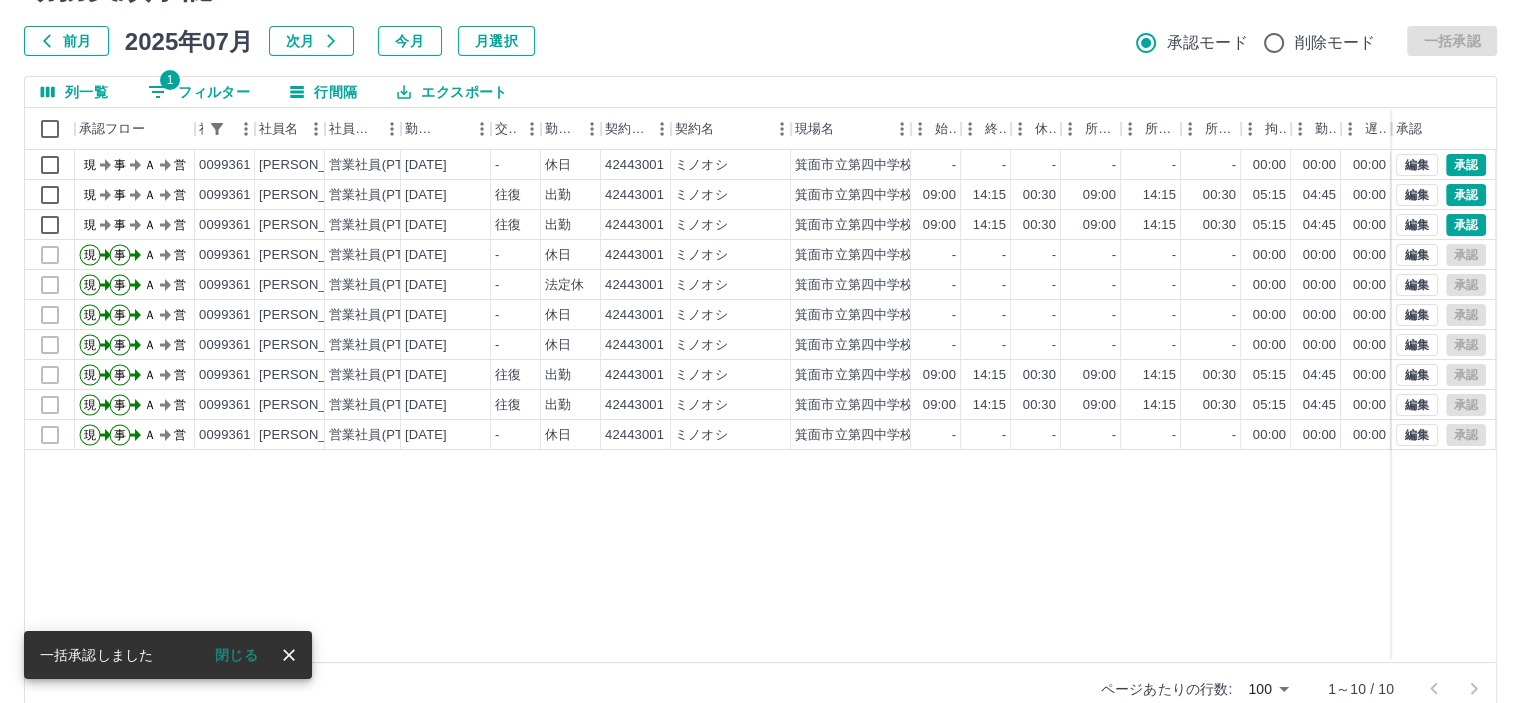 click on "1 フィルター" at bounding box center [199, 92] 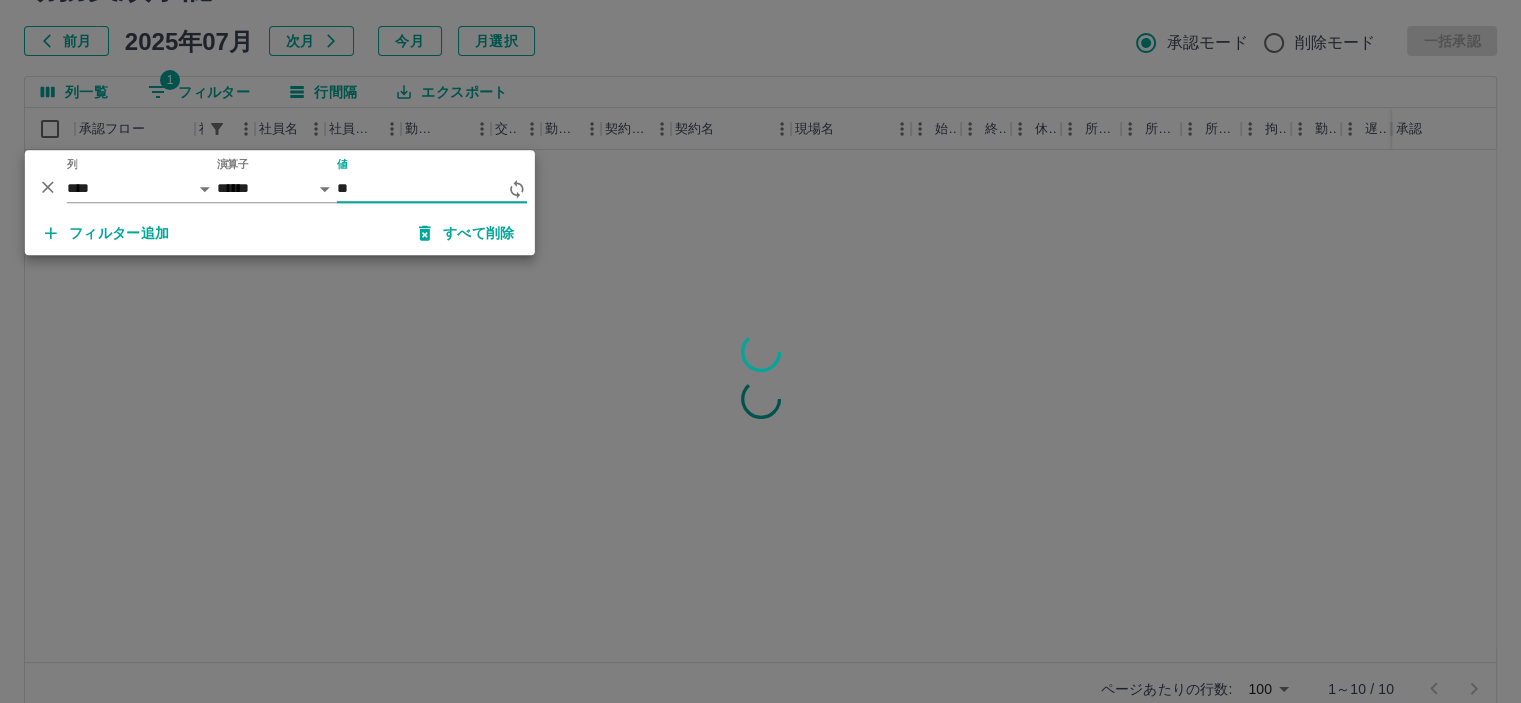 type on "*" 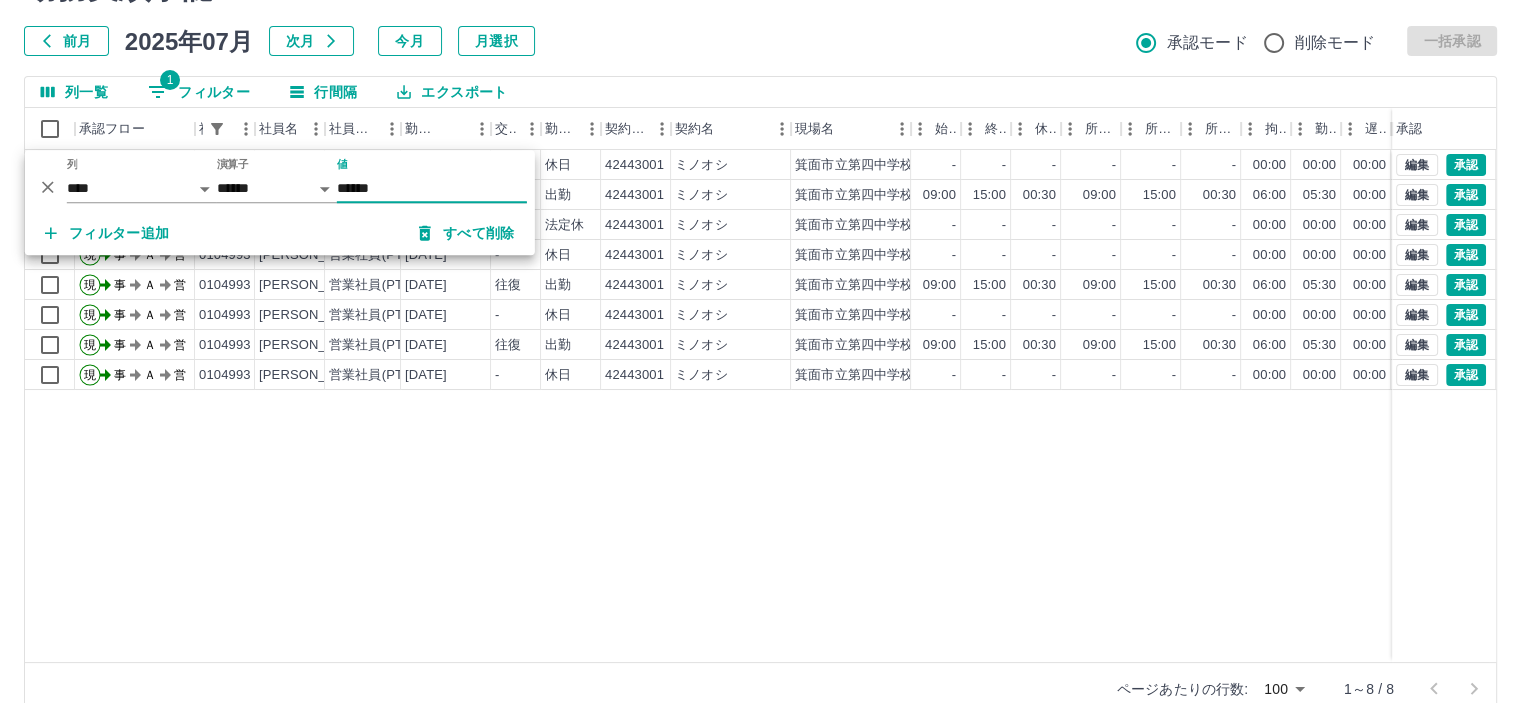 type on "******" 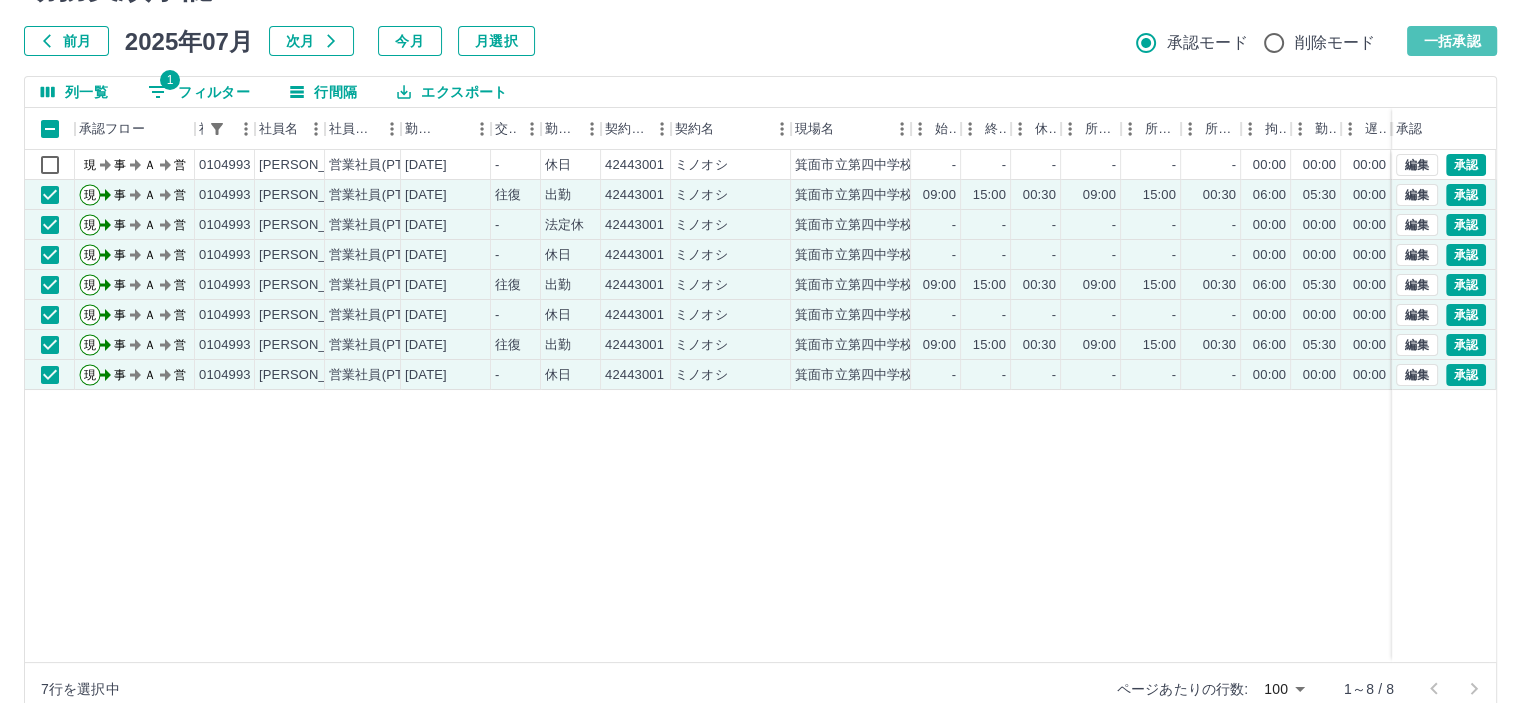 drag, startPoint x: 1429, startPoint y: 36, endPoint x: 1403, endPoint y: 26, distance: 27.856777 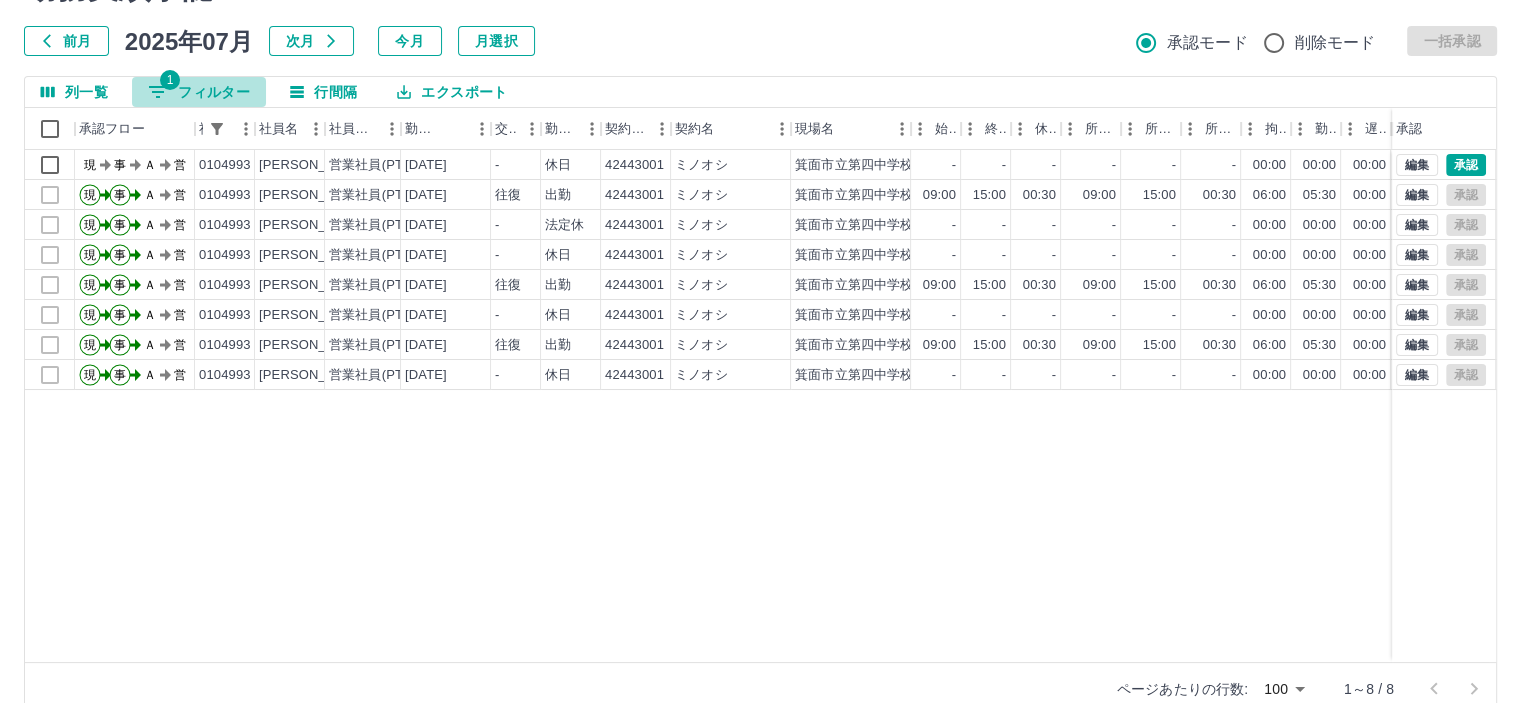 click on "1 フィルター" at bounding box center [199, 92] 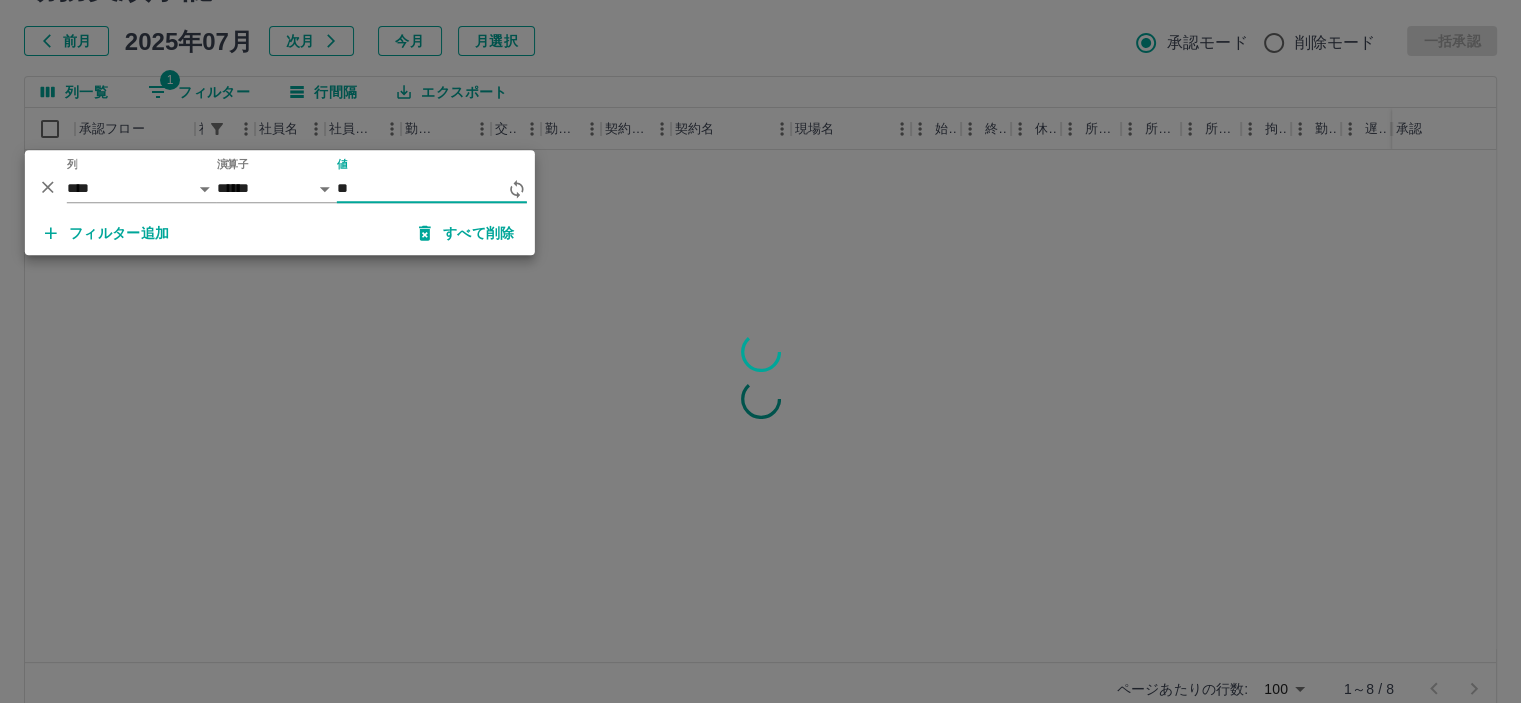 type on "*" 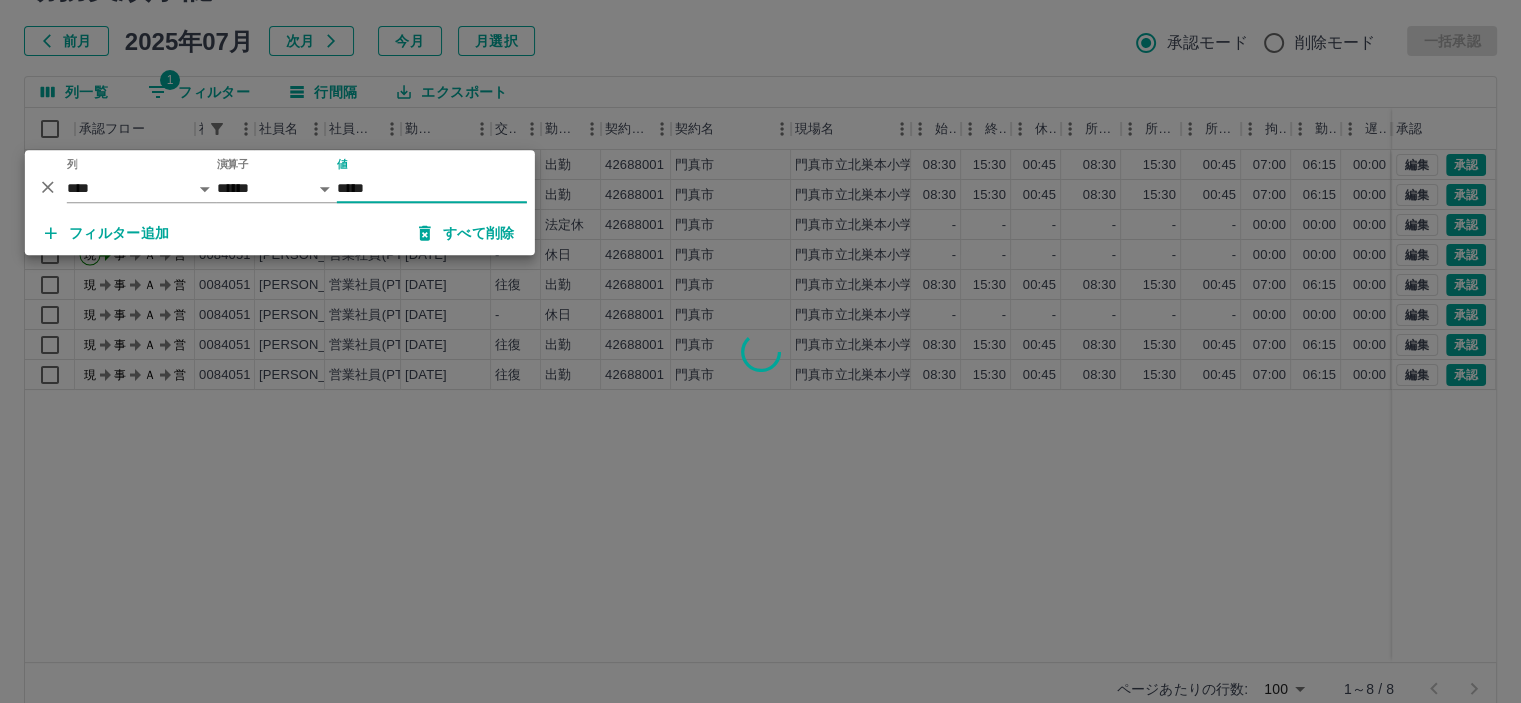 type on "*****" 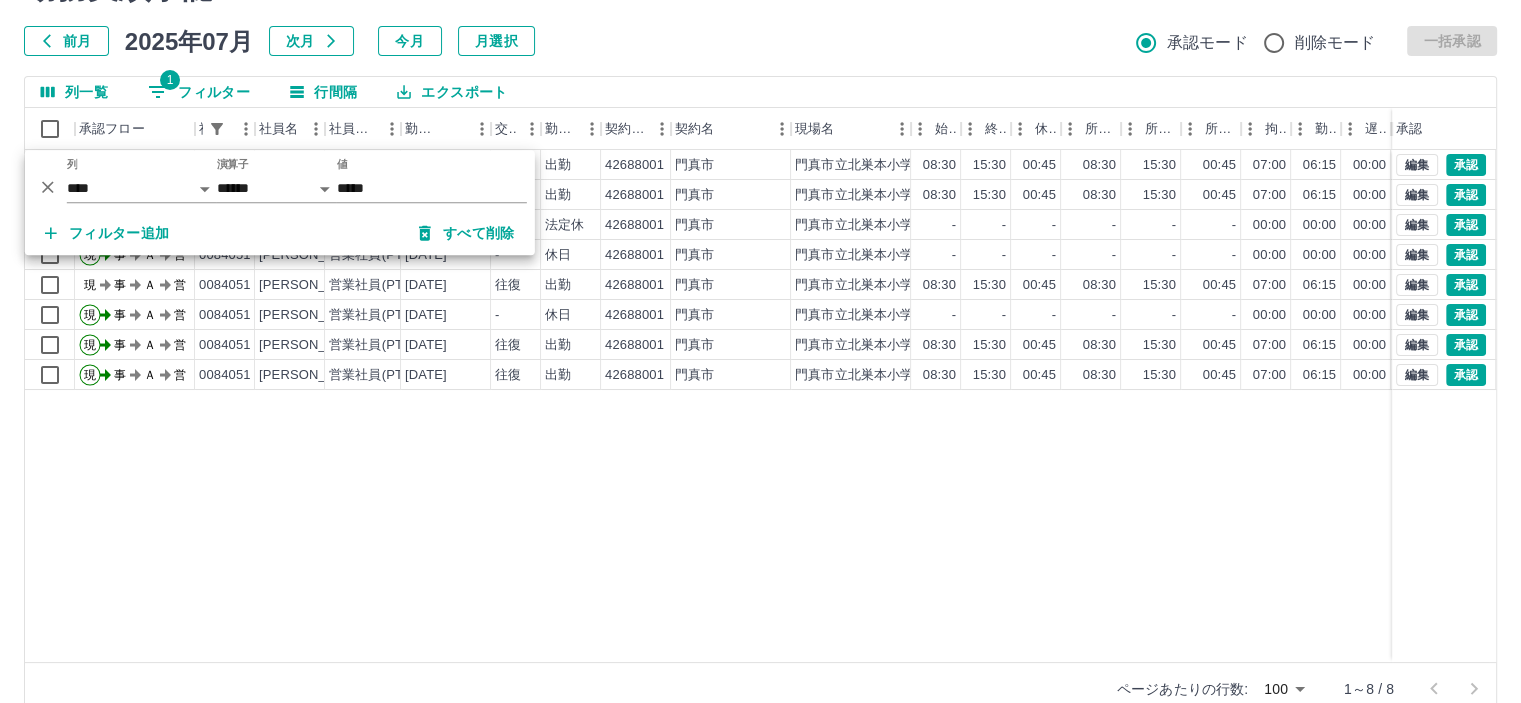 click on "勤務実績承認 前月 2025年07月 次月 今月 月選択 承認モード 削除モード 一括承認 列一覧 1 フィルター 行間隔 エクスポート 承認フロー 社員番号 社員名 社員区分 勤務日 交通費 勤務区分 契約コード 契約名 現場名 始業 終業 休憩 所定開始 所定終業 所定休憩 拘束 勤務 遅刻等 コメント ステータス 承認 現 事 Ａ 営 0084051 森　由紀子 営業社員(PT契約) 2025-07-08 往復 出勤 42688001 門真市 門真市立北巣本小学校 08:30 15:30 00:45 08:30 15:30 00:45 07:00 06:15 00:00 事務担当者承認待 現 事 Ａ 営 0084051 森　由紀子 営業社員(PT契約) 2025-07-07 往復 出勤 42688001 門真市 門真市立北巣本小学校 08:30 15:30 00:45 08:30 15:30 00:45 07:00 06:15 00:00 事務担当者承認待 現 事 Ａ 営 0084051 森　由紀子 営業社員(PT契約) 2025-07-06  -  法定休 42688001 門真市 門真市立北巣本小学校 - - - - - - 00:00 00:00 00:00 現 事 Ａ 営" at bounding box center (760, 342) 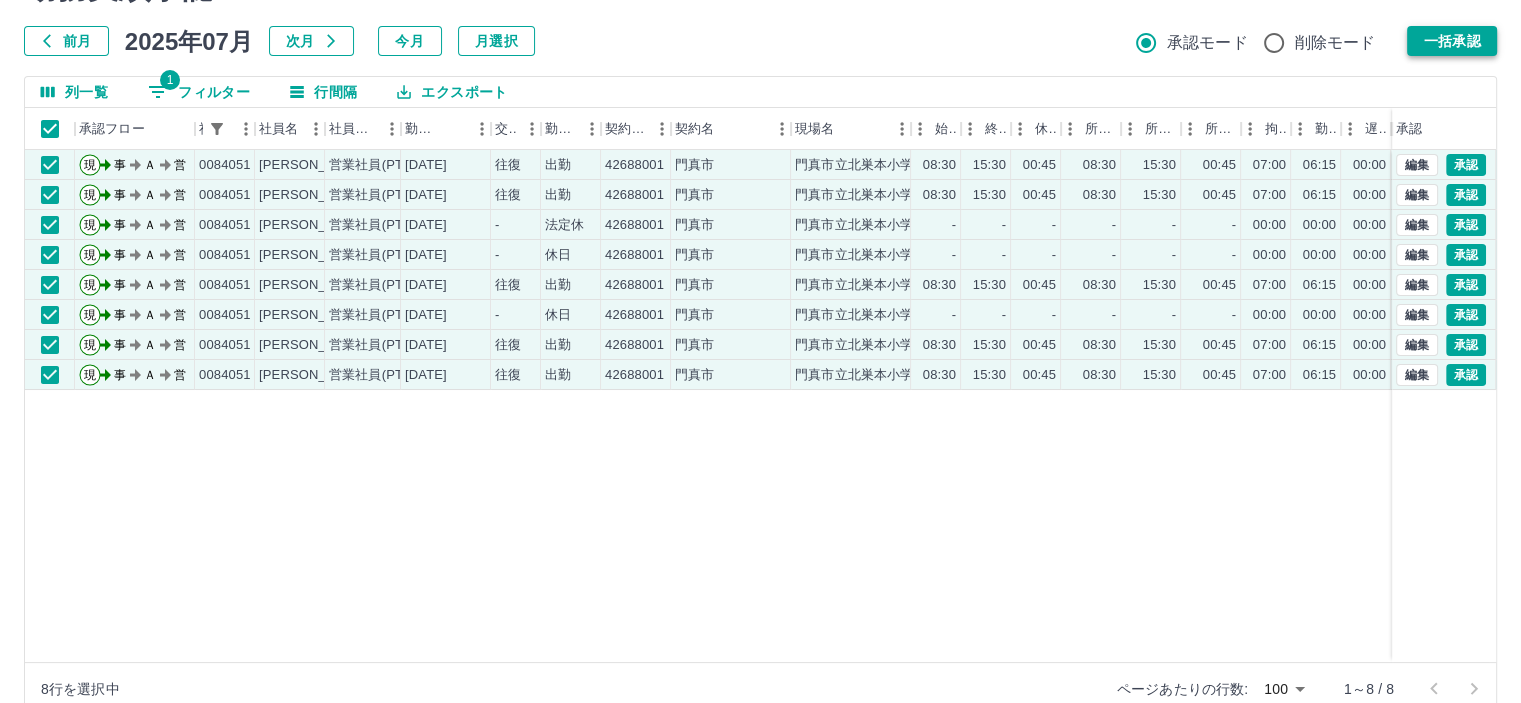 click on "一括承認" at bounding box center (1452, 41) 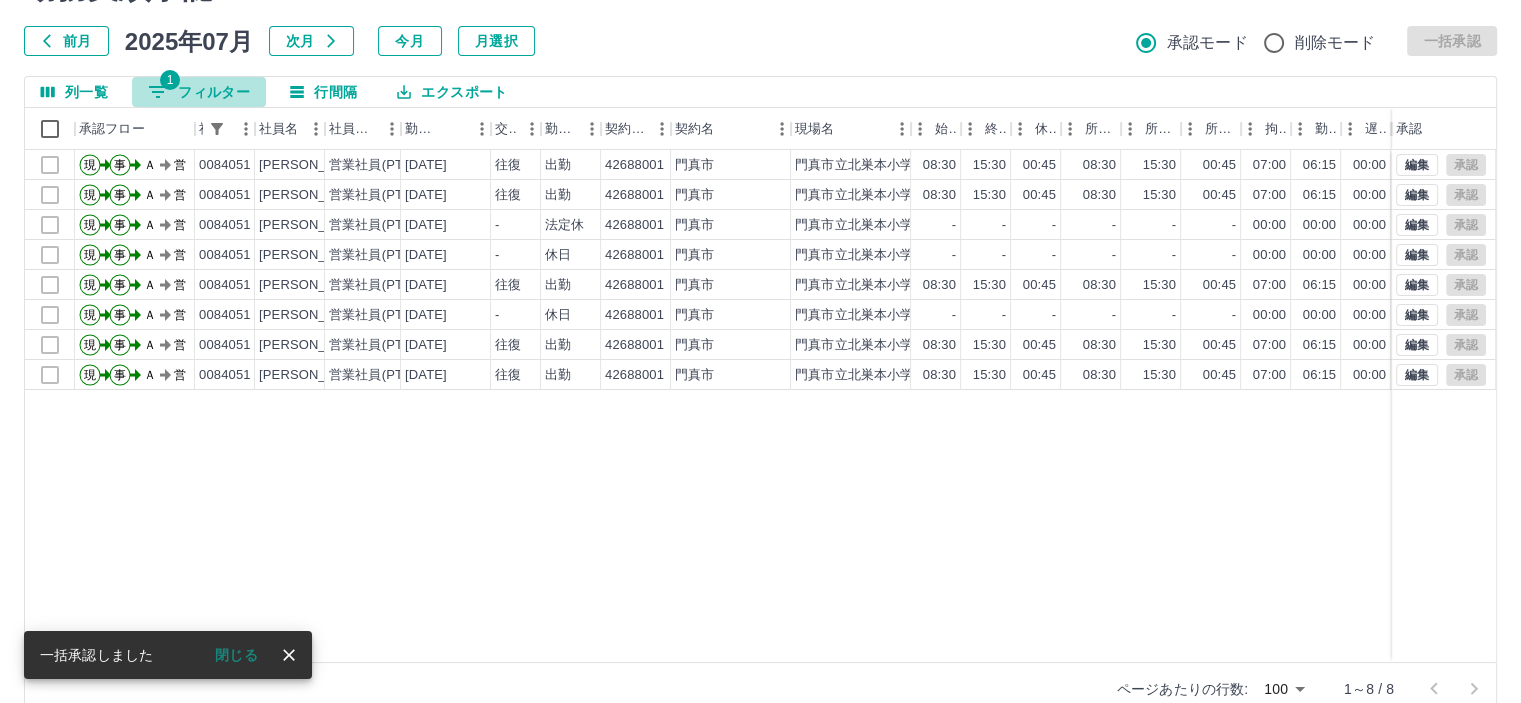 click on "1 フィルター" at bounding box center (199, 92) 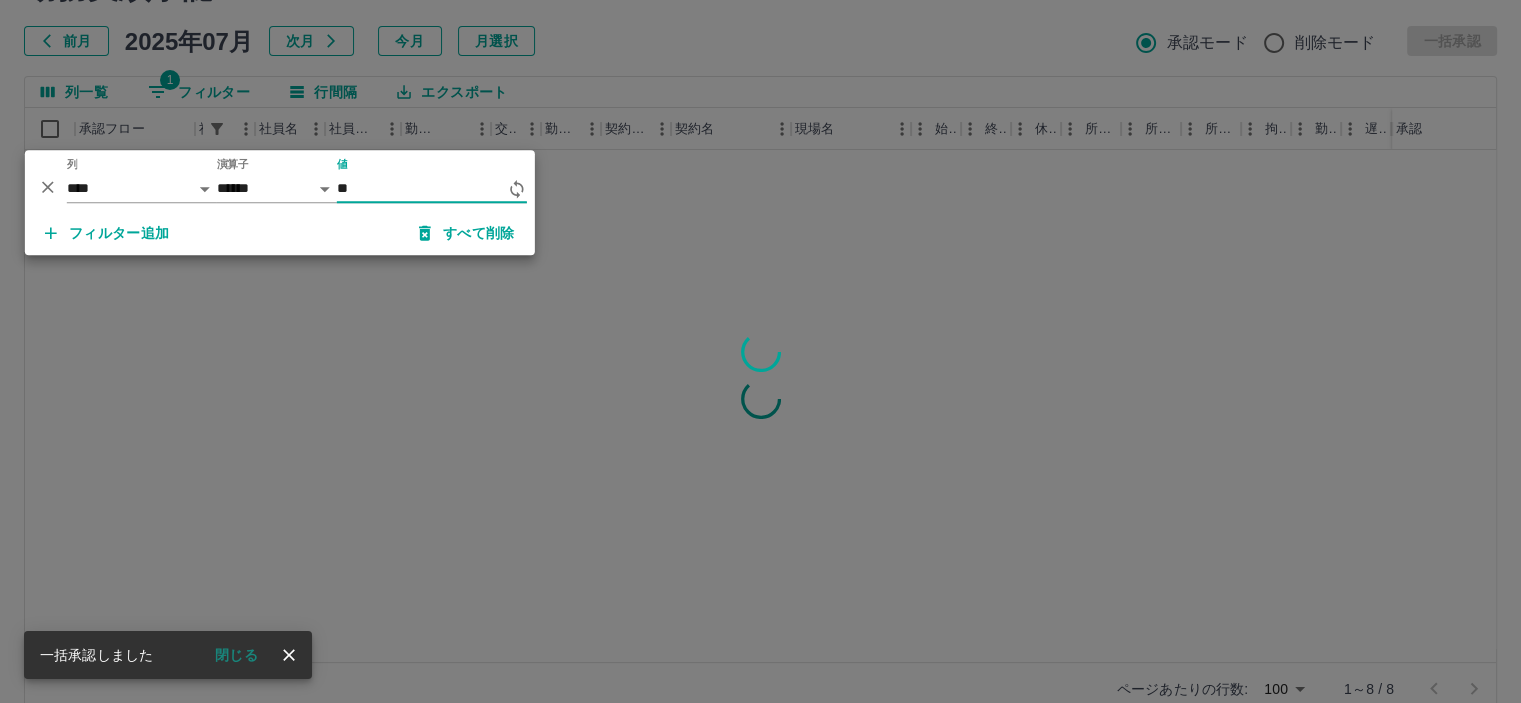 type on "*" 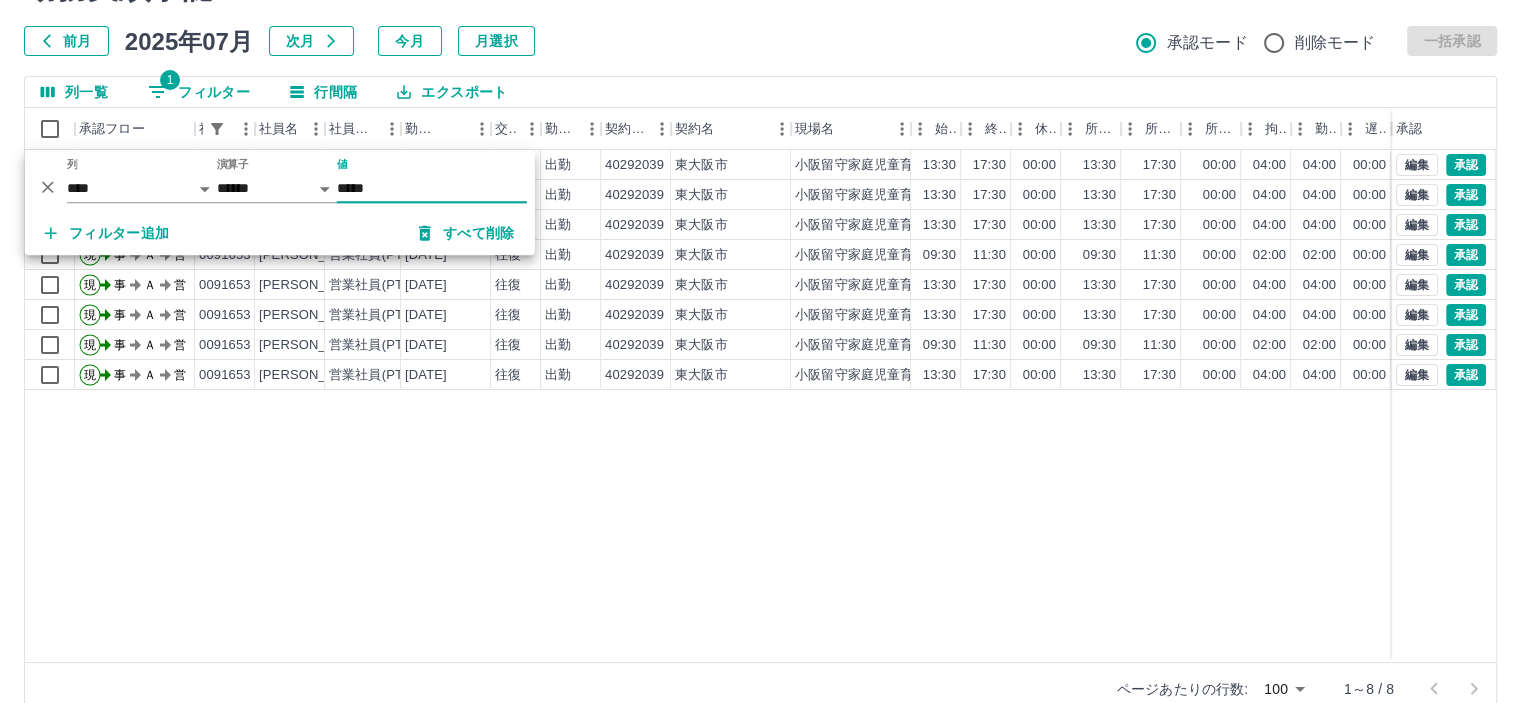 type on "*****" 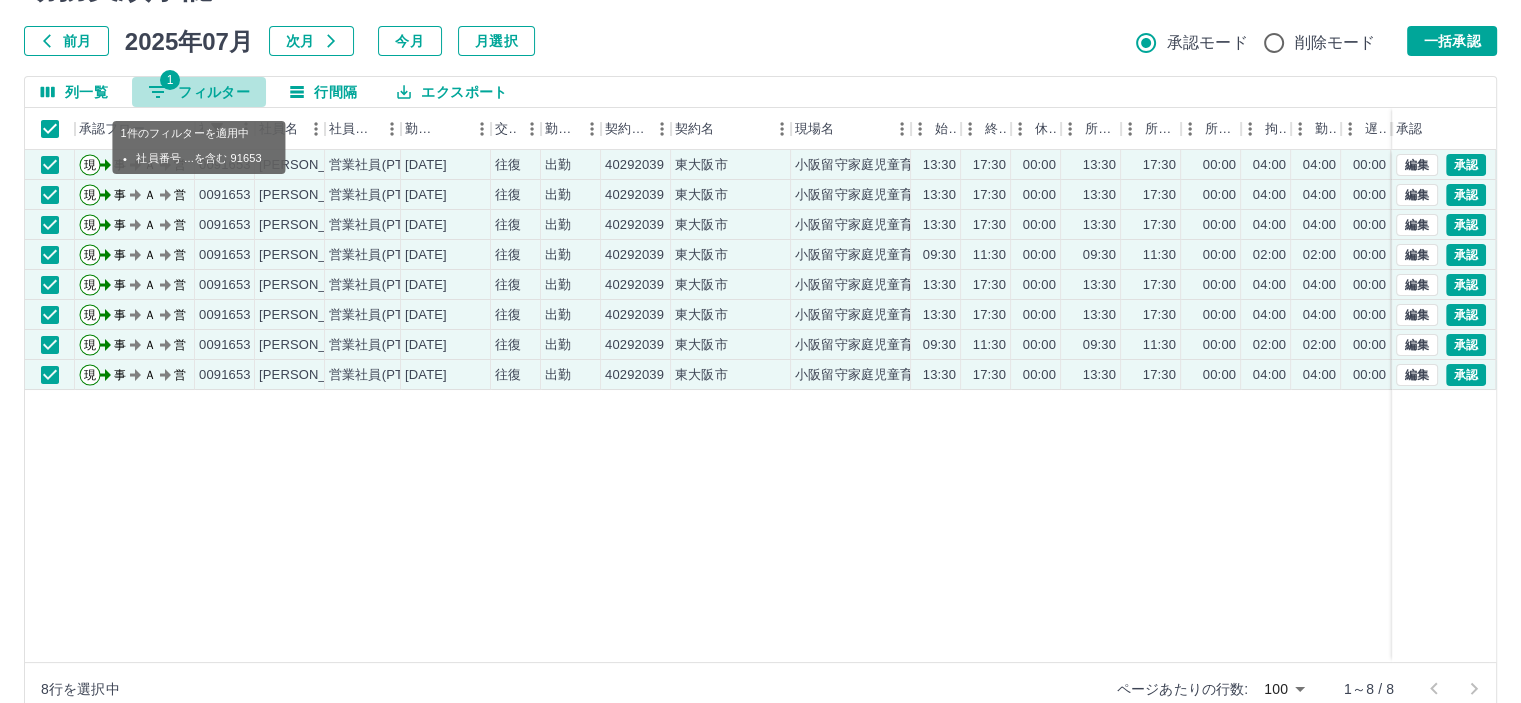 click on "1 フィルター" at bounding box center [199, 92] 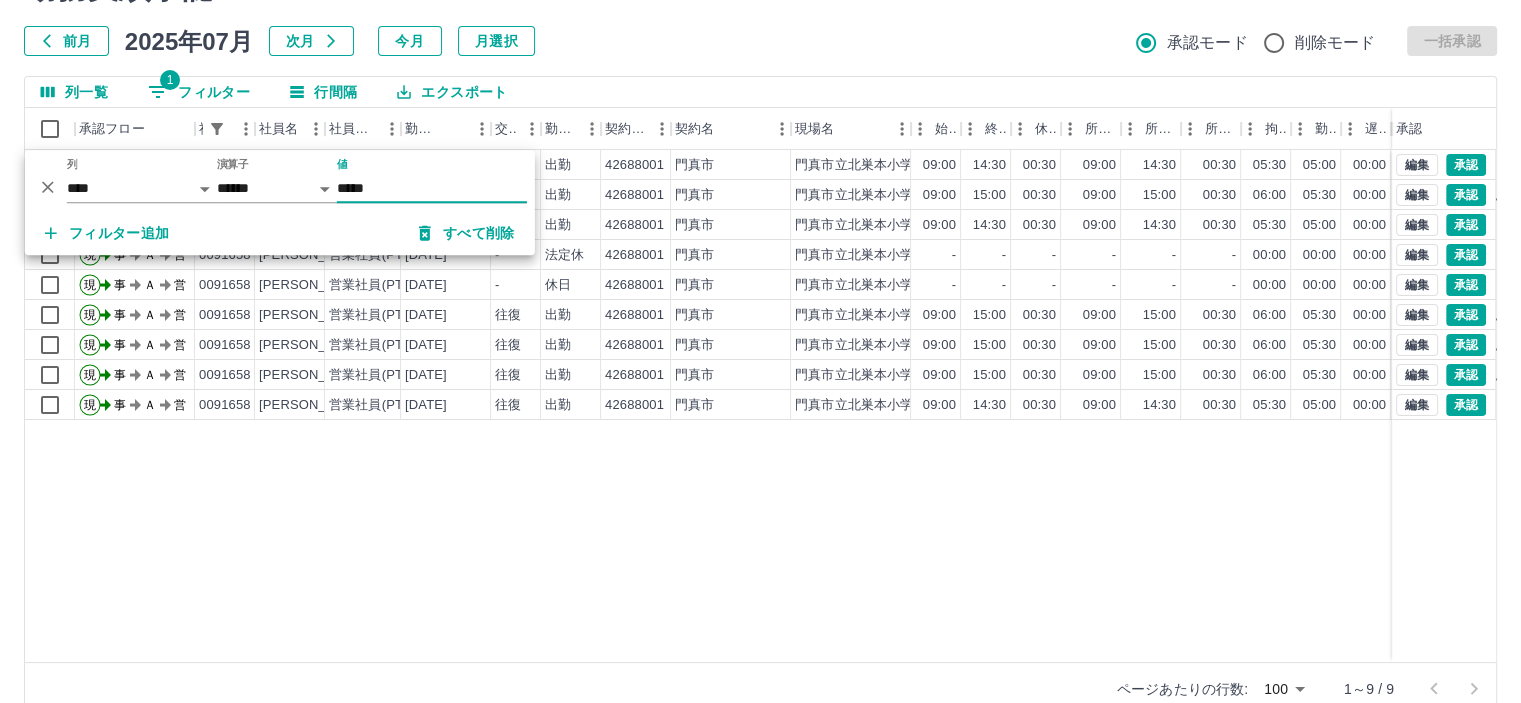 type on "*****" 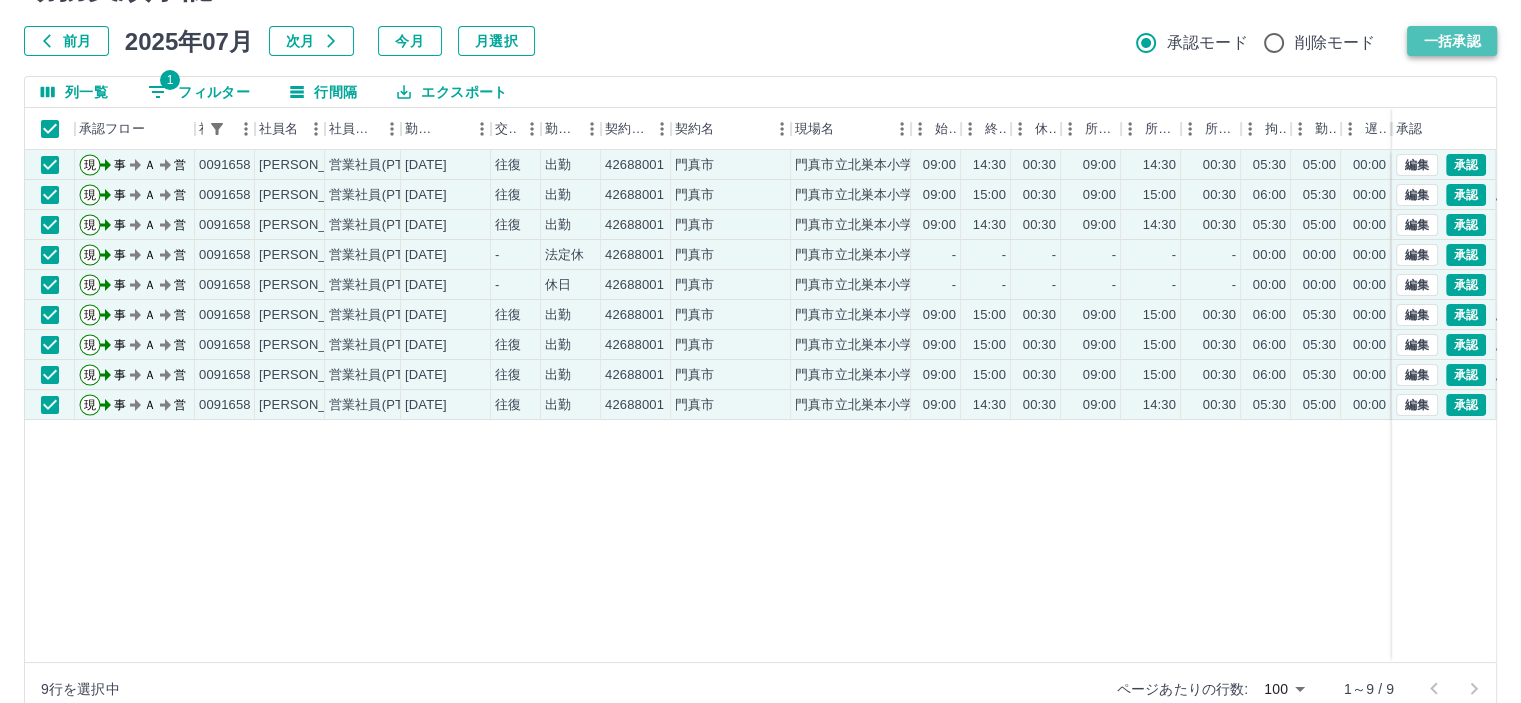 click on "一括承認" at bounding box center [1452, 41] 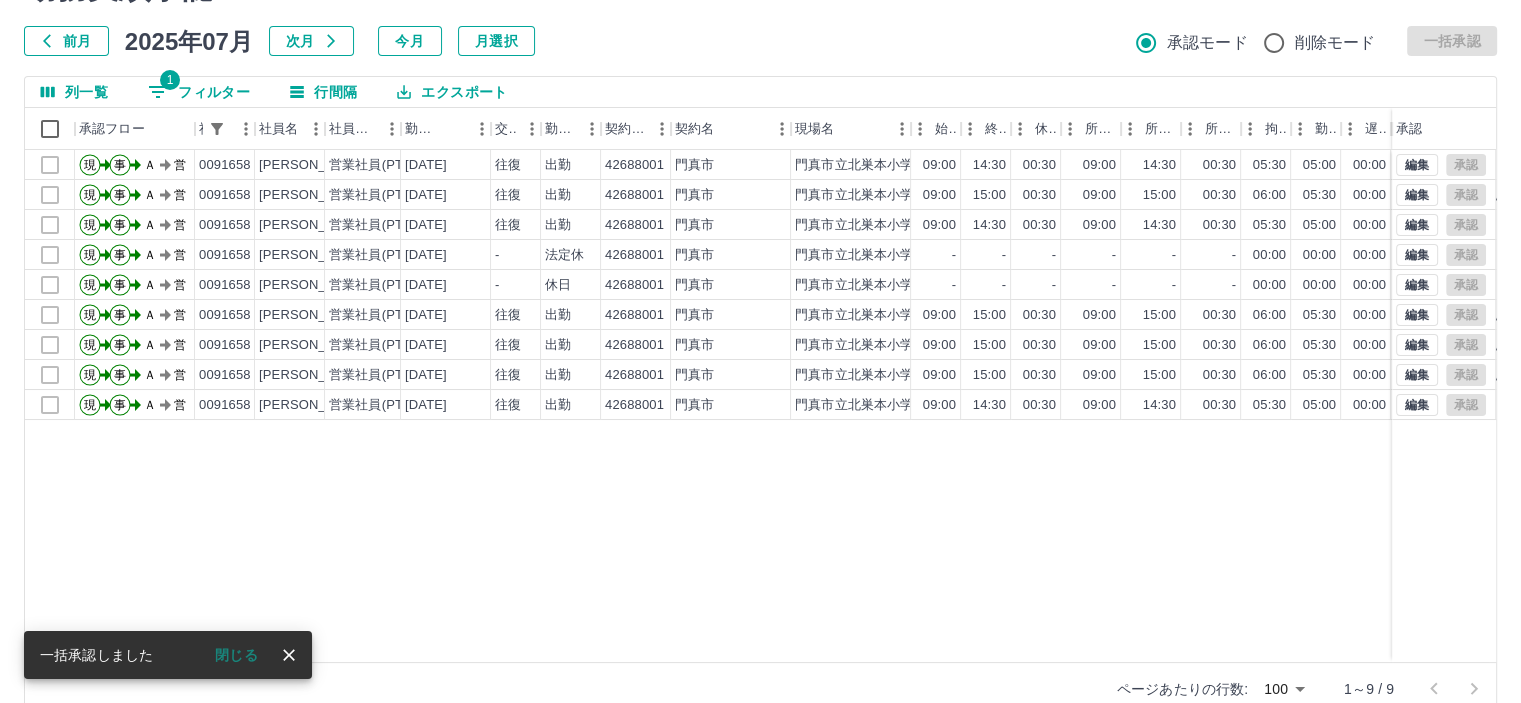 click on "1 フィルター" at bounding box center [199, 92] 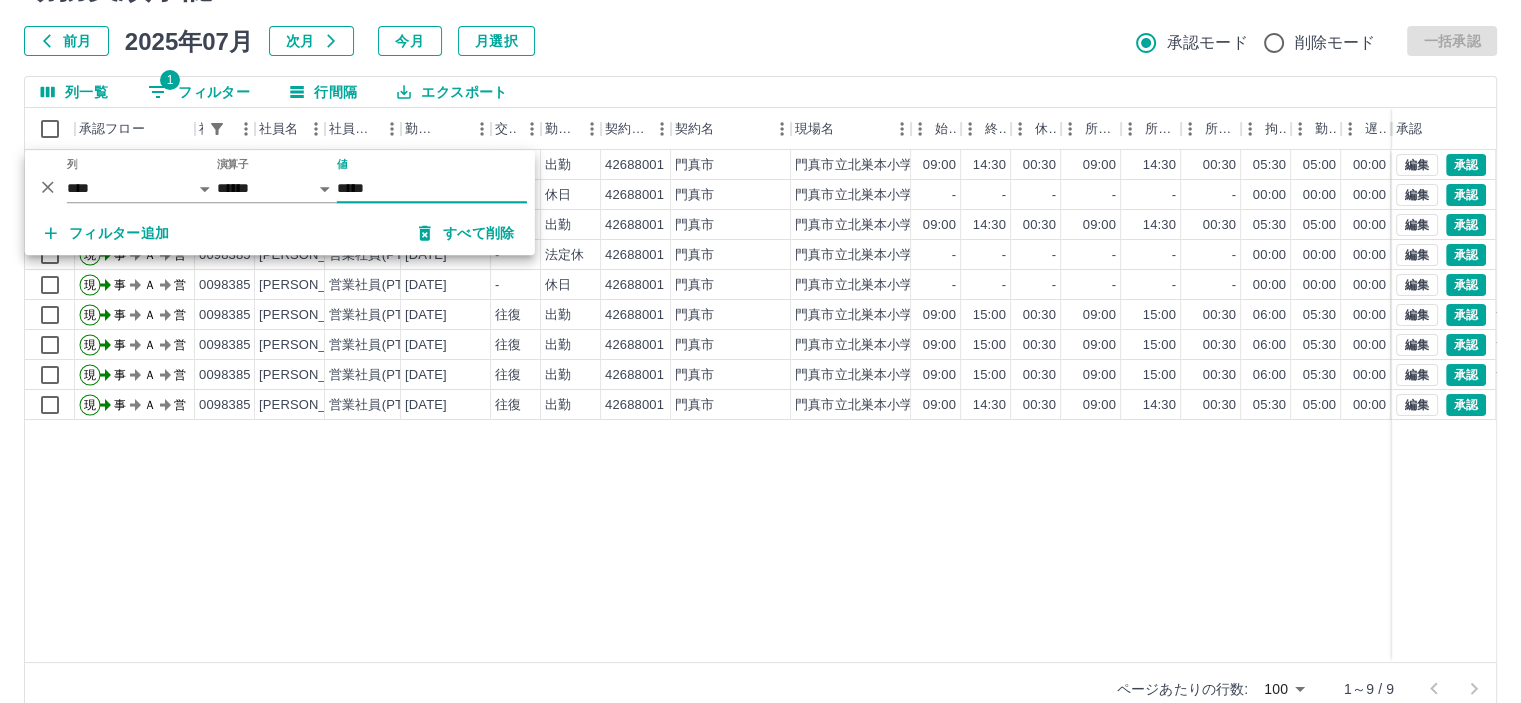 type on "*****" 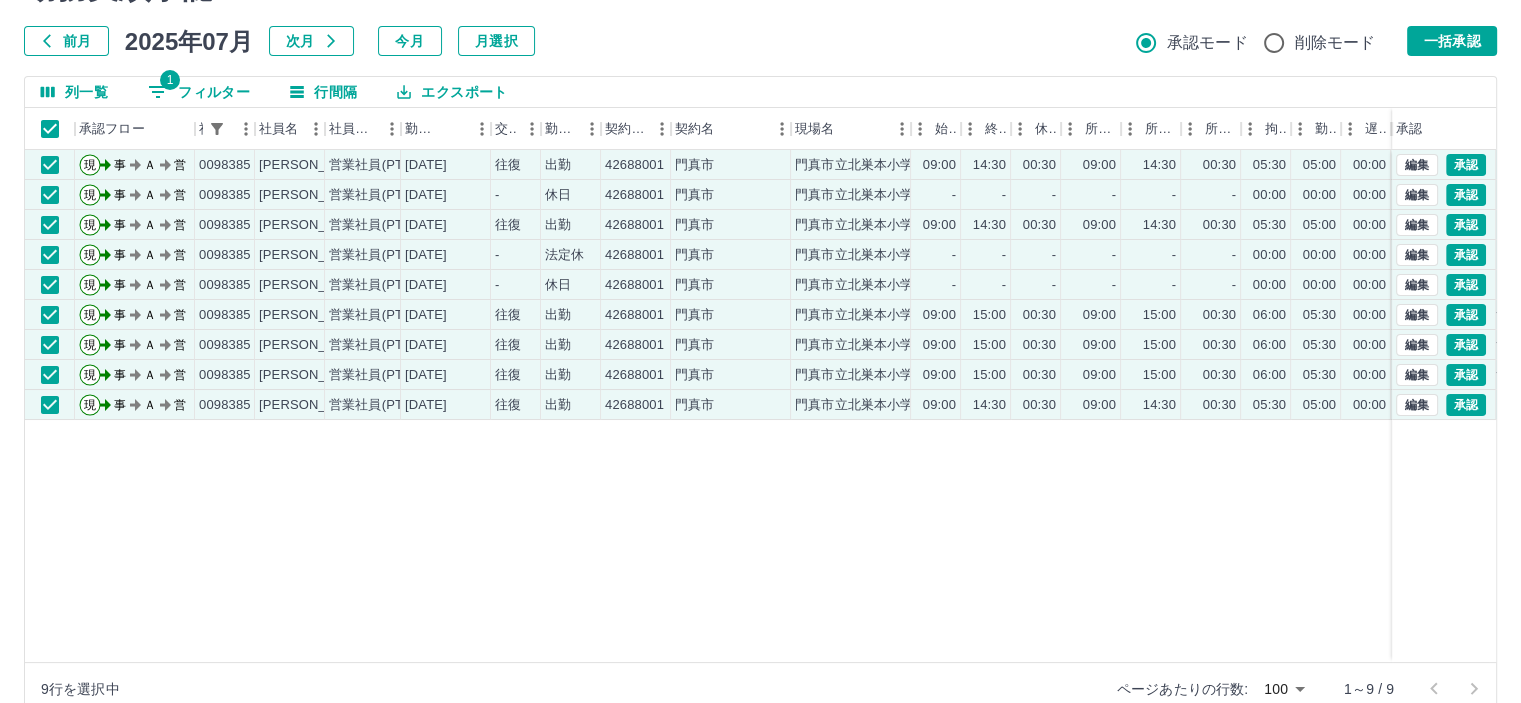 drag, startPoint x: 1448, startPoint y: 35, endPoint x: 1422, endPoint y: 7, distance: 38.209946 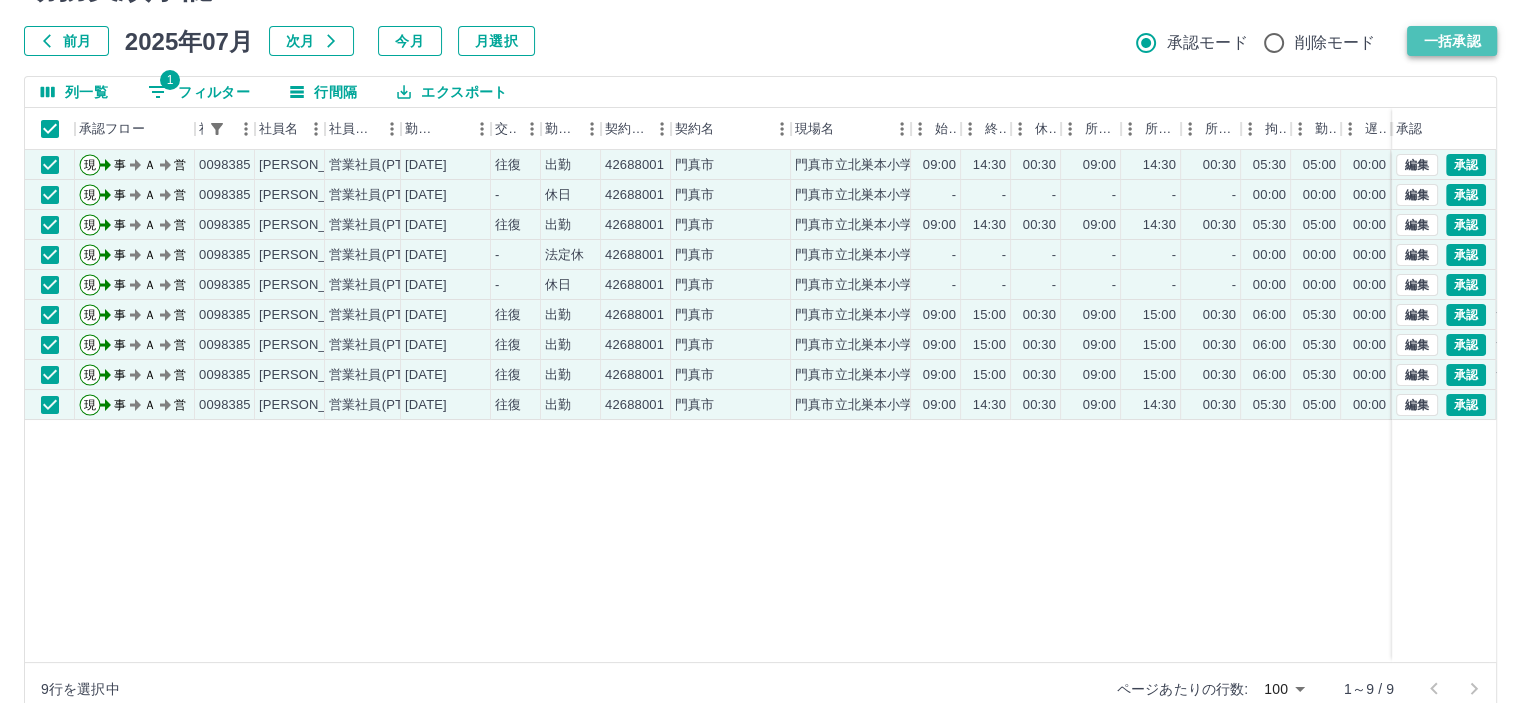 click on "一括承認" at bounding box center (1452, 41) 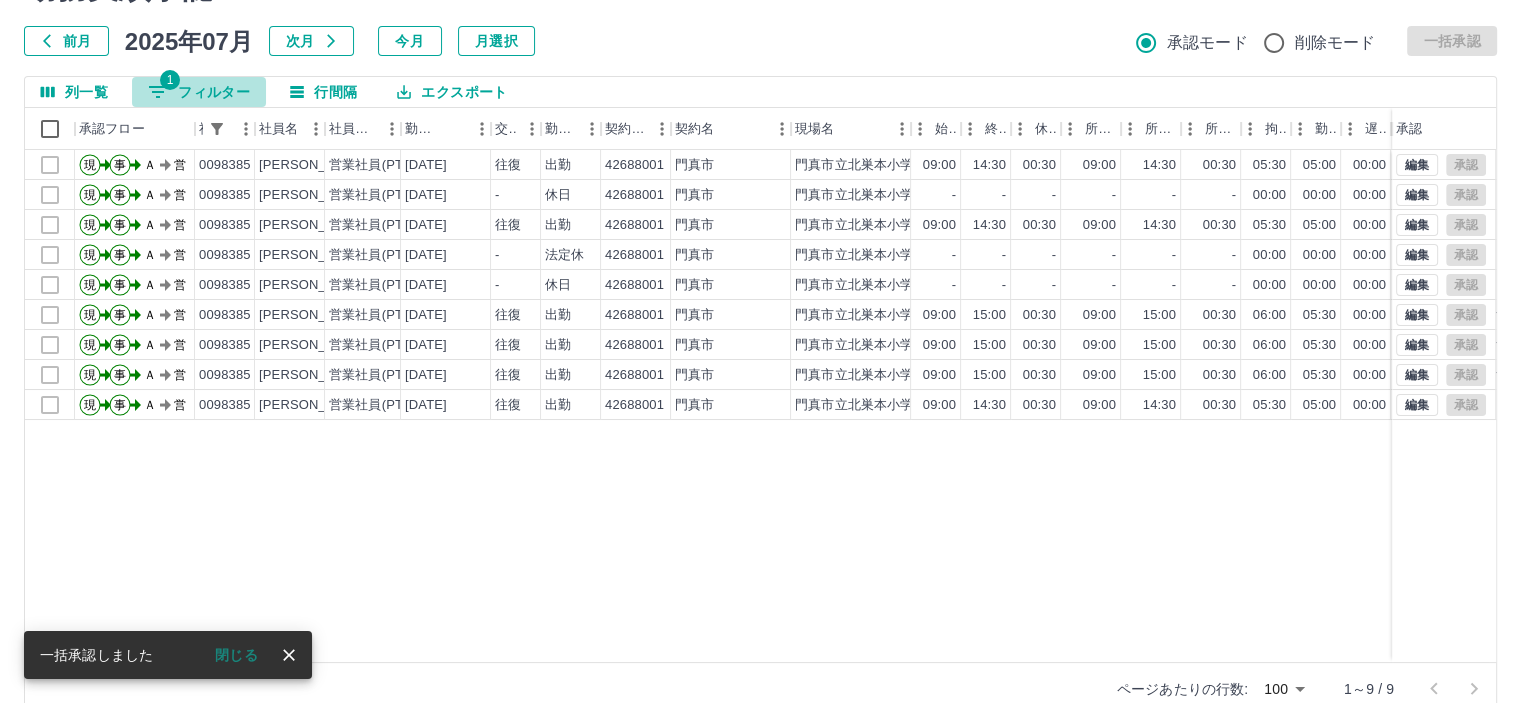 click on "1 フィルター" at bounding box center (199, 92) 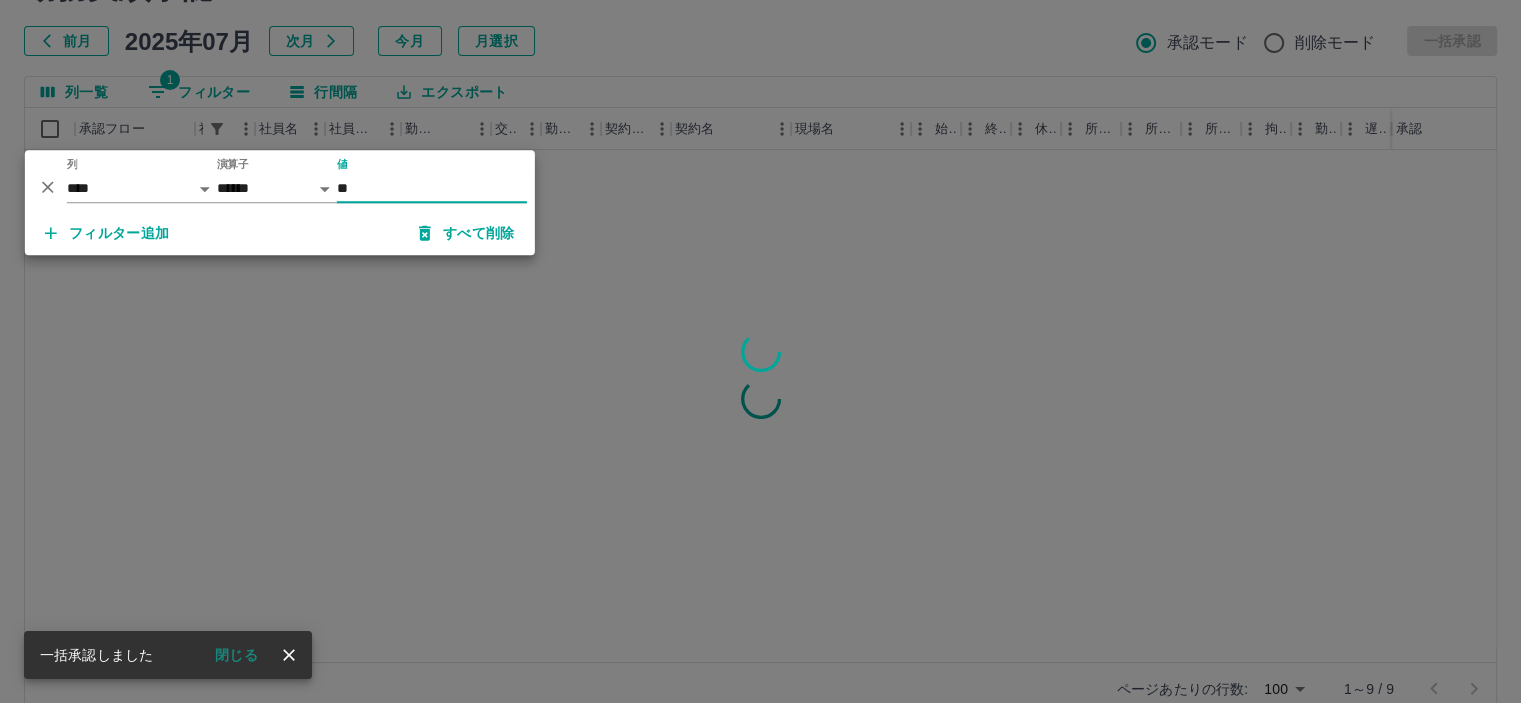 type on "*" 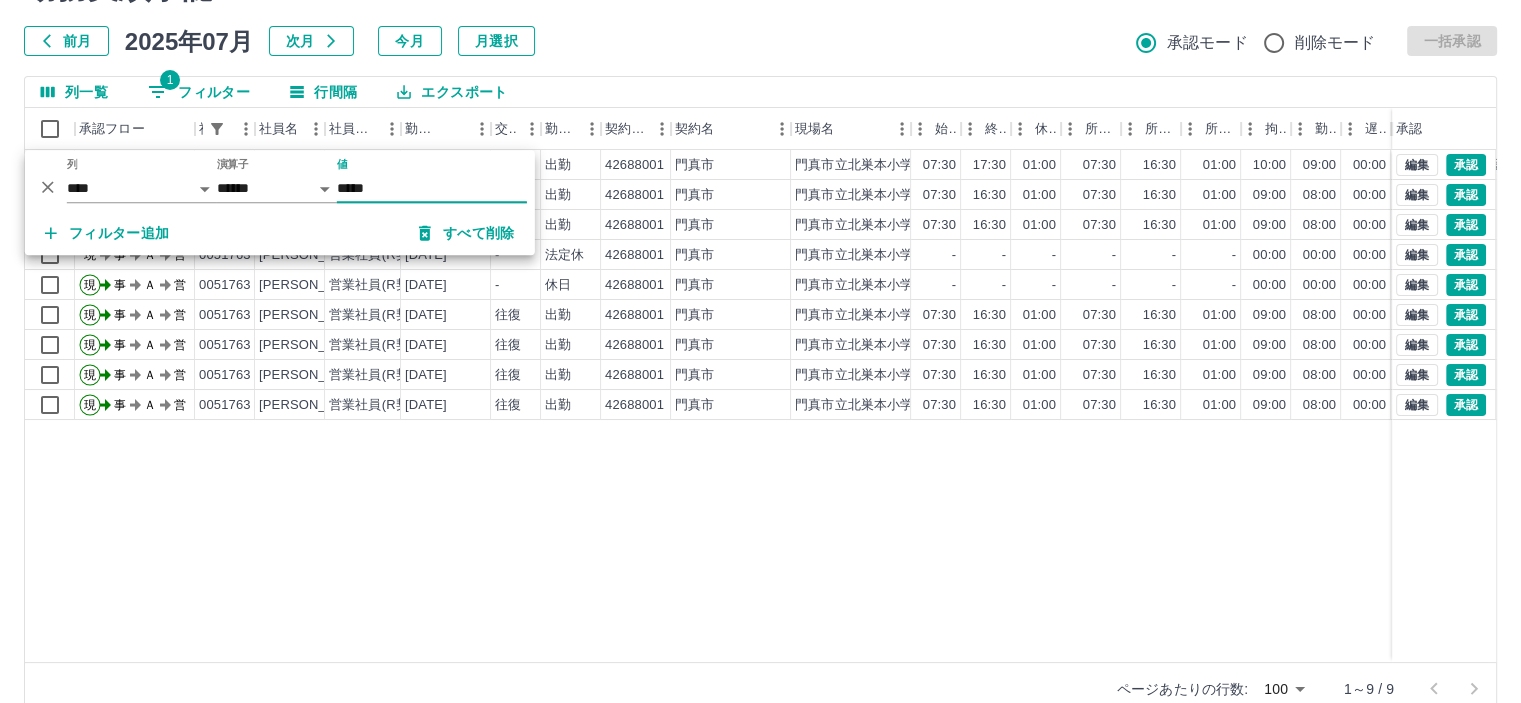 type on "*****" 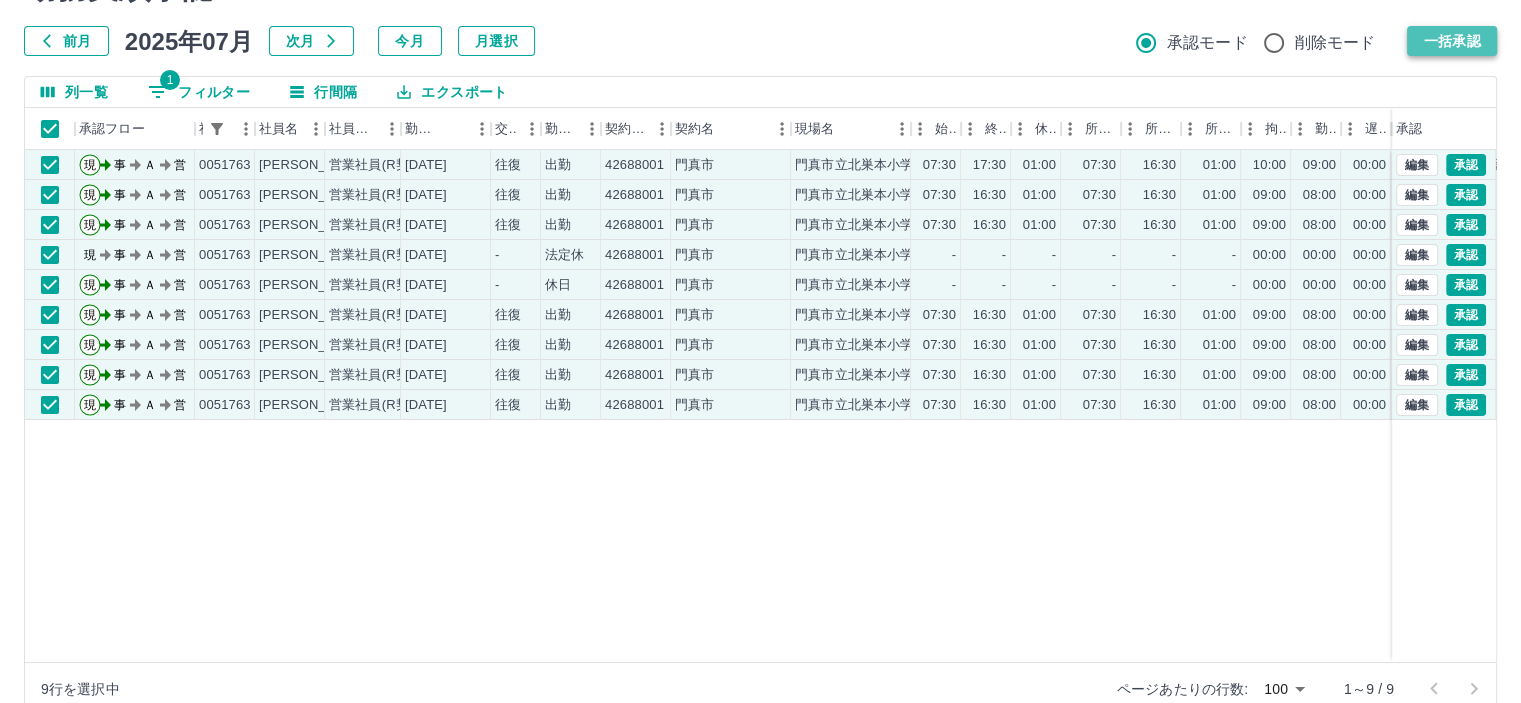 click on "一括承認" at bounding box center [1452, 41] 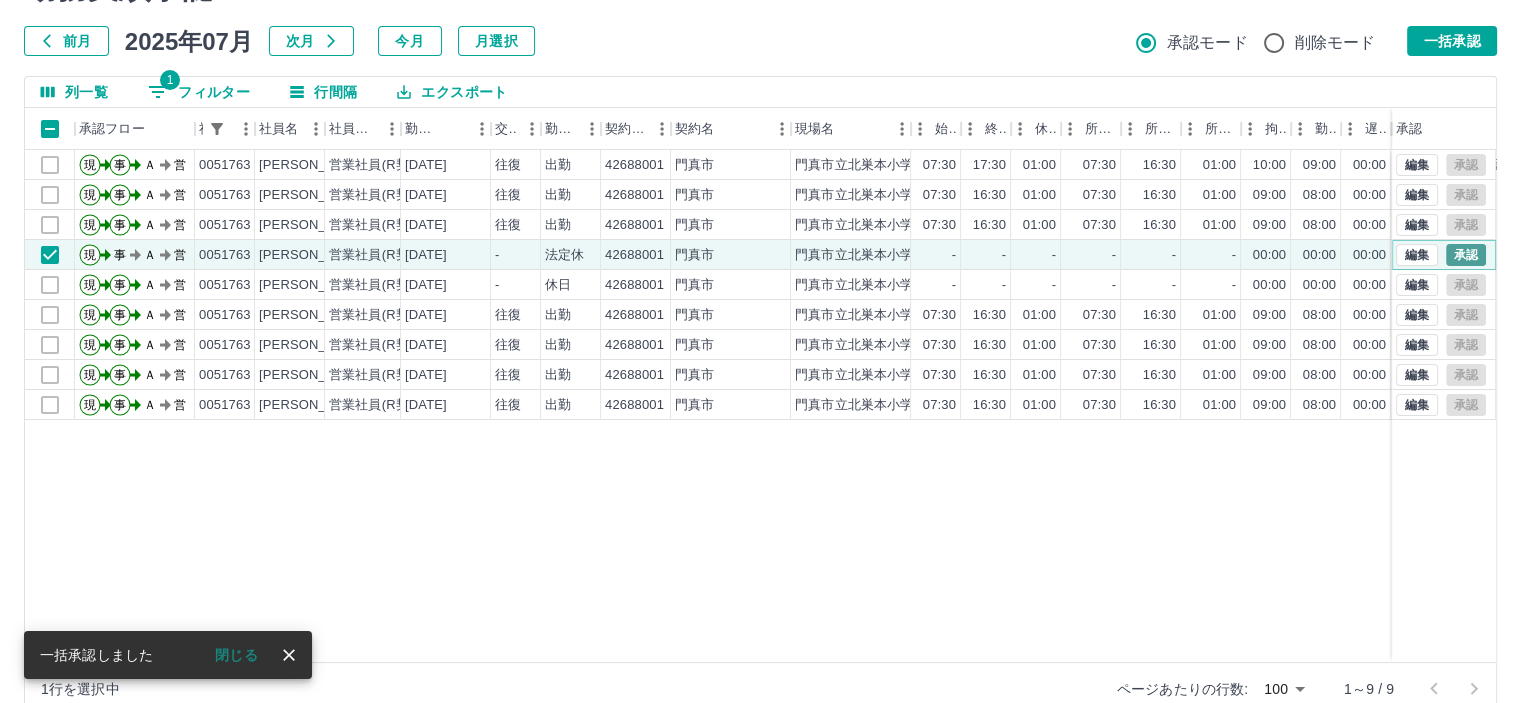 click on "承認" at bounding box center [1466, 255] 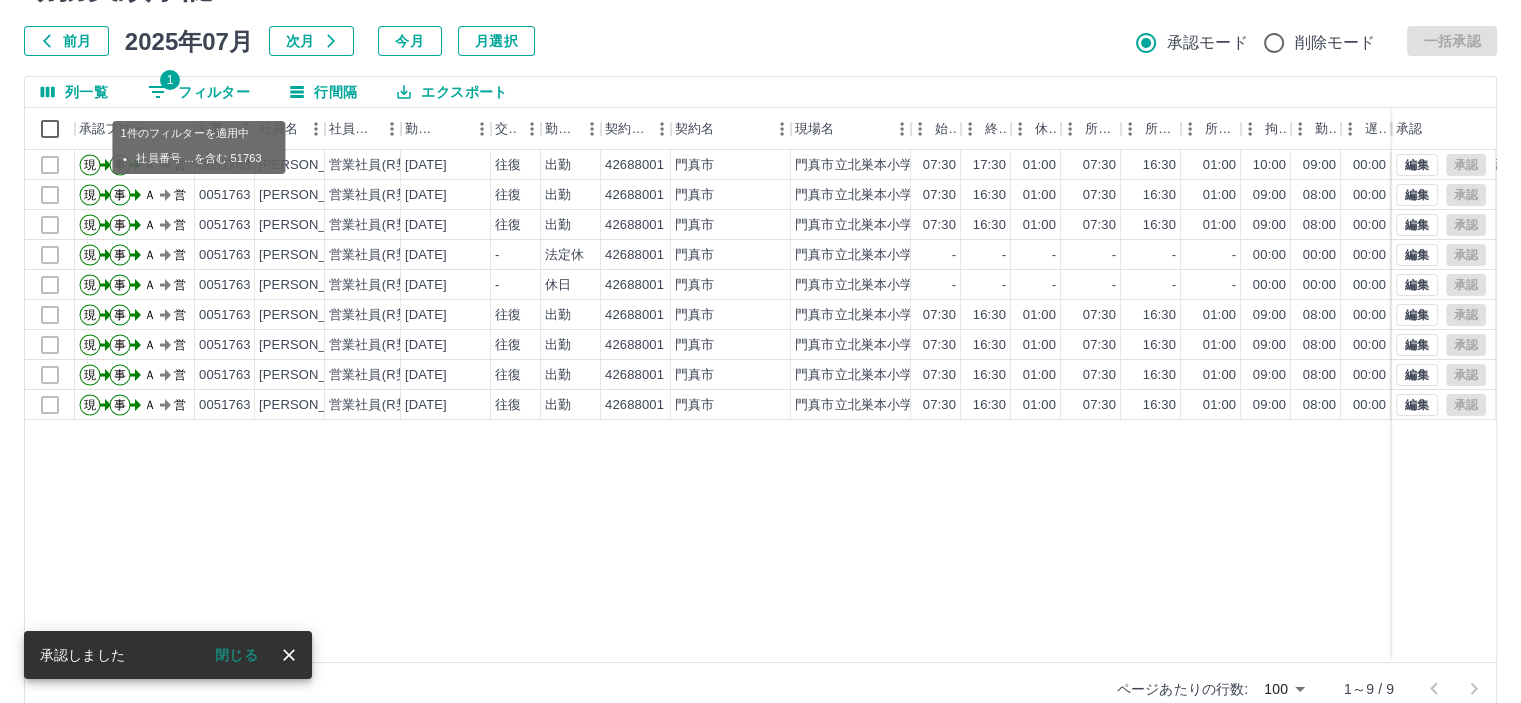 click on "1 フィルター" at bounding box center (199, 92) 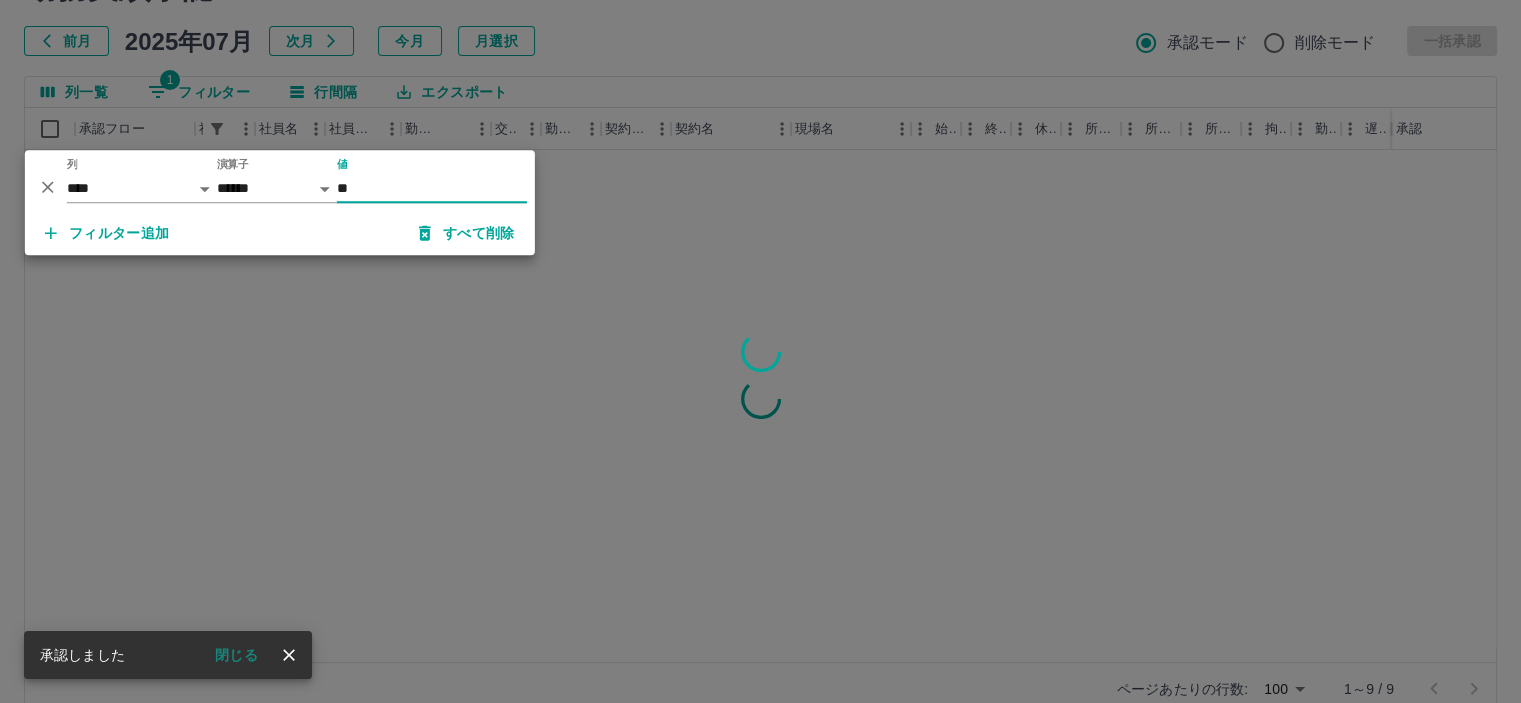 type on "*" 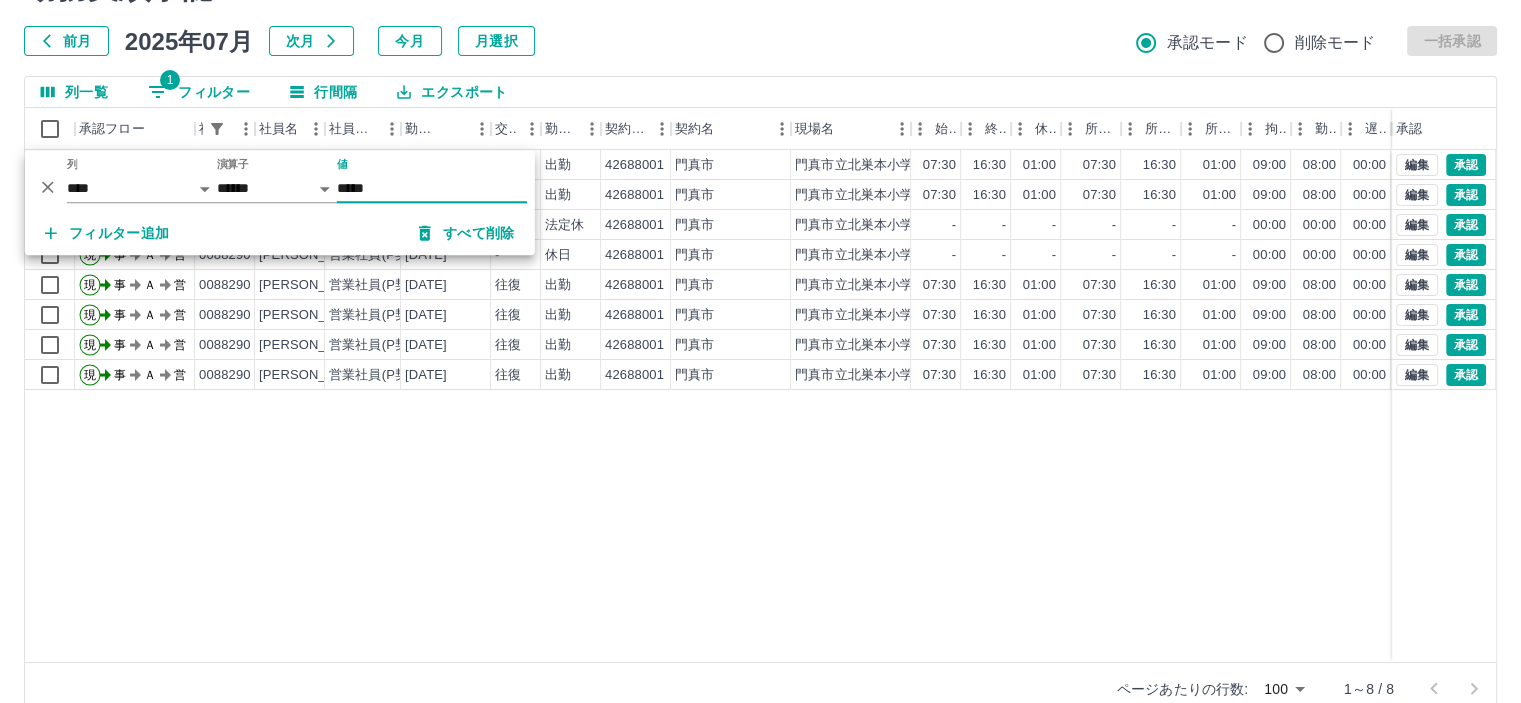 type on "*****" 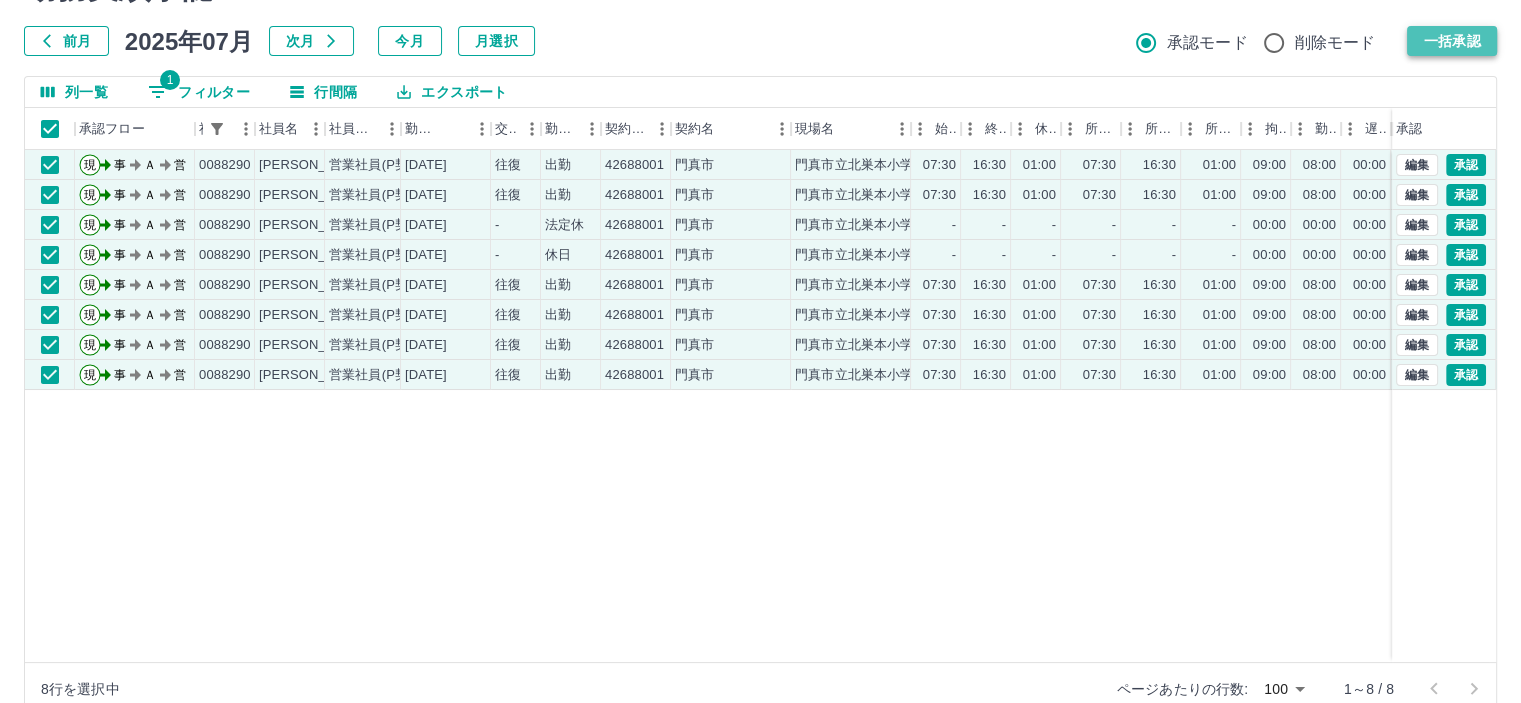 click on "一括承認" at bounding box center [1452, 41] 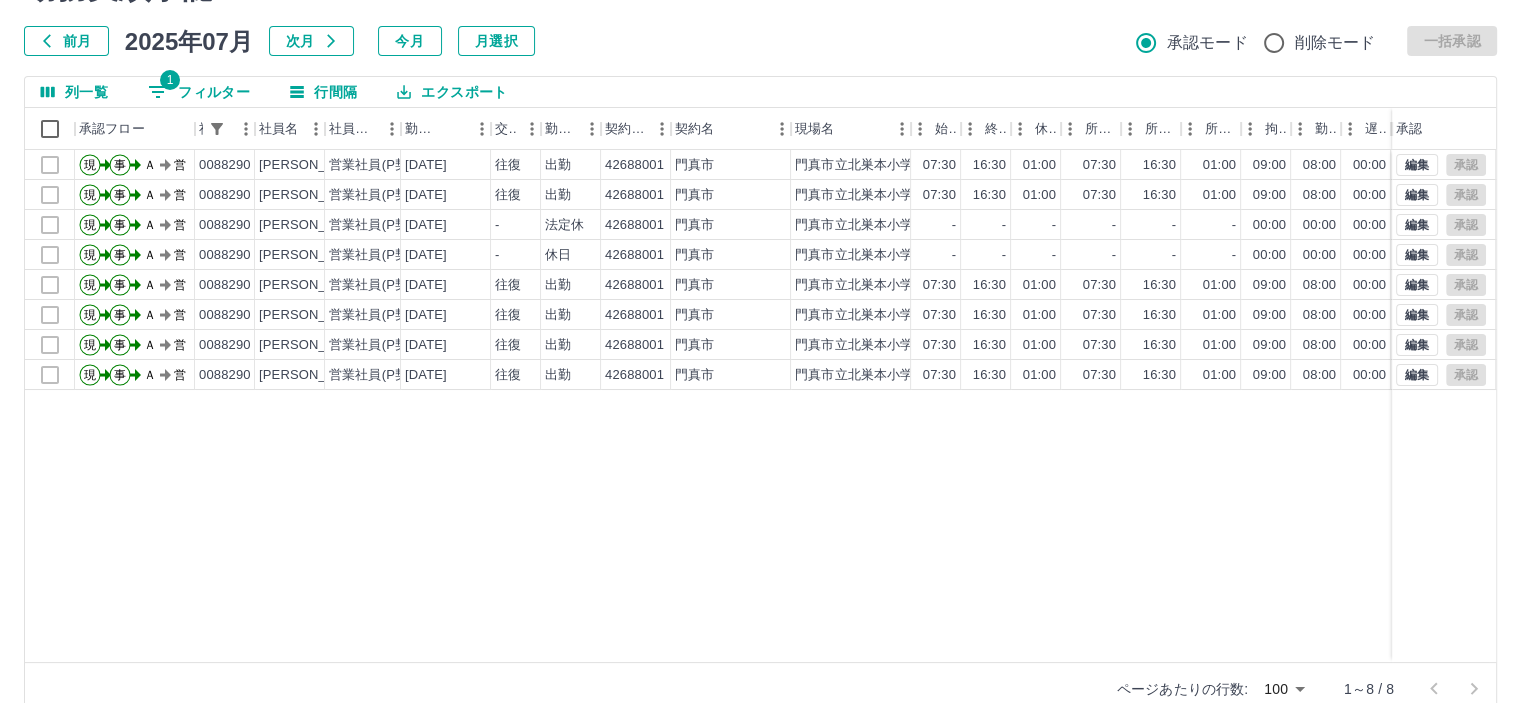 click on "1 フィルター" at bounding box center (199, 92) 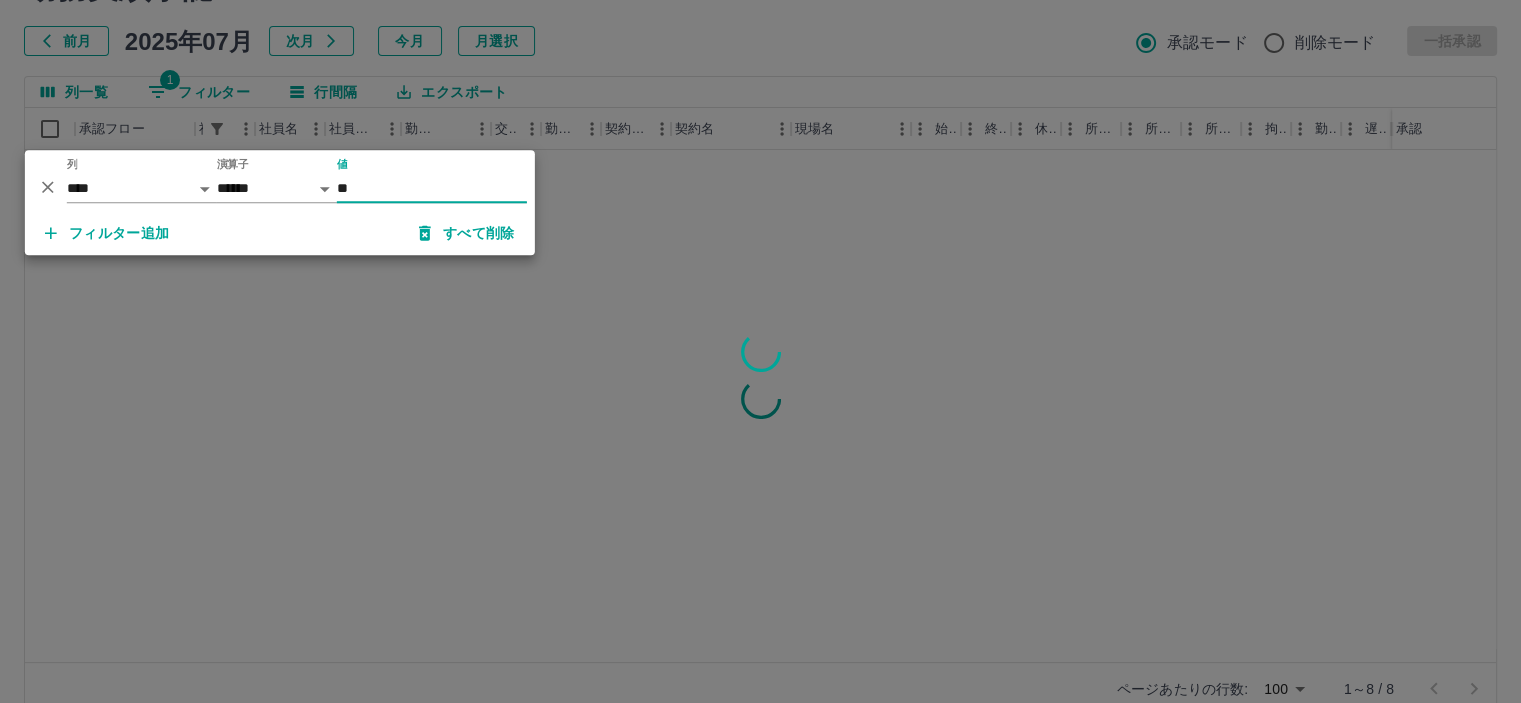 type on "*" 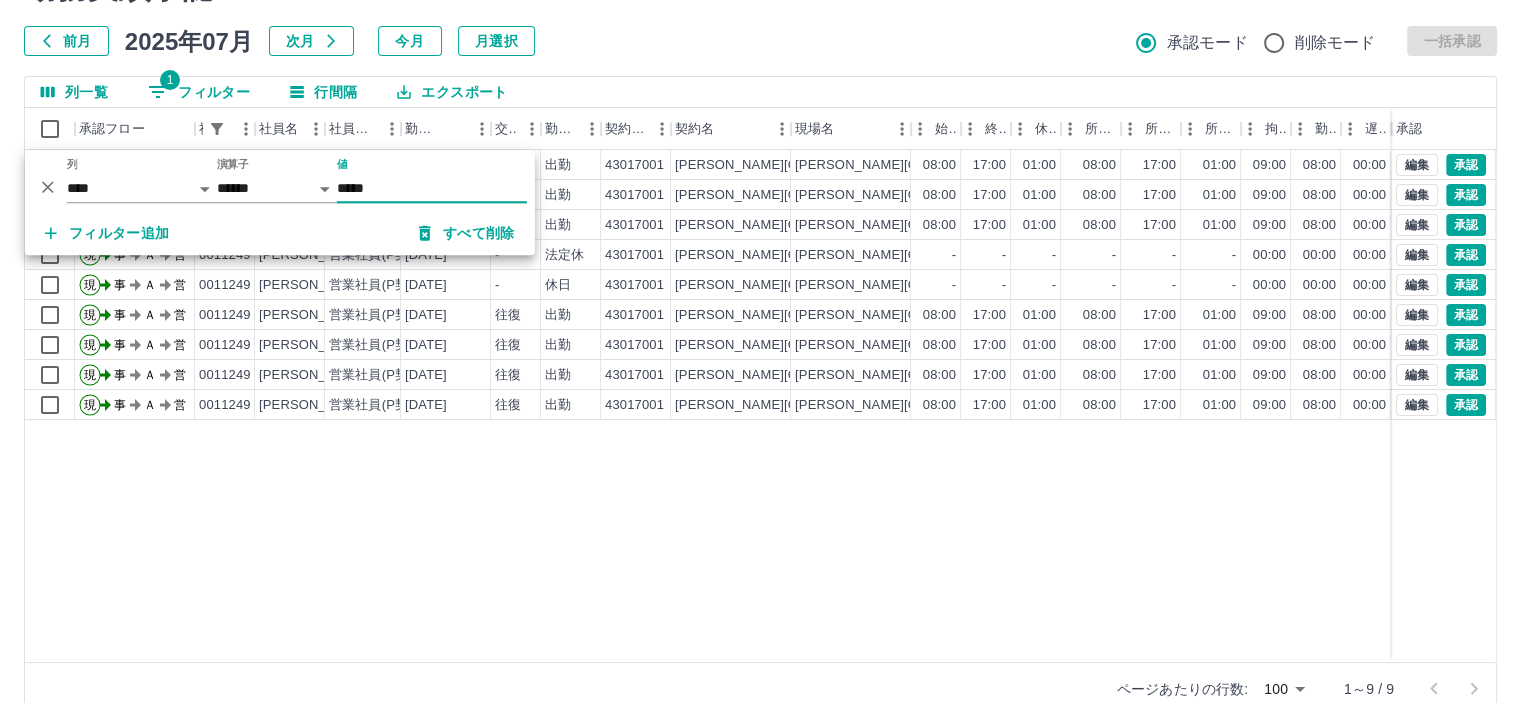 type on "*****" 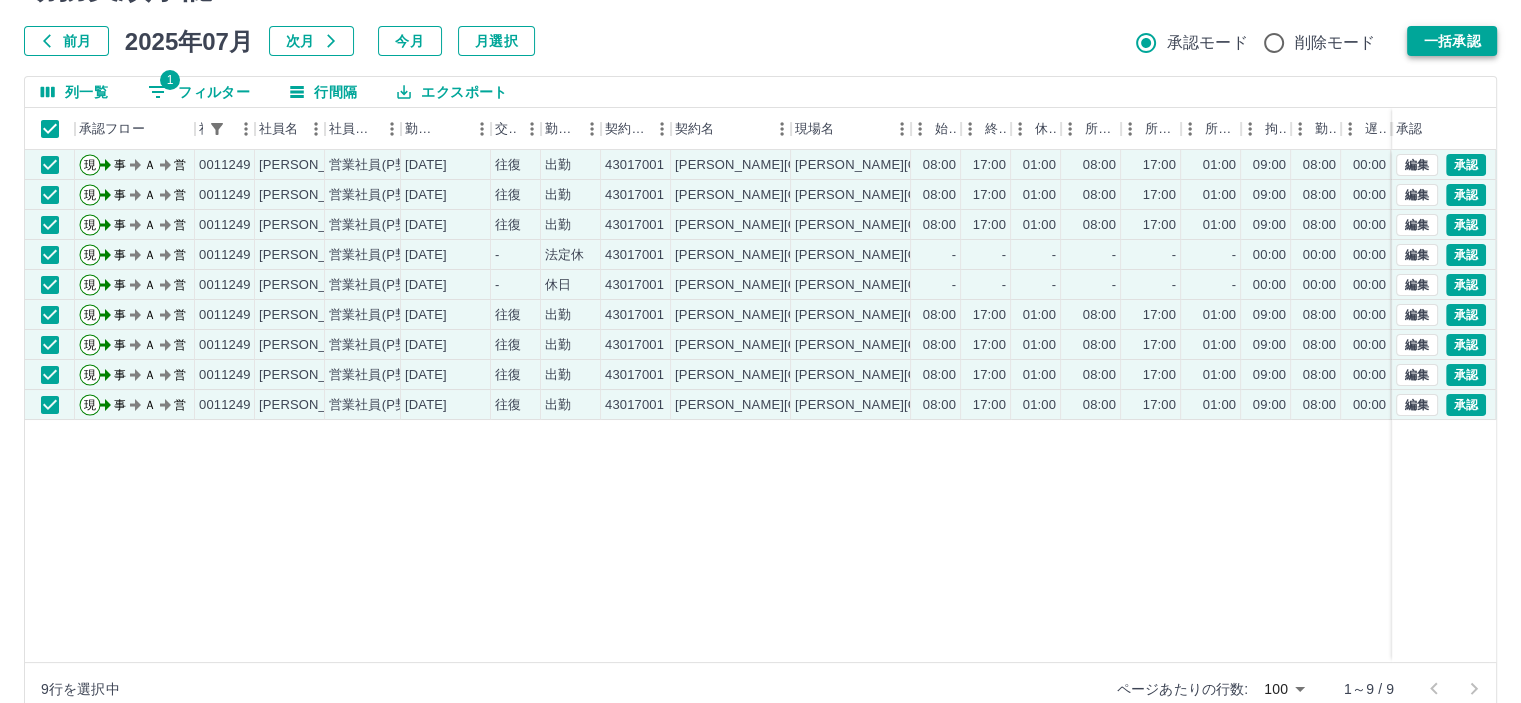 drag, startPoint x: 1463, startPoint y: 49, endPoint x: 1455, endPoint y: 38, distance: 13.601471 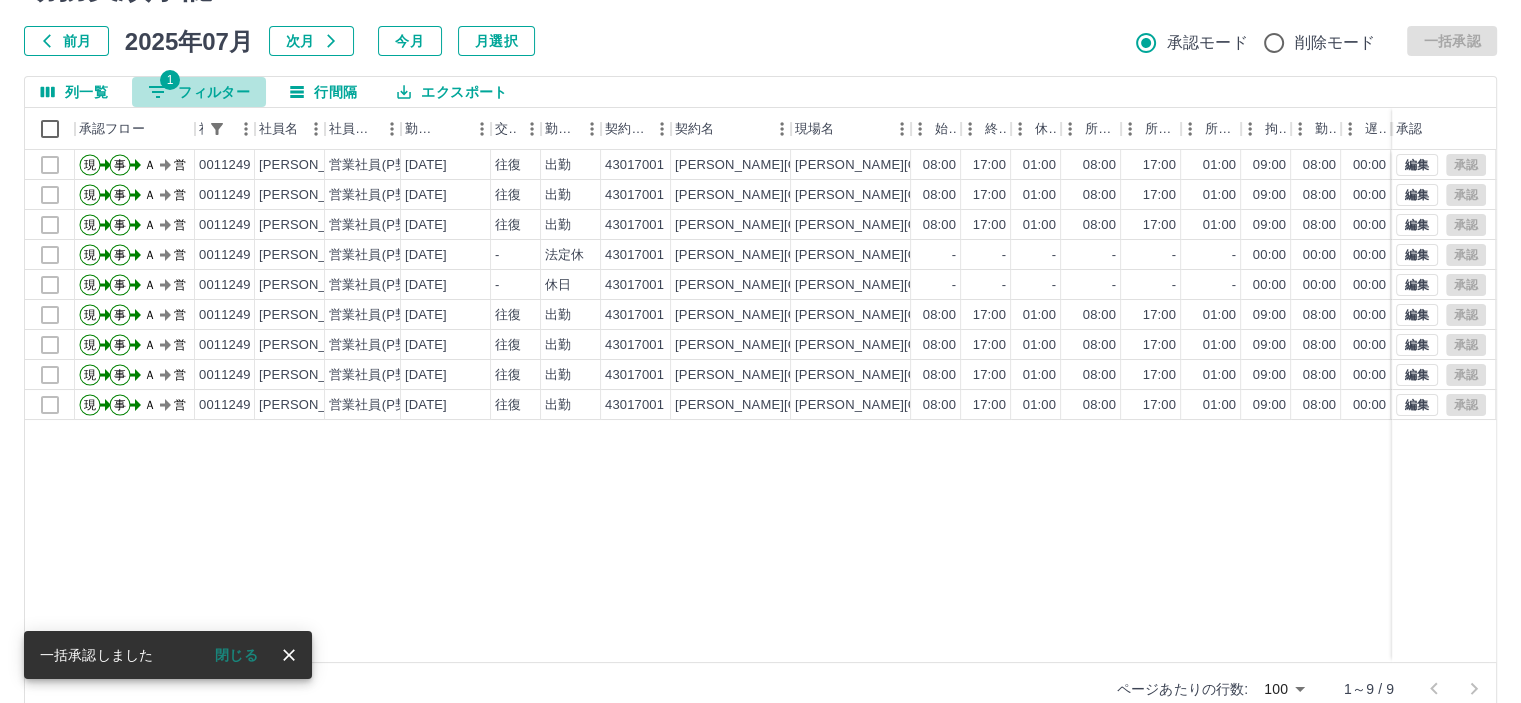 click on "1 フィルター" at bounding box center [199, 92] 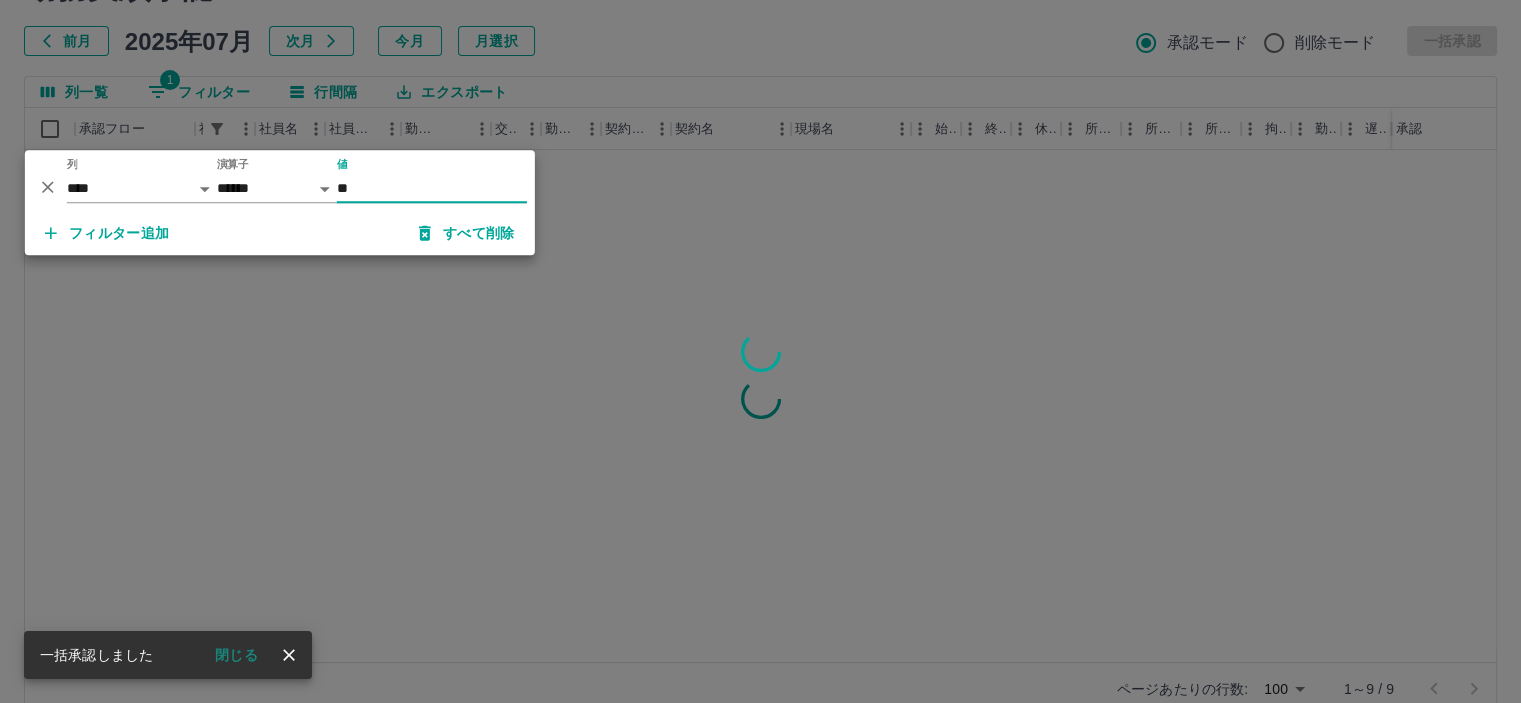 type on "*" 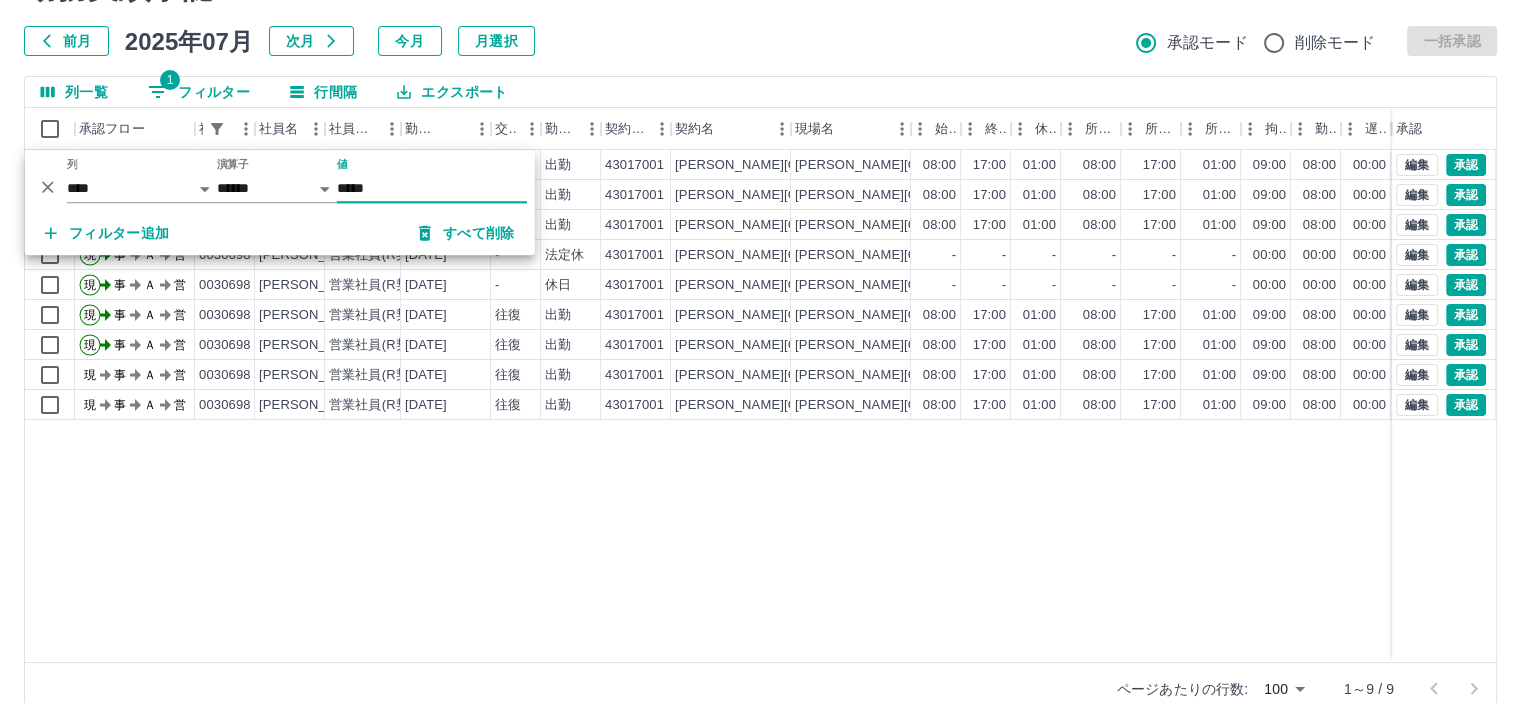 type on "*****" 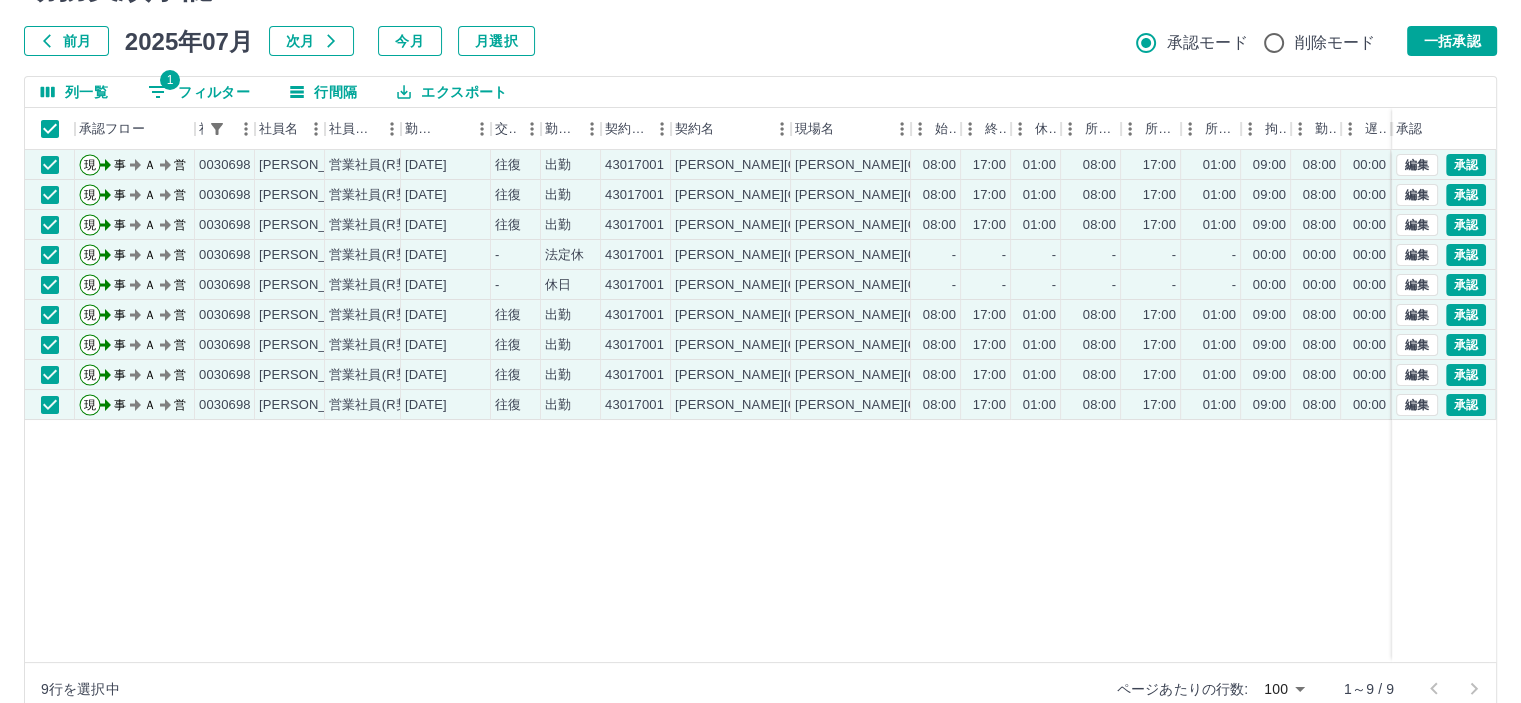 drag, startPoint x: 1456, startPoint y: 35, endPoint x: 1427, endPoint y: 11, distance: 37.64306 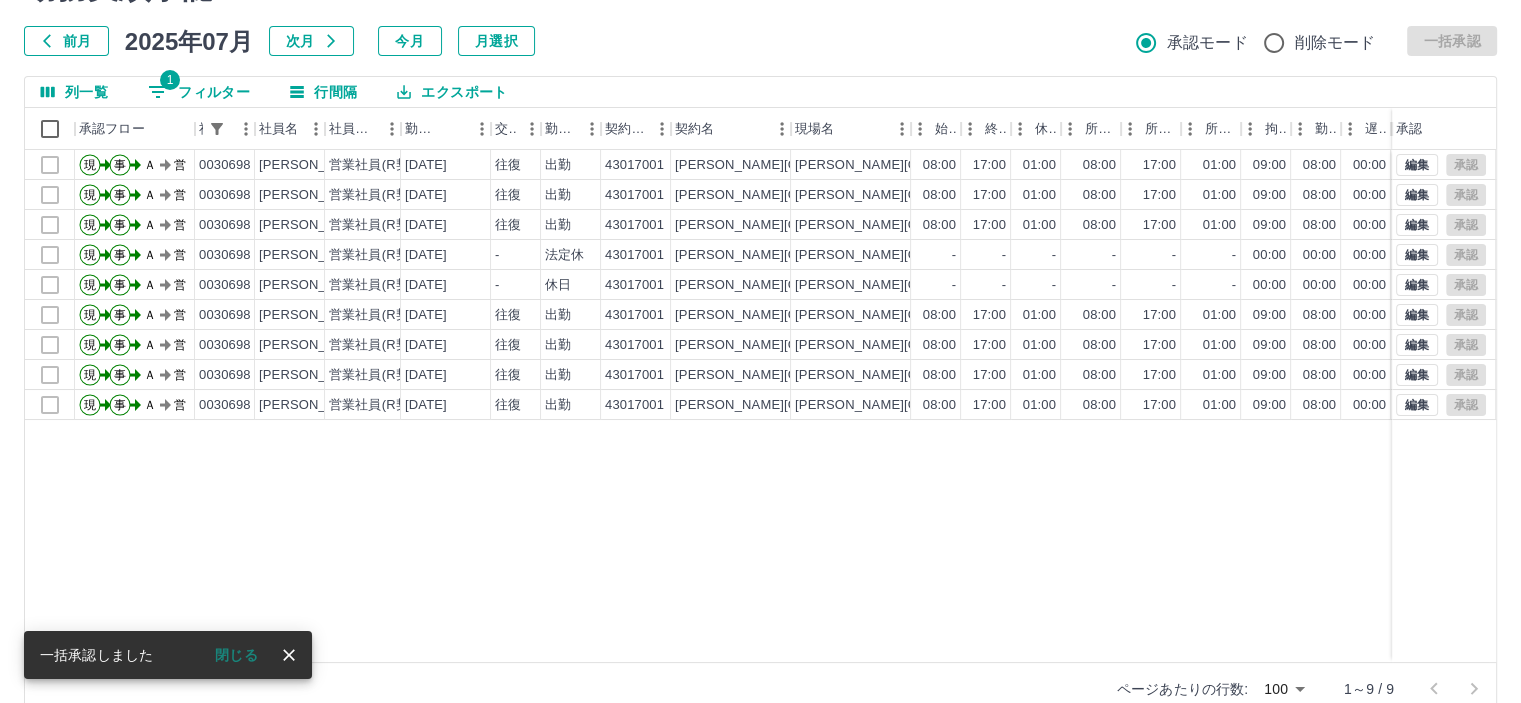 click on "1 フィルター" at bounding box center (199, 92) 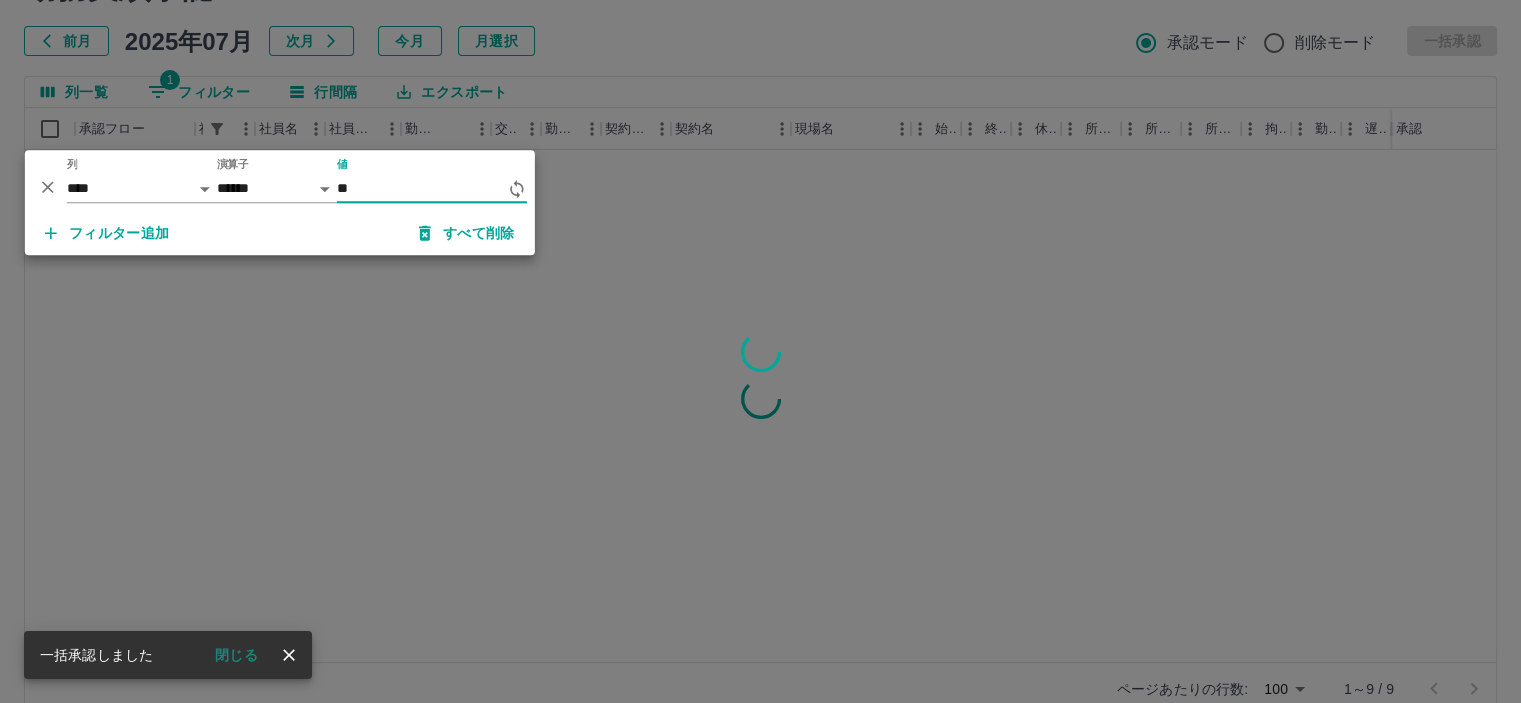 type on "*" 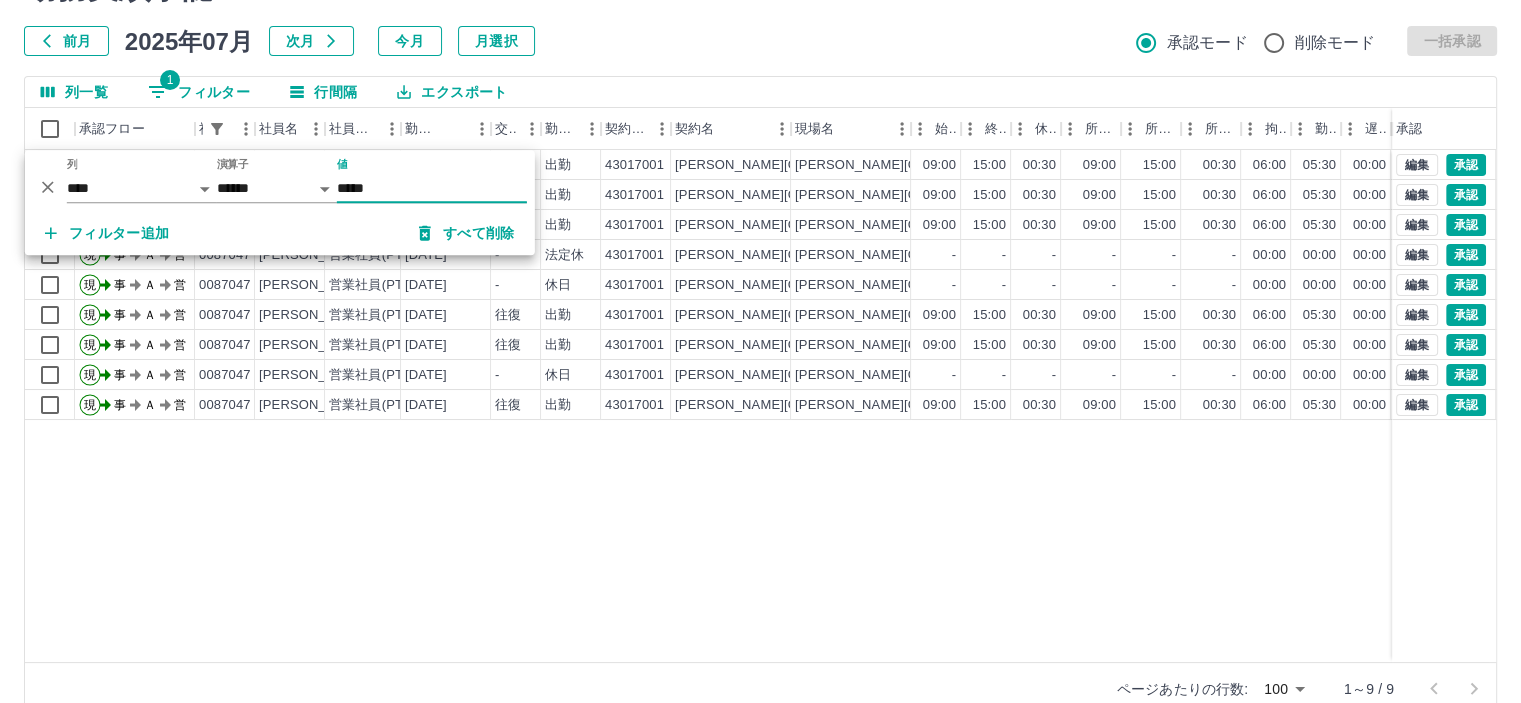 type on "*****" 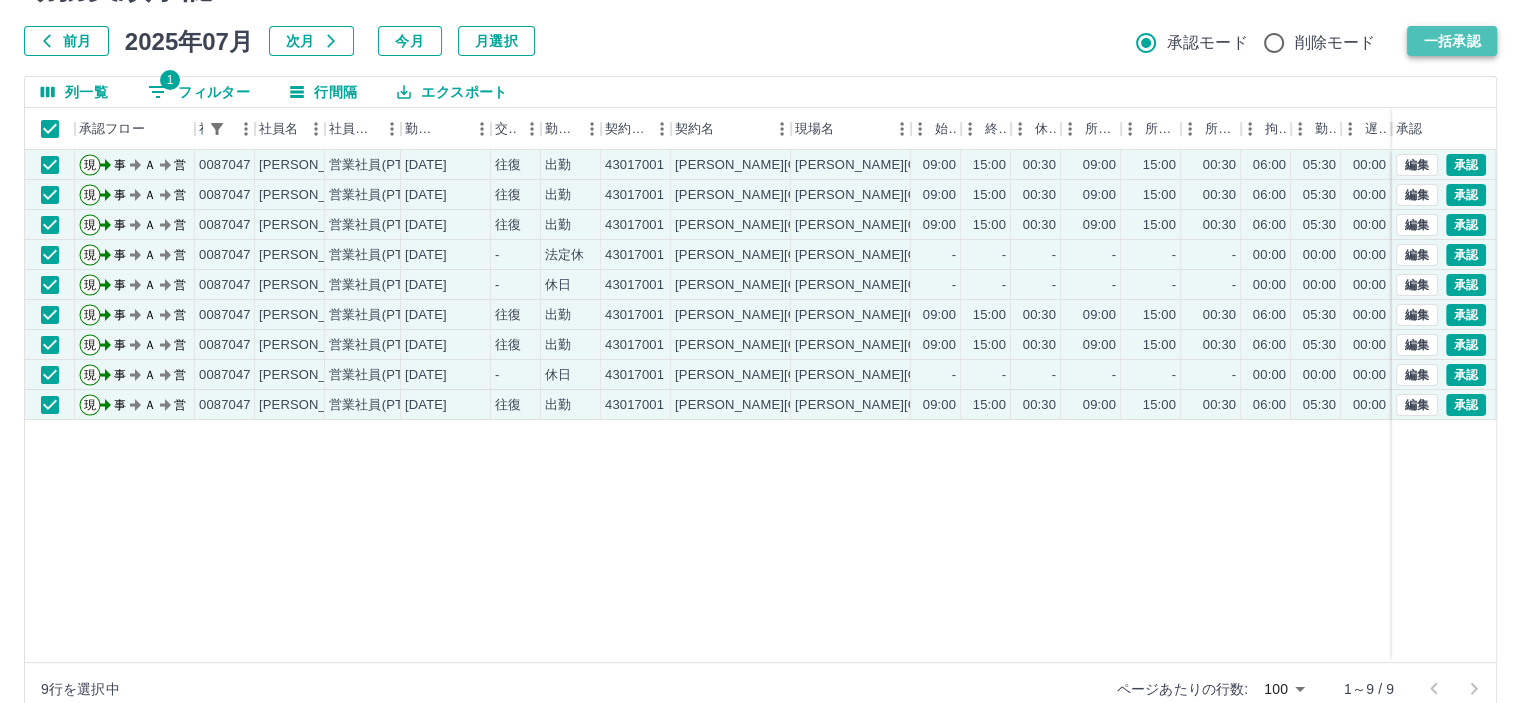 drag, startPoint x: 1467, startPoint y: 34, endPoint x: 1456, endPoint y: 30, distance: 11.7046995 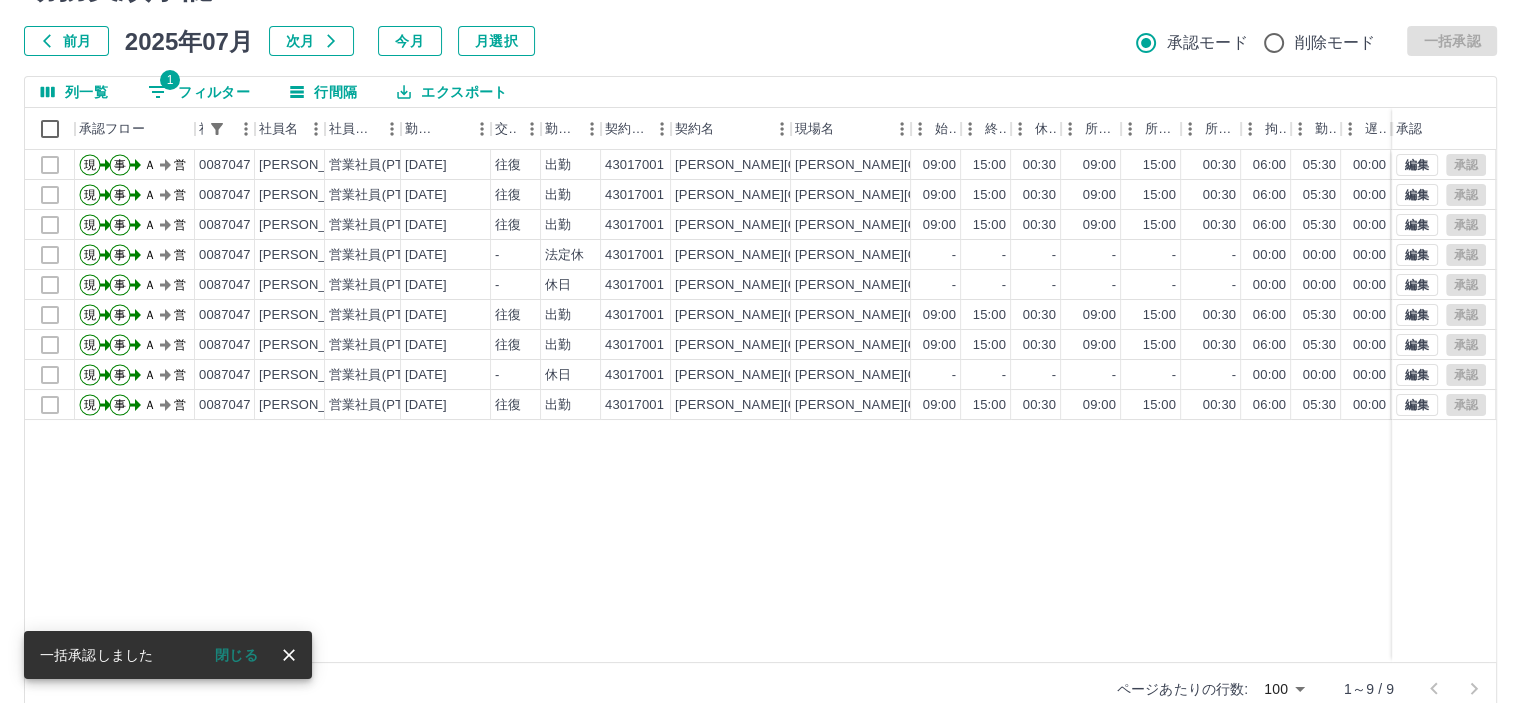 click on "1 フィルター" at bounding box center [199, 92] 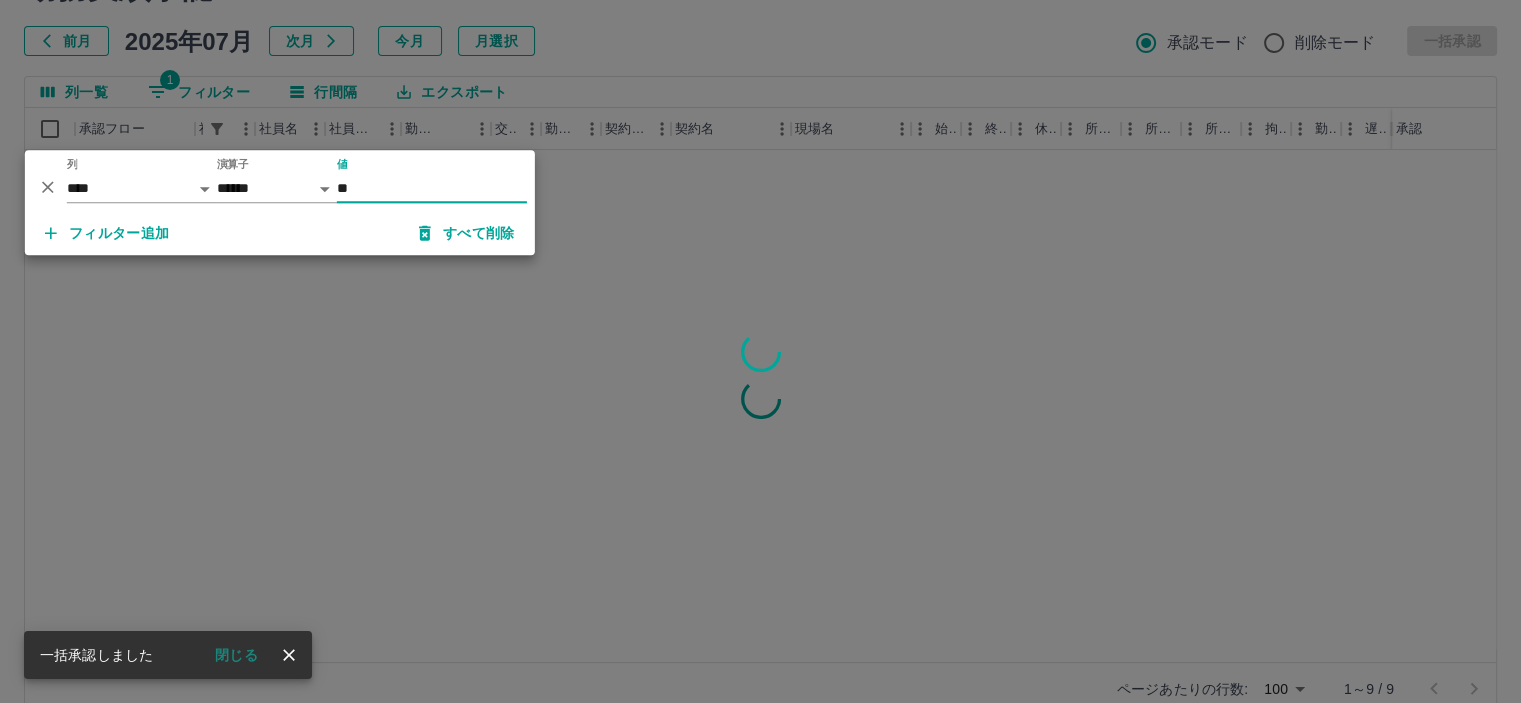 type on "*" 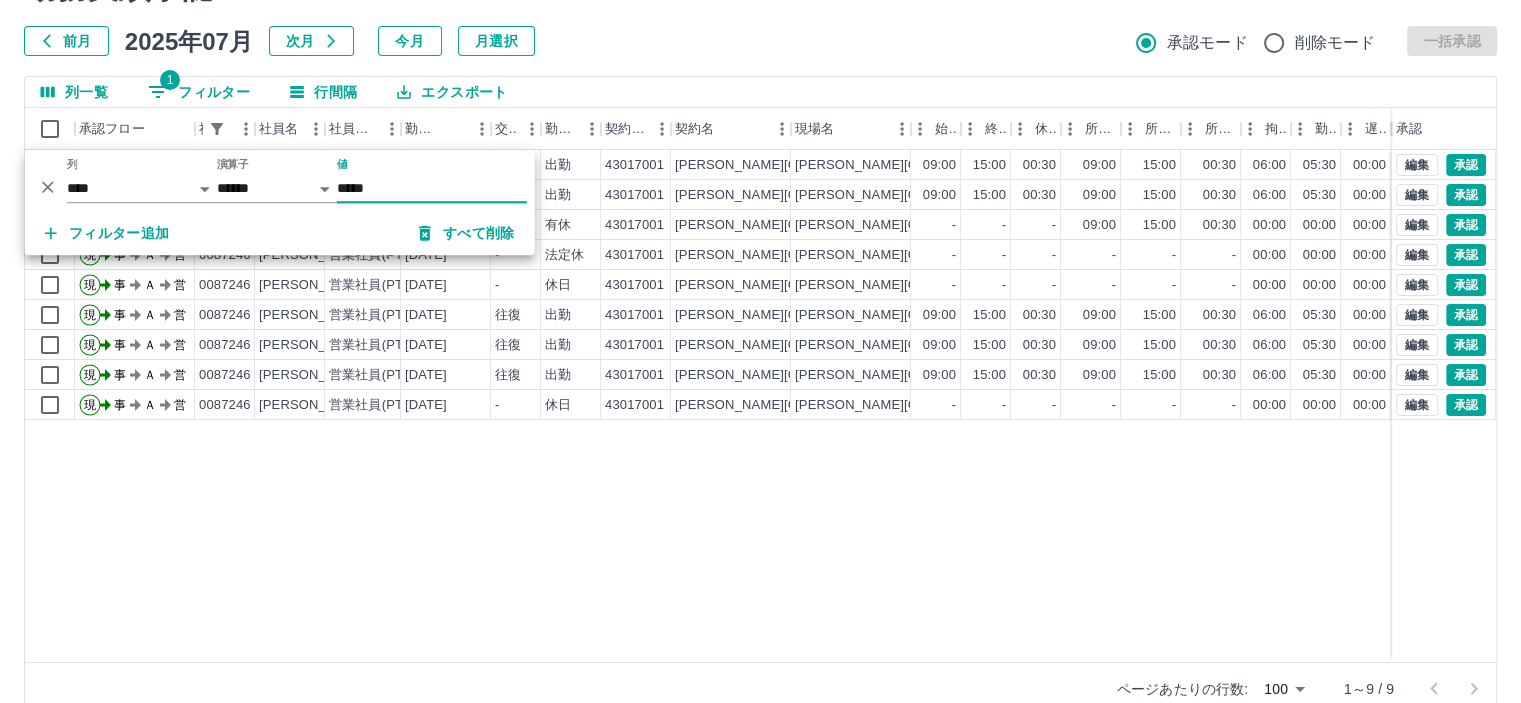 type on "*****" 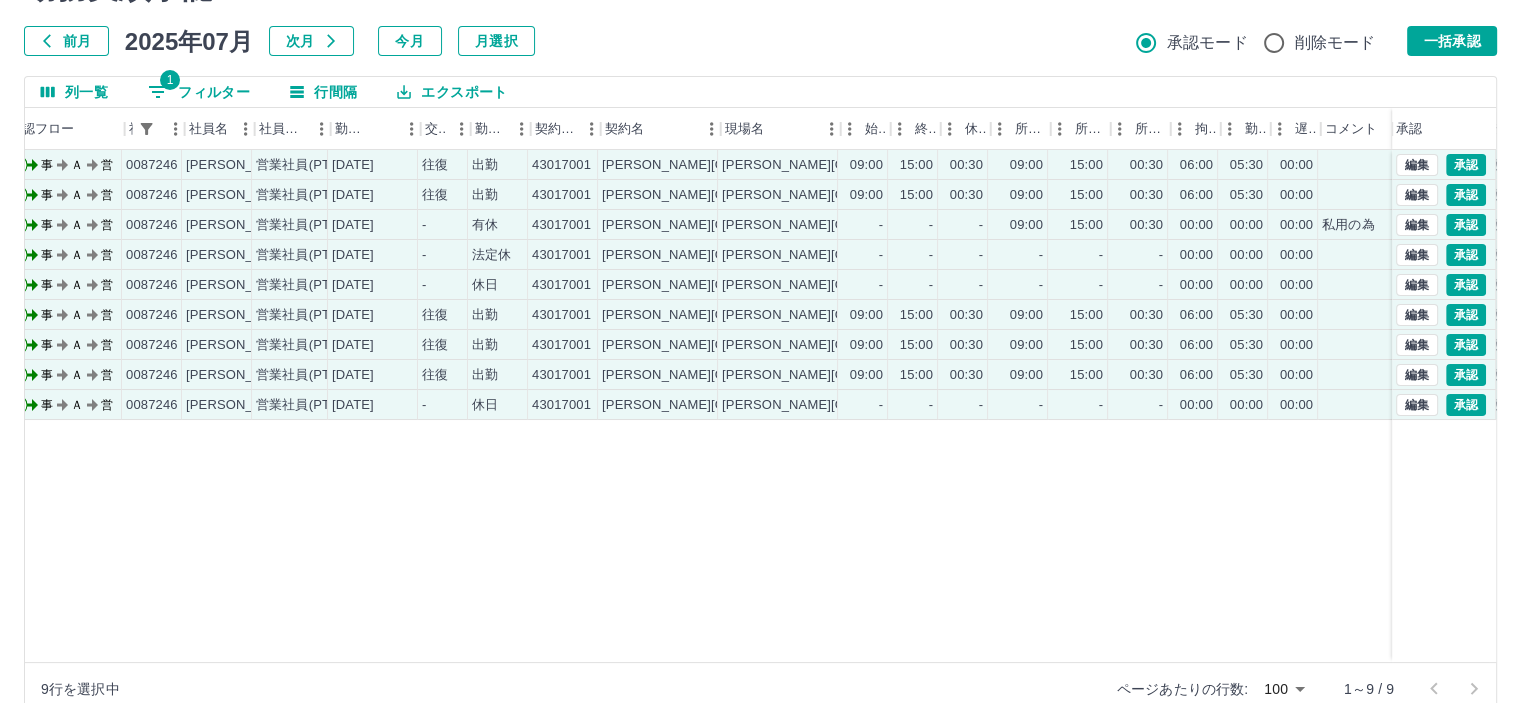scroll, scrollTop: 0, scrollLeft: 0, axis: both 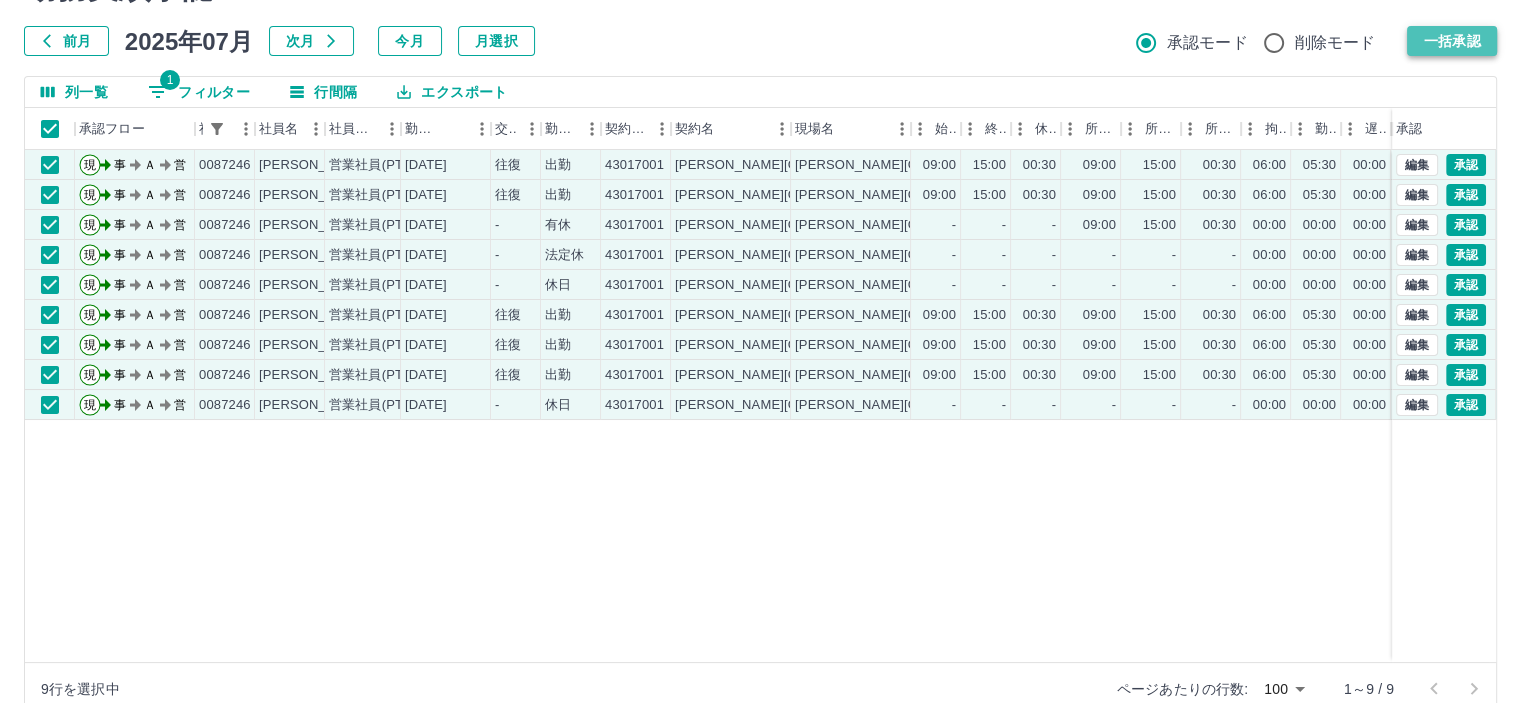 click on "一括承認" at bounding box center [1452, 41] 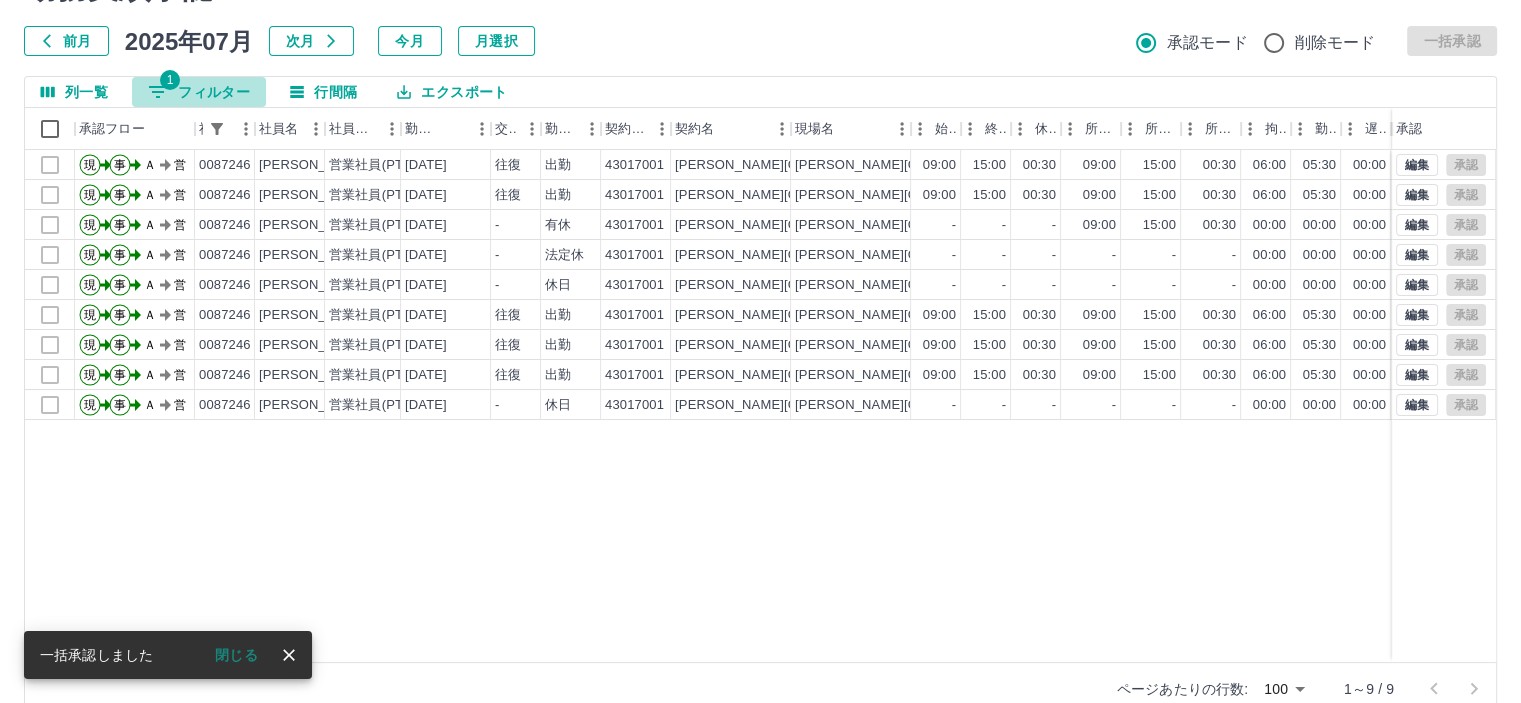 click on "1 フィルター" at bounding box center [199, 92] 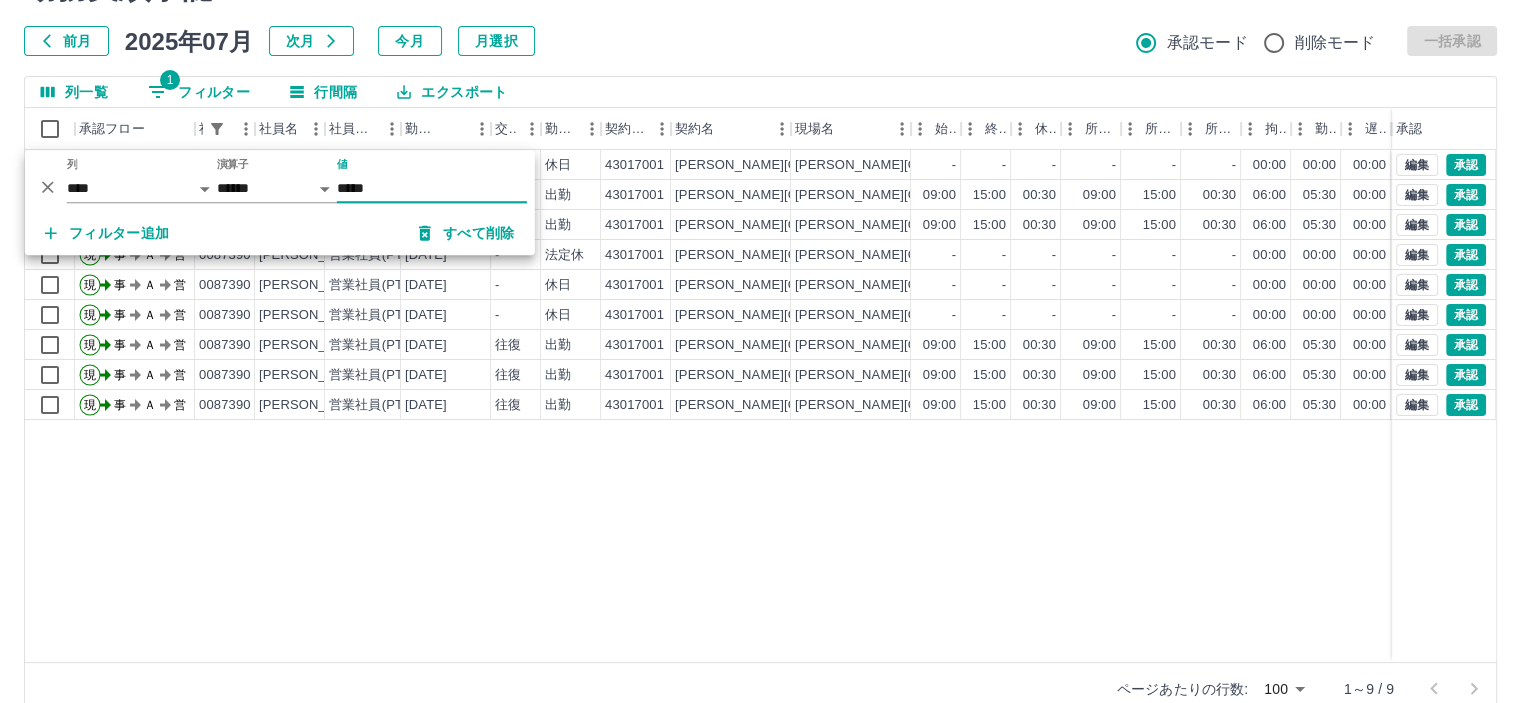 type on "*****" 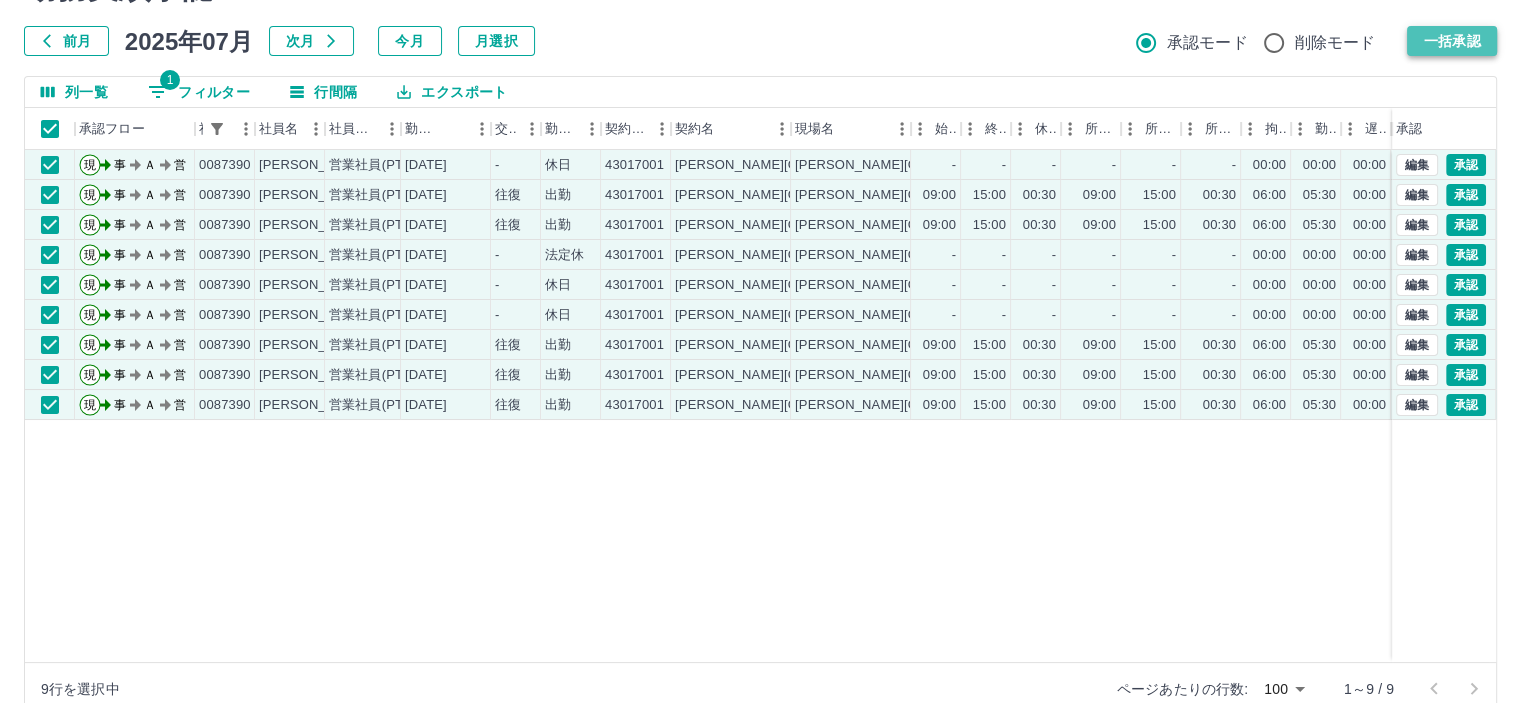 click on "一括承認" at bounding box center [1452, 41] 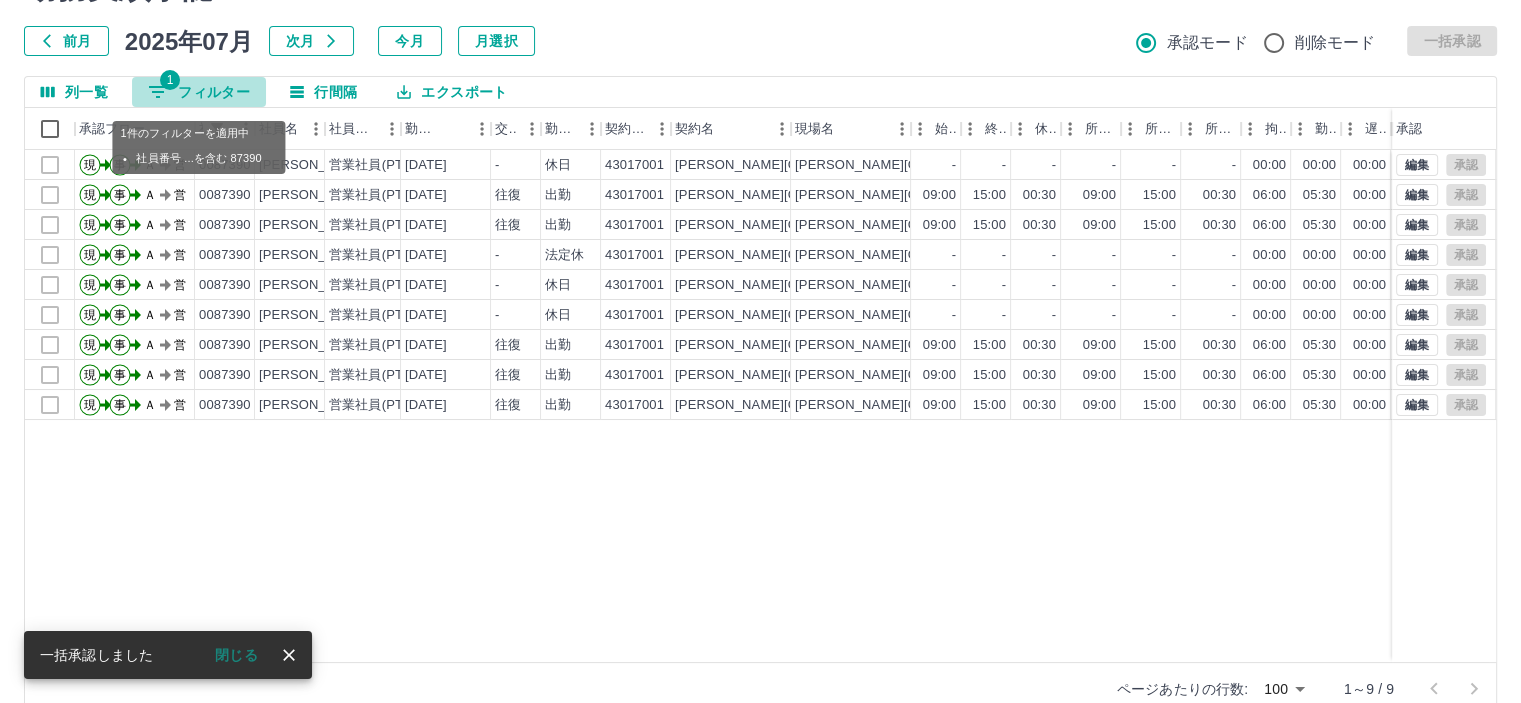 click on "1 フィルター" at bounding box center (199, 92) 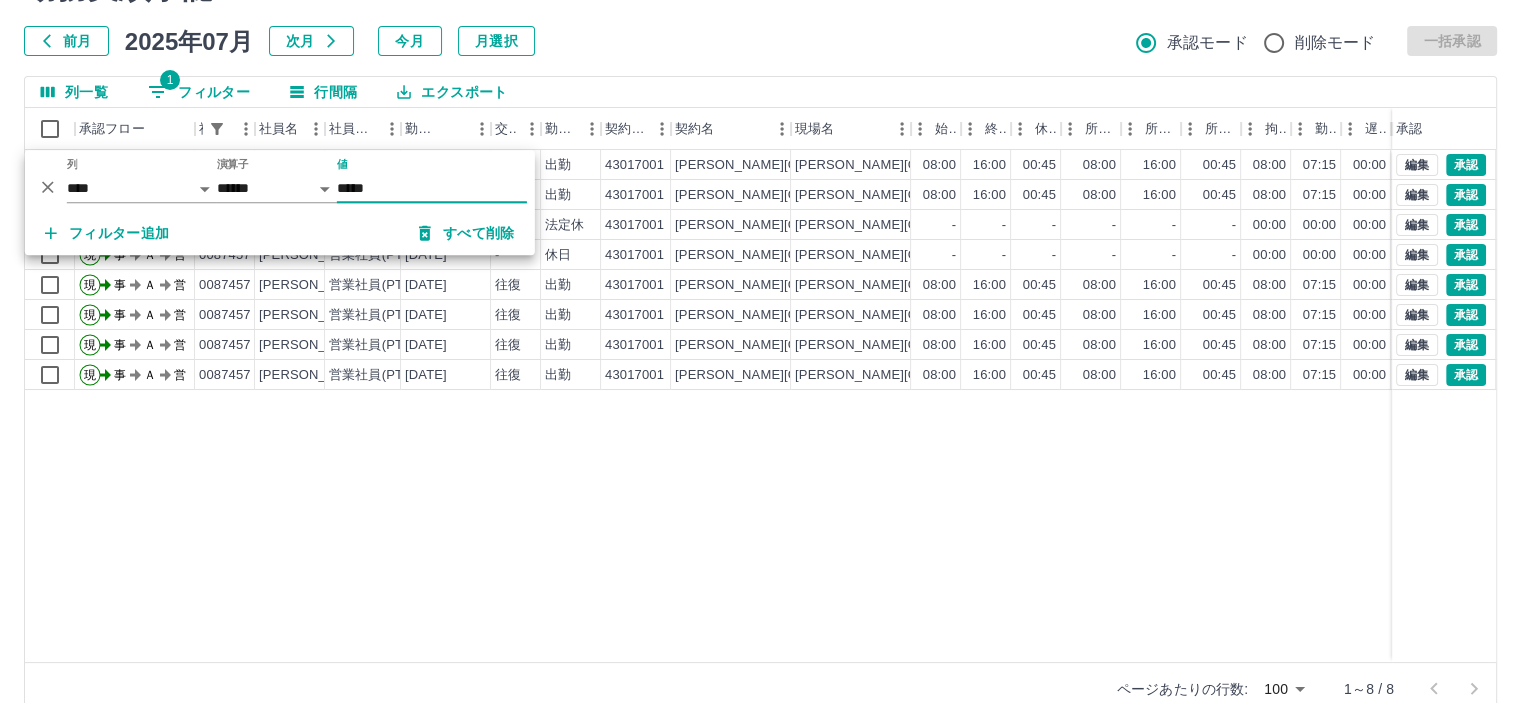 type on "*****" 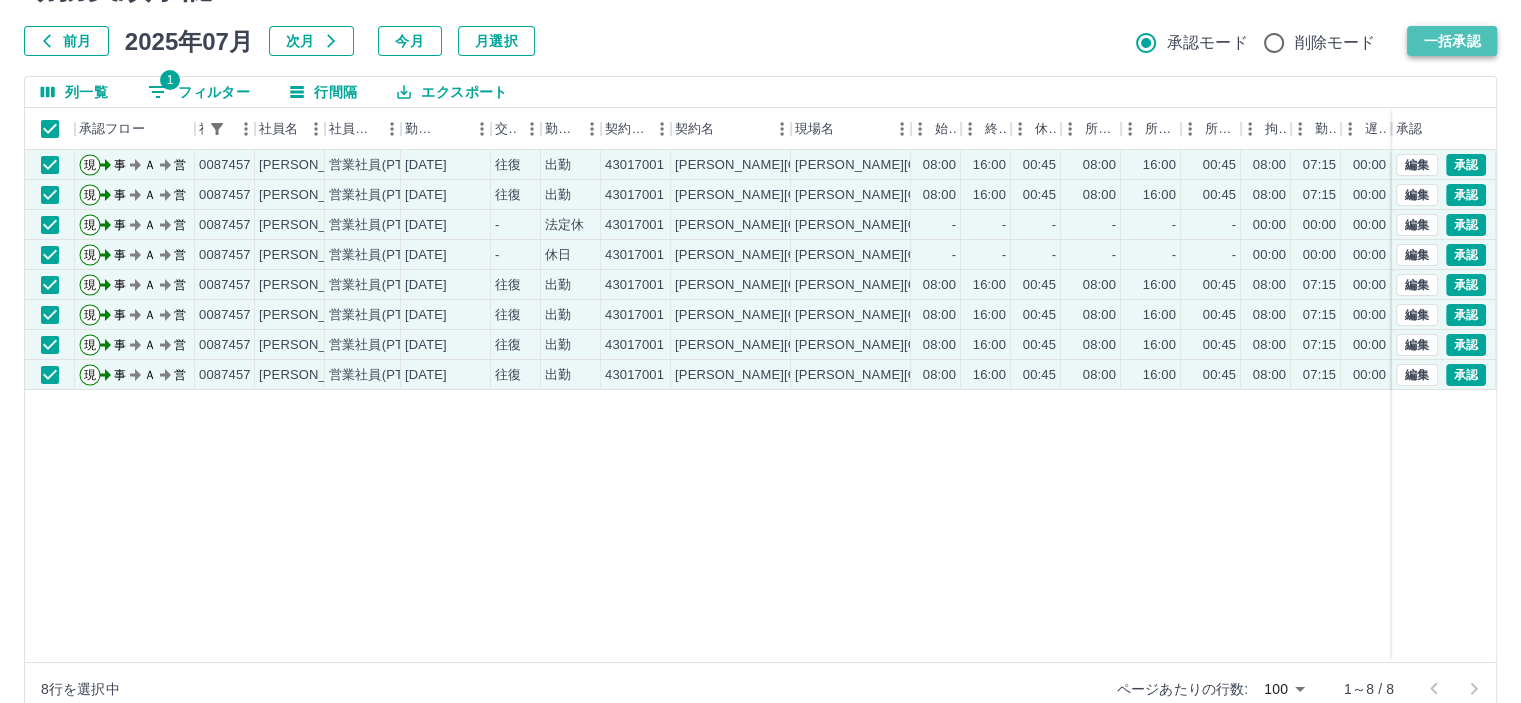 drag, startPoint x: 1434, startPoint y: 44, endPoint x: 1440, endPoint y: 26, distance: 18.973665 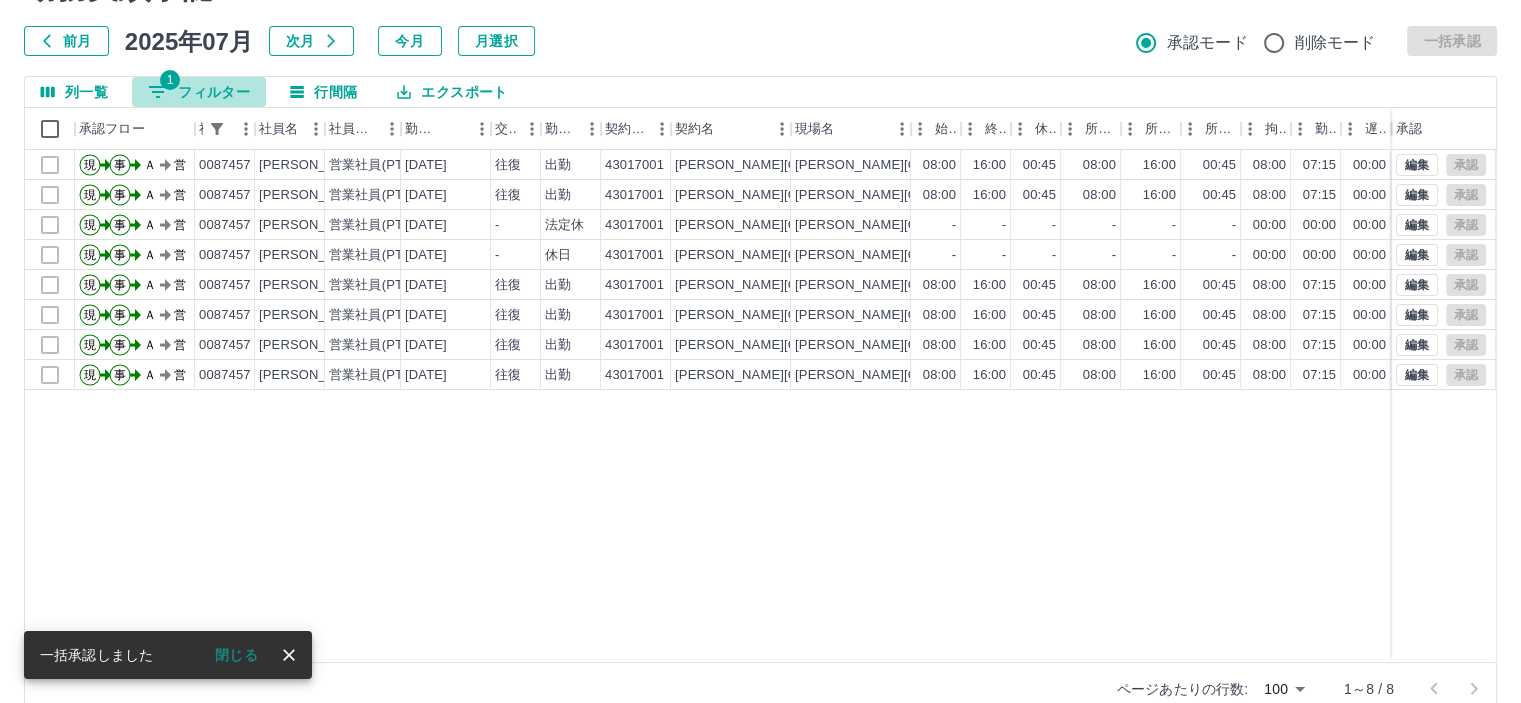 click on "1 フィルター" at bounding box center [199, 92] 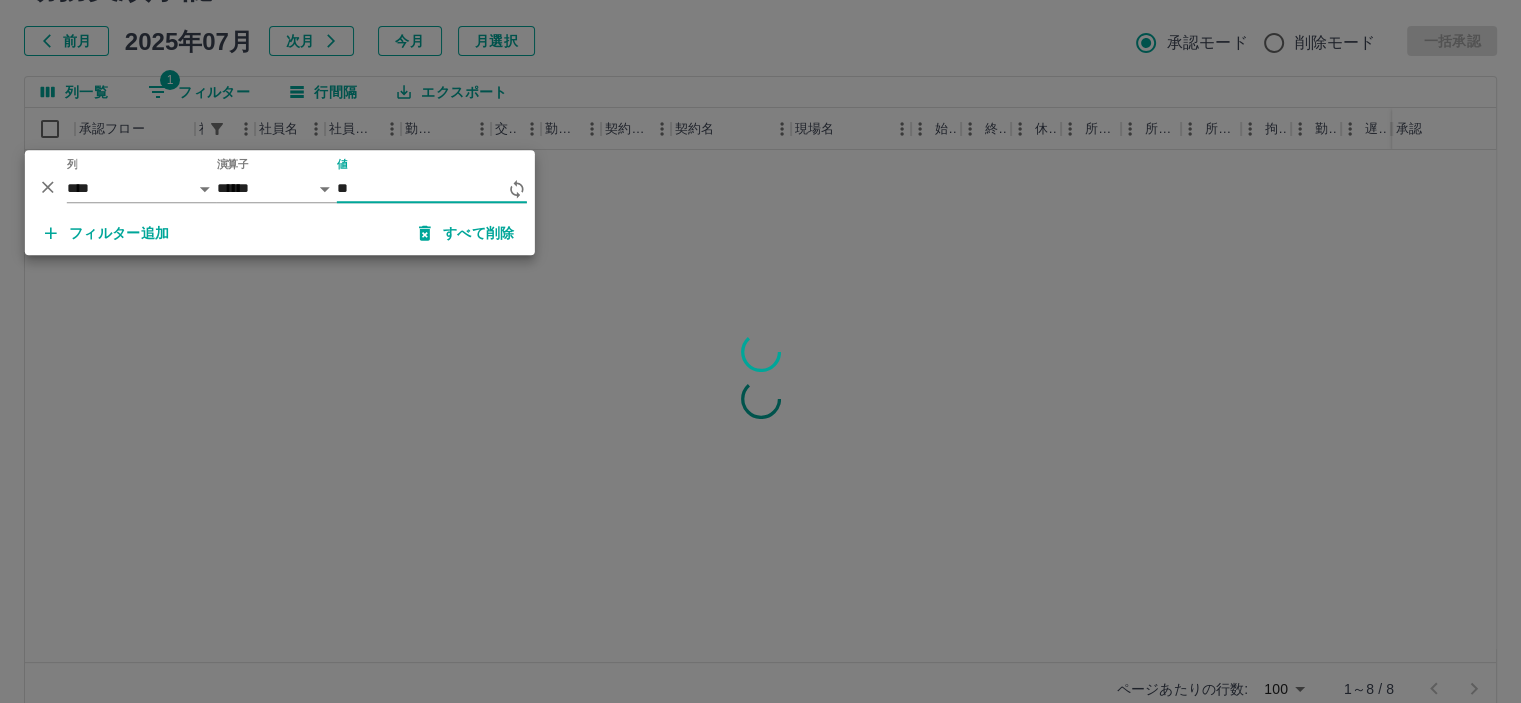 type on "*" 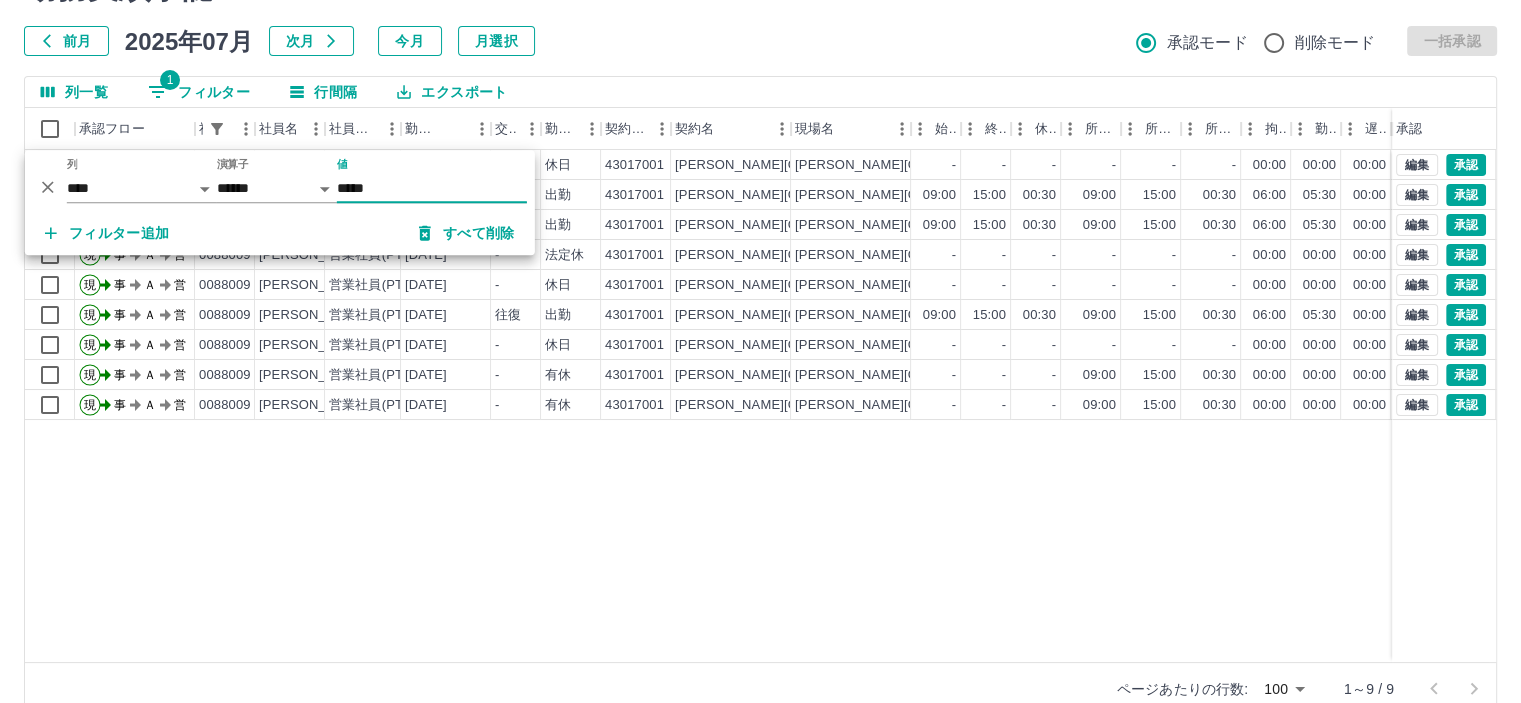 type on "*****" 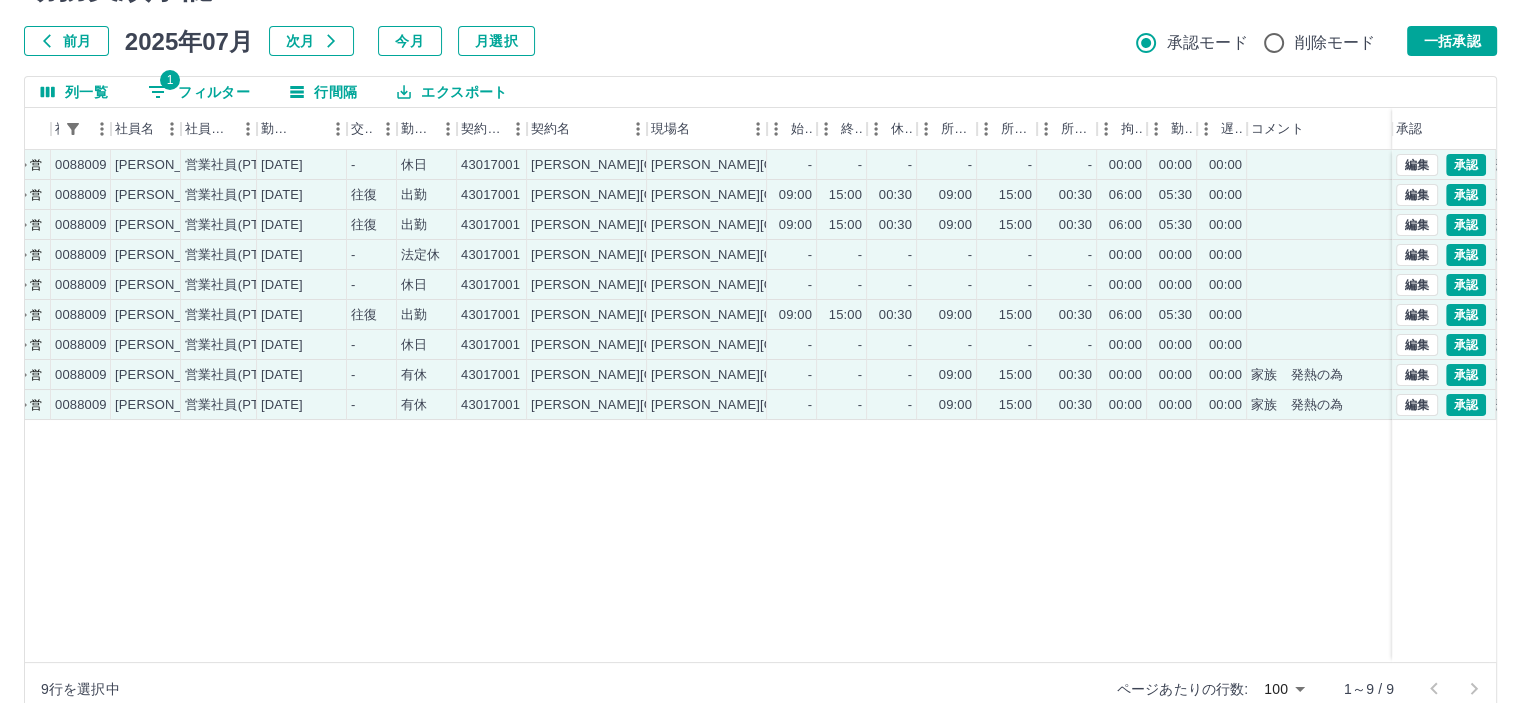 scroll, scrollTop: 0, scrollLeft: 144, axis: horizontal 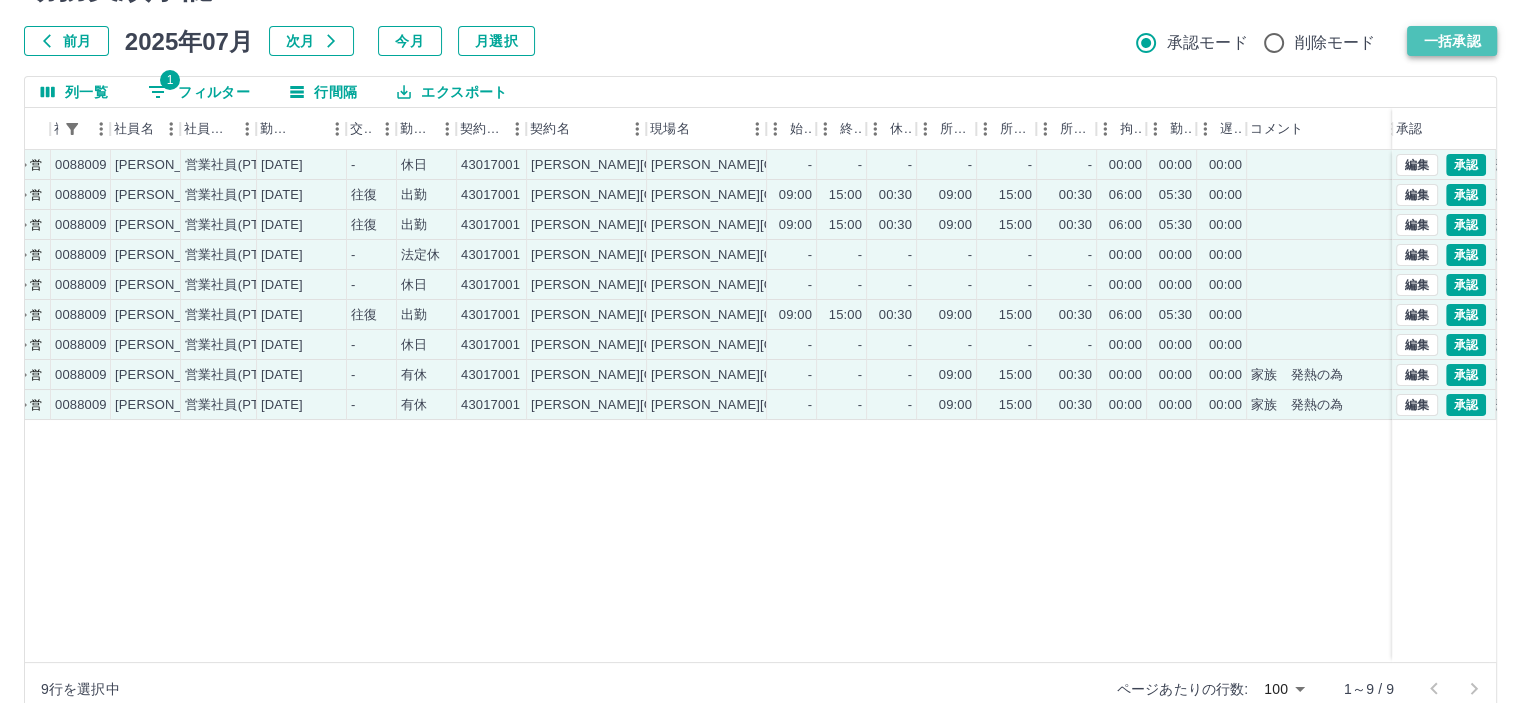 click on "一括承認" at bounding box center [1452, 41] 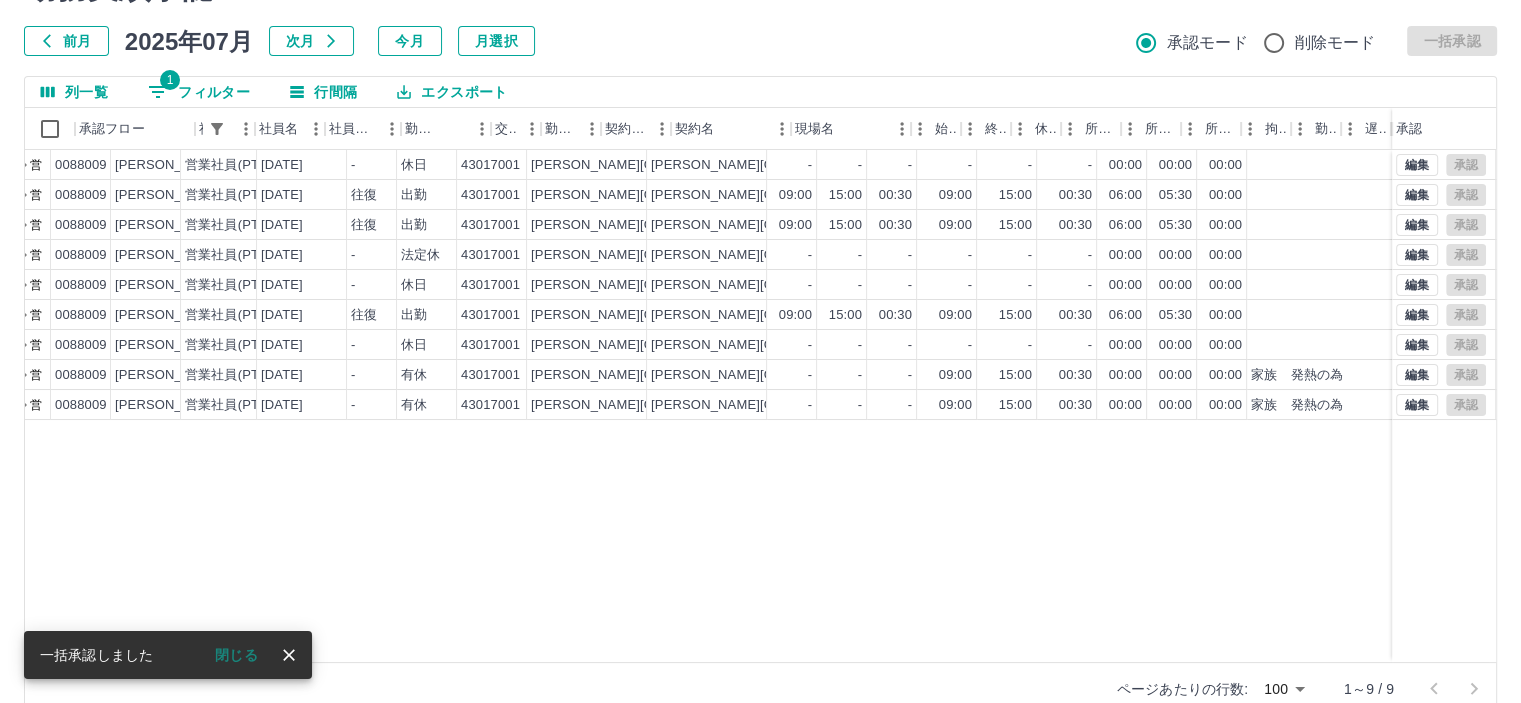 scroll, scrollTop: 0, scrollLeft: 0, axis: both 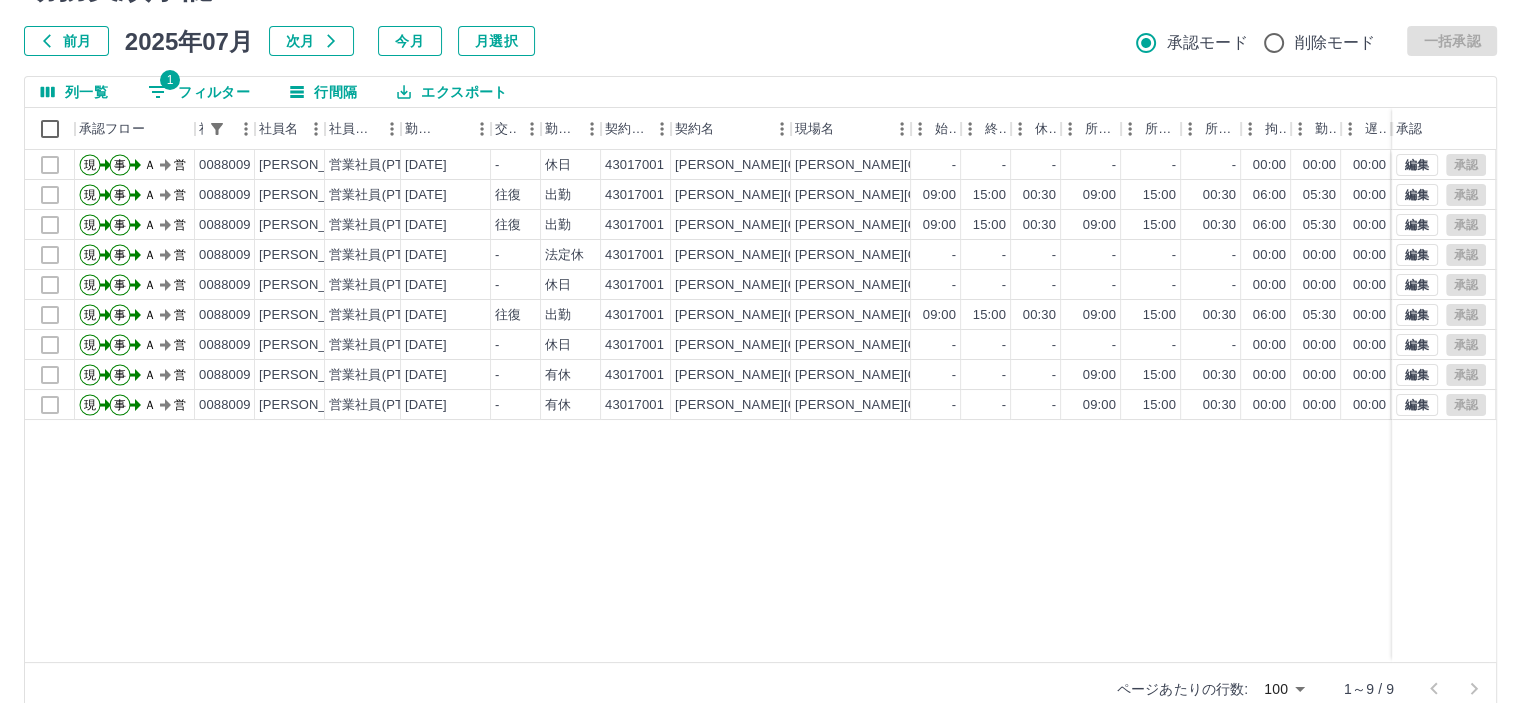 click on "1 フィルター" at bounding box center [199, 92] 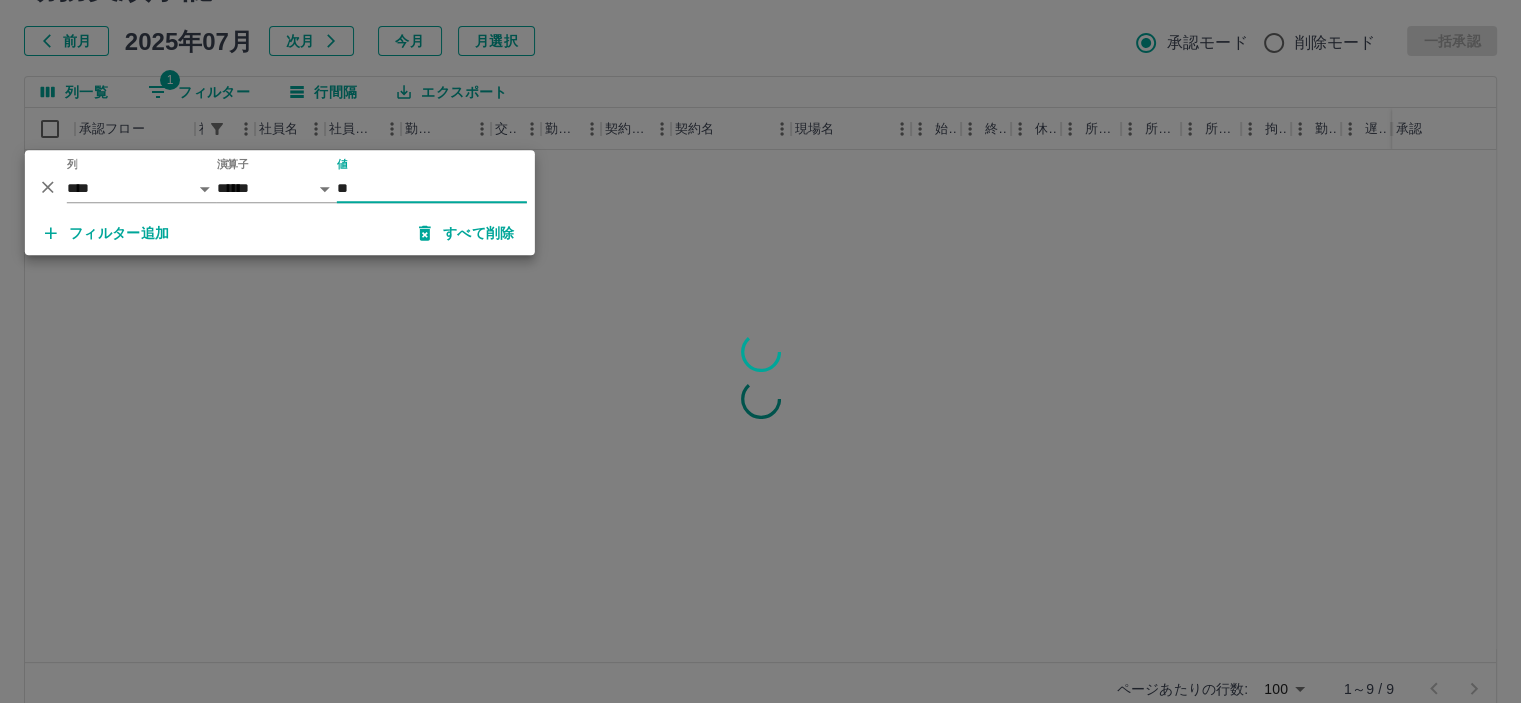 type on "*" 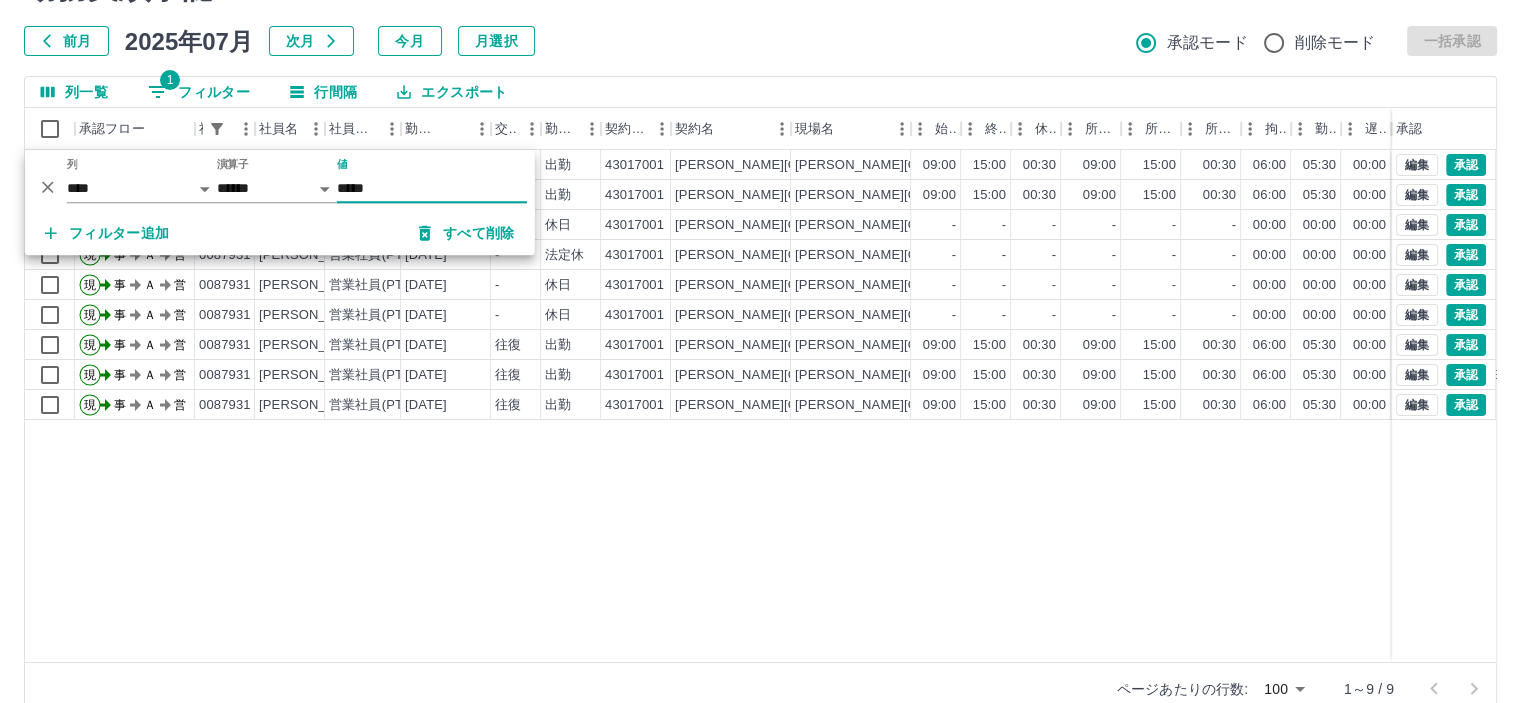 type on "*****" 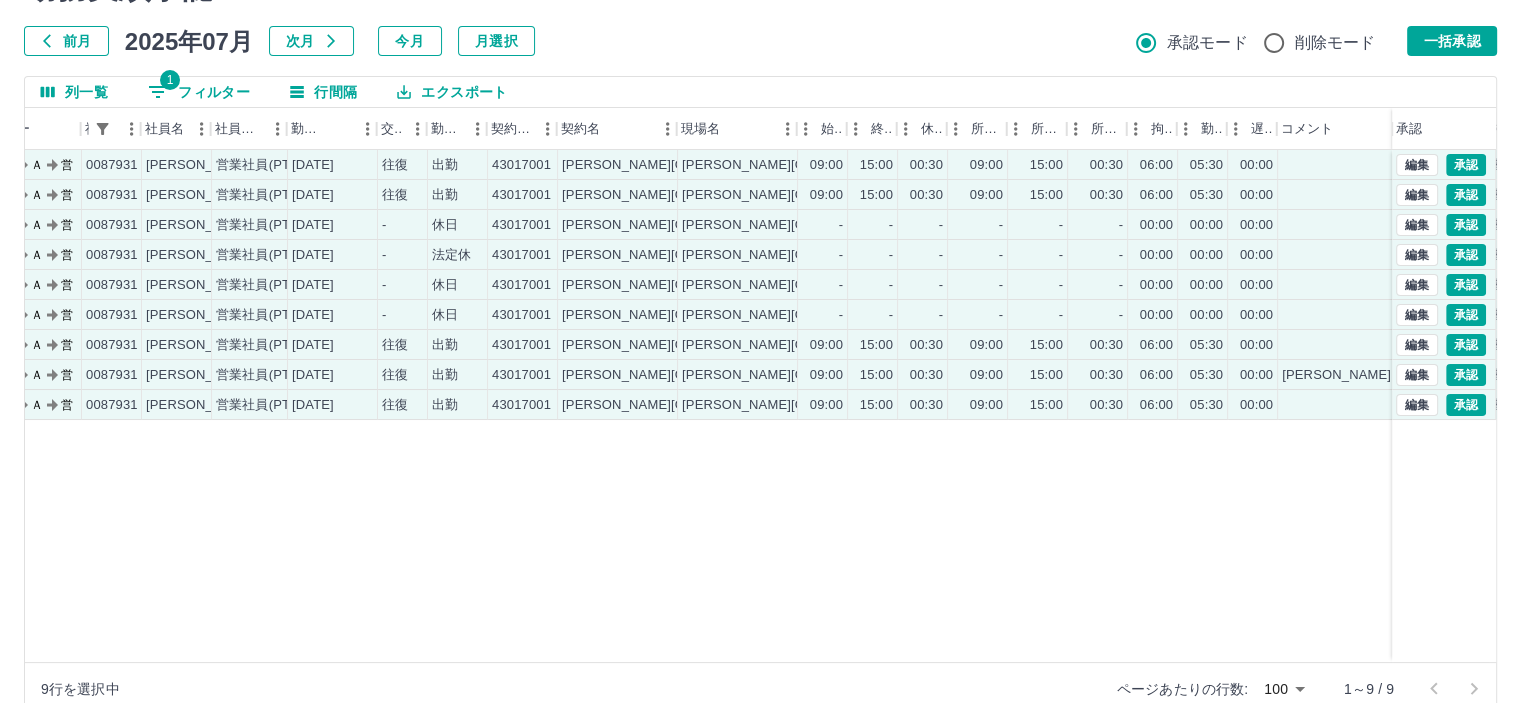 scroll, scrollTop: 0, scrollLeft: 114, axis: horizontal 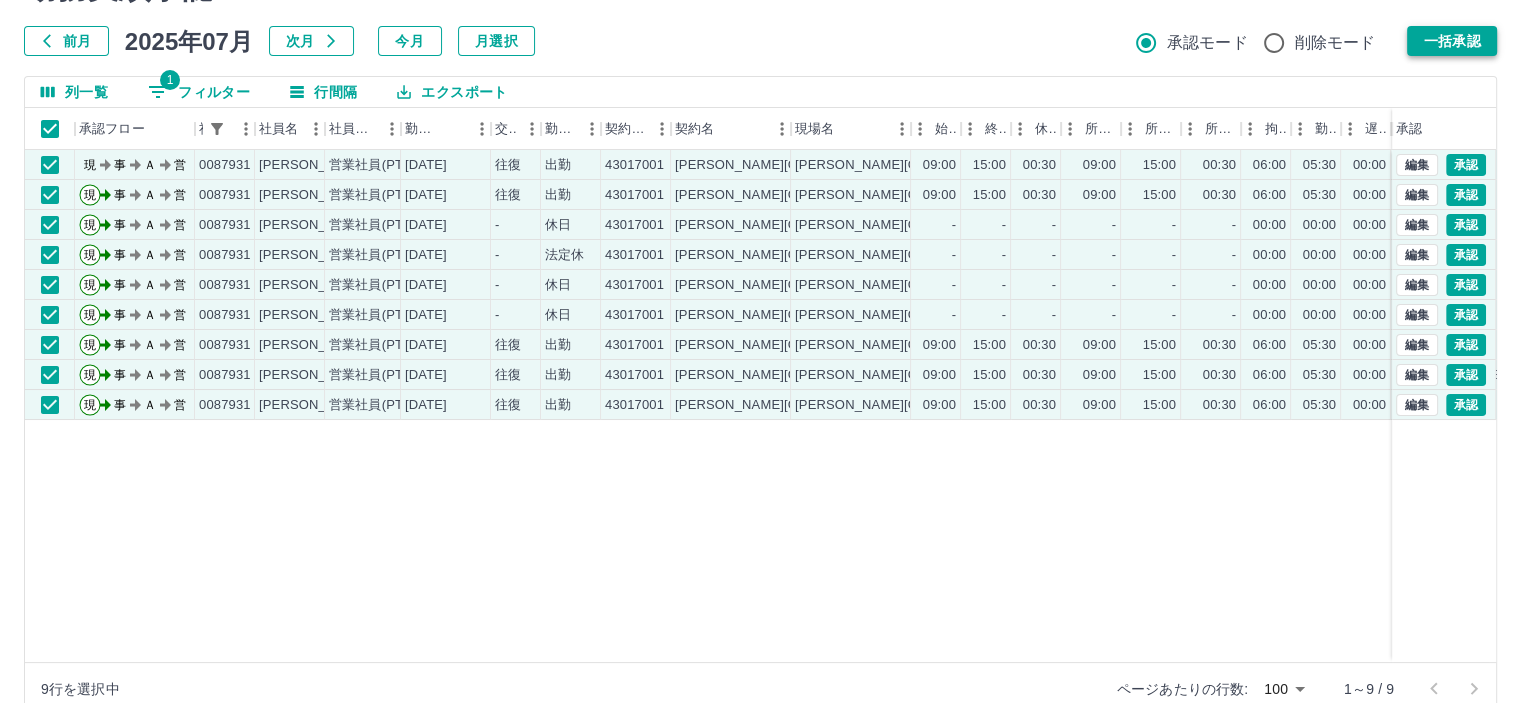 click on "一括承認" at bounding box center [1452, 41] 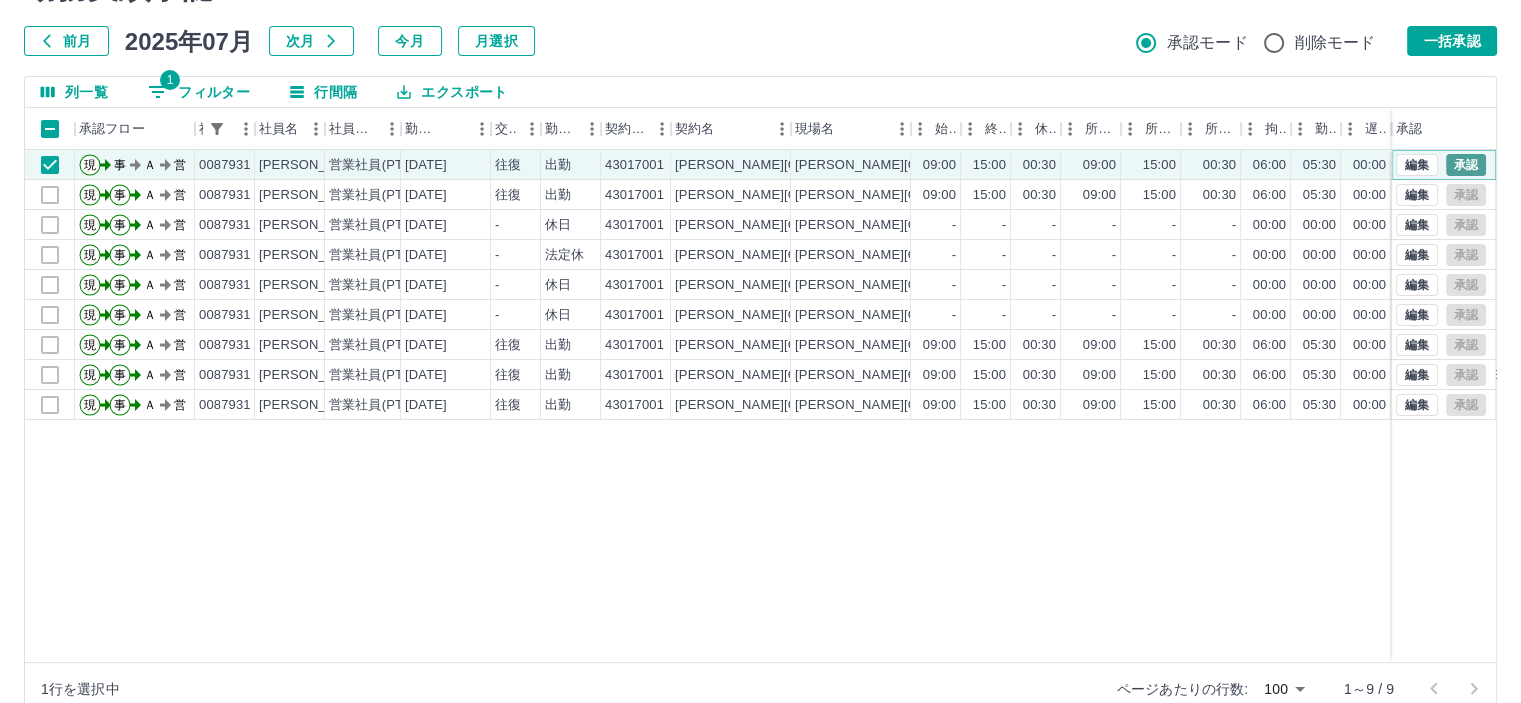 click on "承認" at bounding box center (1466, 165) 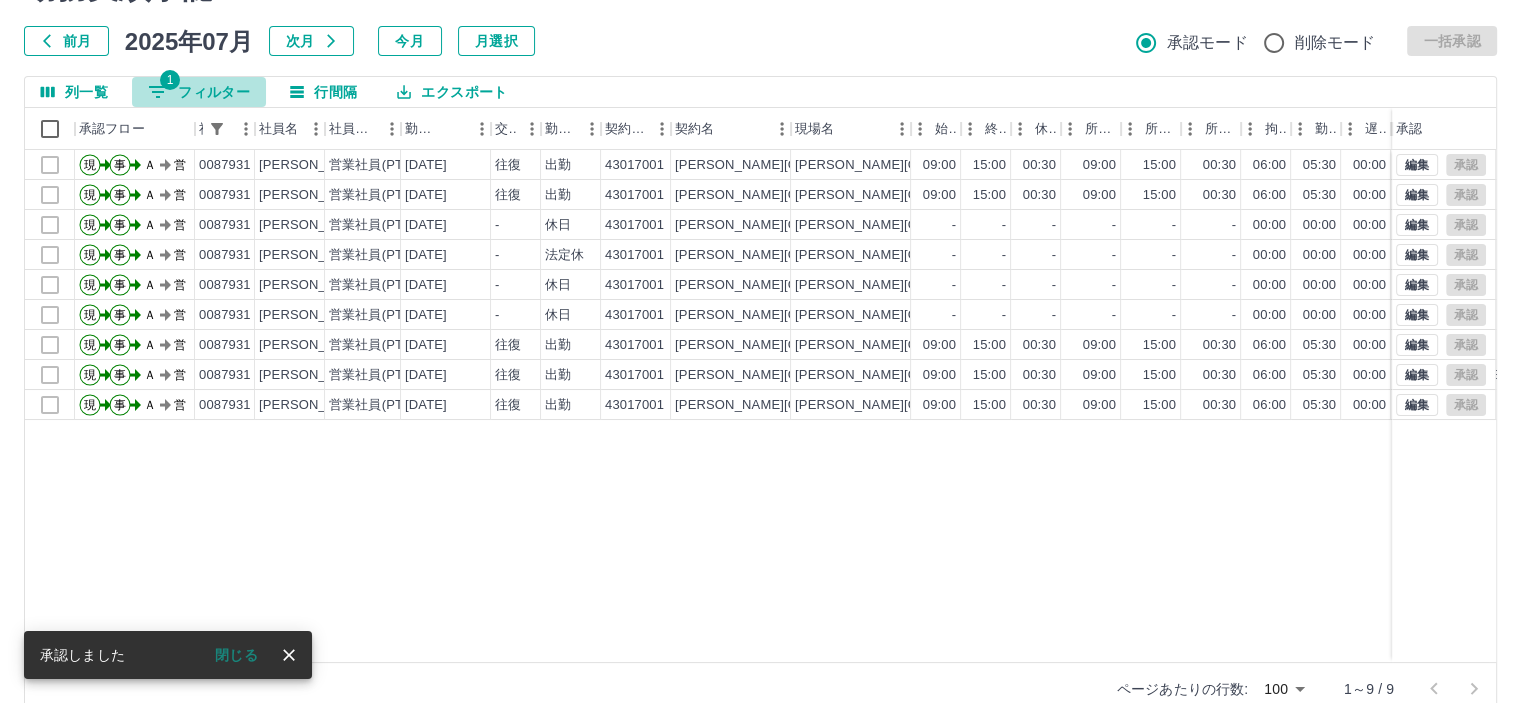 click on "1 フィルター" at bounding box center [199, 92] 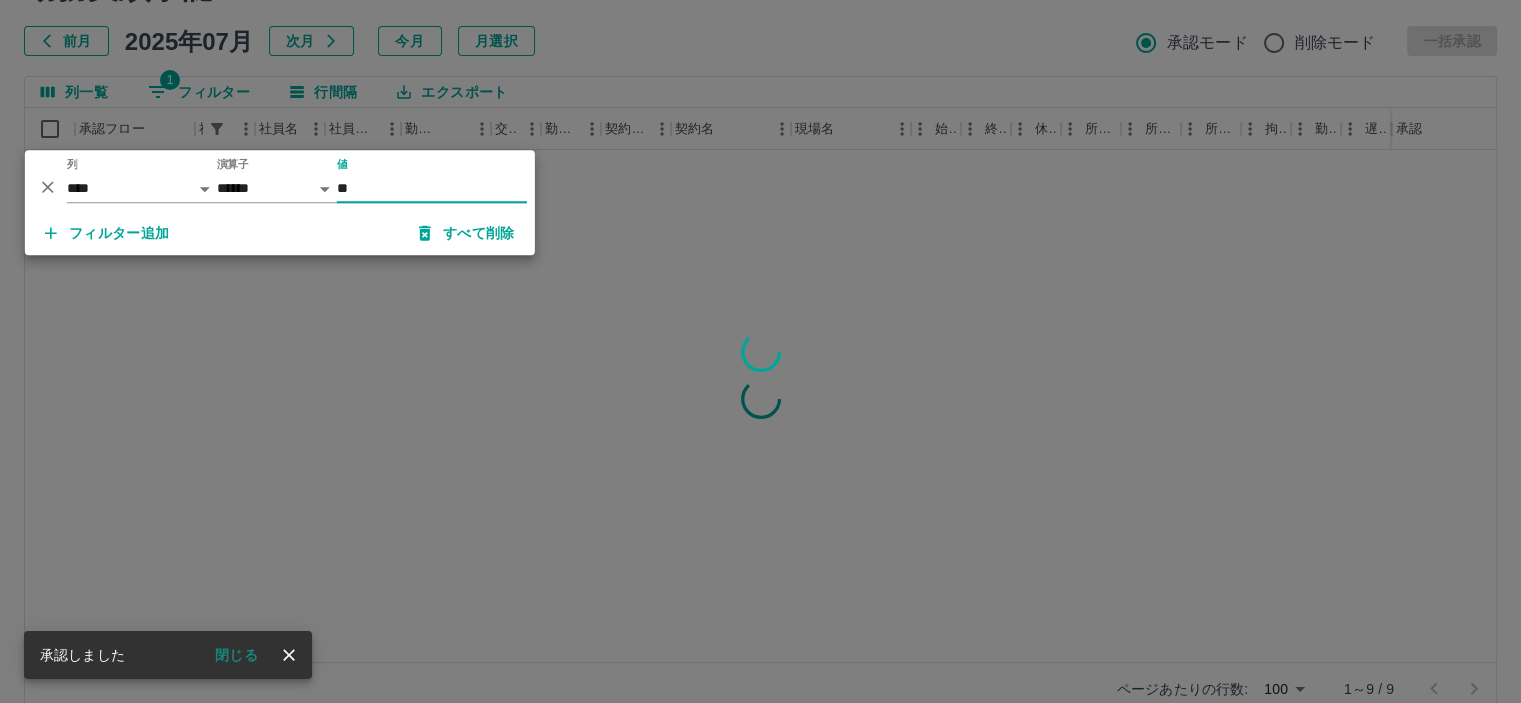 type on "*" 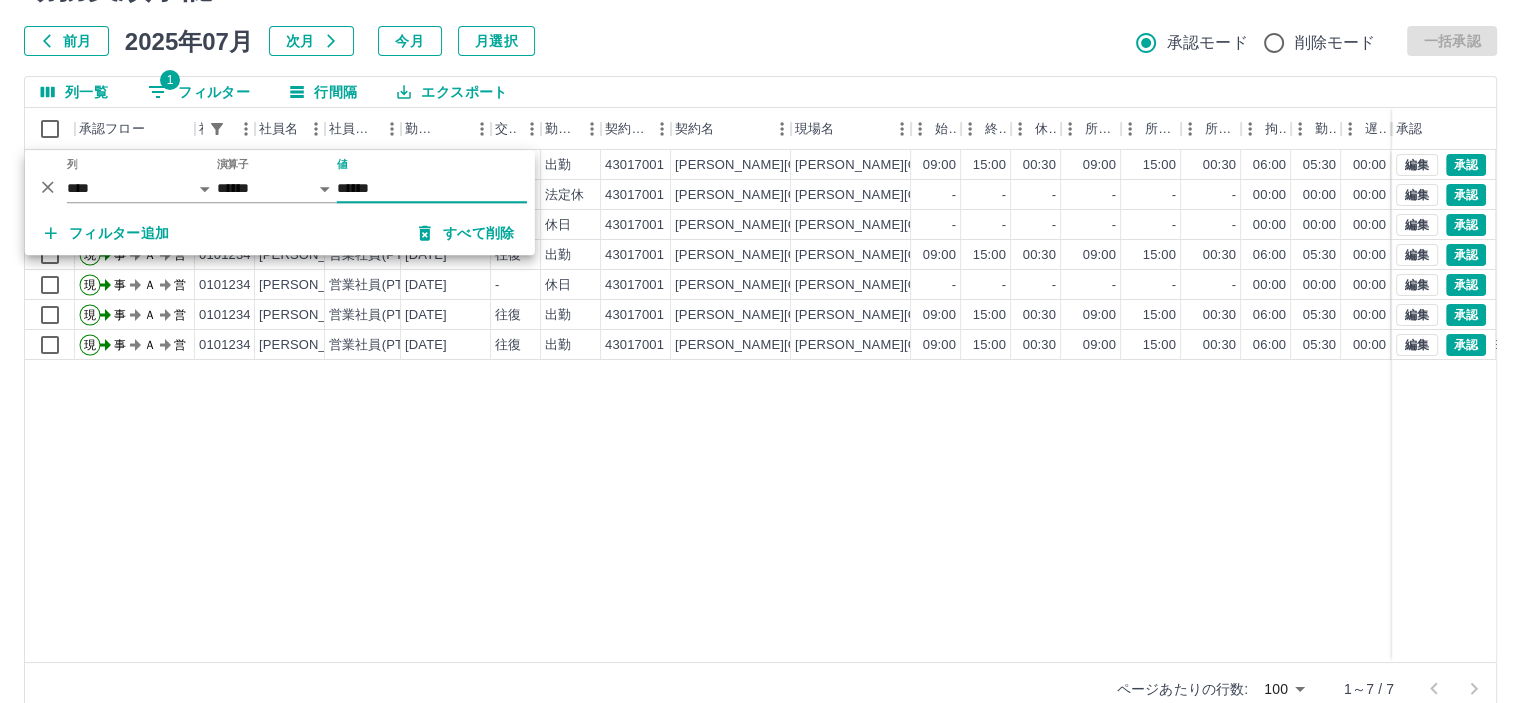 type on "******" 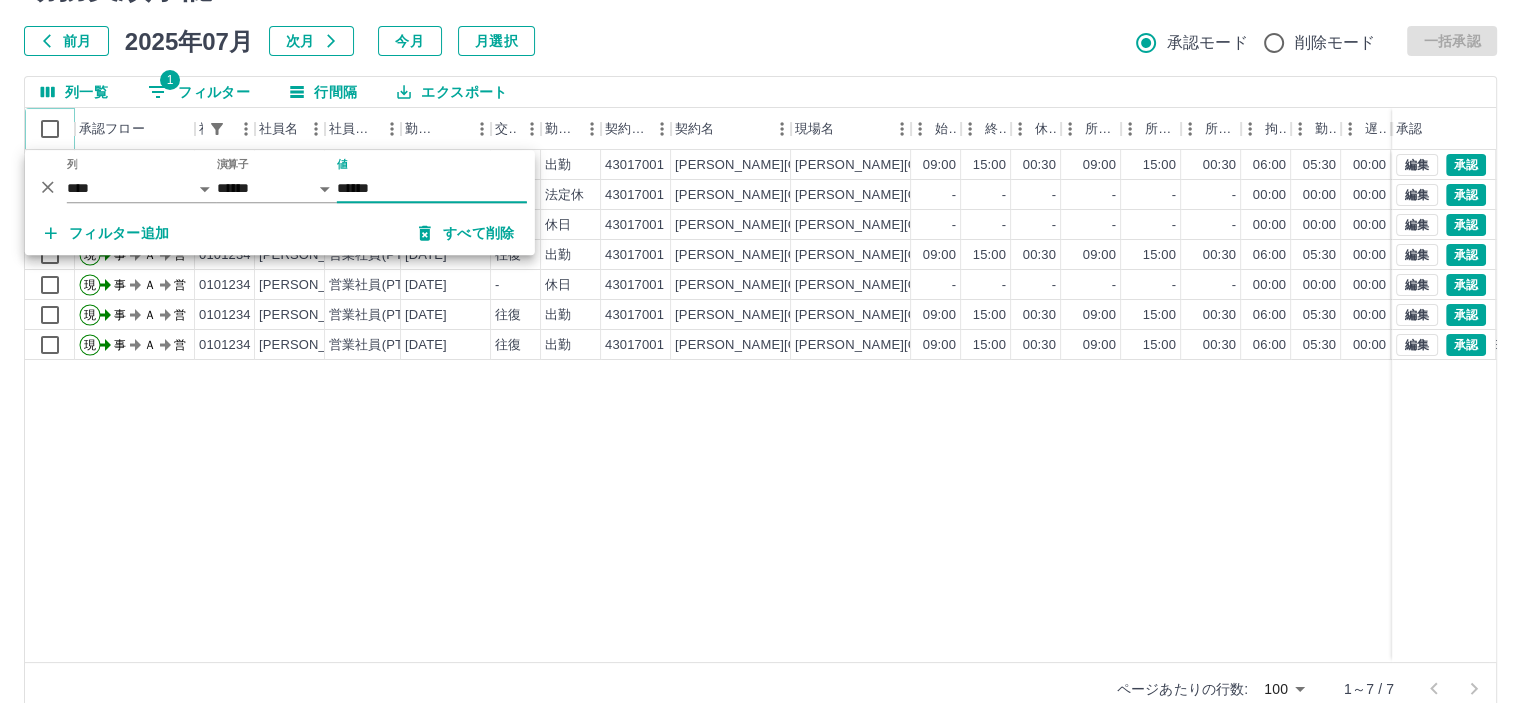 click at bounding box center [50, 129] 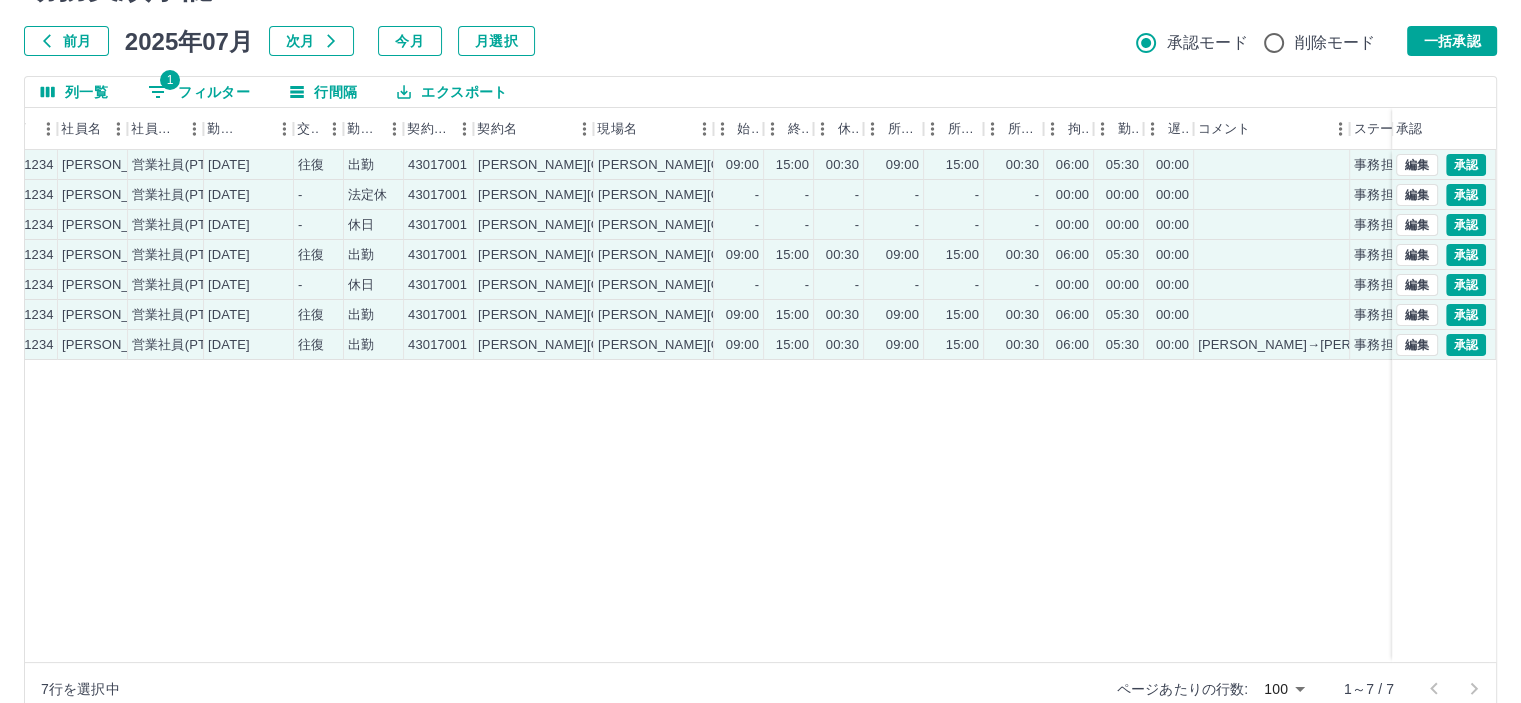 scroll, scrollTop: 0, scrollLeft: 198, axis: horizontal 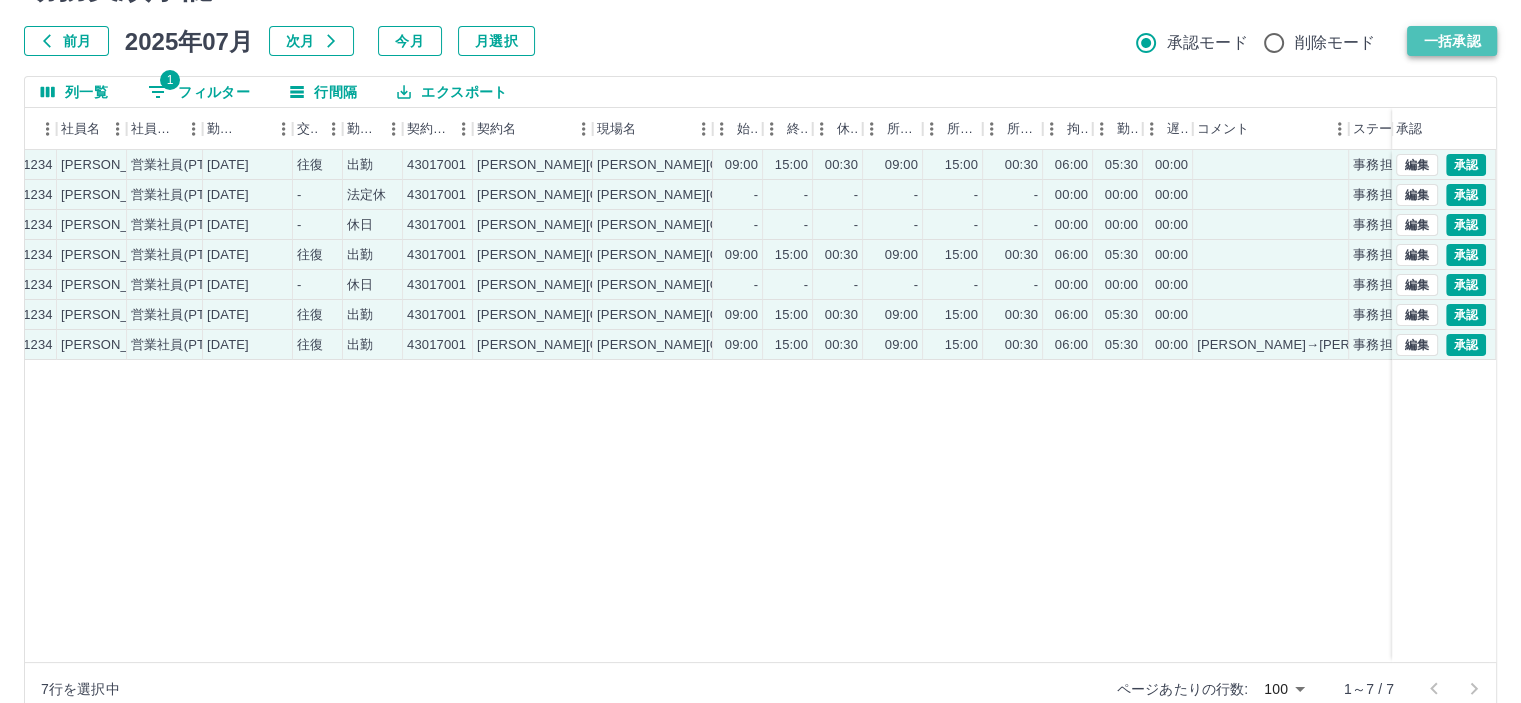 click on "一括承認" at bounding box center (1452, 41) 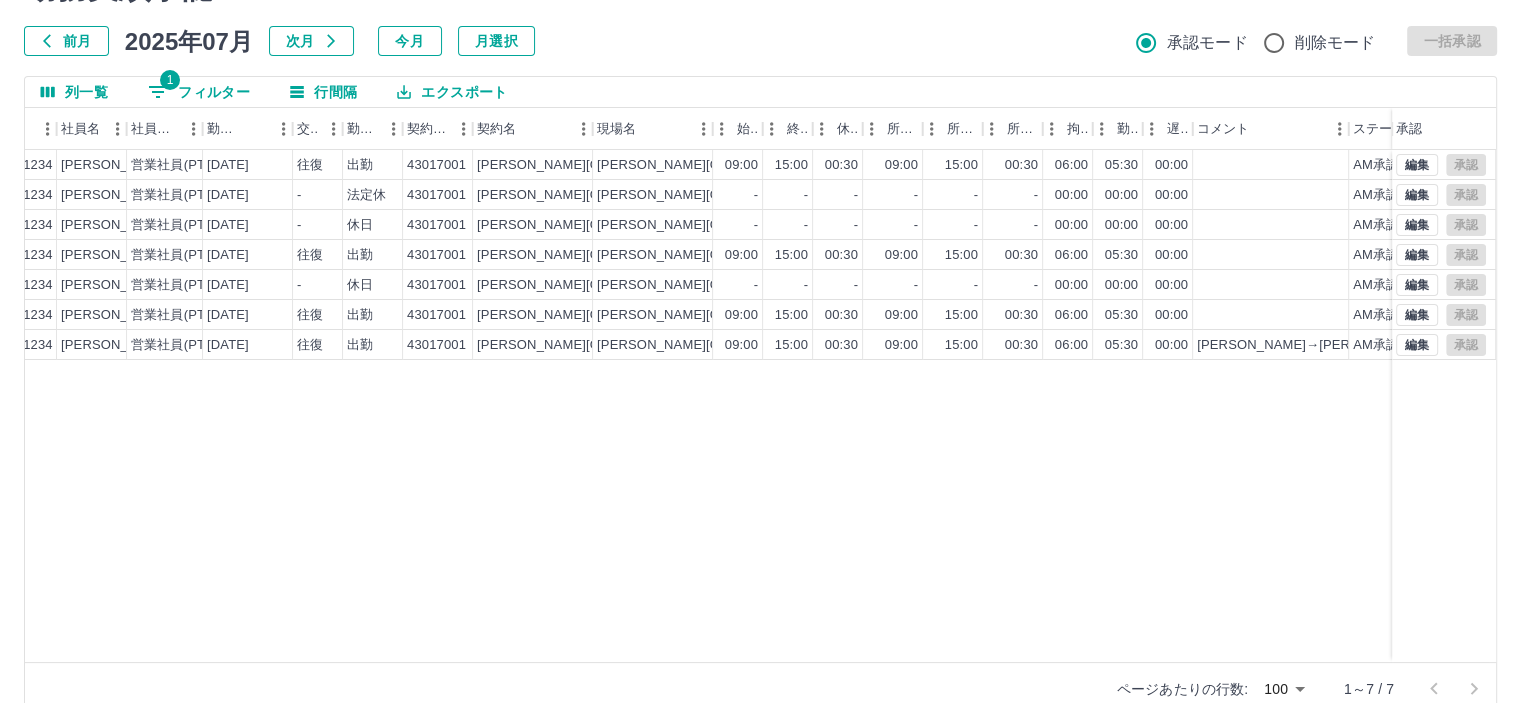 scroll, scrollTop: 0, scrollLeft: 0, axis: both 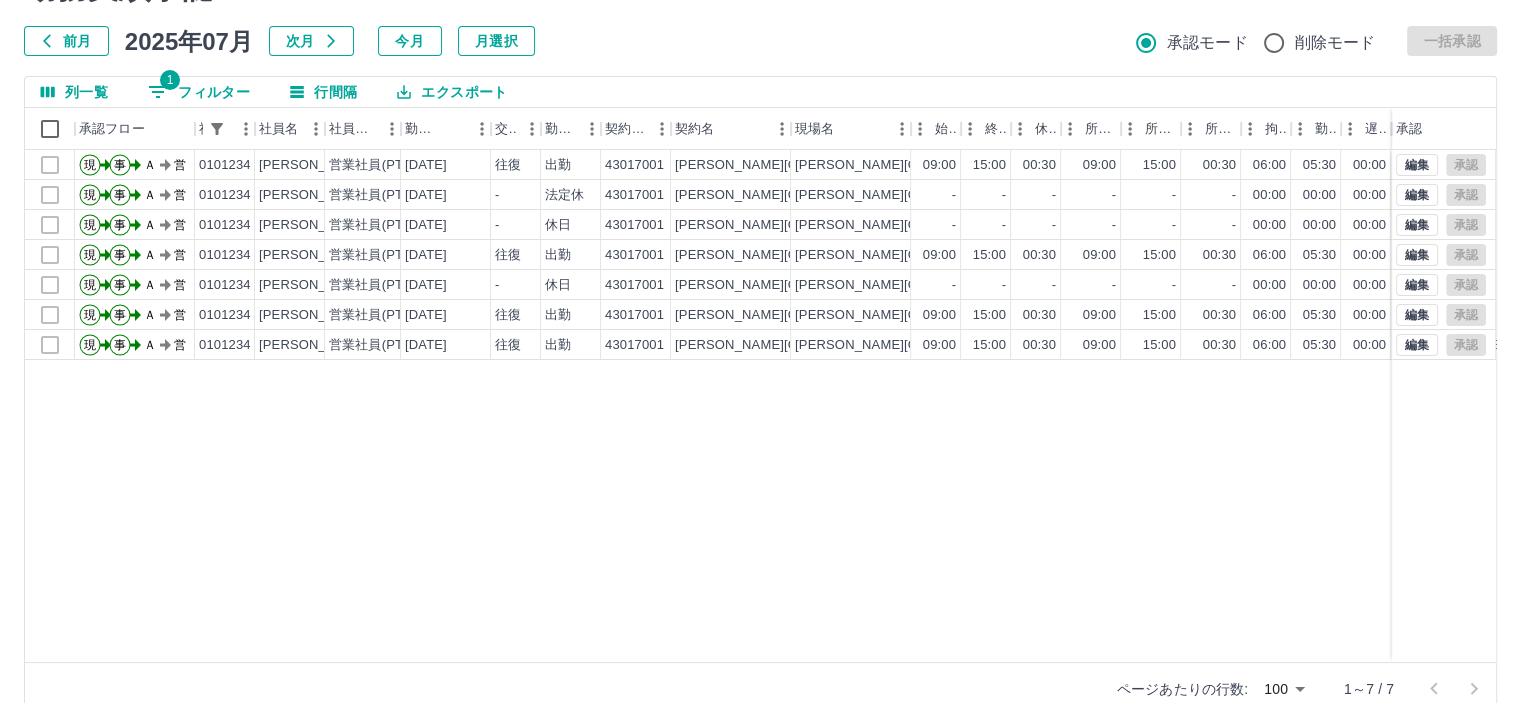 click on "1 フィルター" at bounding box center (199, 92) 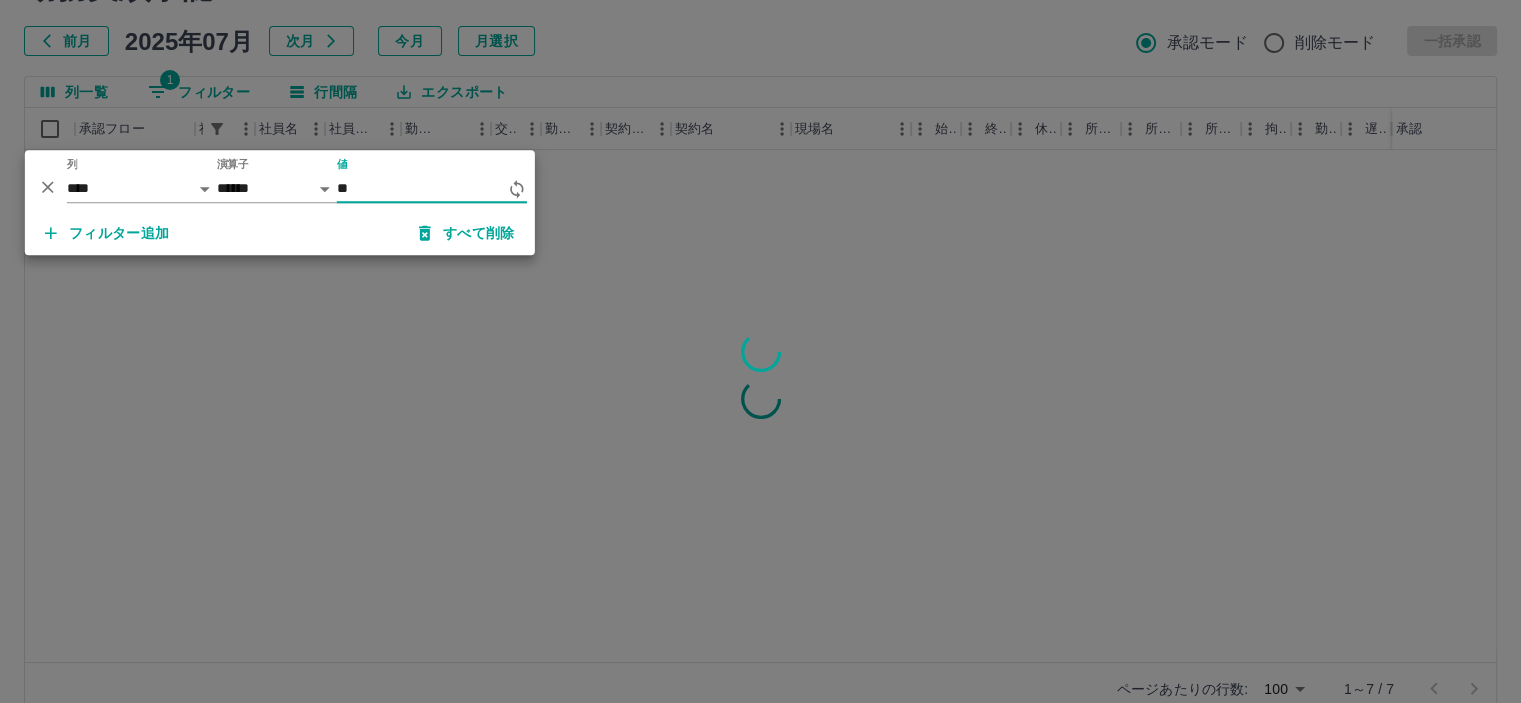 type on "*" 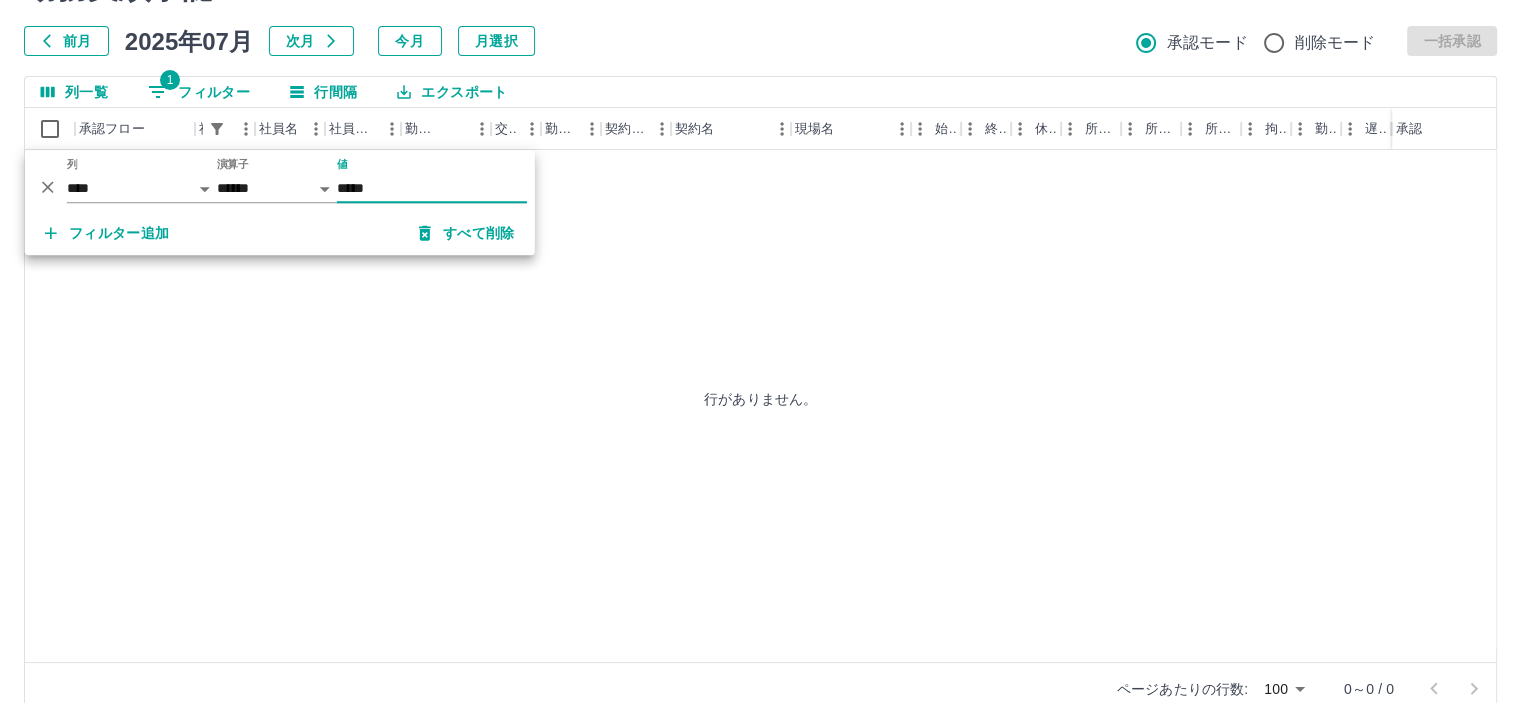 type on "*****" 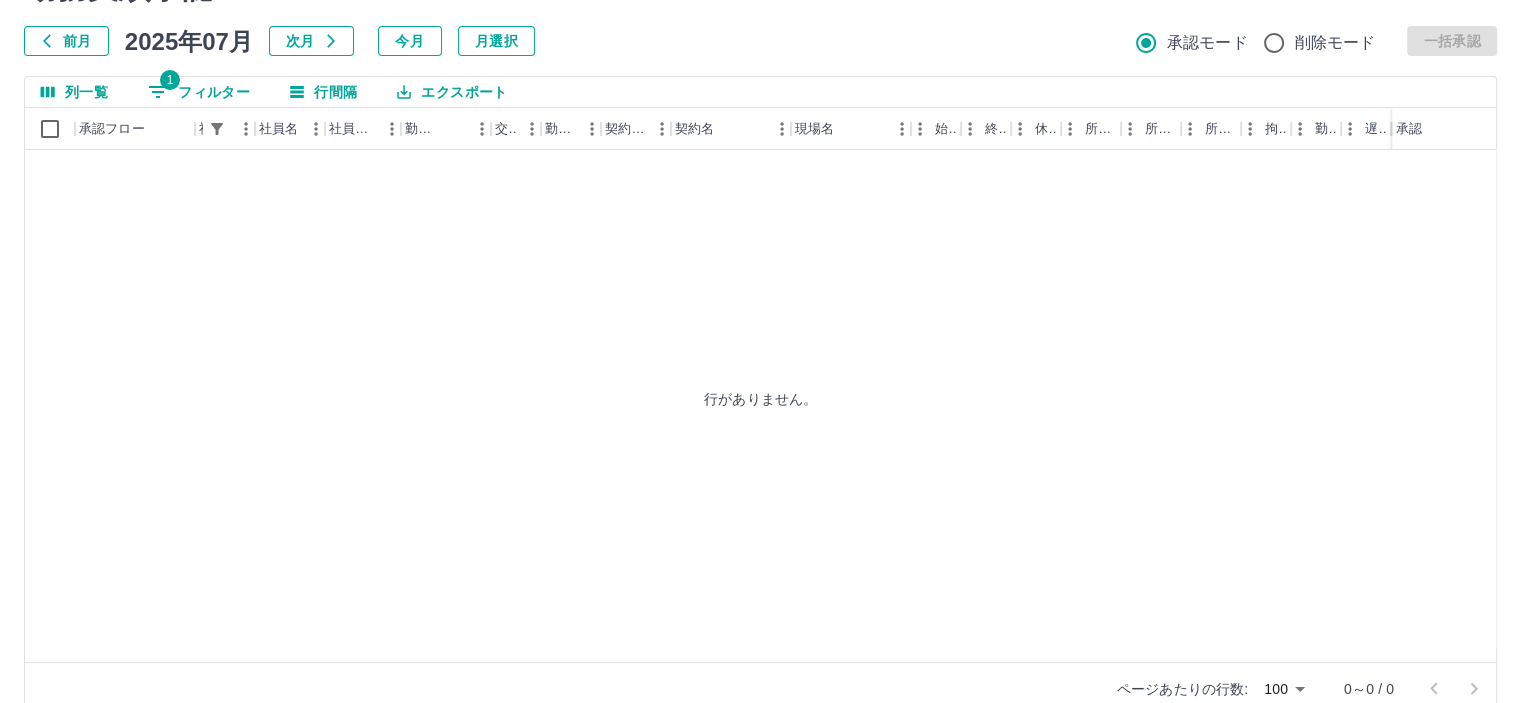 click on "1 フィルター" at bounding box center [199, 92] 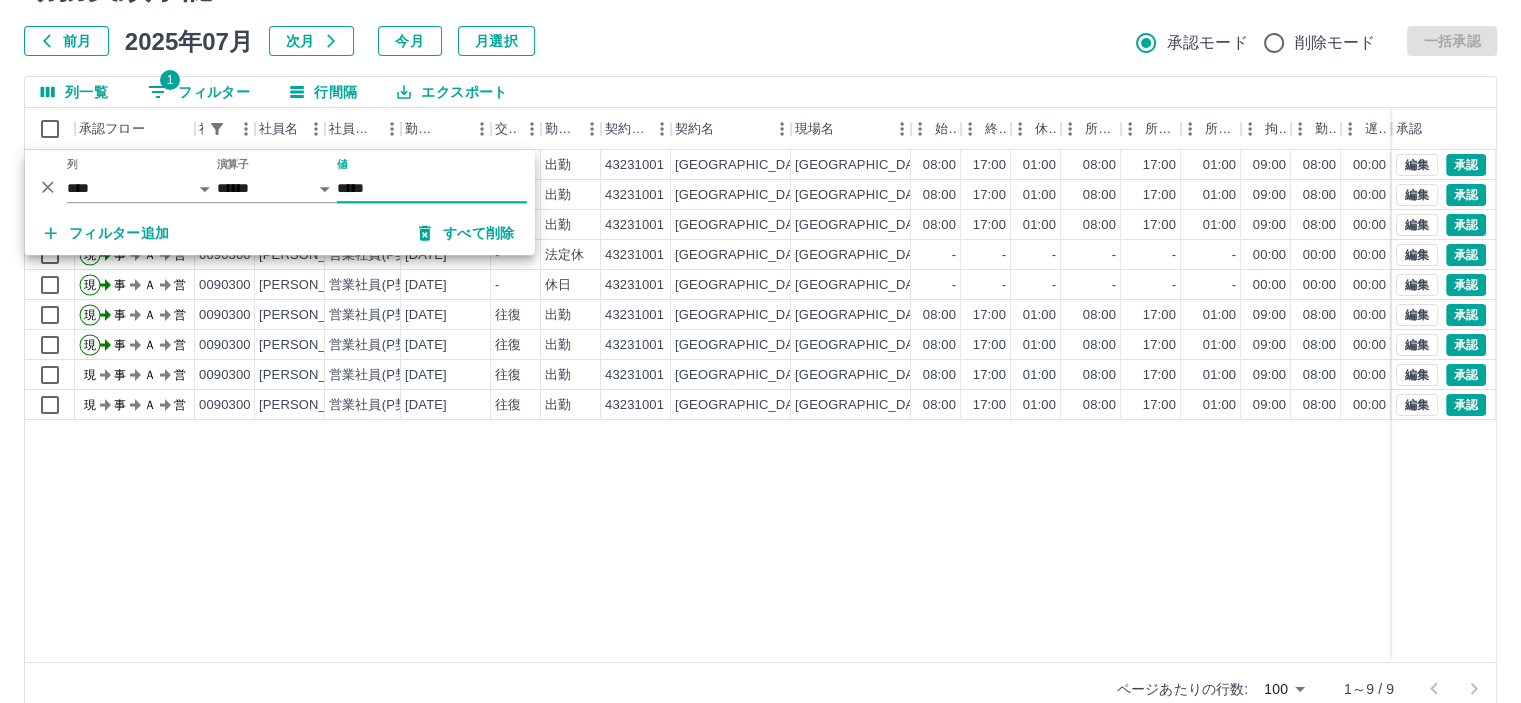 type on "*****" 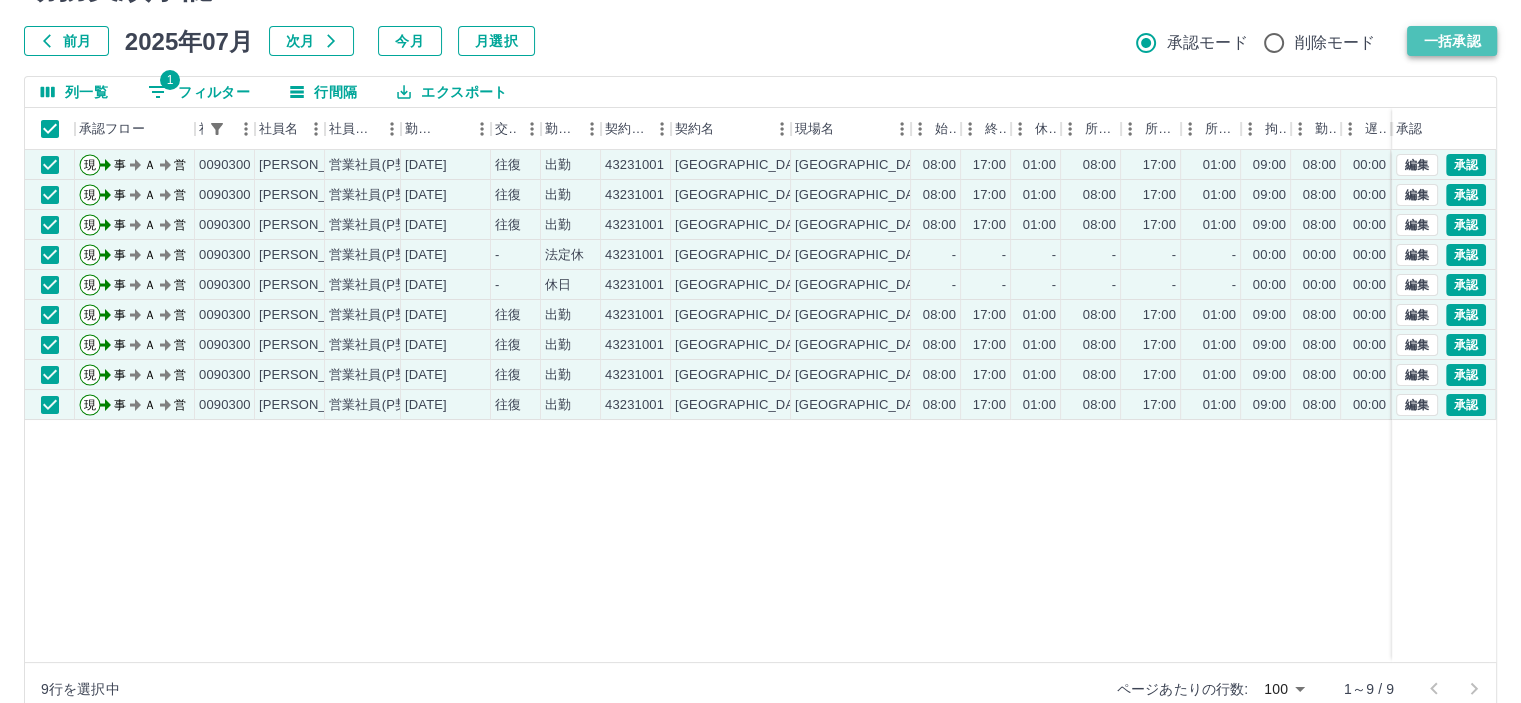 click on "一括承認" at bounding box center (1452, 41) 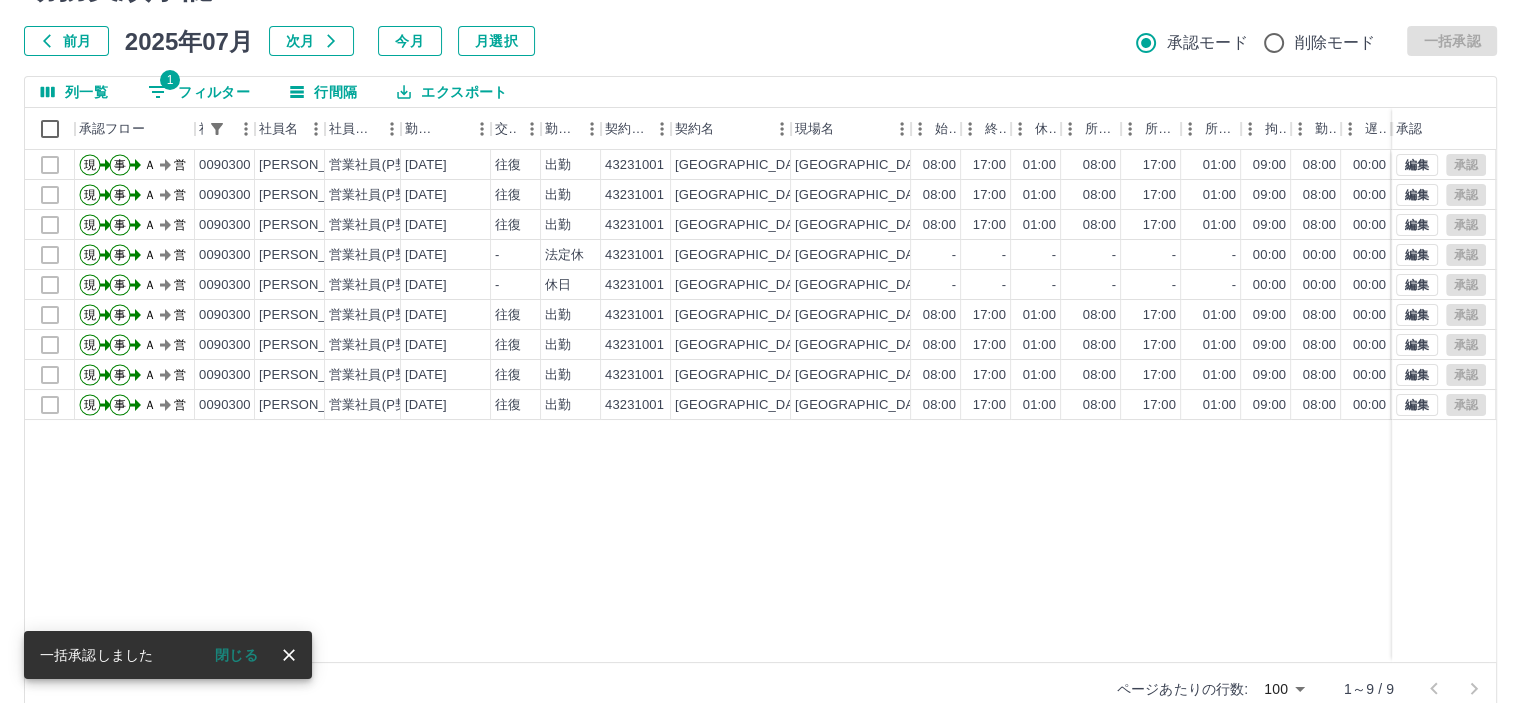 click on "1 フィルター" at bounding box center (199, 92) 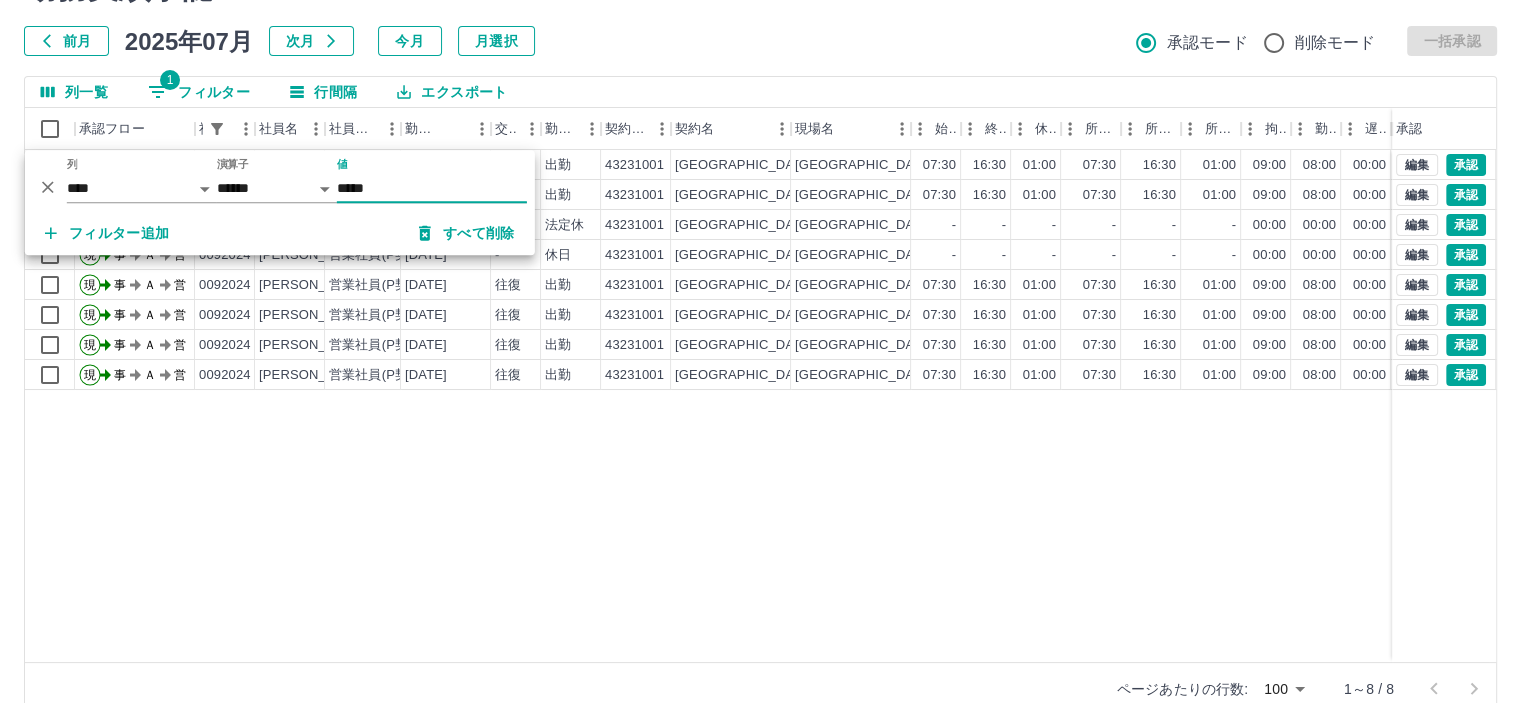 type on "*****" 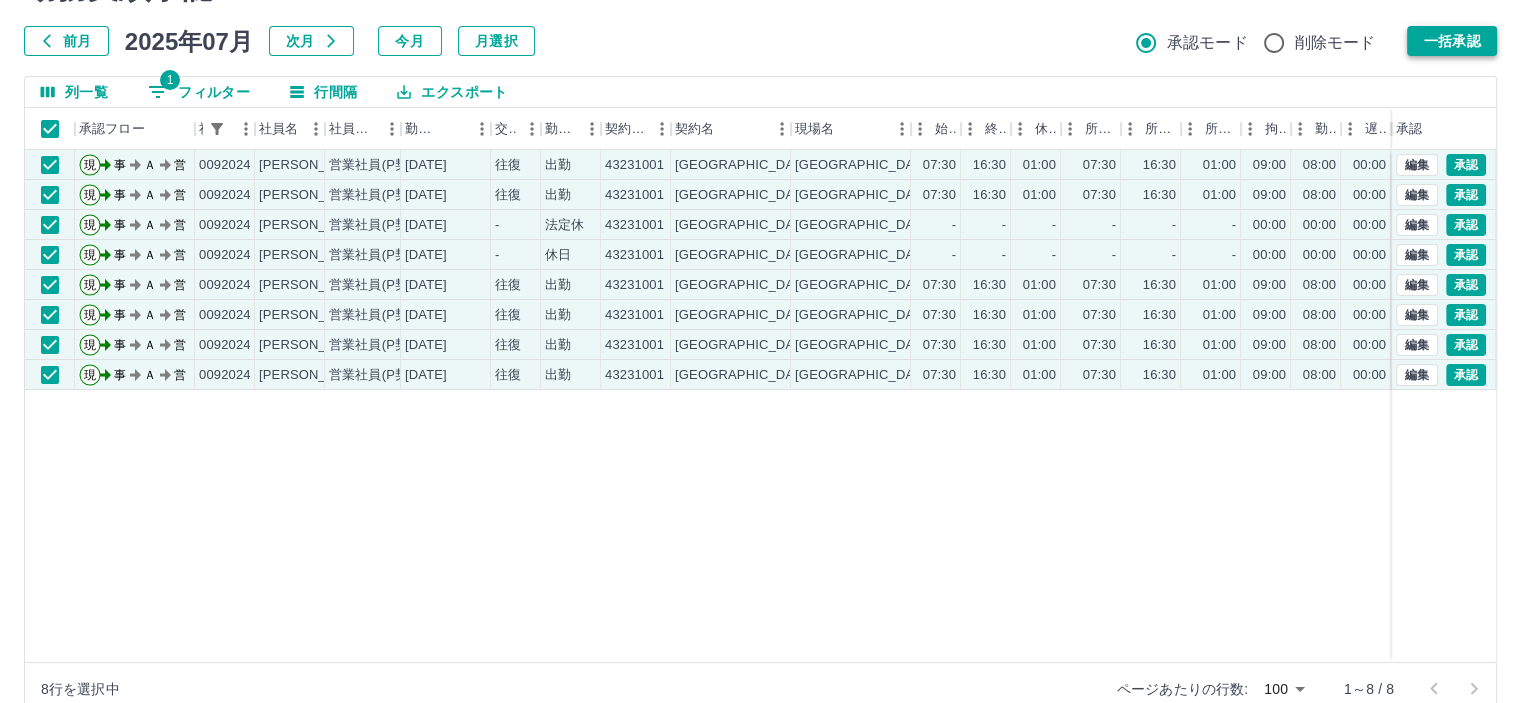 click on "一括承認" at bounding box center (1452, 41) 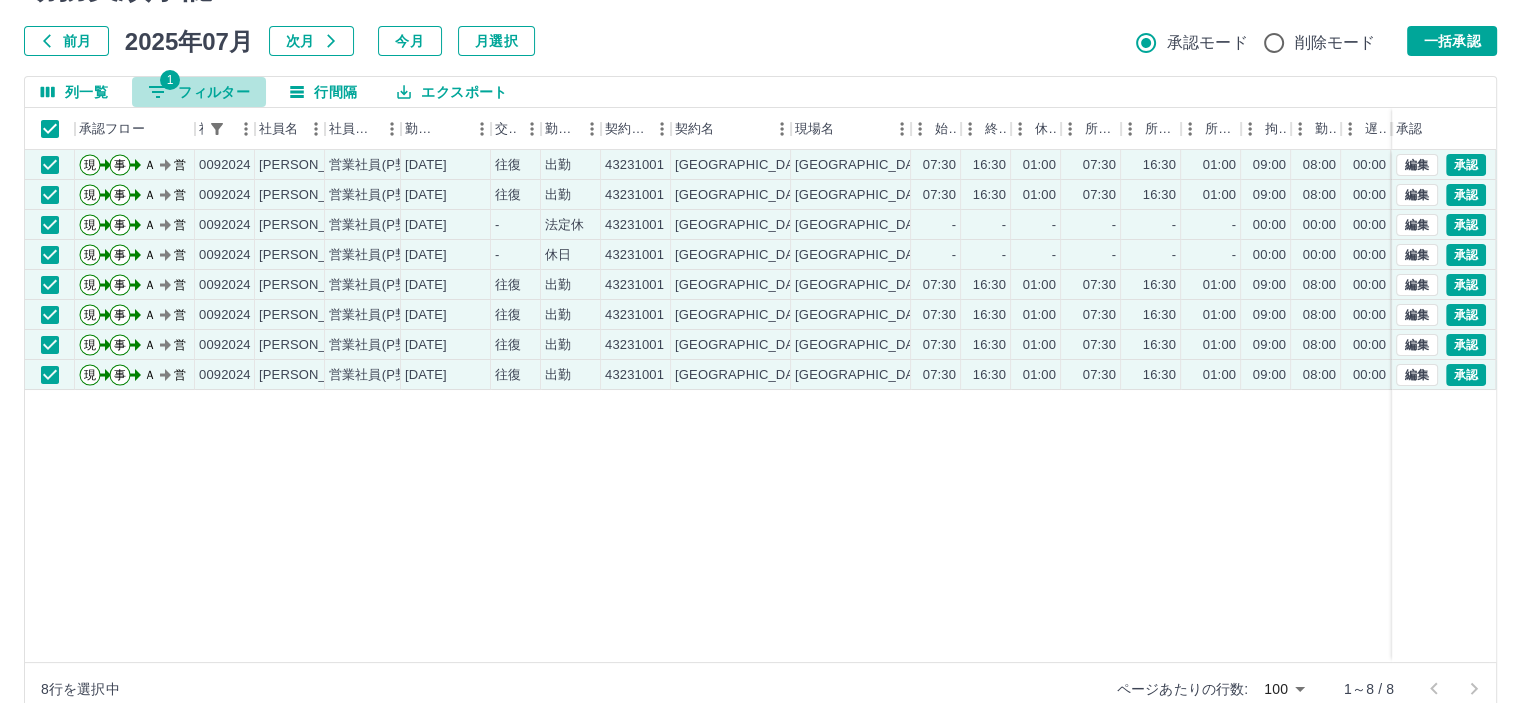 click on "1 フィルター" at bounding box center (199, 92) 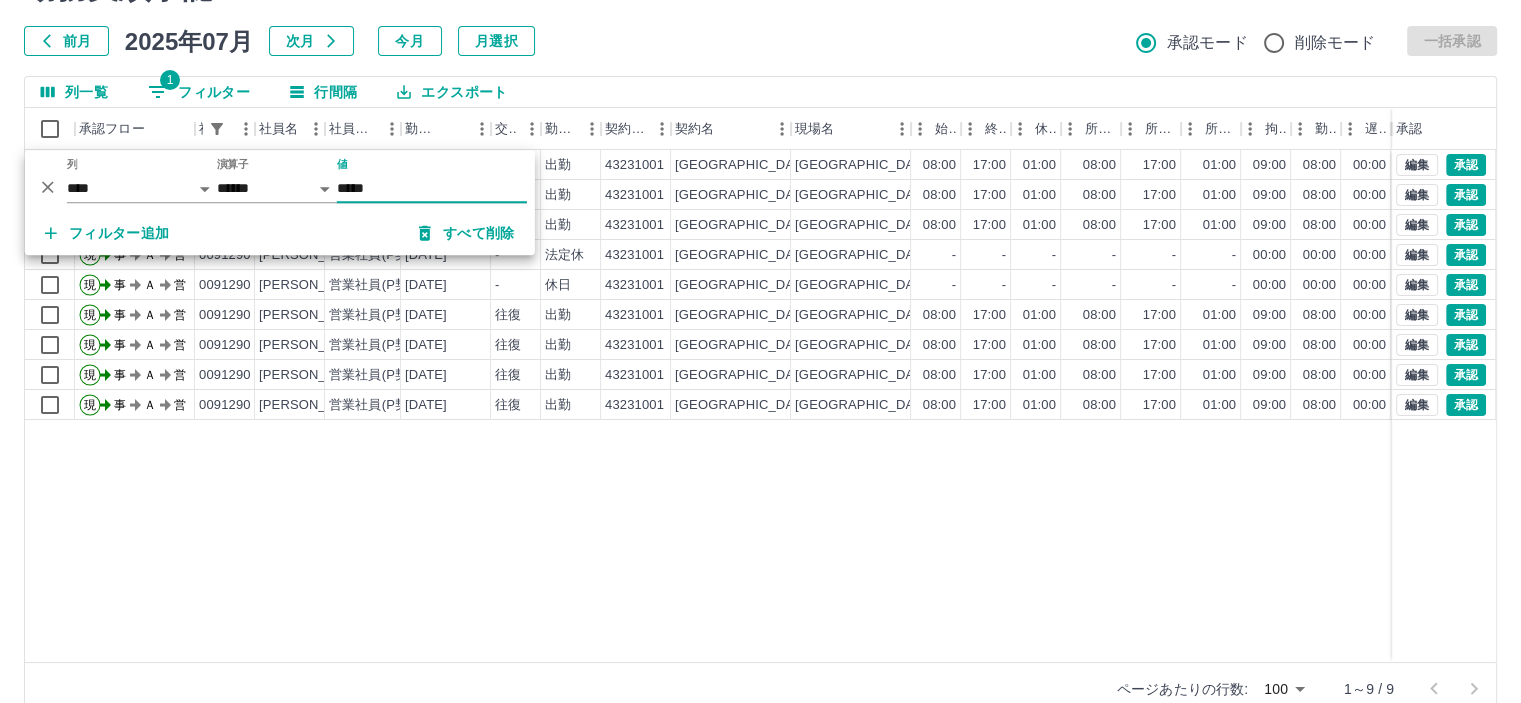 type on "*****" 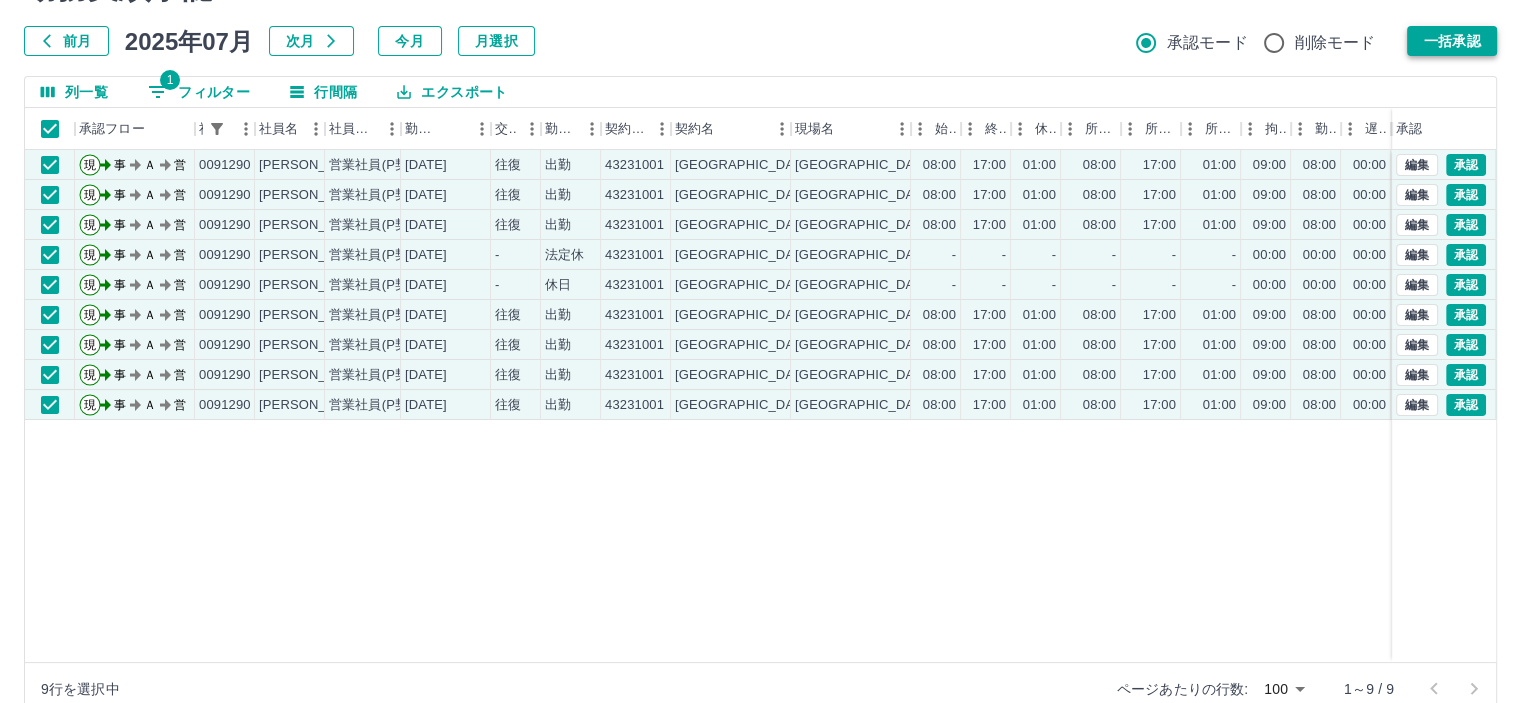 click on "一括承認" at bounding box center [1452, 41] 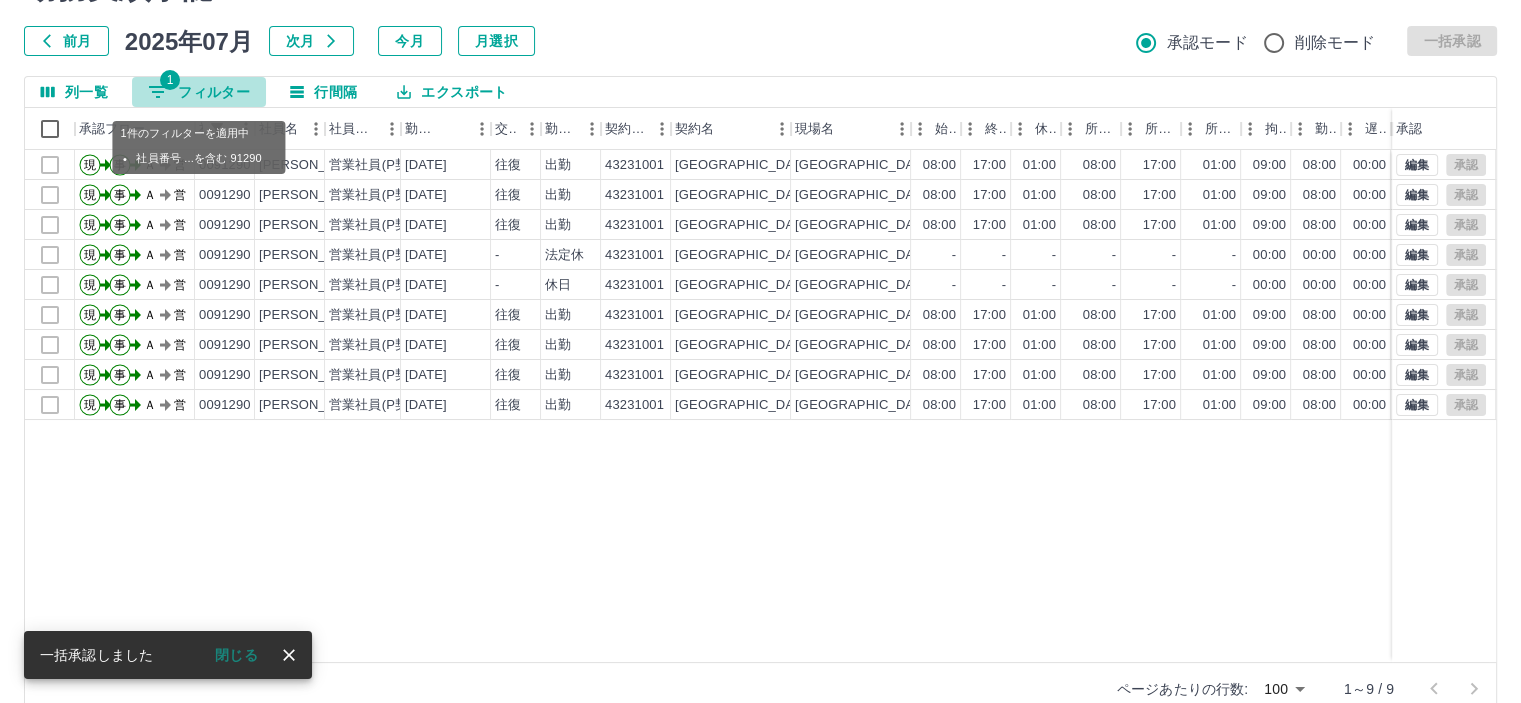 click on "1 フィルター" at bounding box center [199, 92] 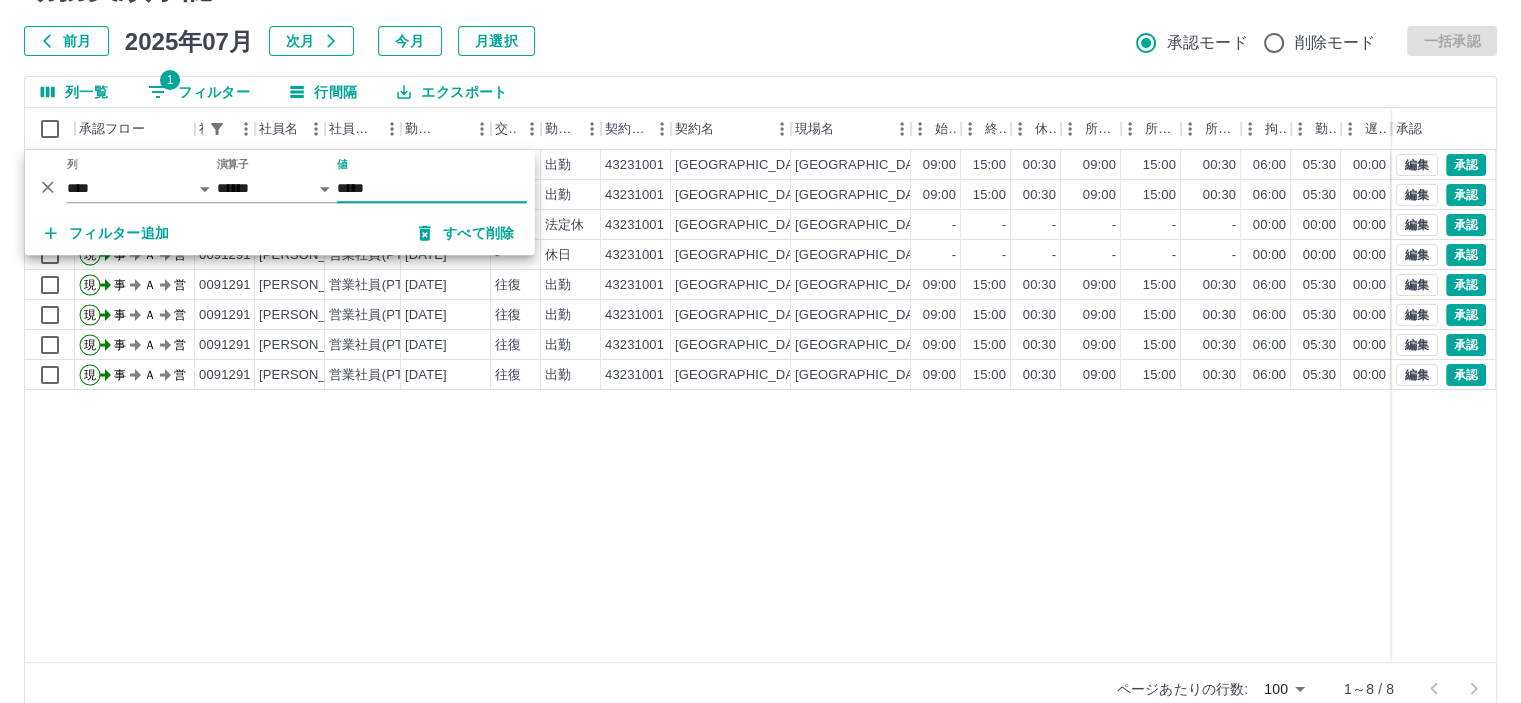 type on "*****" 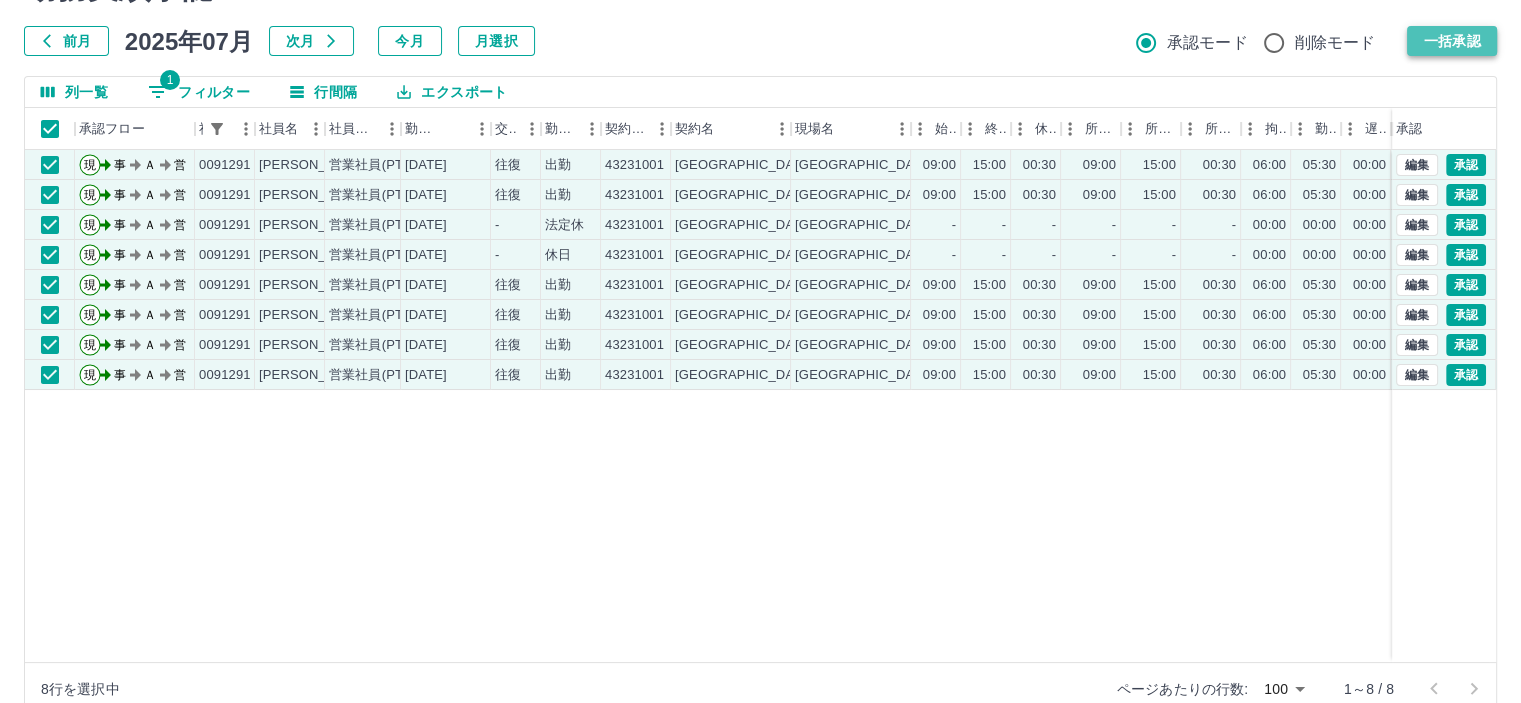 click on "一括承認" at bounding box center (1452, 41) 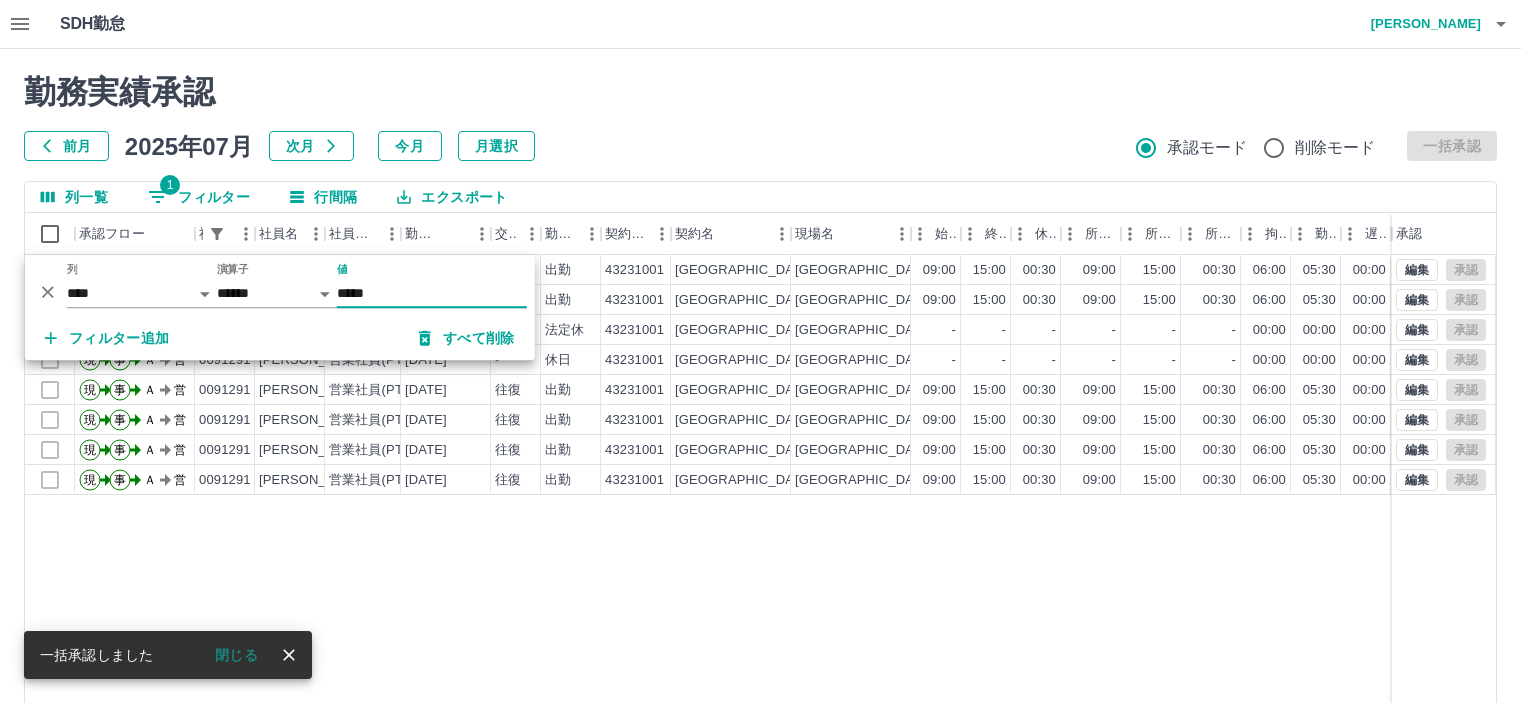 scroll, scrollTop: 105, scrollLeft: 0, axis: vertical 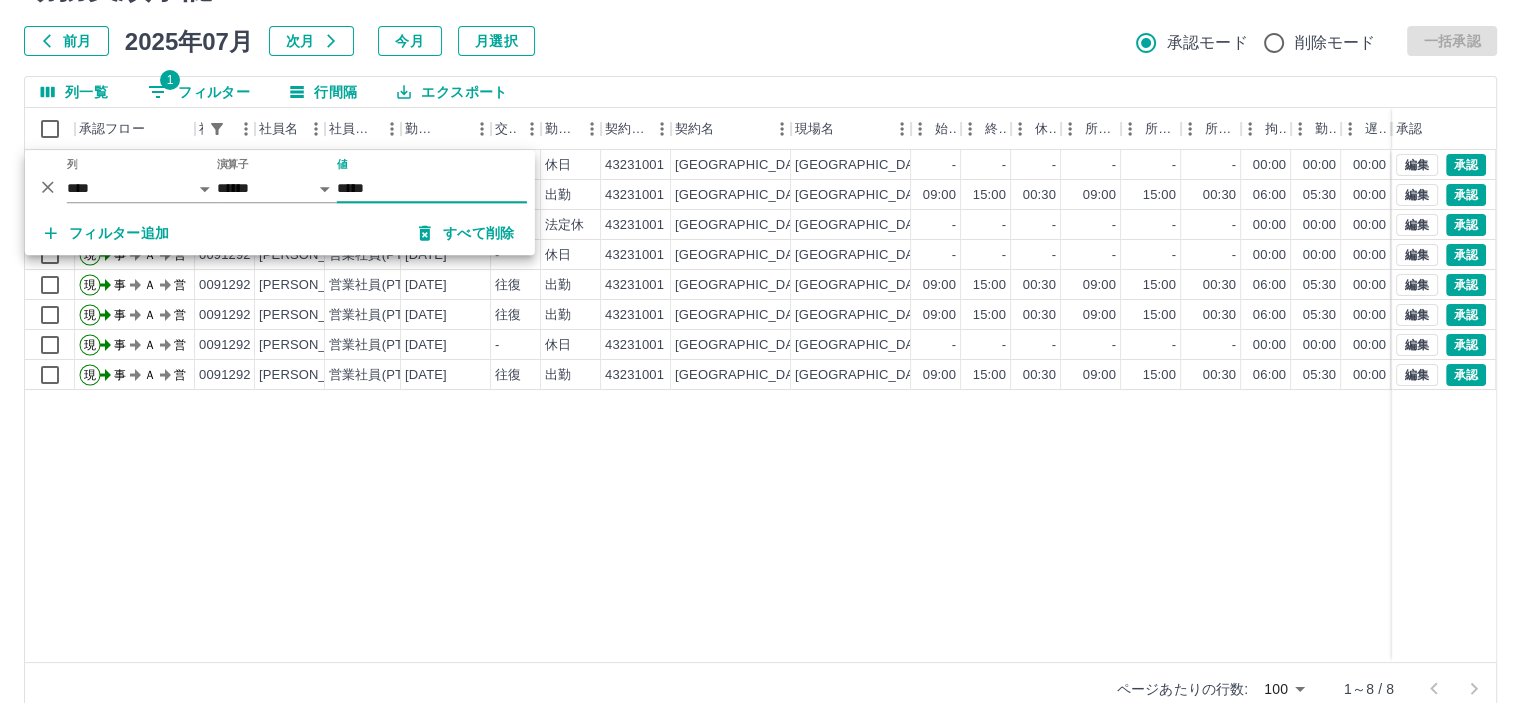 type on "*****" 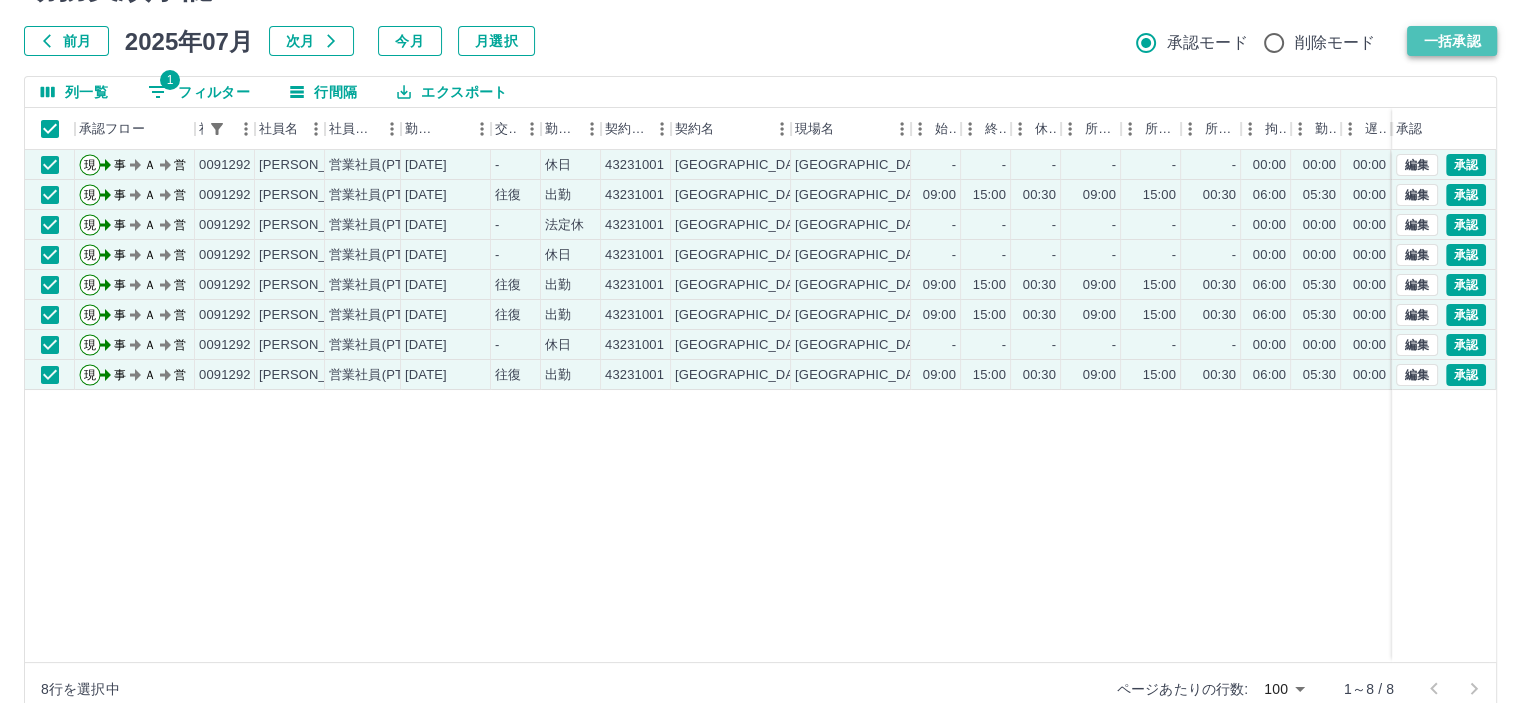 click on "一括承認" at bounding box center [1452, 41] 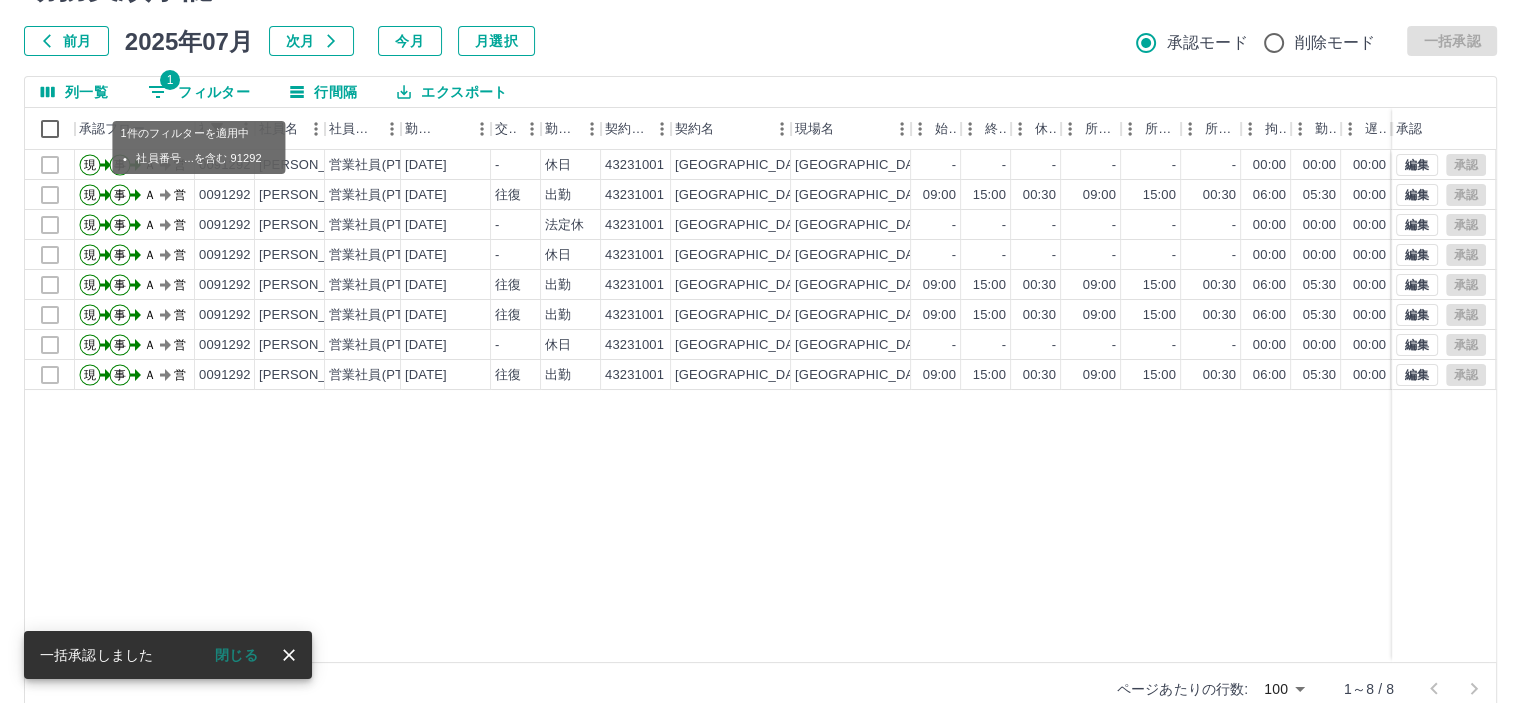 click on "1 フィルター" at bounding box center [199, 92] 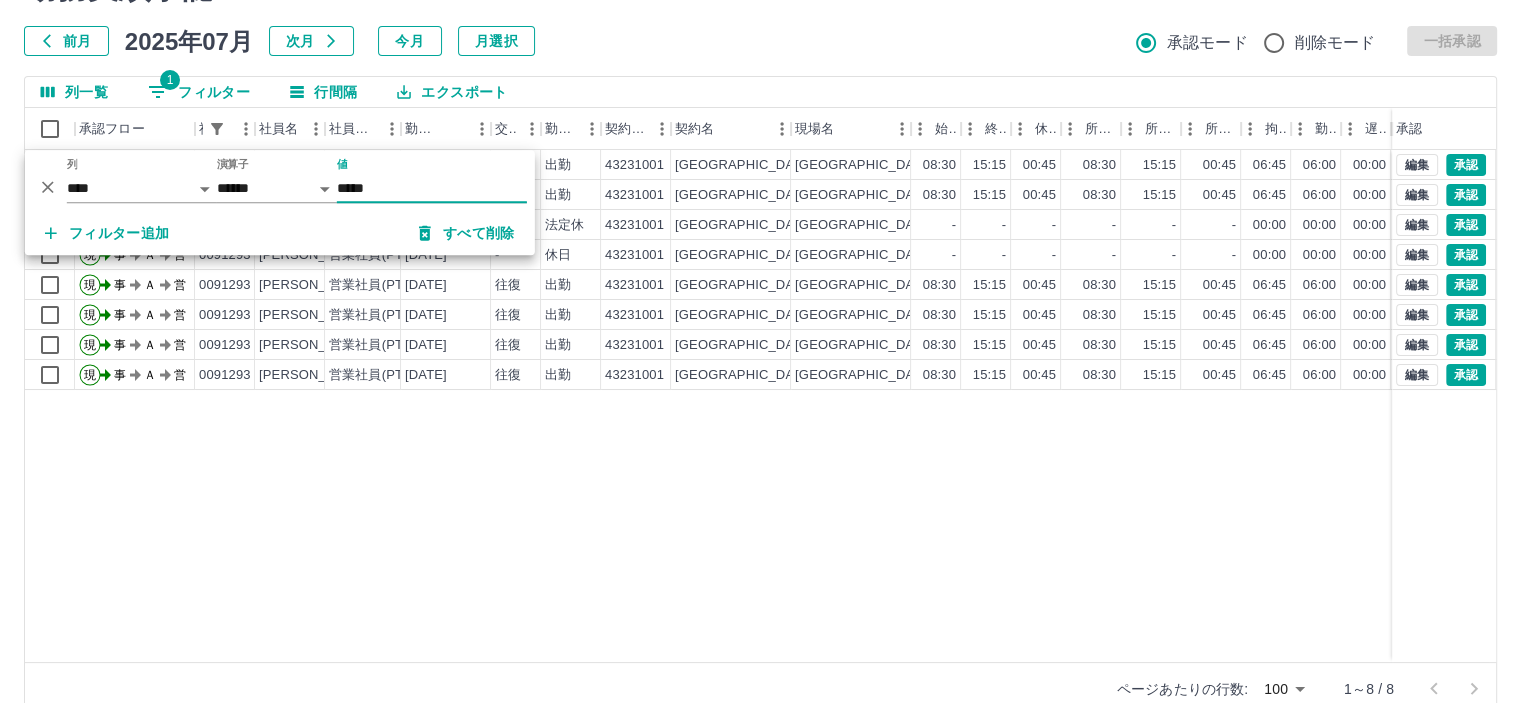 type on "*****" 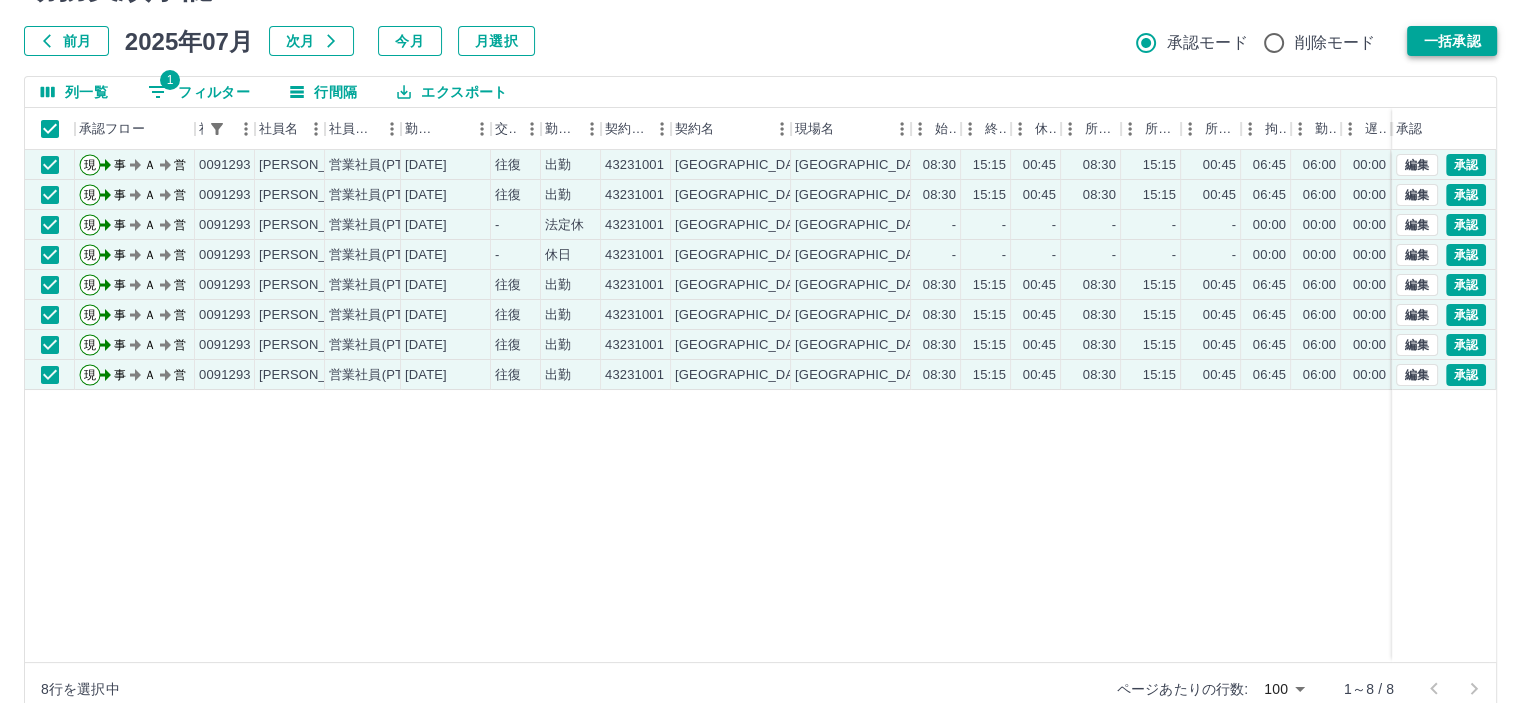 click on "一括承認" at bounding box center [1452, 41] 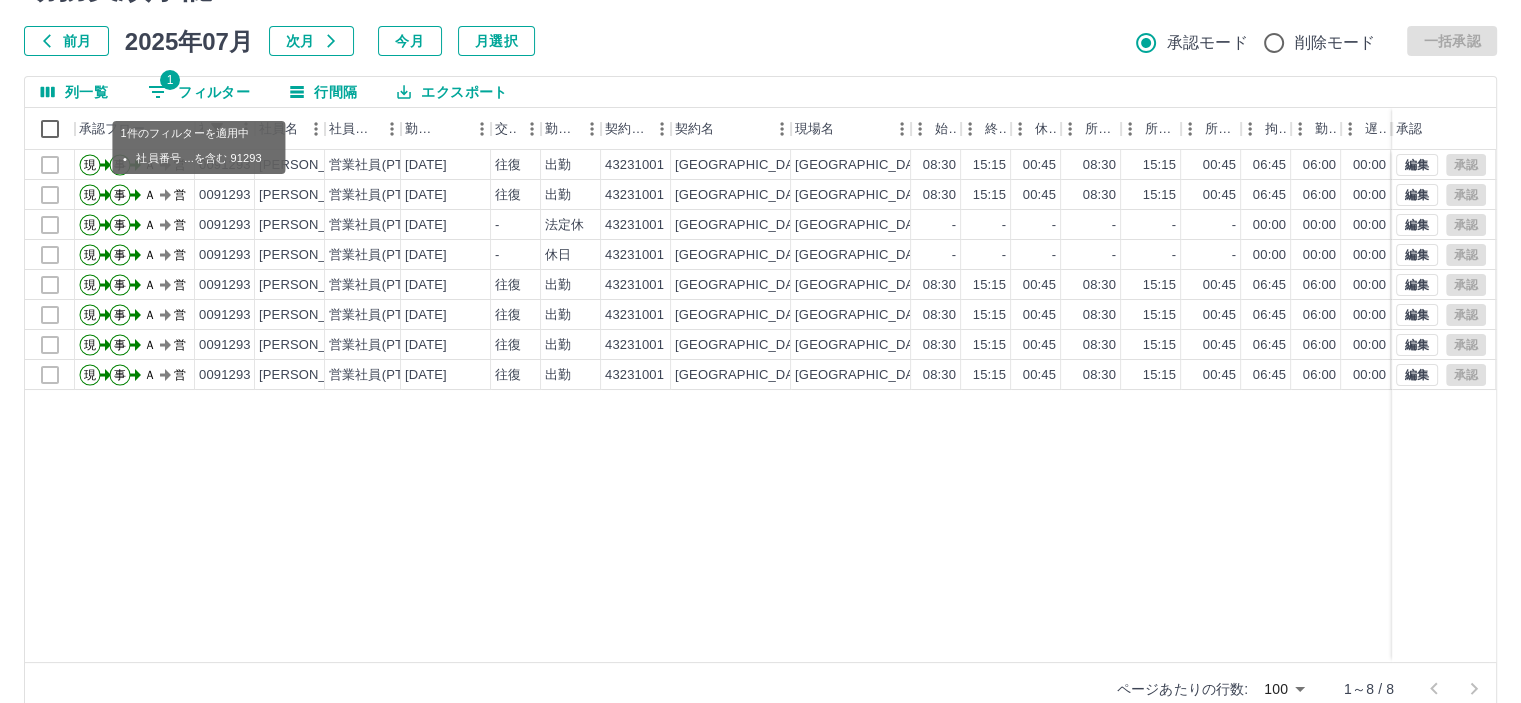 click on "1 フィルター" at bounding box center (199, 92) 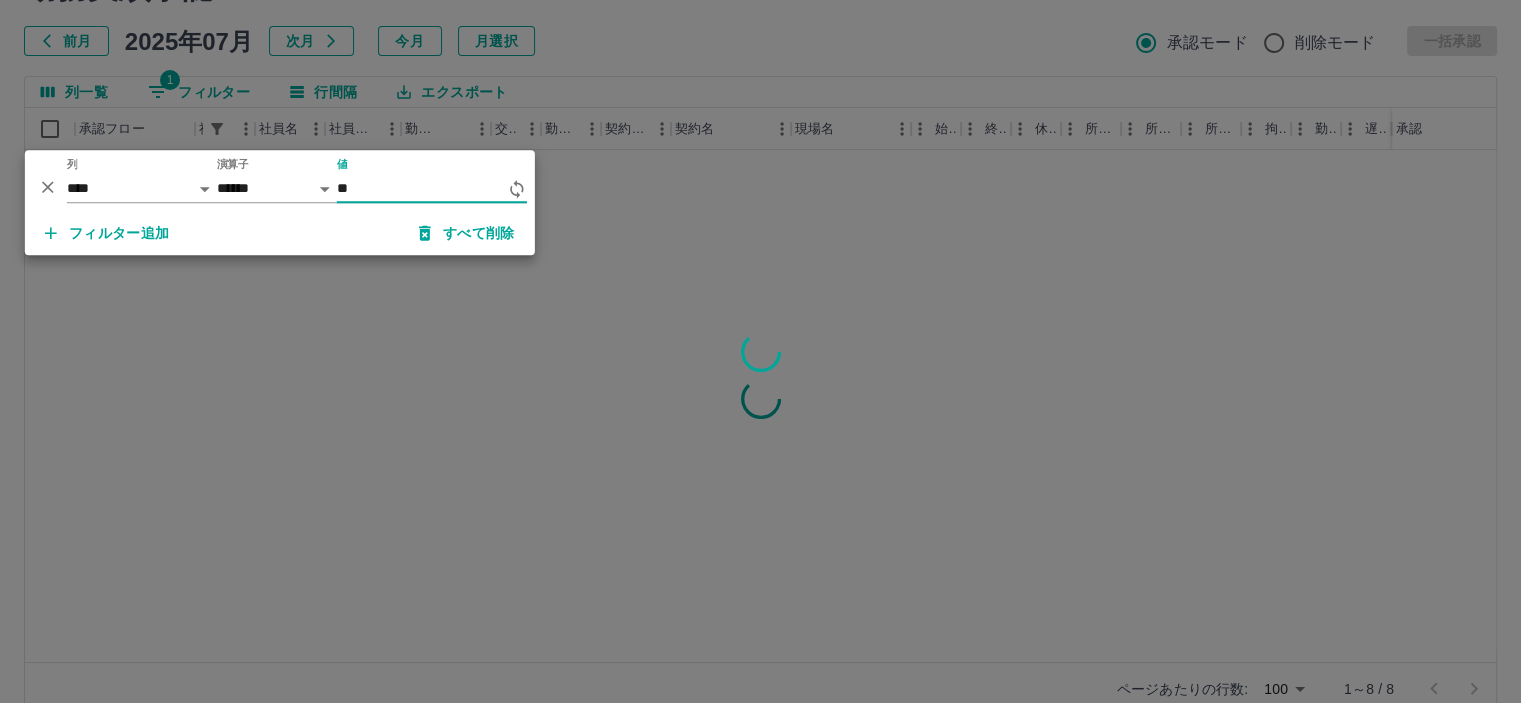 type on "*" 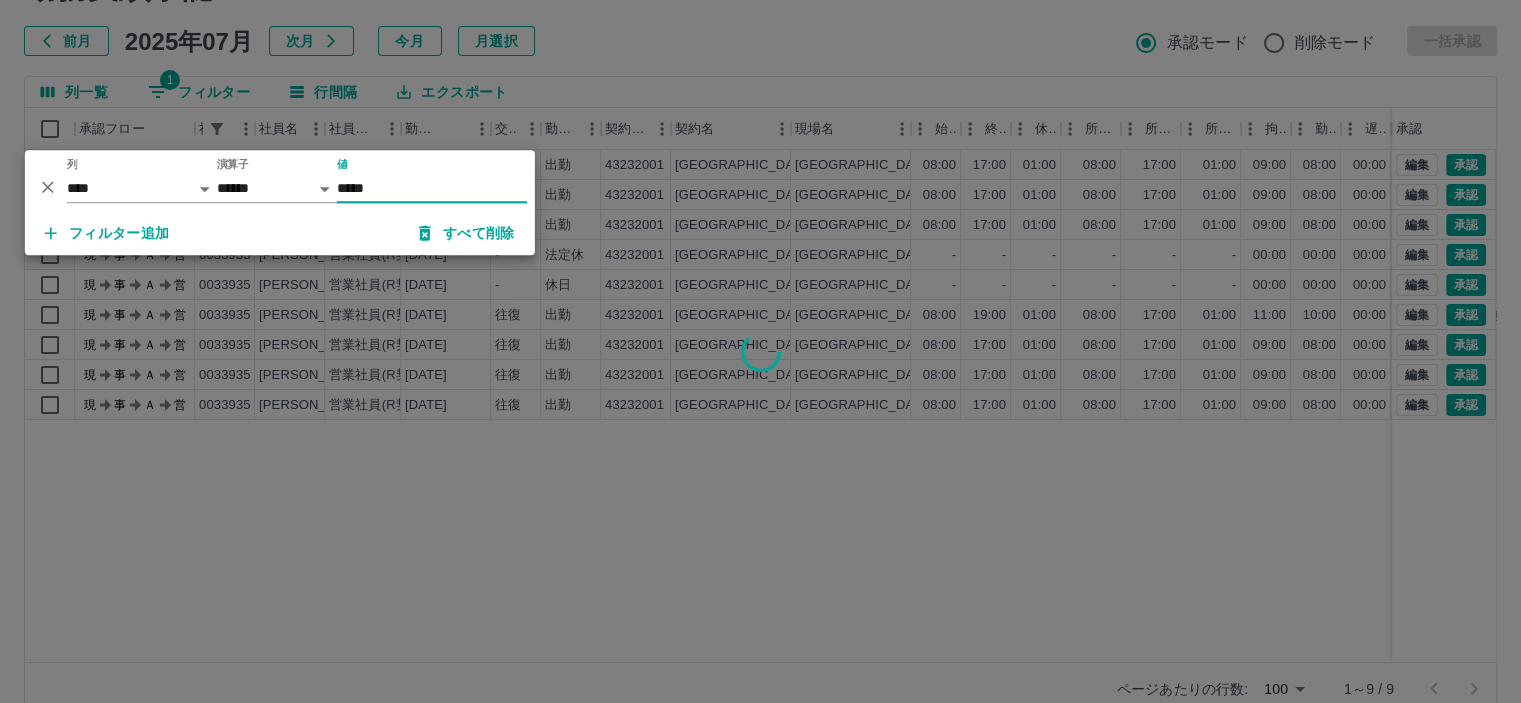 type on "*****" 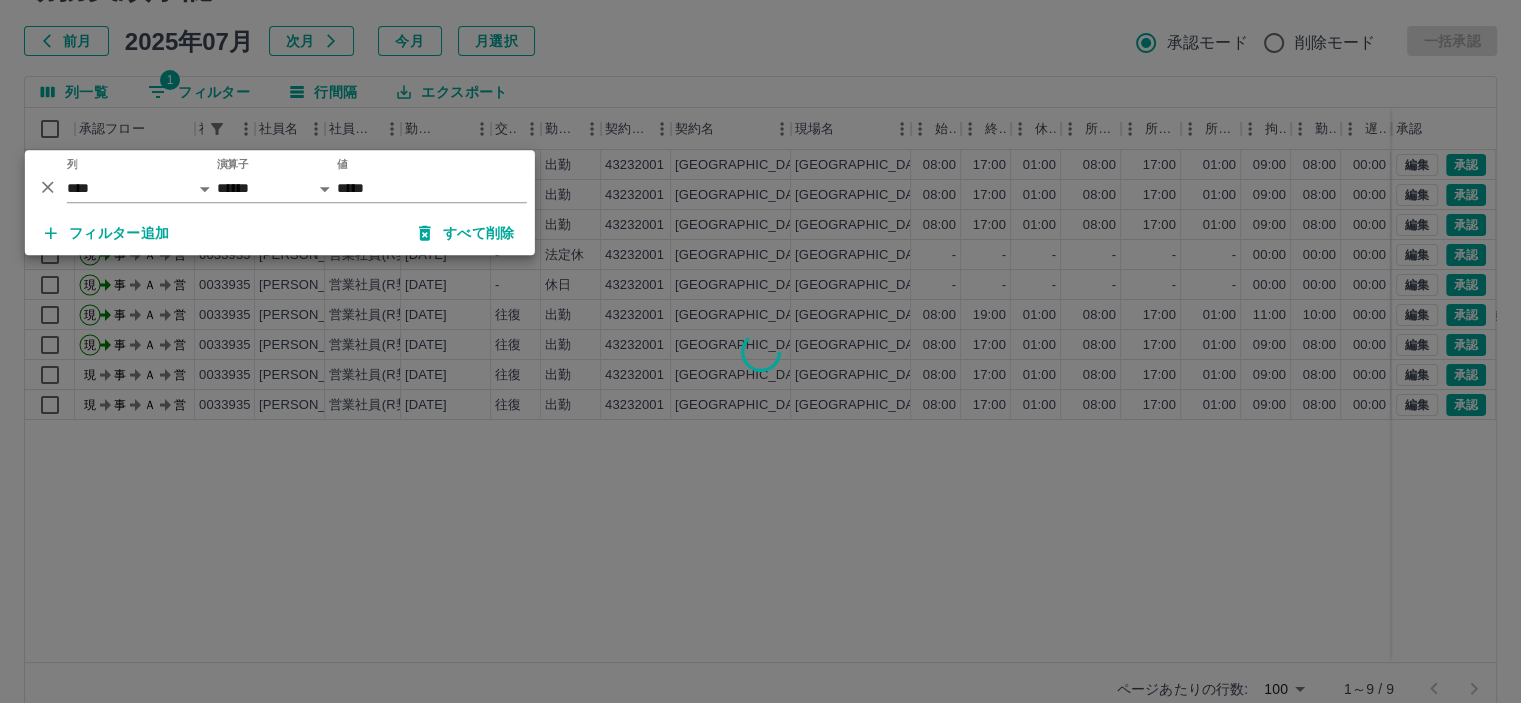 click at bounding box center [760, 351] 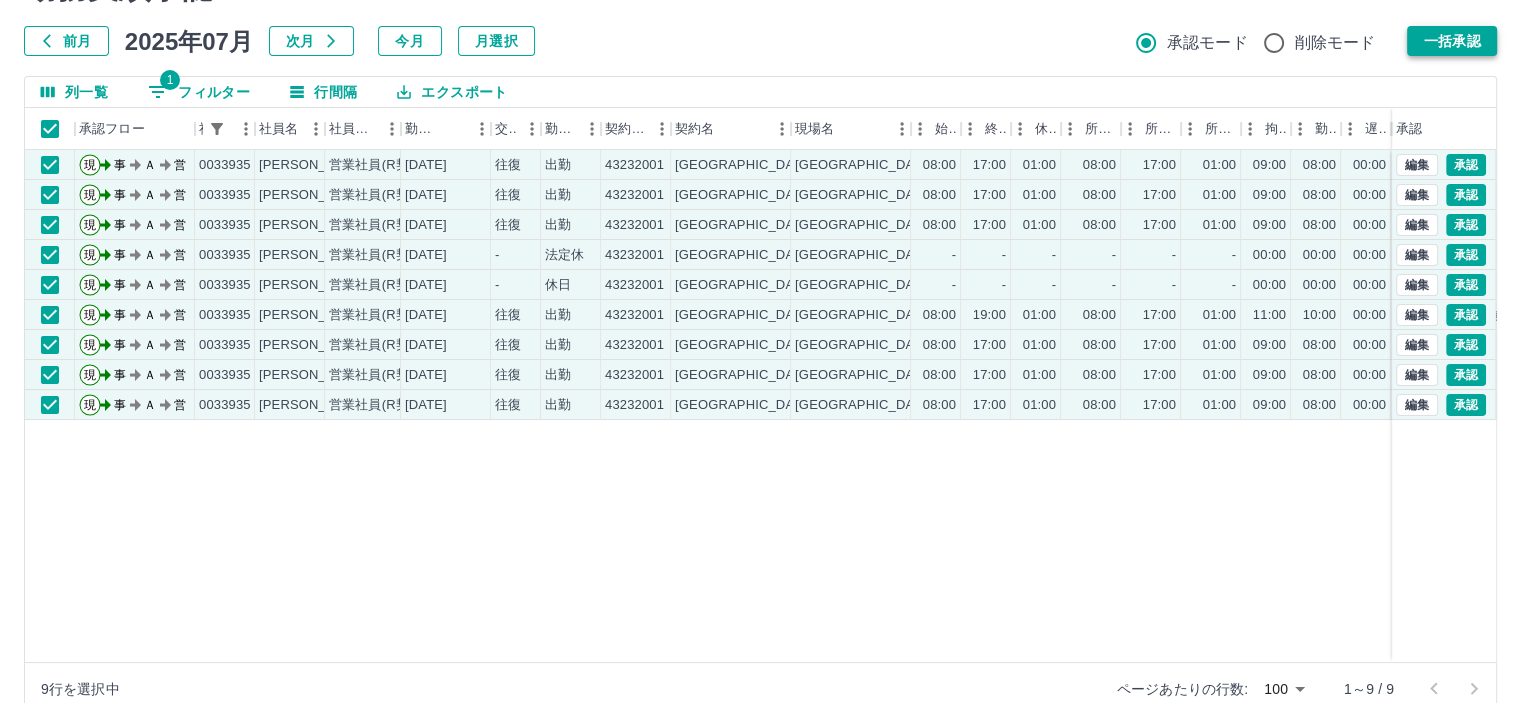 click on "一括承認" at bounding box center (1452, 41) 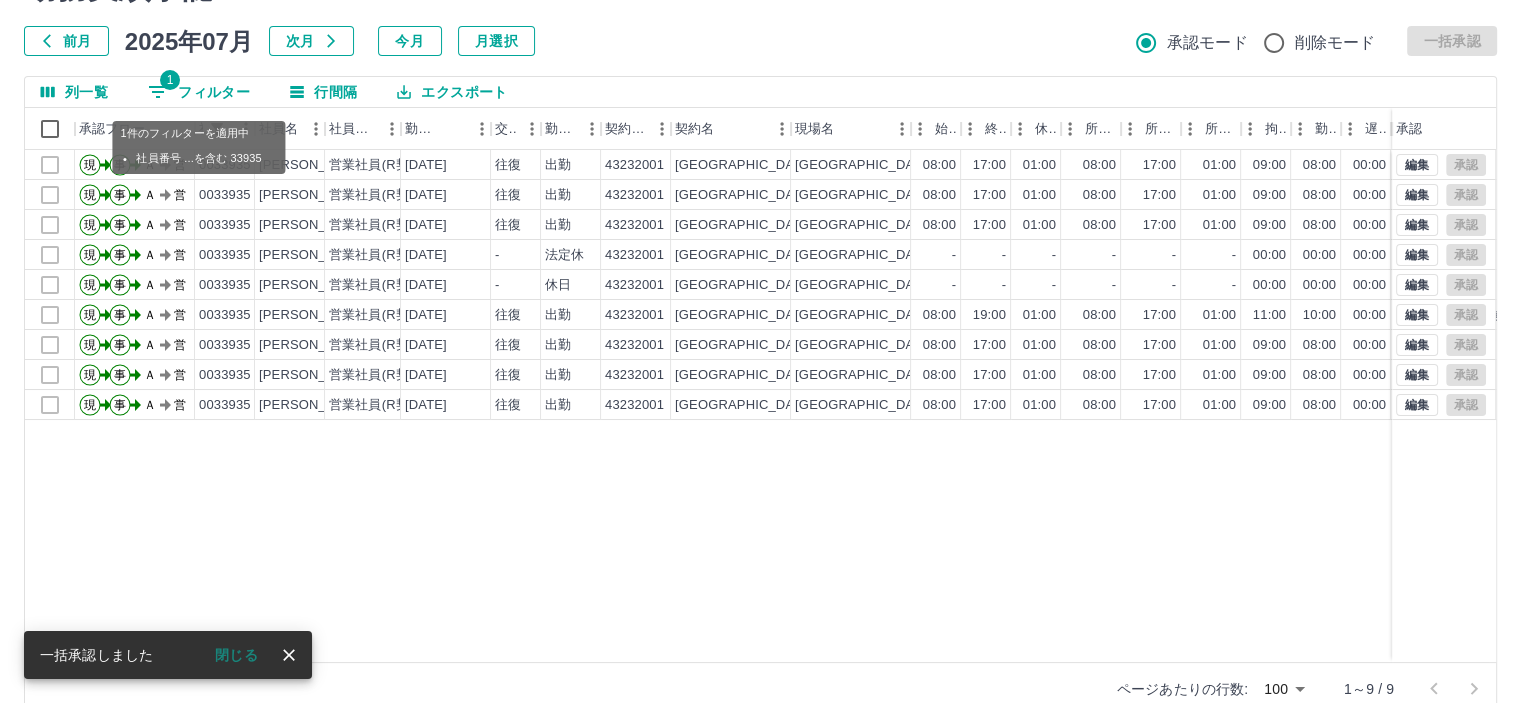 click on "1 フィルター" at bounding box center [199, 92] 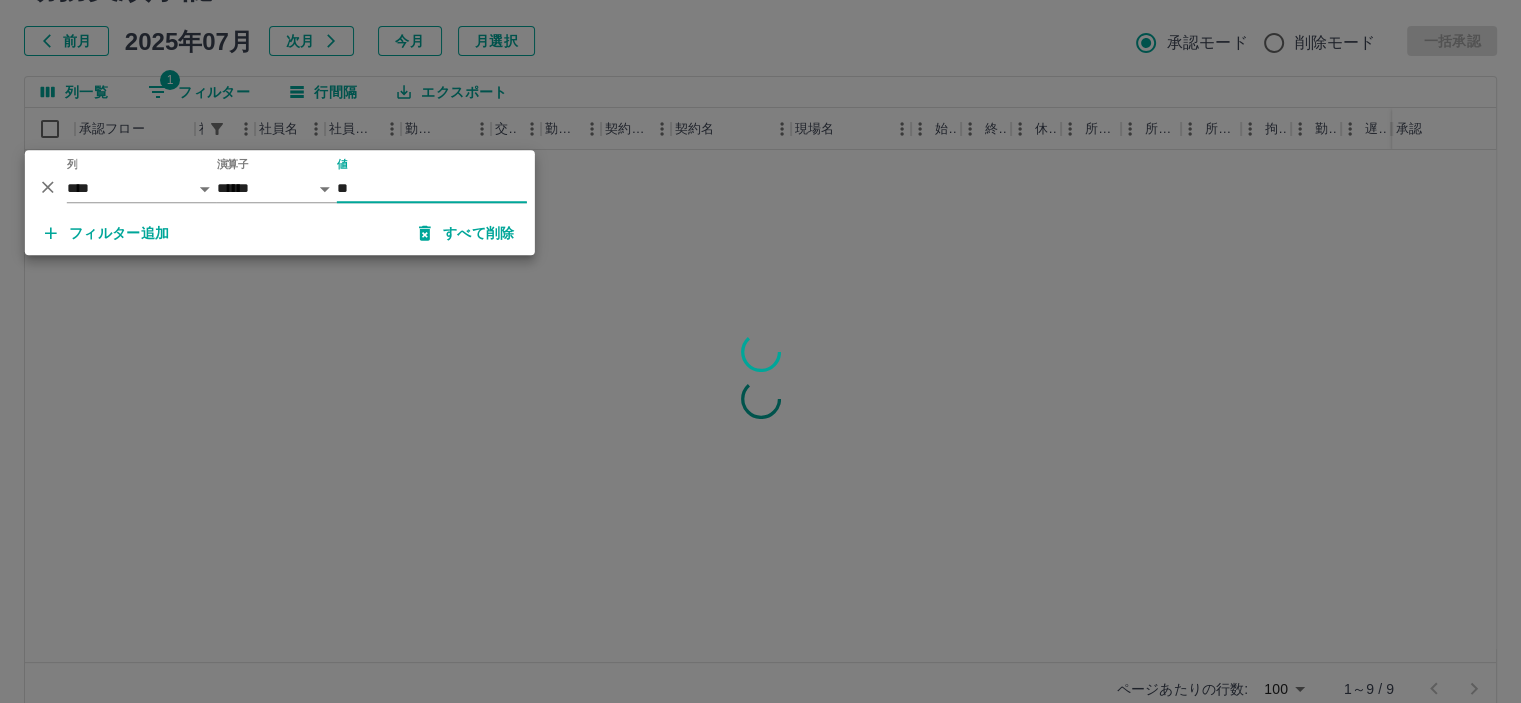 type on "*" 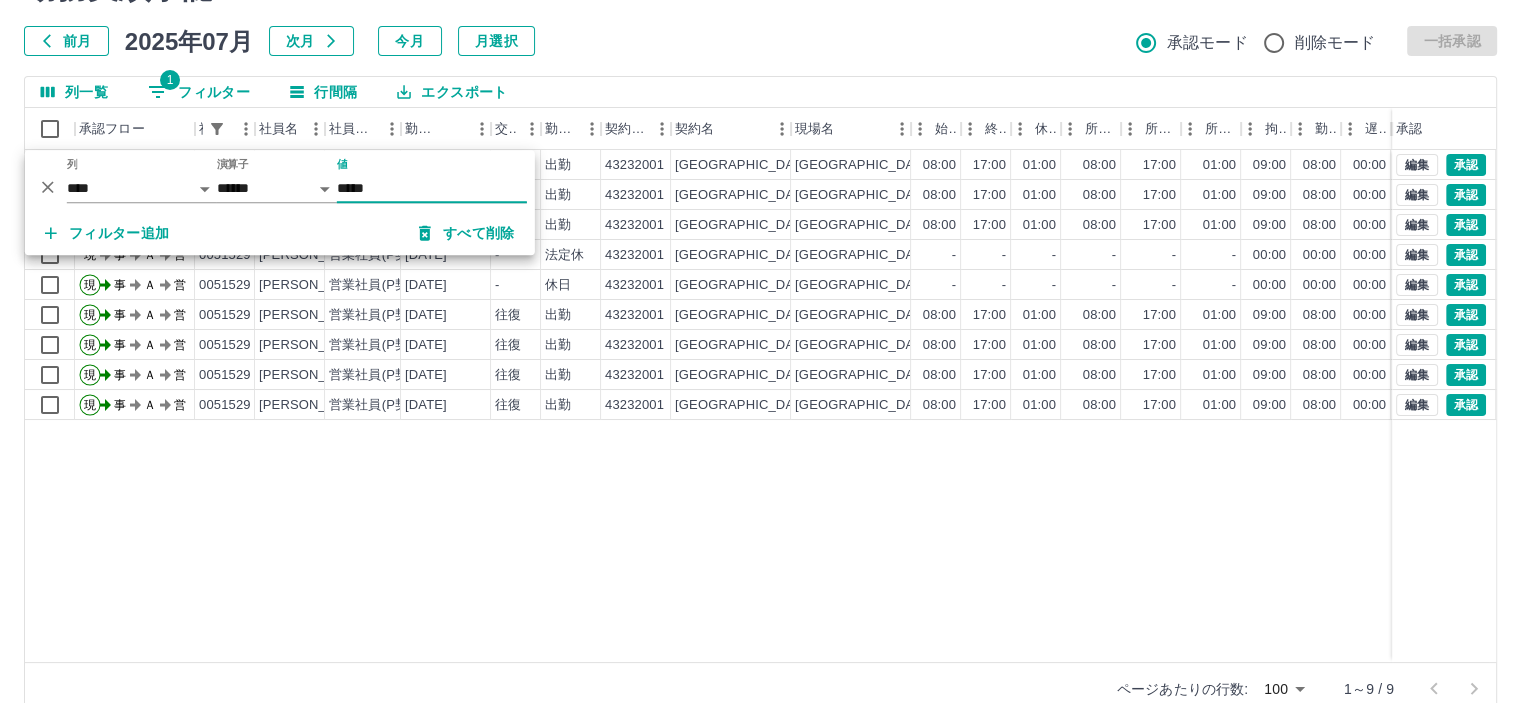 type on "*****" 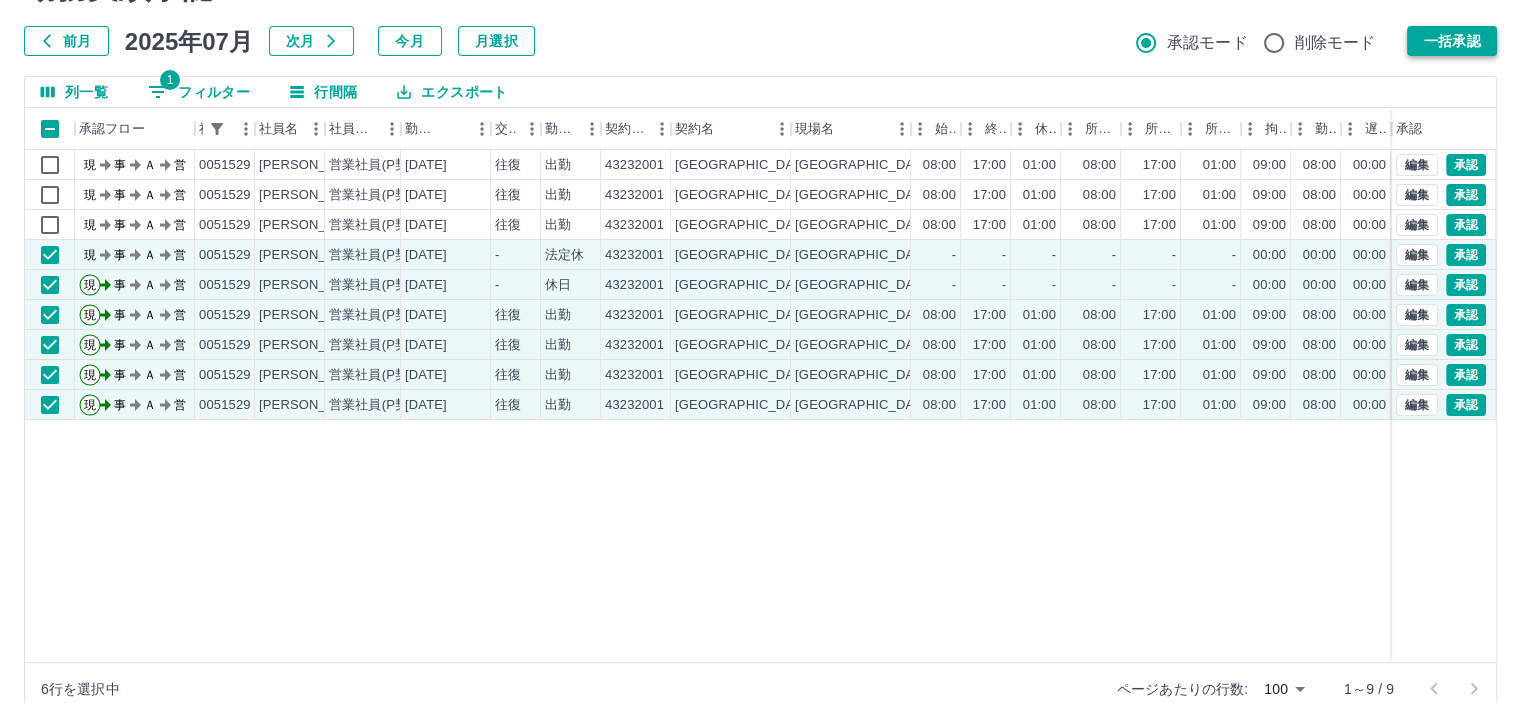 click on "一括承認" at bounding box center [1452, 41] 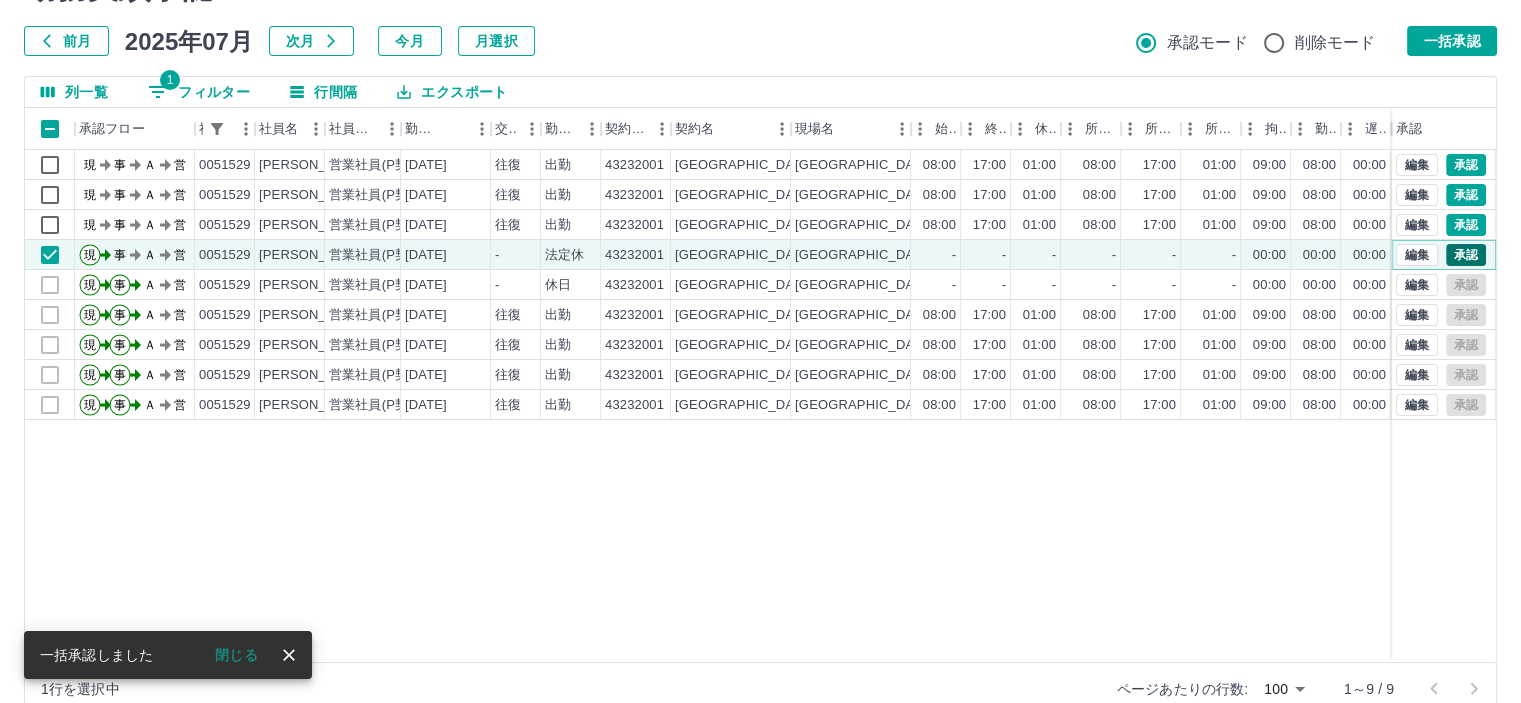 click on "承認" at bounding box center [1466, 255] 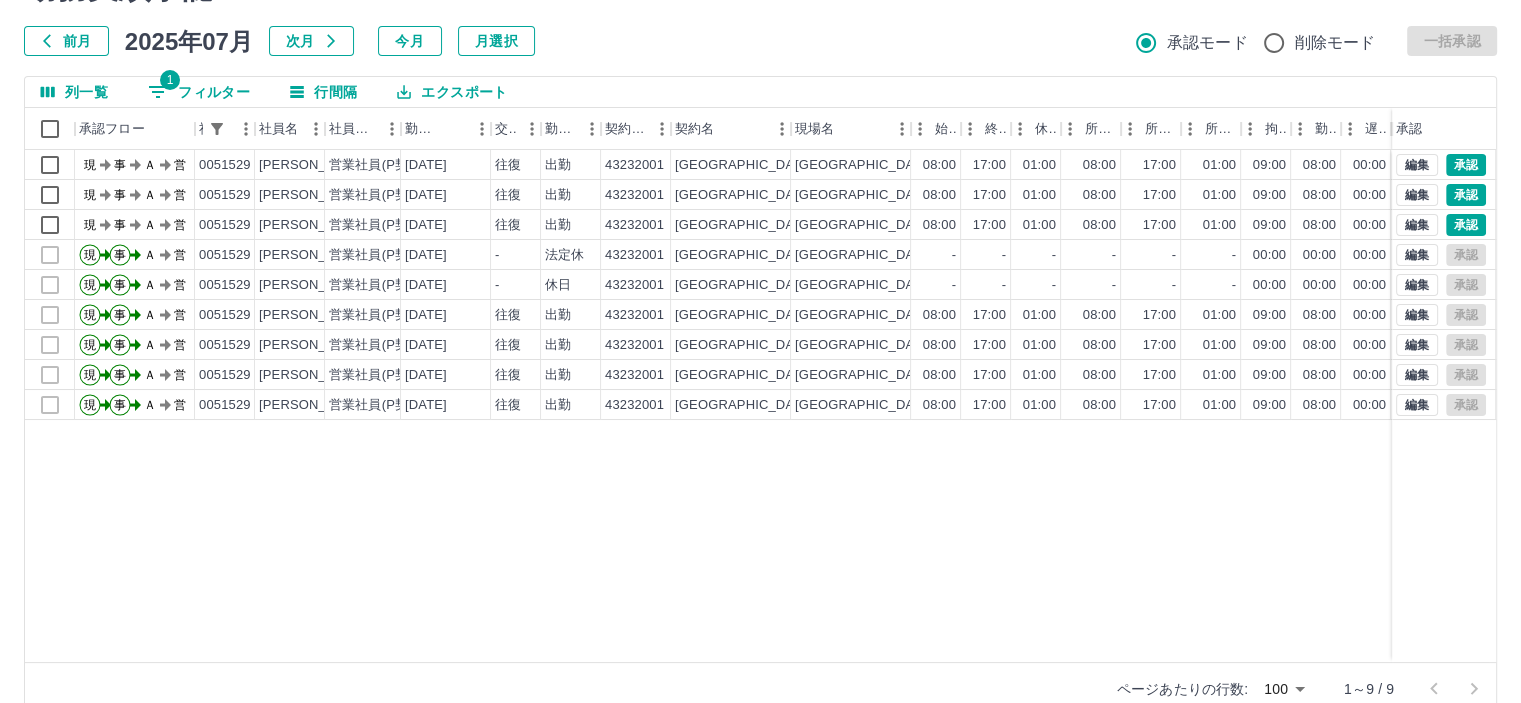 click on "1 フィルター" at bounding box center (199, 92) 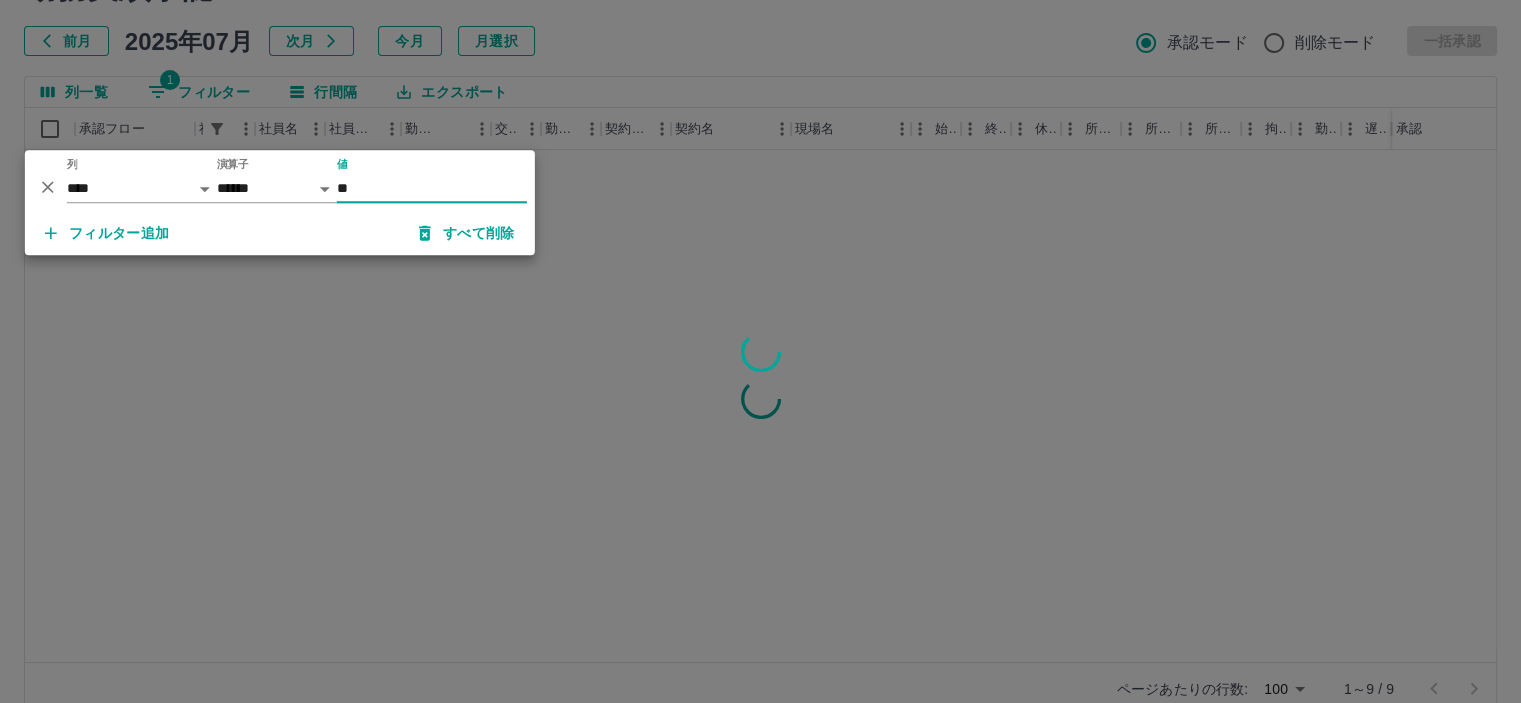 type on "*" 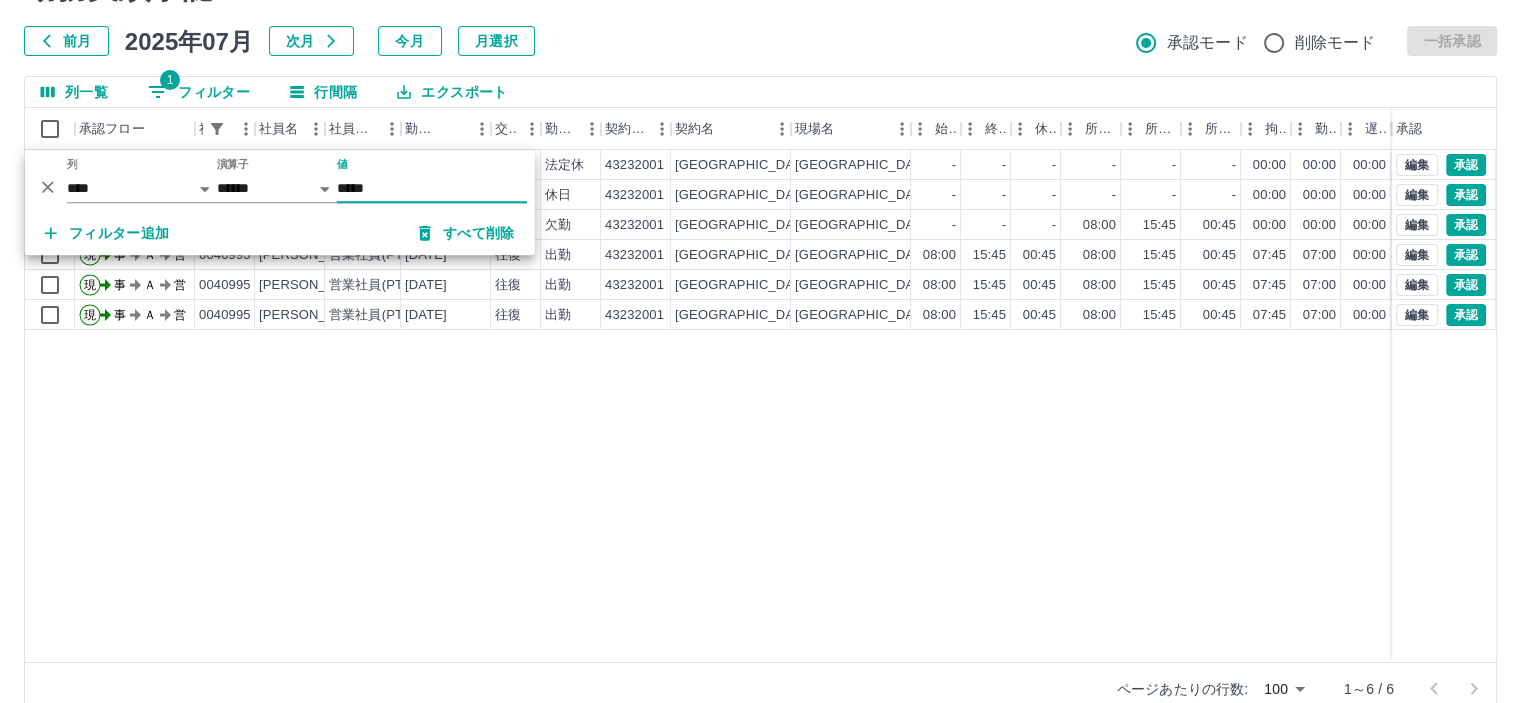 type on "*****" 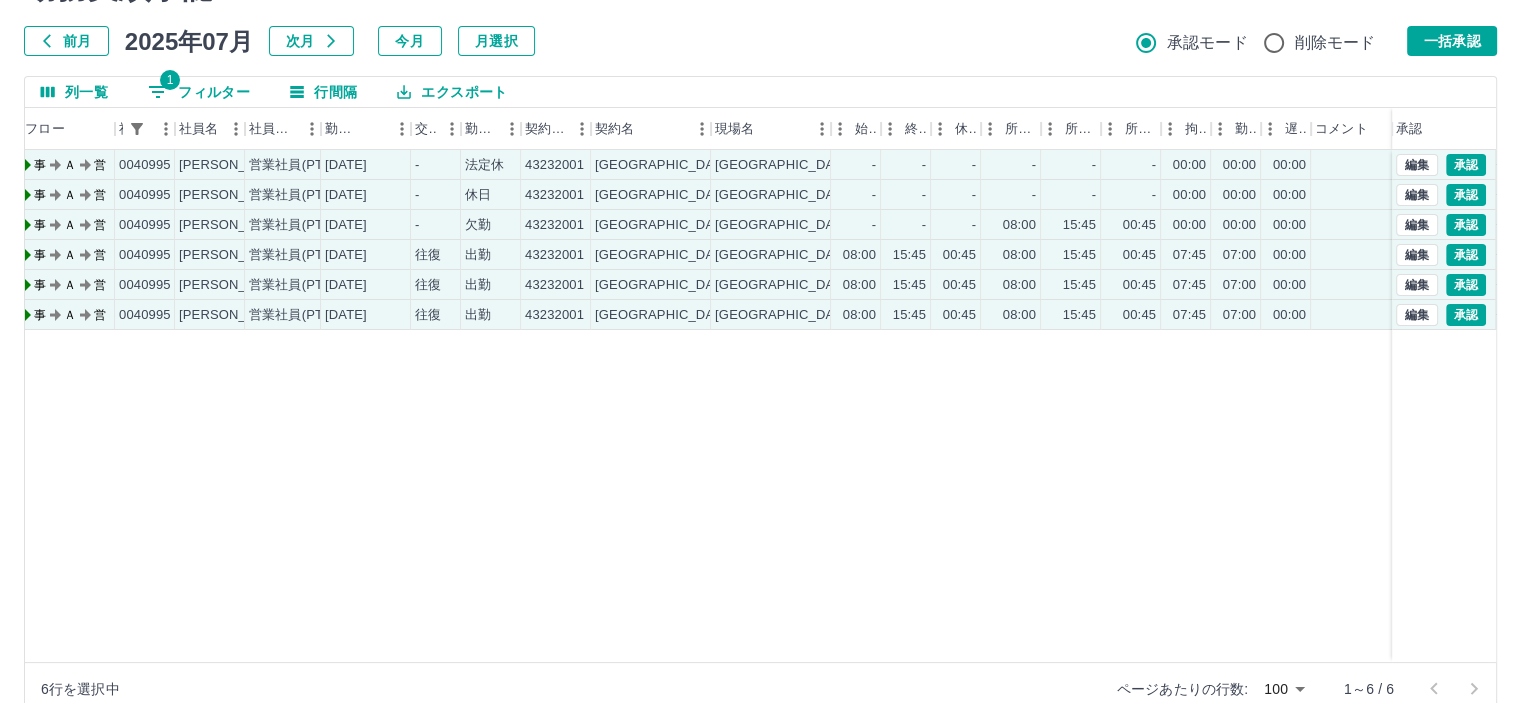 scroll, scrollTop: 0, scrollLeft: 0, axis: both 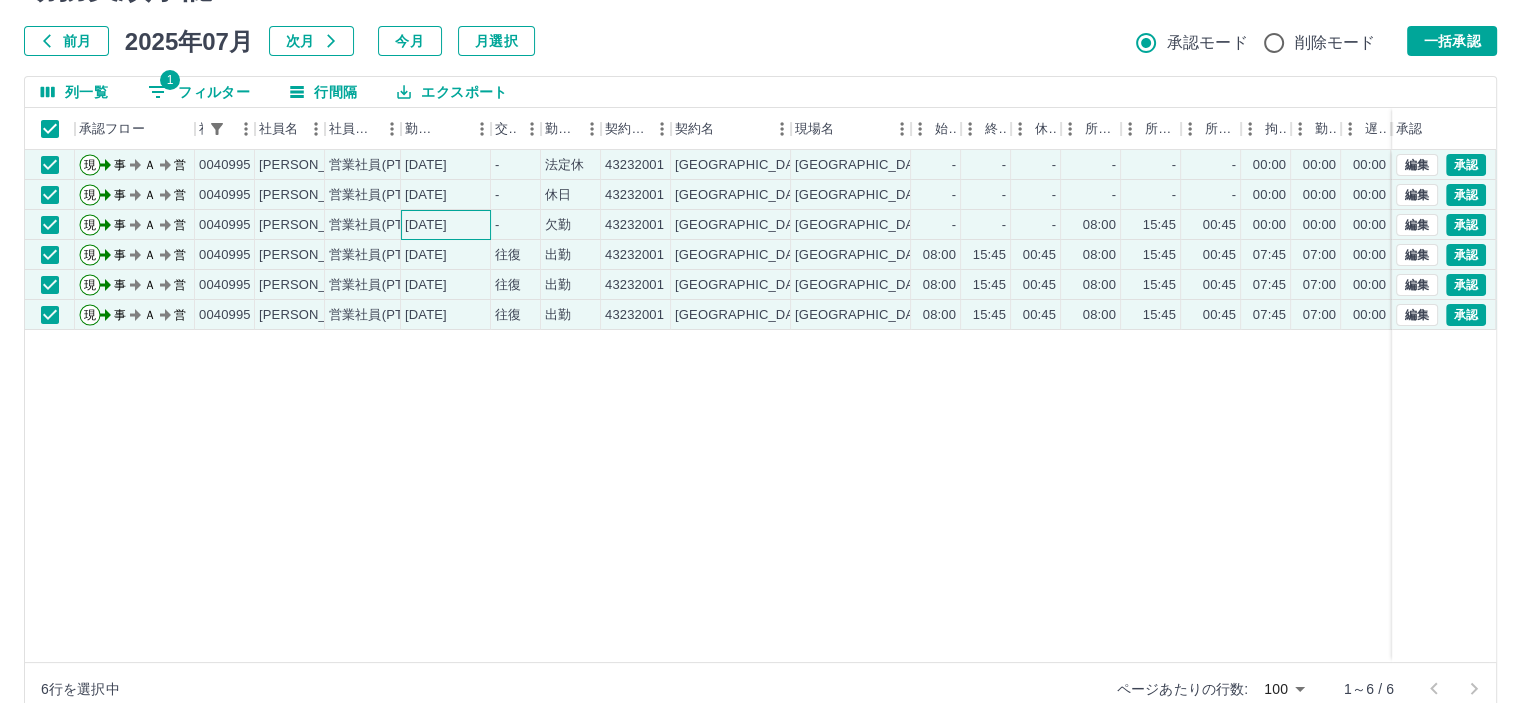 click on "[DATE]" at bounding box center (446, 225) 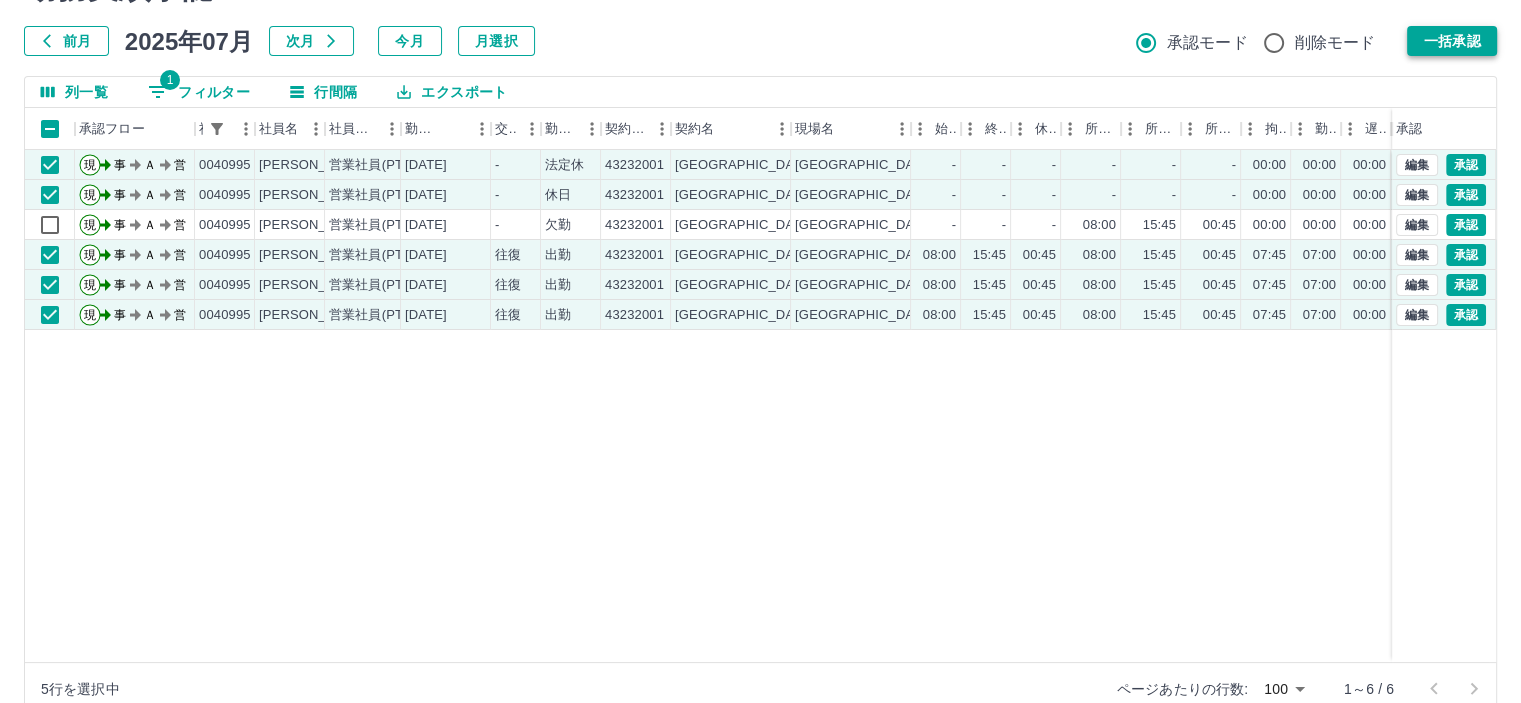 click on "一括承認" at bounding box center [1452, 41] 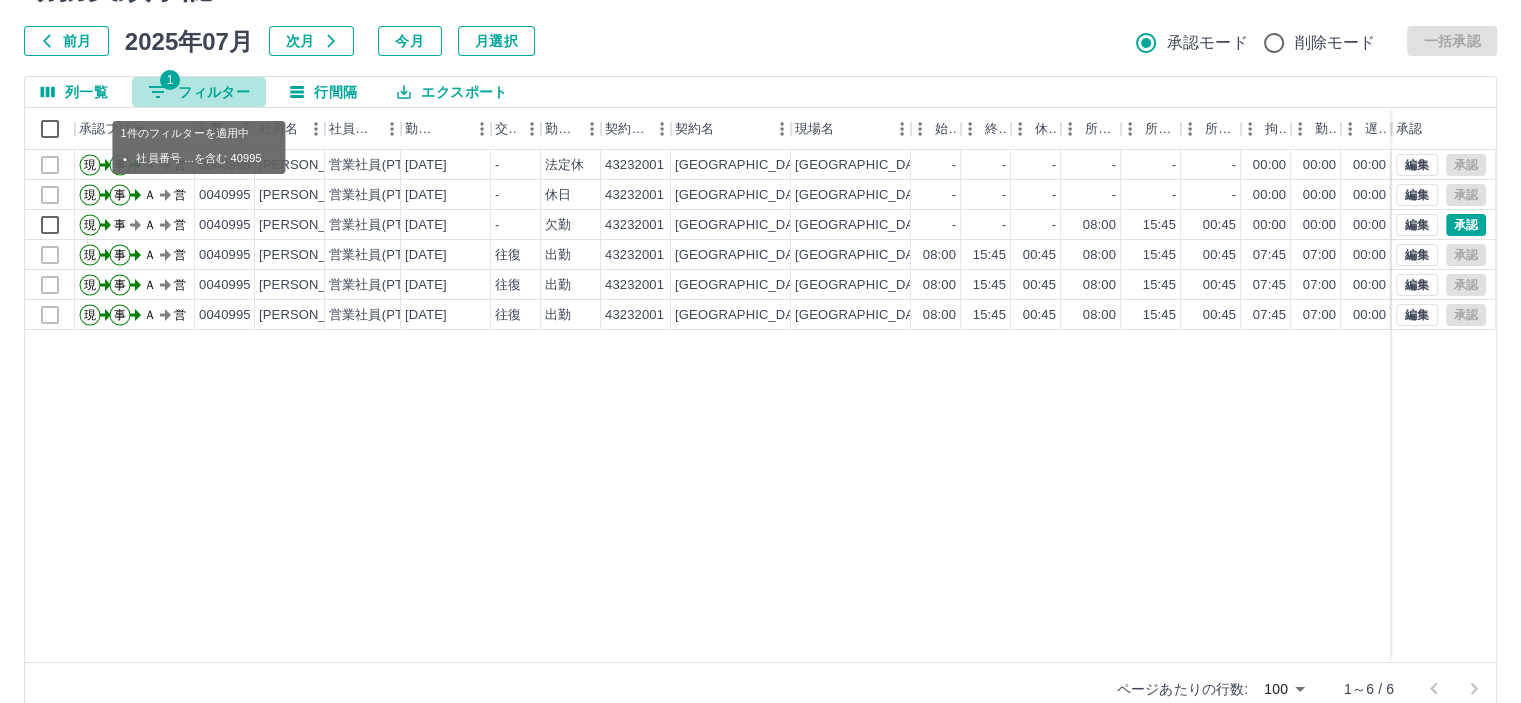 click on "1 フィルター" at bounding box center (199, 92) 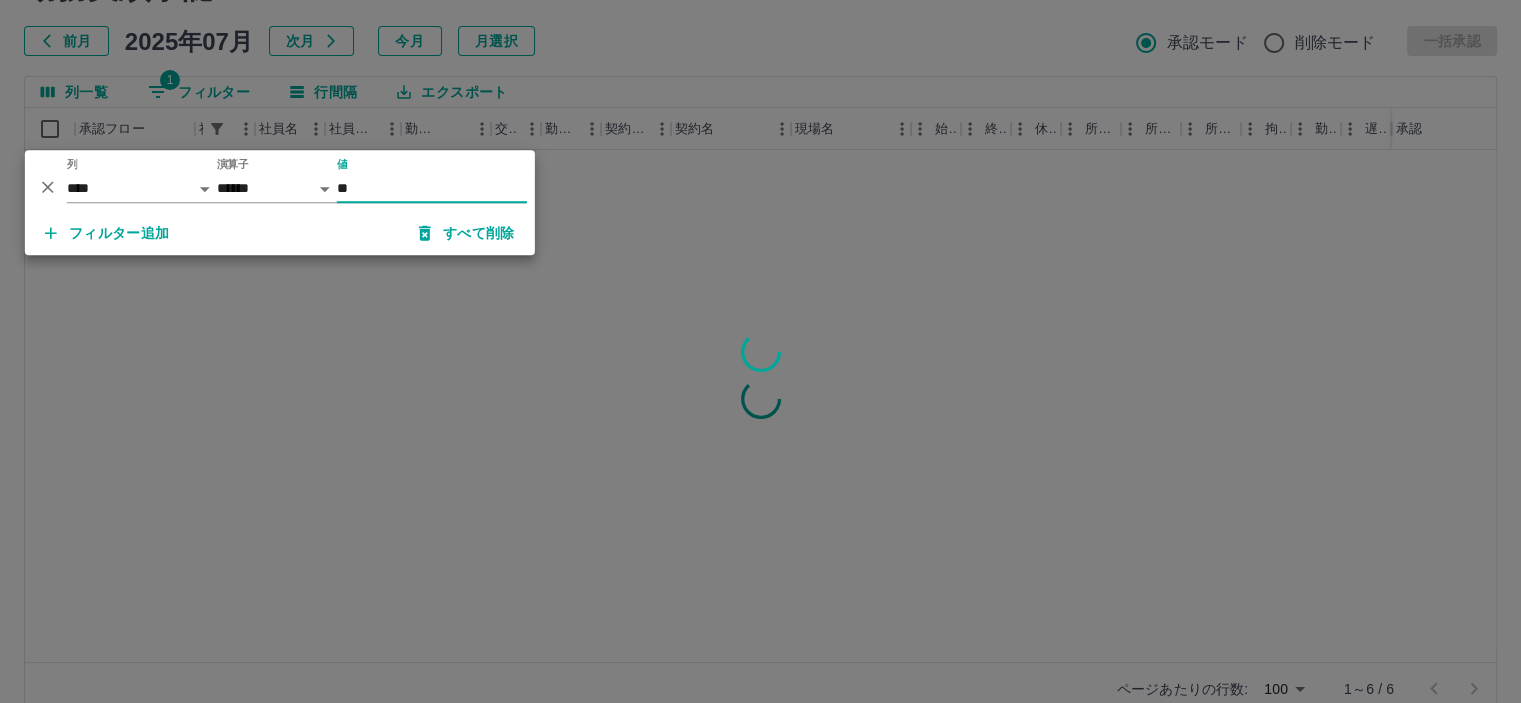 type on "*" 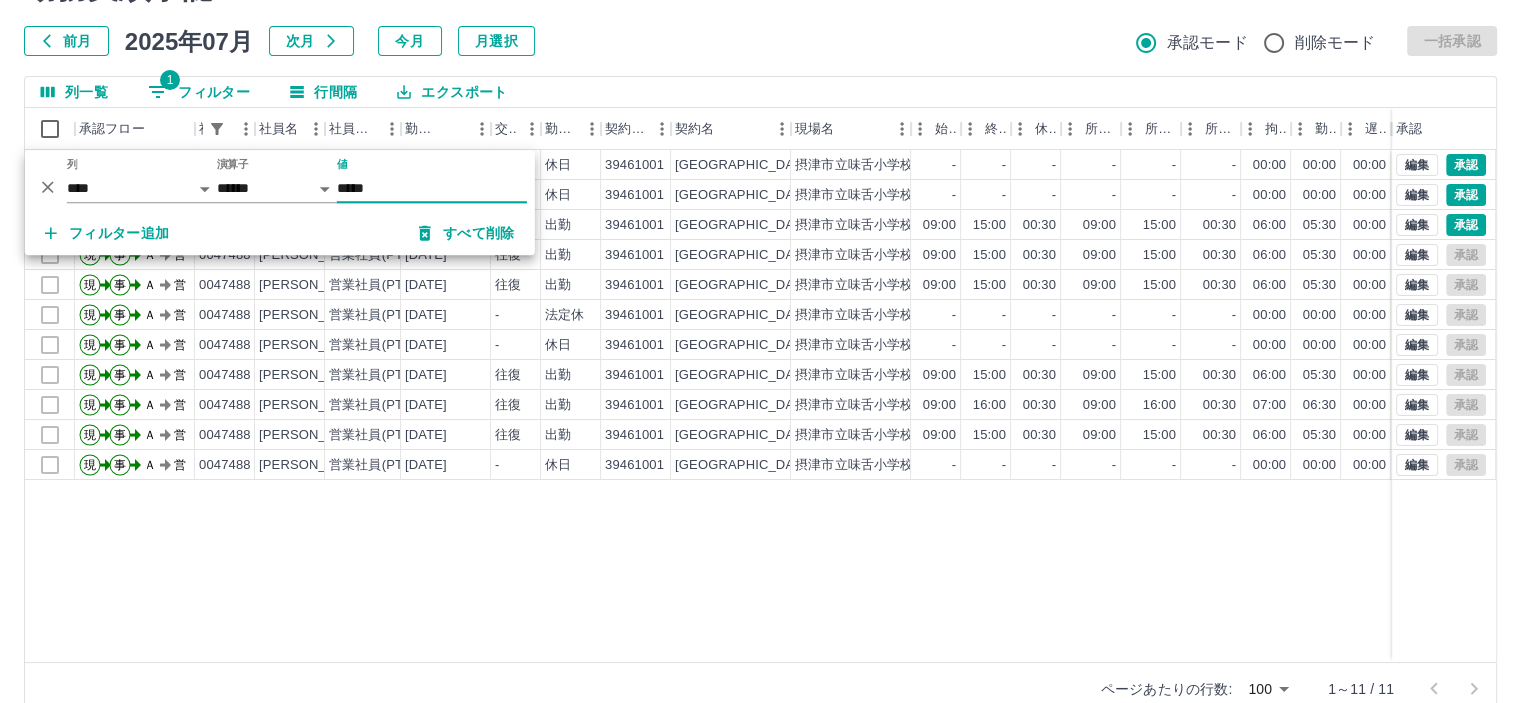 type on "*****" 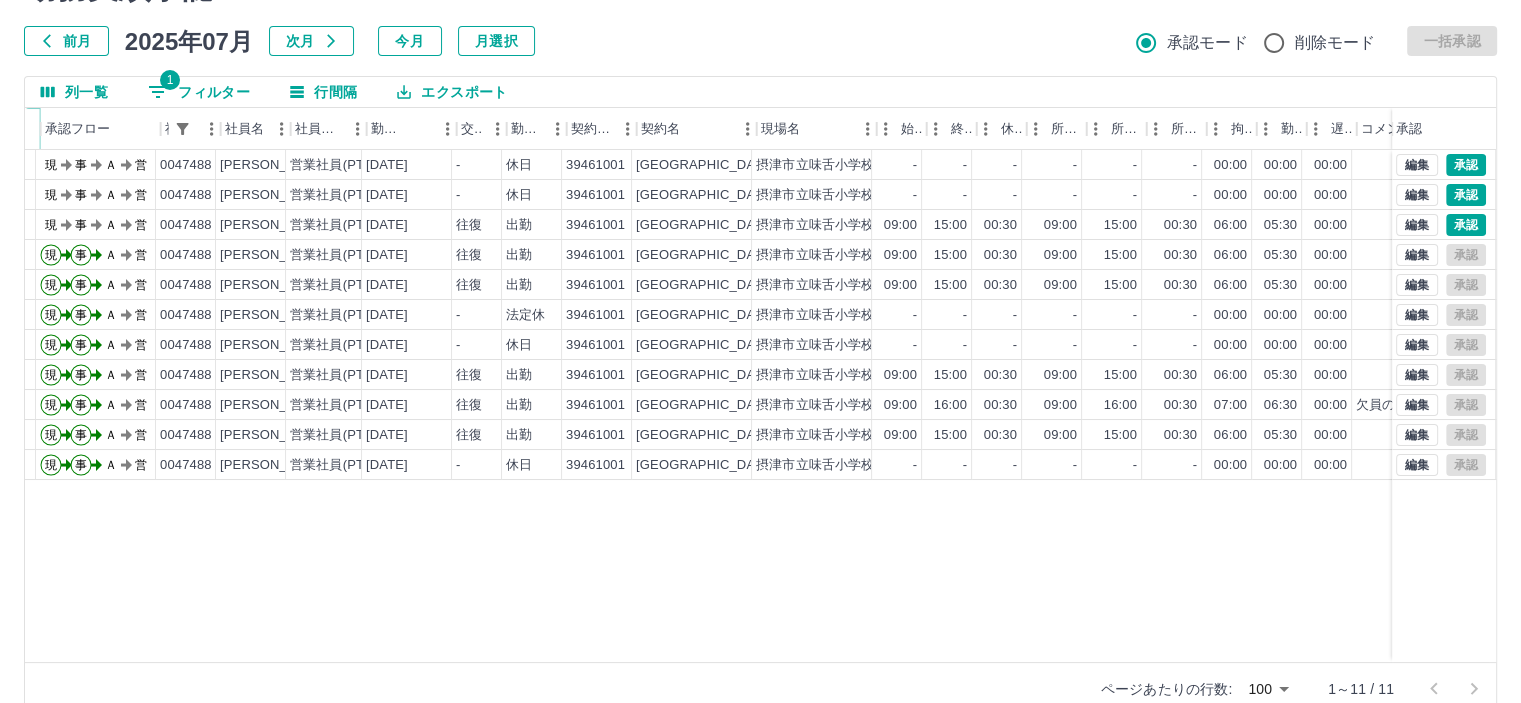 scroll, scrollTop: 0, scrollLeft: 0, axis: both 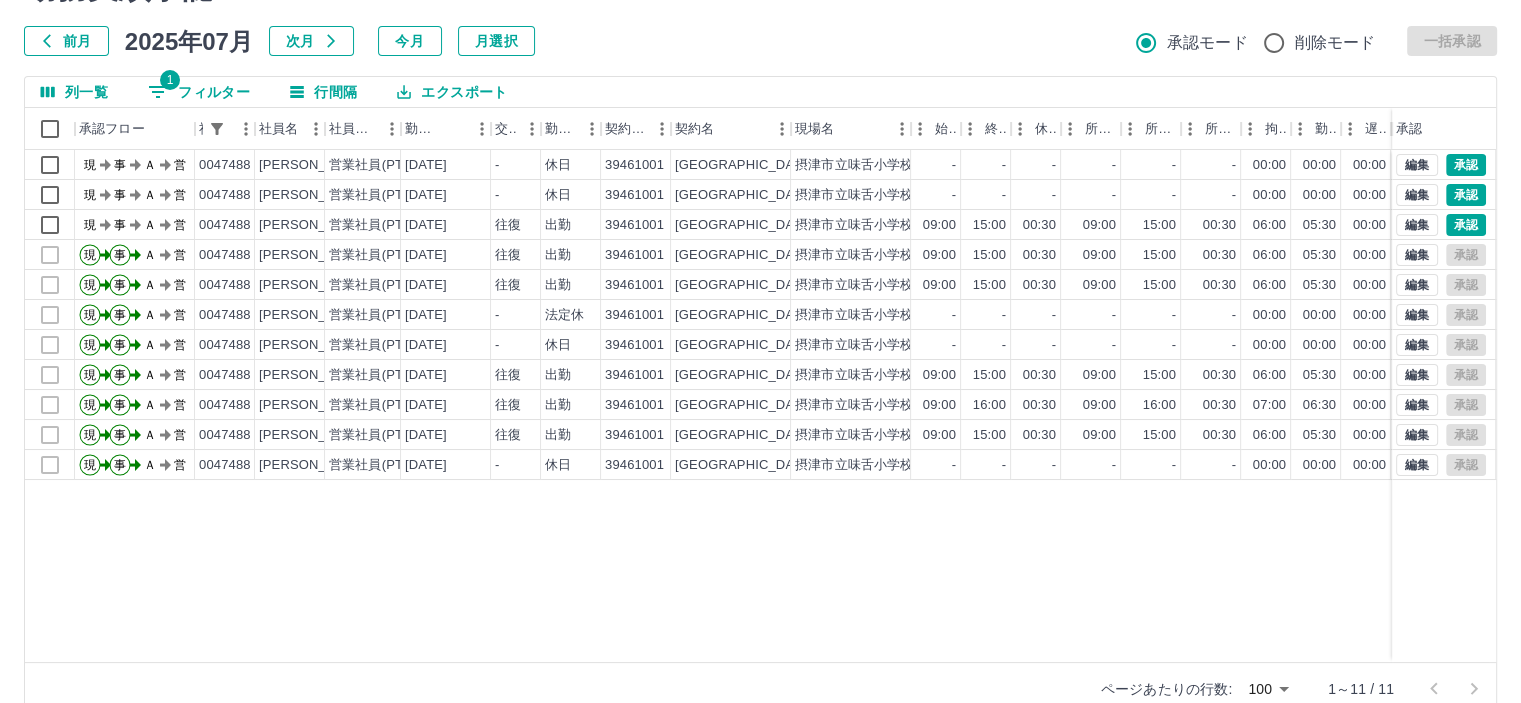 click on "1 フィルター" at bounding box center (199, 92) 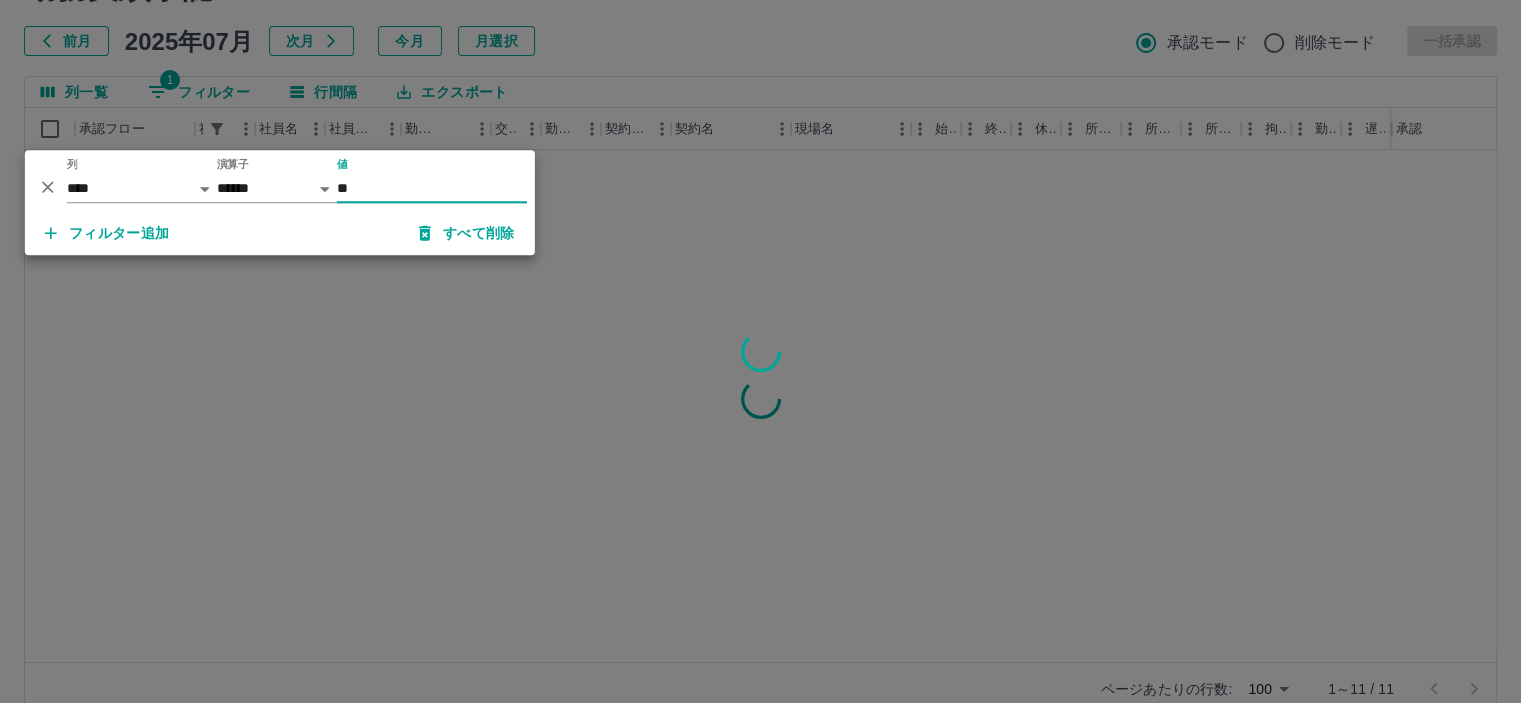 type on "*" 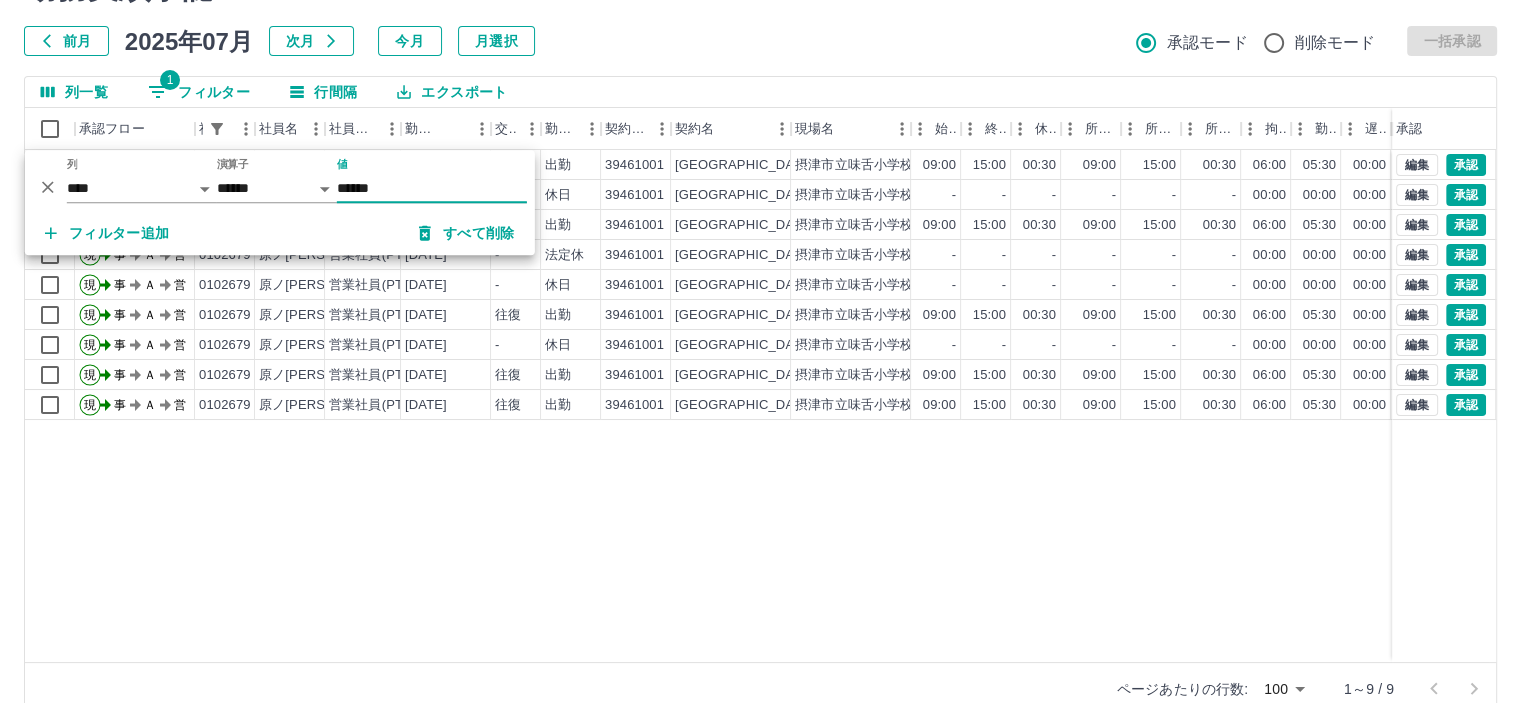 type on "******" 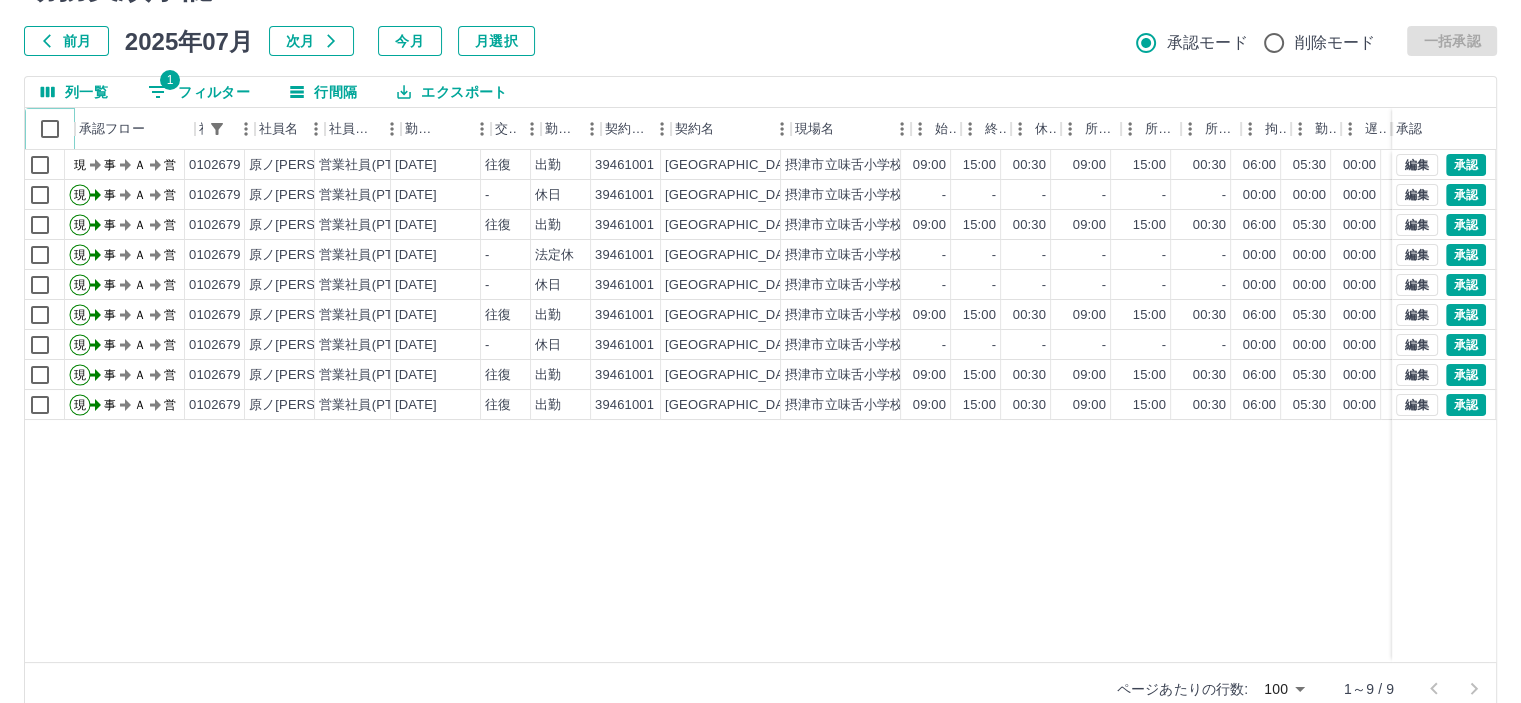 scroll, scrollTop: 0, scrollLeft: 0, axis: both 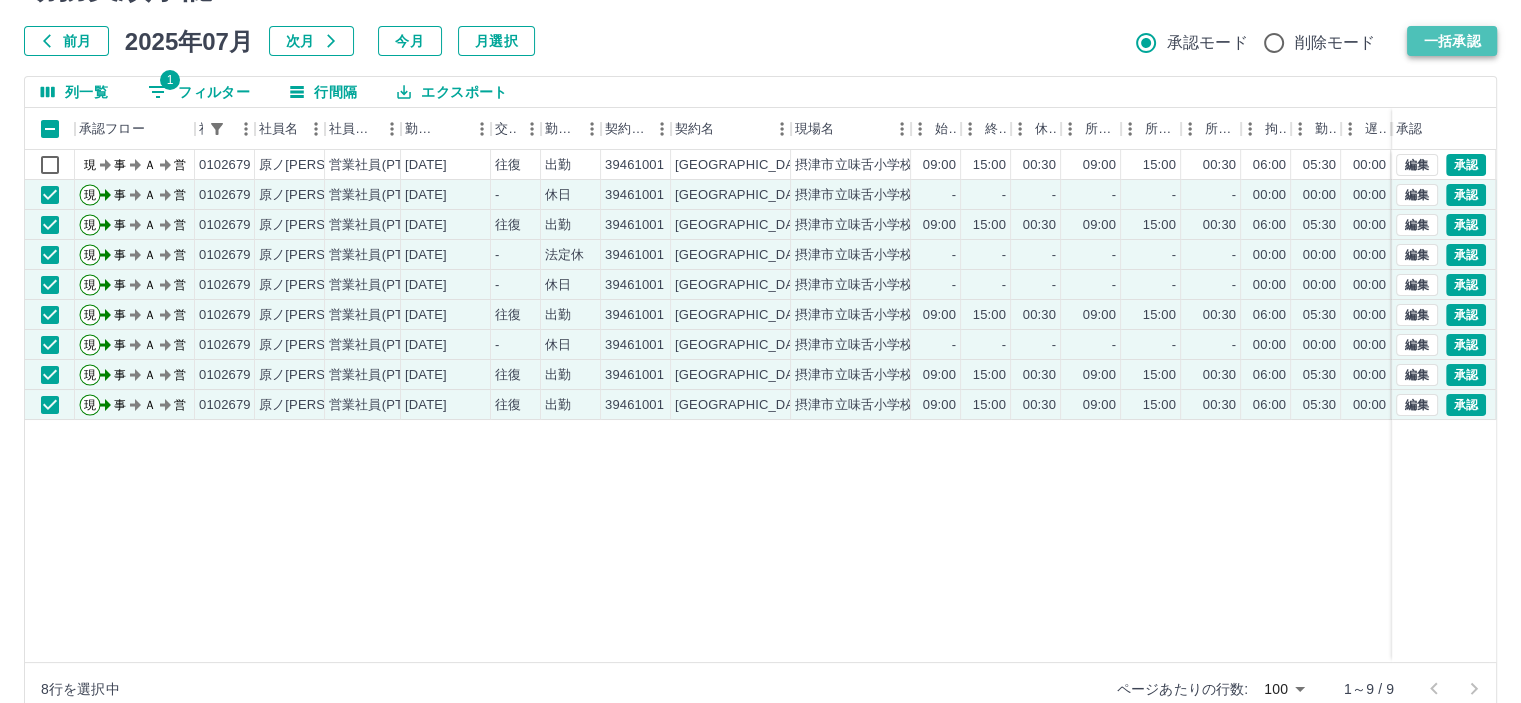 click on "一括承認" at bounding box center [1452, 41] 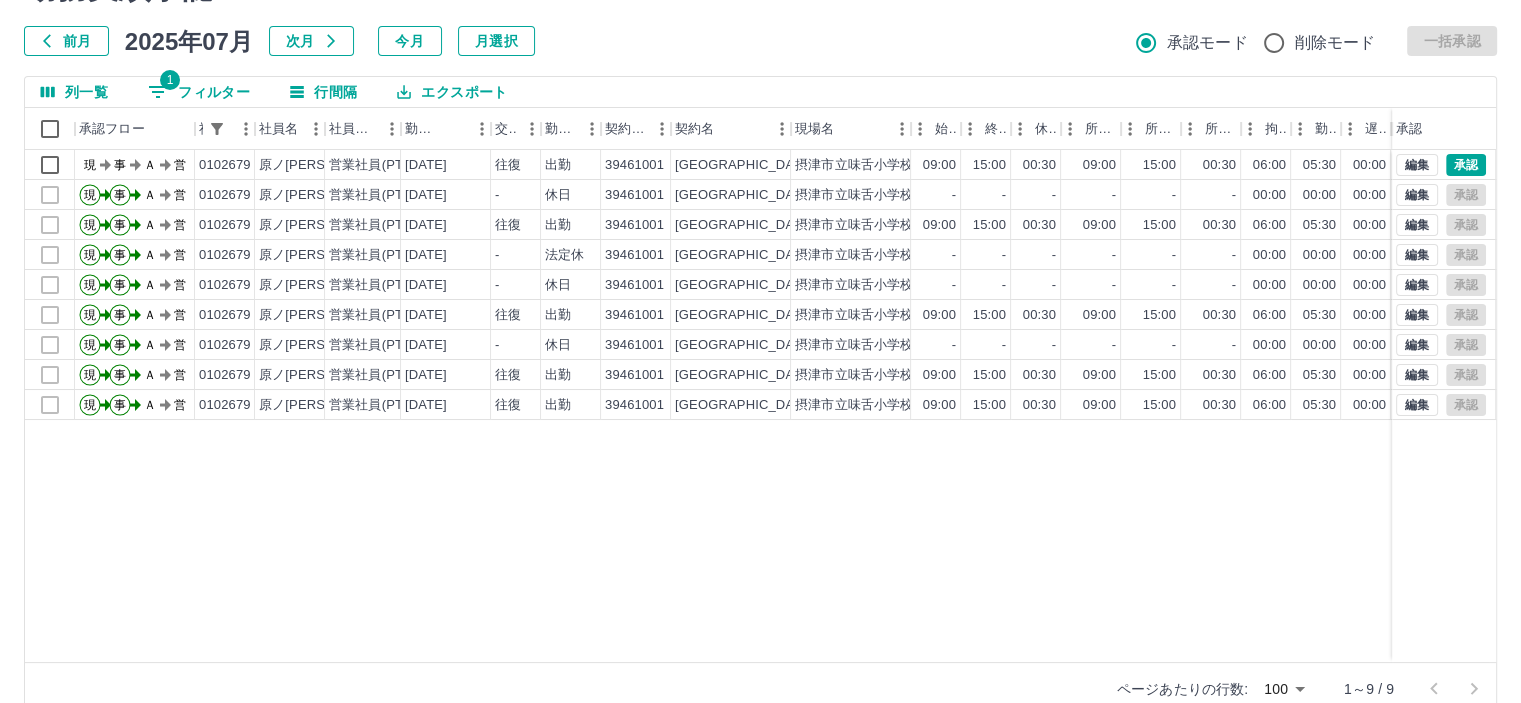click on "1 フィルター" at bounding box center (199, 92) 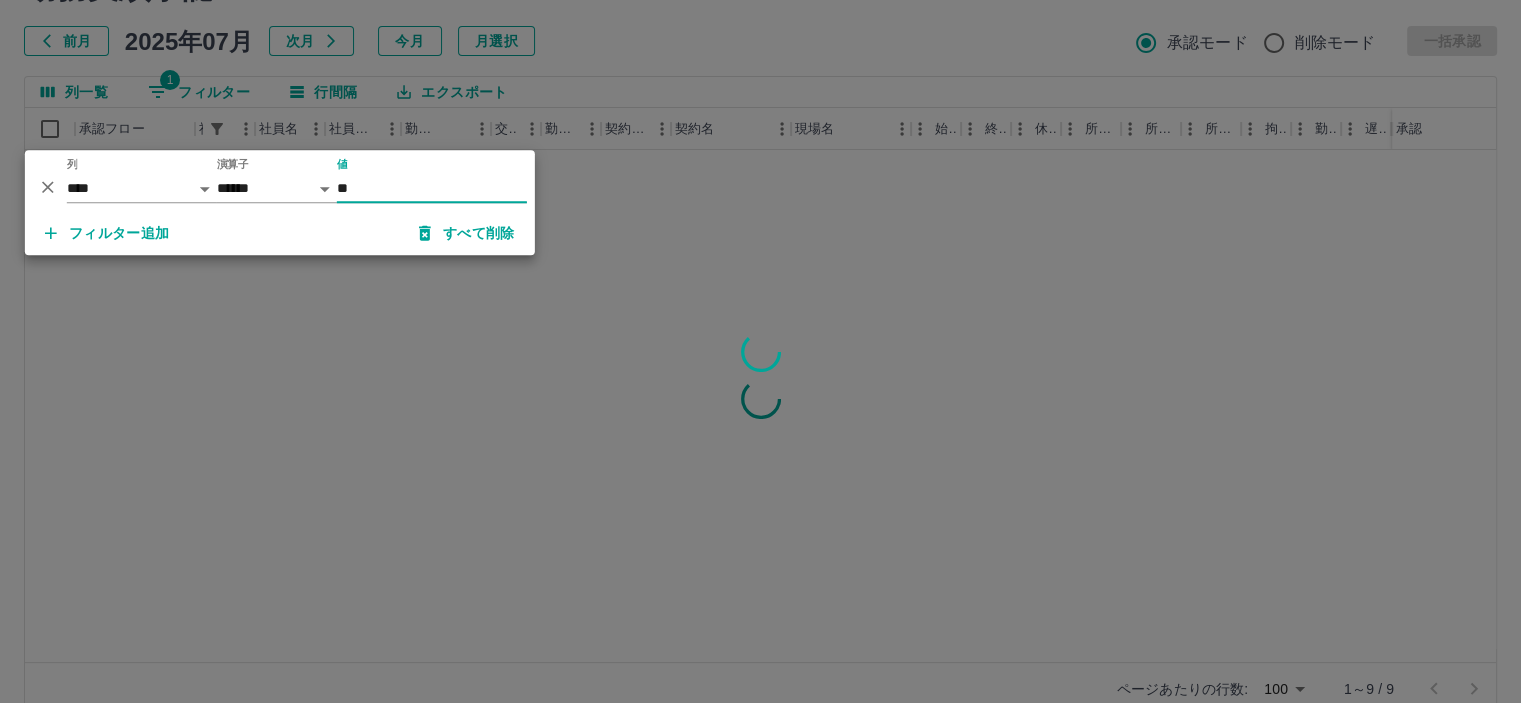 type on "*" 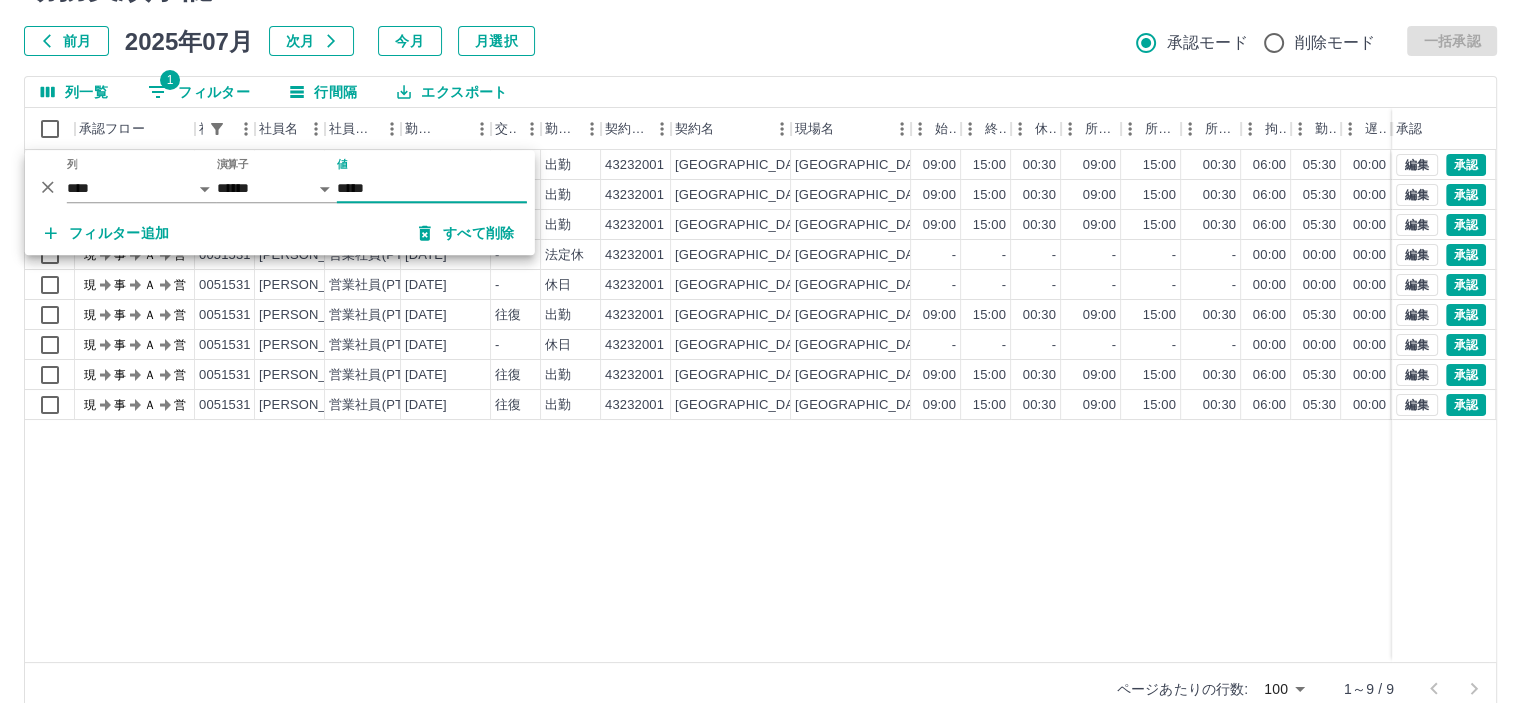 type on "*****" 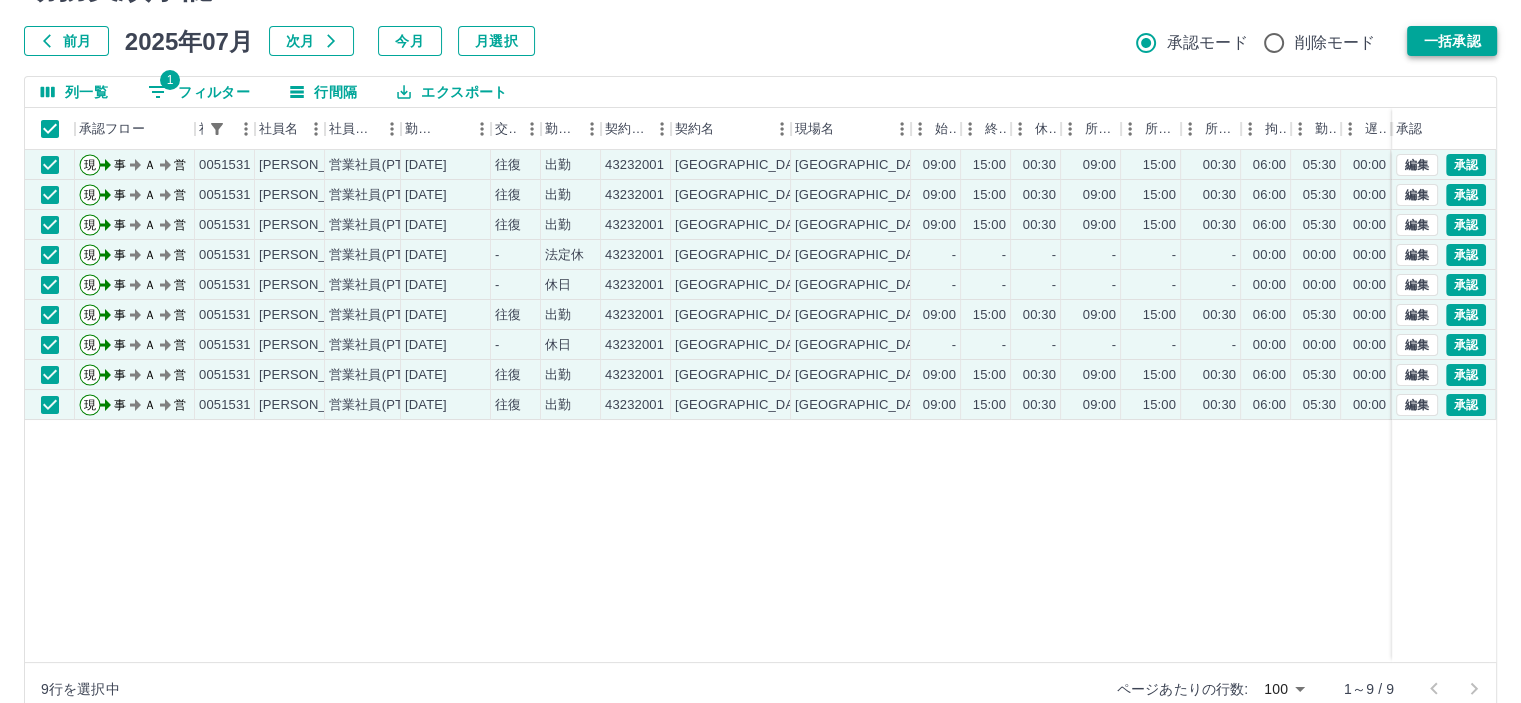 click on "一括承認" at bounding box center [1452, 41] 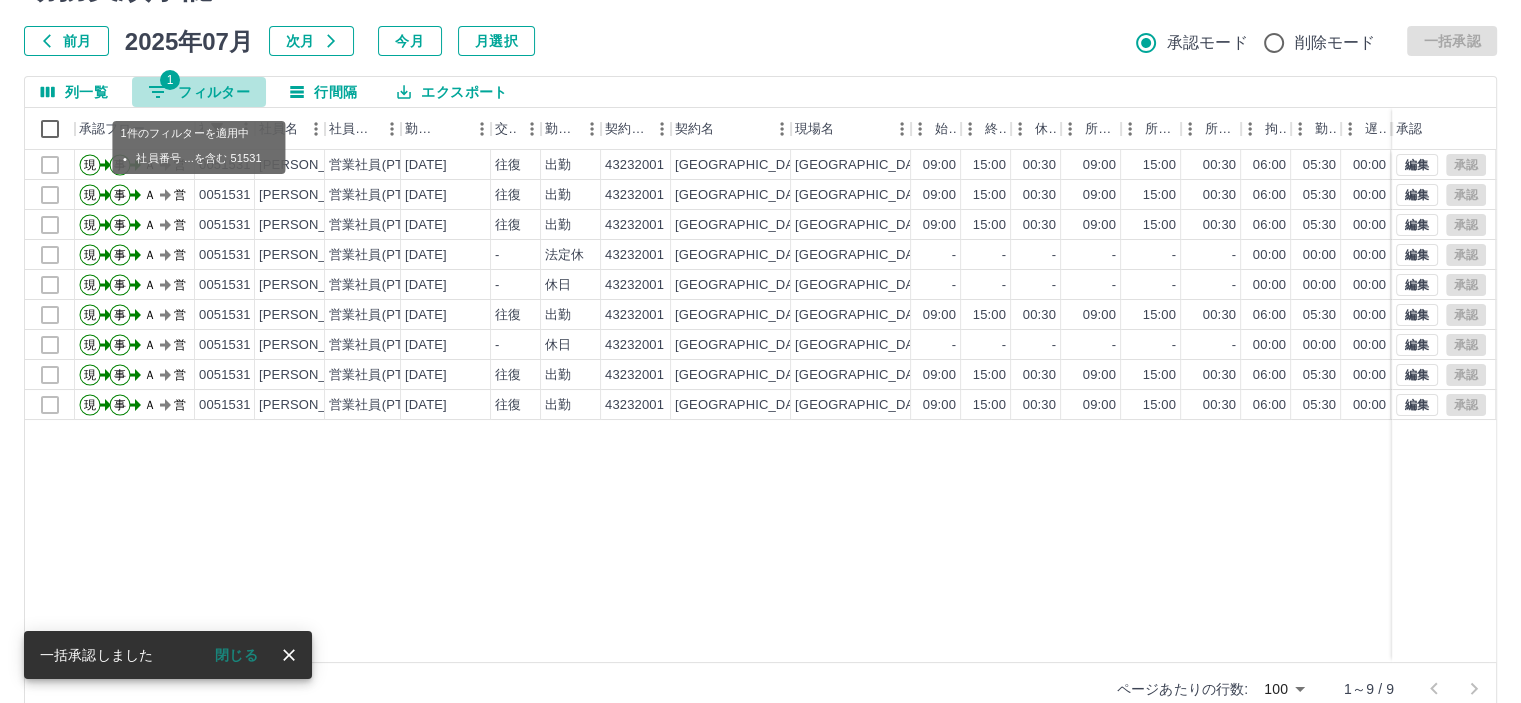 click on "1 フィルター" at bounding box center (199, 92) 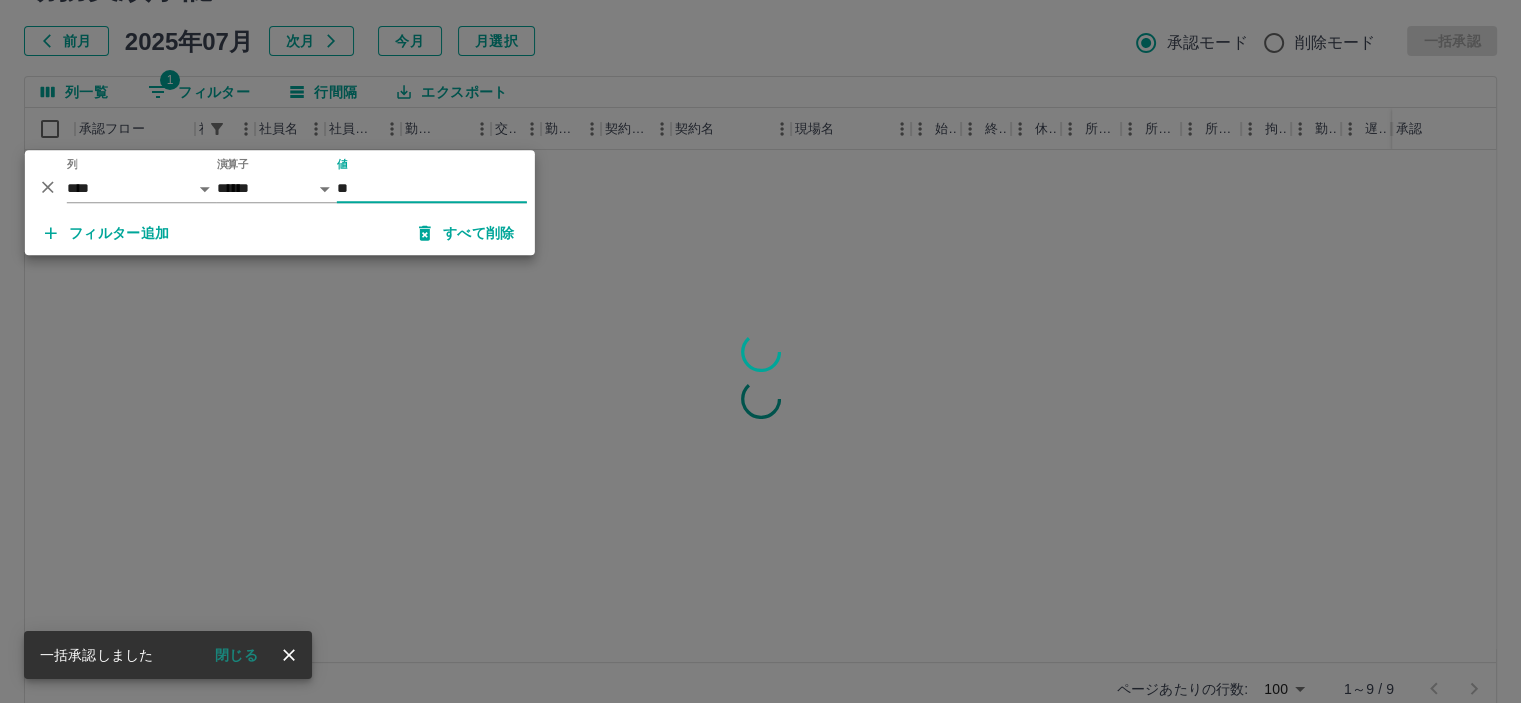 type on "*" 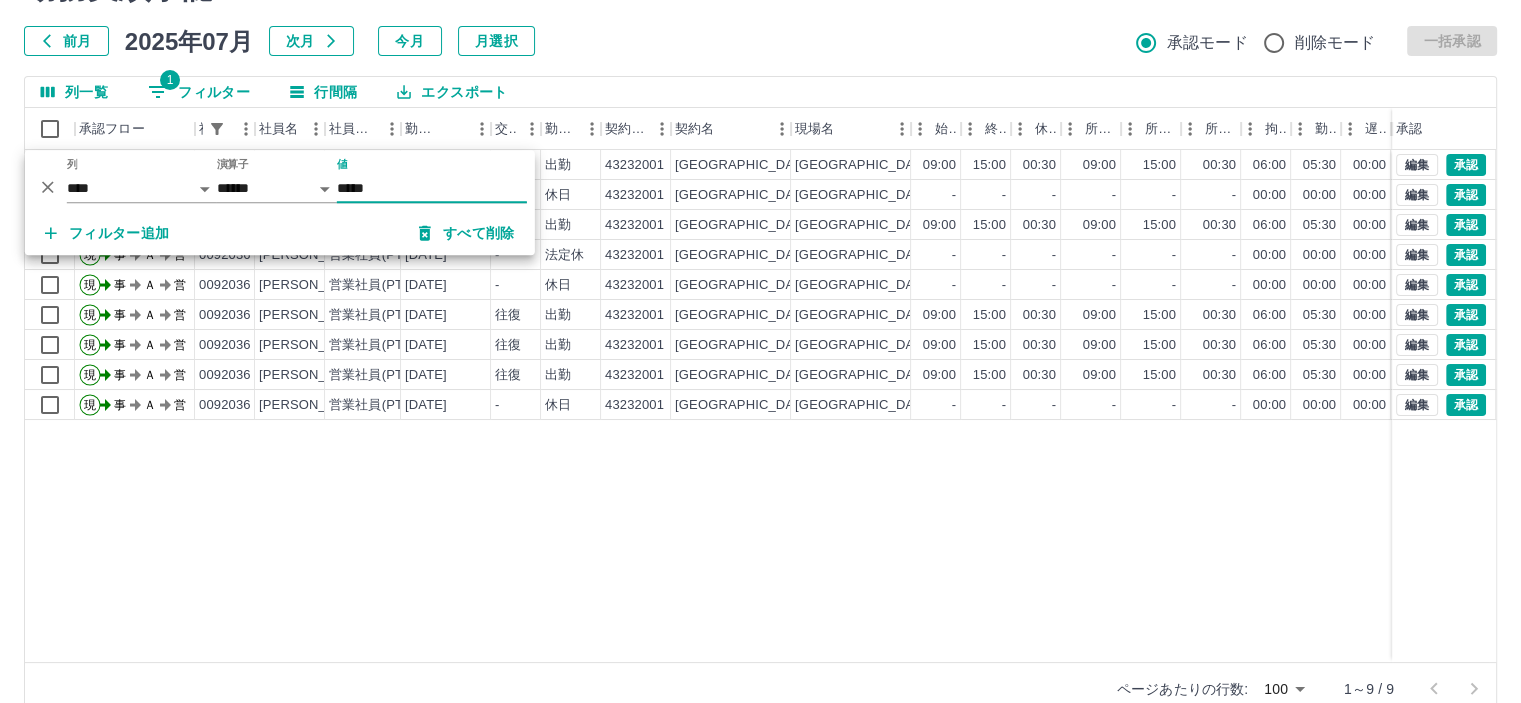 type on "*****" 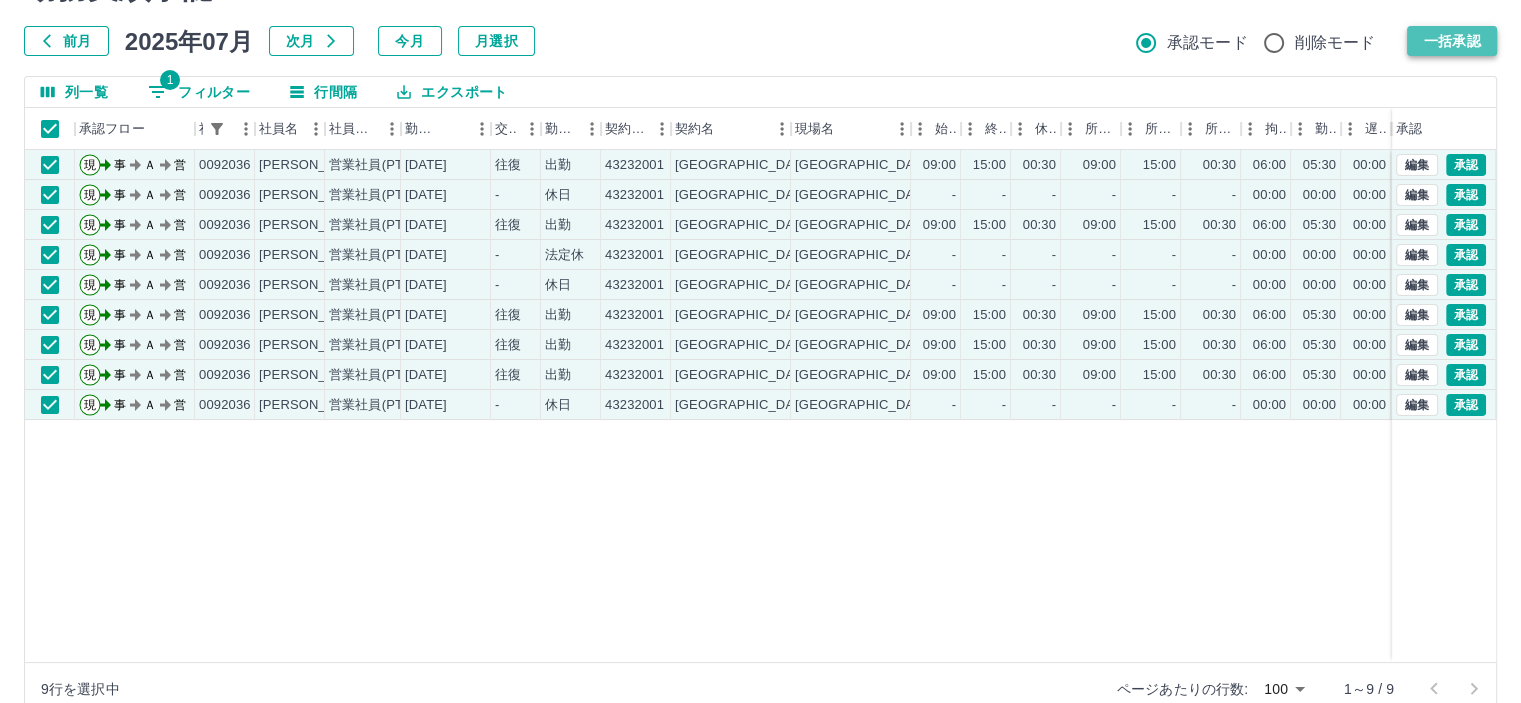 click on "一括承認" at bounding box center [1452, 41] 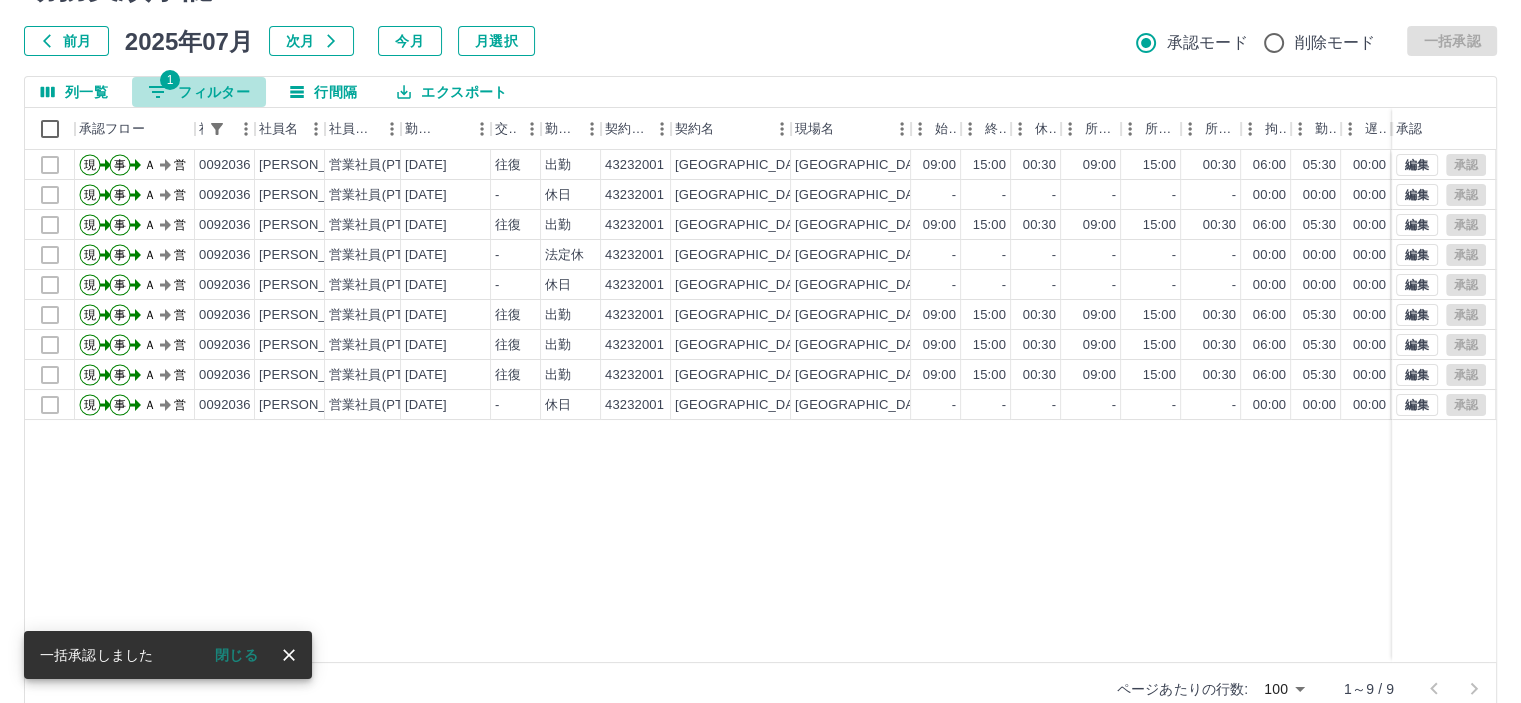 click on "1 フィルター" at bounding box center [199, 92] 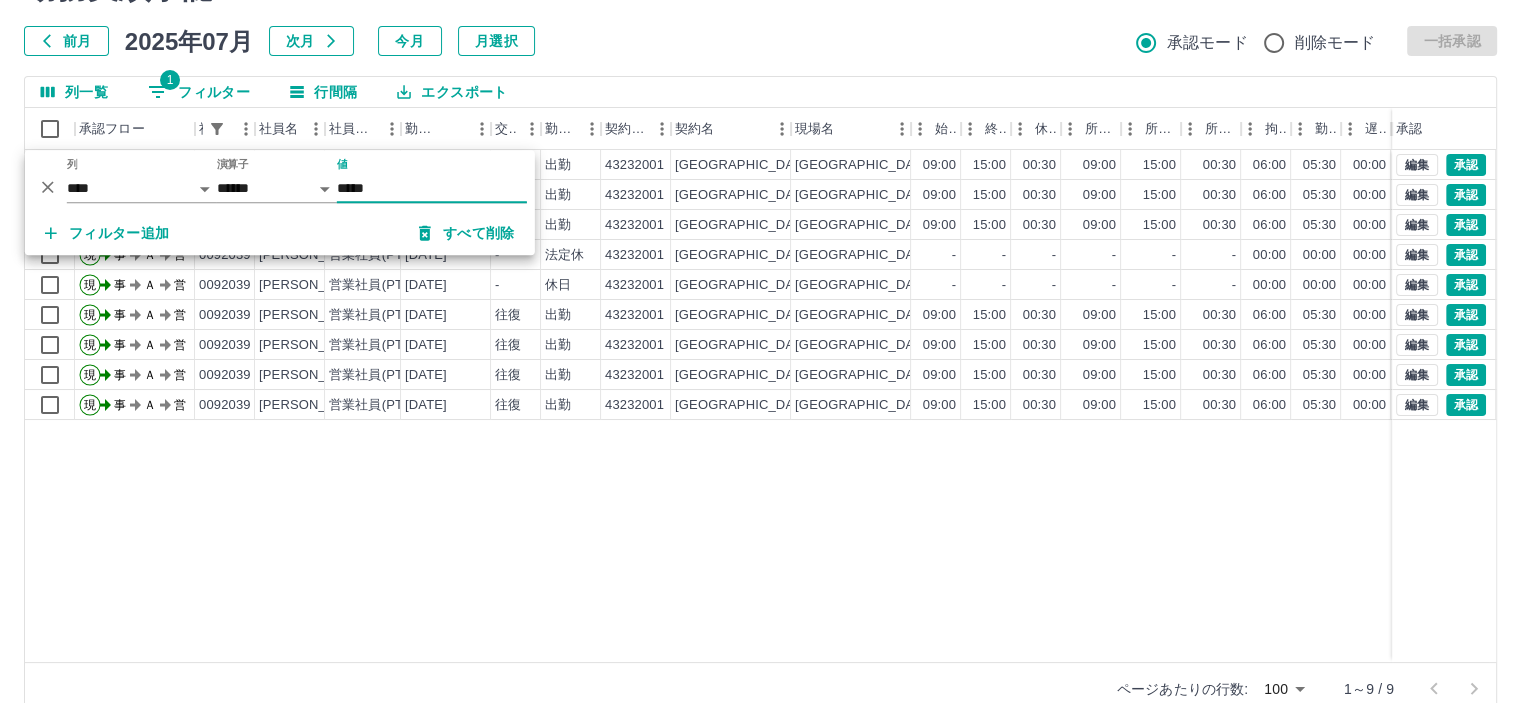 type on "*****" 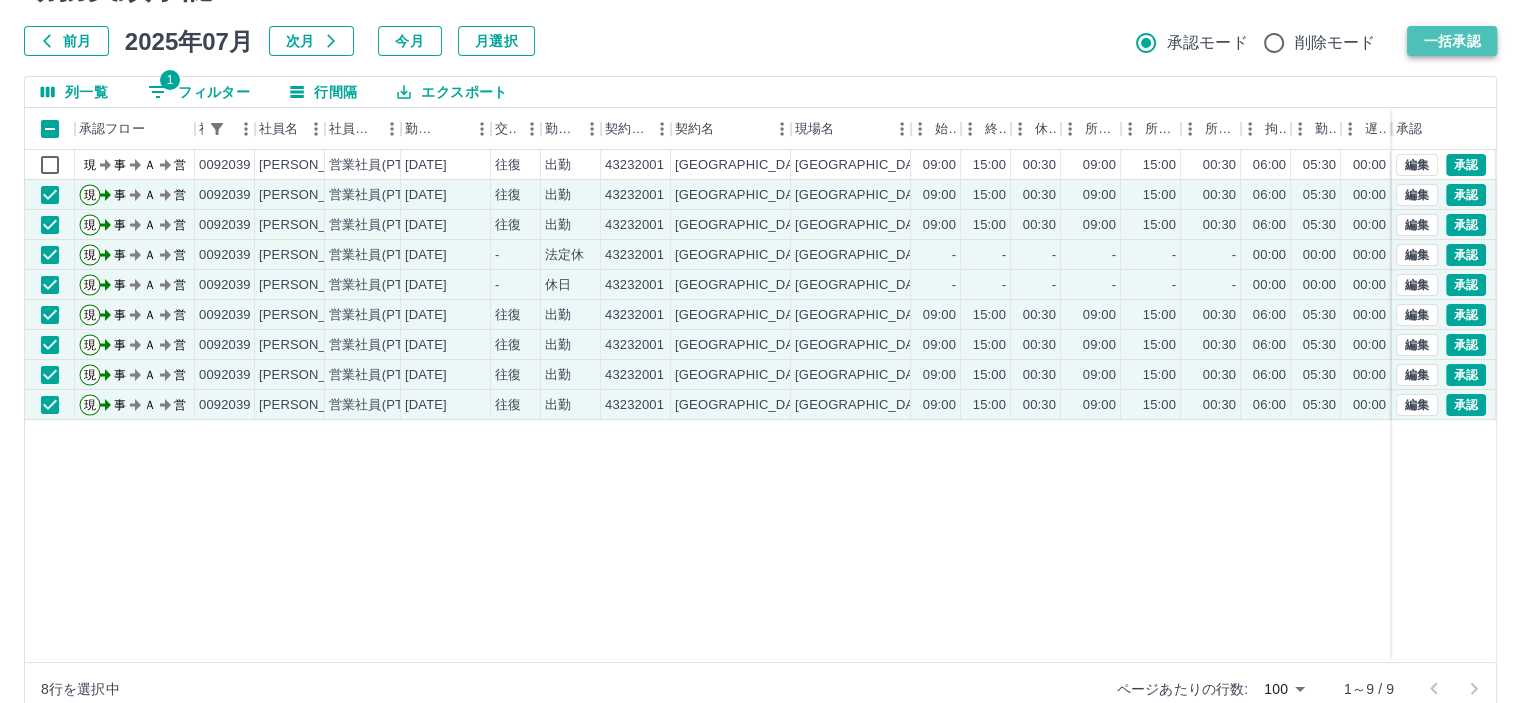 click on "一括承認" at bounding box center (1452, 41) 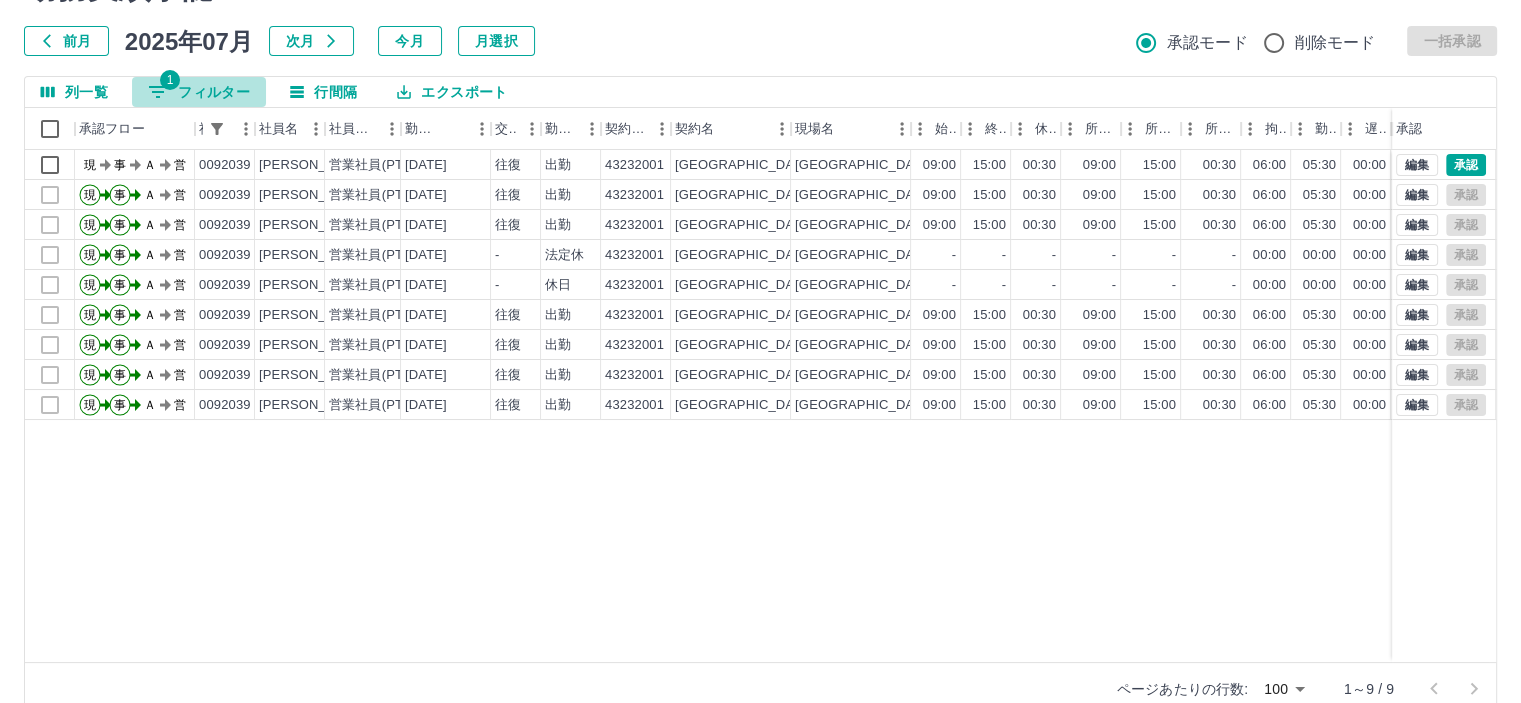 click on "1 フィルター" at bounding box center [199, 92] 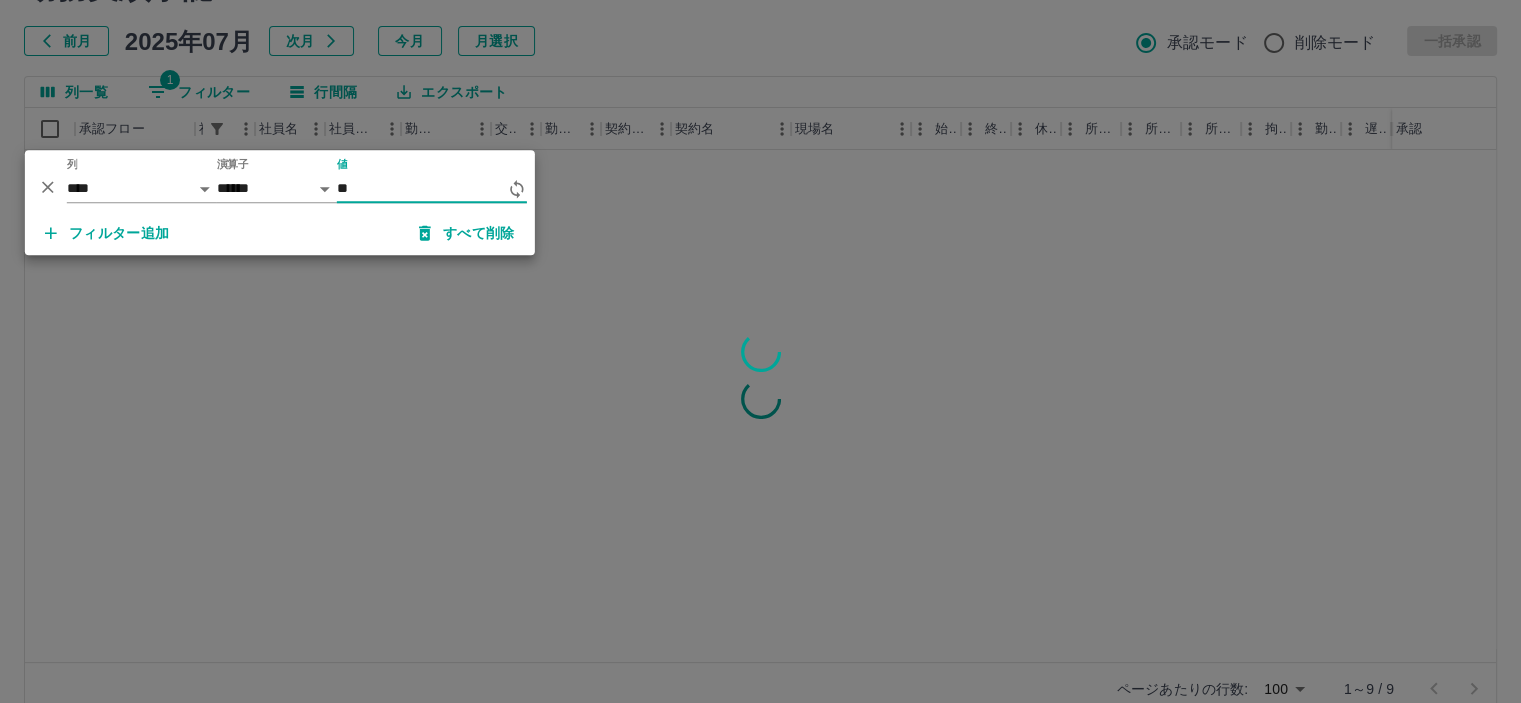 type on "*" 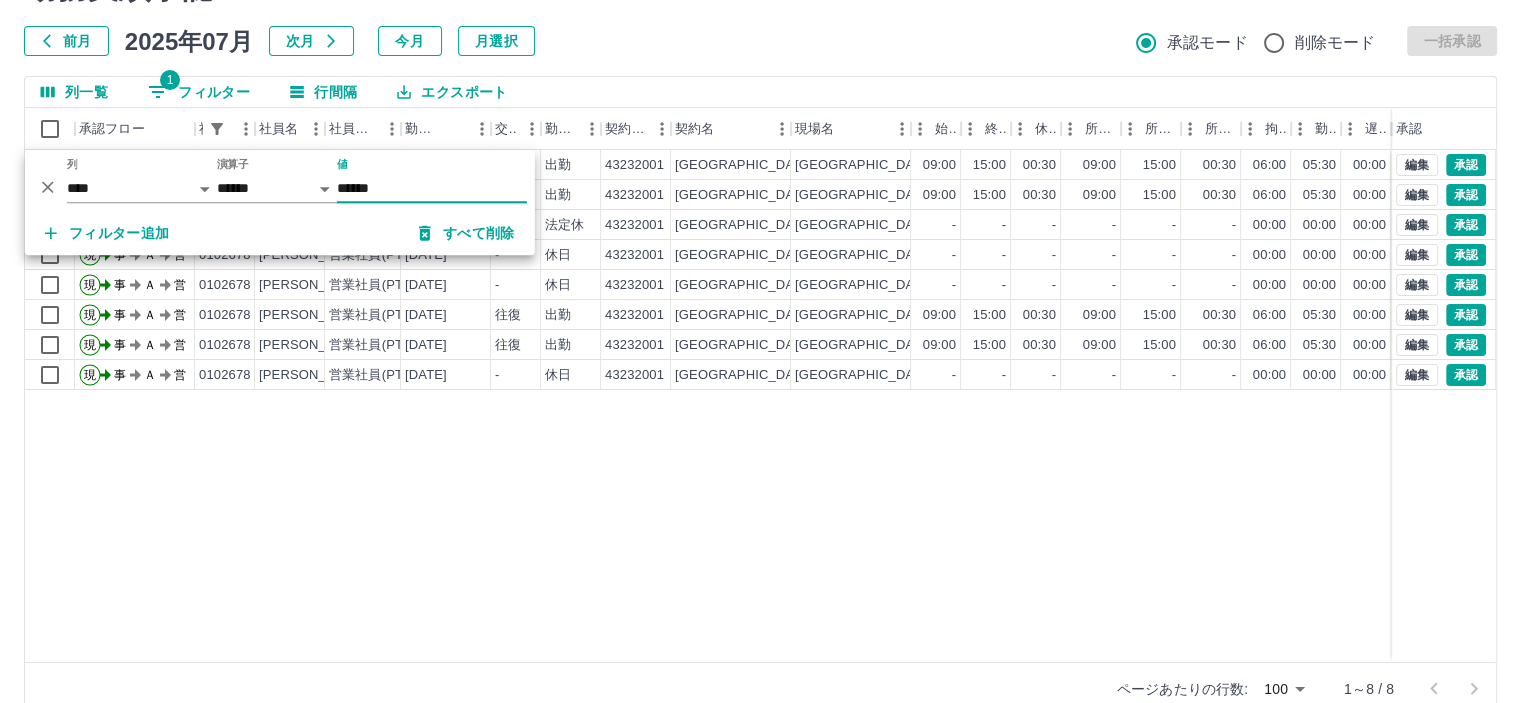 type on "******" 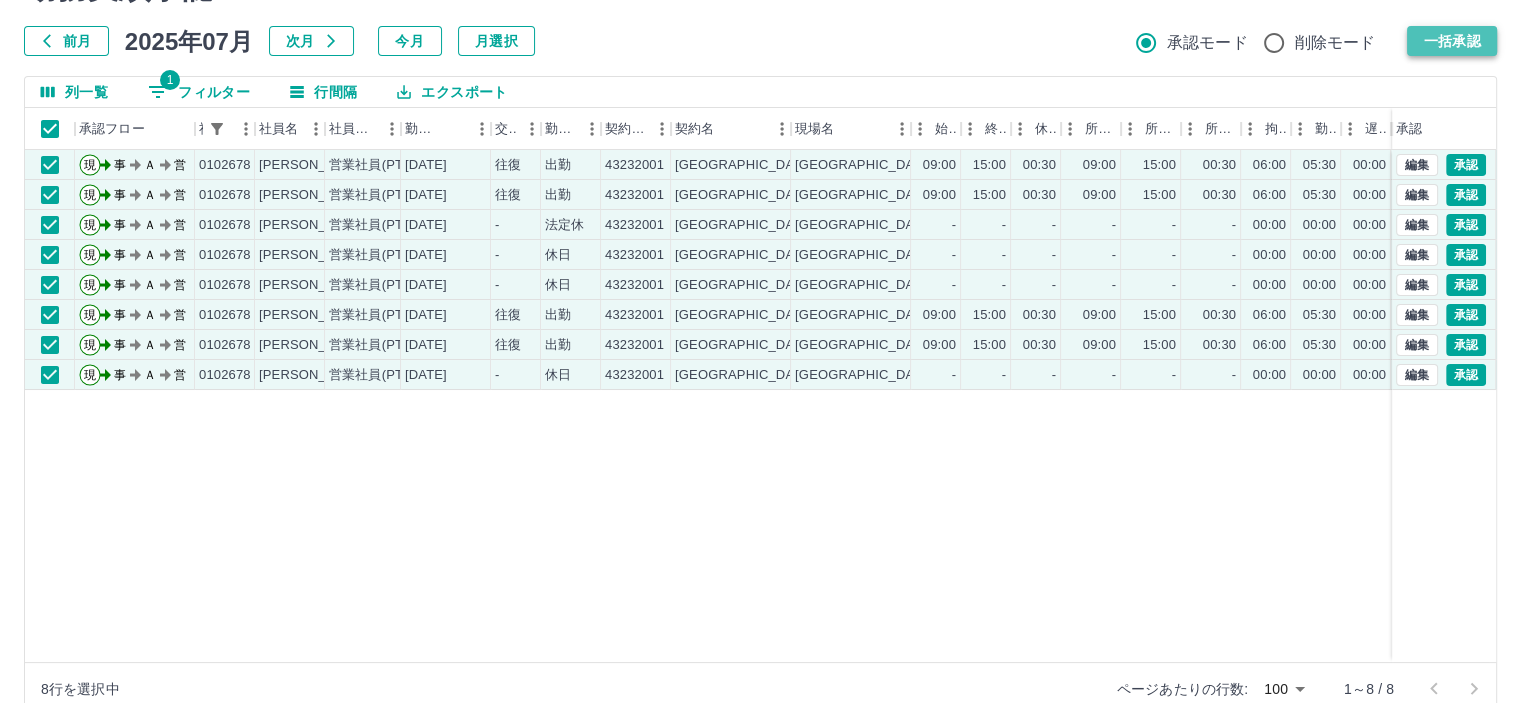 click on "一括承認" at bounding box center [1452, 41] 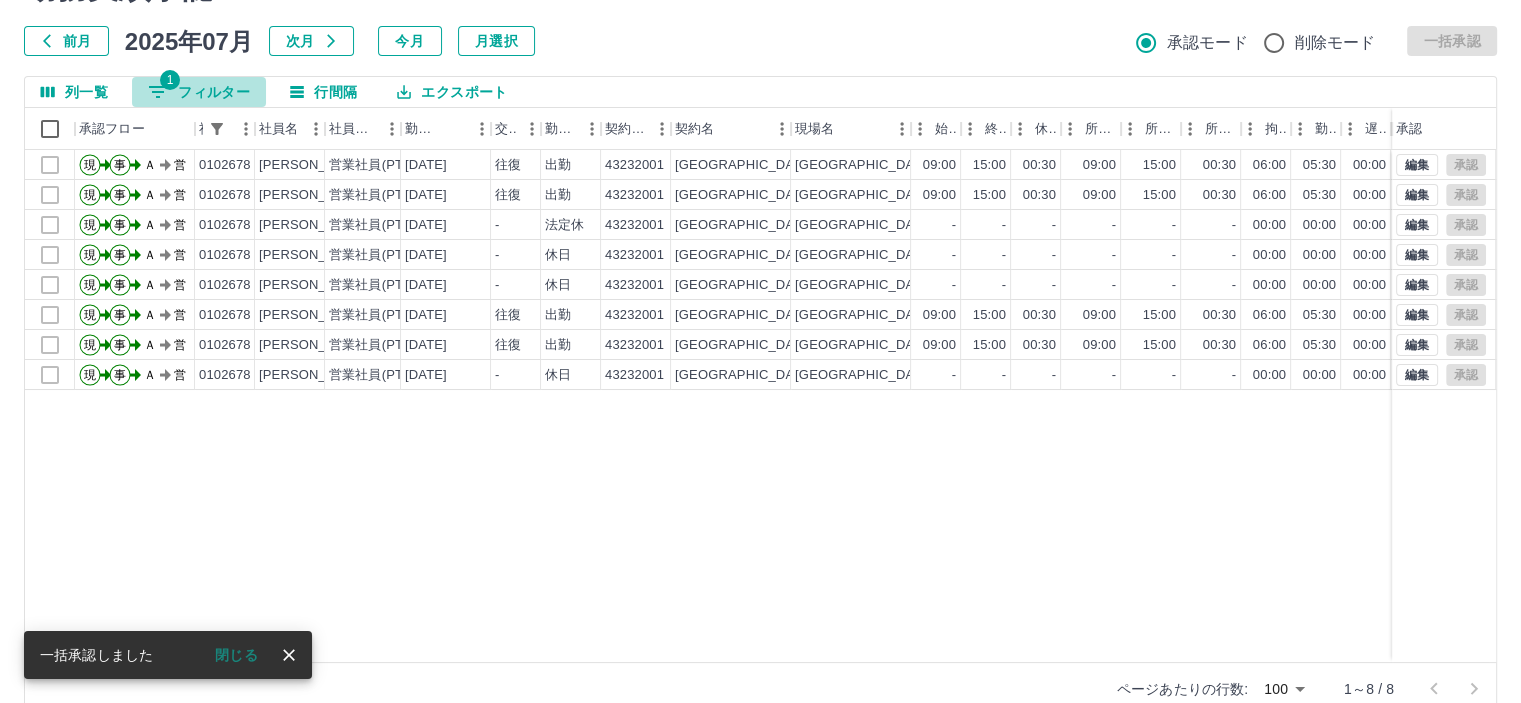 click on "1 フィルター" at bounding box center (199, 92) 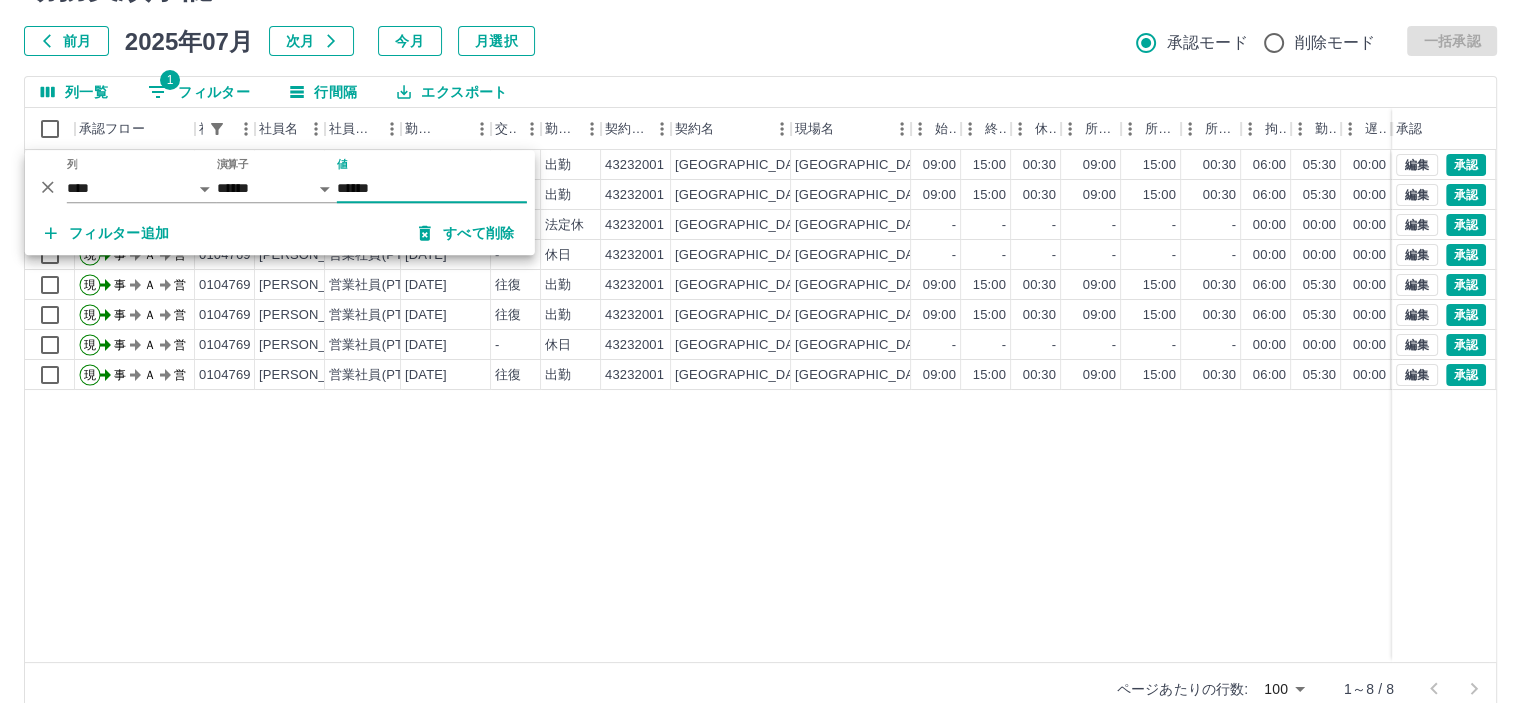 type on "******" 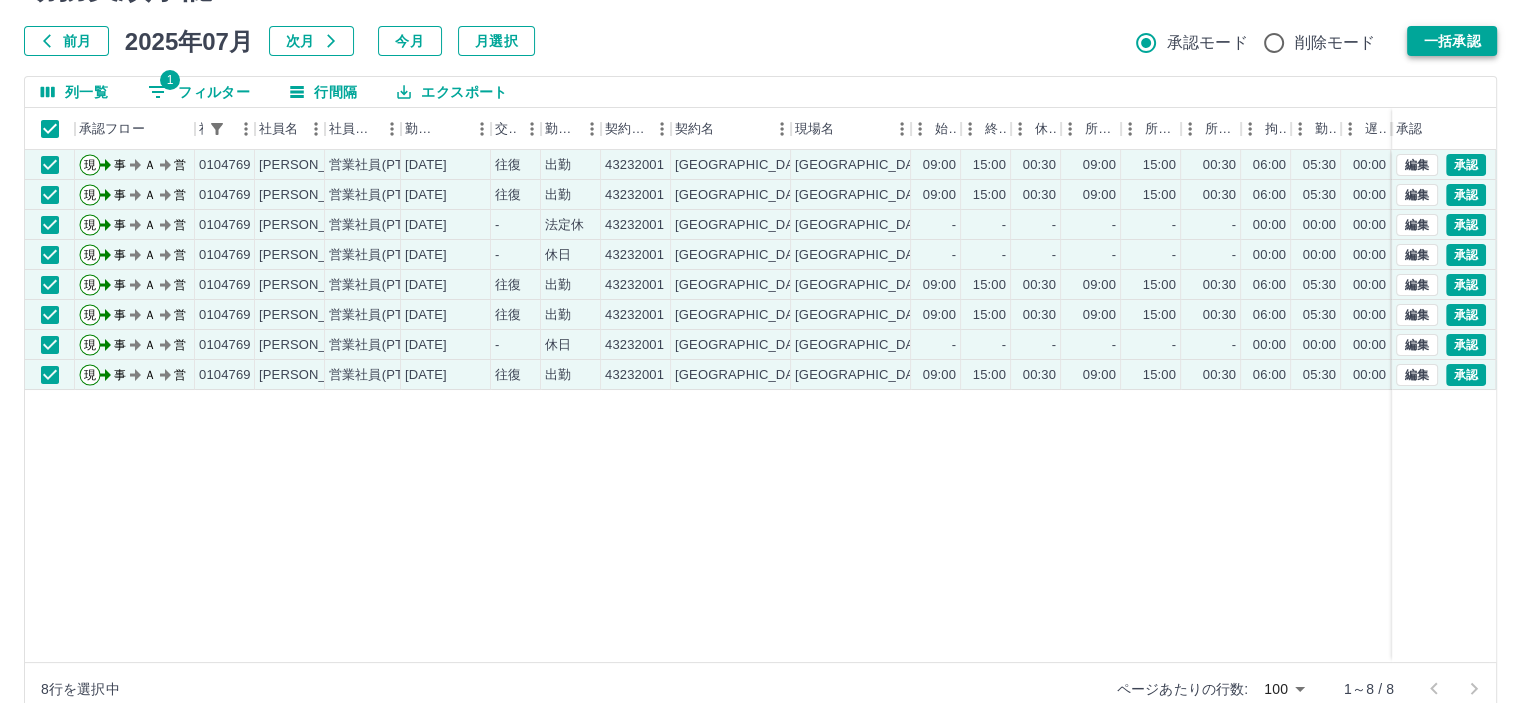 click on "一括承認" at bounding box center [1452, 41] 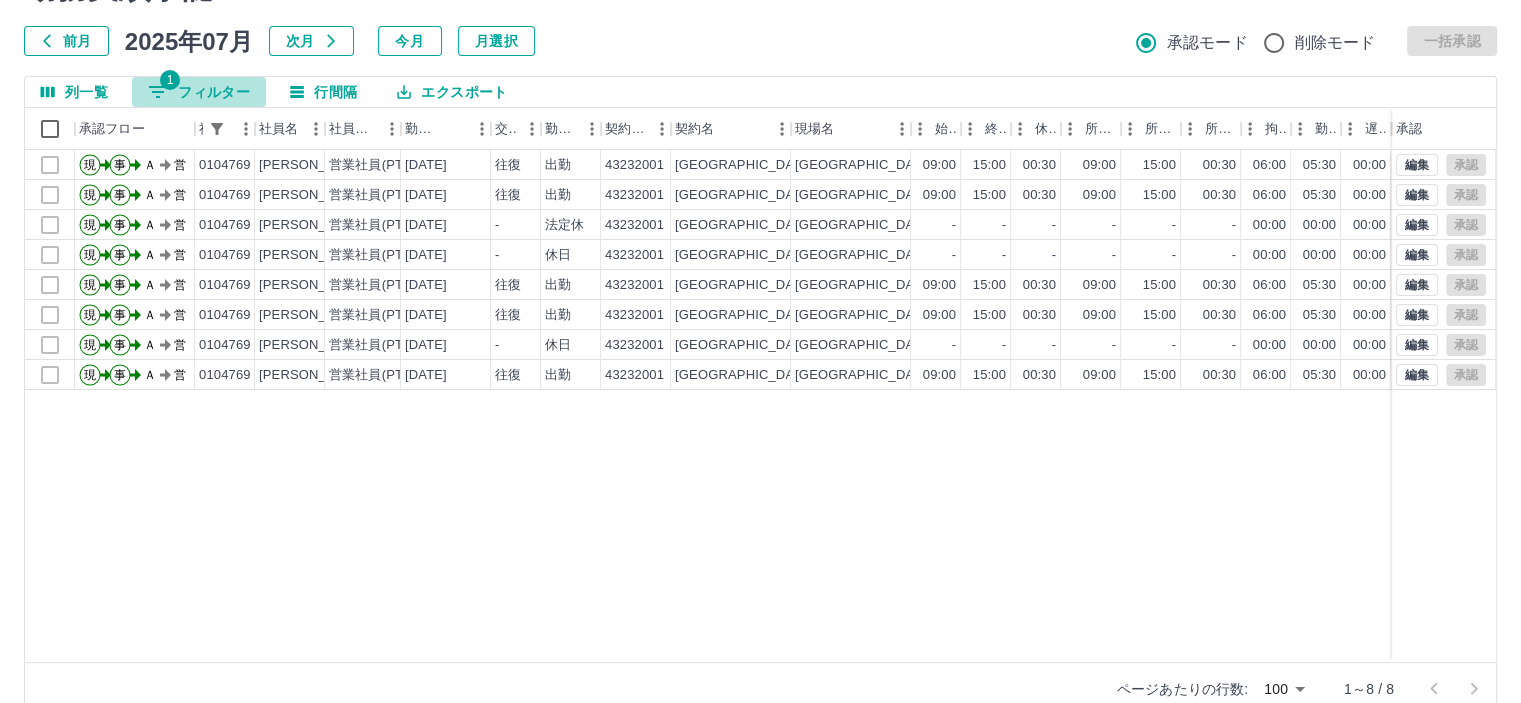 drag, startPoint x: 240, startPoint y: 87, endPoint x: 229, endPoint y: 79, distance: 13.601471 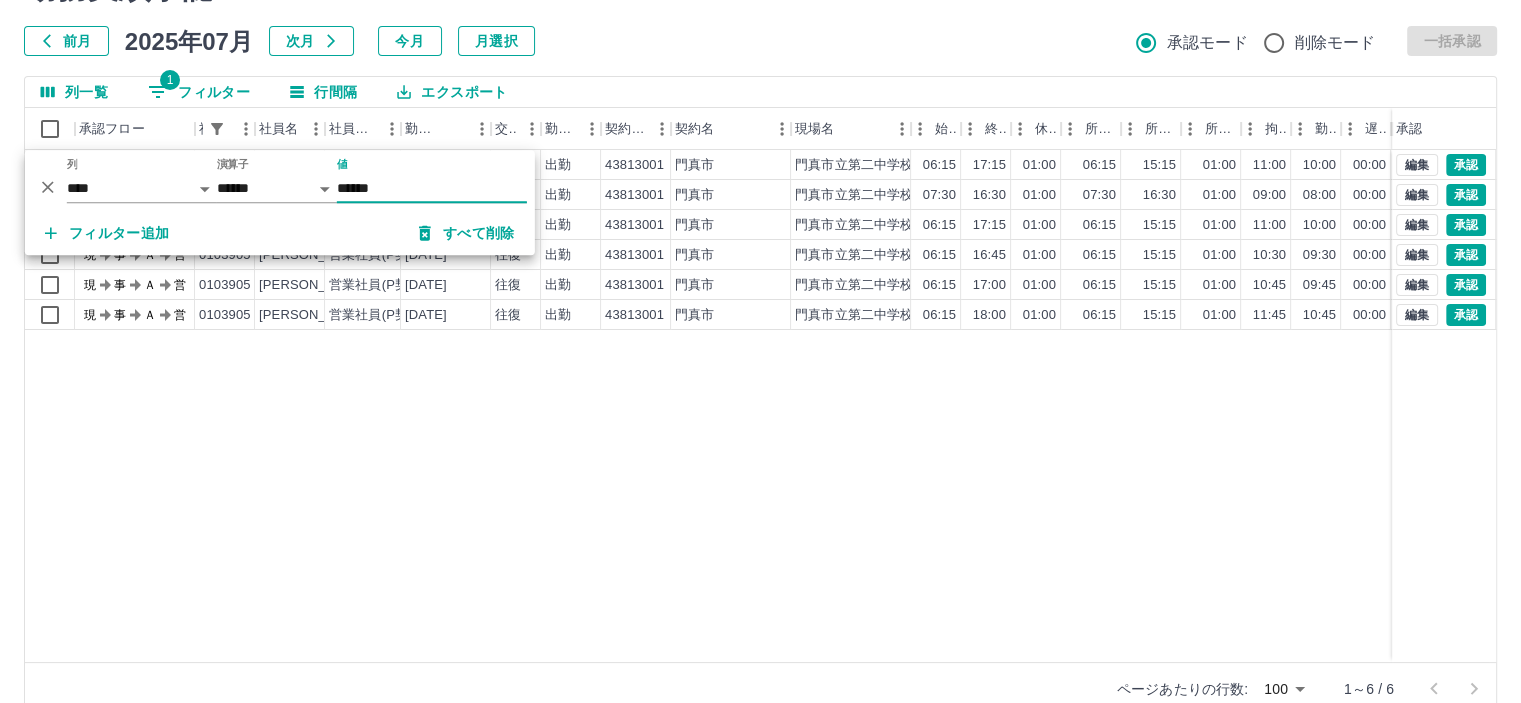 type on "******" 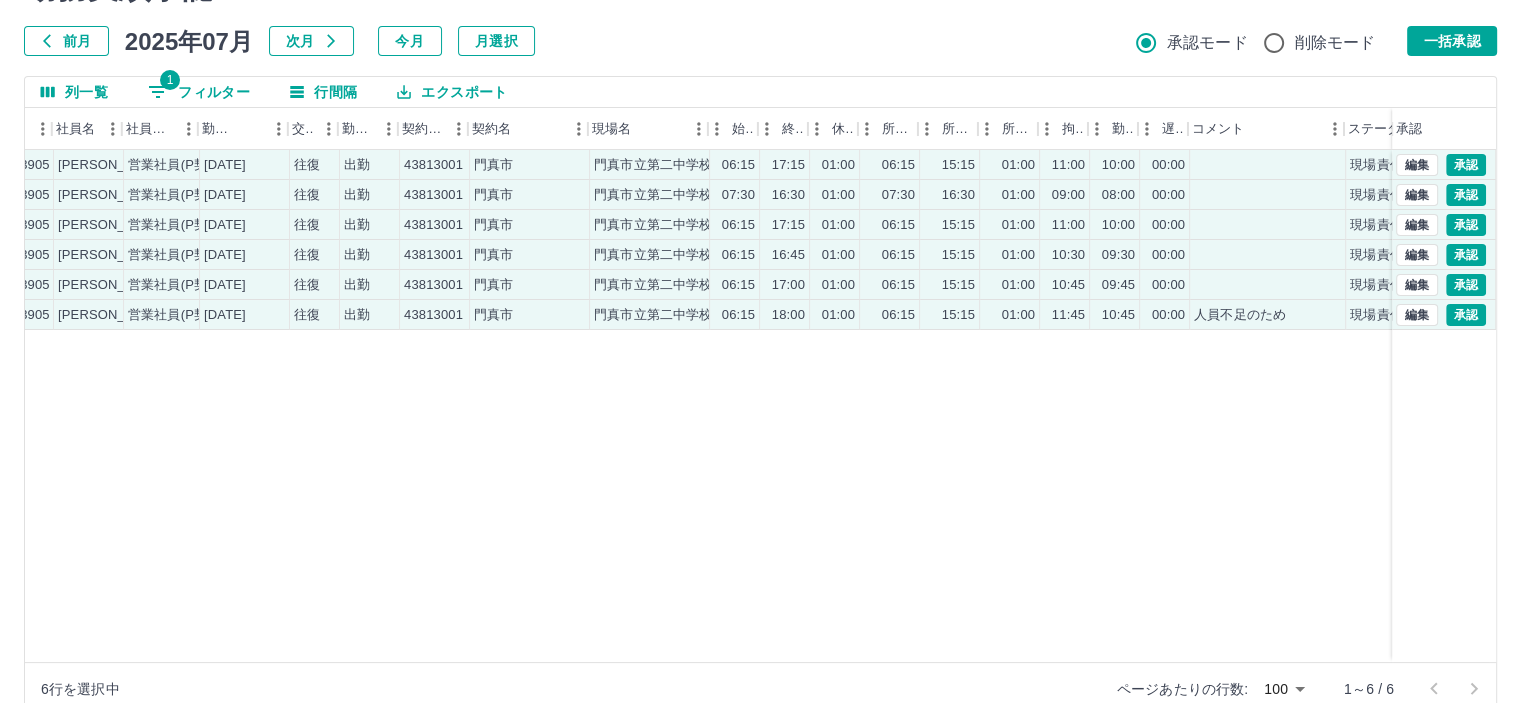 scroll, scrollTop: 0, scrollLeft: 203, axis: horizontal 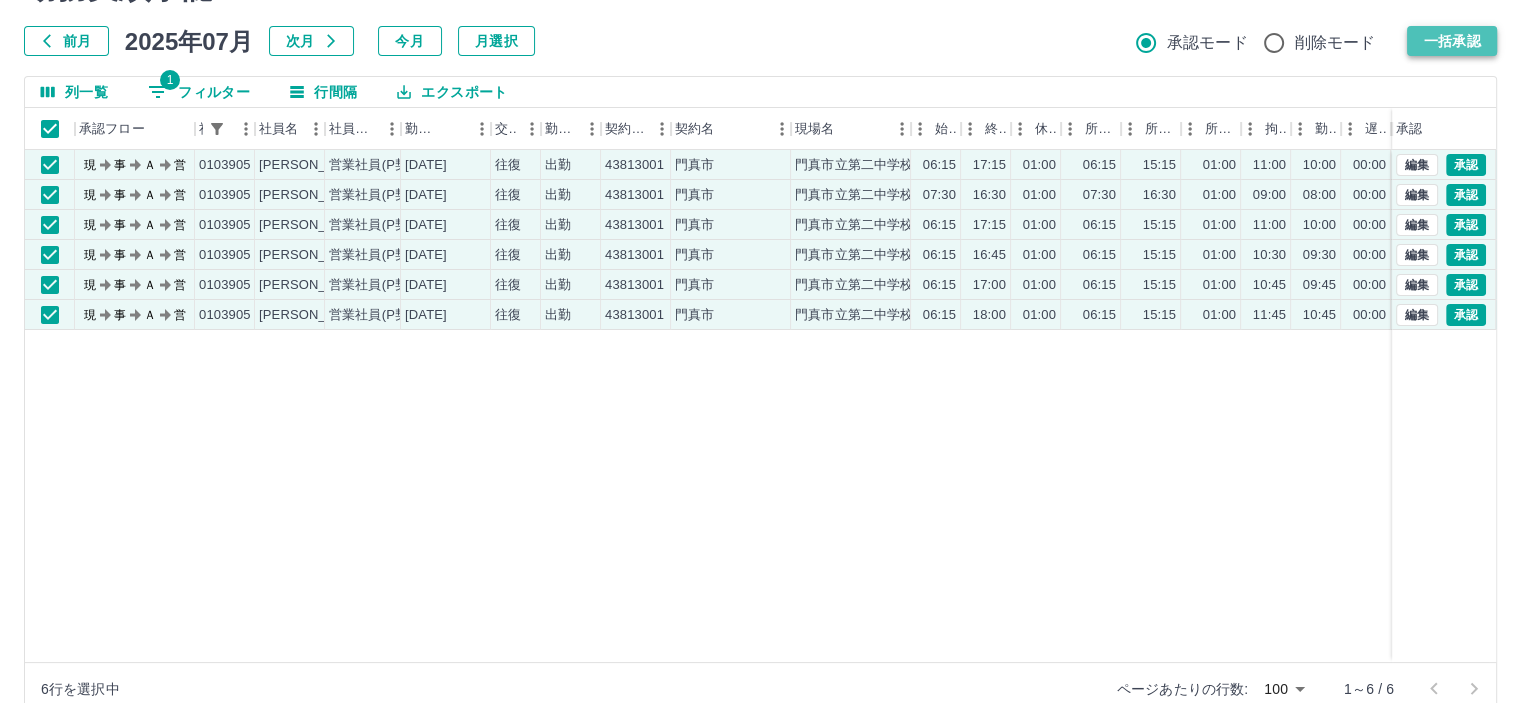 click on "一括承認" at bounding box center [1452, 41] 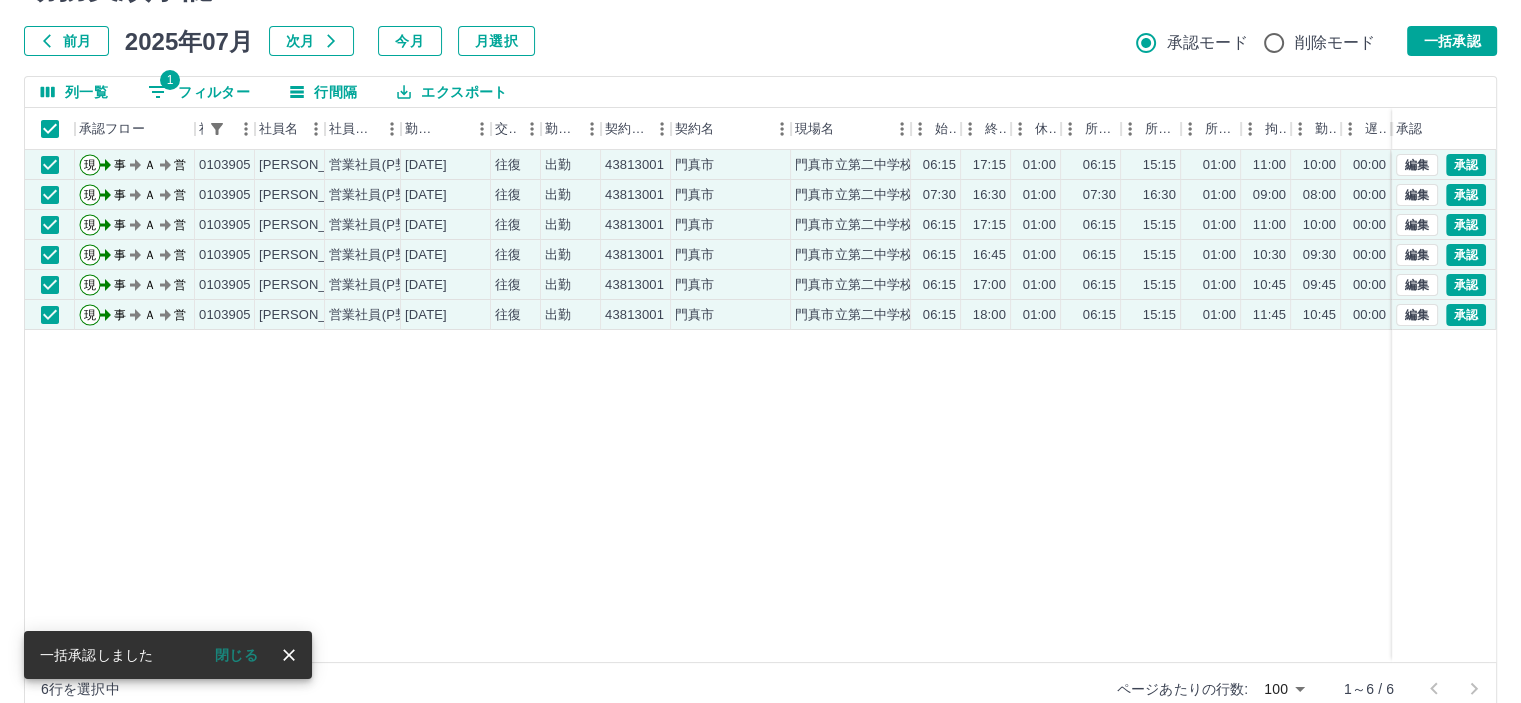 drag, startPoint x: 1440, startPoint y: 35, endPoint x: 1308, endPoint y: 39, distance: 132.0606 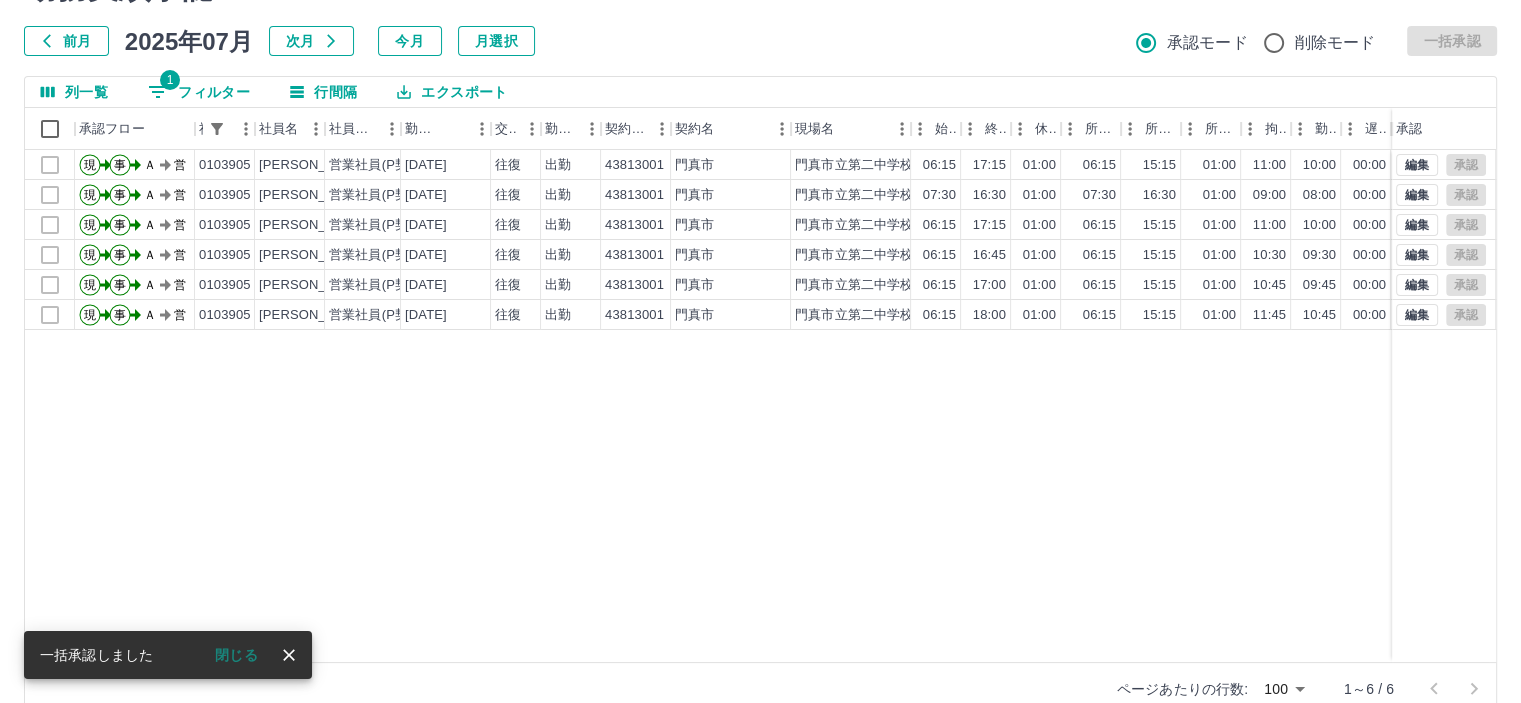 click on "1 フィルター" at bounding box center (199, 92) 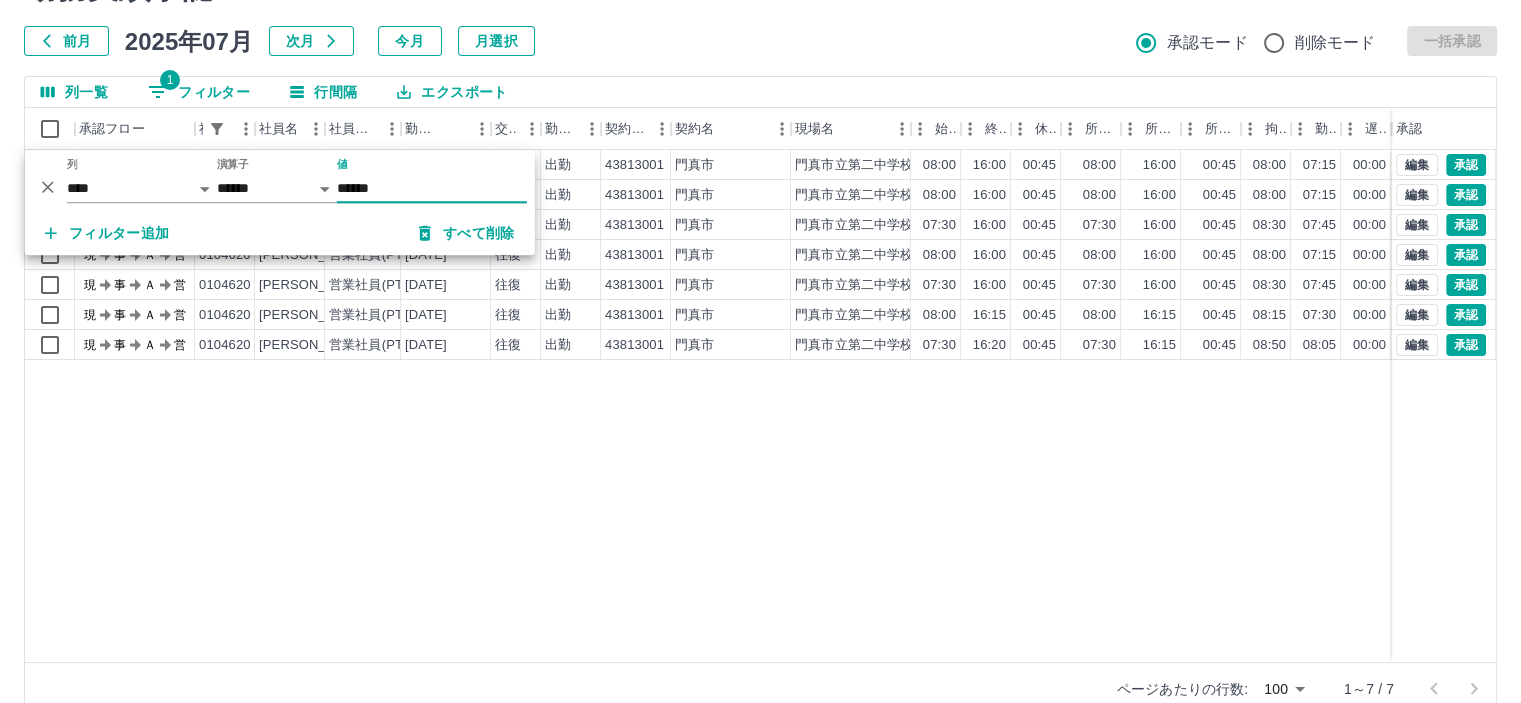 type on "******" 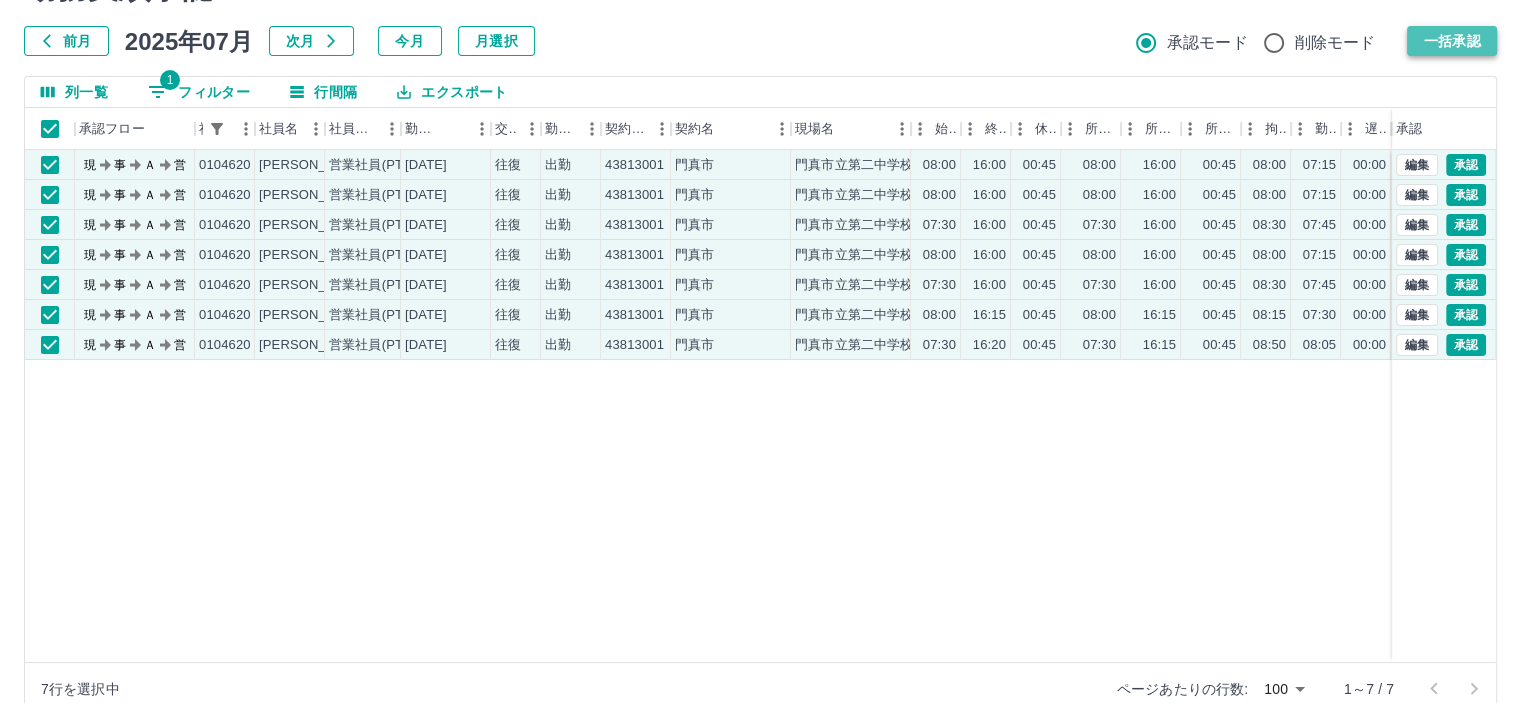 drag, startPoint x: 1441, startPoint y: 39, endPoint x: 1426, endPoint y: 39, distance: 15 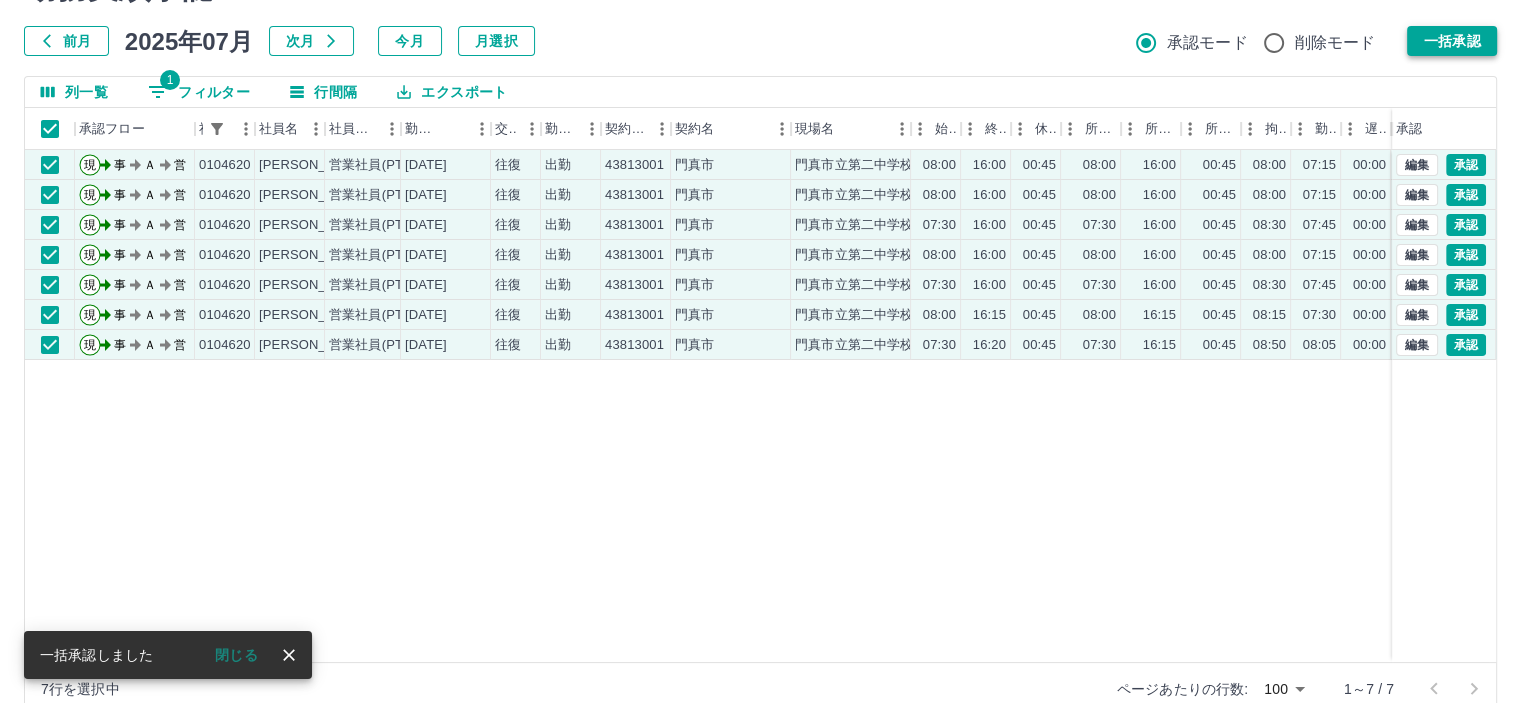 click on "一括承認" at bounding box center (1452, 41) 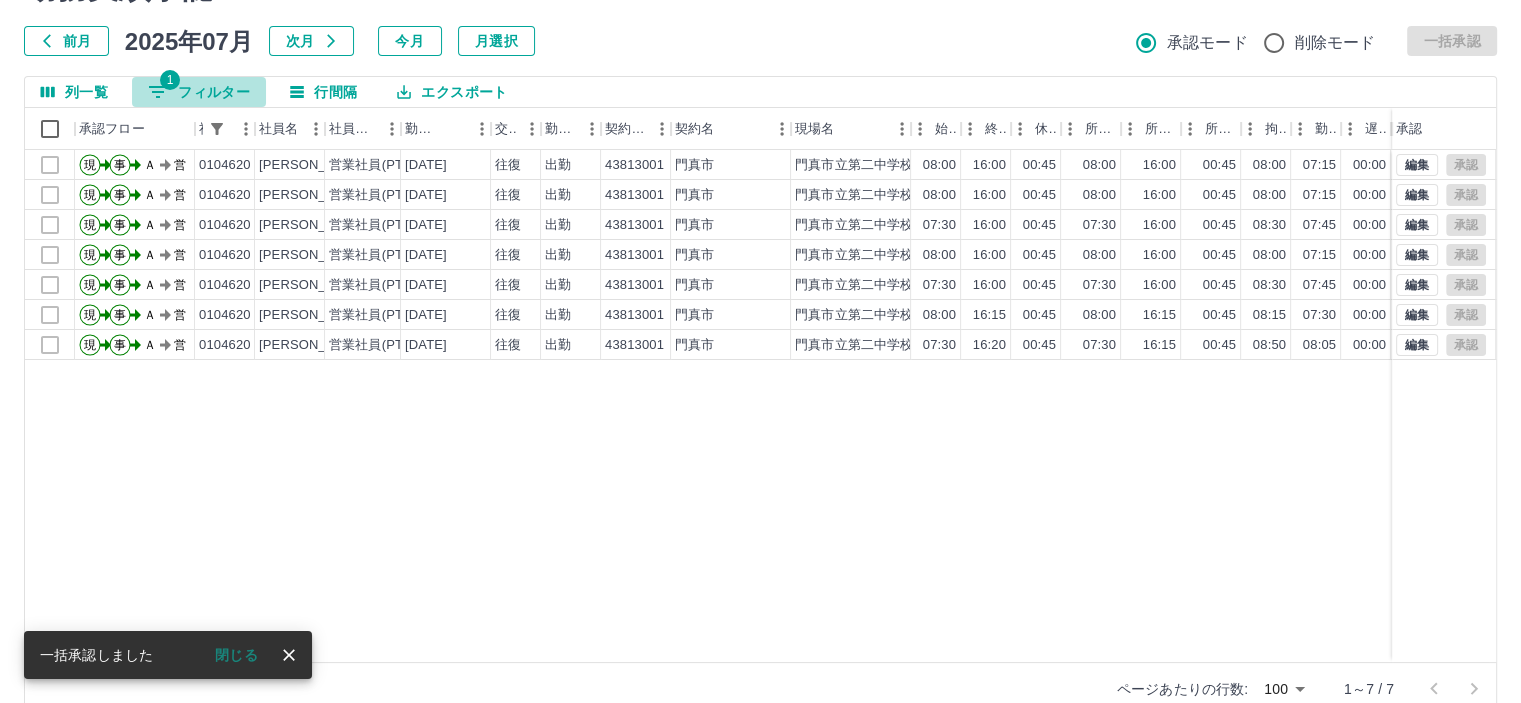 click on "1 フィルター" at bounding box center (199, 92) 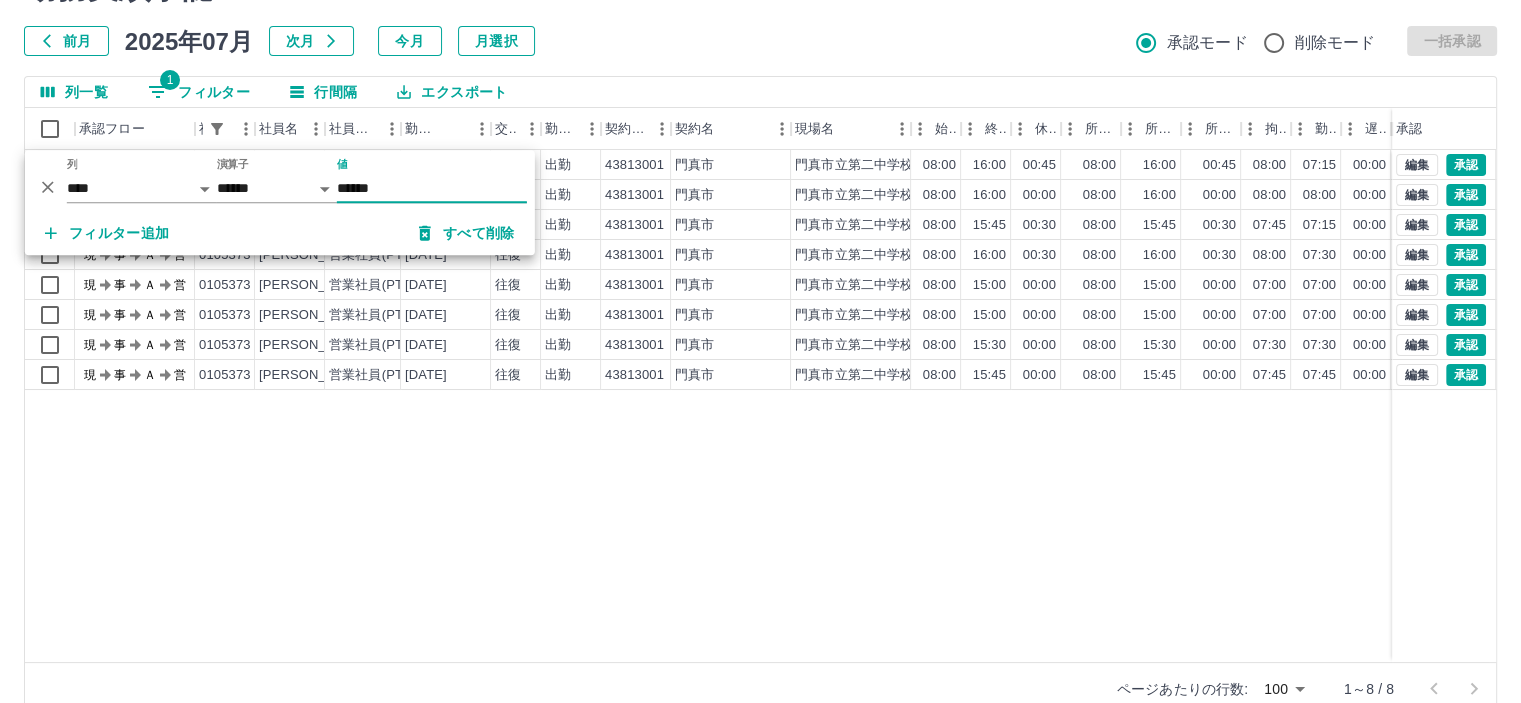 type on "******" 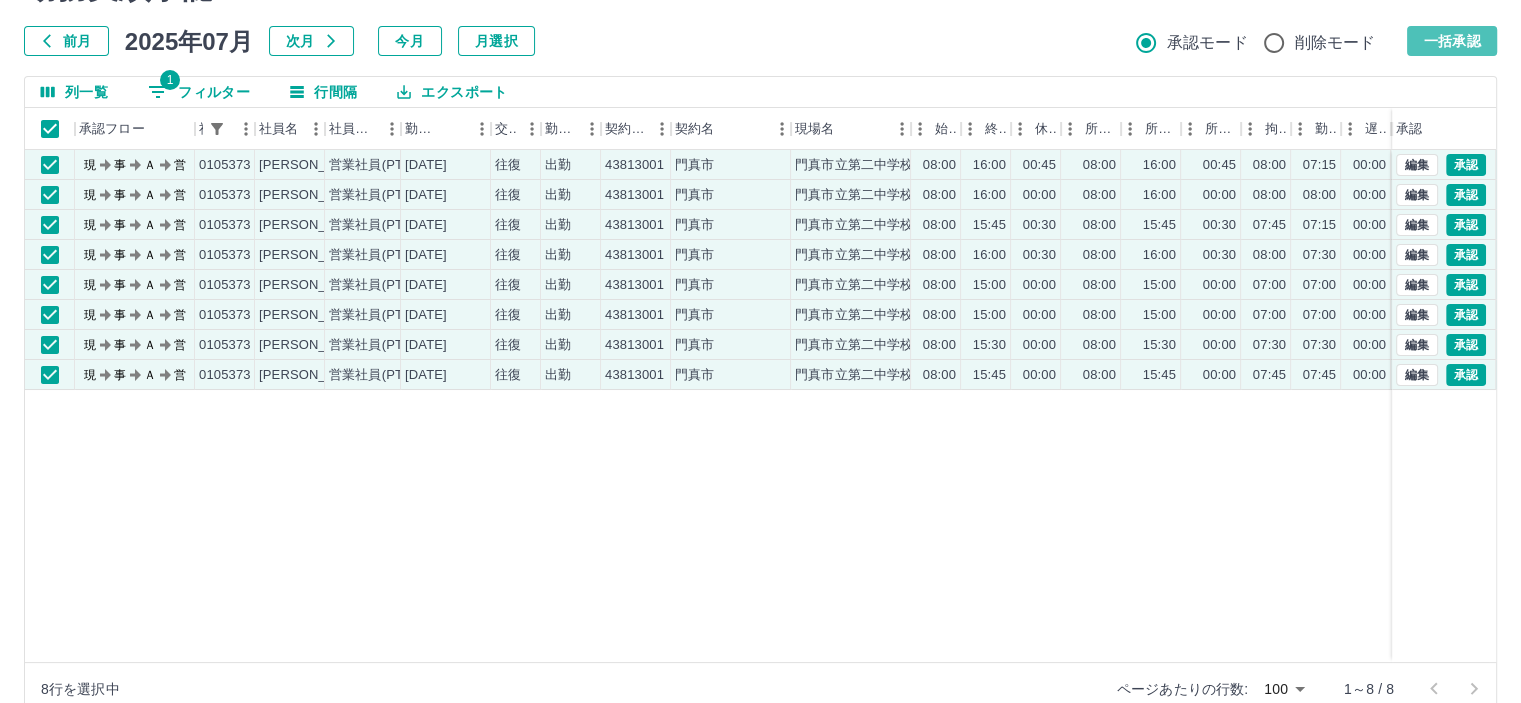 drag, startPoint x: 1453, startPoint y: 41, endPoint x: 1427, endPoint y: 42, distance: 26.019224 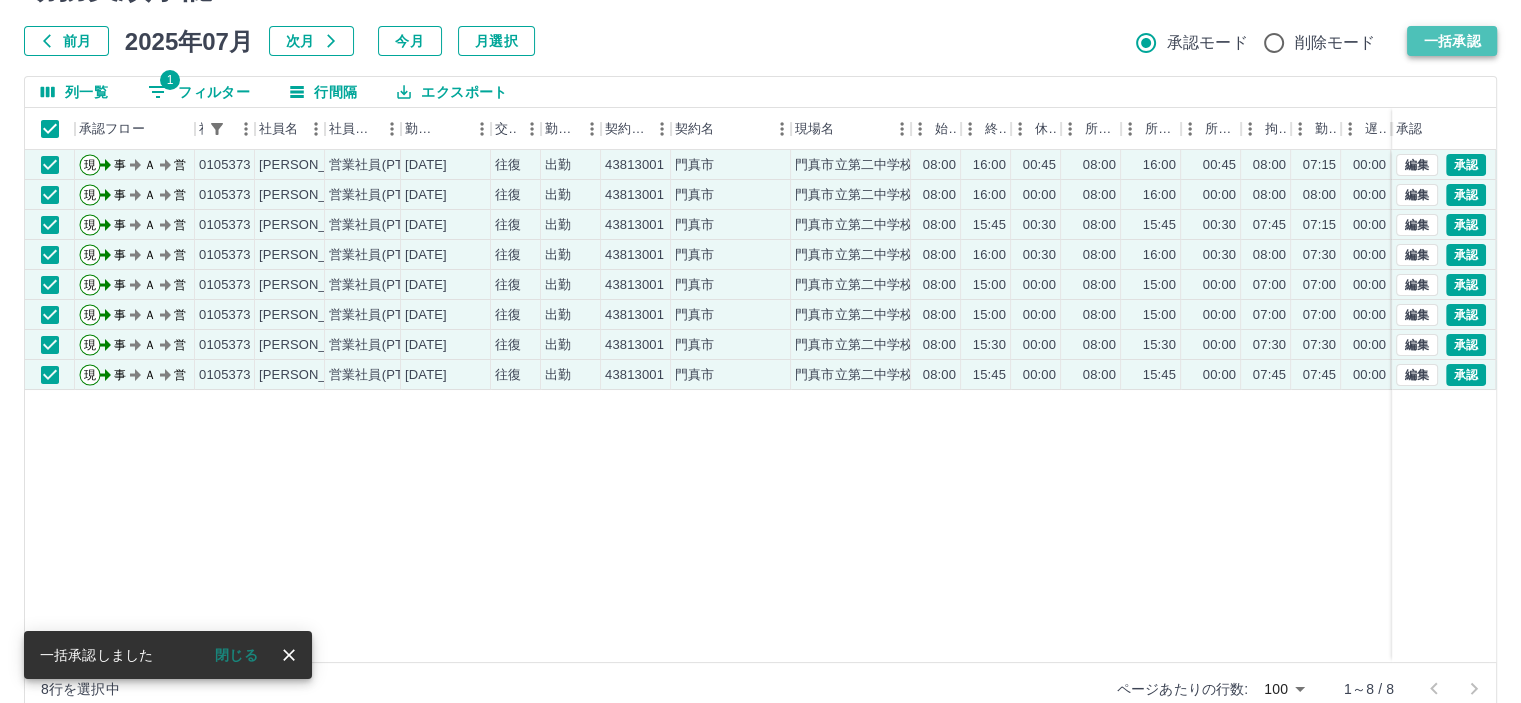click on "一括承認" at bounding box center (1452, 41) 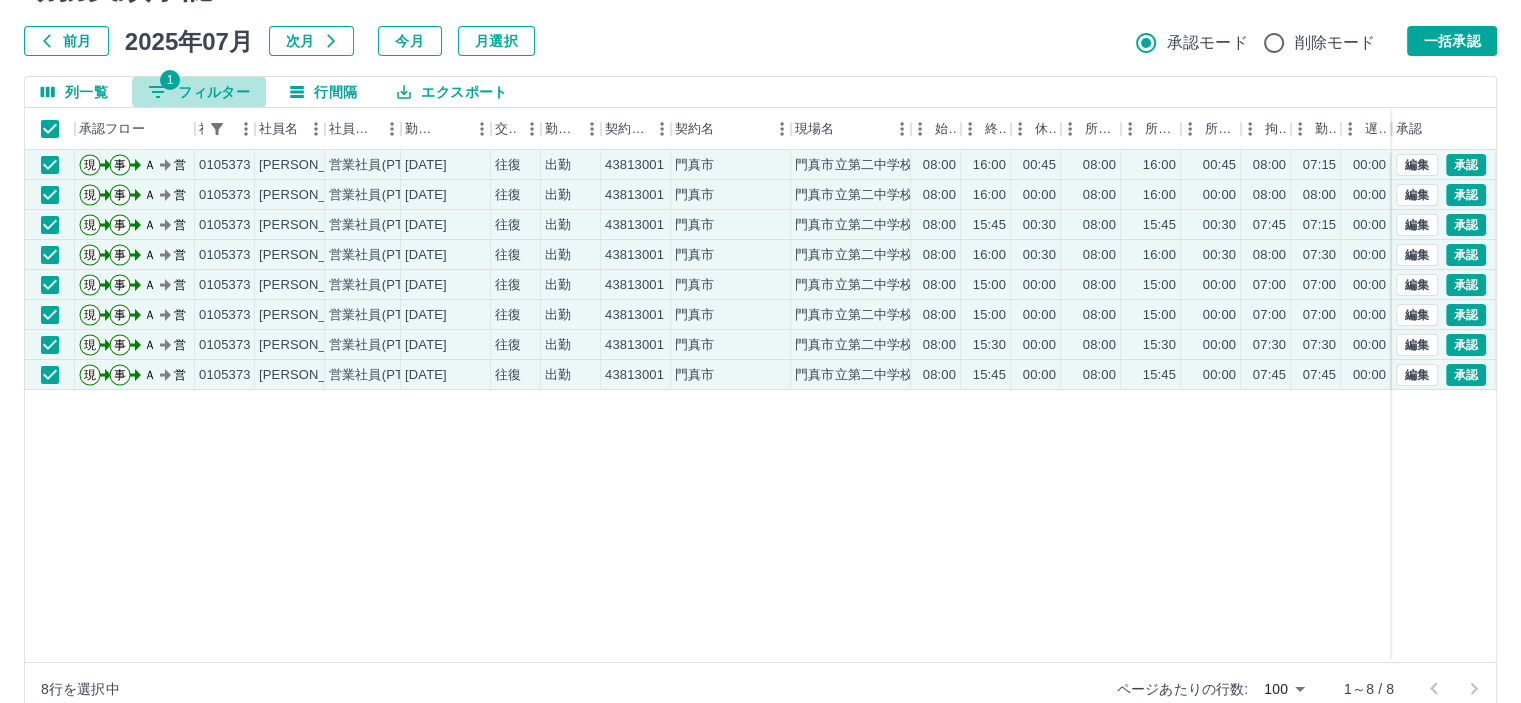 click on "1 フィルター" at bounding box center [199, 92] 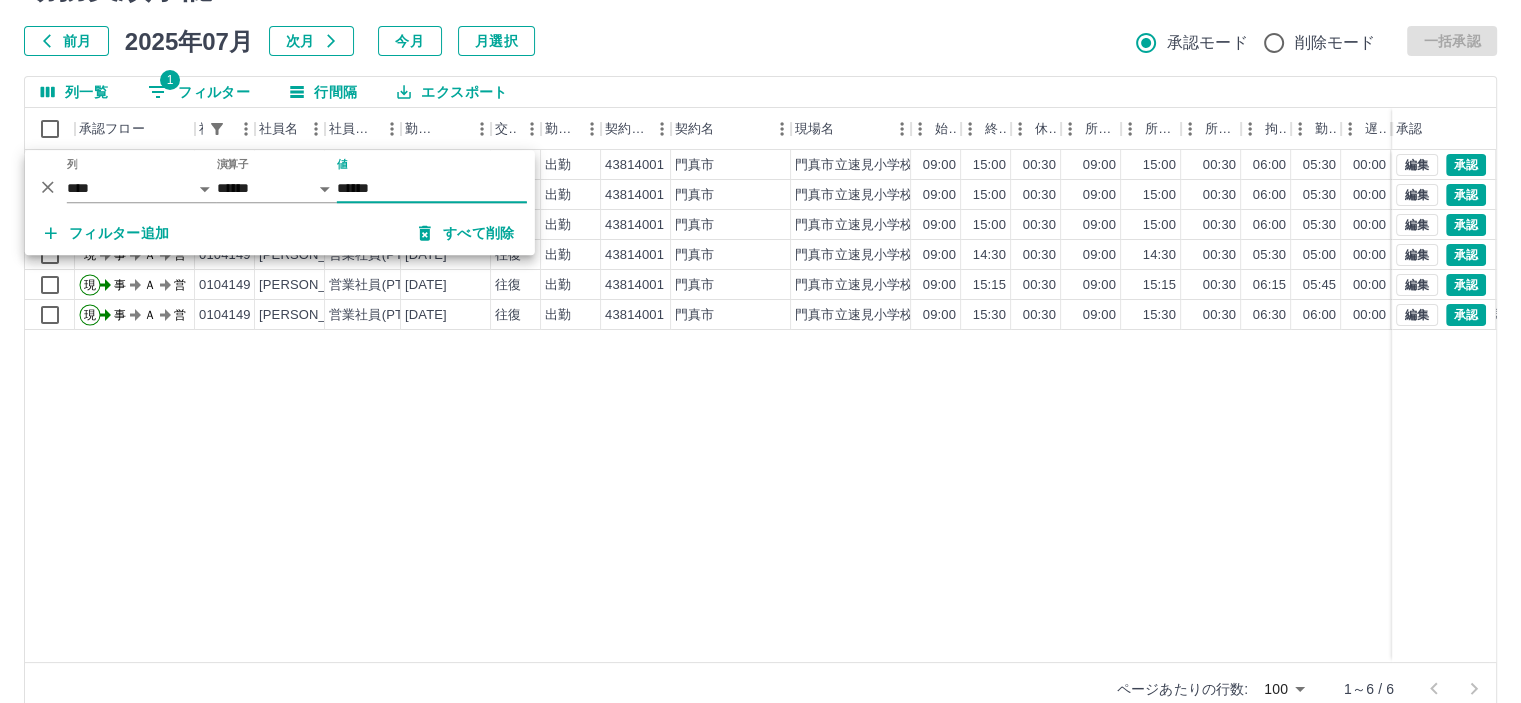 type on "******" 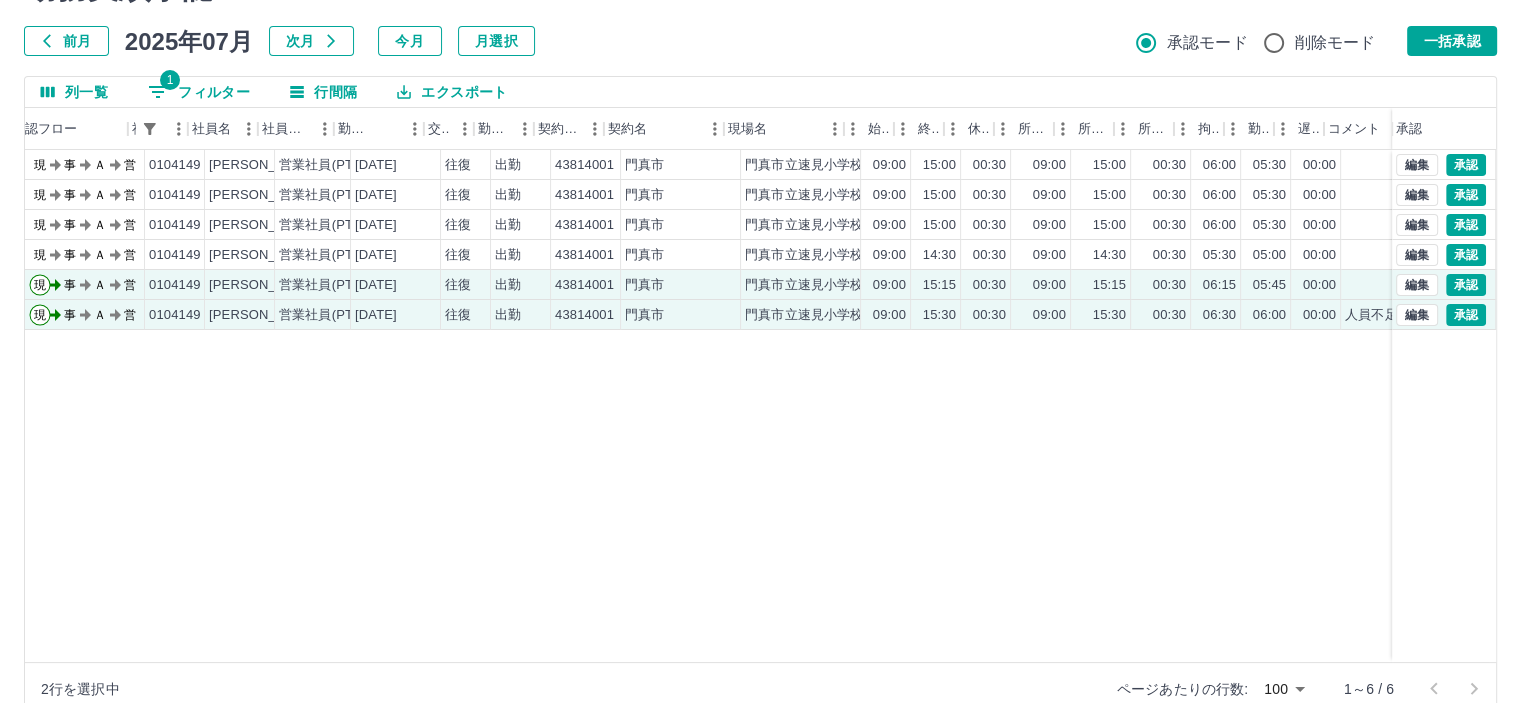 scroll, scrollTop: 0, scrollLeft: 68, axis: horizontal 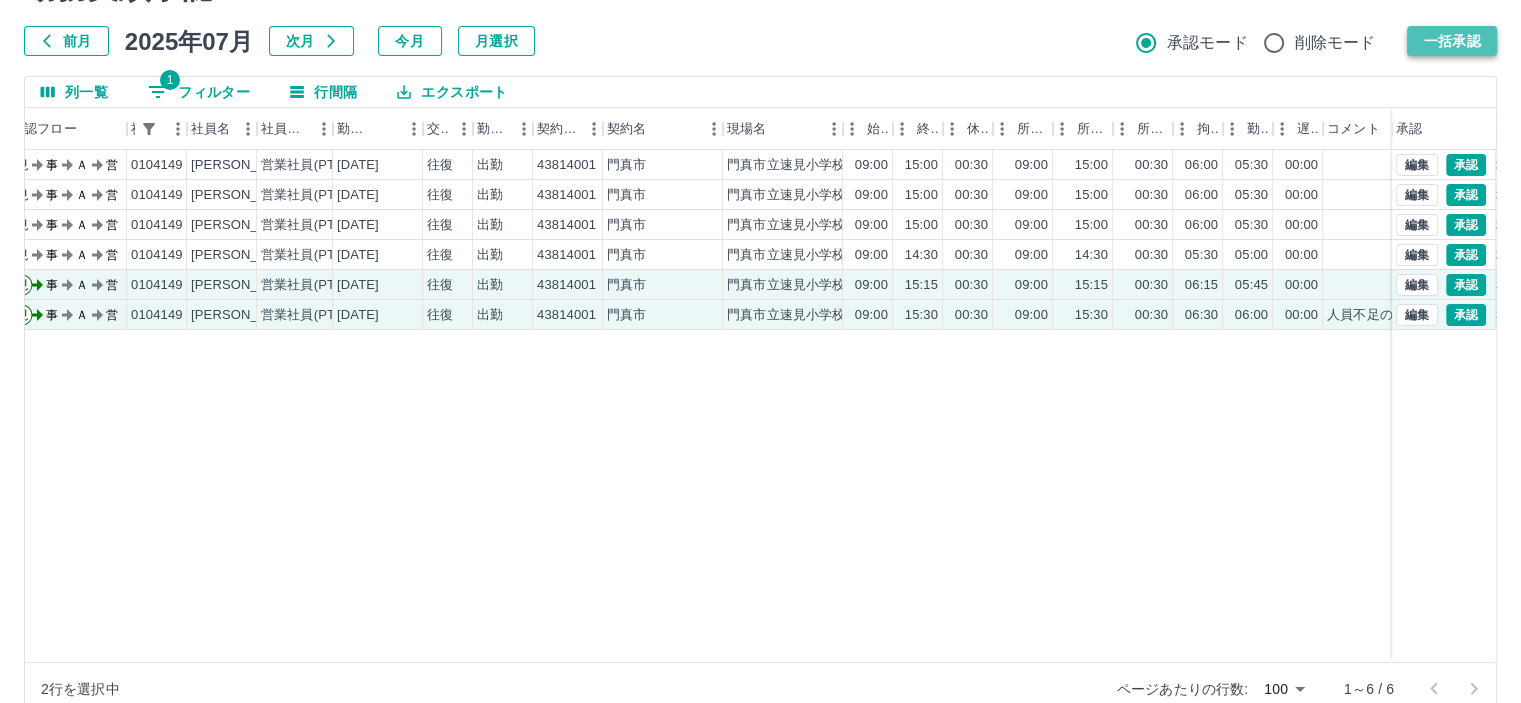 click on "一括承認" at bounding box center [1452, 41] 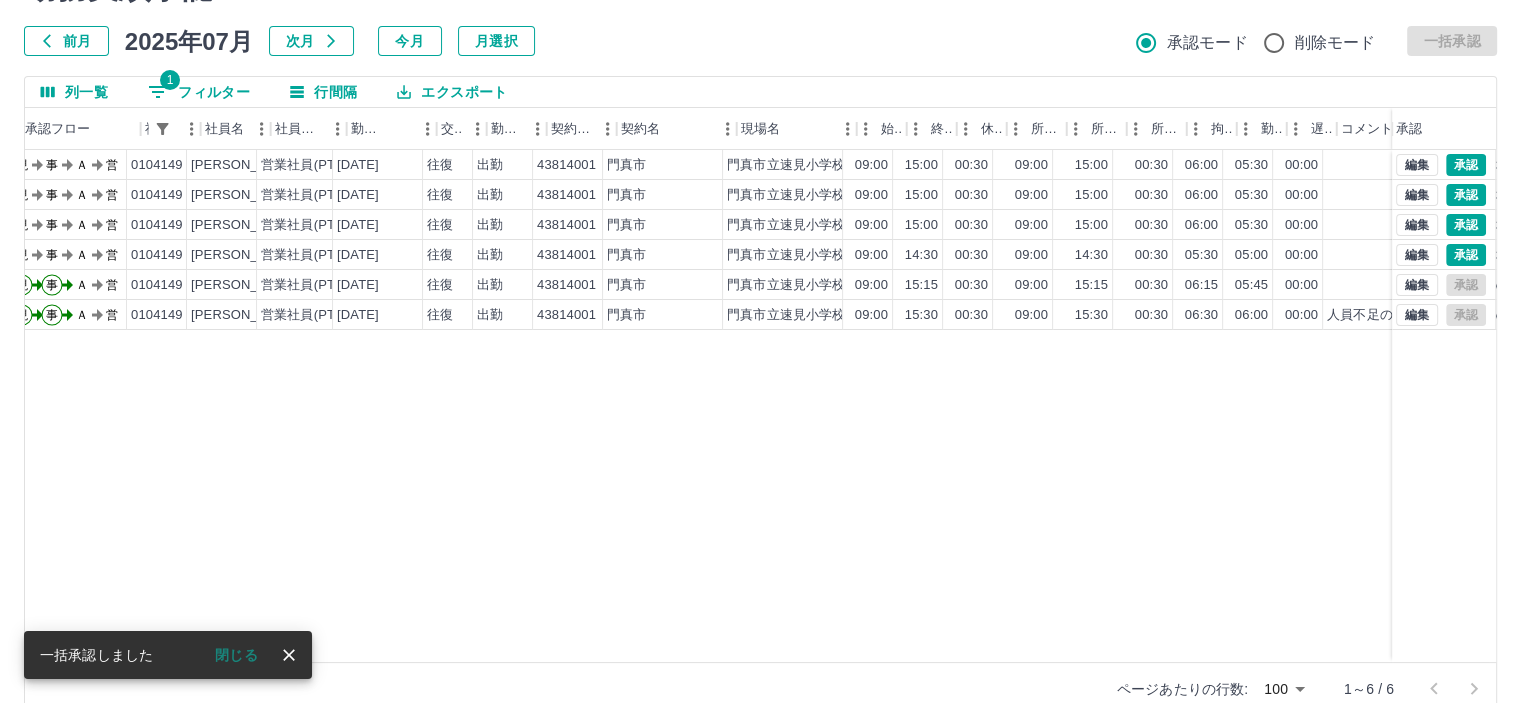 scroll, scrollTop: 0, scrollLeft: 0, axis: both 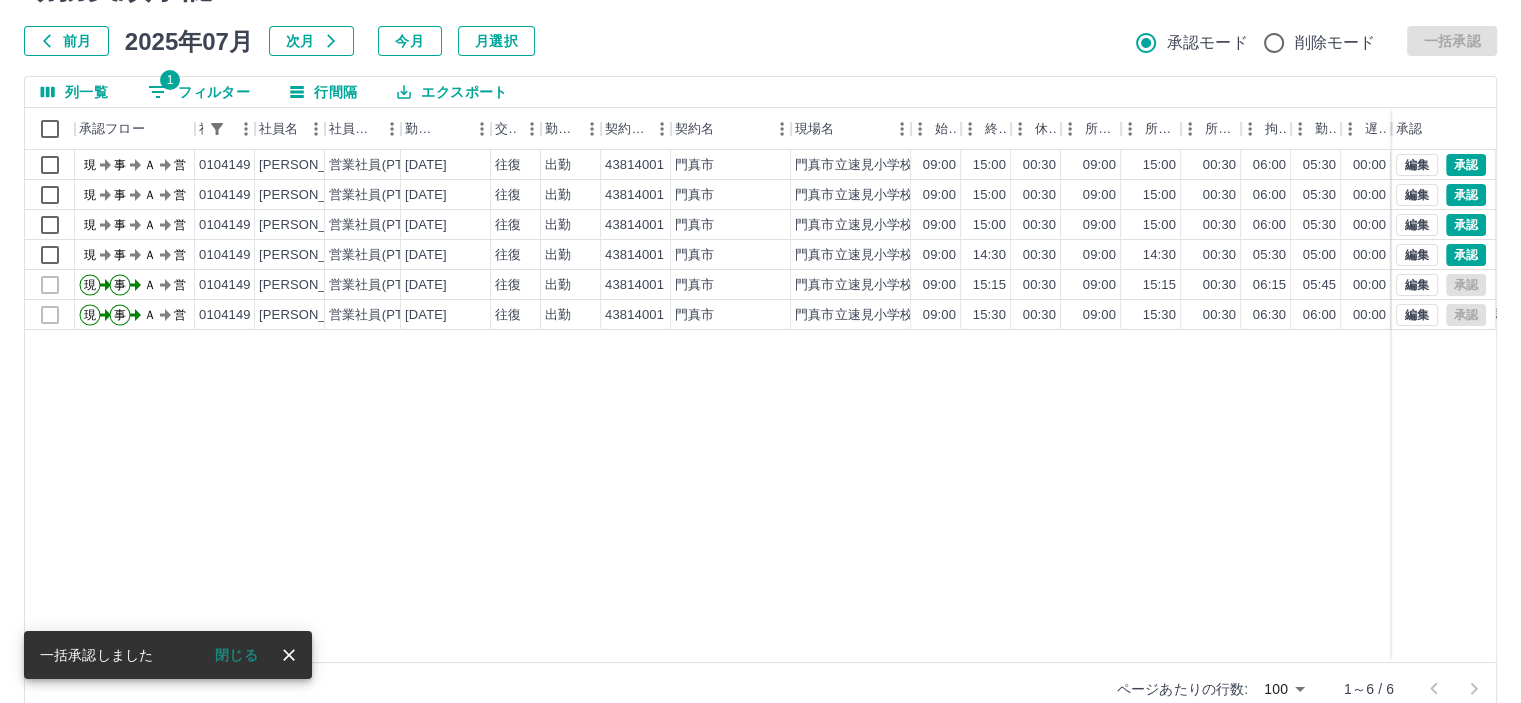 click on "1 フィルター" at bounding box center (199, 92) 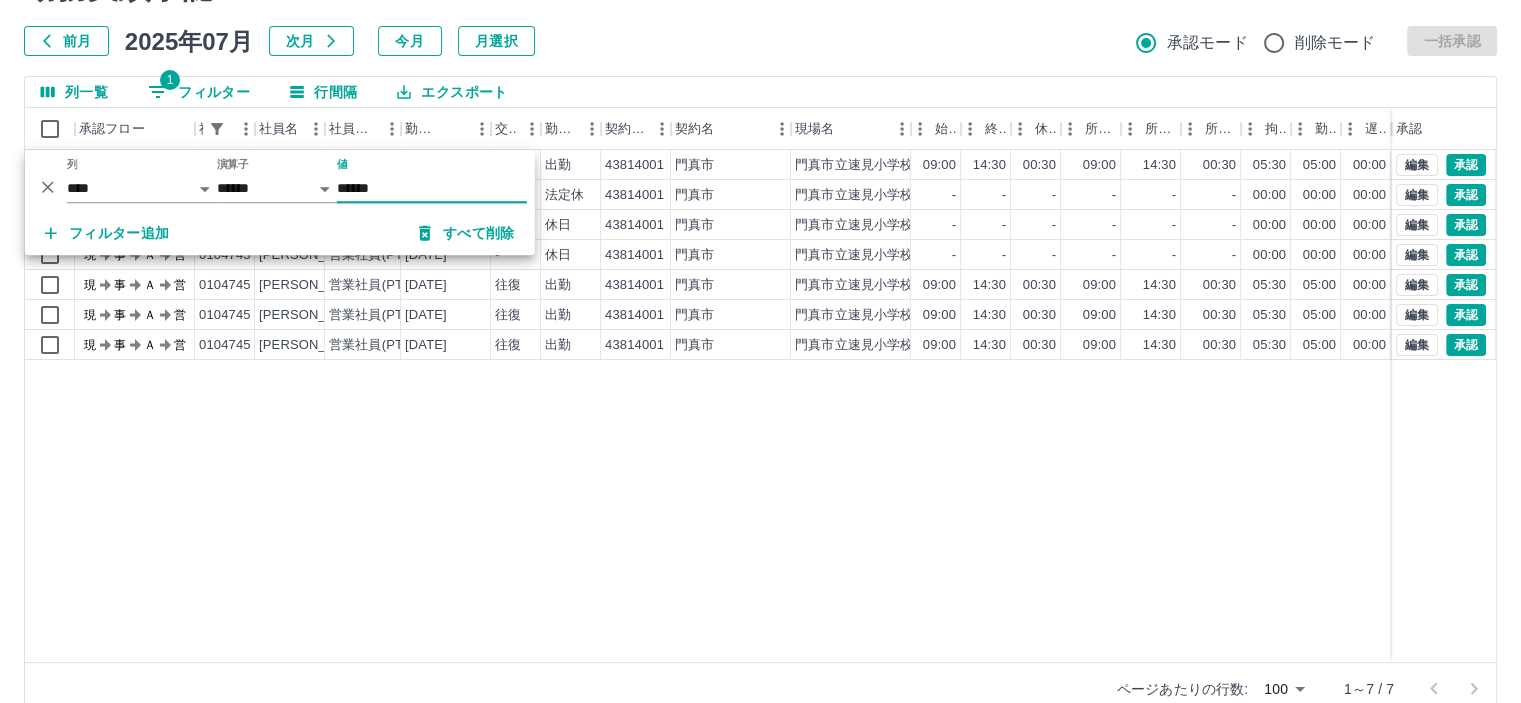 type on "******" 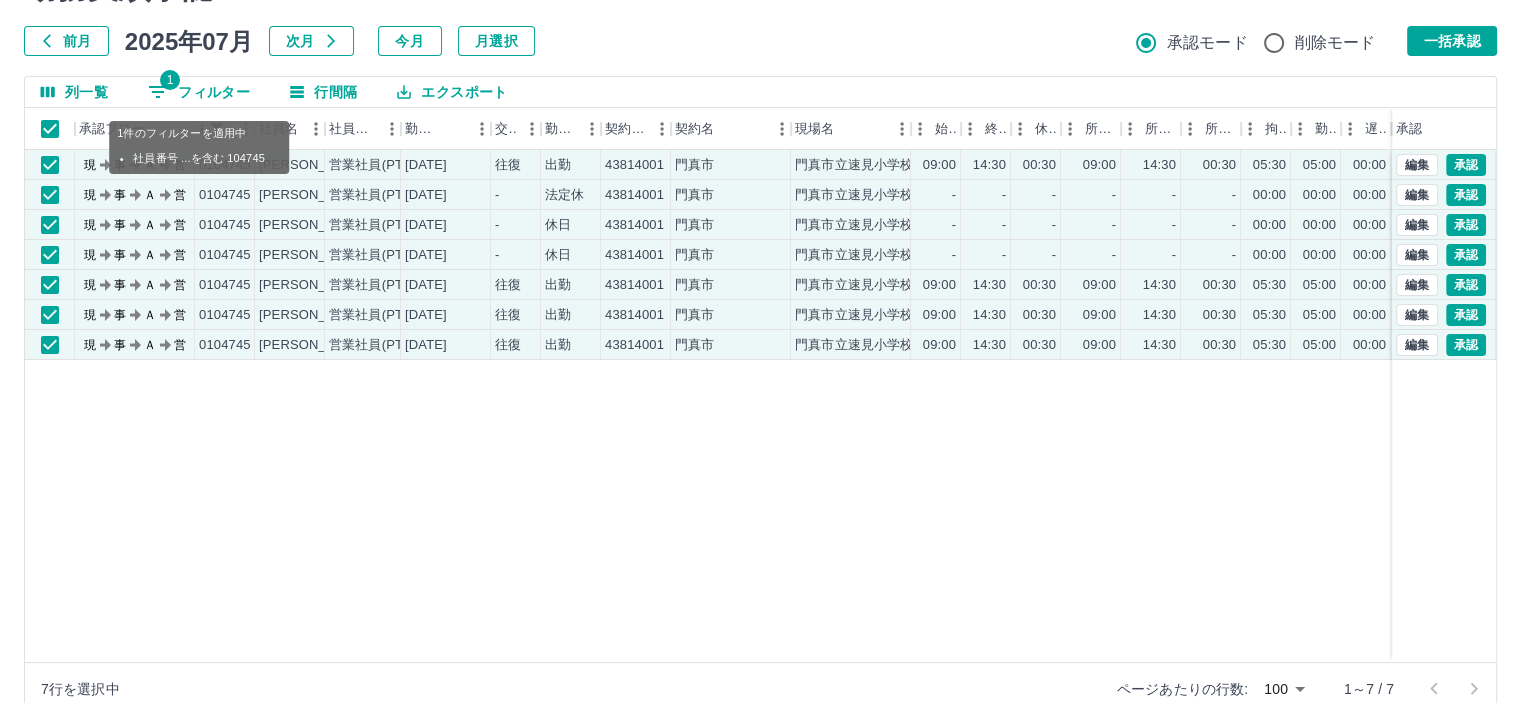 click on "1 フィルター" at bounding box center (199, 92) 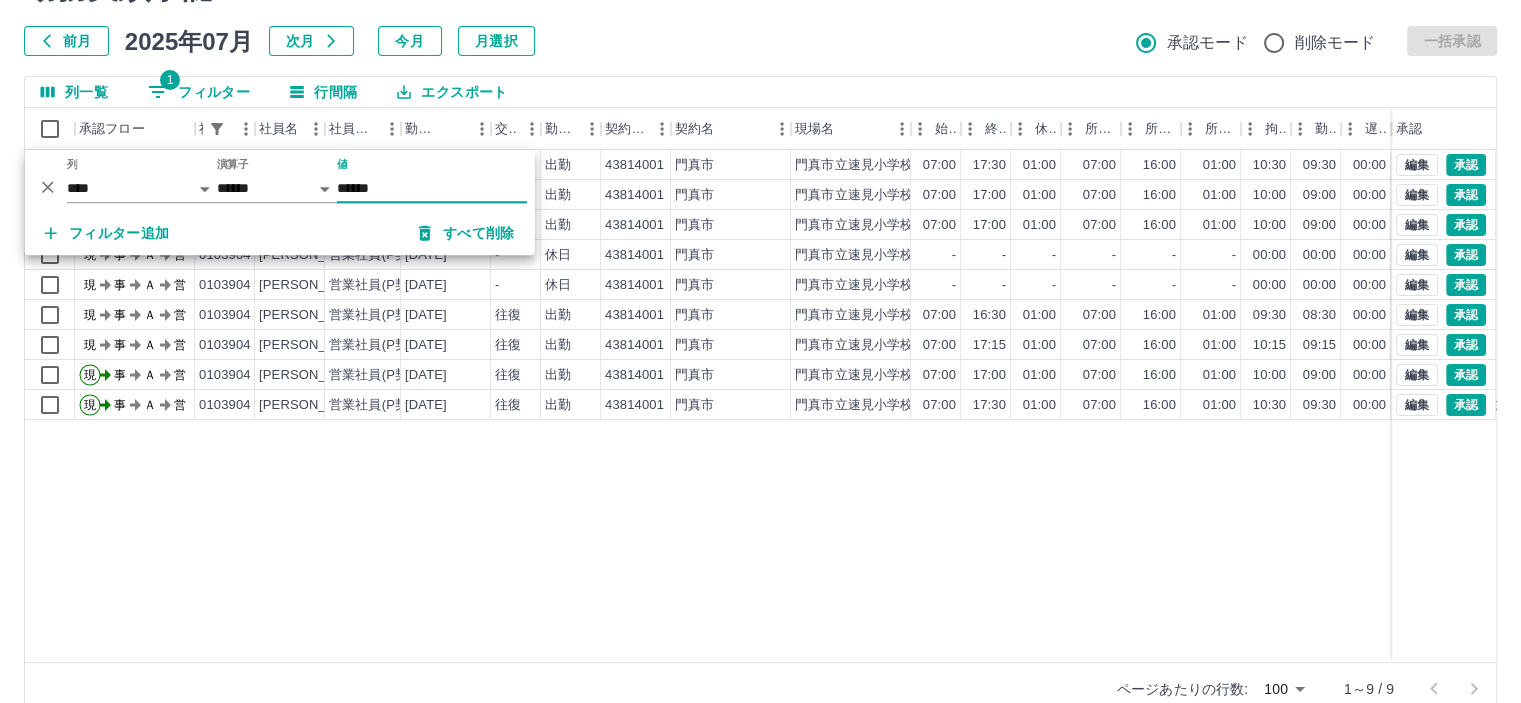 type on "******" 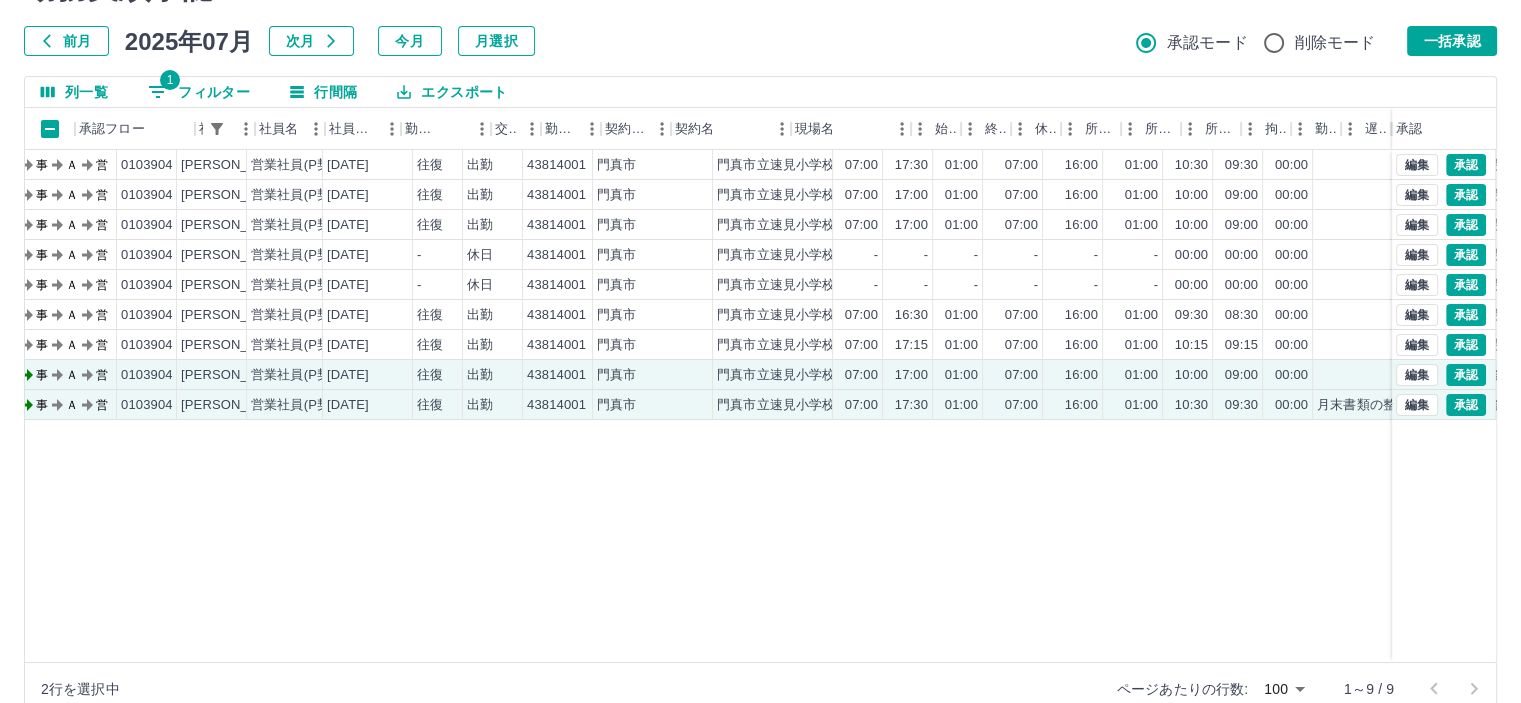 scroll, scrollTop: 0, scrollLeft: 0, axis: both 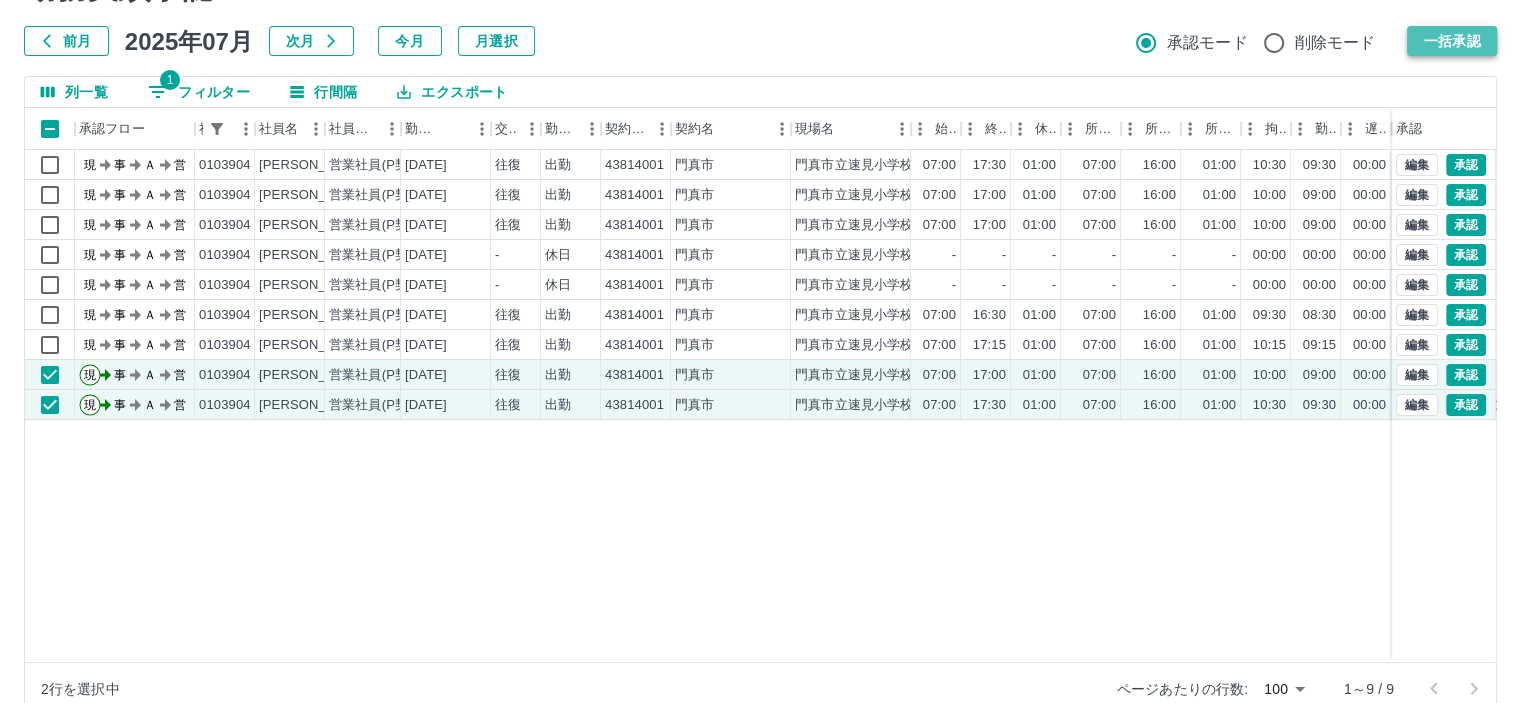 click on "一括承認" at bounding box center [1452, 41] 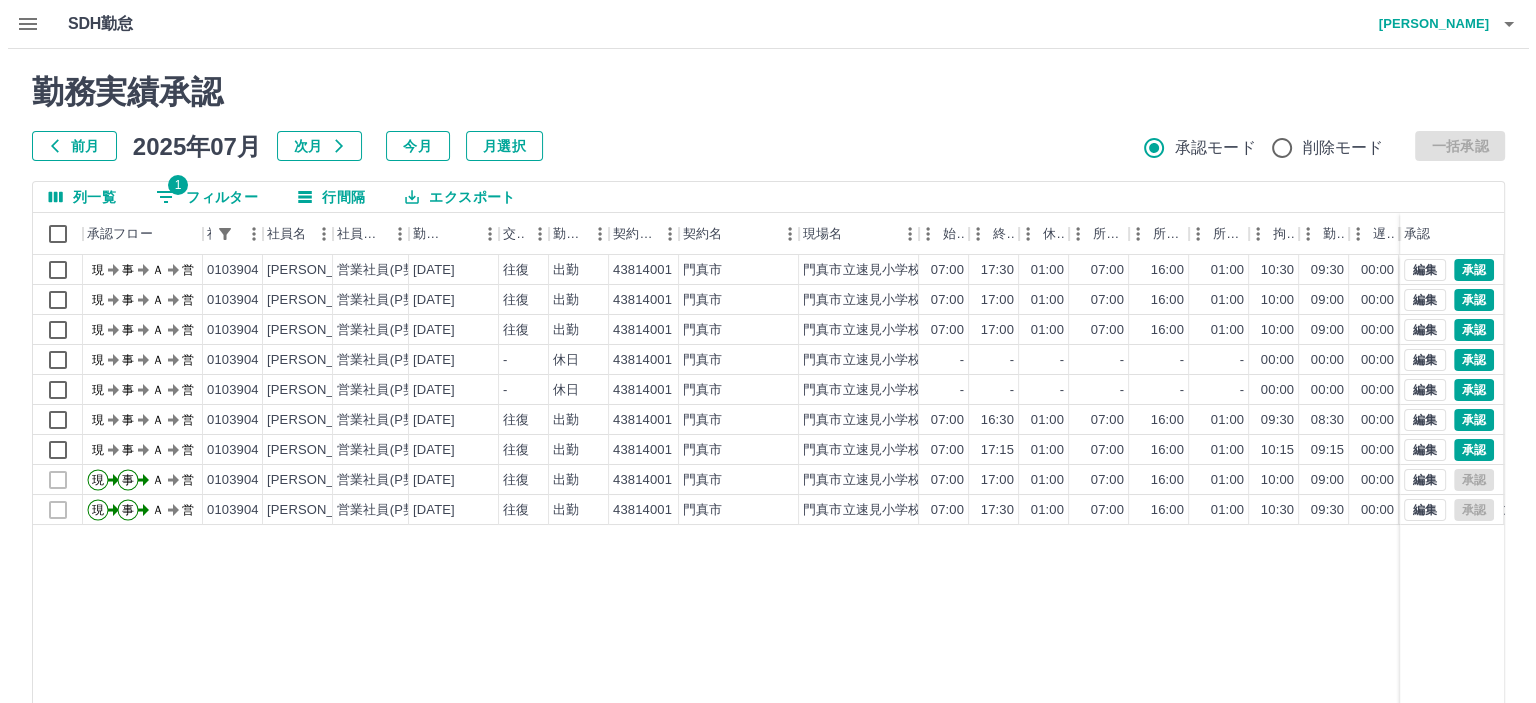scroll, scrollTop: 0, scrollLeft: 0, axis: both 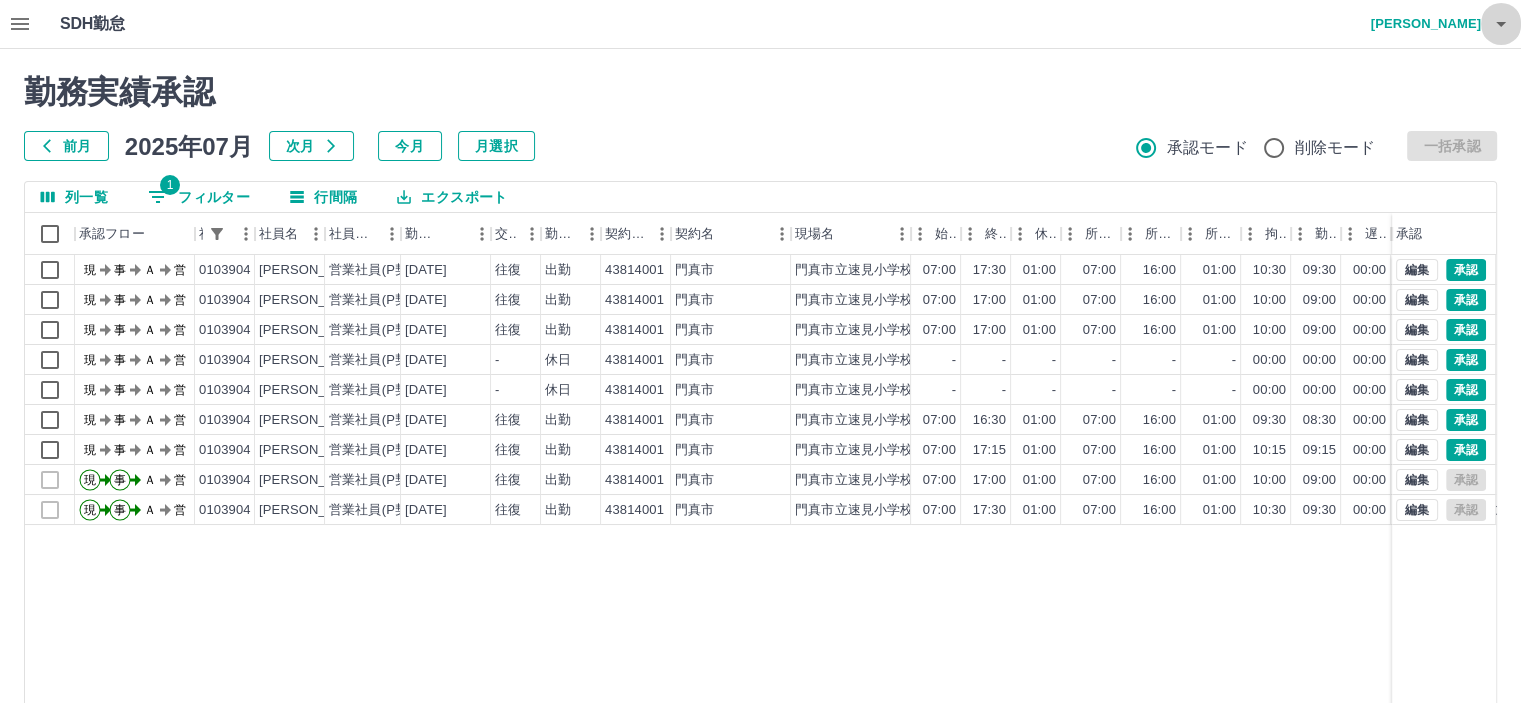 click 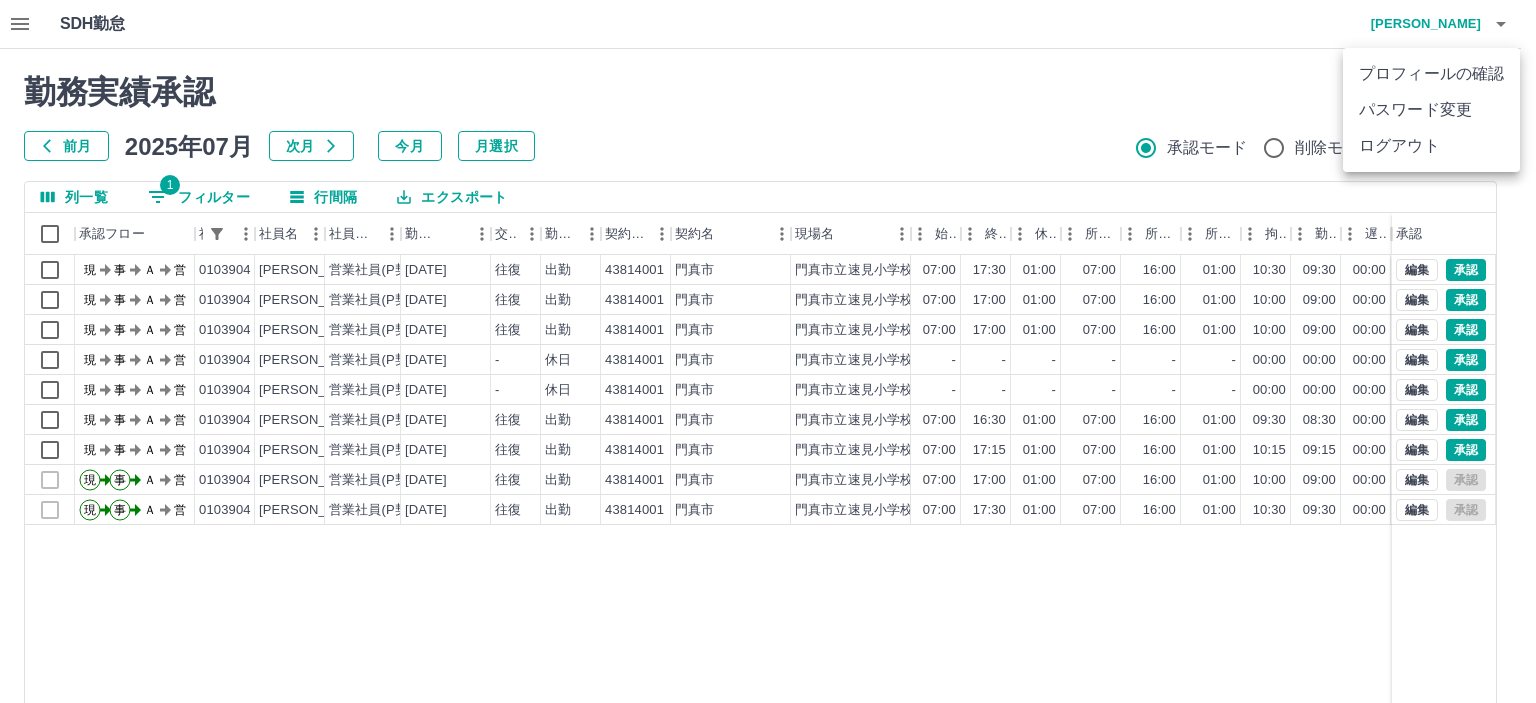 click on "ログアウト" at bounding box center [1431, 146] 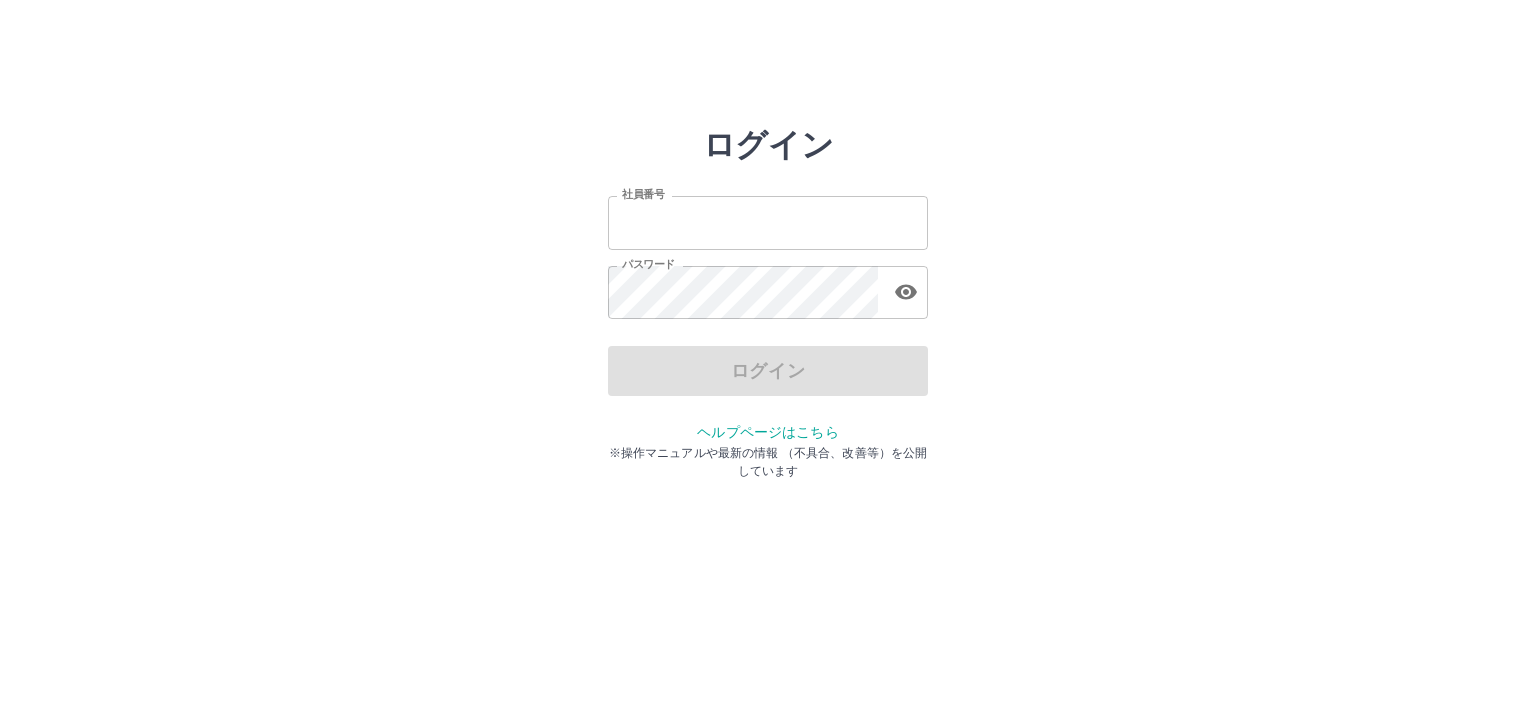 scroll, scrollTop: 0, scrollLeft: 0, axis: both 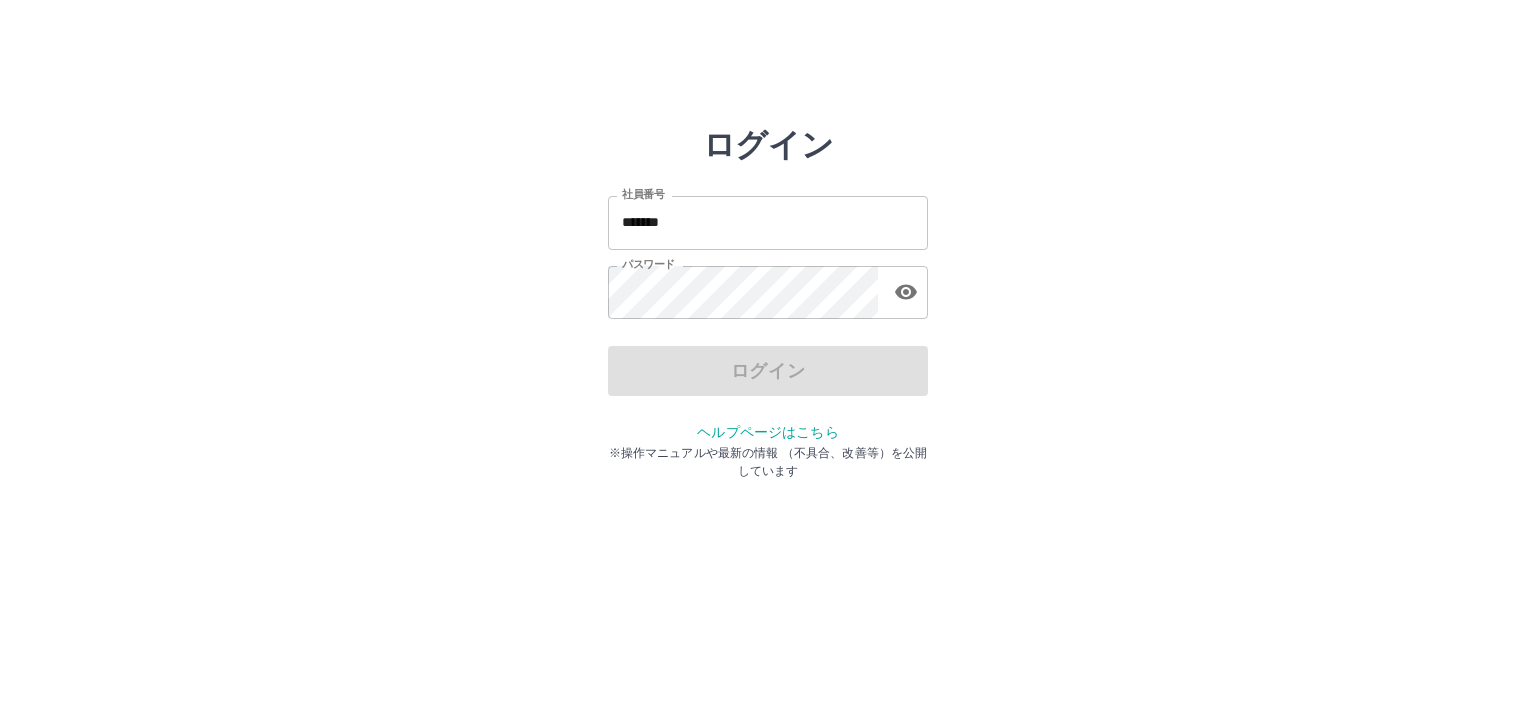 click on "*******" at bounding box center (768, 222) 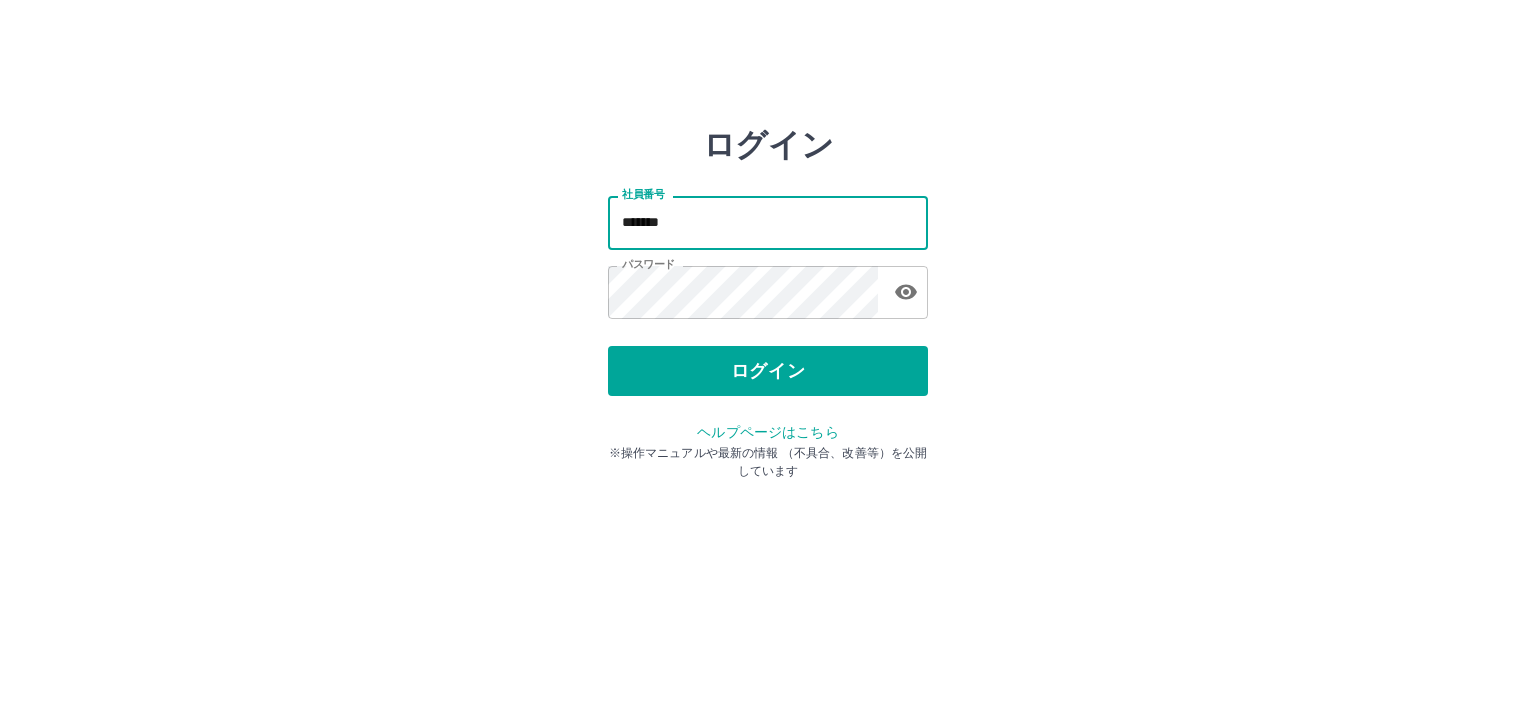 type on "*******" 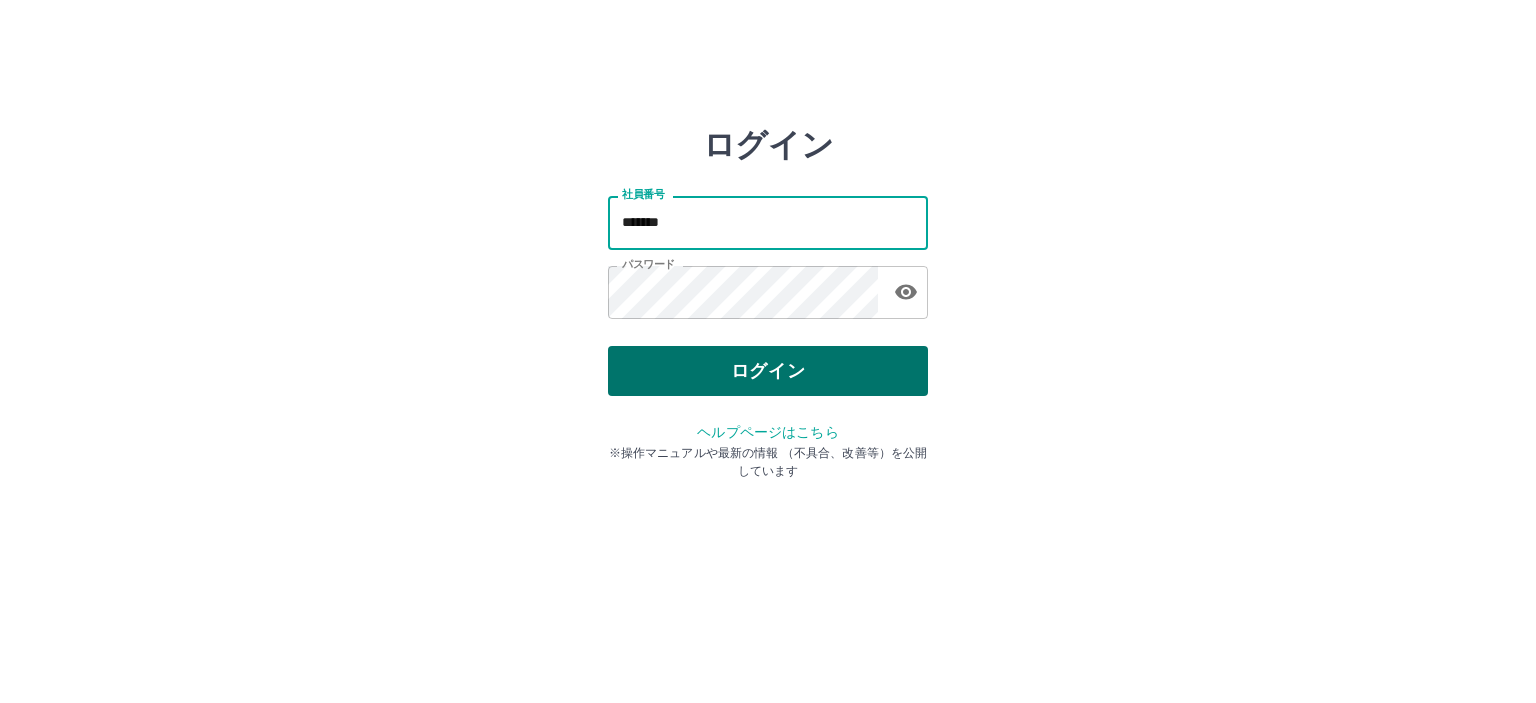 click on "ログイン" at bounding box center [768, 371] 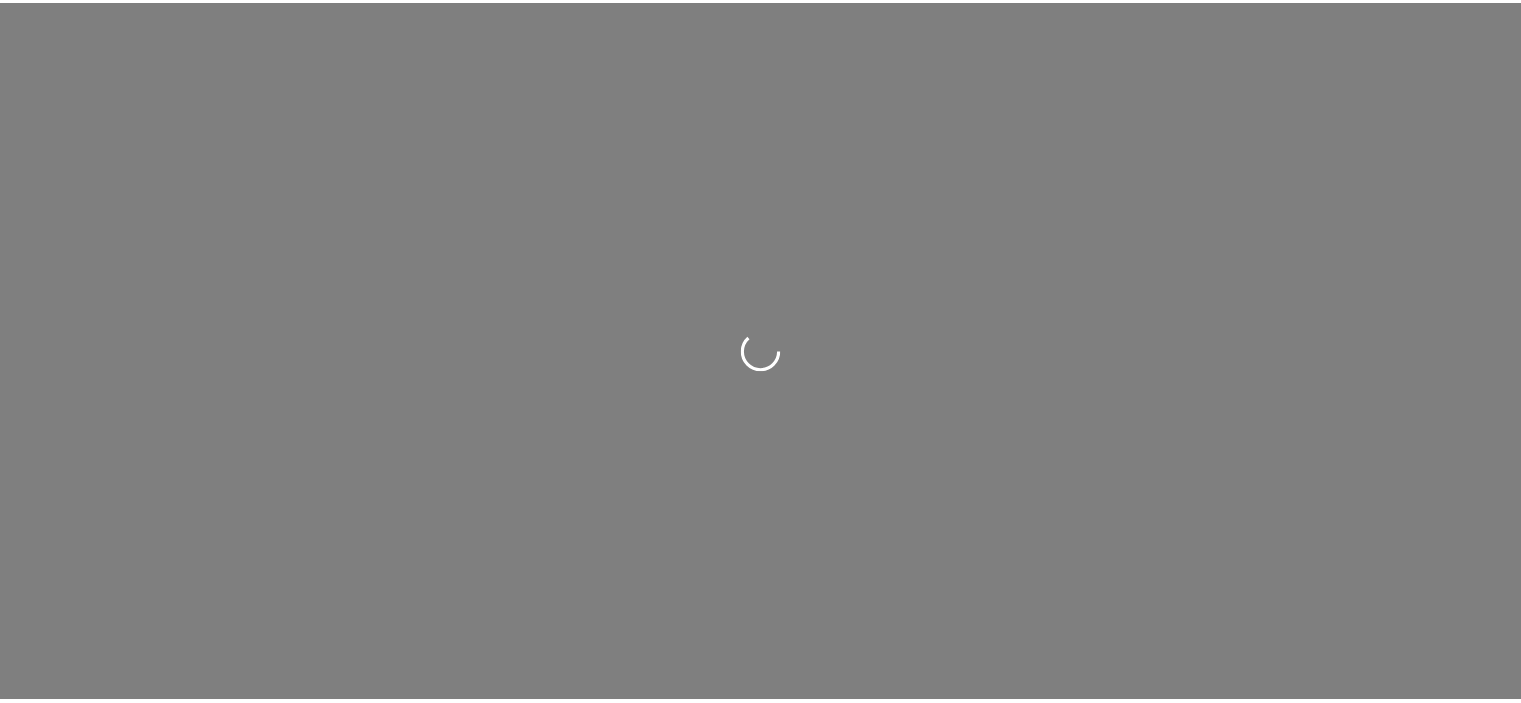 scroll, scrollTop: 0, scrollLeft: 0, axis: both 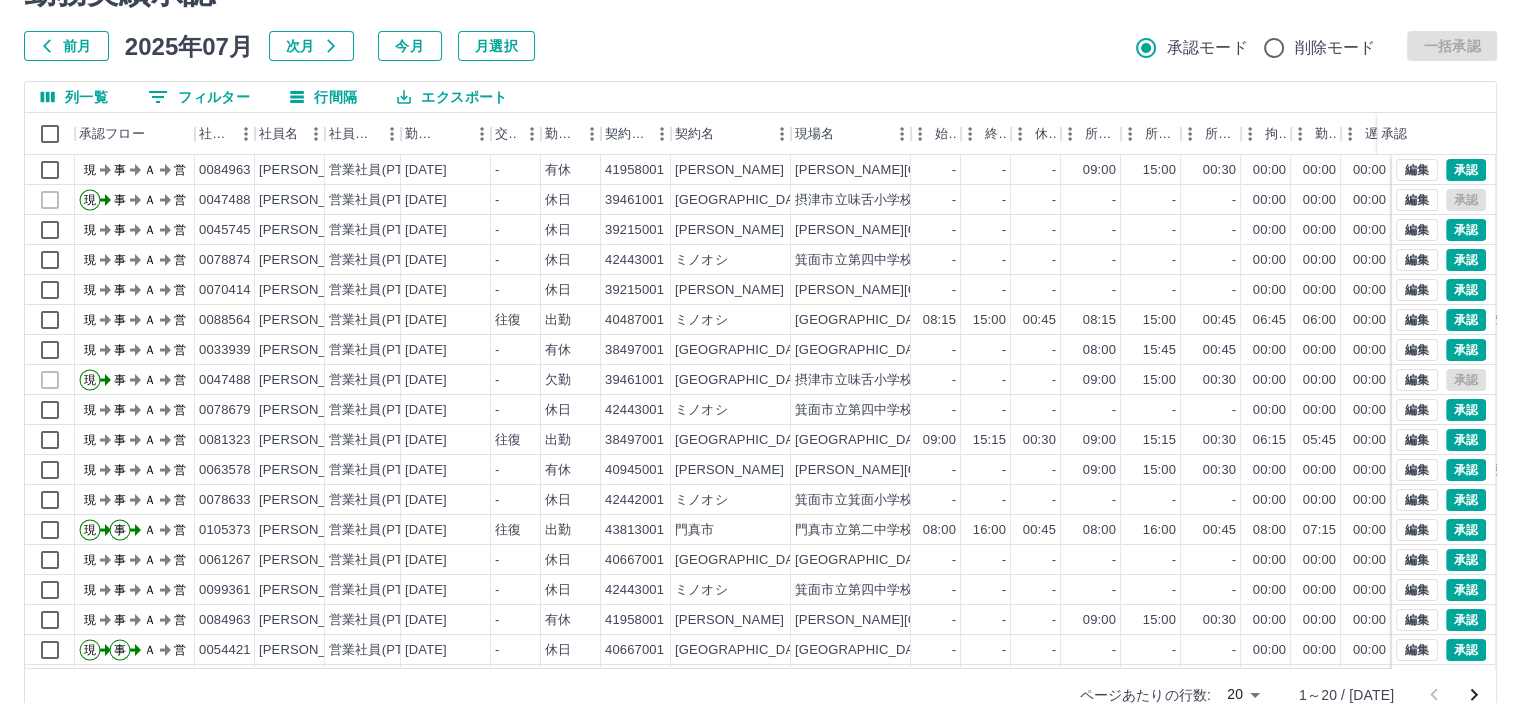 click on "SDH勤怠 平山　良子 勤務実績承認 前月 2025年07月 次月 今月 月選択 承認モード 削除モード 一括承認 列一覧 0 フィルター 行間隔 エクスポート 承認フロー 社員番号 社員名 社員区分 勤務日 交通費 勤務区分 契約コード 契約名 現場名 始業 終業 休憩 所定開始 所定終業 所定休憩 拘束 勤務 遅刻等 コメント ステータス 承認 現 事 Ａ 営 0084963 柳原　成美 営業社員(PT契約) 2025-07-11  -  有休 41958001 吹田市 吹田市立吹田南小学校 - - - 09:00 15:00 00:30 00:00 00:00 00:00 現場責任者承認待 現 事 Ａ 営 0047488 香川　容子 営業社員(PT契約) 2025-07-11  -  休日 39461001 摂津市 摂津市立味舌小学校 - - - - - - 00:00 00:00 00:00 事務担当者承認待 現 事 Ａ 営 0045745 徳永　尋子 営業社員(PT契約) 2025-07-10  -  休日 39215001 吹田市 吹田市立北山田小学校 - - - - - - 00:00 00:00 00:00 現場責任者承認待 現 事 Ａ -" at bounding box center [760, 322] 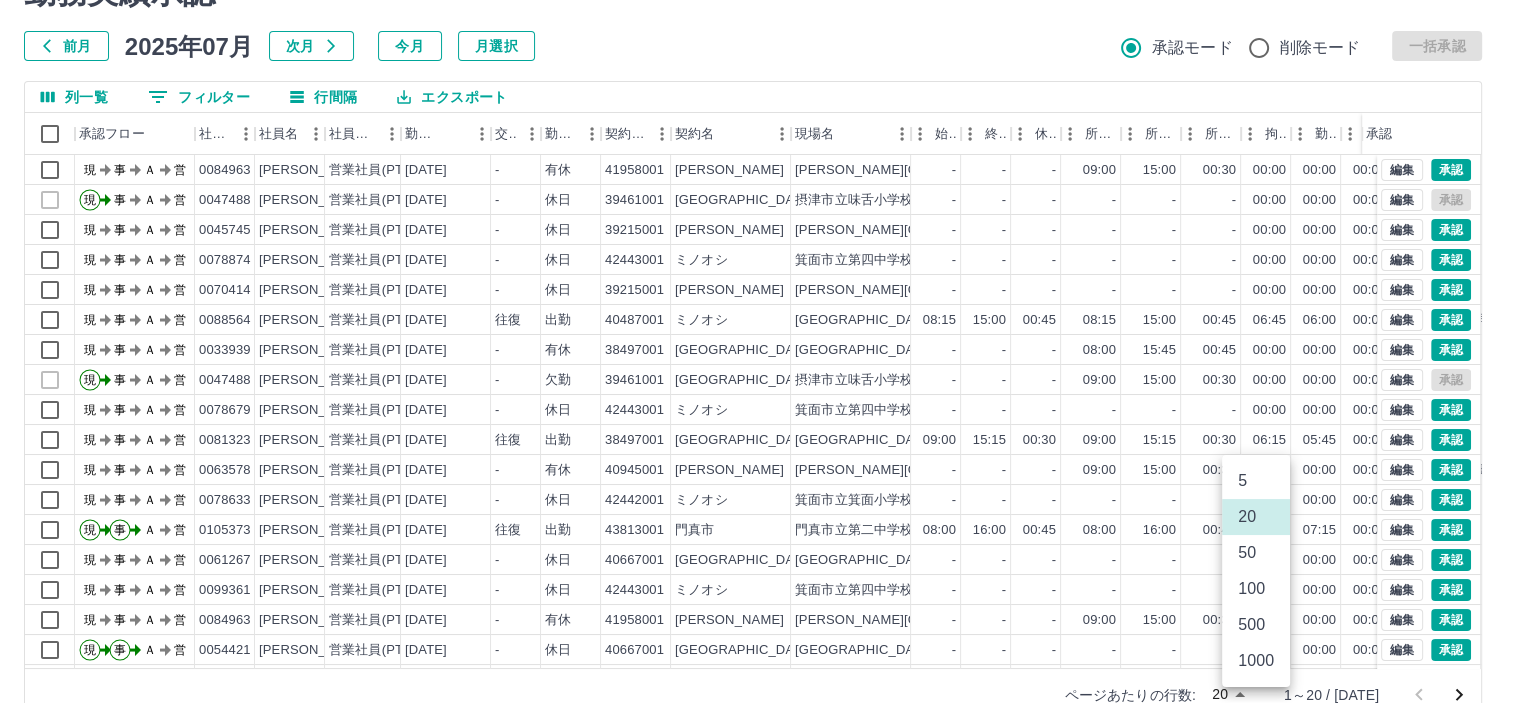 scroll, scrollTop: 106, scrollLeft: 0, axis: vertical 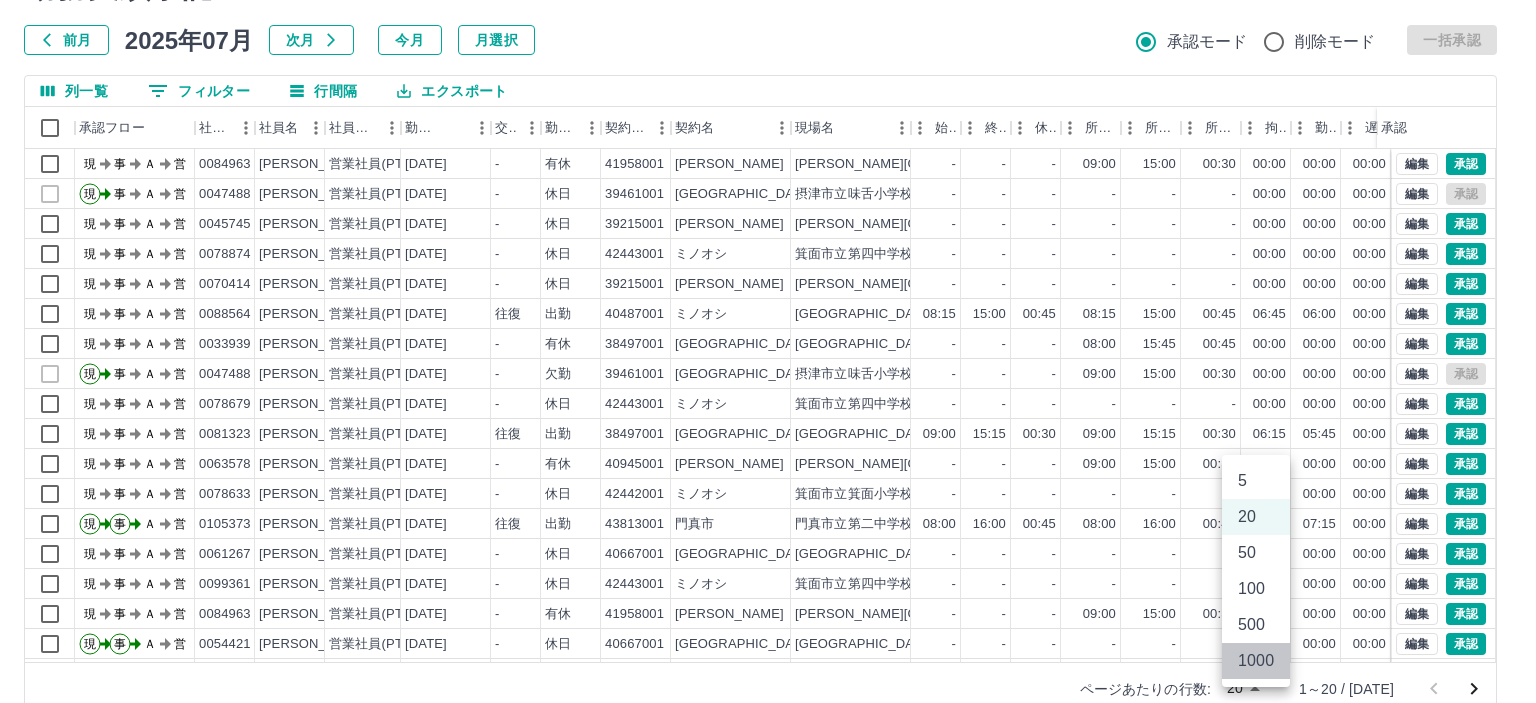 click on "1000" at bounding box center (1256, 661) 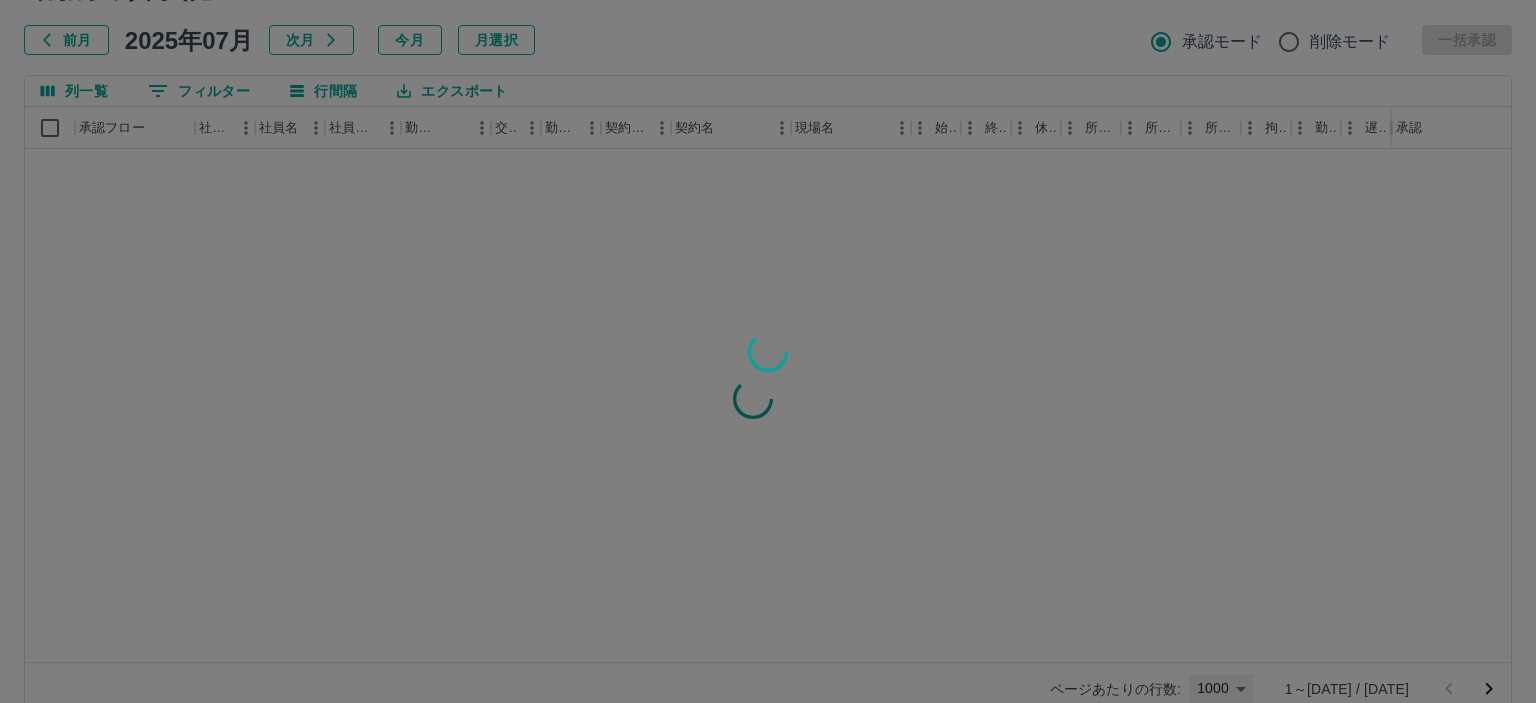type on "****" 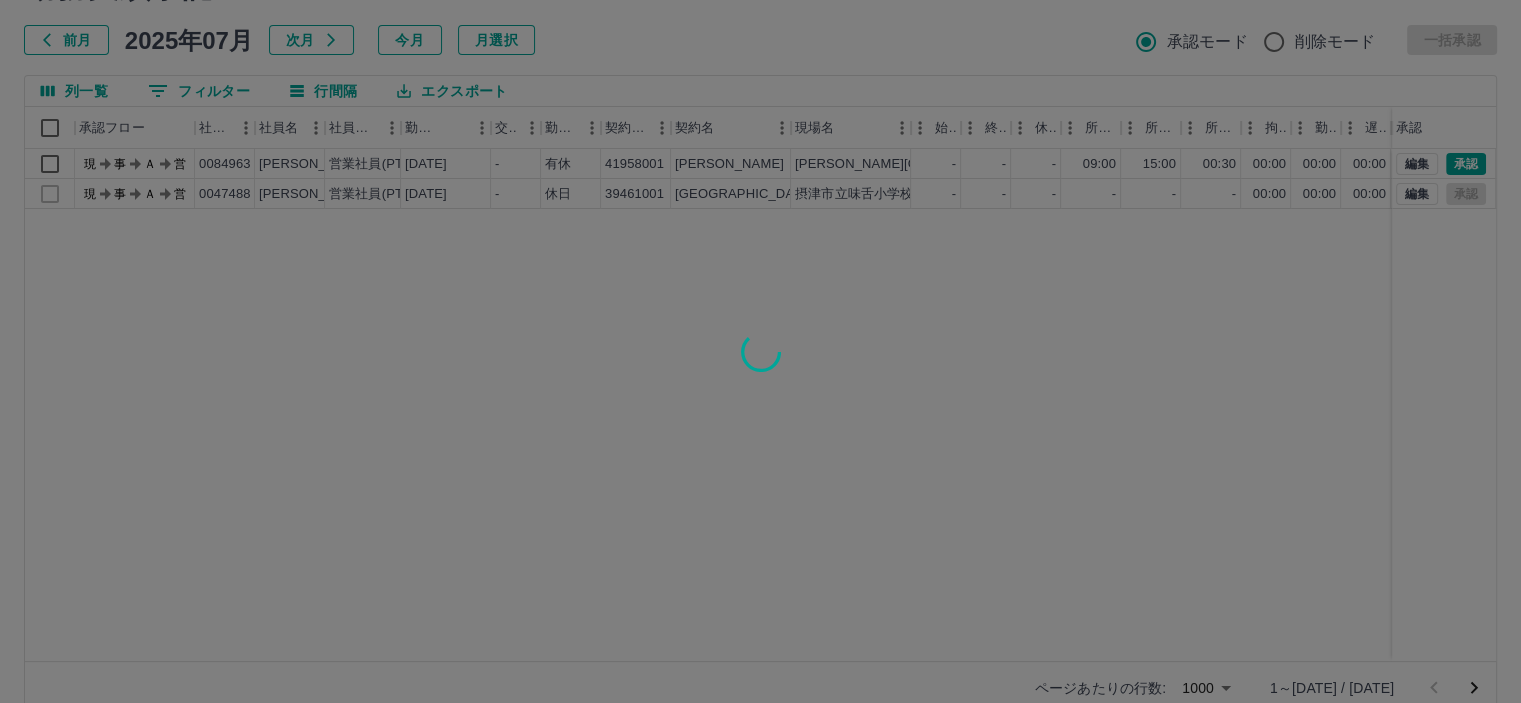 click at bounding box center (760, 351) 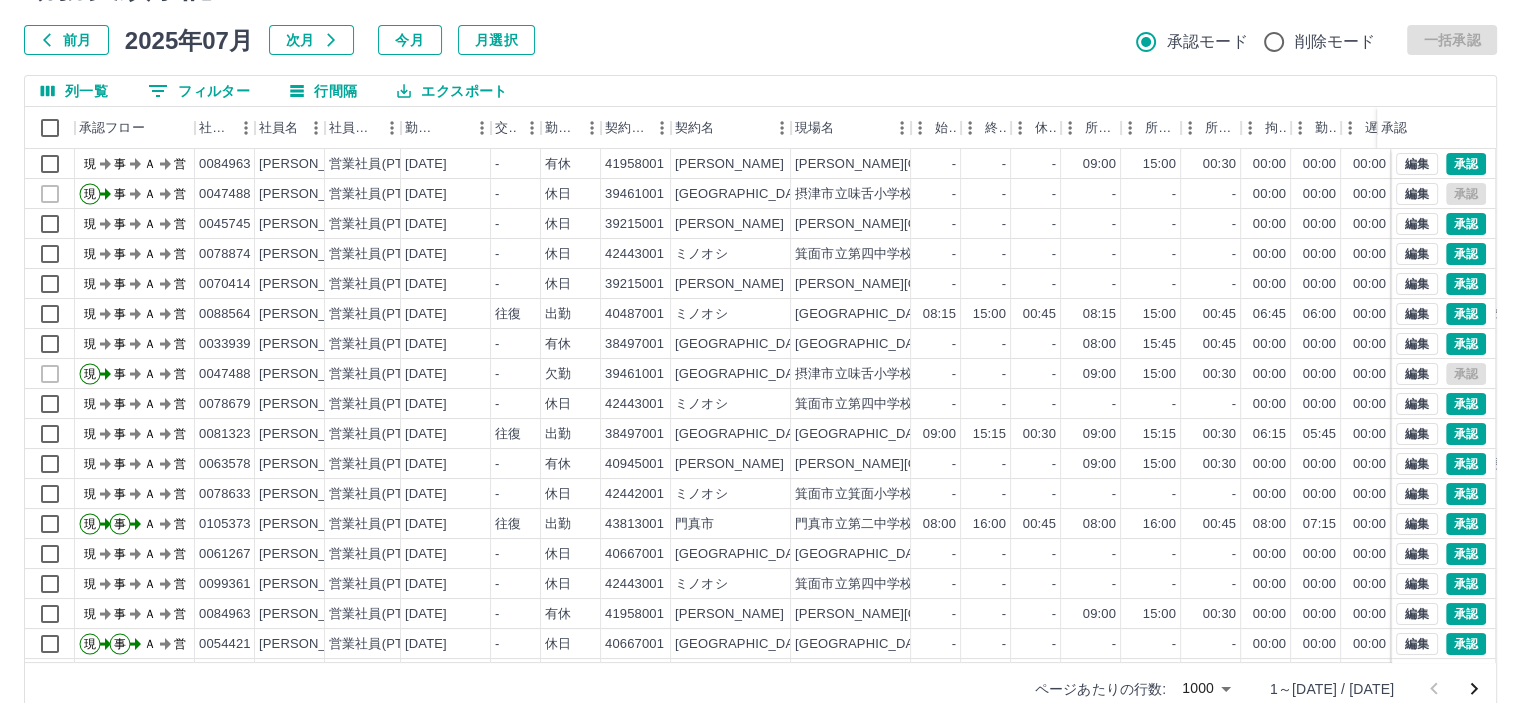 click on "0 フィルター" at bounding box center (199, 91) 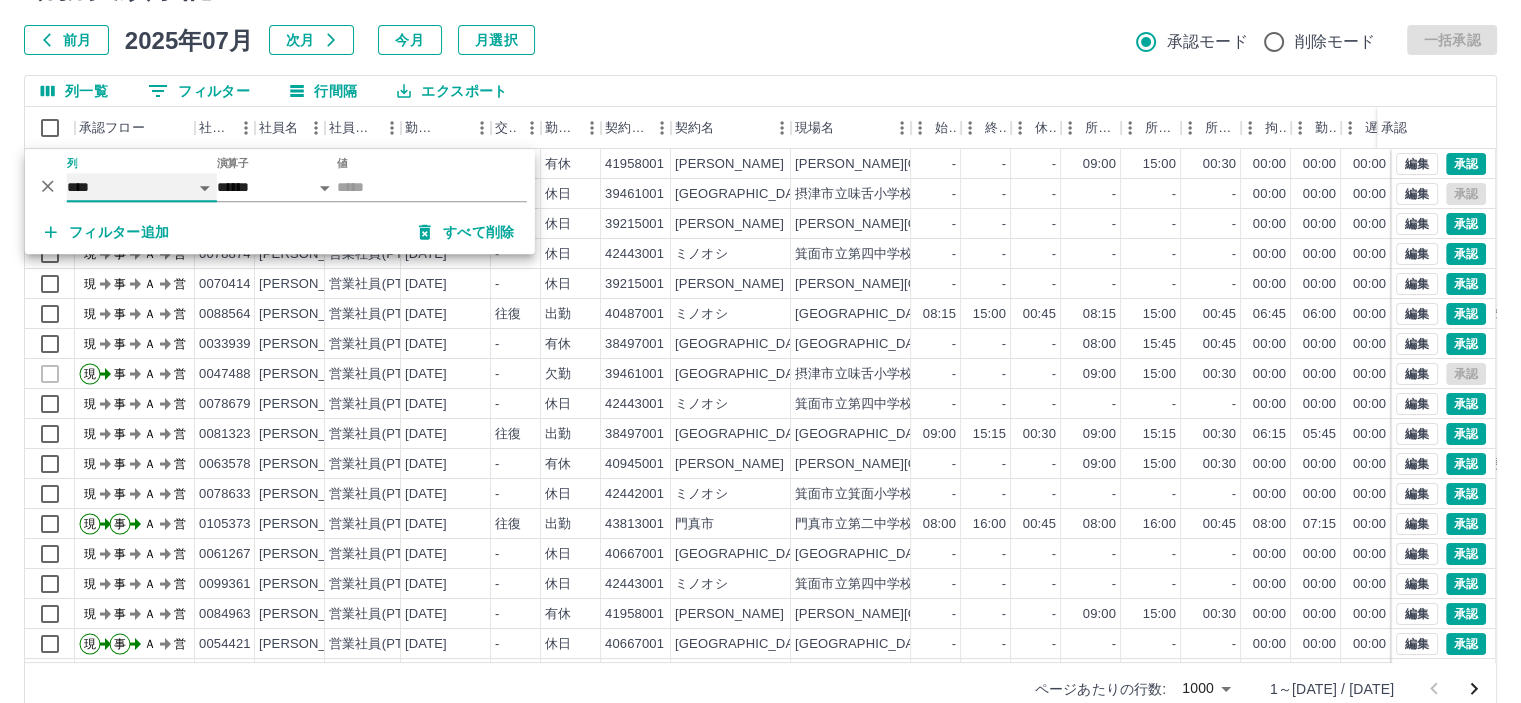 click on "**** *** **** *** *** **** ***** *** *** ** ** ** **** **** **** ** ** *** **** *****" at bounding box center [142, 187] 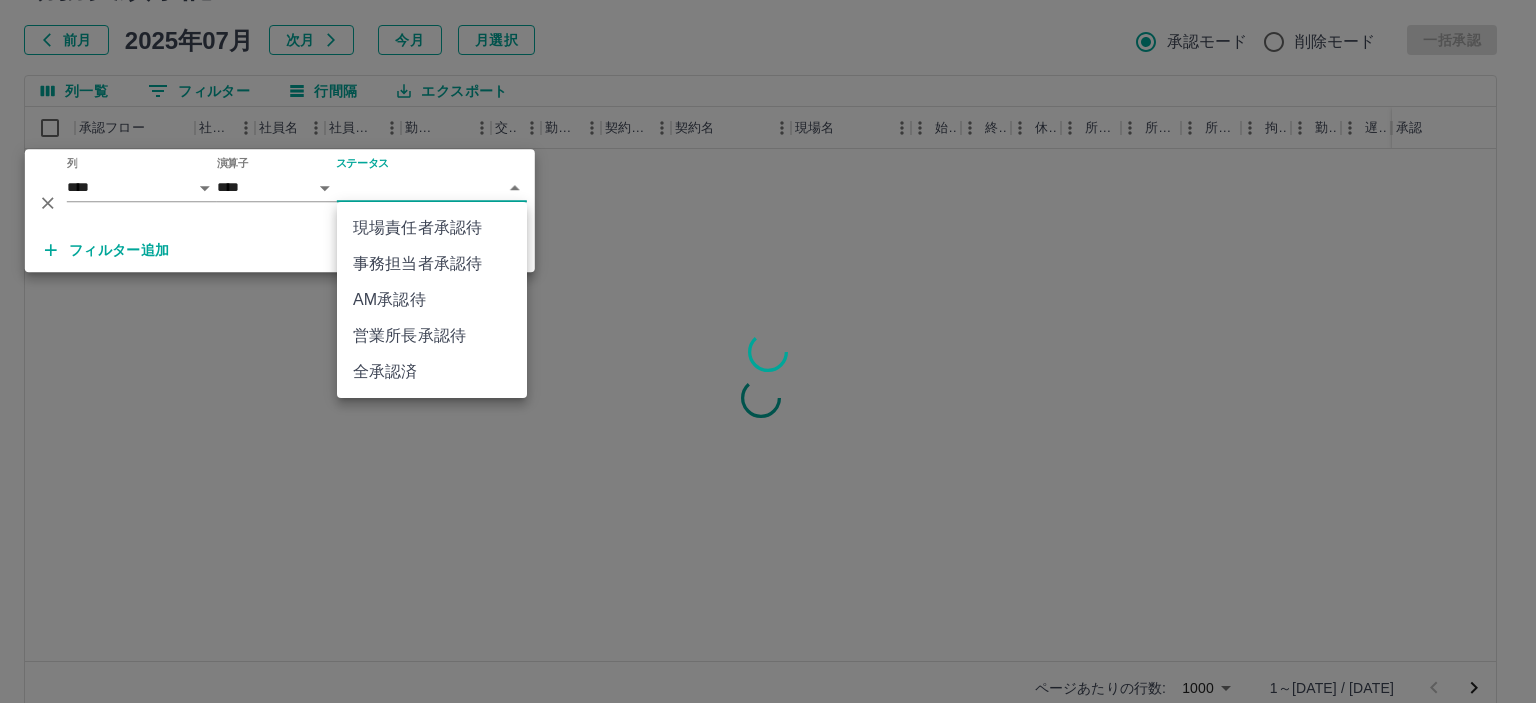 click on "SDH勤怠 平山　良子 勤務実績承認 前月 2025年07月 次月 今月 月選択 承認モード 削除モード 一括承認 列一覧 0 フィルター 行間隔 エクスポート 承認フロー 社員番号 社員名 社員区分 勤務日 交通費 勤務区分 契約コード 契約名 現場名 始業 終業 休憩 所定開始 所定終業 所定休憩 拘束 勤務 遅刻等 コメント ステータス 承認 ページあたりの行数: 1000 **** 1～1000 / 1241 SDH勤怠 *** ** 列 **** *** **** *** *** **** ***** *** *** ** ** ** **** **** **** ** ** *** **** ***** 演算子 **** ****** ステータス ​ ********* フィルター追加 すべて削除 現場責任者承認待 事務担当者承認待 AM承認待 営業所長承認待 全承認済" at bounding box center [768, 316] 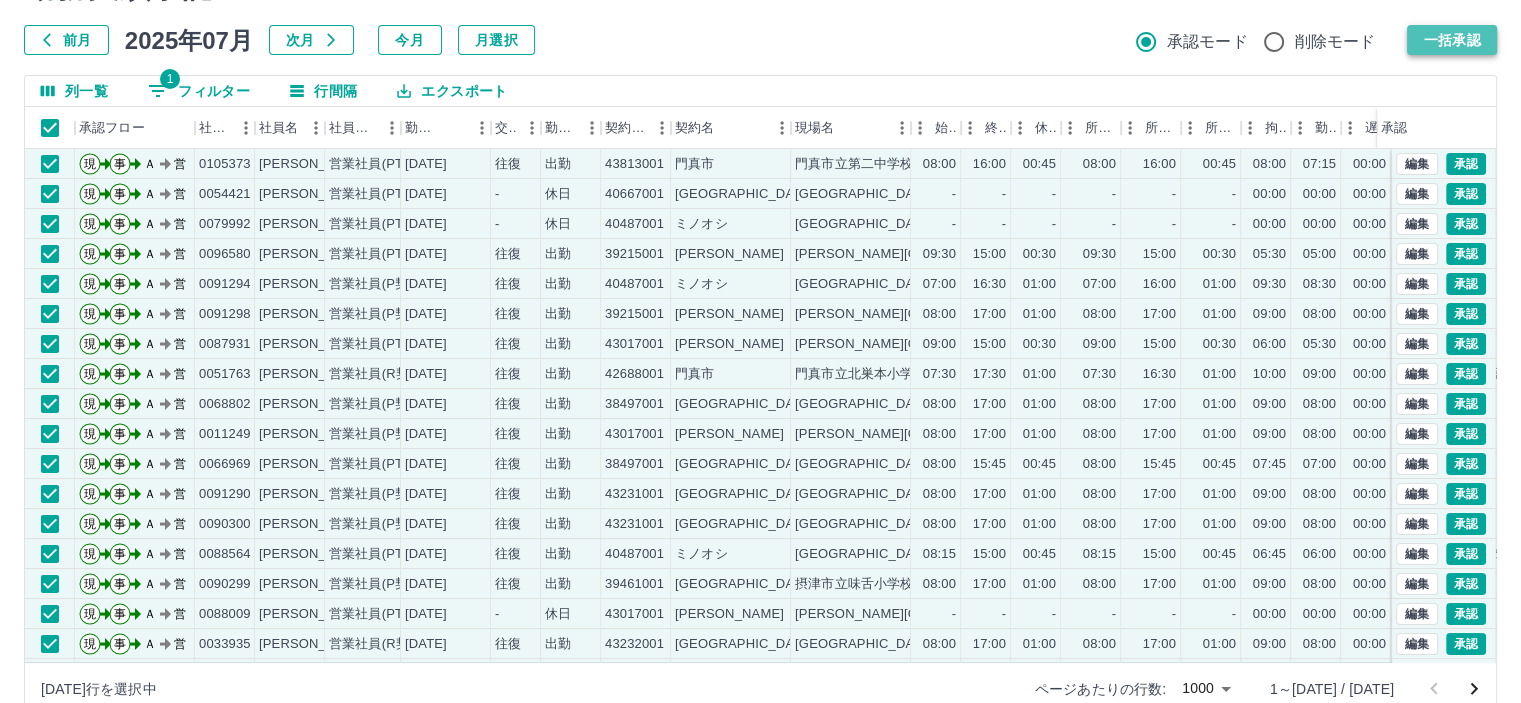 click on "一括承認" at bounding box center [1452, 40] 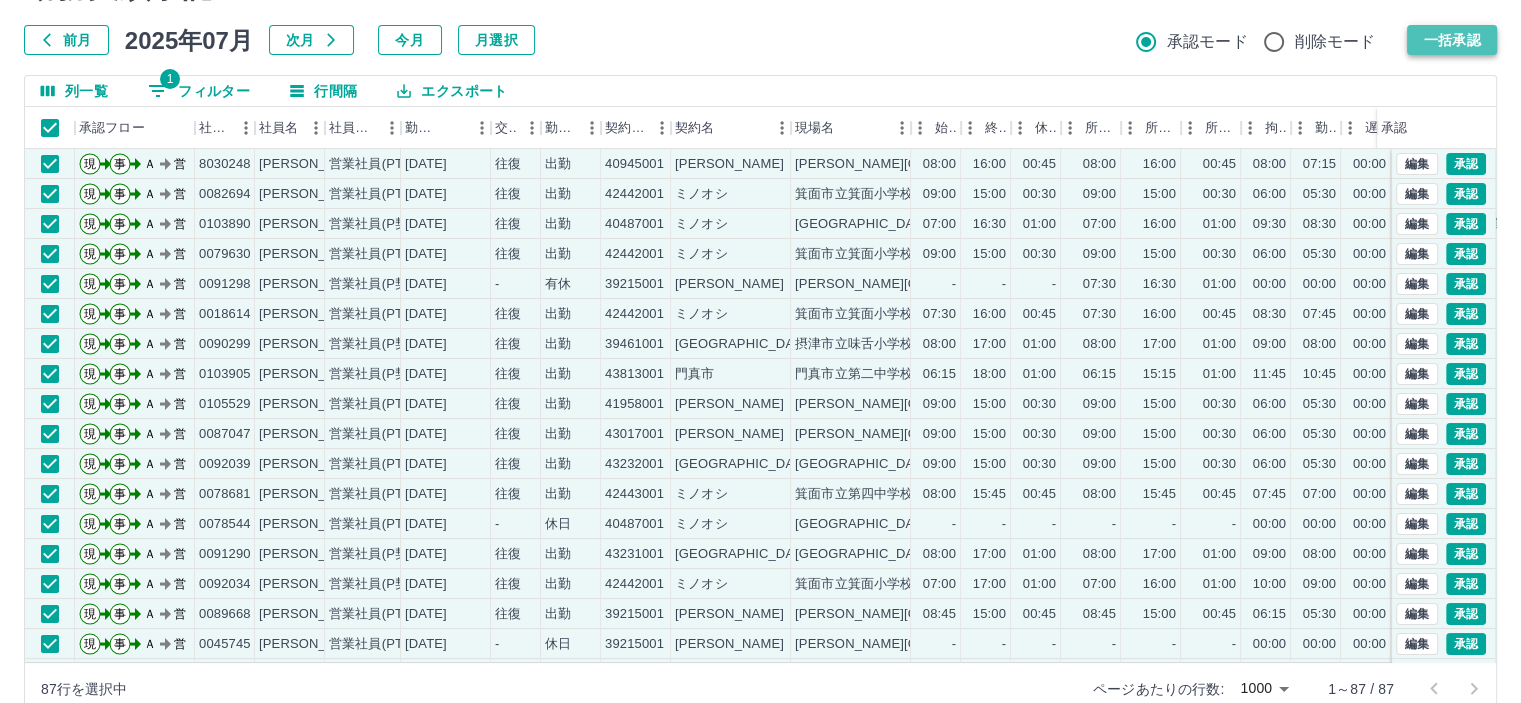 click on "一括承認" at bounding box center [1452, 40] 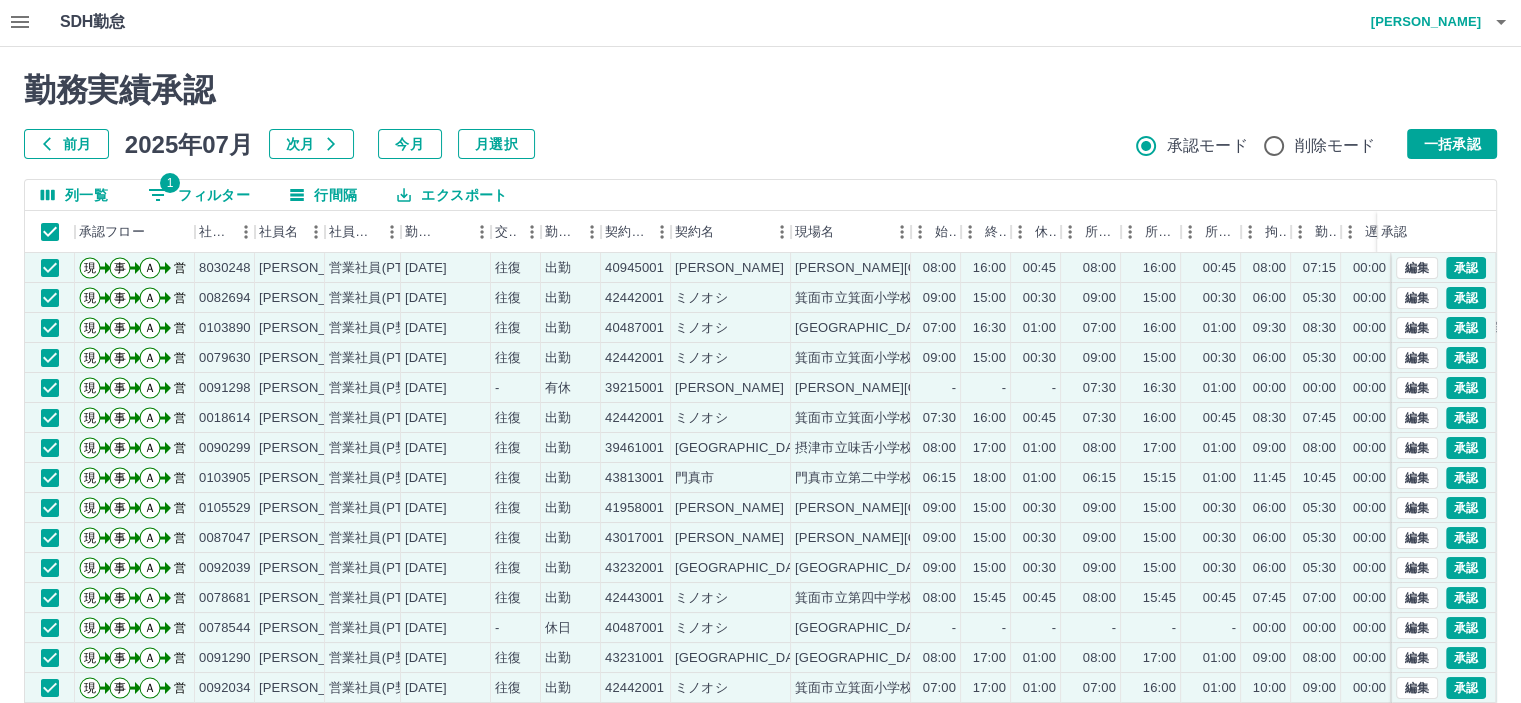 scroll, scrollTop: 0, scrollLeft: 0, axis: both 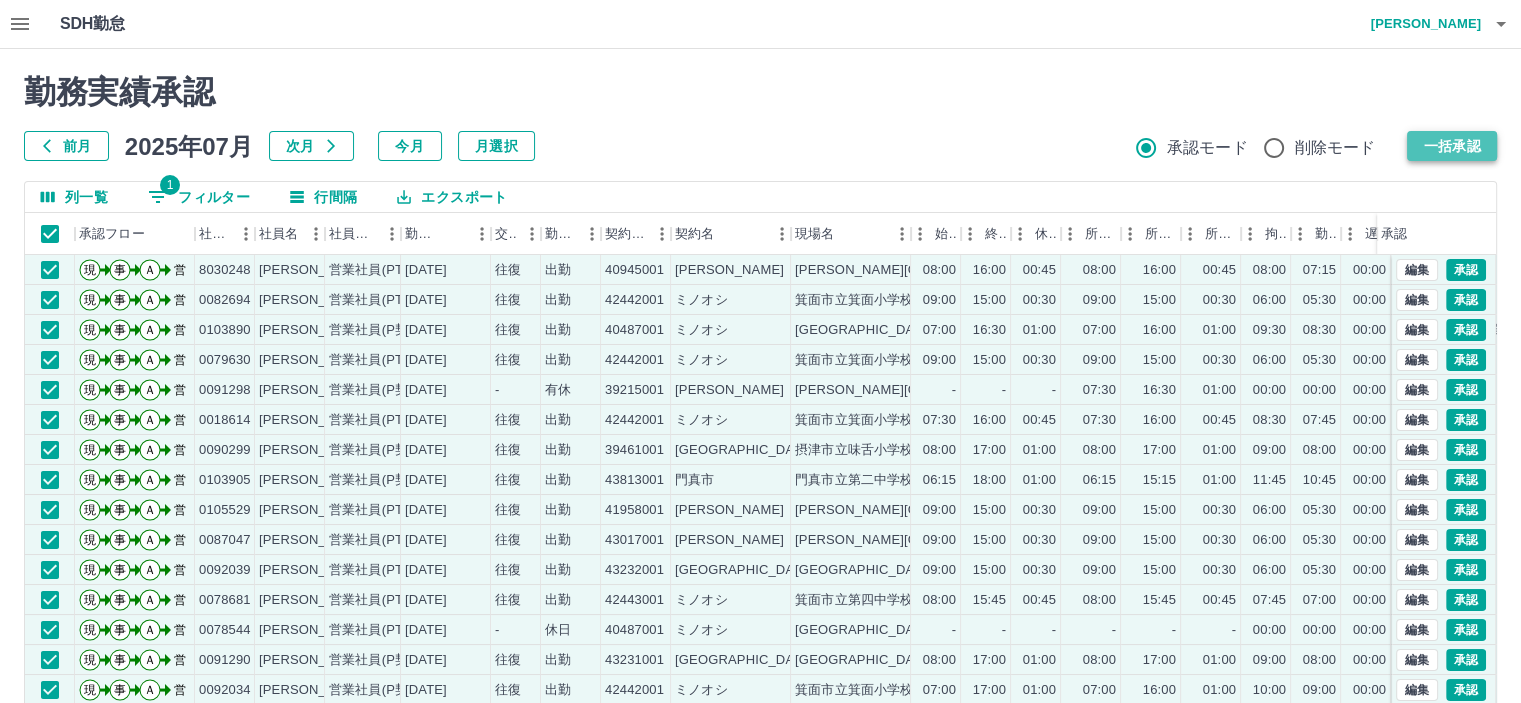 click on "一括承認" at bounding box center (1452, 146) 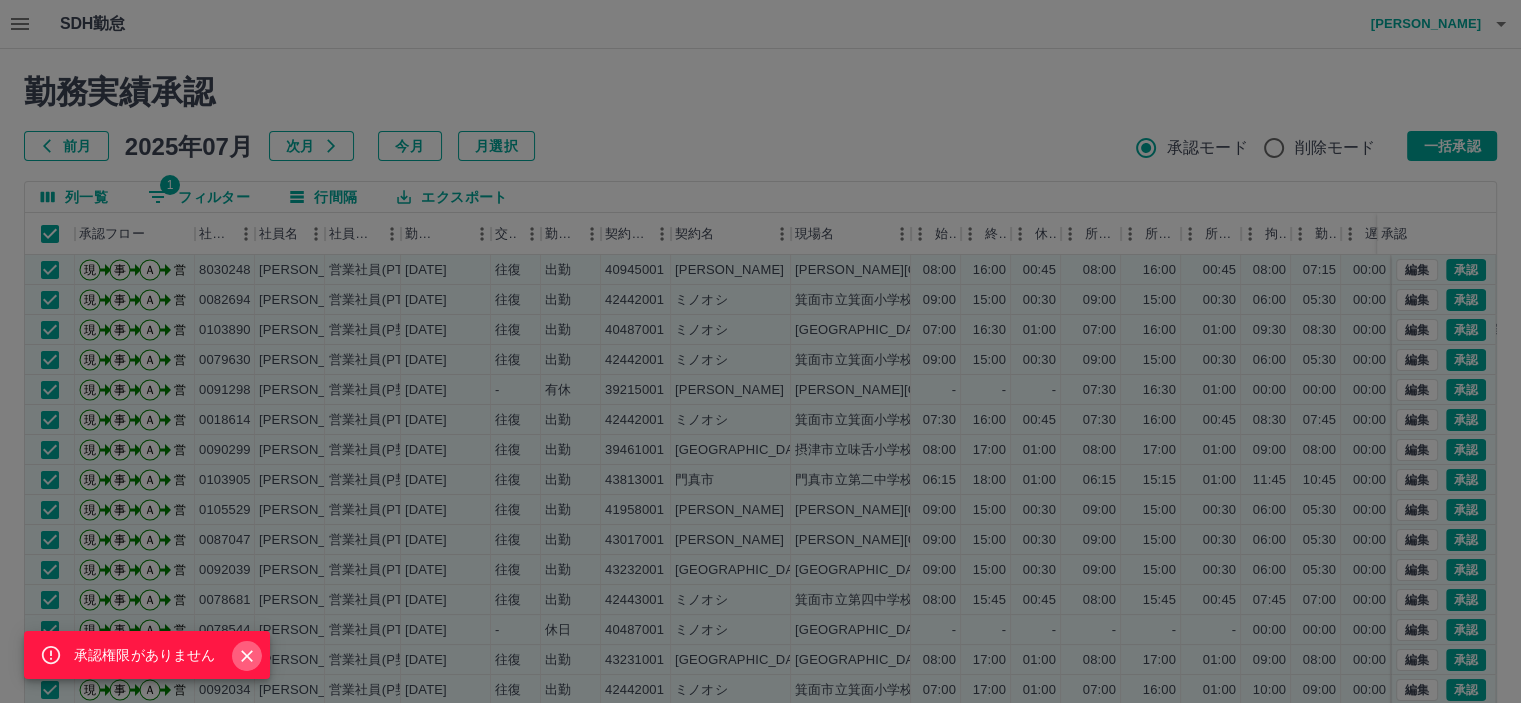 click 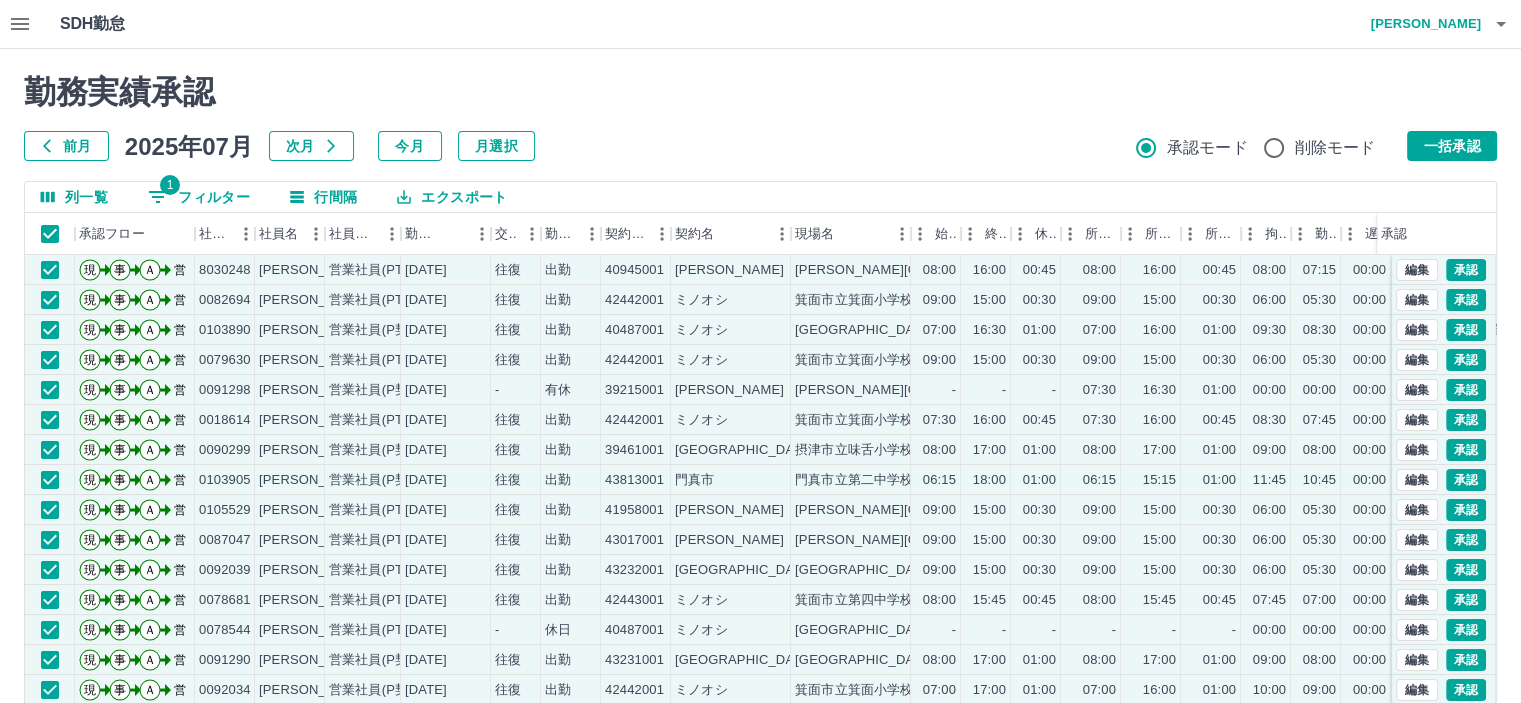 click on "前月 2025年07月 次月 今月 月選択 承認モード 削除モード 一括承認" at bounding box center (760, 146) 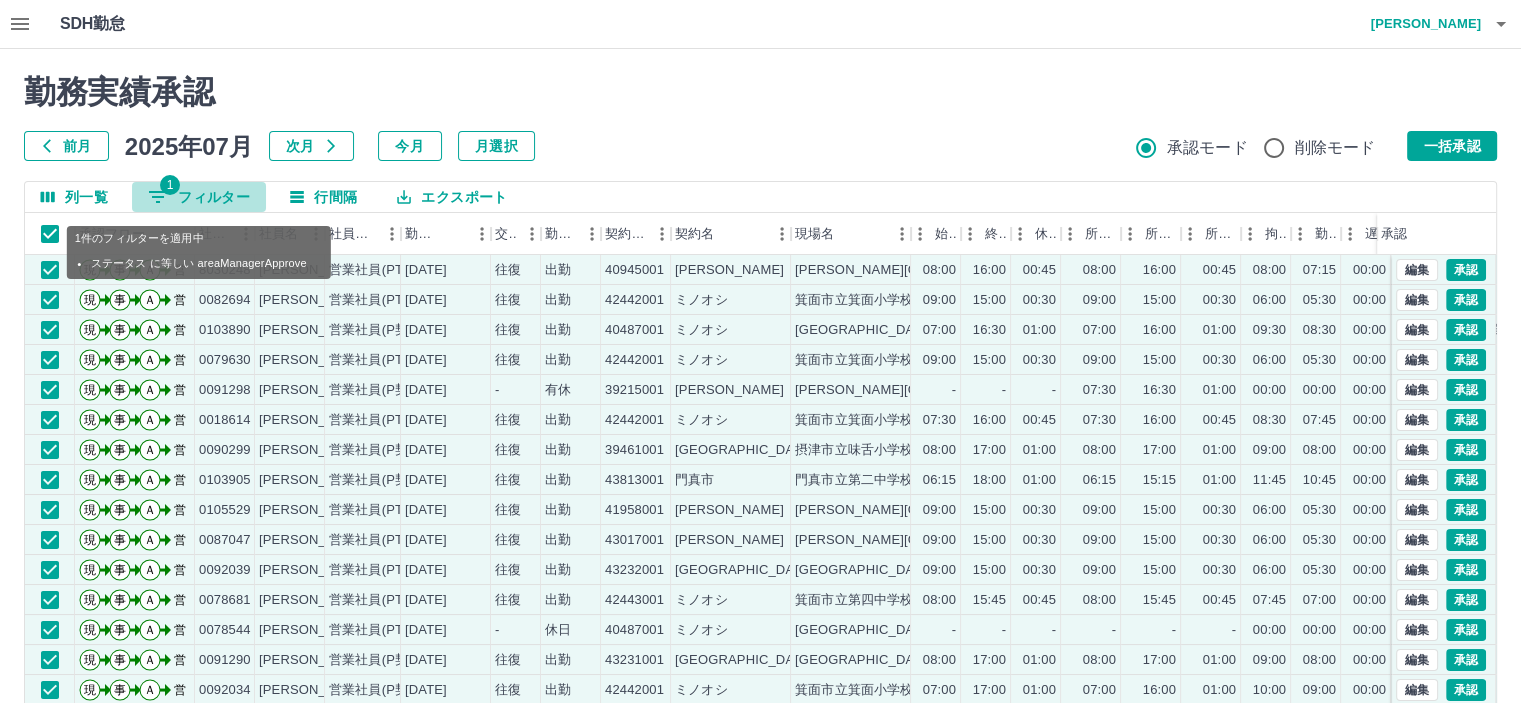 click on "1 フィルター" at bounding box center (199, 197) 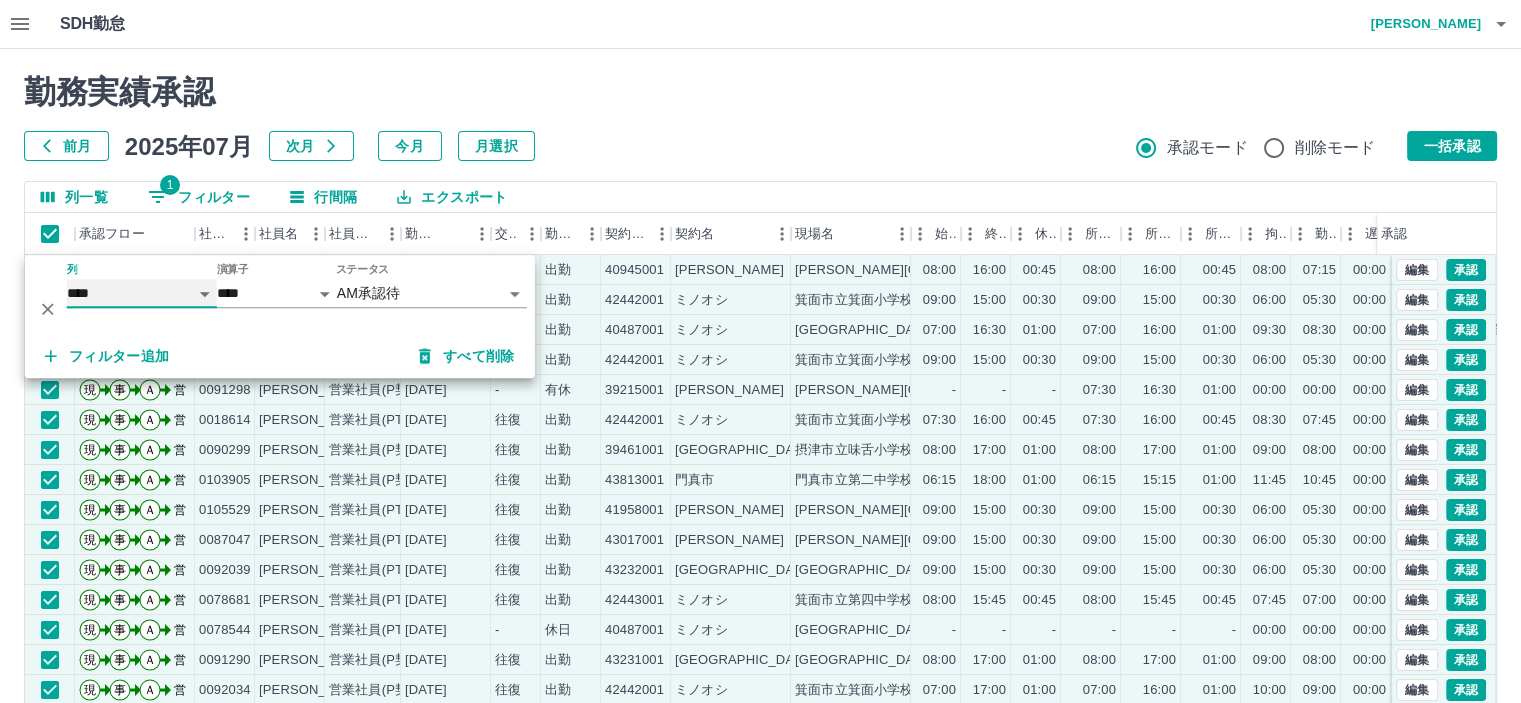 click on "**** *** **** *** *** **** ***** *** *** ** ** ** **** **** **** ** ** *** **** *****" at bounding box center [142, 293] 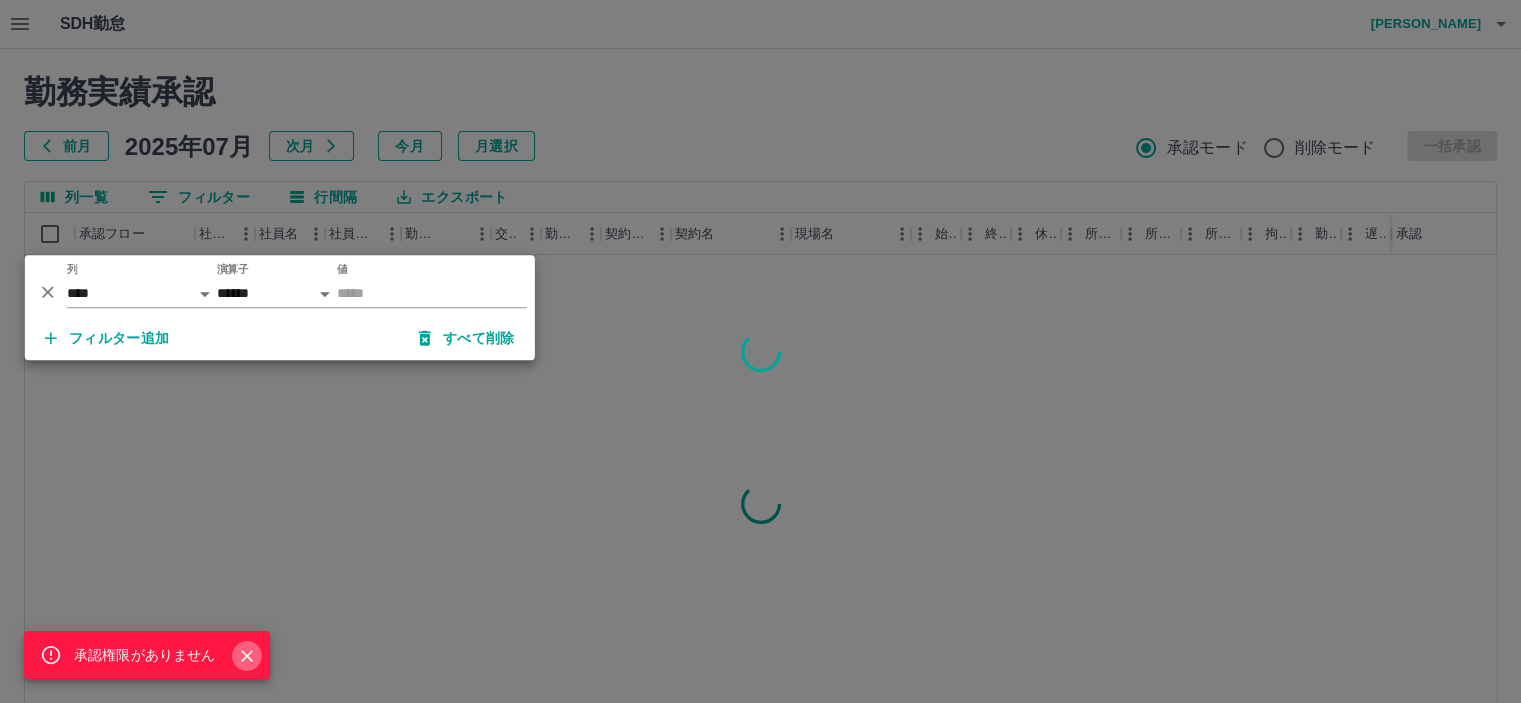 drag, startPoint x: 248, startPoint y: 657, endPoint x: 296, endPoint y: 527, distance: 138.57849 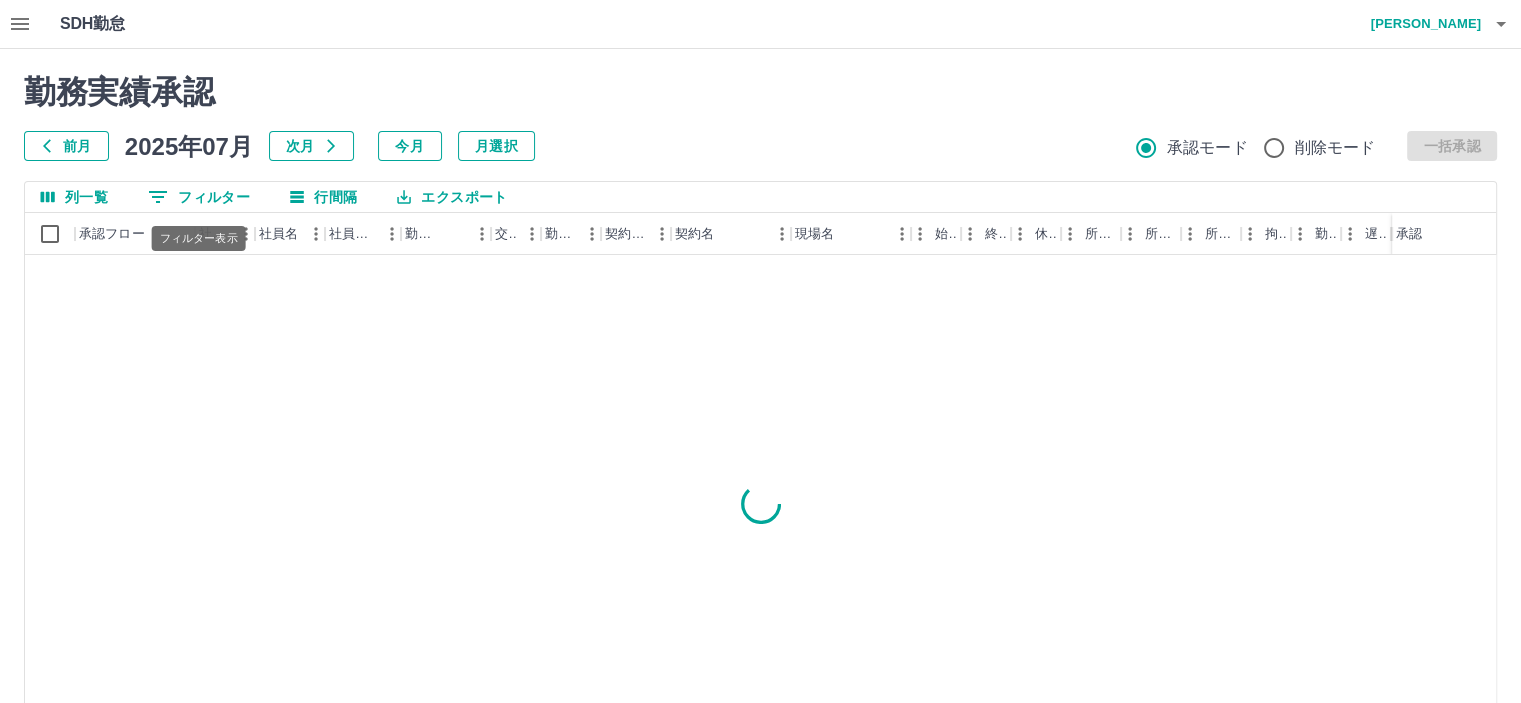 click on "0 フィルター" at bounding box center [199, 197] 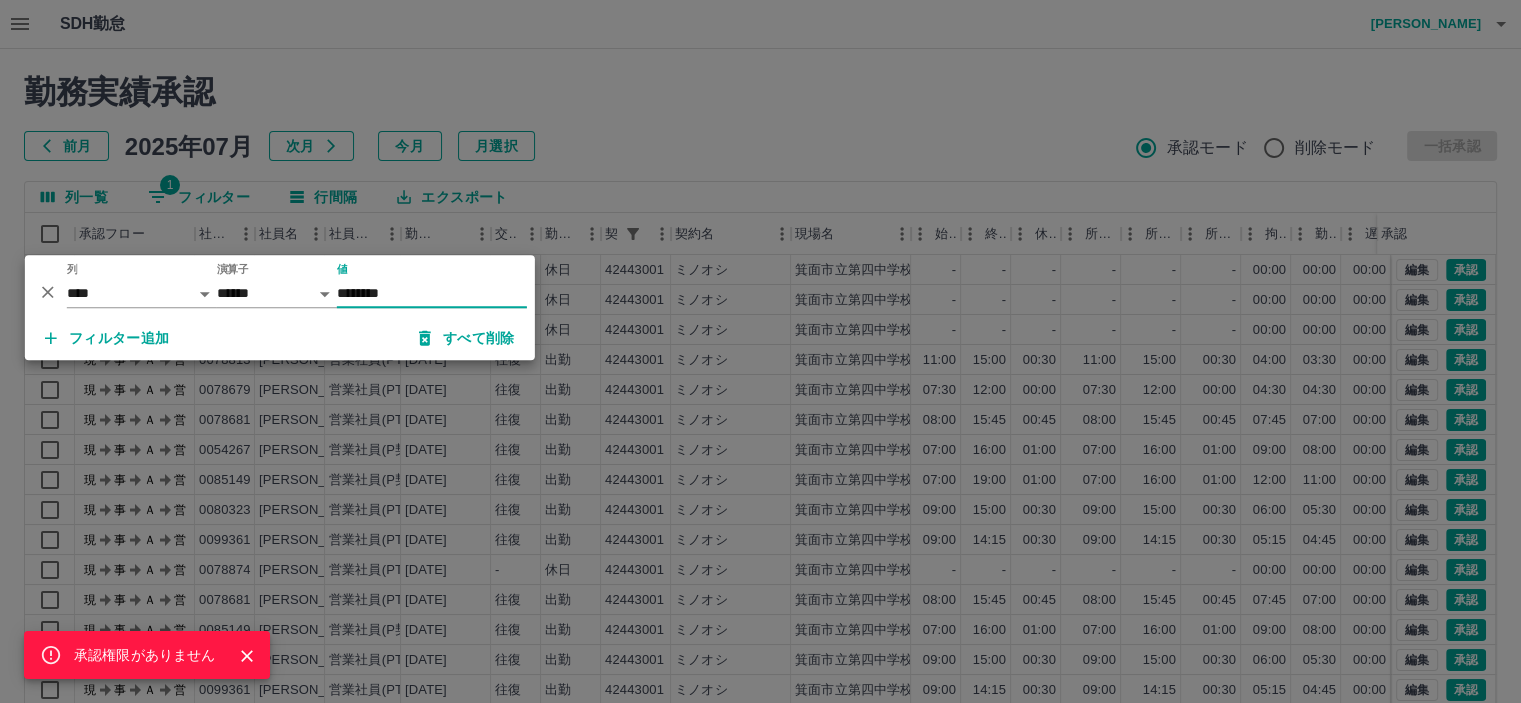 type on "********" 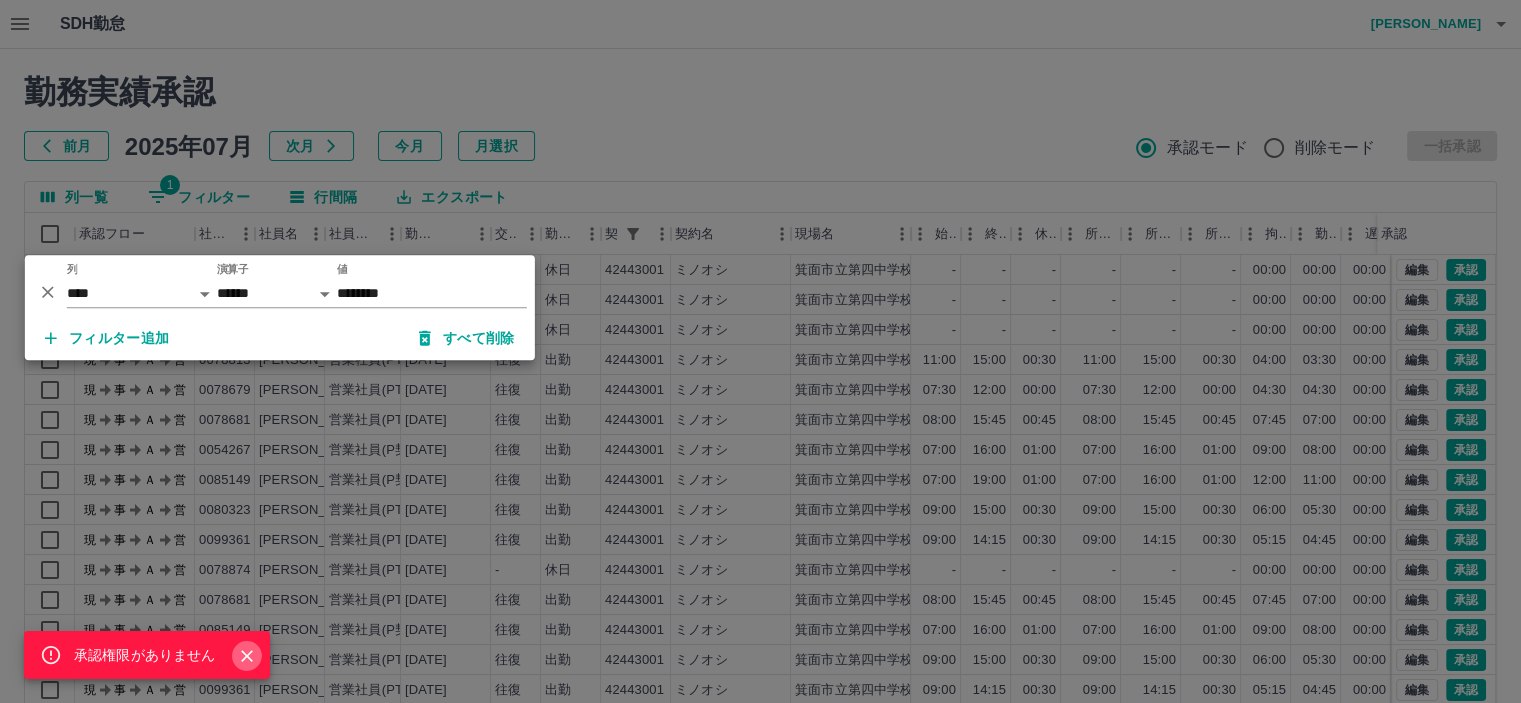 click 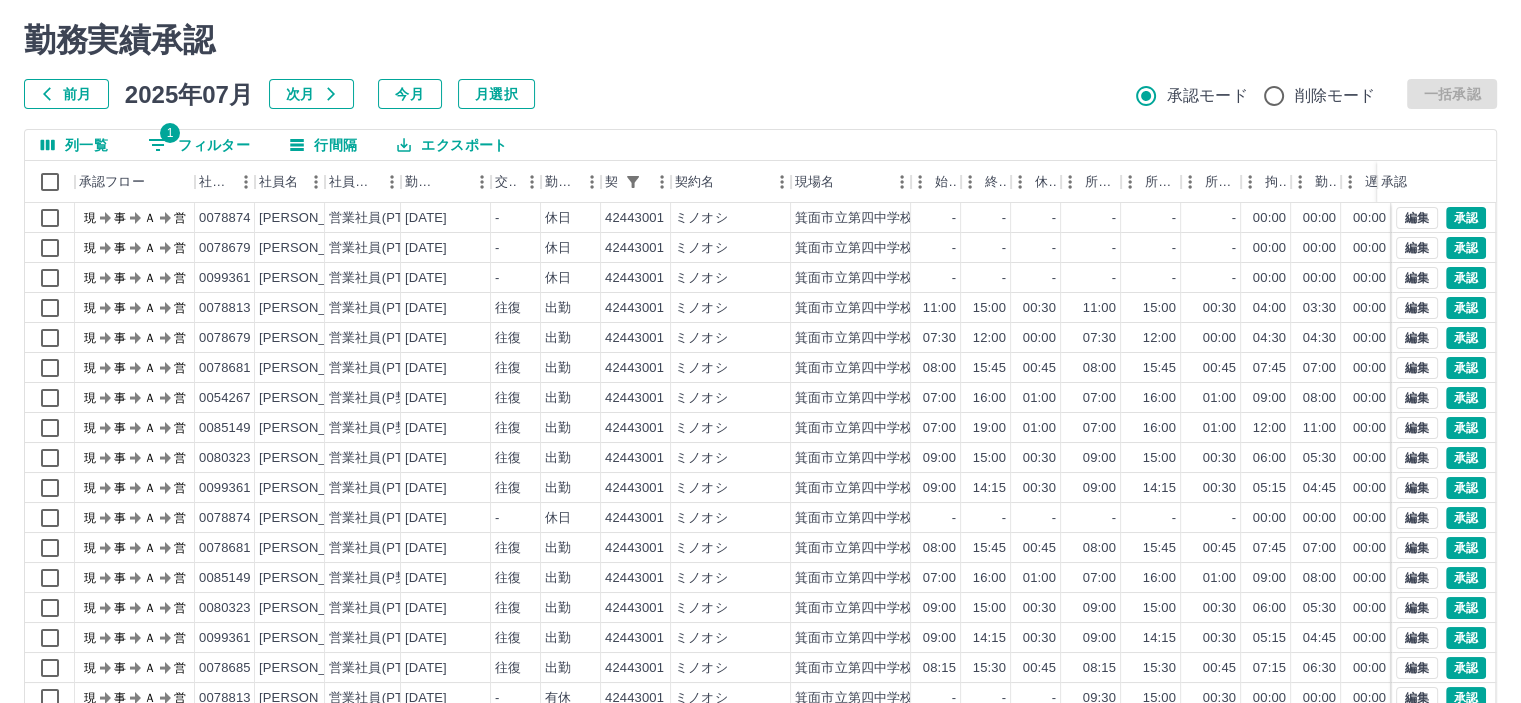 scroll, scrollTop: 142, scrollLeft: 0, axis: vertical 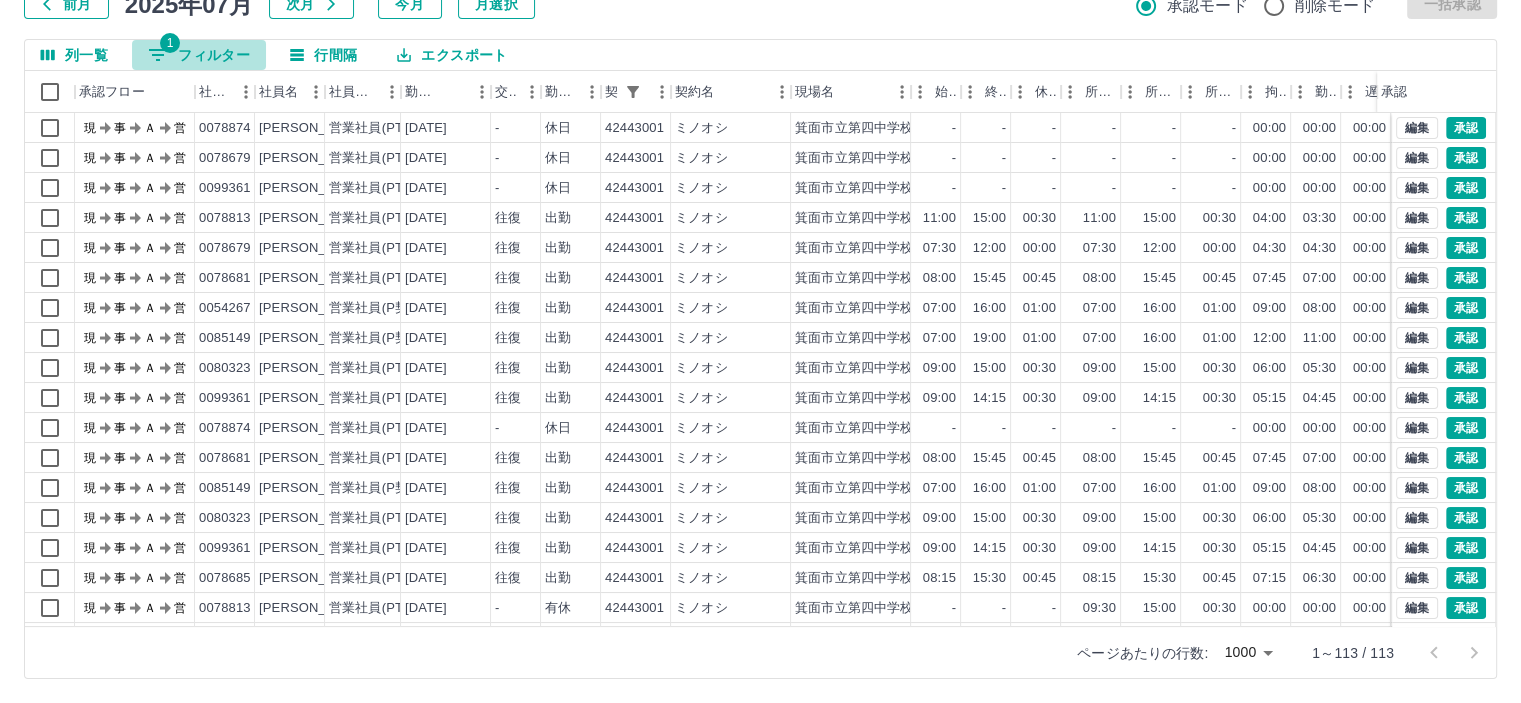click on "1 フィルター" at bounding box center (199, 55) 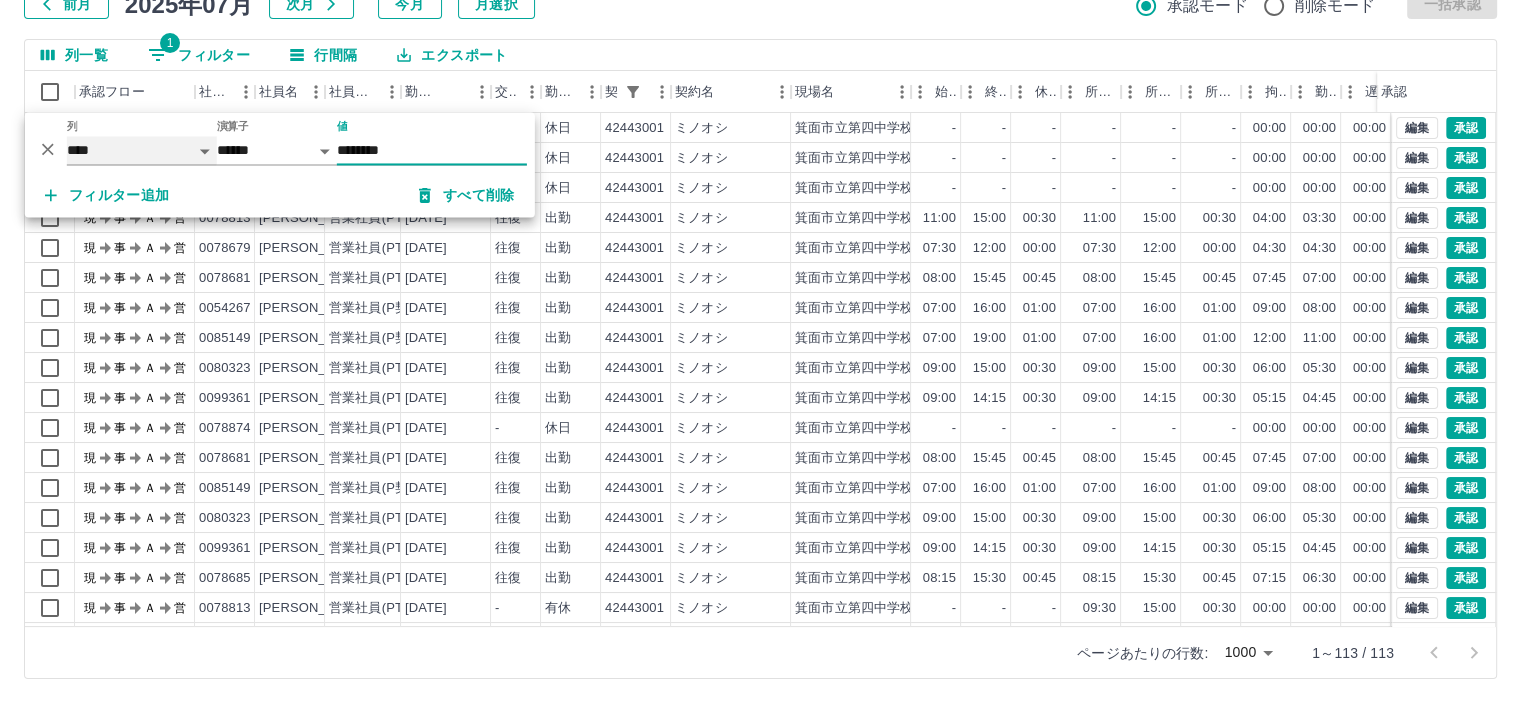 click on "**** *** **** *** *** **** ***** *** *** ** ** ** **** **** **** ** ** *** **** *****" at bounding box center (142, 150) 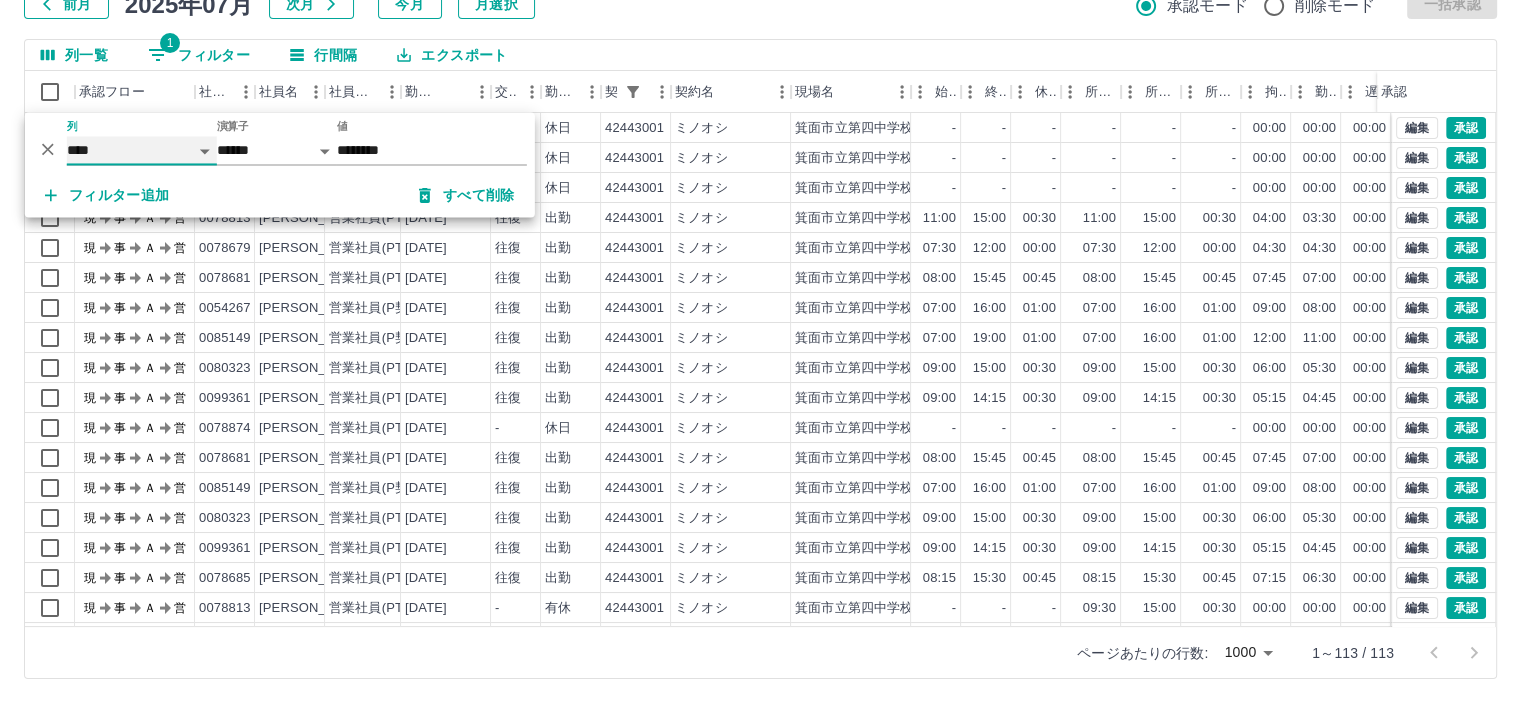 click on "**** *** **** *** *** **** ***** *** *** ** ** ** **** **** **** ** ** *** **** *****" at bounding box center (142, 150) 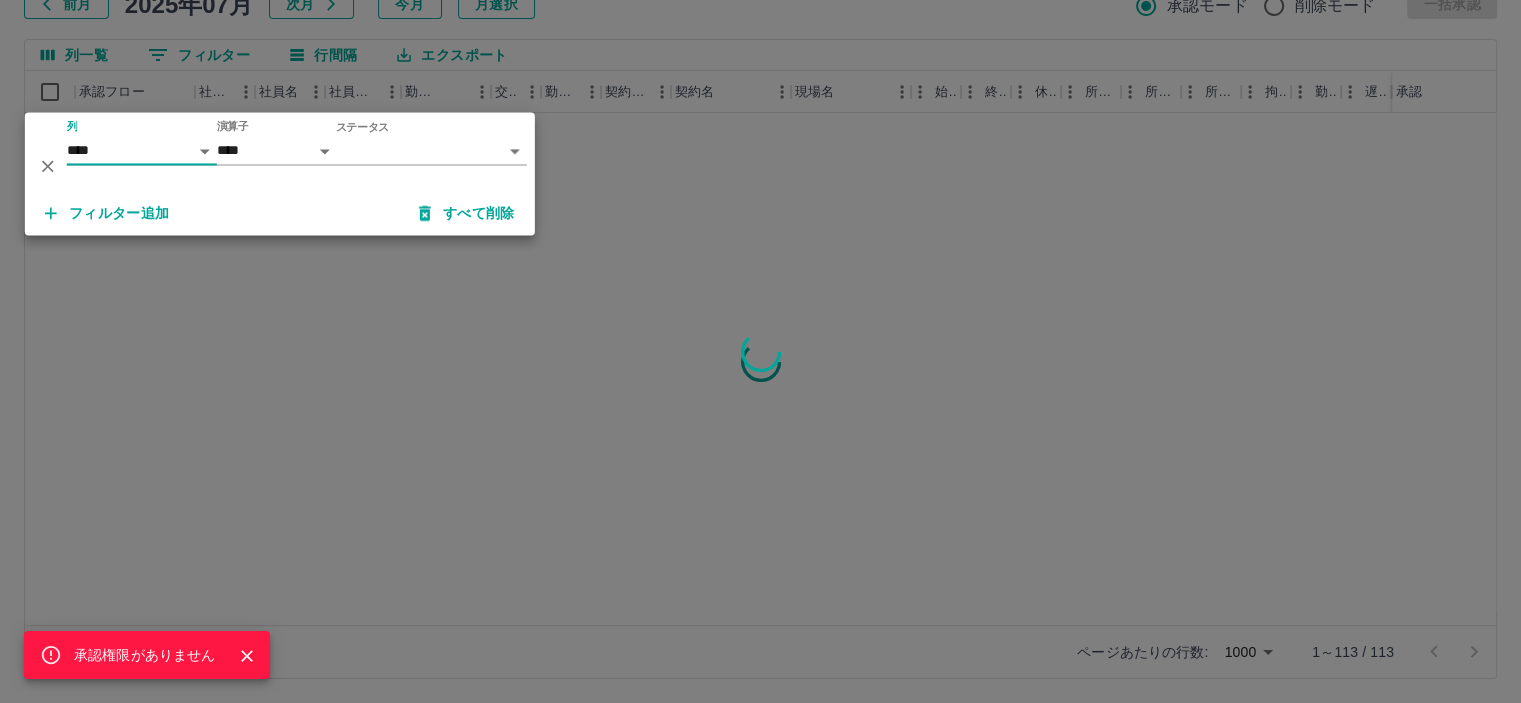 click on "SDH勤怠 平山　良子 承認権限がありません 勤務実績承認 前月 2025年07月 次月 今月 月選択 承認モード 削除モード 一括承認 列一覧 0 フィルター 行間隔 エクスポート 承認フロー 社員番号 社員名 社員区分 勤務日 交通費 勤務区分 契約コード 契約名 現場名 始業 終業 休憩 所定開始 所定終業 所定休憩 拘束 勤務 遅刻等 コメント ステータス 承認 ページあたりの行数: 1000 **** 1～113 / 113 SDH勤怠 *** ** 列 **** *** **** *** *** **** ***** *** *** ** ** ** **** **** **** ** ** *** **** ***** 演算子 **** ****** ステータス ​ ********* フィルター追加 すべて削除" at bounding box center [760, 280] 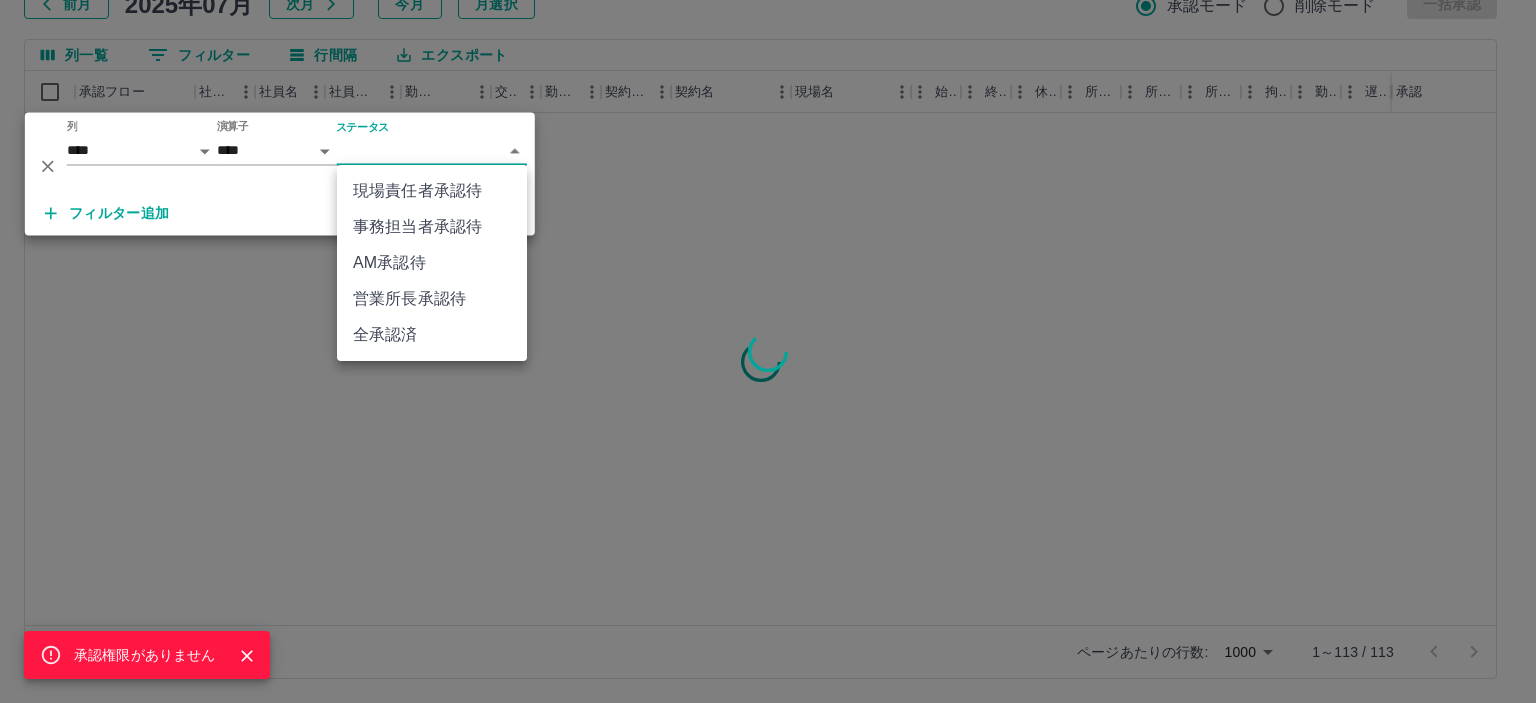 click on "AM承認待" at bounding box center (432, 263) 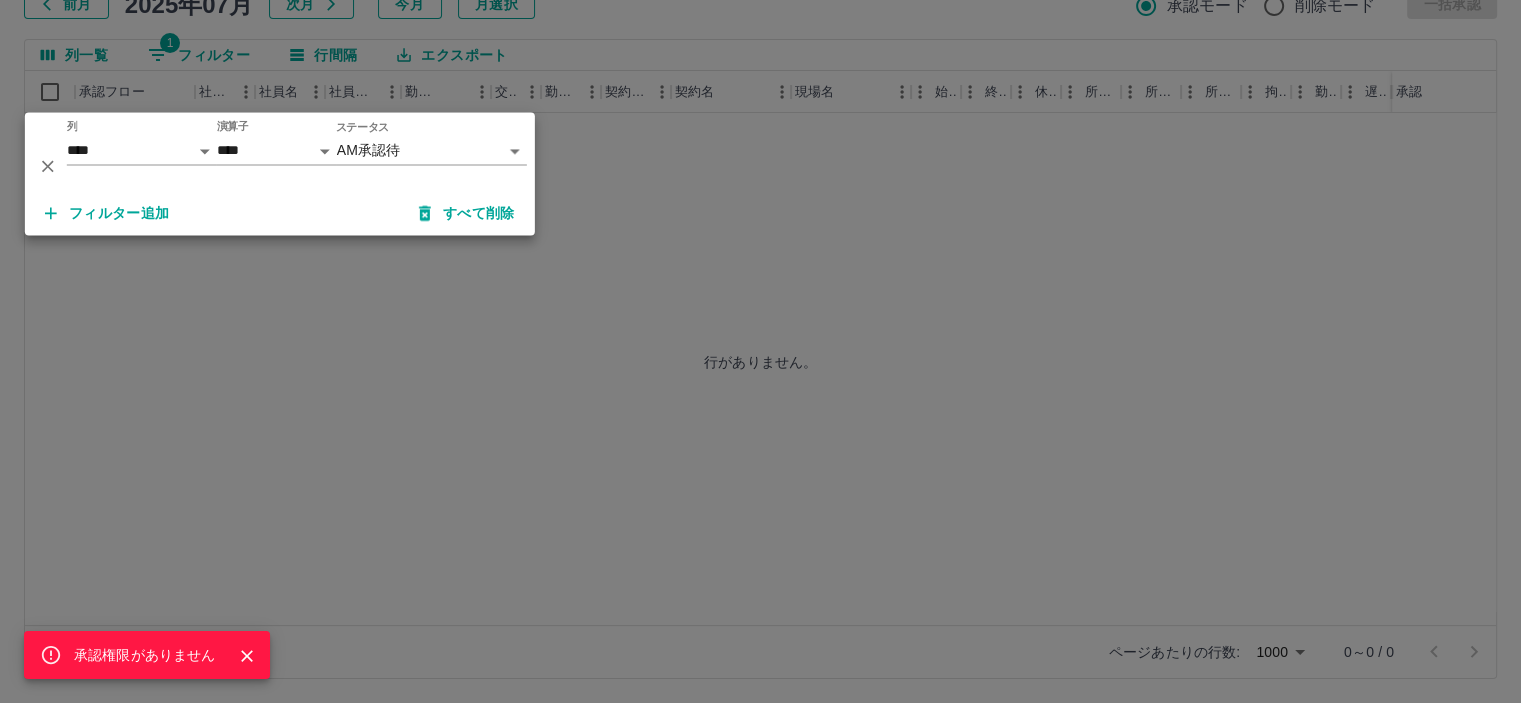 click 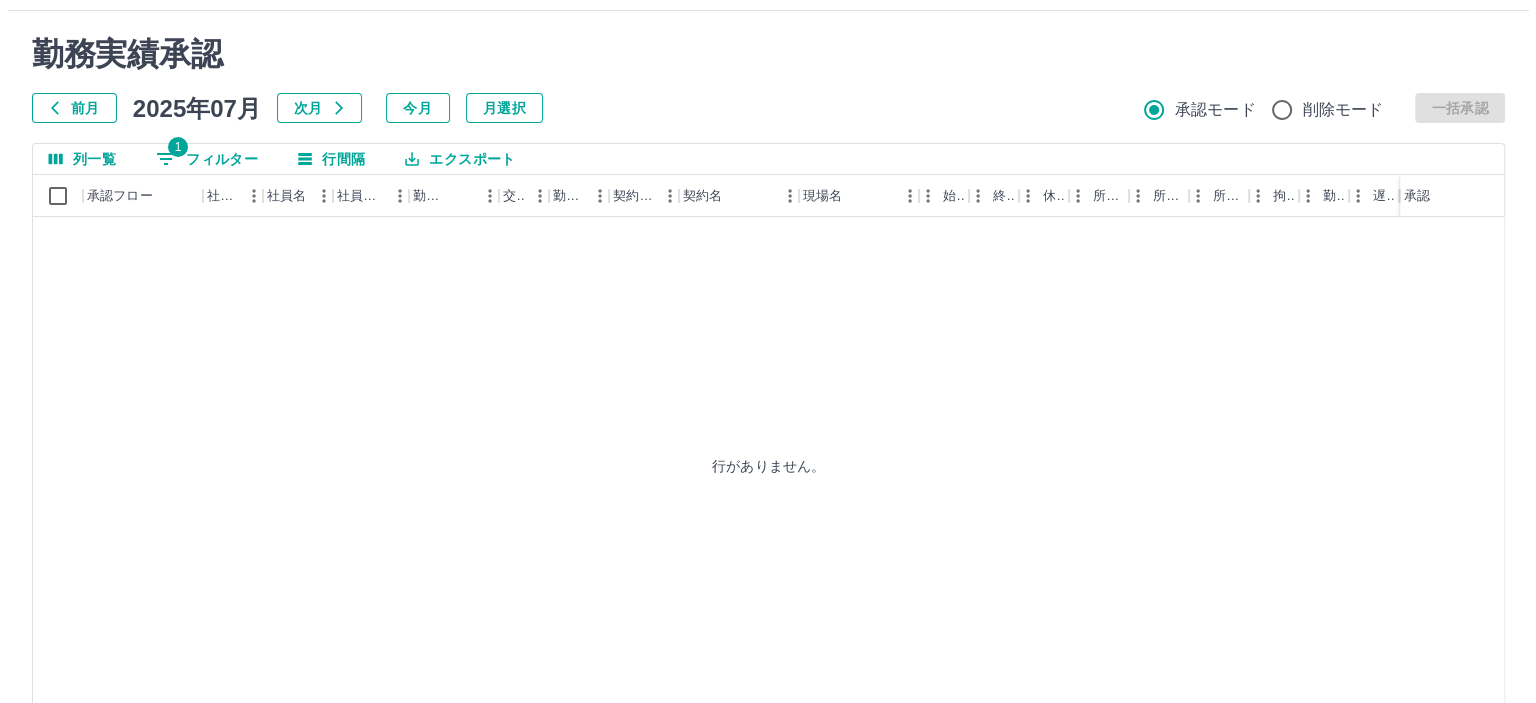 scroll, scrollTop: 0, scrollLeft: 0, axis: both 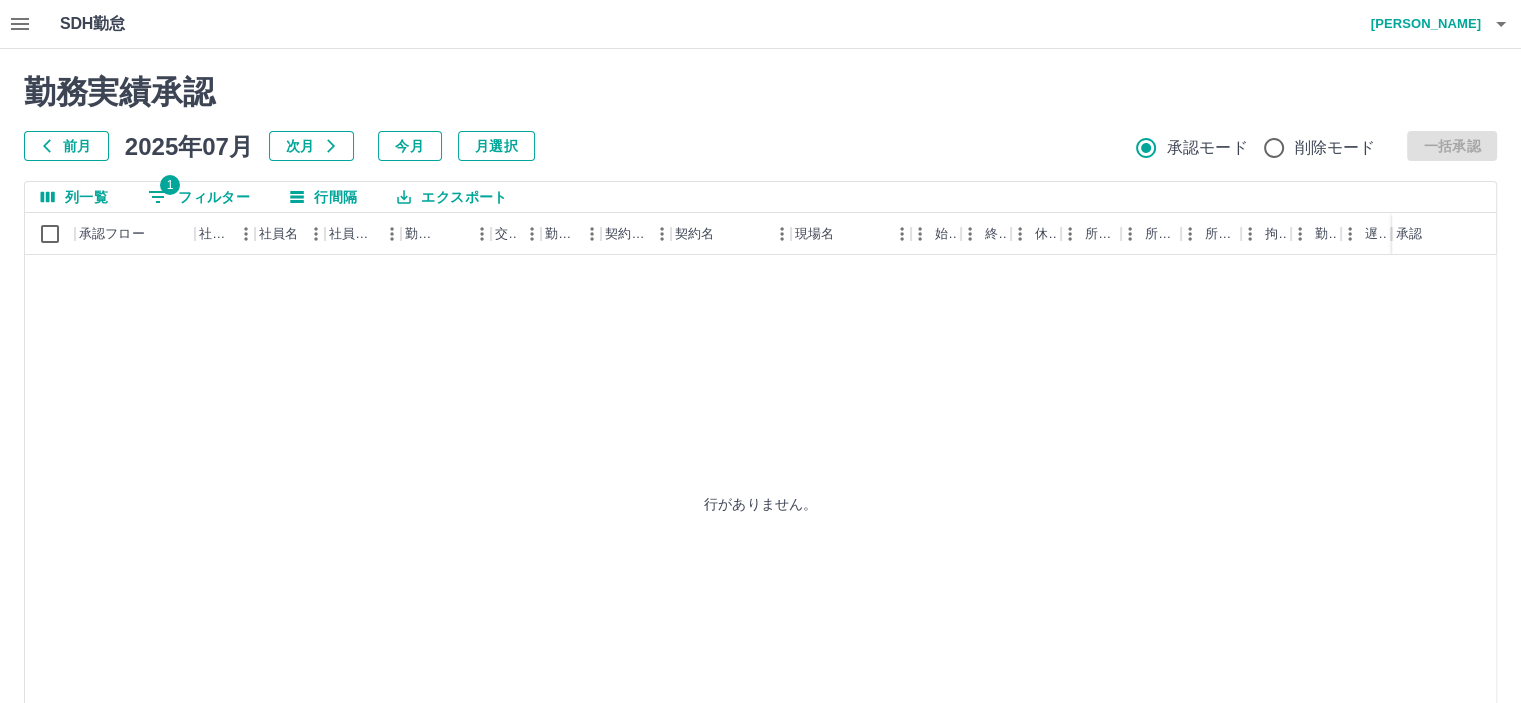 click 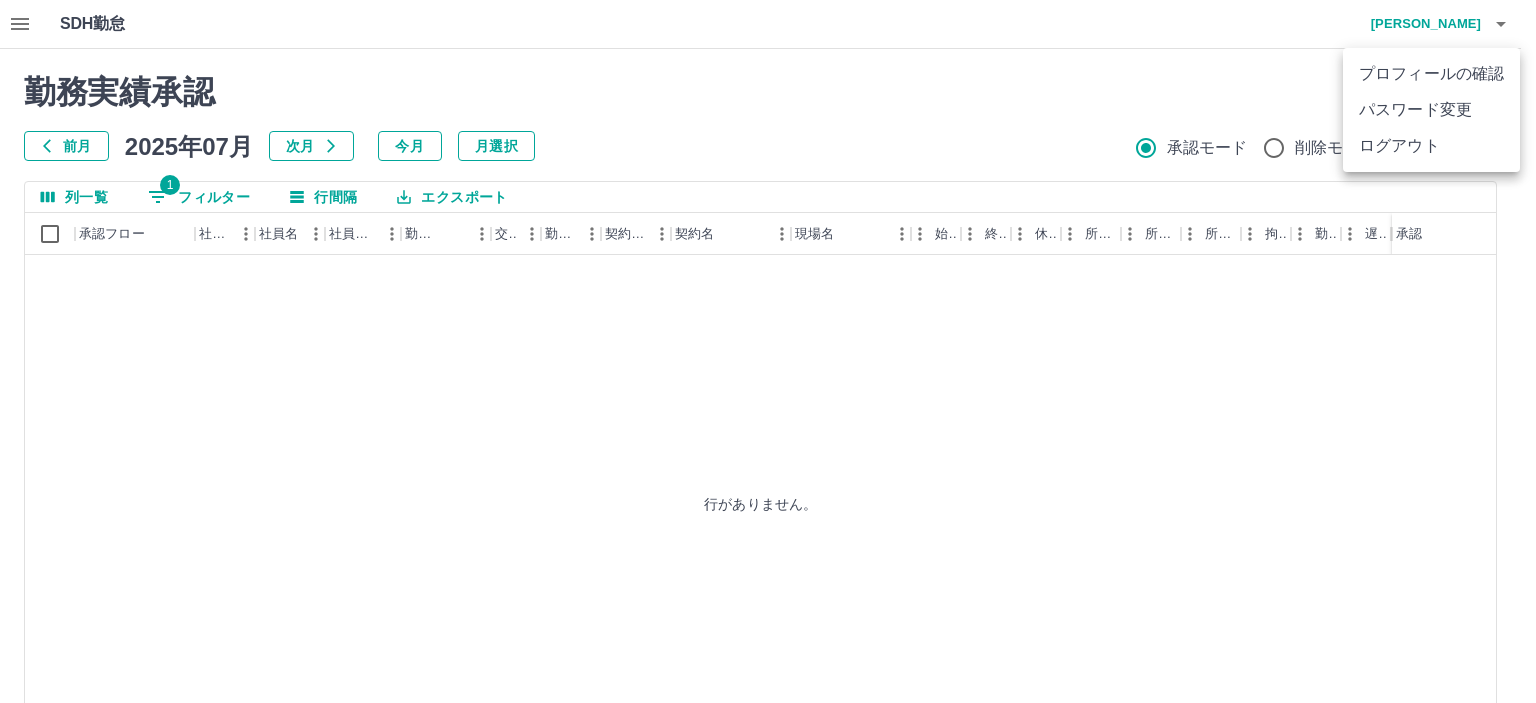 click on "プロフィールの確認 パスワード変更 ログアウト" 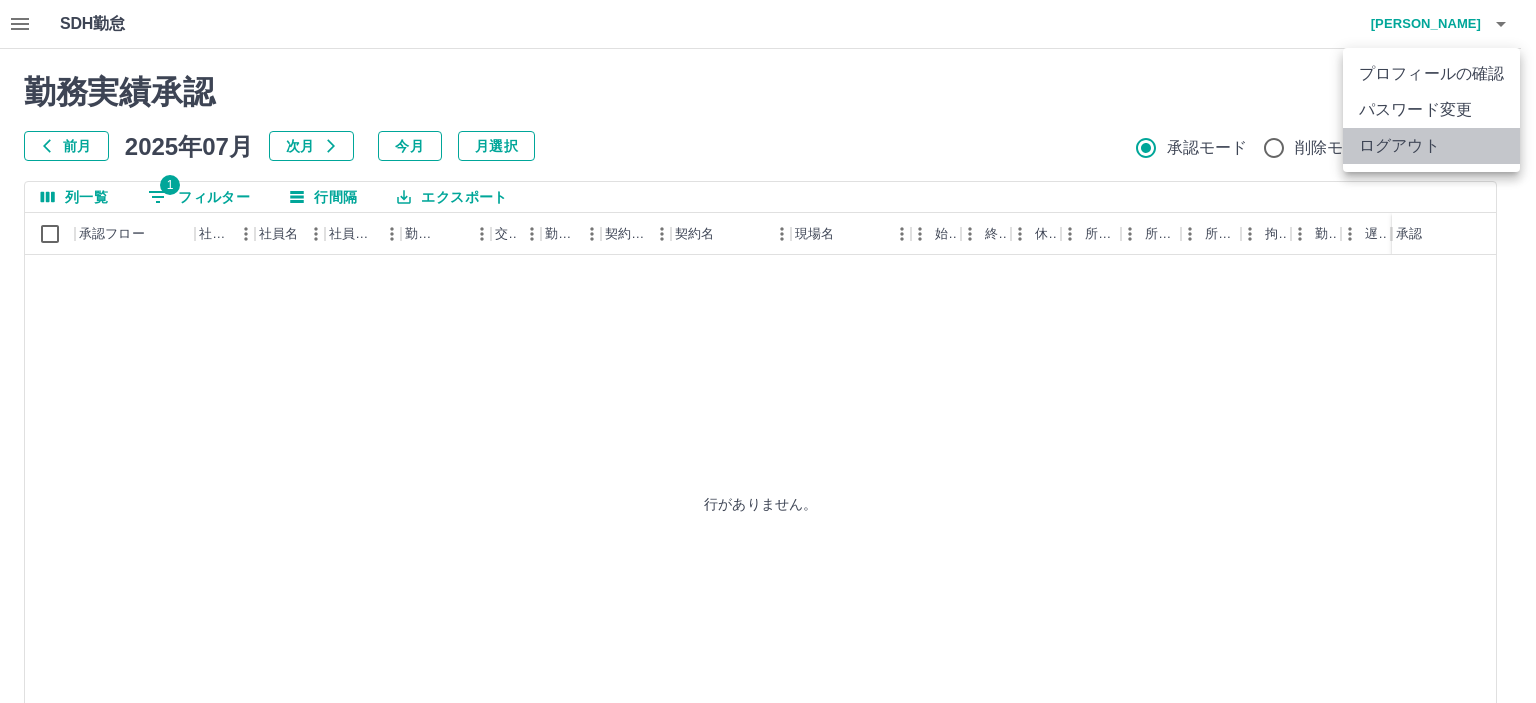 click on "ログアウト" 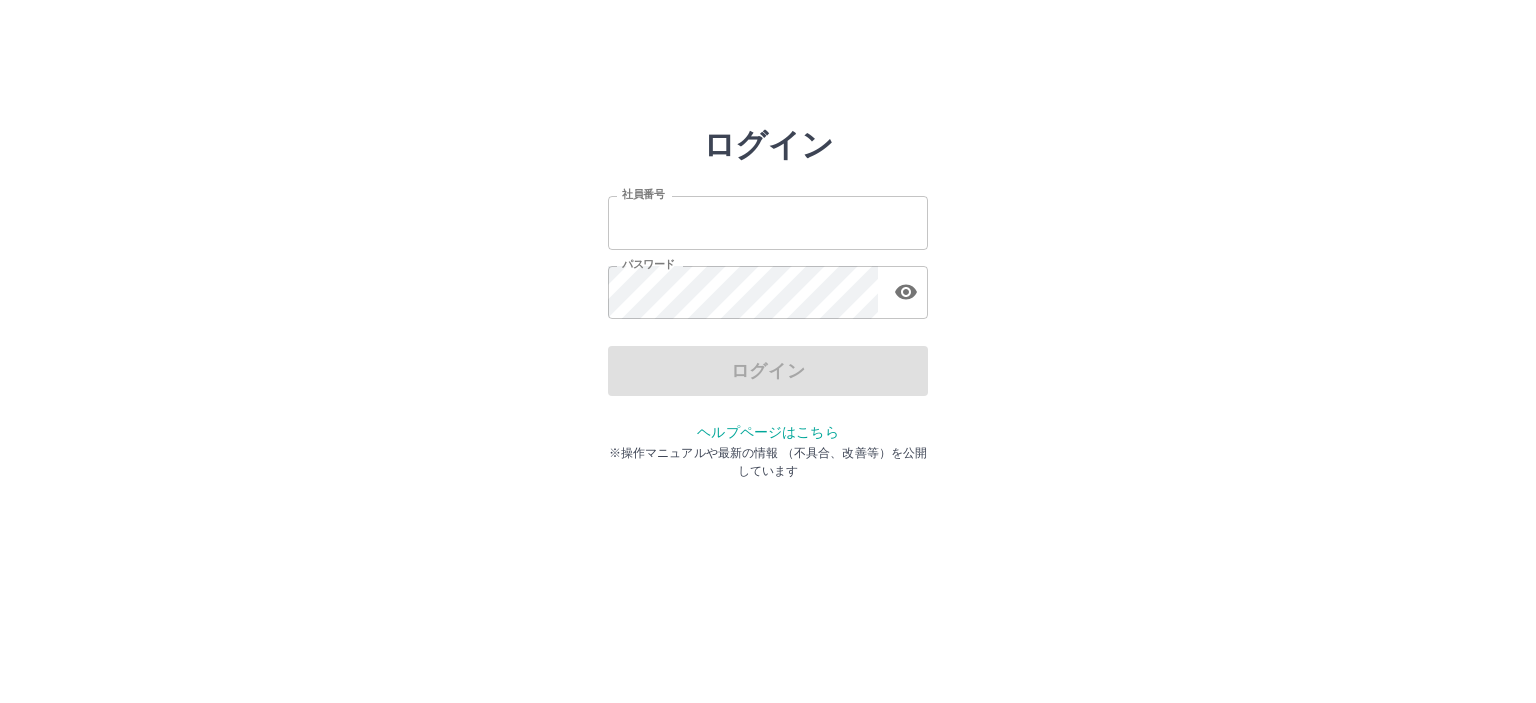 scroll, scrollTop: 0, scrollLeft: 0, axis: both 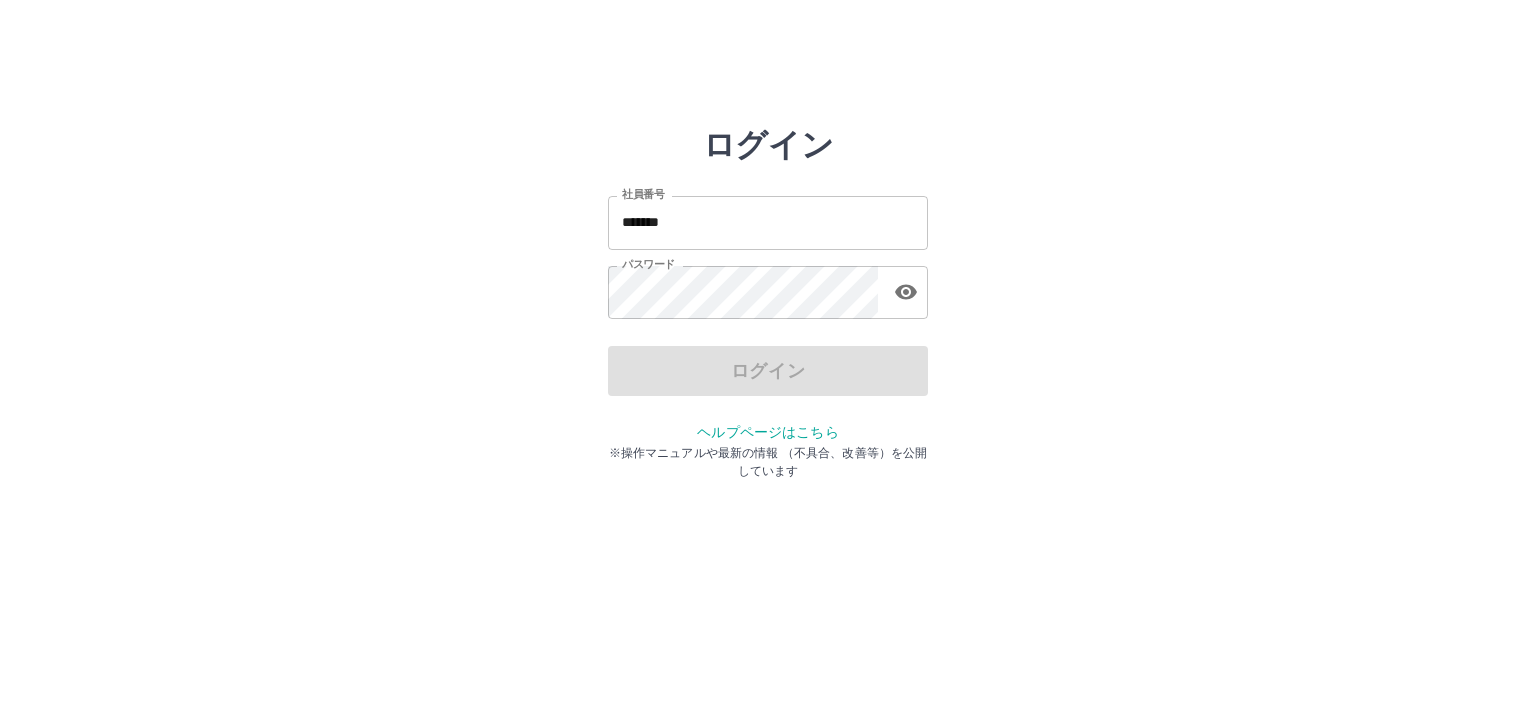 click on "*******" at bounding box center (768, 222) 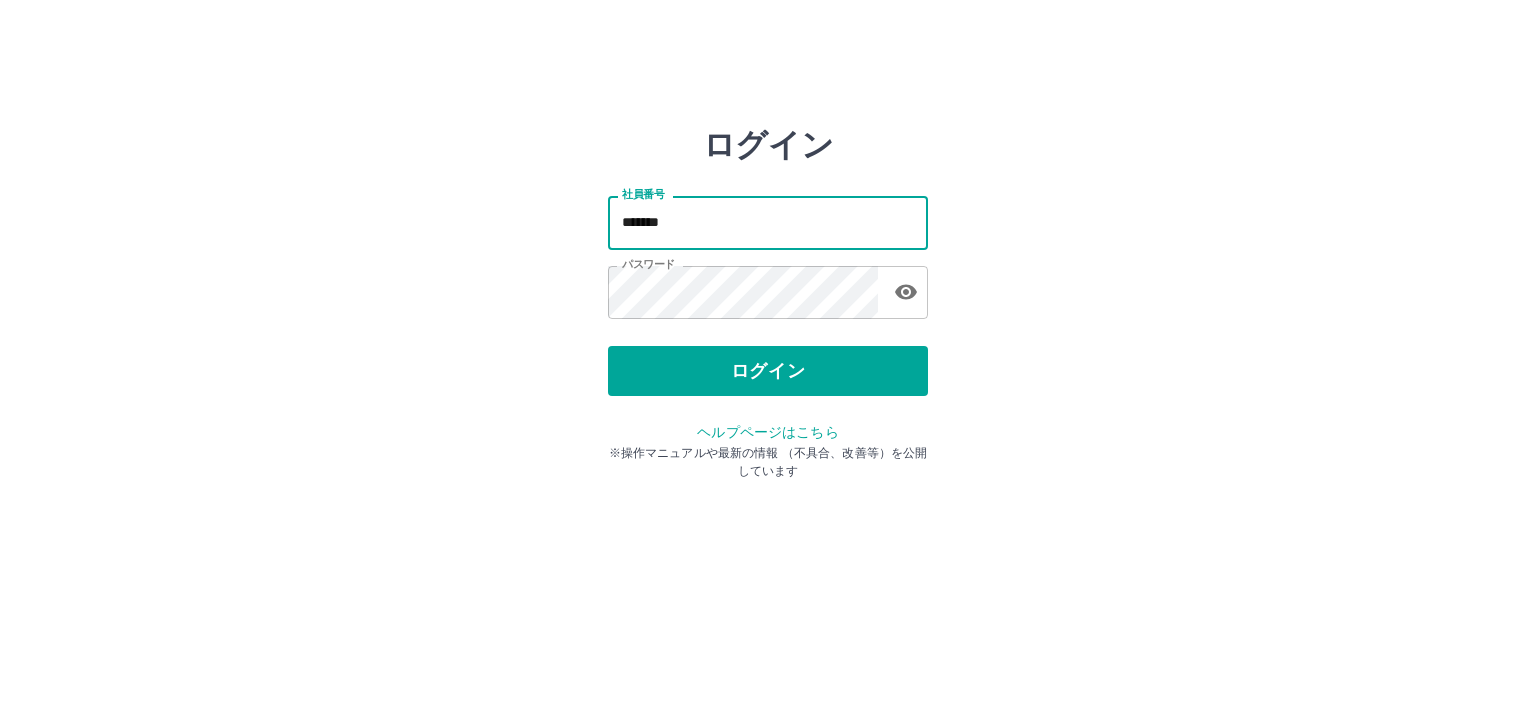 type on "*******" 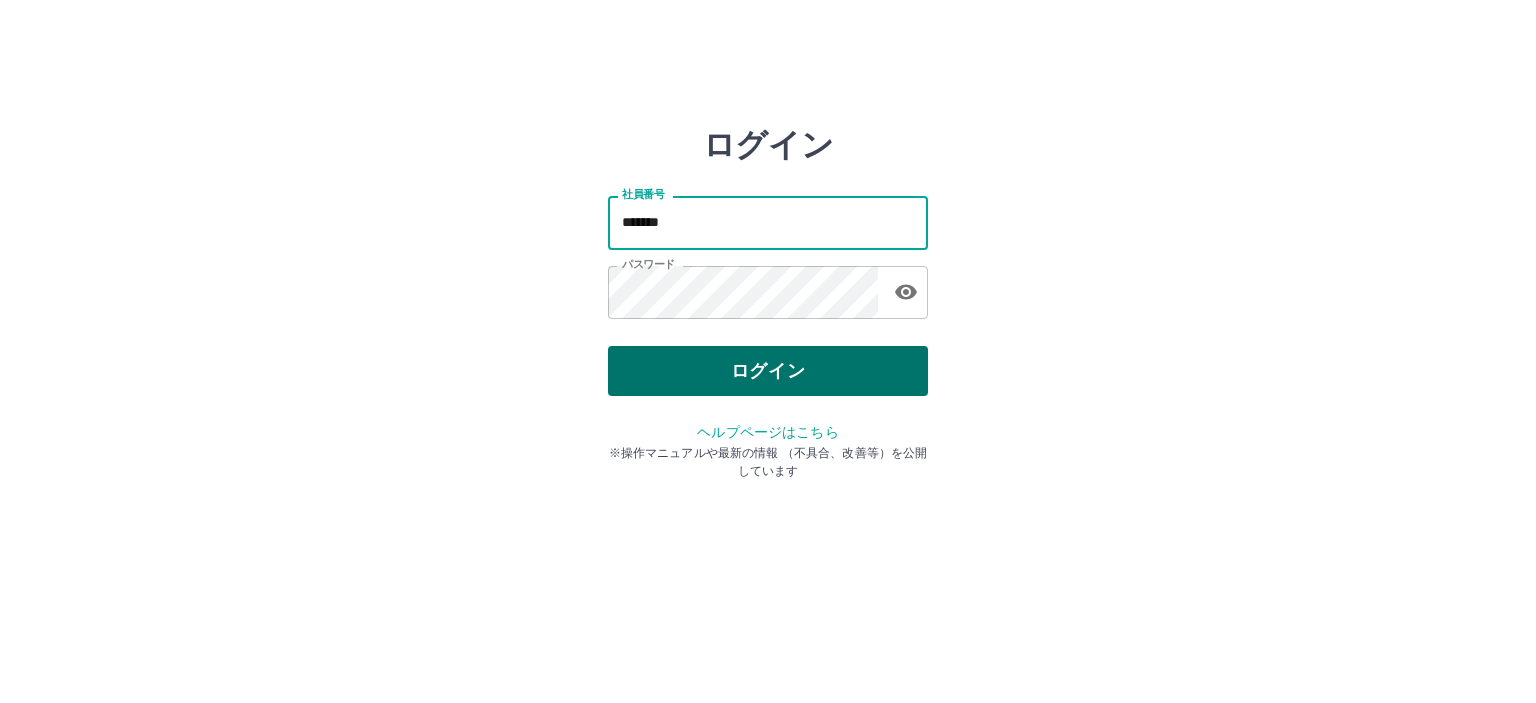 click on "ログイン" at bounding box center (768, 371) 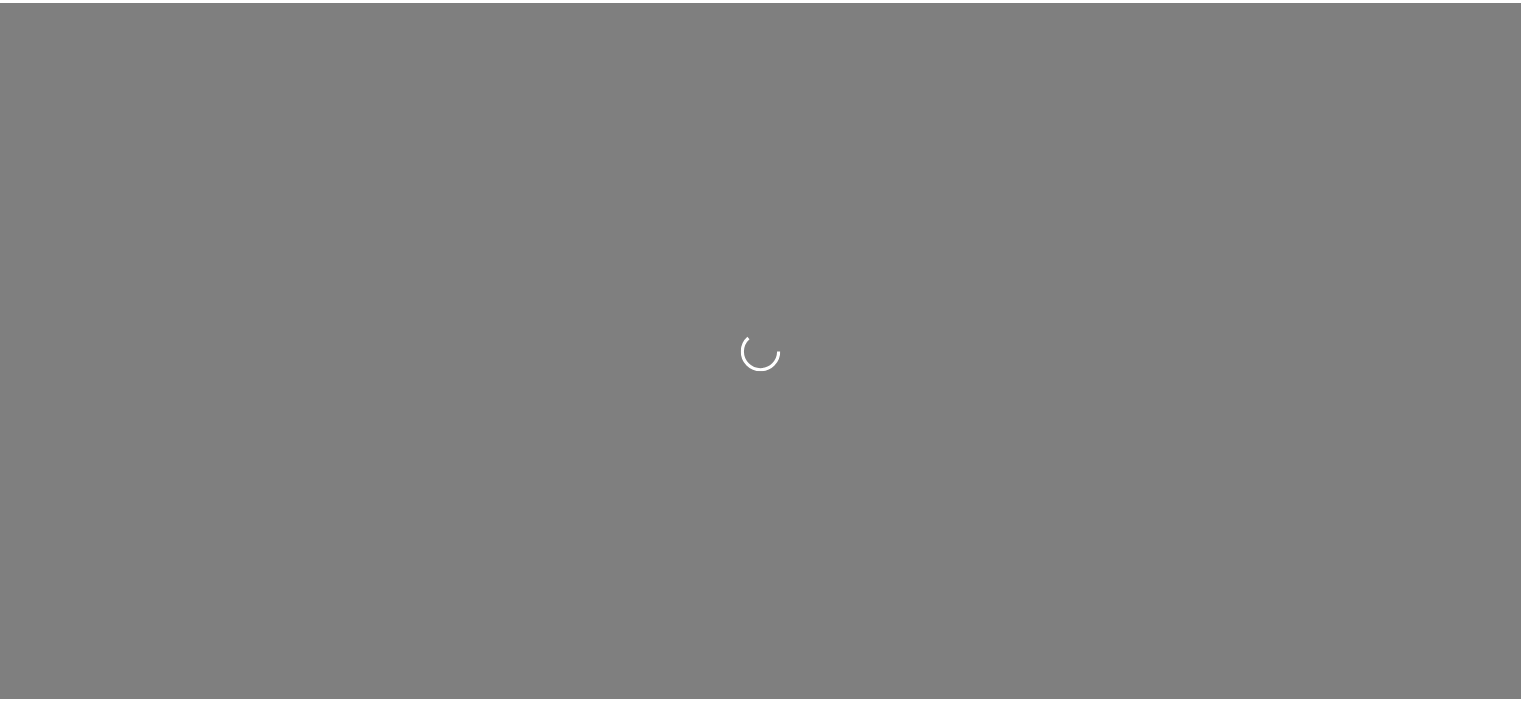 scroll, scrollTop: 0, scrollLeft: 0, axis: both 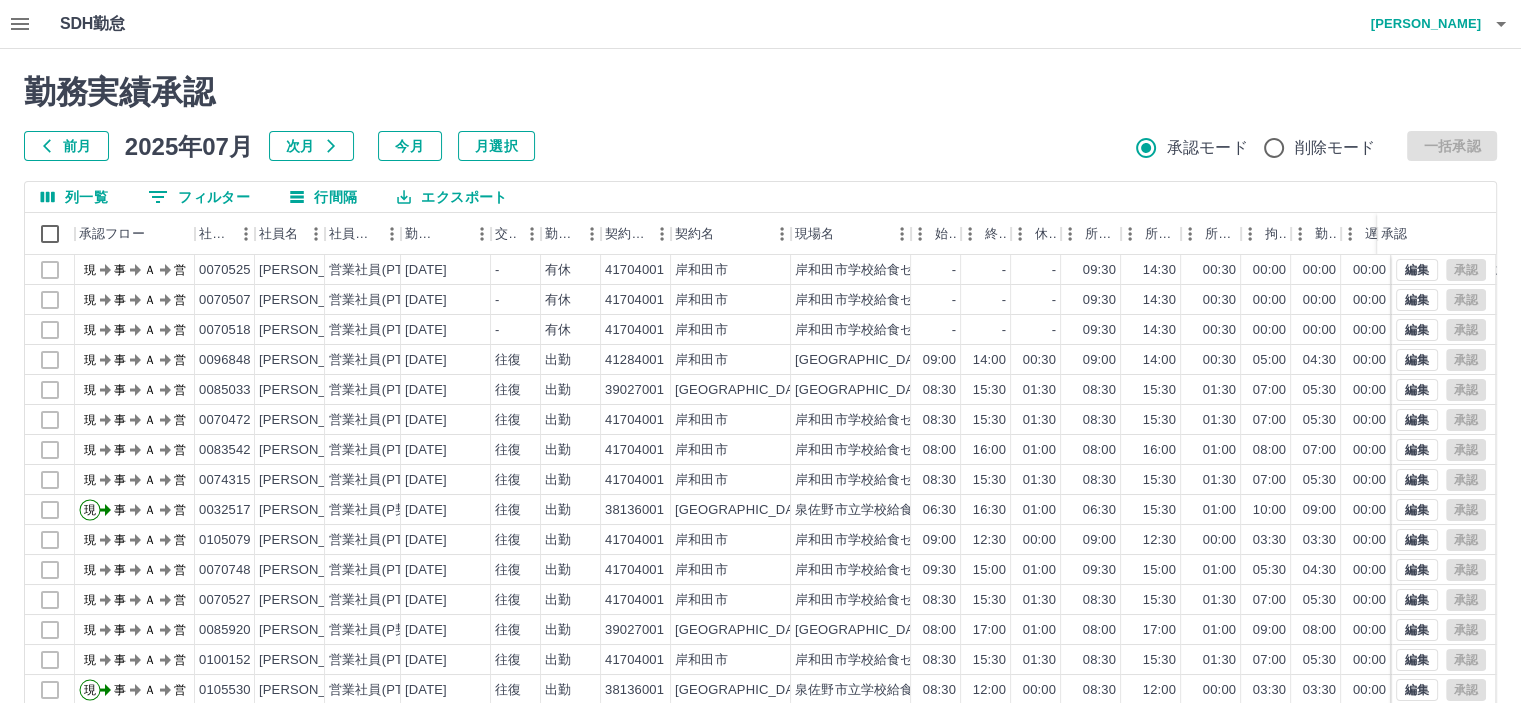 click on "勤務実績承認 前月 2025年07月 次月 今月 月選択 承認モード 削除モード 一括承認" at bounding box center [760, 117] 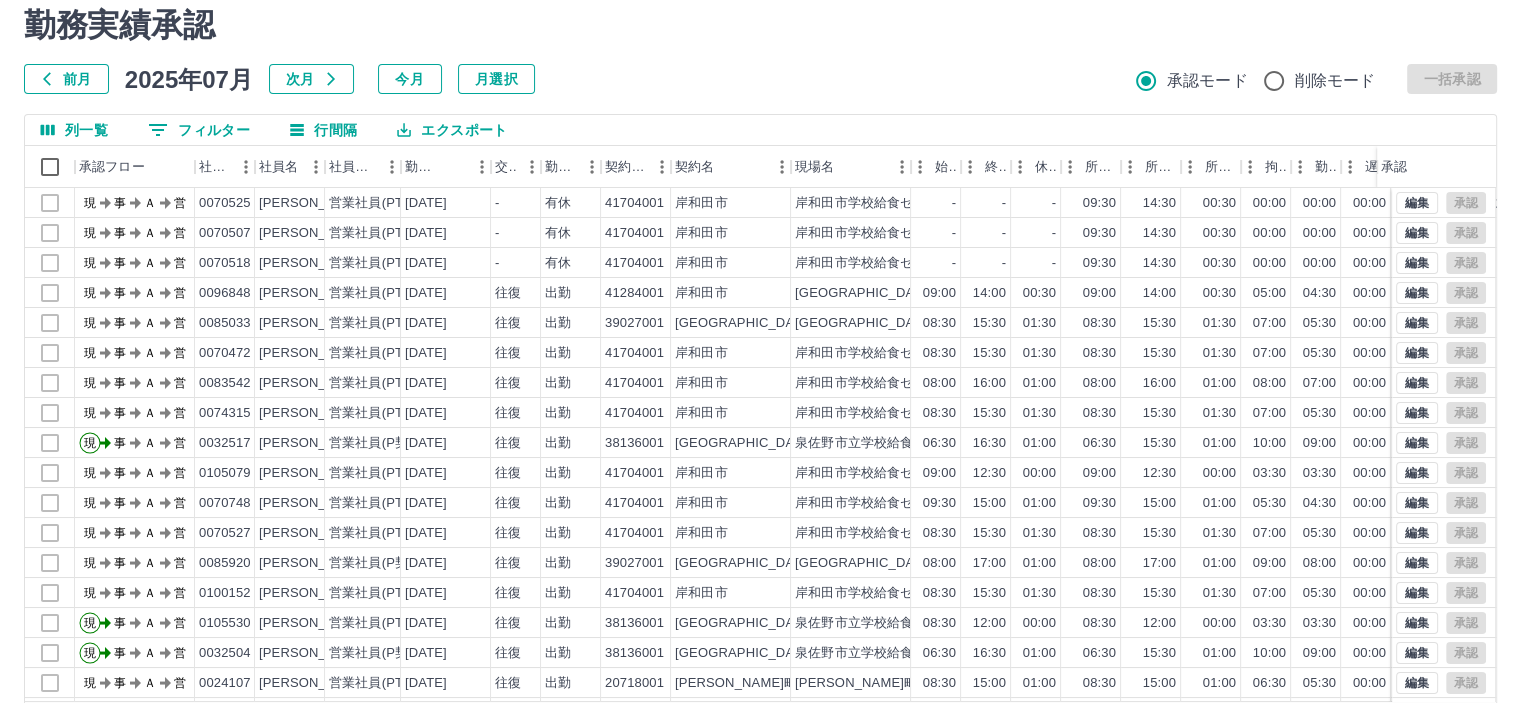 scroll, scrollTop: 100, scrollLeft: 0, axis: vertical 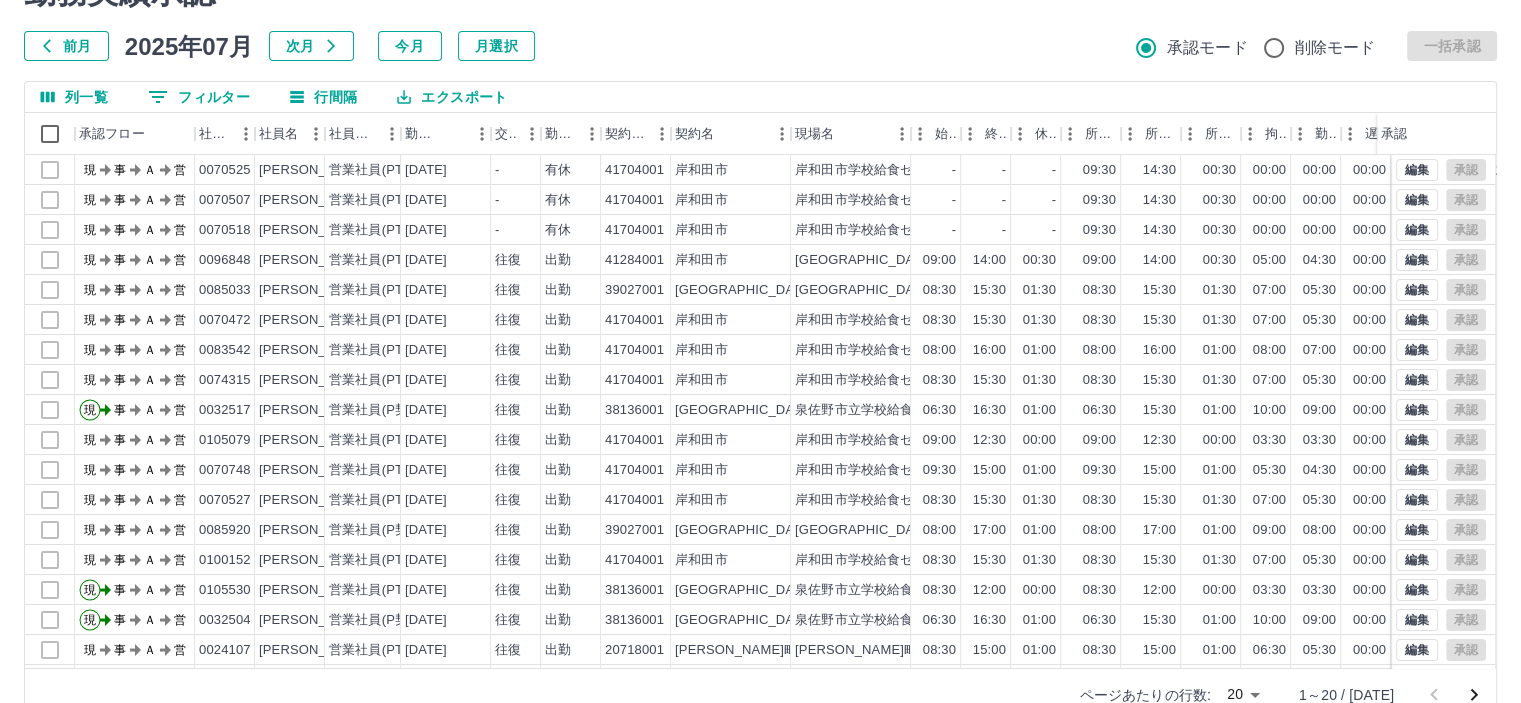 click on "SDH勤怠 [PERSON_NAME] 勤務実績承認 前月 [DATE] 次月 今月 月選択 承認モード 削除モード 一括承認 列一覧 0 フィルター 行間隔 エクスポート 承認フロー 社員番号 社員名 社員区分 勤務日 交通費 勤務区分 契約コード 契約名 現場名 始業 終業 休憩 所定開始 所定終業 所定休憩 拘束 勤務 遅刻等 コメント ステータス 承認 現 事 Ａ 営 0070525 [PERSON_NAME] 営業社員(PT契約) [DATE]  -  有休 41704001 [GEOGRAPHIC_DATA] 岸和田市学校給食センター - - - 09:30 14:30 00:30 00:00 00:00 00:00 学校行事で給食なし 現場責任者承認待 現 事 Ａ 営 0070507 [PERSON_NAME] 営業社員(PT契約) [DATE]  -  有休 41704001 岸和田市 [GEOGRAPHIC_DATA]学校給食センター - - - 09:30 14:30 00:30 00:00 00:00 00:00 現場責任者承認待 現 事 Ａ 営 0070518 [PERSON_NAME] 営業社員(PT契約) [DATE]  -  有休 41704001 [GEOGRAPHIC_DATA] - - - 09:30 14:30 00:30 00:00 00:00" at bounding box center [760, 322] 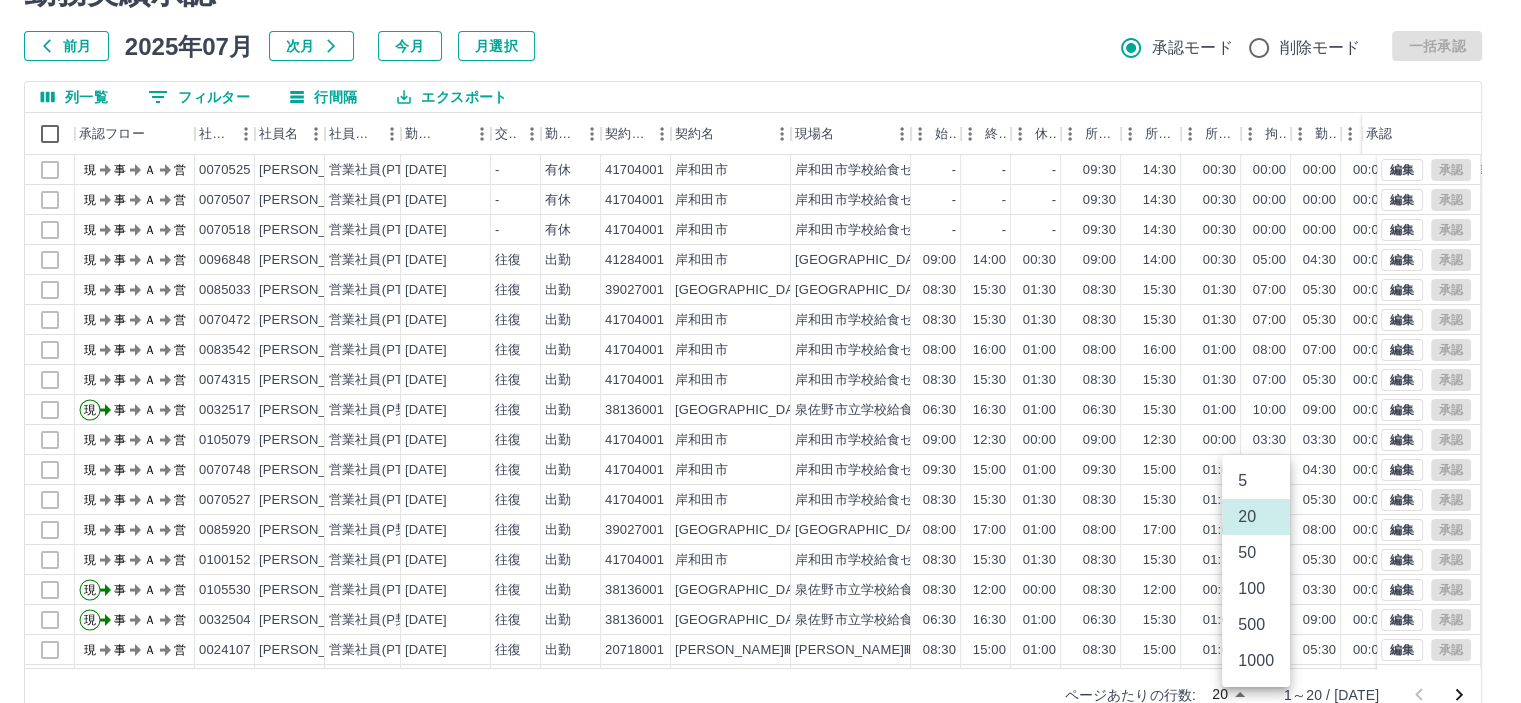 scroll, scrollTop: 106, scrollLeft: 0, axis: vertical 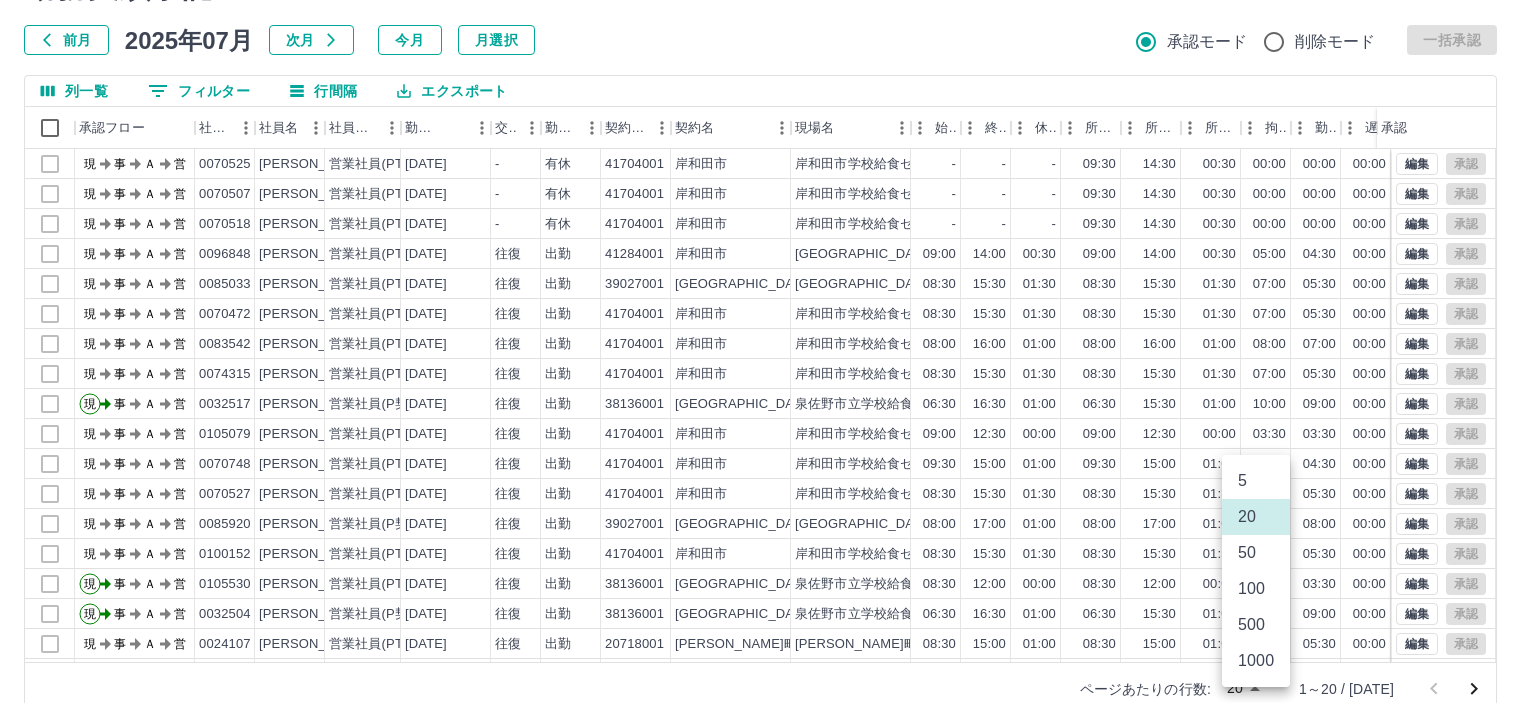 drag, startPoint x: 1263, startPoint y: 598, endPoint x: 823, endPoint y: 510, distance: 448.7137 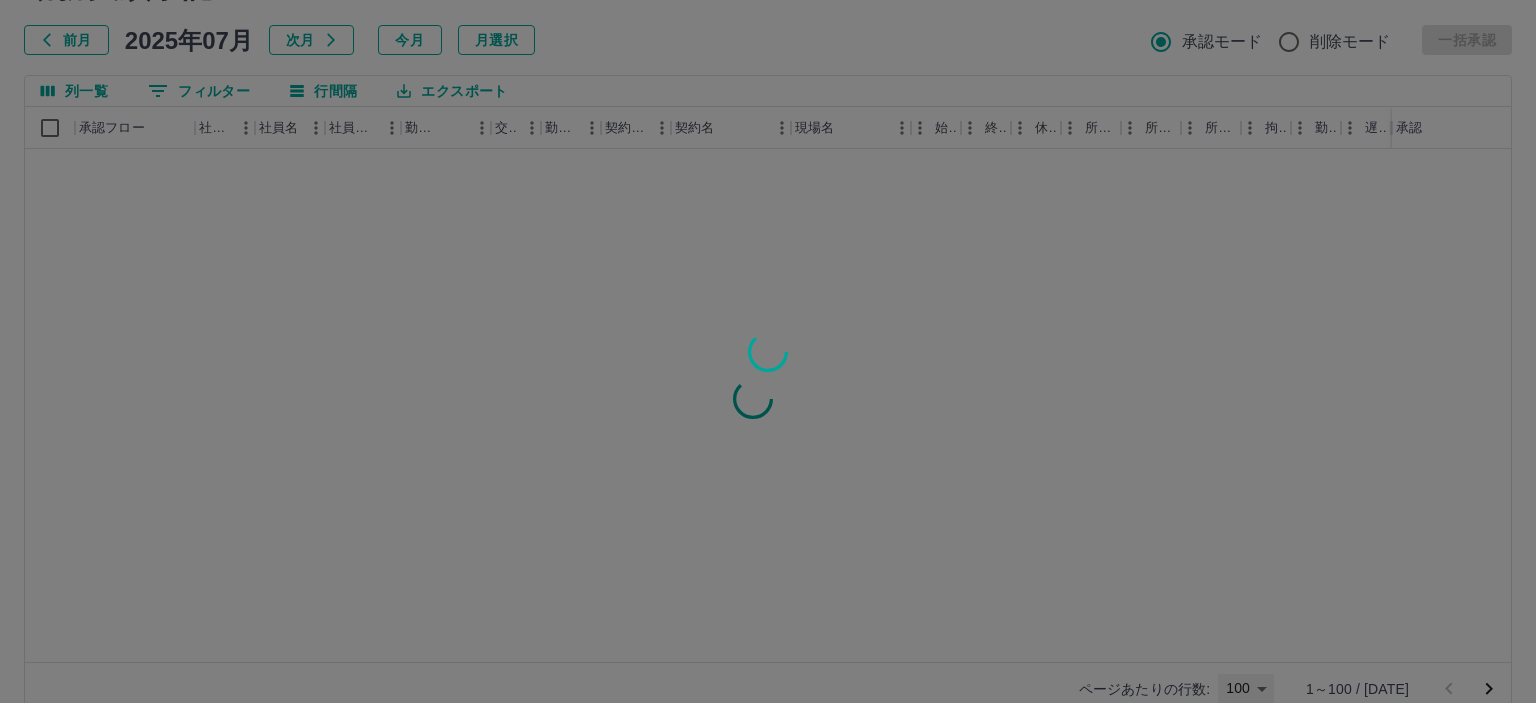 type on "***" 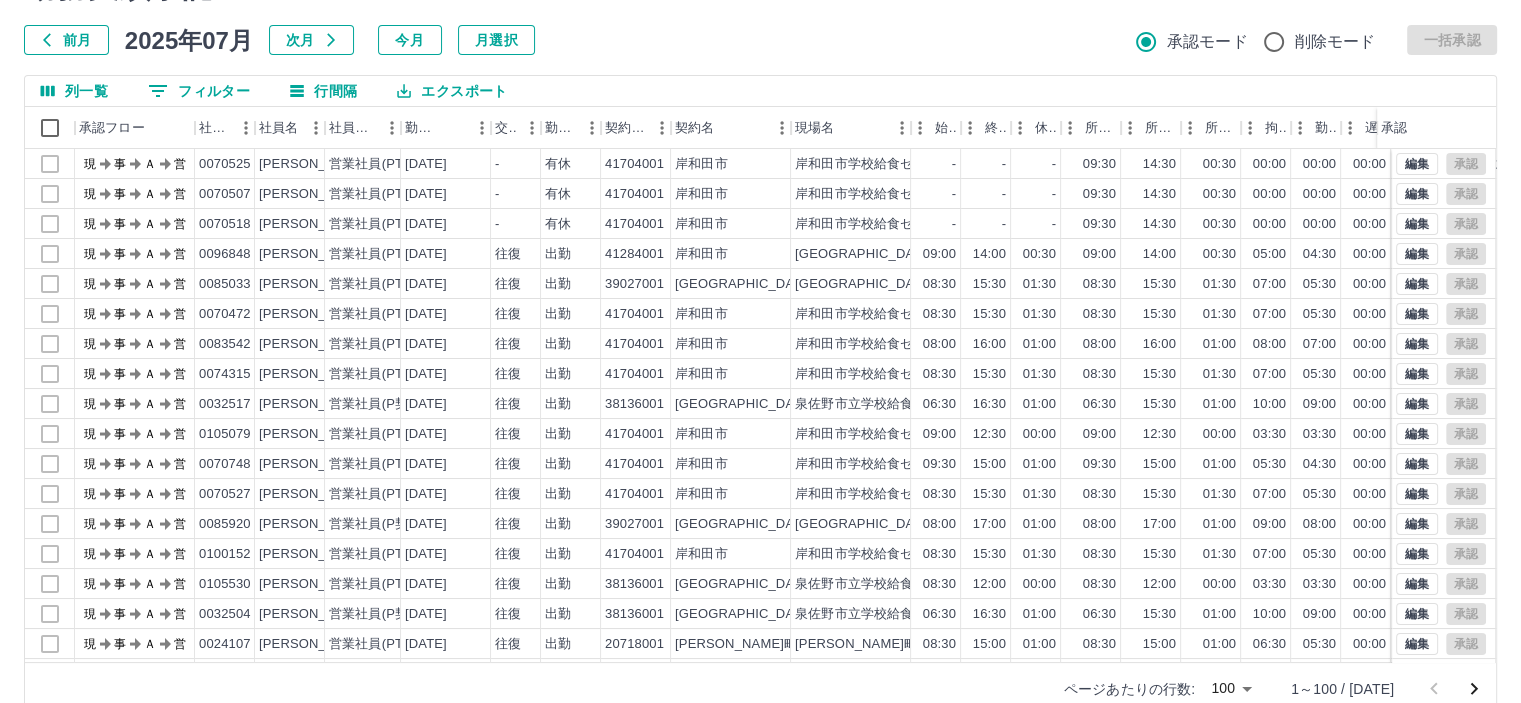 click on "勤務実績承認 前月 [DATE] 次月 今月 月選択 承認モード 削除モード 一括承認 列一覧 0 フィルター 行間隔 エクスポート 承認フロー 社員番号 社員名 社員区分 勤務日 交通費 勤務区分 契約コード 契約名 現場名 始業 終業 休憩 所定開始 所定終業 所定休憩 拘束 勤務 遅刻等 コメント ステータス 承認 現 事 Ａ 営 0070525 [PERSON_NAME] 営業社員(PT契約) [DATE]  -  有休 41704001 [GEOGRAPHIC_DATA] [GEOGRAPHIC_DATA]学校給食センター - - - 09:30 14:30 00:30 00:00 00:00 00:00 学校行事で給食なし 現場責任者承認待 現 事 Ａ 営 0070507 [PERSON_NAME] 営業社員(PT契約) [DATE]  -  有休 41704001 [GEOGRAPHIC_DATA] 岸和田市学校給食センター - - - 09:30 14:30 00:30 00:00 00:00 00:00 現場責任者承認待 現 事 Ａ 営 0070518 [PERSON_NAME] 営業社員(PT契約) [DATE]  -  有休 41704001 [GEOGRAPHIC_DATA] 岸和田市学校給食センター - - - 09:30 14:30 00:30" at bounding box center [760, 341] 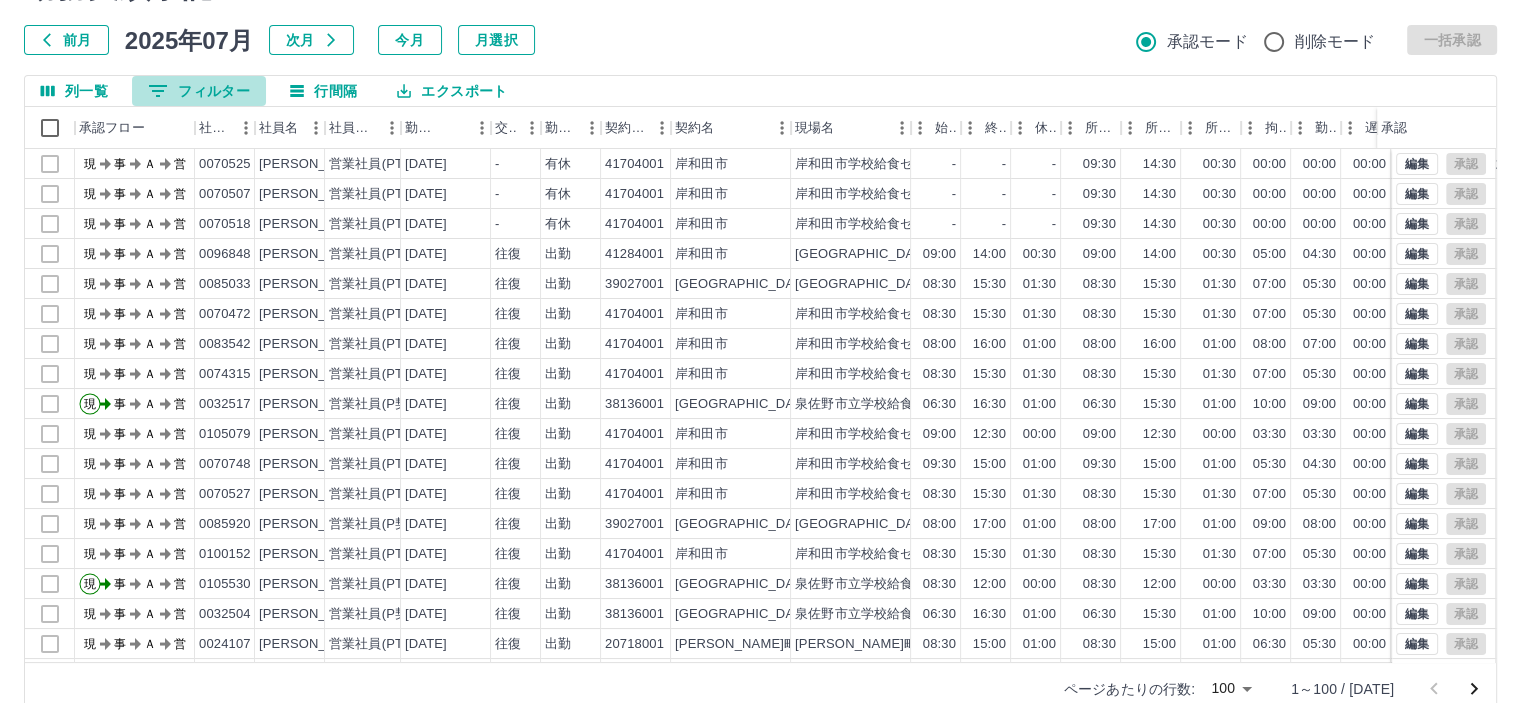 click on "0 フィルター" at bounding box center [199, 91] 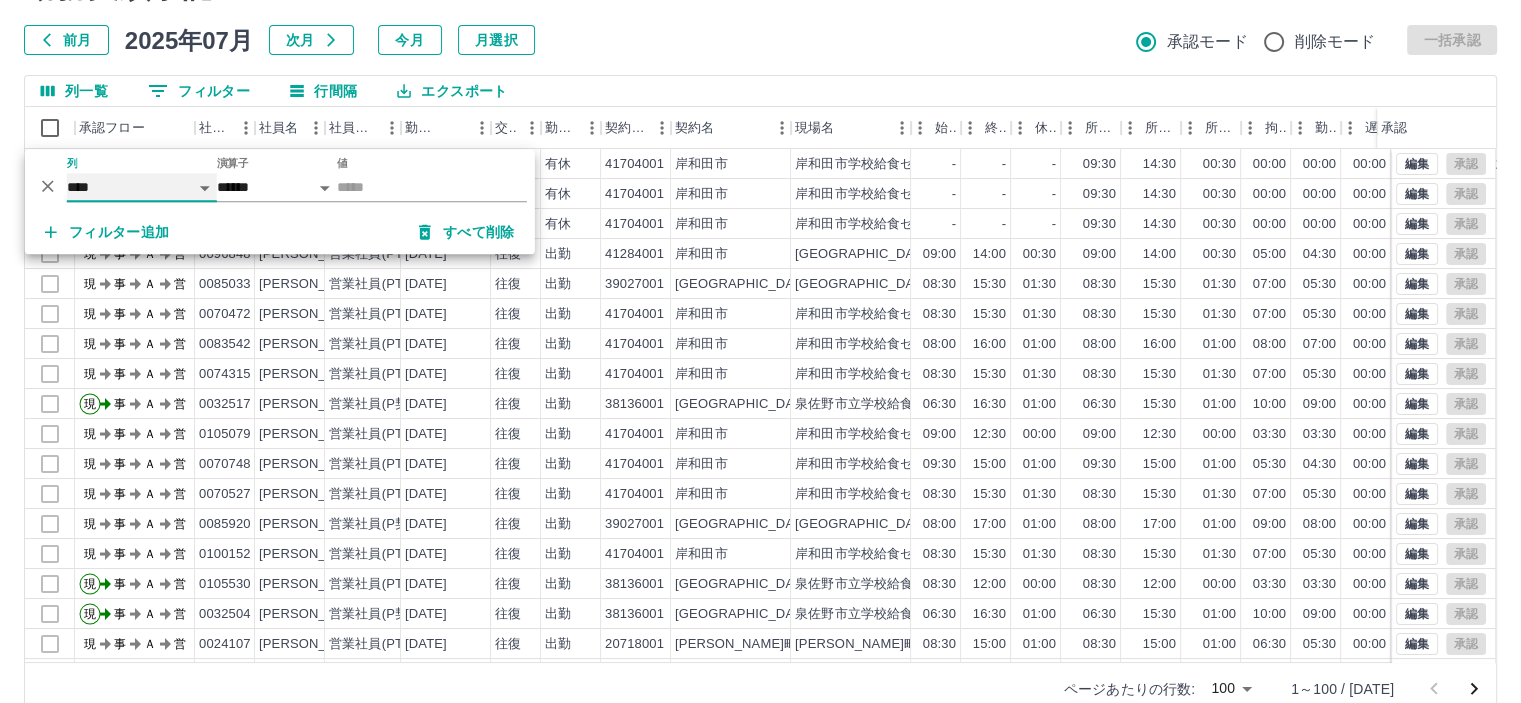 click on "**** *** **** *** *** **** ***** *** *** ** ** ** **** **** **** ** ** *** **** *****" at bounding box center (142, 187) 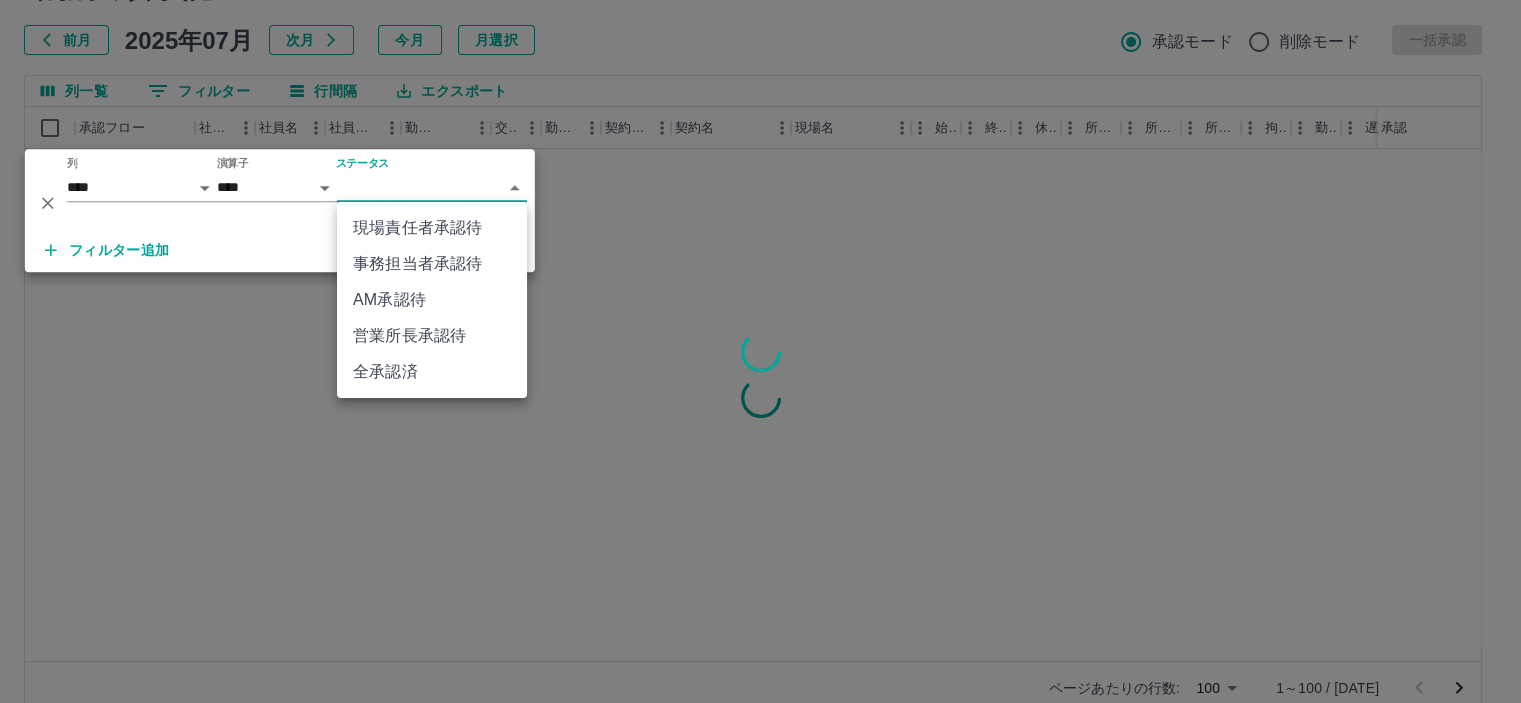 click on "SDH勤怠 [PERSON_NAME] 勤務実績承認 前月 [DATE] 次月 今月 月選択 承認モード 削除モード 一括承認 列一覧 0 フィルター 行間隔 エクスポート 承認フロー 社員番号 社員名 社員区分 勤務日 交通費 勤務区分 契約コード 契約名 現場名 始業 終業 休憩 所定開始 所定終業 所定休憩 拘束 勤務 遅刻等 コメント ステータス 承認 ページあたりの行数: 100 *** 1～100 / [DATE] SDH勤怠 *** ** 列 **** *** **** *** *** **** ***** *** *** ** ** ** **** **** **** ** ** *** **** ***** 演算子 **** ****** ステータス ​ ********* フィルター追加 すべて削除 現場責任者承認待 事務担当者承認待 AM承認待 営業所長承認待 全承認済" at bounding box center [760, 316] 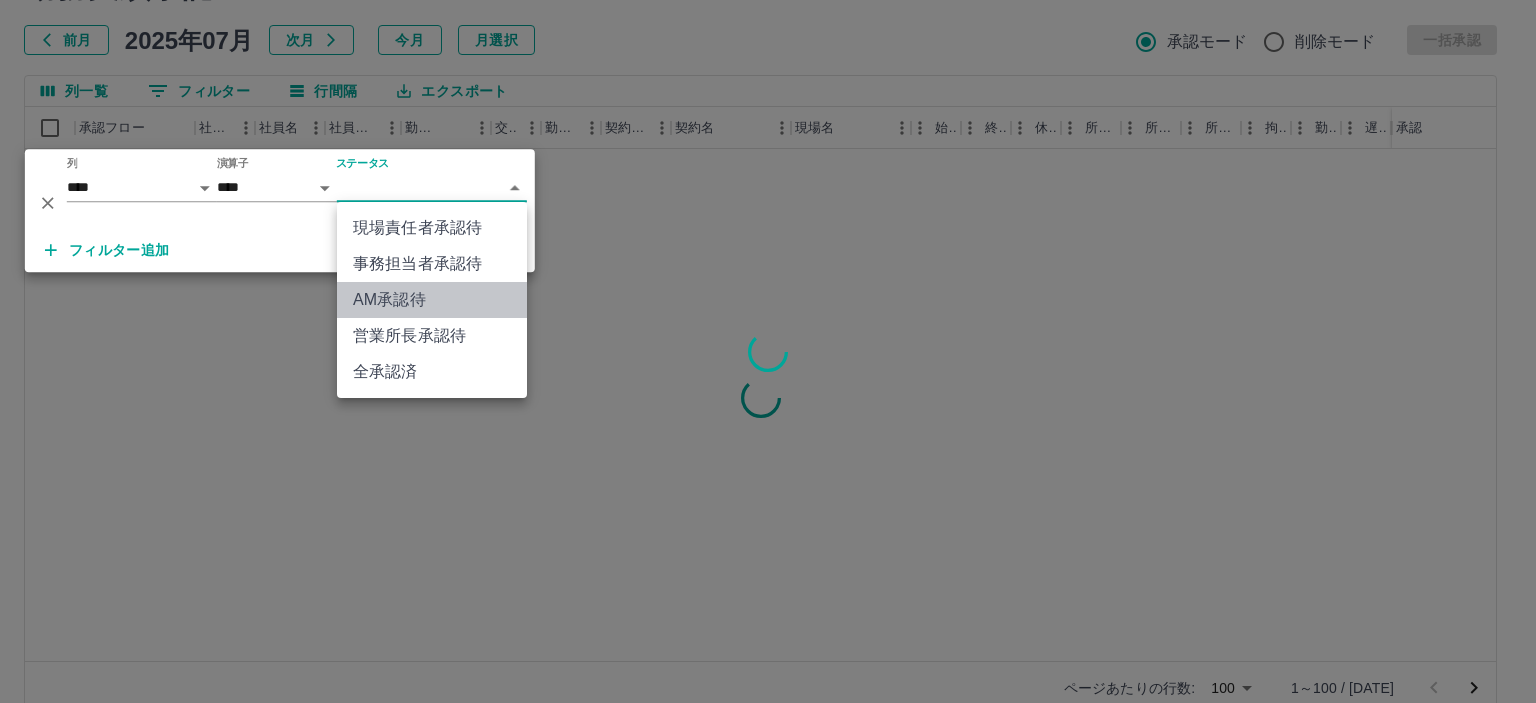 click on "AM承認待" at bounding box center [432, 300] 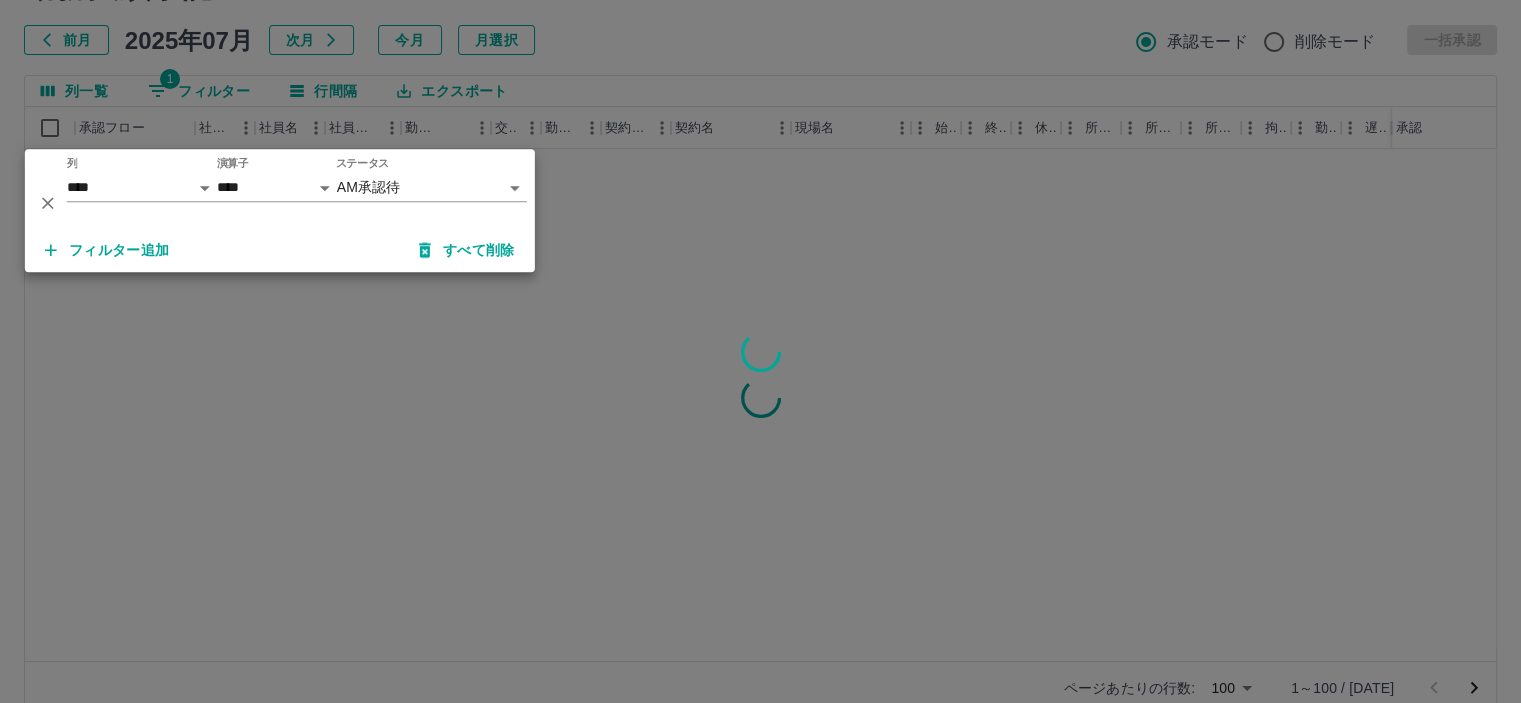click on "フィルター追加" at bounding box center (107, 250) 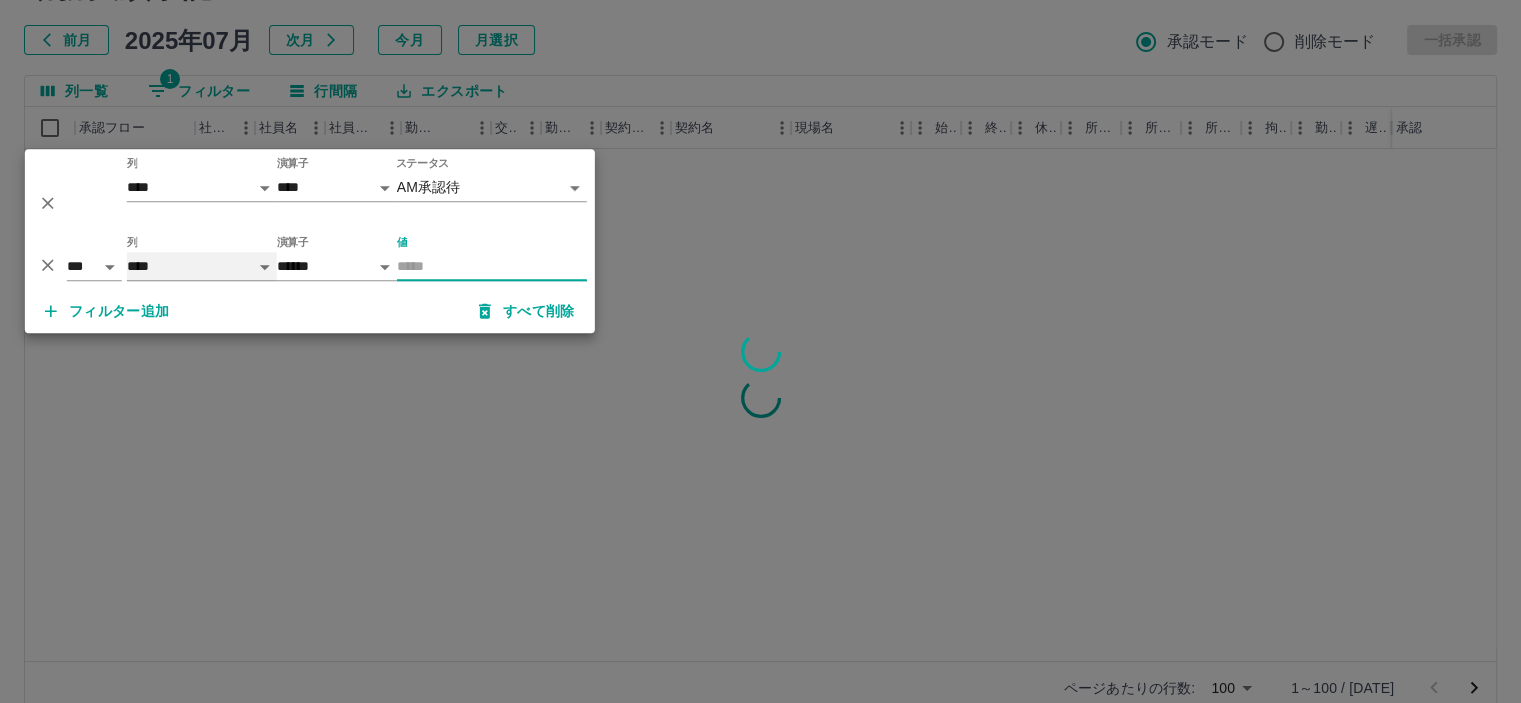 click on "**** *** **** *** *** **** ***** *** *** ** ** ** **** **** **** ** ** *** **** *****" at bounding box center [202, 266] 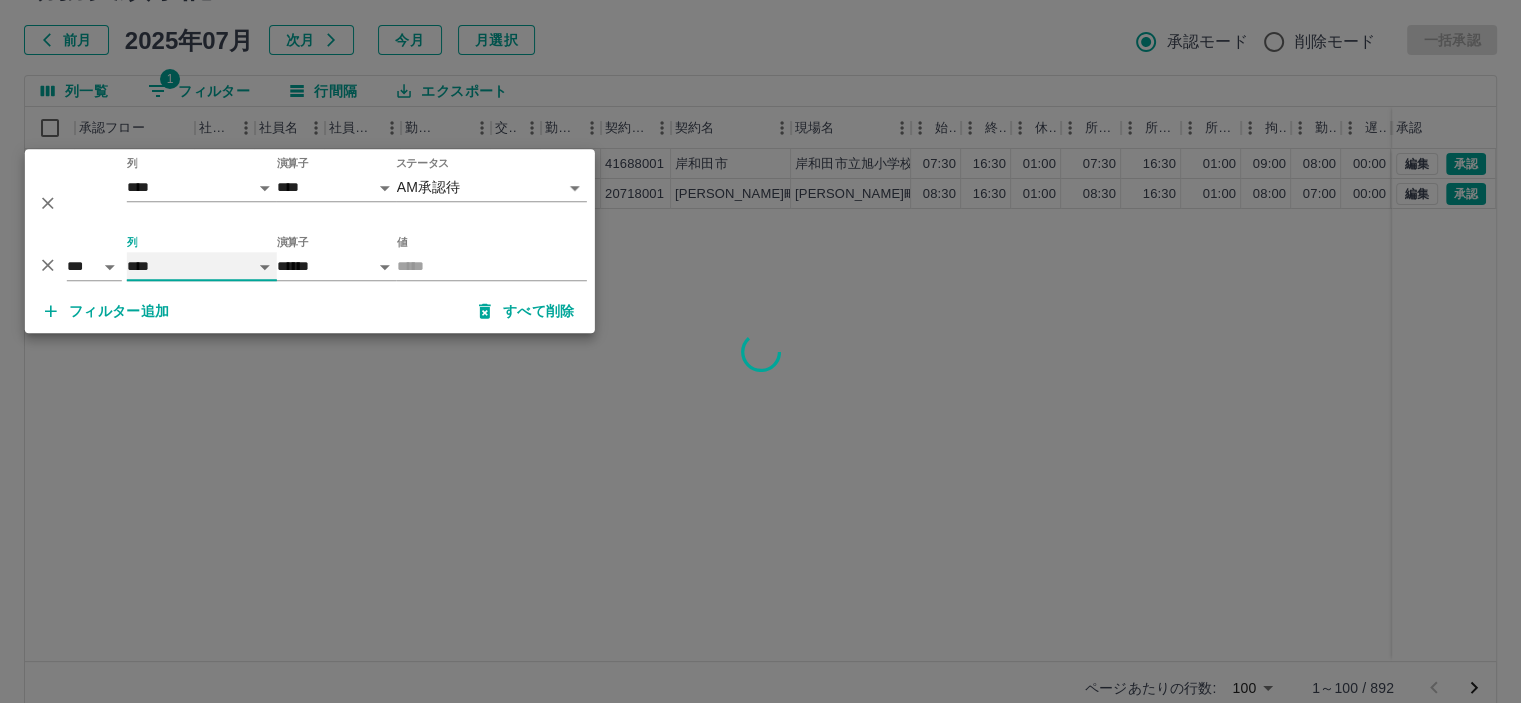 click on "**** *** **** *** *** **** ***** *** *** ** ** ** **** **** **** ** ** *** **** *****" at bounding box center [202, 266] 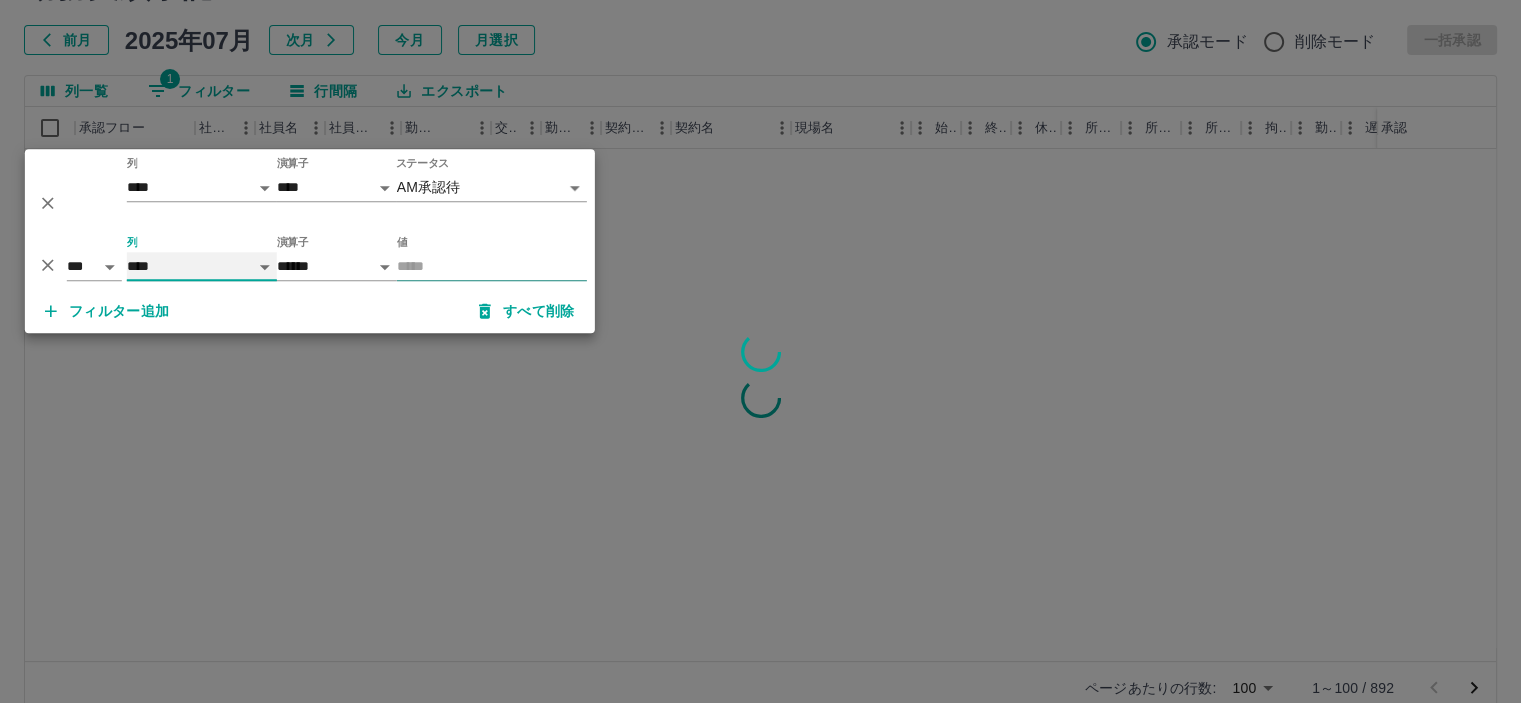 select on "**********" 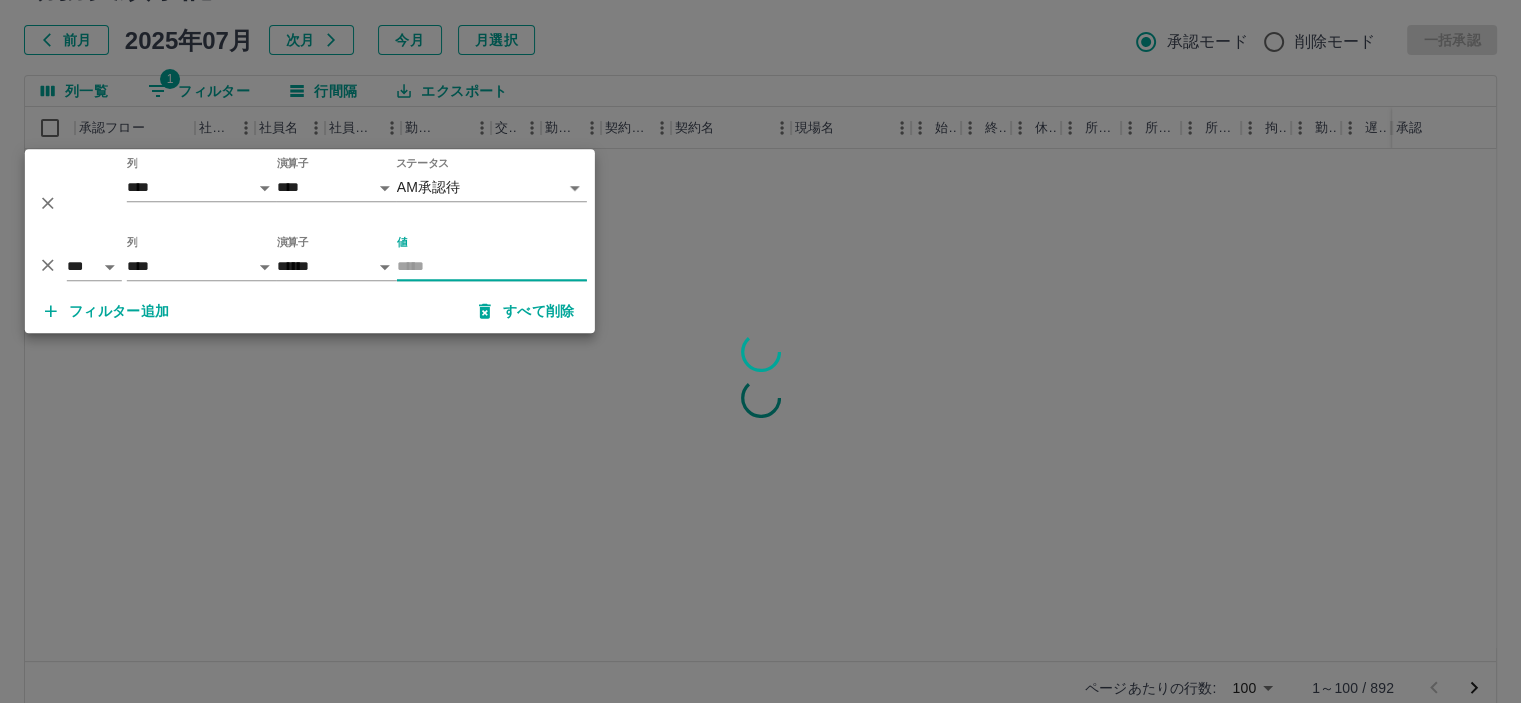 click on "値" at bounding box center (492, 266) 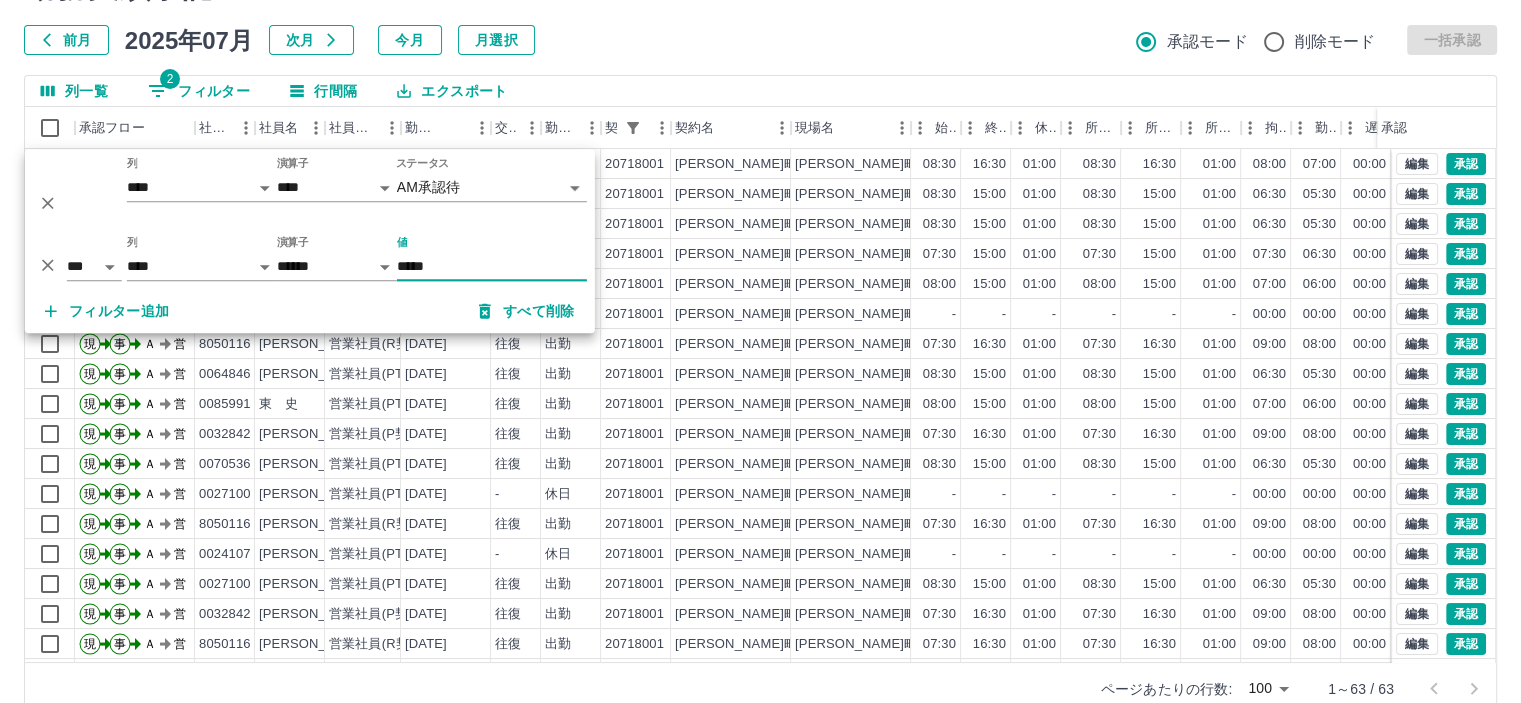 type on "*****" 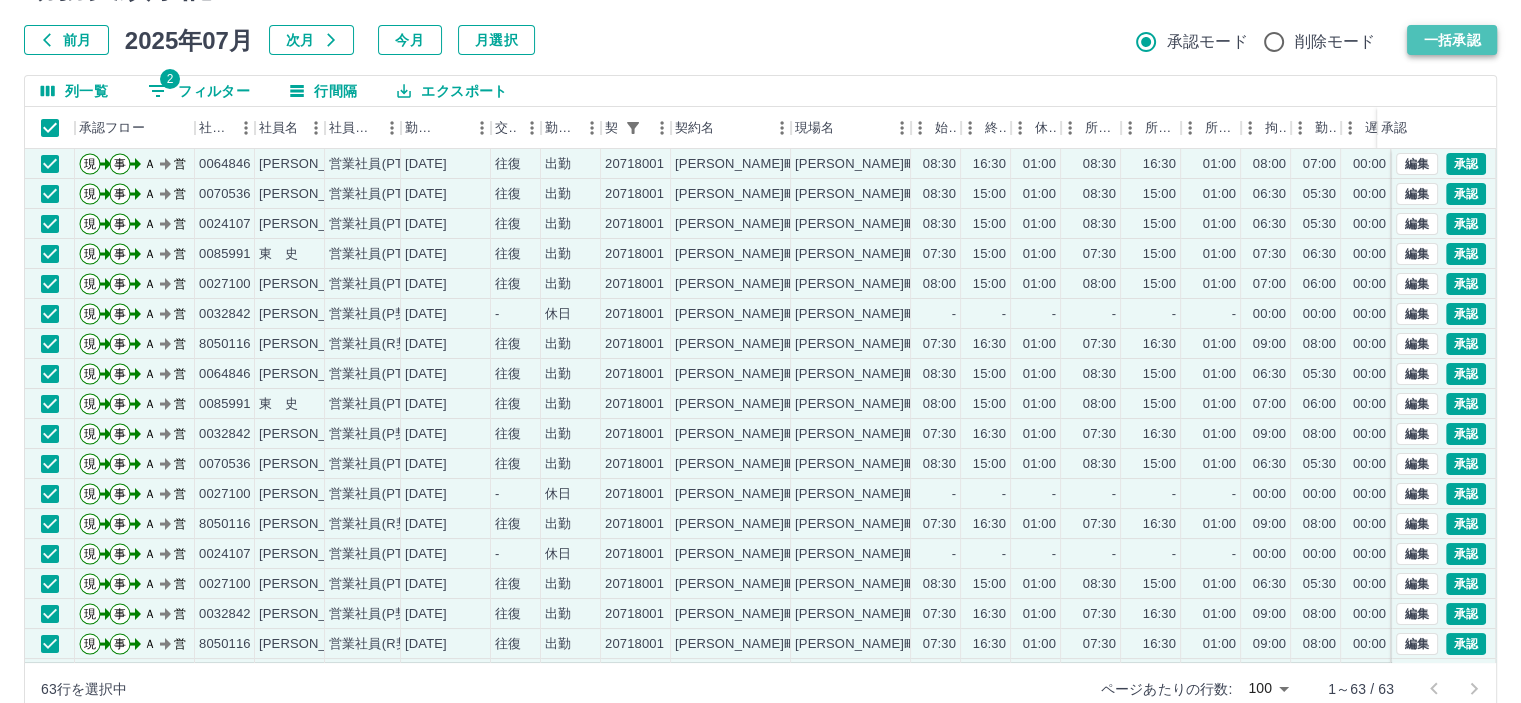 click on "一括承認" at bounding box center [1452, 40] 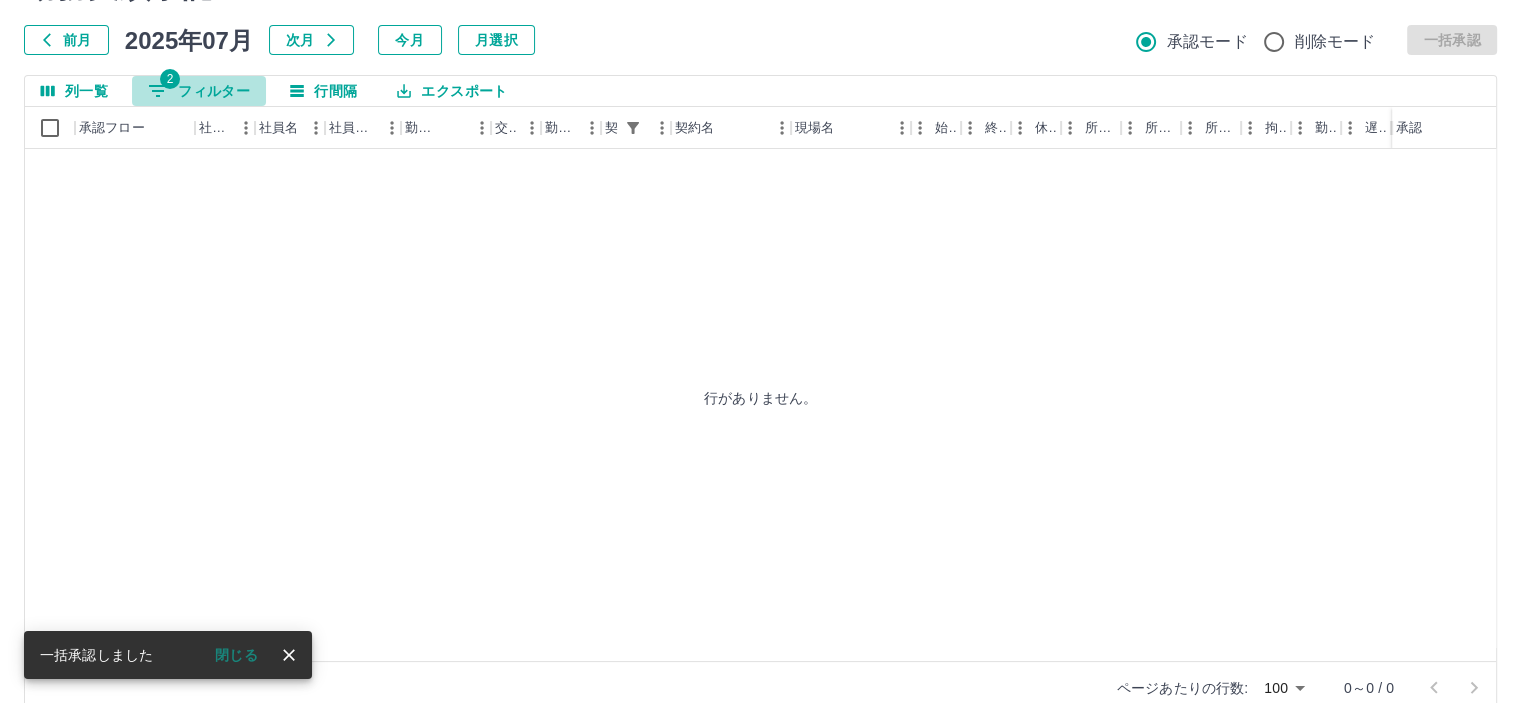click on "2 フィルター" at bounding box center [199, 91] 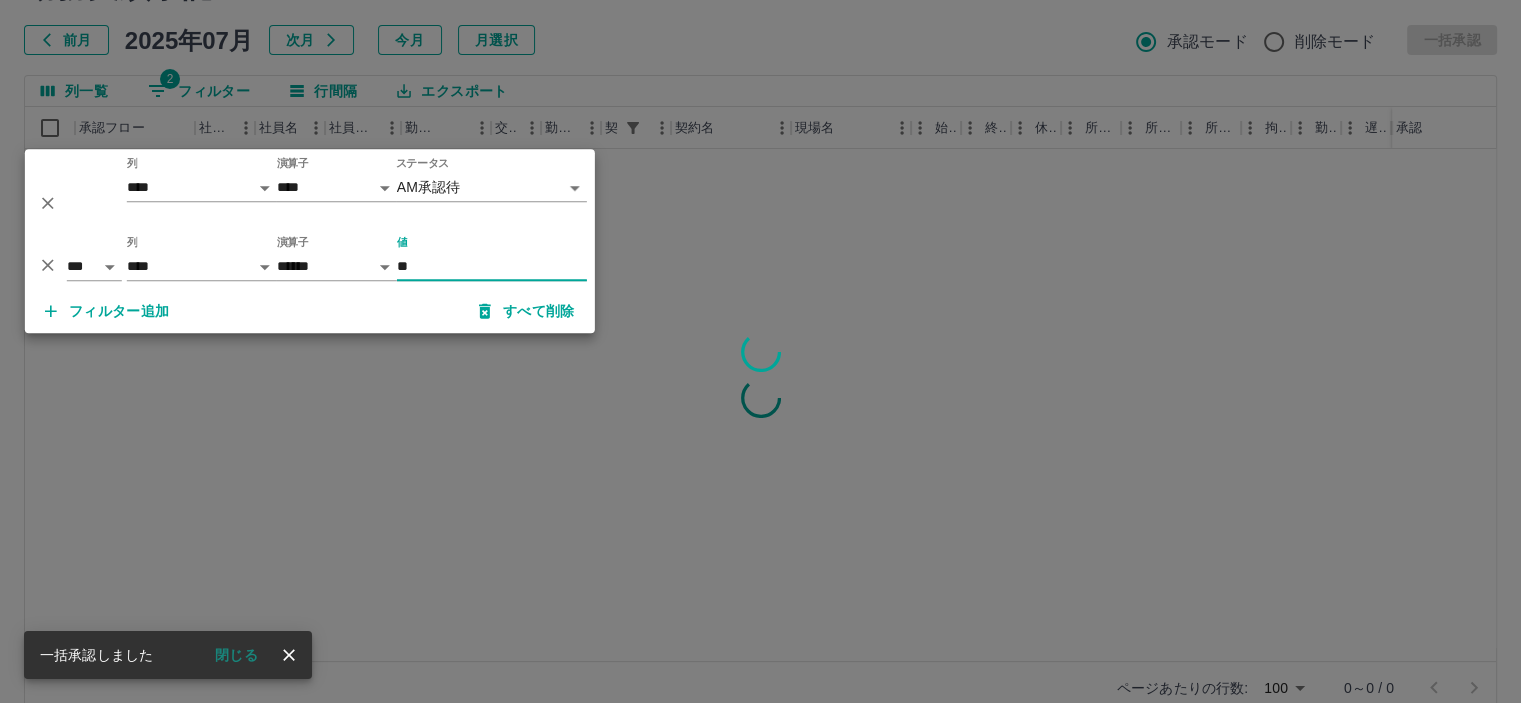 type on "*" 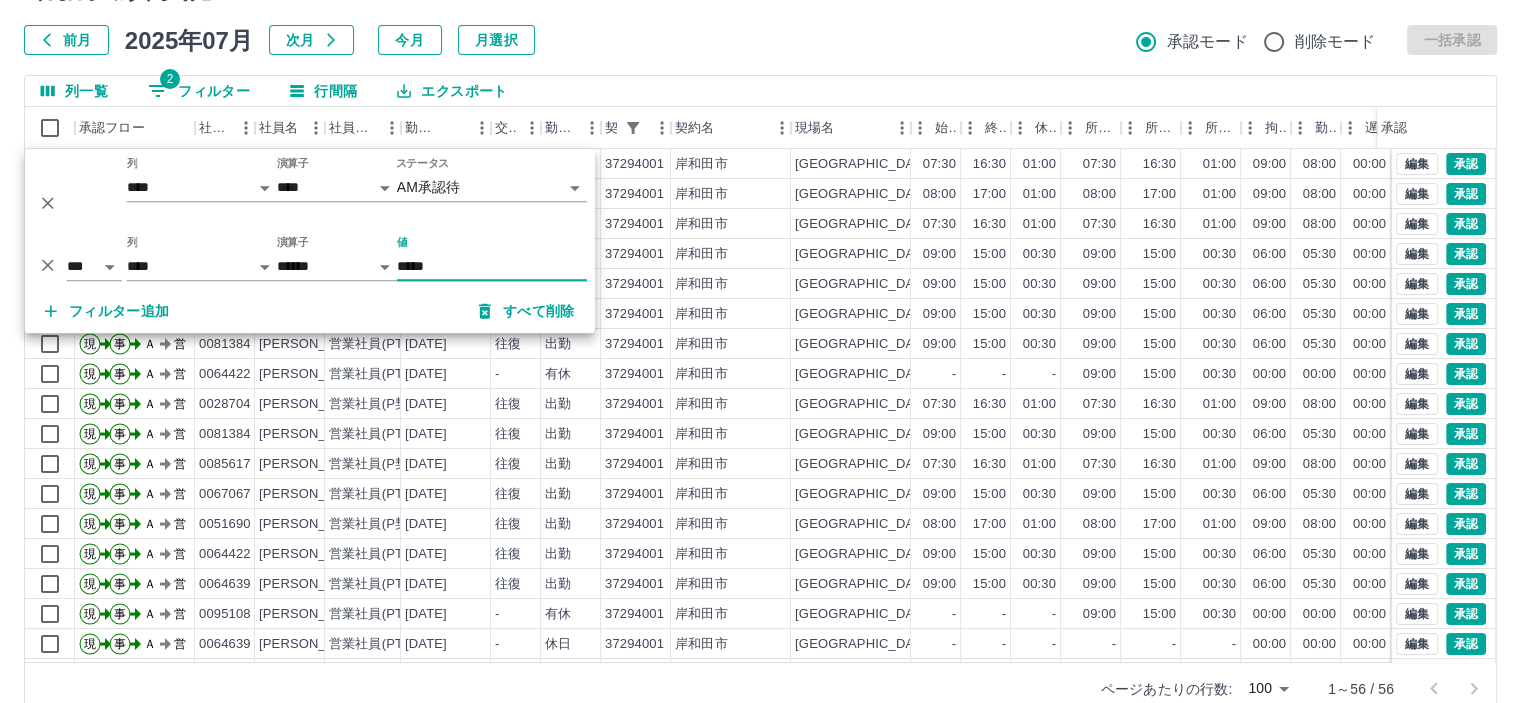 type on "*****" 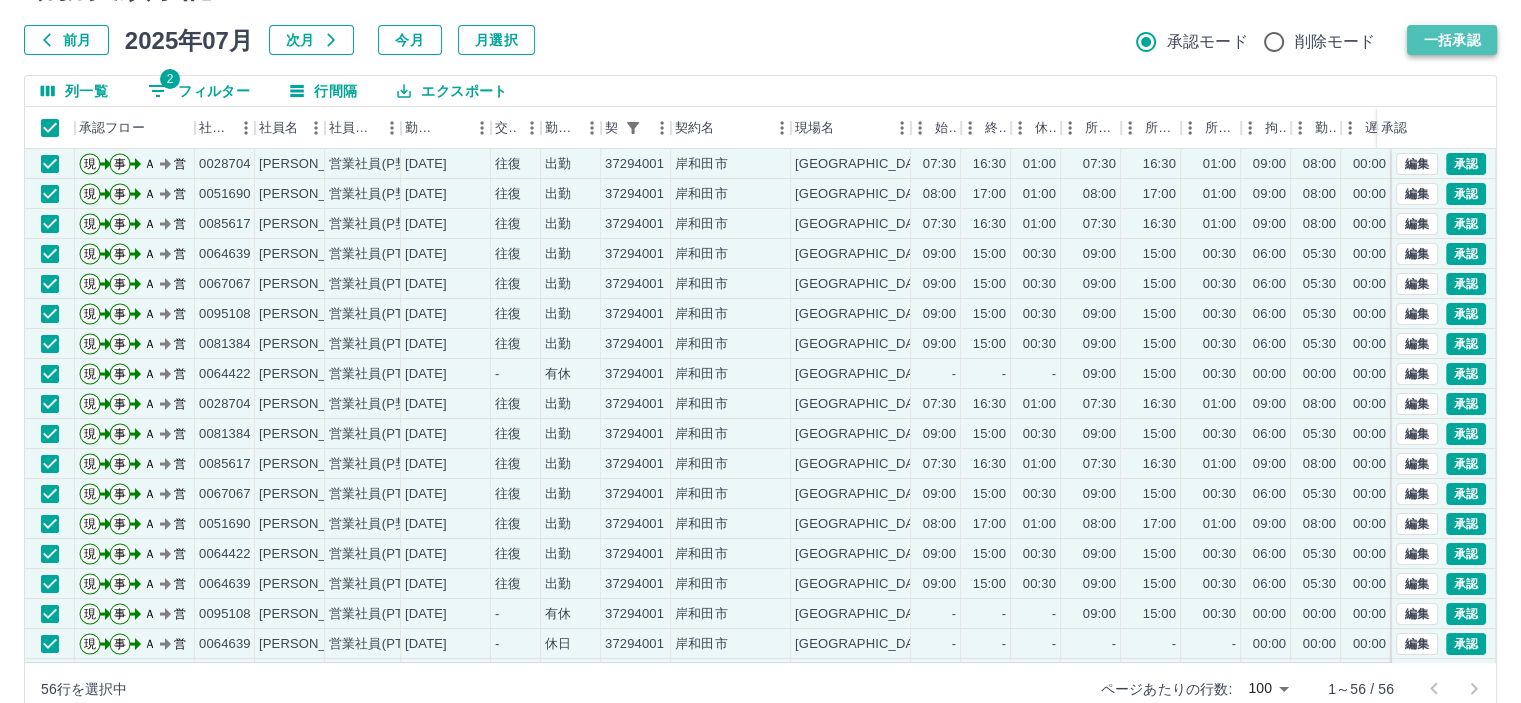click on "一括承認" 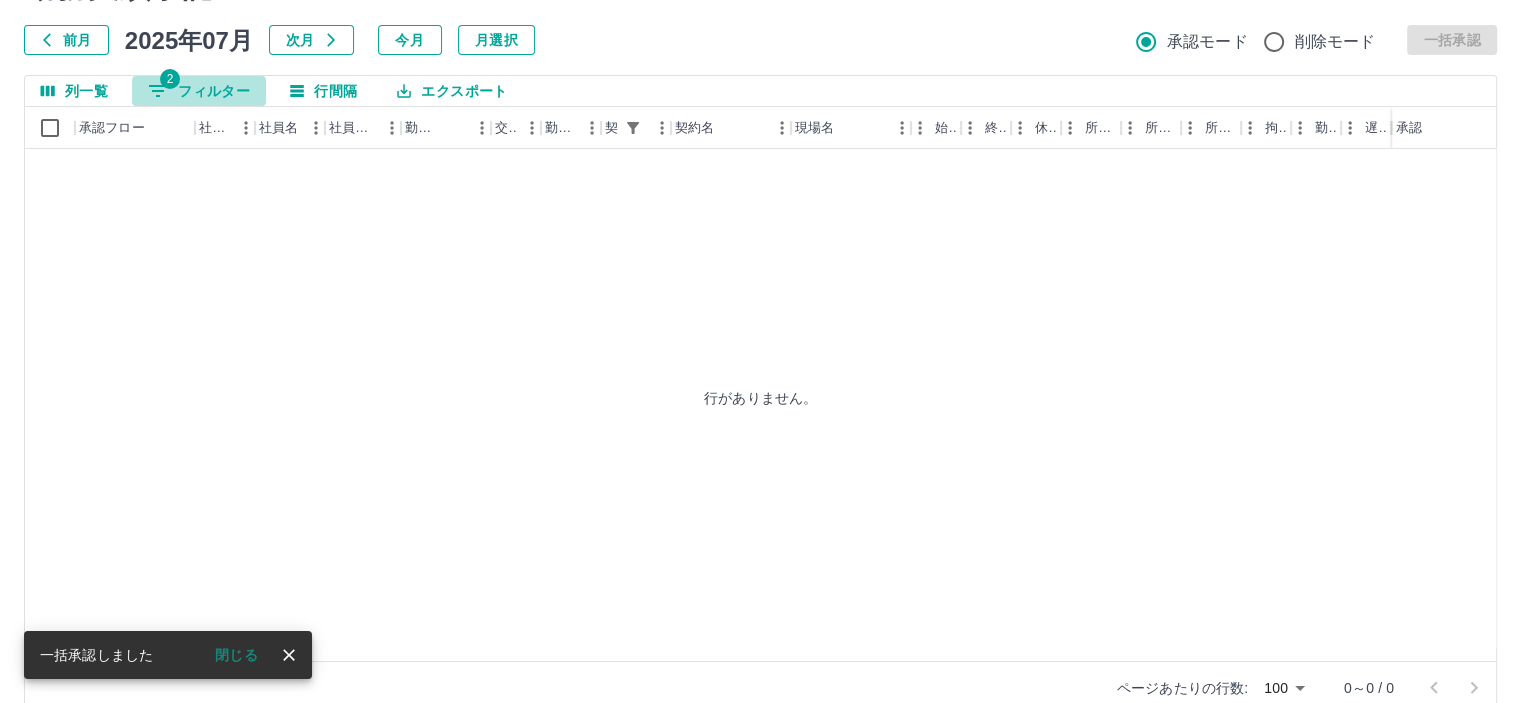 click on "2 フィルター" 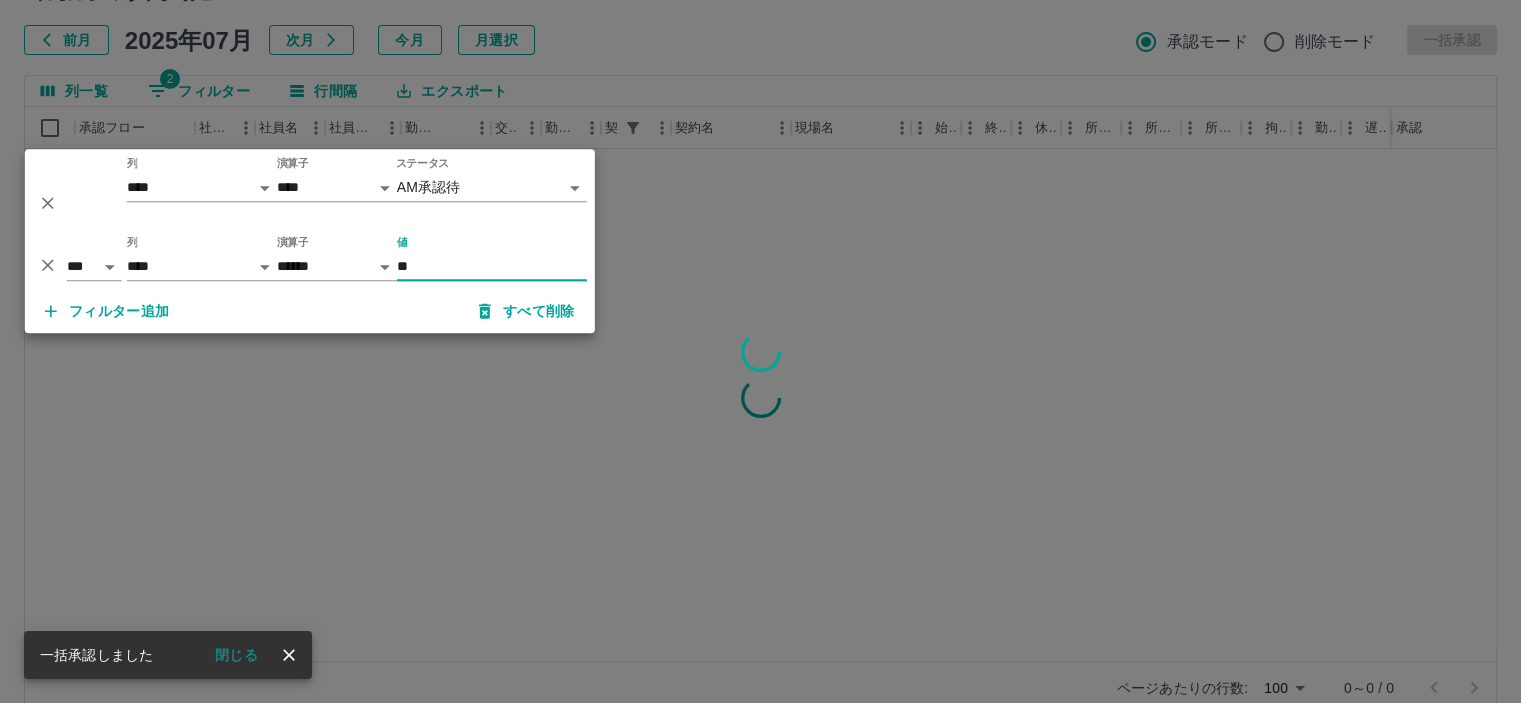 type on "*" 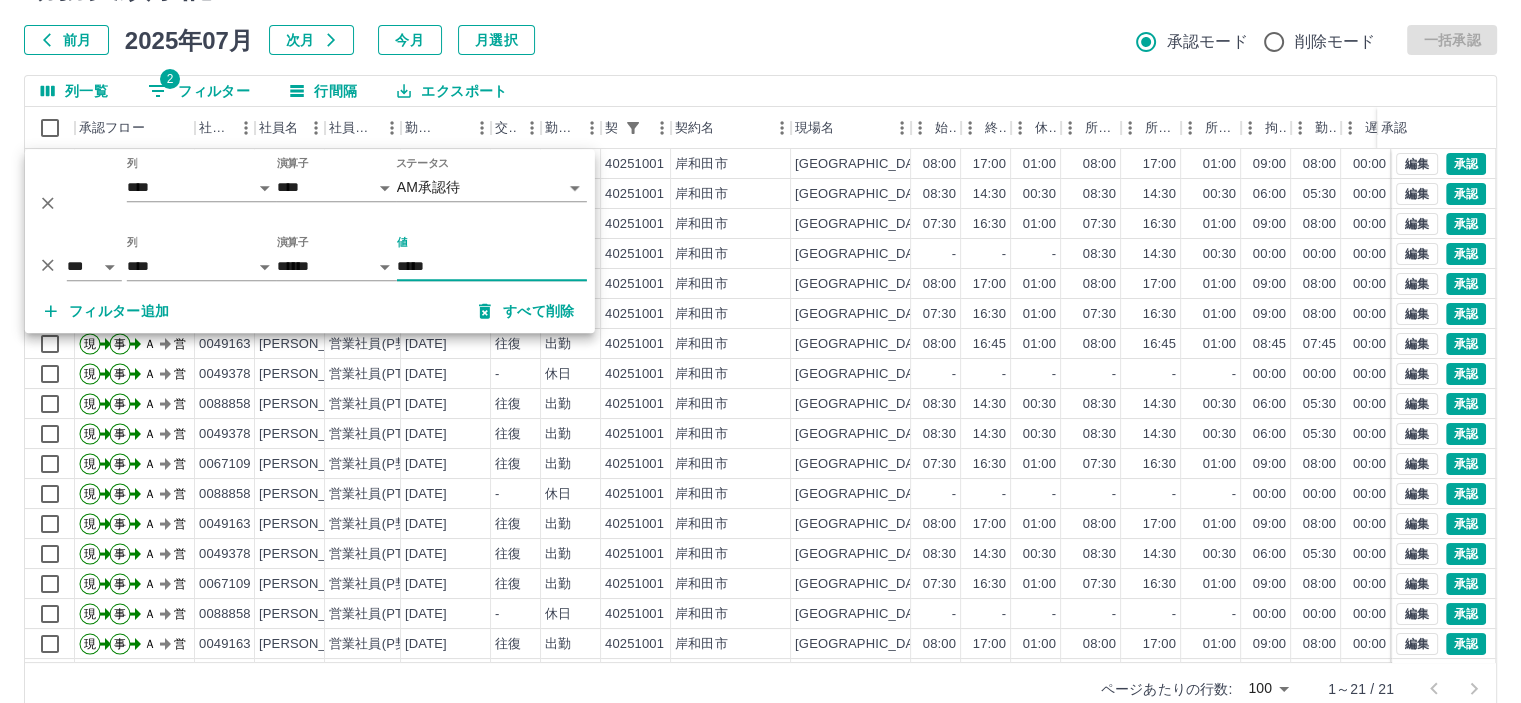 type on "*****" 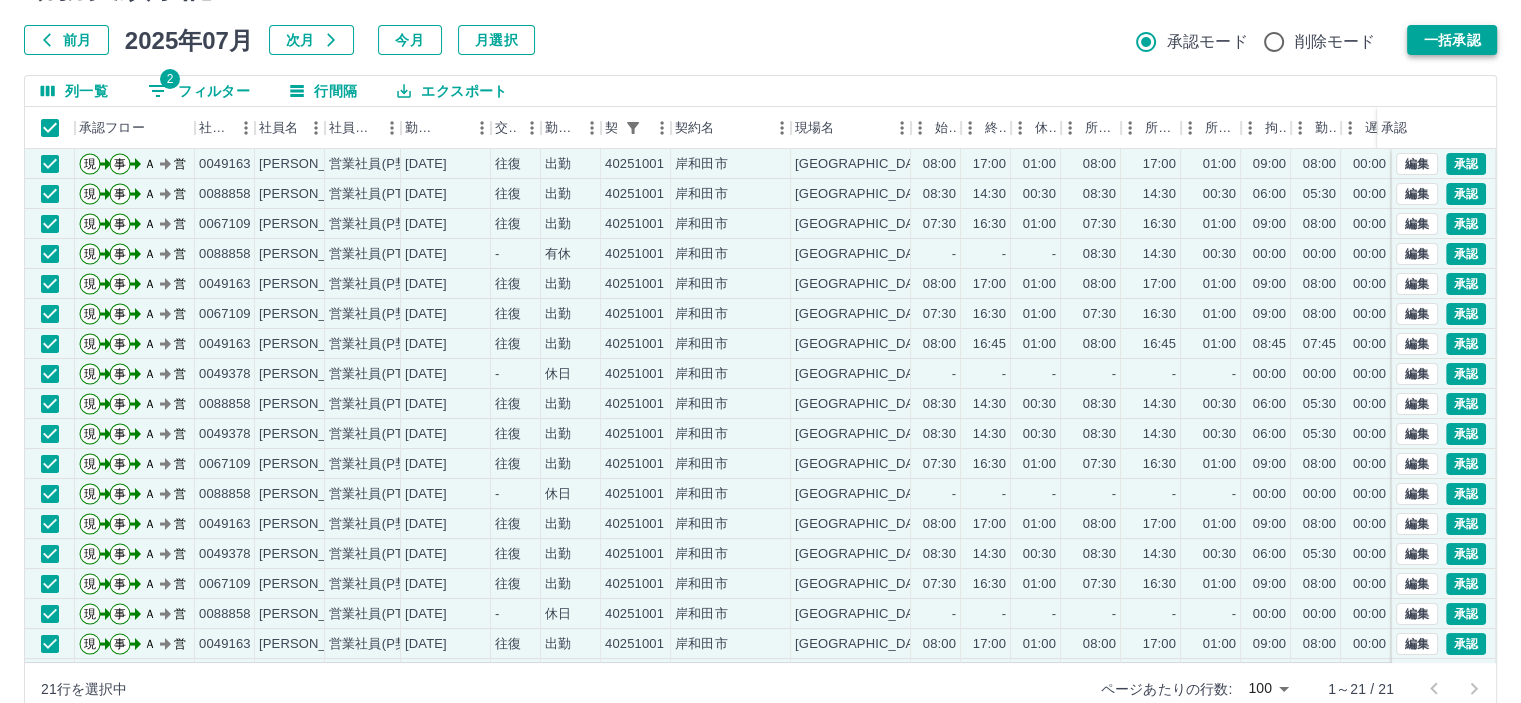 click on "一括承認" 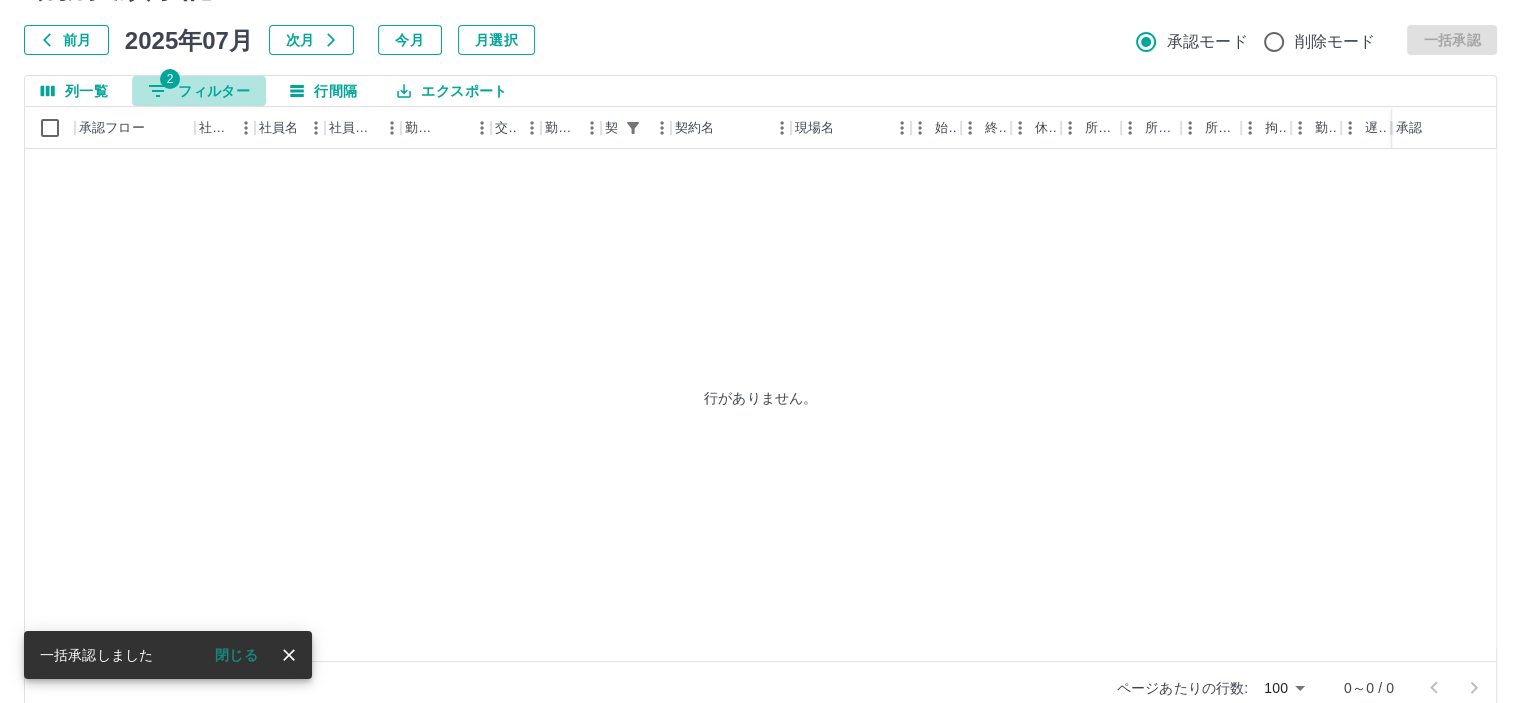 click on "2 フィルター" 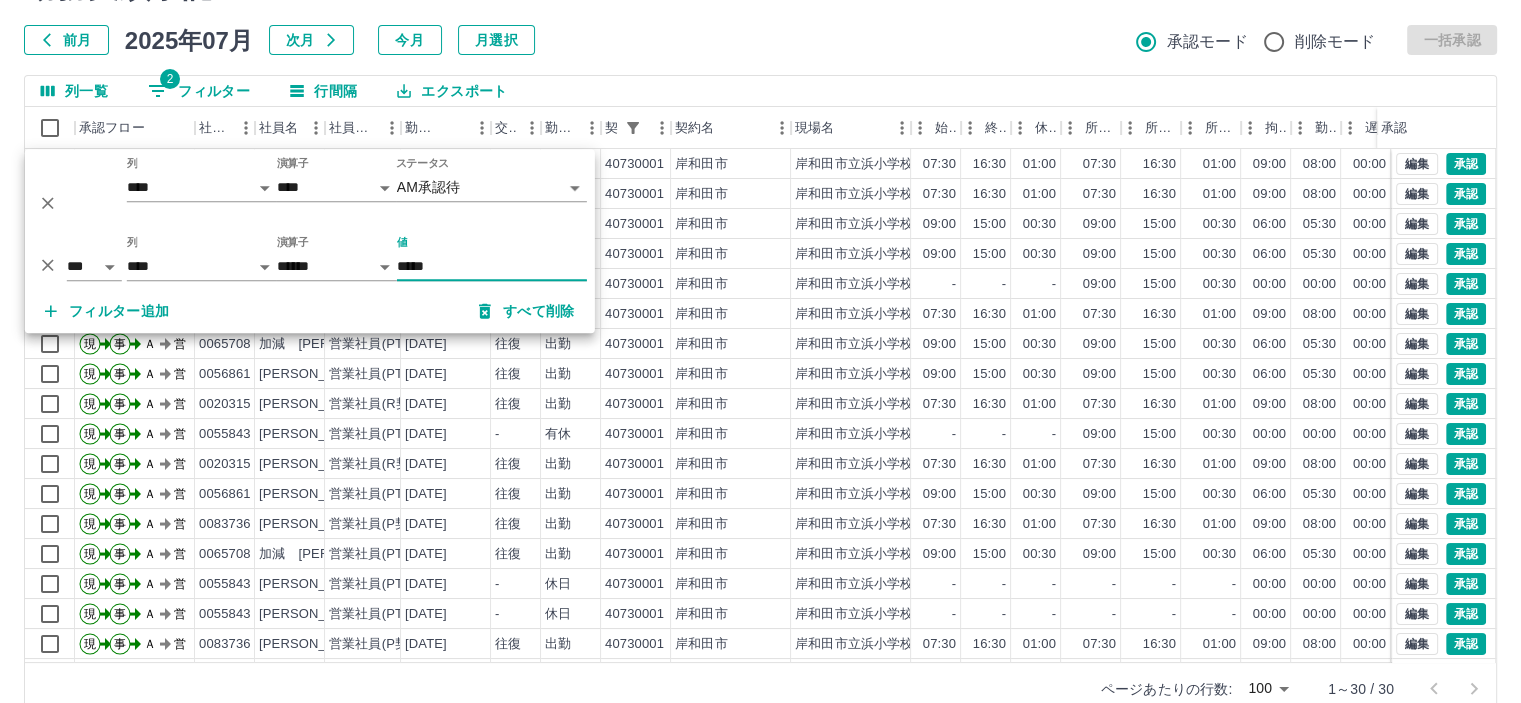 type on "*****" 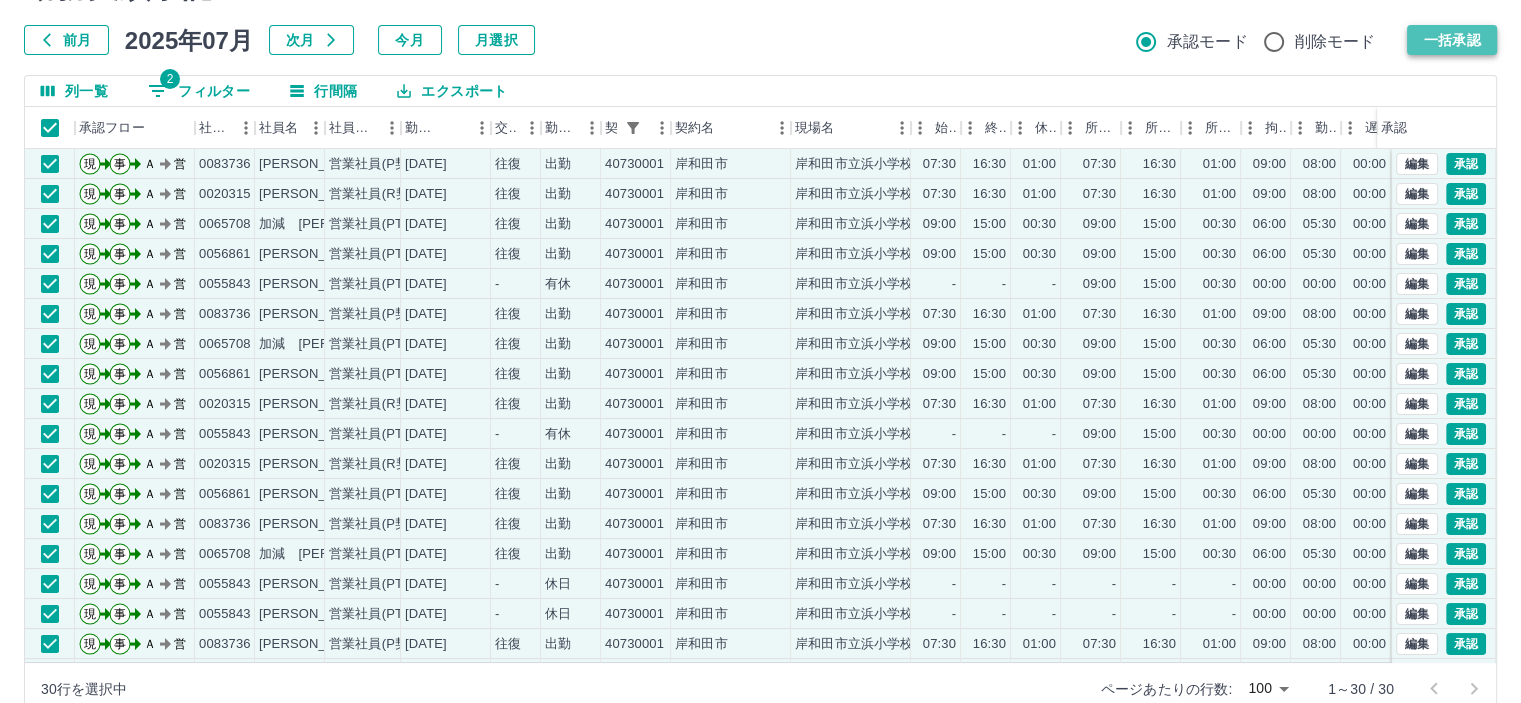 click on "一括承認" 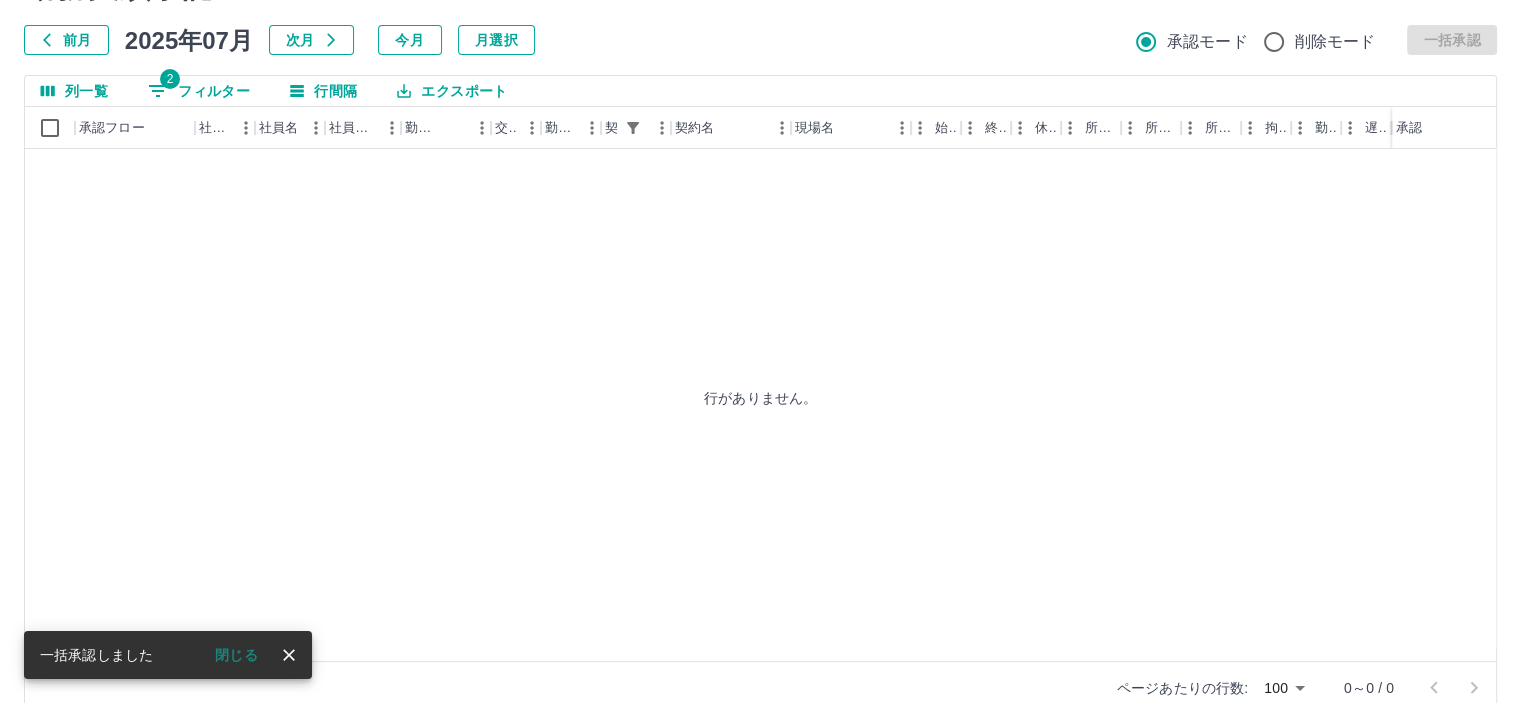 click on "2 フィルター" 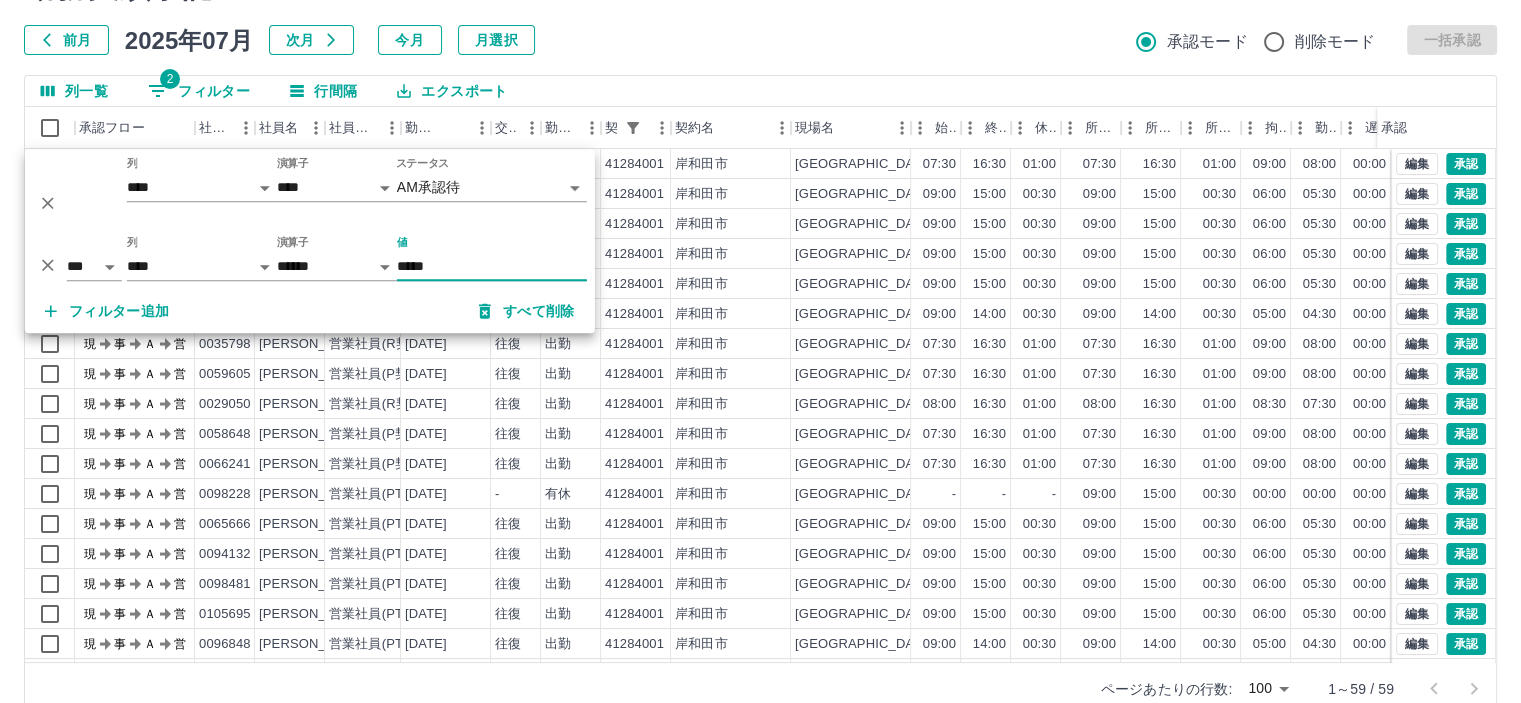 type on "*****" 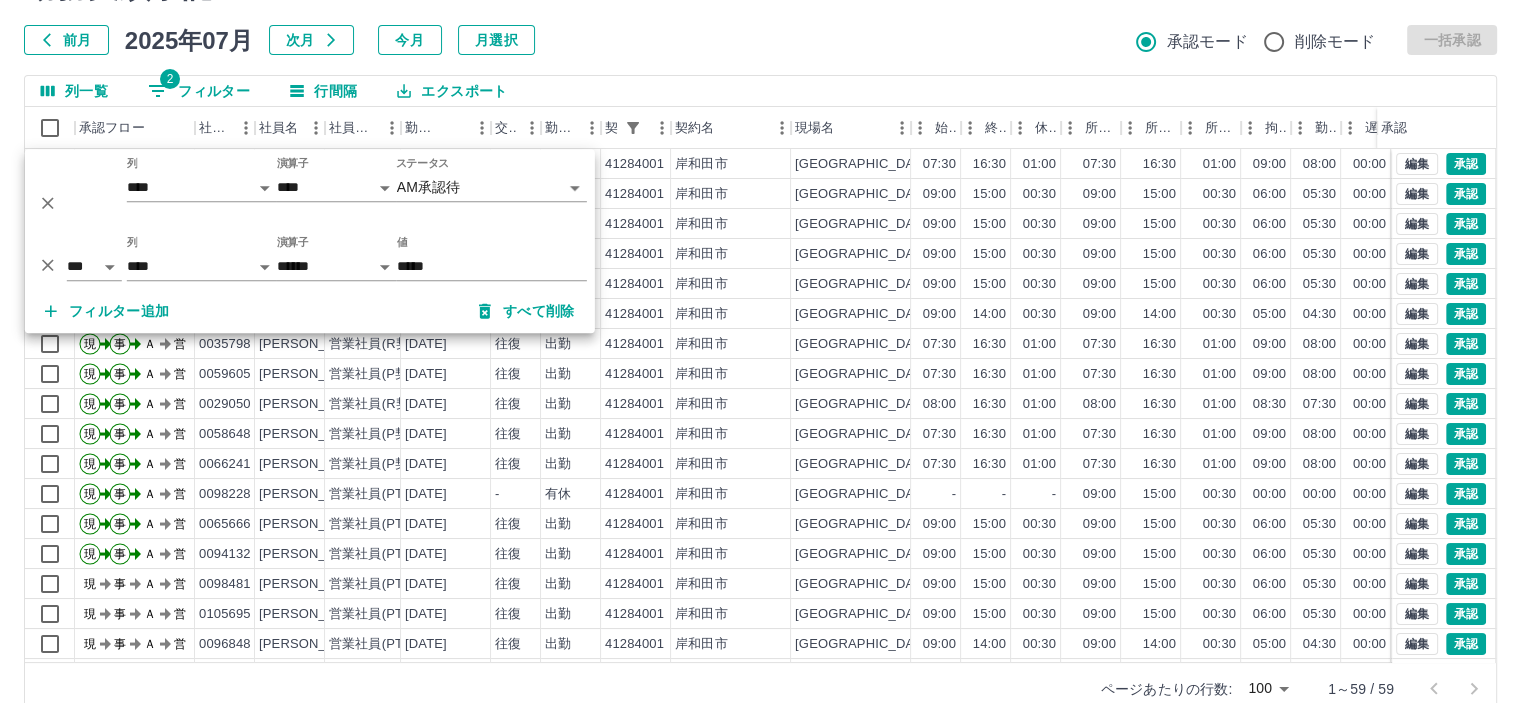 click 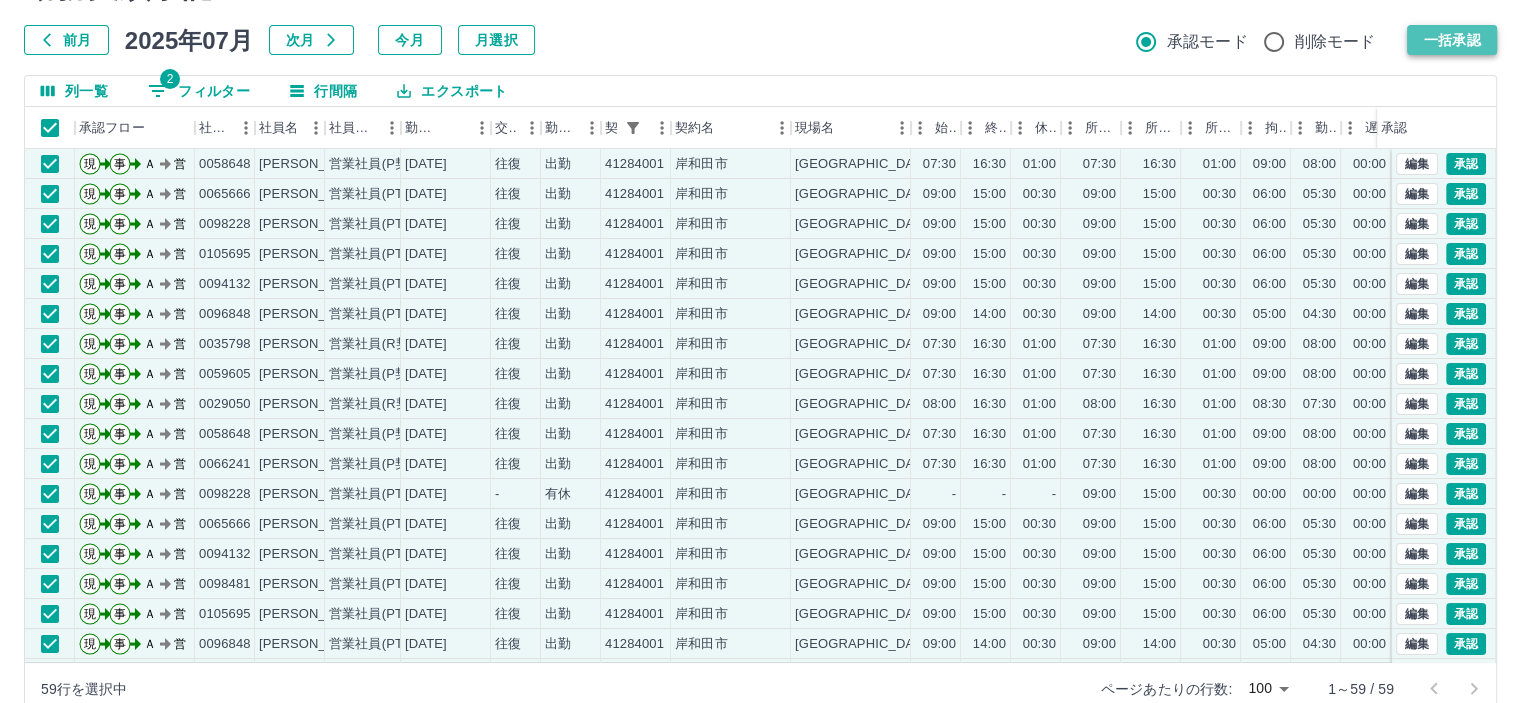 click on "一括承認" 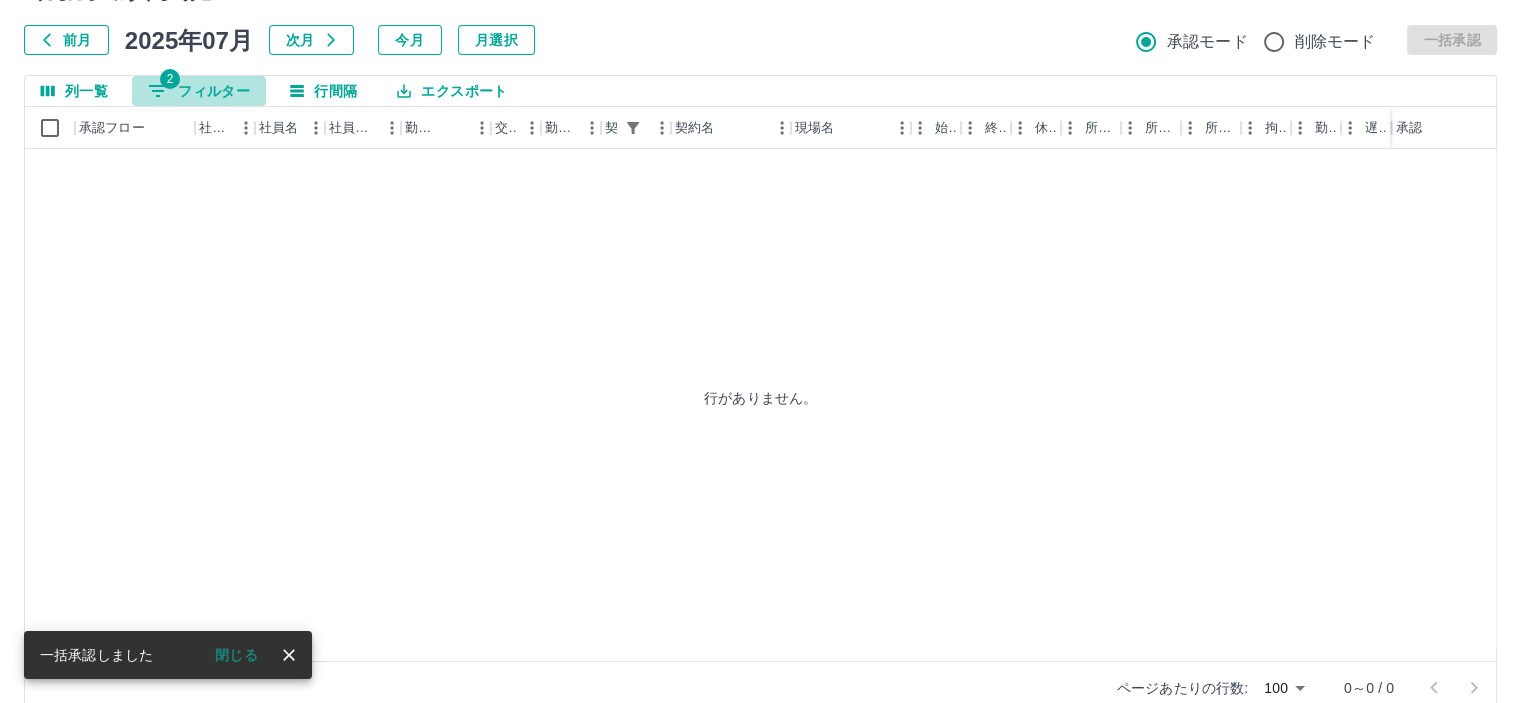 click on "2 フィルター" 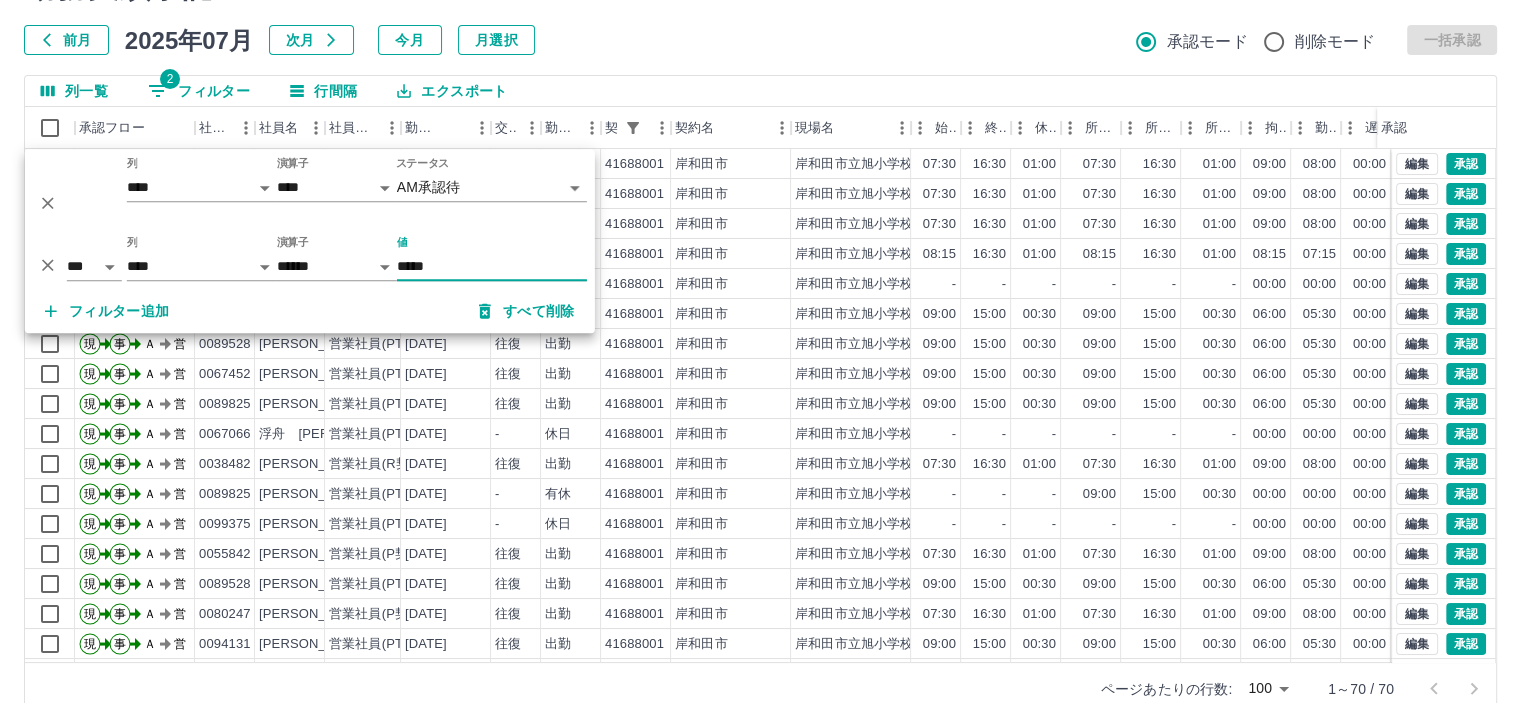 type on "*****" 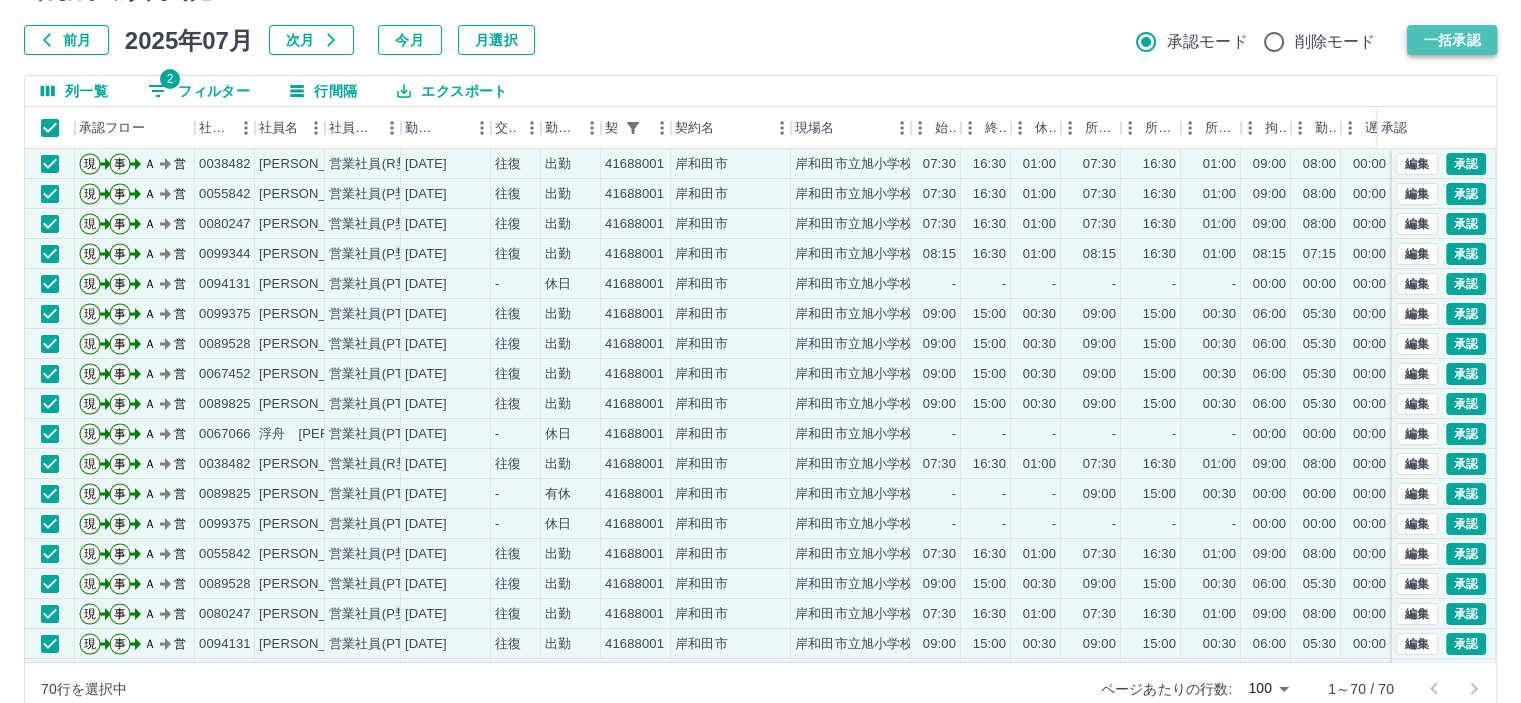 click on "一括承認" 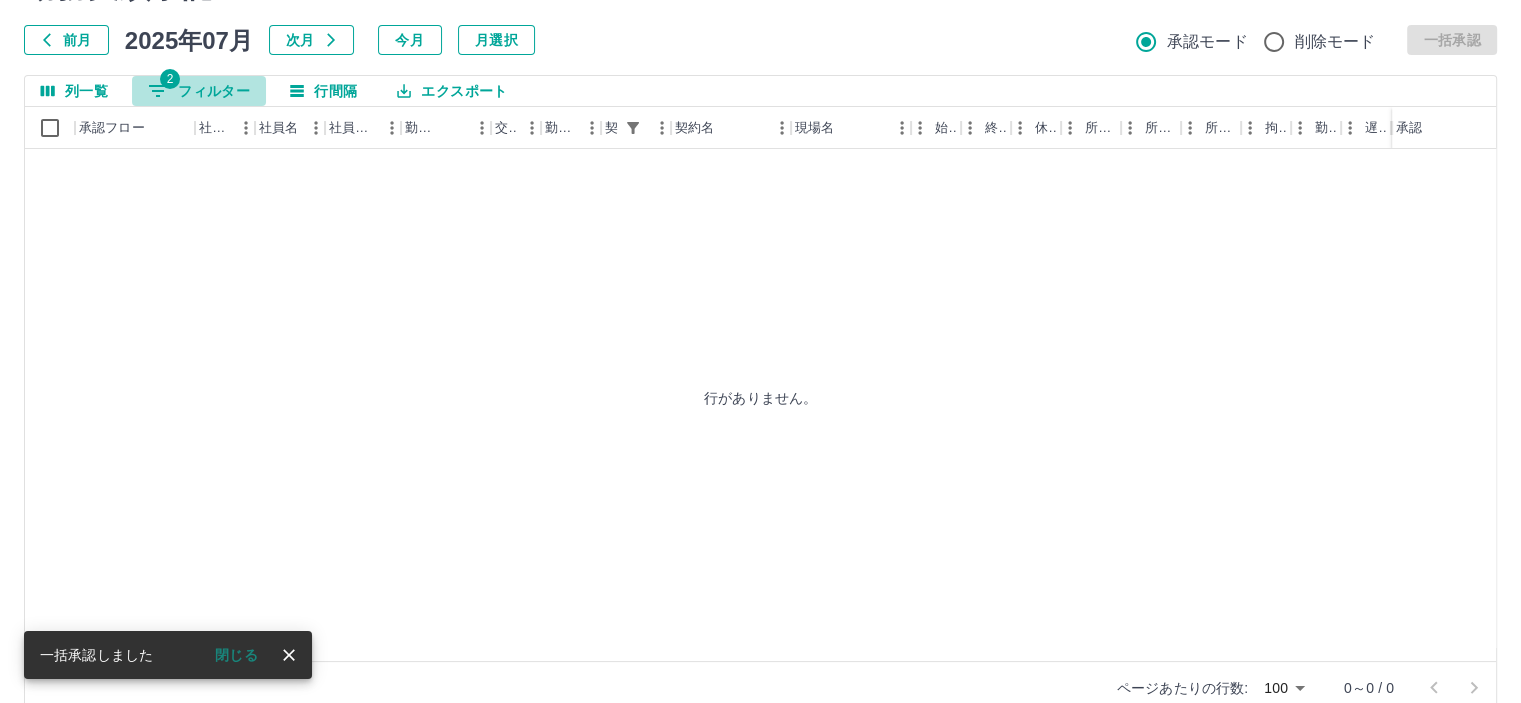 click on "2 フィルター" 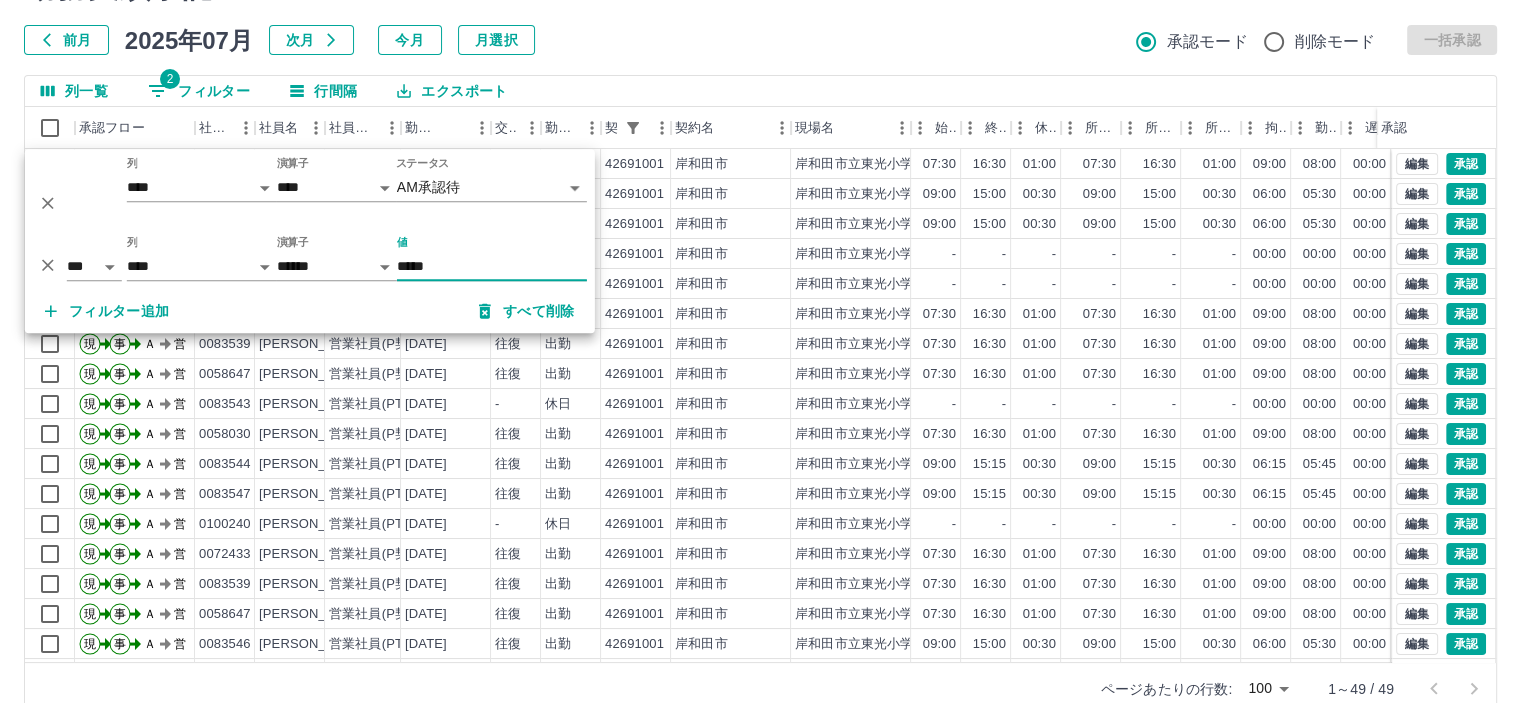 type on "*****" 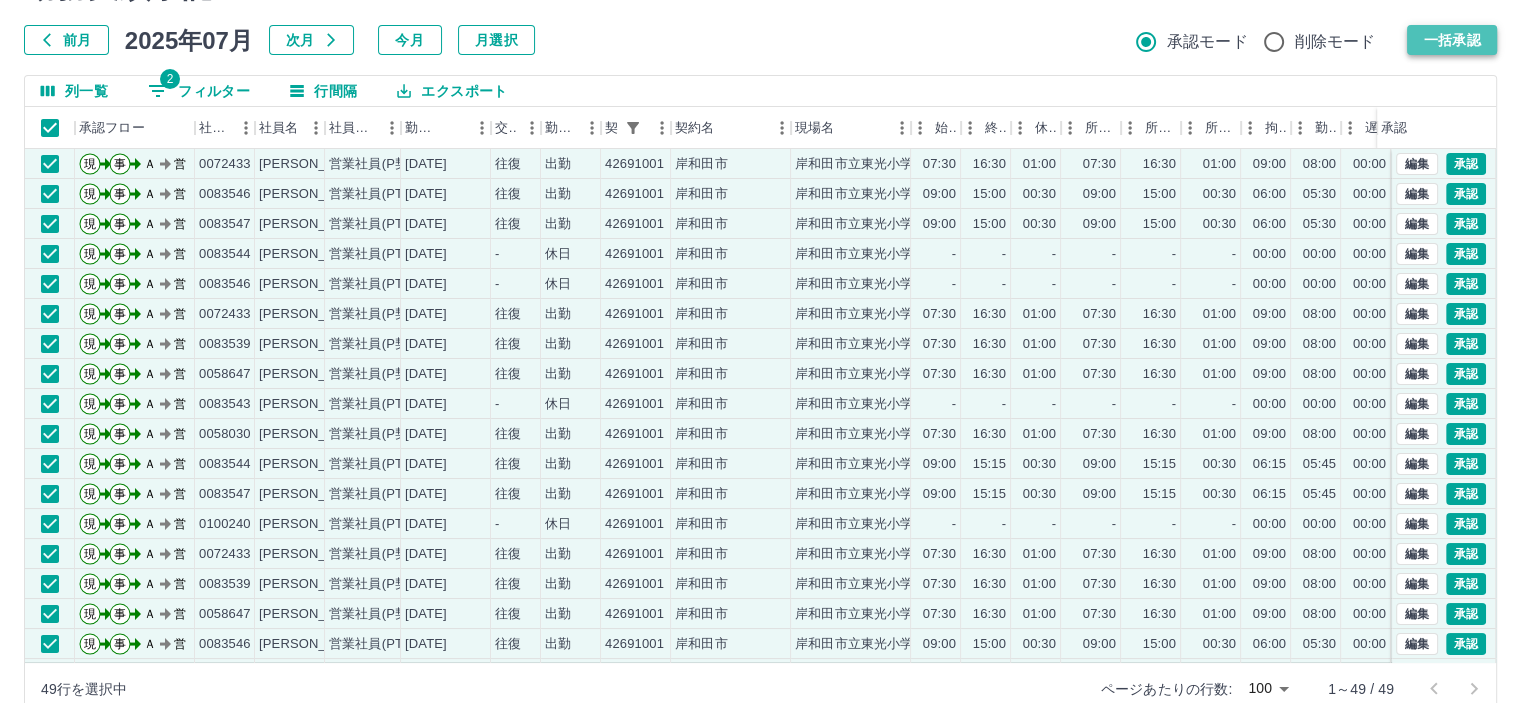 click on "一括承認" 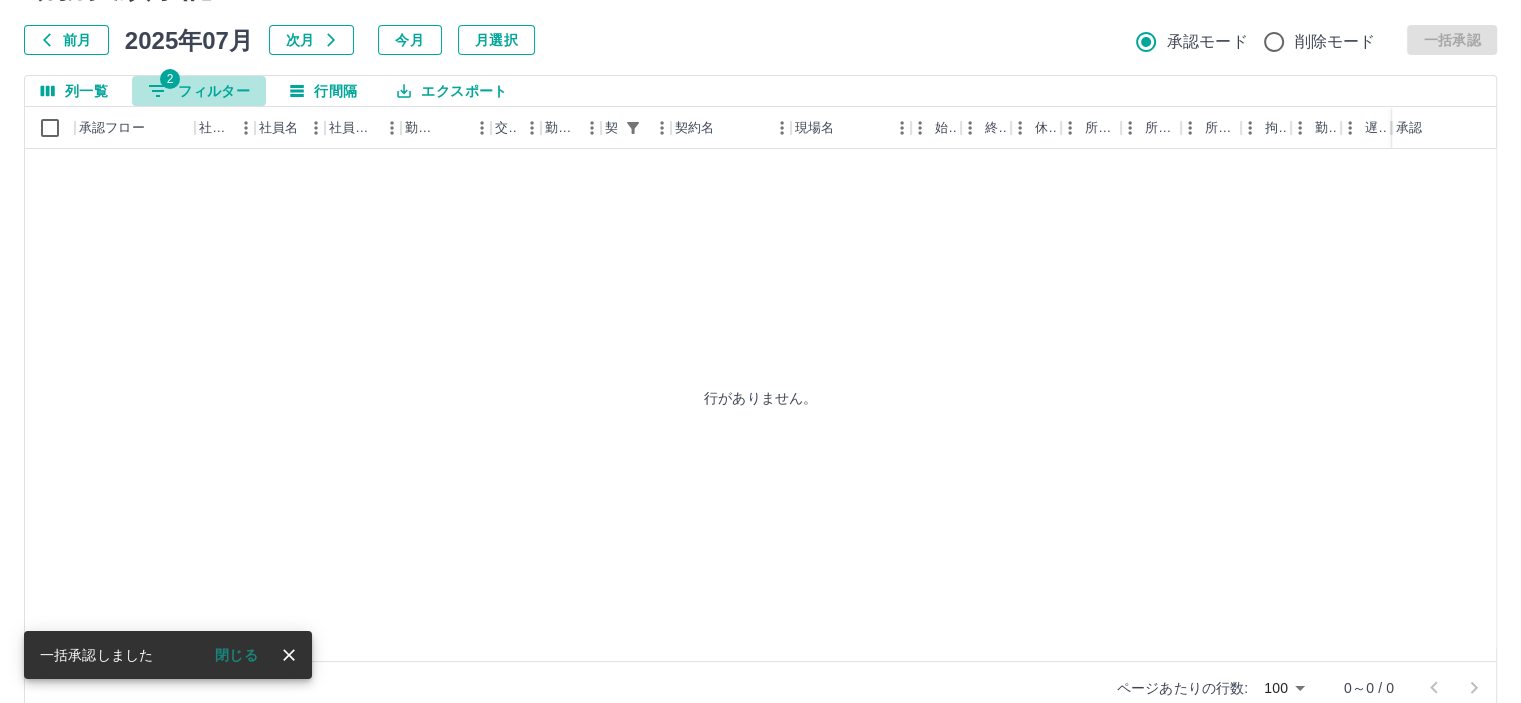 click on "2 フィルター" 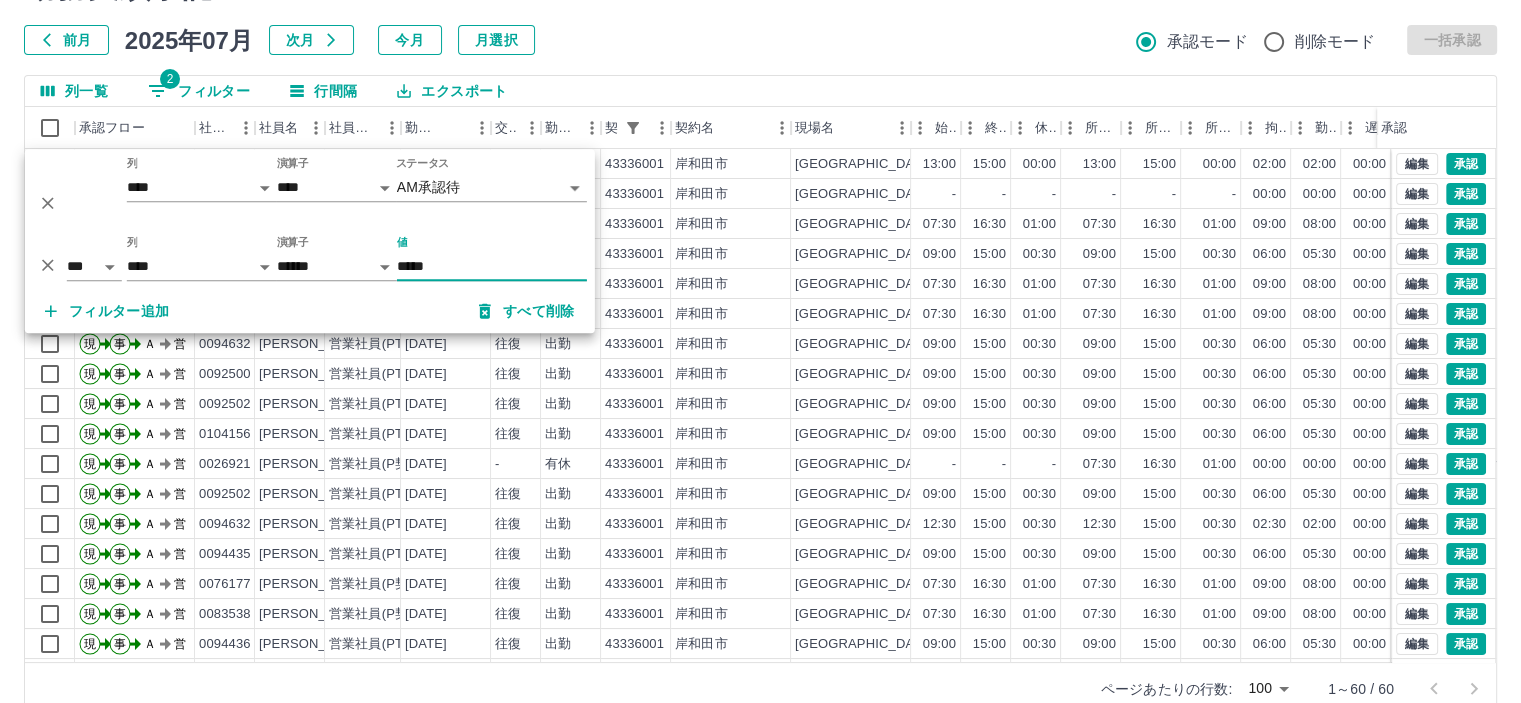 type on "*****" 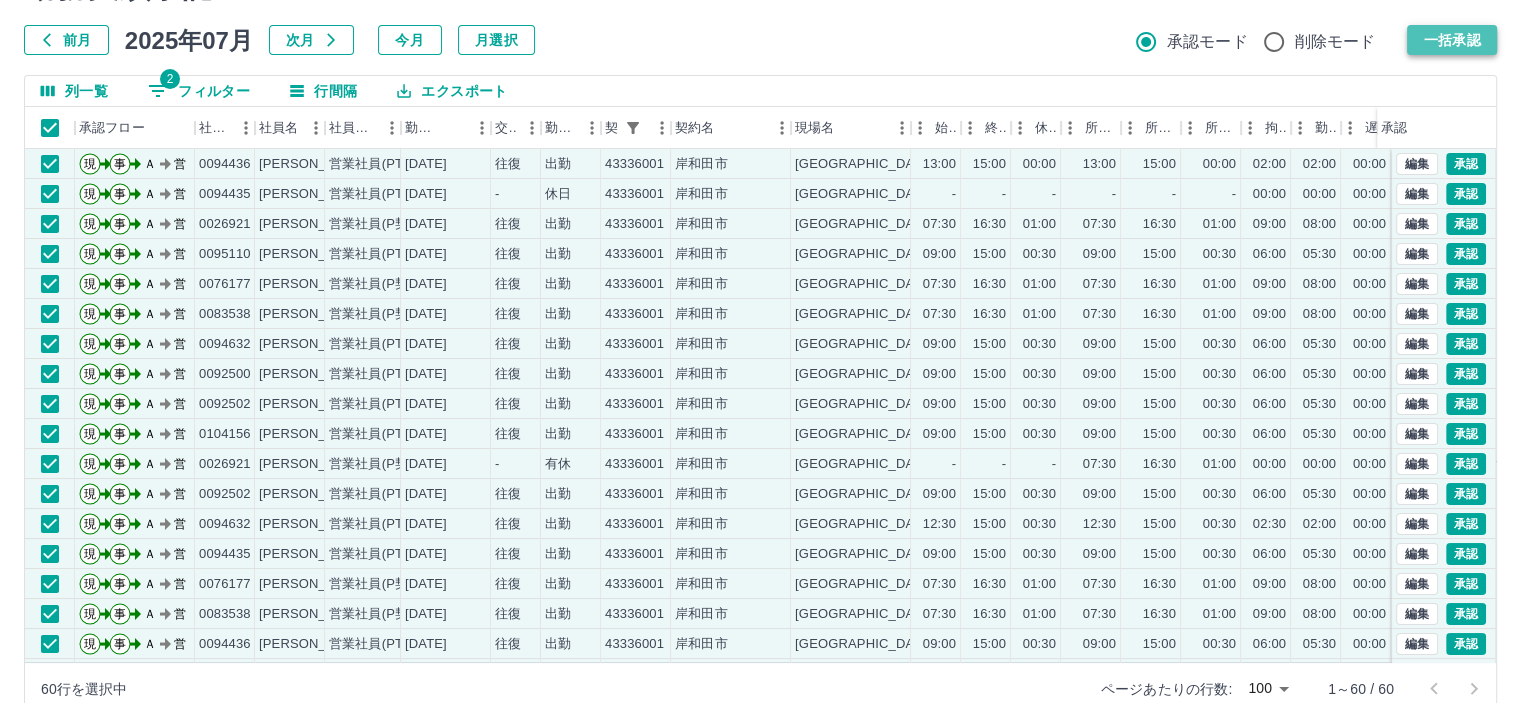 click on "一括承認" 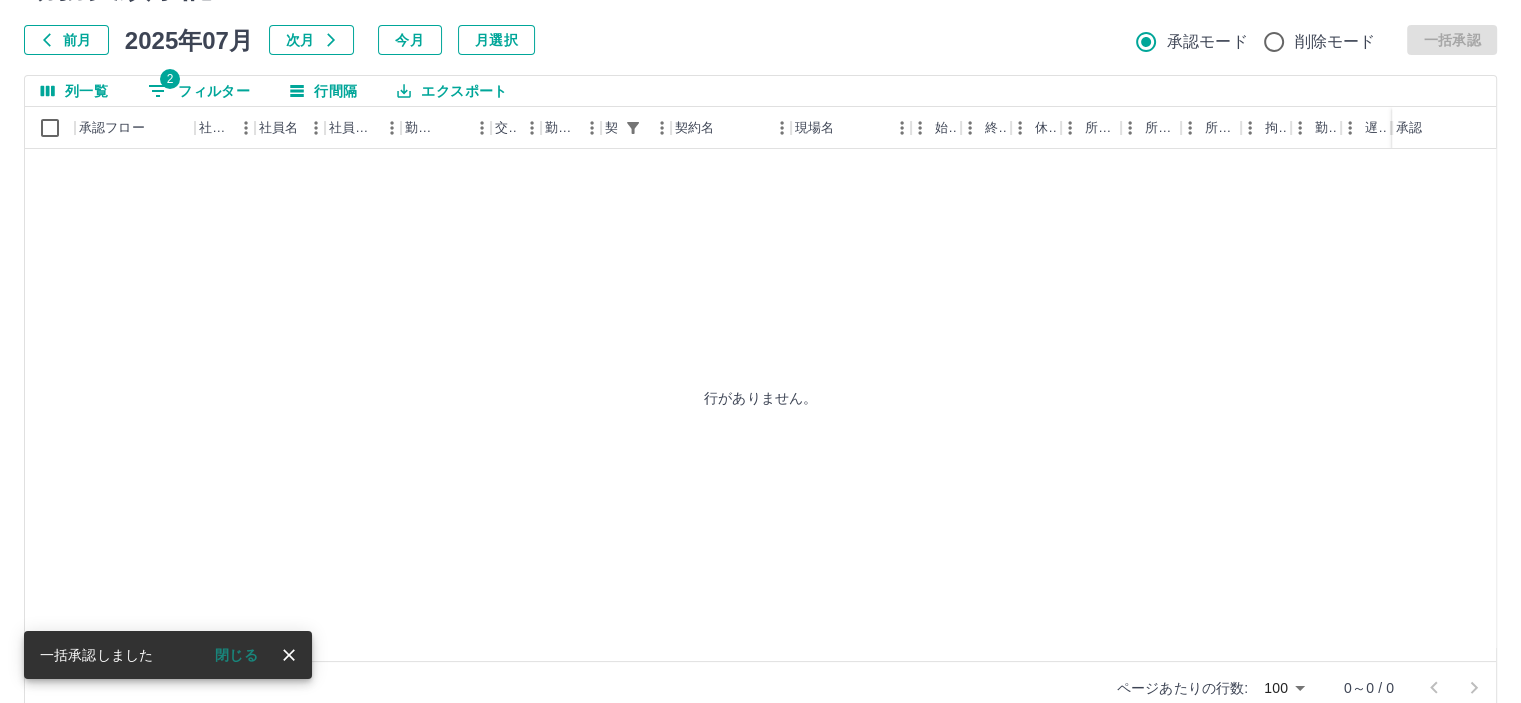 click on "2 フィルター" 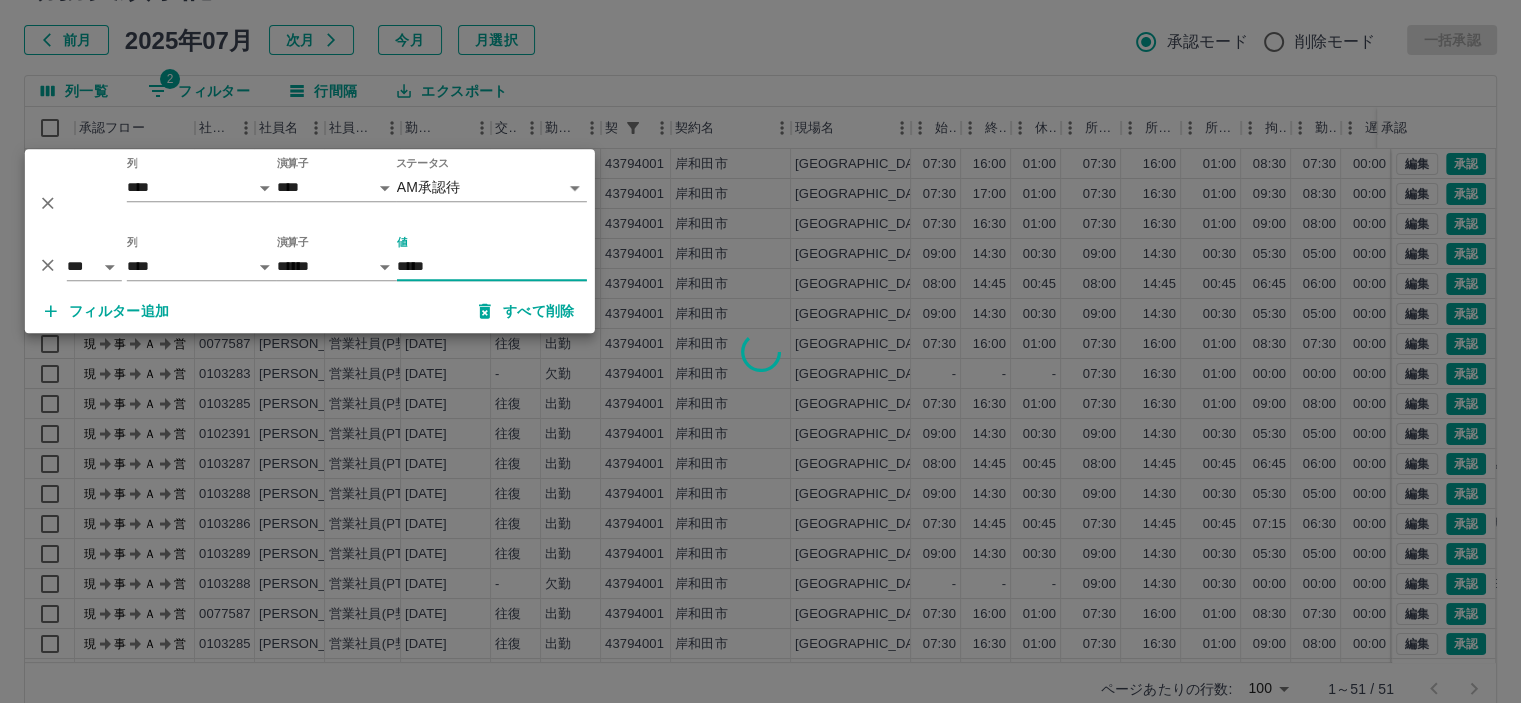 type on "*****" 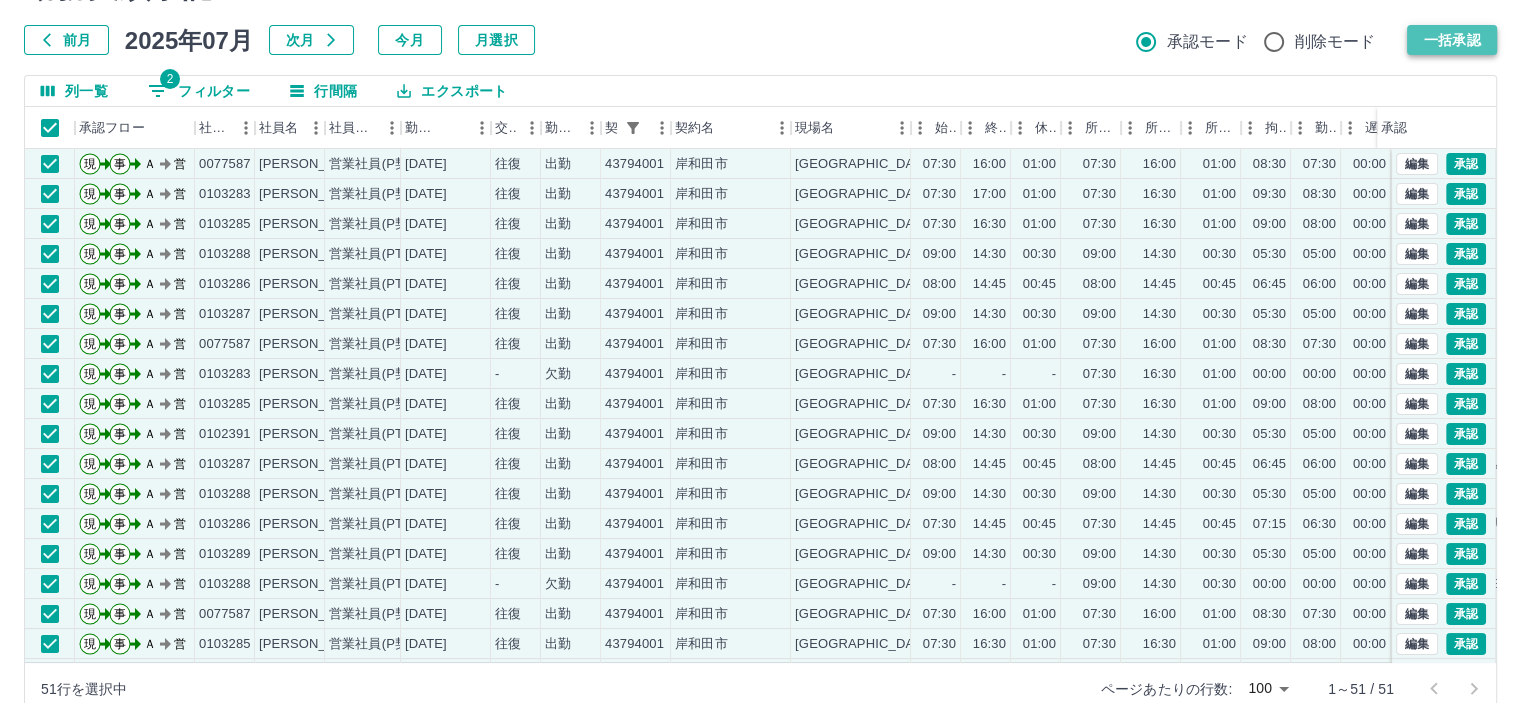 click on "一括承認" 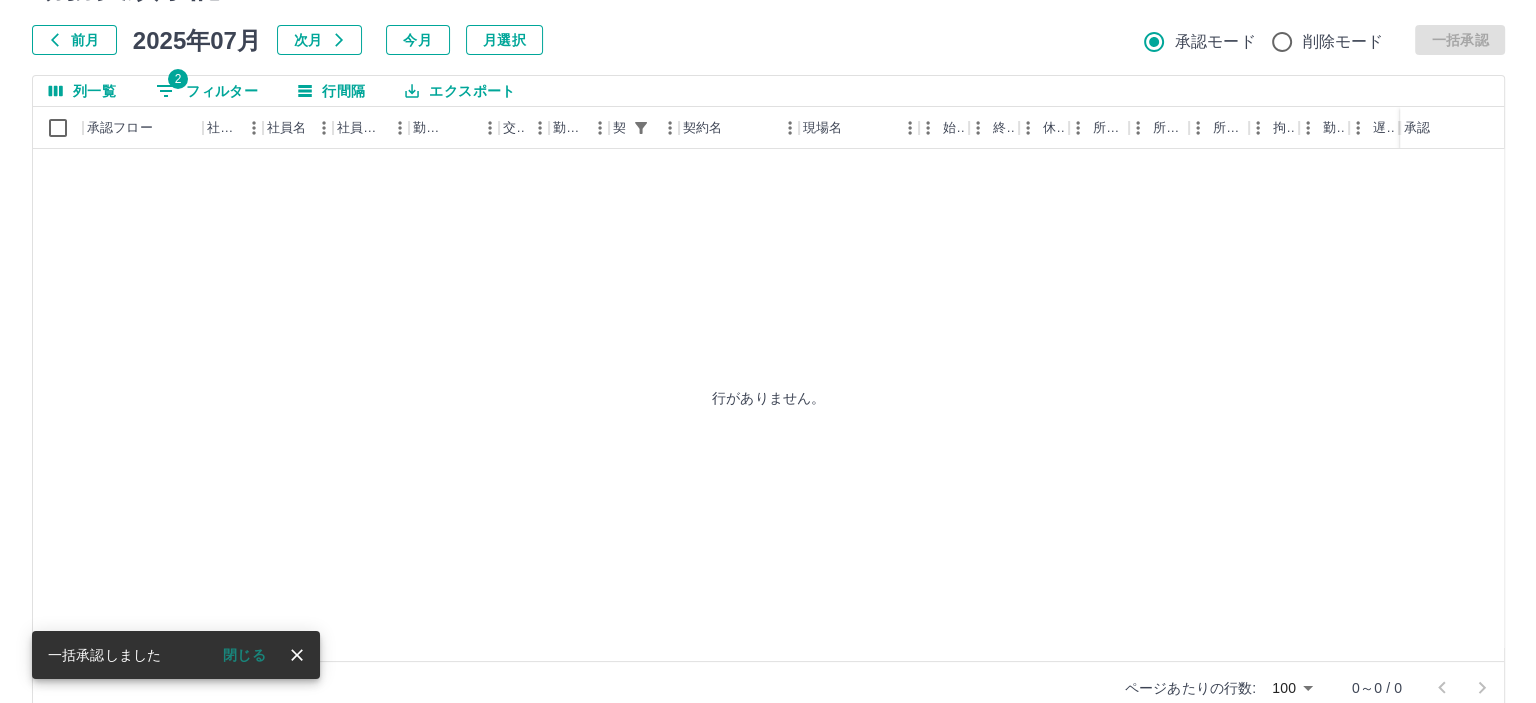 scroll, scrollTop: 0, scrollLeft: 0, axis: both 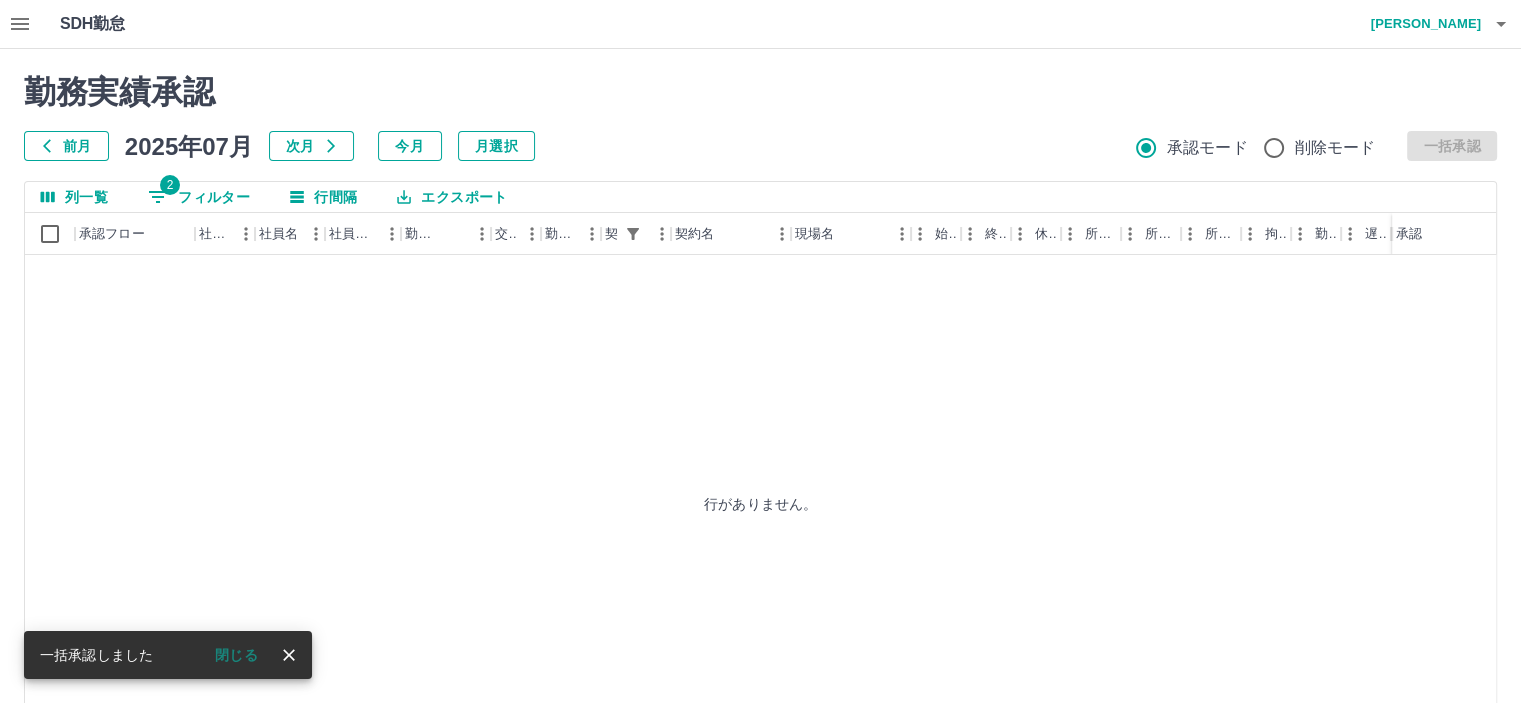 click 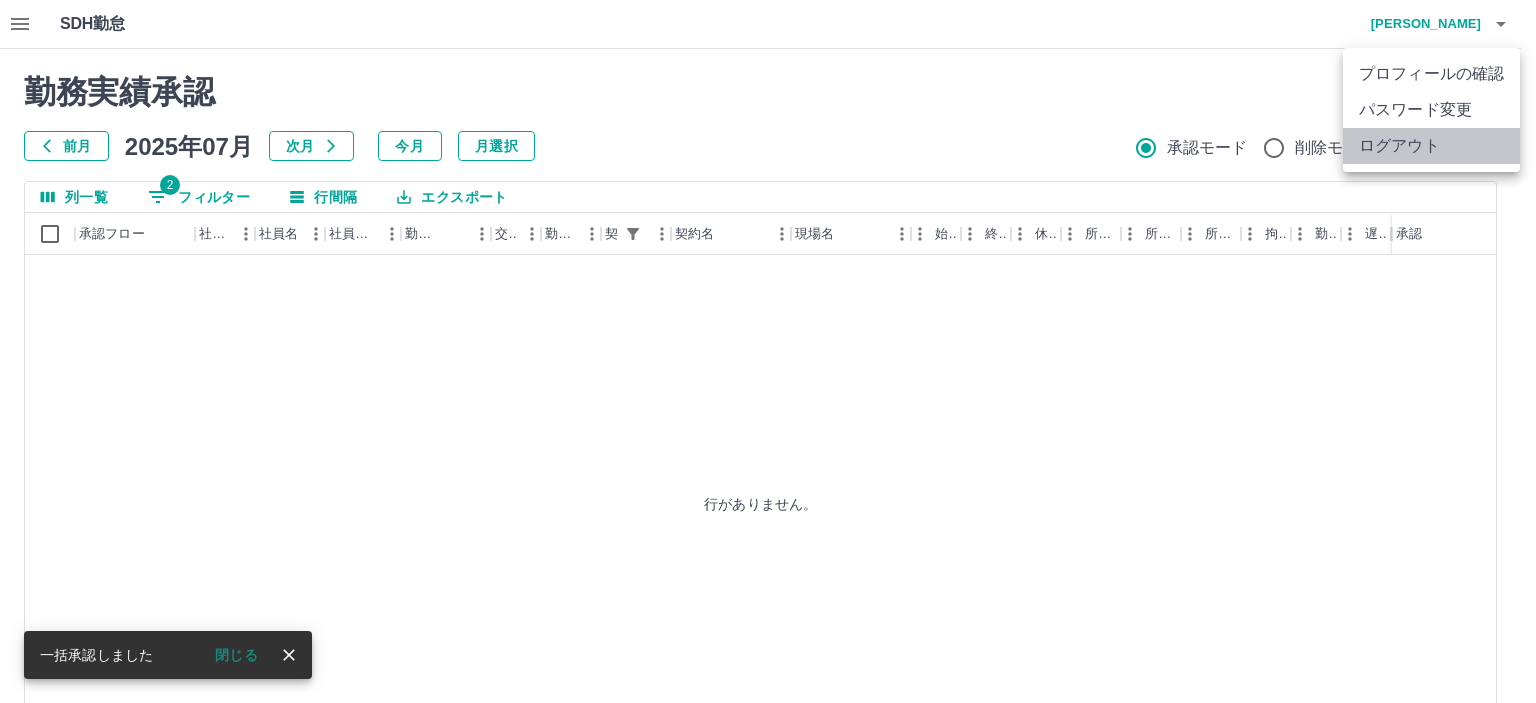 click on "ログアウト" 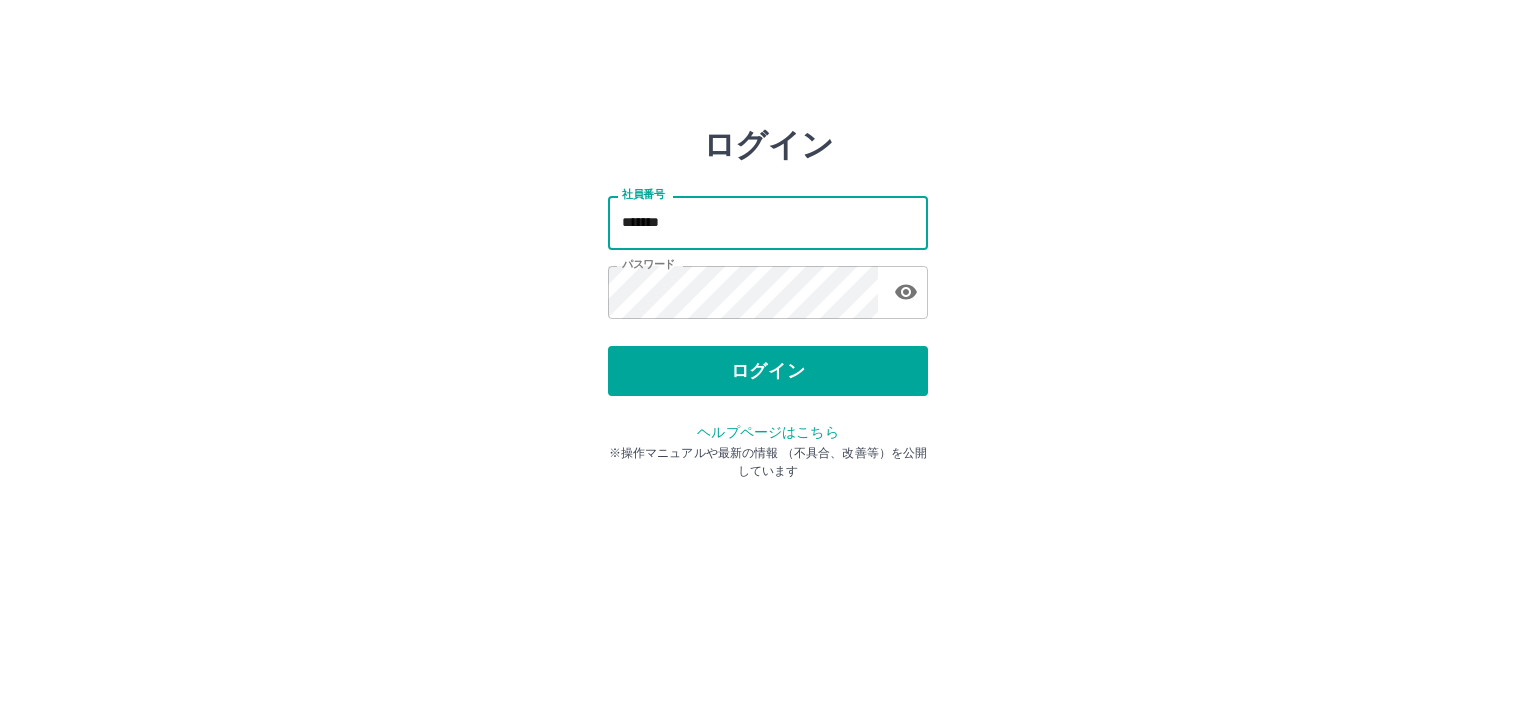 scroll, scrollTop: 0, scrollLeft: 0, axis: both 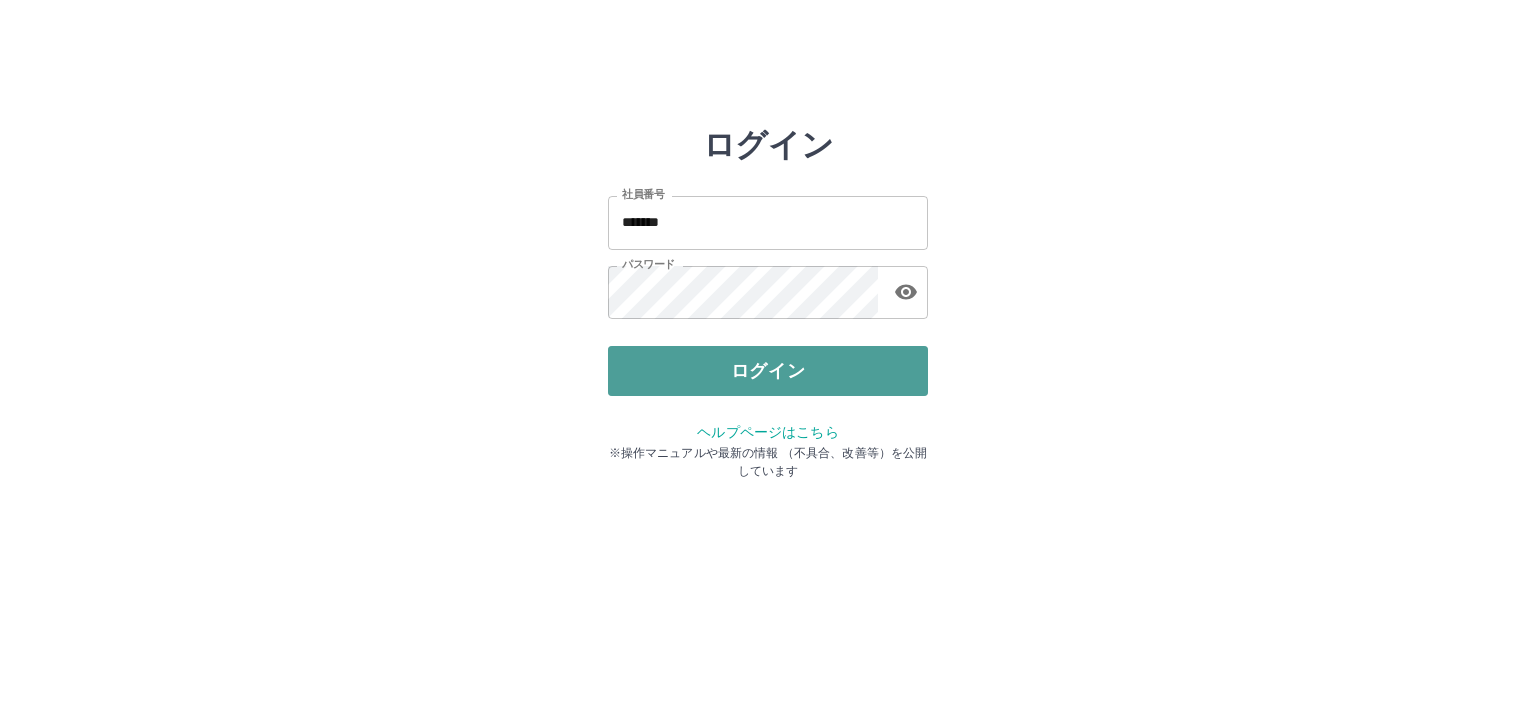 drag, startPoint x: 744, startPoint y: 391, endPoint x: 745, endPoint y: 370, distance: 21.023796 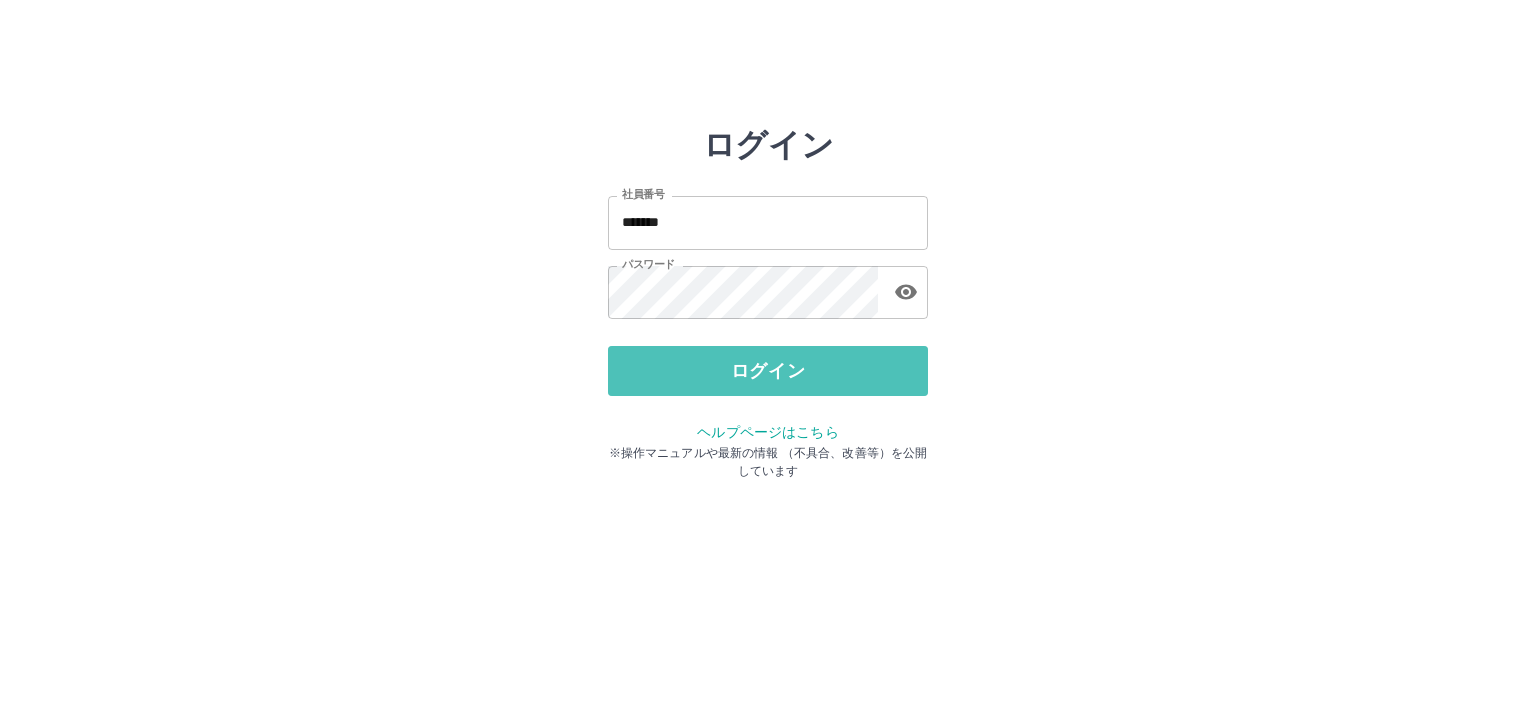 click on "ログイン" at bounding box center (768, 371) 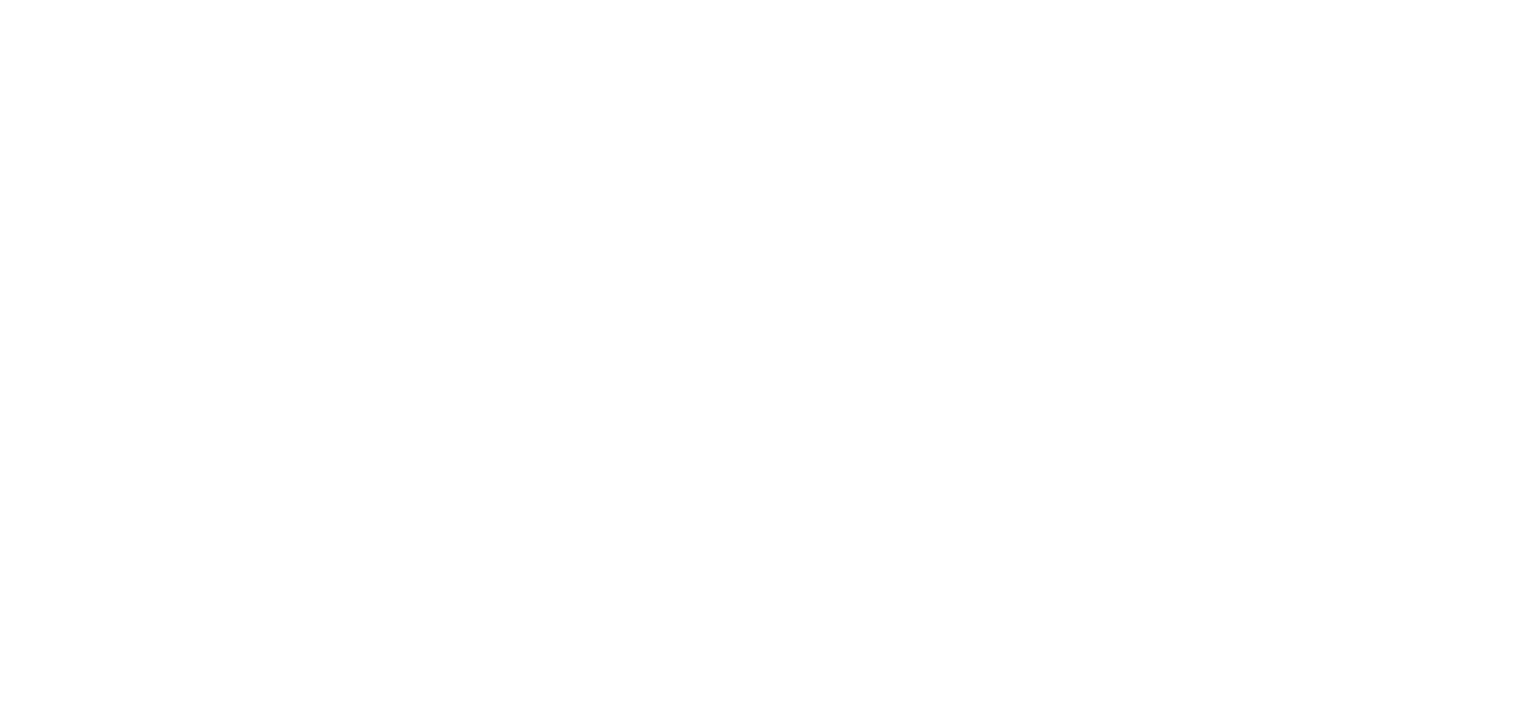 scroll, scrollTop: 0, scrollLeft: 0, axis: both 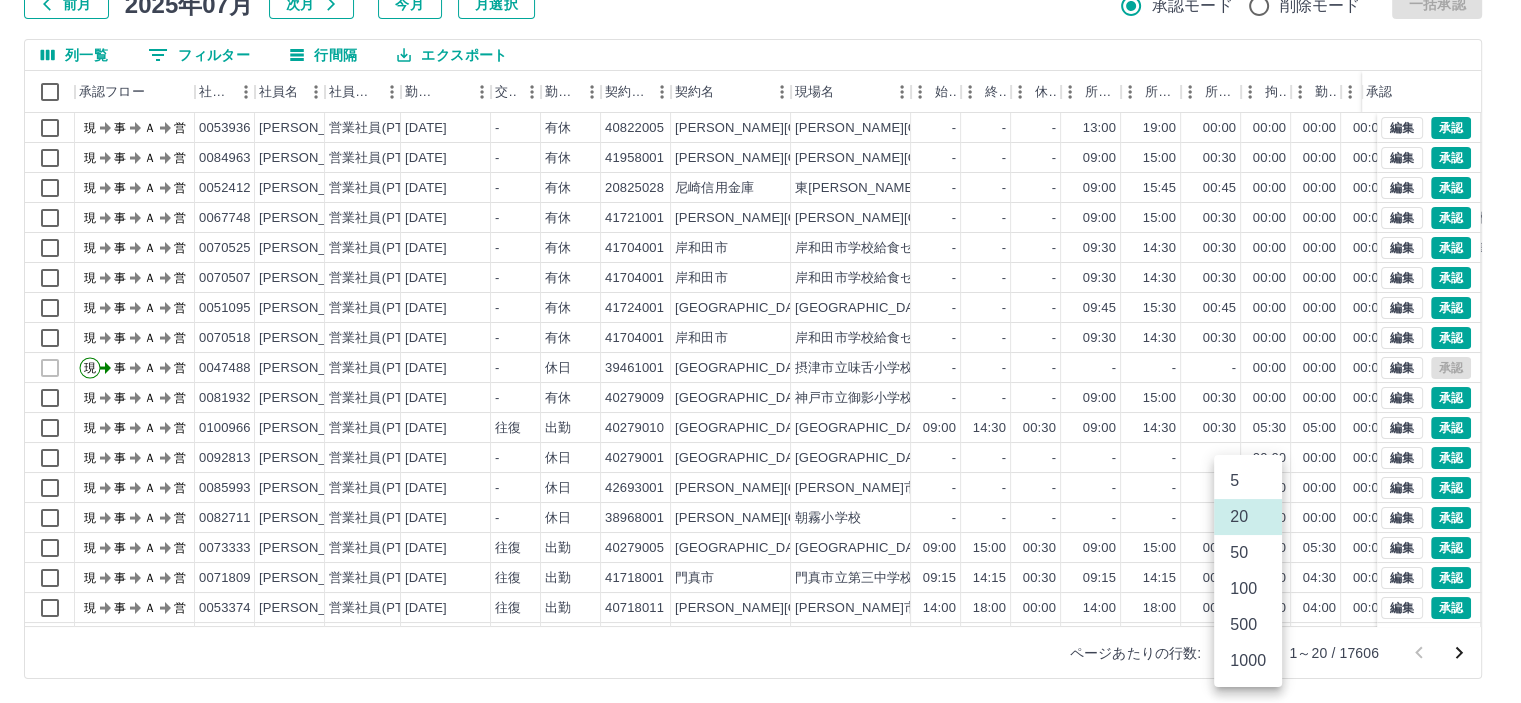 click on "SDH勤怠 [PERSON_NAME] 勤務実績承認 前月 [DATE] 次月 今月 月選択 承認モード 削除モード 一括承認 列一覧 0 フィルター 行間隔 エクスポート 承認フロー 社員番号 社員名 社員区分 勤務日 交通費 勤務区分 契約コード 契約名 現場名 始業 終業 休憩 所定開始 所定終業 所定休憩 拘束 勤務 遅刻等 コメント ステータス 承認 現 事 Ａ 営 0053936 [PERSON_NAME] 営業社員(PT契約) [DATE]  -  有休 40822005 [PERSON_NAME][GEOGRAPHIC_DATA] [PERSON_NAME][GEOGRAPHIC_DATA]小学校放課後児童クラブ - - - 13:00 19:00 00:00 00:00 00:00 00:00 私用 現場責任者承認待 現 事 Ａ 営 0084963 [PERSON_NAME] 営業社員(PT契約) [DATE]  -  有休 41958001 [PERSON_NAME][GEOGRAPHIC_DATA] [PERSON_NAME][GEOGRAPHIC_DATA]立[PERSON_NAME][GEOGRAPHIC_DATA] - - - 09:00 15:00 00:30 00:00 00:00 00:00 現場責任者承認待 現 事 Ａ 営 0052412 [PERSON_NAME] 営業社員(PT契約) [DATE]  -  有休 20825028 尼崎信用金庫 東[PERSON_NAME]支店 - - - 09:00 15:45 00:45 00:00 現" at bounding box center (760, 280) 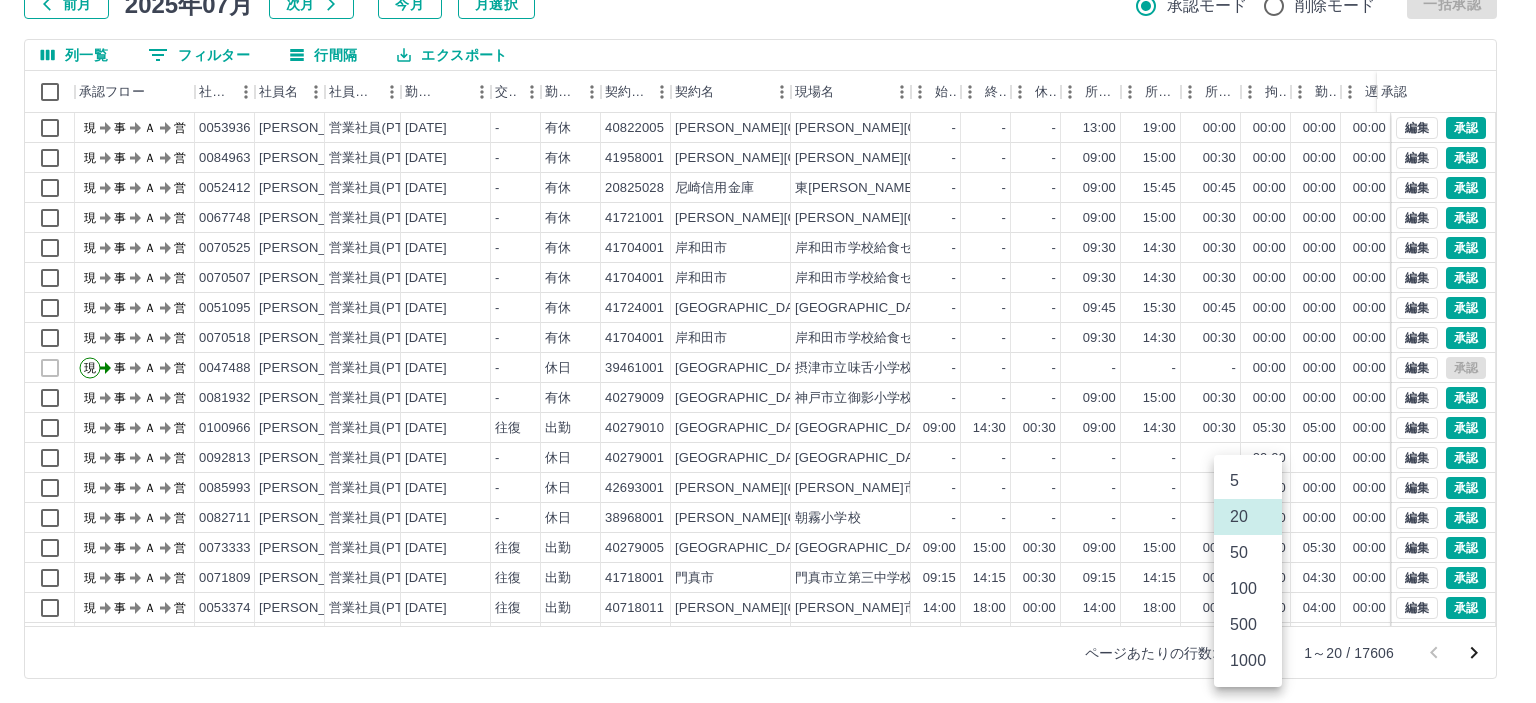 click on "100" at bounding box center [1248, 589] 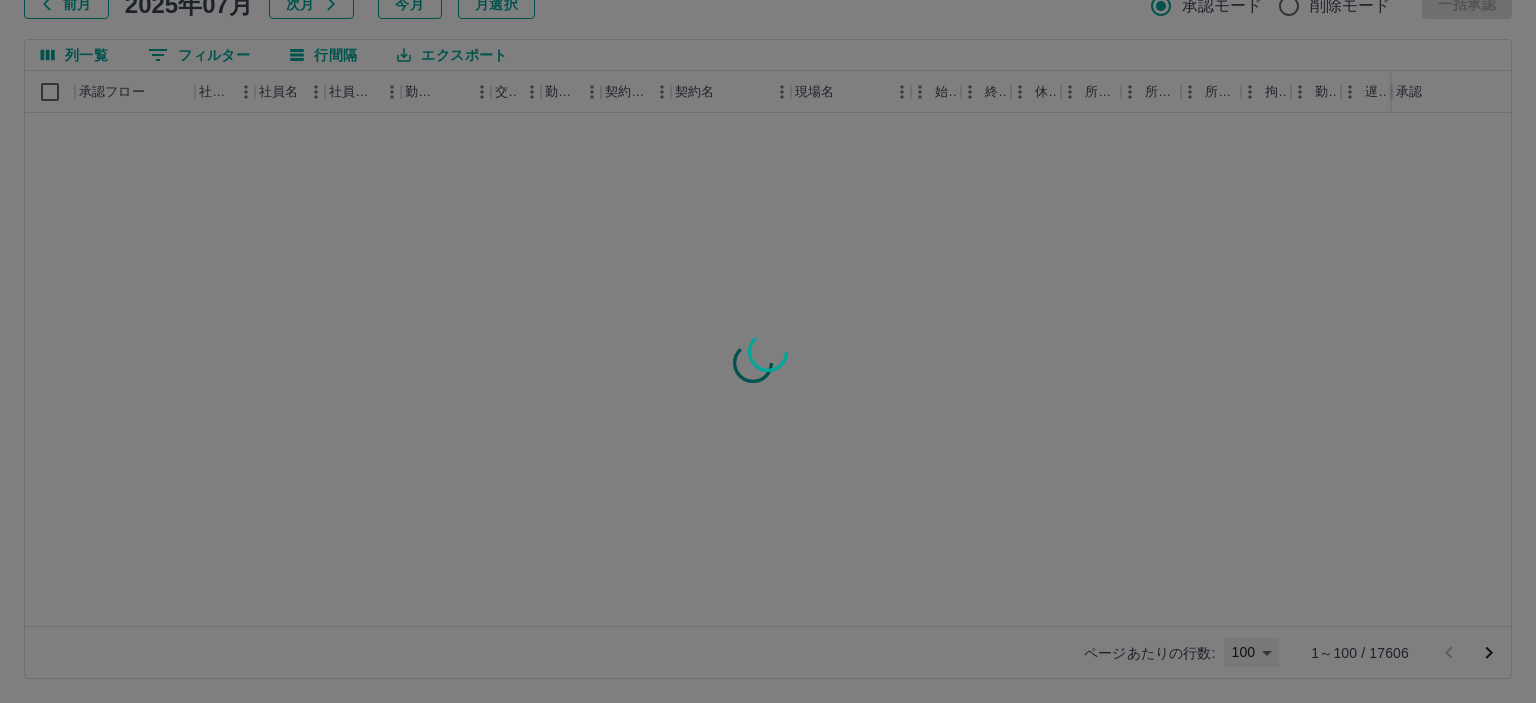 type on "***" 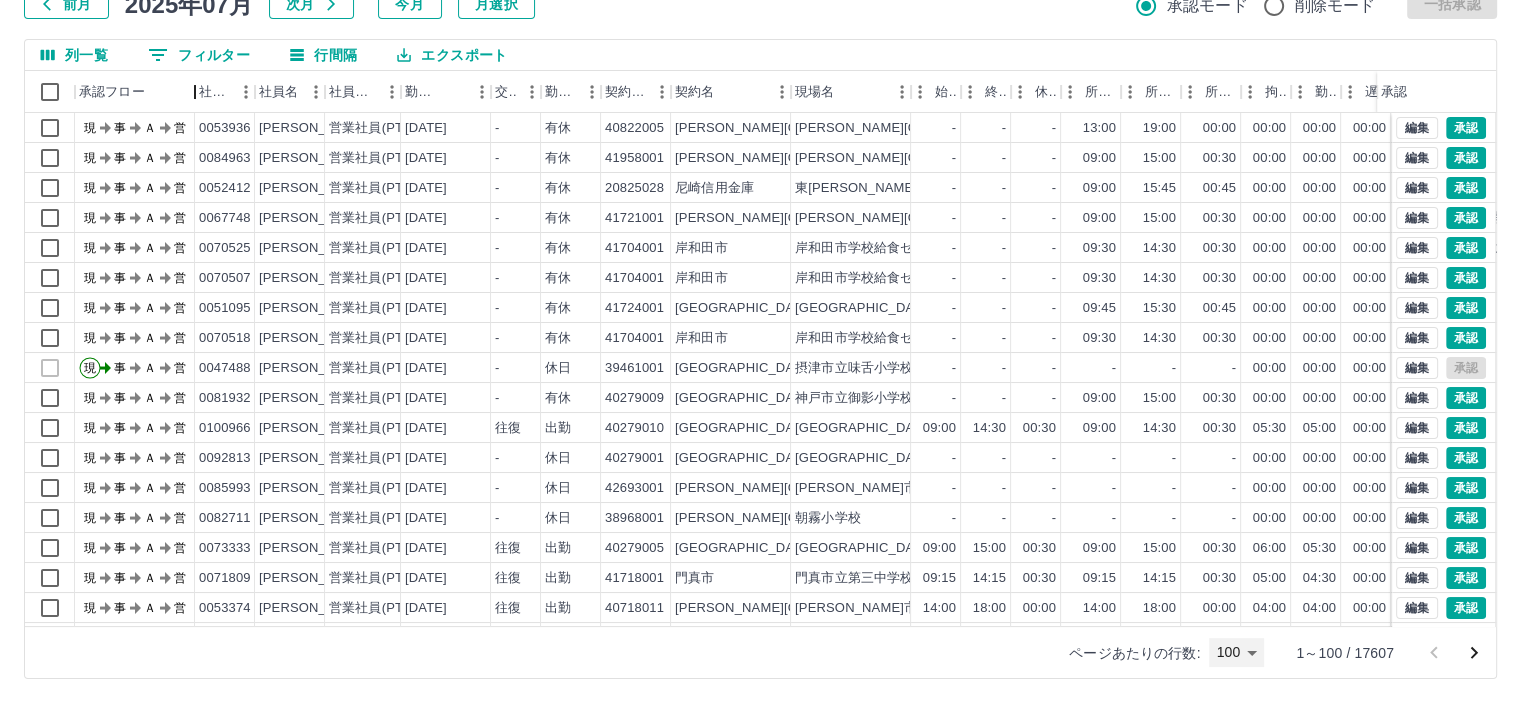 click at bounding box center [195, 92] 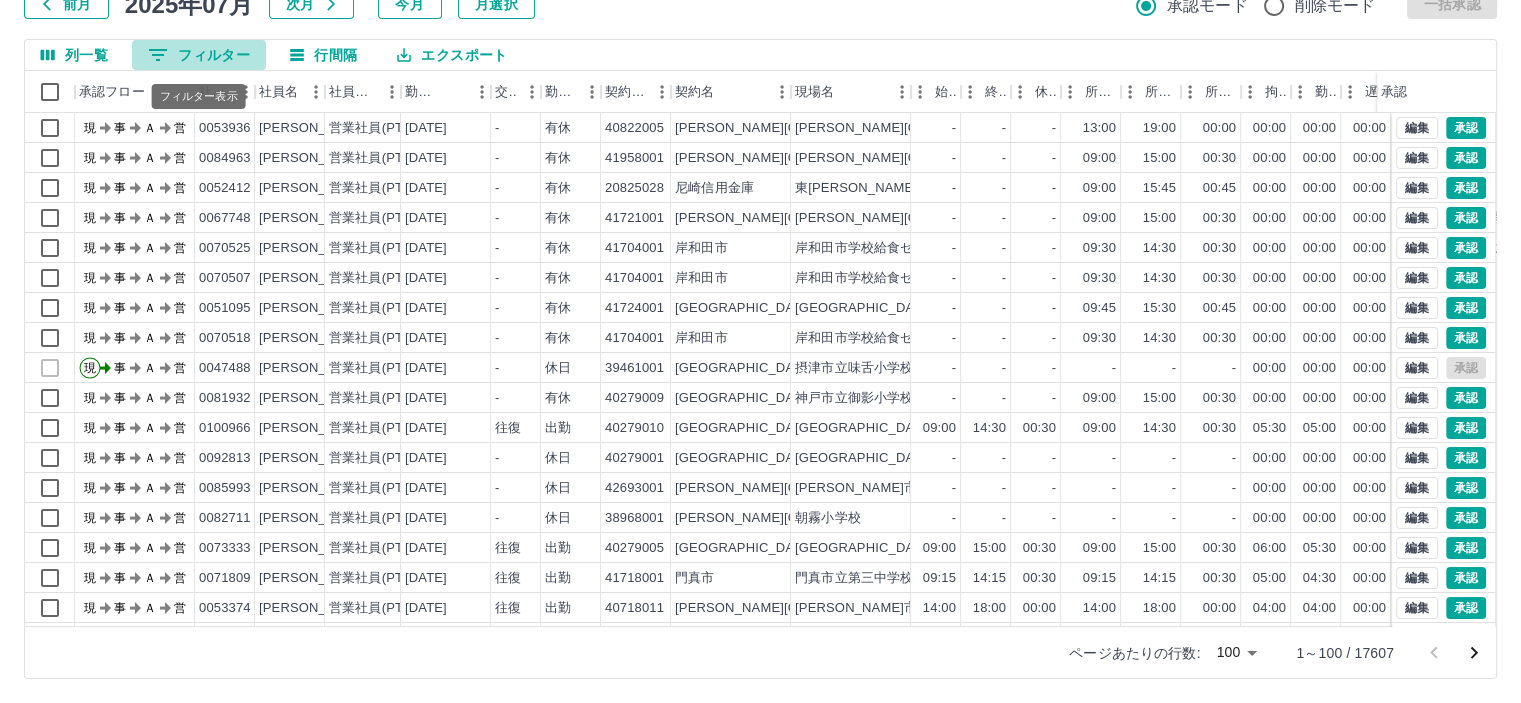 click on "0 フィルター" at bounding box center [199, 55] 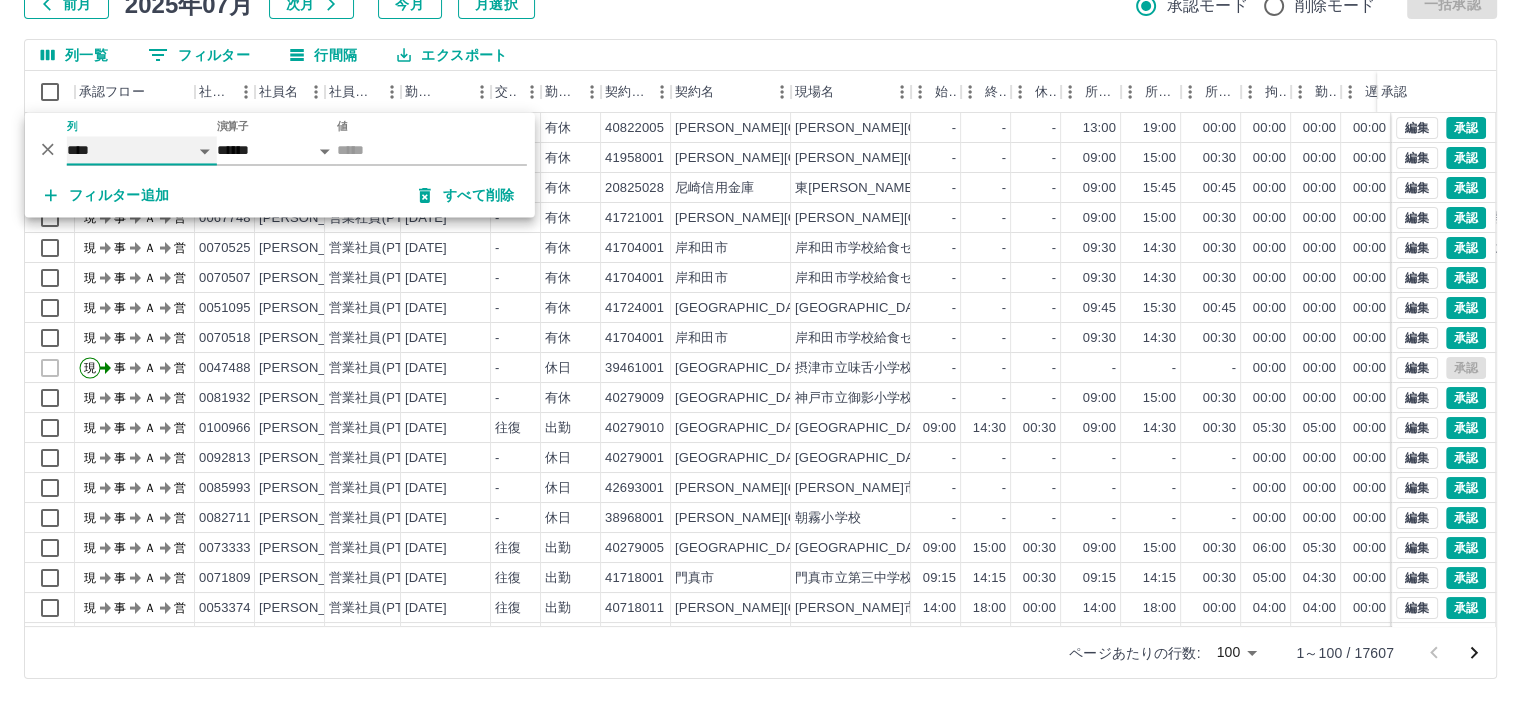 click on "**** *** **** *** *** **** ***** *** *** ** ** ** **** **** **** ** ** *** **** *****" at bounding box center [142, 150] 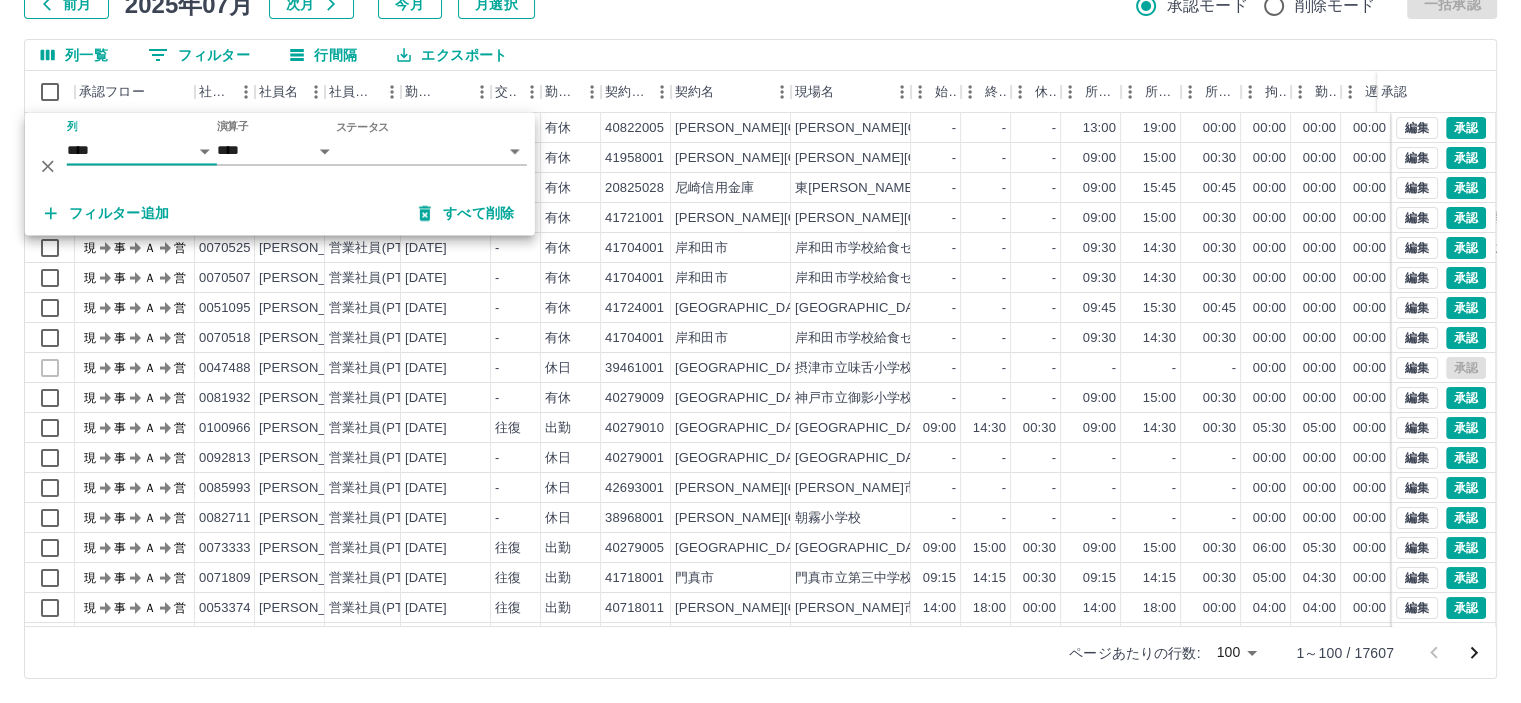 click on "SDH勤怠 [PERSON_NAME] 勤務実績承認 前月 [DATE] 次月 今月 月選択 承認モード 削除モード 一括承認 列一覧 0 フィルター 行間隔 エクスポート 承認フロー 社員番号 社員名 社員区分 勤務日 交通費 勤務区分 契約コード 契約名 現場名 始業 終業 休憩 所定開始 所定終業 所定休憩 拘束 勤務 遅刻等 コメント ステータス 承認 現 事 Ａ 営 0053936 [PERSON_NAME] 営業社員(PT契約) [DATE]  -  有休 40822005 [PERSON_NAME][GEOGRAPHIC_DATA] [PERSON_NAME][GEOGRAPHIC_DATA]小学校放課後児童クラブ - - - 13:00 19:00 00:00 00:00 00:00 00:00 私用 現場責任者承認待 現 事 Ａ 営 0084963 [PERSON_NAME] 営業社員(PT契約) [DATE]  -  有休 41958001 [PERSON_NAME][GEOGRAPHIC_DATA] [PERSON_NAME][GEOGRAPHIC_DATA]立[PERSON_NAME][GEOGRAPHIC_DATA] - - - 09:00 15:00 00:30 00:00 00:00 00:00 現場責任者承認待 現 事 Ａ 営 0052412 [PERSON_NAME] 営業社員(PT契約) [DATE]  -  有休 20825028 尼崎信用金庫 東[PERSON_NAME]支店 - - - 09:00 15:45 00:45 00:00 現" at bounding box center [760, 280] 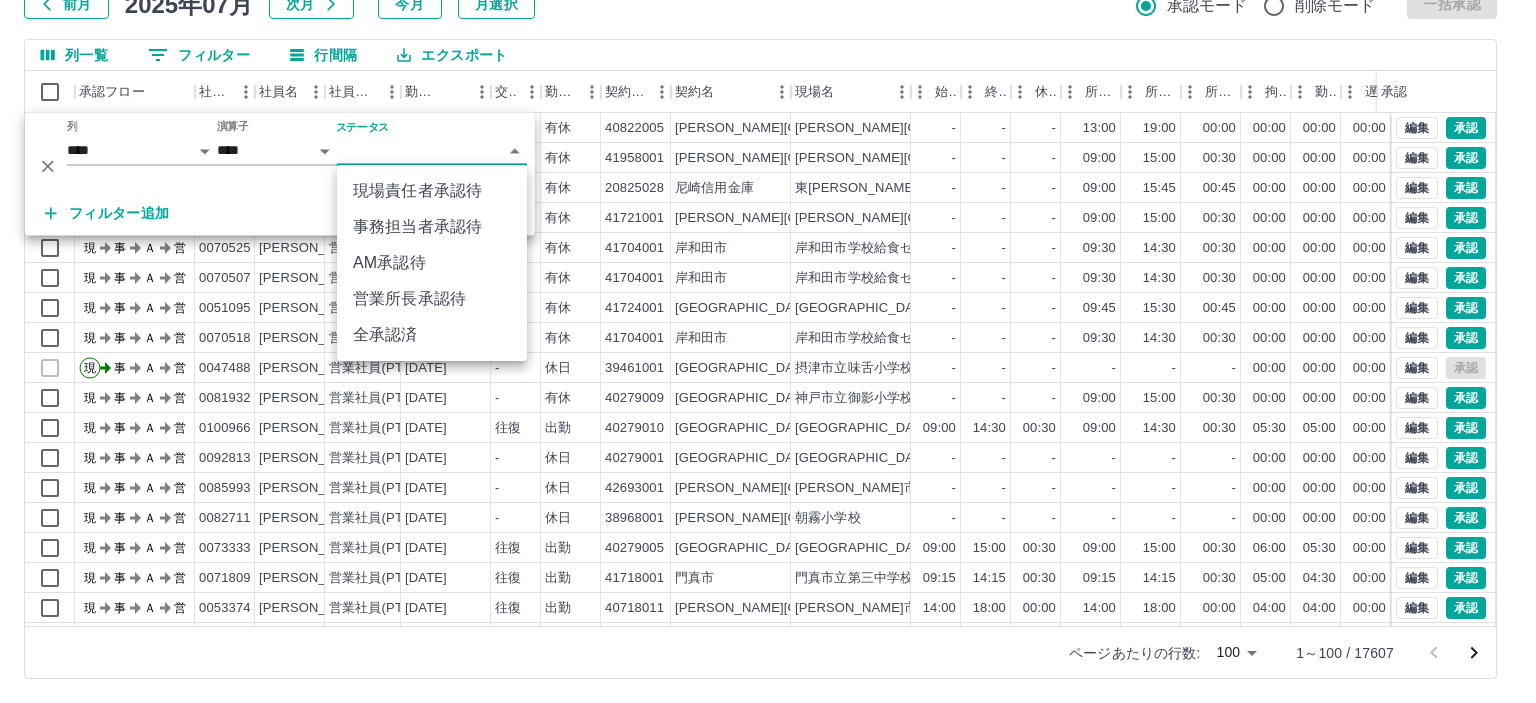 click on "営業所長承認待" at bounding box center (432, 299) 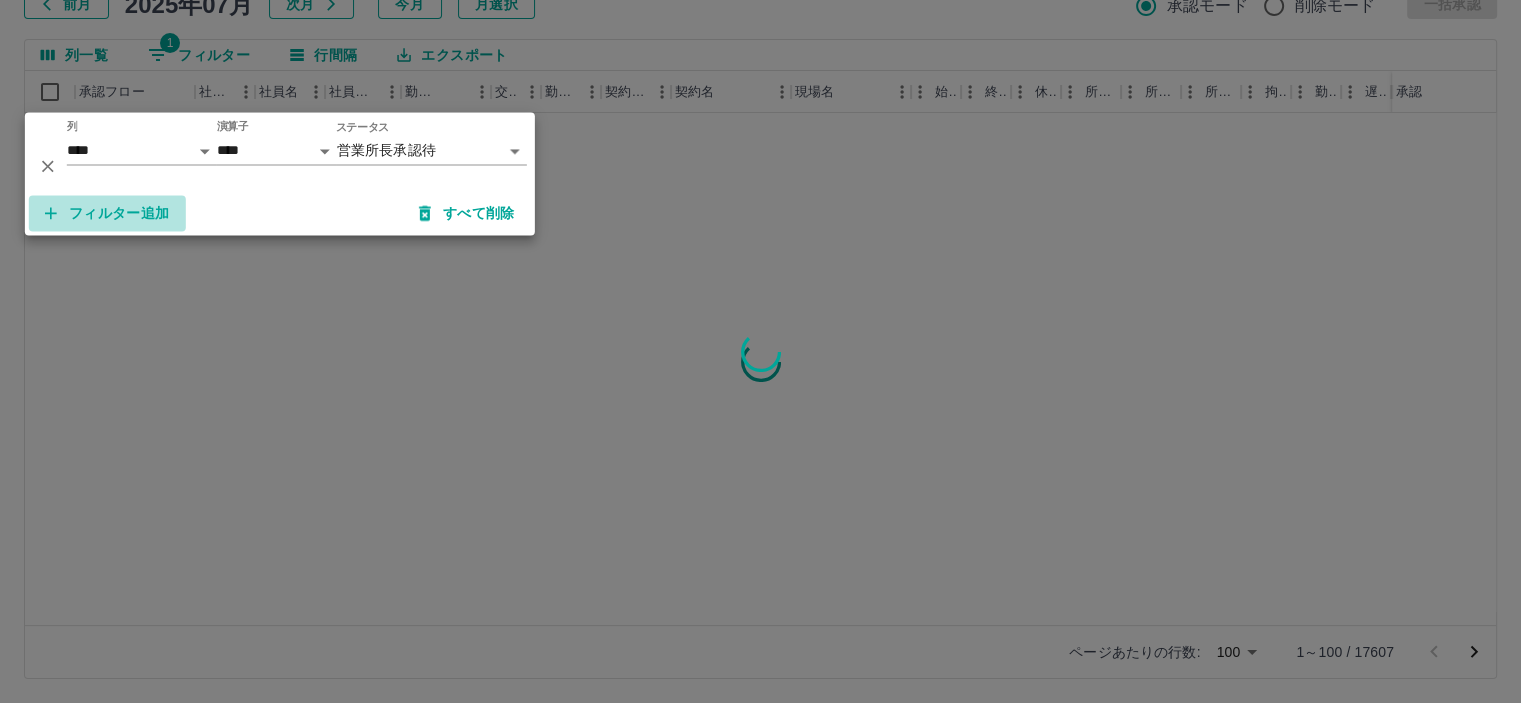 click on "フィルター追加" at bounding box center (107, 213) 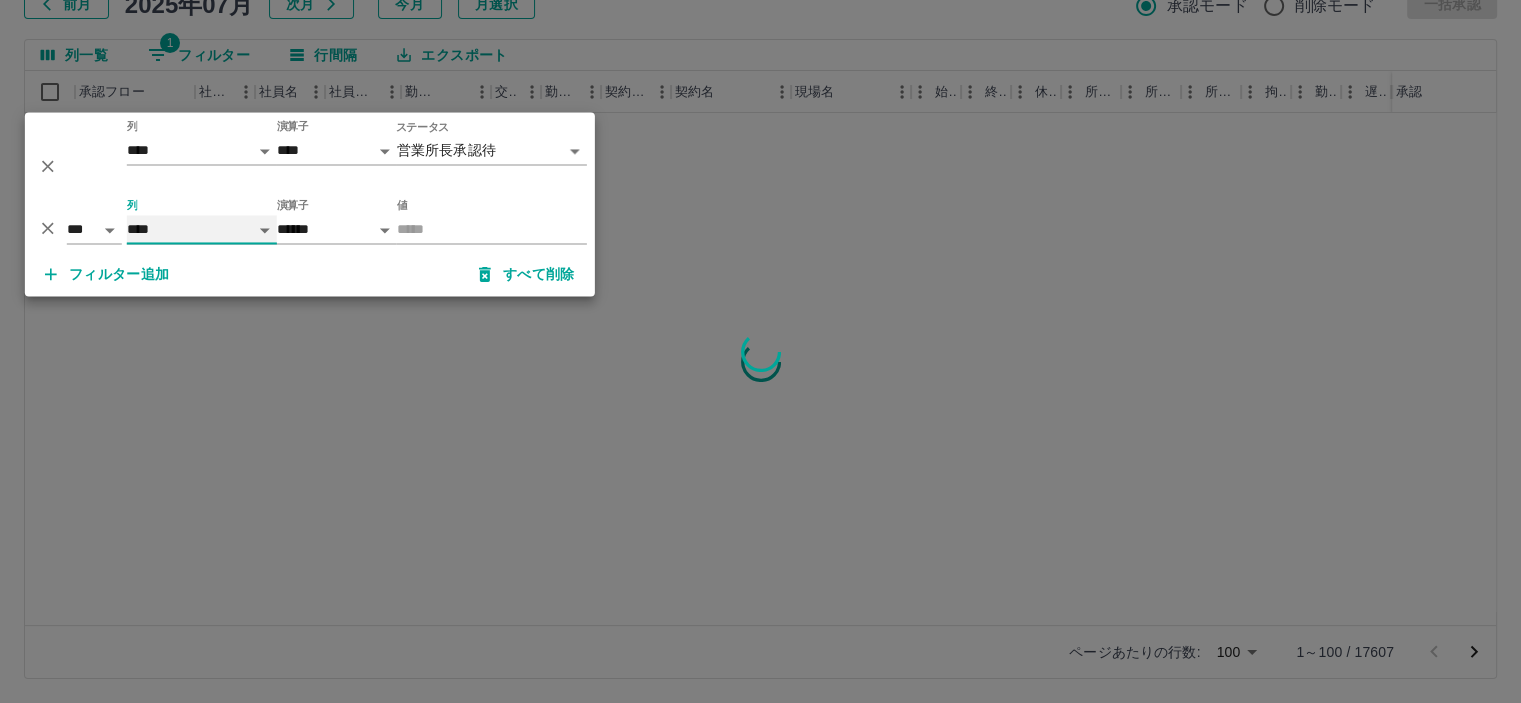 click on "**** *** **** *** *** **** ***** *** *** ** ** ** **** **** **** ** ** *** **** *****" at bounding box center [202, 229] 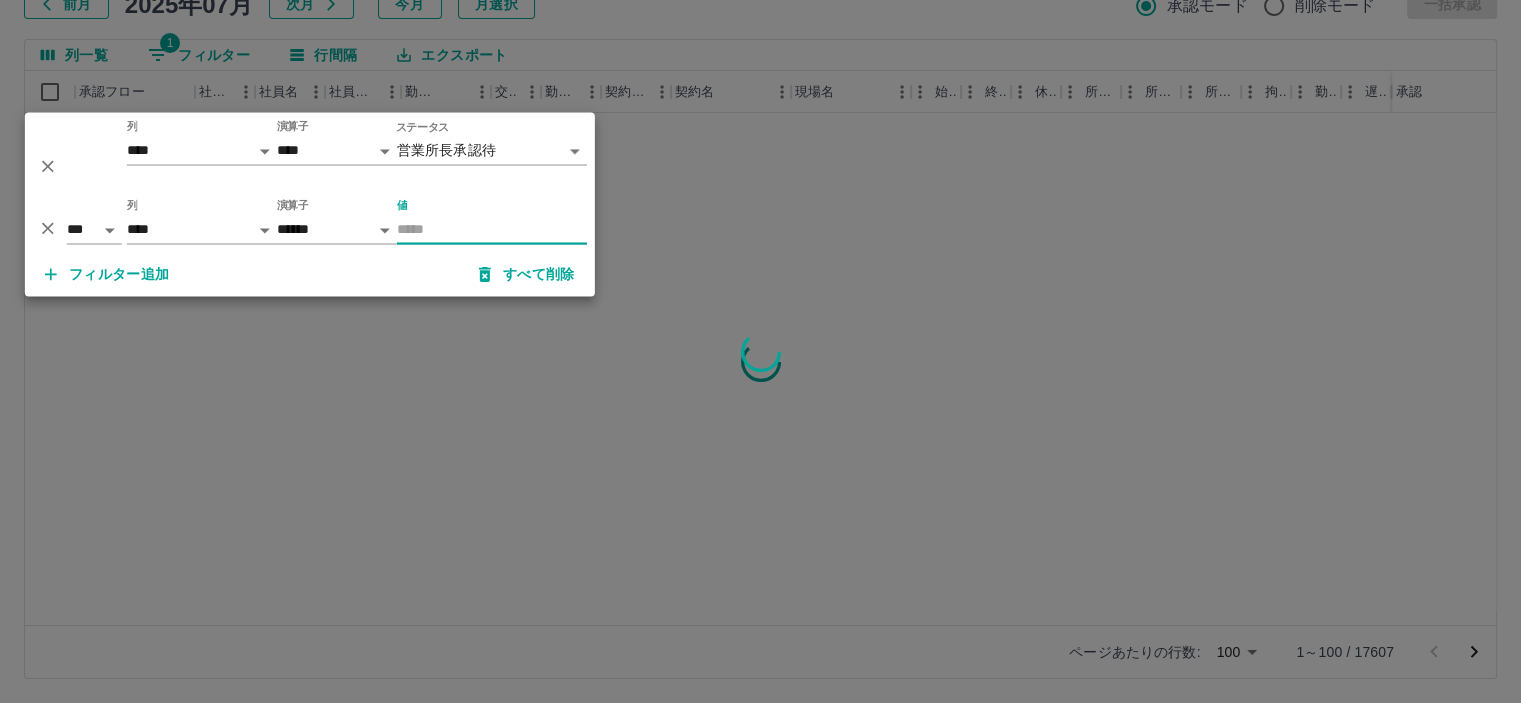 drag, startPoint x: 407, startPoint y: 227, endPoint x: 444, endPoint y: 222, distance: 37.336308 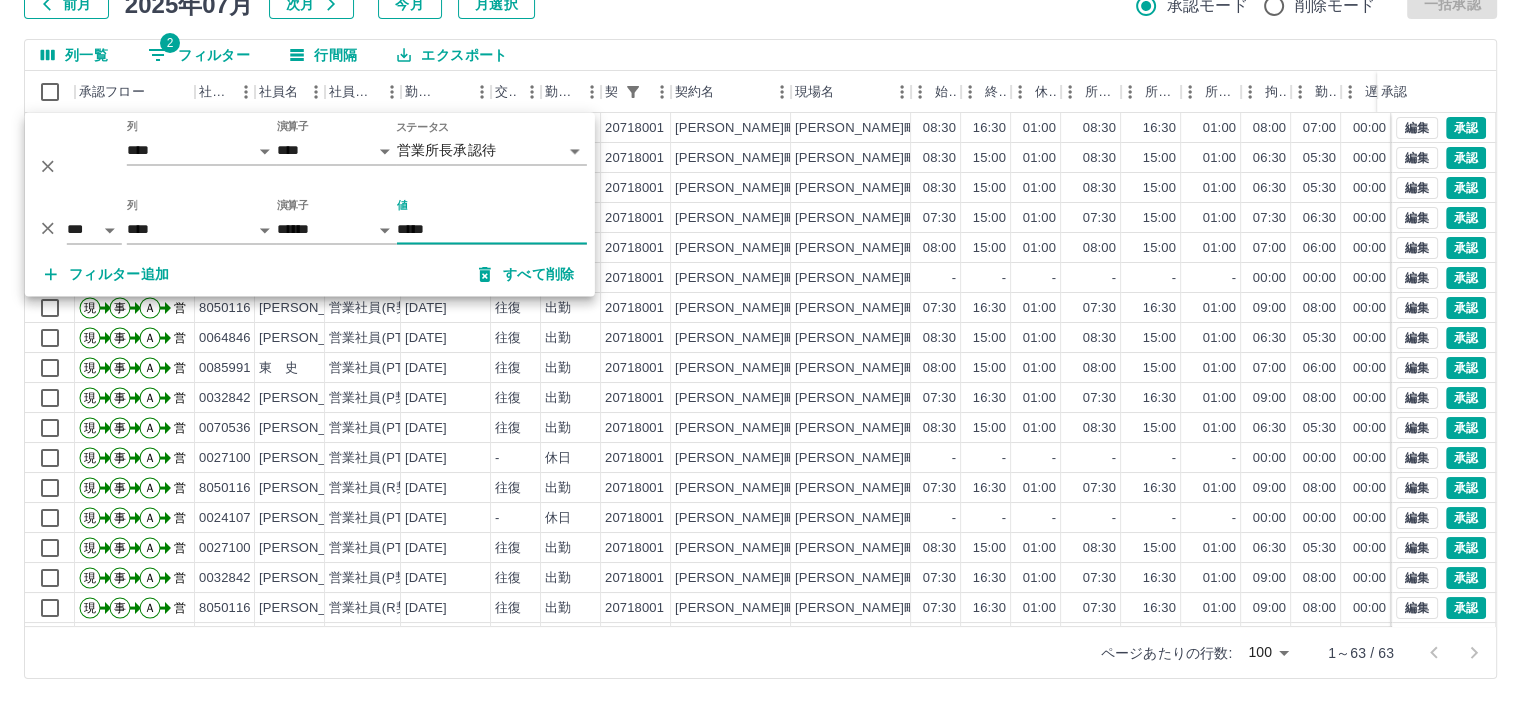 type on "*****" 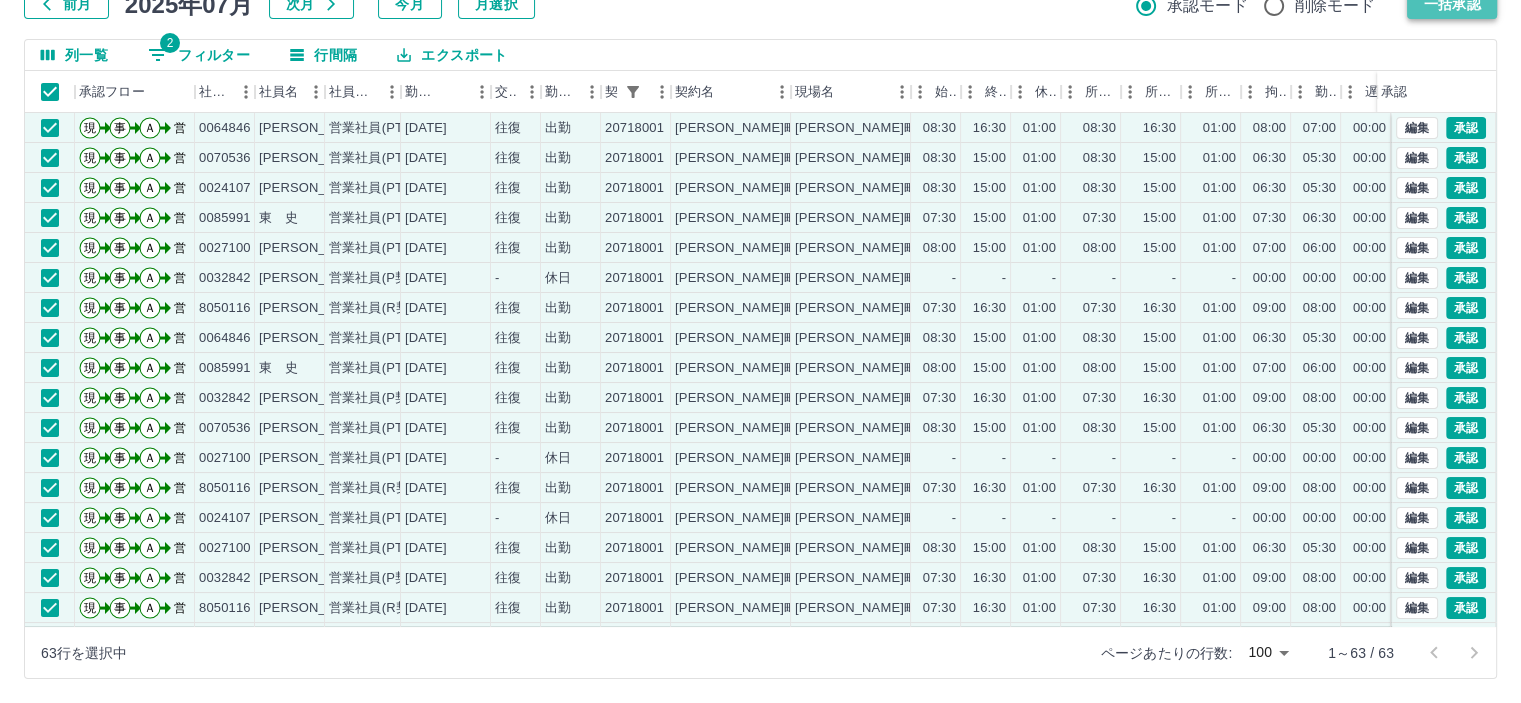 click on "一括承認" at bounding box center (1452, 4) 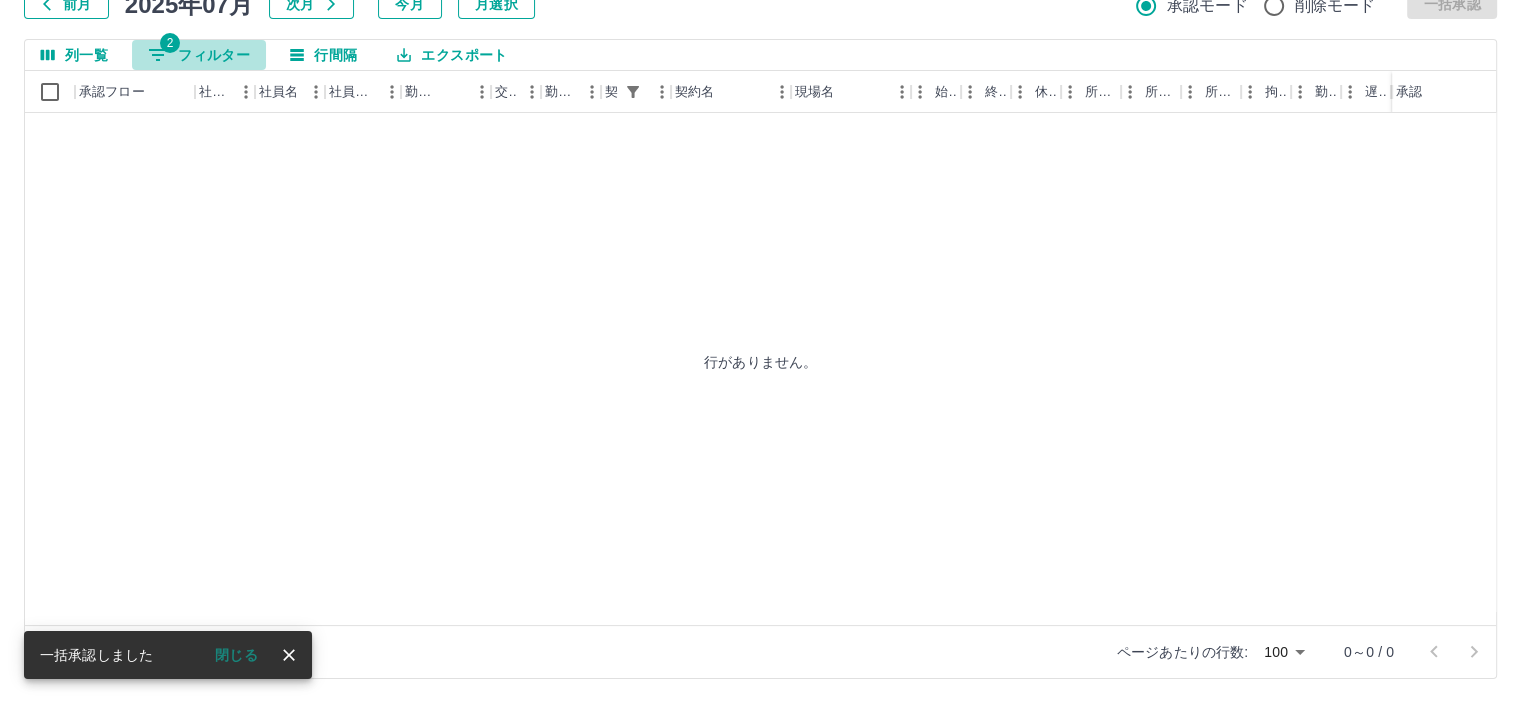 click on "2 フィルター" at bounding box center [199, 55] 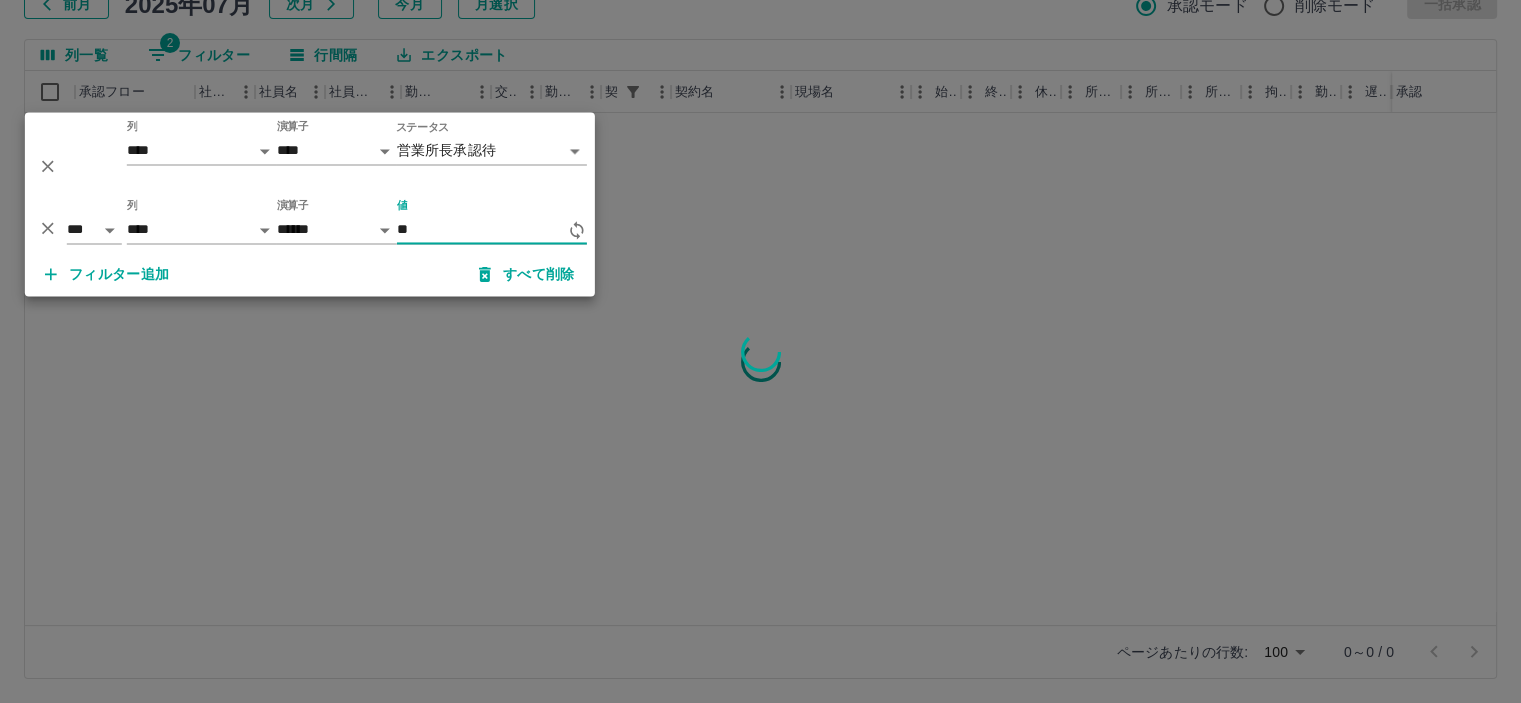 type on "*" 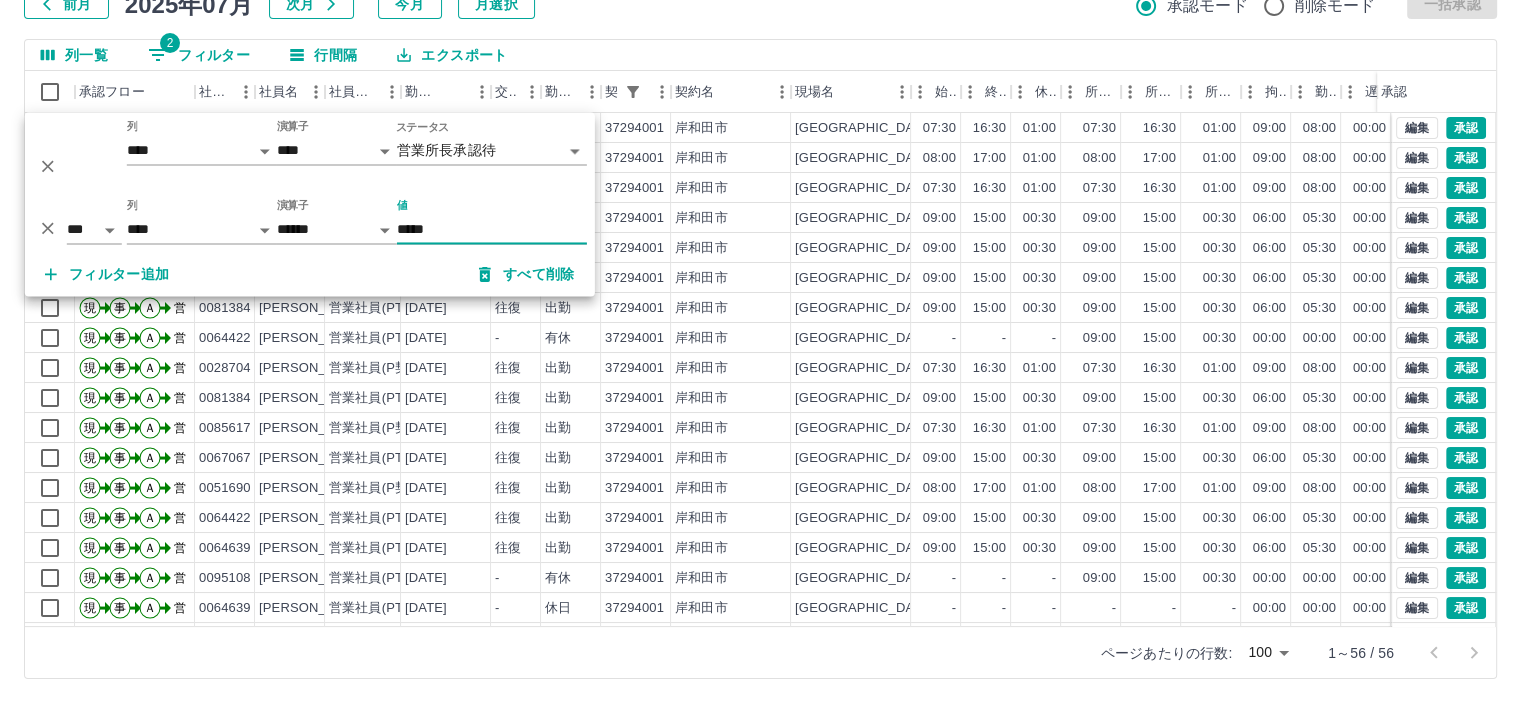 type on "*****" 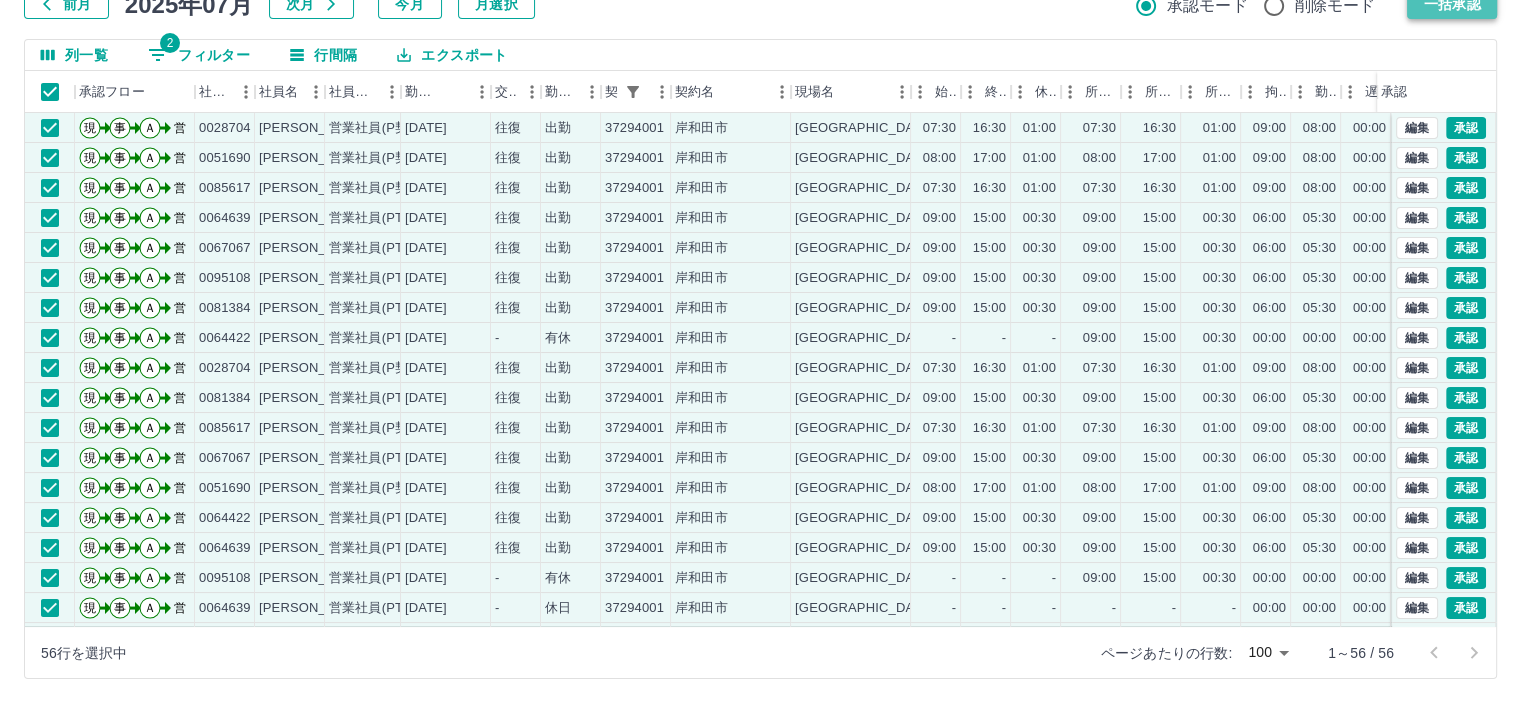 click on "一括承認" at bounding box center (1452, 4) 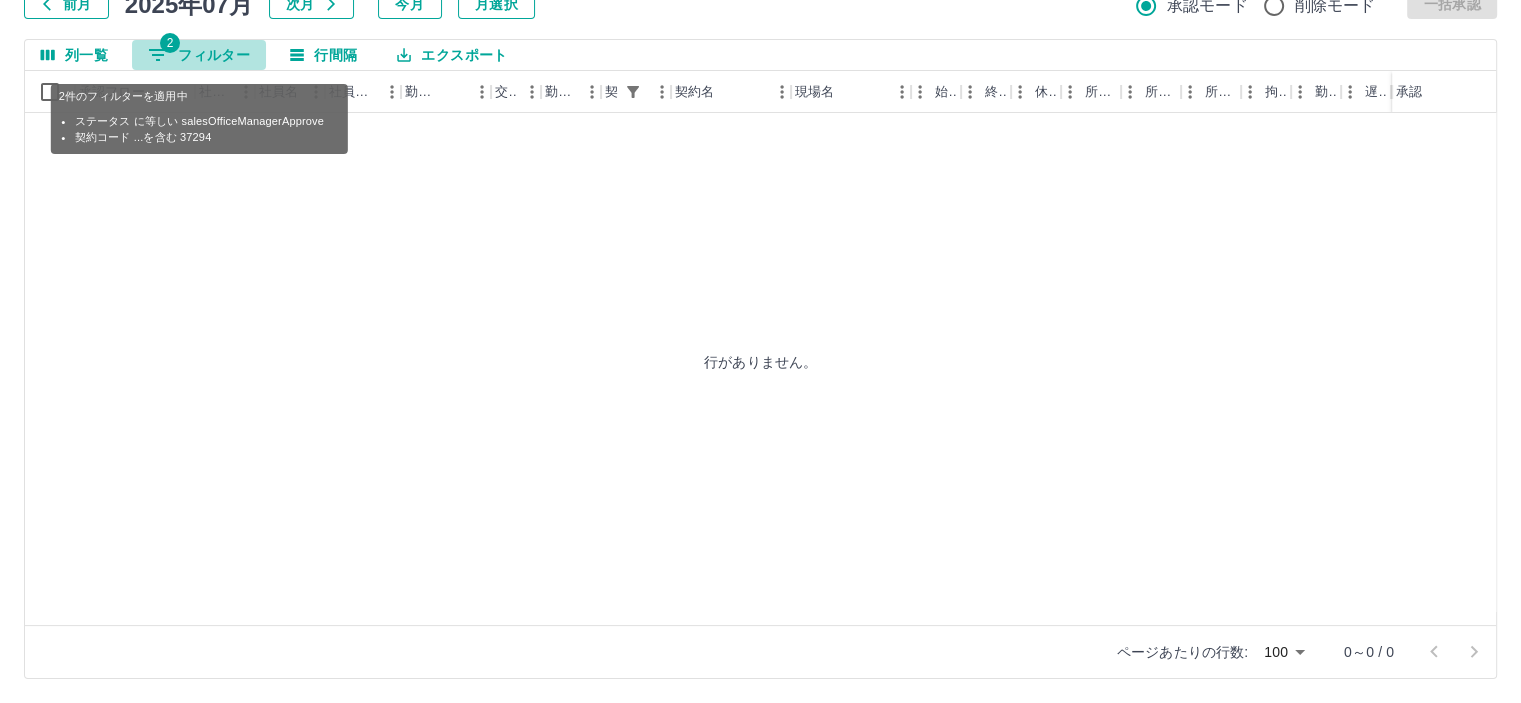 click on "2 フィルター" at bounding box center (199, 55) 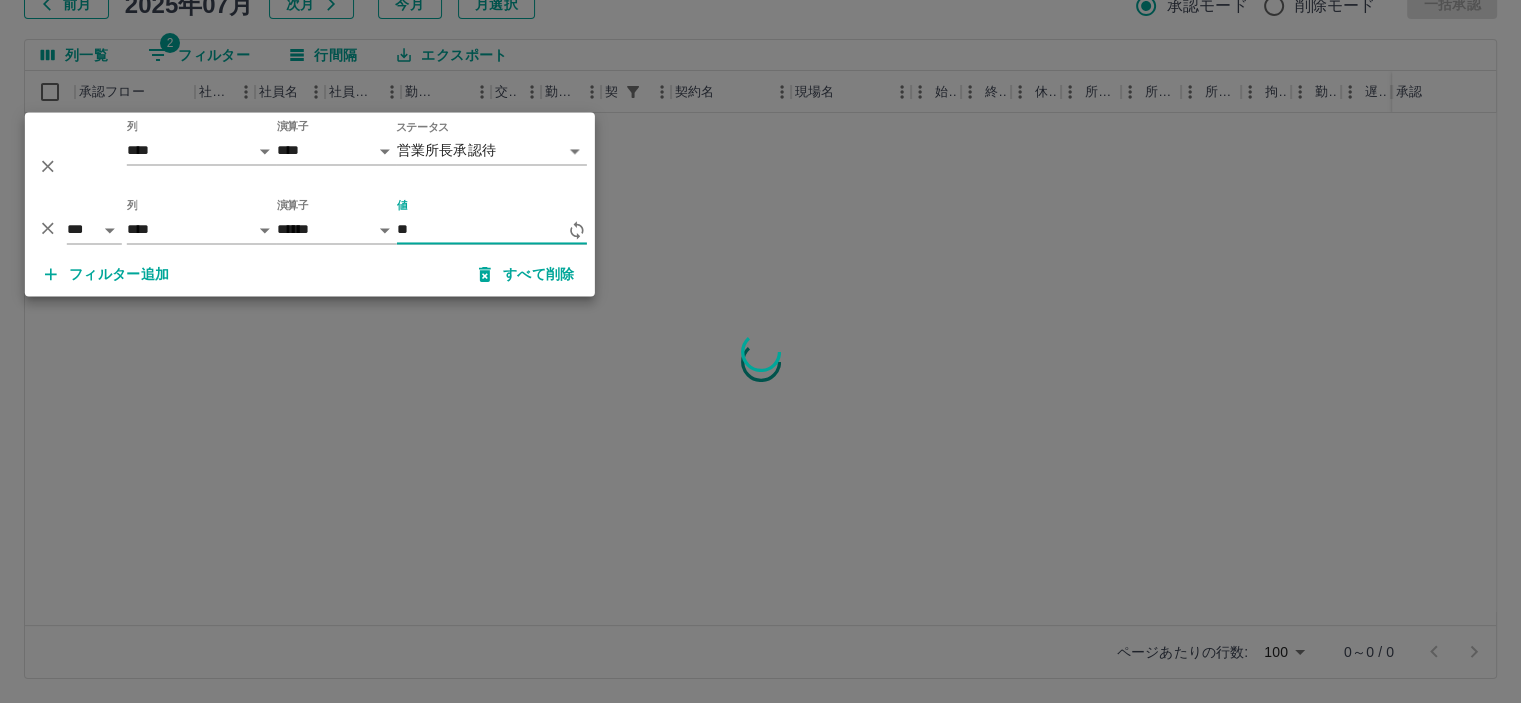 type on "*" 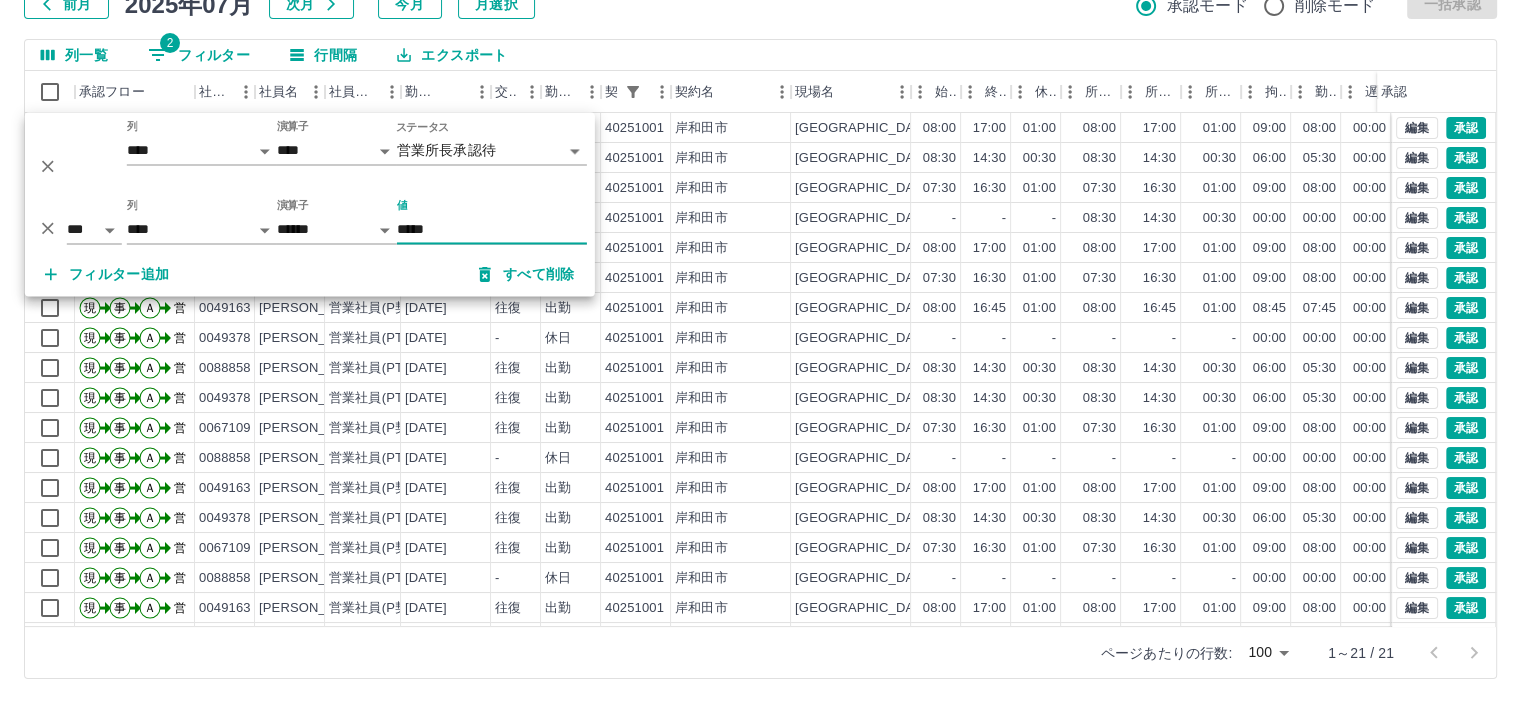 type on "*****" 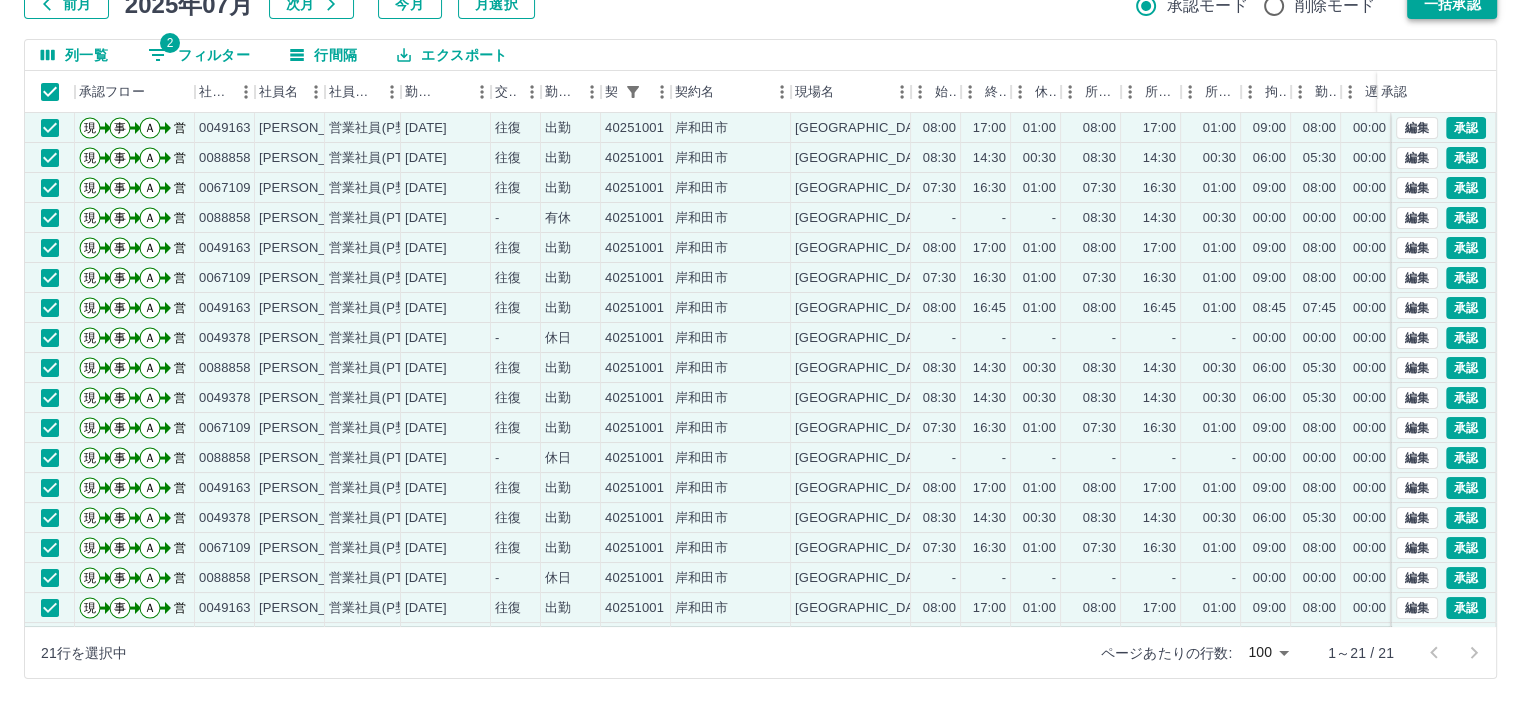click on "一括承認" at bounding box center (1452, 4) 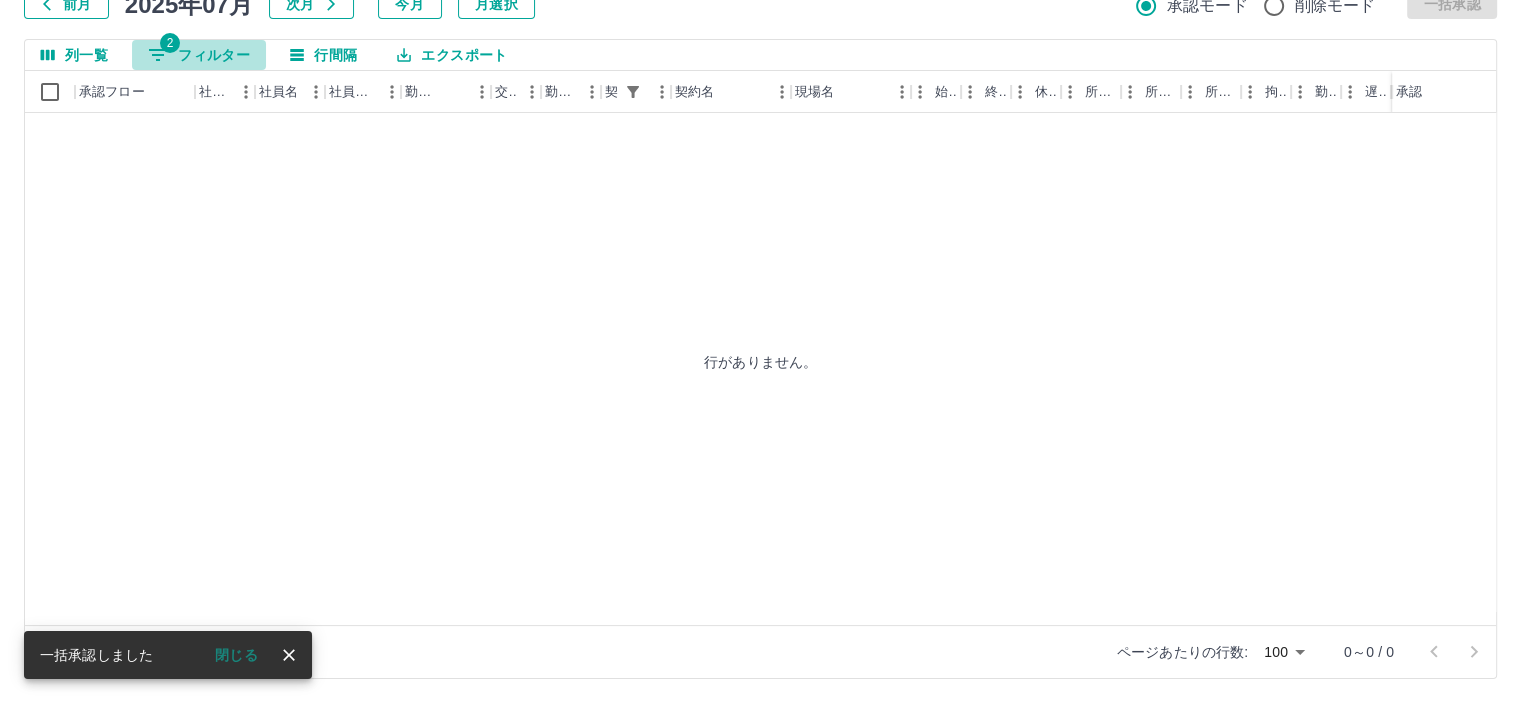 click on "2 フィルター" at bounding box center (199, 55) 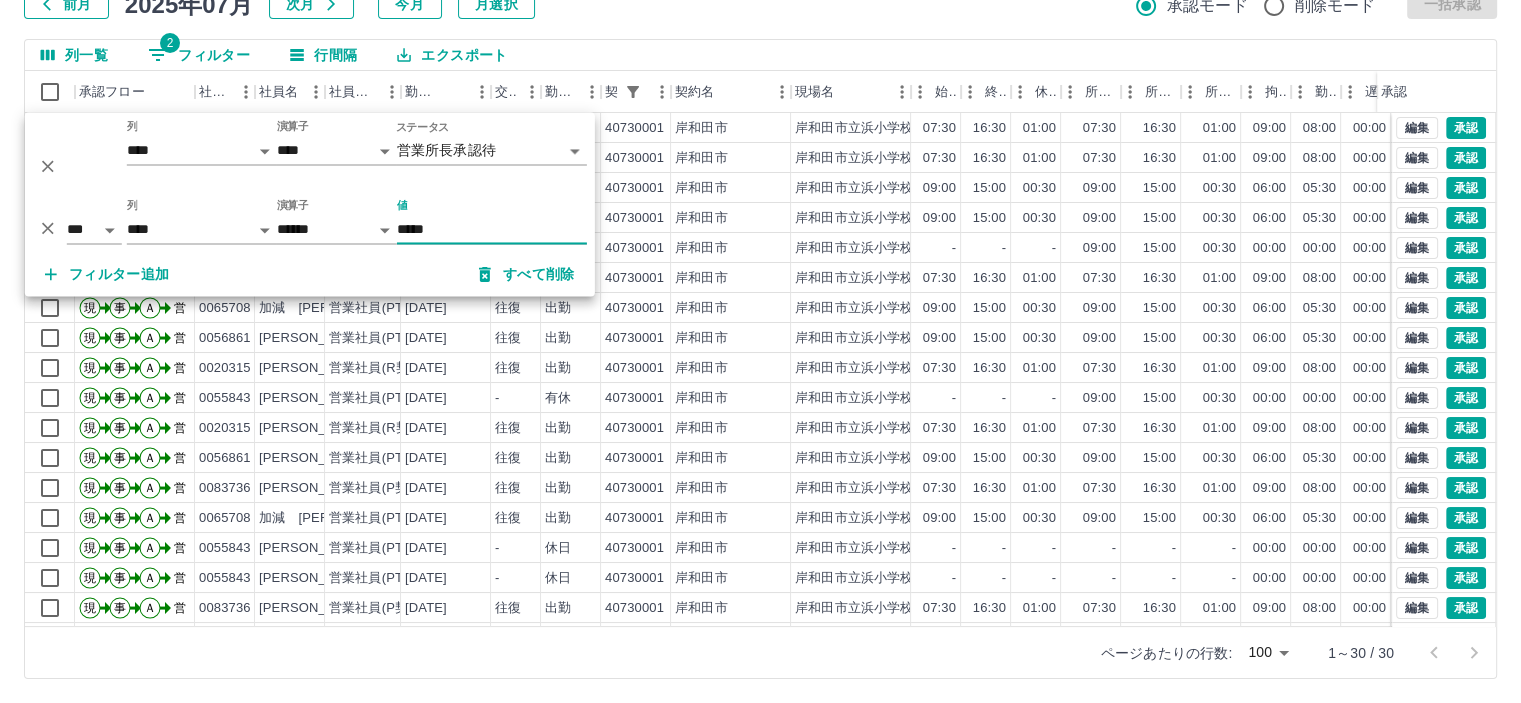 type on "*****" 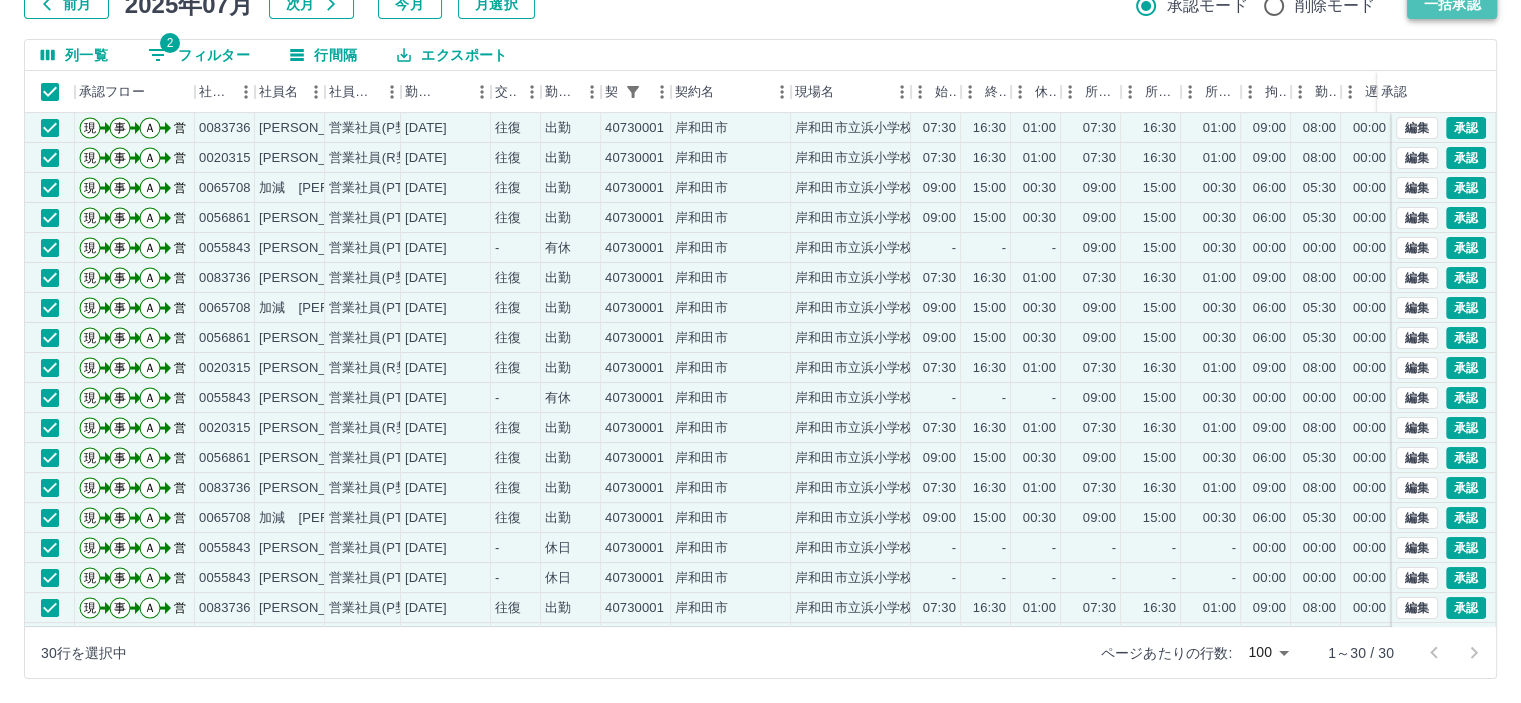 click on "一括承認" at bounding box center [1452, 4] 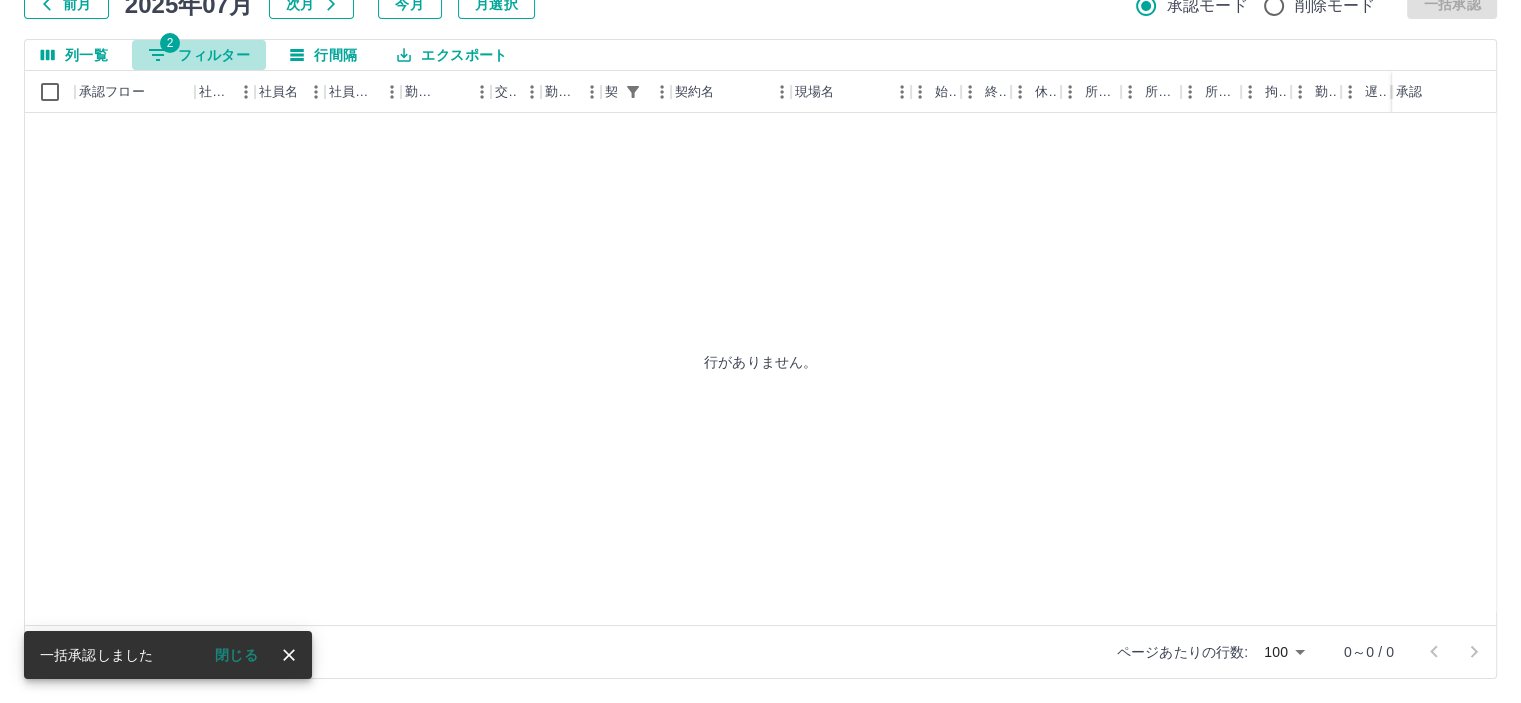 click on "2 フィルター" at bounding box center (199, 55) 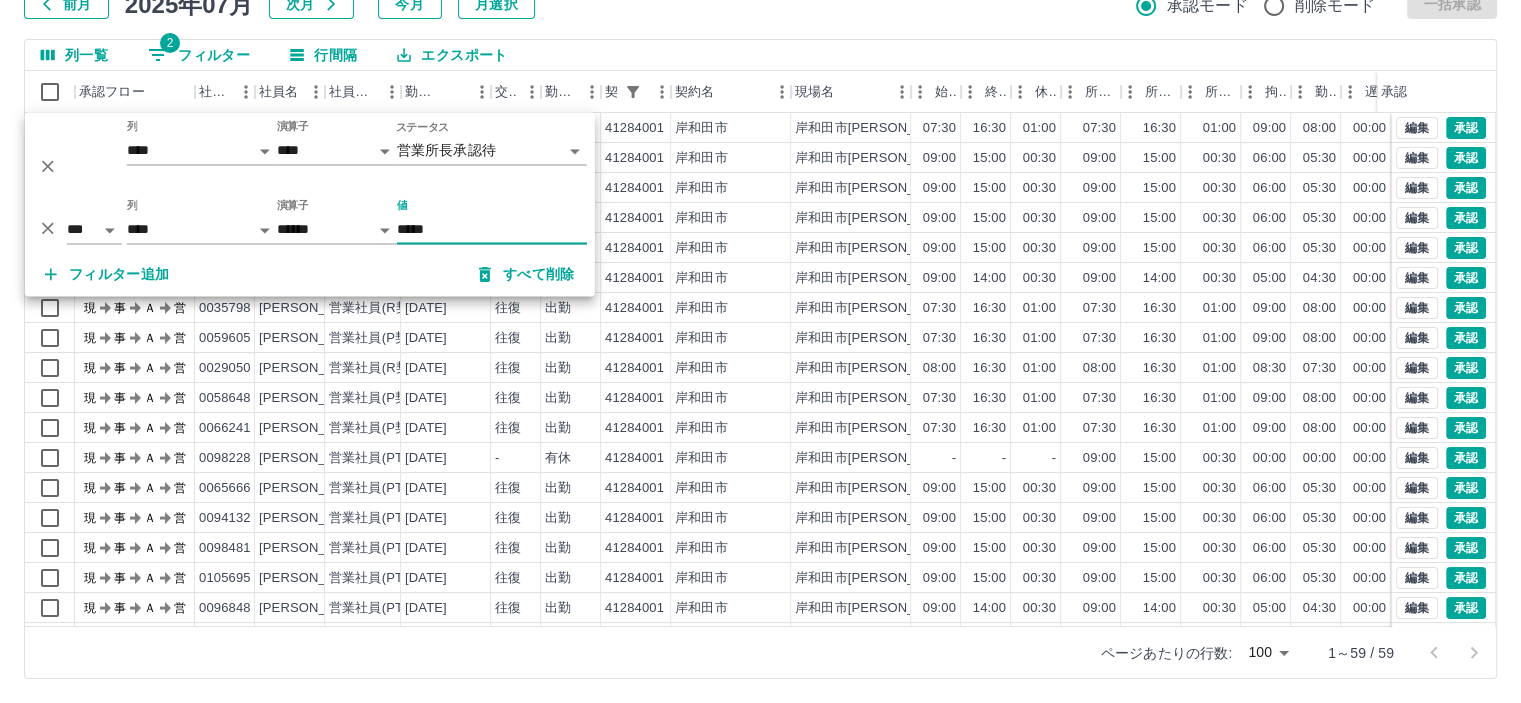 type on "*****" 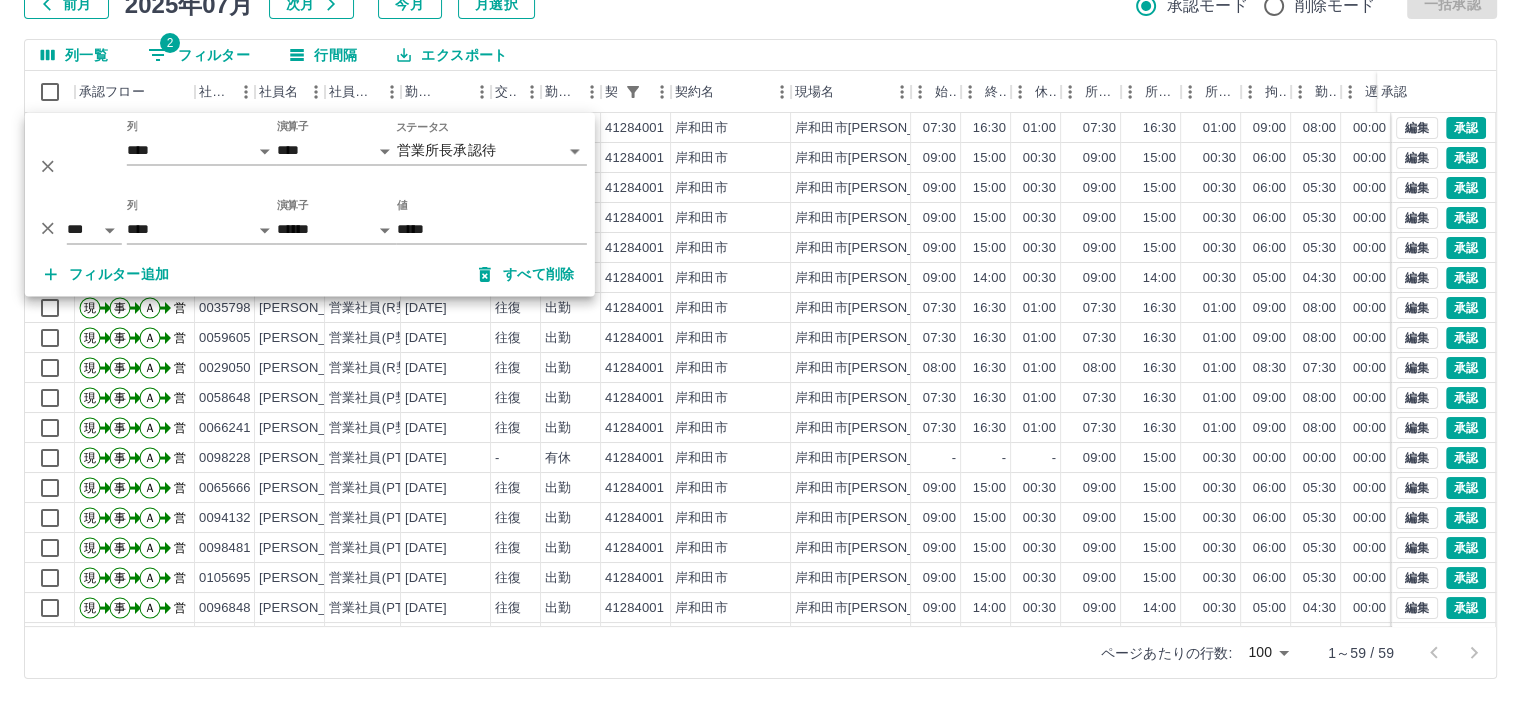 click on "勤務実績承認 前月 [DATE] 次月 今月 月選択 承認モード 削除モード 一括承認 列一覧 2 フィルター 行間隔 エクスポート 承認フロー 社員番号 社員名 社員区分 勤務日 交通費 勤務区分 契約コード 契約名 現場名 始業 終業 休憩 所定開始 所定終業 所定休憩 拘束 勤務 遅刻等 コメント ステータス 承認 現 事 Ａ 営 0058648 [PERSON_NAME] 営業社員(P契約) [DATE] 往復 出勤 41284001 [GEOGRAPHIC_DATA] [GEOGRAPHIC_DATA]立[PERSON_NAME]北小学校 07:30 16:30 01:00 07:30 16:30 01:00 09:00 08:00 00:00 営業所長承認待 現 事 Ａ 営 0065666 [PERSON_NAME] 営業社員(PT契約) [DATE] 往復 出勤 41284001 [GEOGRAPHIC_DATA] [GEOGRAPHIC_DATA]立[PERSON_NAME]北小学校 09:00 15:00 00:30 09:00 15:00 00:30 06:00 05:30 00:00 営業所長承認待 現 事 Ａ 営 0098228 [PERSON_NAME] 営業社員(PT契約) [DATE] 往復 出勤 41284001 [GEOGRAPHIC_DATA] [GEOGRAPHIC_DATA]立[PERSON_NAME]北小学校 09:00 15:00 00:30 09:00 15:00 00:30 -" at bounding box center [760, 305] 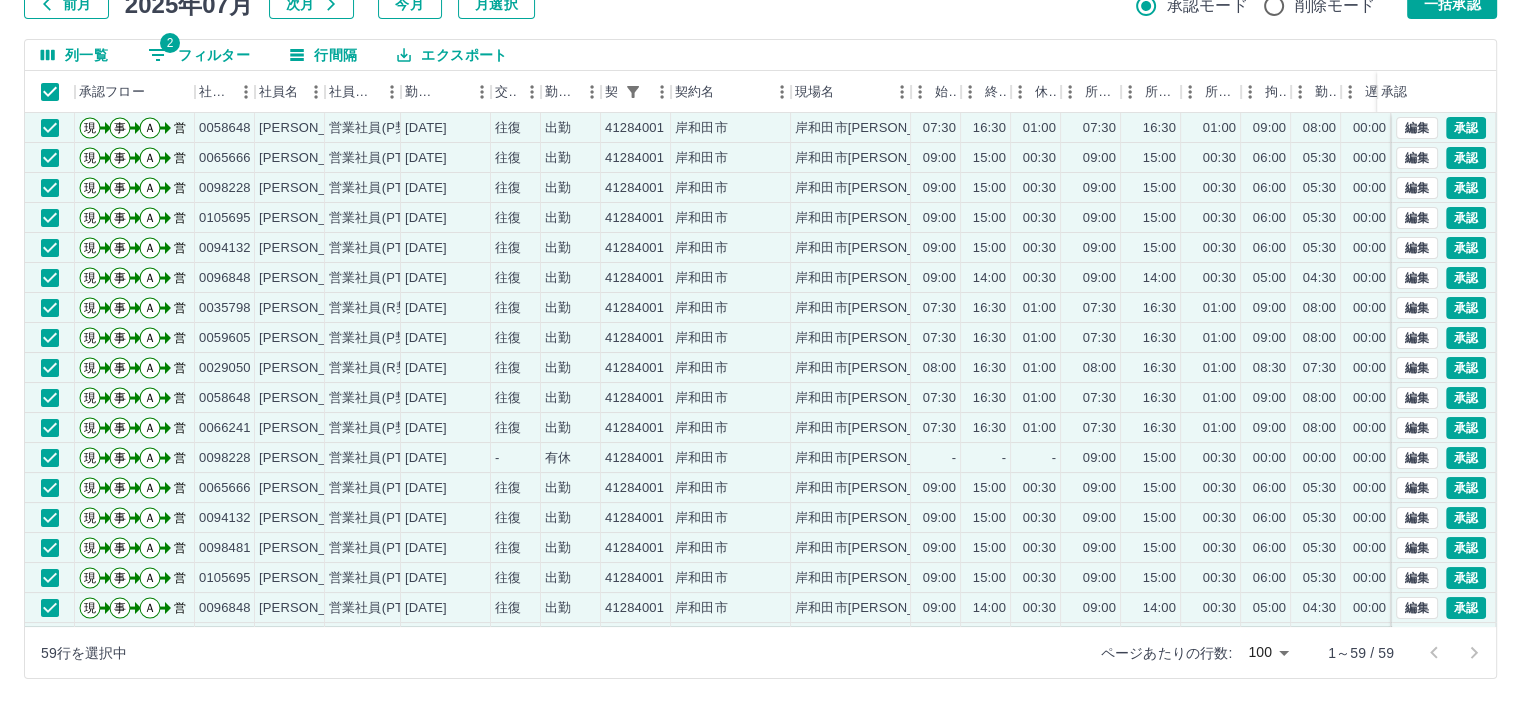 drag, startPoint x: 1455, startPoint y: 7, endPoint x: 464, endPoint y: 33, distance: 991.341 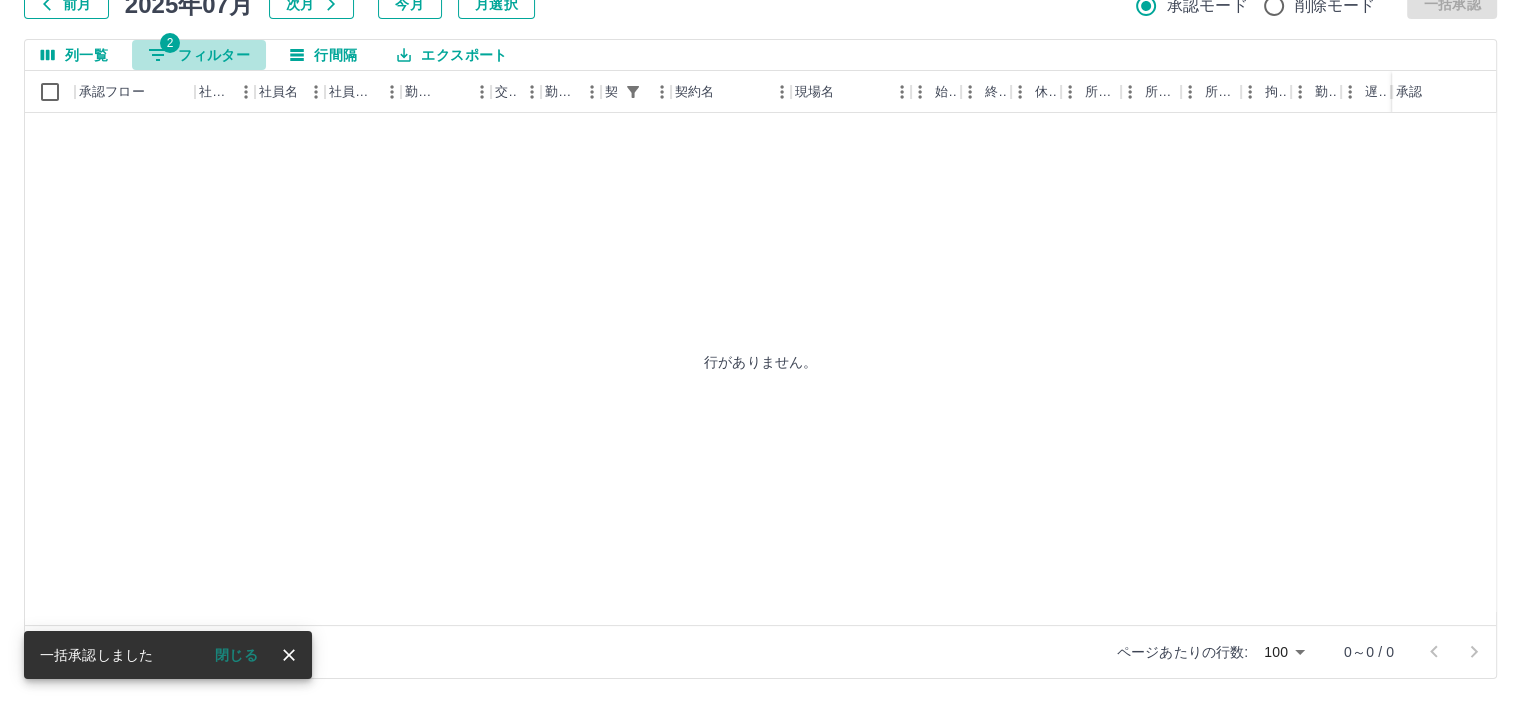 click on "2 フィルター" at bounding box center [199, 55] 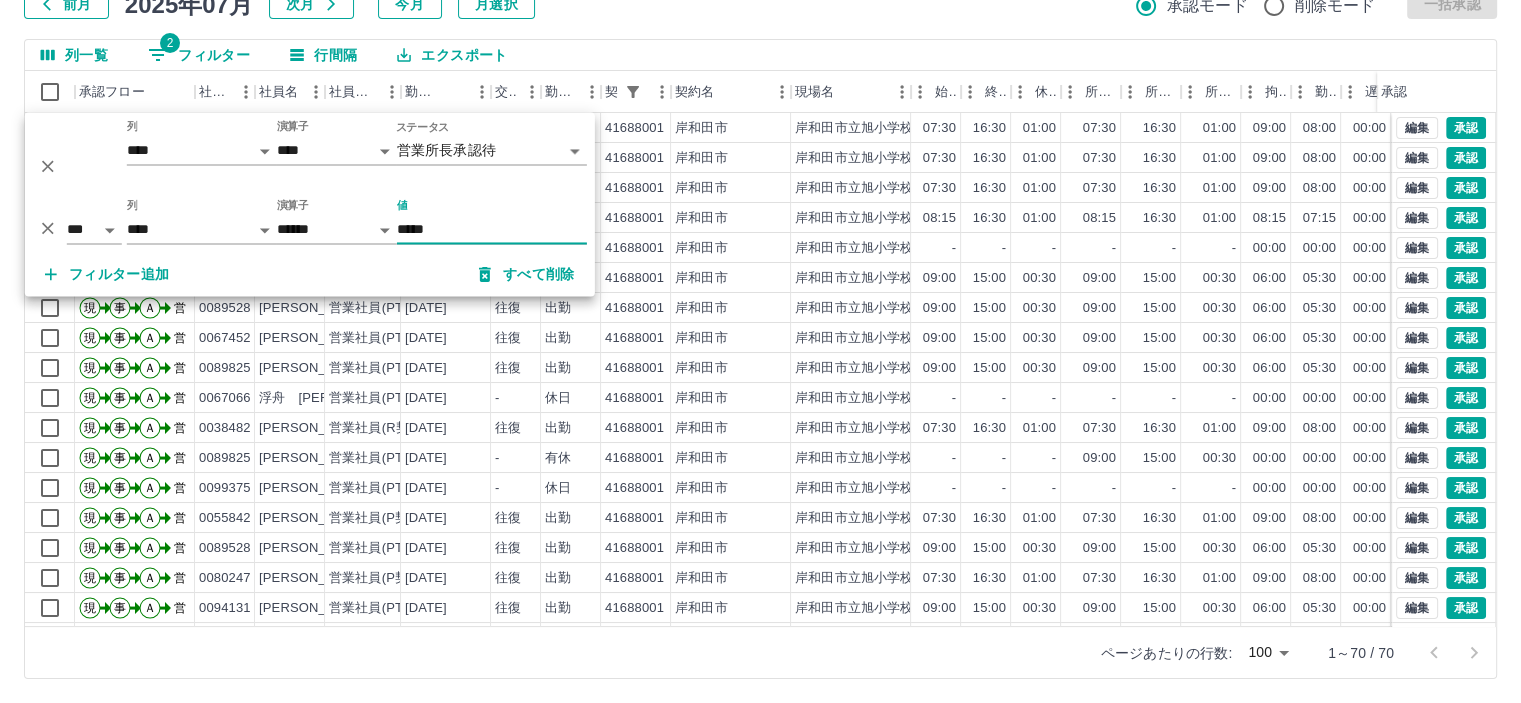 type on "*****" 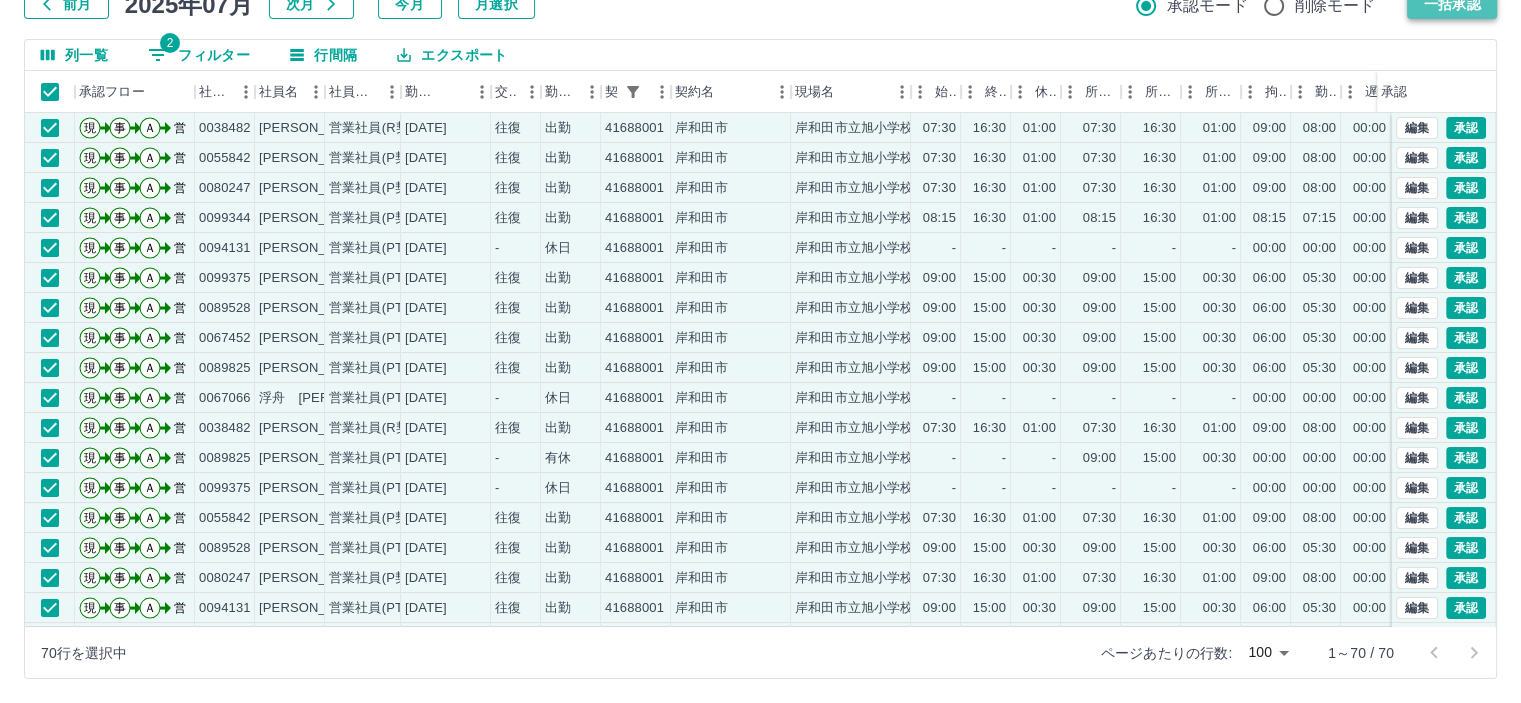 click on "一括承認" at bounding box center (1452, 4) 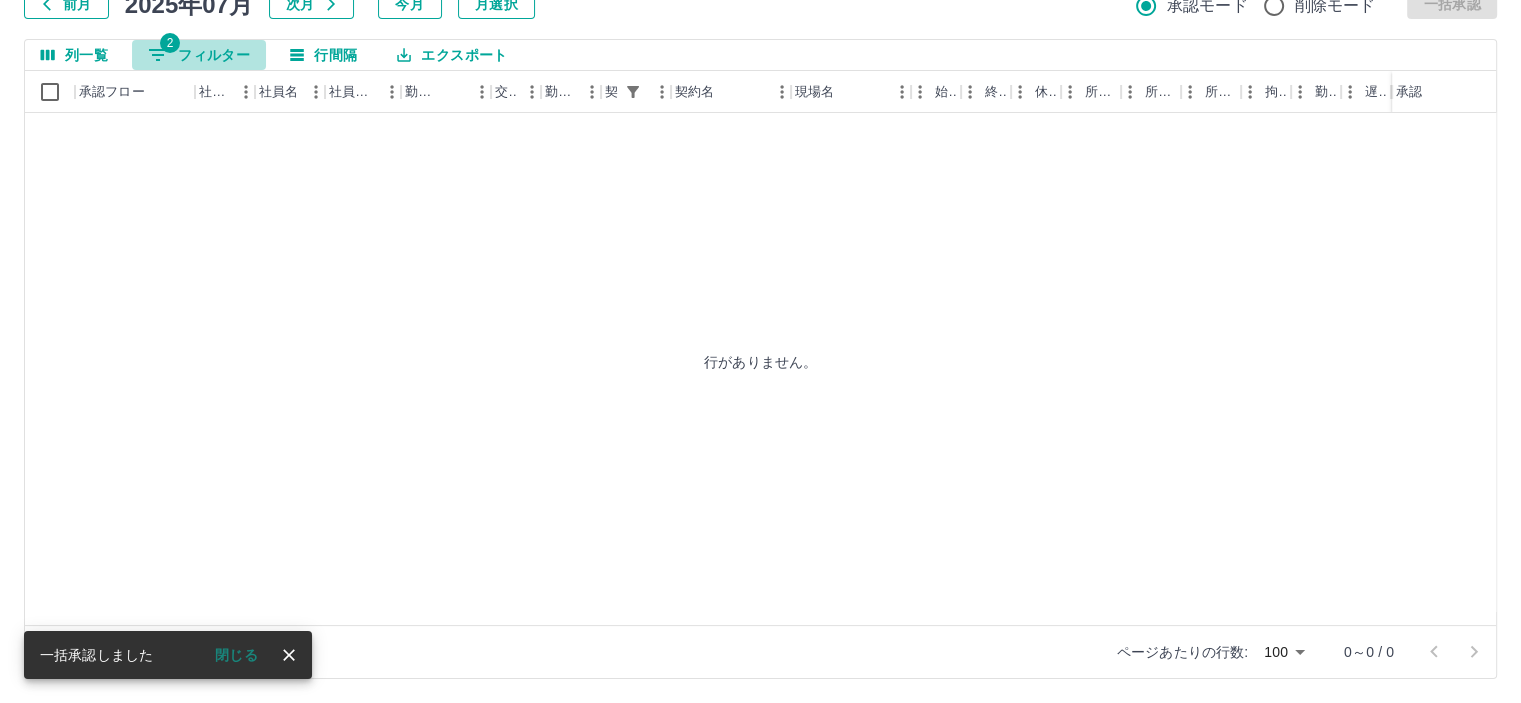 click on "2 フィルター" at bounding box center (199, 55) 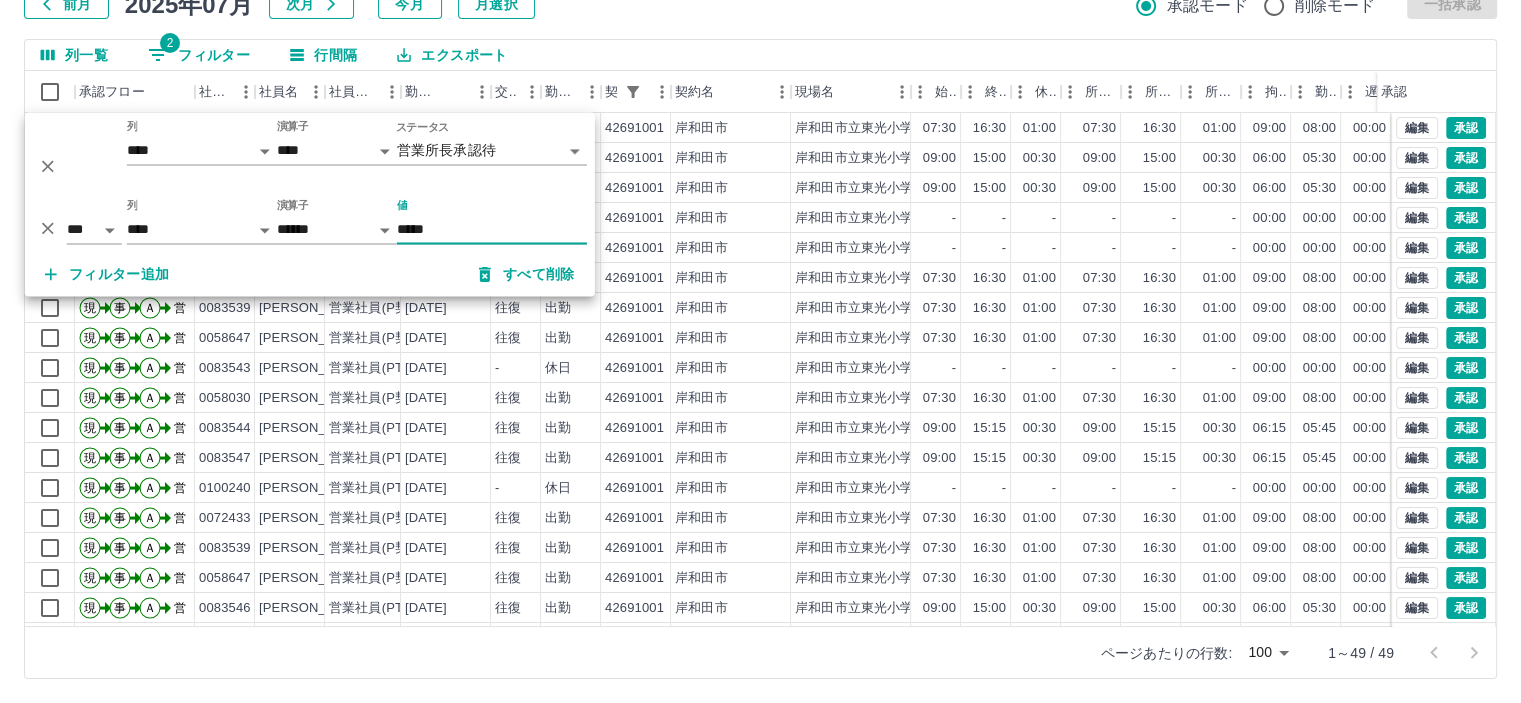type on "*****" 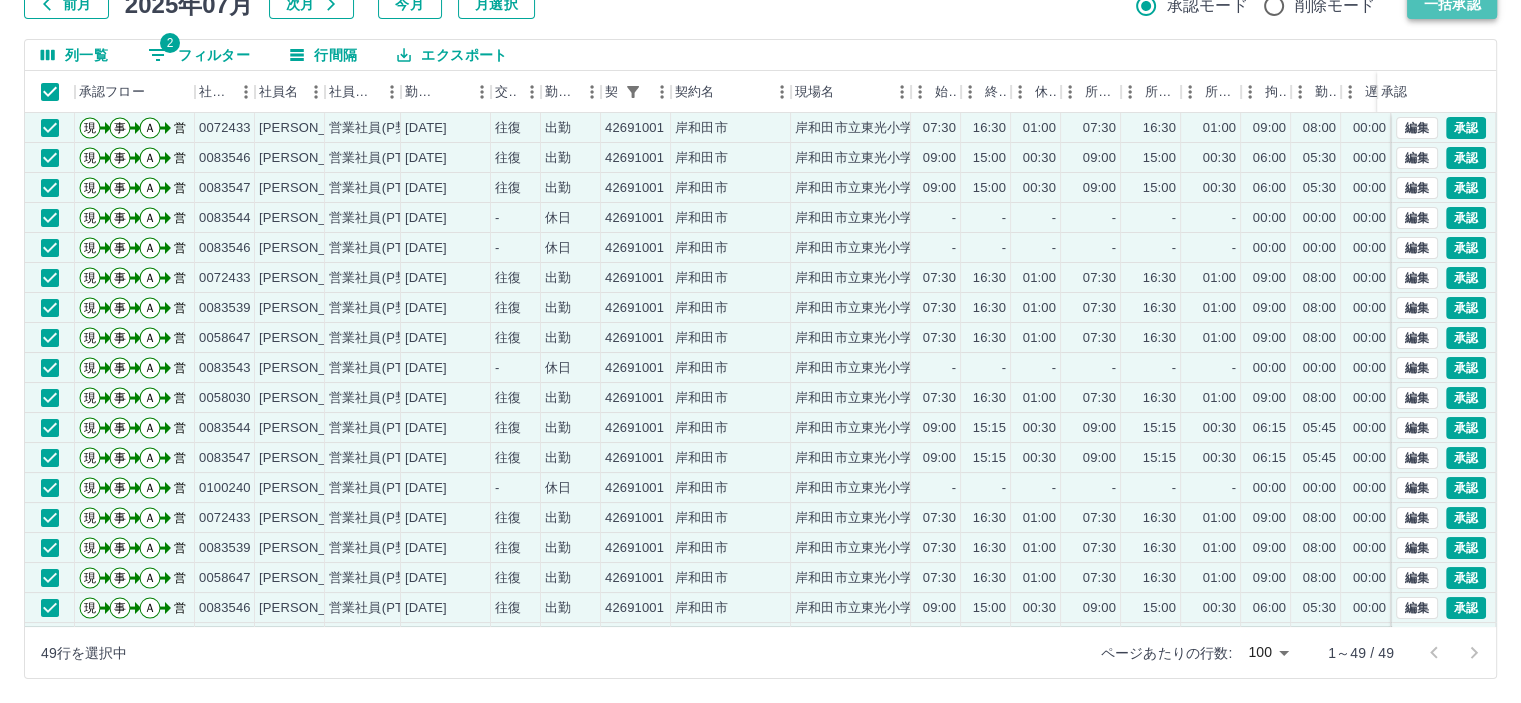 click on "一括承認" at bounding box center (1452, 4) 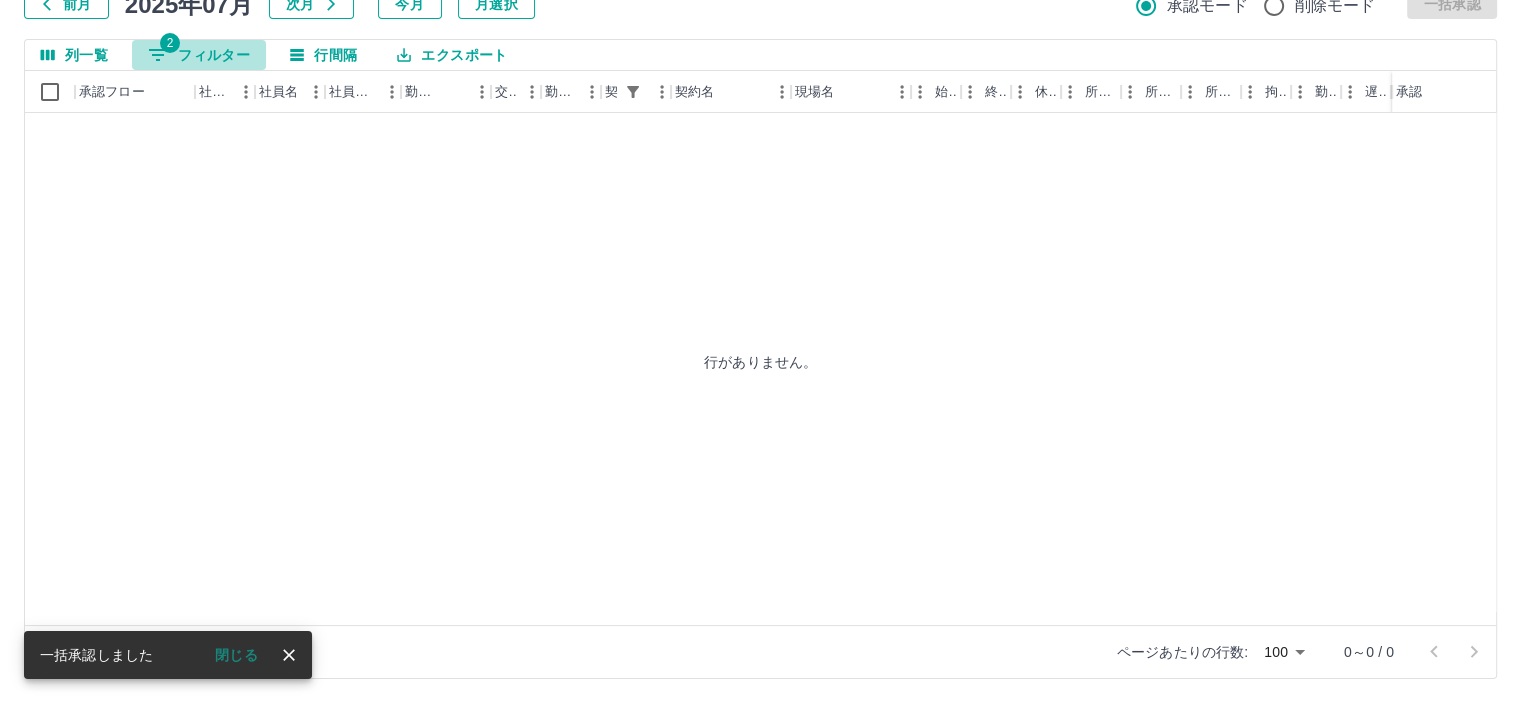 click on "2 フィルター" at bounding box center (199, 55) 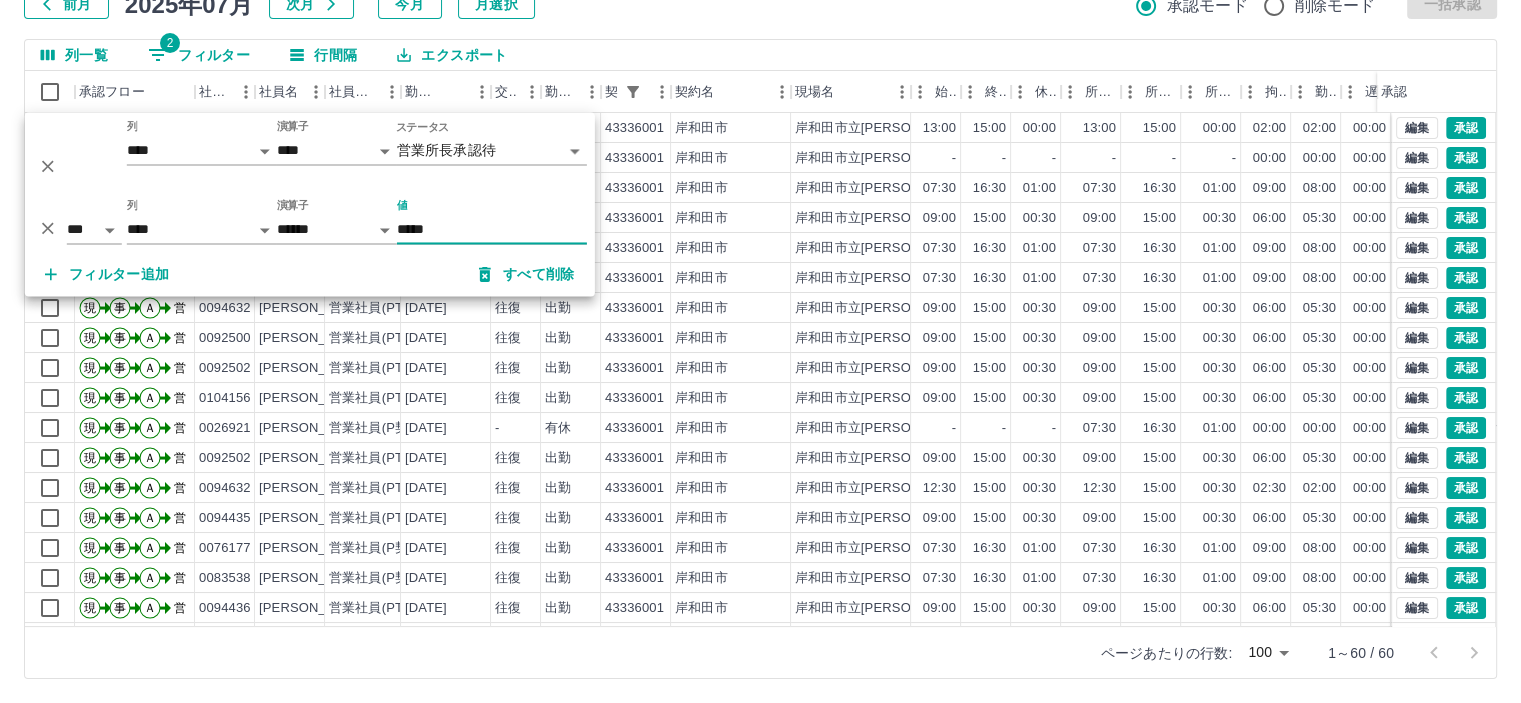 type on "*****" 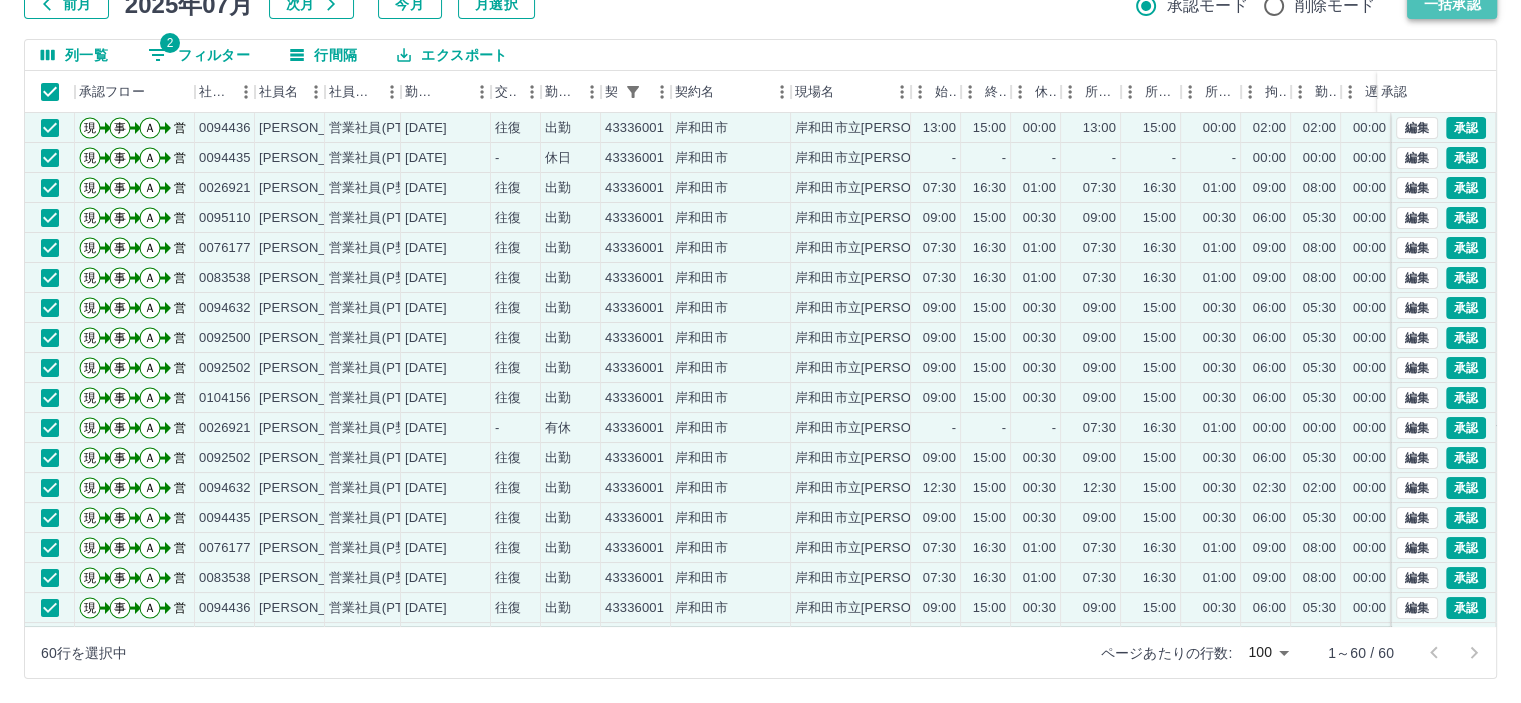 click on "一括承認" at bounding box center [1452, 4] 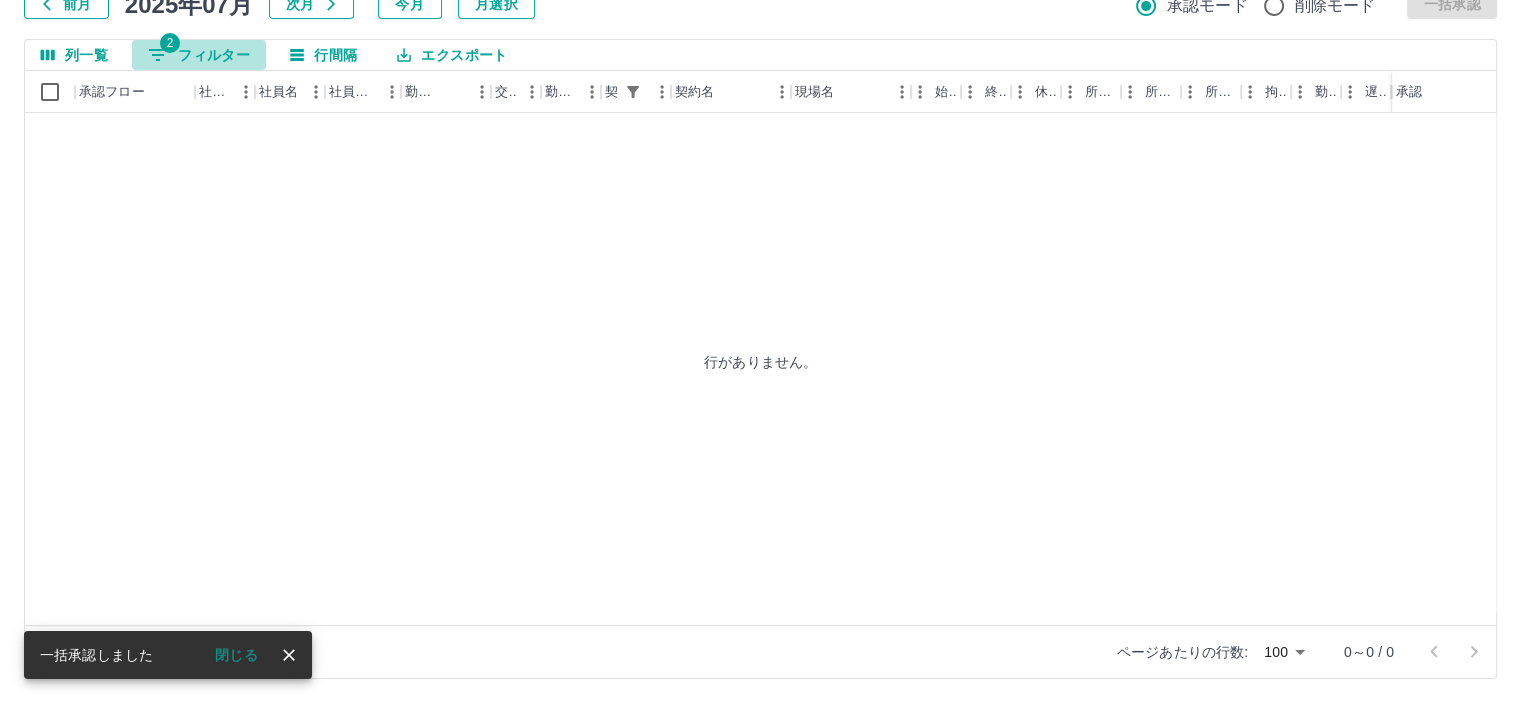 click on "2 フィルター" at bounding box center (199, 55) 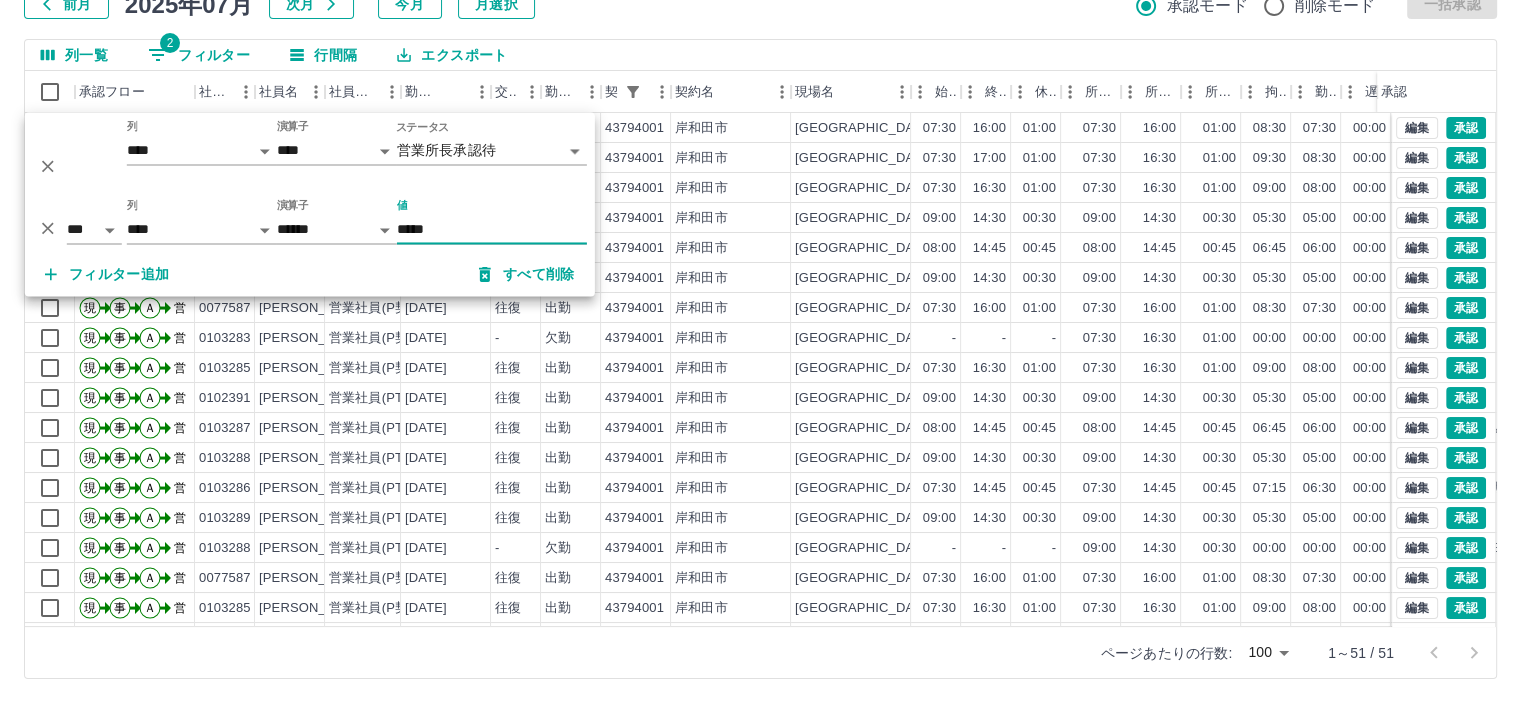type on "*****" 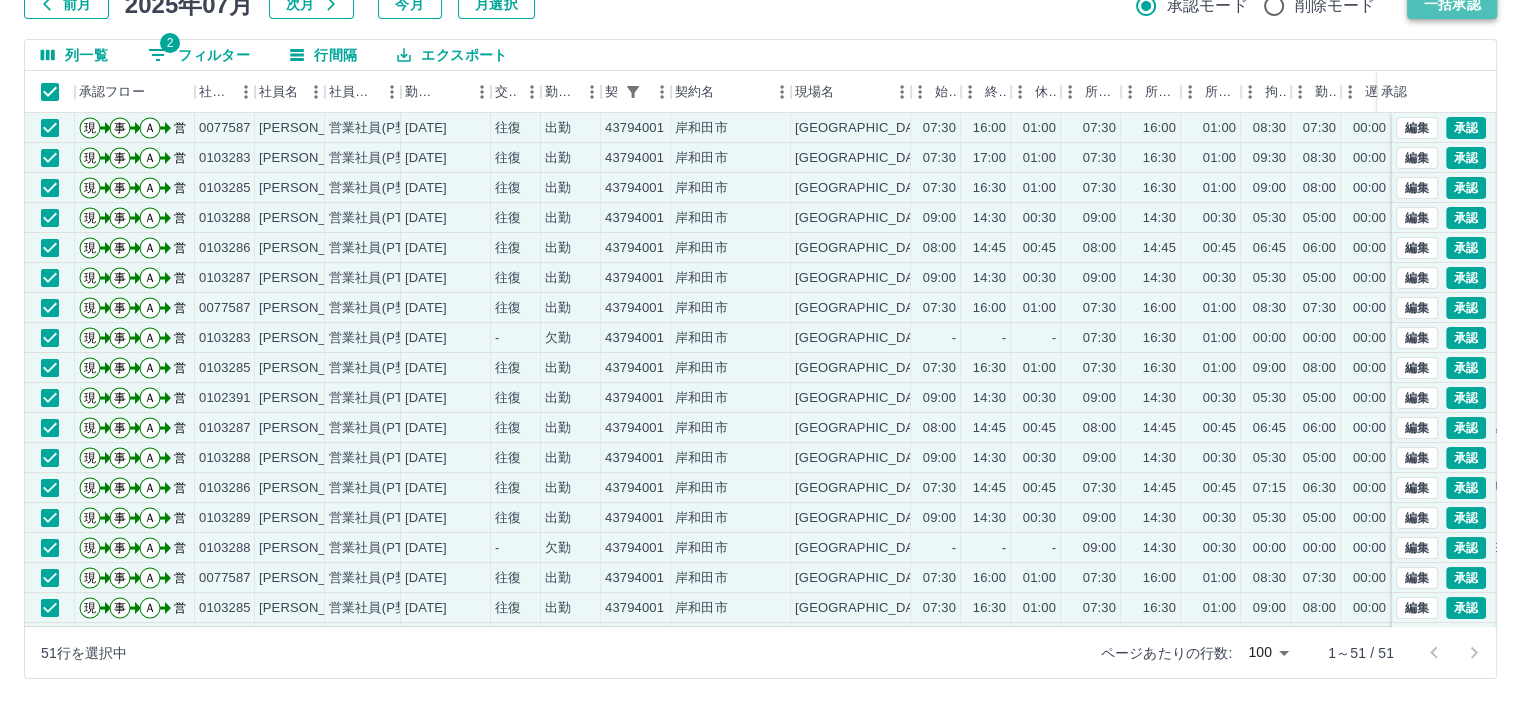 click on "一括承認" at bounding box center (1452, 4) 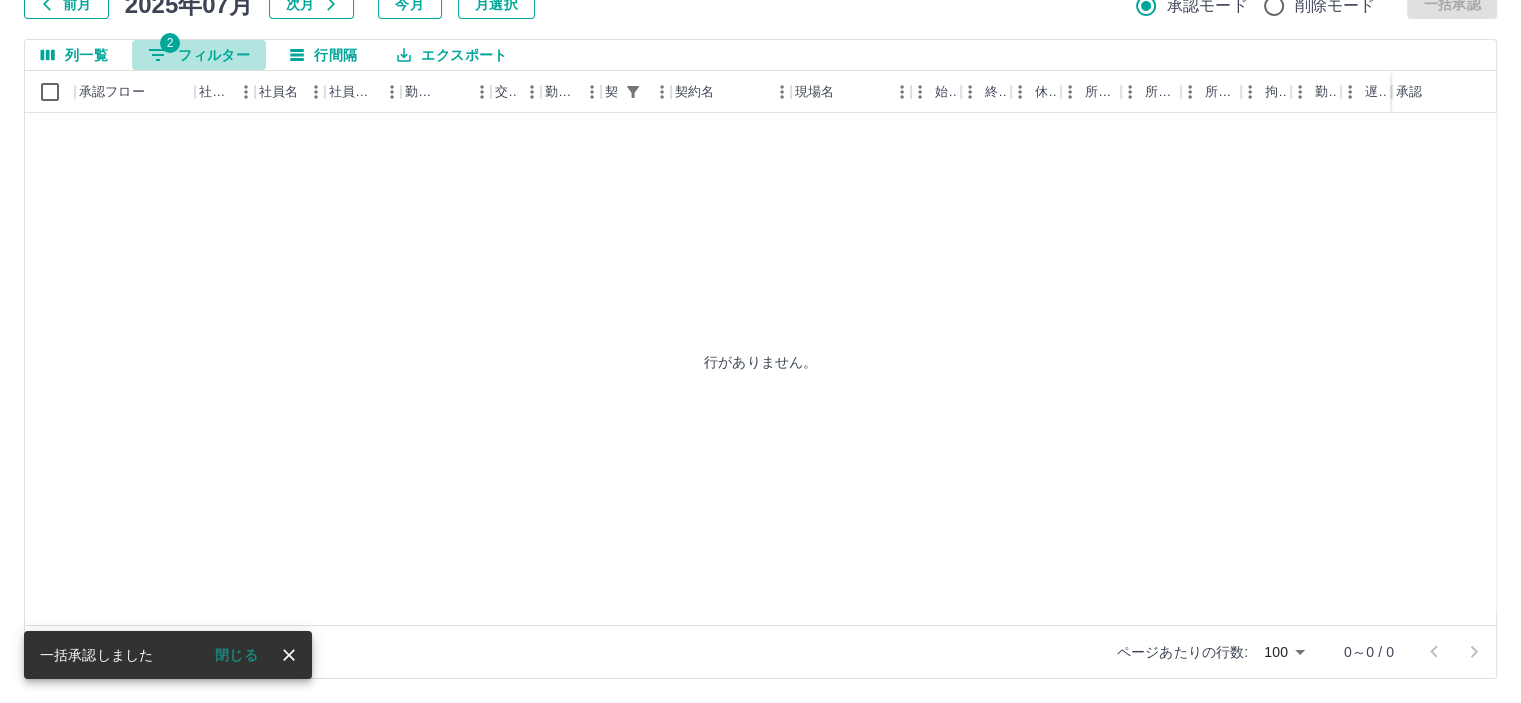 click on "2 フィルター" at bounding box center (199, 55) 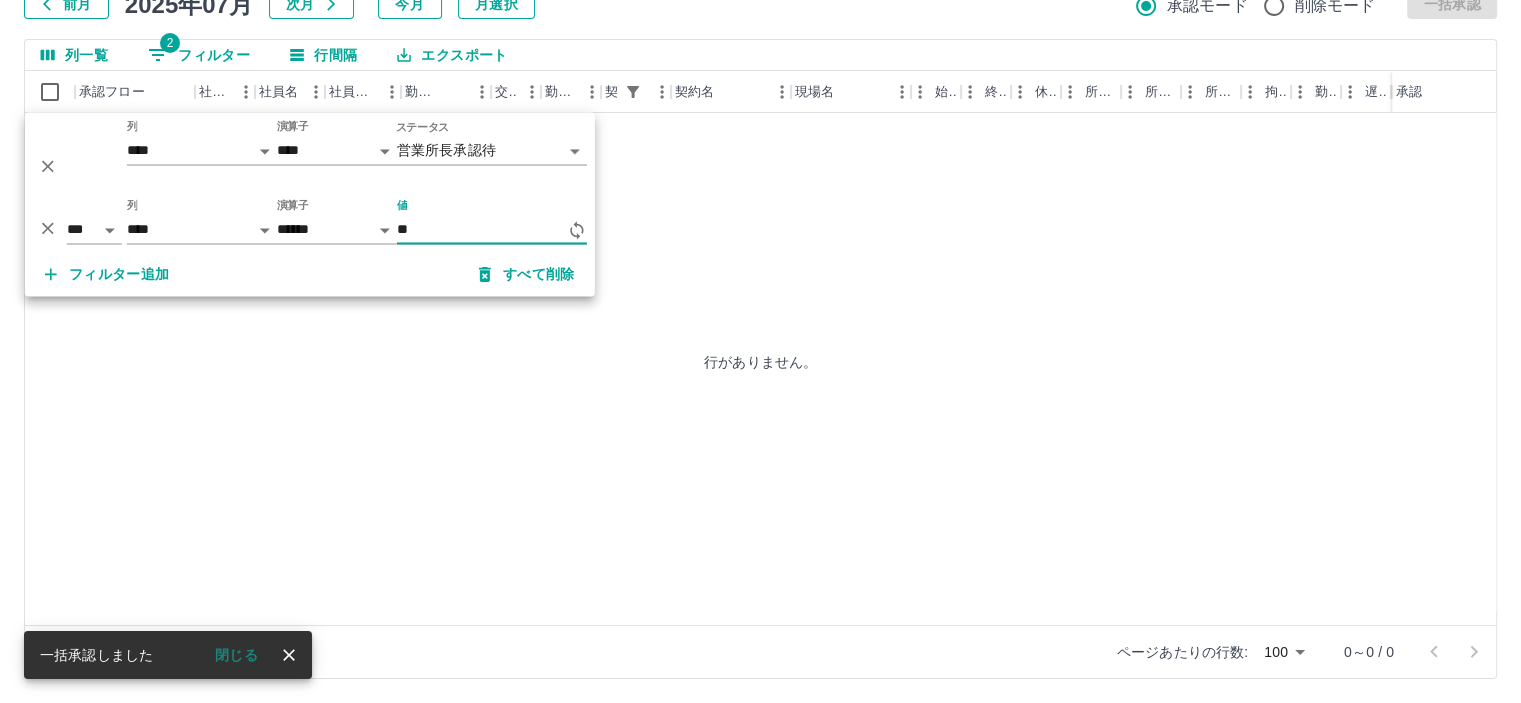 type on "*" 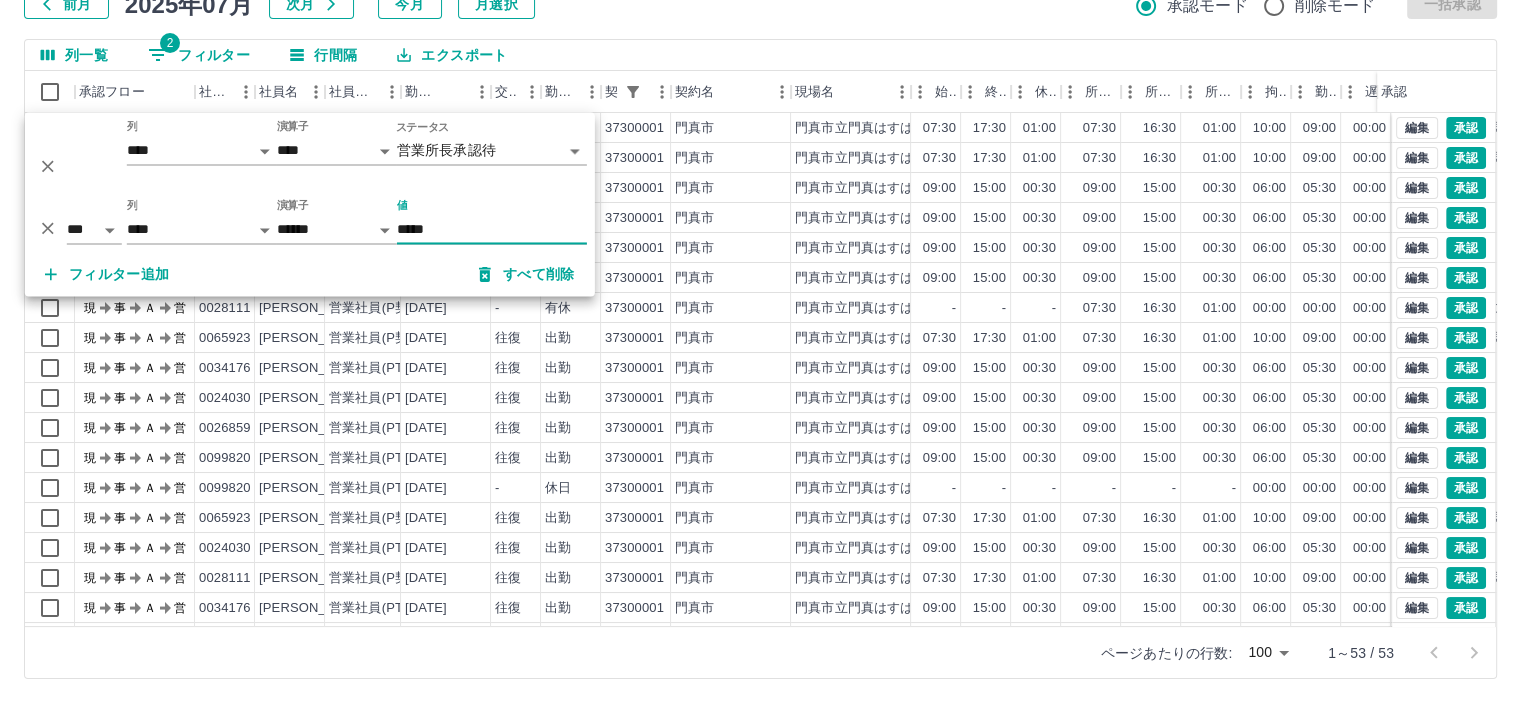 type on "*****" 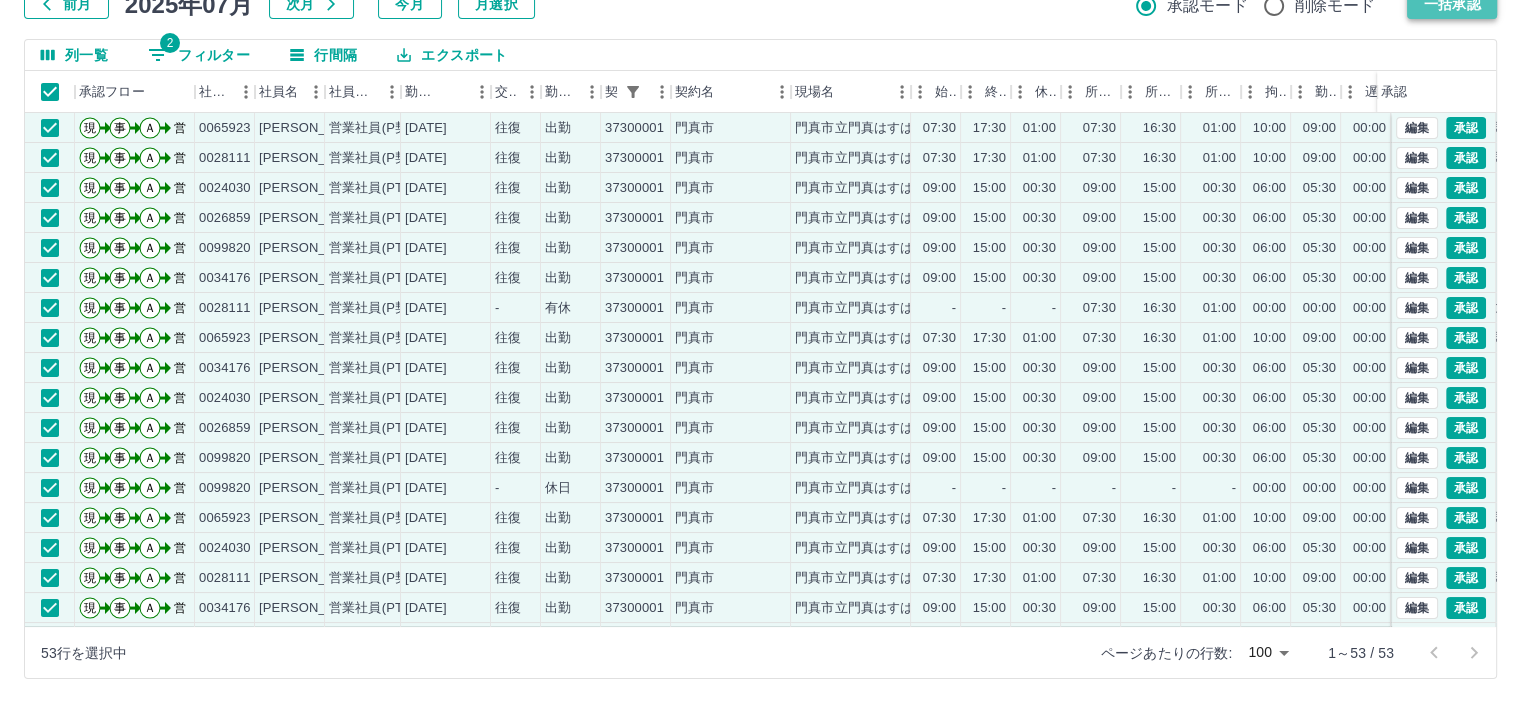 click on "一括承認" at bounding box center (1452, 4) 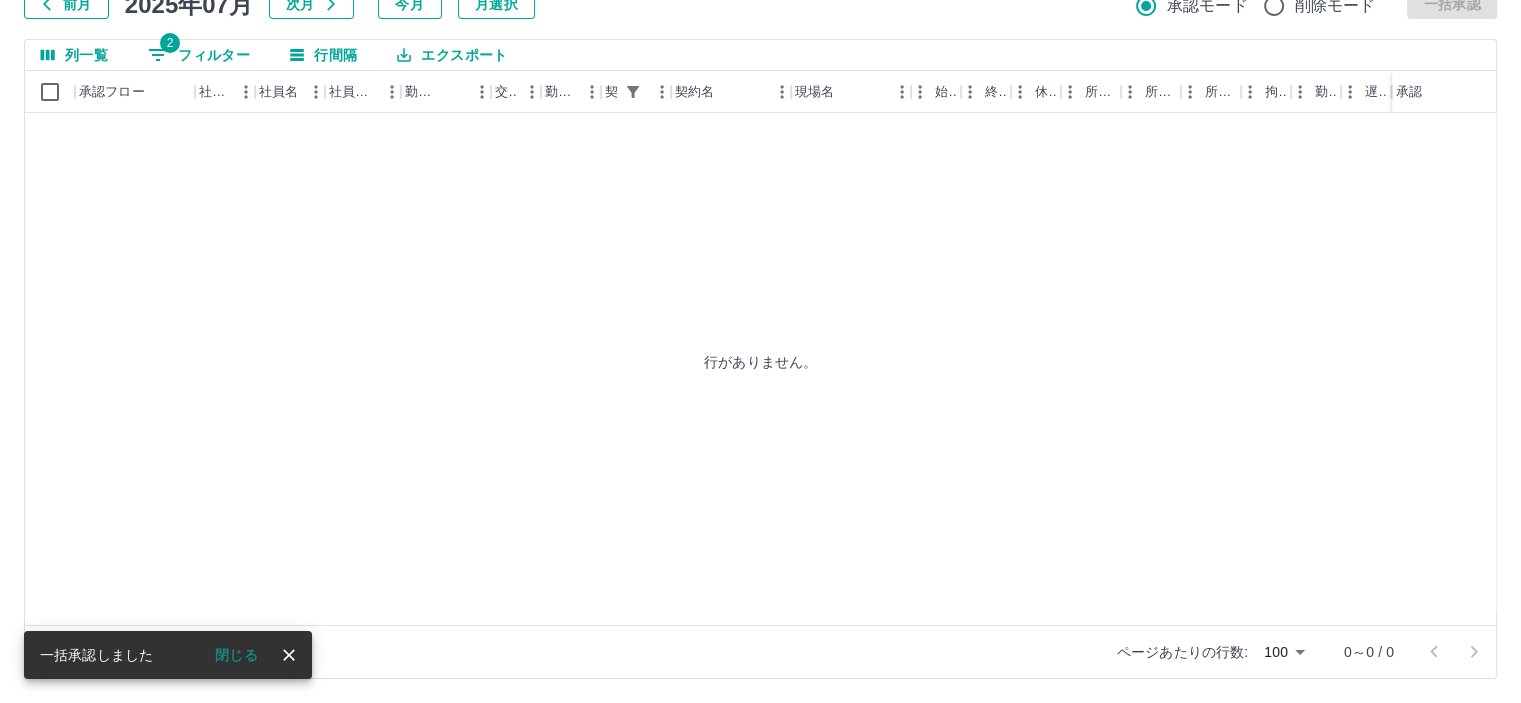 click on "2 フィルター" at bounding box center (199, 55) 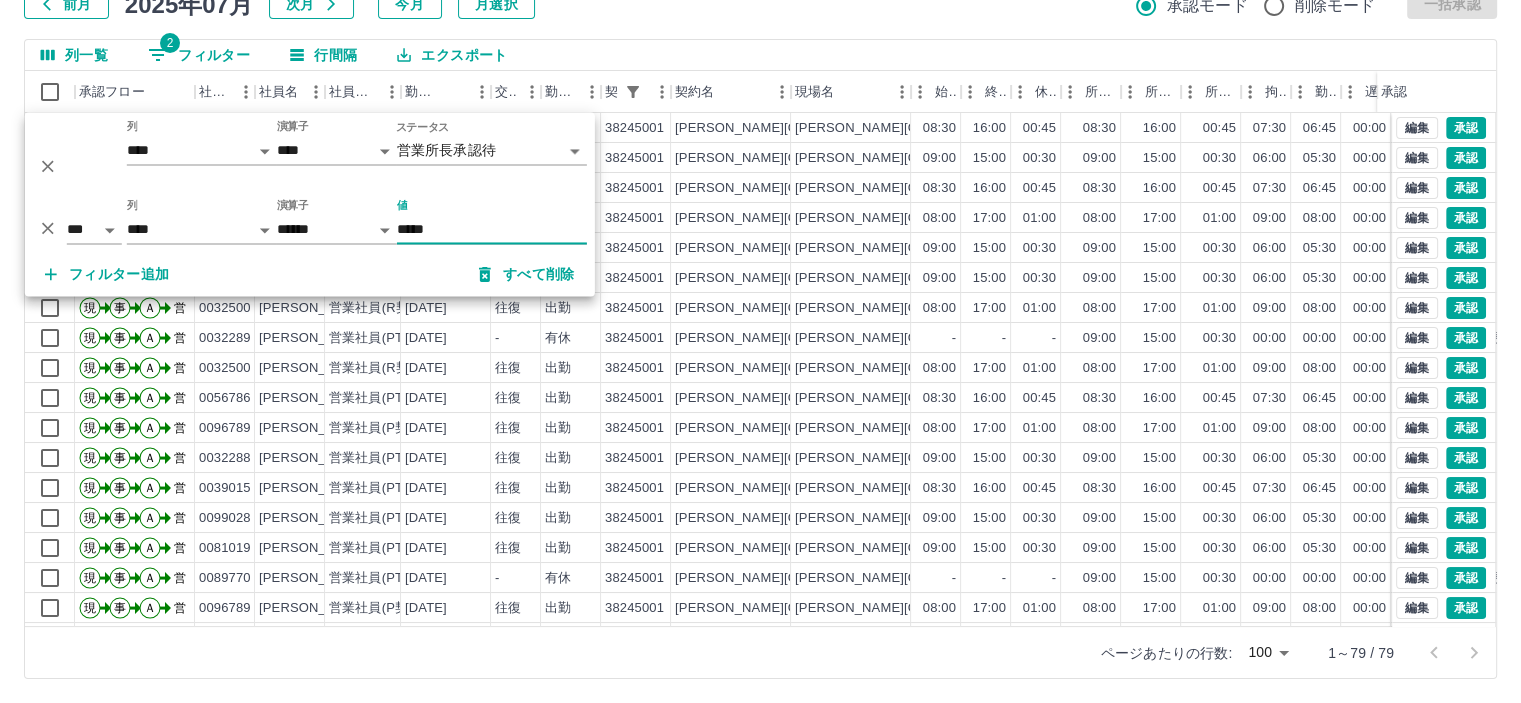 type on "*****" 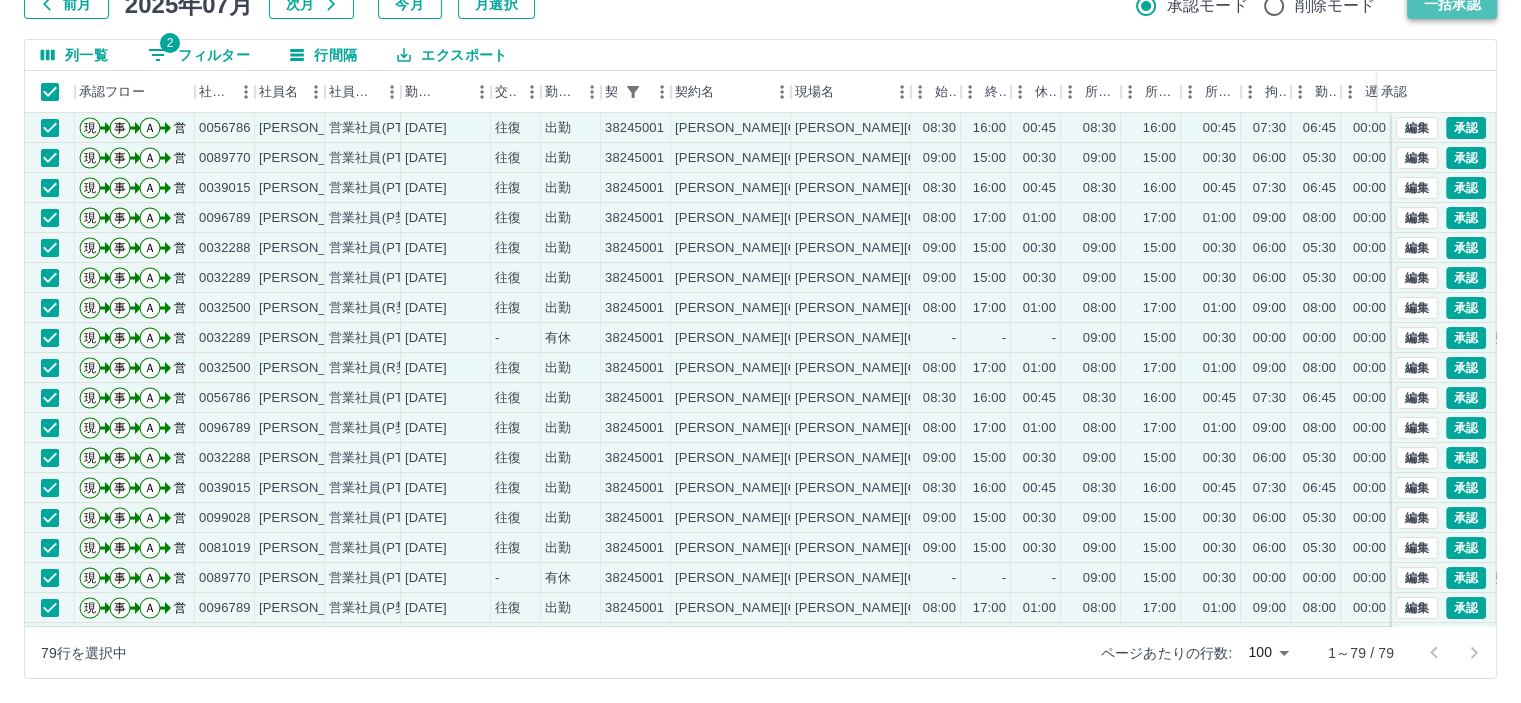 click on "一括承認" at bounding box center [1452, 4] 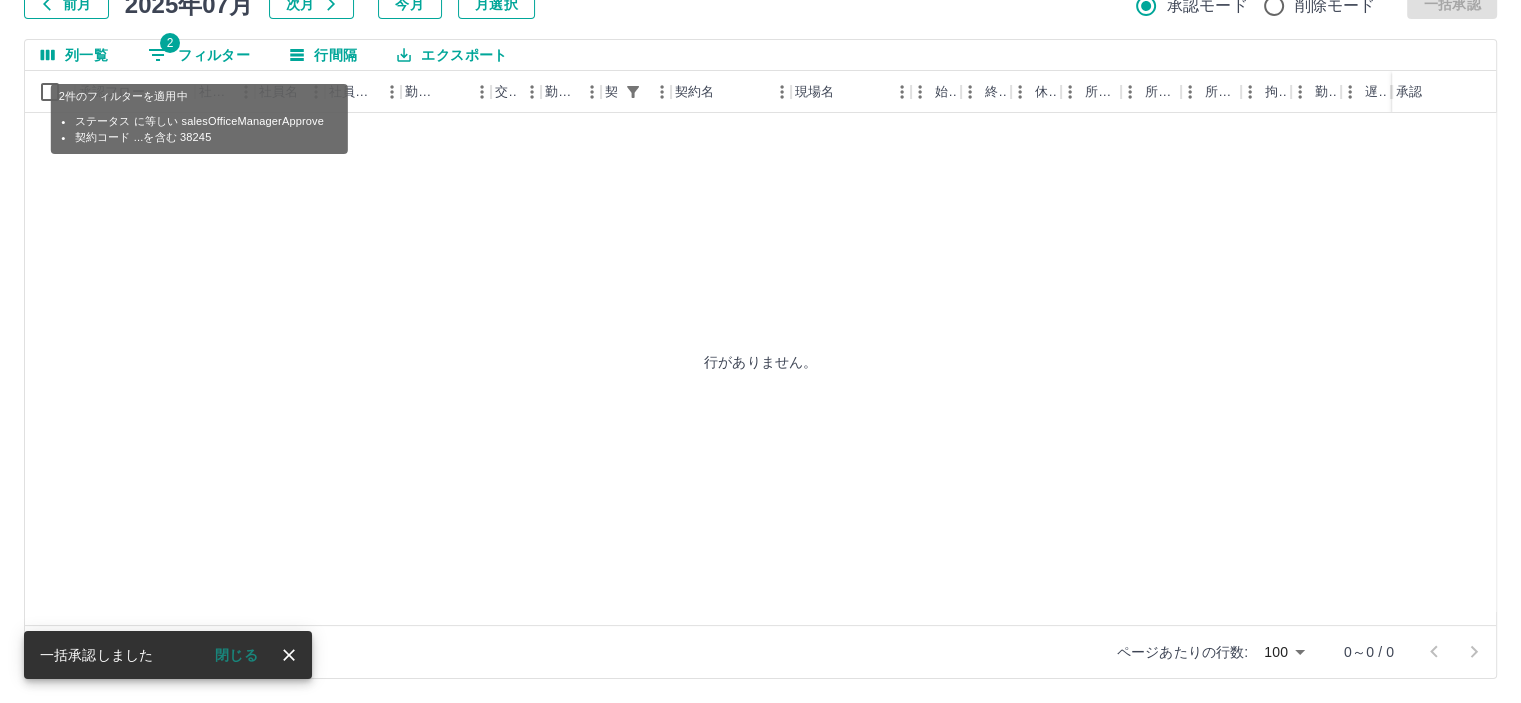 click on "2 フィルター" at bounding box center [199, 55] 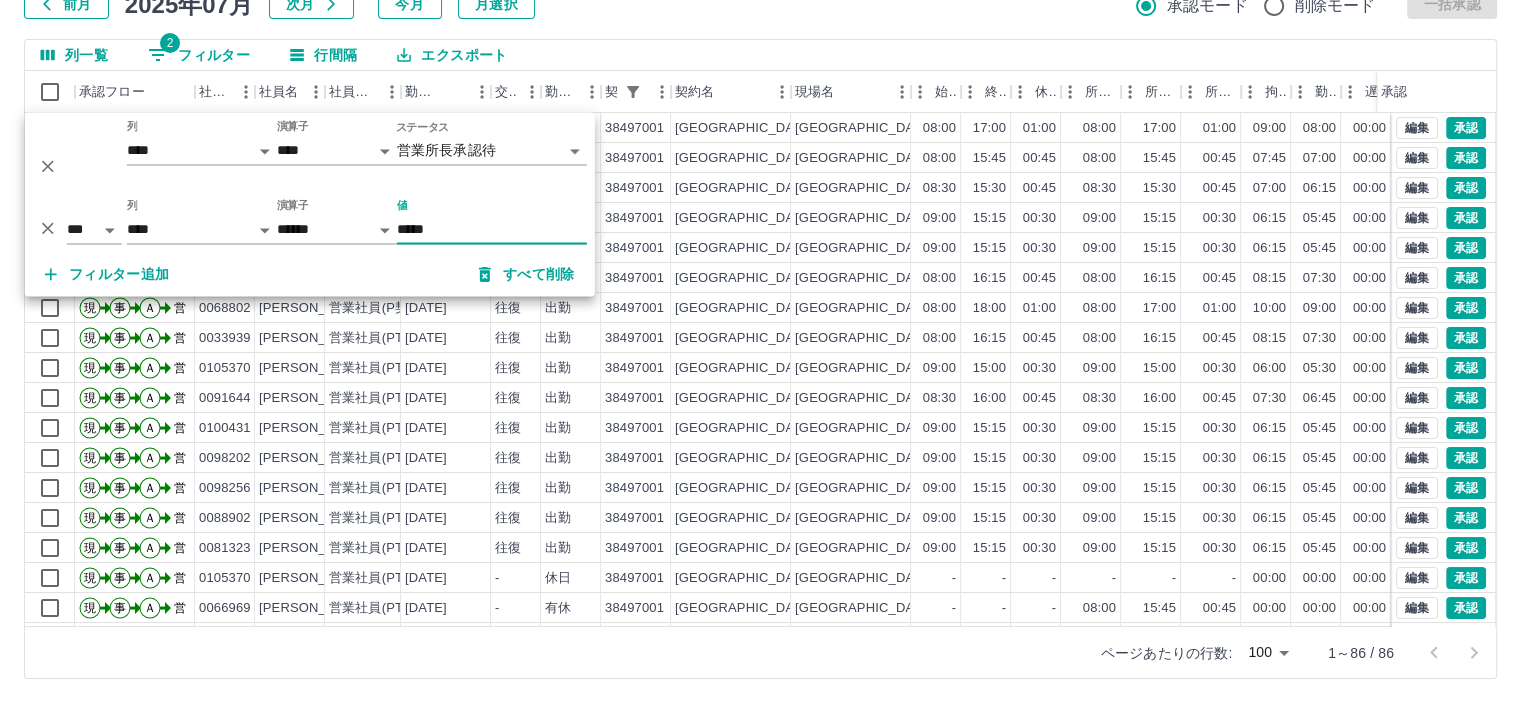 type on "*****" 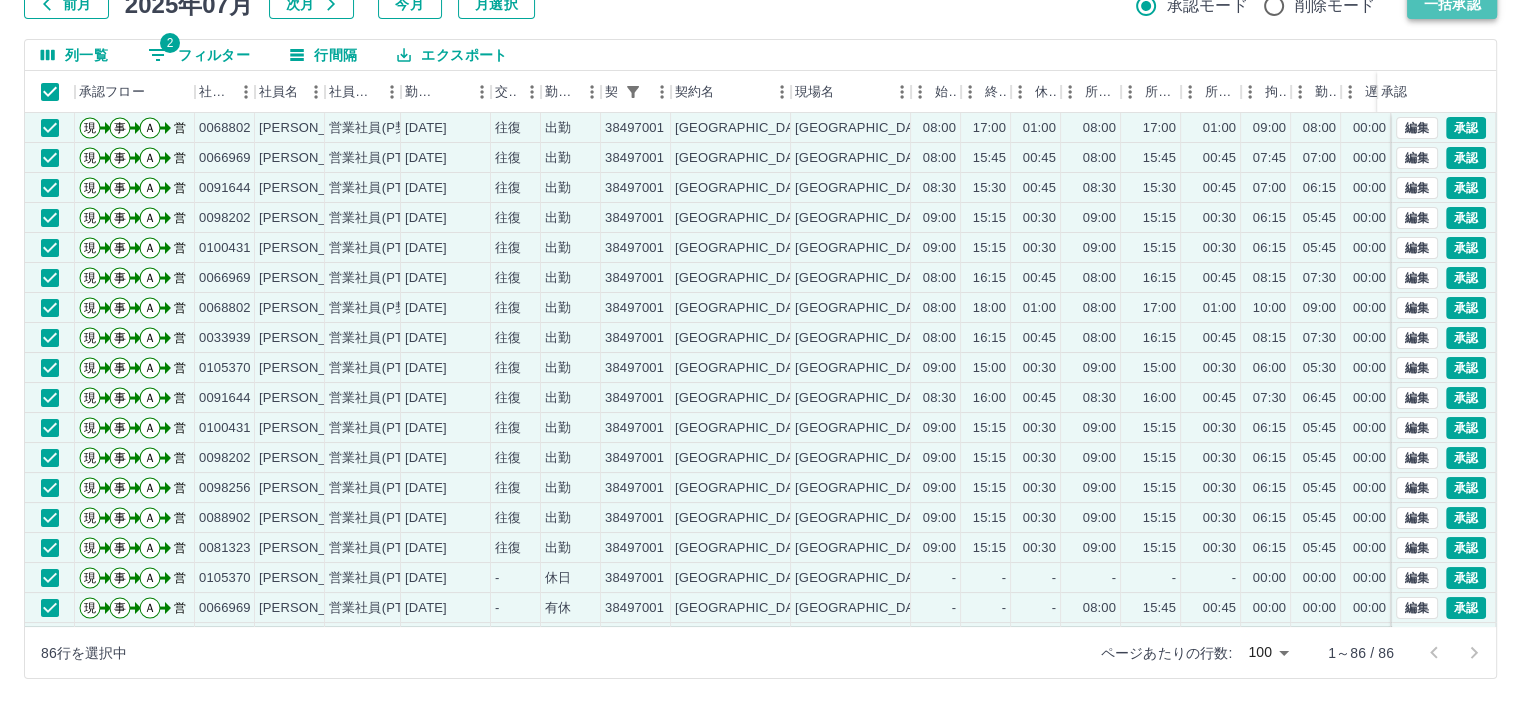 click on "一括承認" at bounding box center (1452, 4) 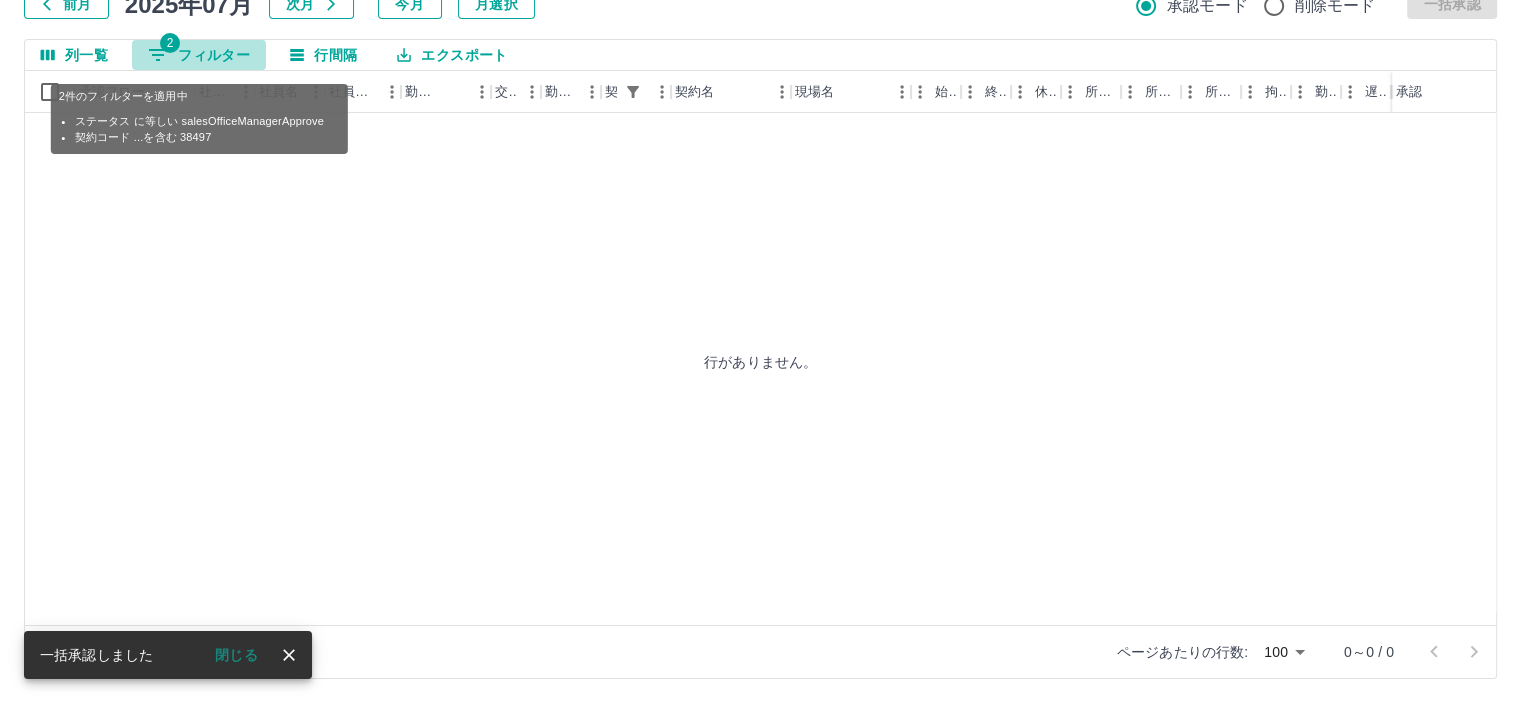 click on "2 フィルター" at bounding box center [199, 55] 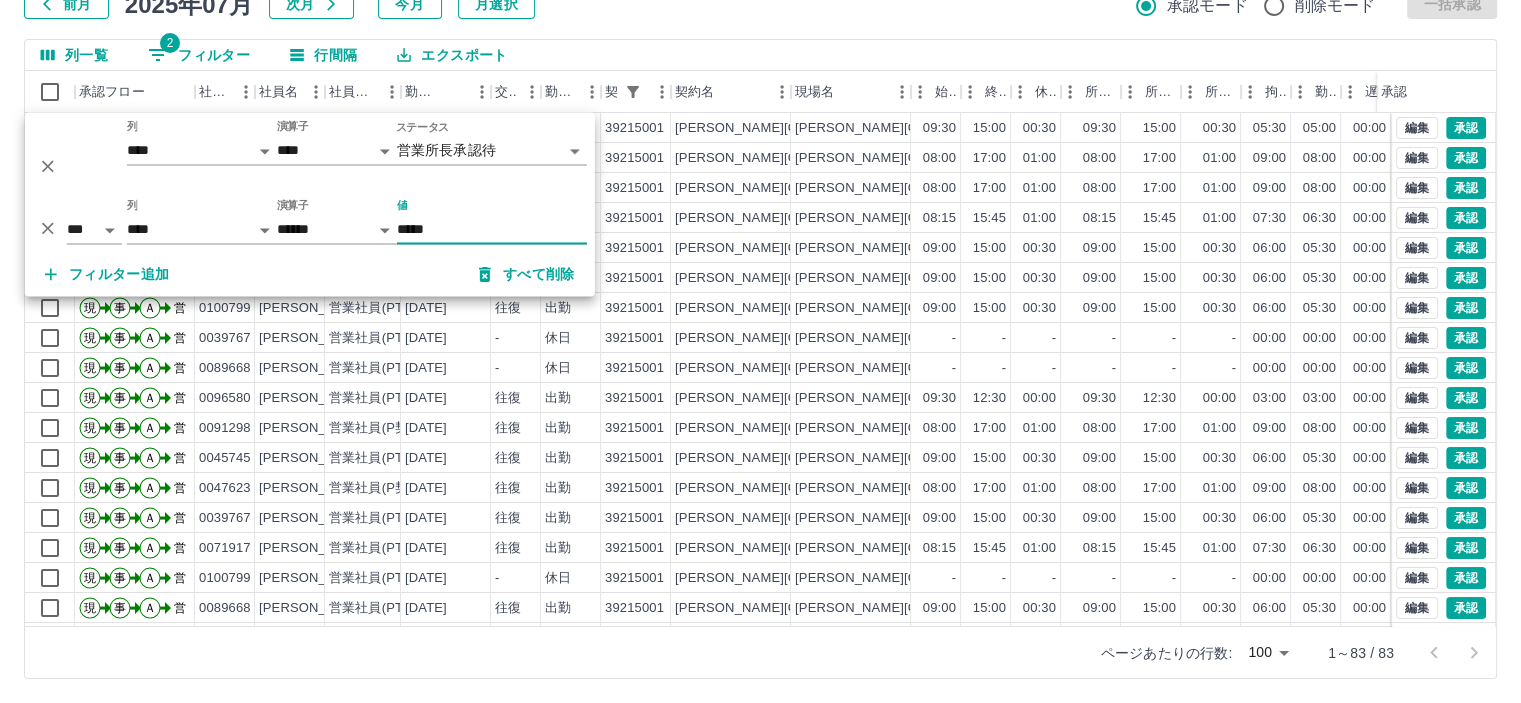 type on "*****" 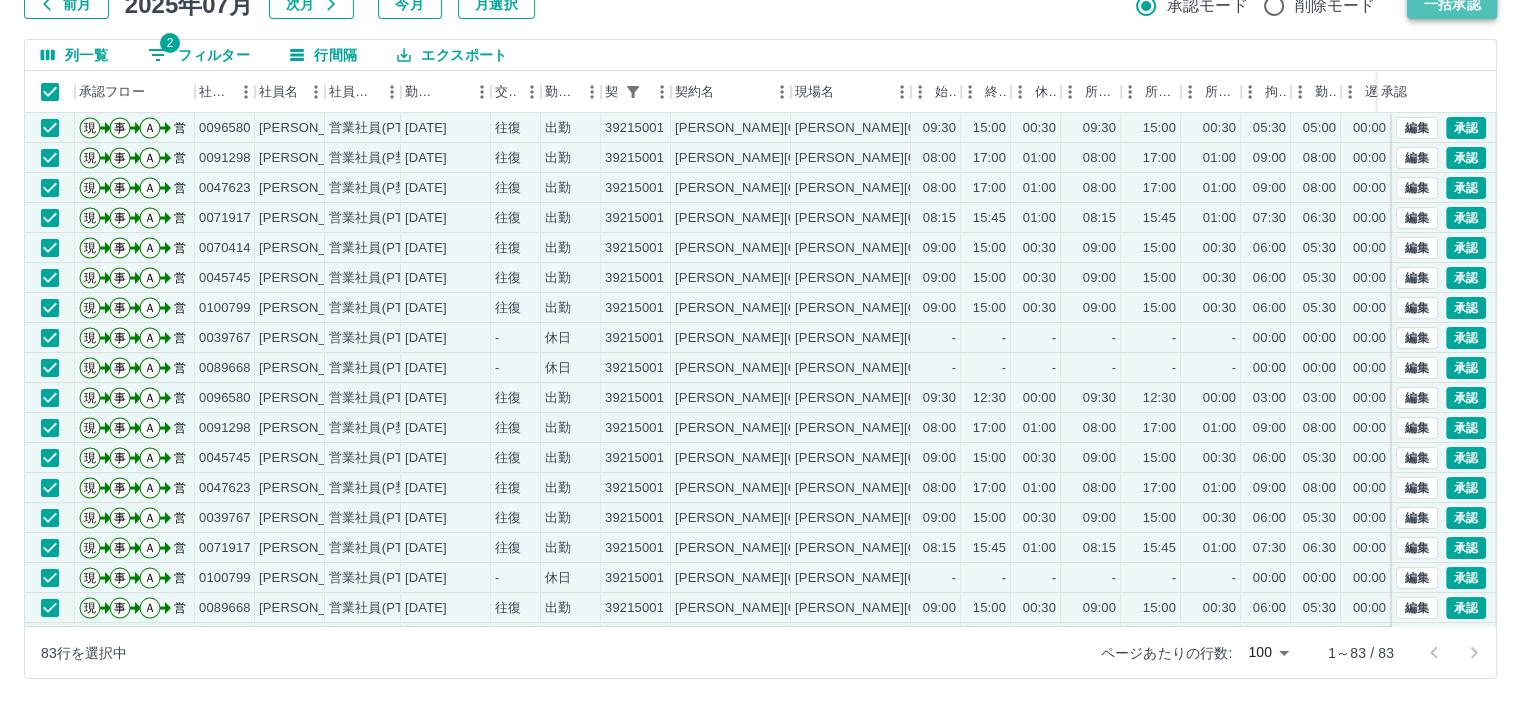 click on "一括承認" at bounding box center (1452, 4) 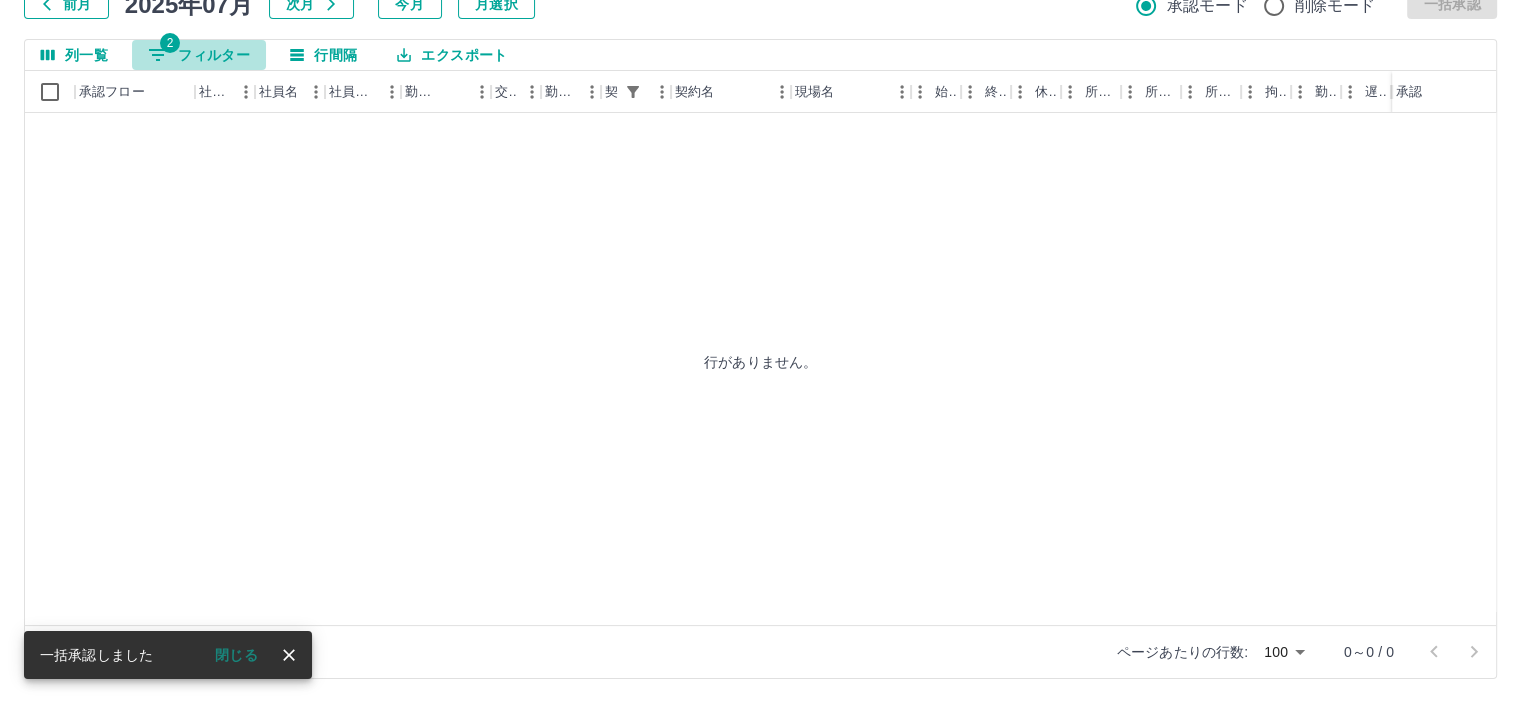 click on "2 フィルター" at bounding box center [199, 55] 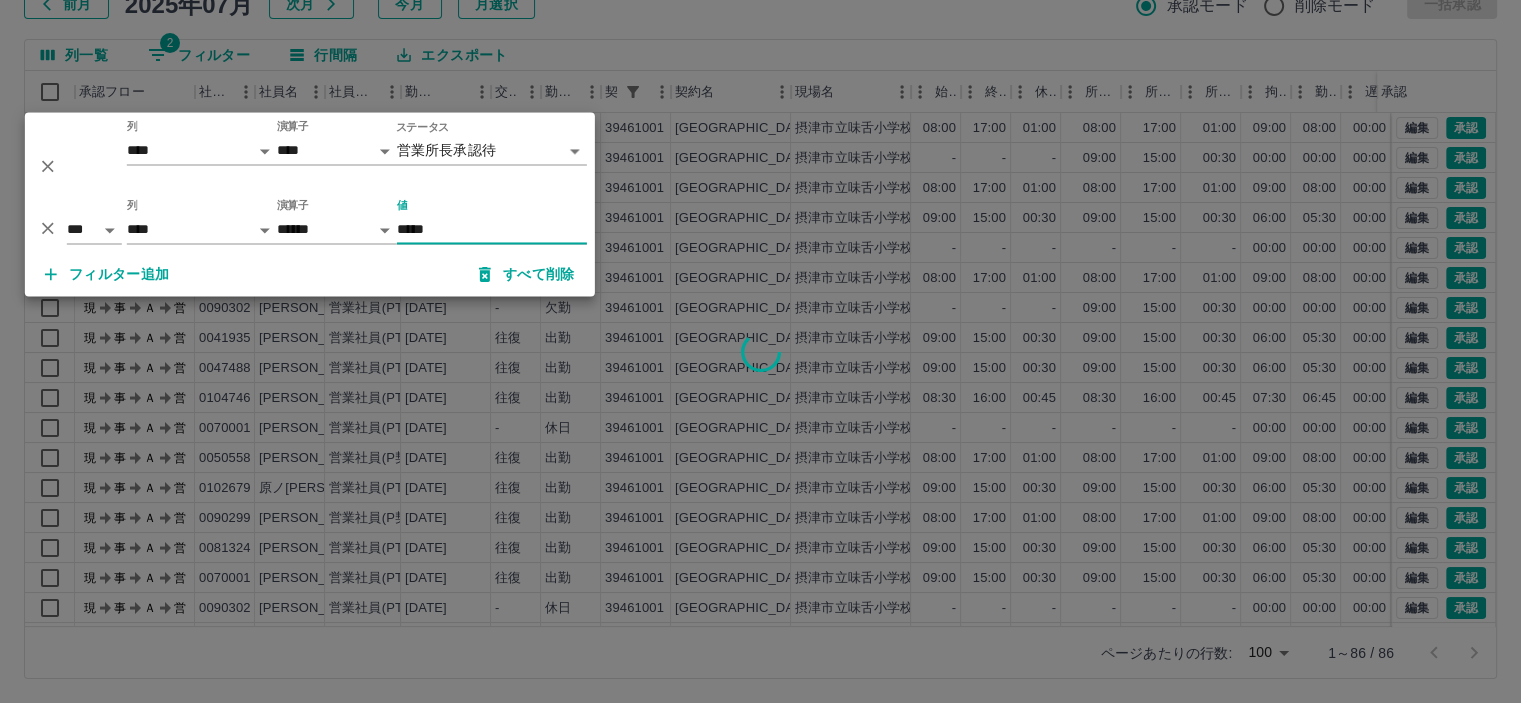 type on "*****" 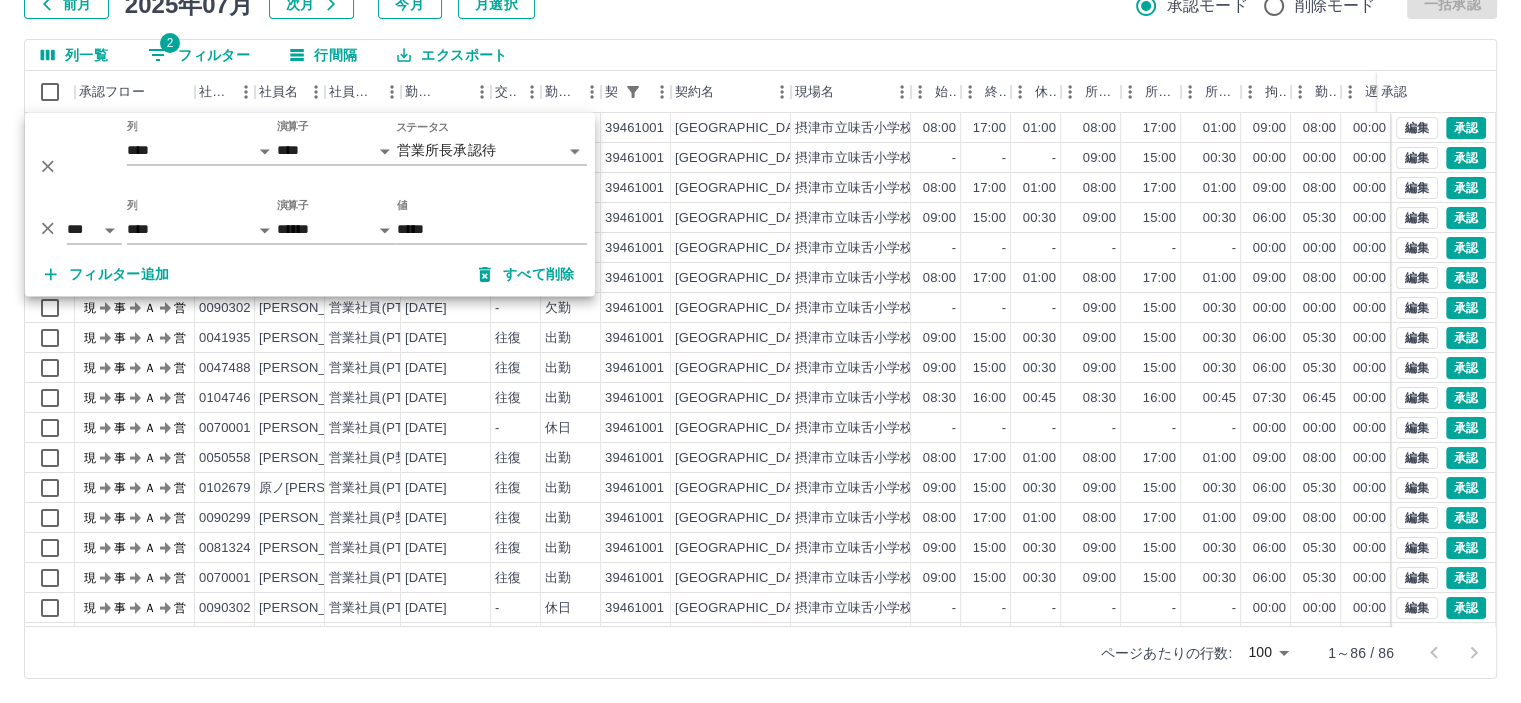 click at bounding box center [760, 351] 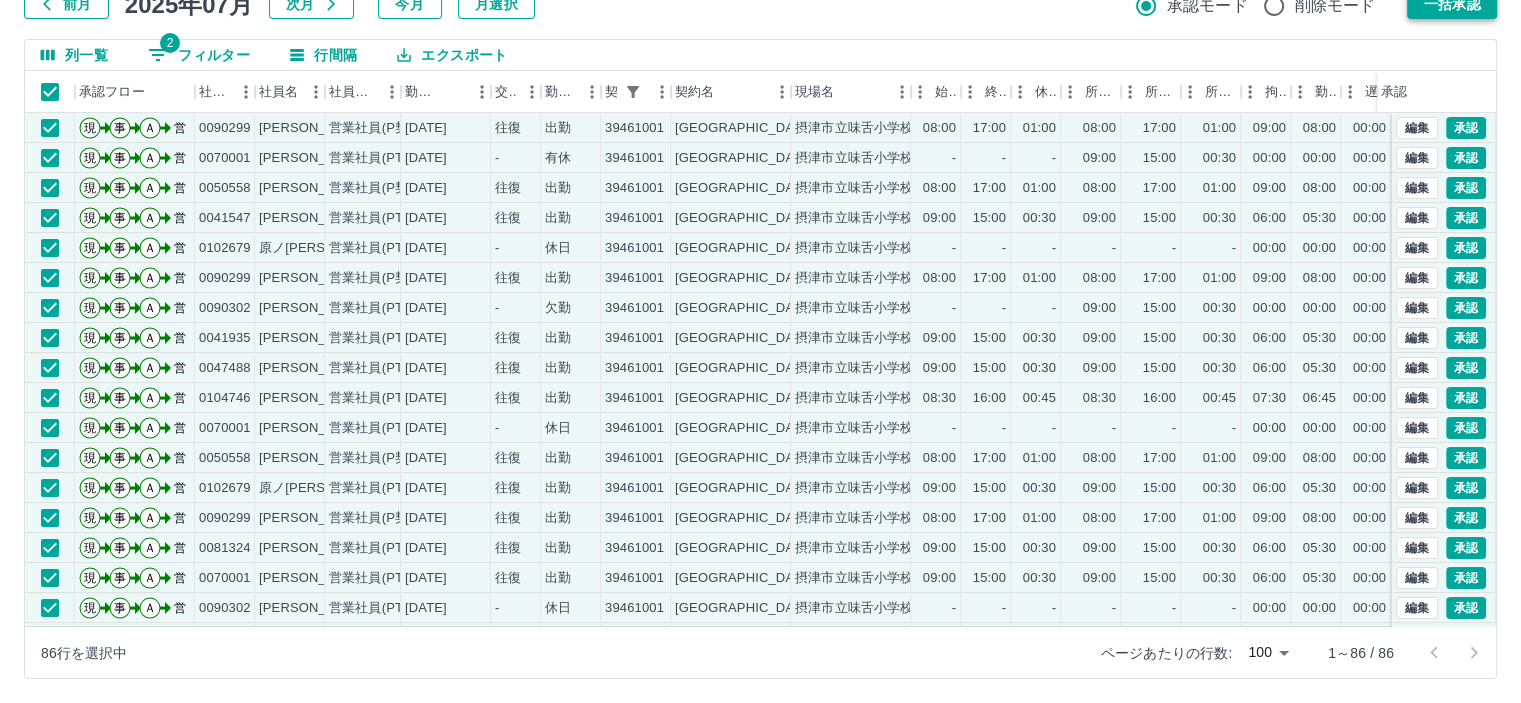 click on "一括承認" at bounding box center [1452, 4] 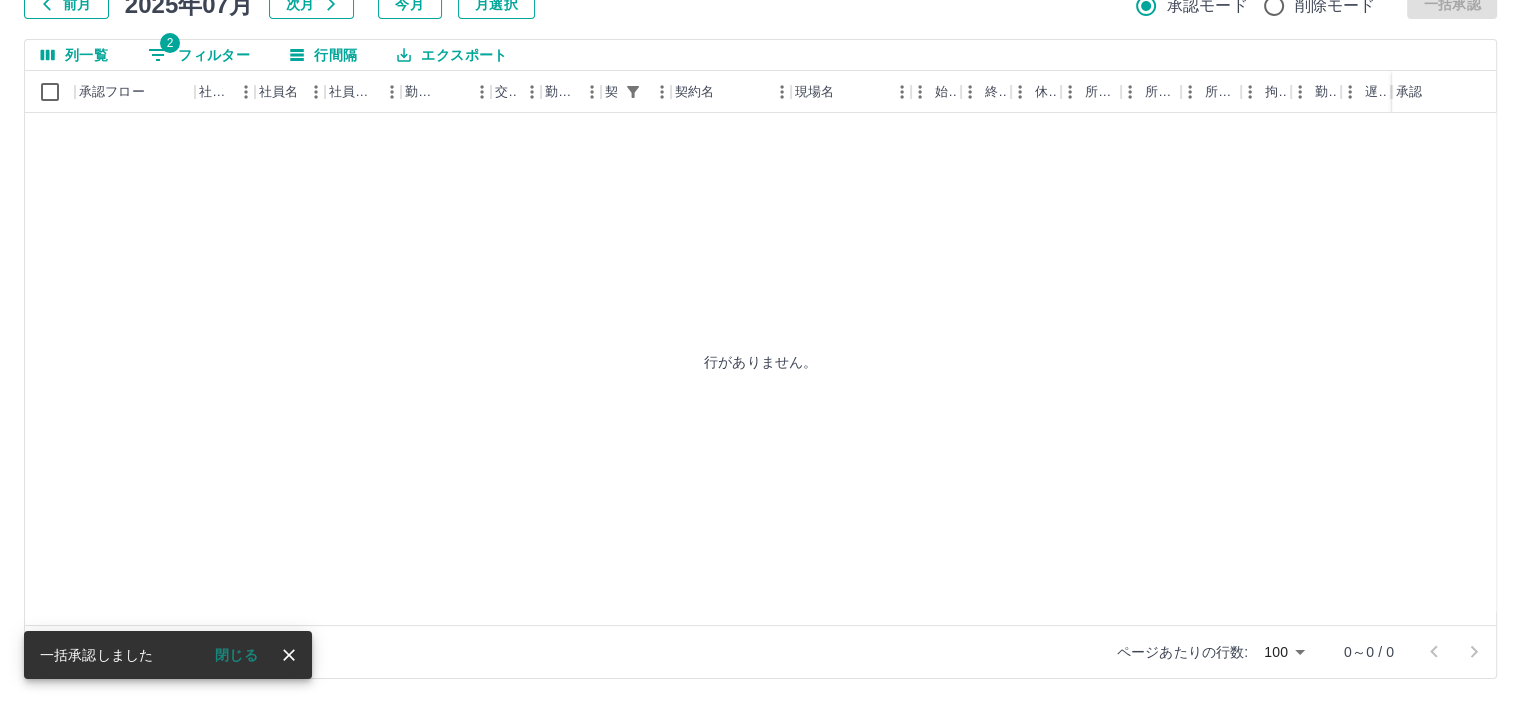 click on "2 フィルター" at bounding box center [199, 55] 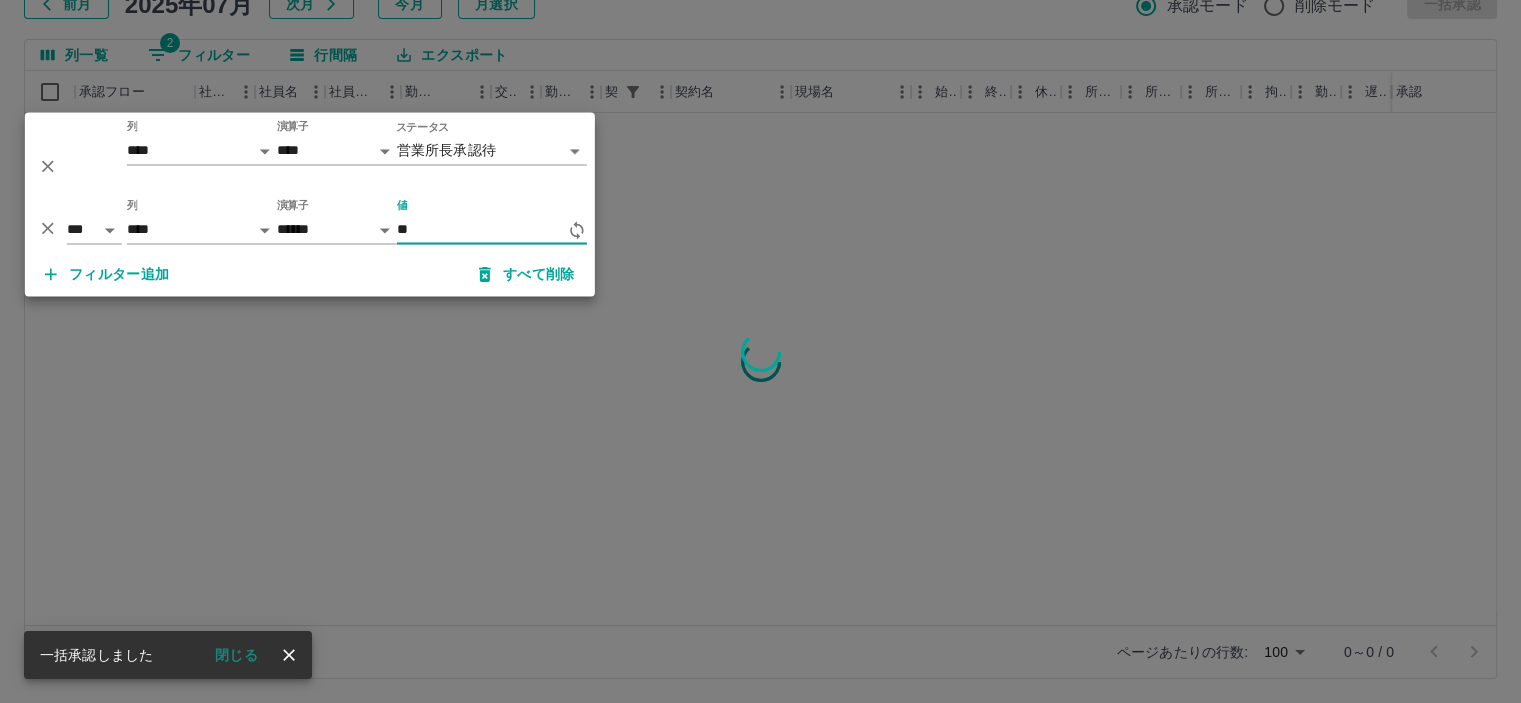 type on "*" 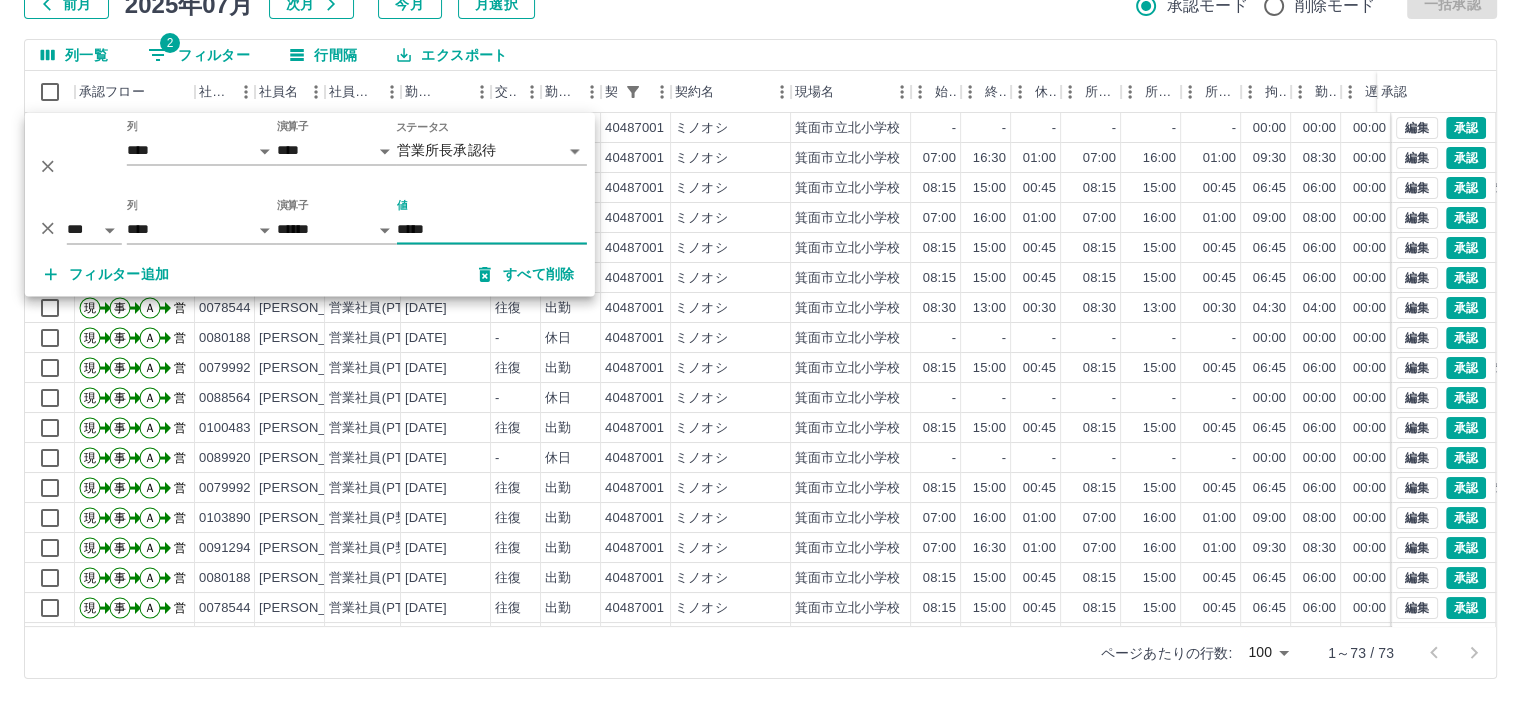 type on "*****" 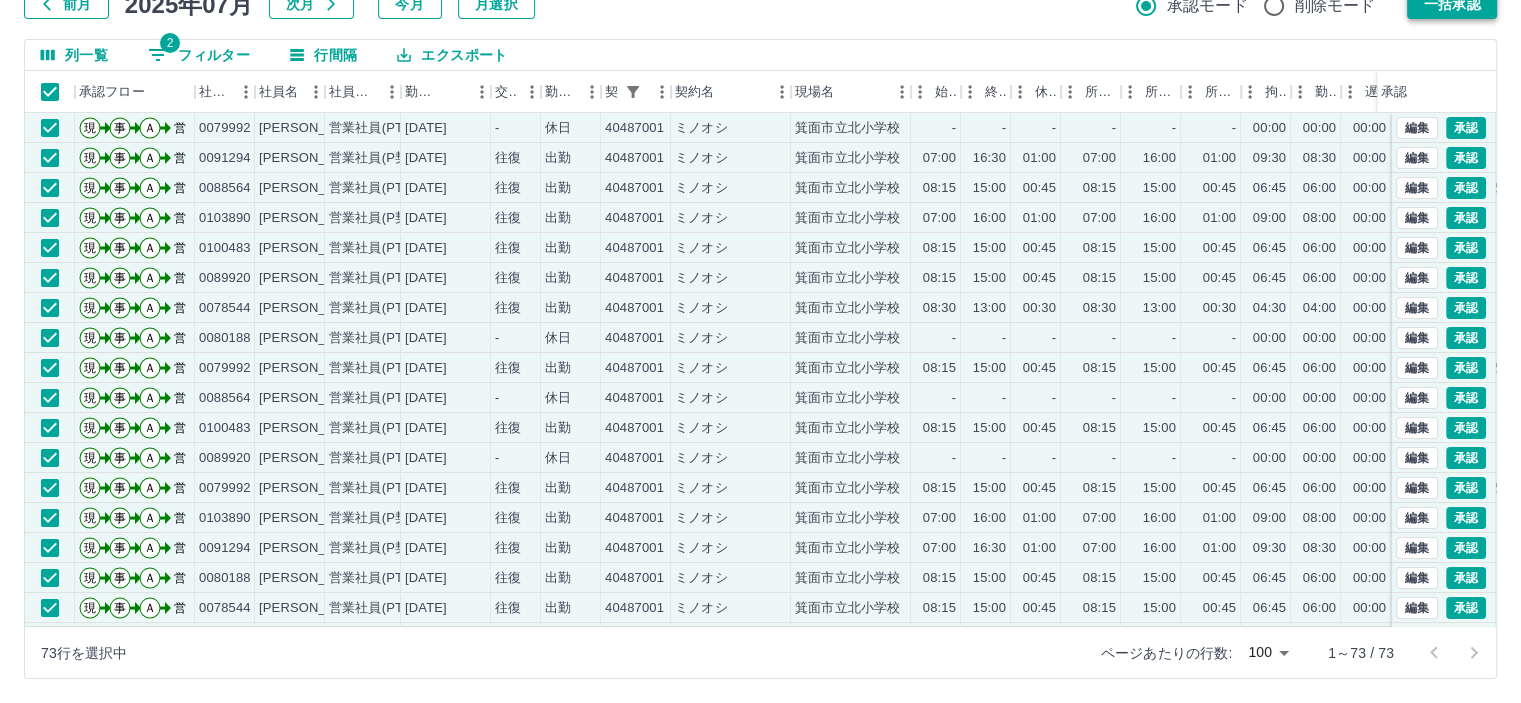 click on "一括承認" at bounding box center [1452, 4] 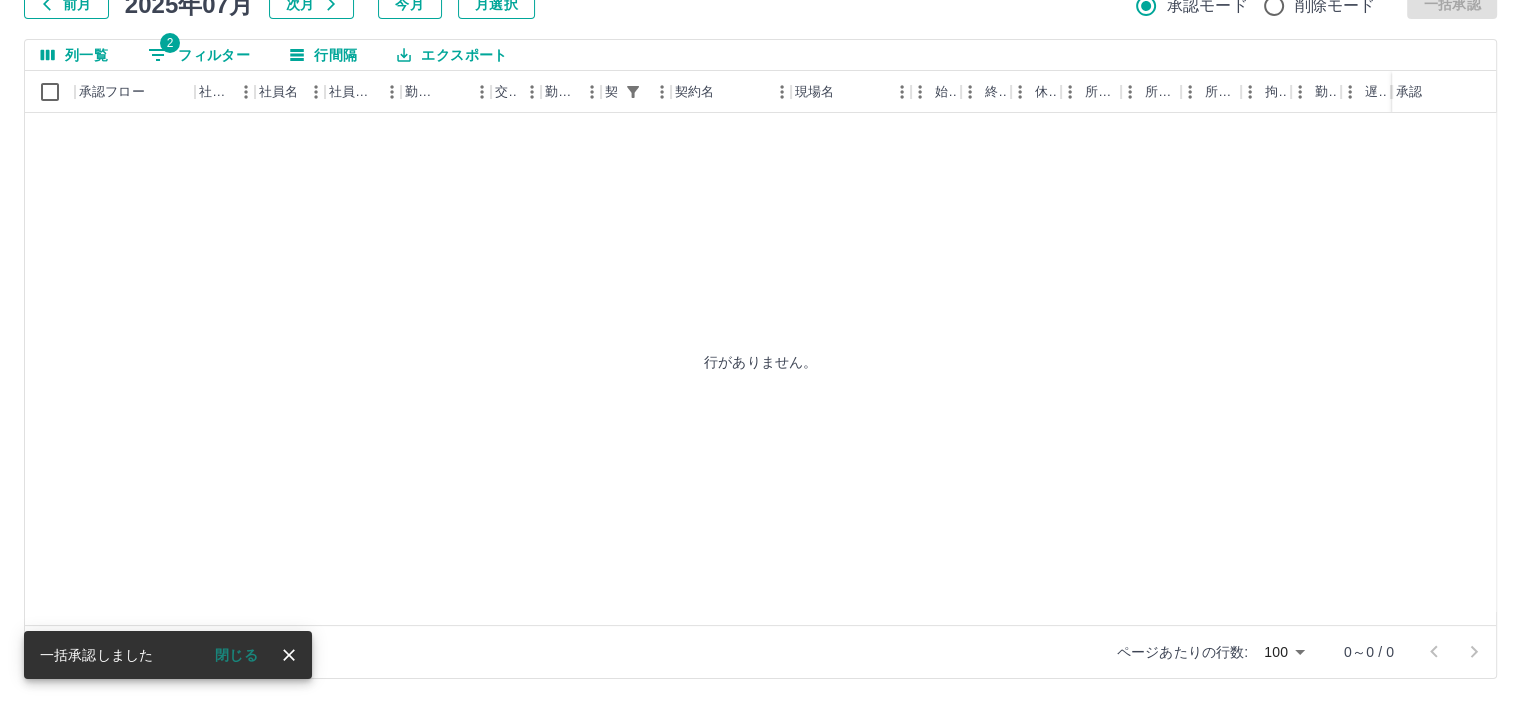 click on "2 フィルター" at bounding box center [199, 55] 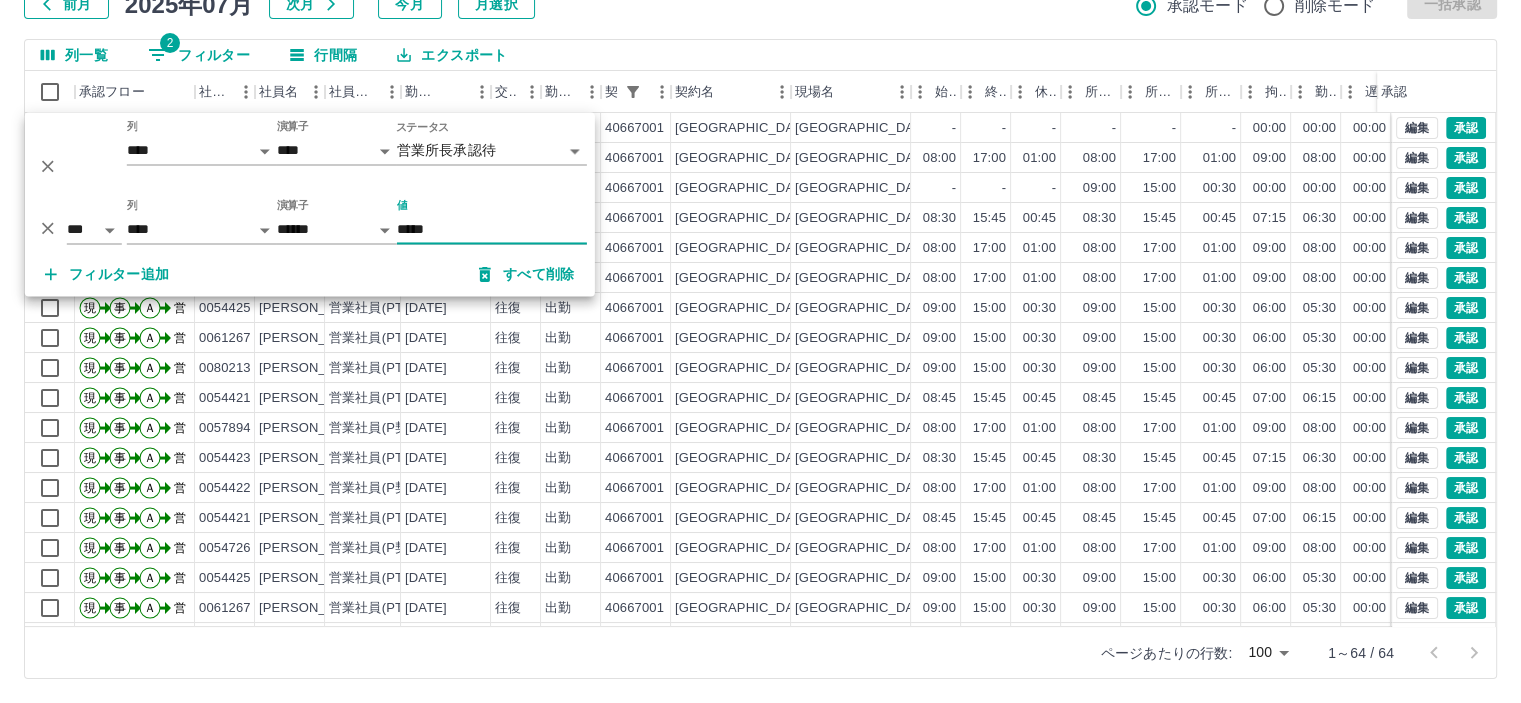 type on "*****" 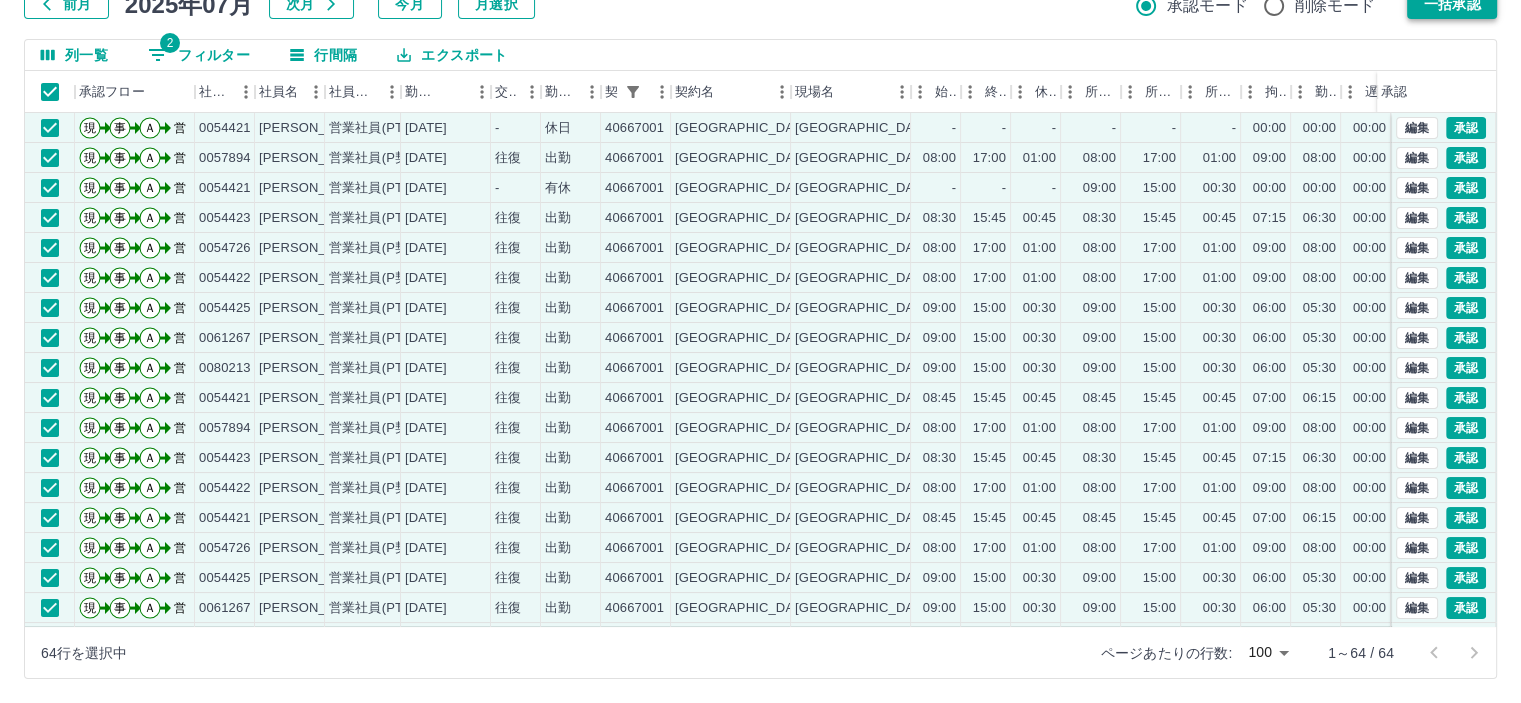 click on "一括承認" at bounding box center (1452, 4) 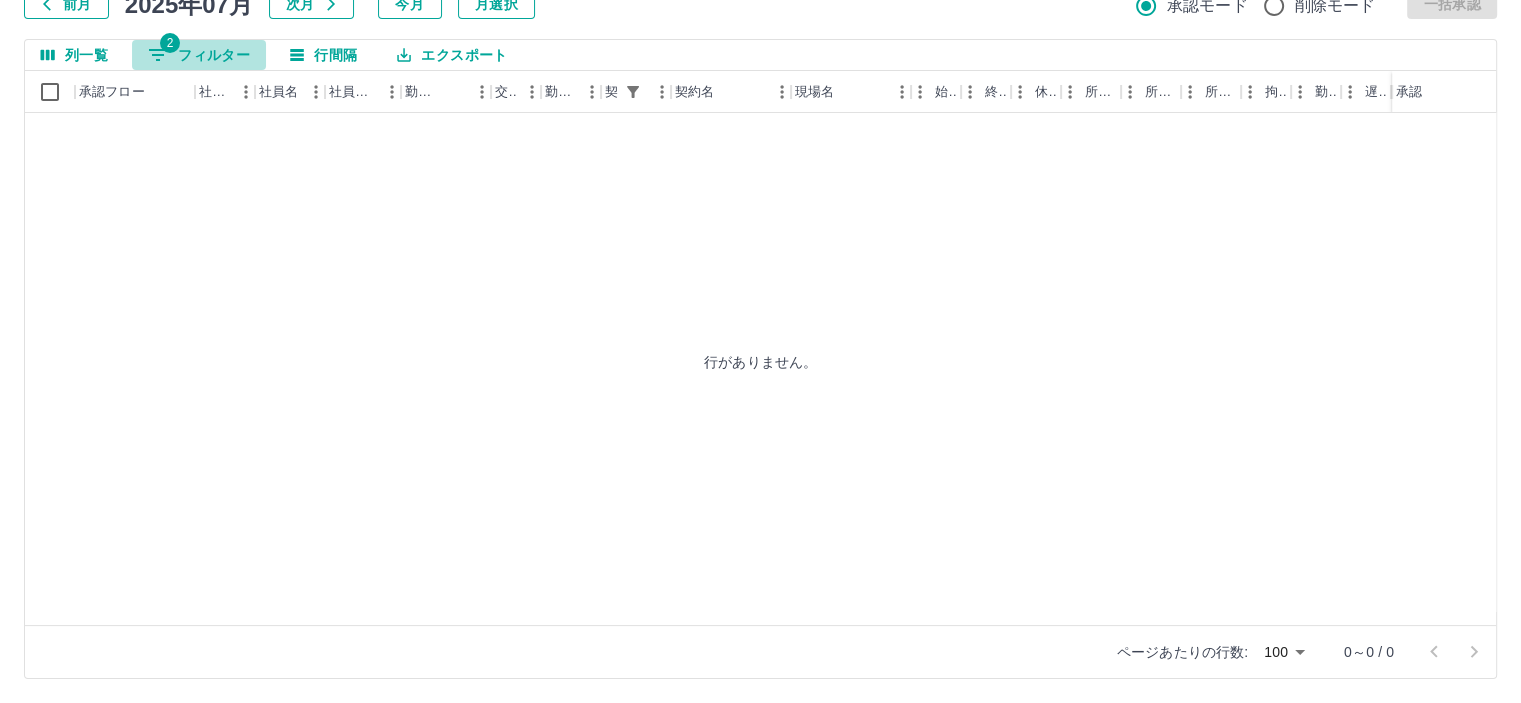 click on "2 フィルター" at bounding box center (199, 55) 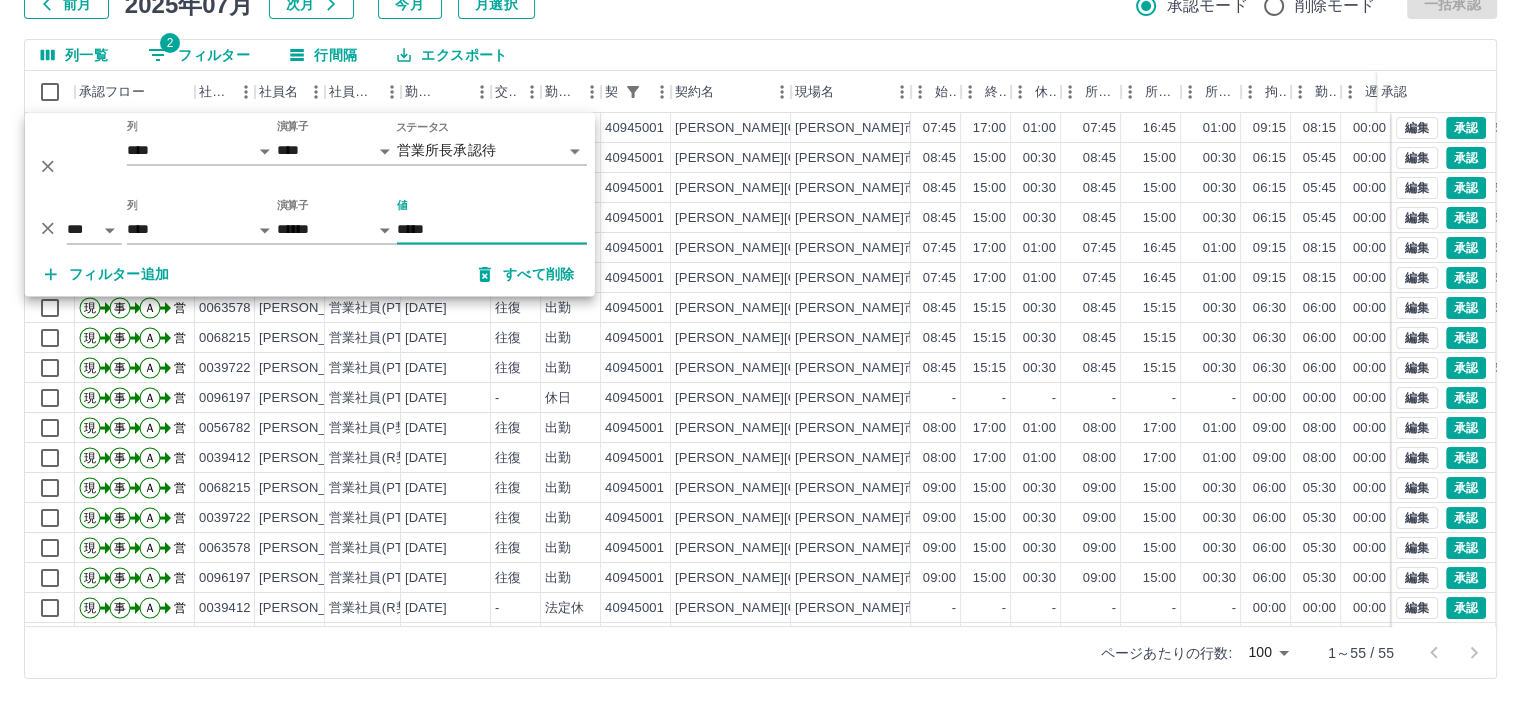 type on "*****" 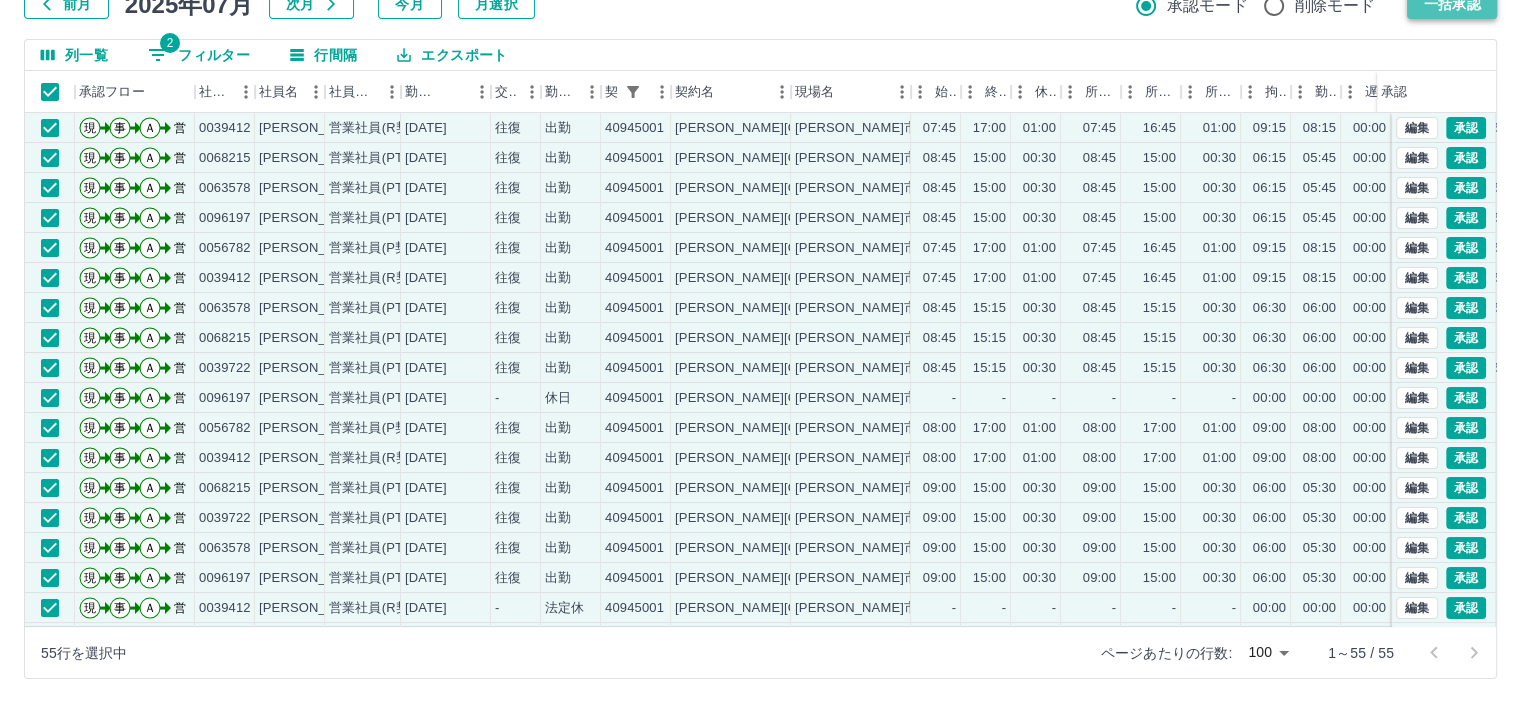 click on "一括承認" at bounding box center (1452, 4) 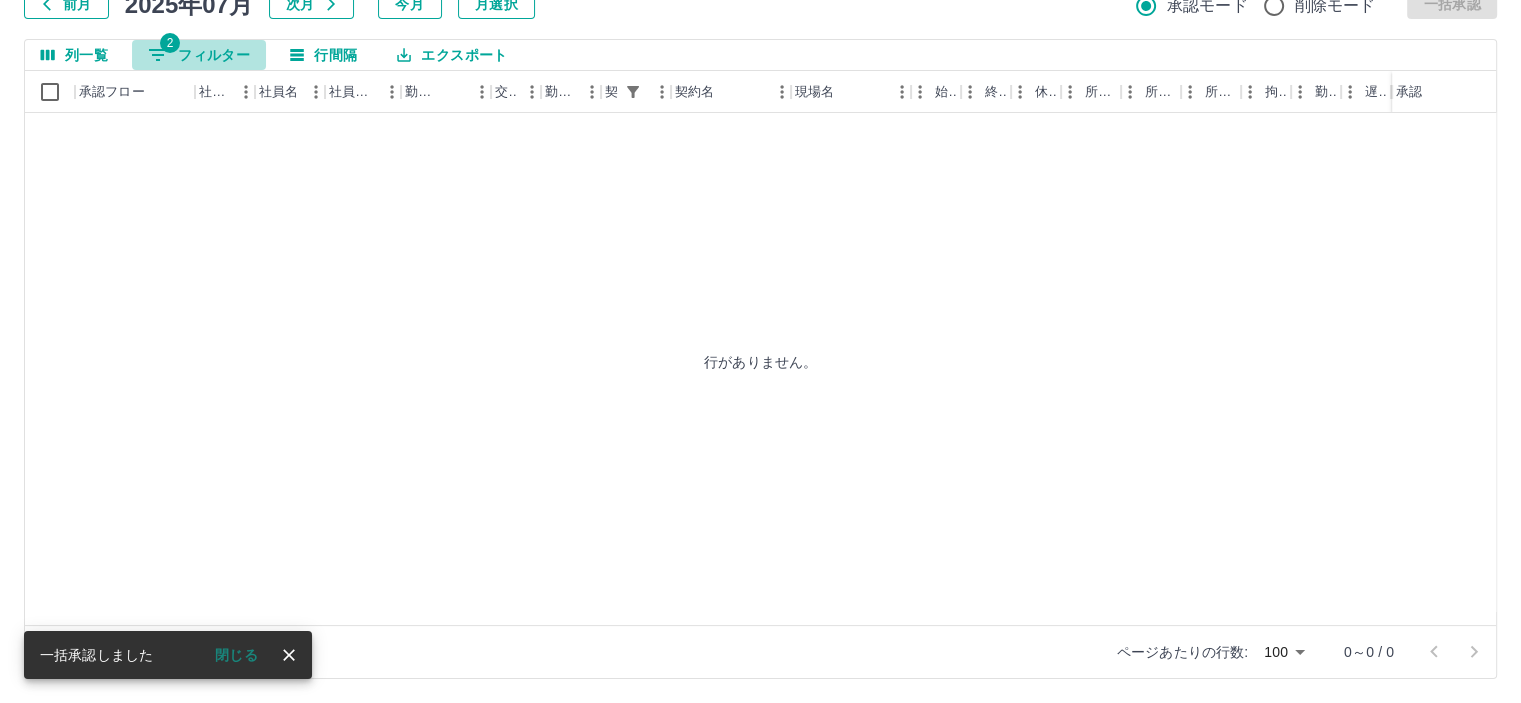 click on "2 フィルター" at bounding box center [199, 55] 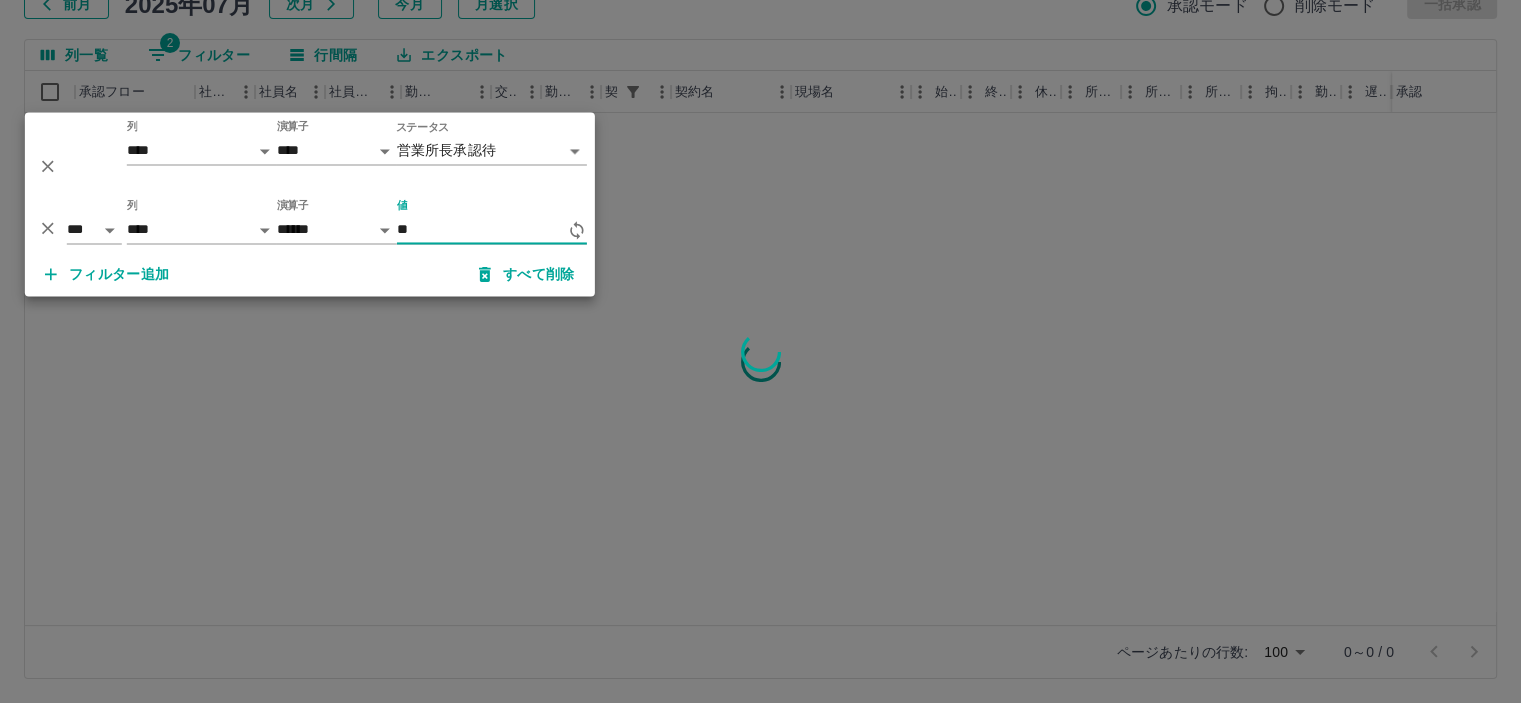 type on "*" 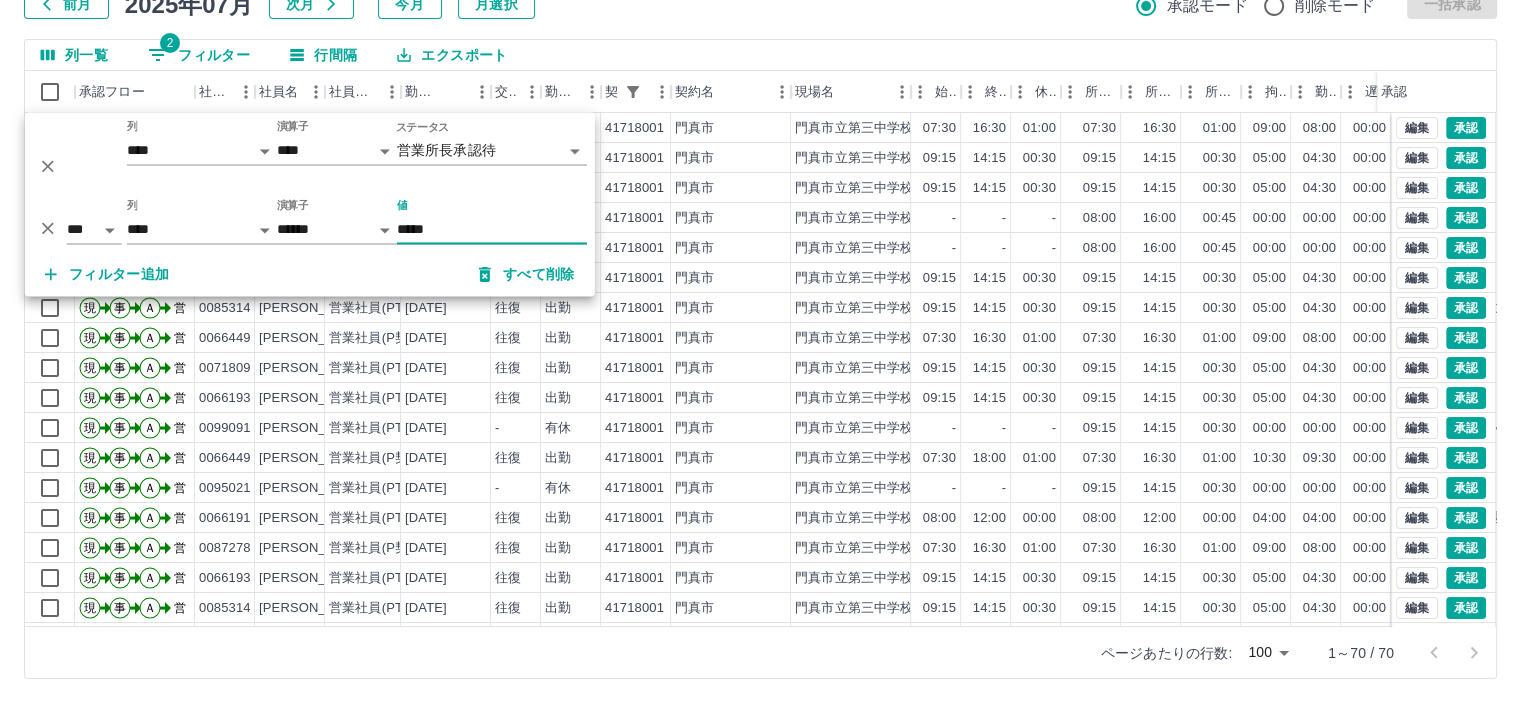type on "*****" 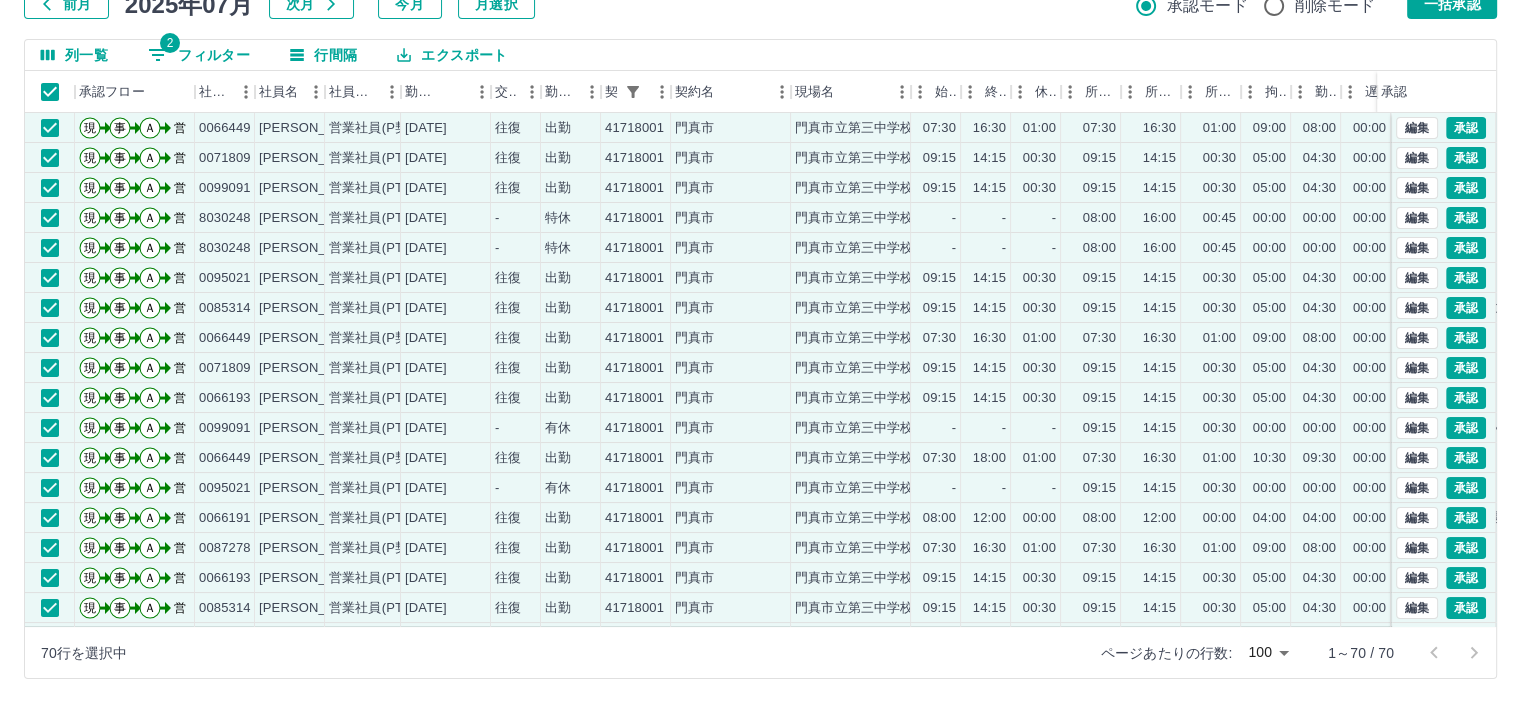 drag, startPoint x: 1471, startPoint y: 13, endPoint x: 270, endPoint y: 58, distance: 1201.8428 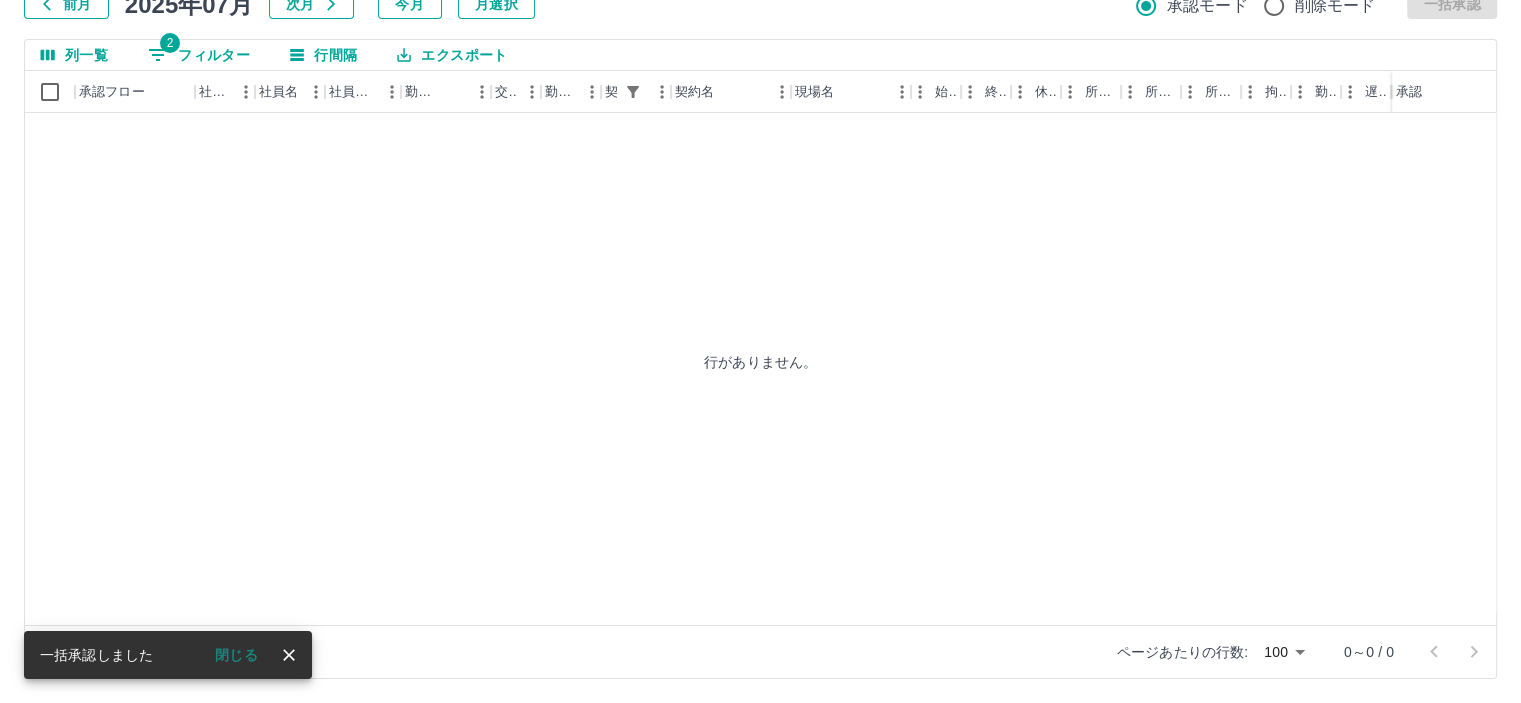 click on "2 フィルター" at bounding box center (199, 55) 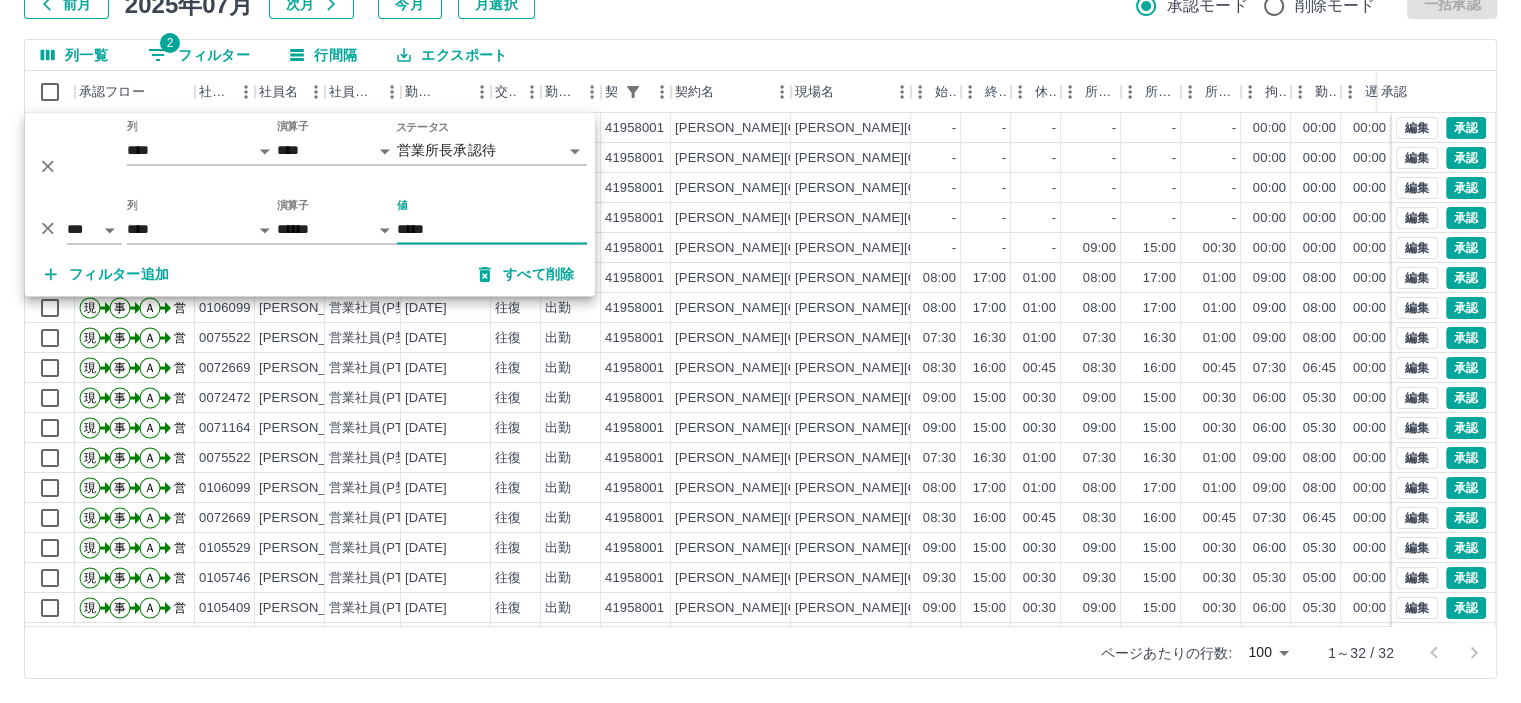 type on "*****" 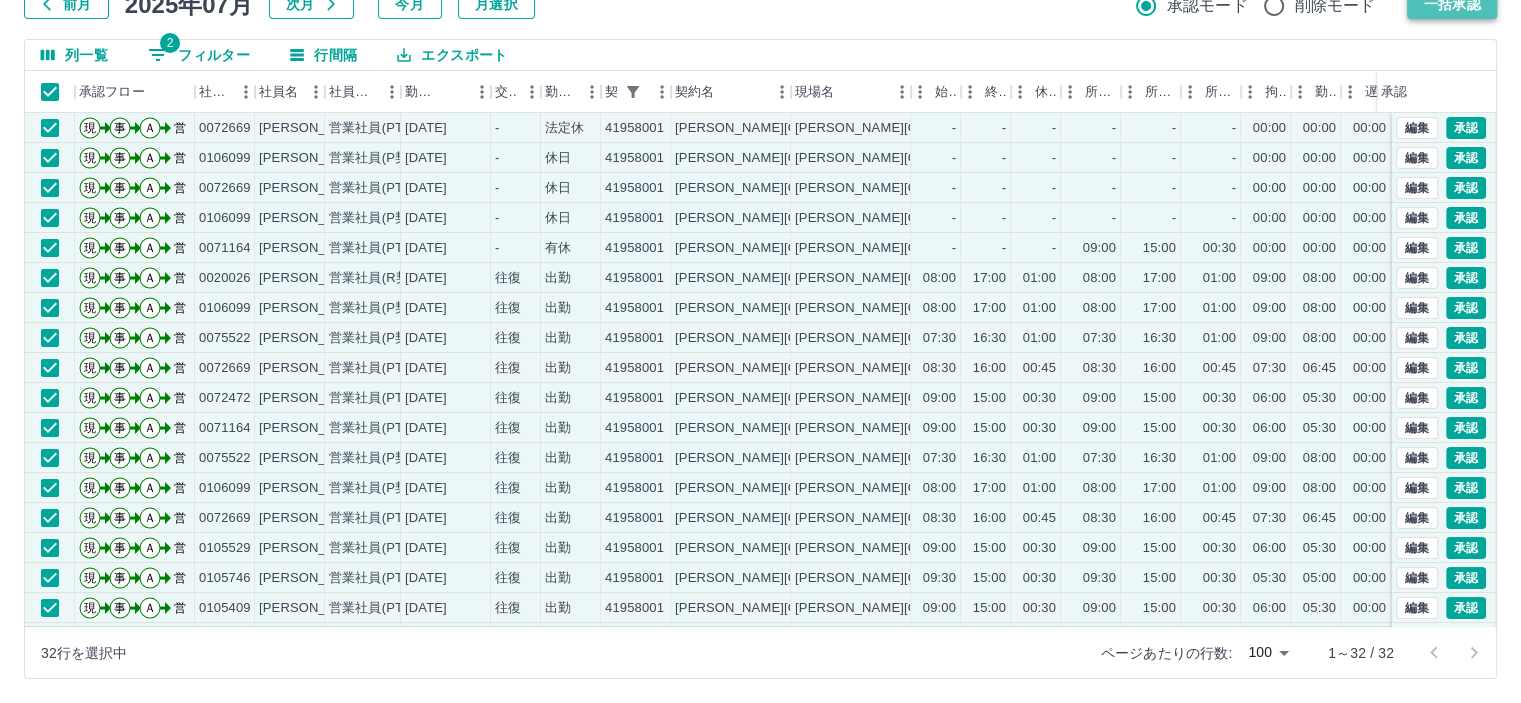 click on "一括承認" at bounding box center [1452, 4] 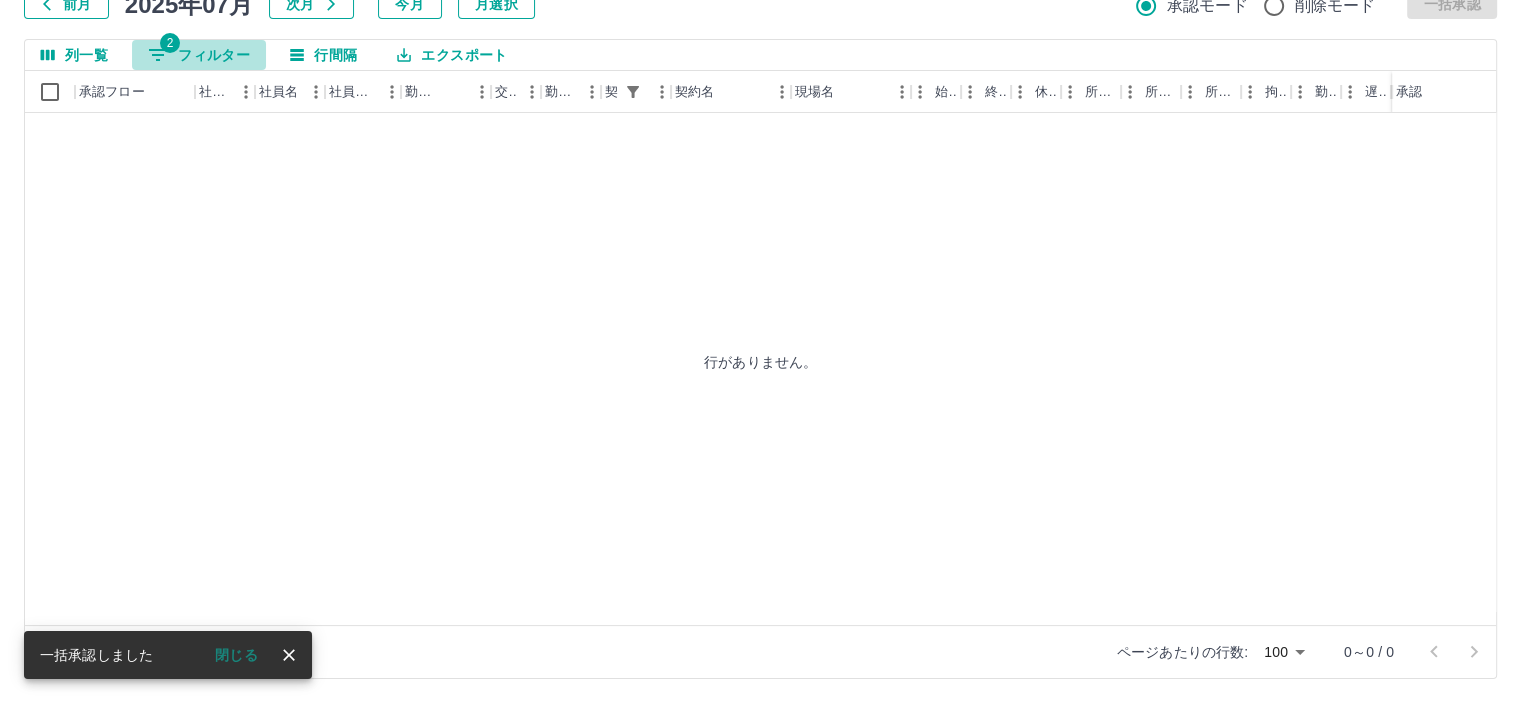 click on "2 フィルター" at bounding box center [199, 55] 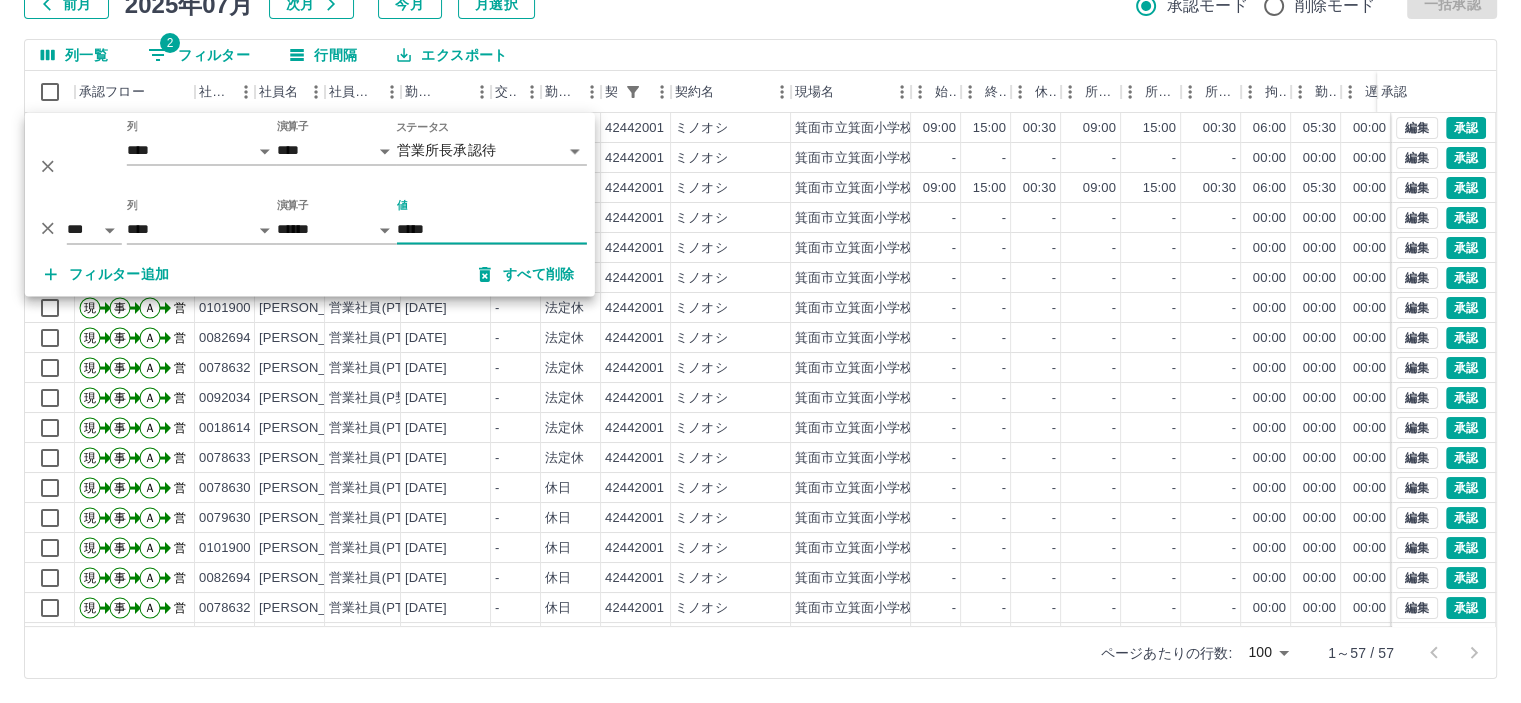type on "*****" 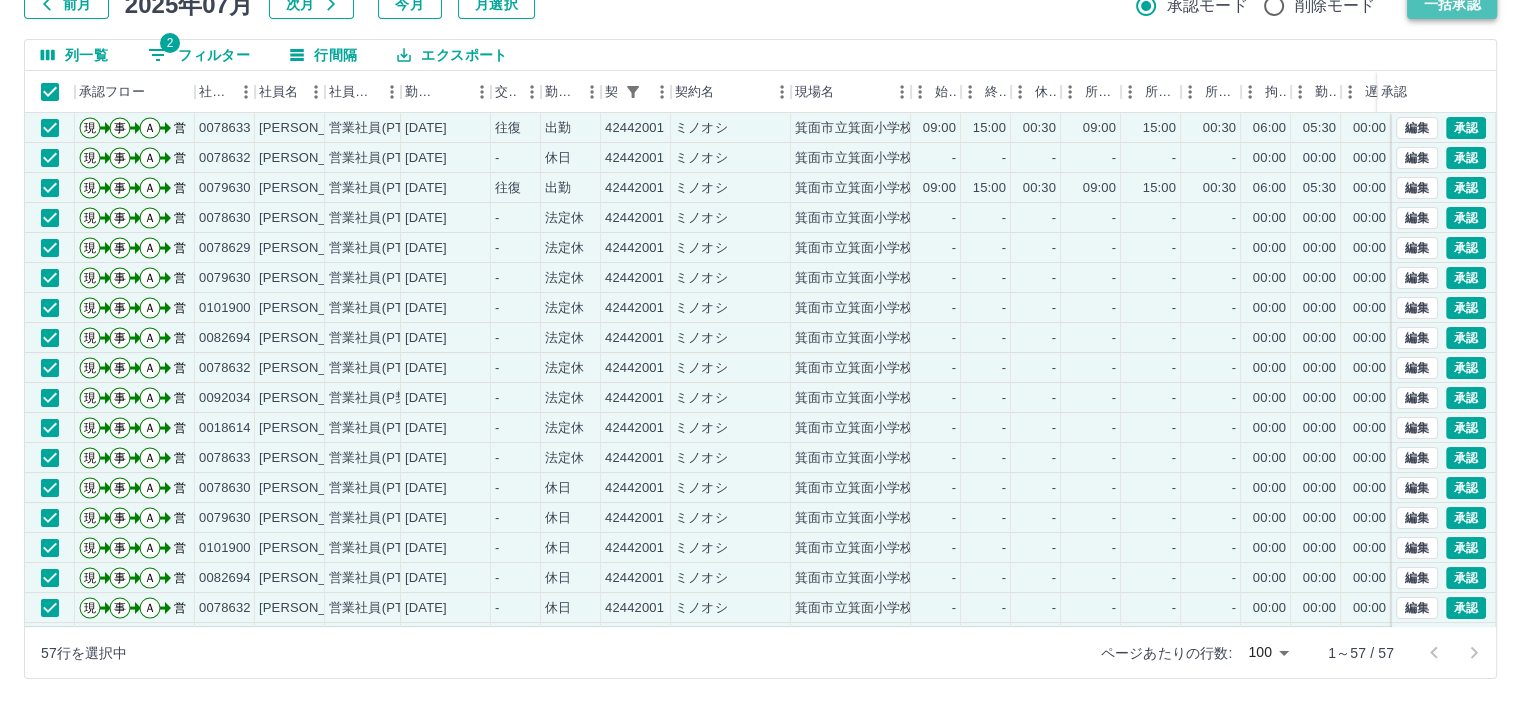 click on "一括承認" at bounding box center (1452, 4) 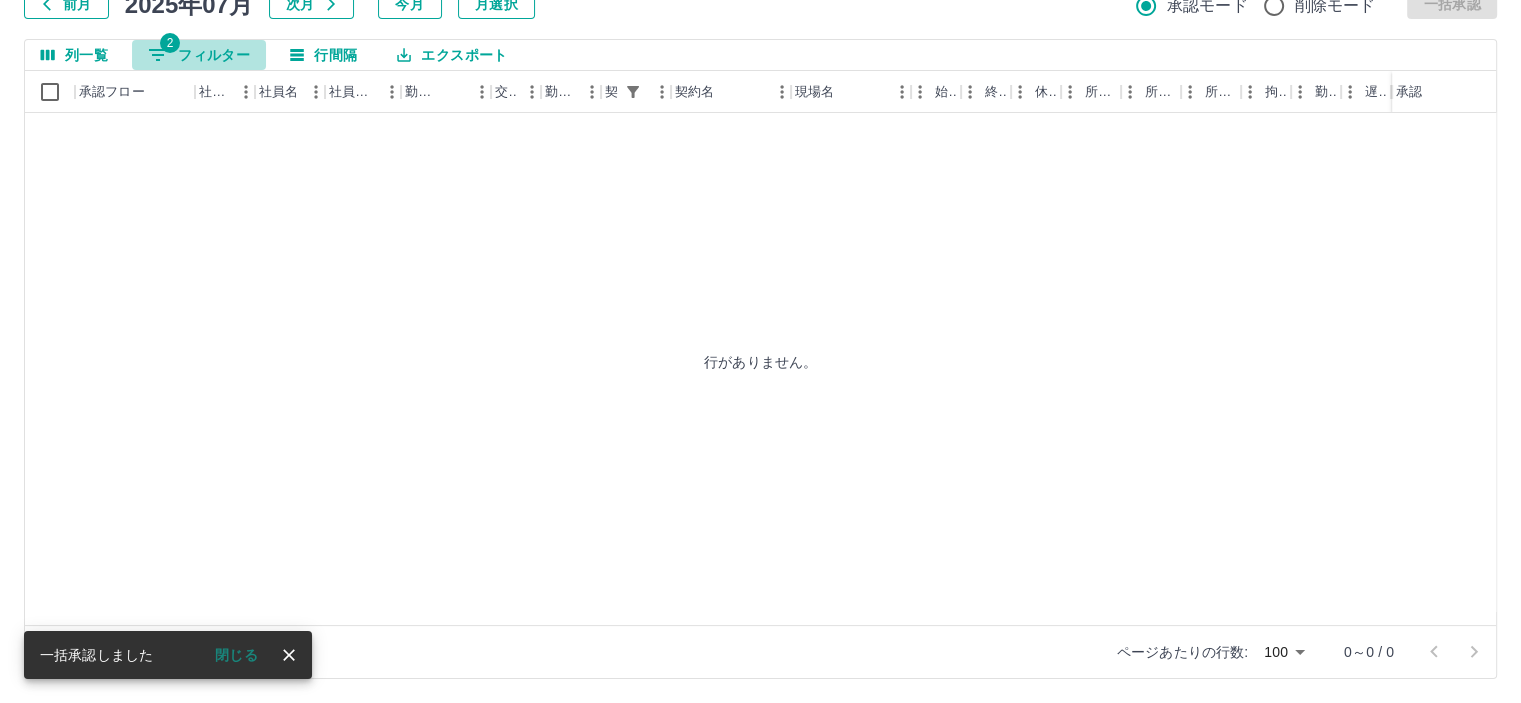 click on "2 フィルター" at bounding box center [199, 55] 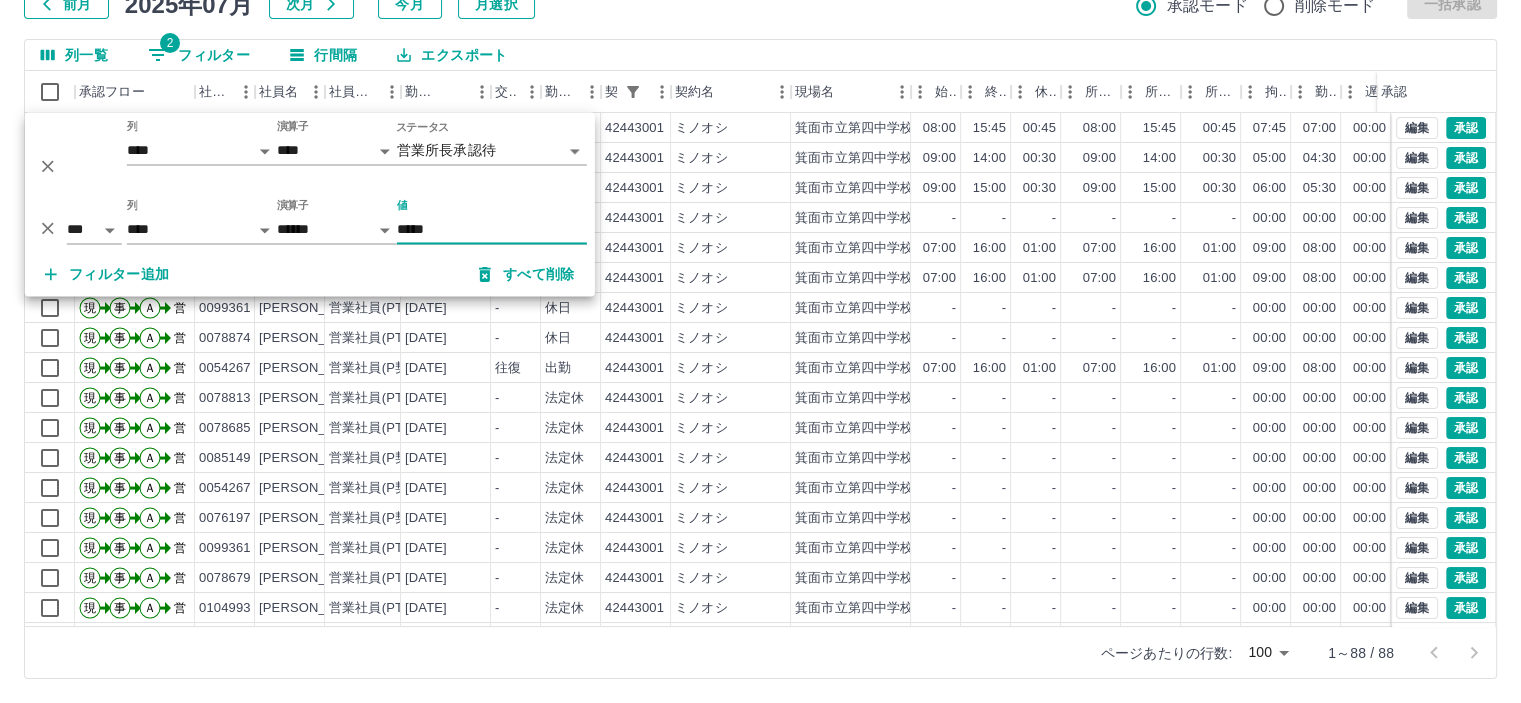 type on "*****" 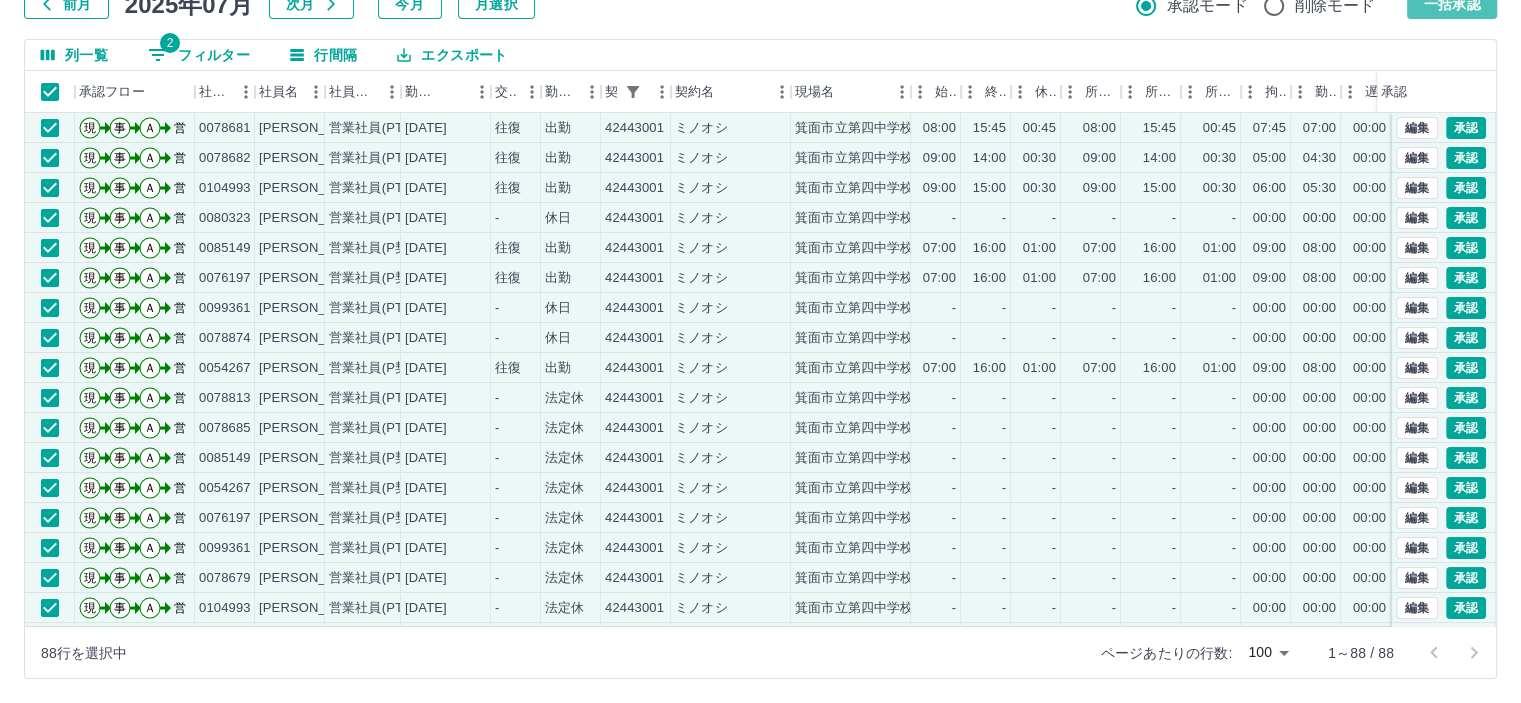 drag, startPoint x: 1426, startPoint y: 11, endPoint x: 500, endPoint y: 69, distance: 927.81464 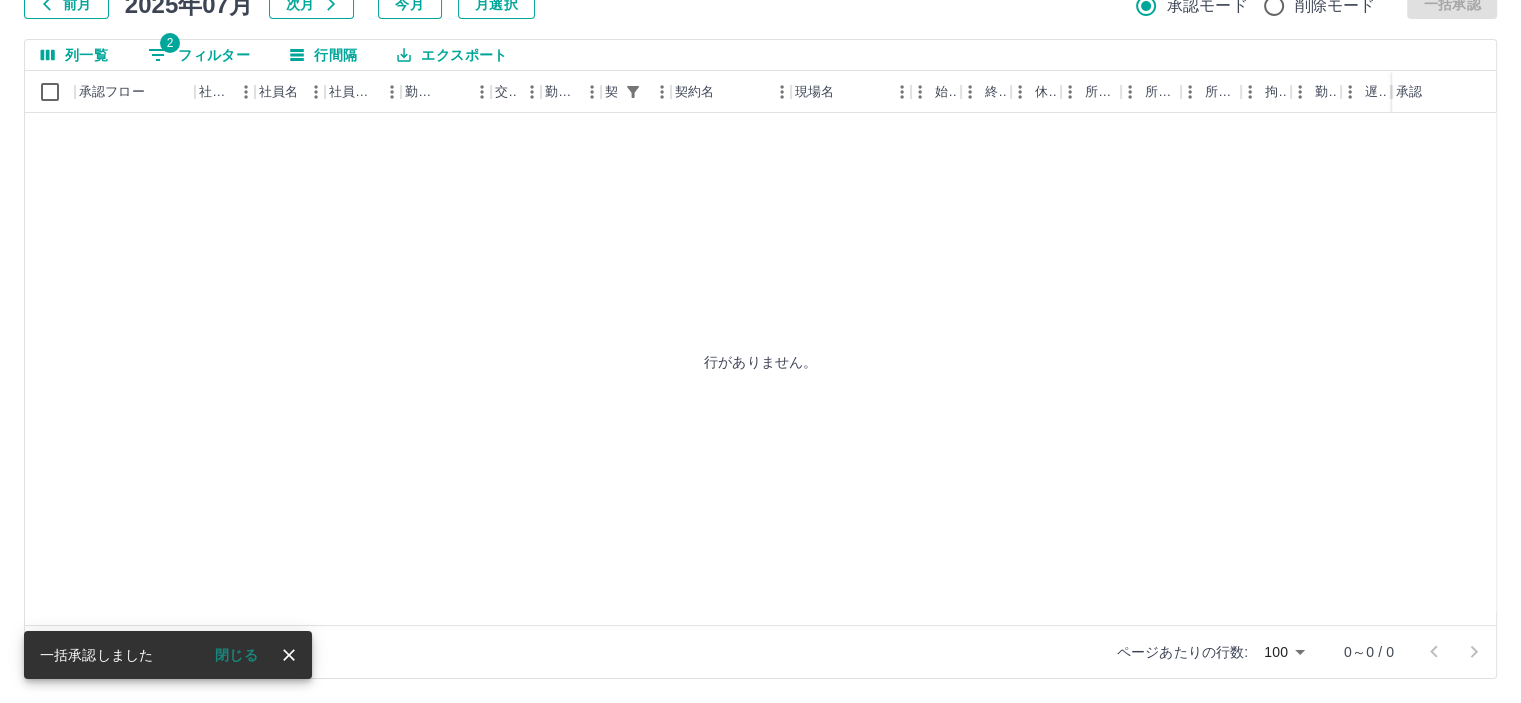 click on "2 フィルター" at bounding box center [199, 55] 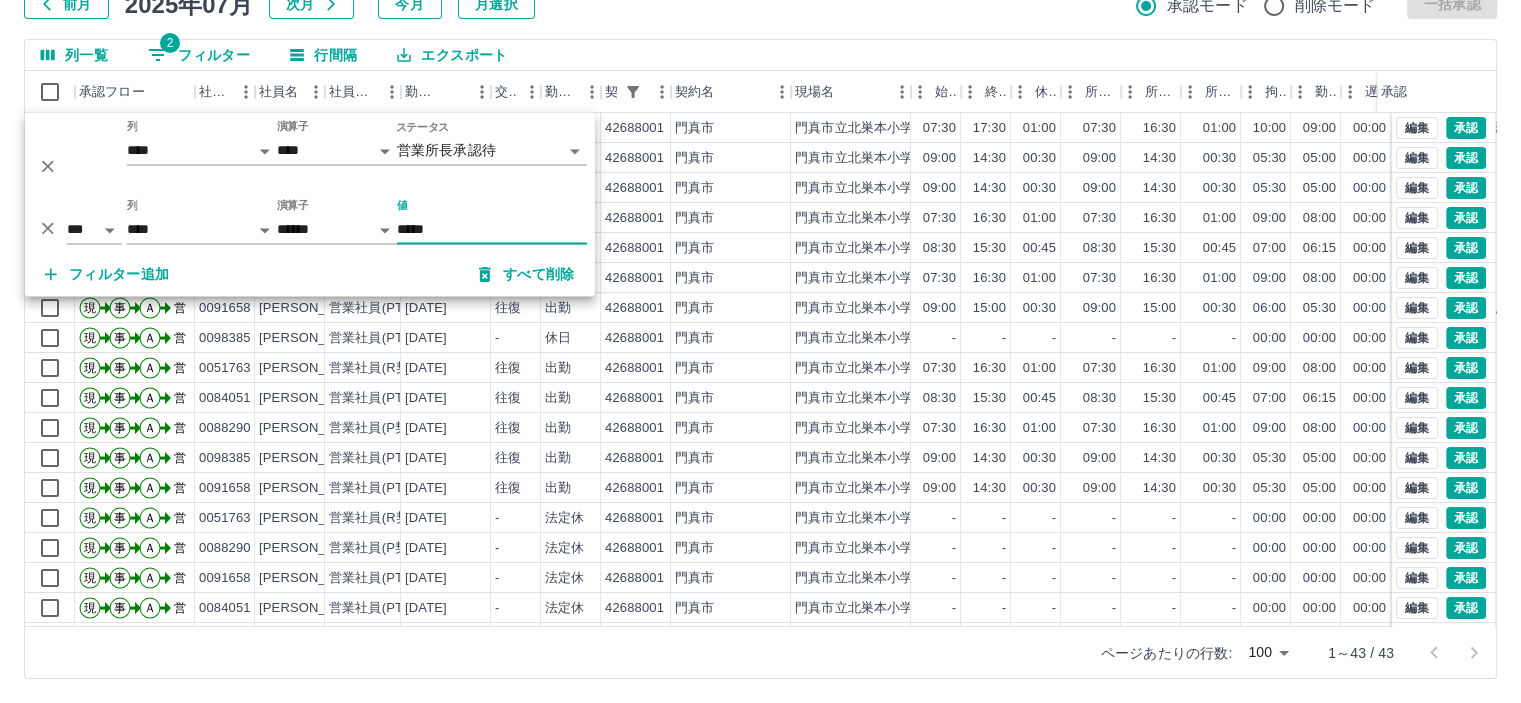 type on "*****" 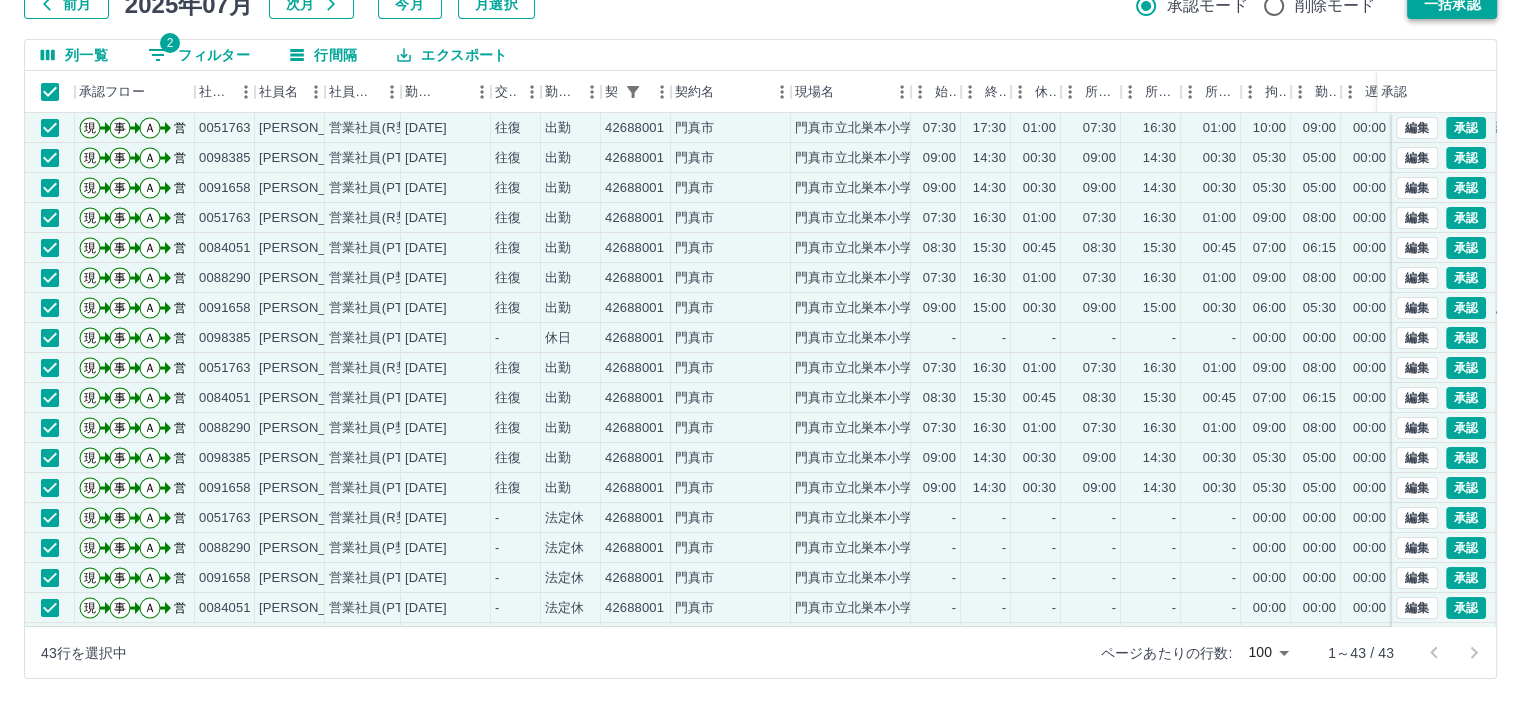 click on "一括承認" at bounding box center (1452, 4) 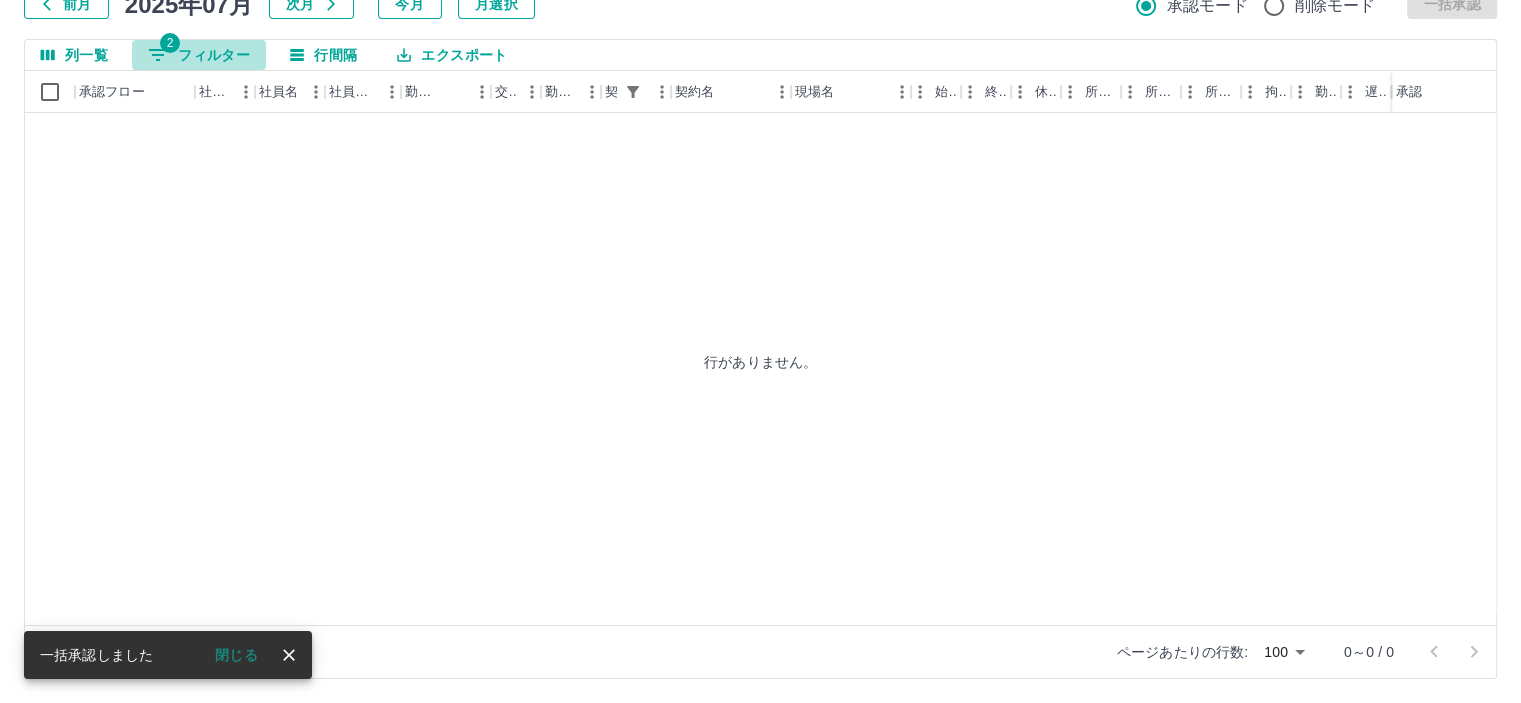 click on "2 フィルター" at bounding box center [199, 55] 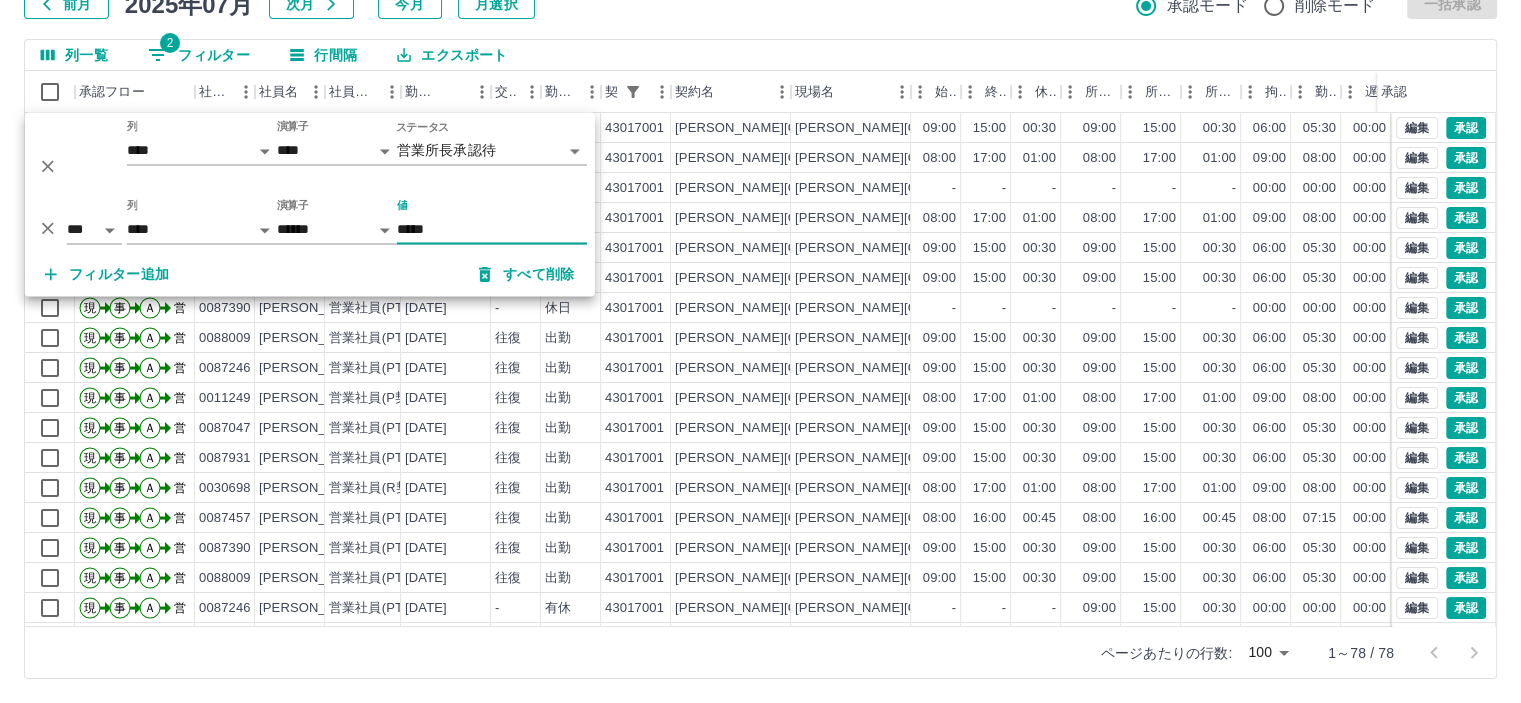 type on "*****" 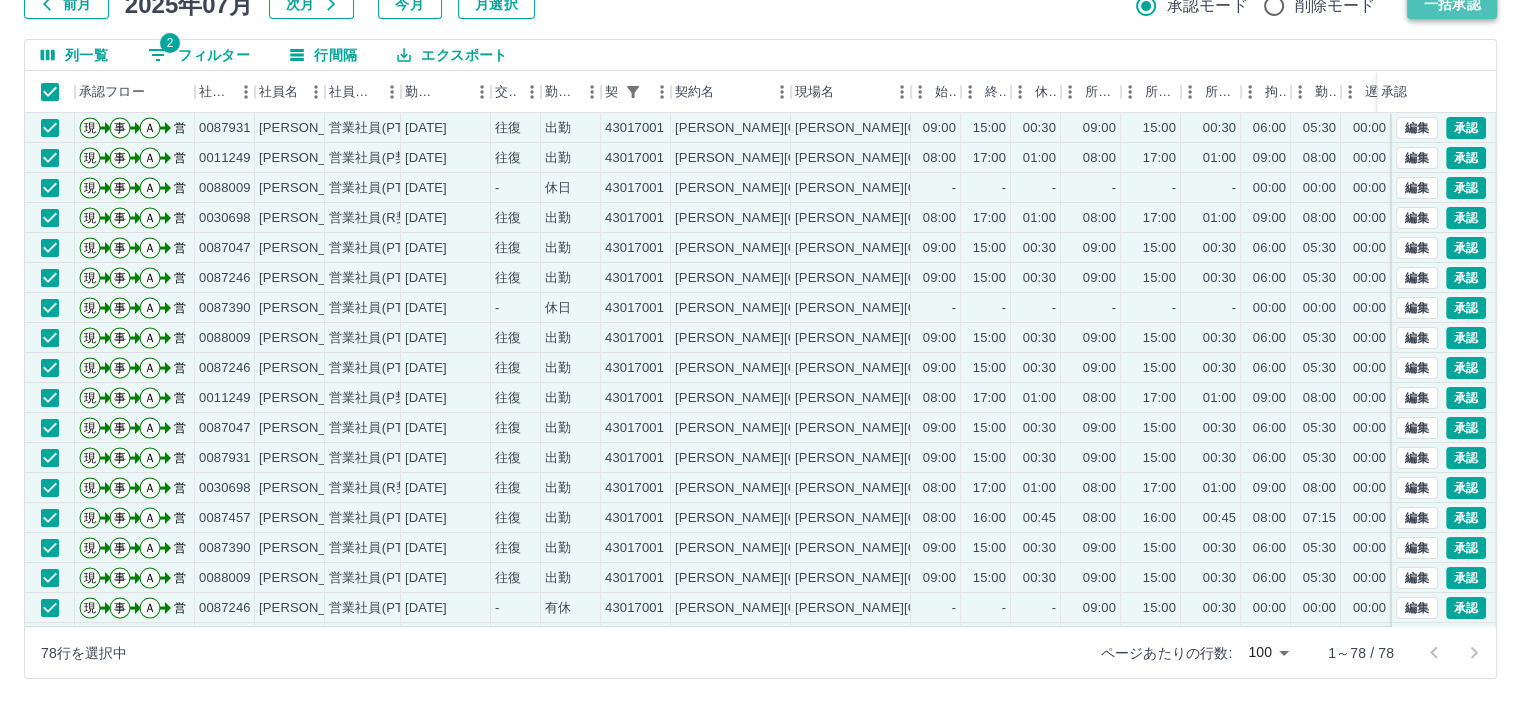 click on "一括承認" at bounding box center [1452, 4] 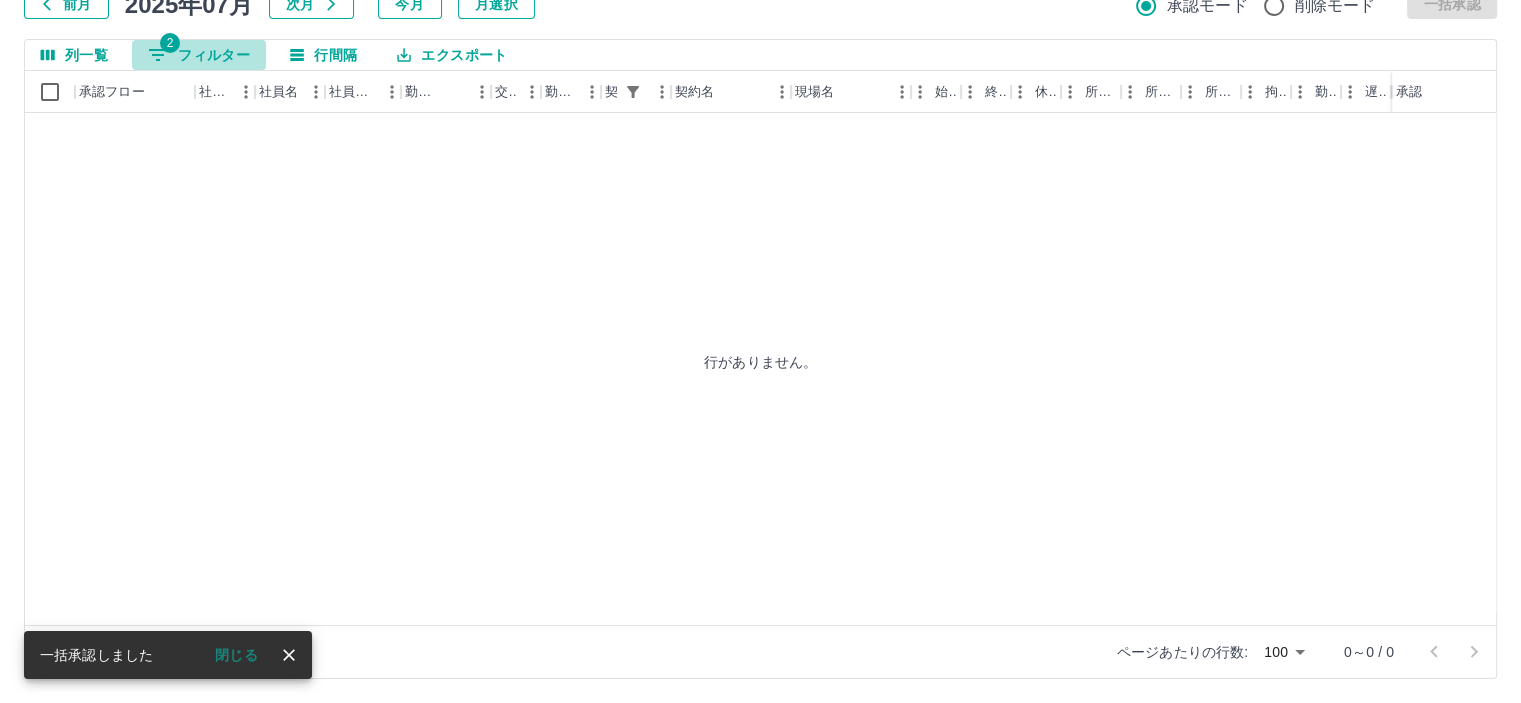 click on "2 フィルター" at bounding box center (199, 55) 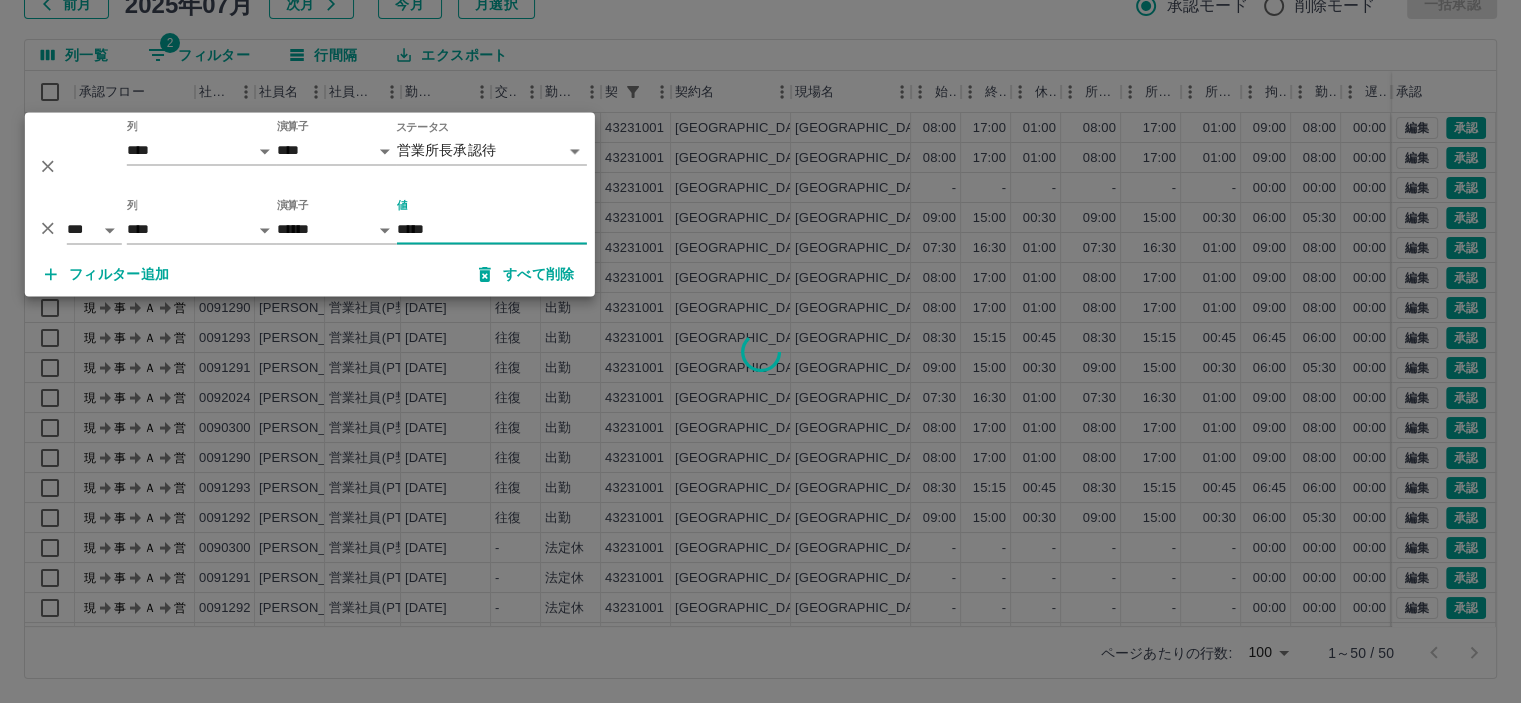 type on "*****" 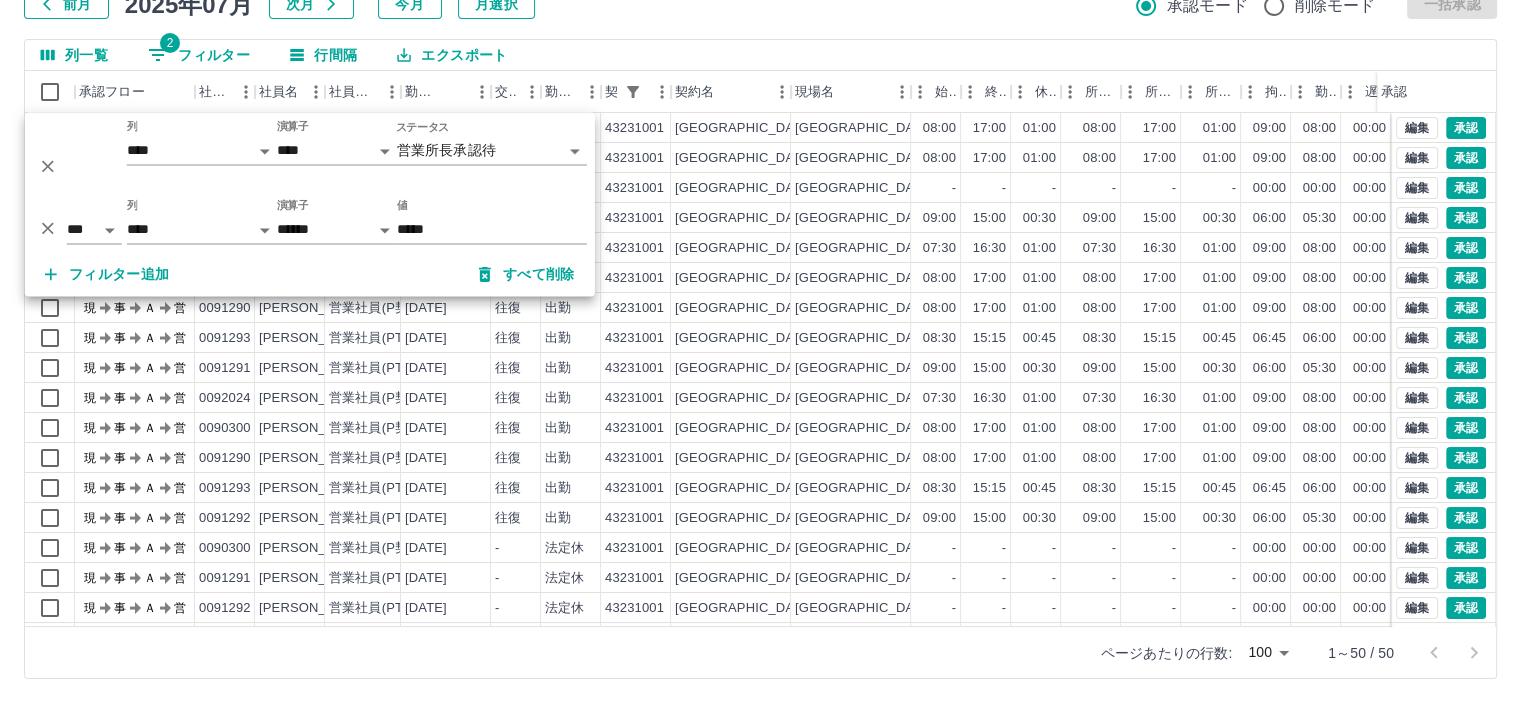 click at bounding box center [760, 351] 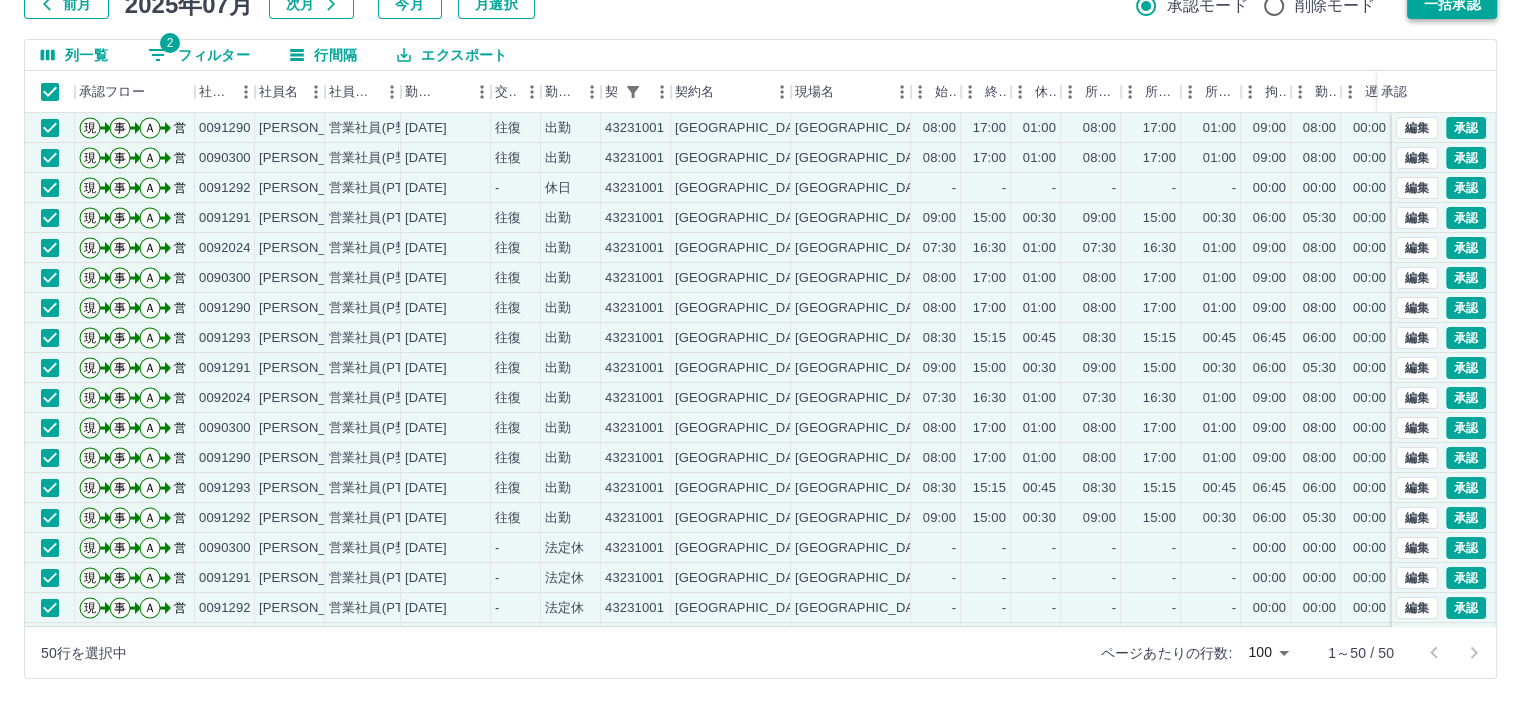click on "一括承認" at bounding box center (1452, 4) 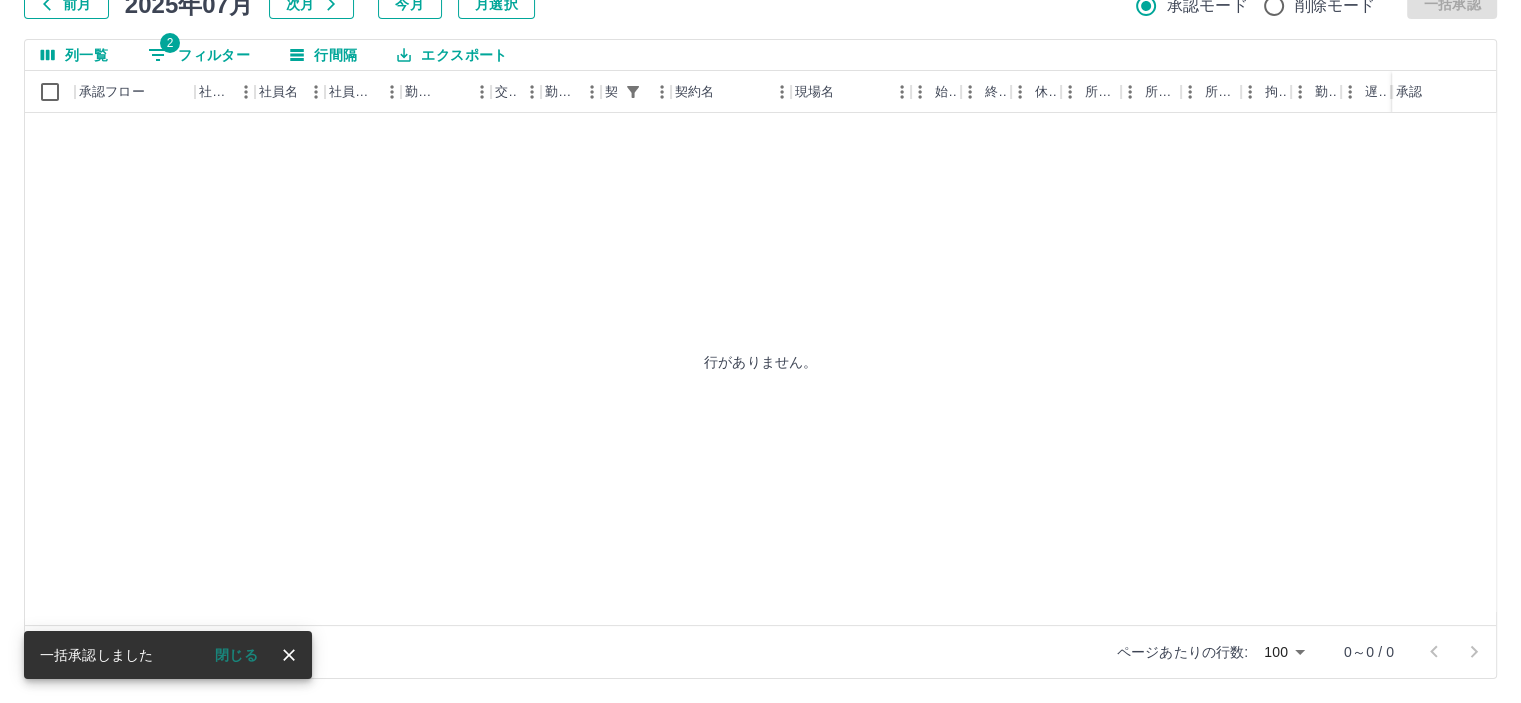 click on "2 フィルター" at bounding box center [199, 55] 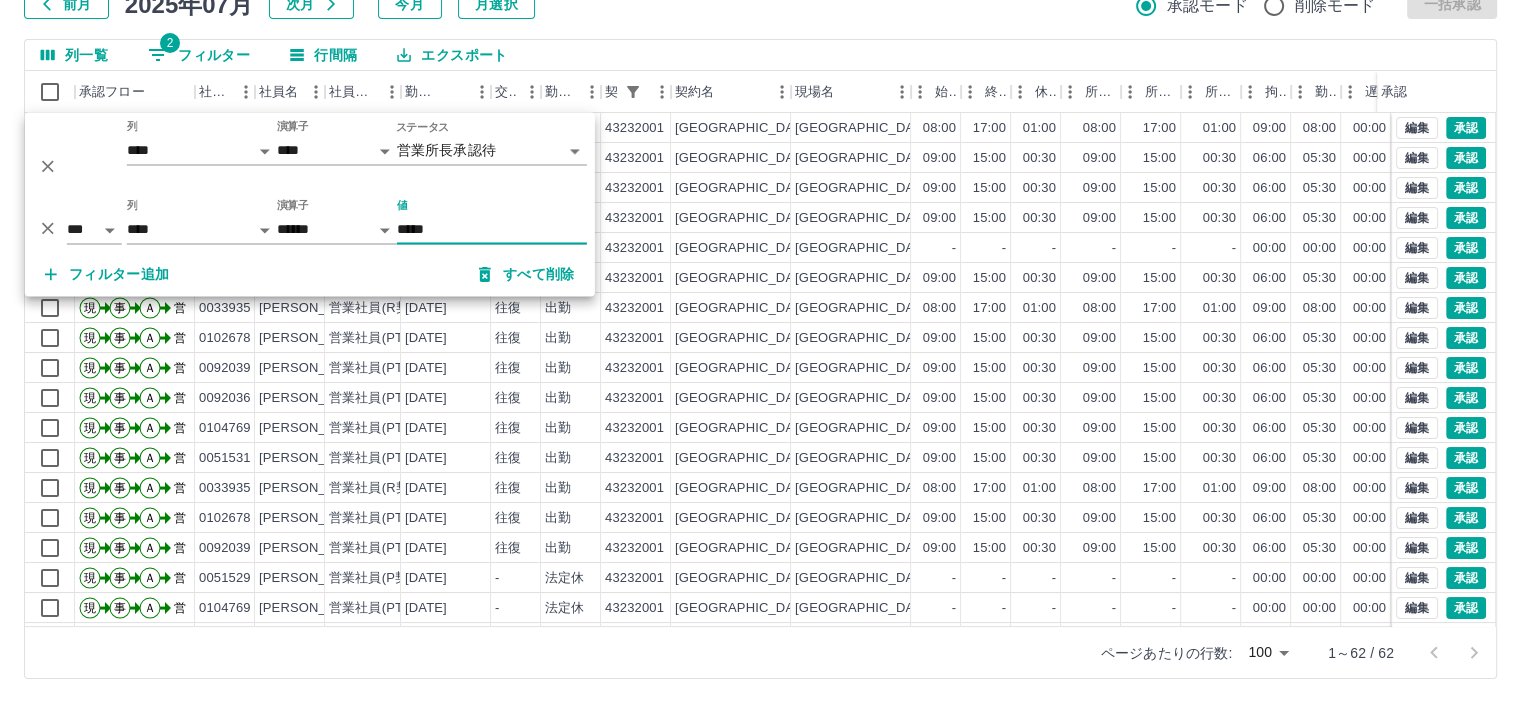 type on "*****" 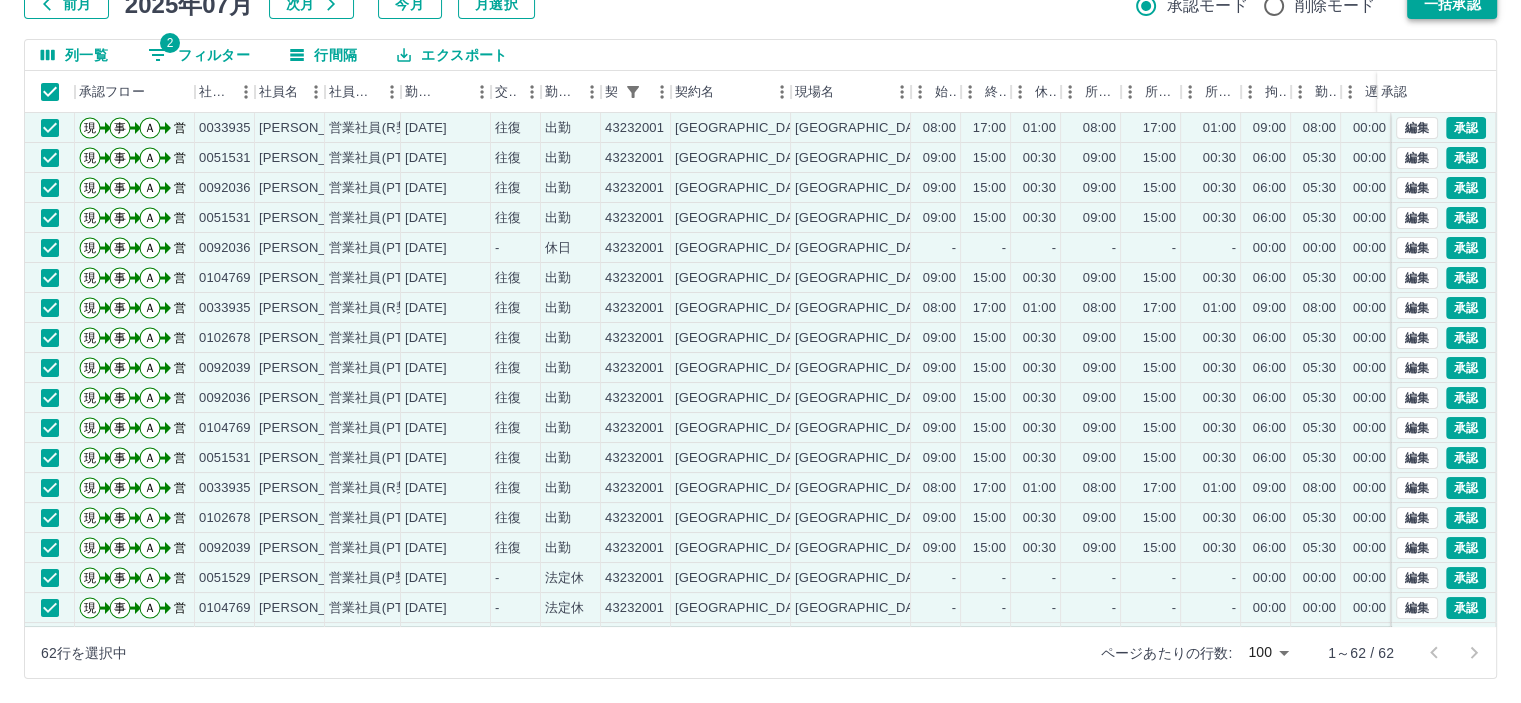 click on "一括承認" at bounding box center (1452, 4) 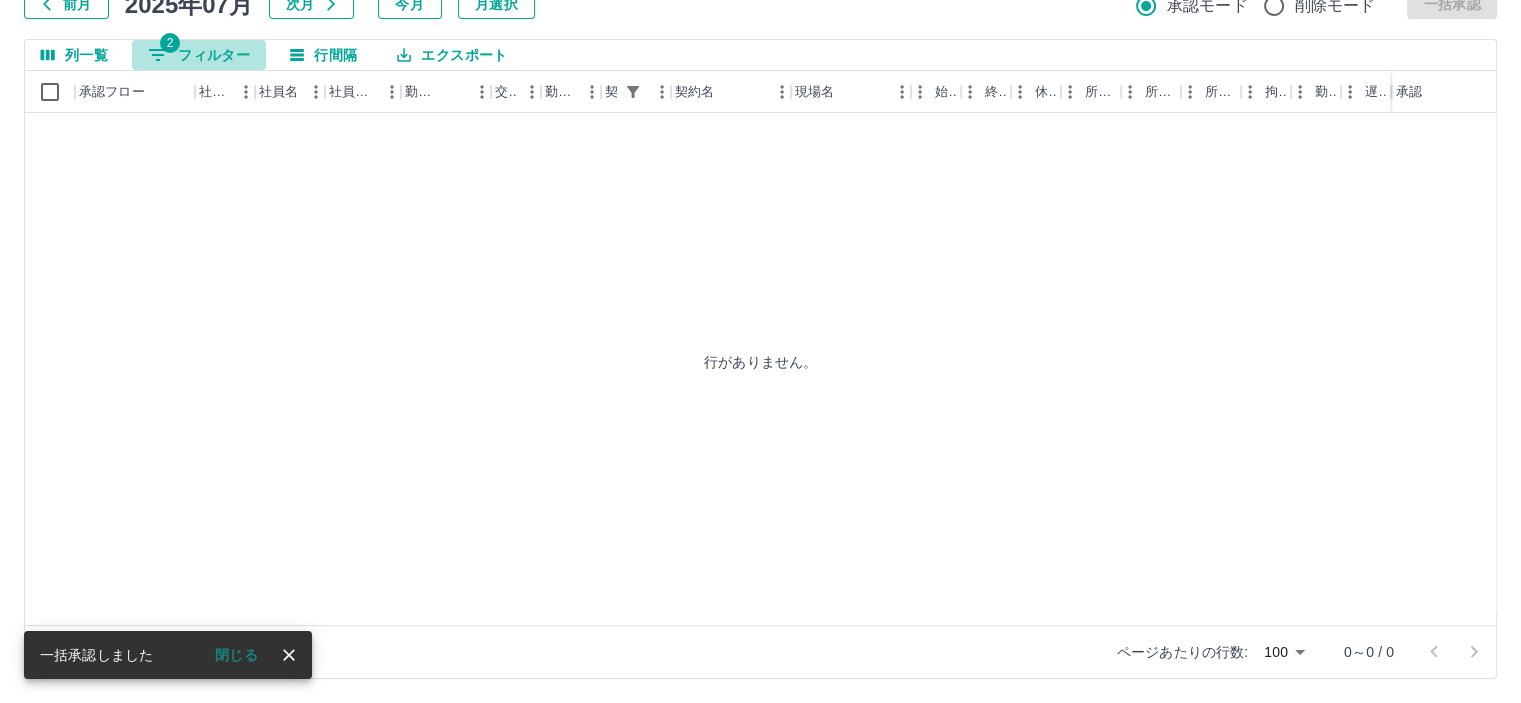 click on "2 フィルター" at bounding box center [199, 55] 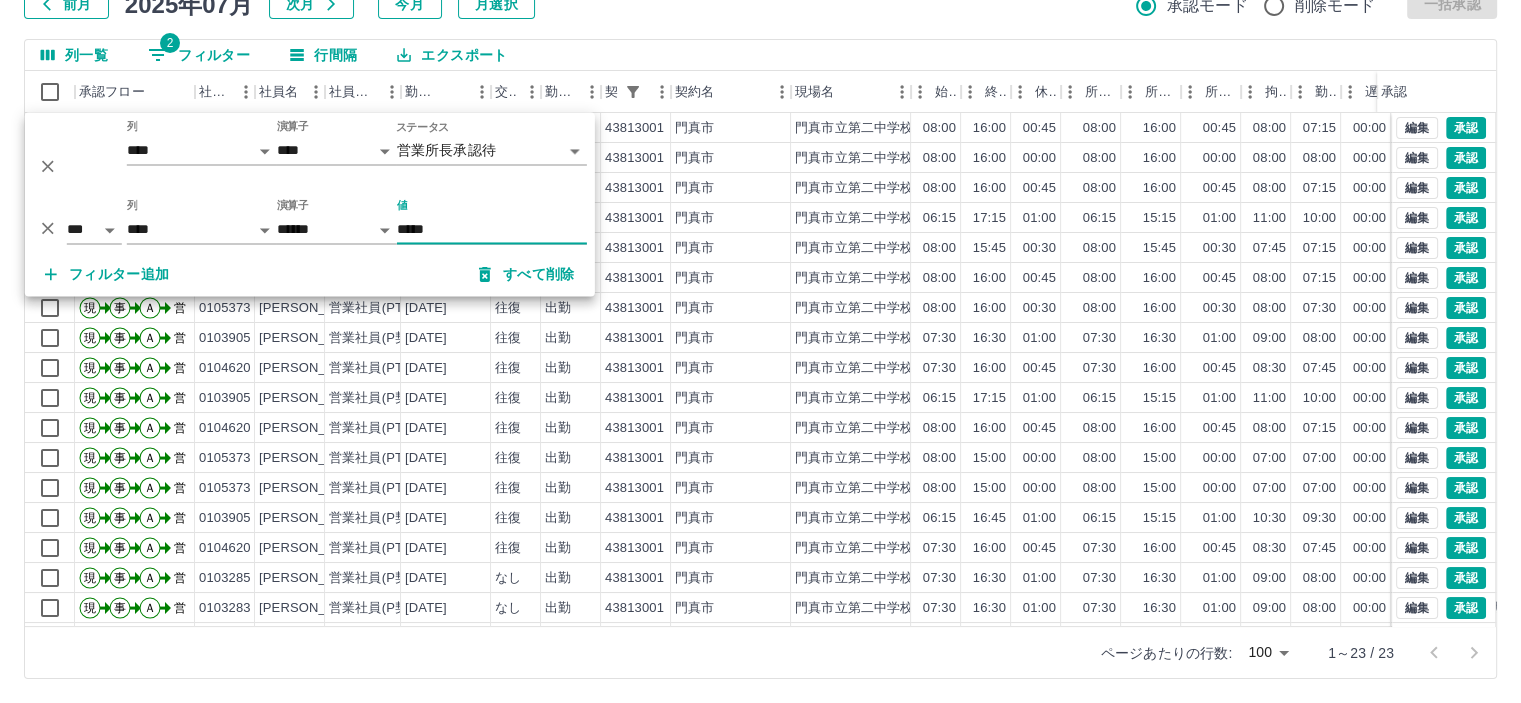 type on "*****" 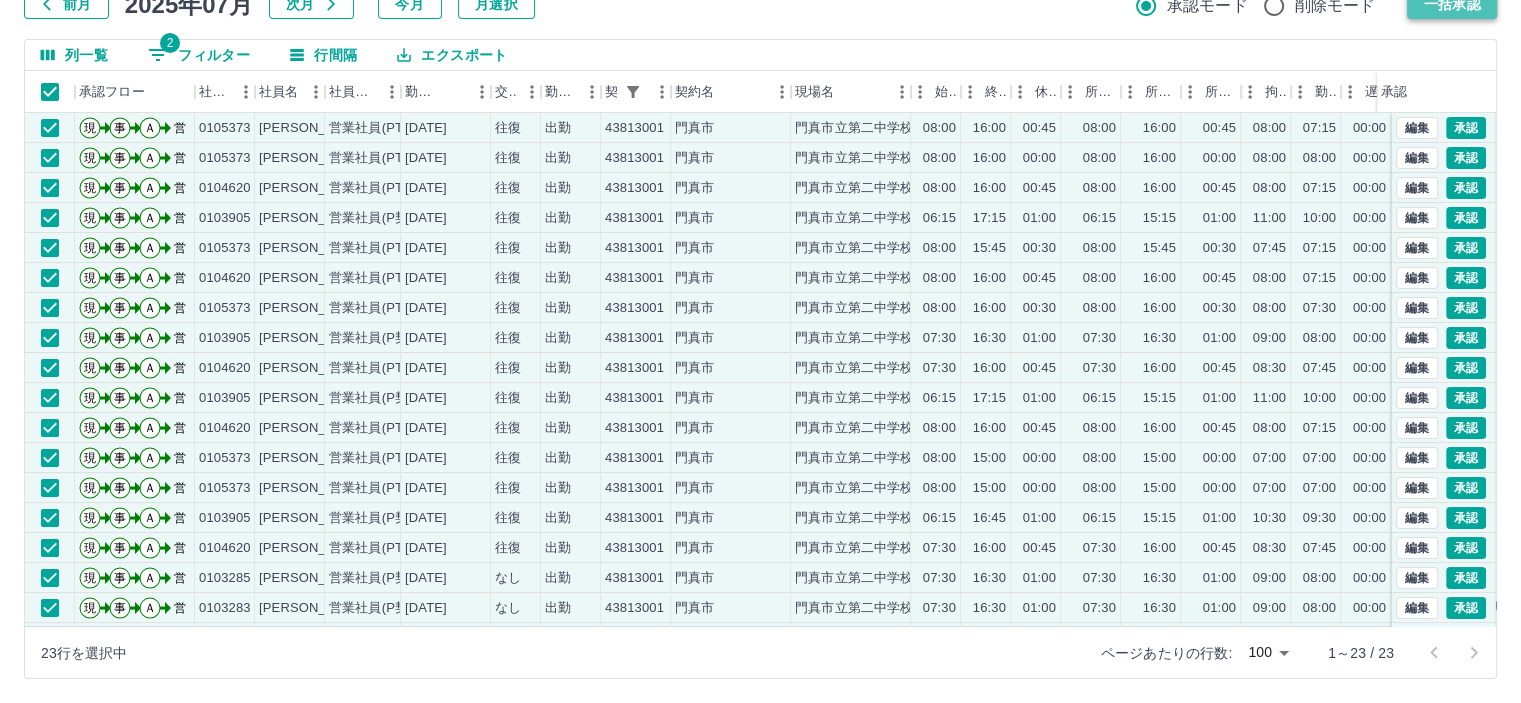click on "一括承認" at bounding box center (1452, 4) 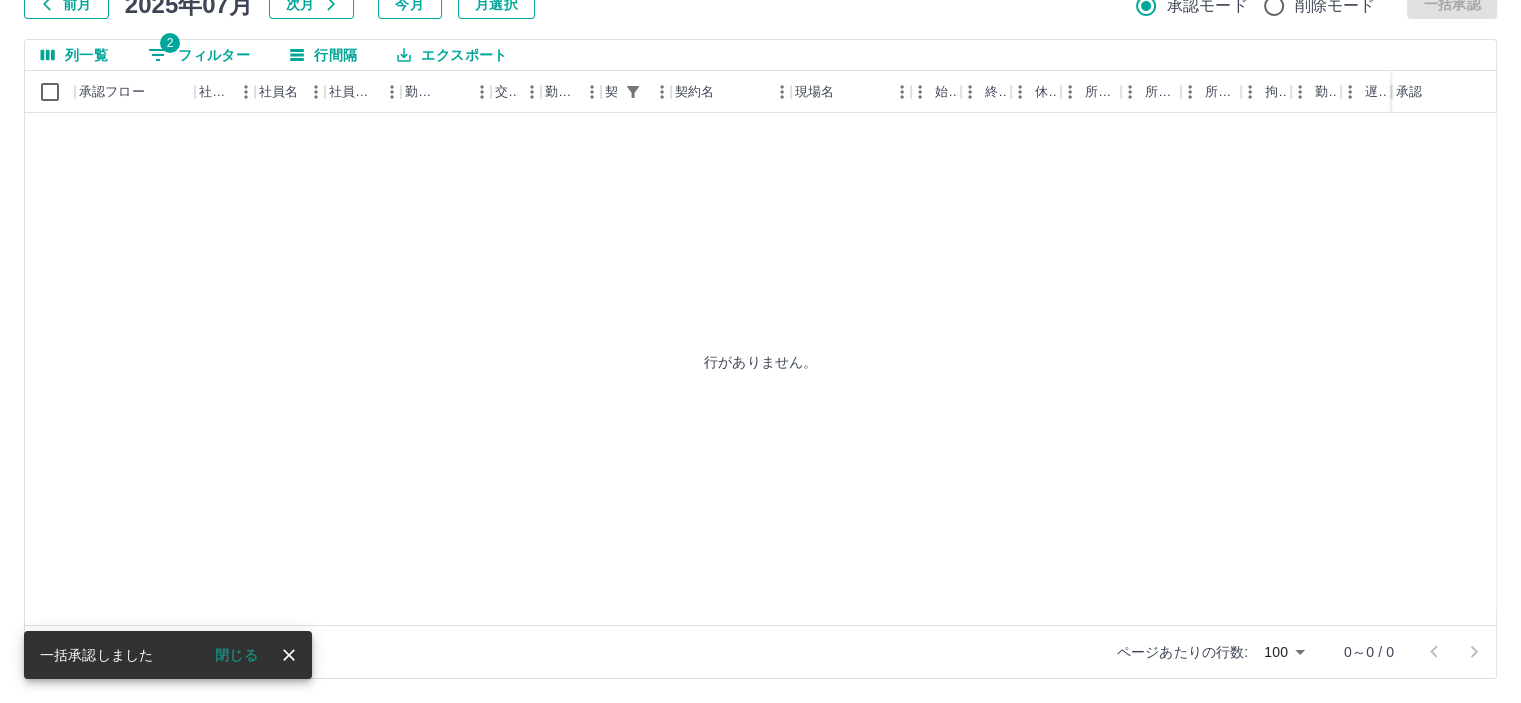 click on "2 フィルター" at bounding box center (199, 55) 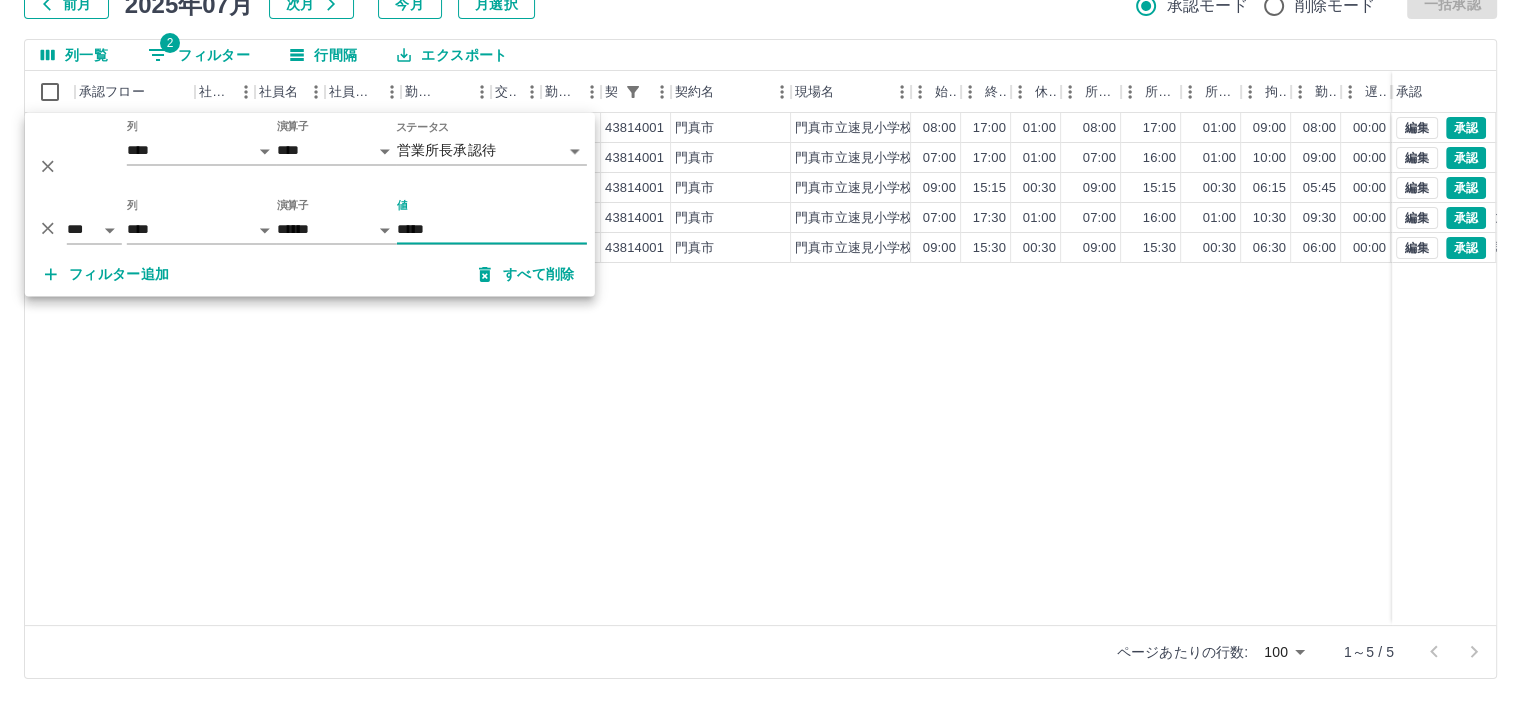 type on "*****" 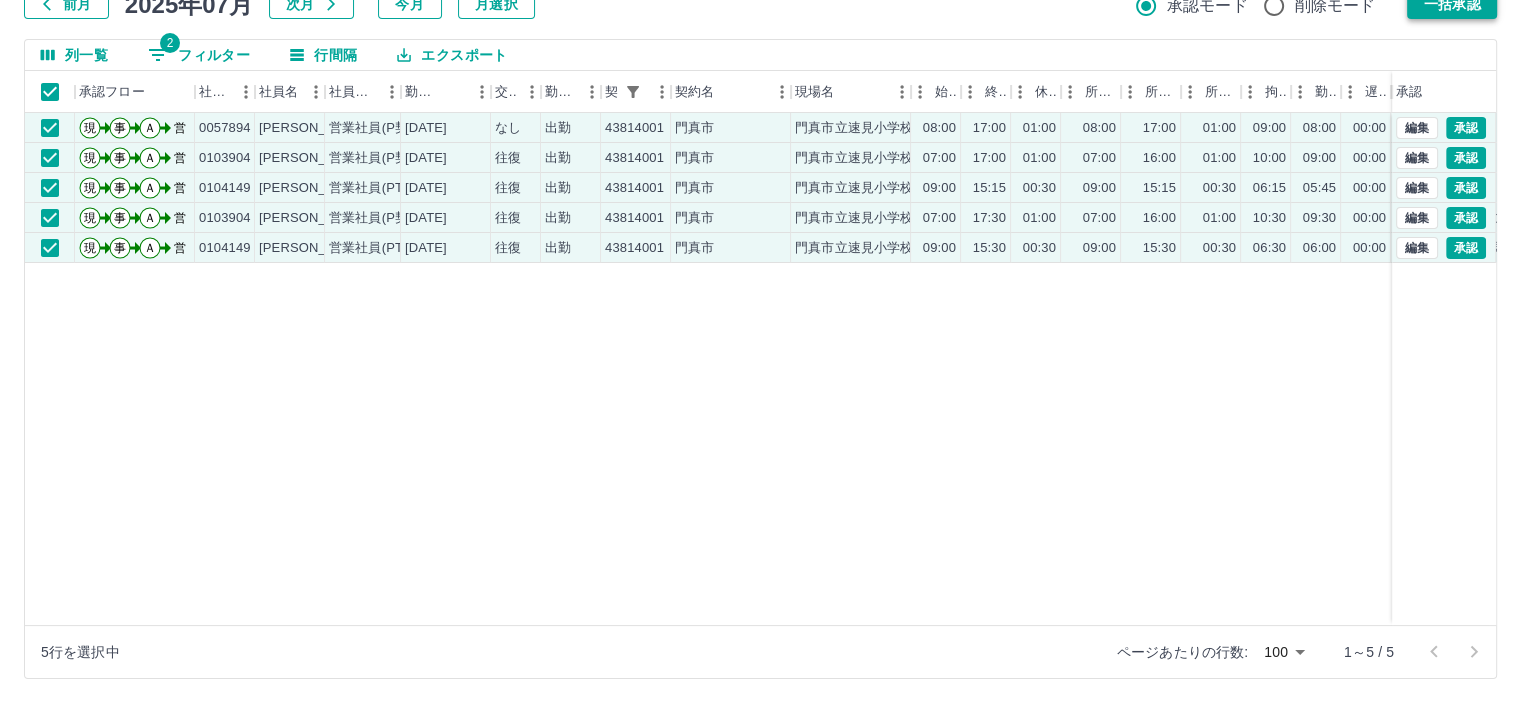 click on "一括承認" at bounding box center (1452, 4) 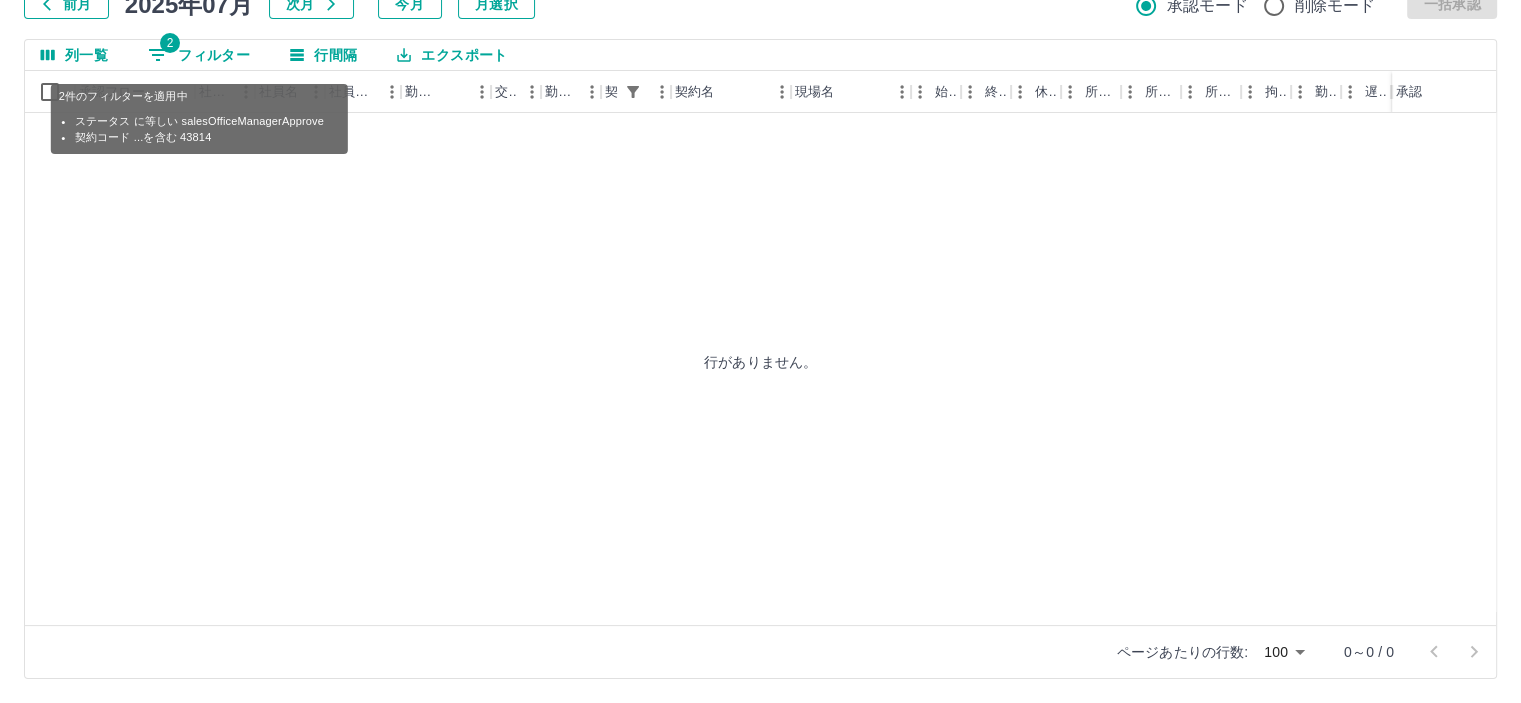 click on "2 フィルター" at bounding box center [199, 55] 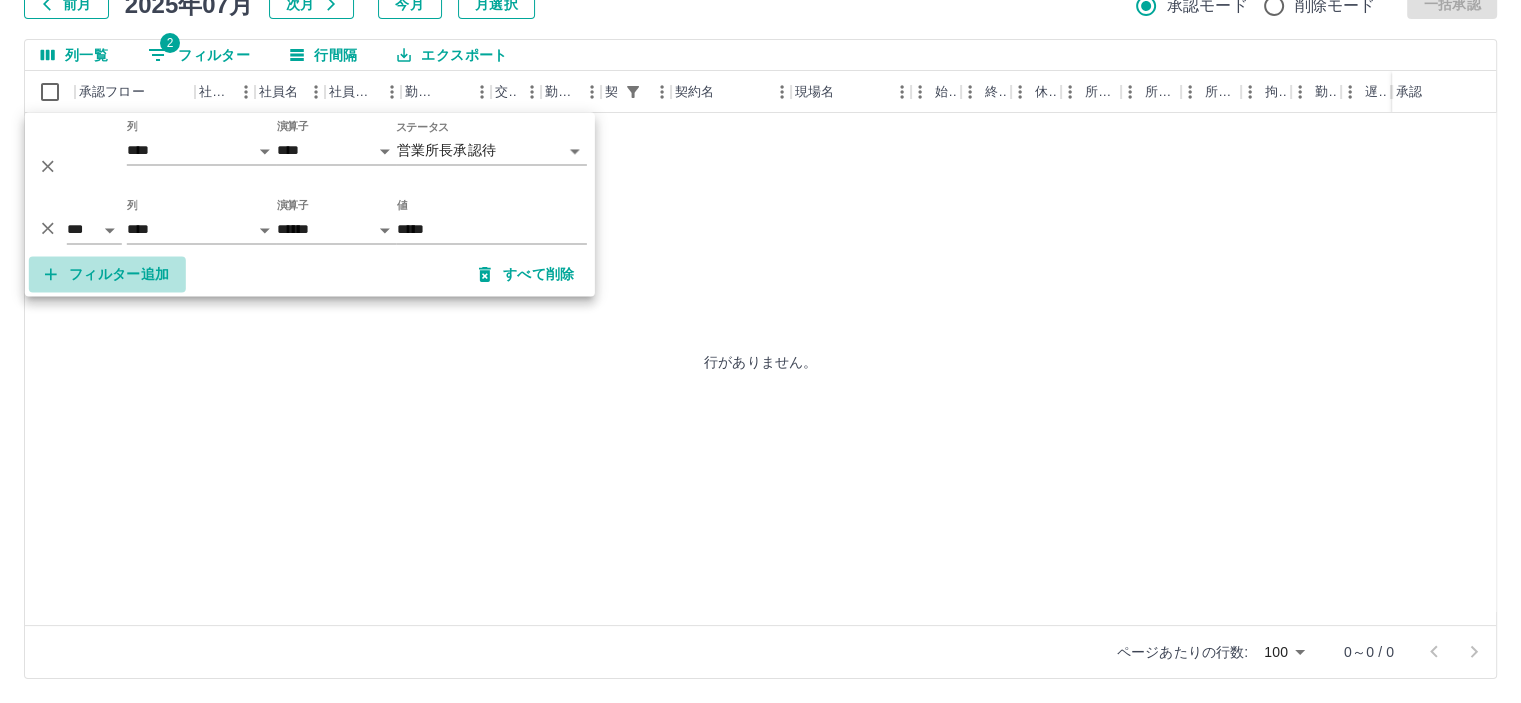 click on "フィルター追加" at bounding box center [107, 275] 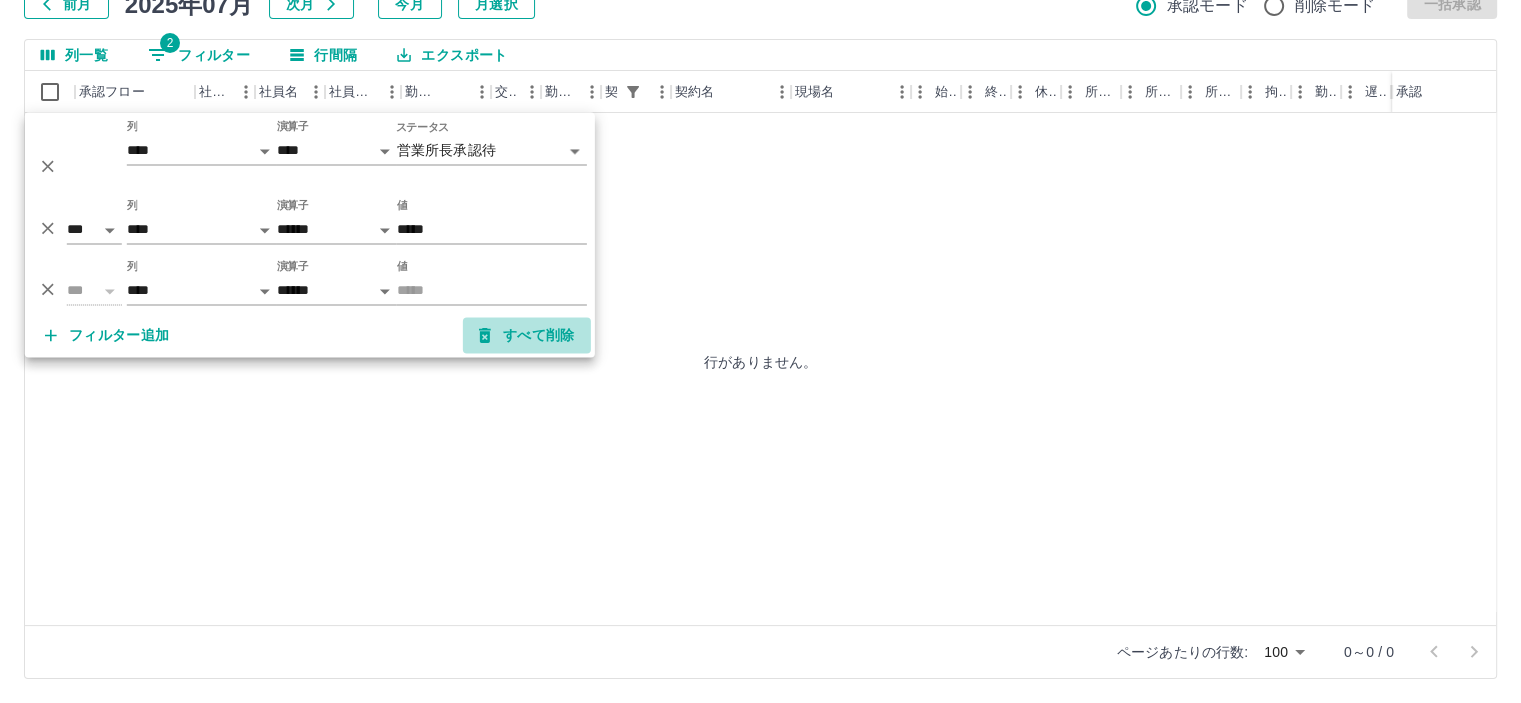 click on "すべて削除" at bounding box center (527, 336) 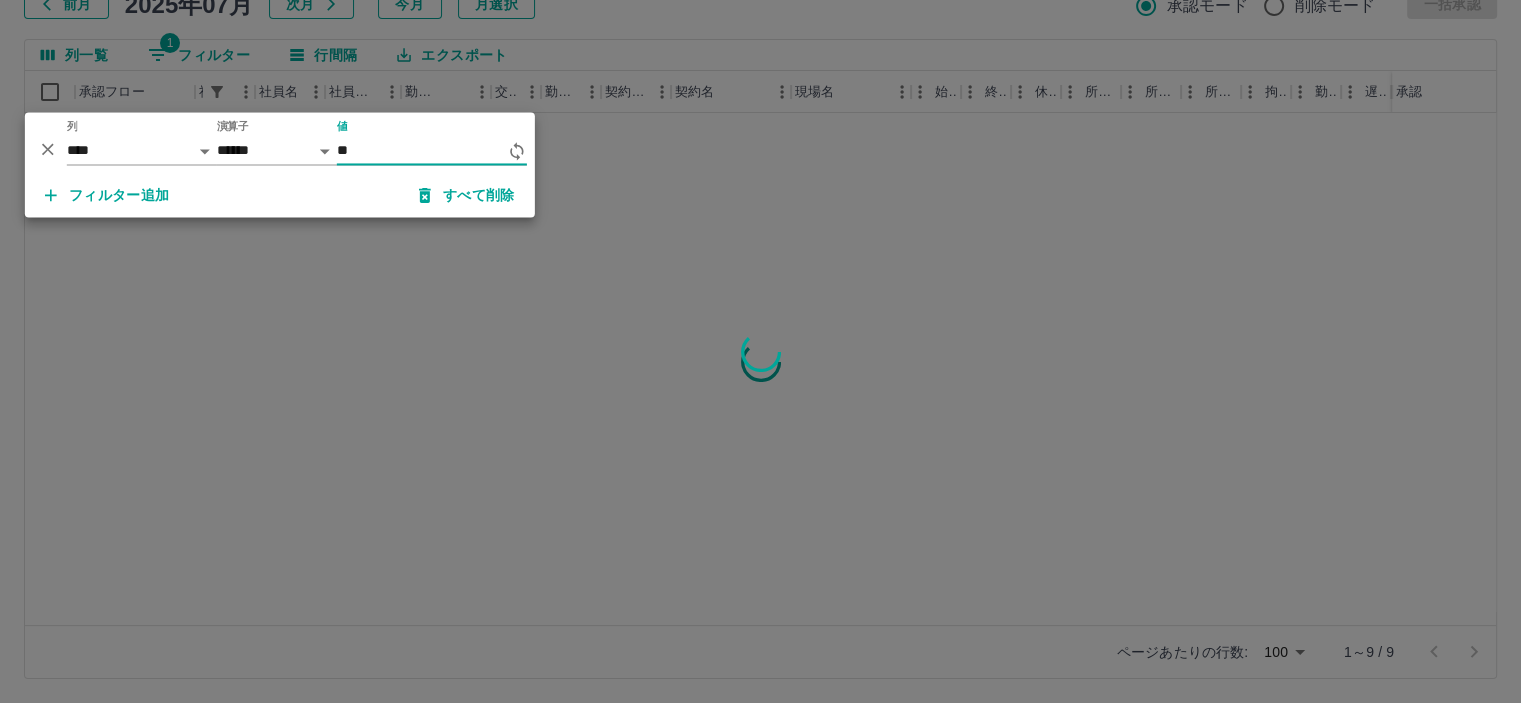 type on "*" 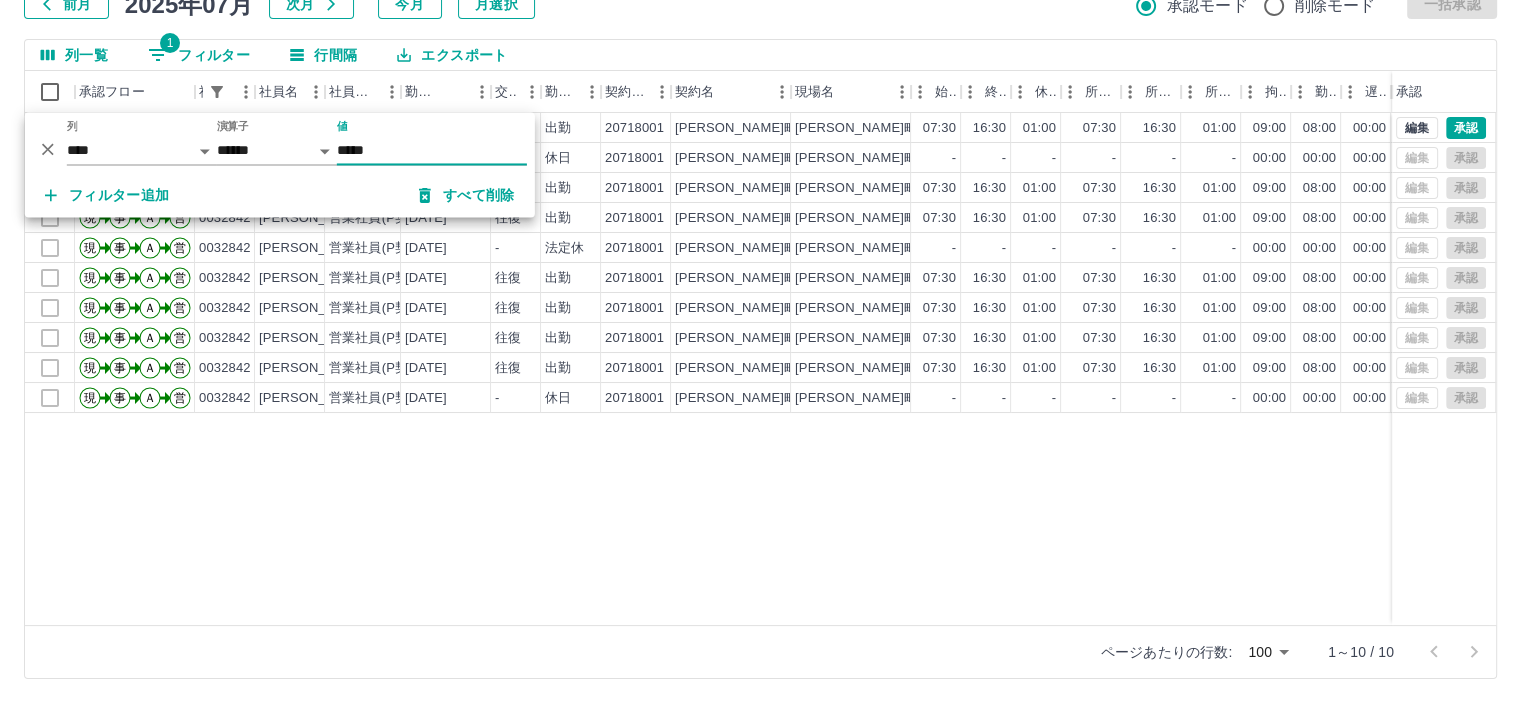 type on "*****" 